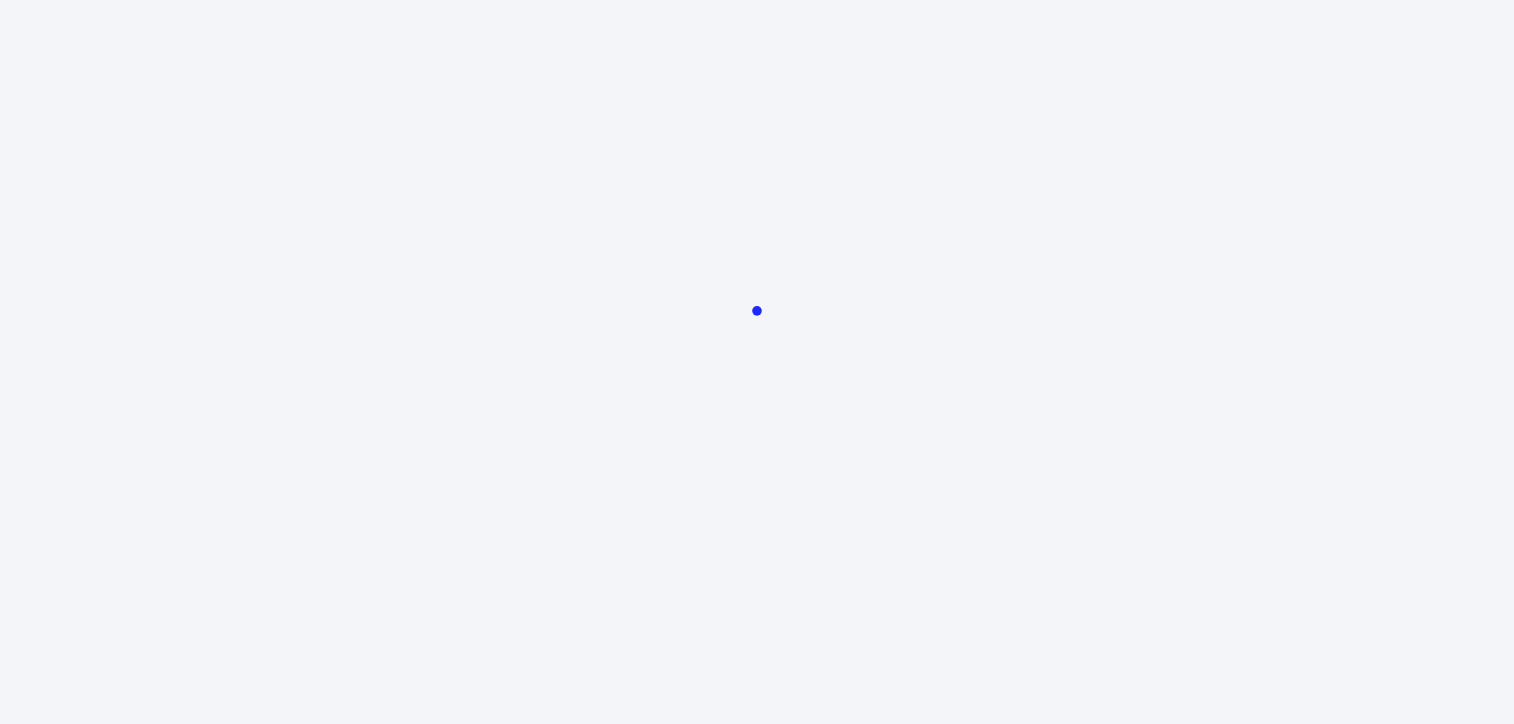 scroll, scrollTop: 0, scrollLeft: 0, axis: both 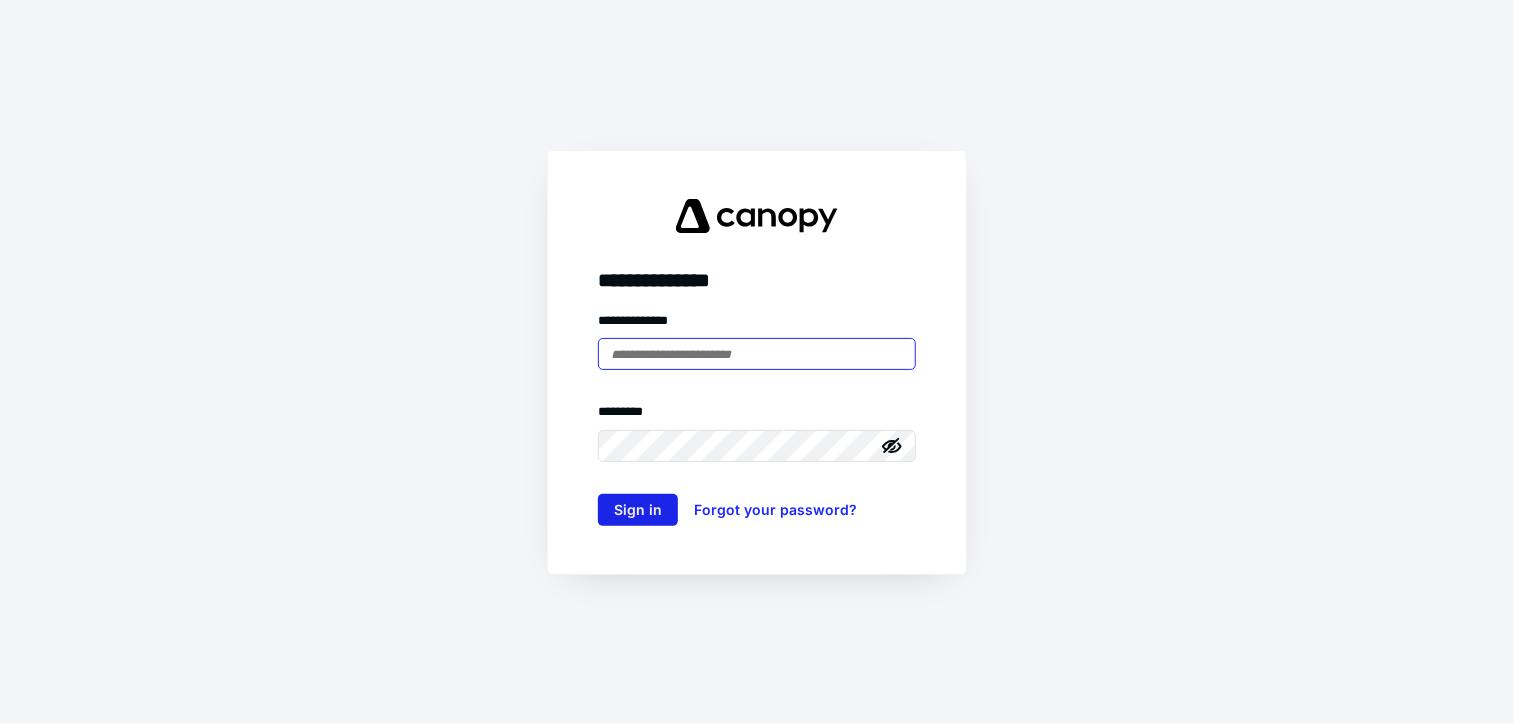 type on "**********" 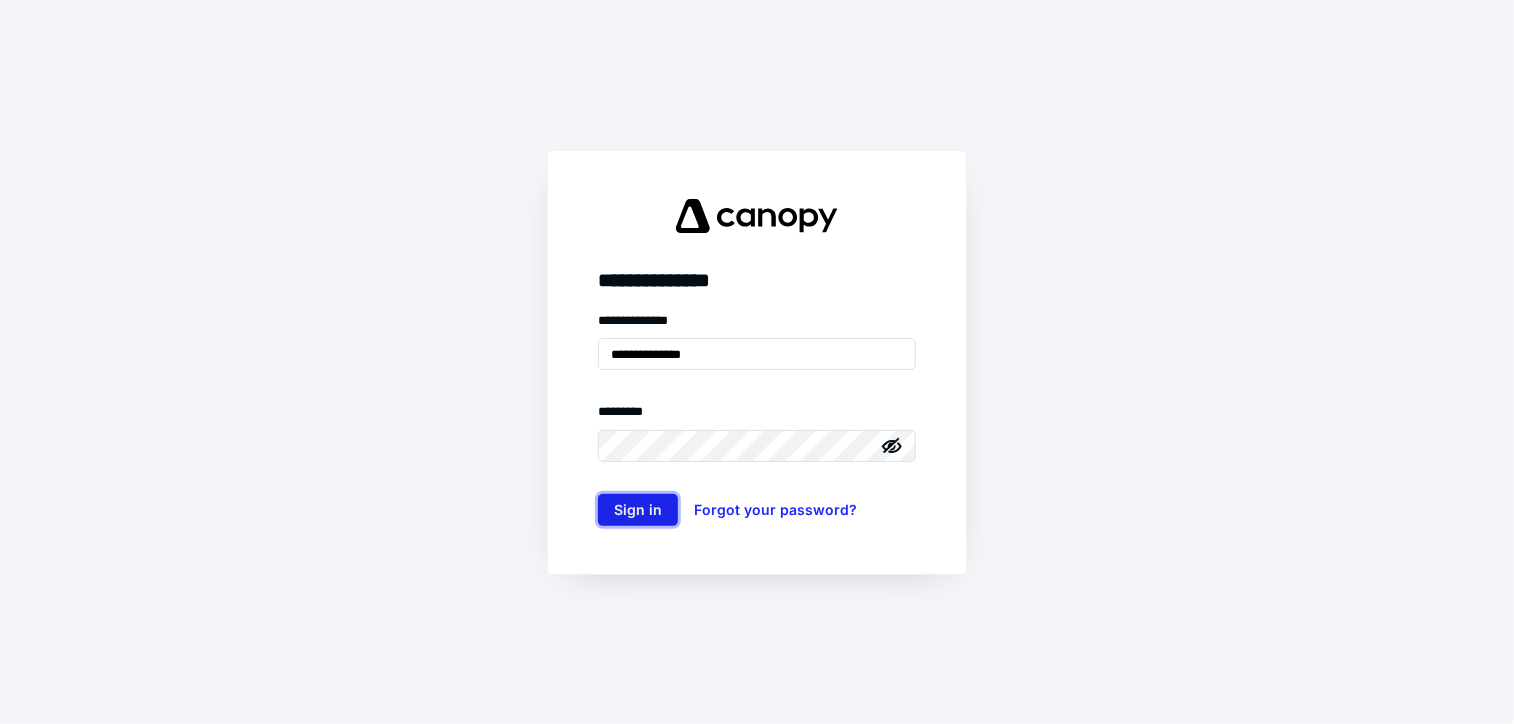 click on "Sign in" at bounding box center [638, 510] 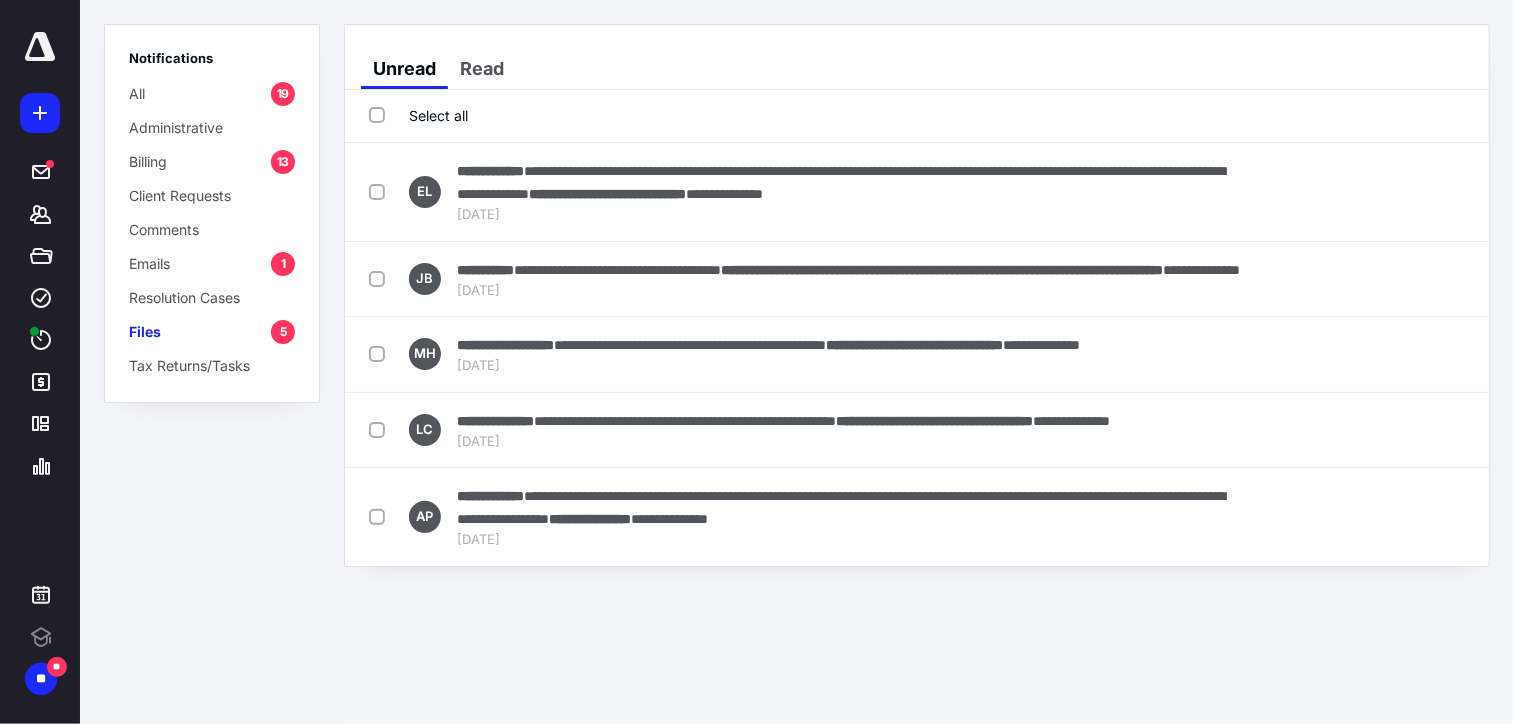 scroll, scrollTop: 0, scrollLeft: 0, axis: both 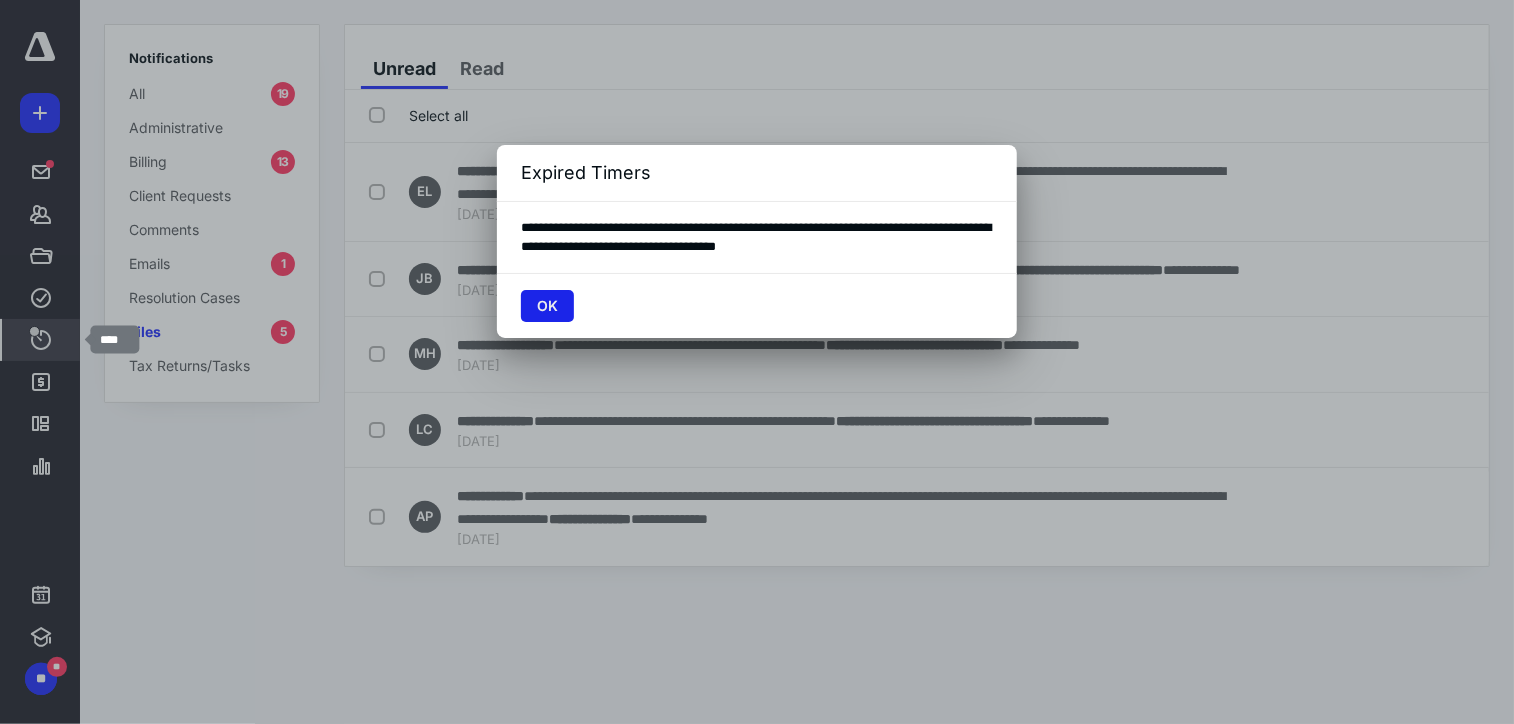 click on "OK" at bounding box center (547, 306) 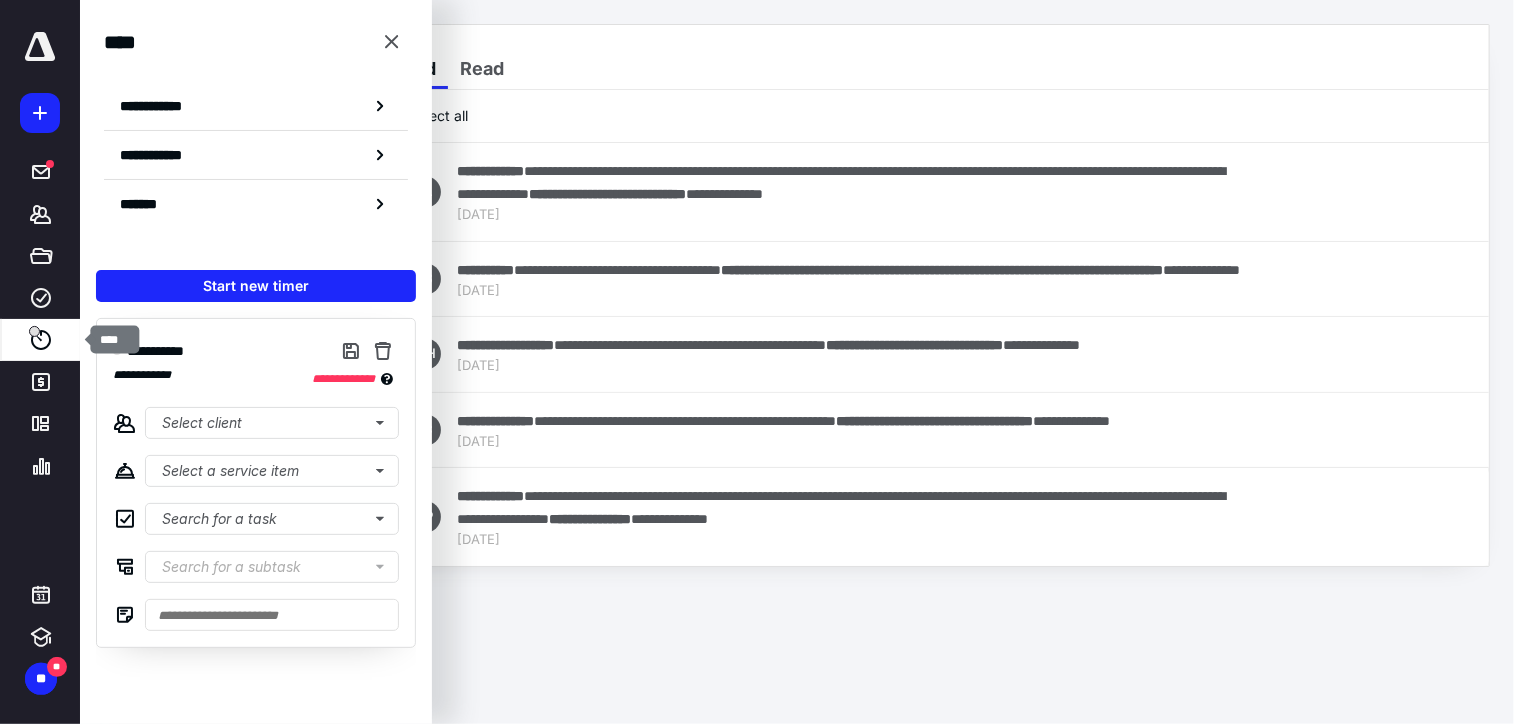 click 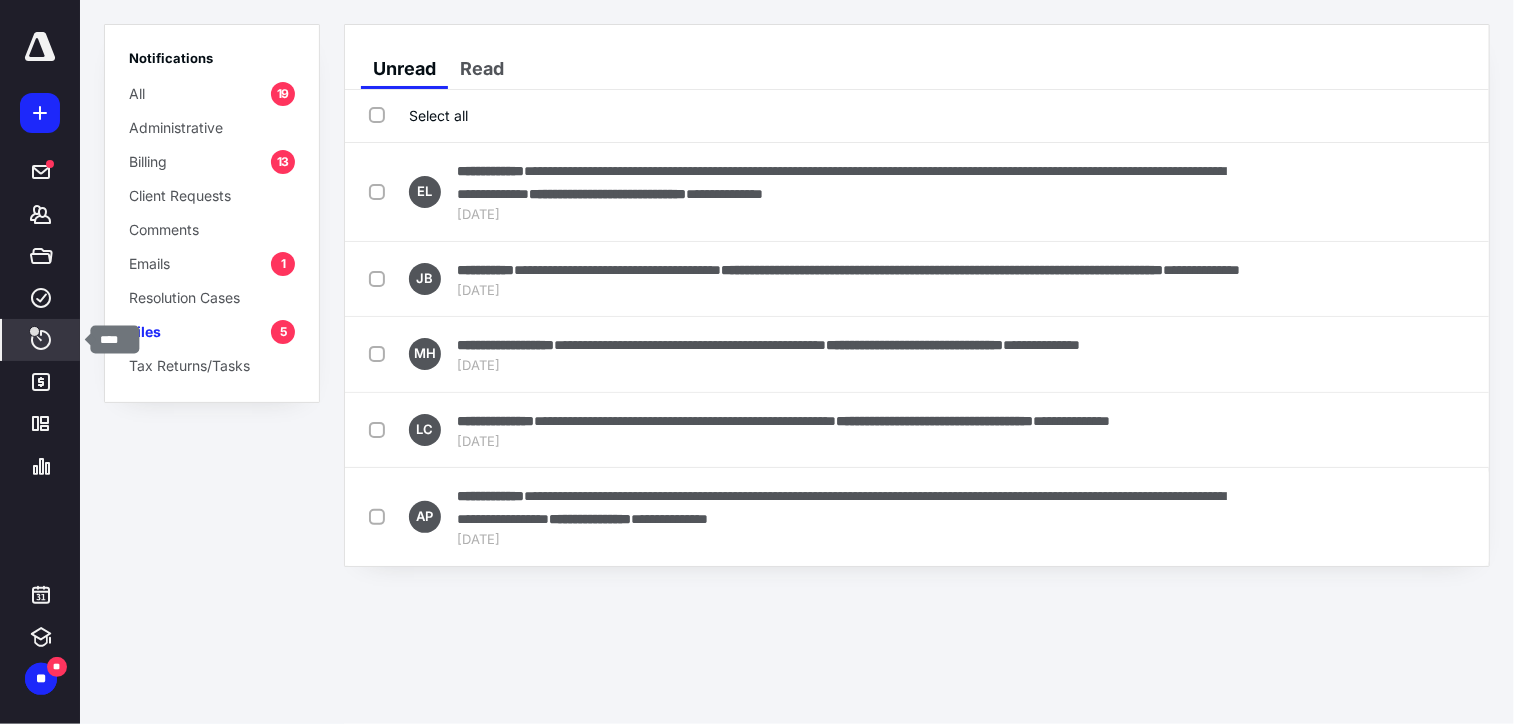 click 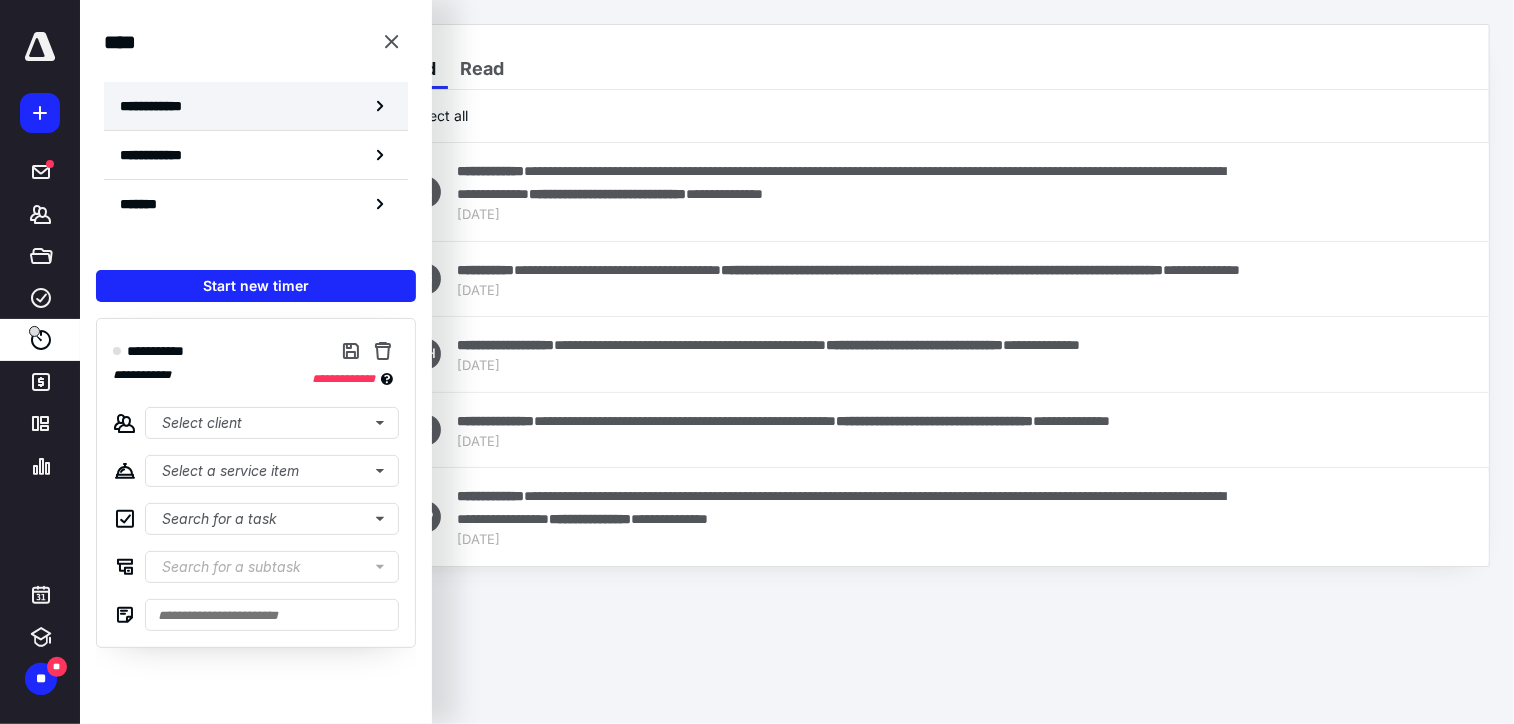 click on "**********" at bounding box center [162, 106] 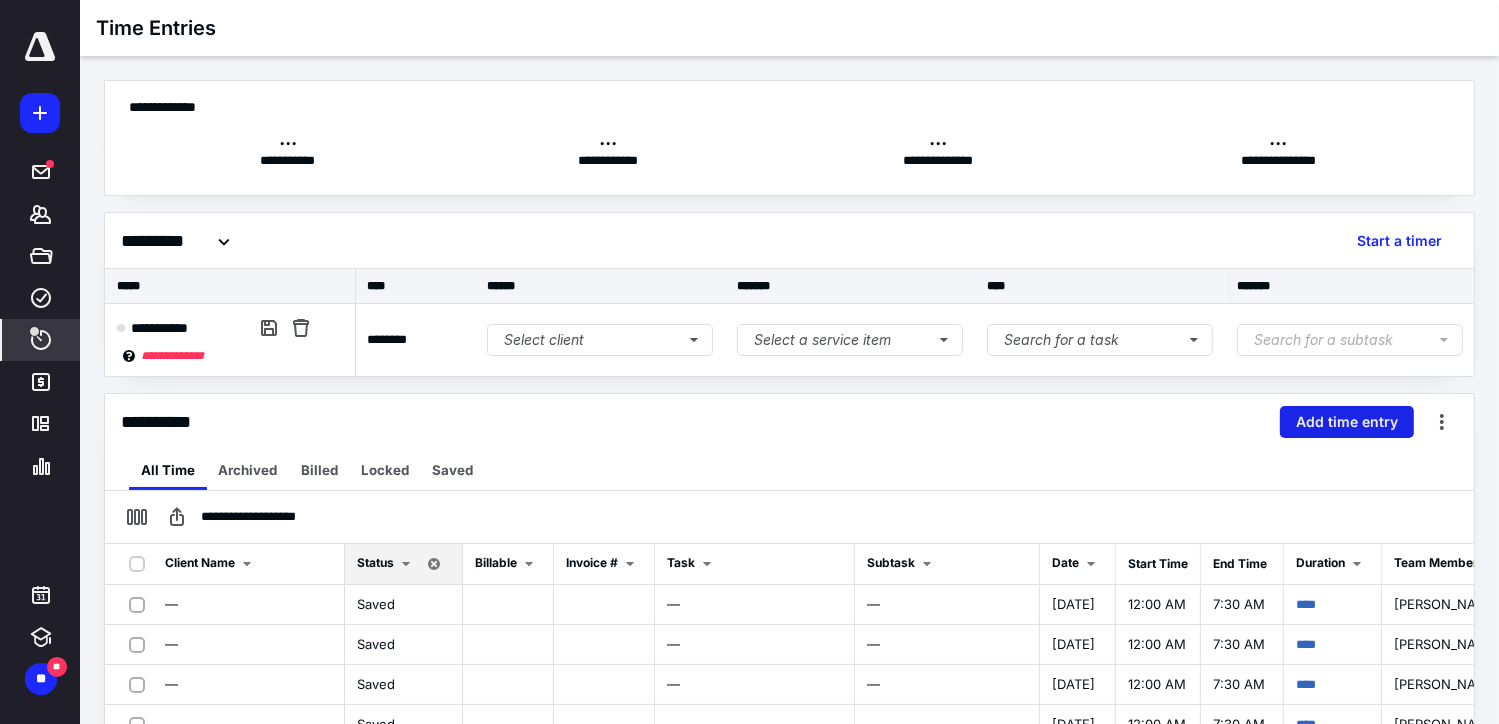 click on "Add time entry" at bounding box center [1347, 422] 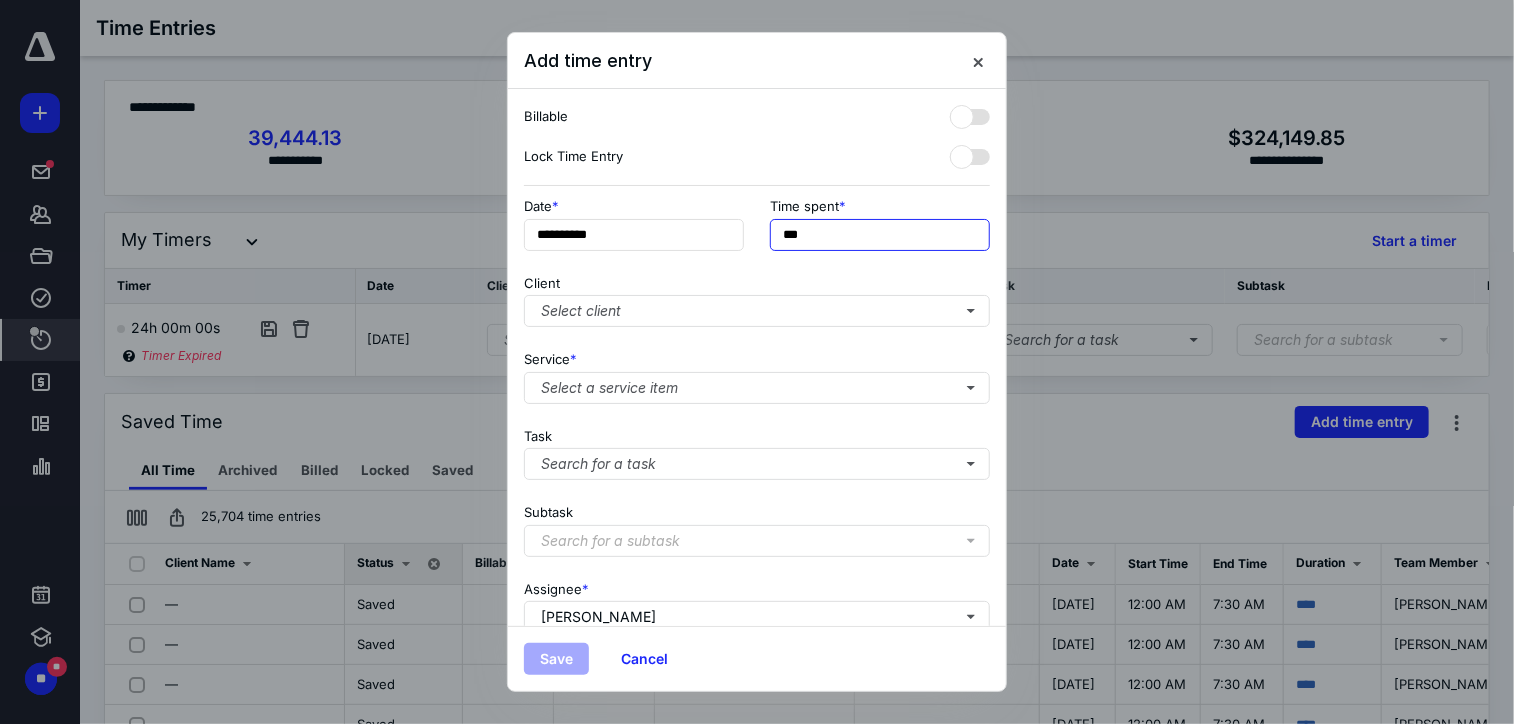 drag, startPoint x: 816, startPoint y: 245, endPoint x: 776, endPoint y: 222, distance: 46.141087 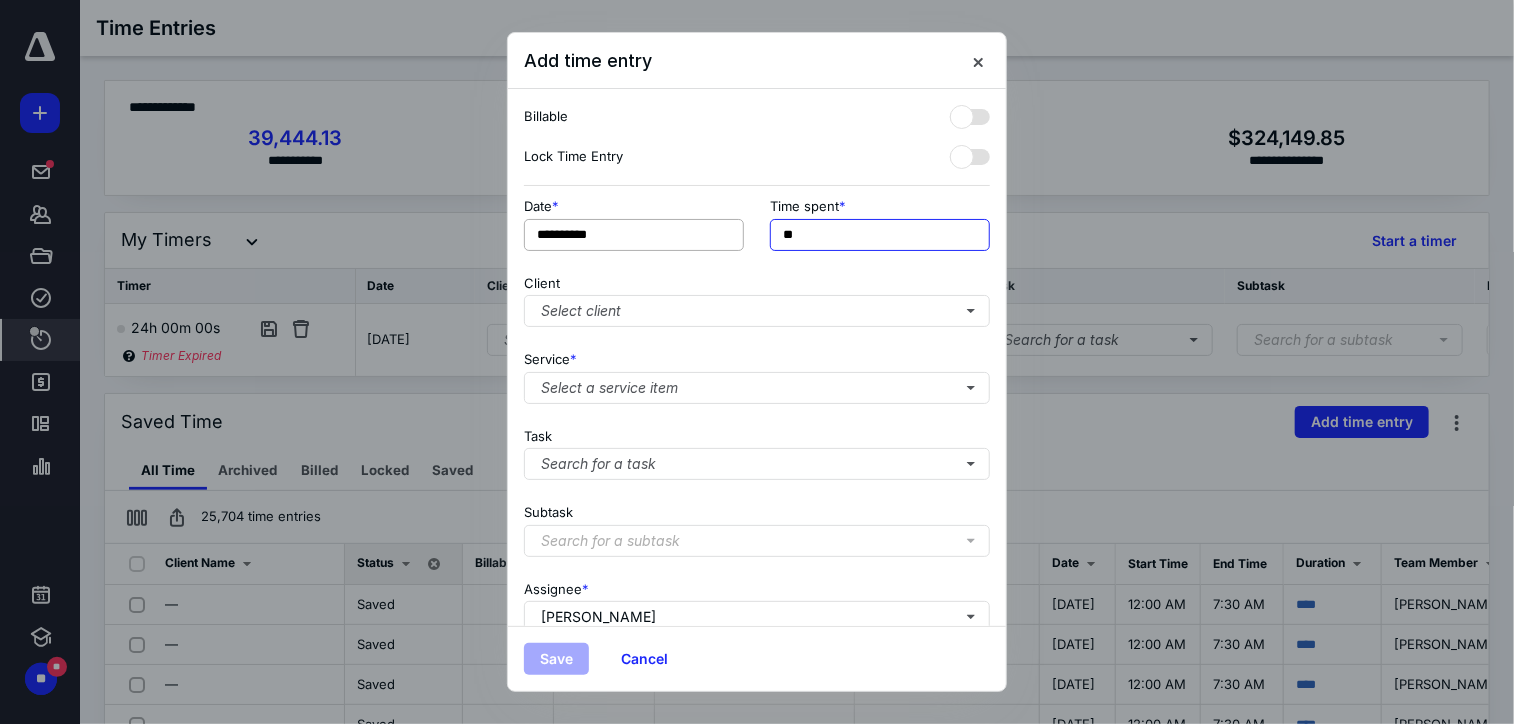 type on "**" 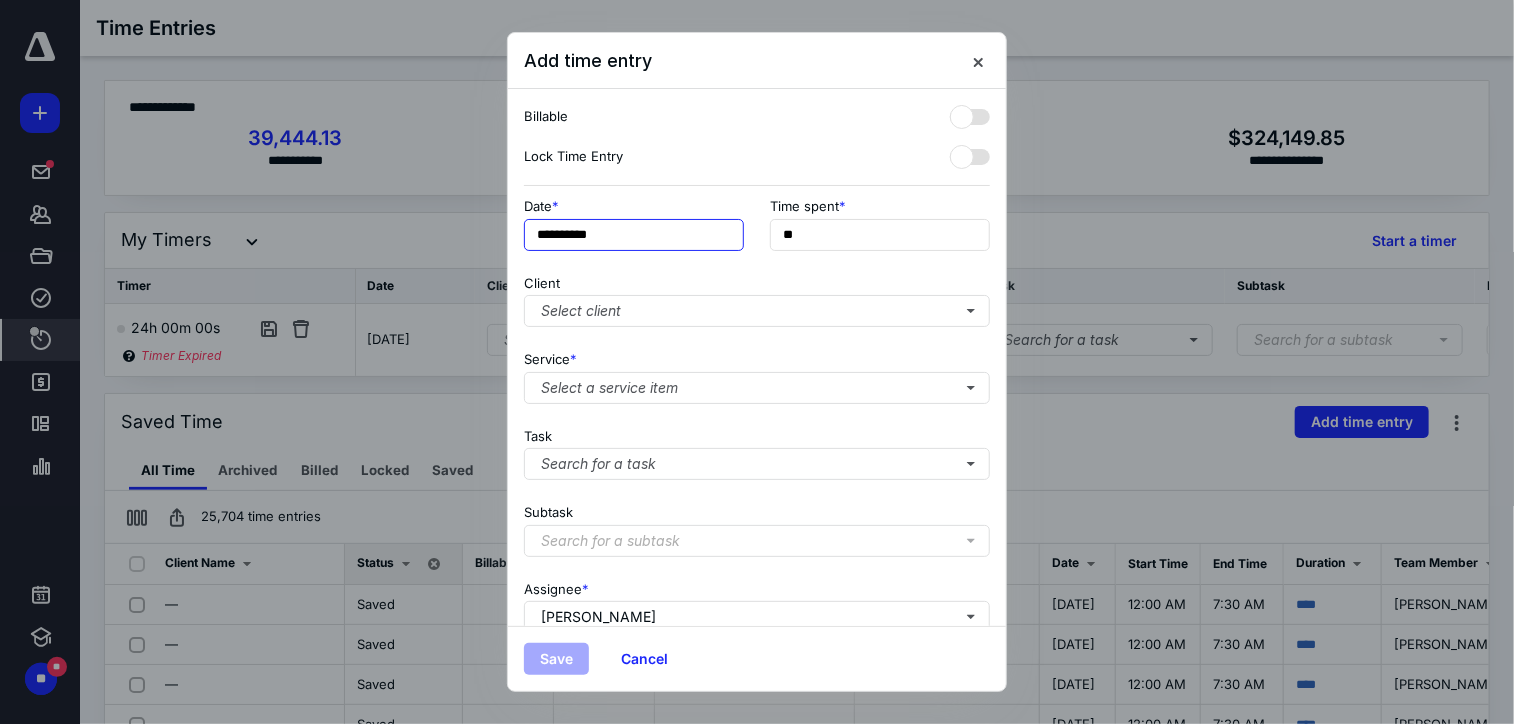 click on "**********" at bounding box center (634, 235) 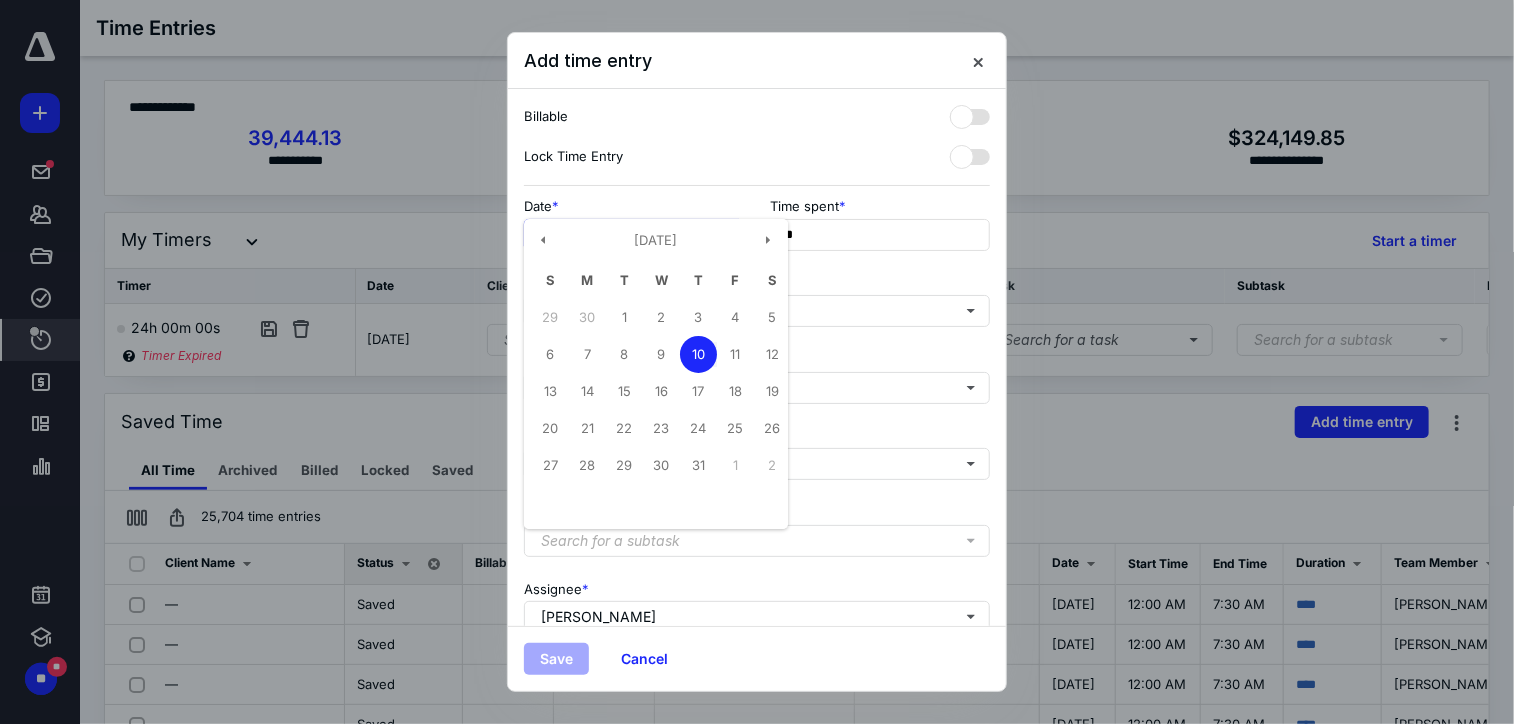 click on "9" at bounding box center [661, 354] 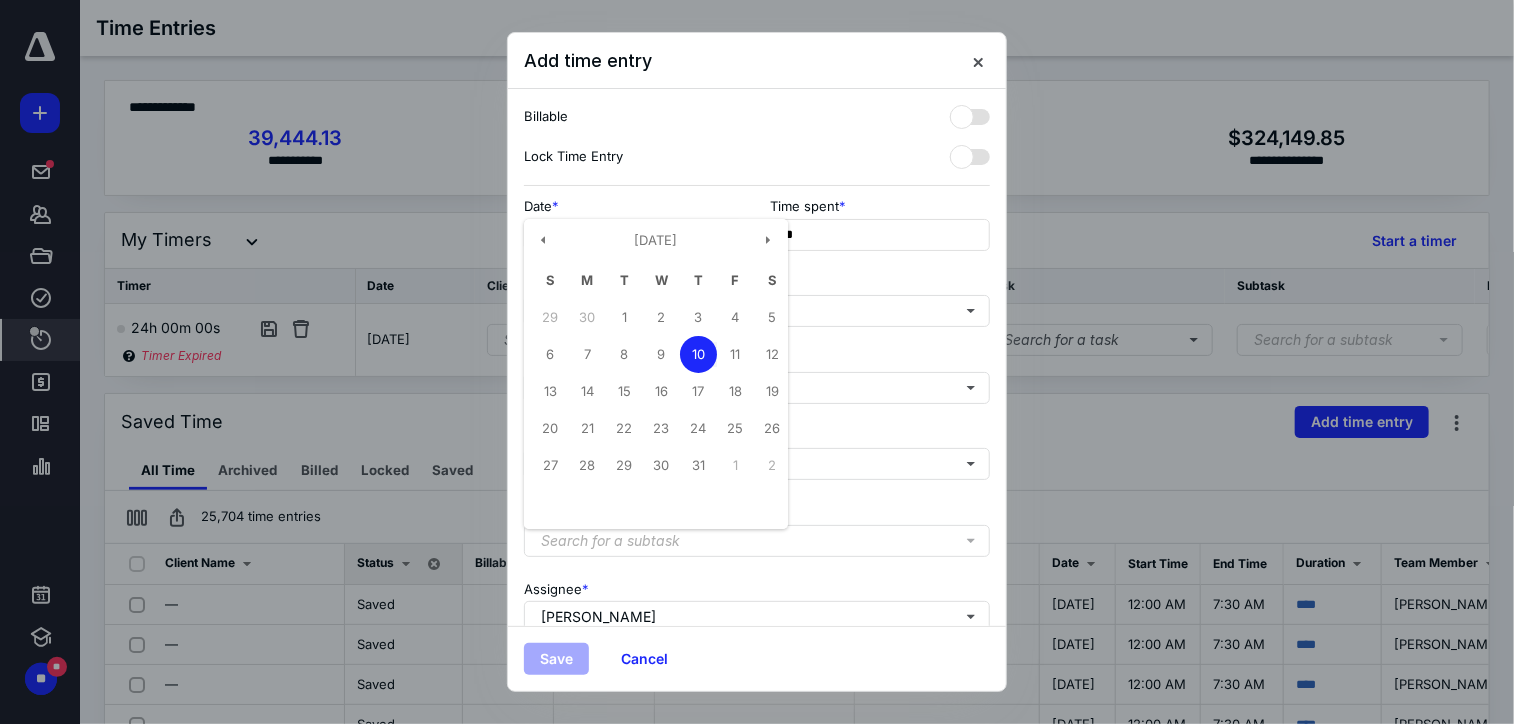 type on "**********" 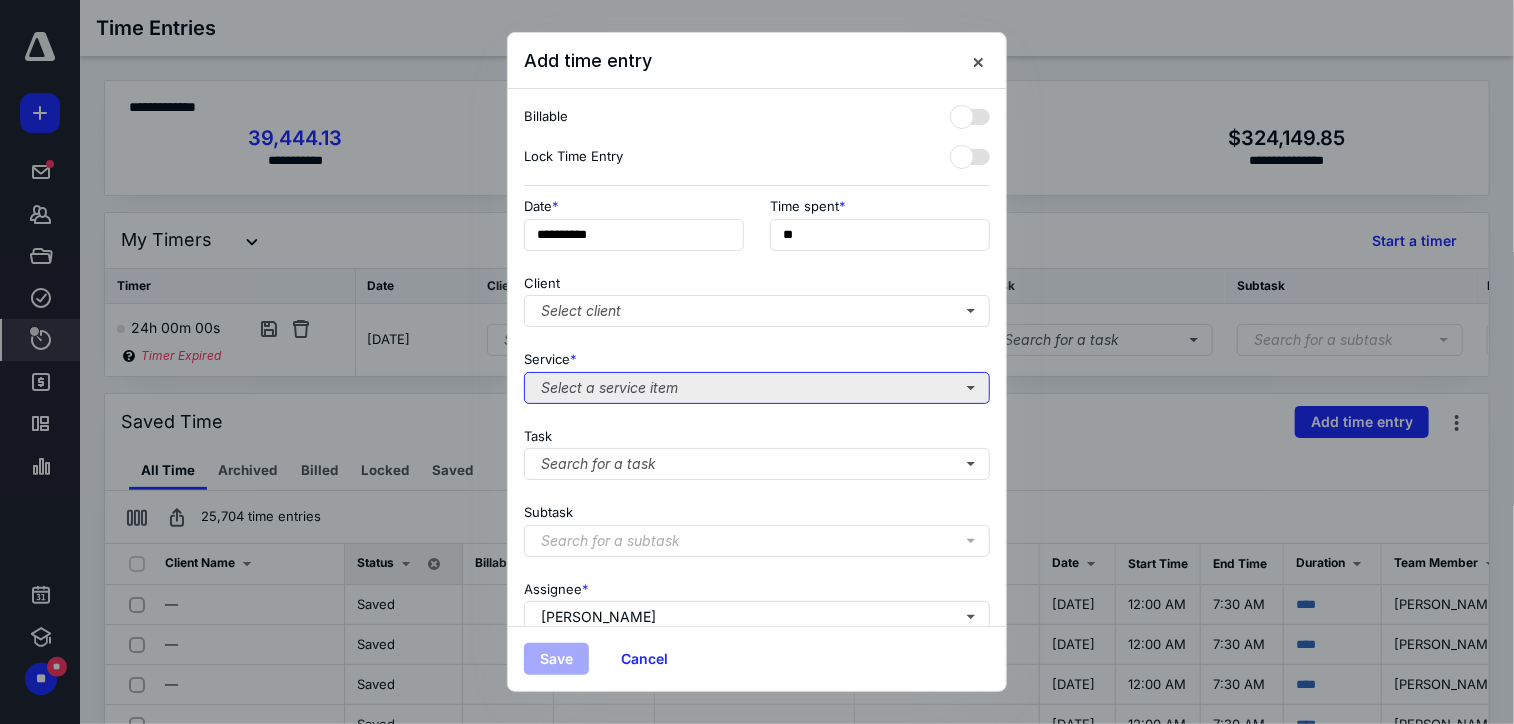 click on "Select a service item" at bounding box center (757, 388) 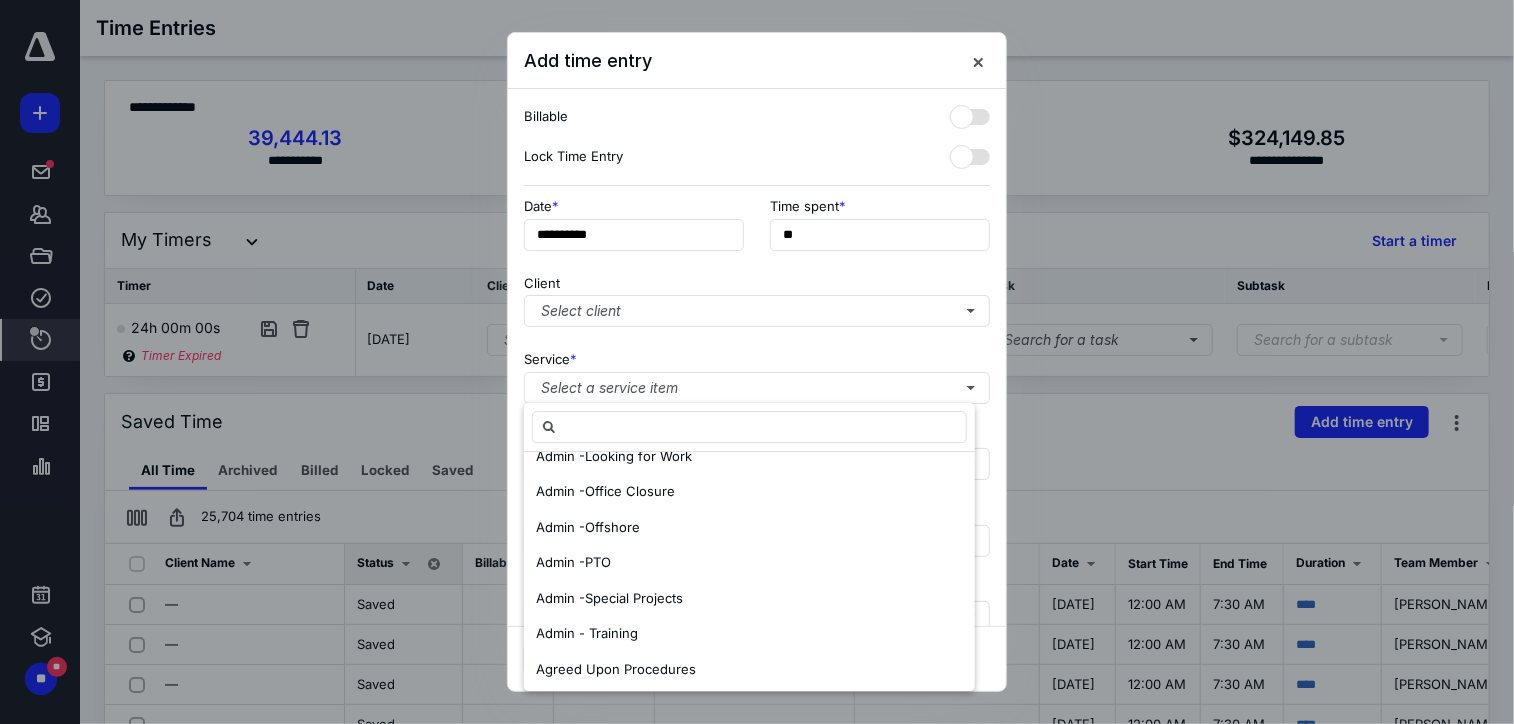 scroll, scrollTop: 700, scrollLeft: 0, axis: vertical 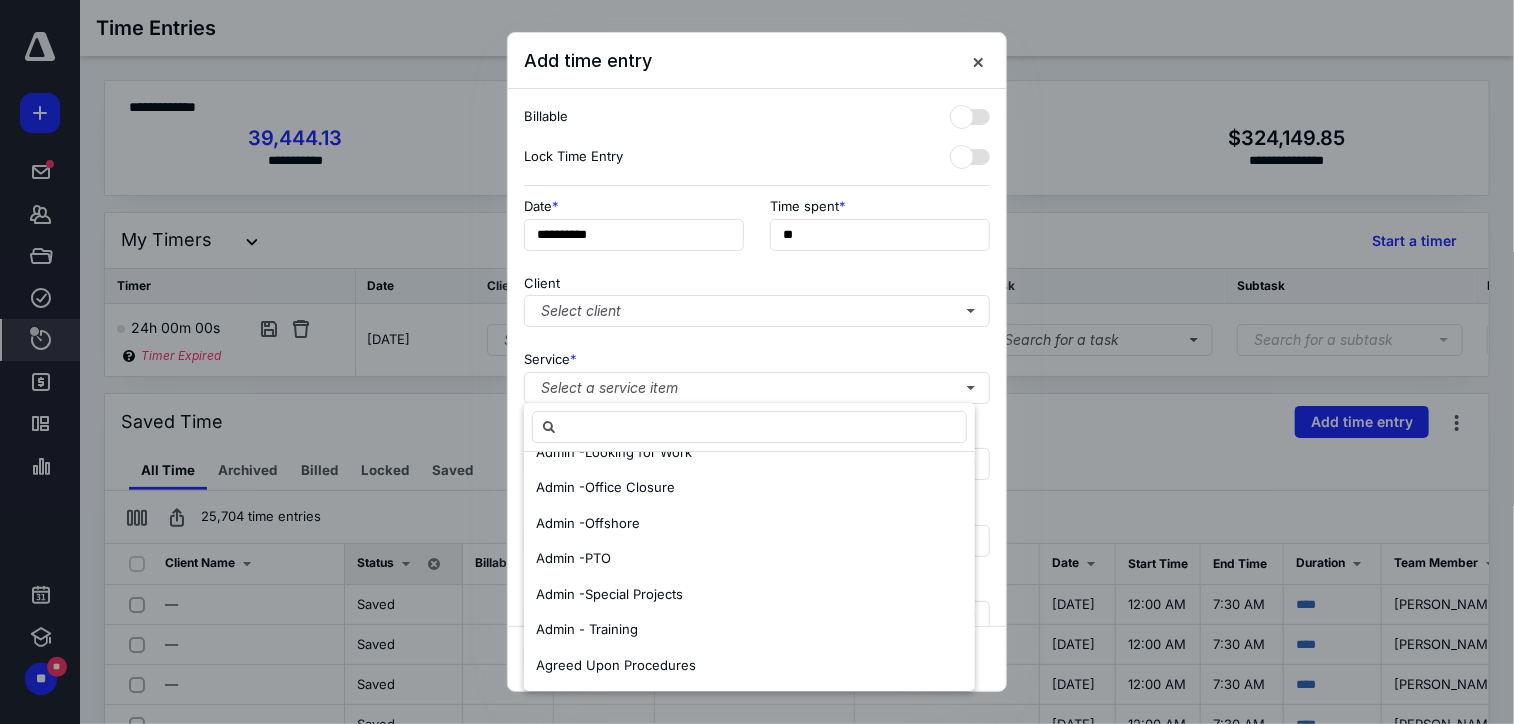click on "Admin -Offshore" at bounding box center (588, 523) 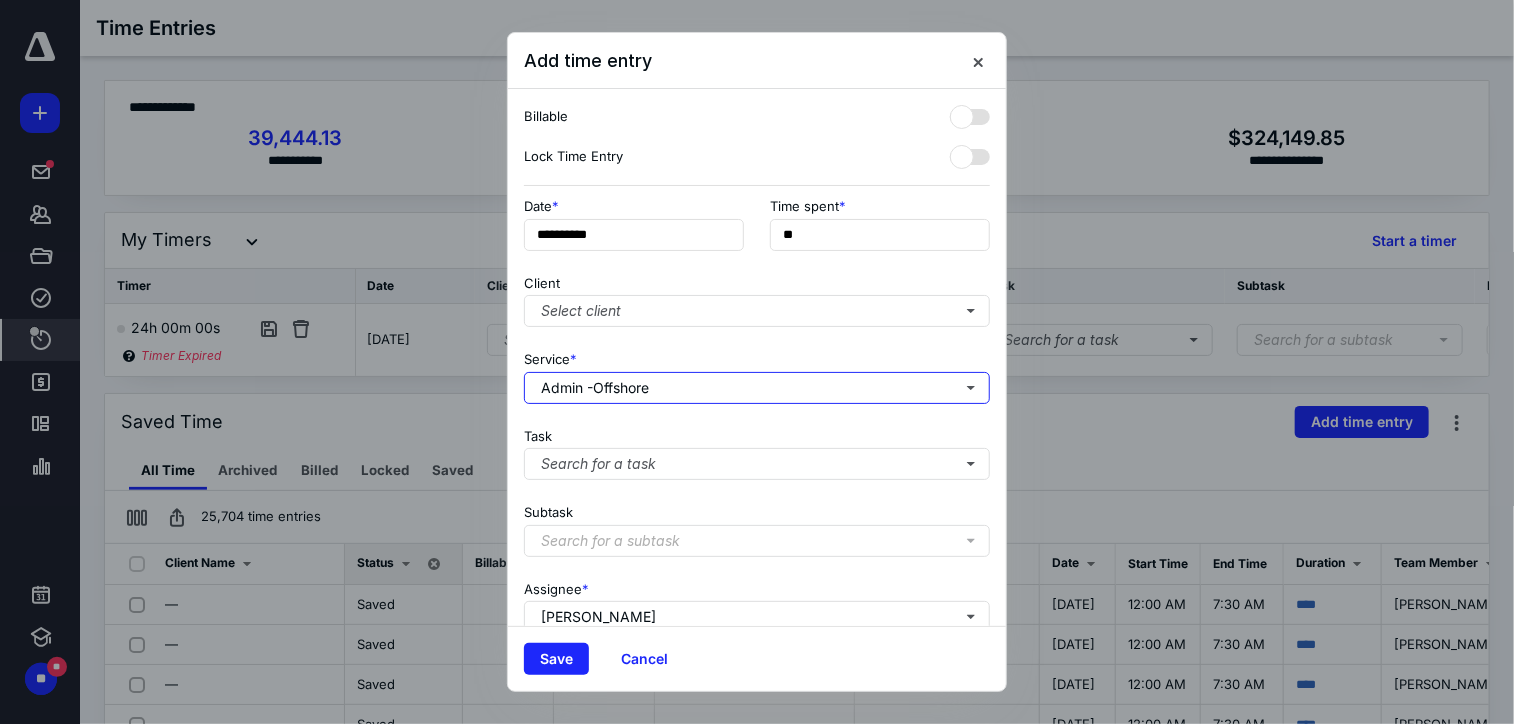 scroll, scrollTop: 0, scrollLeft: 0, axis: both 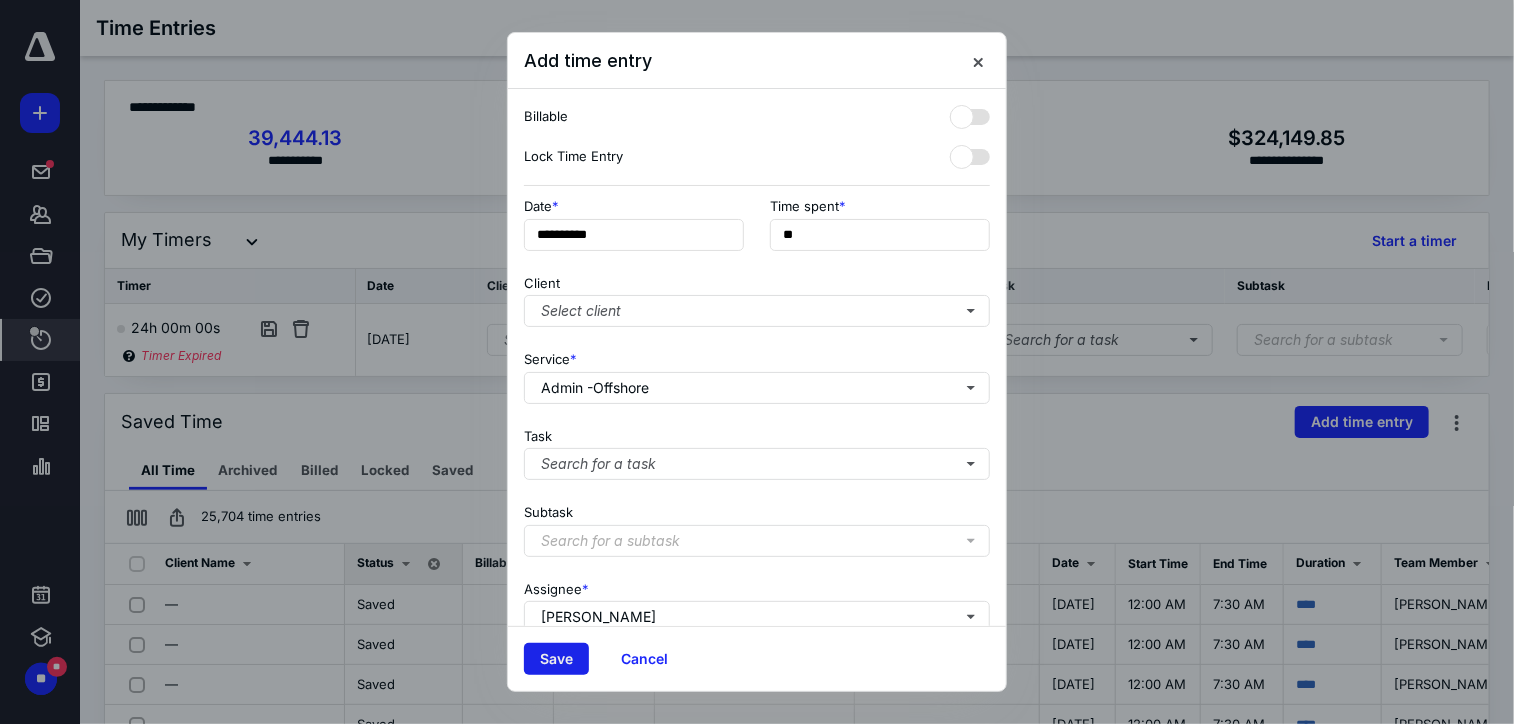 click on "Save" at bounding box center (556, 659) 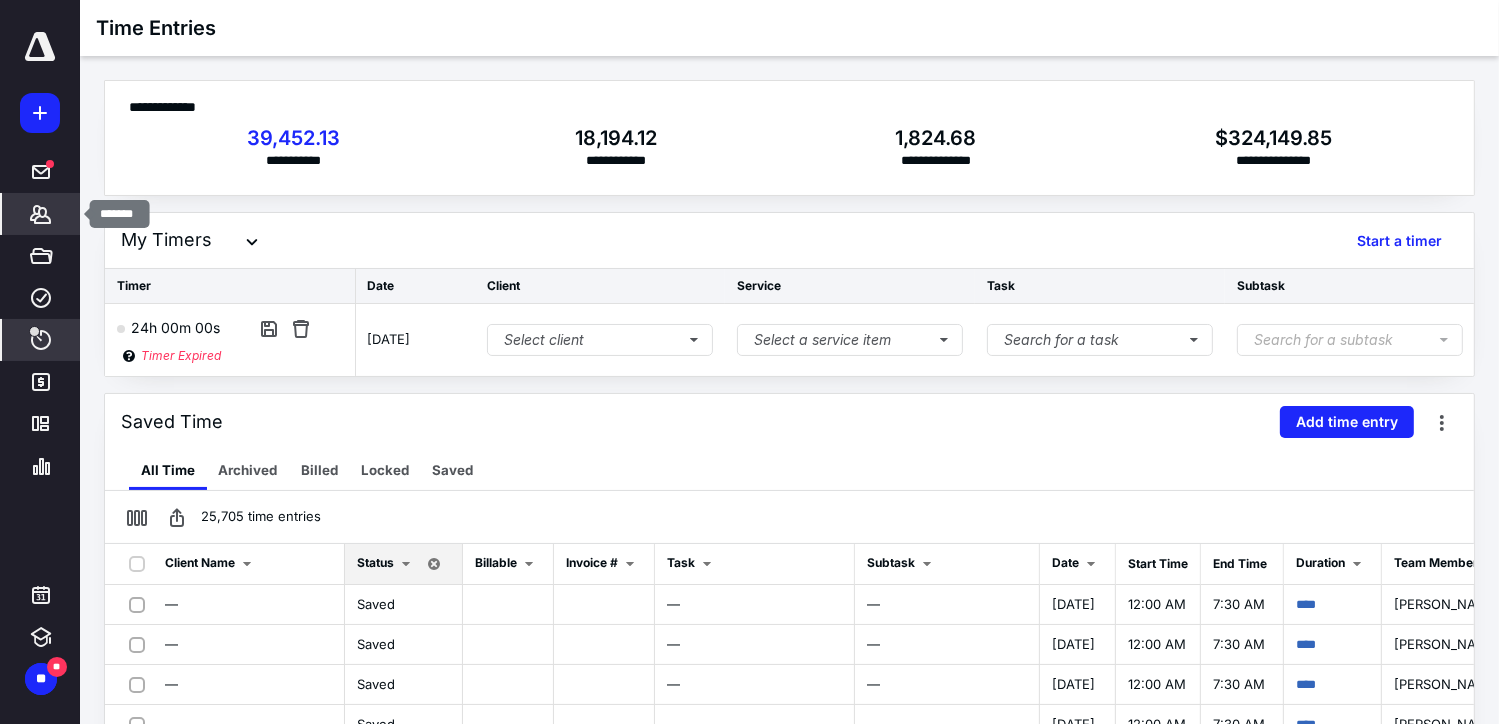 click 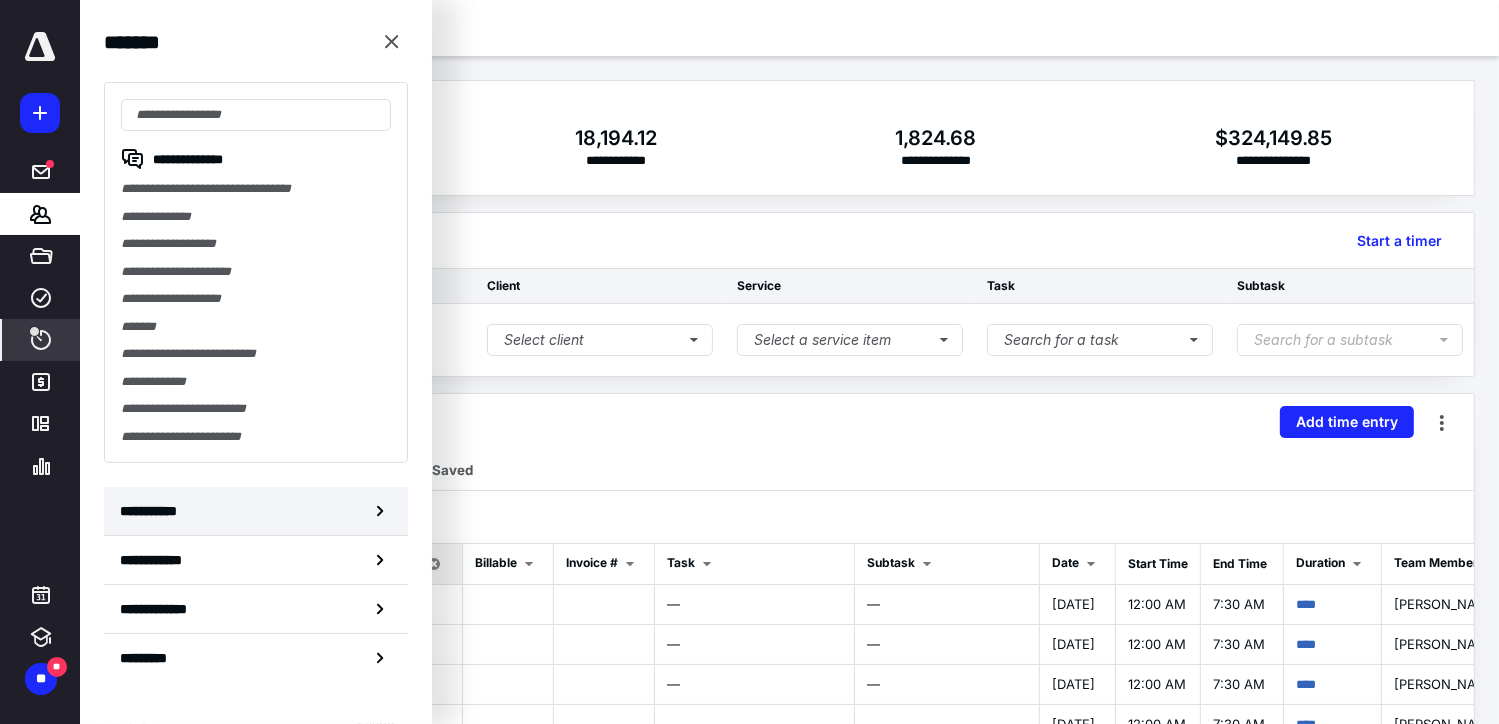 click on "**********" at bounding box center [153, 511] 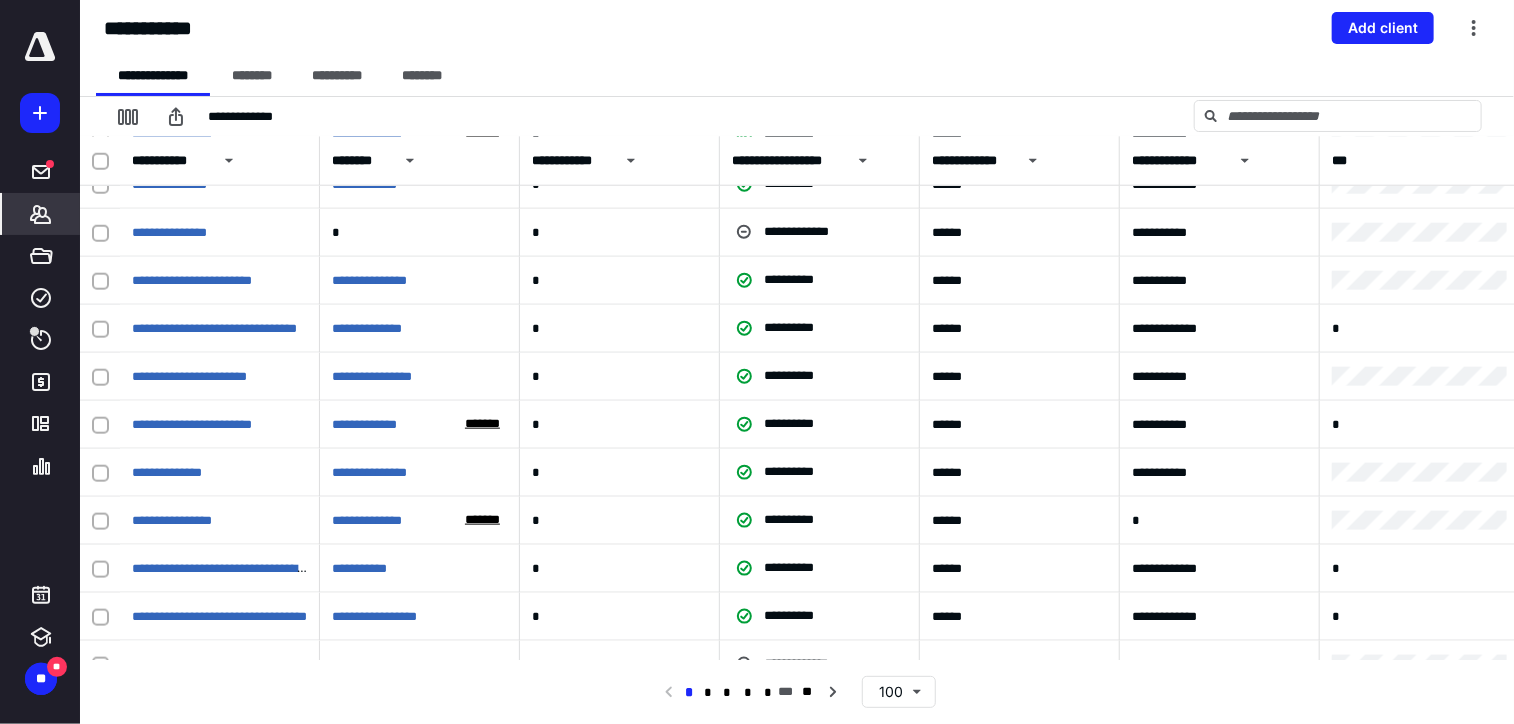 scroll, scrollTop: 1100, scrollLeft: 0, axis: vertical 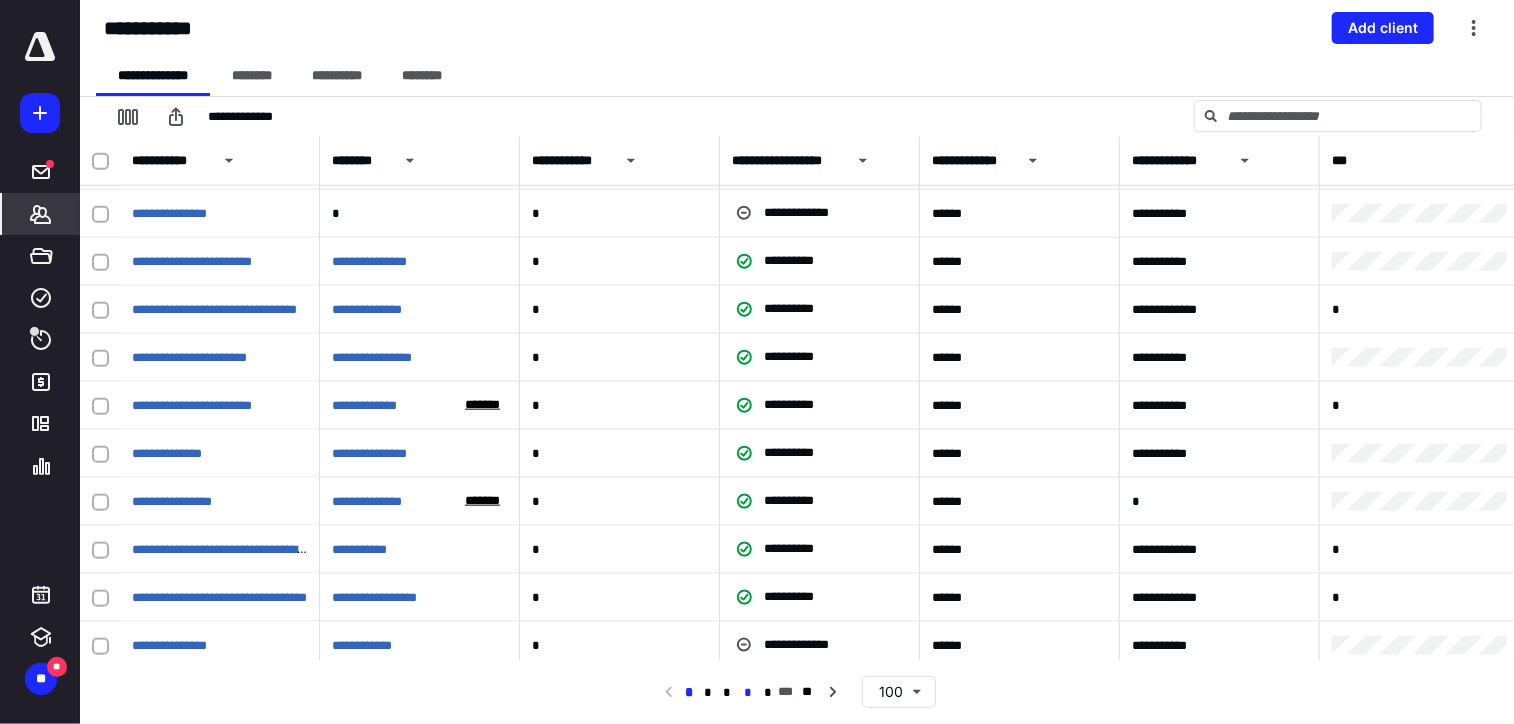 click on "*" at bounding box center (748, 693) 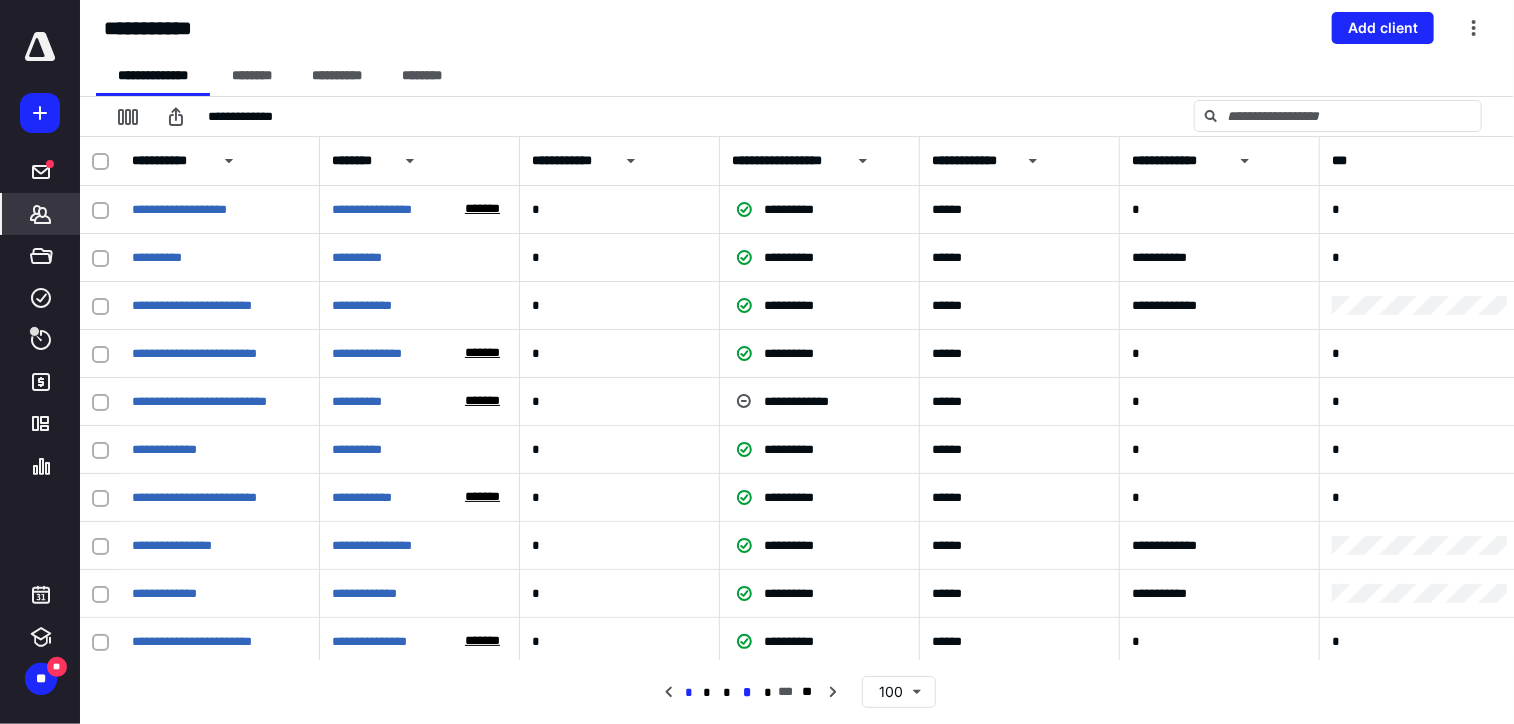 click on "*" at bounding box center (687, 693) 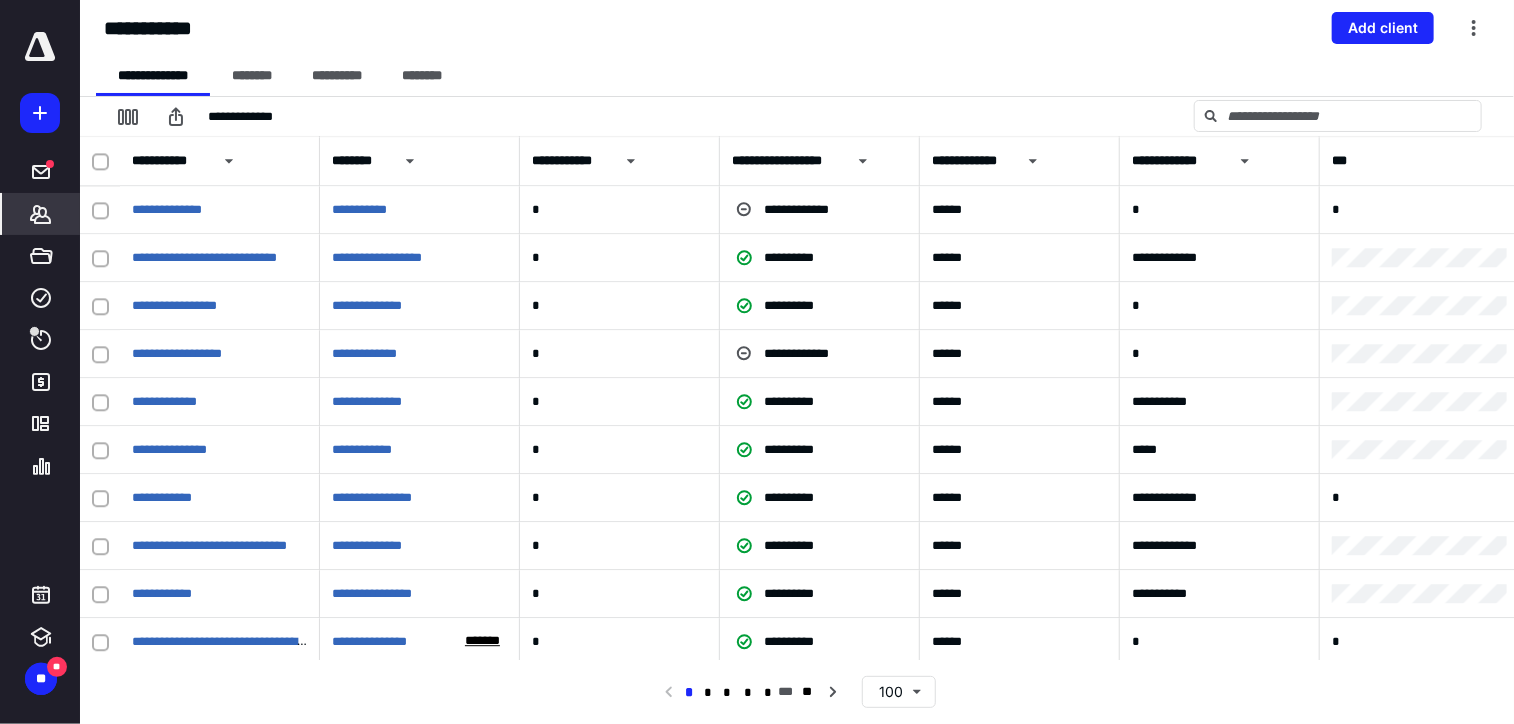 scroll, scrollTop: 2600, scrollLeft: 0, axis: vertical 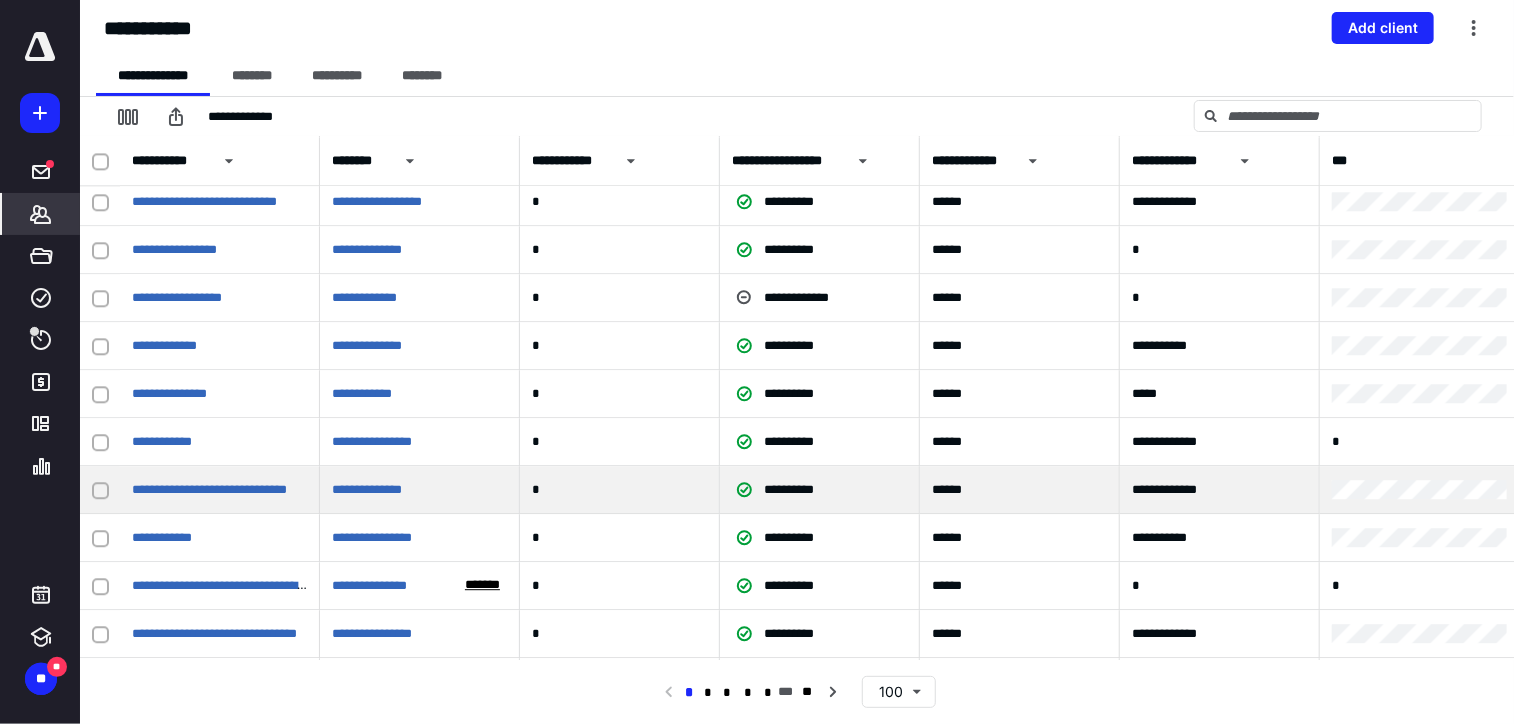 click at bounding box center (100, 490) 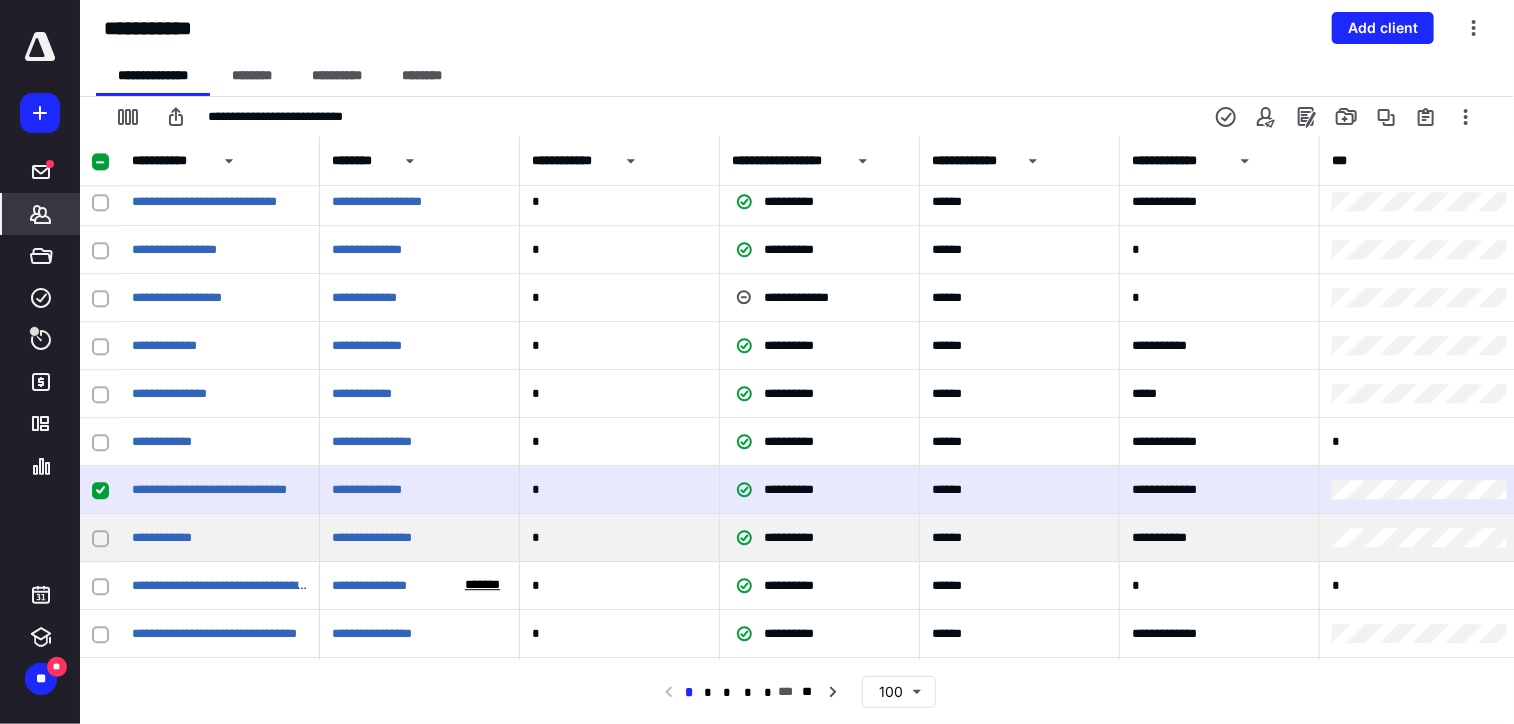 click 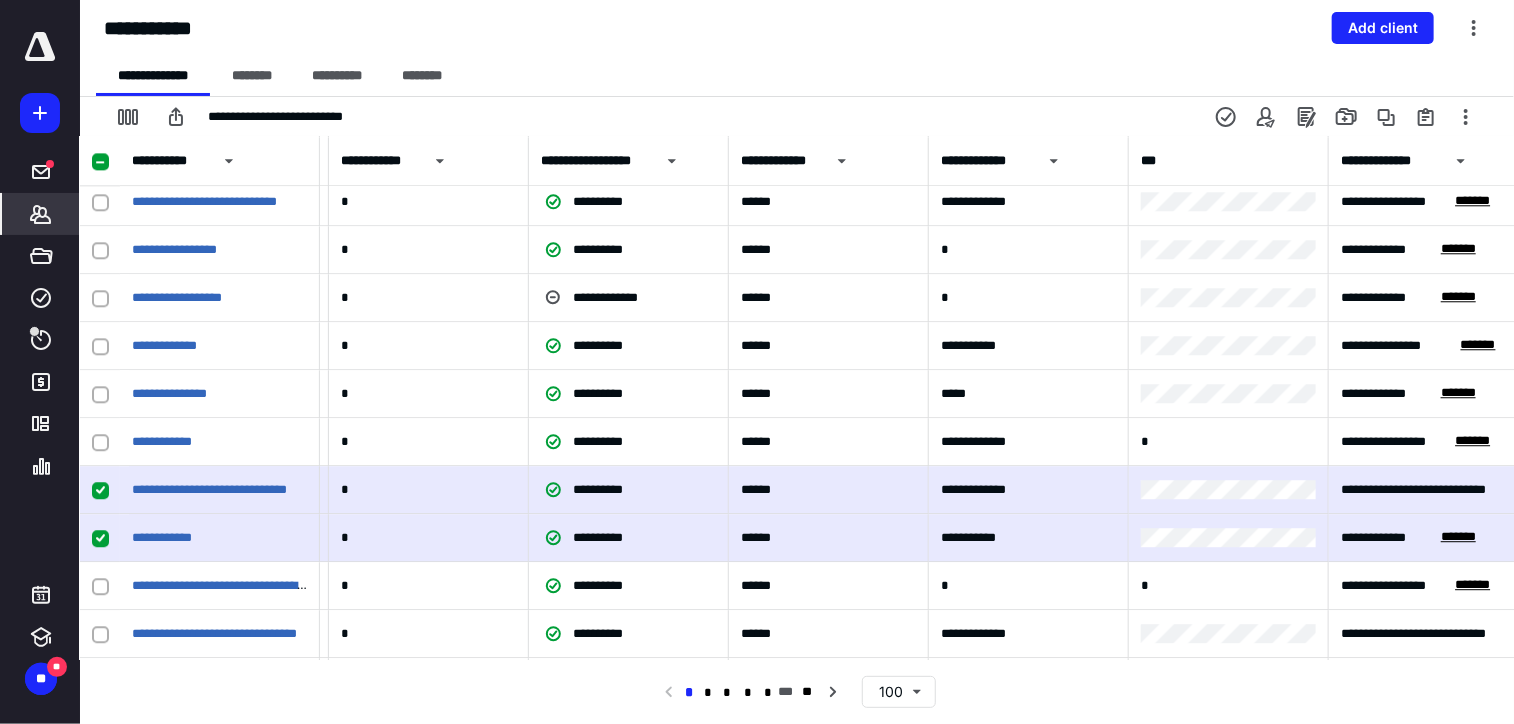 scroll, scrollTop: 2600, scrollLeft: 200, axis: both 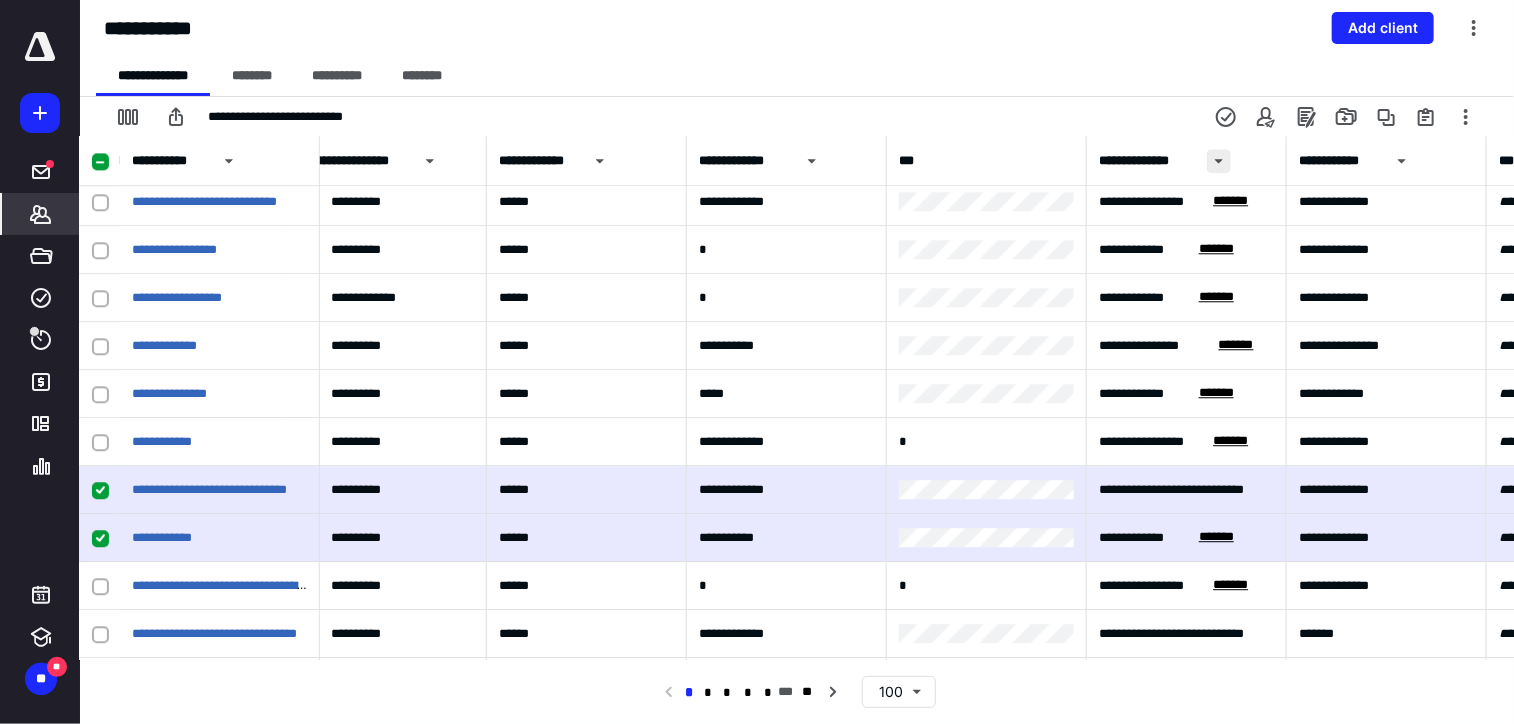 click at bounding box center (1219, 161) 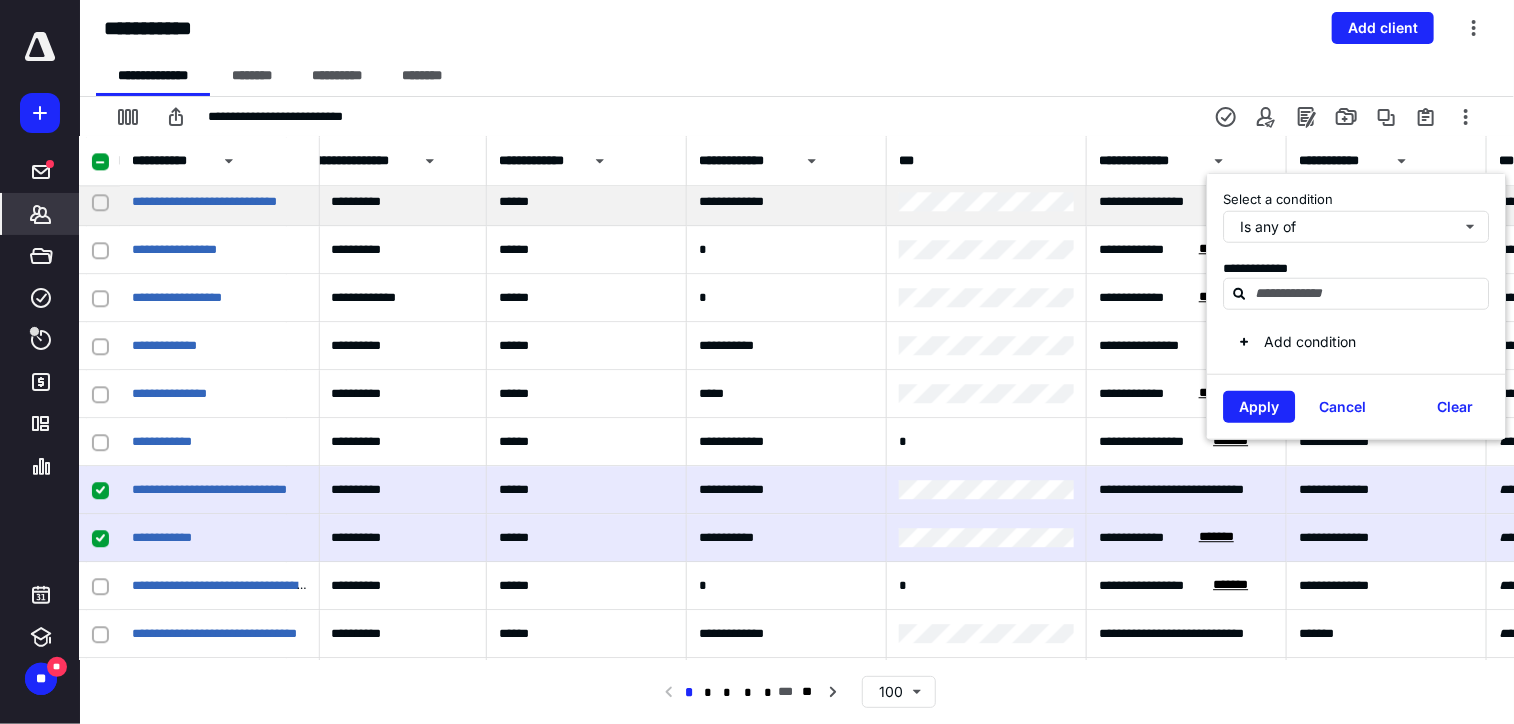 click on "**********" at bounding box center (1150, 202) 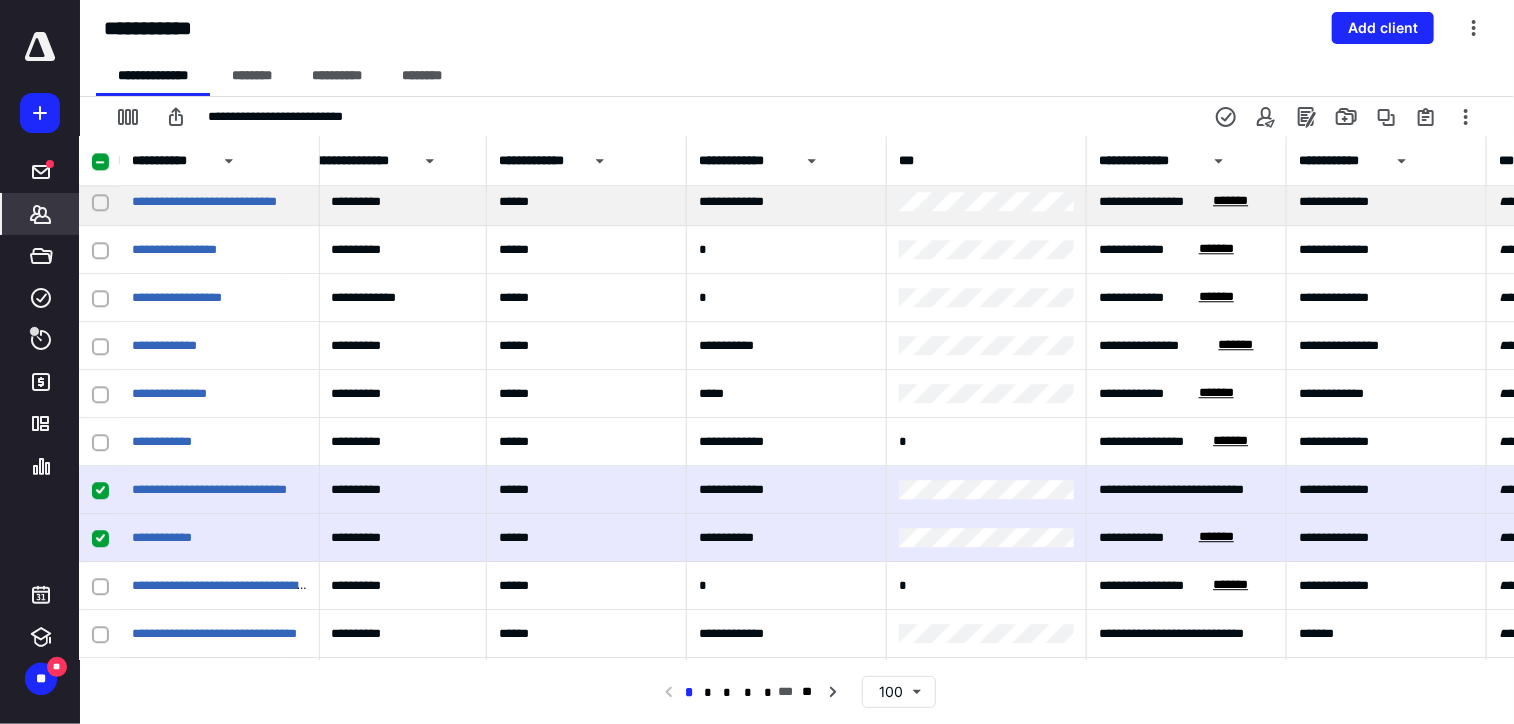 click on "*******" at bounding box center [1230, 202] 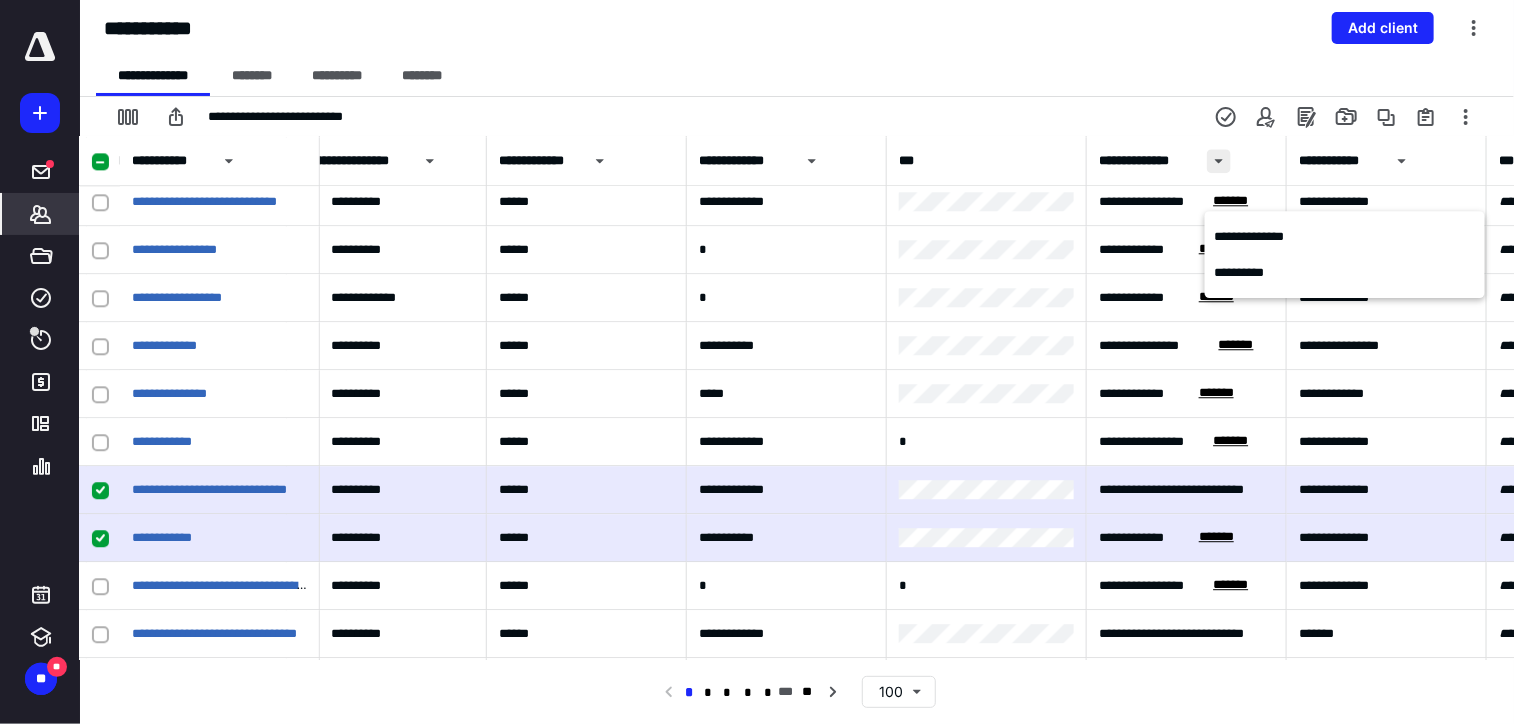 click at bounding box center [1219, 161] 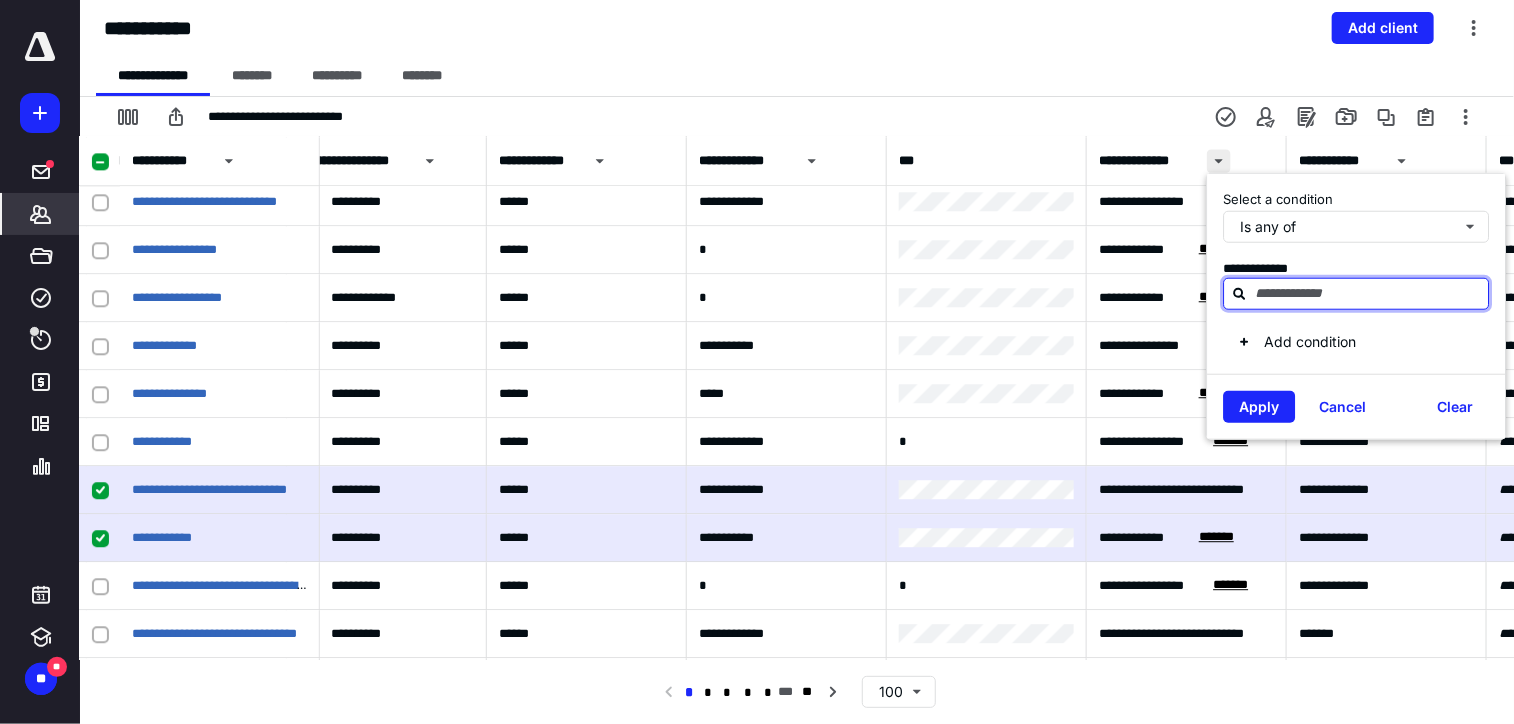 click at bounding box center [1219, 161] 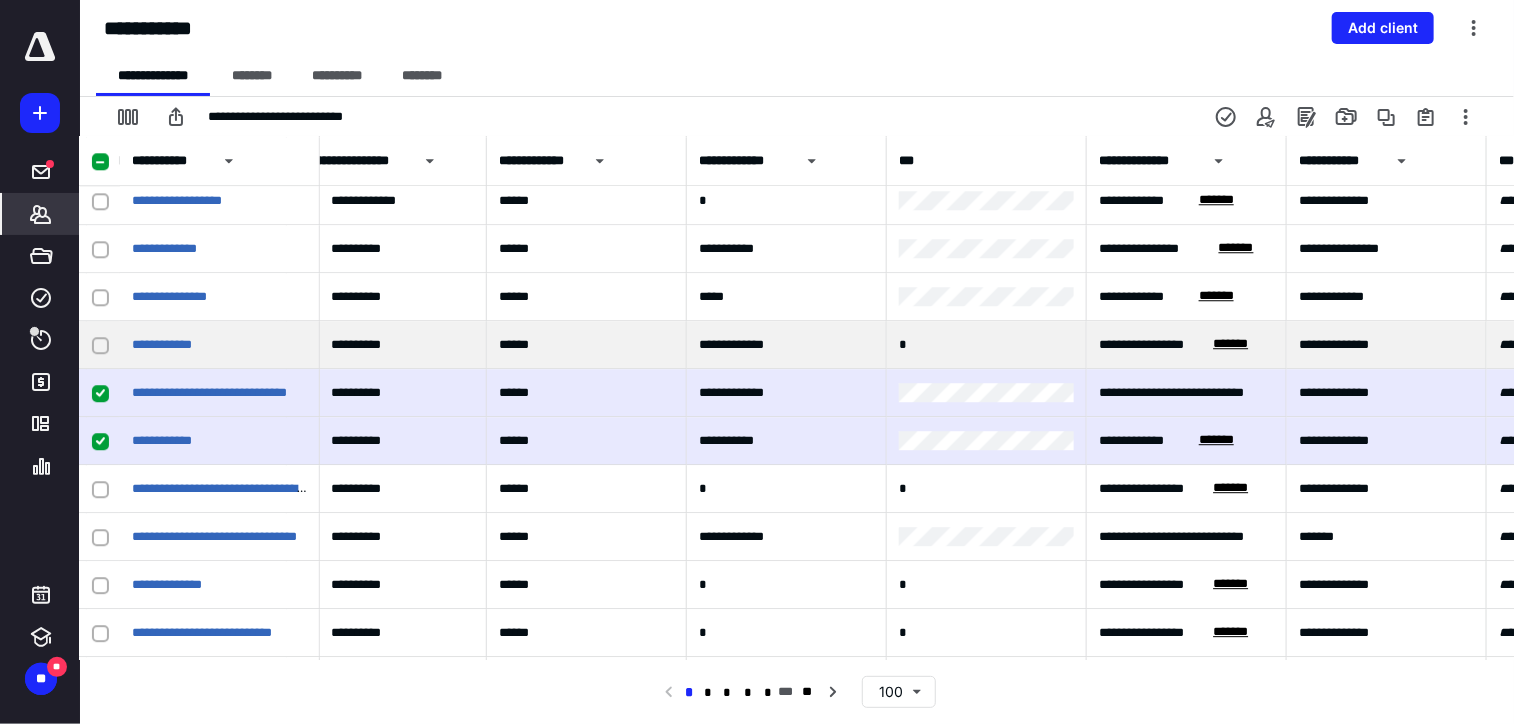scroll, scrollTop: 2700, scrollLeft: 433, axis: both 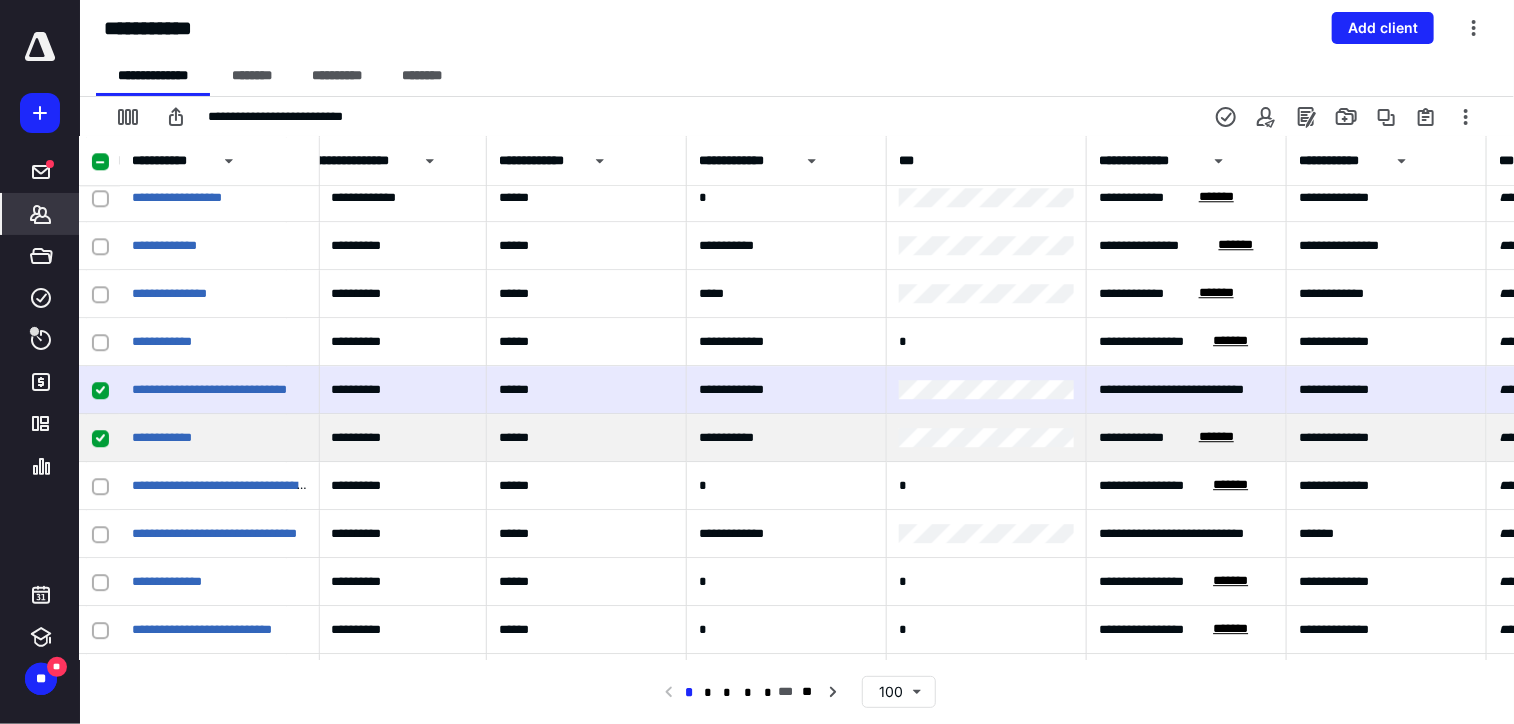 click 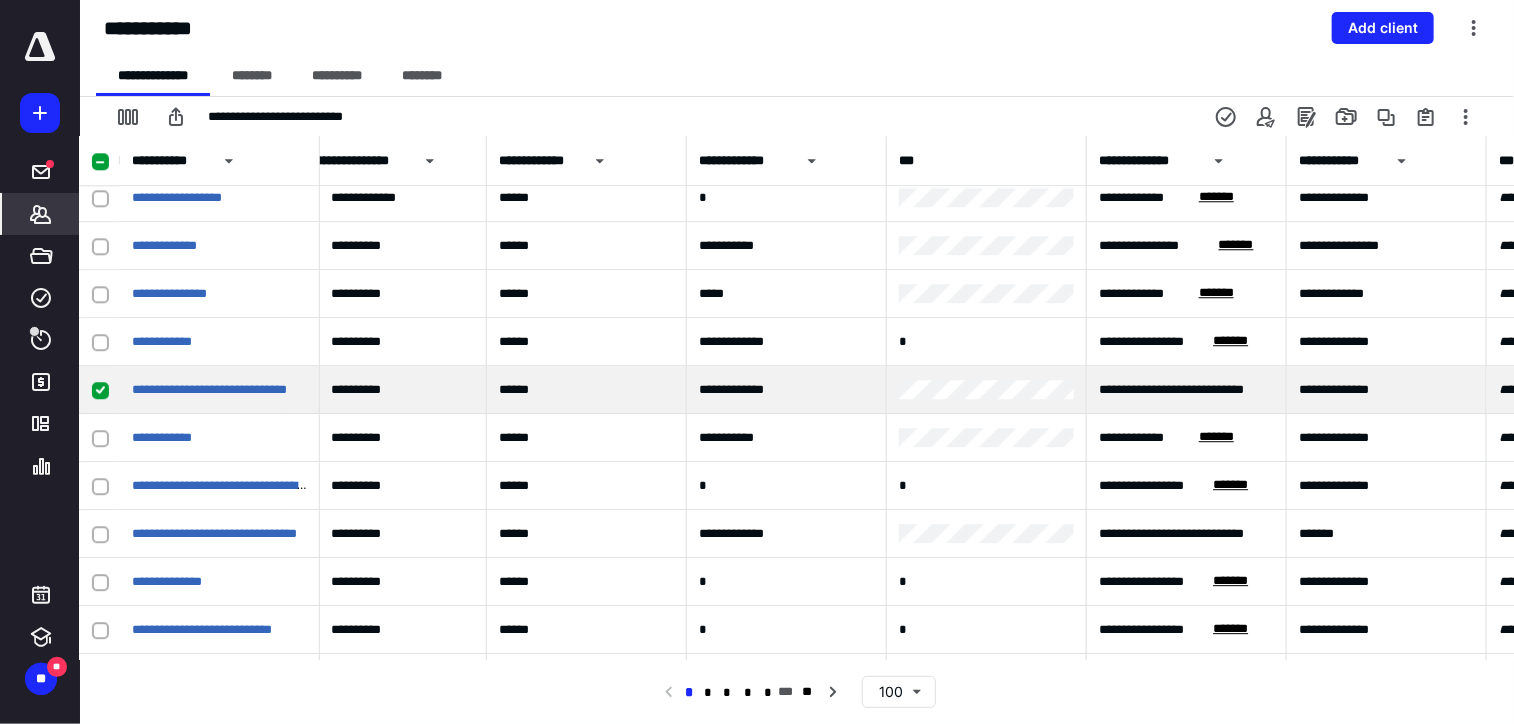 click 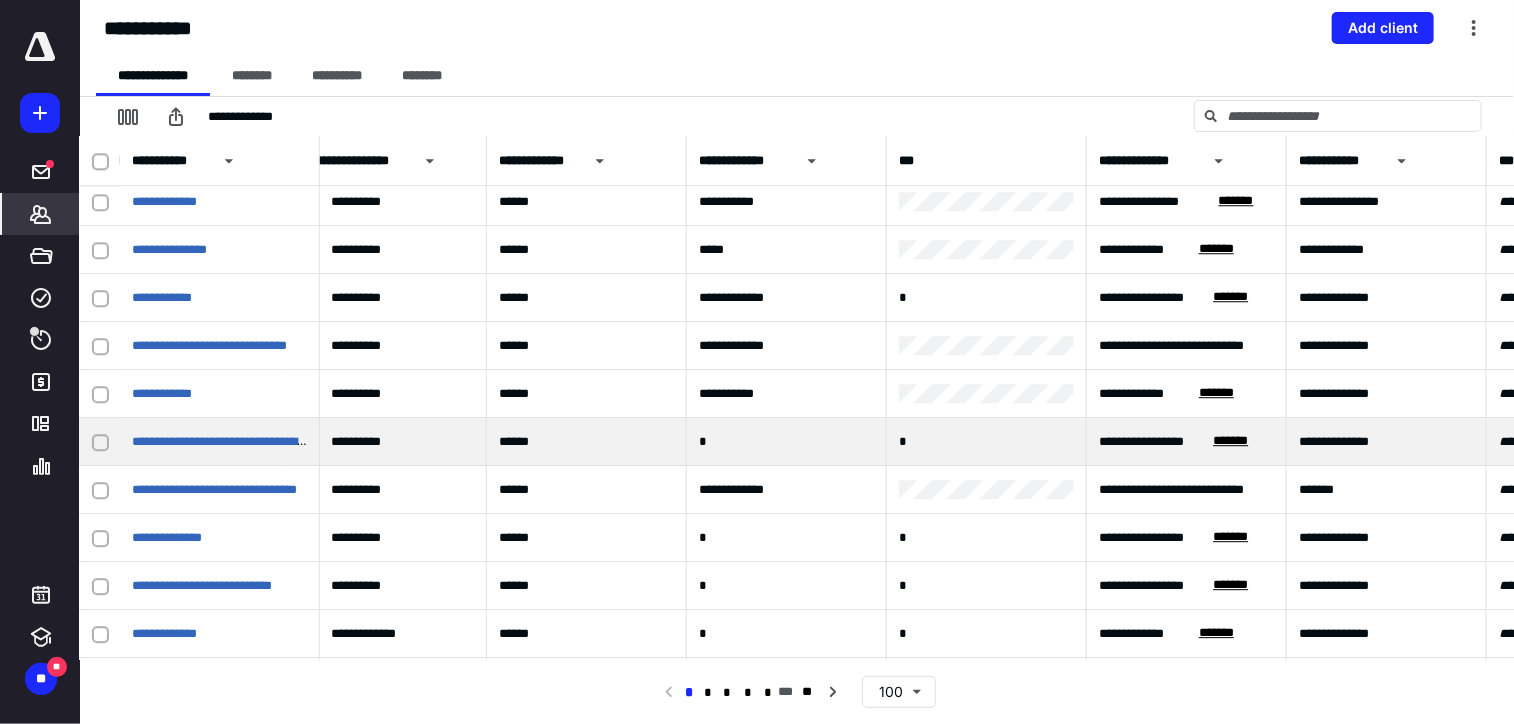 scroll, scrollTop: 2800, scrollLeft: 433, axis: both 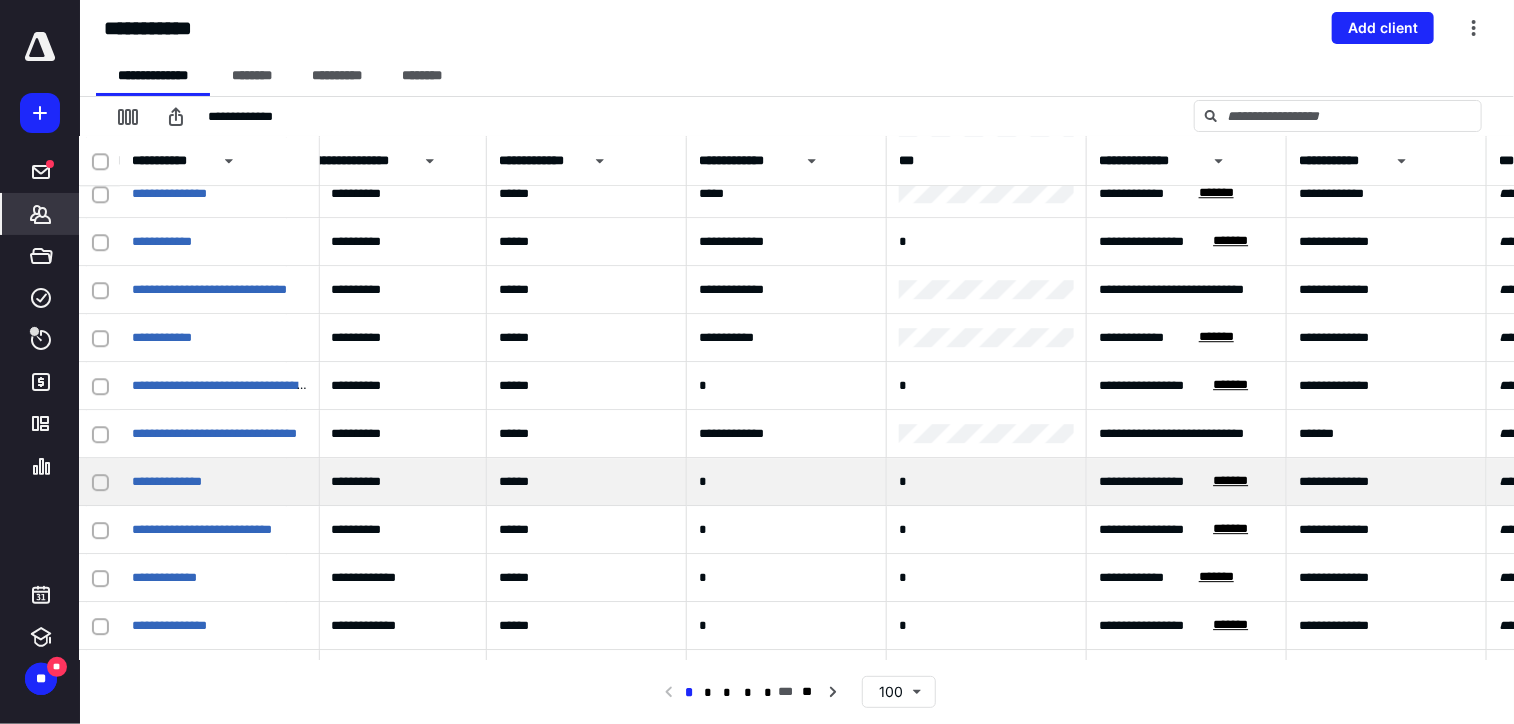 click 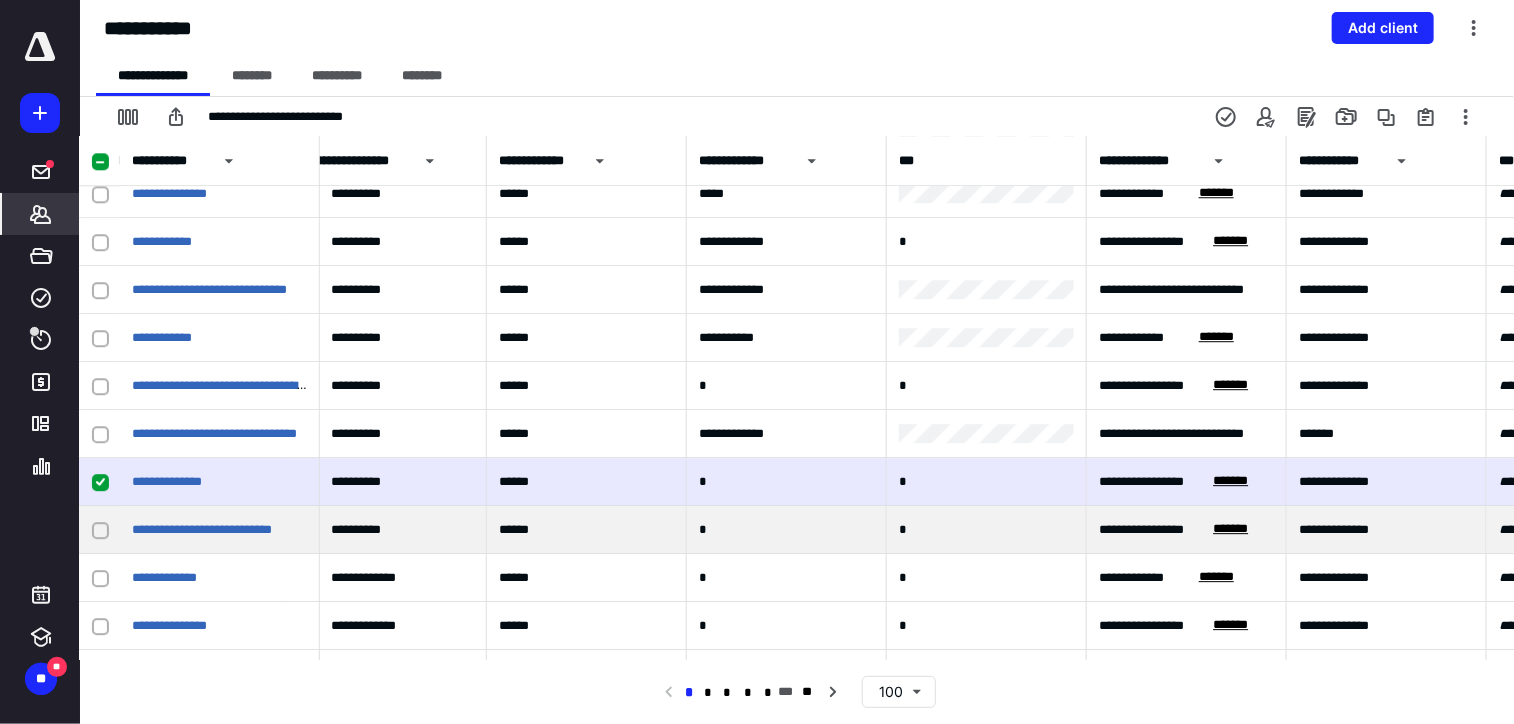 click at bounding box center (100, 530) 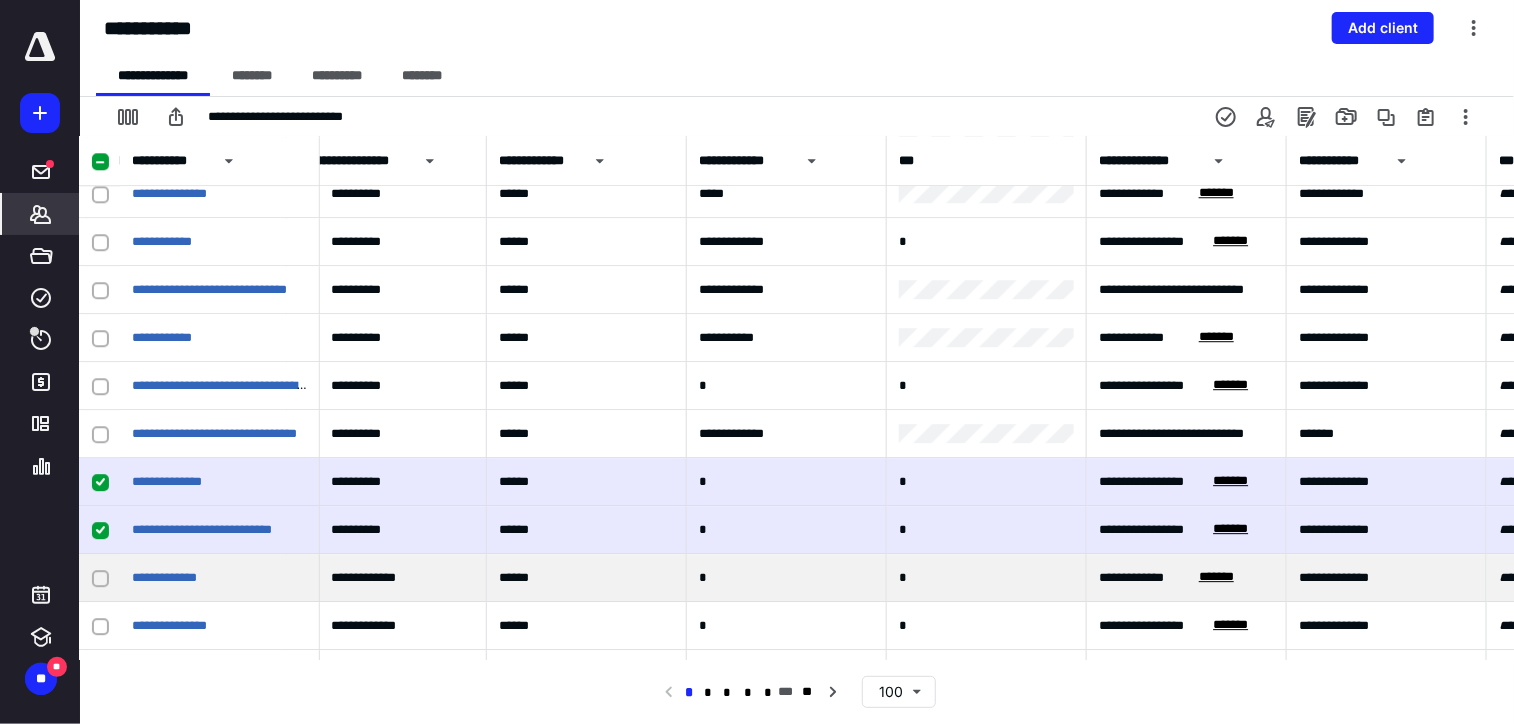 click at bounding box center (100, 578) 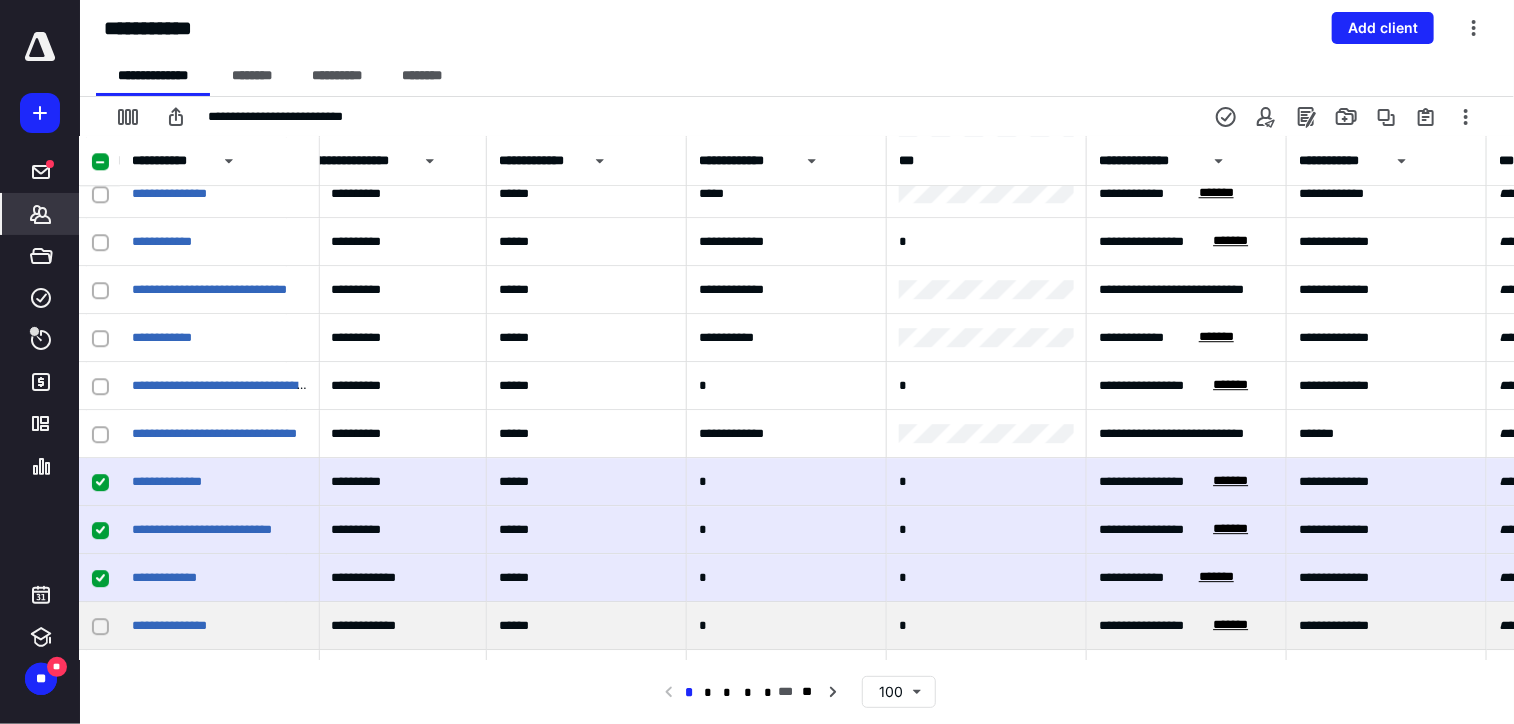 click 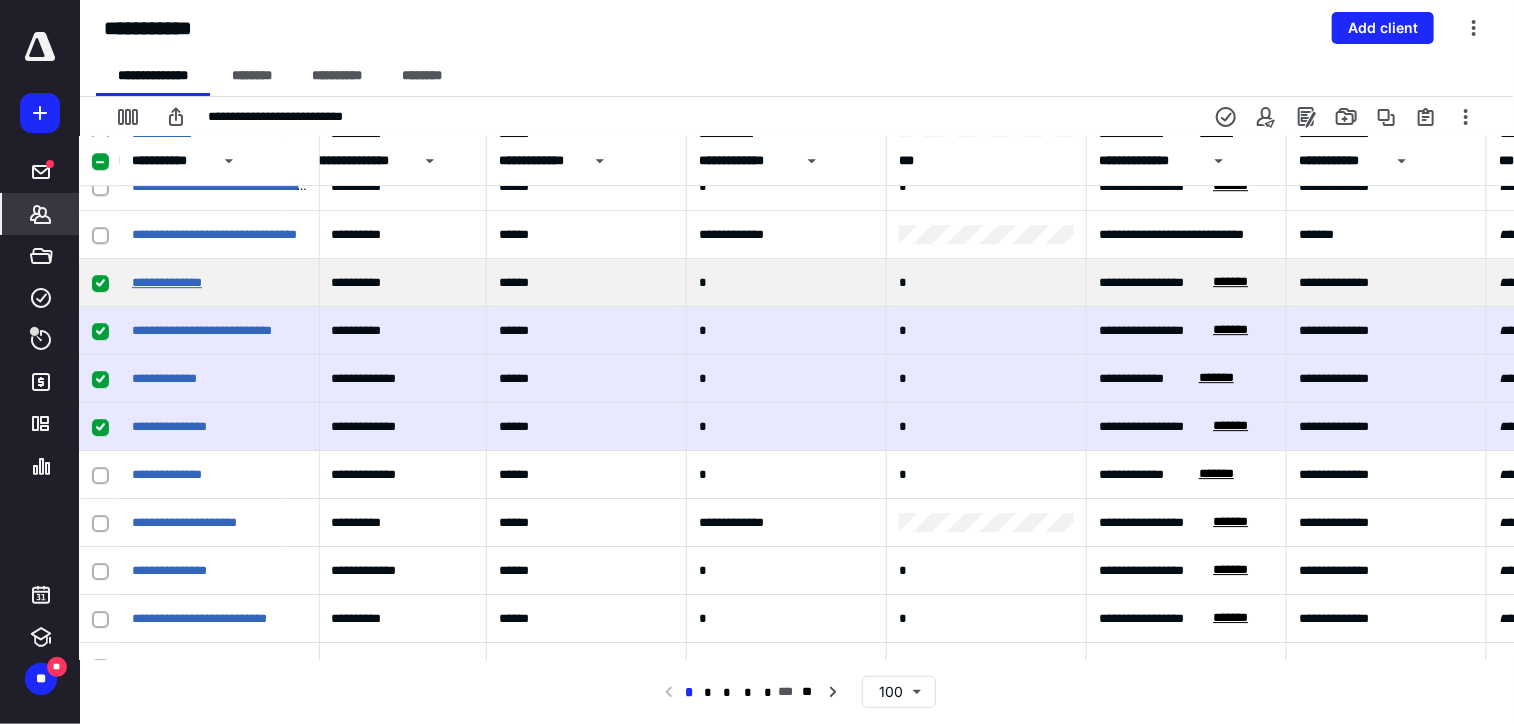 scroll, scrollTop: 3000, scrollLeft: 433, axis: both 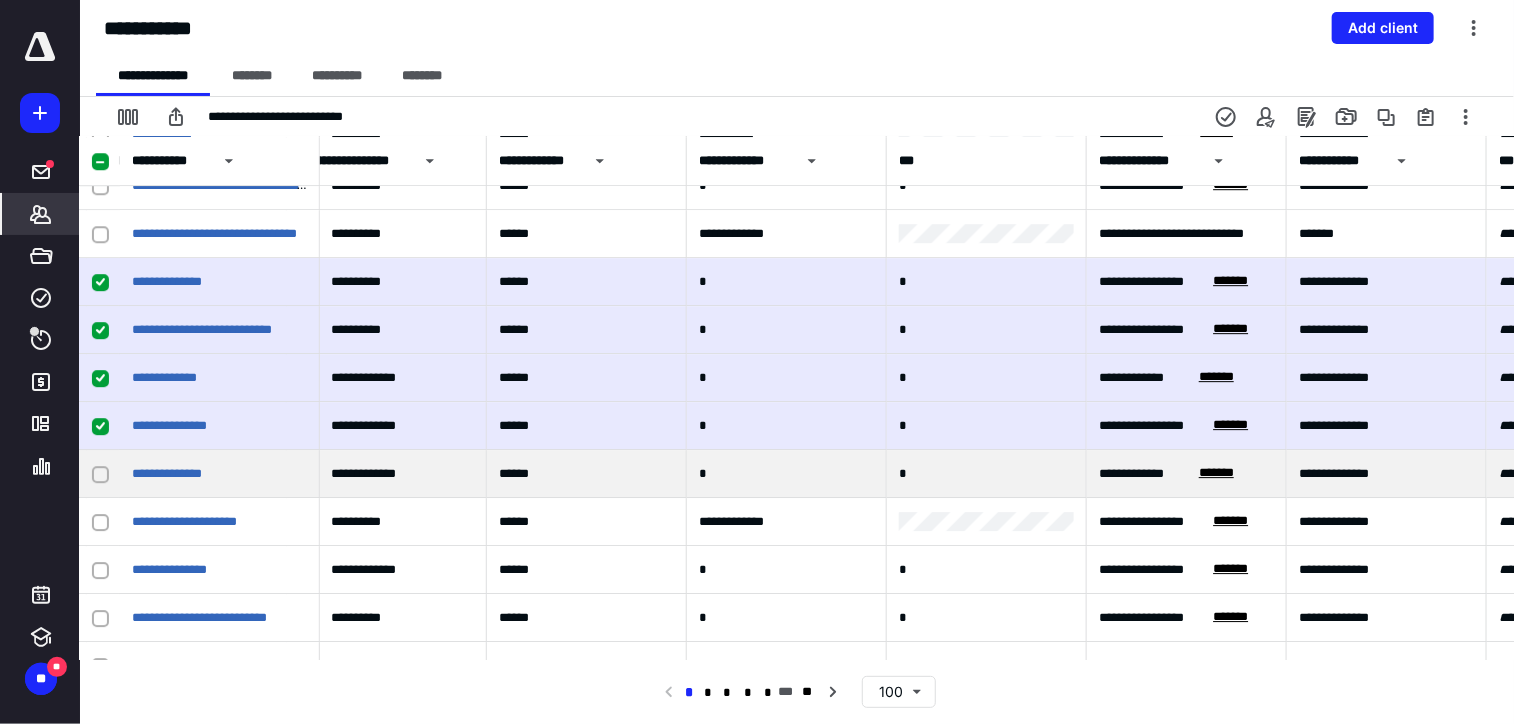 click at bounding box center (100, 474) 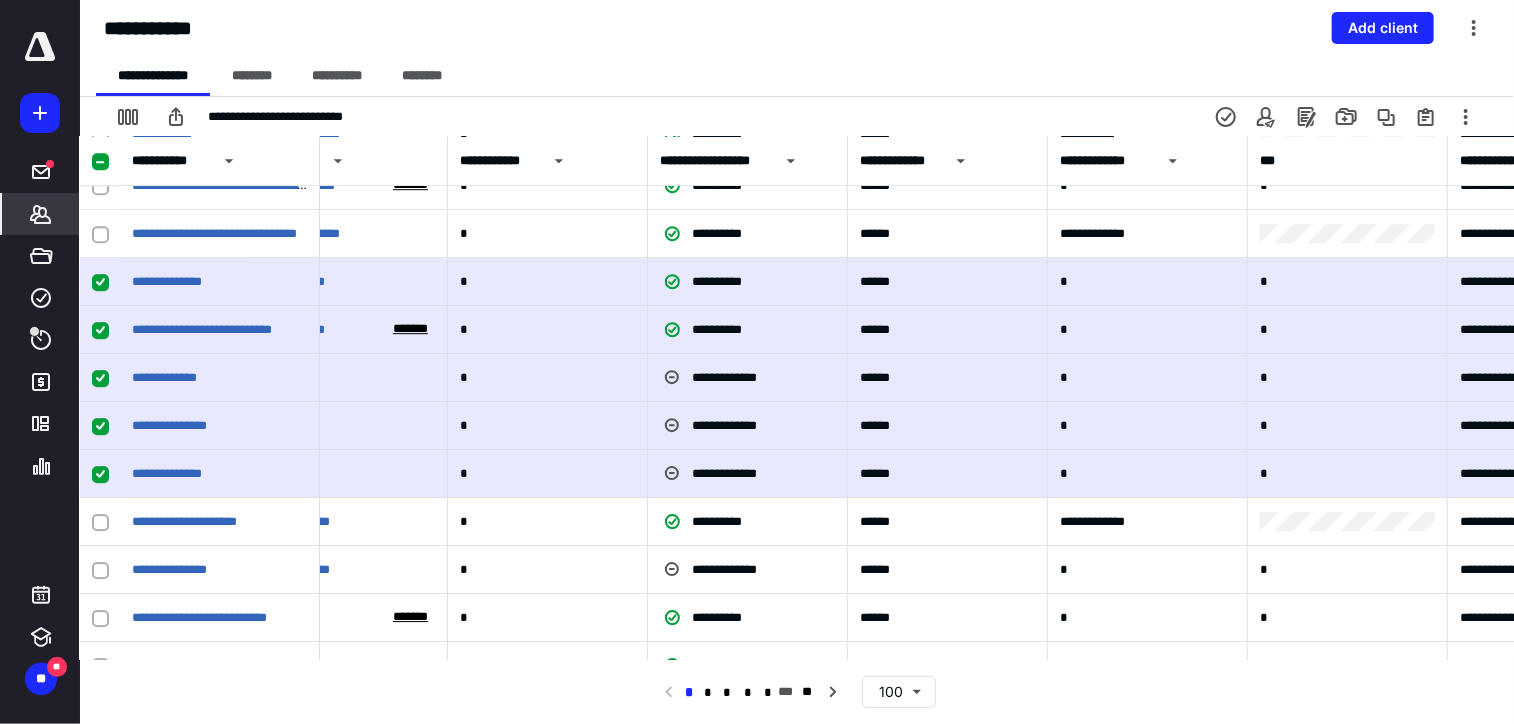 scroll, scrollTop: 3000, scrollLeft: 0, axis: vertical 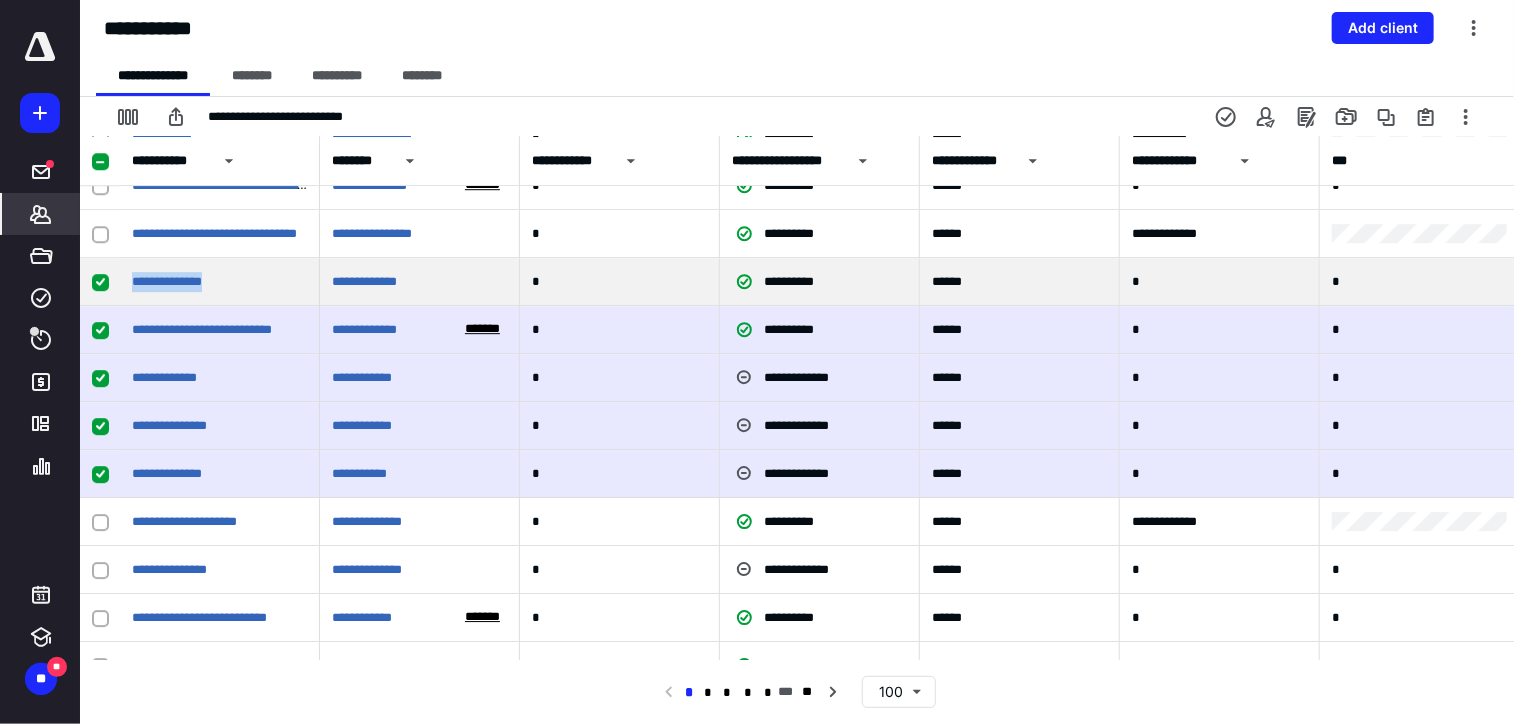 drag, startPoint x: 224, startPoint y: 285, endPoint x: 124, endPoint y: 299, distance: 100.97524 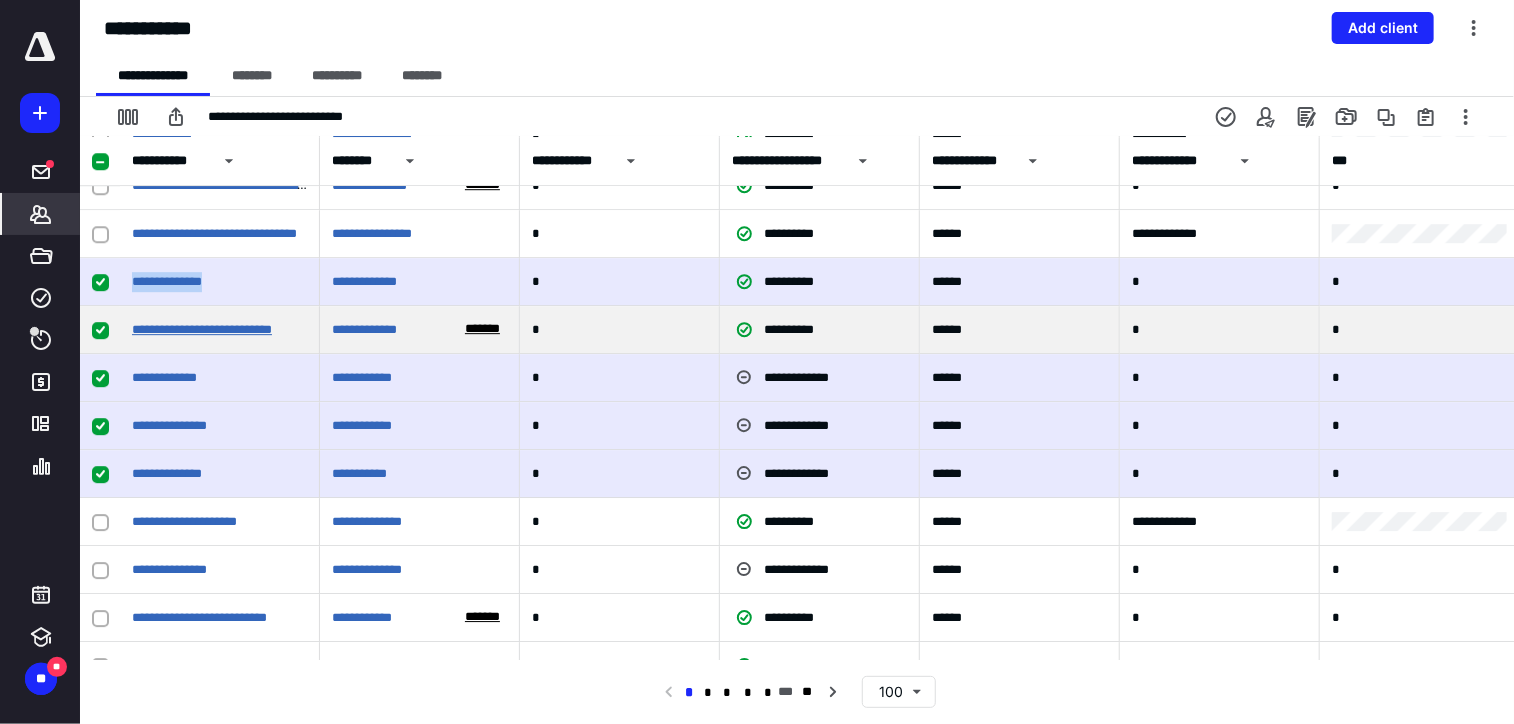 click on "**********" at bounding box center (202, 329) 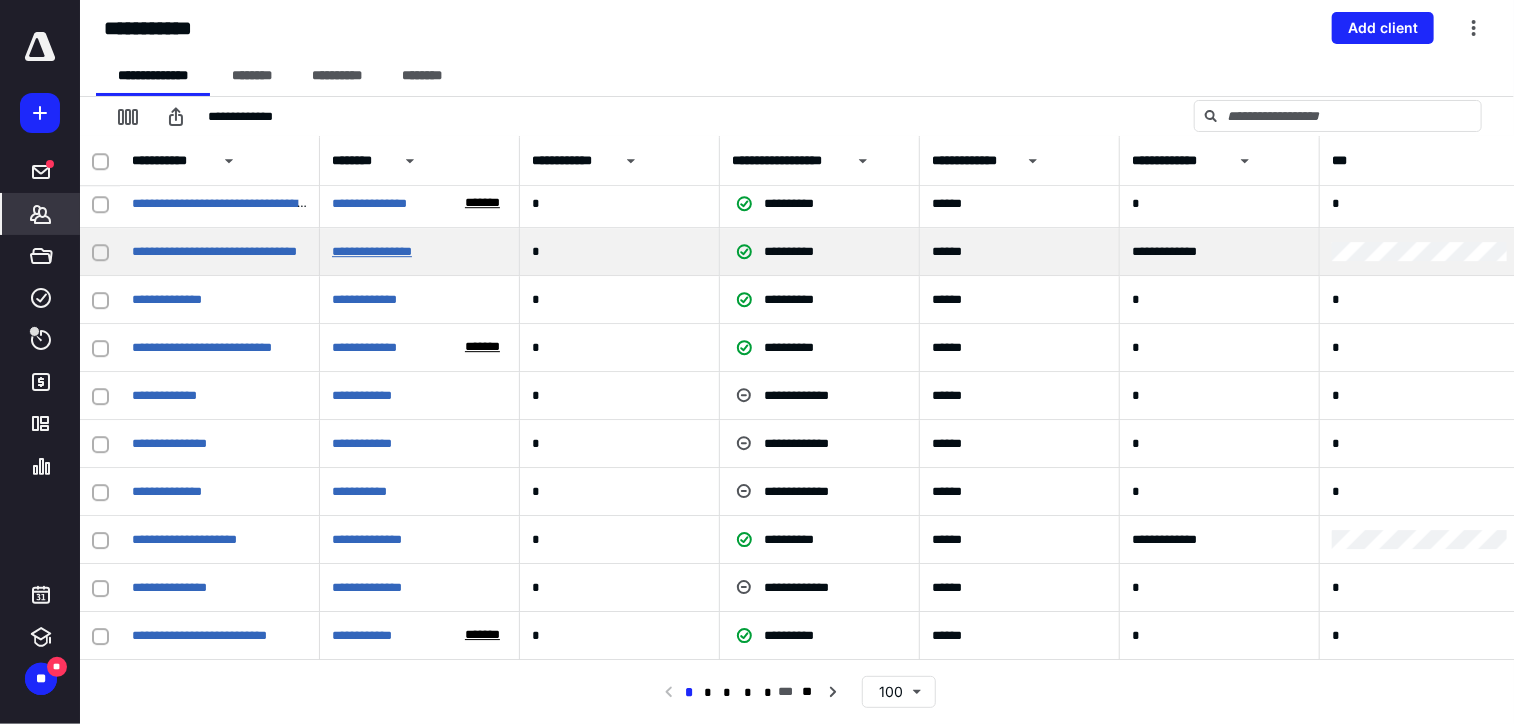 scroll, scrollTop: 3000, scrollLeft: 0, axis: vertical 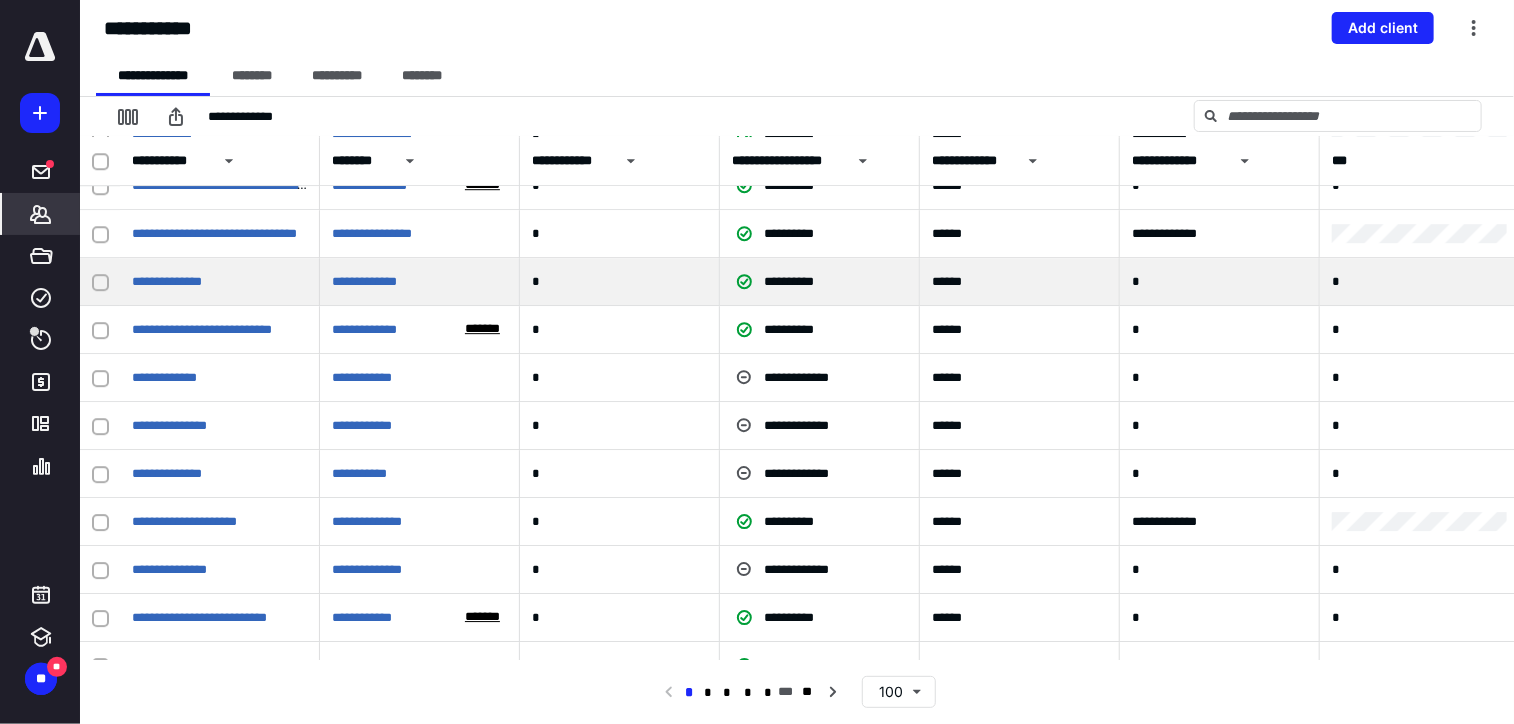 click 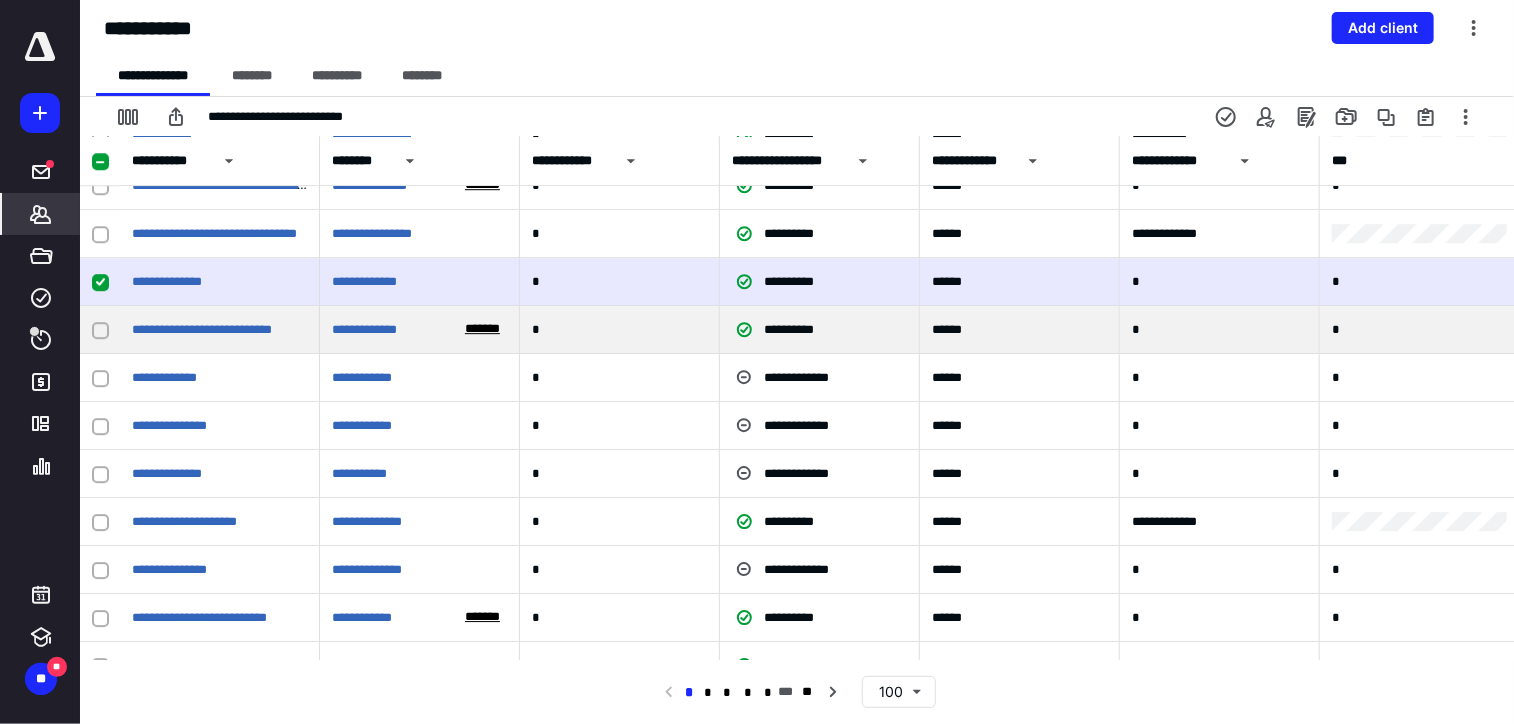 click at bounding box center (100, 330) 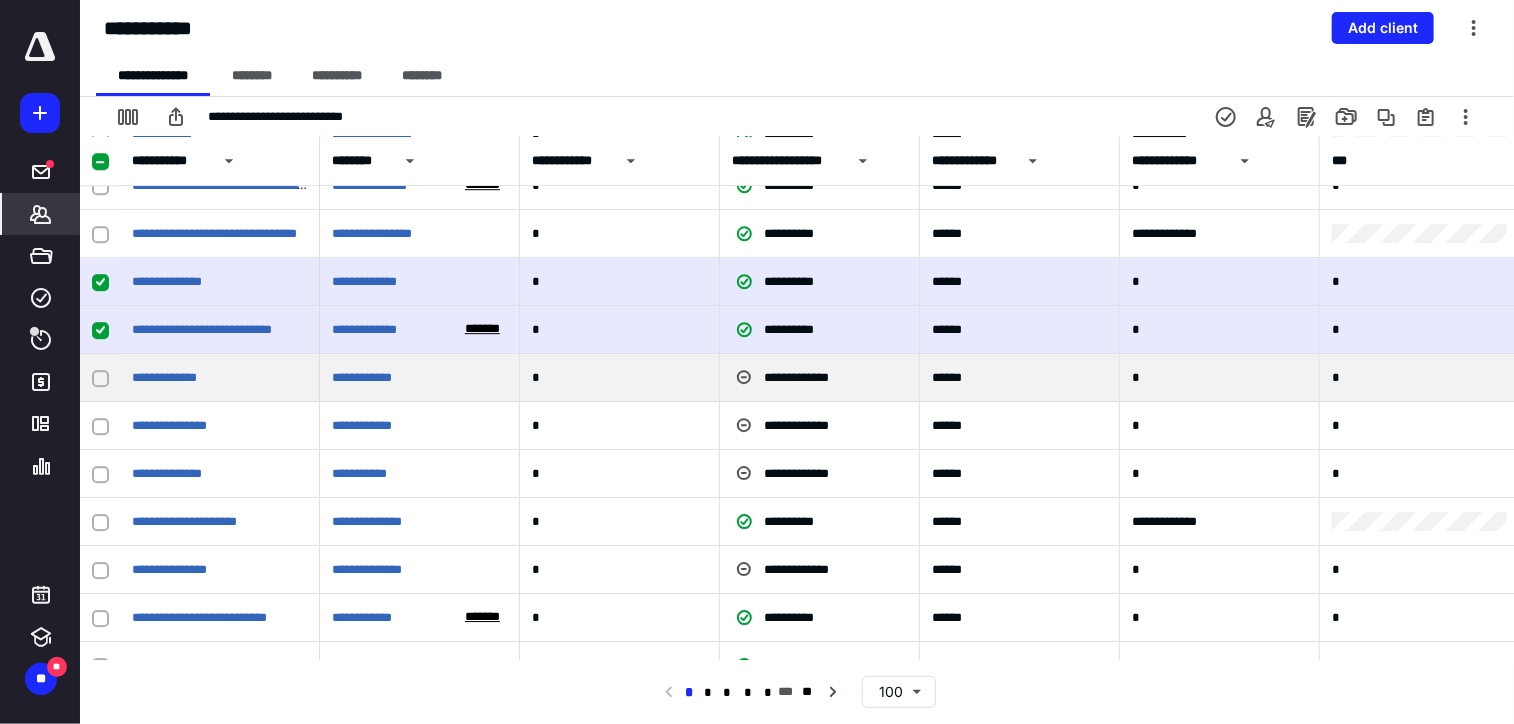 click 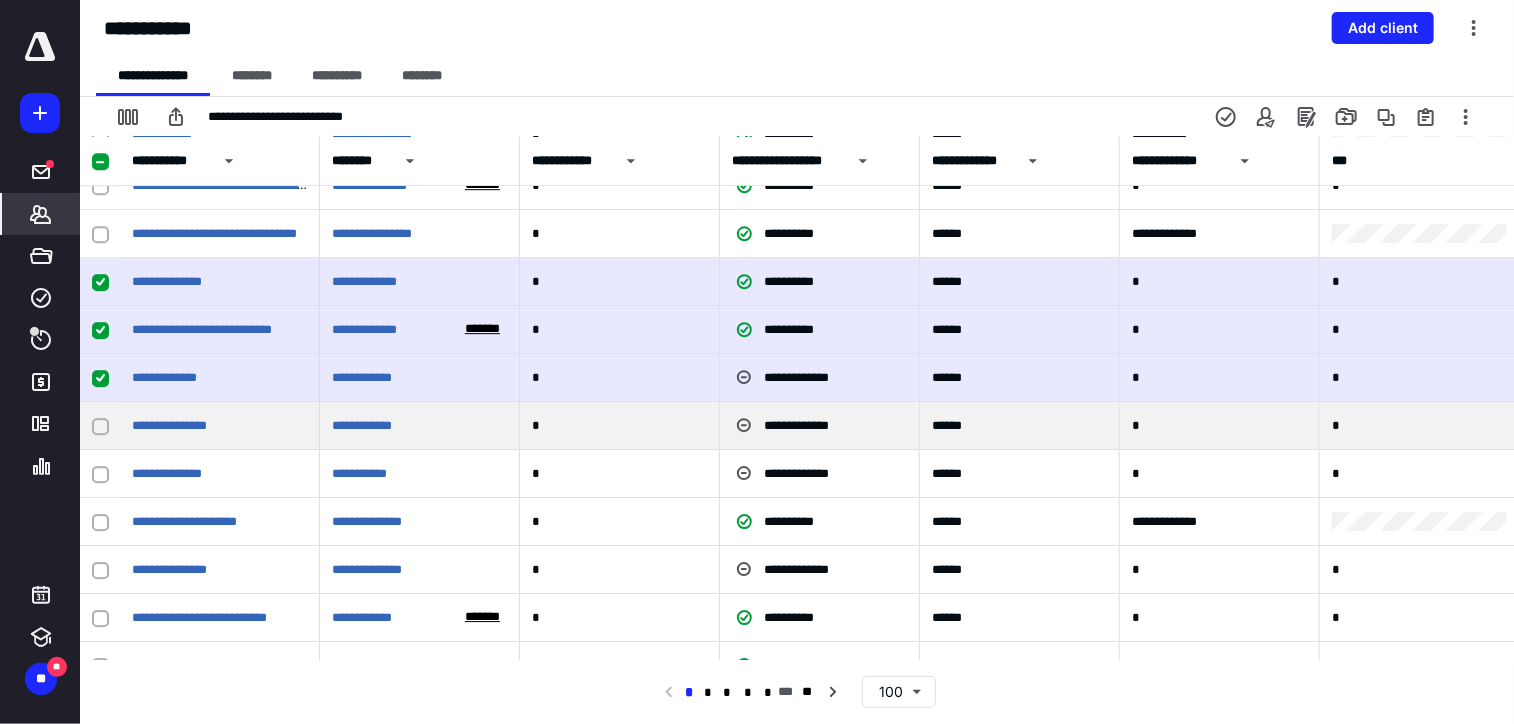 click at bounding box center (100, 426) 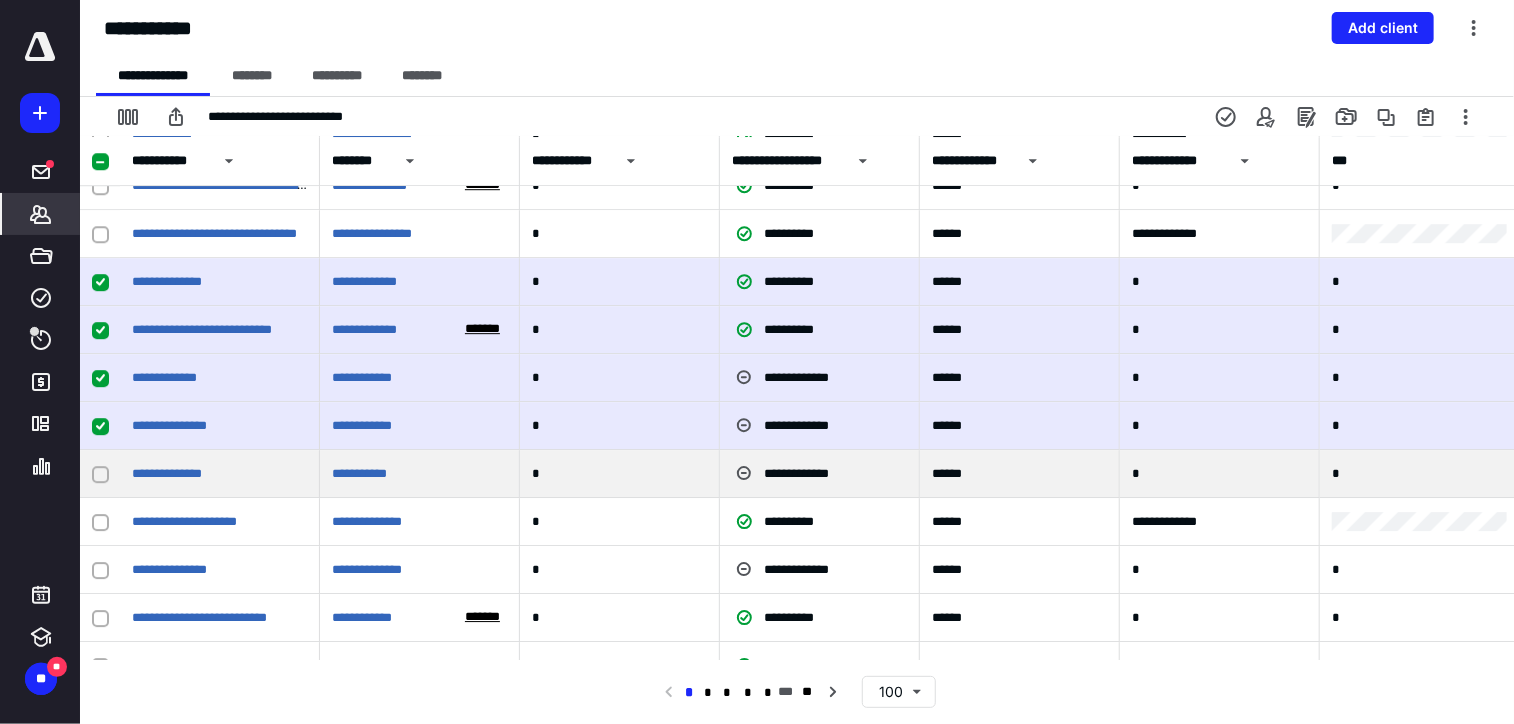 click at bounding box center [100, 474] 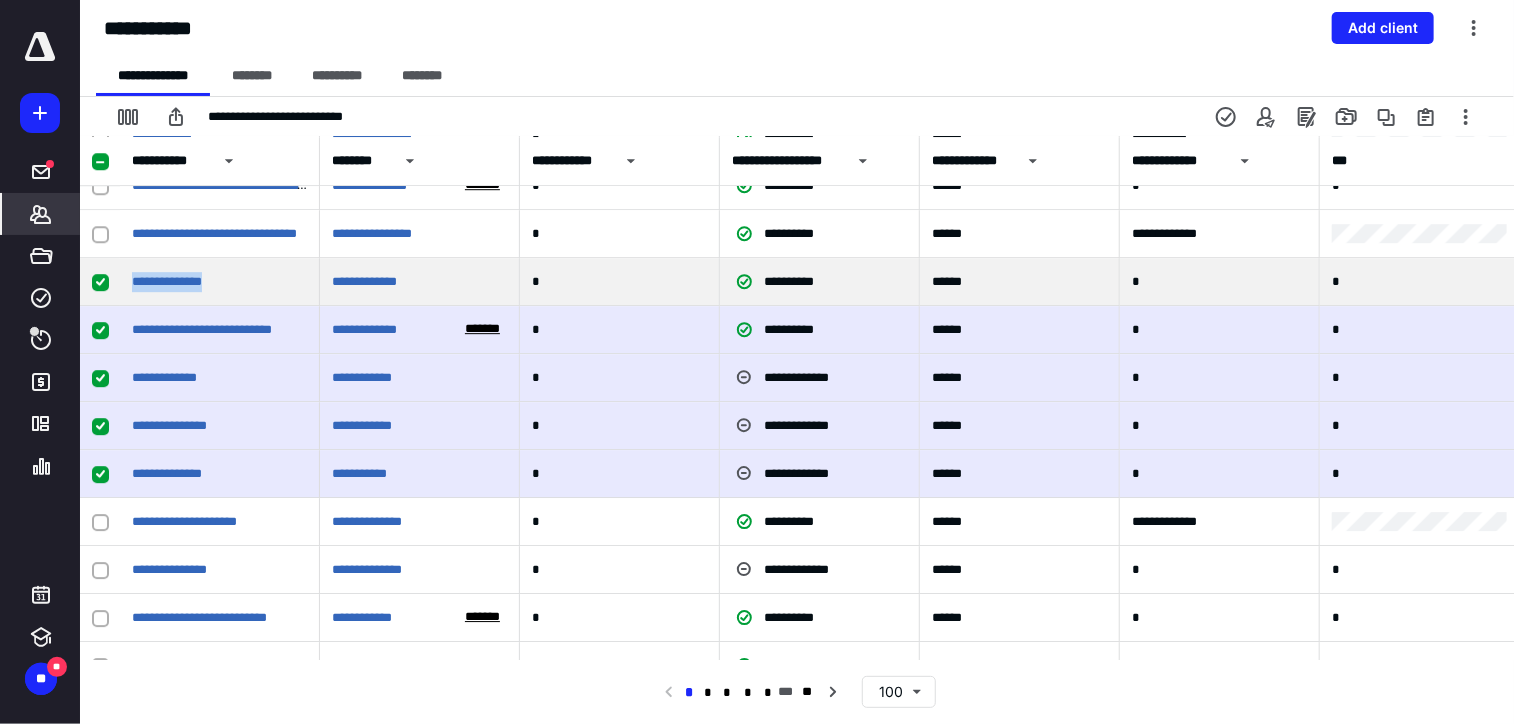 drag, startPoint x: 244, startPoint y: 288, endPoint x: 114, endPoint y: 271, distance: 131.10683 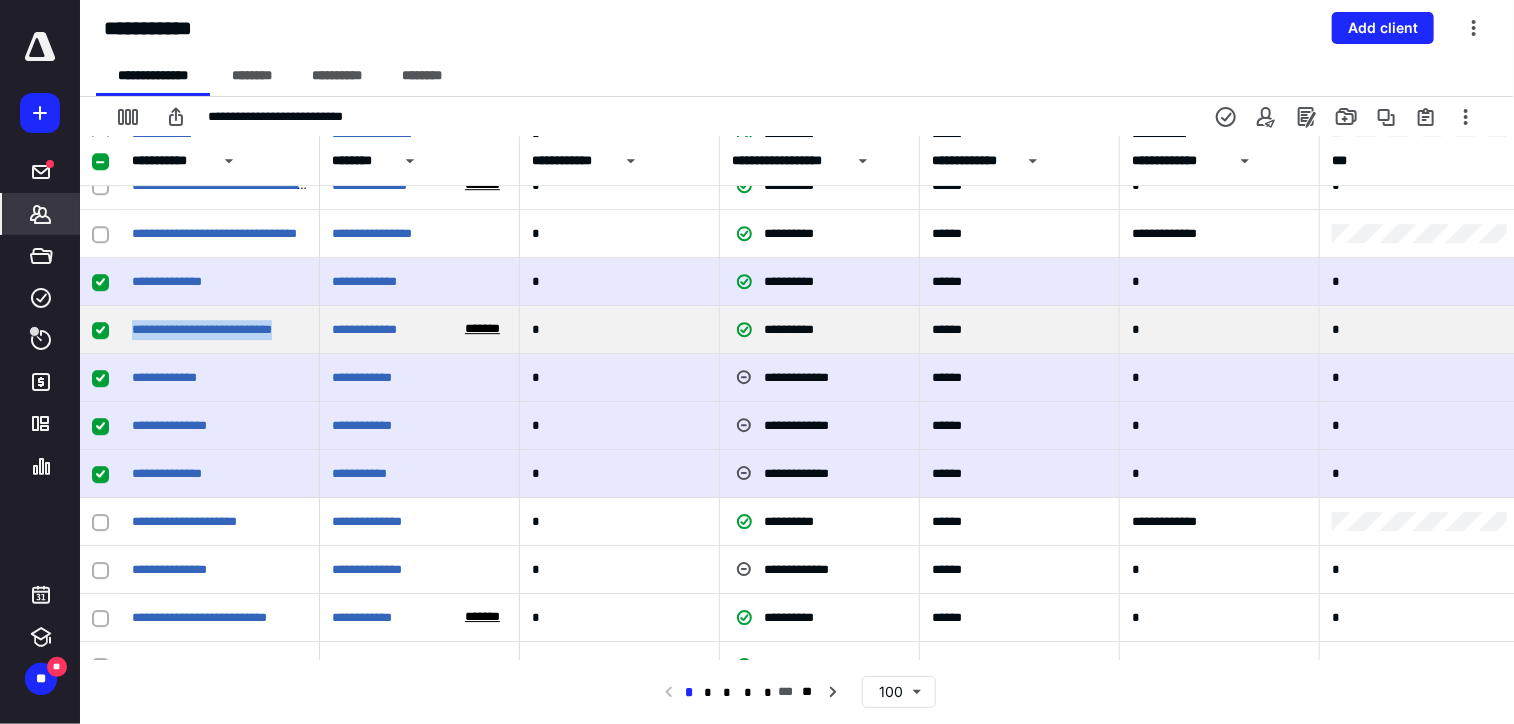 drag, startPoint x: 311, startPoint y: 327, endPoint x: 100, endPoint y: 335, distance: 211.15161 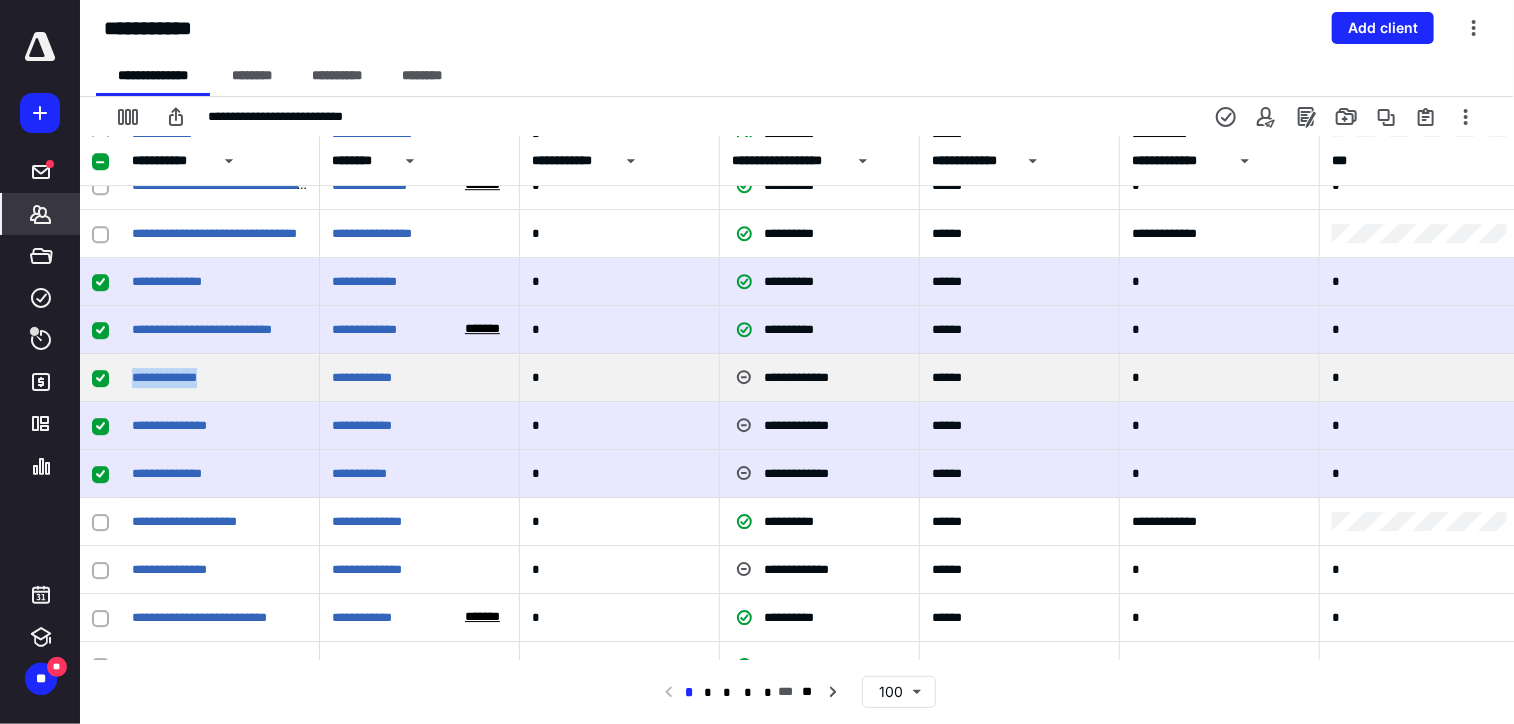 drag, startPoint x: 228, startPoint y: 380, endPoint x: 97, endPoint y: 381, distance: 131.00381 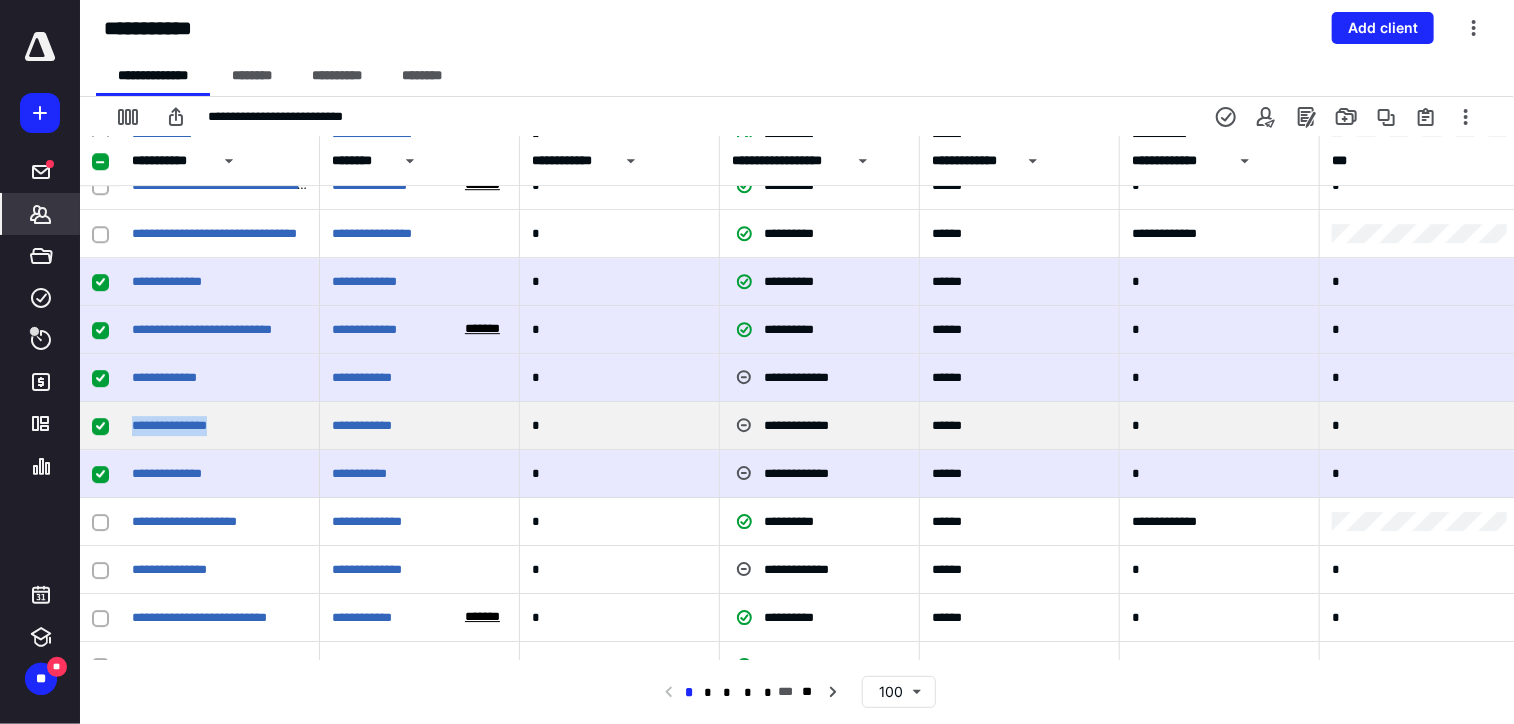drag, startPoint x: 245, startPoint y: 429, endPoint x: 80, endPoint y: 428, distance: 165.00304 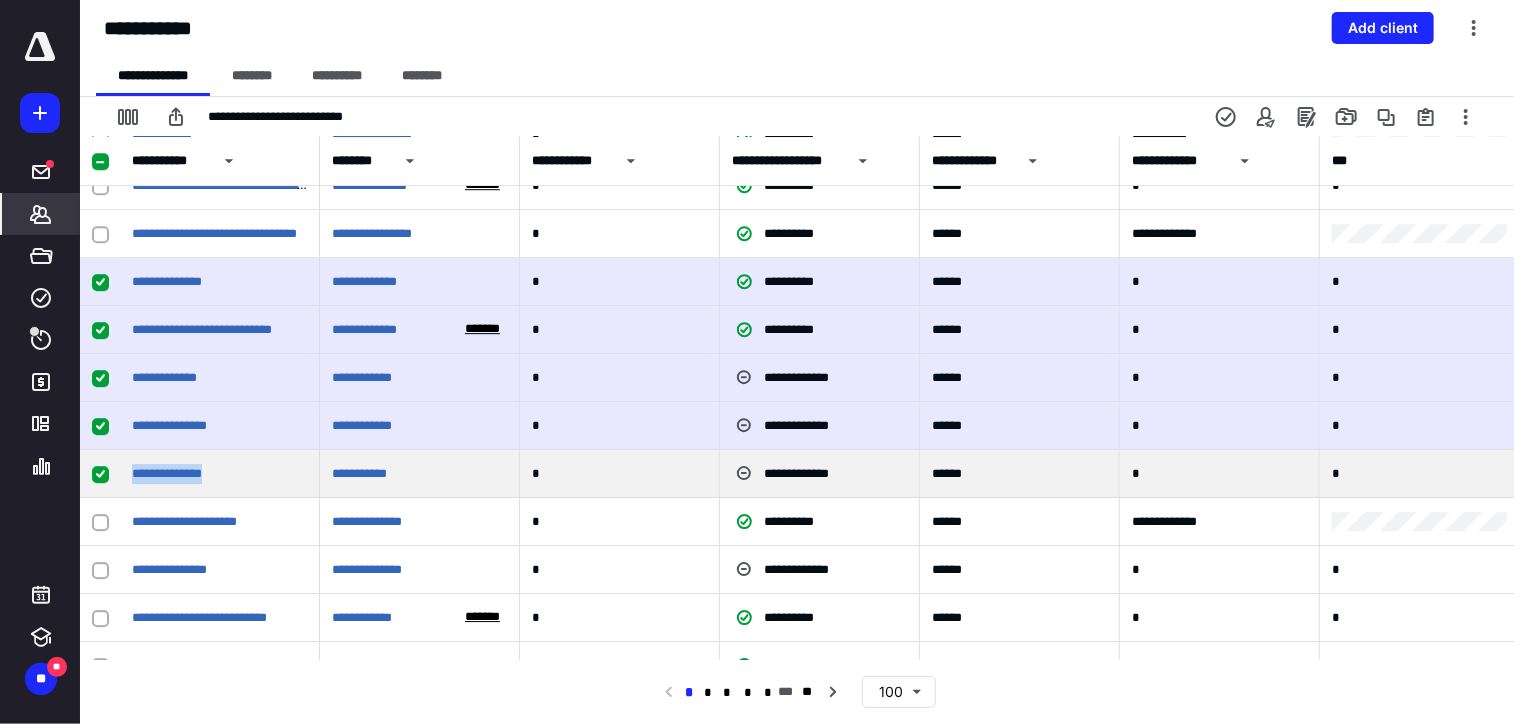 drag, startPoint x: 232, startPoint y: 471, endPoint x: 109, endPoint y: 475, distance: 123.065025 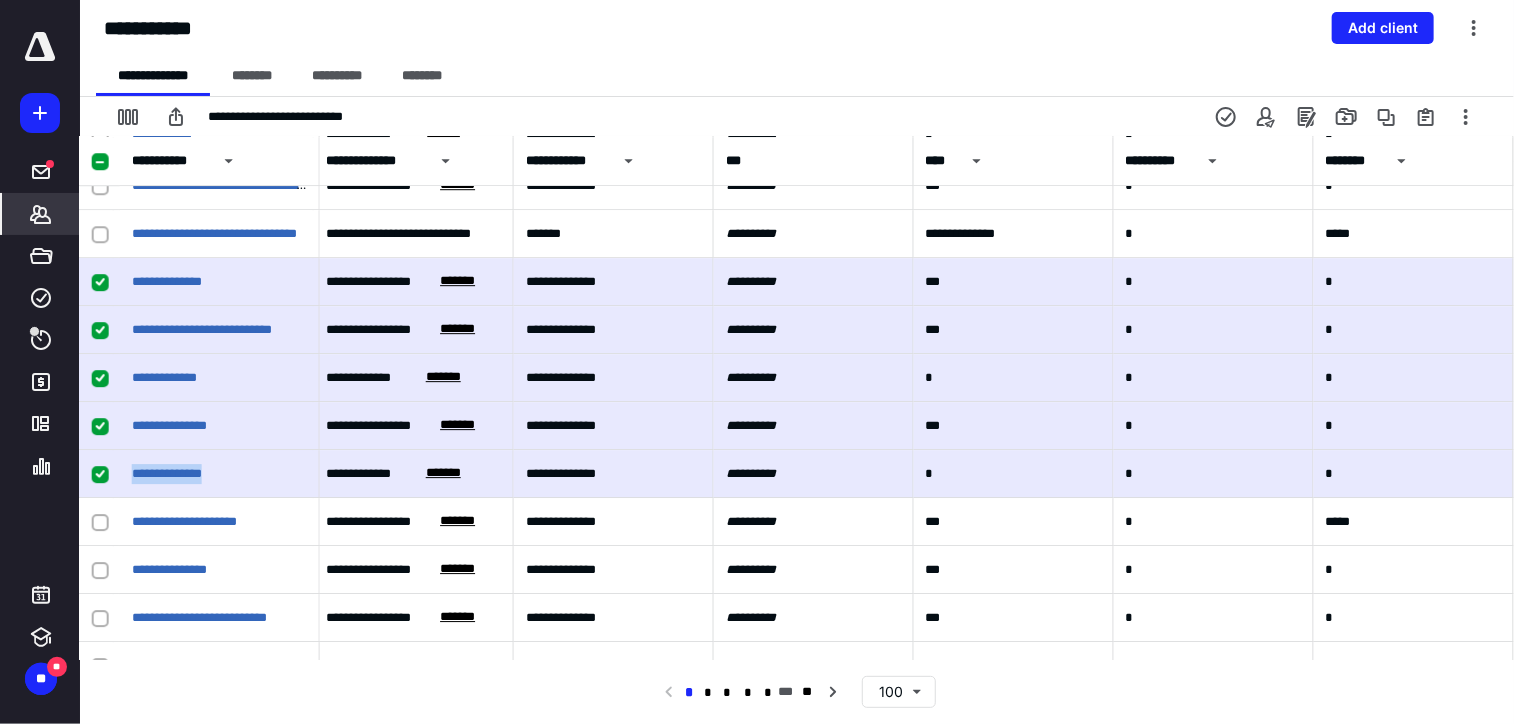 scroll, scrollTop: 3000, scrollLeft: 1220, axis: both 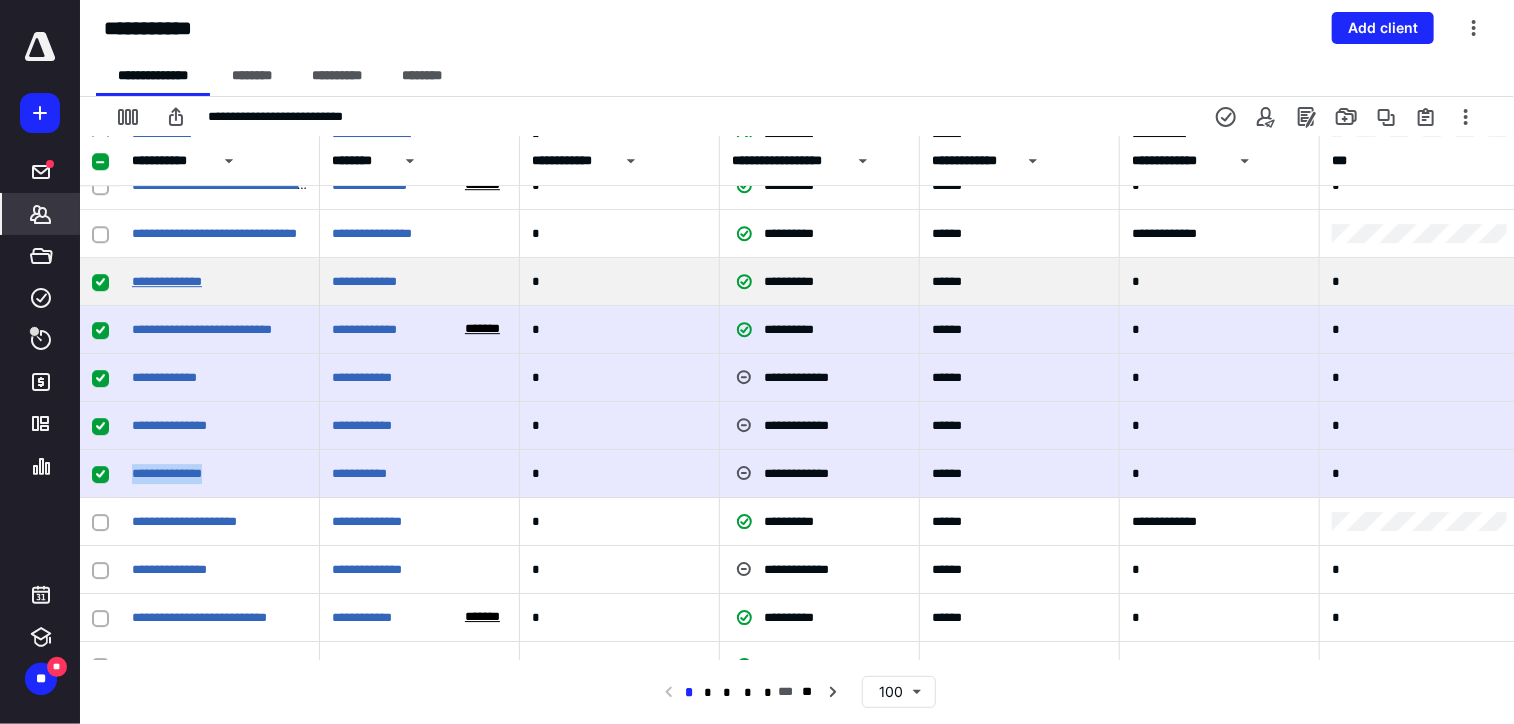 click on "**********" at bounding box center [167, 281] 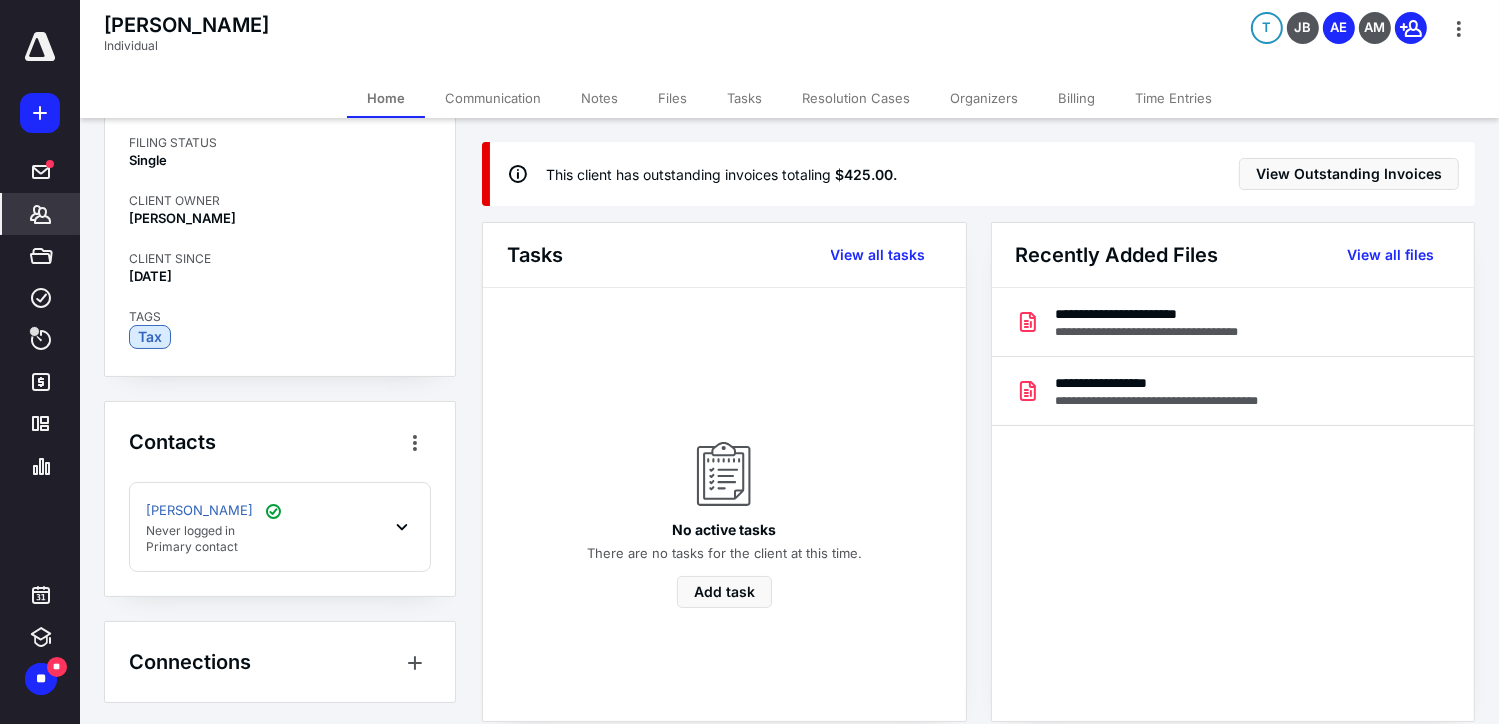 scroll, scrollTop: 147, scrollLeft: 0, axis: vertical 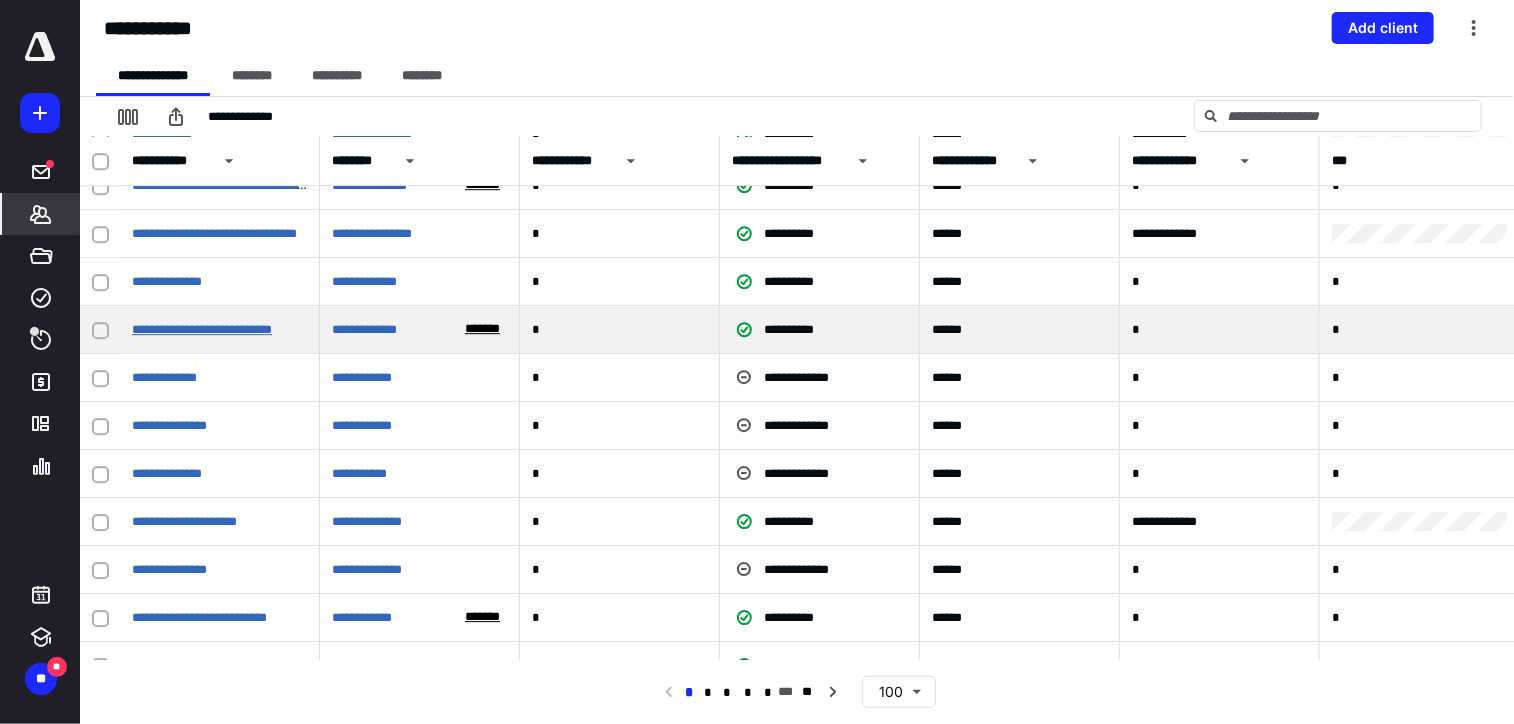 click on "**********" at bounding box center (202, 329) 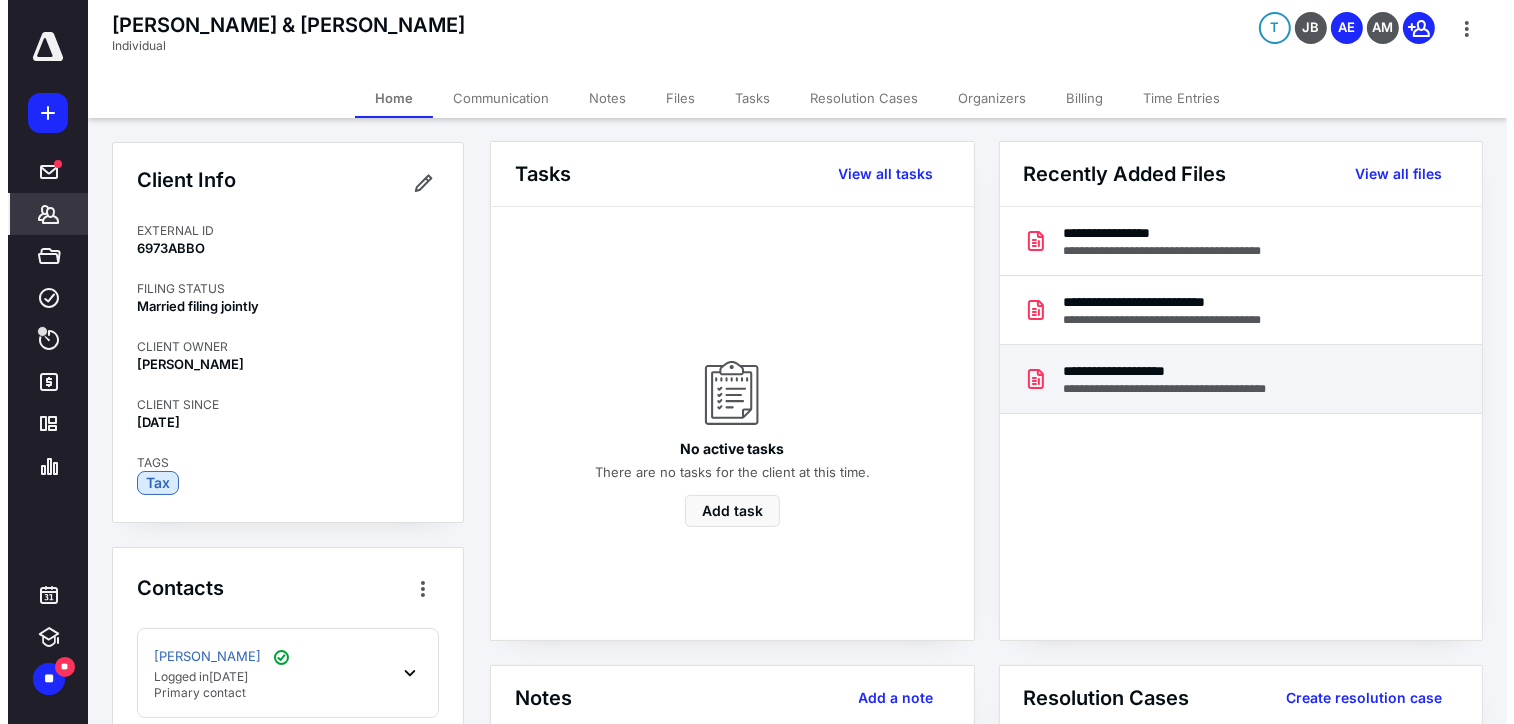 scroll, scrollTop: 0, scrollLeft: 0, axis: both 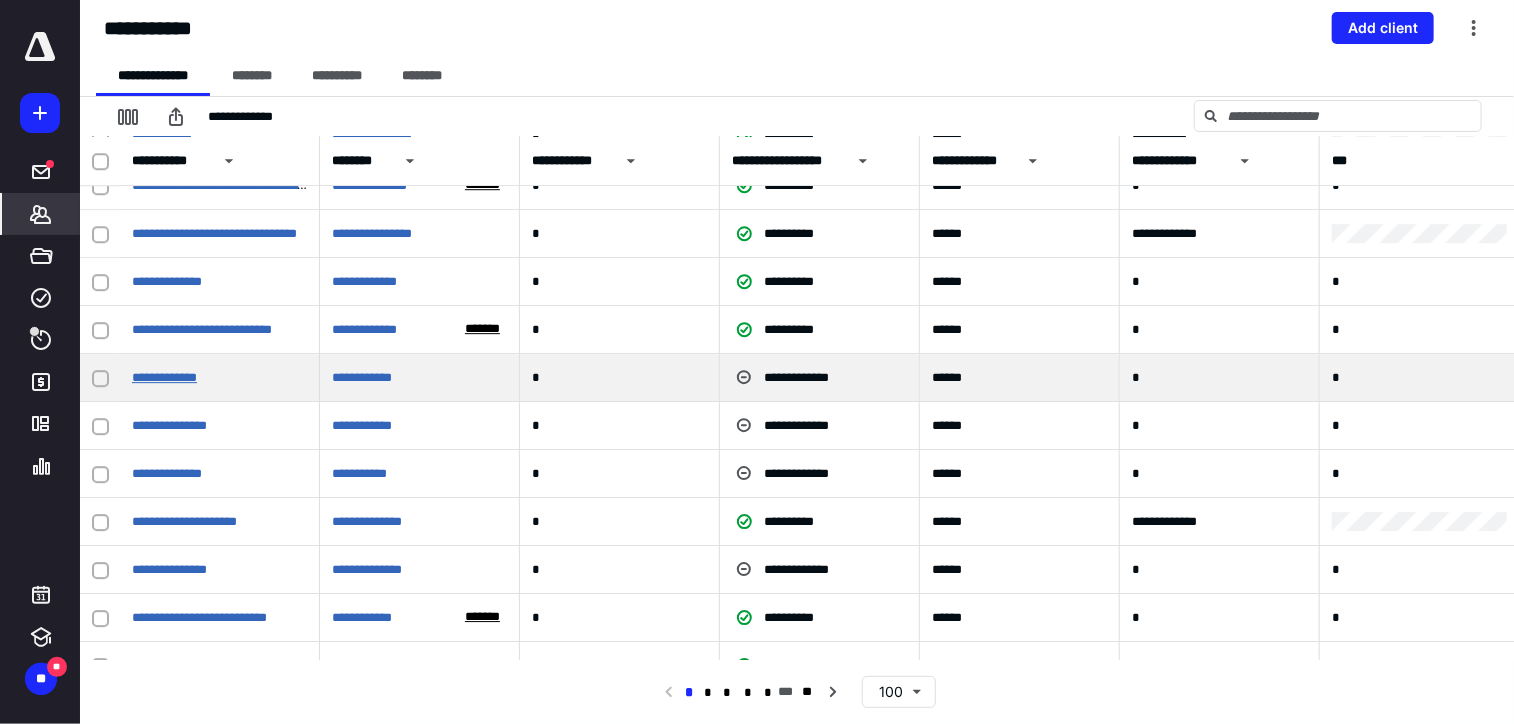 click on "**********" at bounding box center (164, 377) 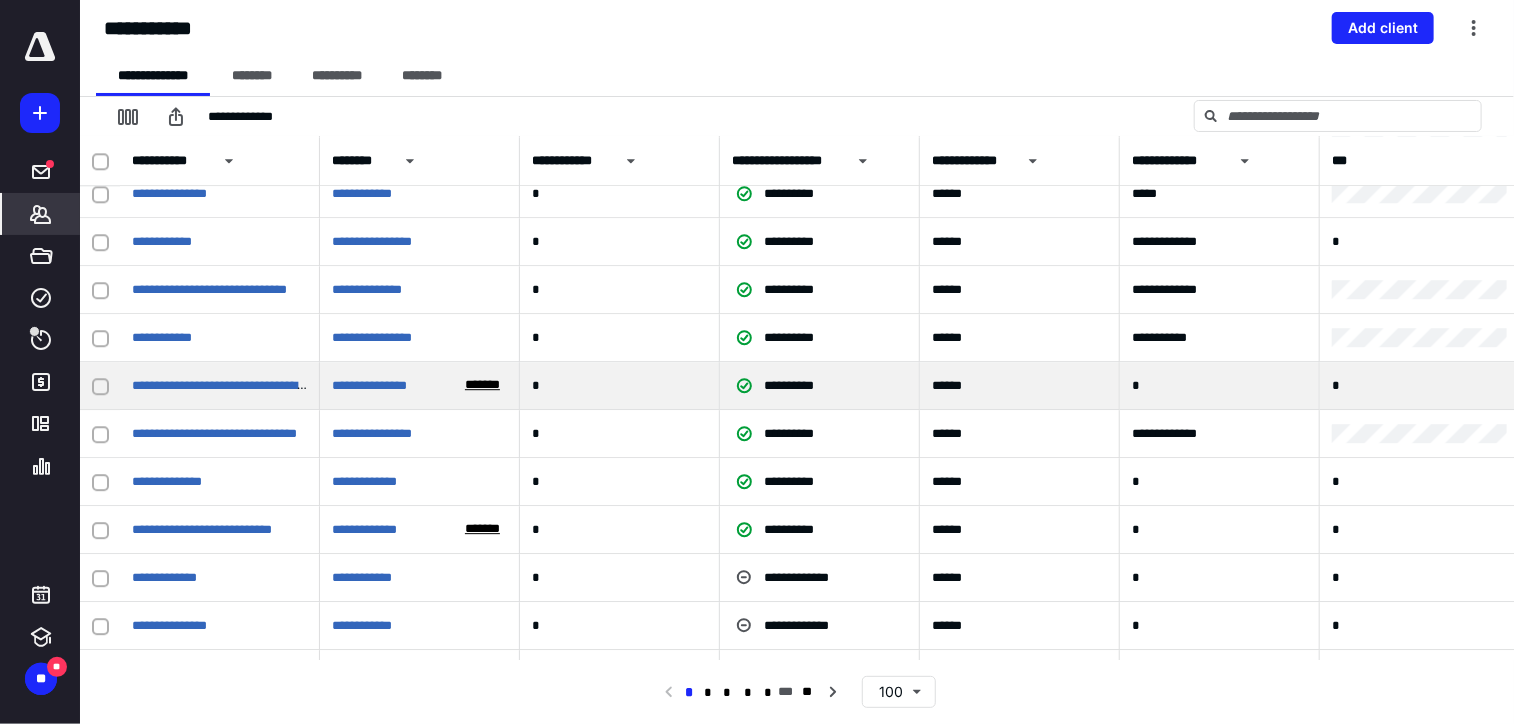 scroll, scrollTop: 2900, scrollLeft: 0, axis: vertical 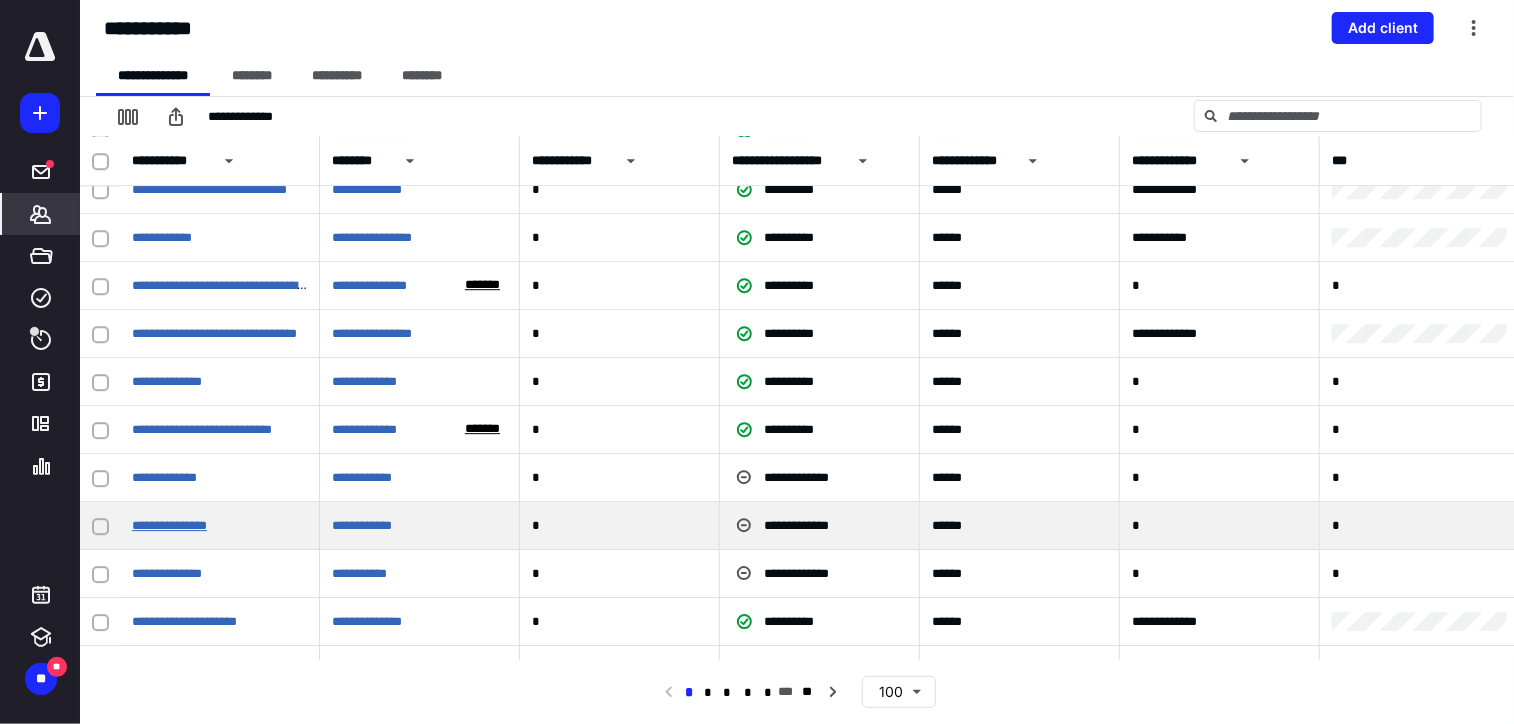 click on "**********" at bounding box center (169, 525) 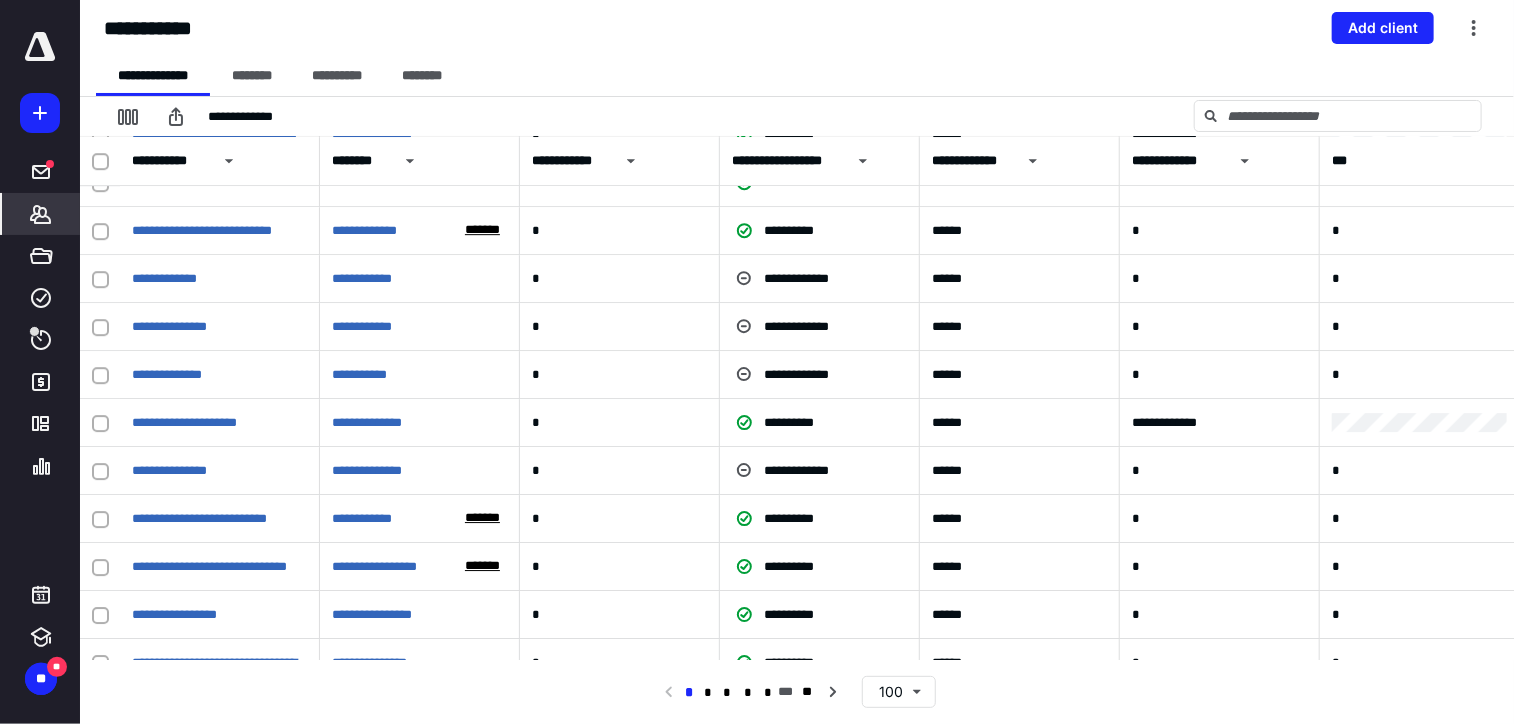 scroll, scrollTop: 3100, scrollLeft: 0, axis: vertical 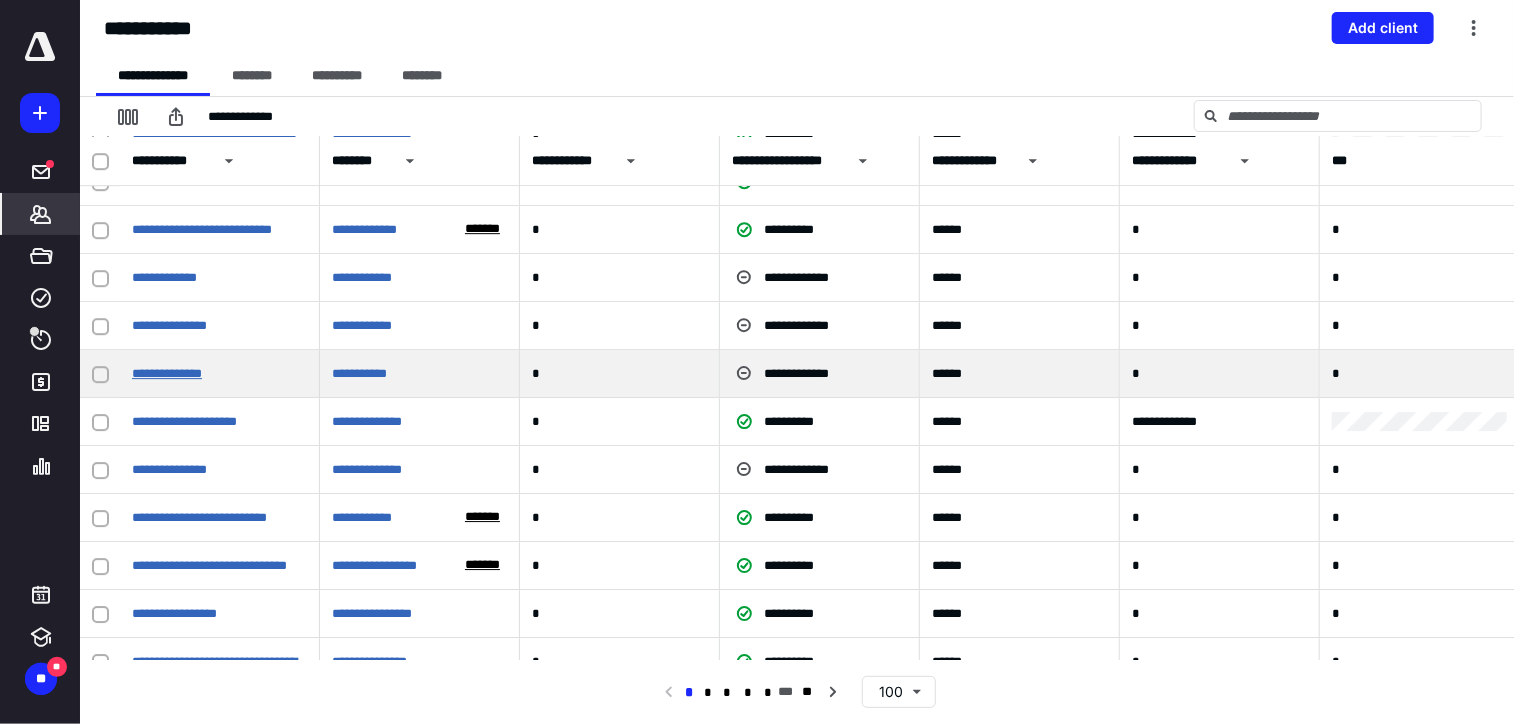 click on "**********" at bounding box center [167, 373] 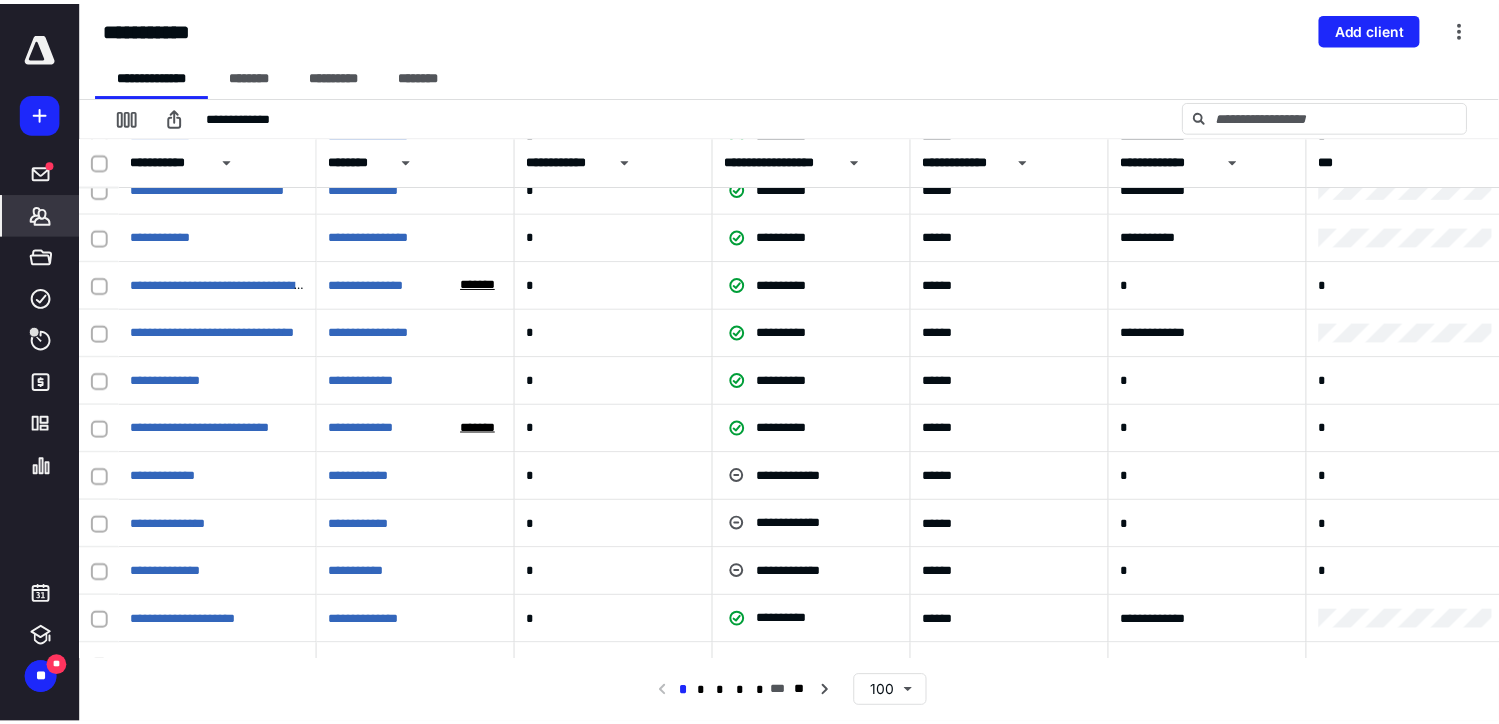 scroll, scrollTop: 2900, scrollLeft: 0, axis: vertical 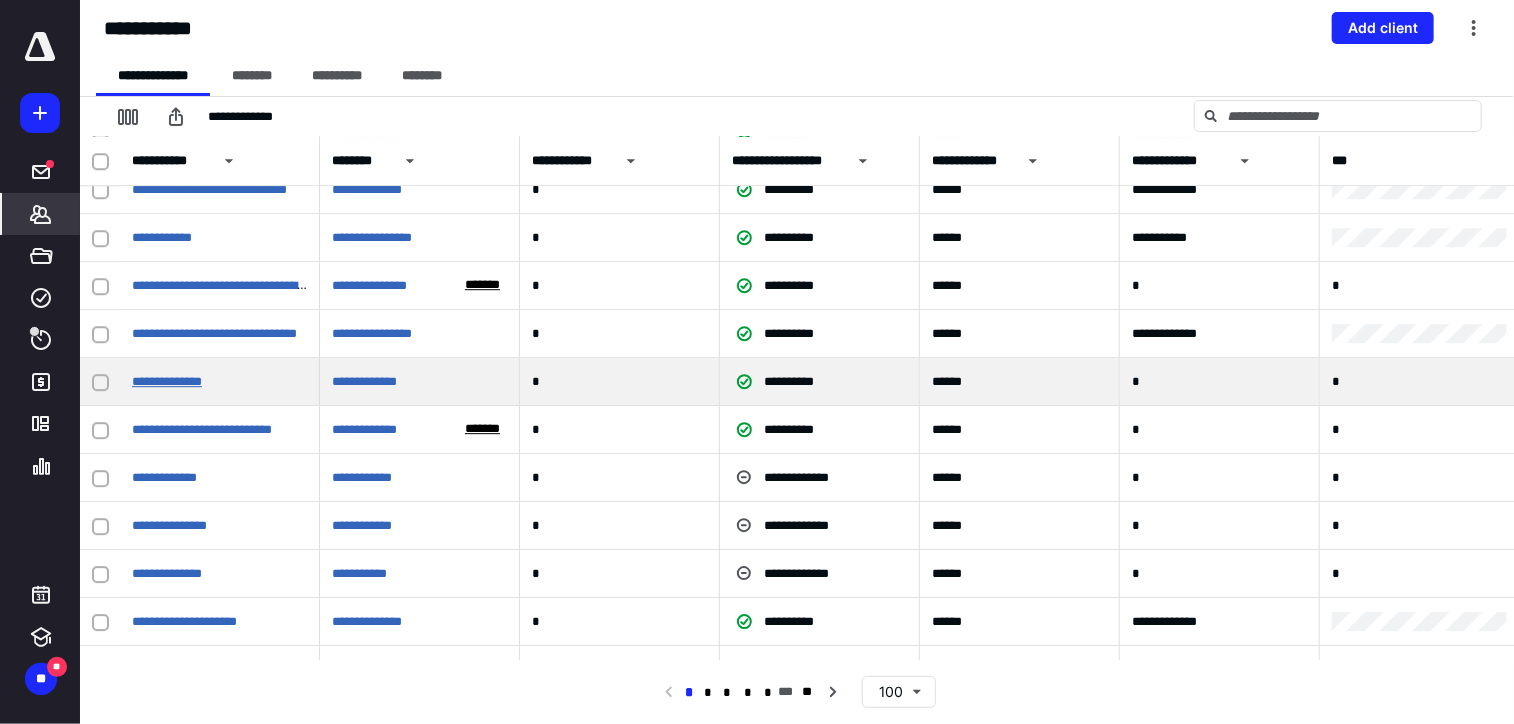 click on "**********" at bounding box center (167, 381) 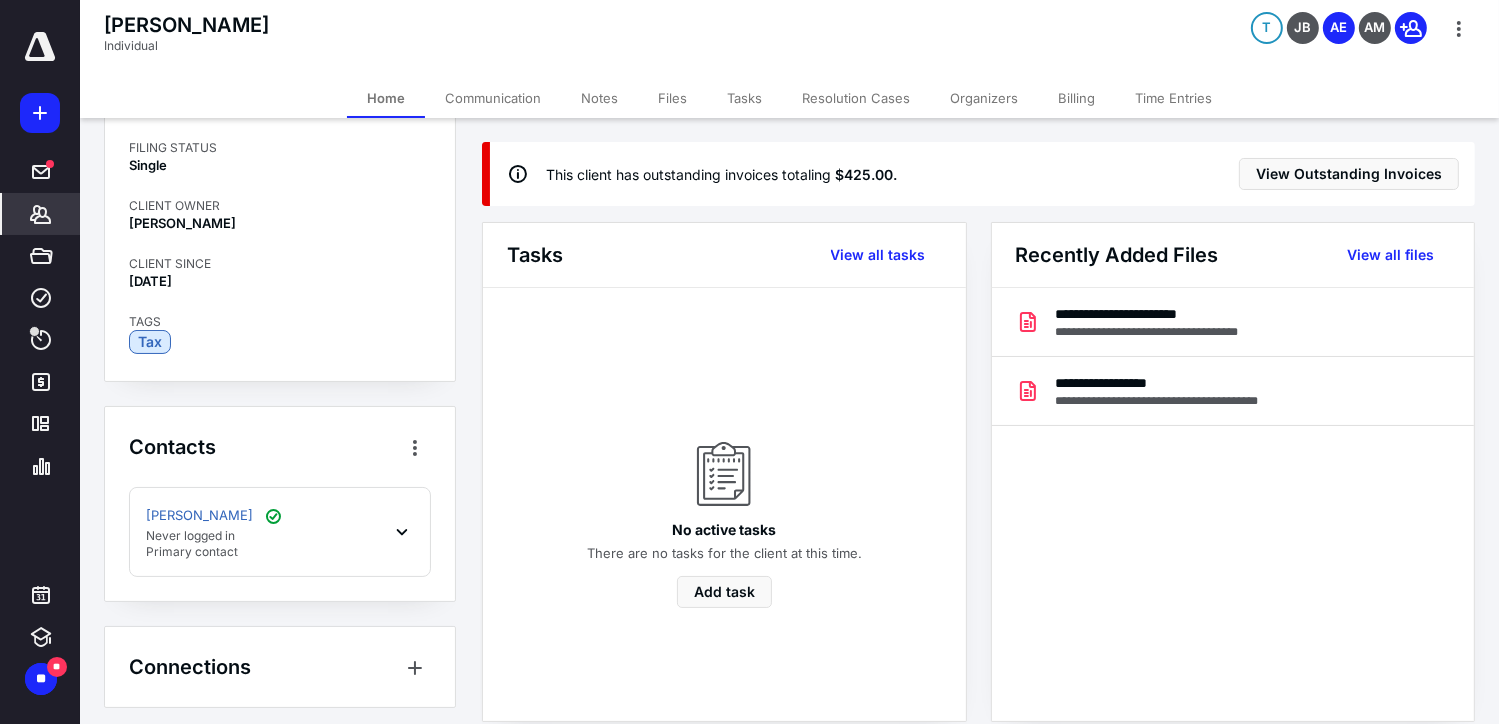 scroll, scrollTop: 147, scrollLeft: 0, axis: vertical 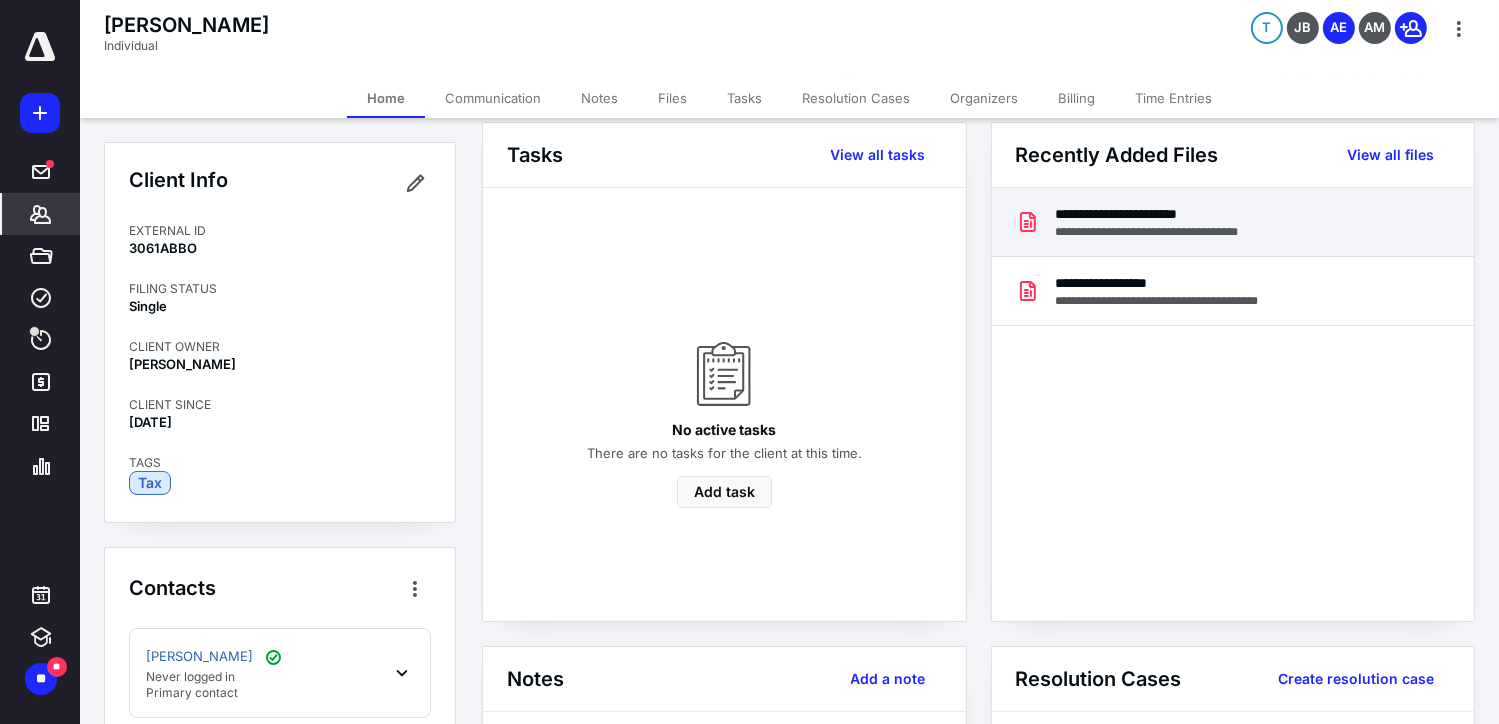 click on "**********" at bounding box center [1168, 214] 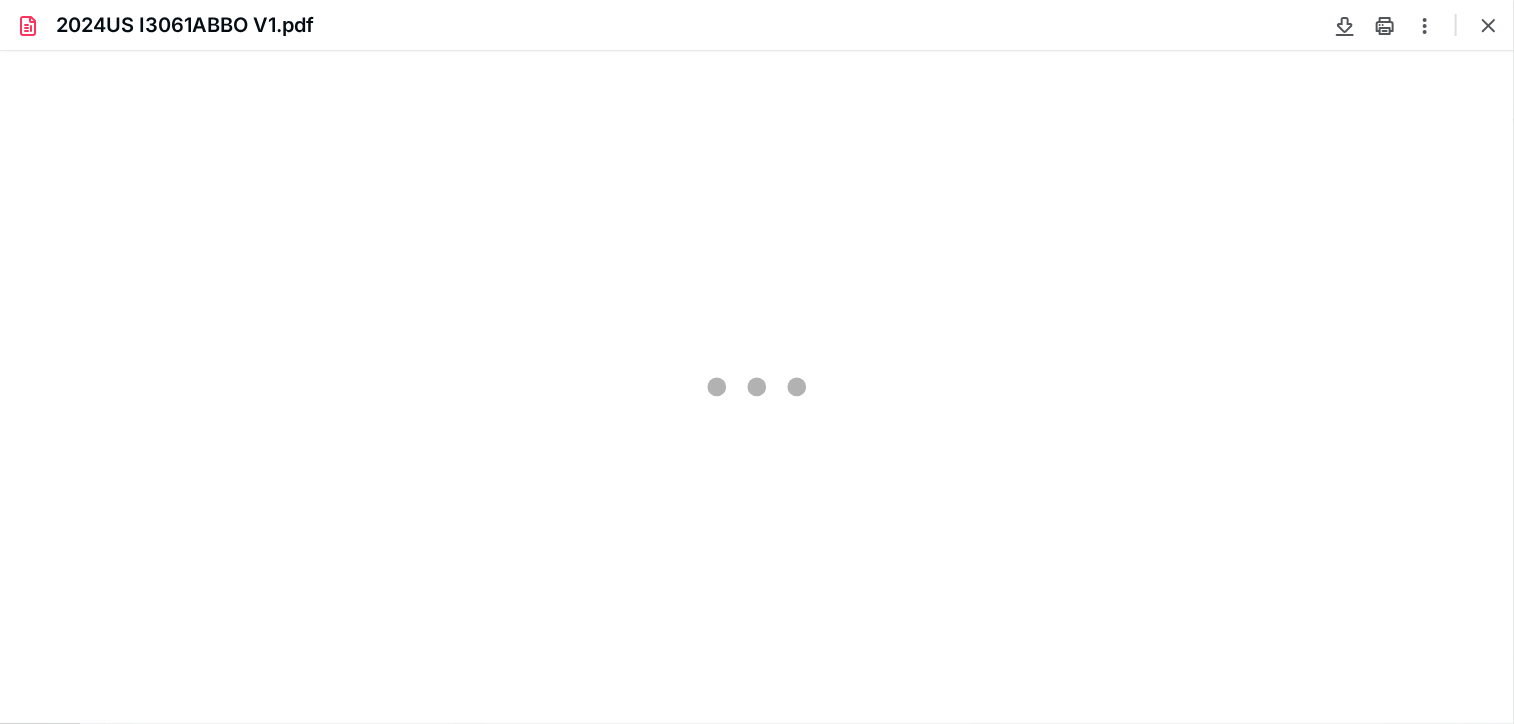 scroll, scrollTop: 0, scrollLeft: 0, axis: both 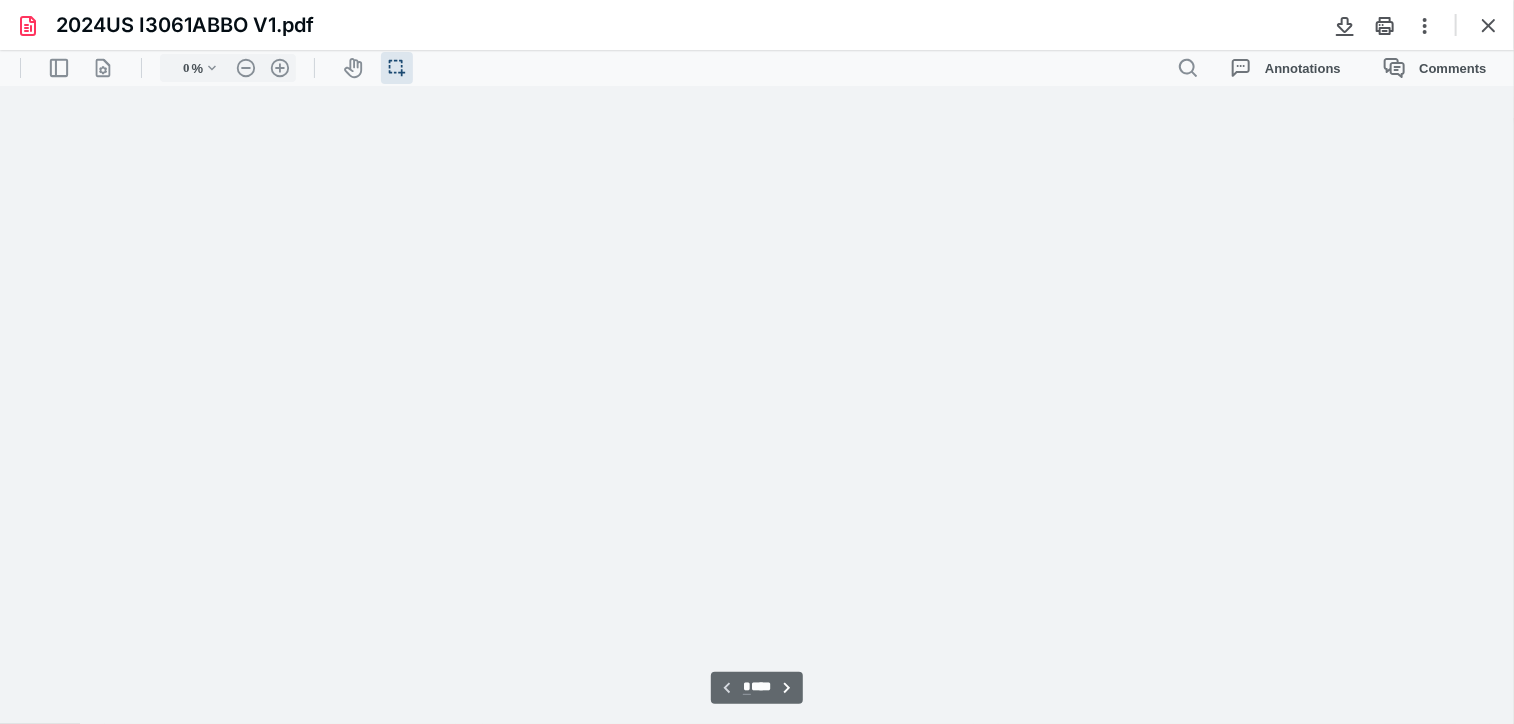 type on "80" 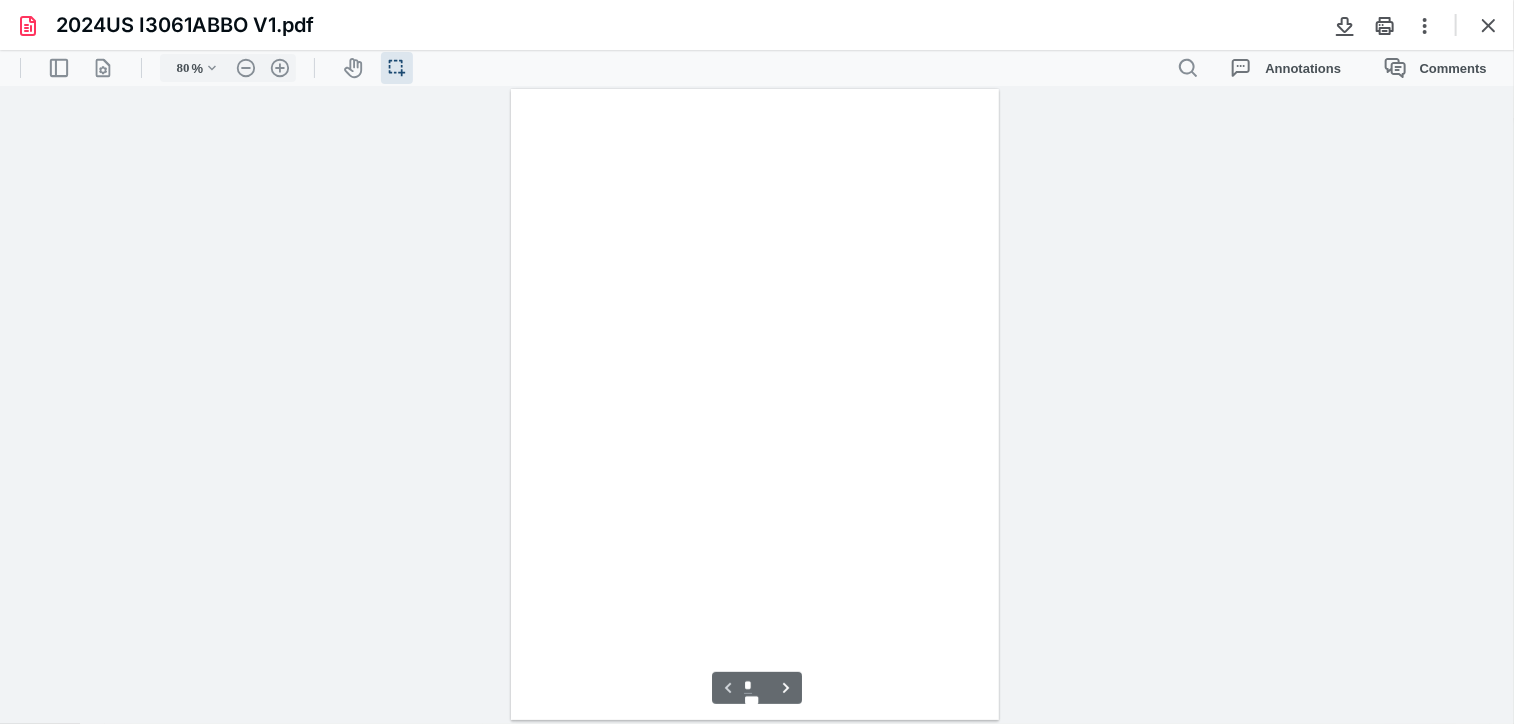 scroll, scrollTop: 39, scrollLeft: 0, axis: vertical 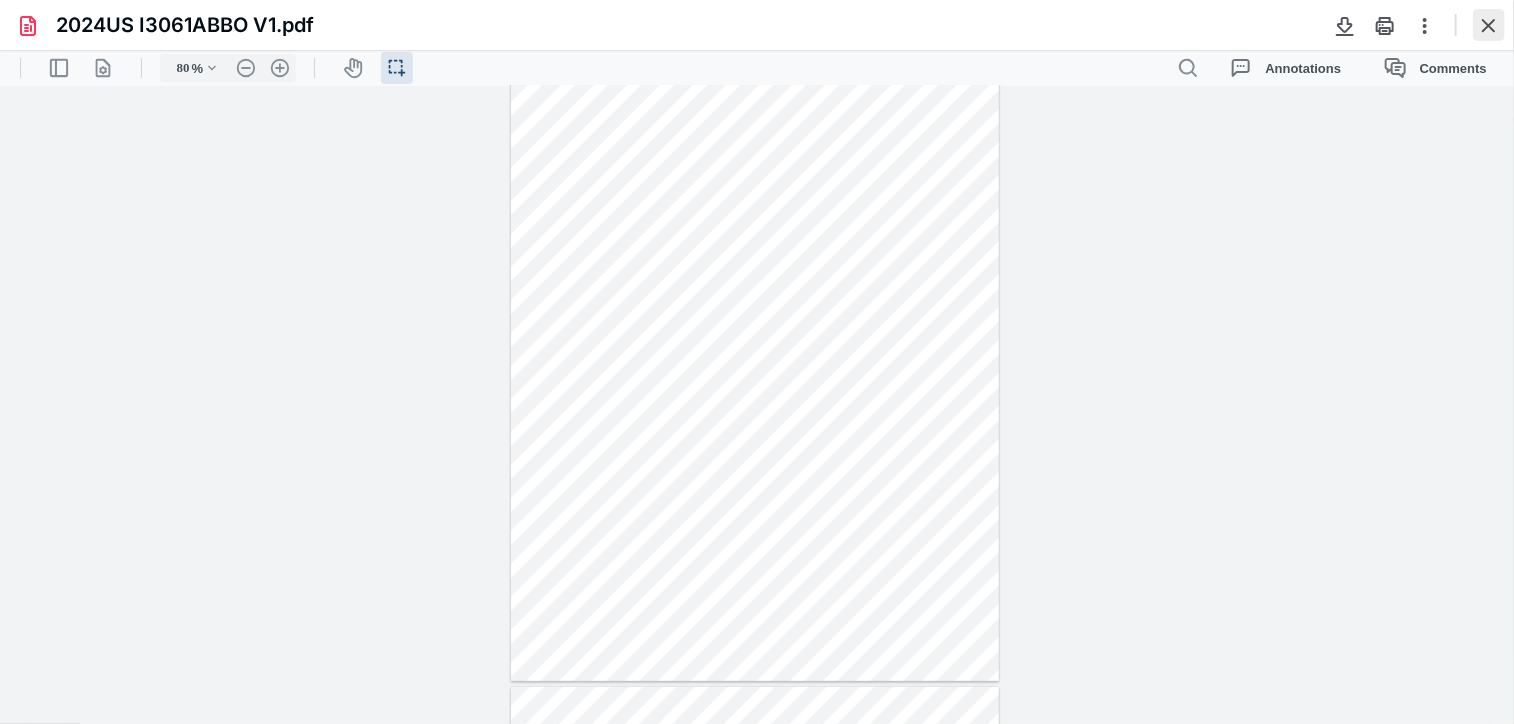 click at bounding box center [1489, 25] 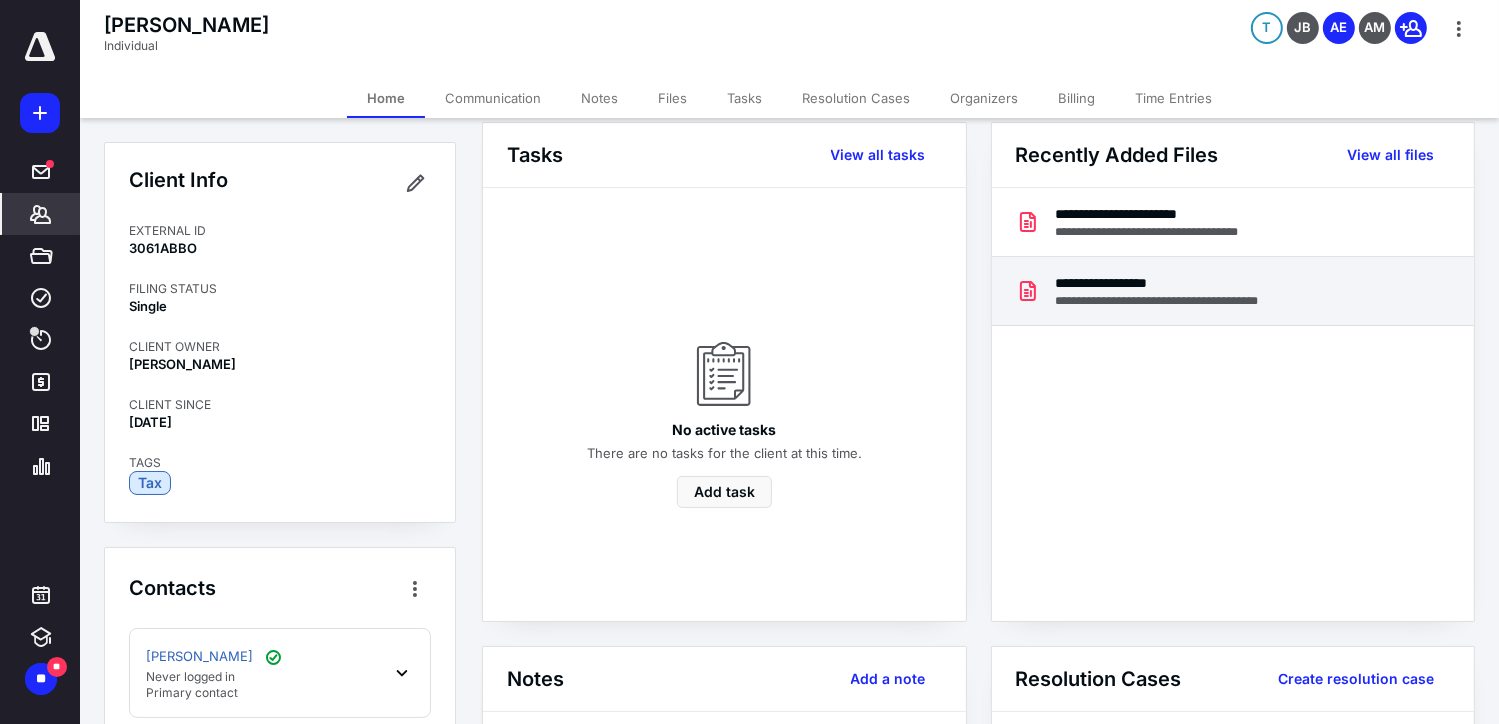 click on "**********" at bounding box center (1175, 283) 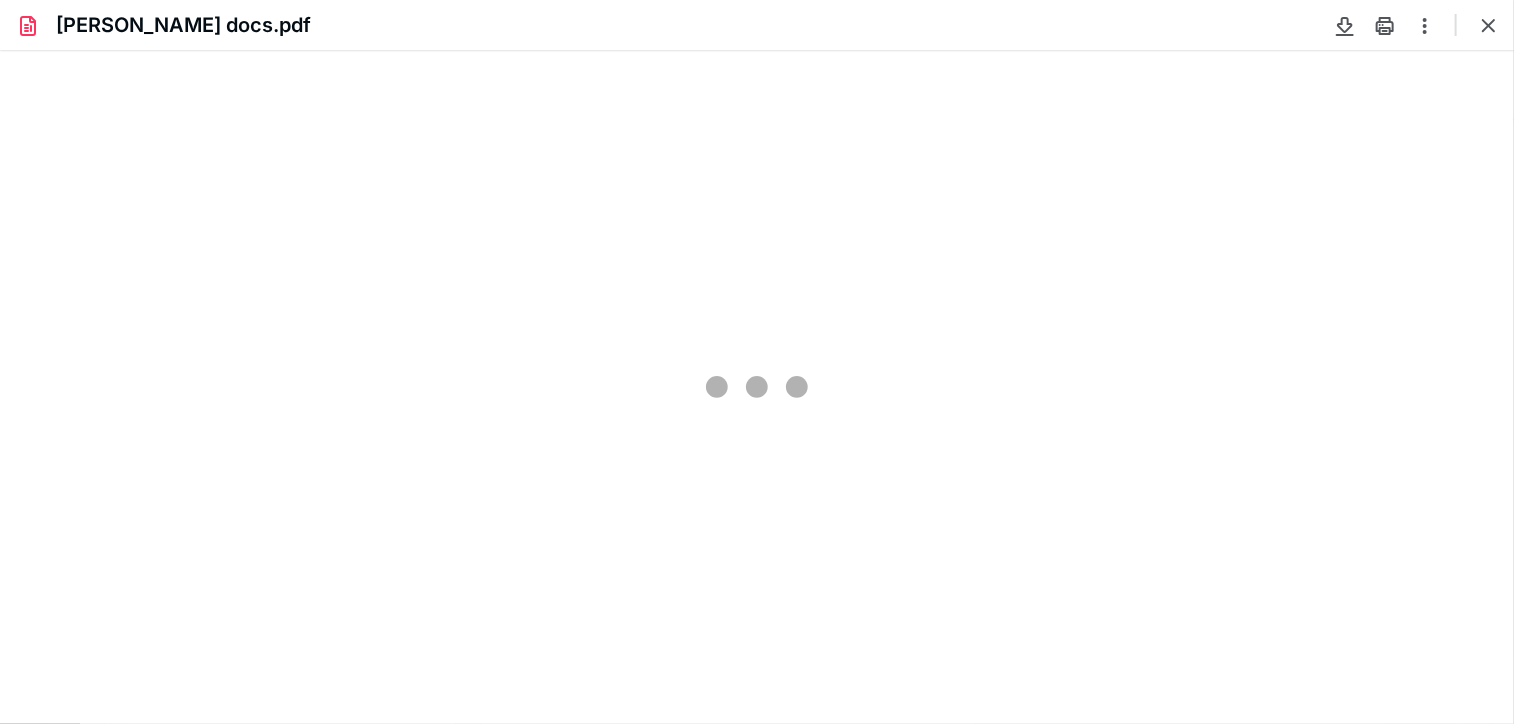 scroll, scrollTop: 0, scrollLeft: 0, axis: both 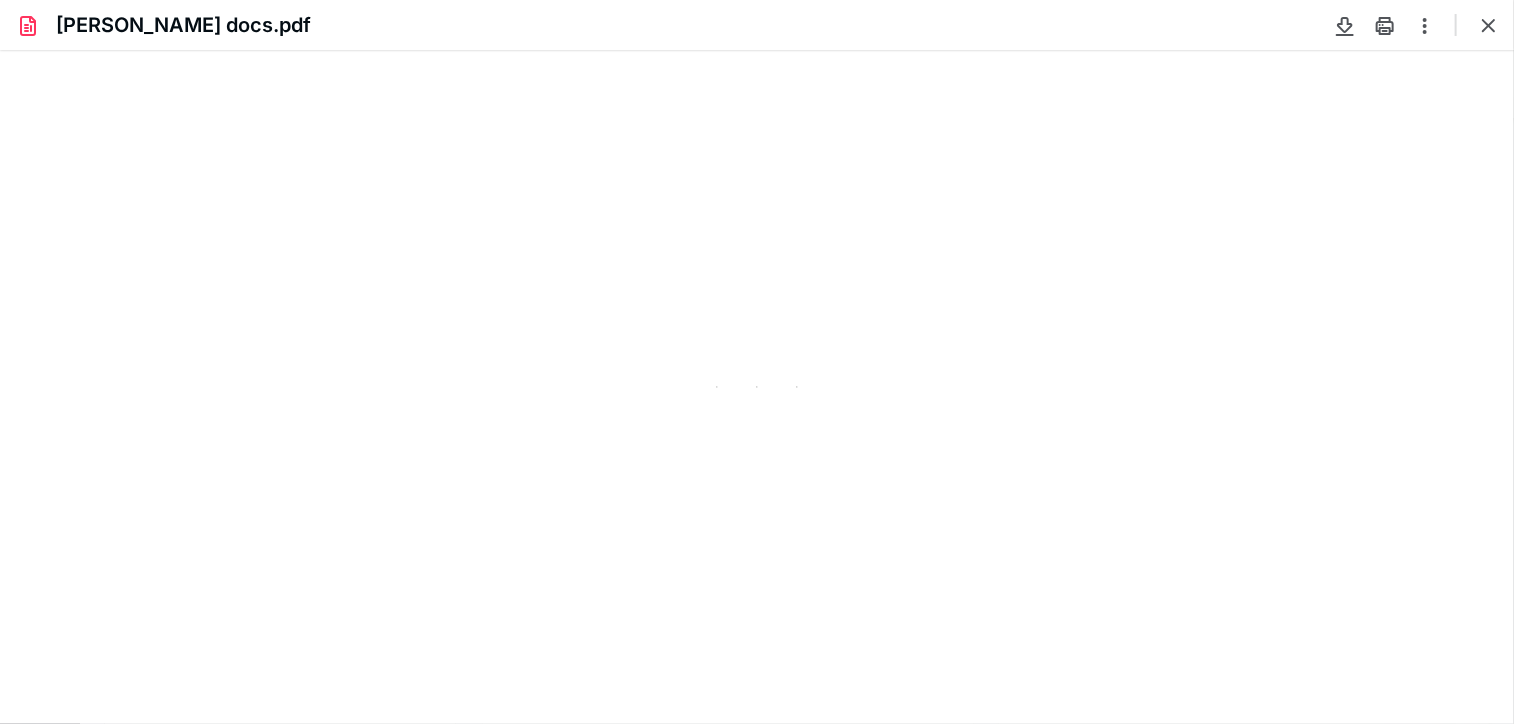 type on "80" 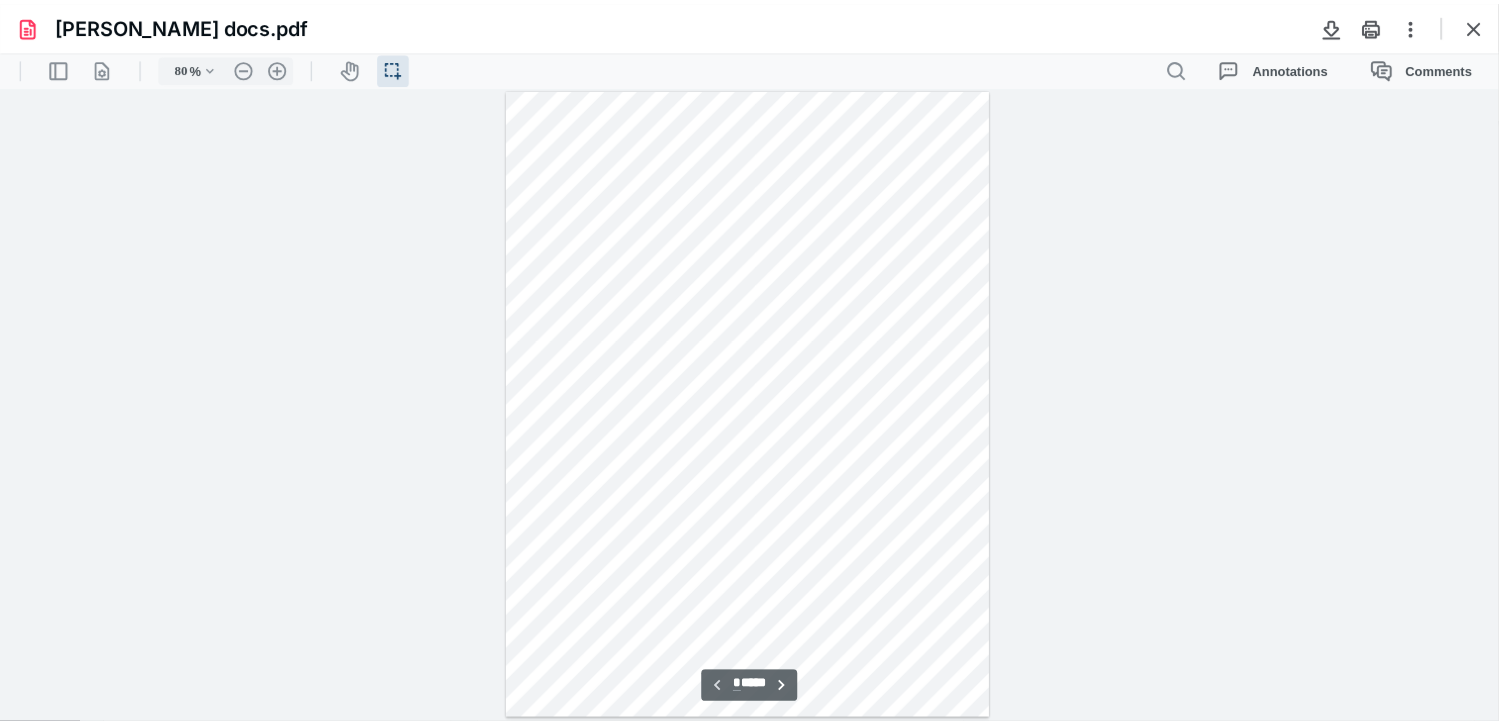 scroll, scrollTop: 0, scrollLeft: 0, axis: both 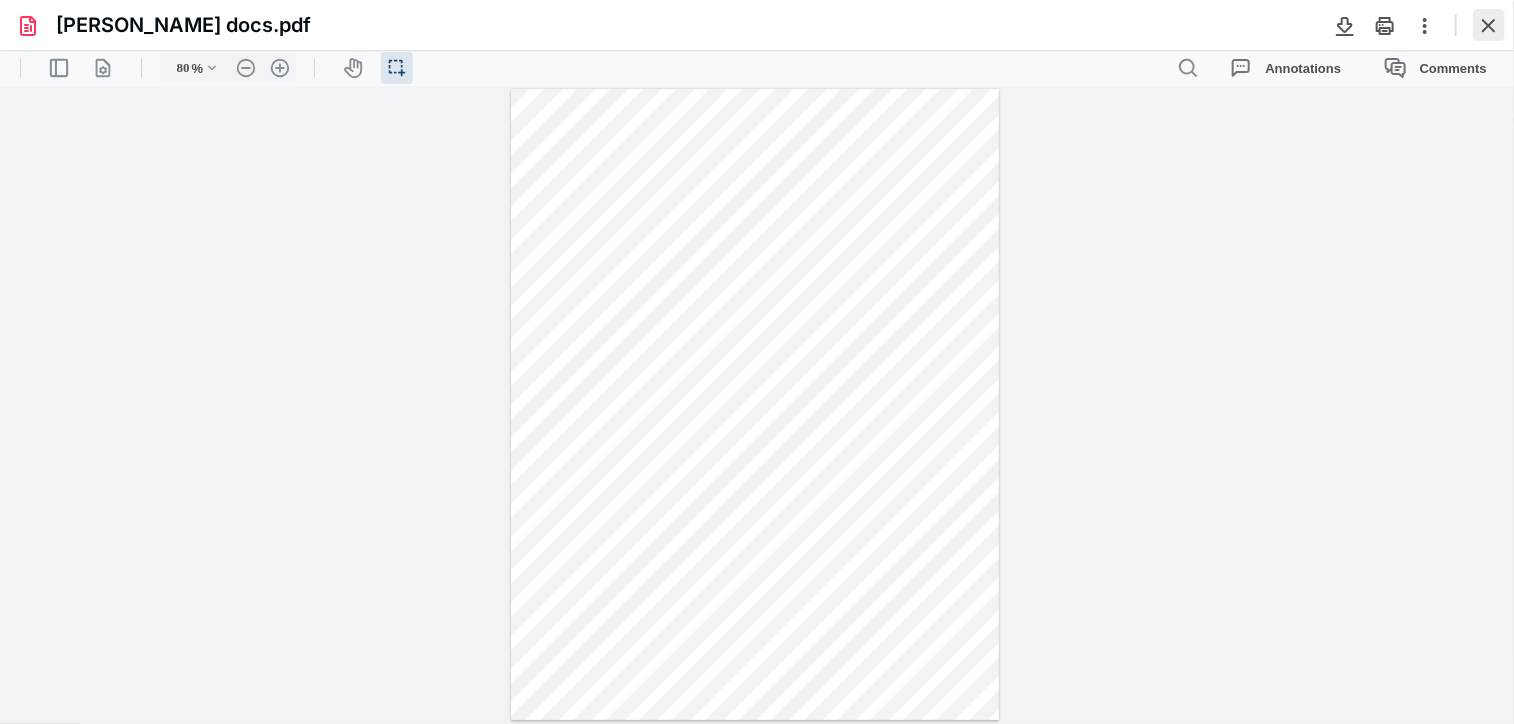 click at bounding box center [1489, 25] 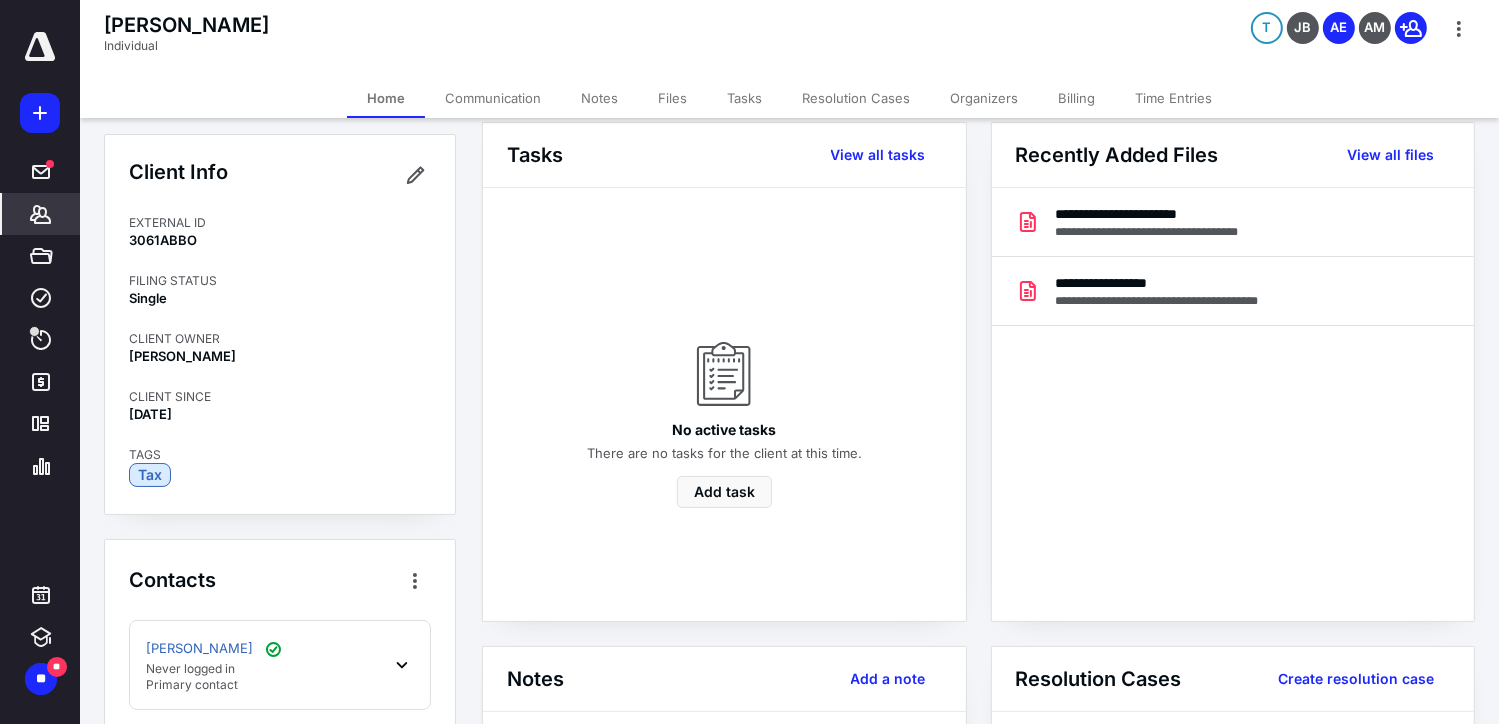 scroll, scrollTop: 0, scrollLeft: 0, axis: both 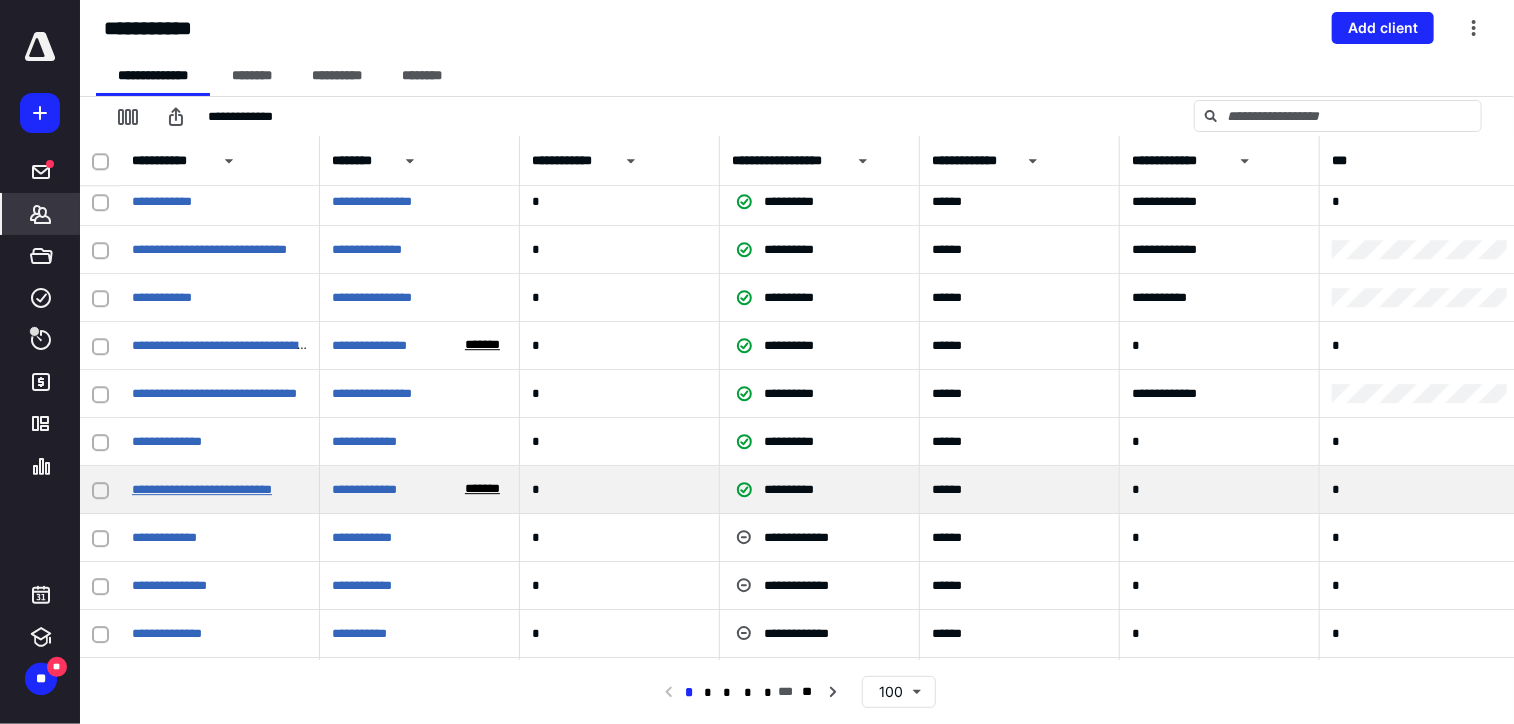 click on "**********" at bounding box center [202, 489] 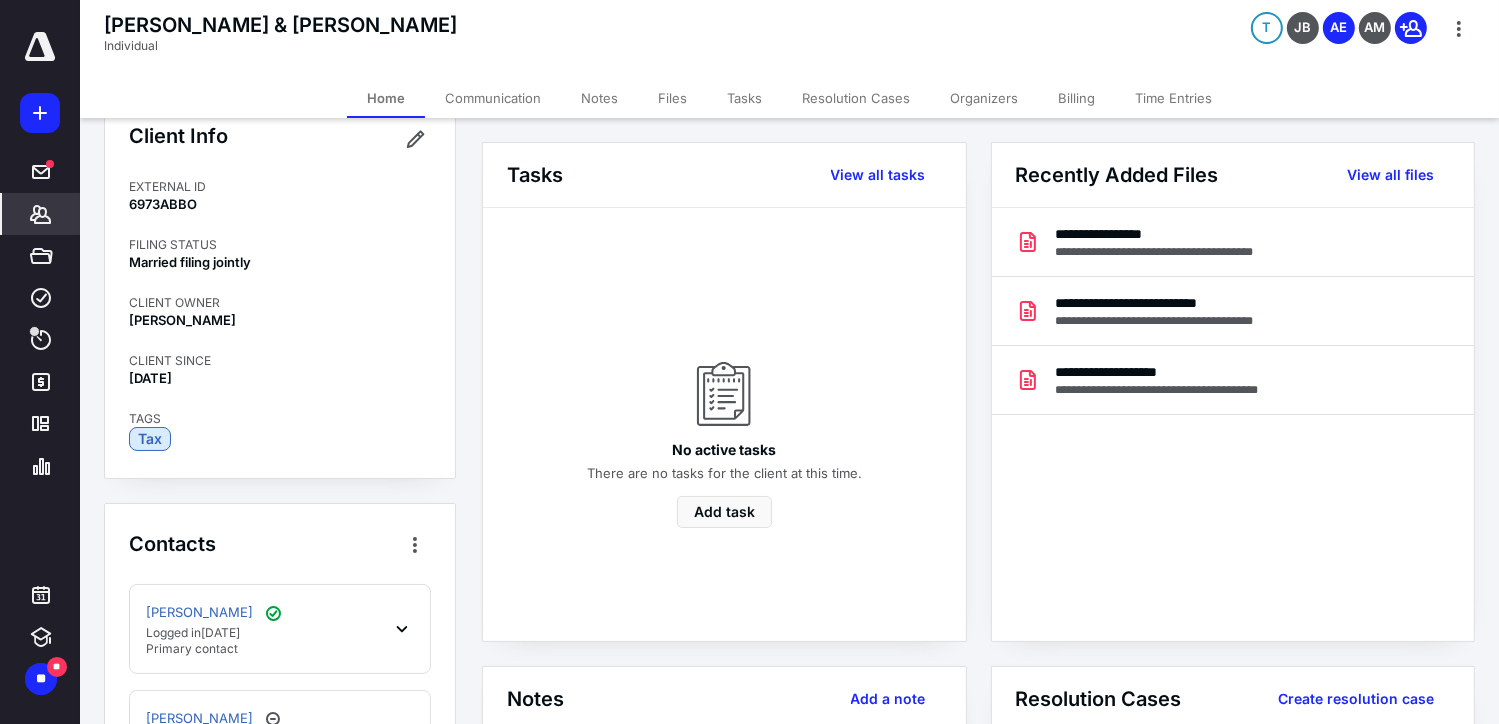 scroll, scrollTop: 100, scrollLeft: 0, axis: vertical 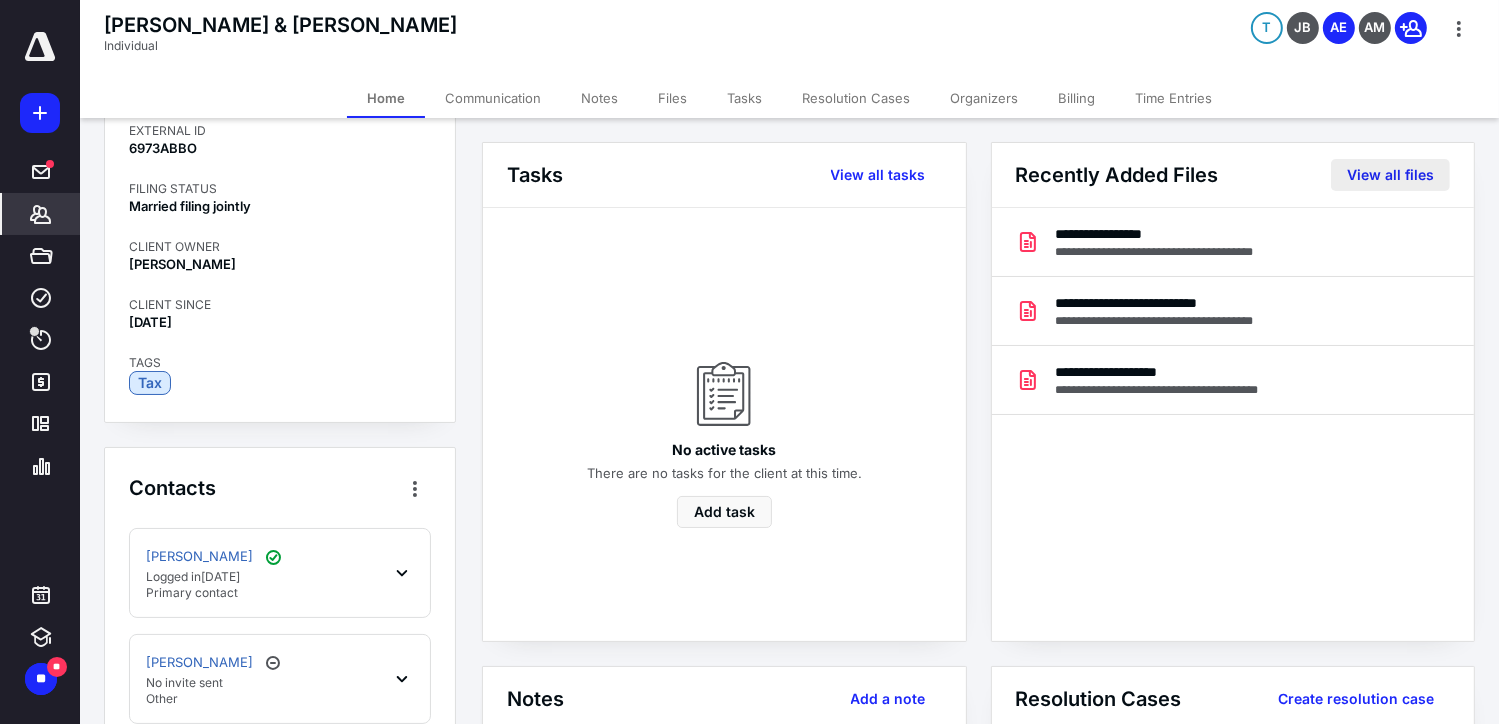 click on "View all files" at bounding box center (1390, 175) 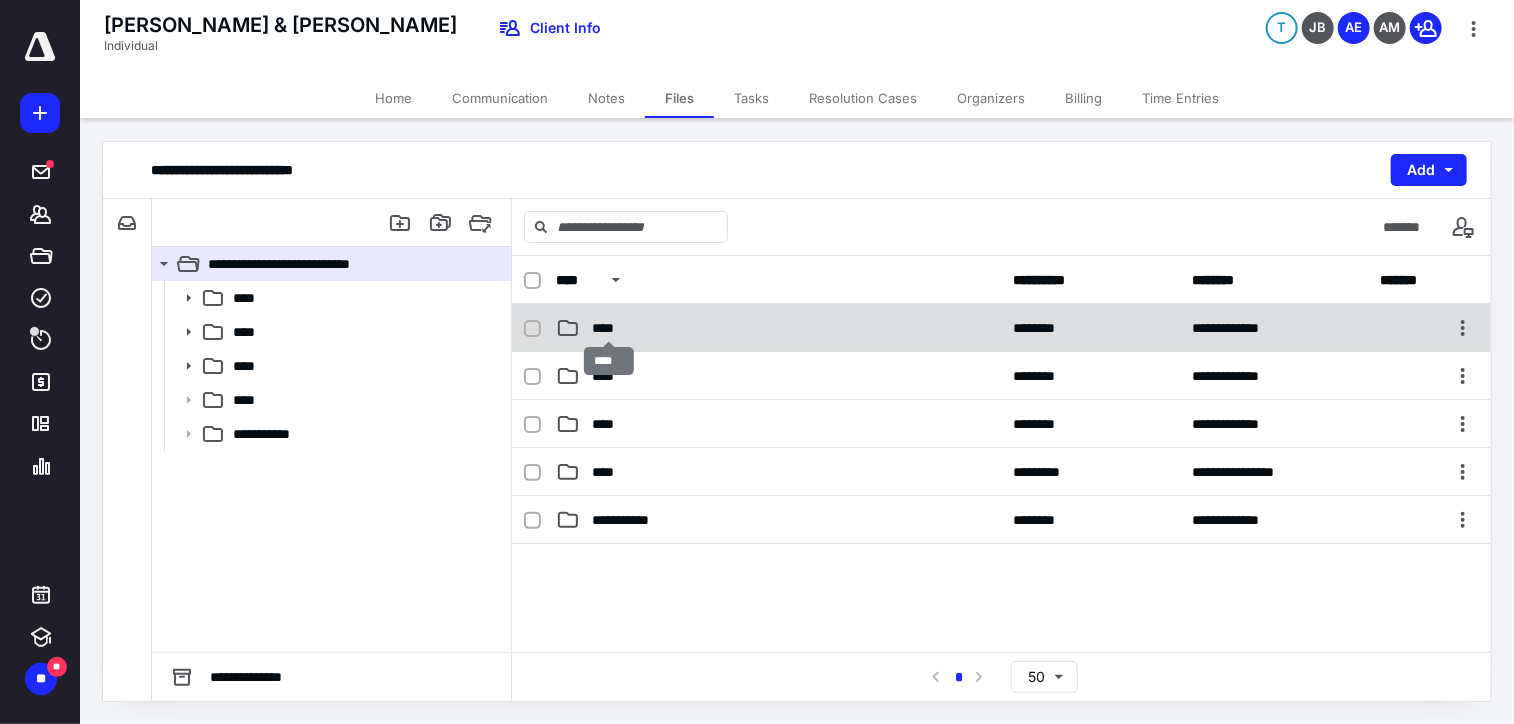click on "****" at bounding box center [609, 328] 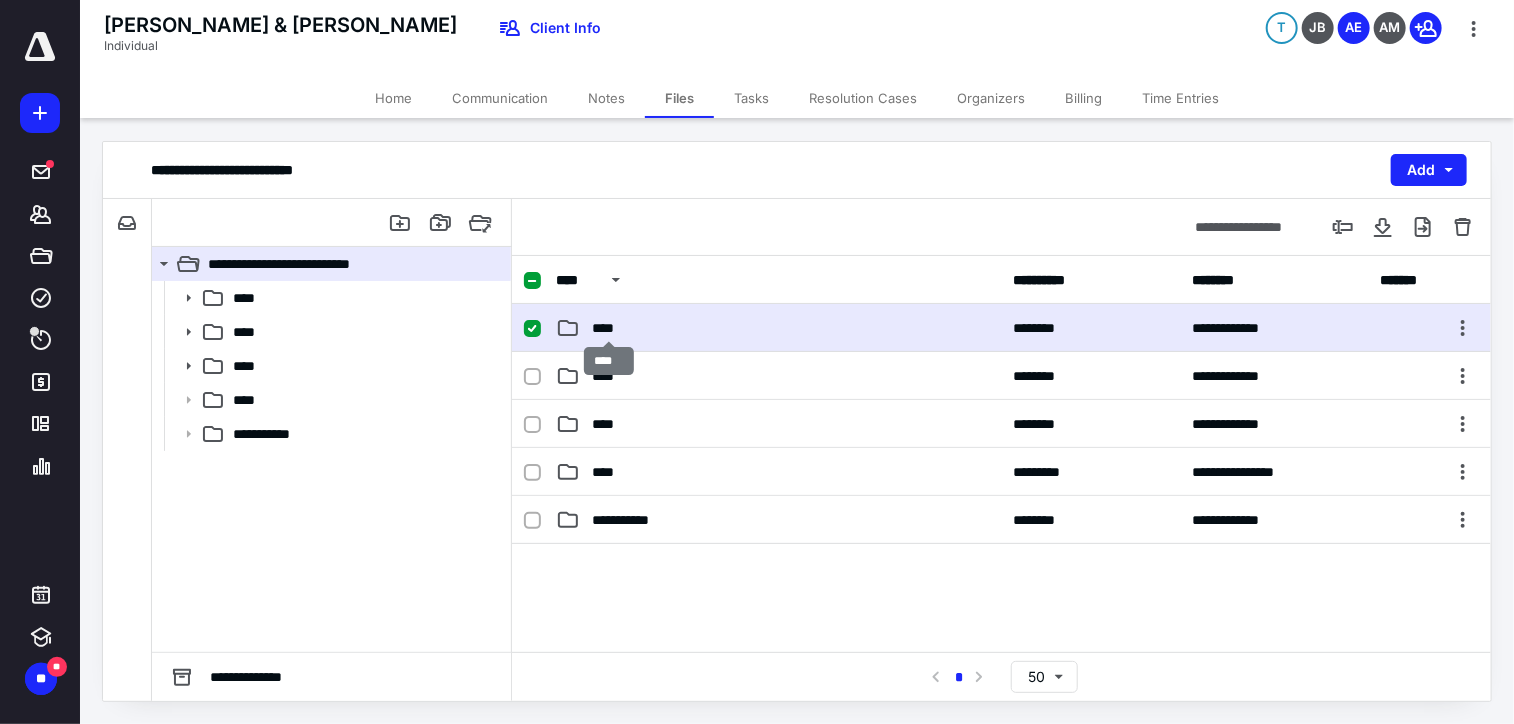 click on "****" at bounding box center [609, 328] 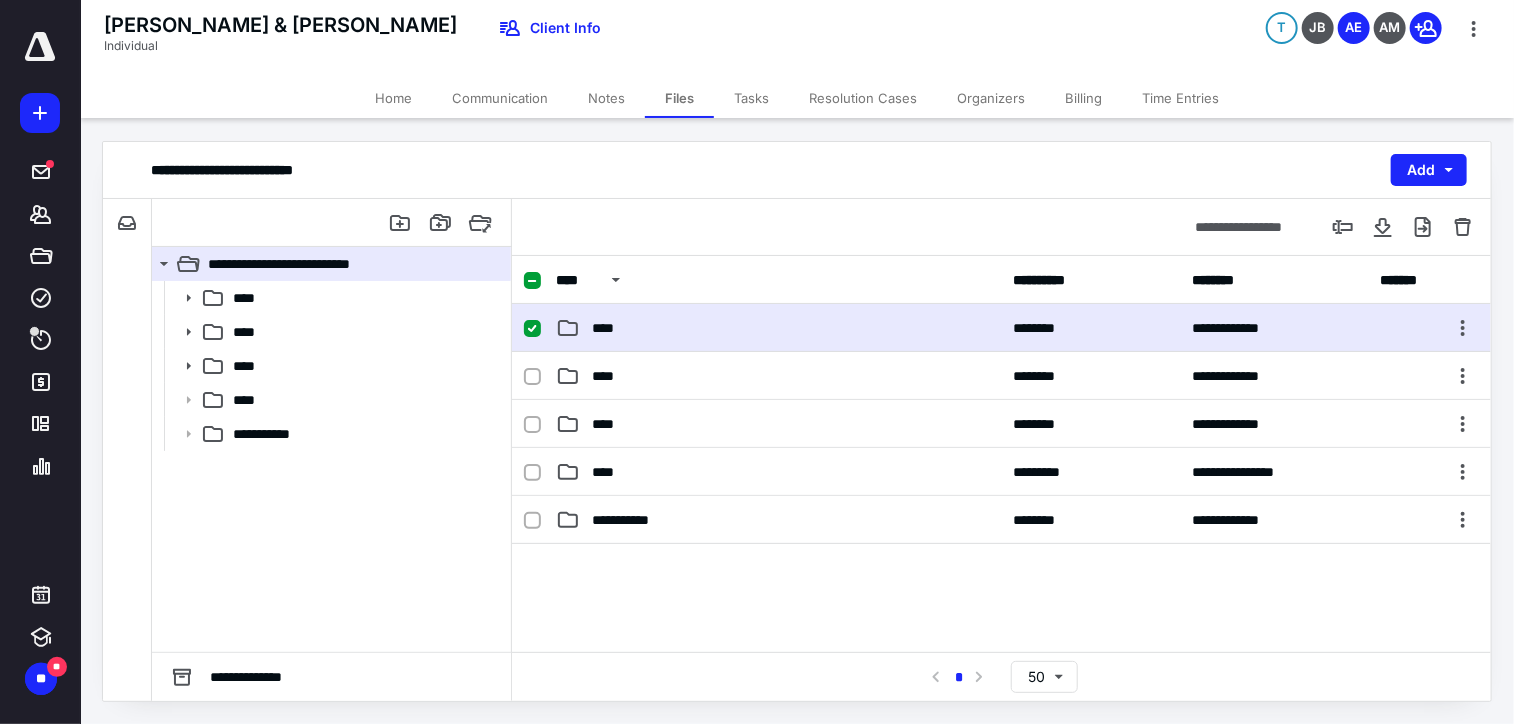 click 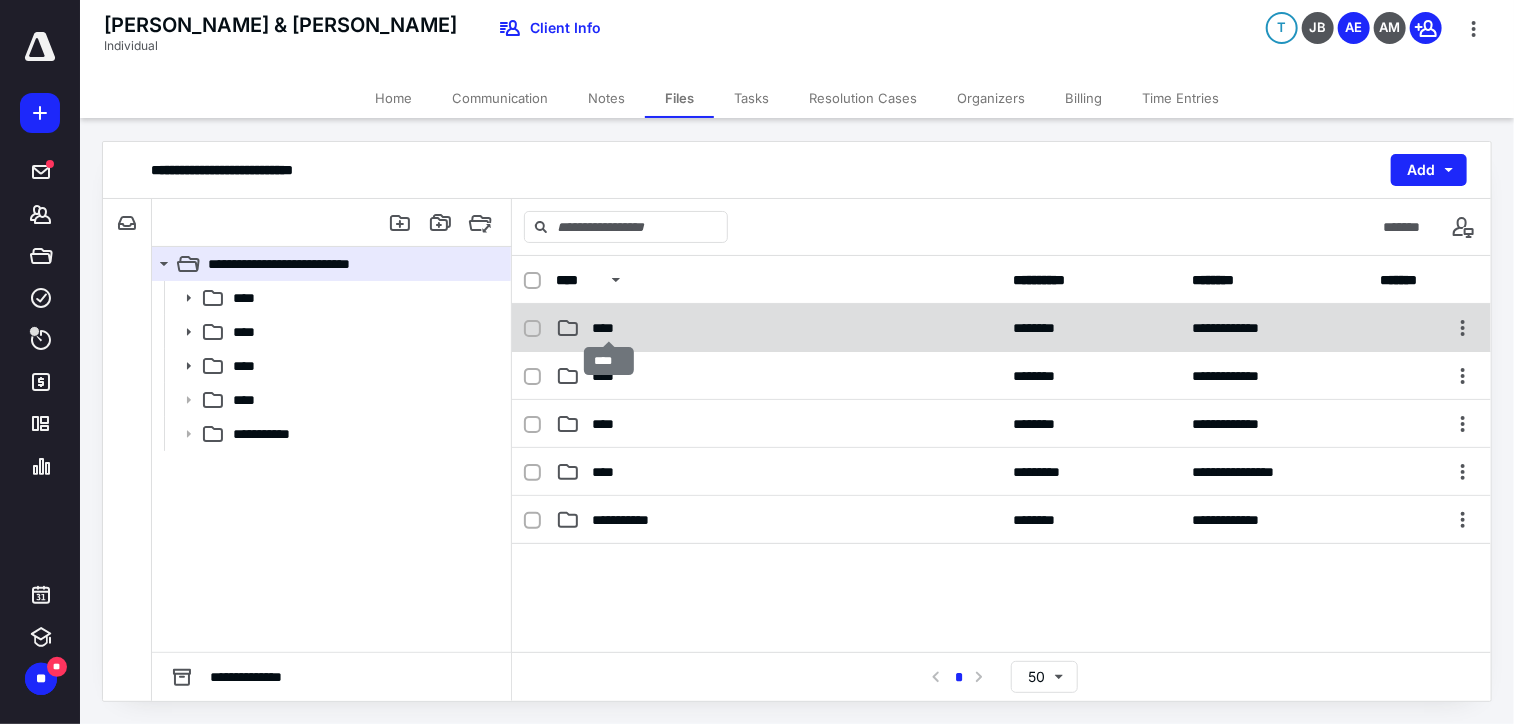 click on "****" at bounding box center (609, 328) 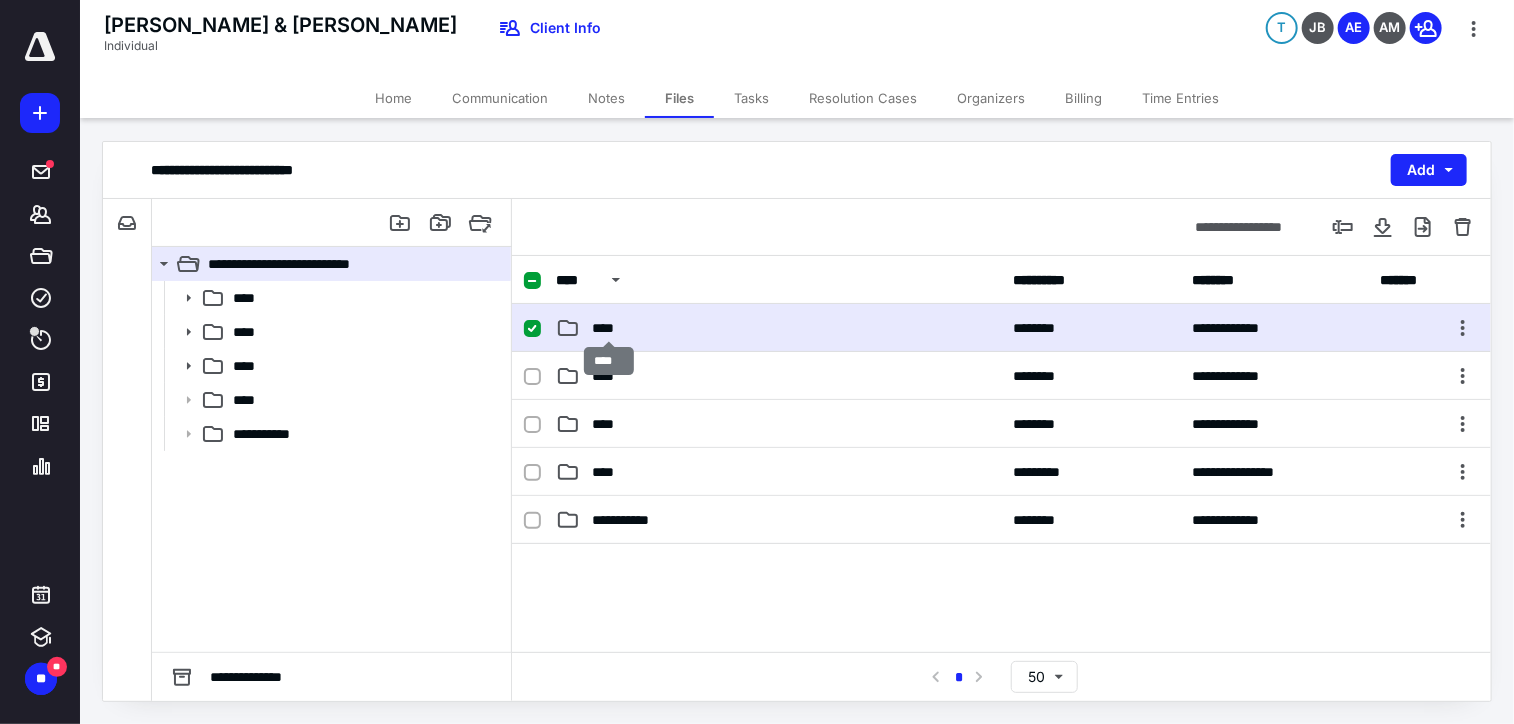 click on "****" at bounding box center [609, 328] 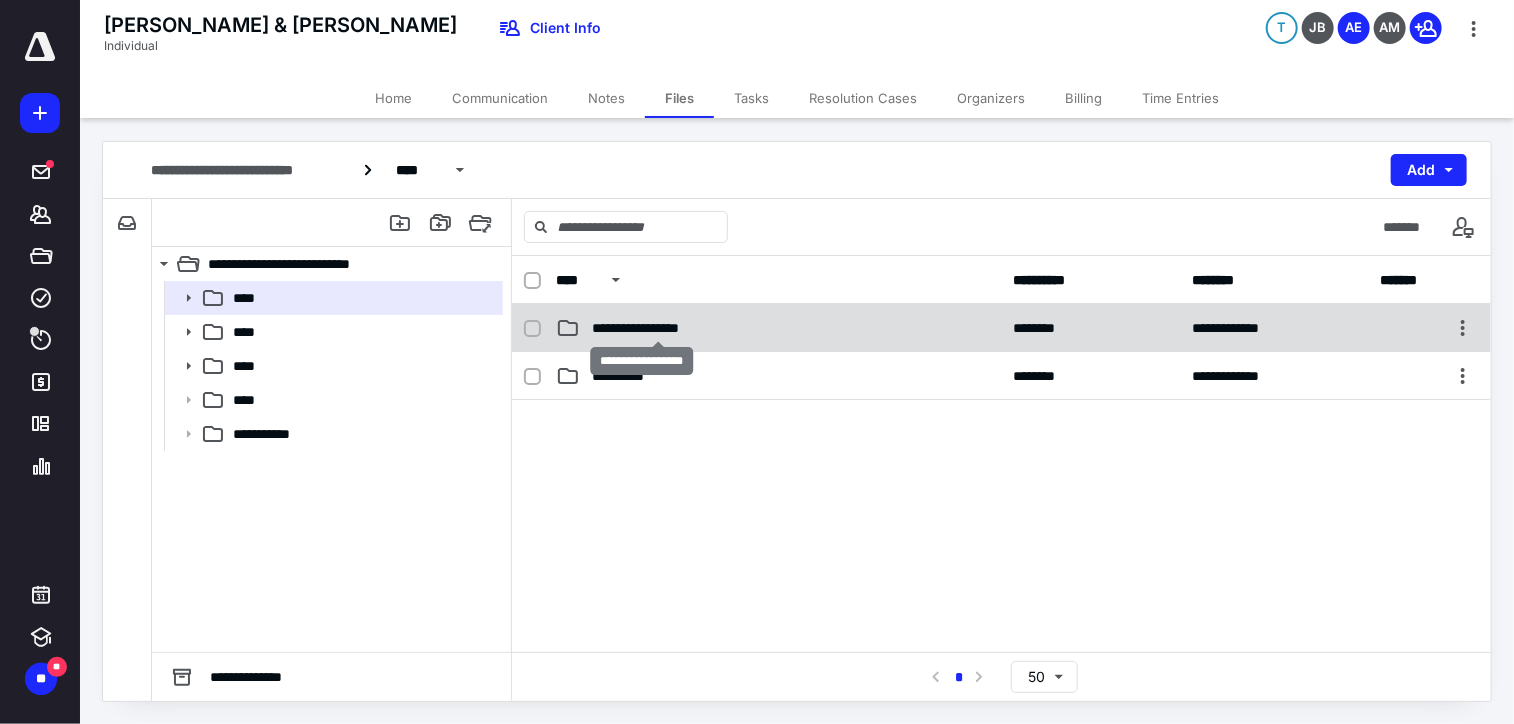 click on "**********" at bounding box center [658, 328] 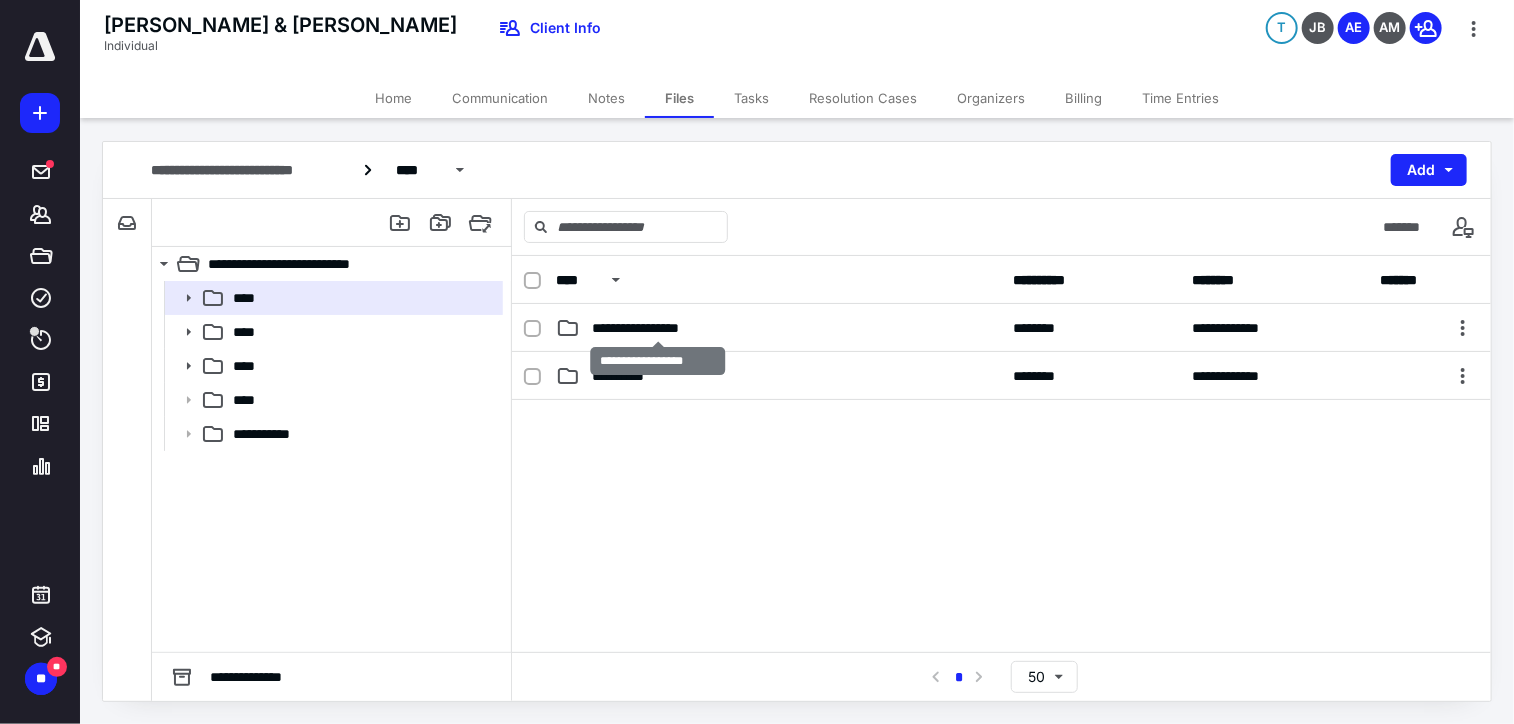 click on "**********" at bounding box center (658, 328) 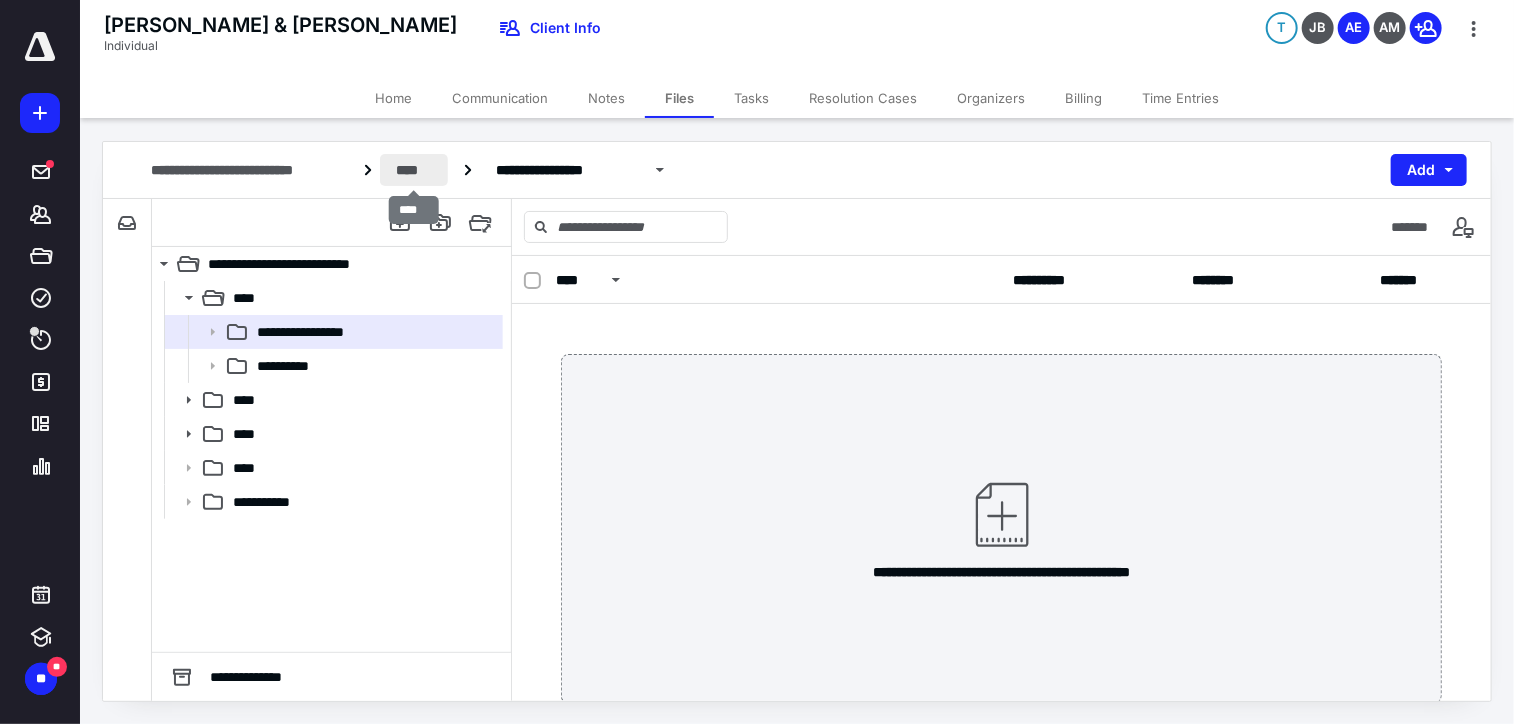 click on "****" at bounding box center [414, 170] 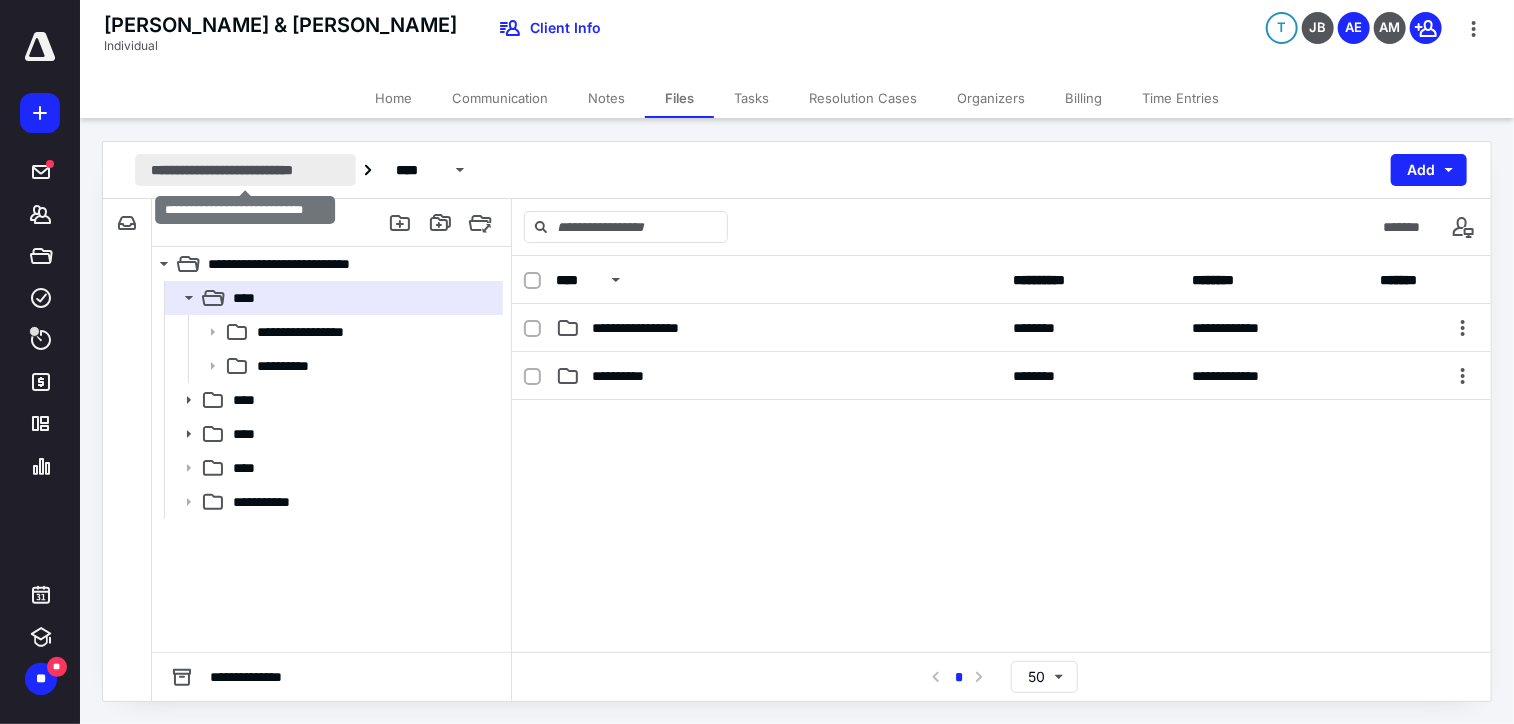 click on "**********" at bounding box center (245, 170) 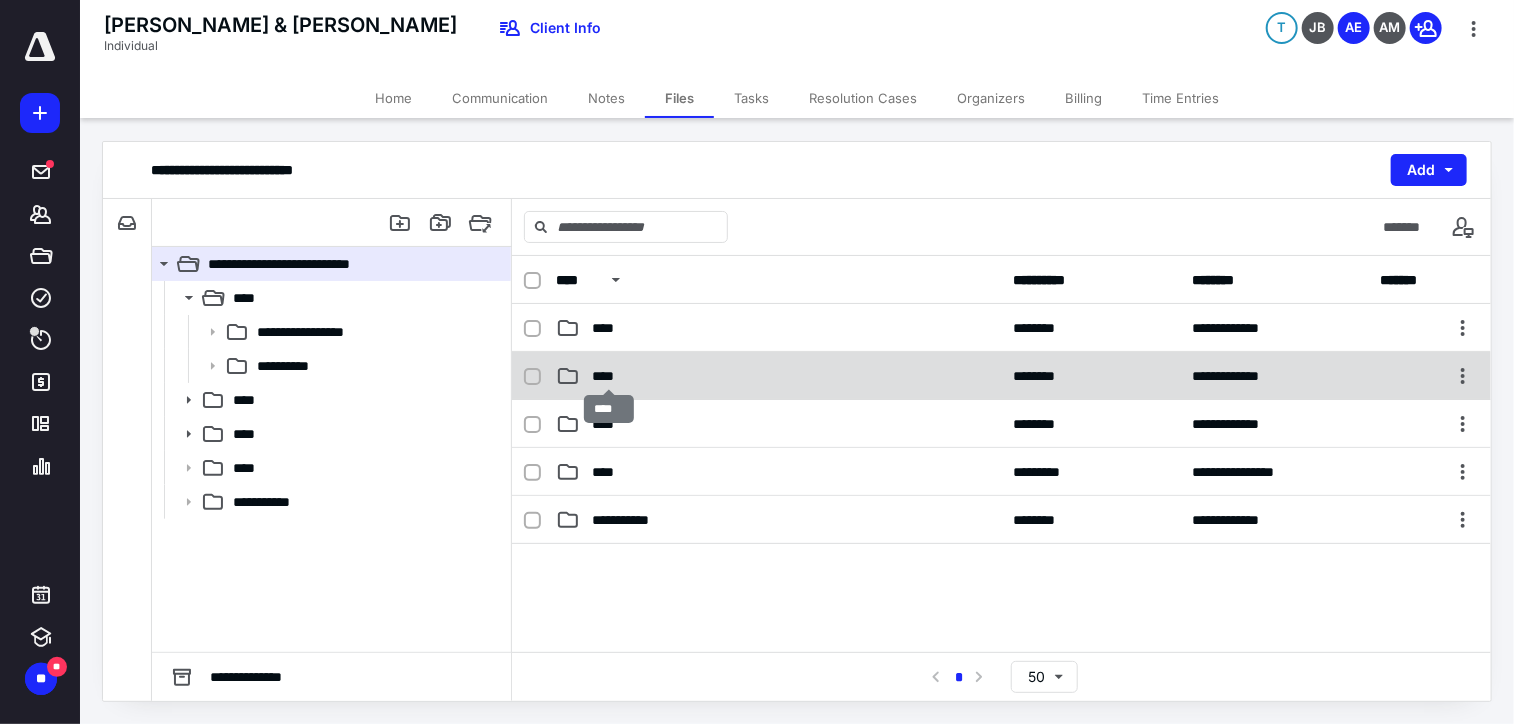 click on "****" at bounding box center [609, 376] 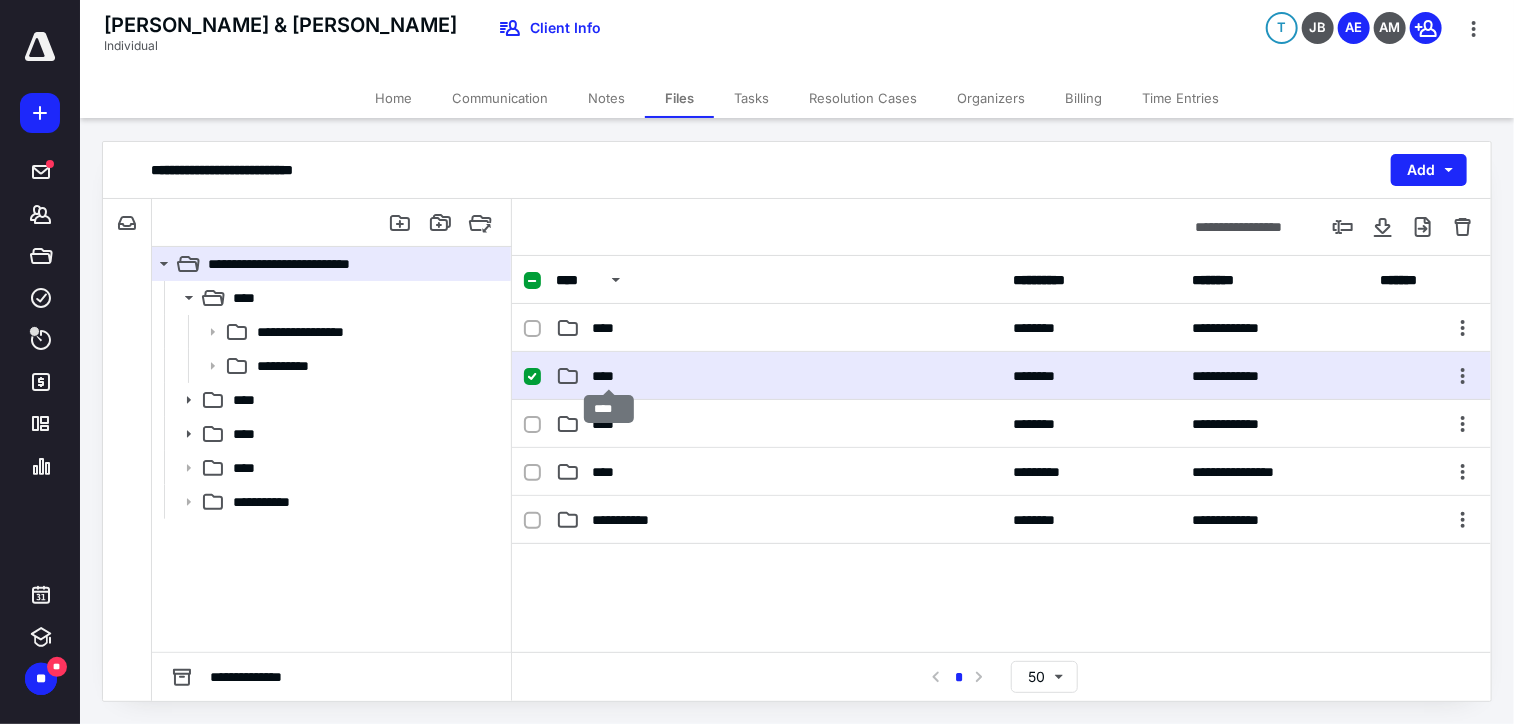 click on "****" at bounding box center (609, 376) 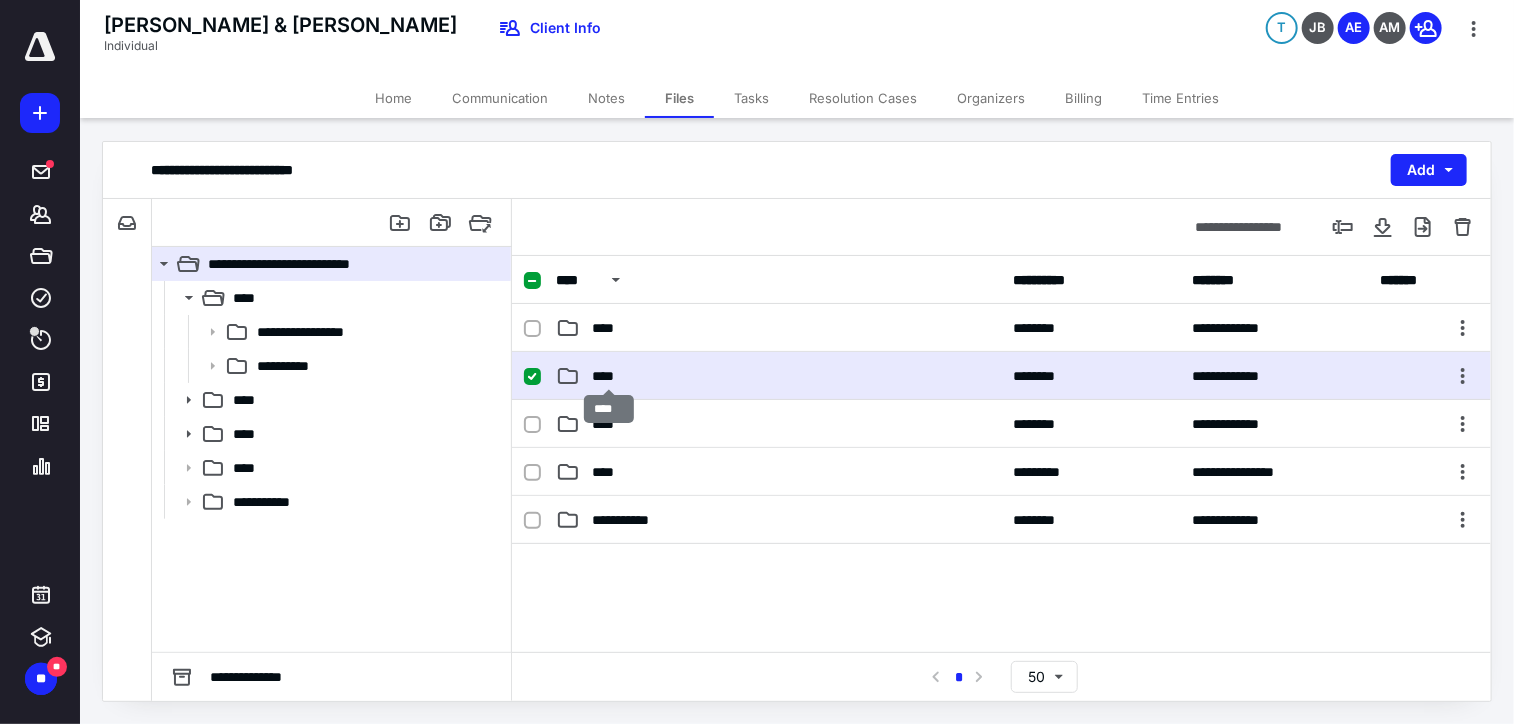 click on "****" at bounding box center (609, 376) 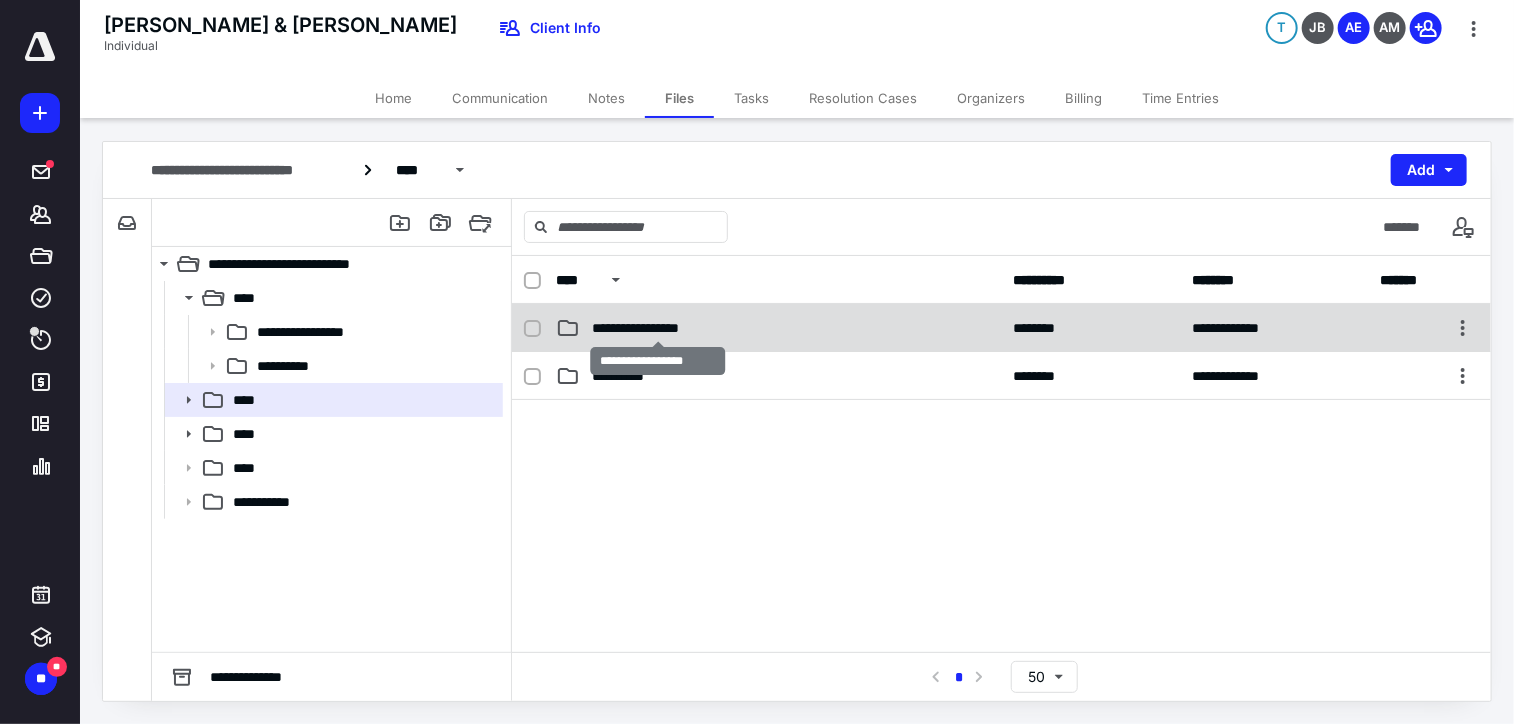 click on "**********" at bounding box center [658, 328] 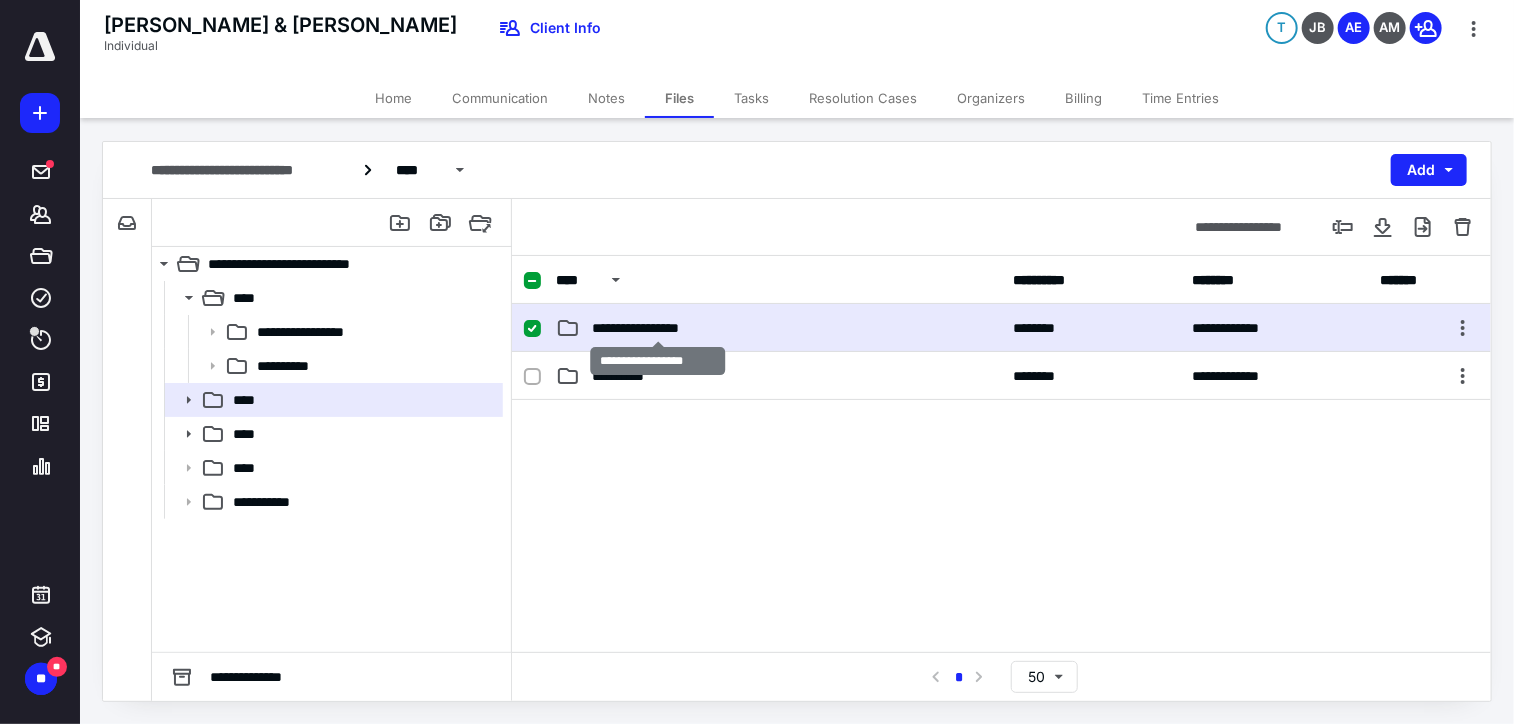click on "**********" at bounding box center [658, 328] 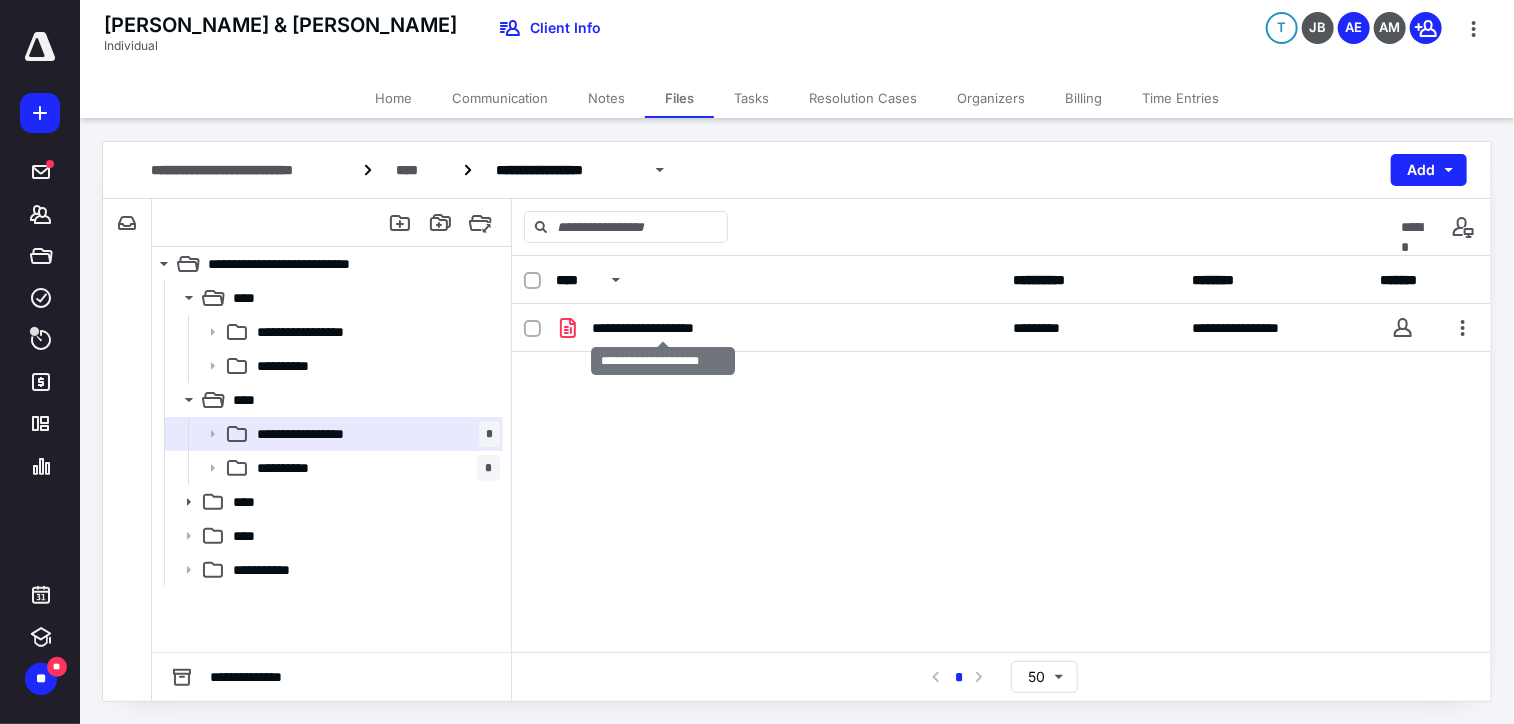 click on "**********" at bounding box center [664, 328] 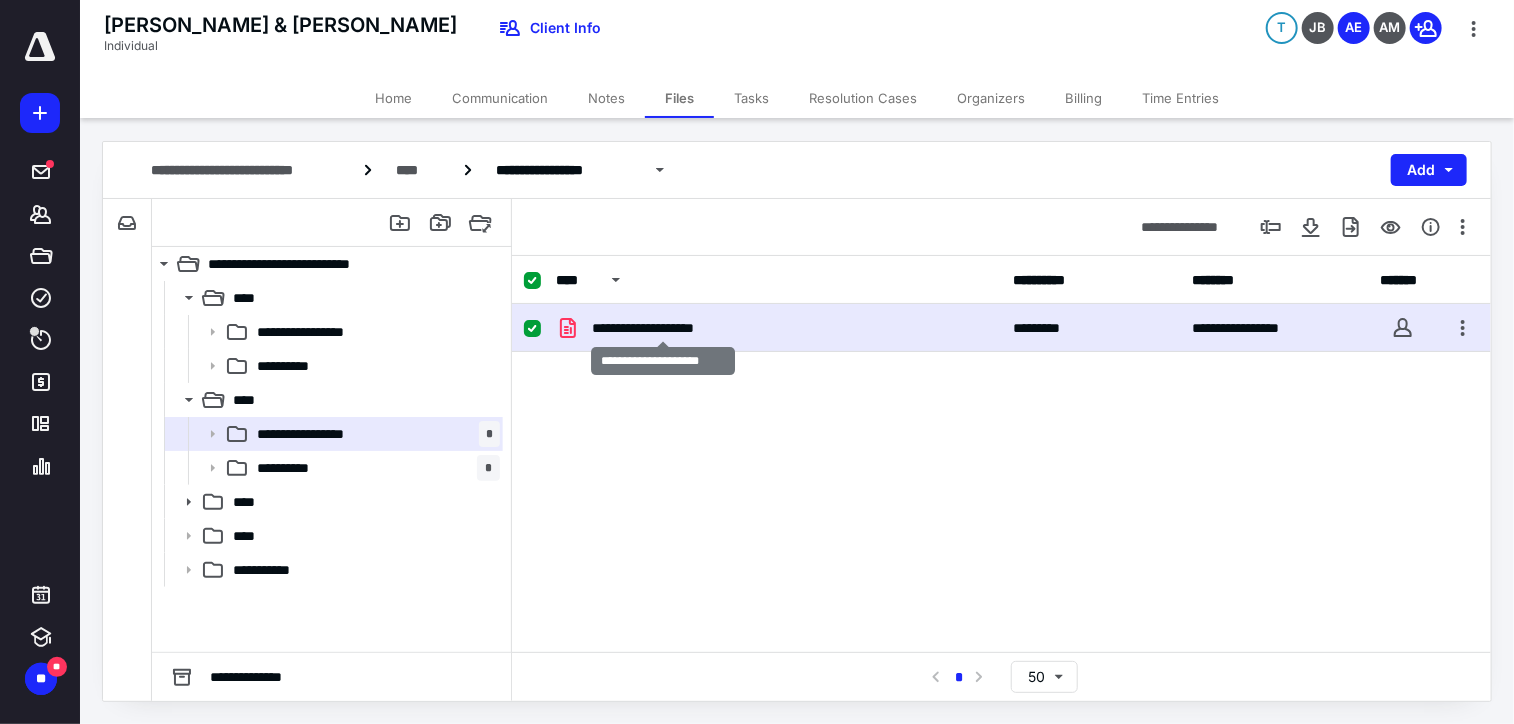 click on "**********" at bounding box center (664, 328) 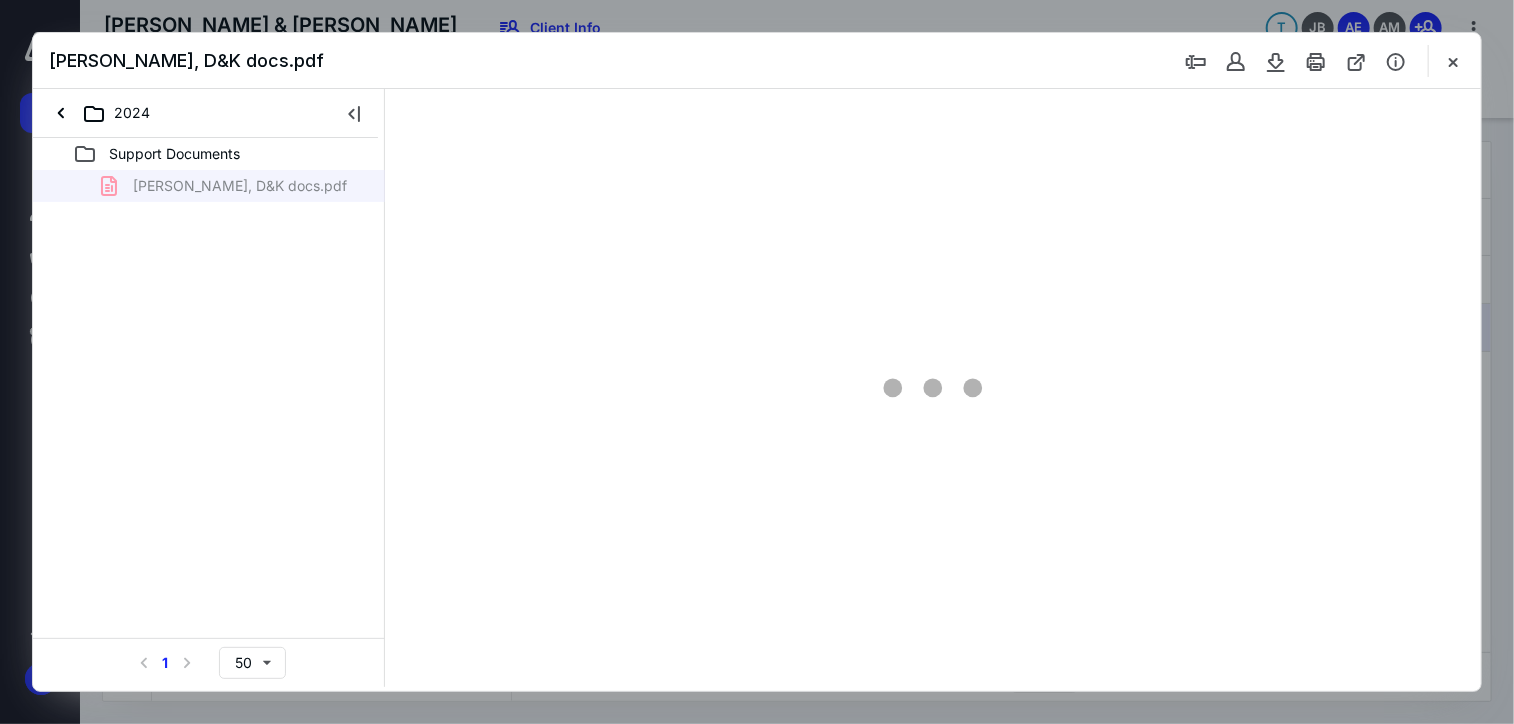 scroll, scrollTop: 0, scrollLeft: 0, axis: both 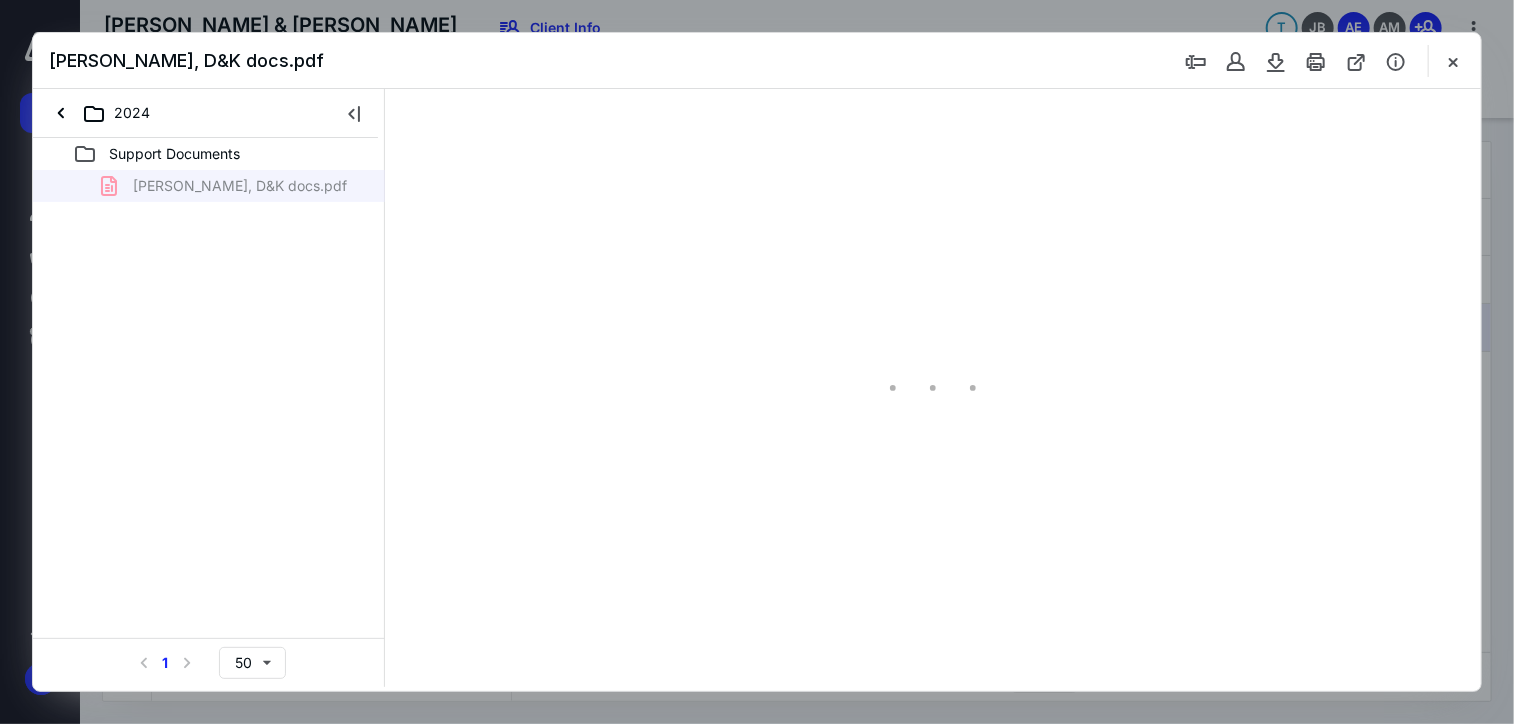 type on "71" 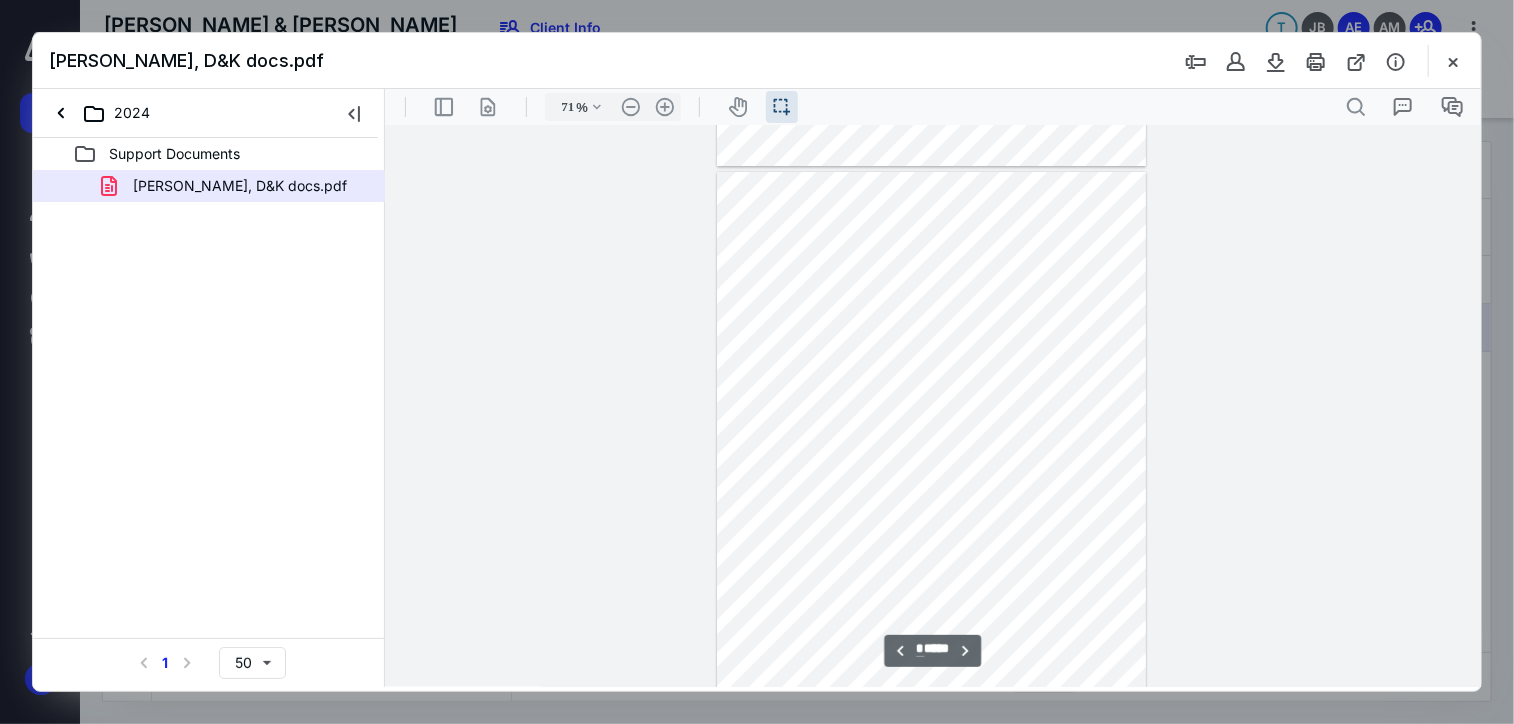 scroll, scrollTop: 3900, scrollLeft: 0, axis: vertical 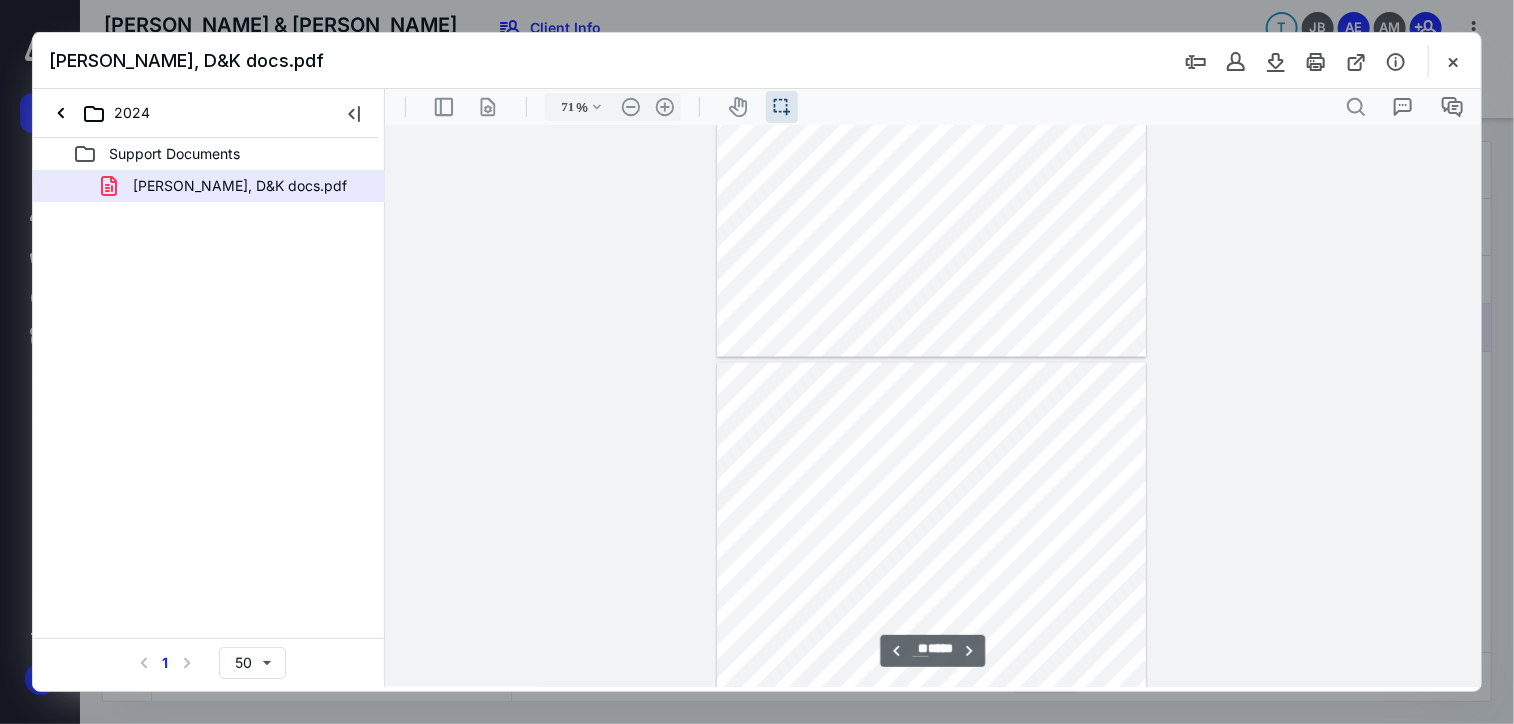 type on "**" 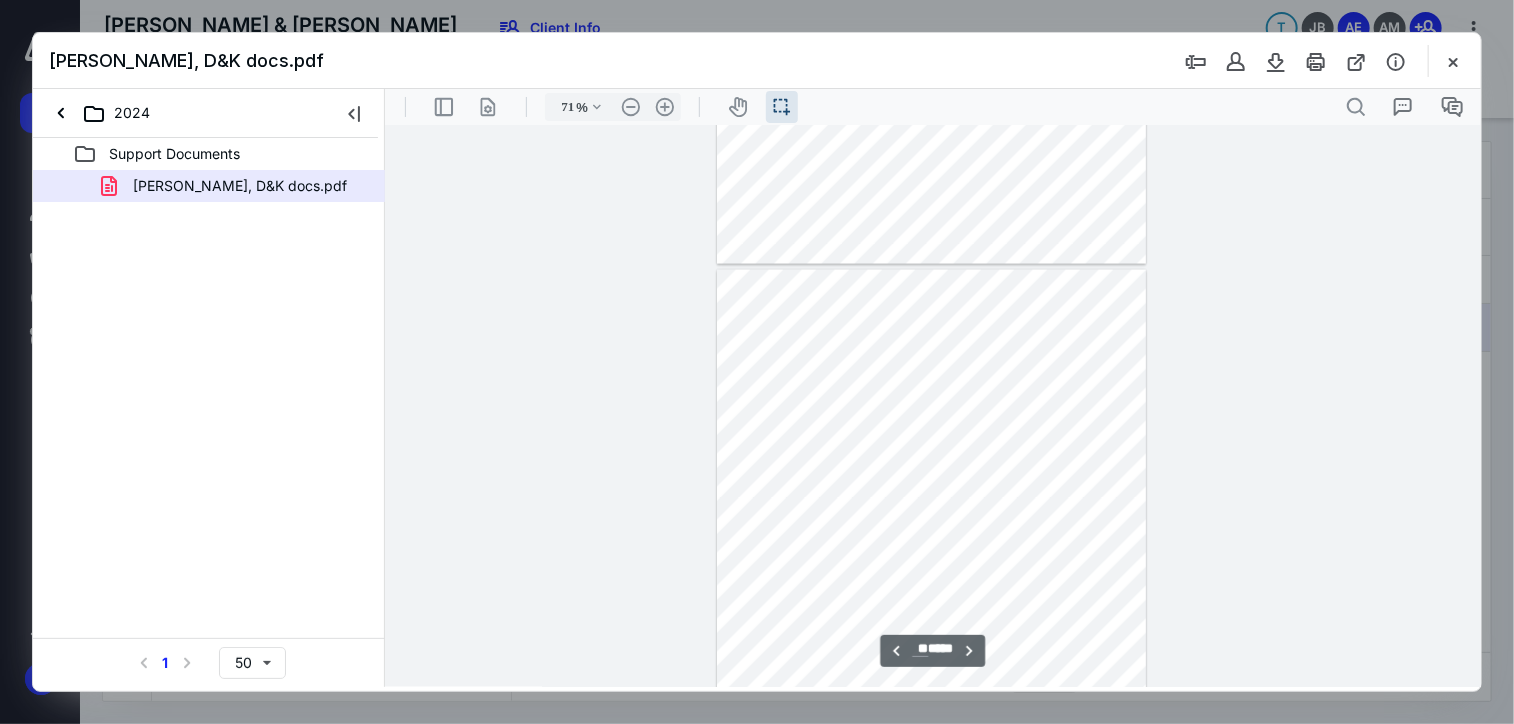 scroll, scrollTop: 5400, scrollLeft: 0, axis: vertical 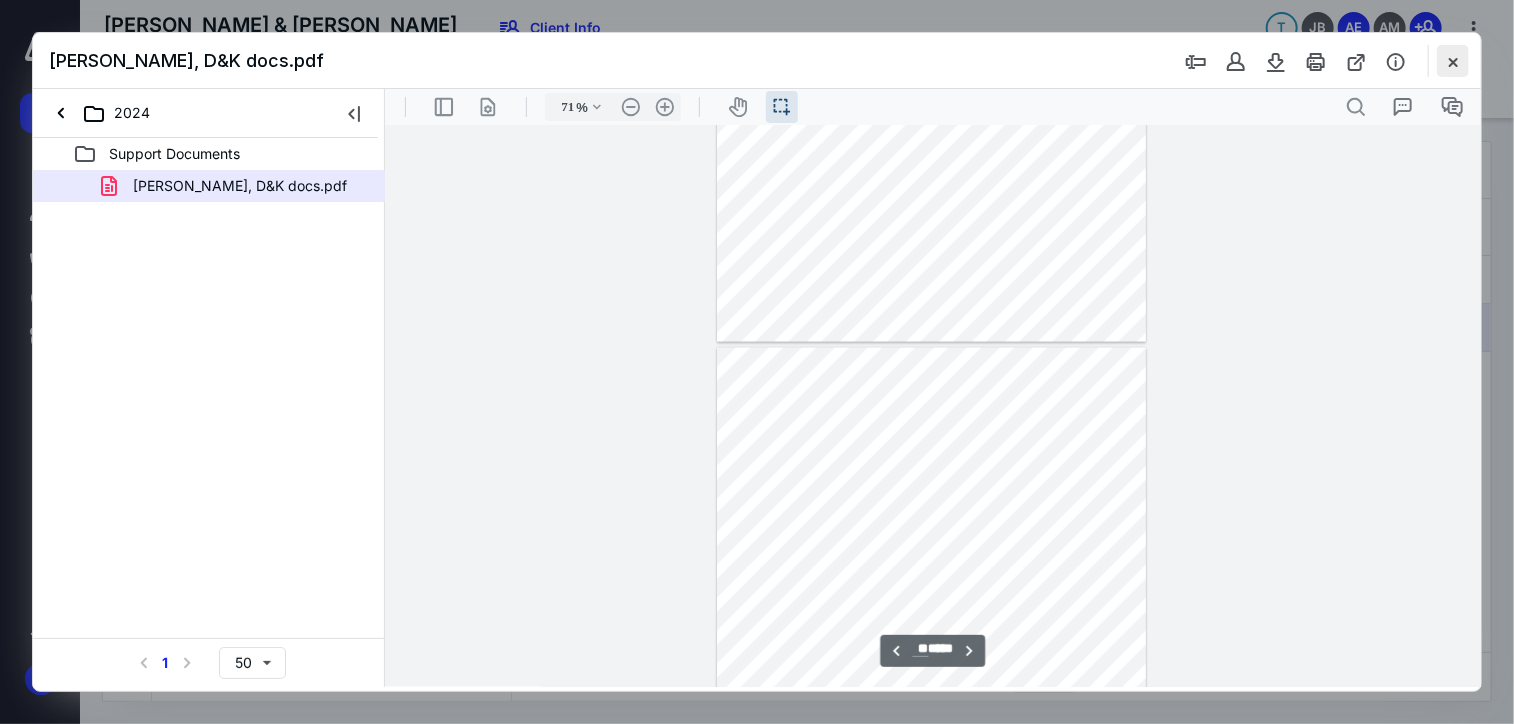 click at bounding box center [1453, 61] 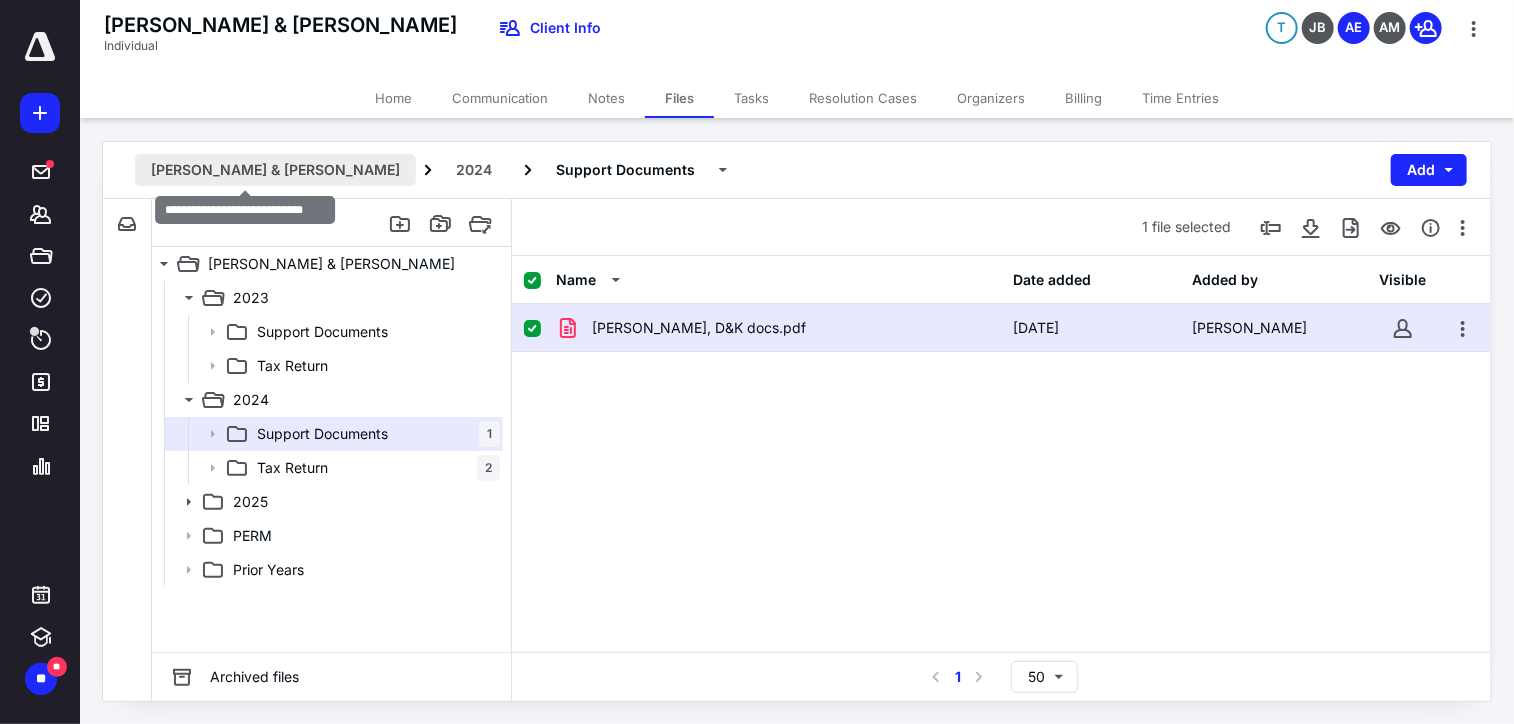 click on "Abbott, Daniel R. & Kathleen" at bounding box center [275, 170] 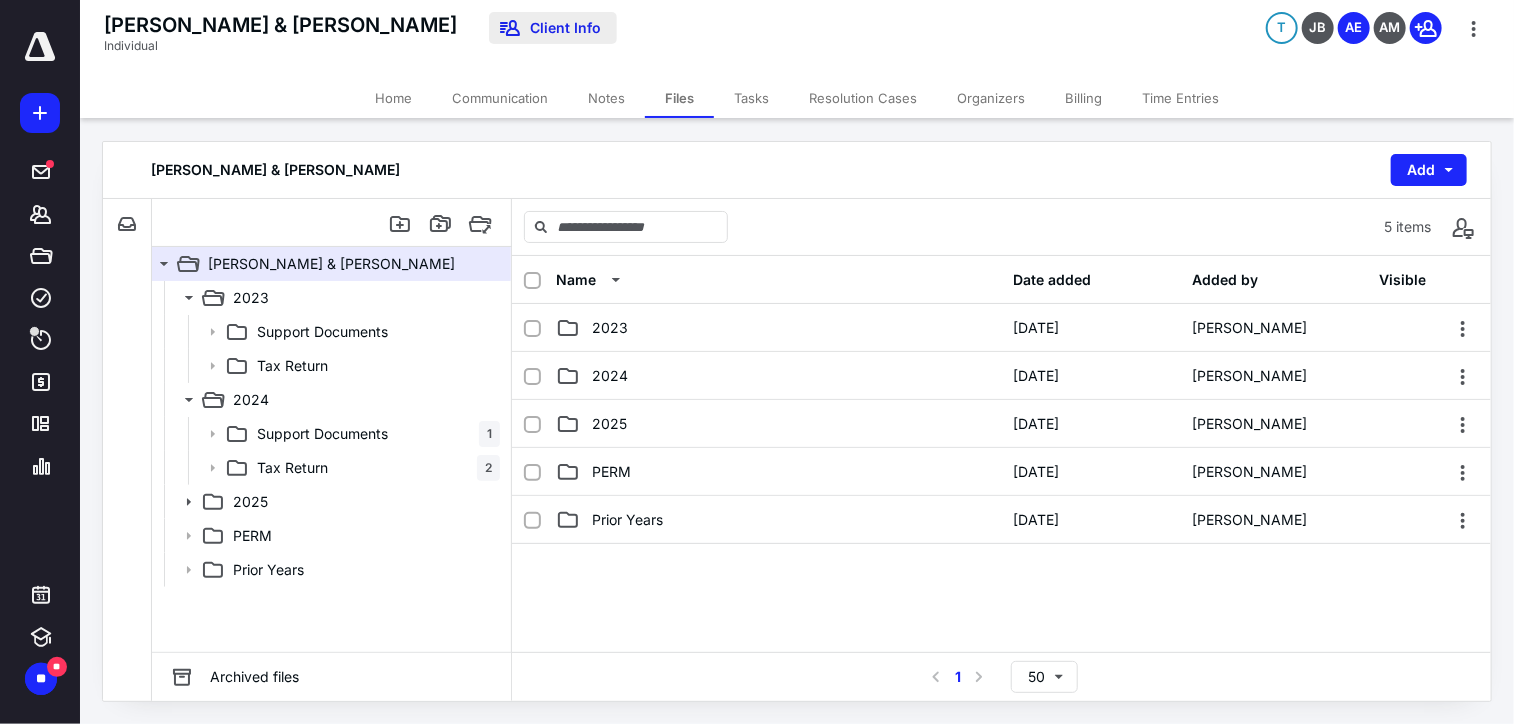 click on "Client Info" at bounding box center [553, 28] 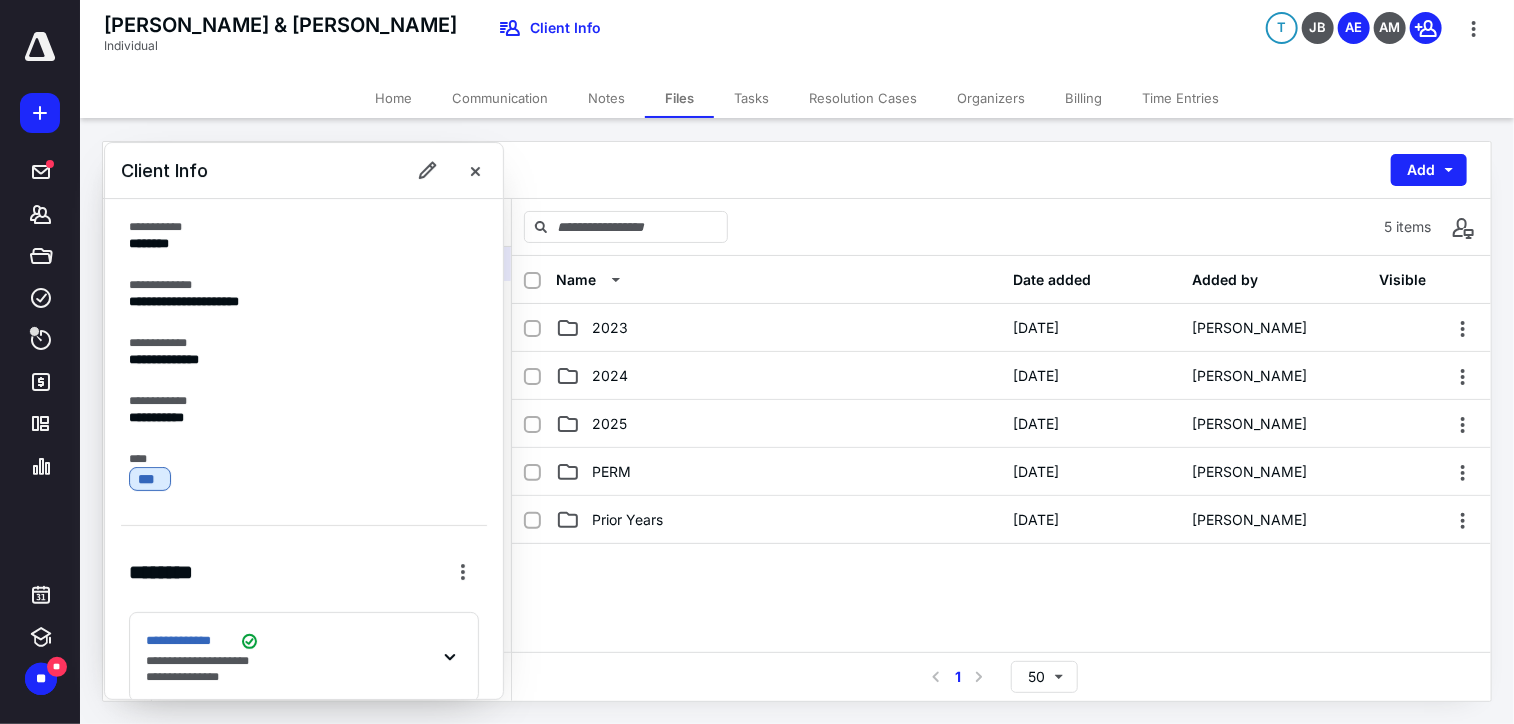 scroll, scrollTop: 0, scrollLeft: 0, axis: both 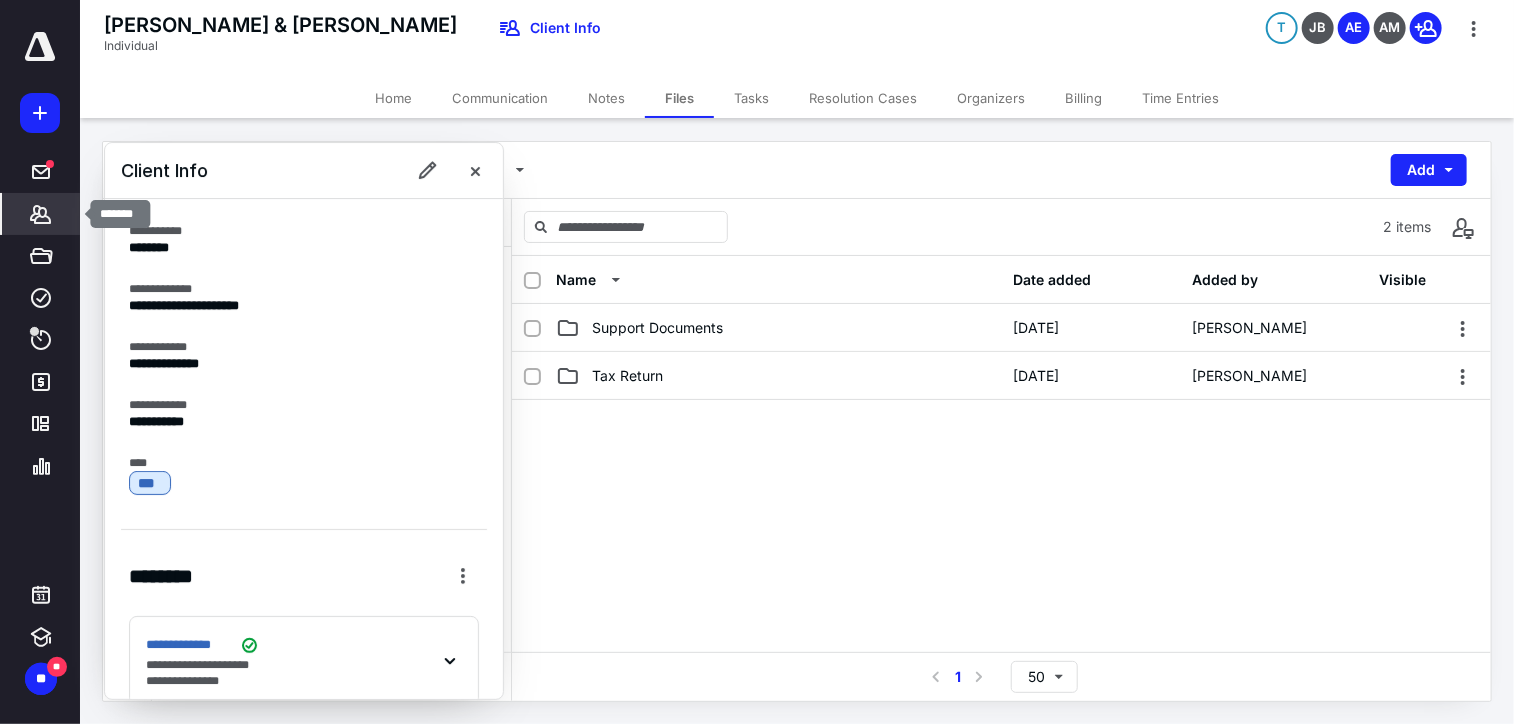 click 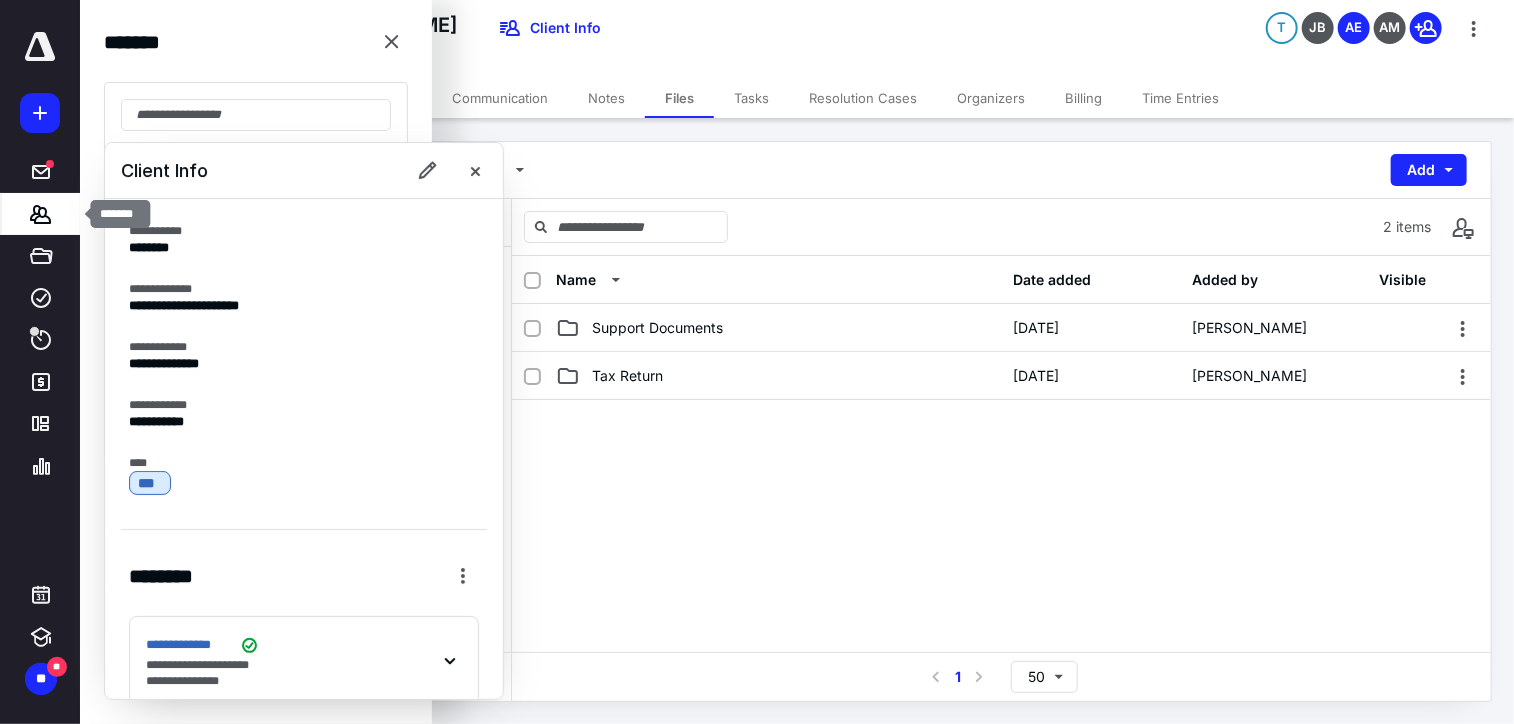 click 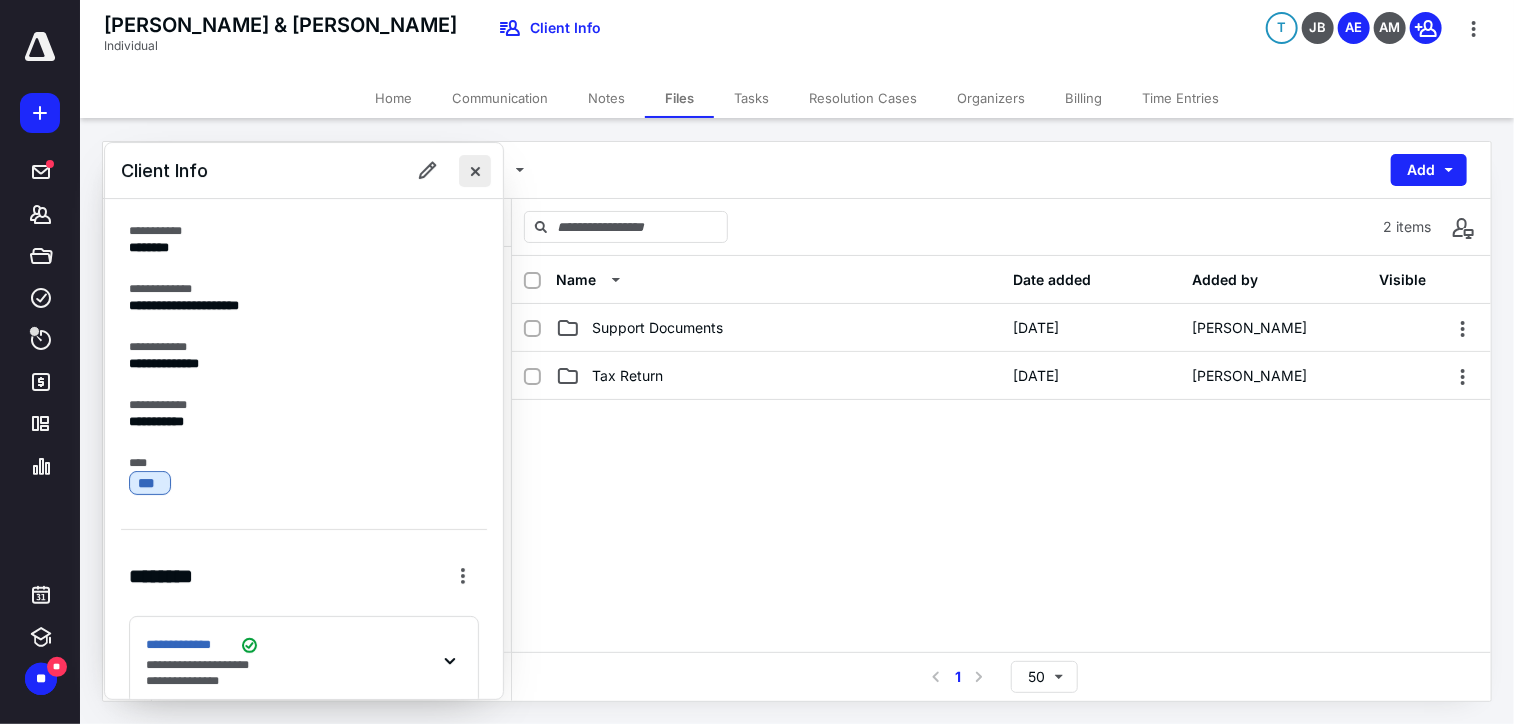 click at bounding box center [475, 171] 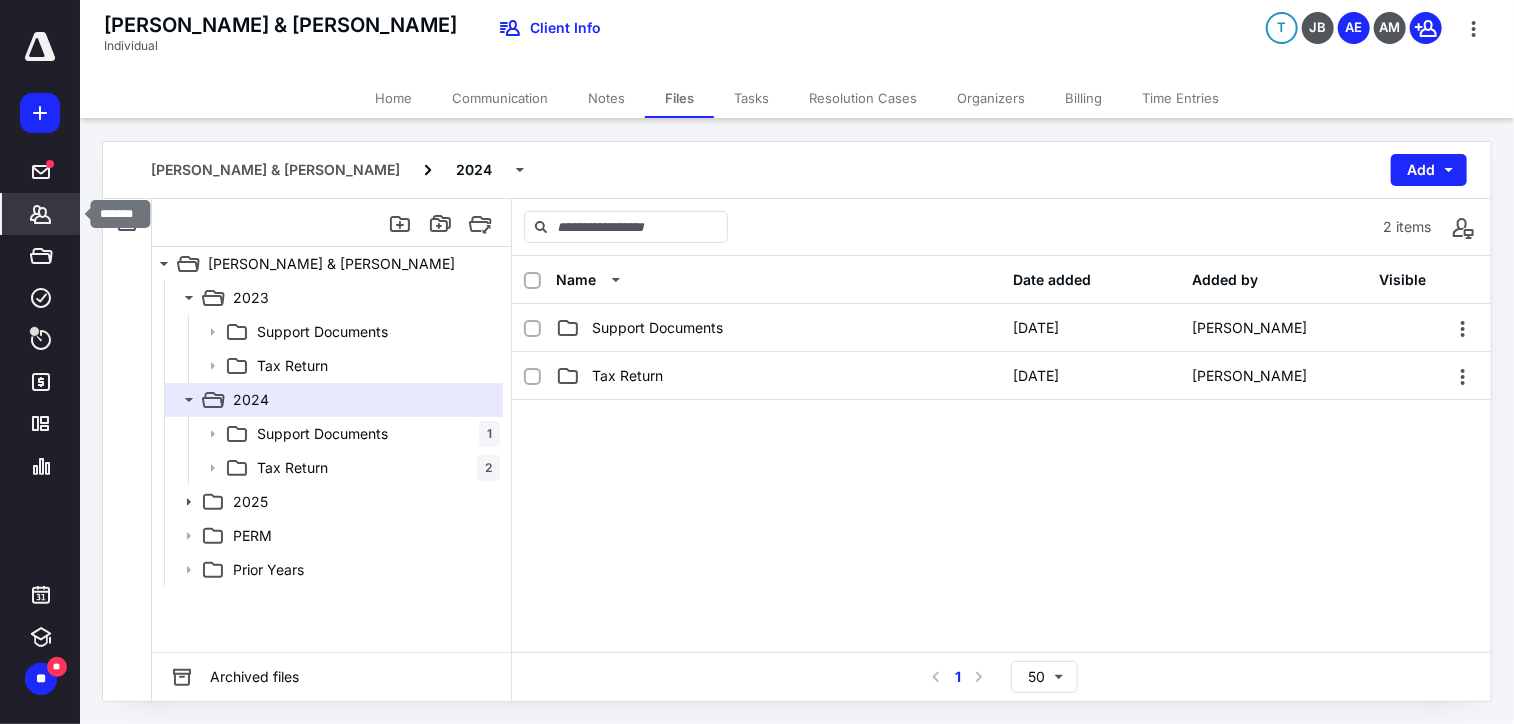 click 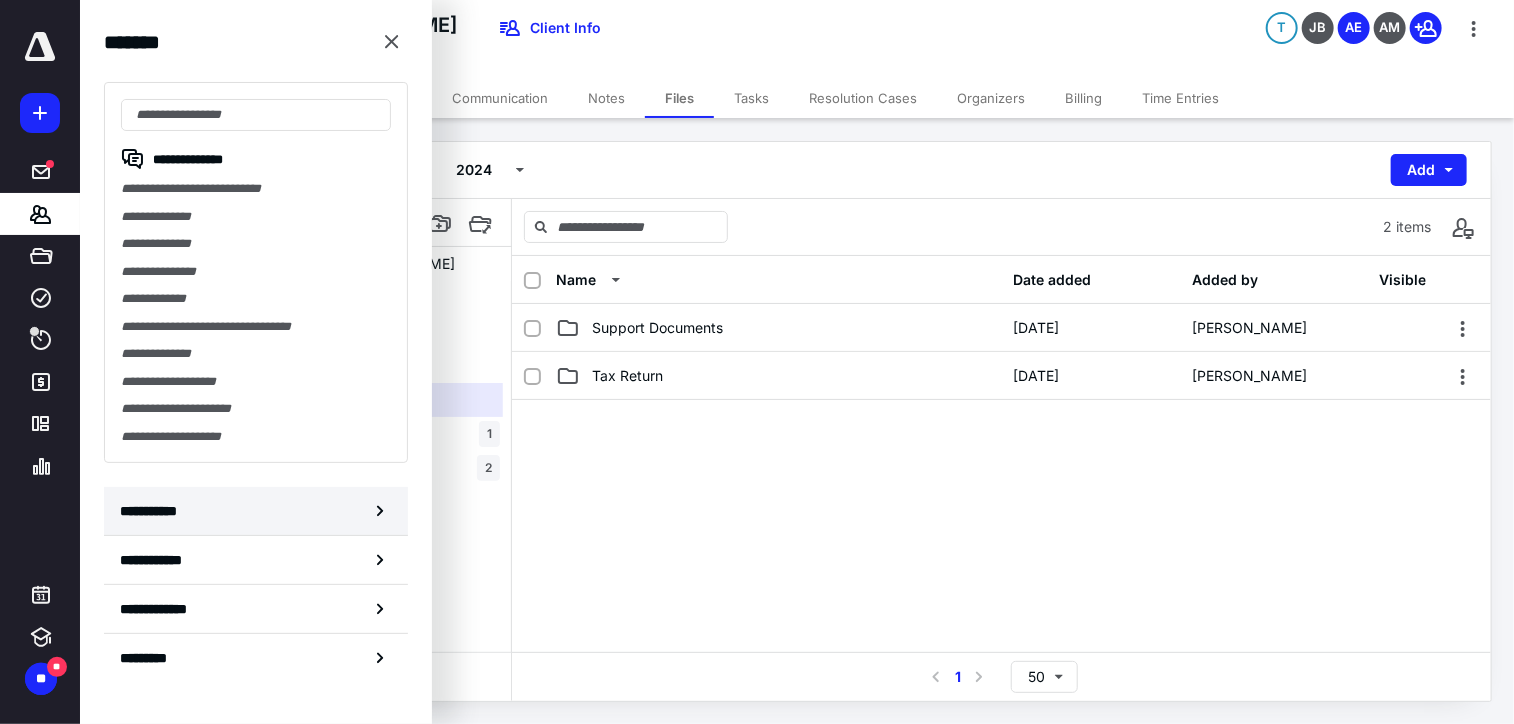 click on "**********" at bounding box center (153, 511) 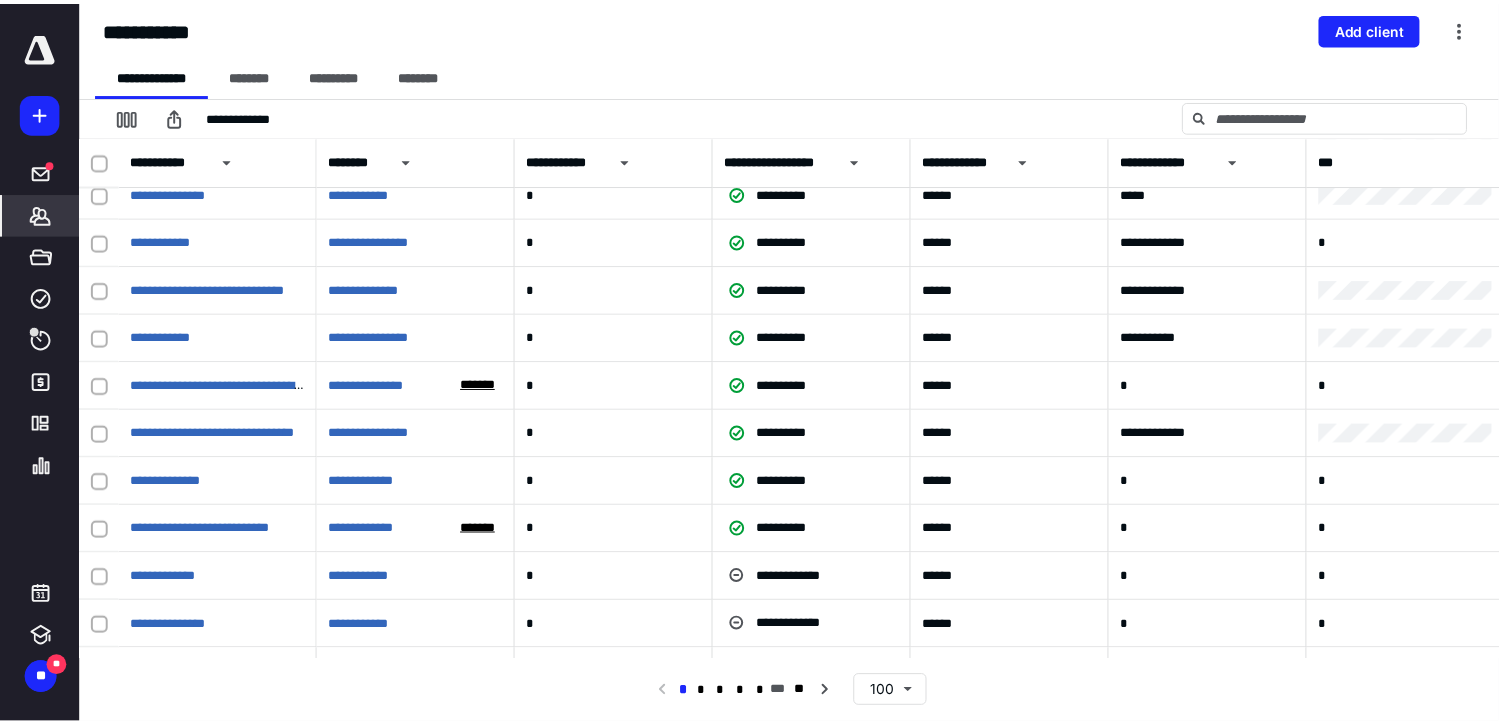 scroll, scrollTop: 3100, scrollLeft: 0, axis: vertical 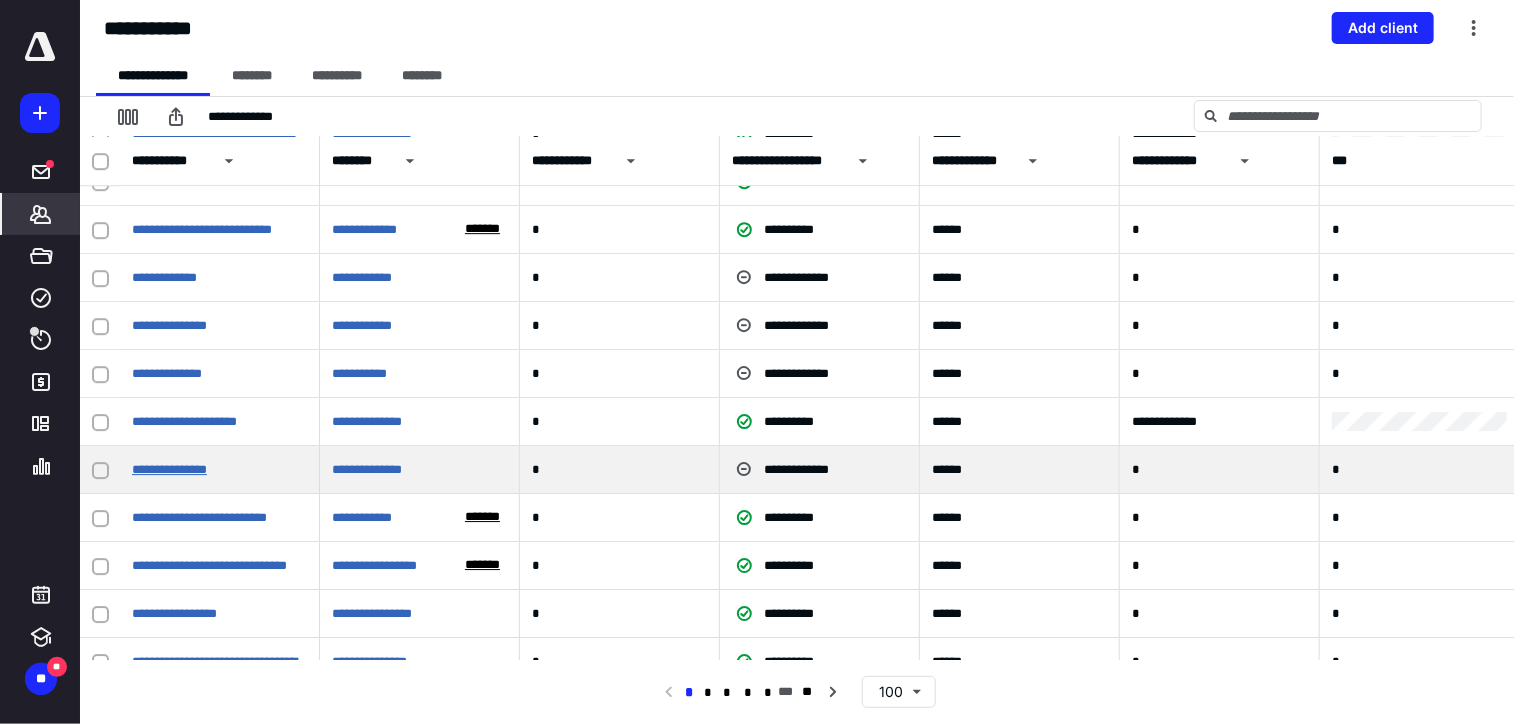 click on "**********" at bounding box center (169, 469) 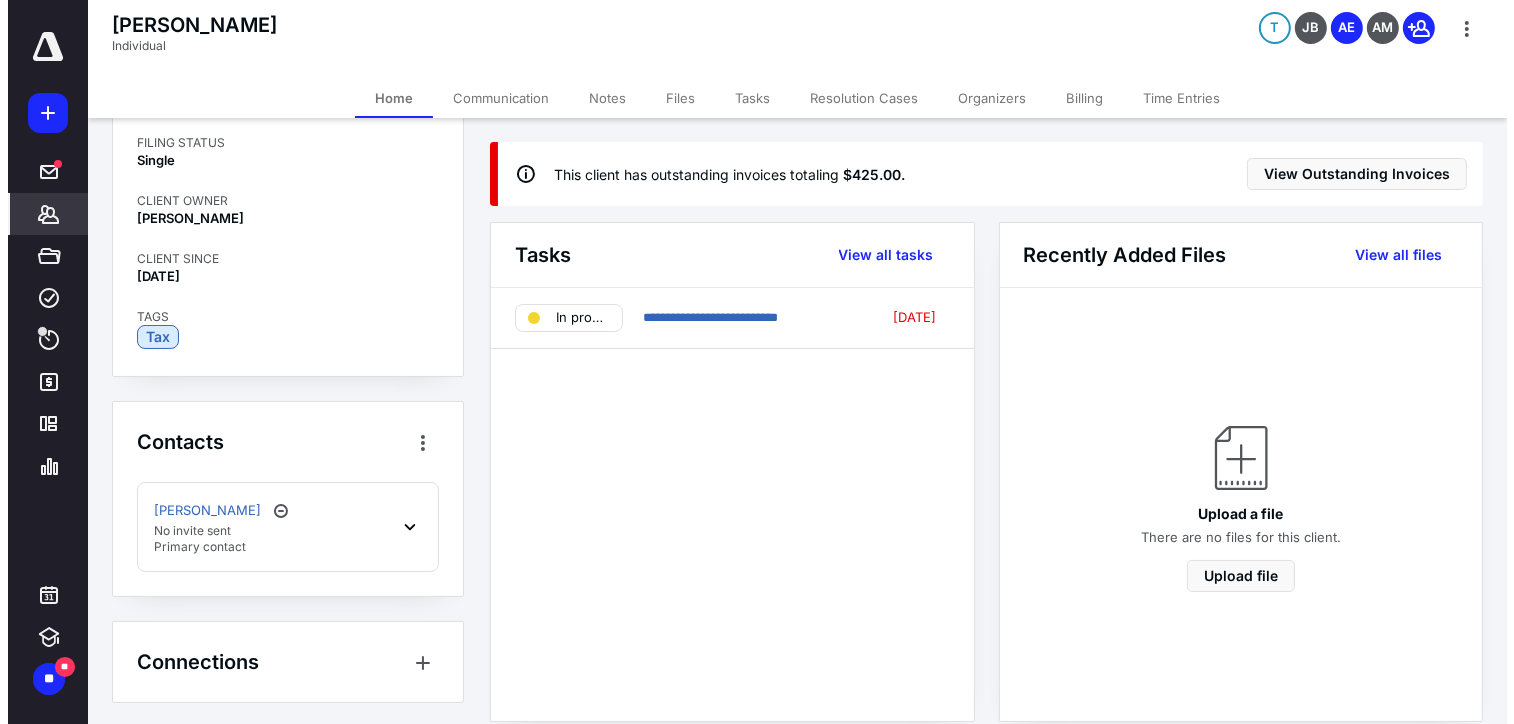 scroll, scrollTop: 147, scrollLeft: 0, axis: vertical 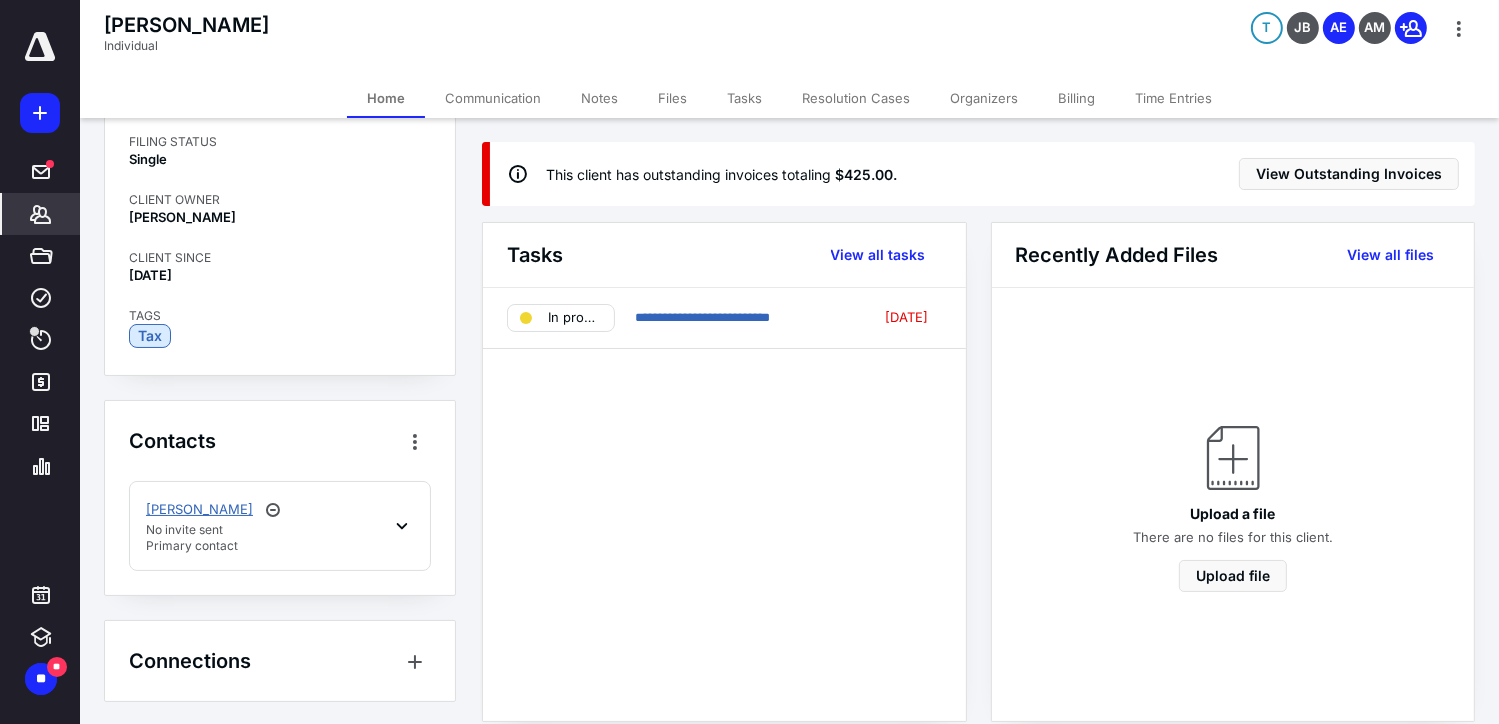 click on "Adele Abdallah" at bounding box center [199, 510] 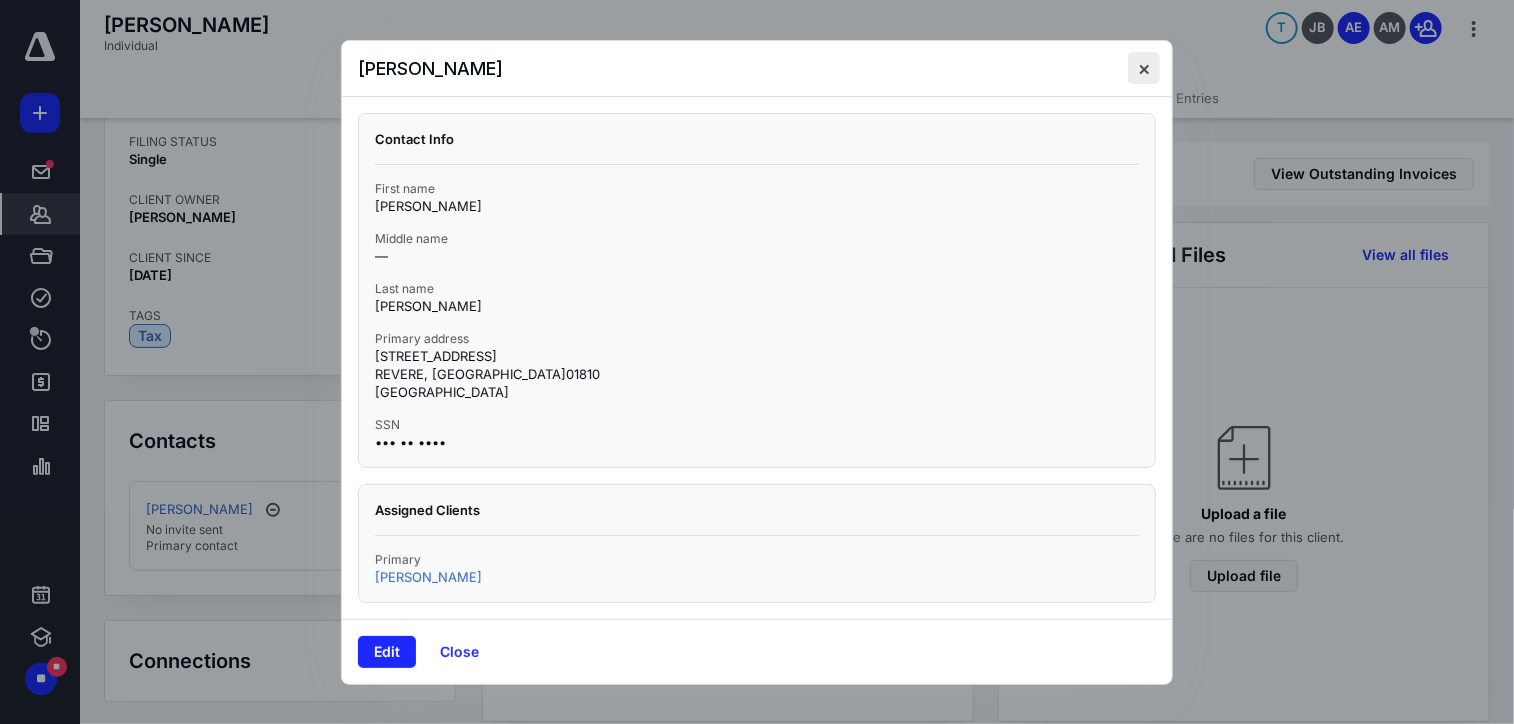 click at bounding box center (1144, 68) 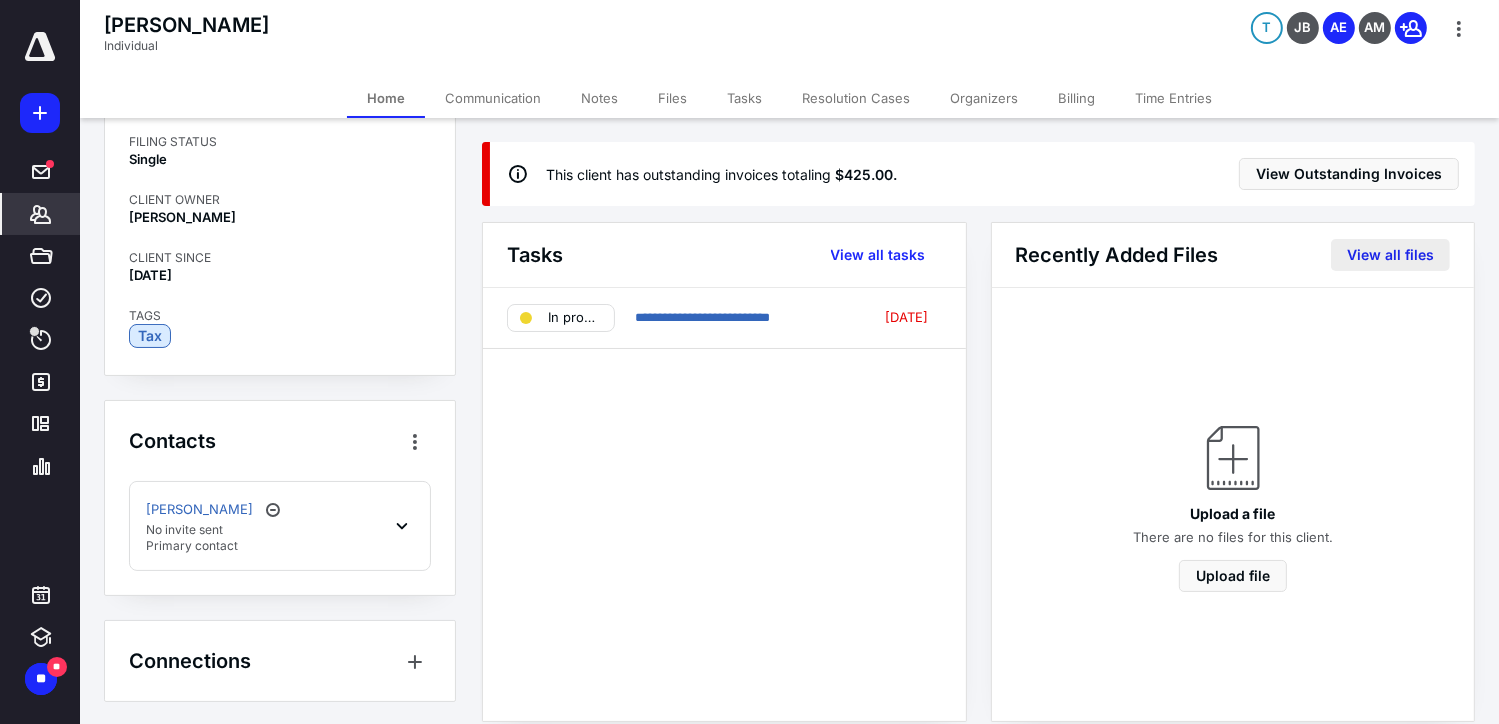 click on "View all files" at bounding box center [1390, 255] 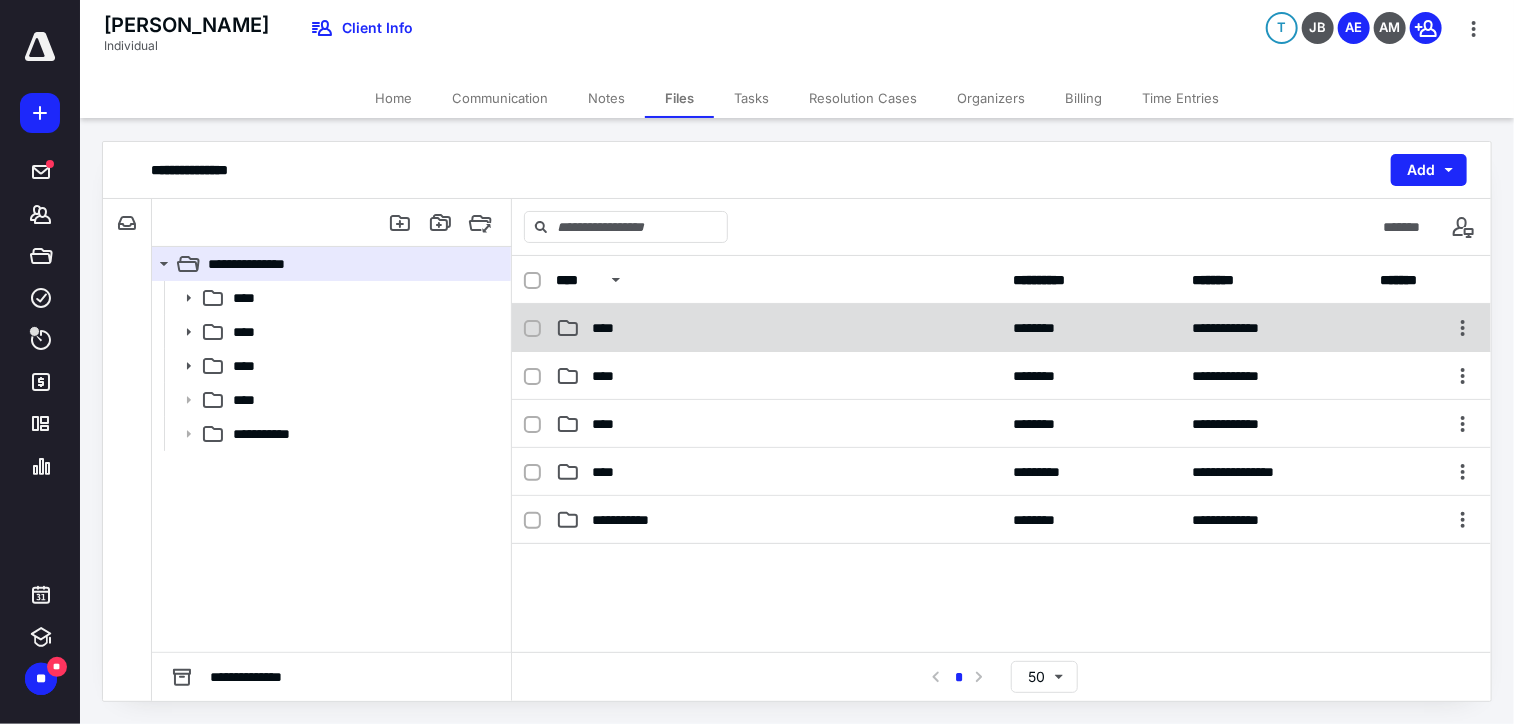 click on "****" at bounding box center (779, 328) 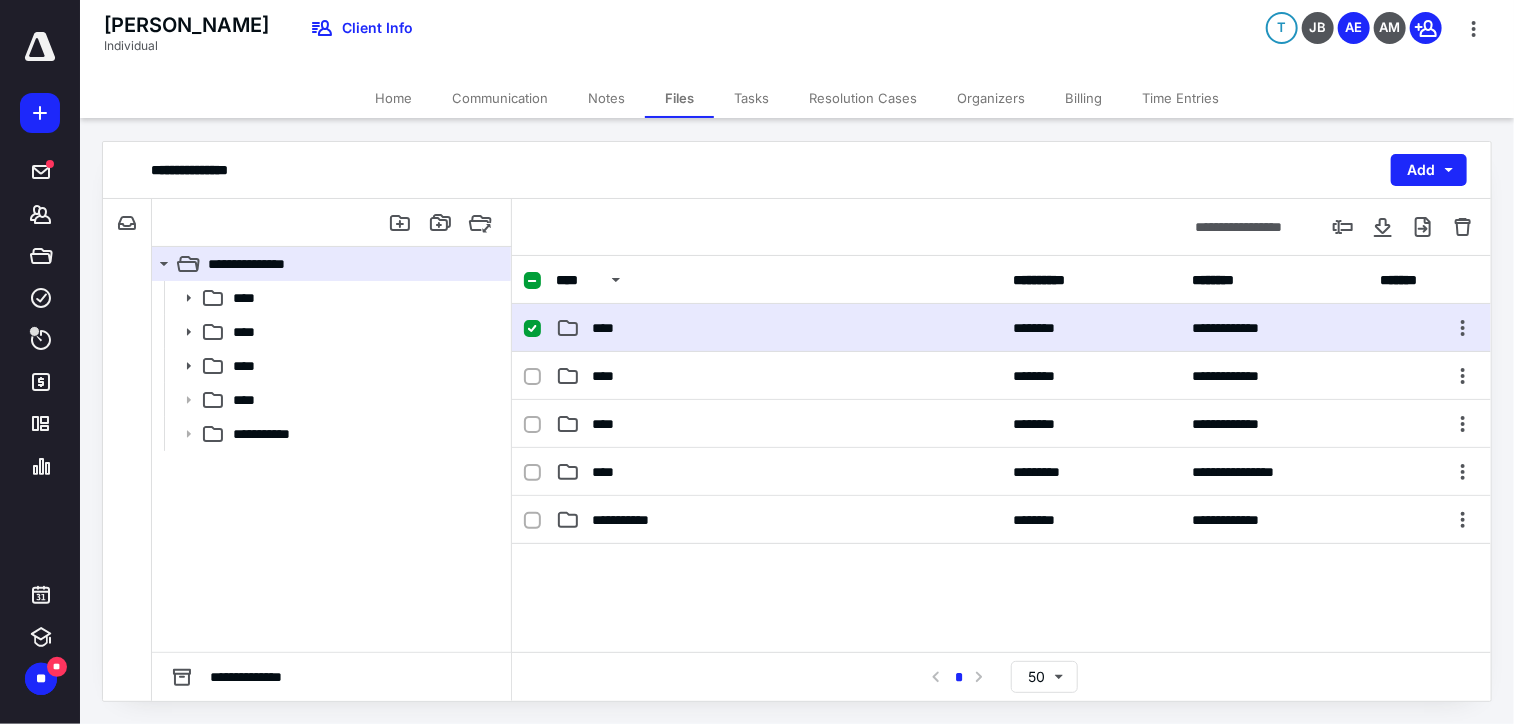 click on "****" at bounding box center (779, 328) 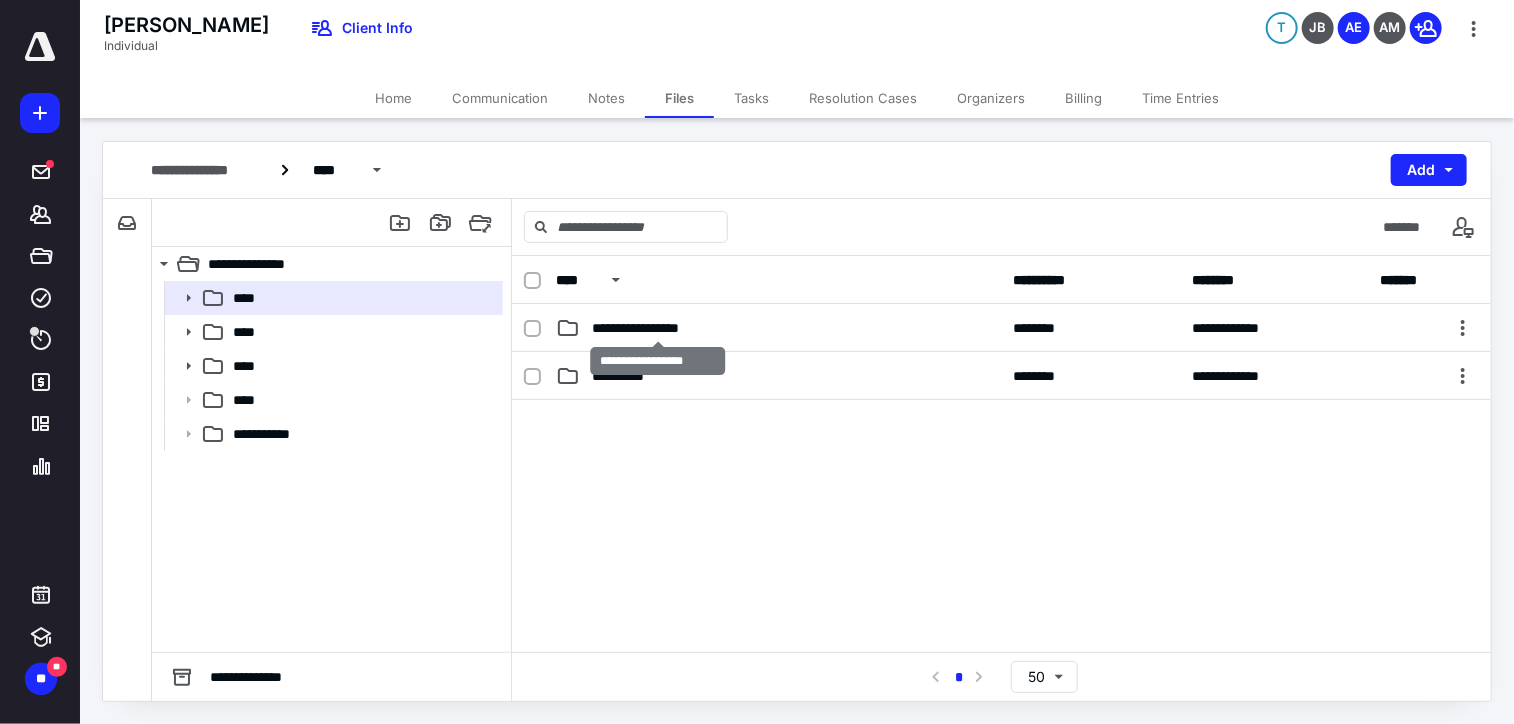 click on "**********" at bounding box center (658, 328) 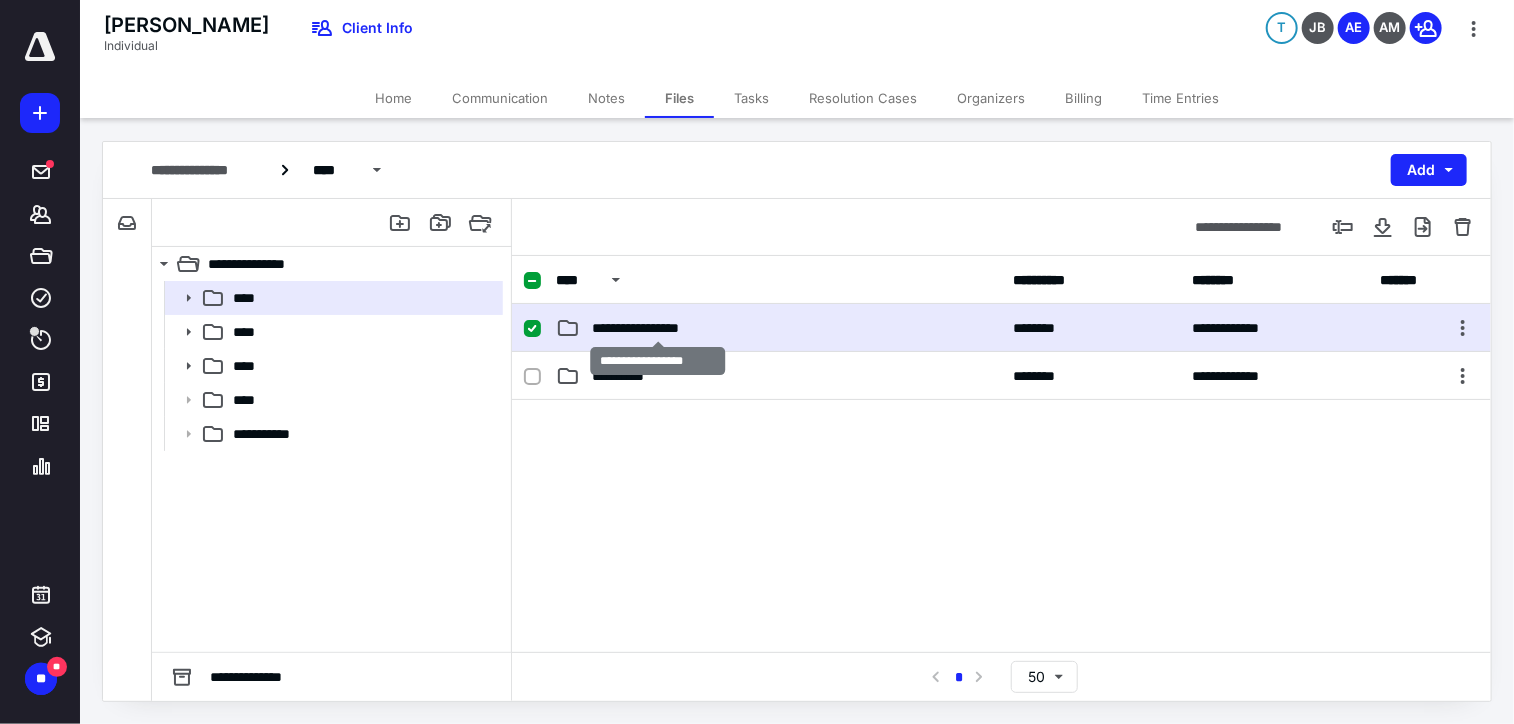click on "**********" at bounding box center (658, 328) 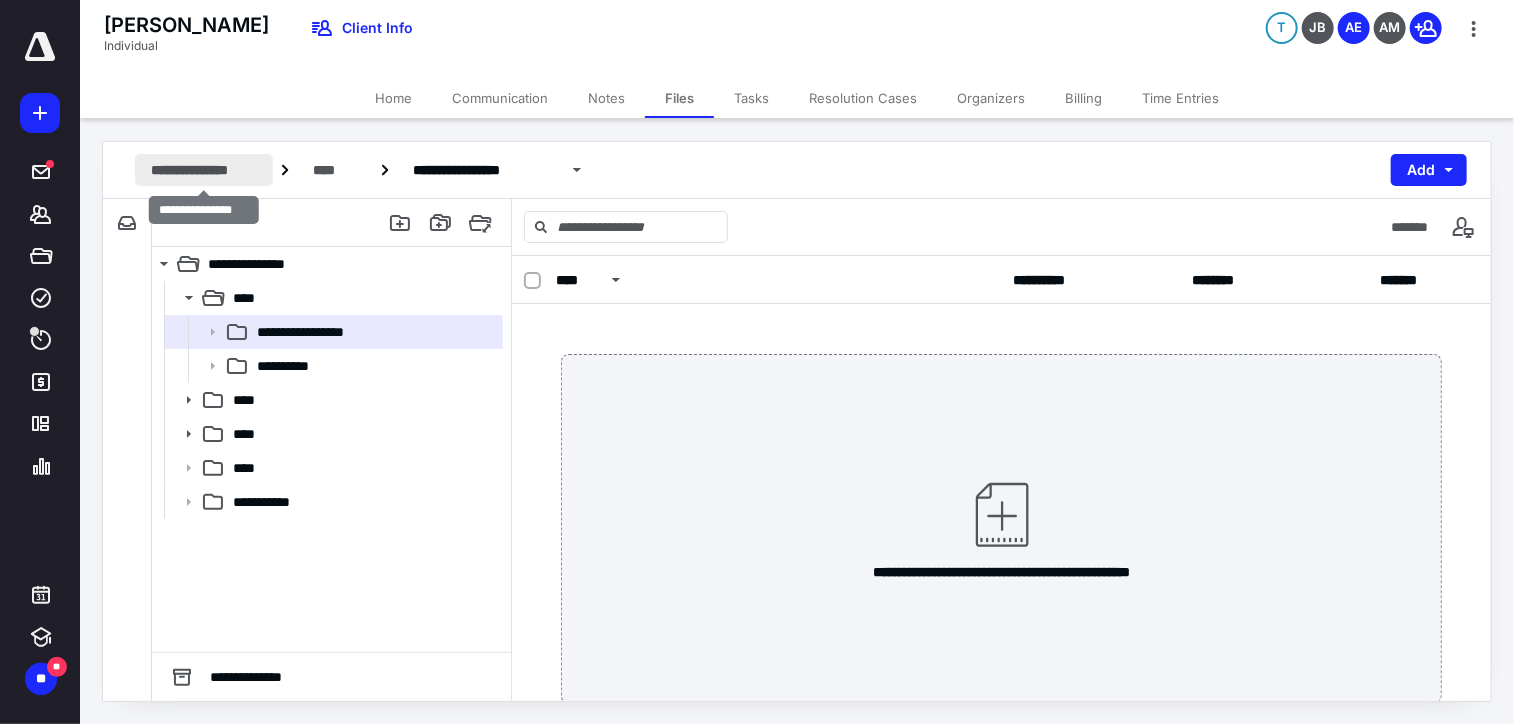 click on "**********" at bounding box center [204, 170] 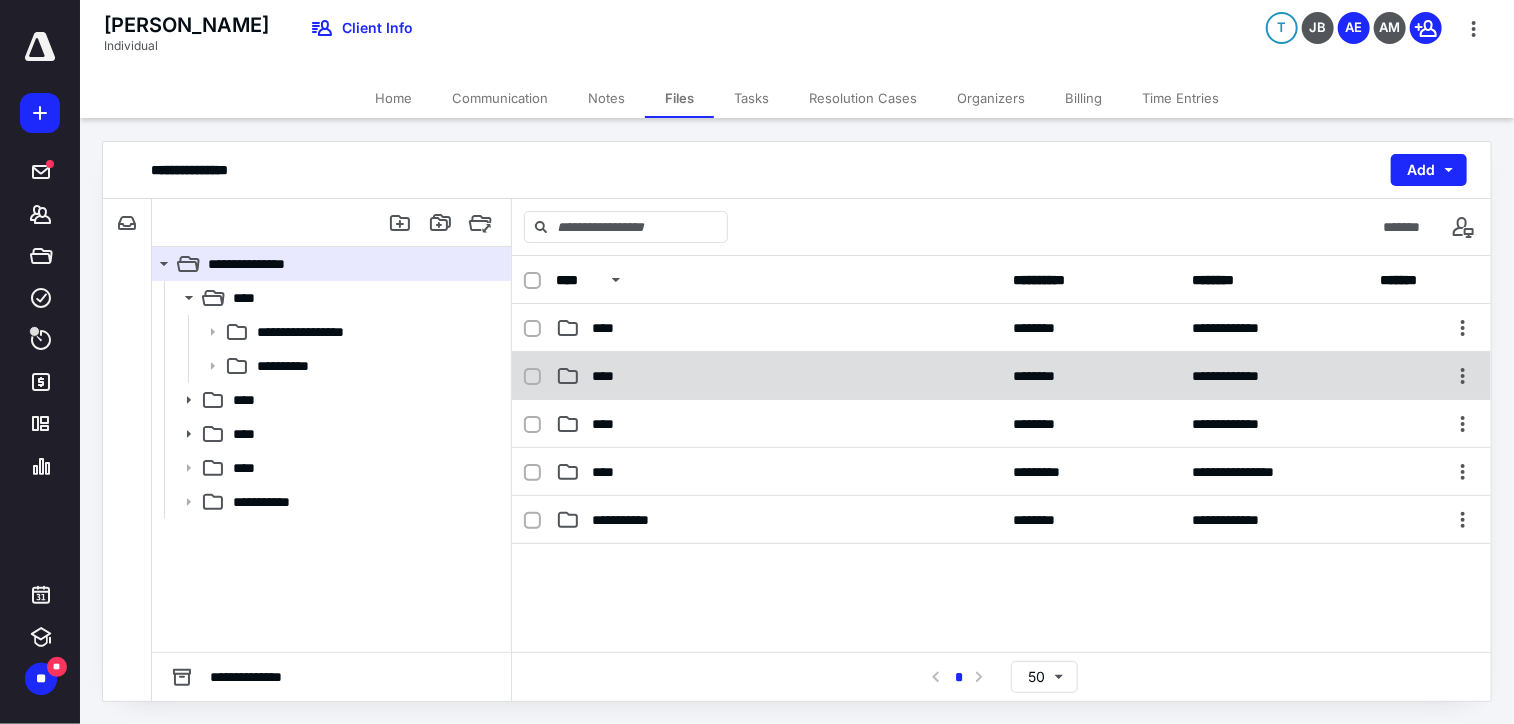 click on "****" at bounding box center (609, 376) 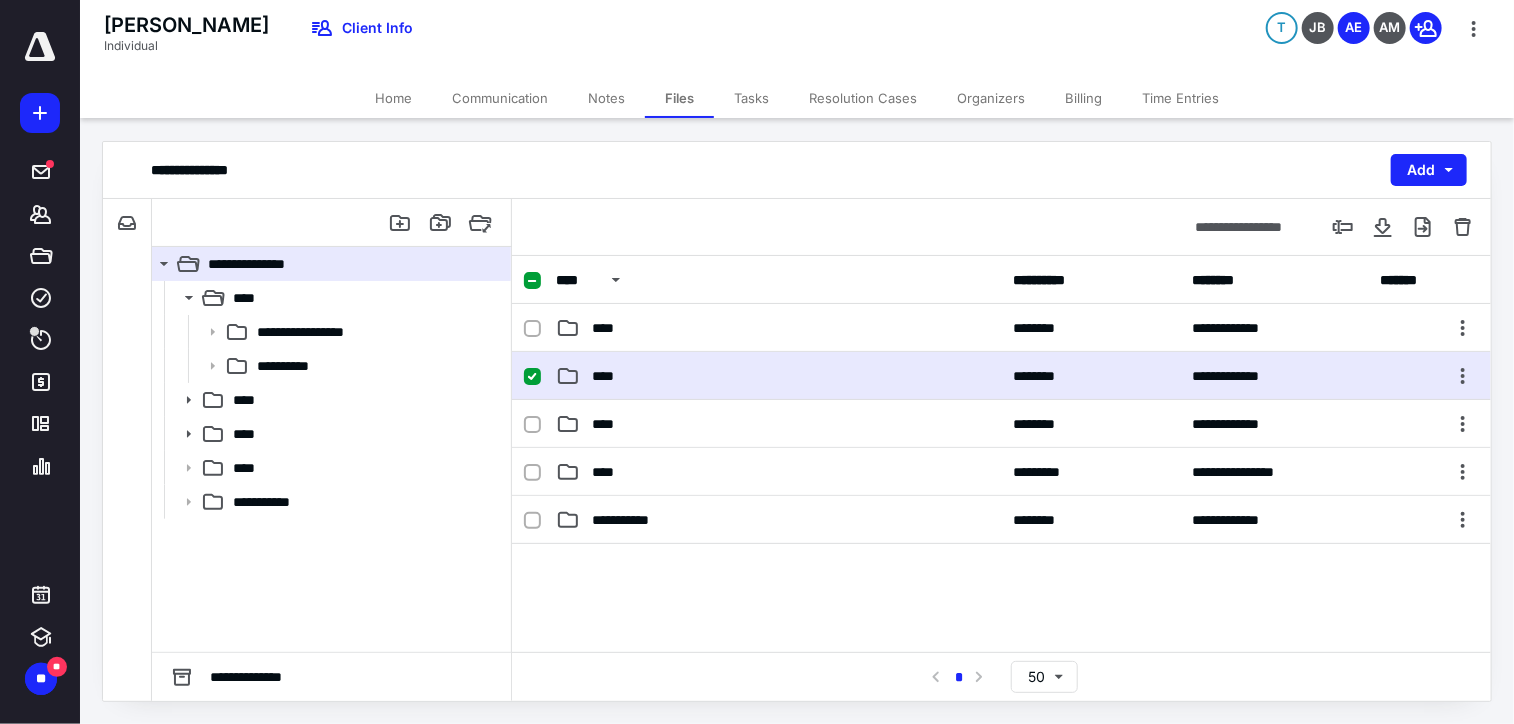 click on "****" at bounding box center (609, 376) 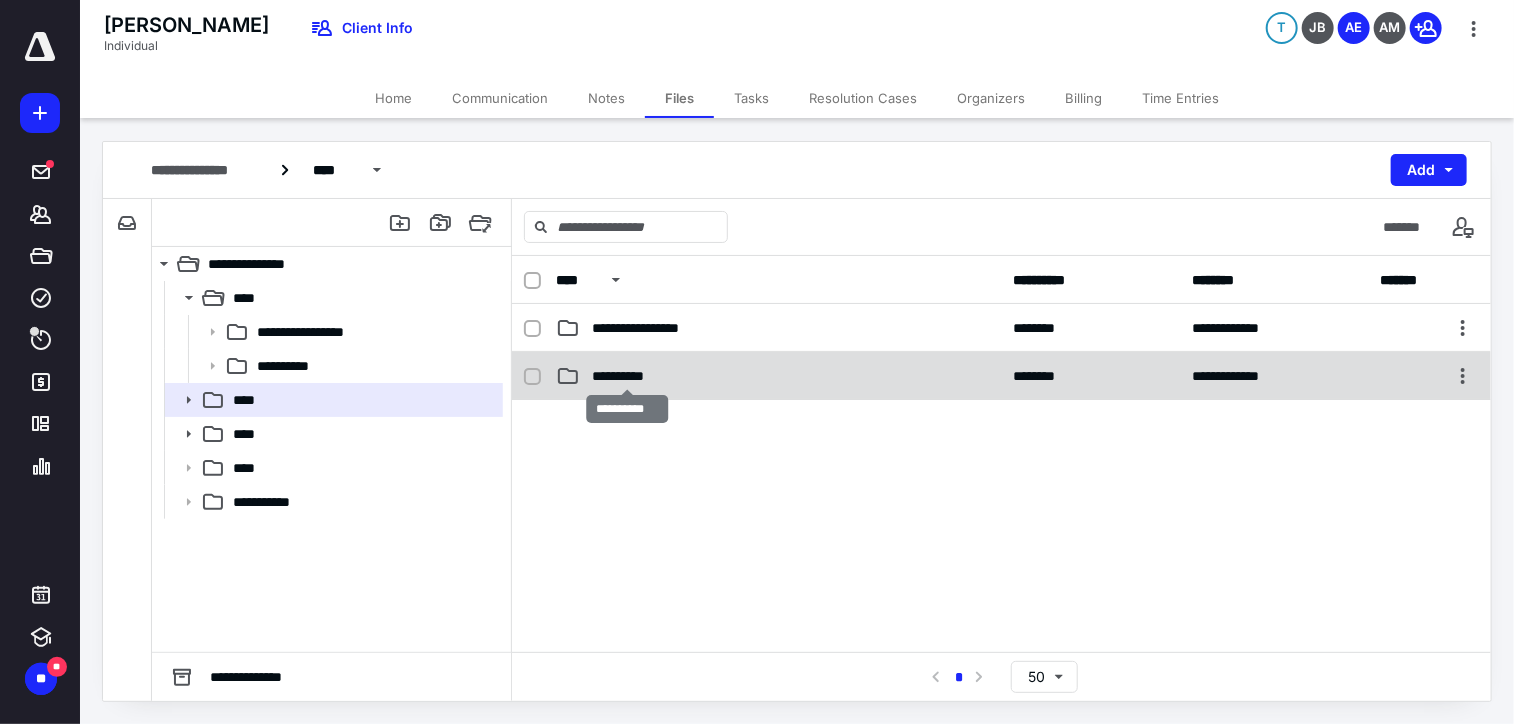 click on "**********" at bounding box center (627, 376) 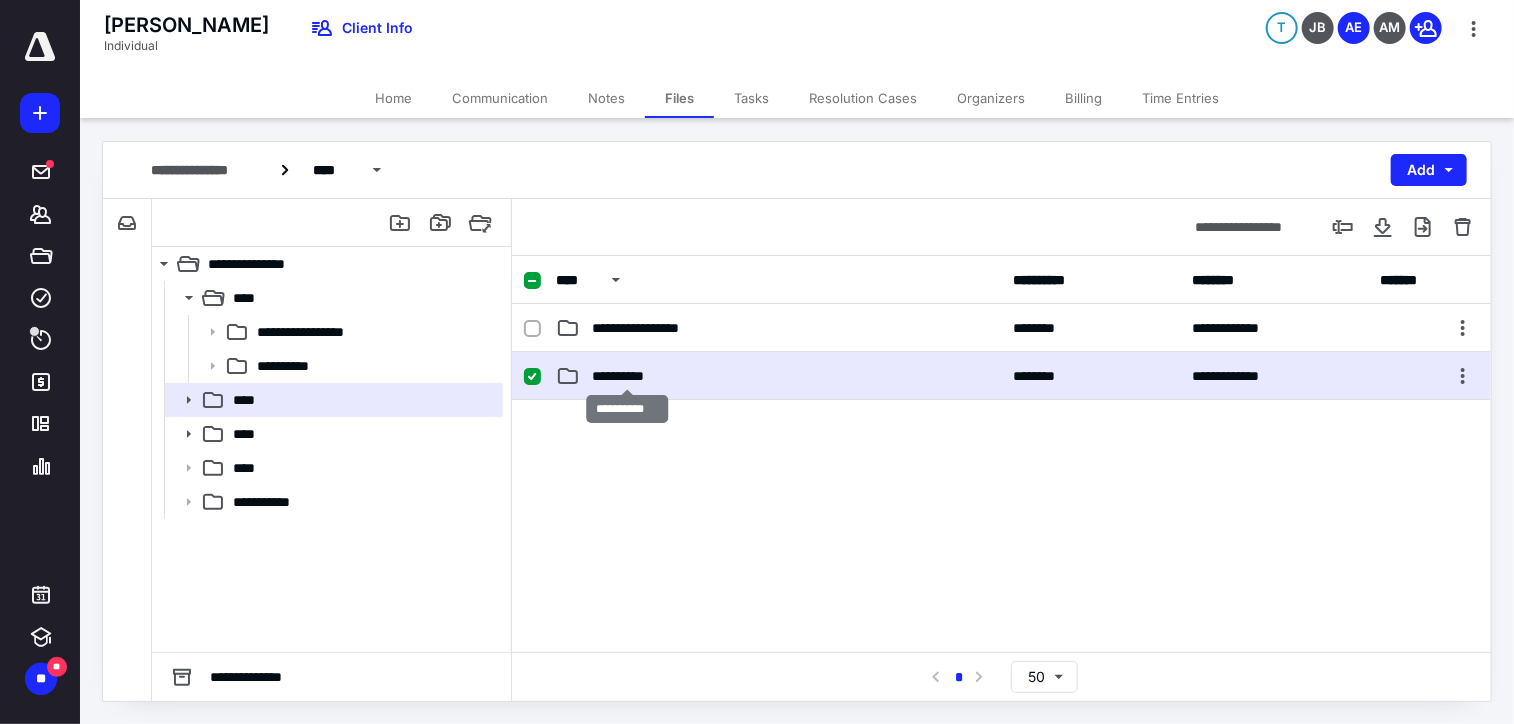 click on "**********" at bounding box center [627, 376] 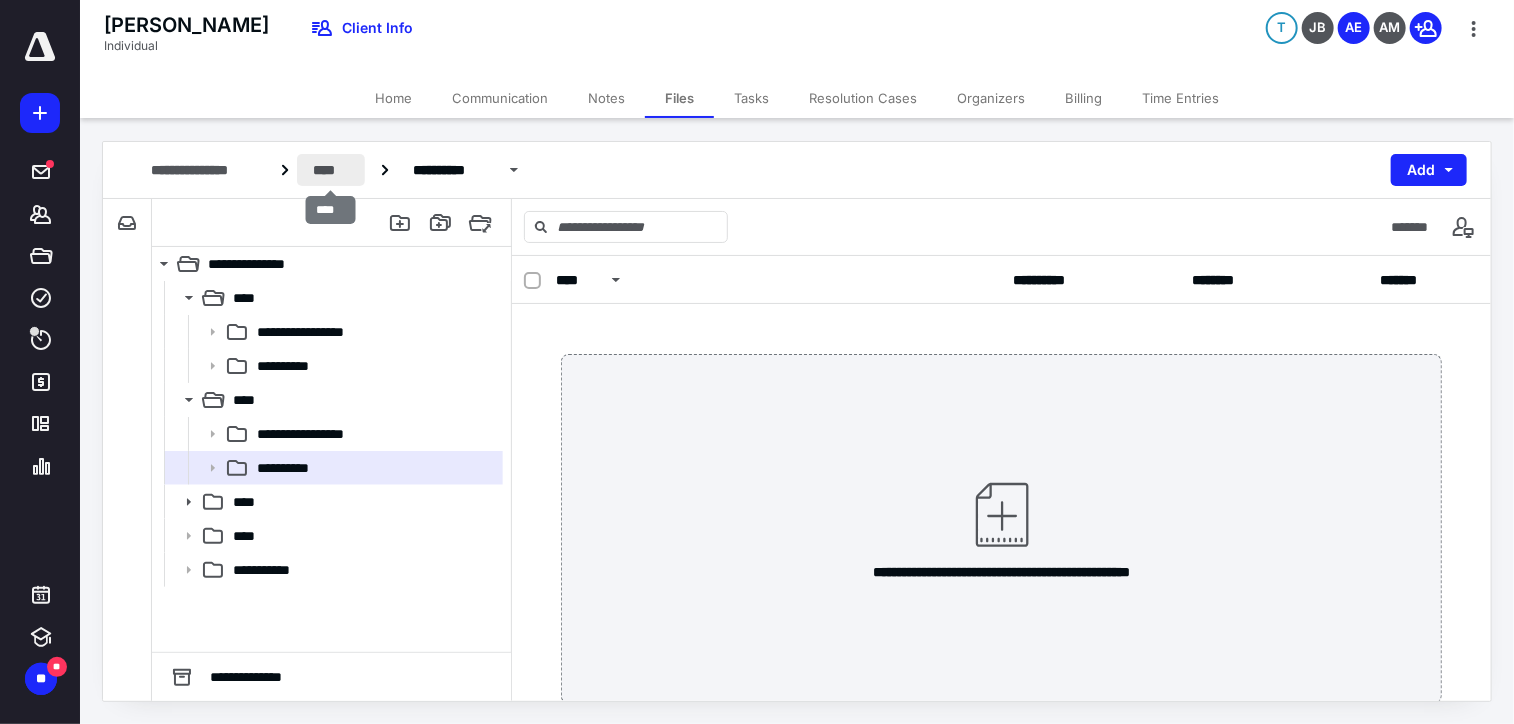 click on "****" at bounding box center [331, 170] 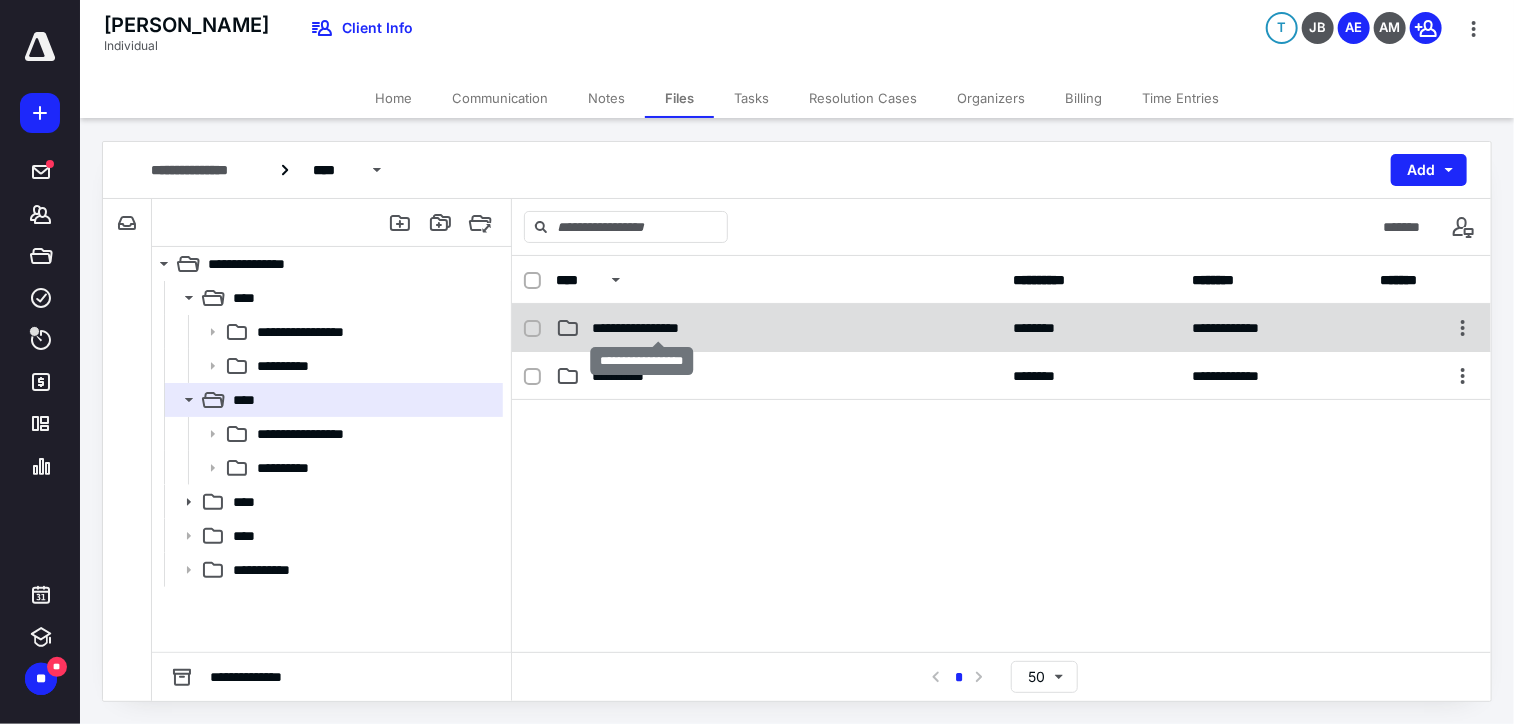 click on "**********" at bounding box center [658, 328] 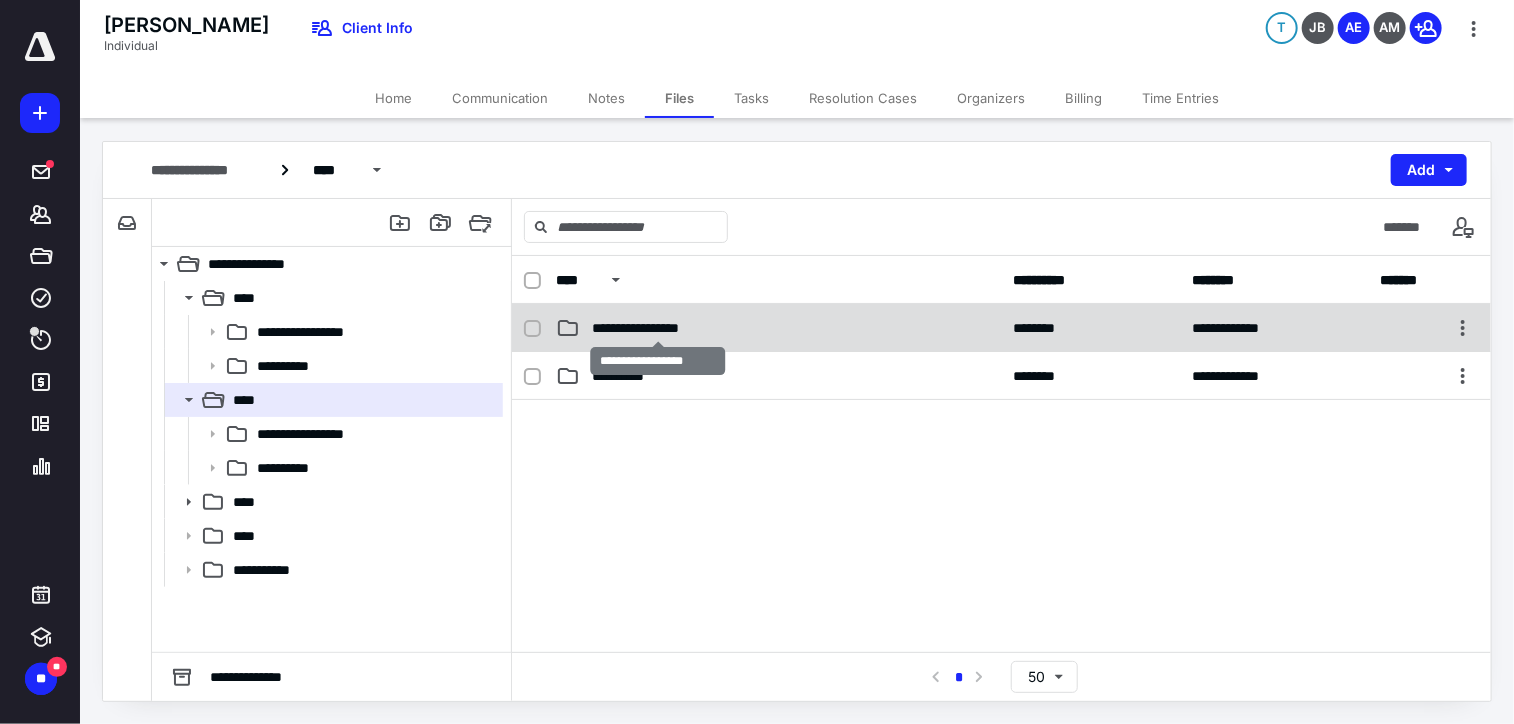 click on "**********" at bounding box center (658, 328) 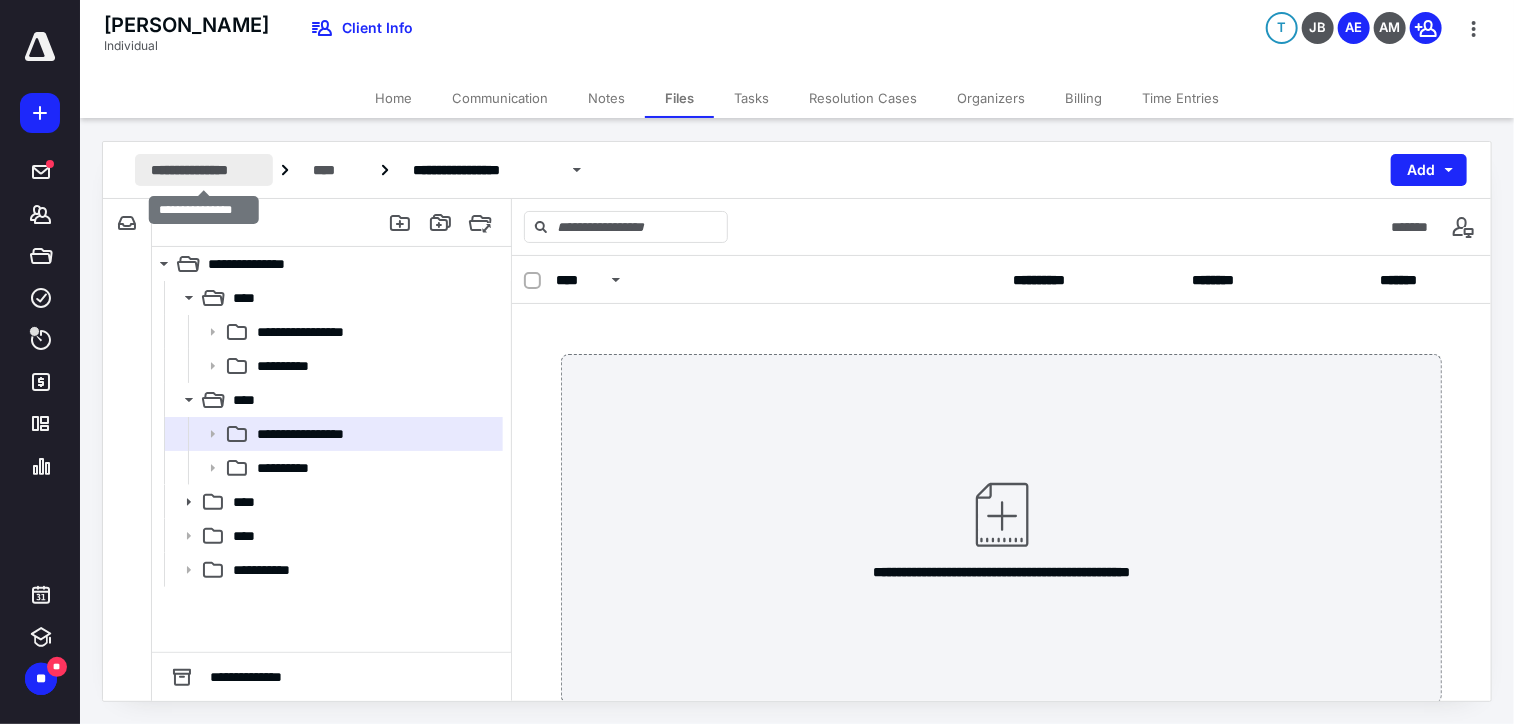 click on "**********" at bounding box center [204, 170] 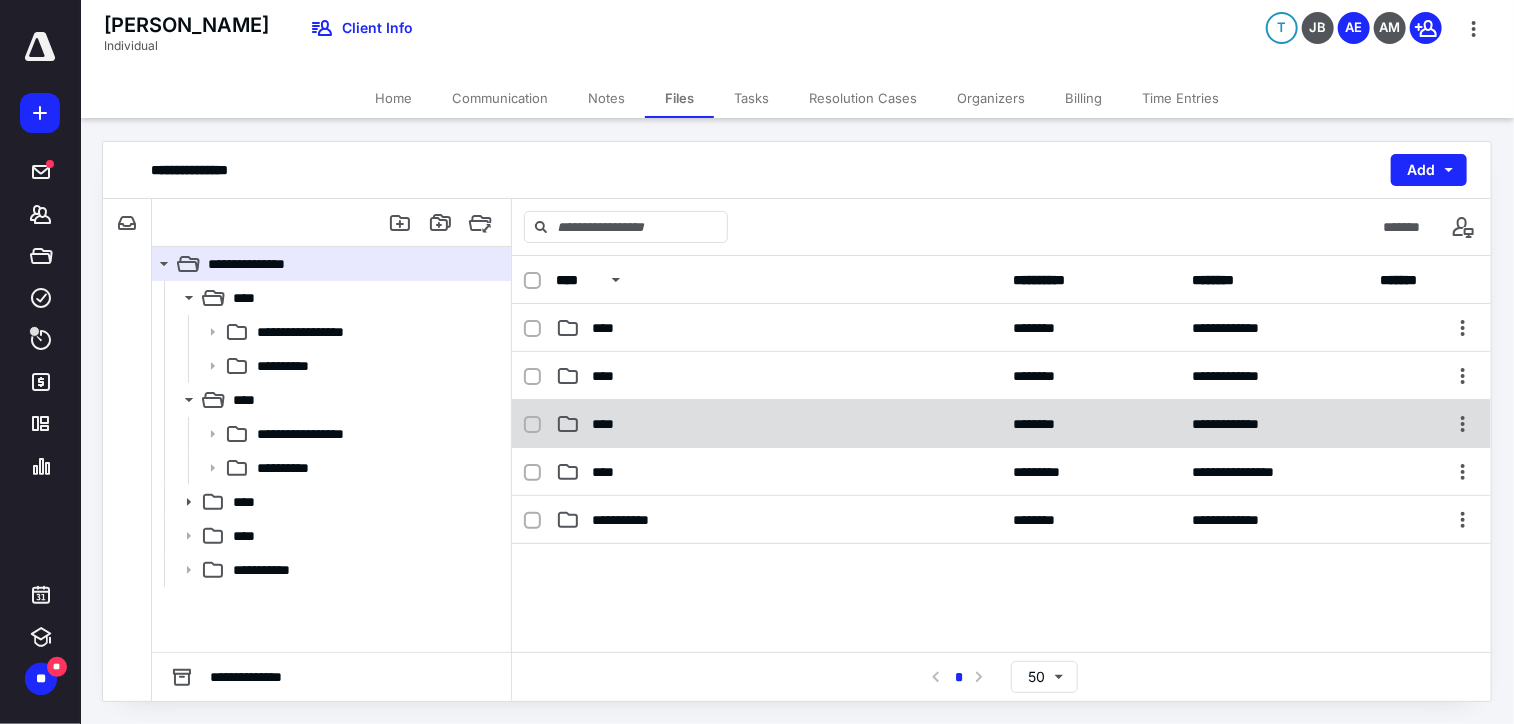 click on "****" at bounding box center (779, 424) 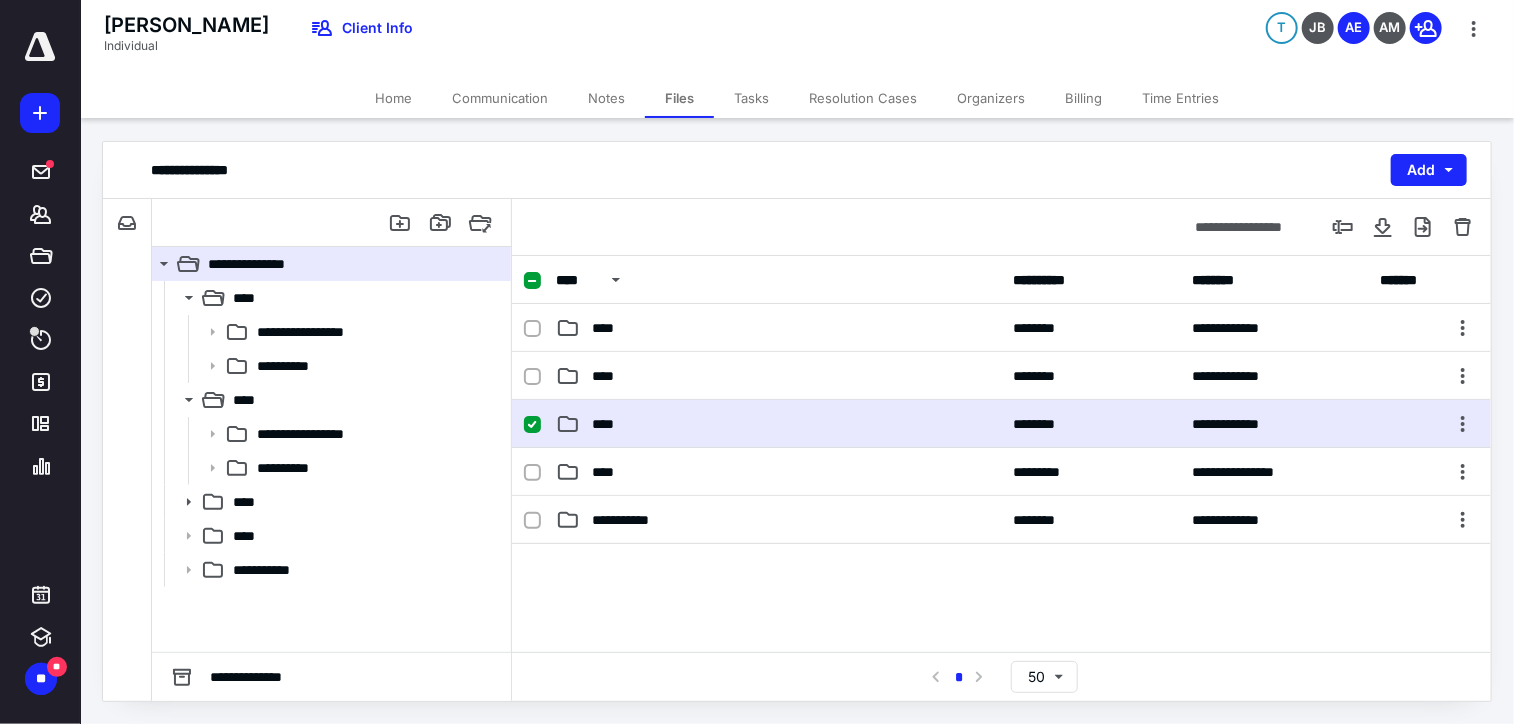click on "****" at bounding box center [779, 424] 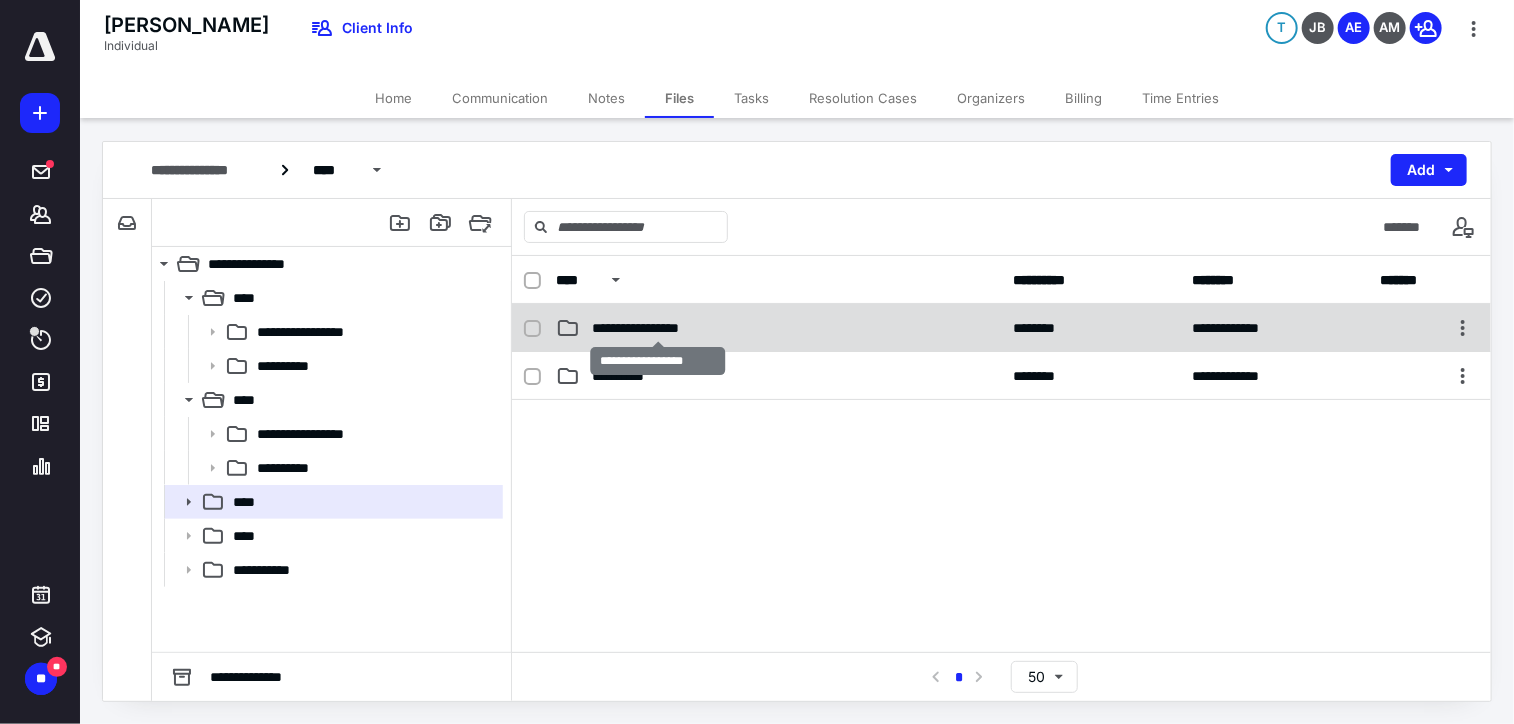 click on "**********" at bounding box center (658, 328) 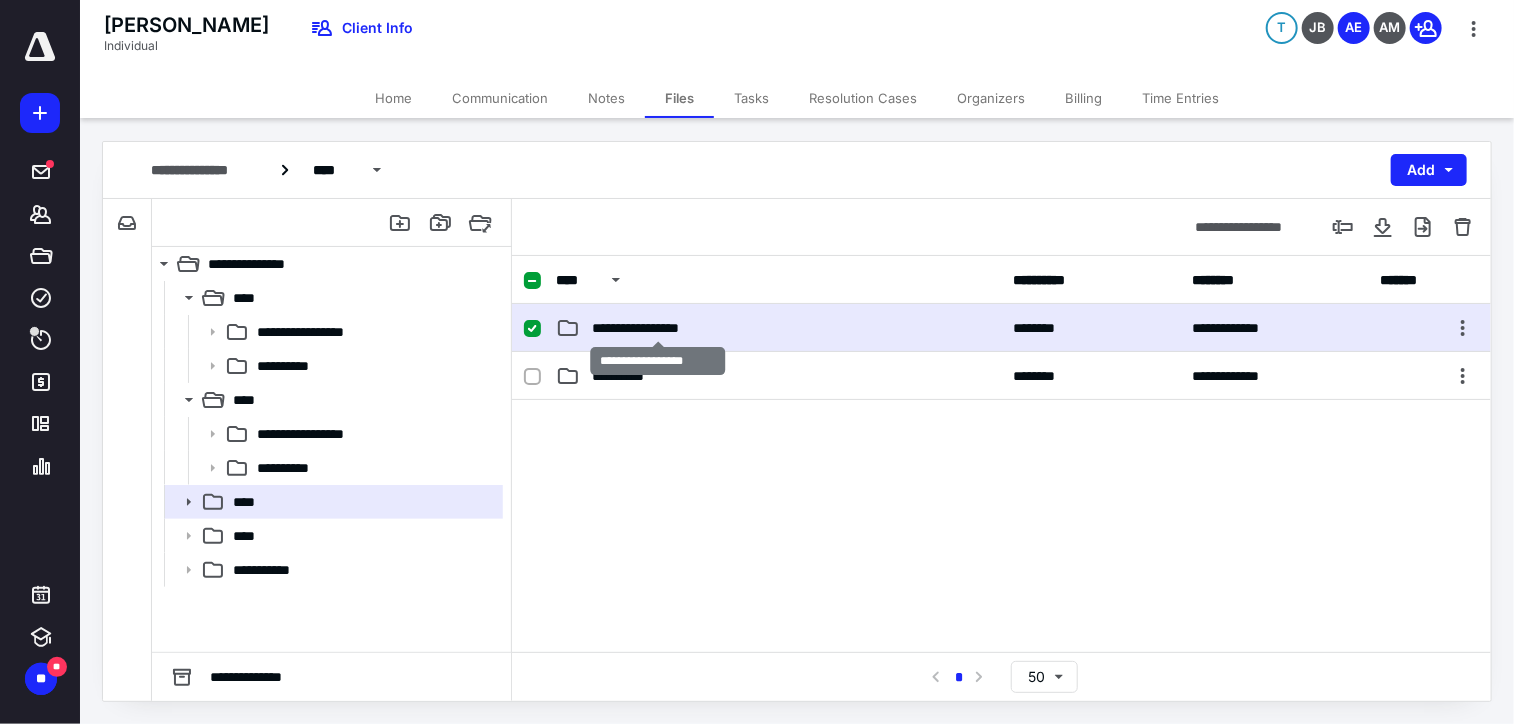 click on "**********" at bounding box center [658, 328] 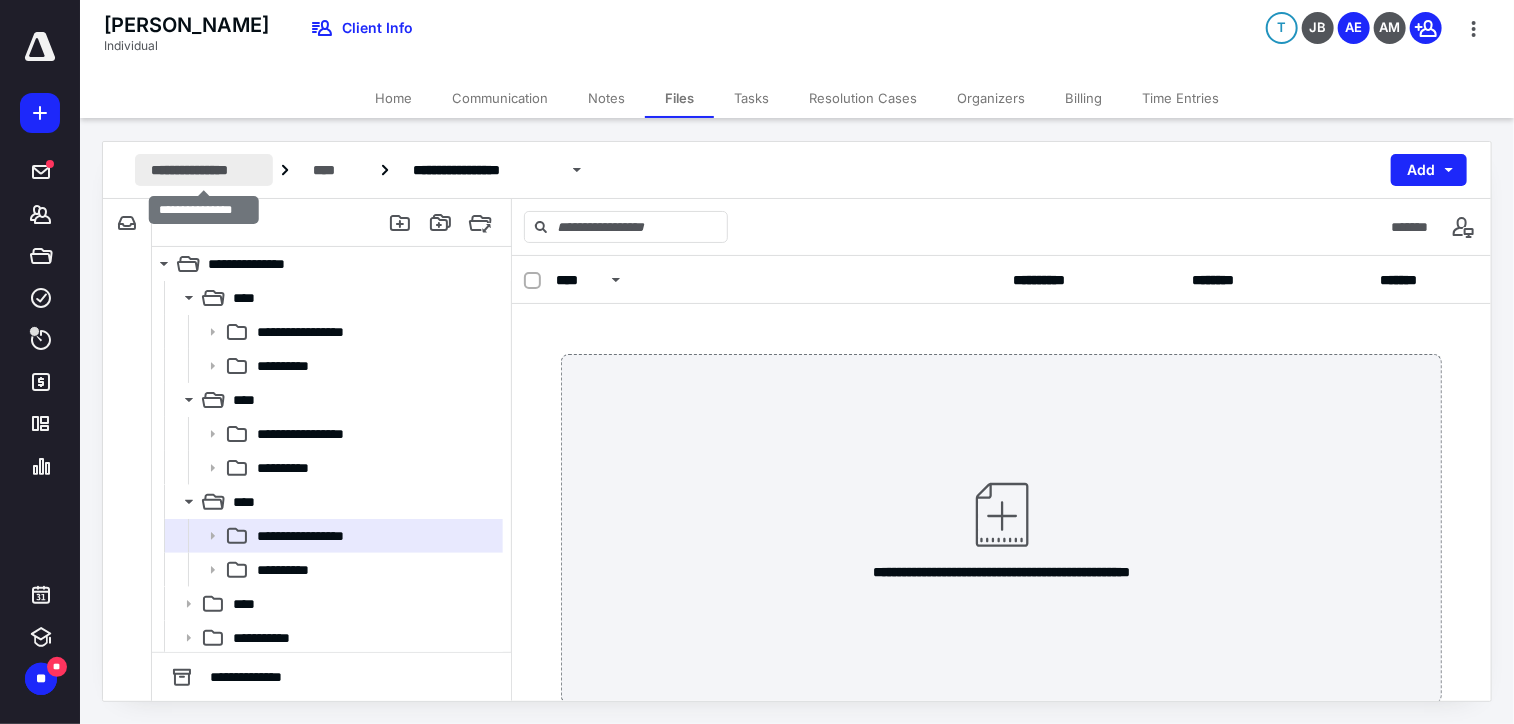 click on "**********" at bounding box center (204, 170) 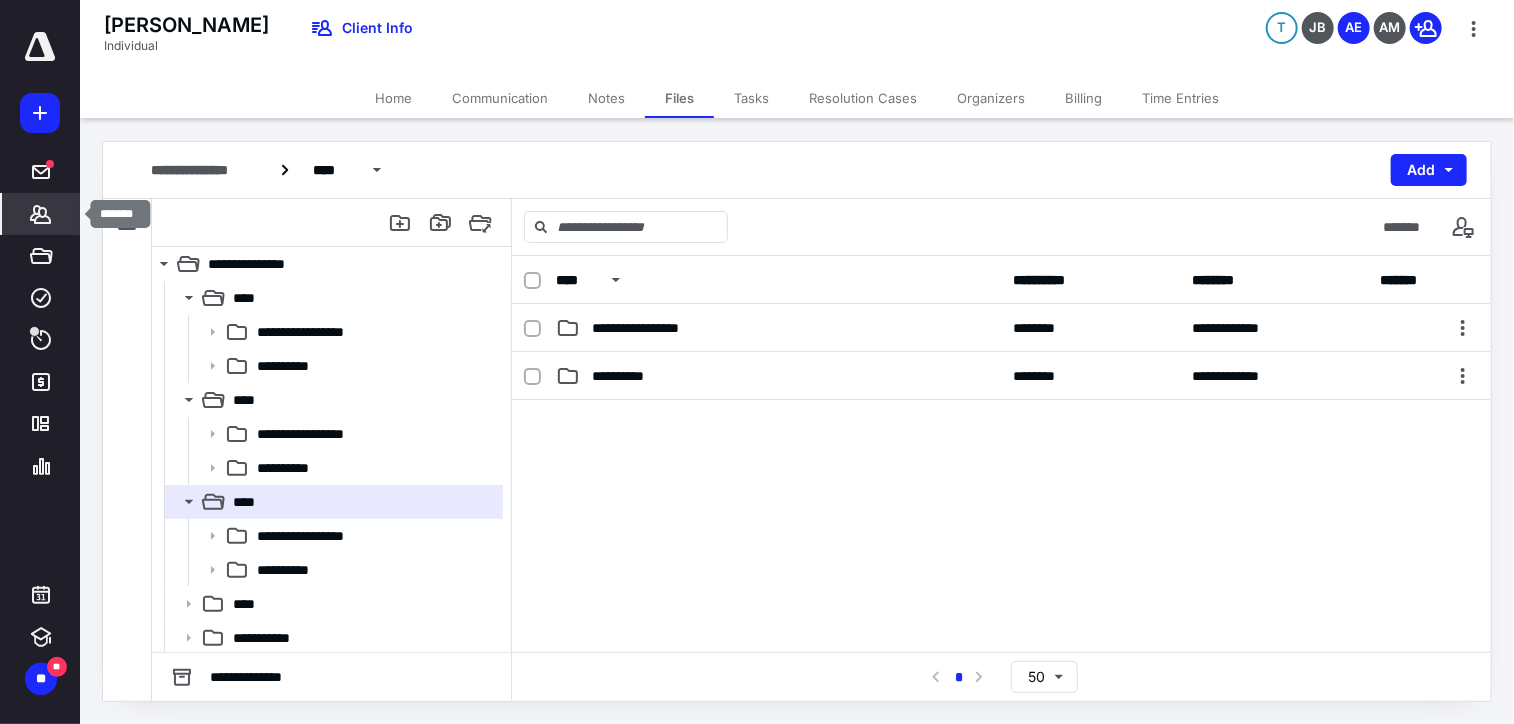 click 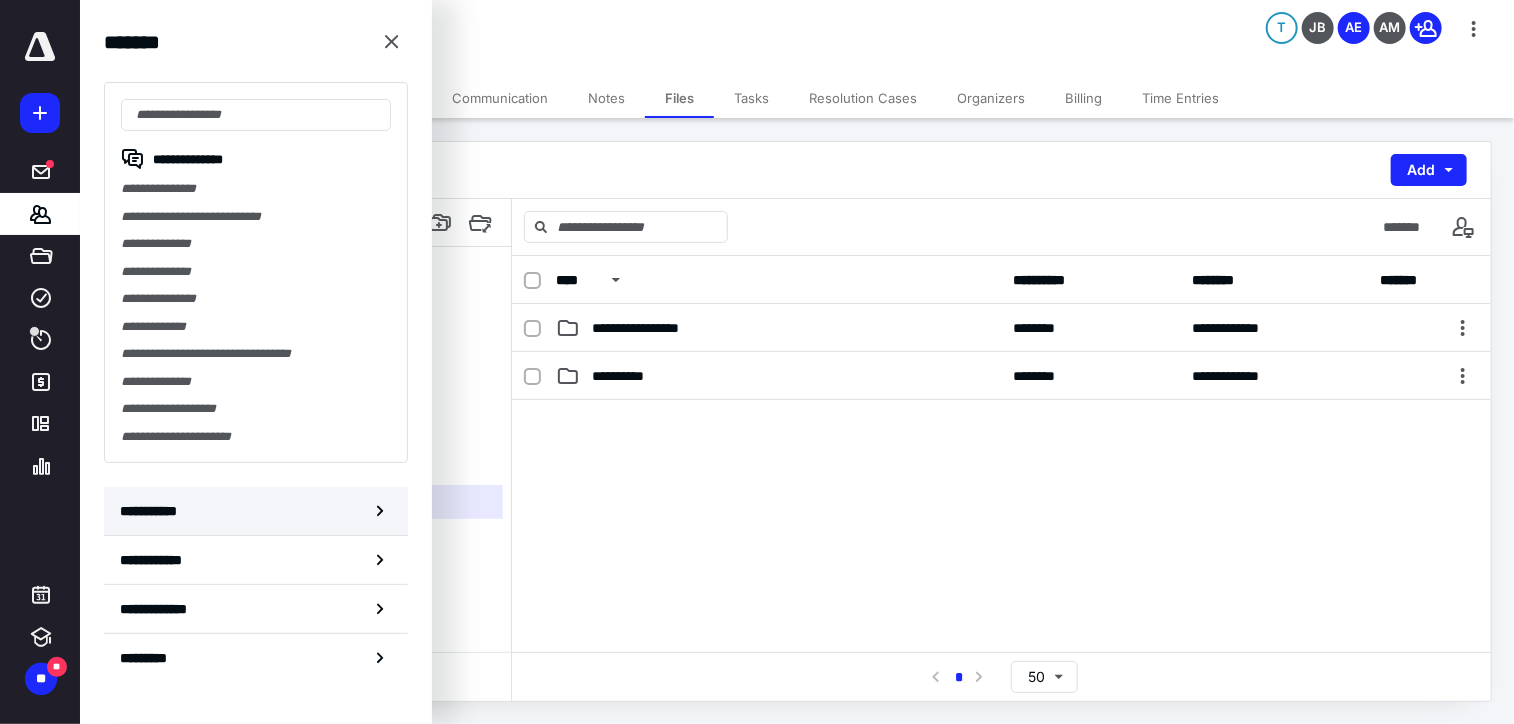 click on "**********" at bounding box center (153, 511) 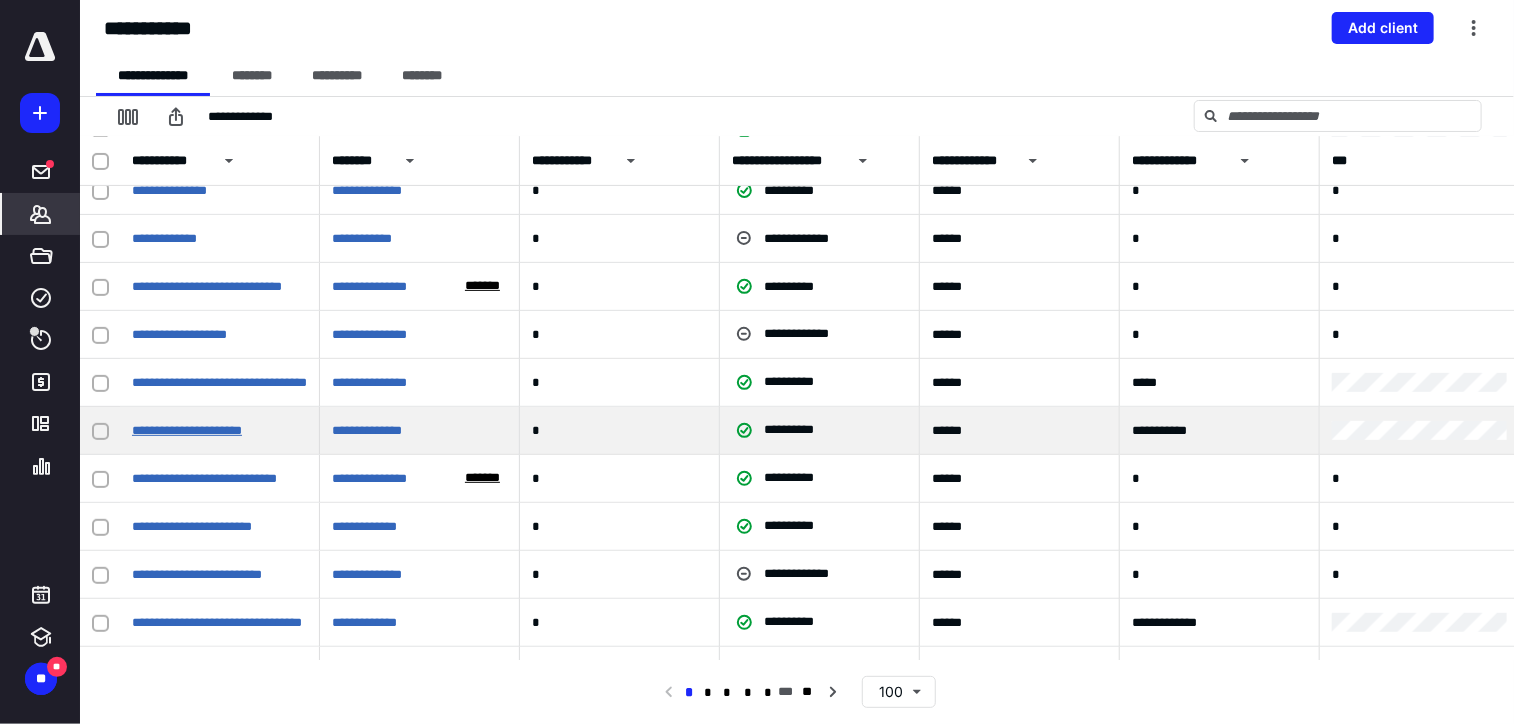 scroll, scrollTop: 4140, scrollLeft: 0, axis: vertical 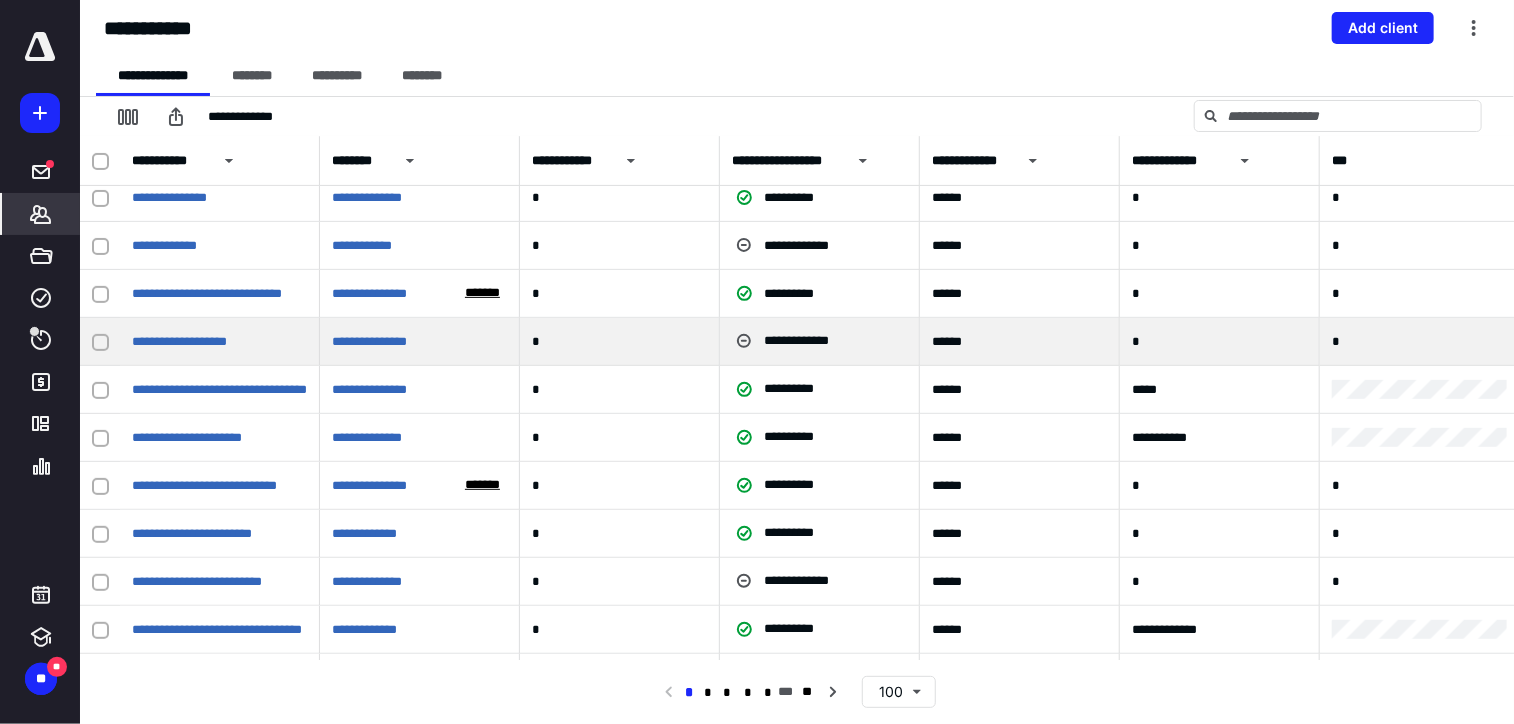 click 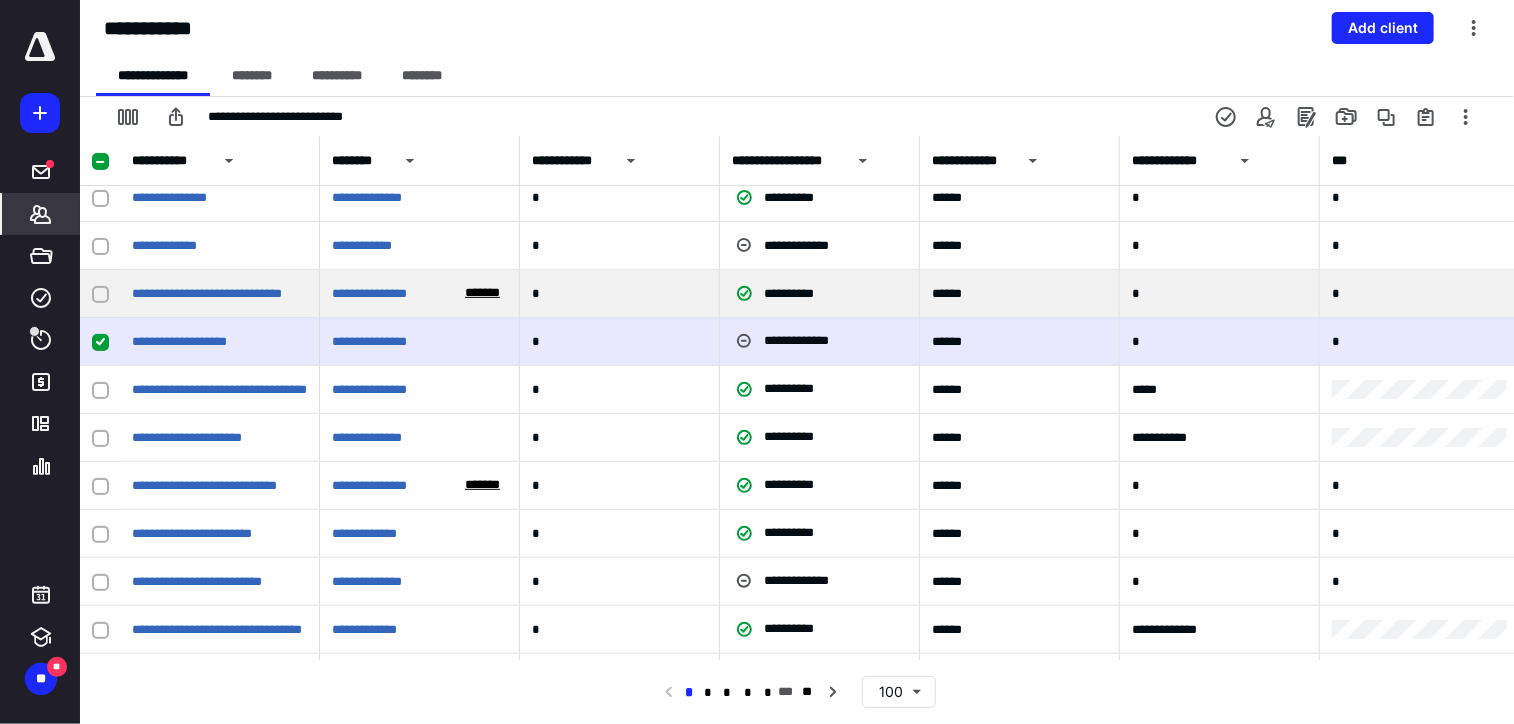 click at bounding box center [100, 294] 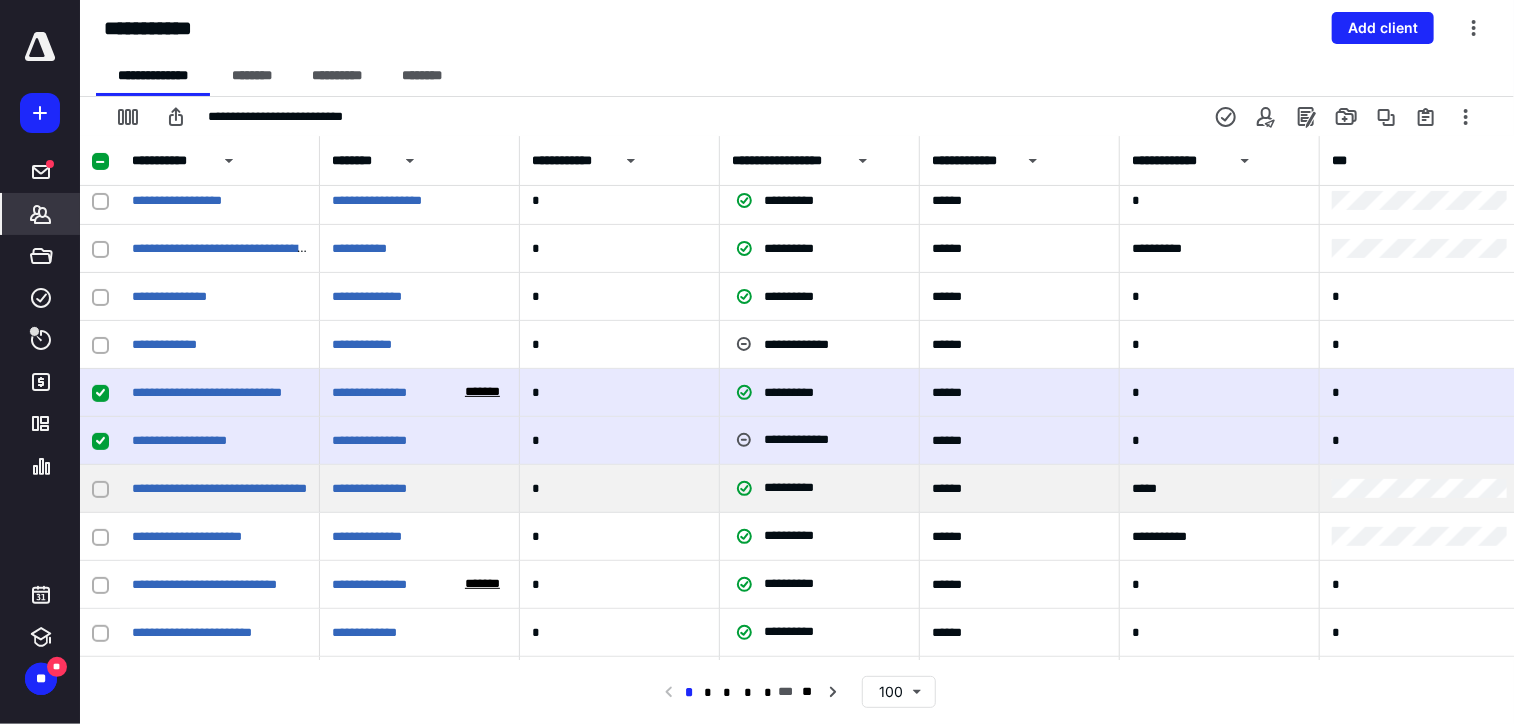 scroll, scrollTop: 4040, scrollLeft: 0, axis: vertical 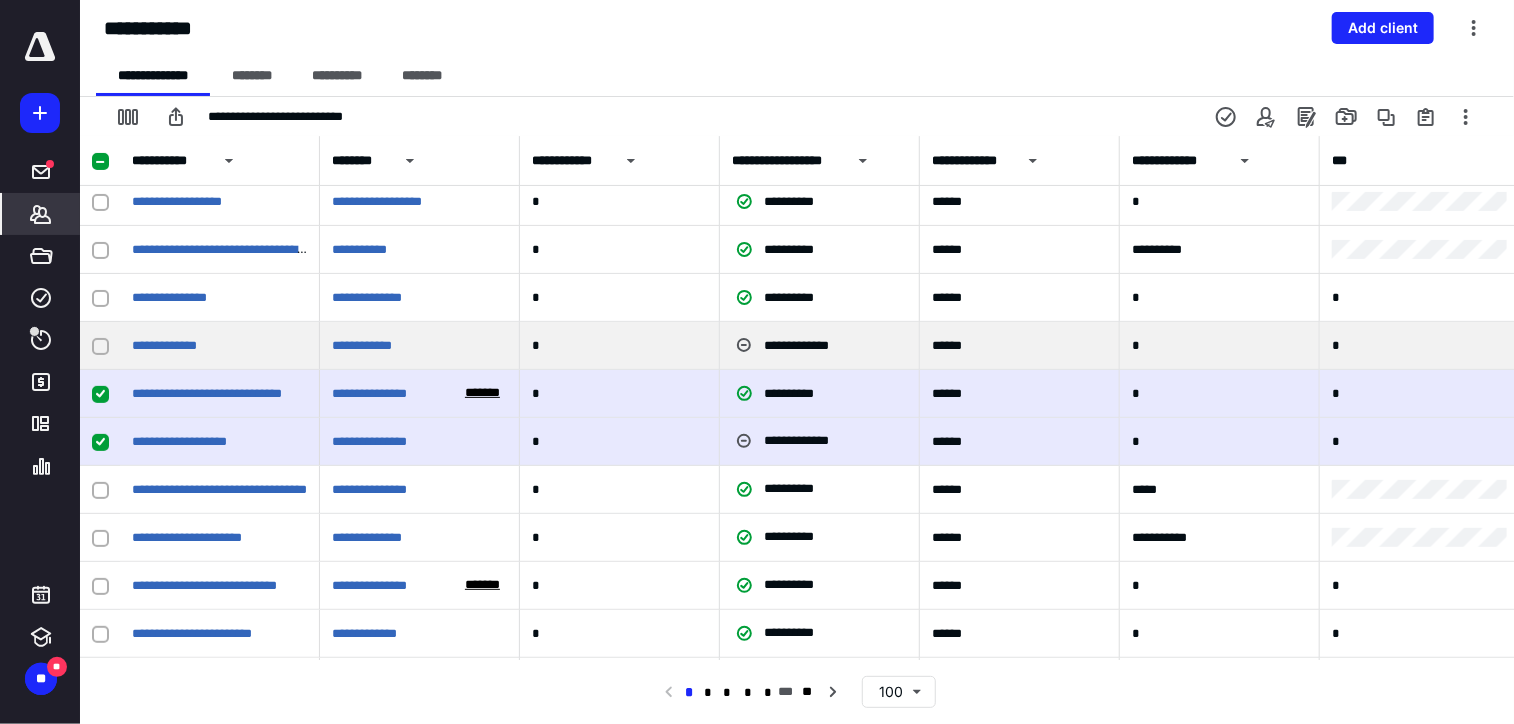 click at bounding box center (100, 345) 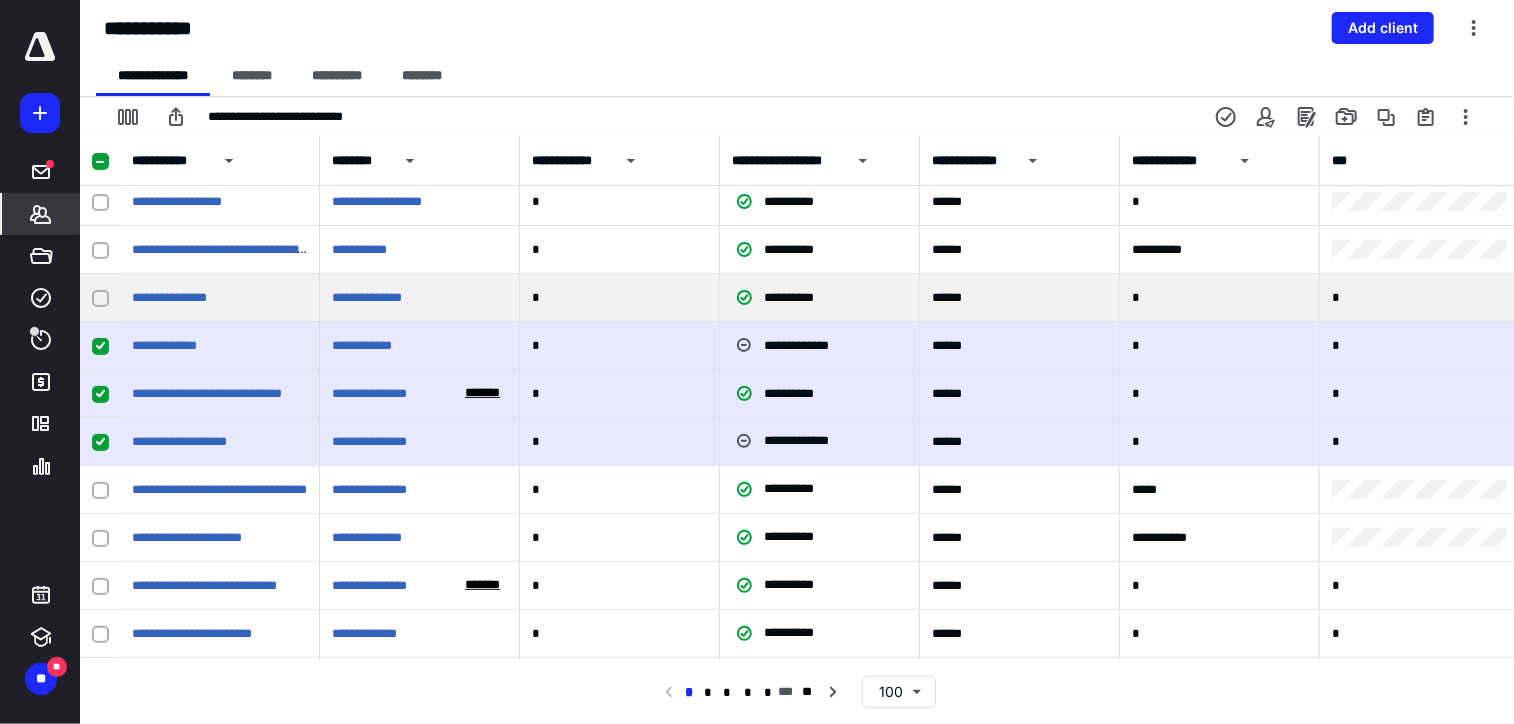click 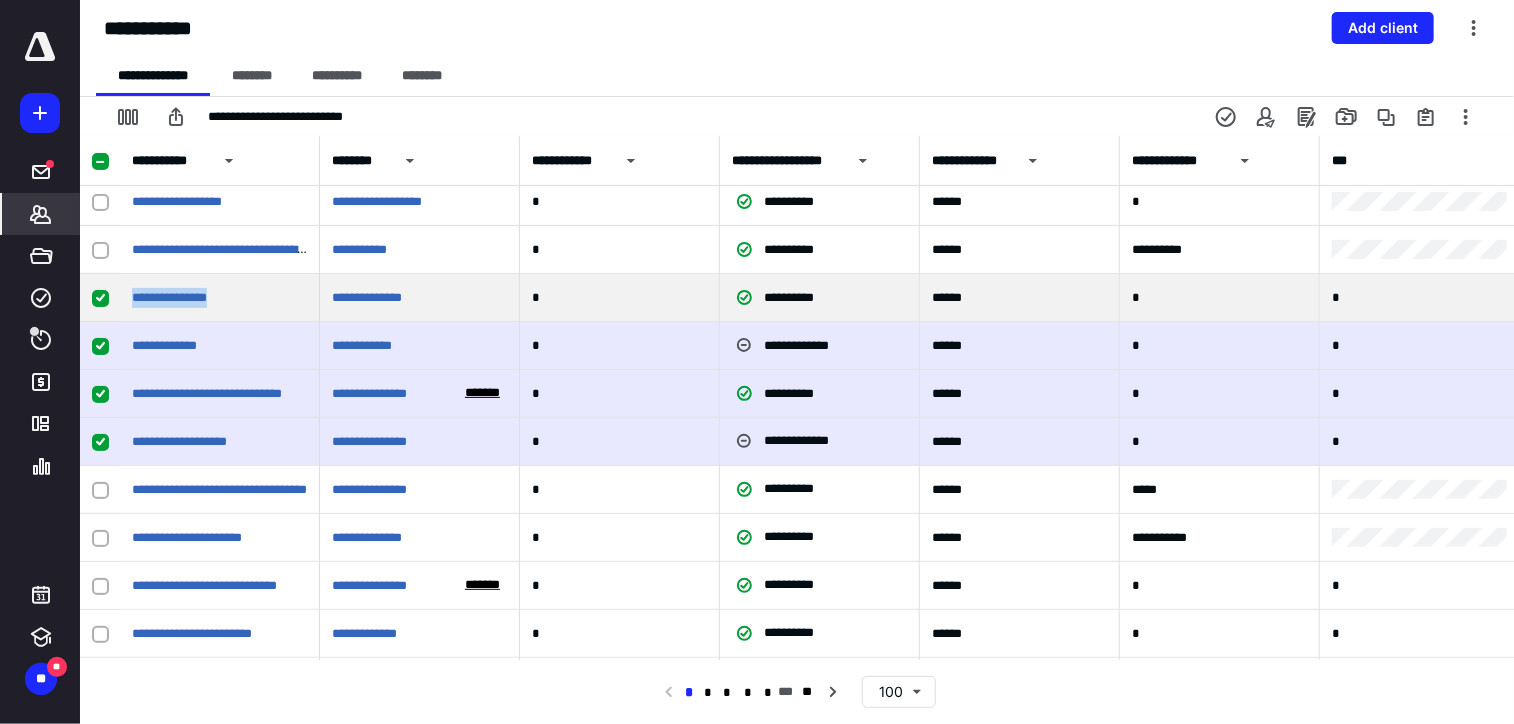 drag, startPoint x: 244, startPoint y: 290, endPoint x: 133, endPoint y: 316, distance: 114.00439 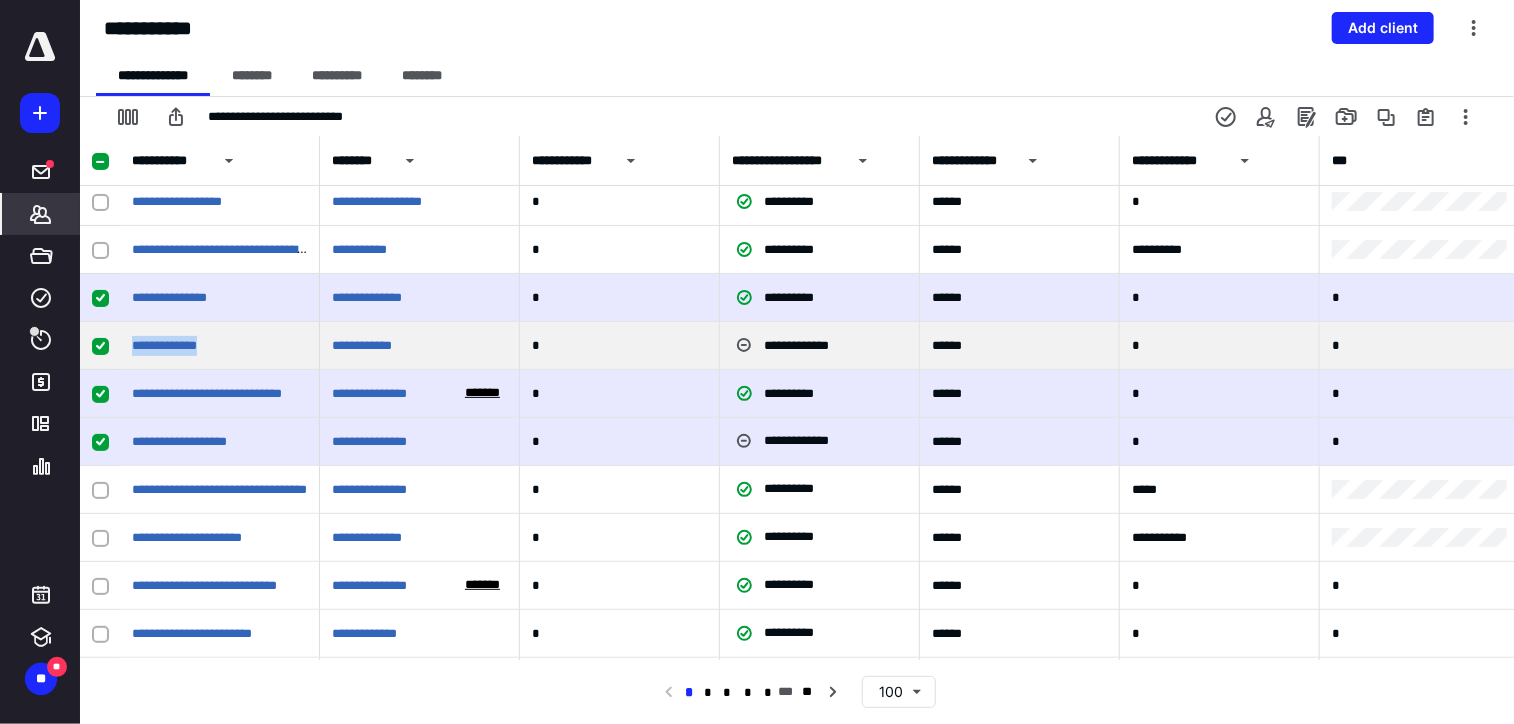 drag, startPoint x: 236, startPoint y: 344, endPoint x: 104, endPoint y: 344, distance: 132 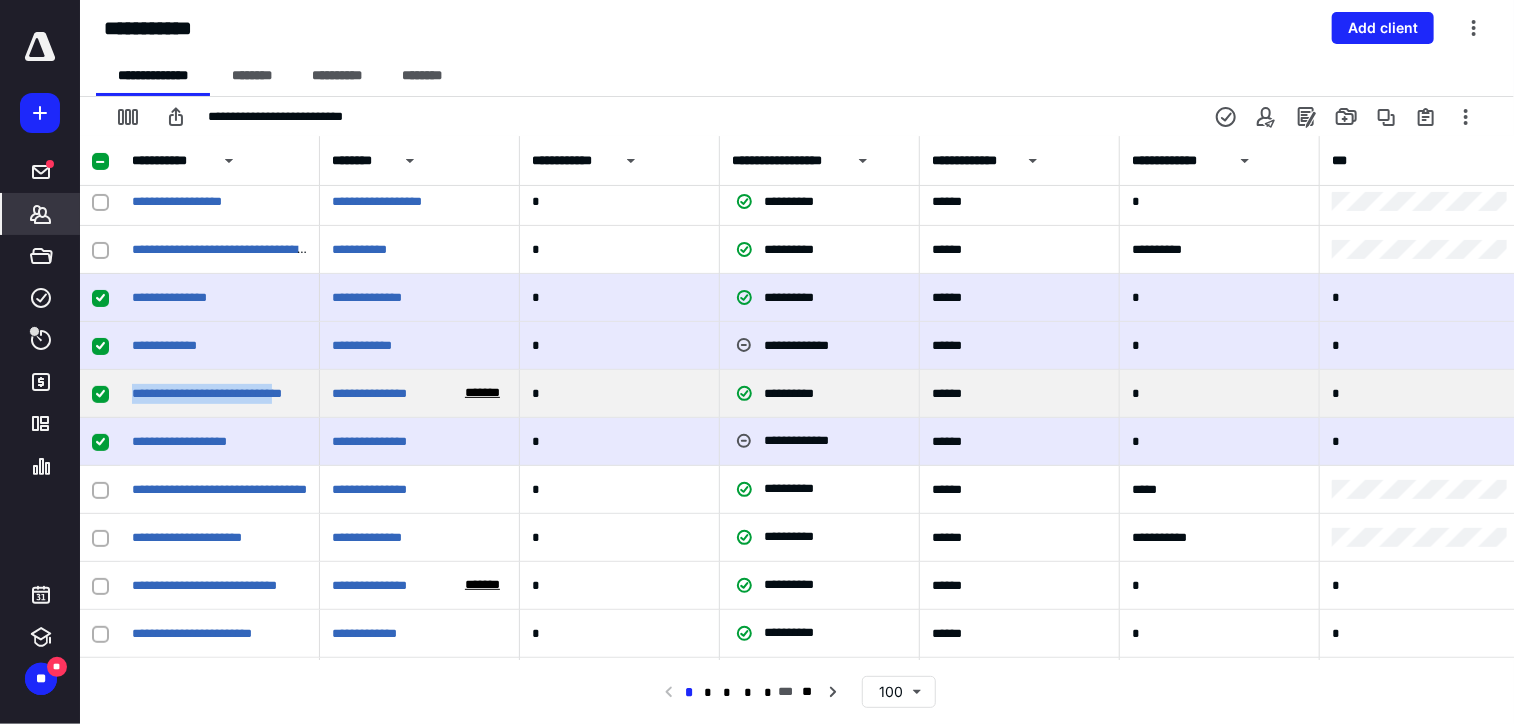 drag, startPoint x: 126, startPoint y: 395, endPoint x: 318, endPoint y: 414, distance: 192.93782 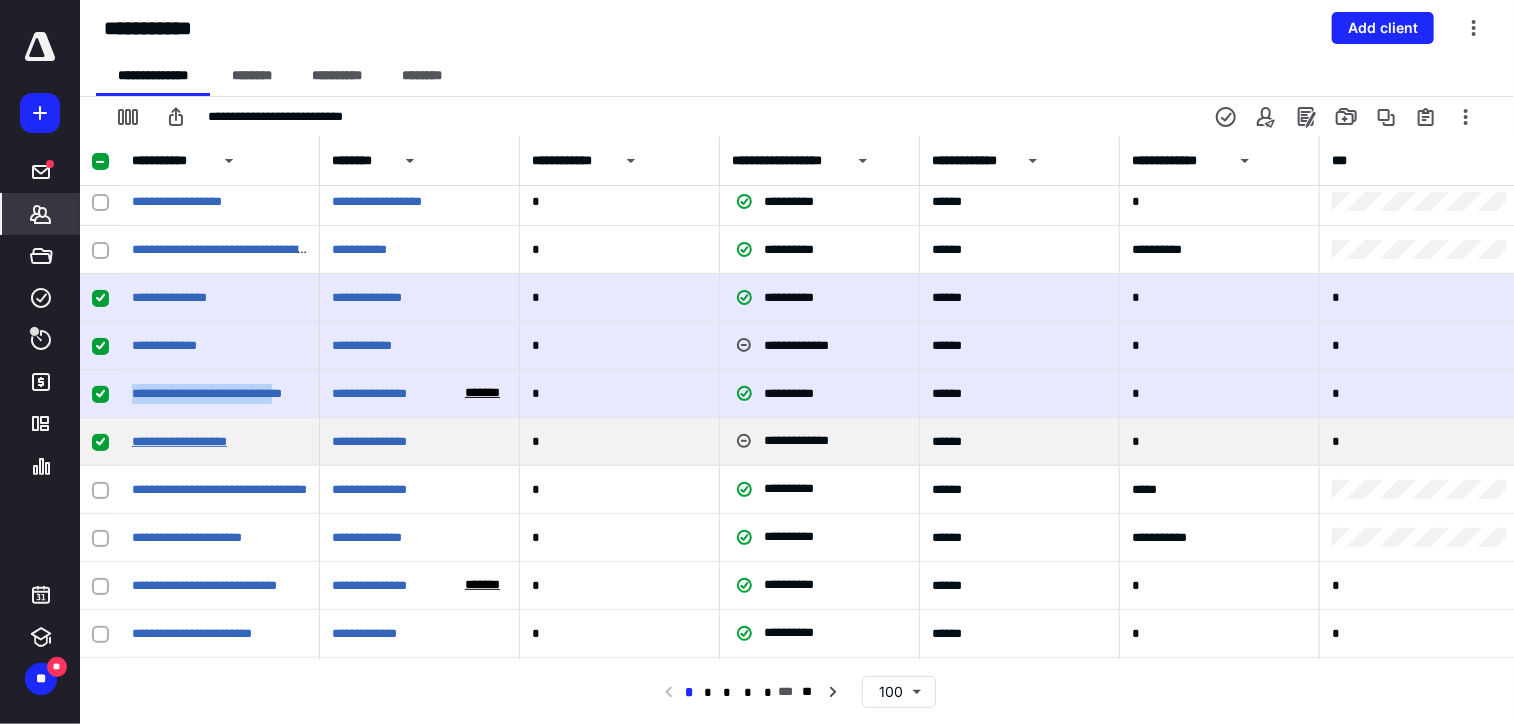 click on "**********" at bounding box center (179, 441) 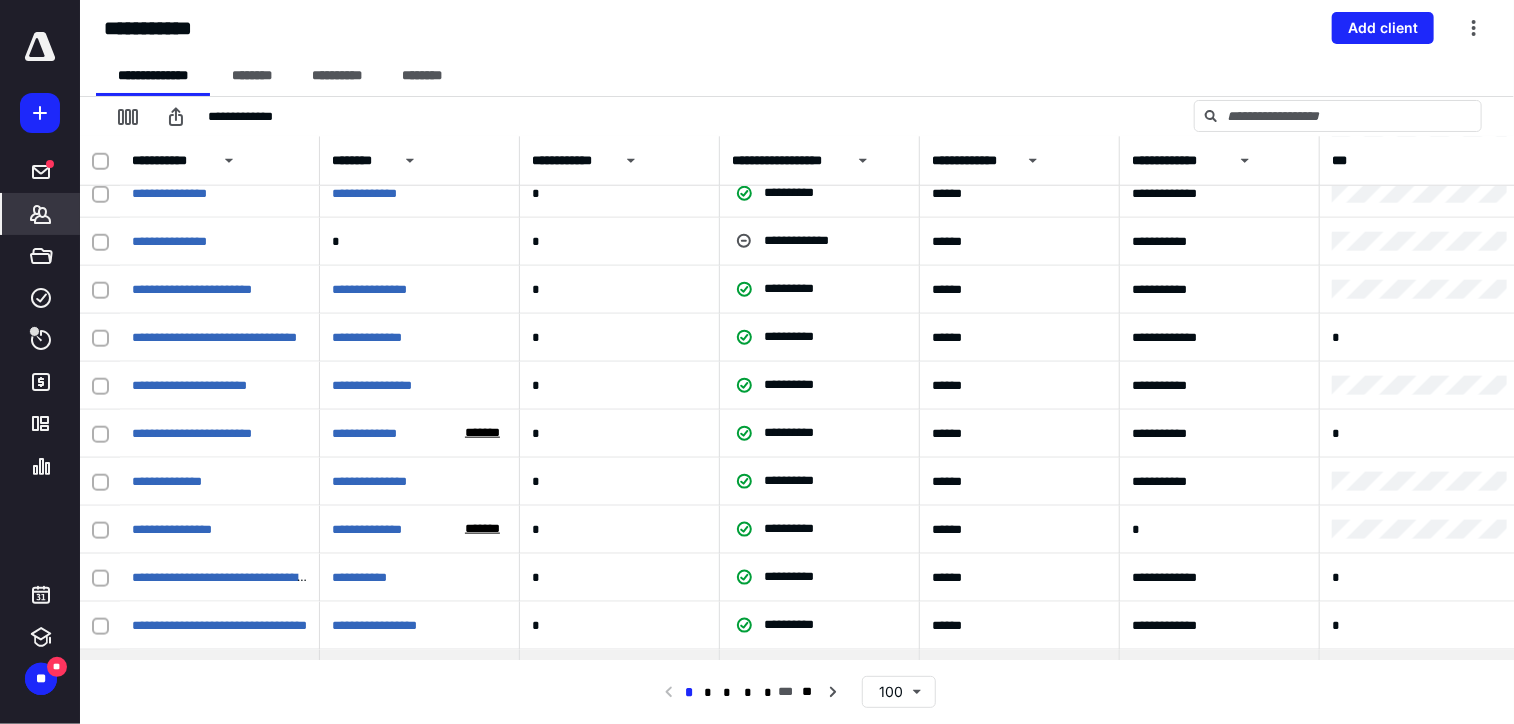 scroll, scrollTop: 1200, scrollLeft: 0, axis: vertical 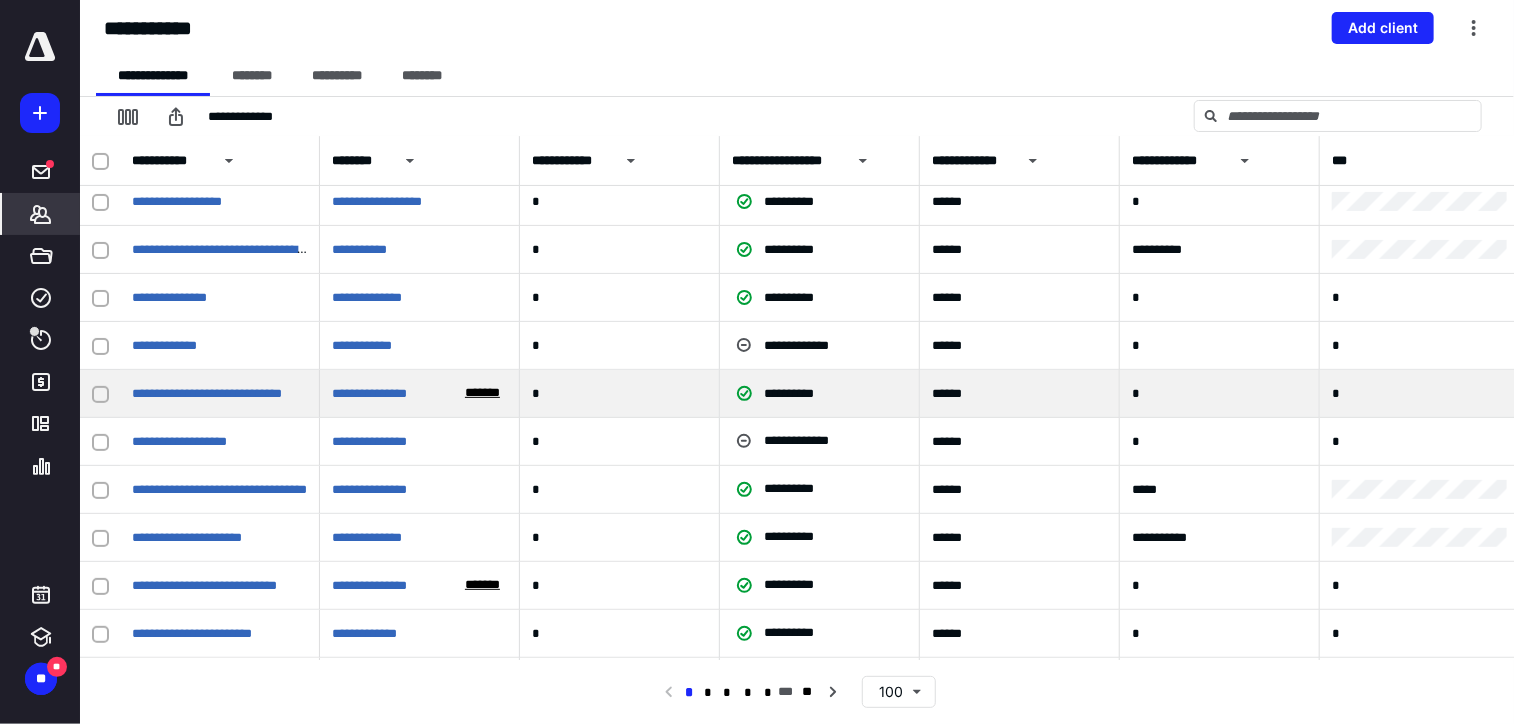 drag, startPoint x: 96, startPoint y: 394, endPoint x: 95, endPoint y: 384, distance: 10.049875 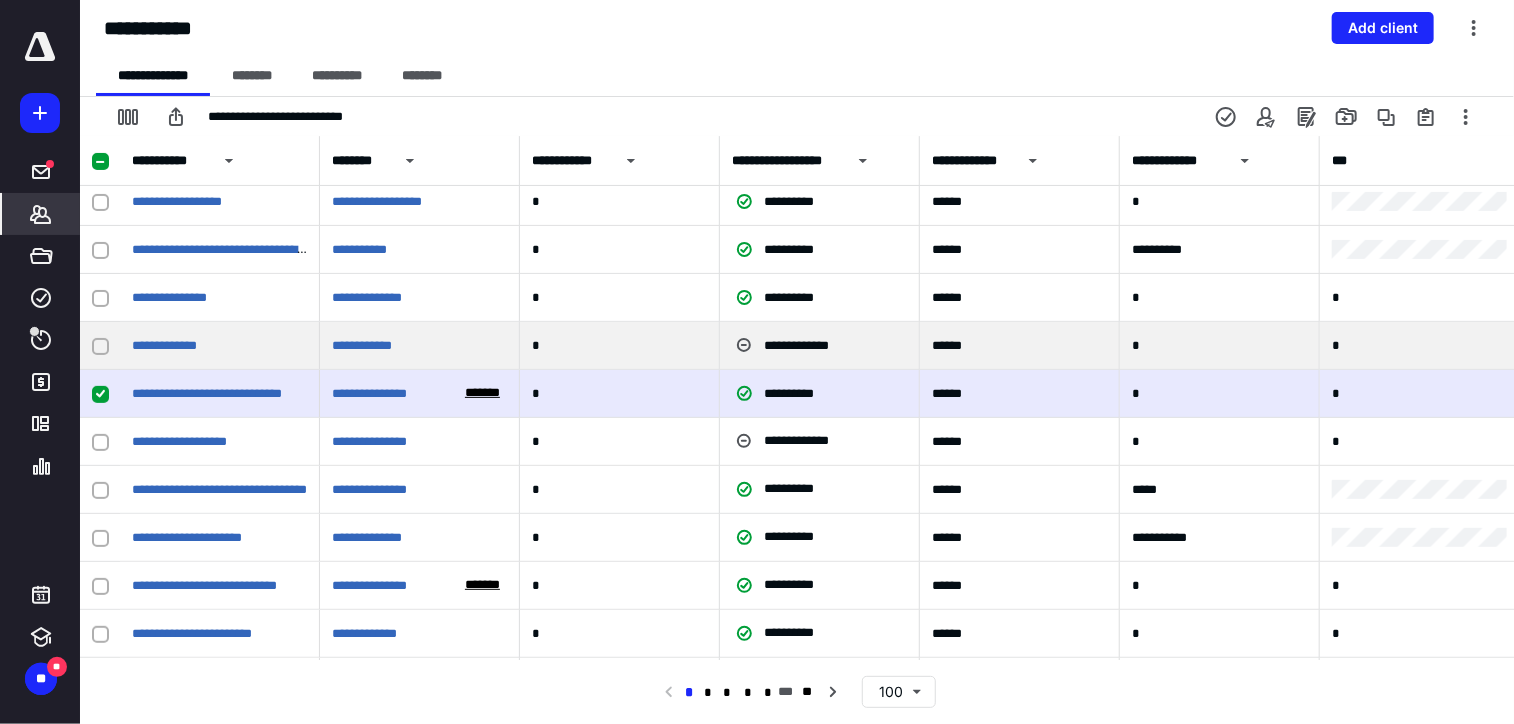 click 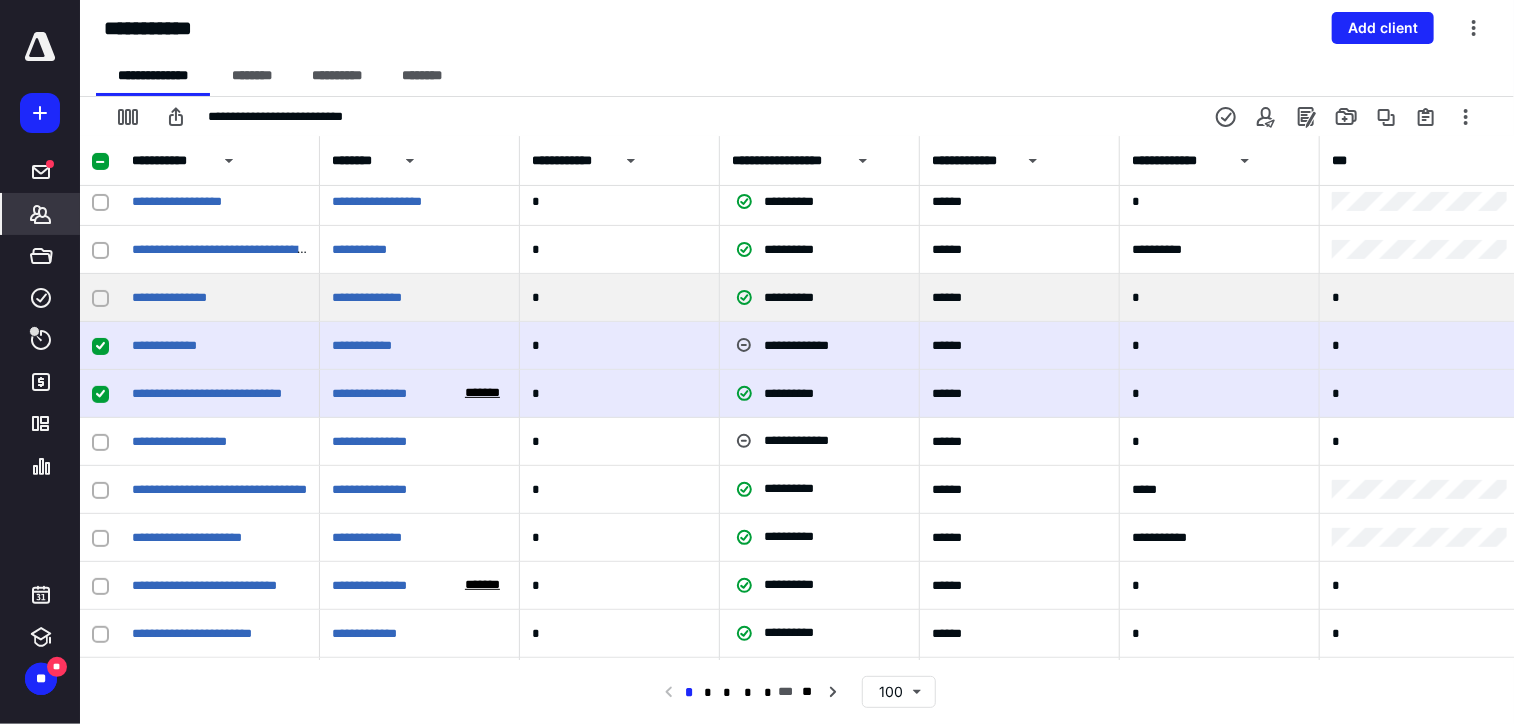 click at bounding box center [100, 298] 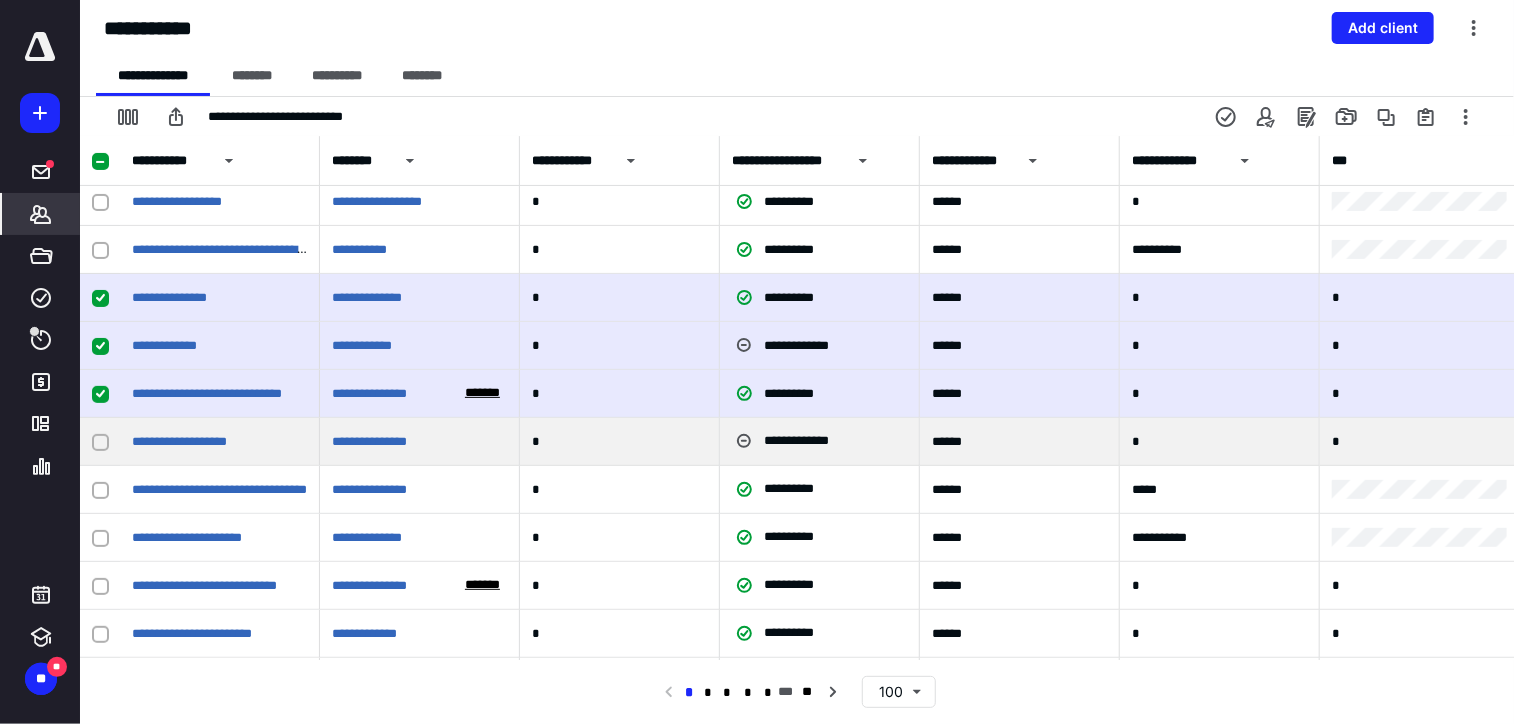 click 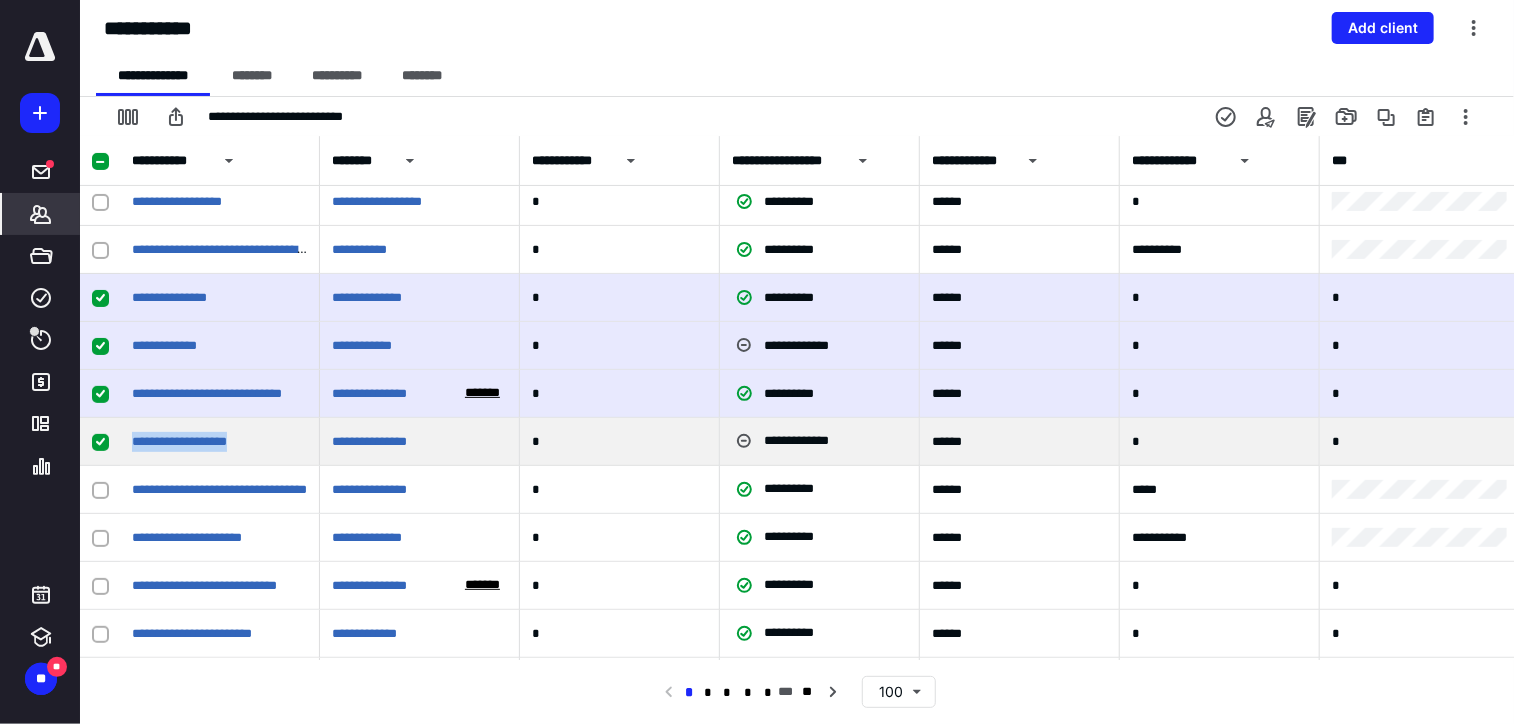 drag, startPoint x: 130, startPoint y: 443, endPoint x: 323, endPoint y: 463, distance: 194.03351 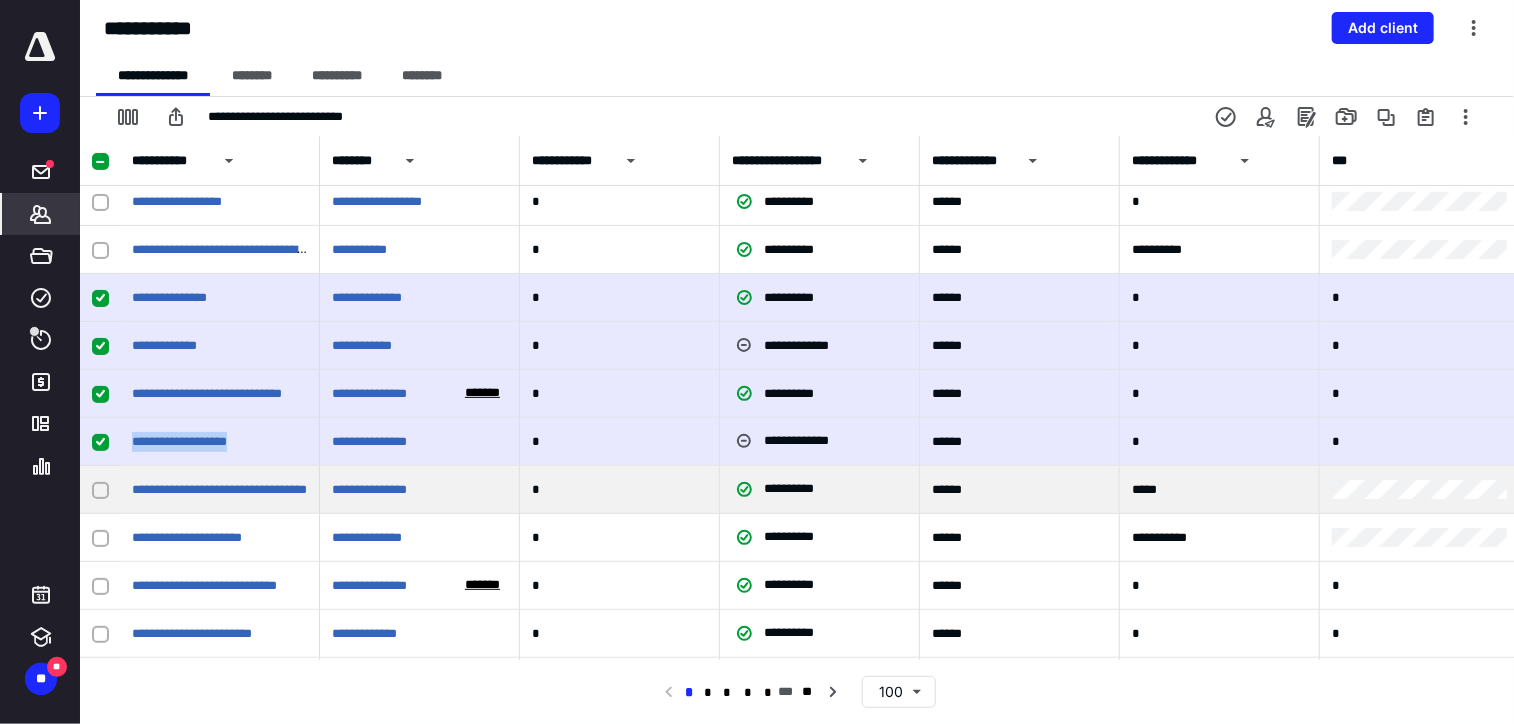 copy on "**********" 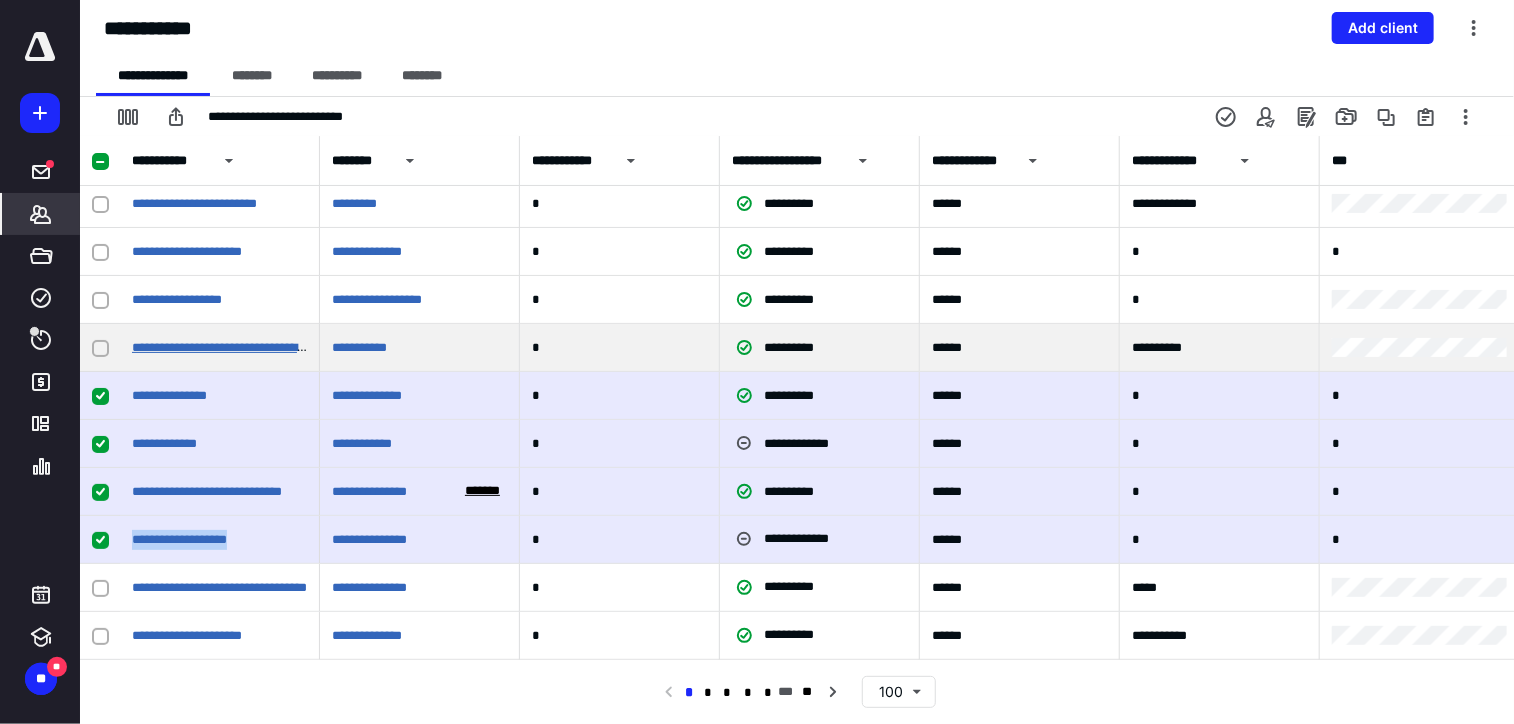 scroll, scrollTop: 3940, scrollLeft: 0, axis: vertical 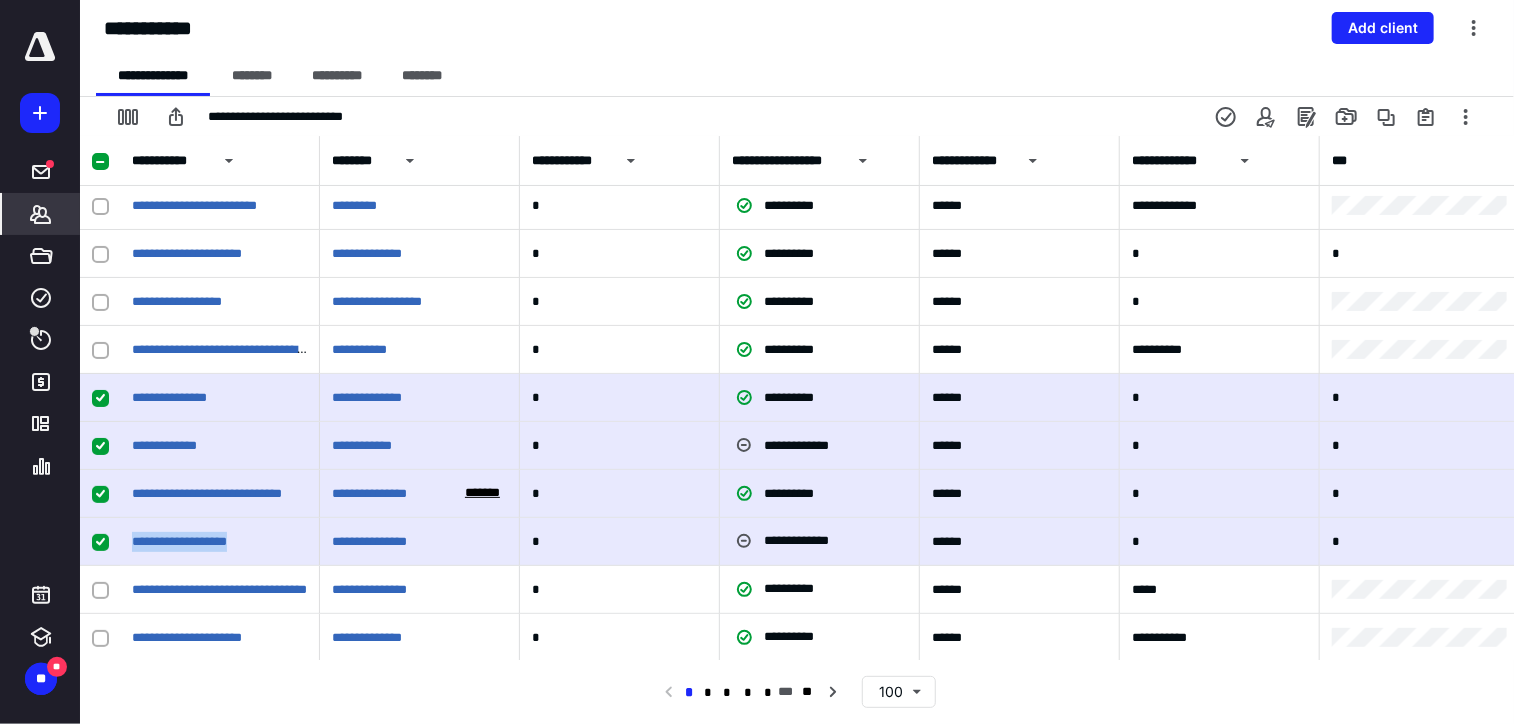 click 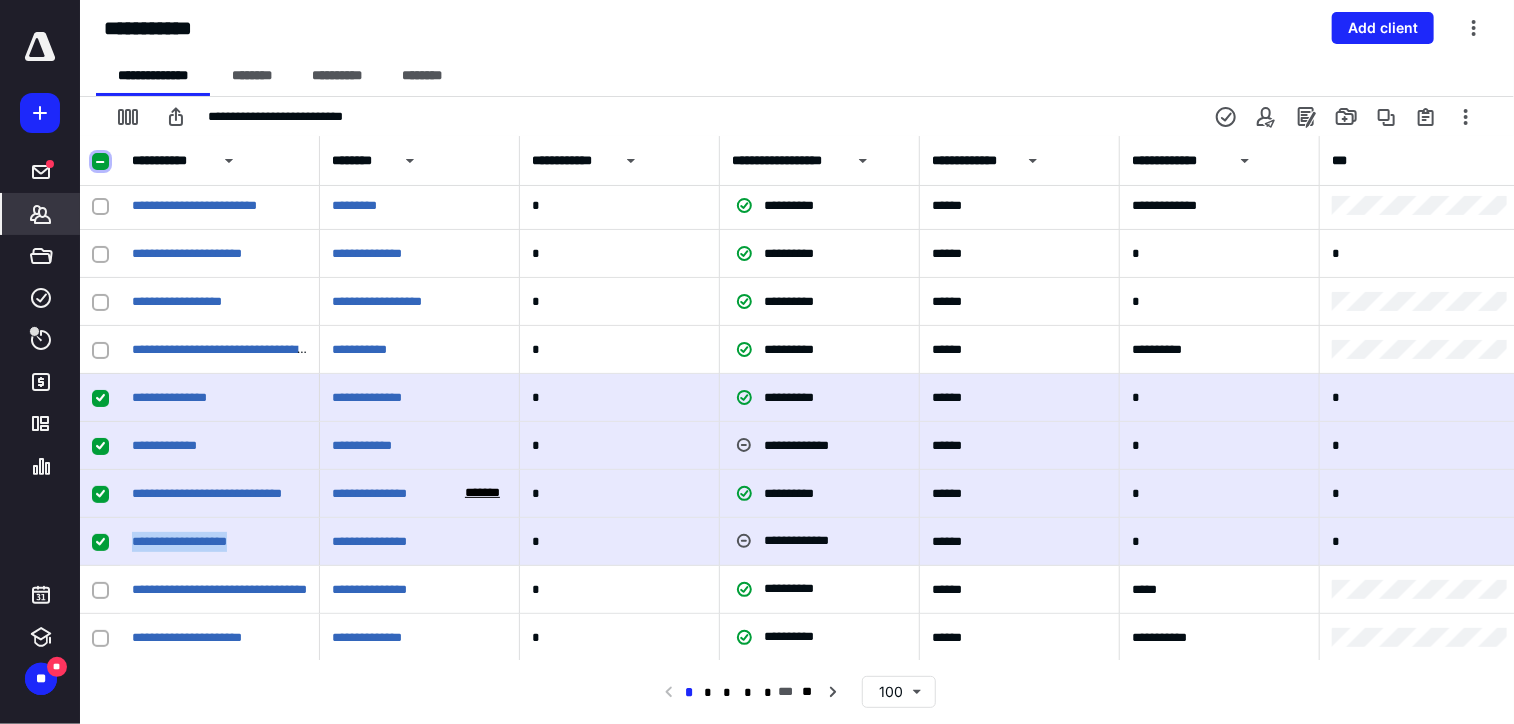 click at bounding box center [100, 162] 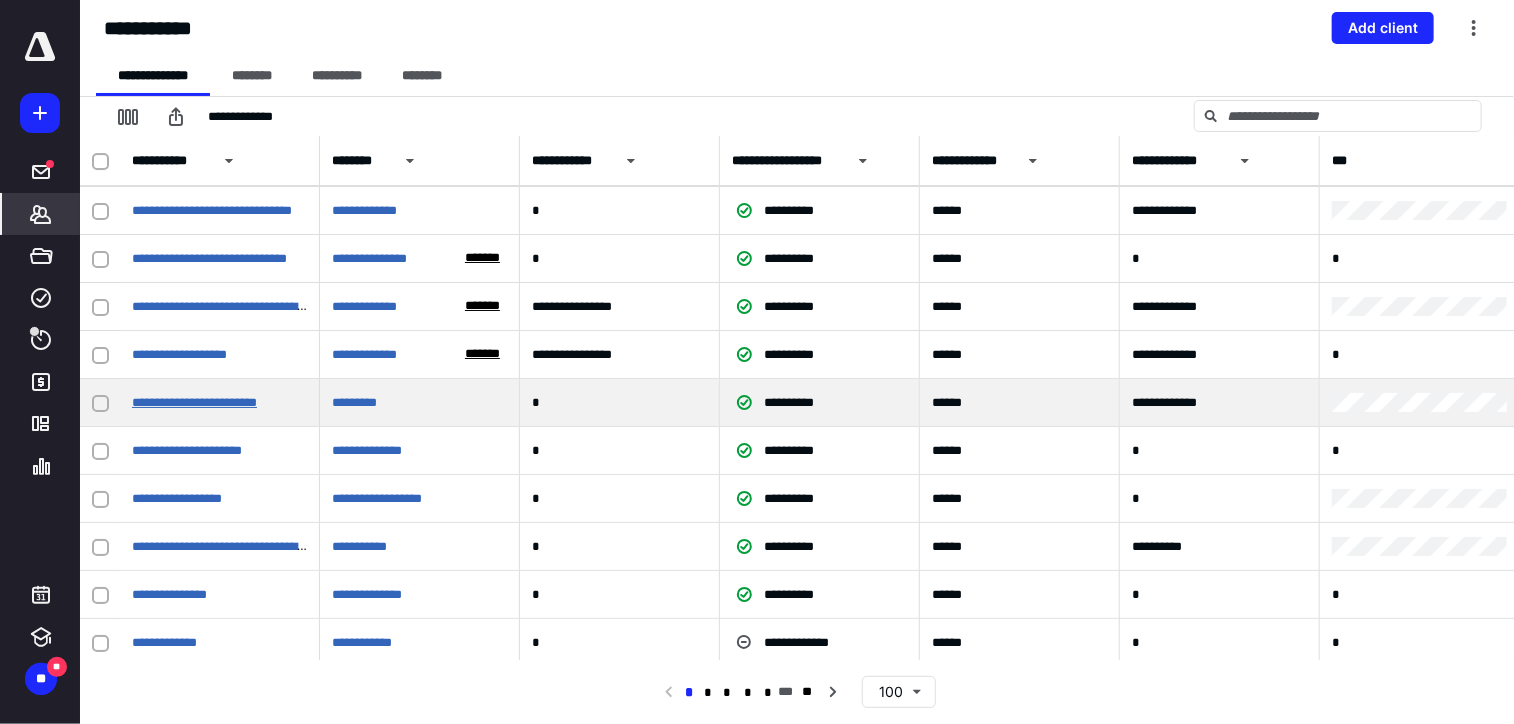 scroll, scrollTop: 3740, scrollLeft: 0, axis: vertical 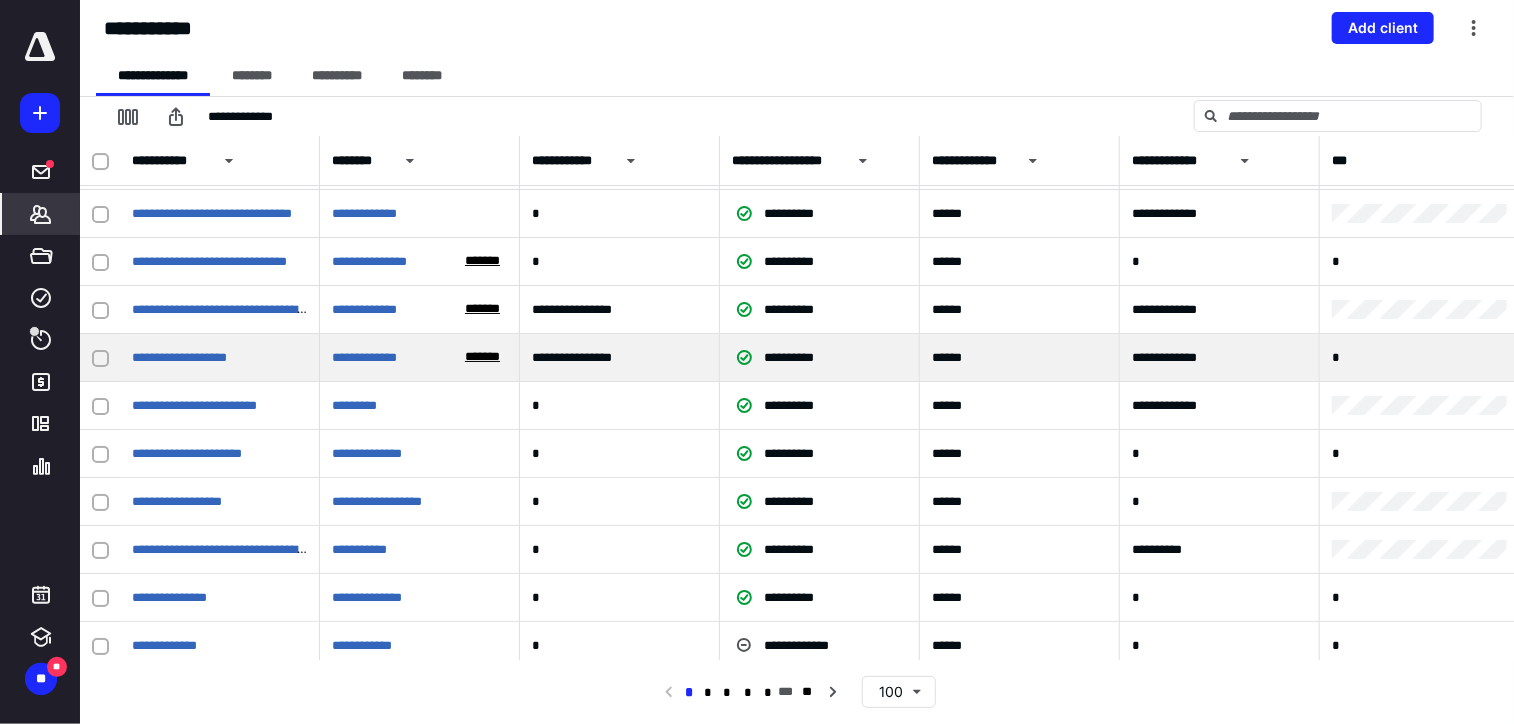 click 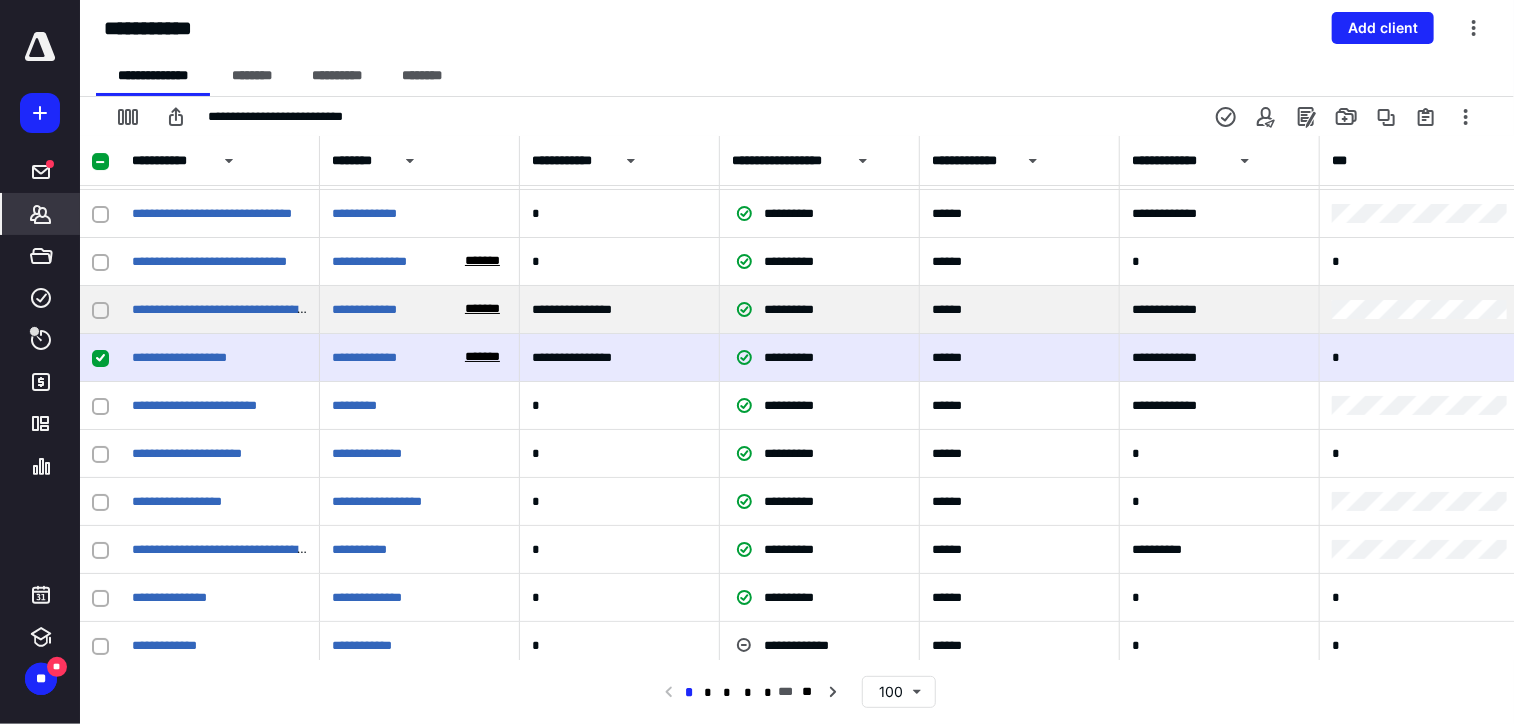 click 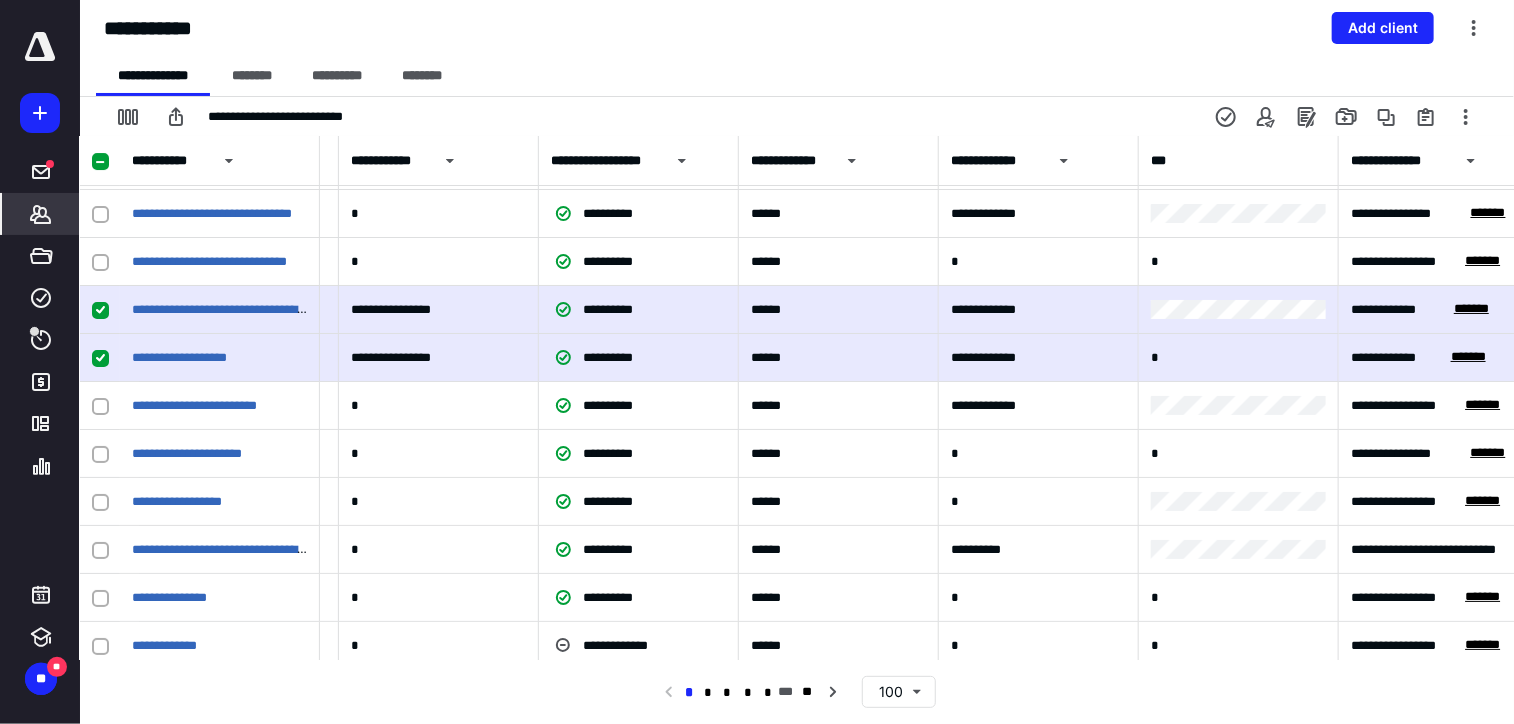 scroll, scrollTop: 3740, scrollLeft: 180, axis: both 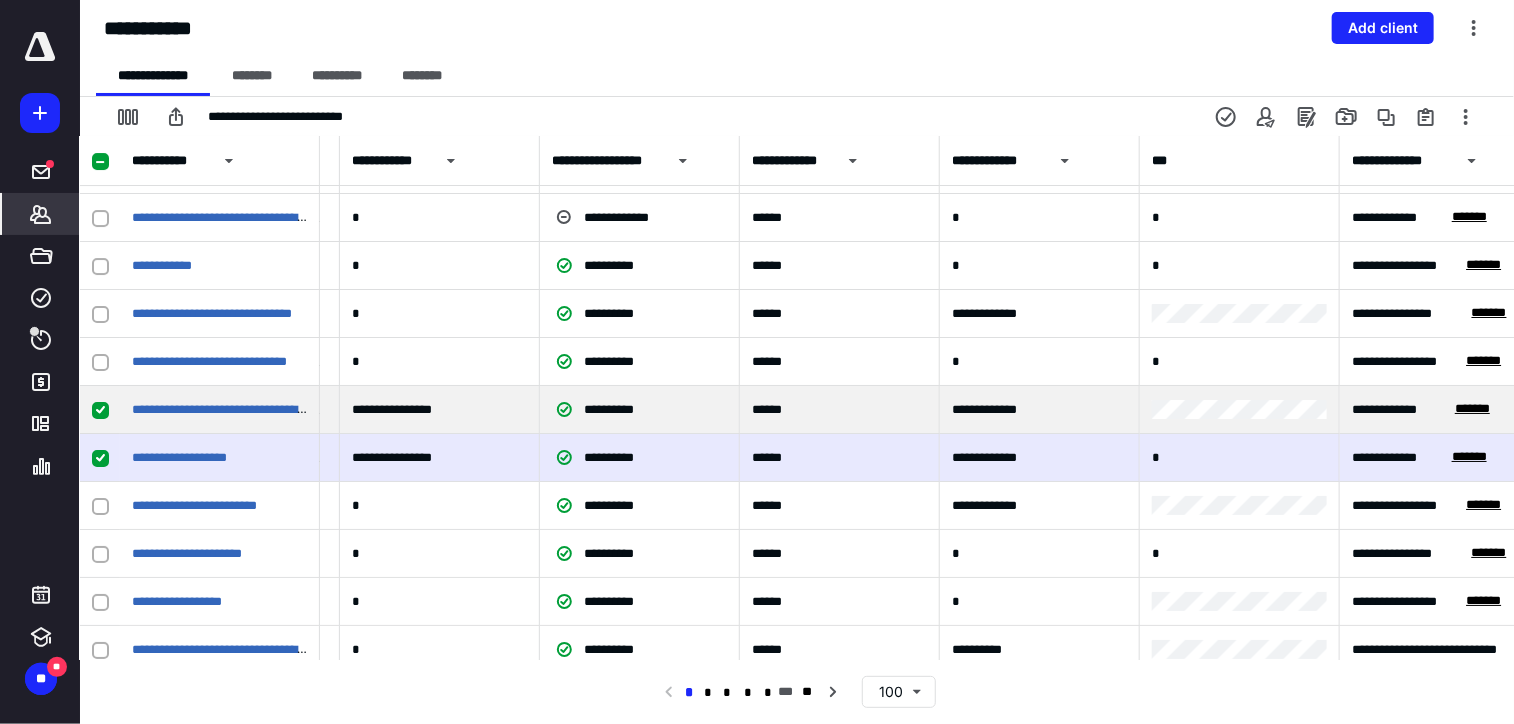 click 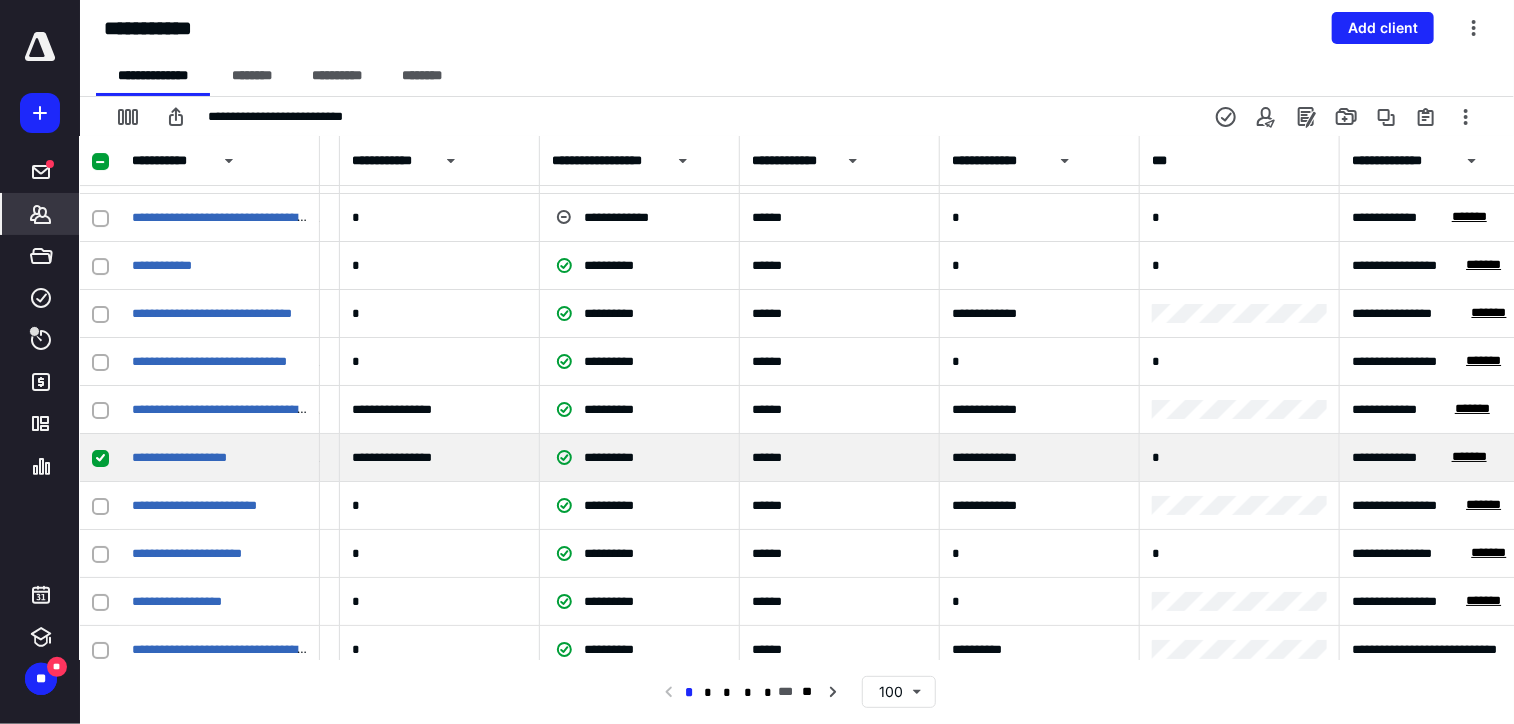 click 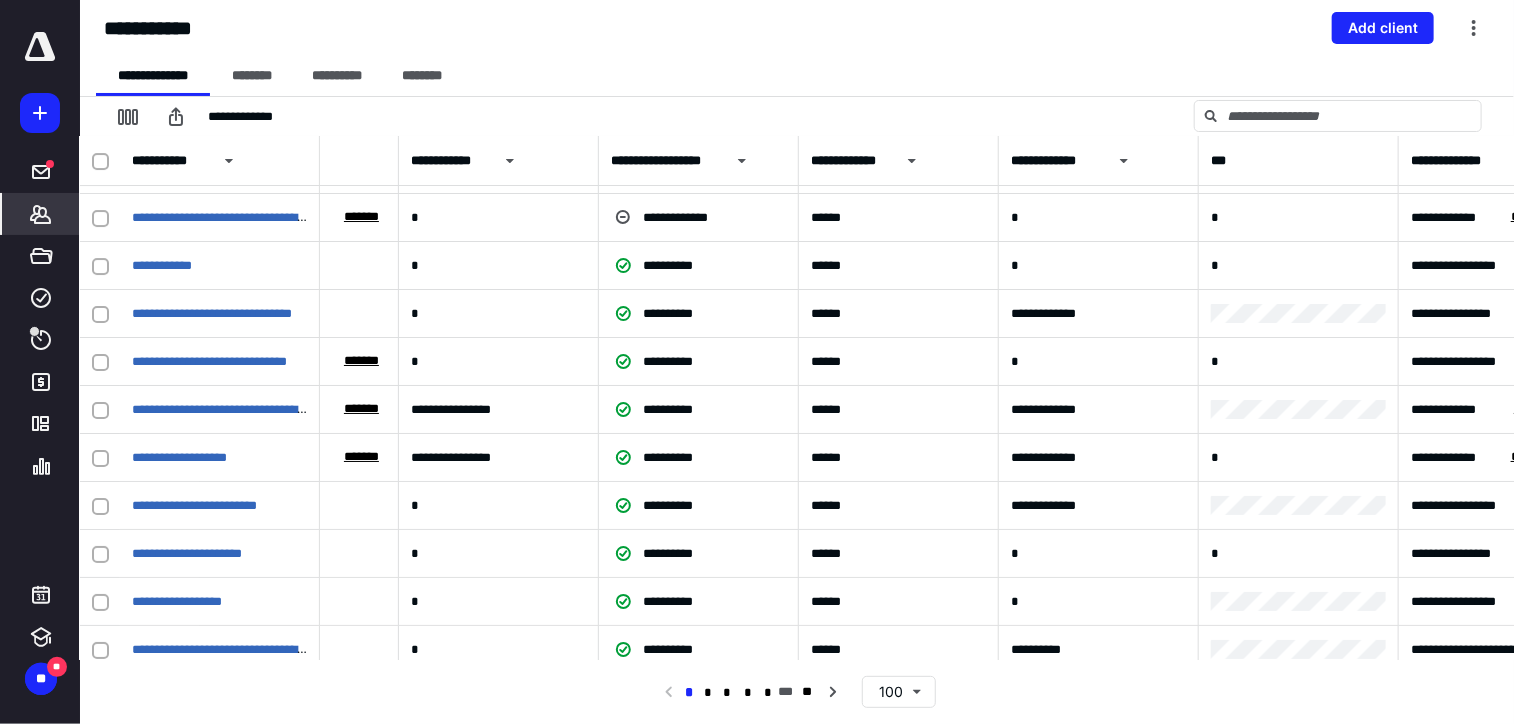 scroll, scrollTop: 3640, scrollLeft: 0, axis: vertical 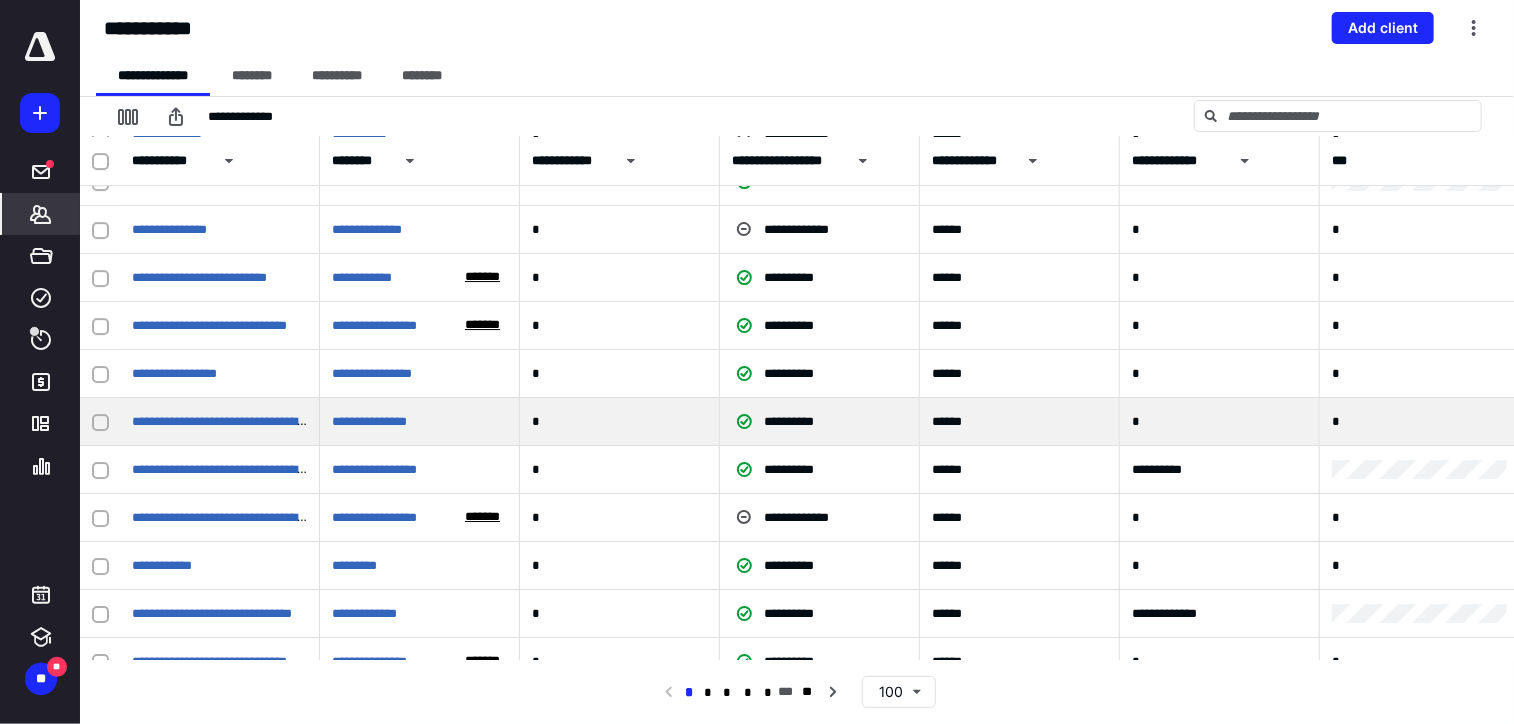 click 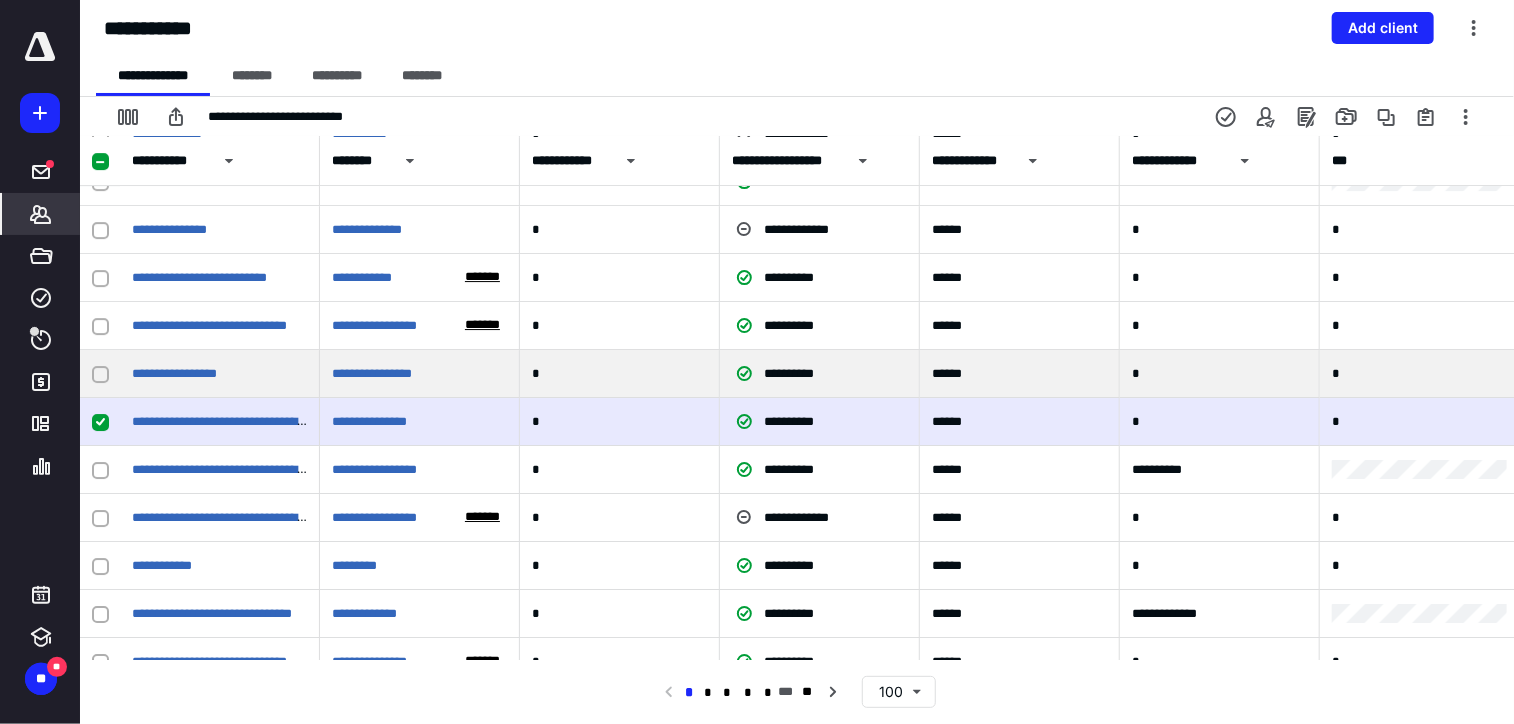 click at bounding box center [100, 374] 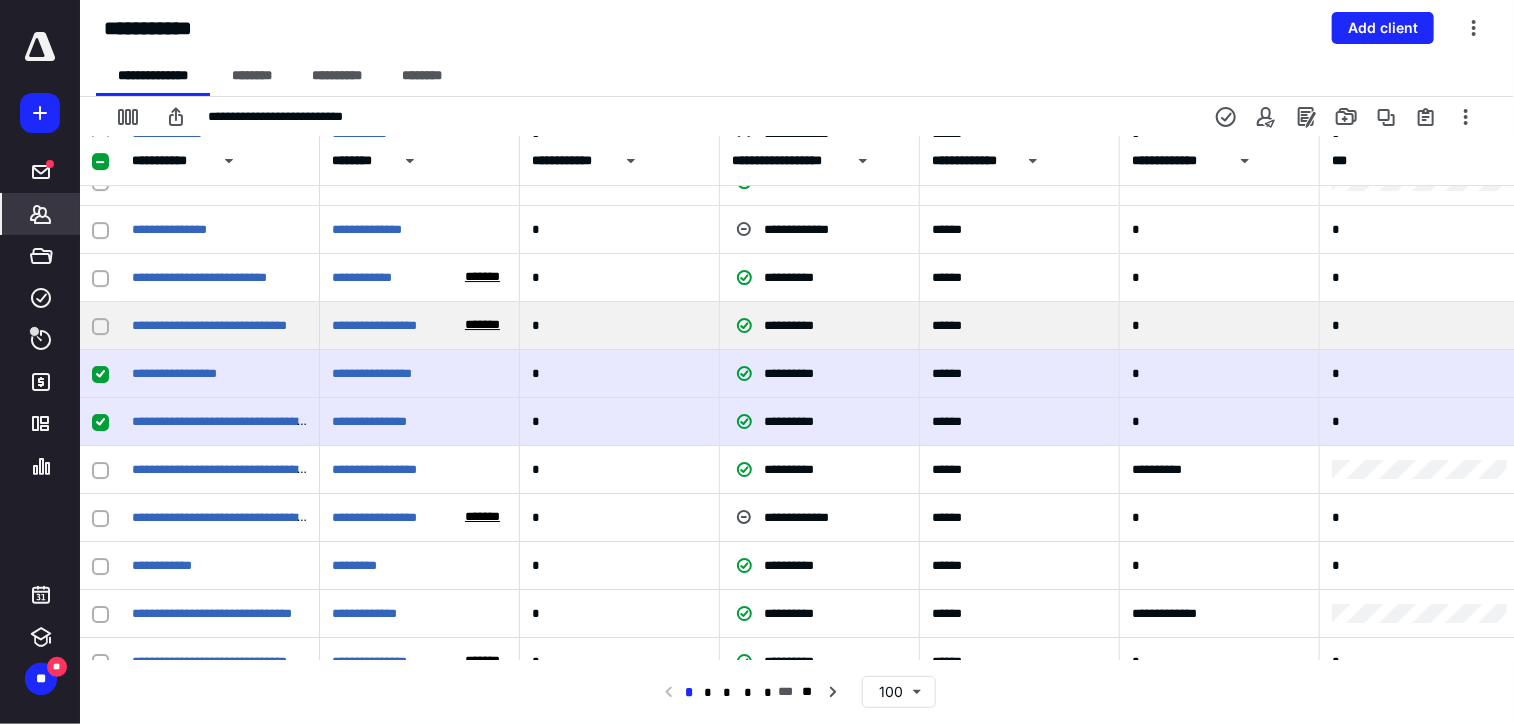 click 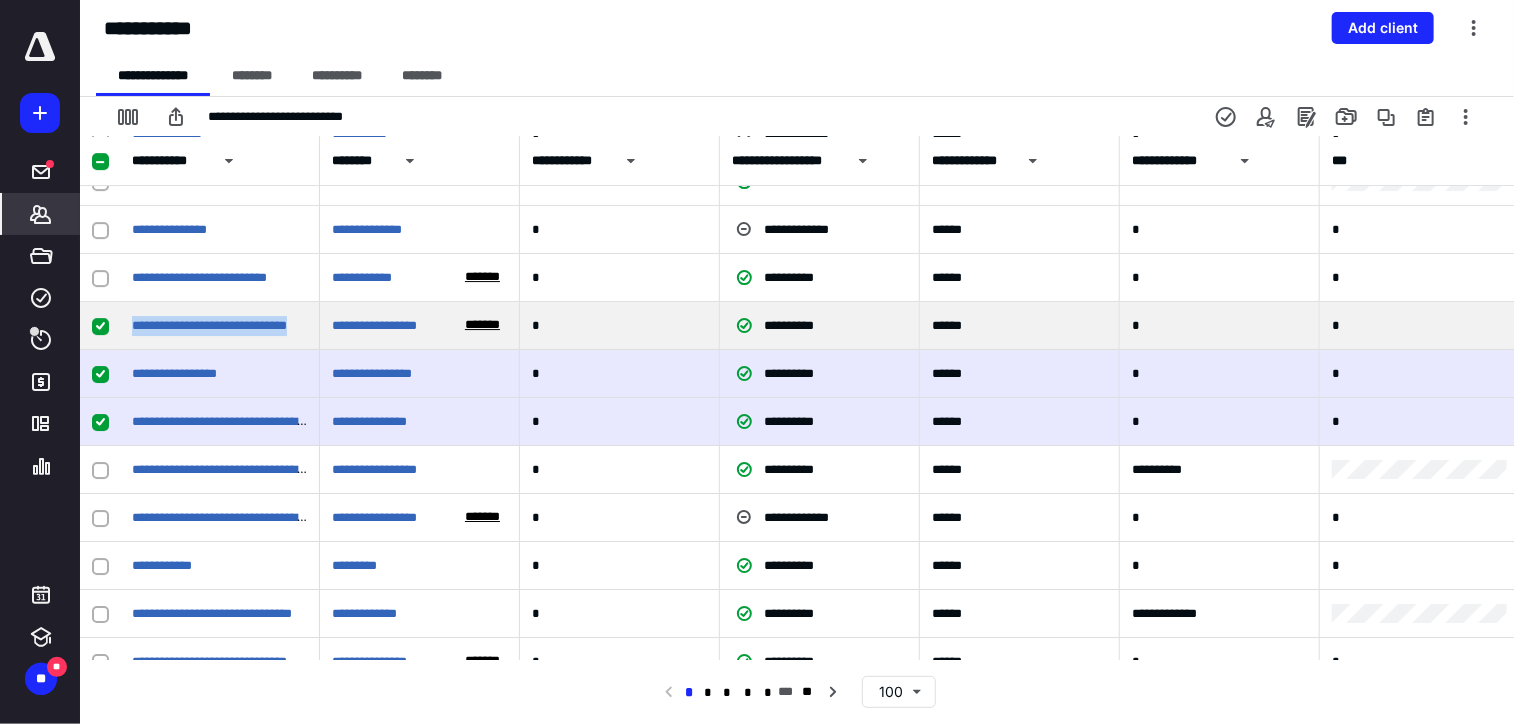 drag, startPoint x: 128, startPoint y: 325, endPoint x: 328, endPoint y: 329, distance: 200.04 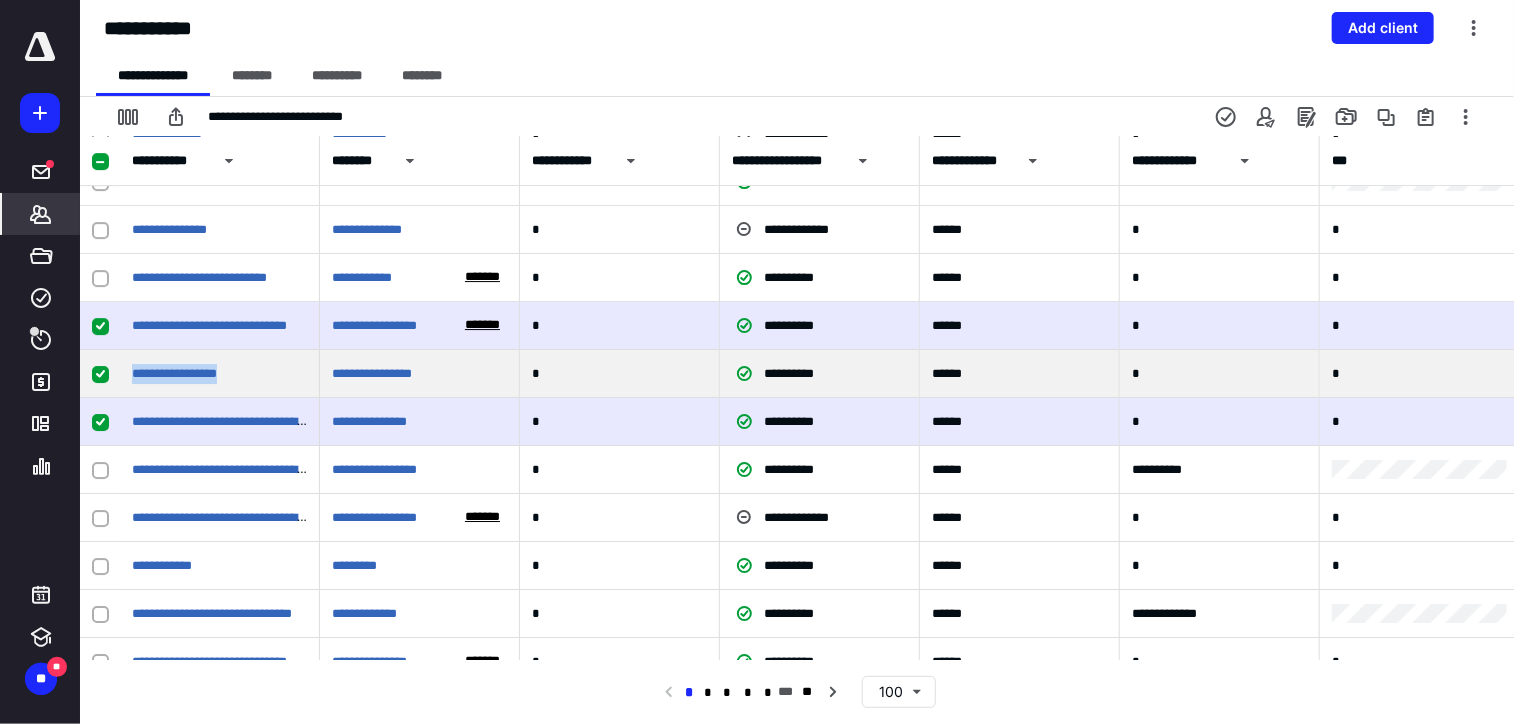 drag, startPoint x: 130, startPoint y: 375, endPoint x: 302, endPoint y: 395, distance: 173.15889 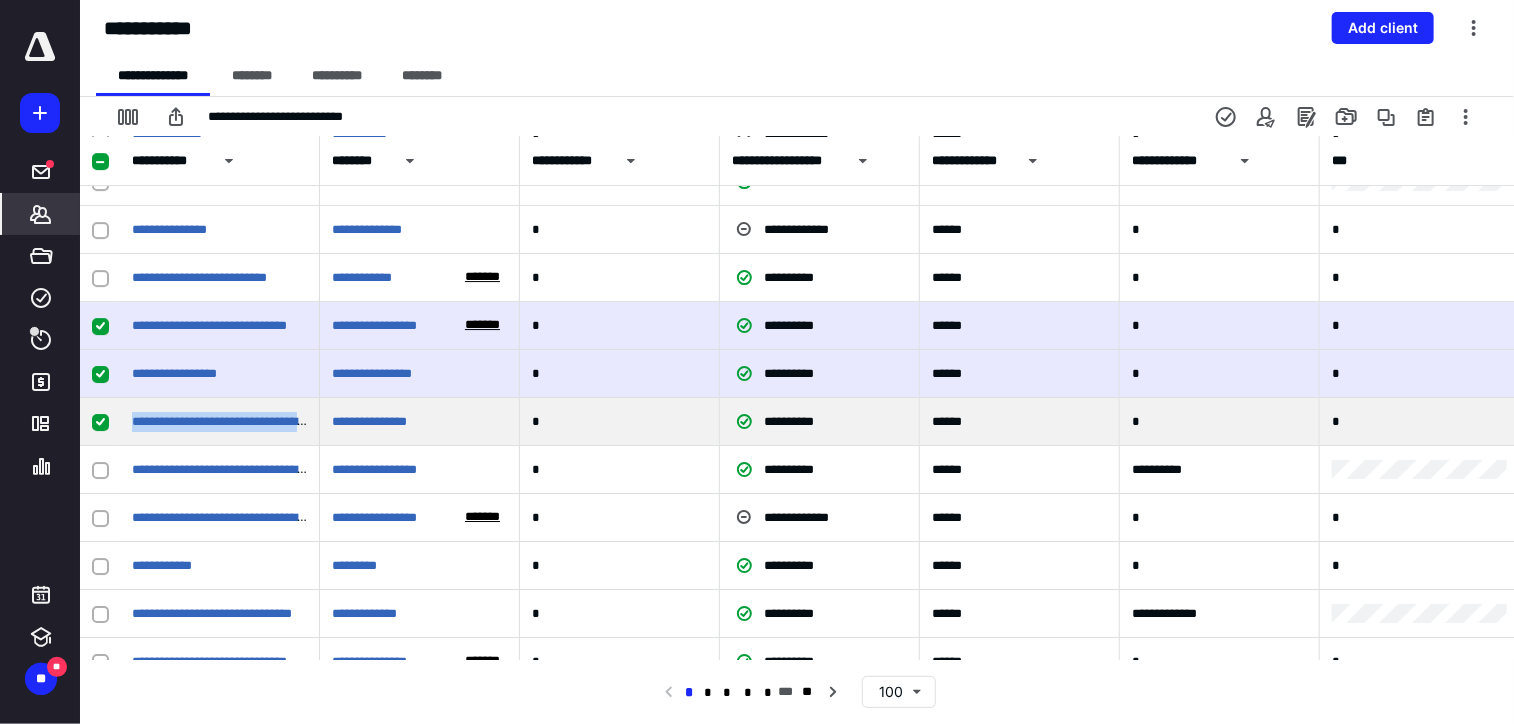 drag, startPoint x: 128, startPoint y: 423, endPoint x: 324, endPoint y: 431, distance: 196.1632 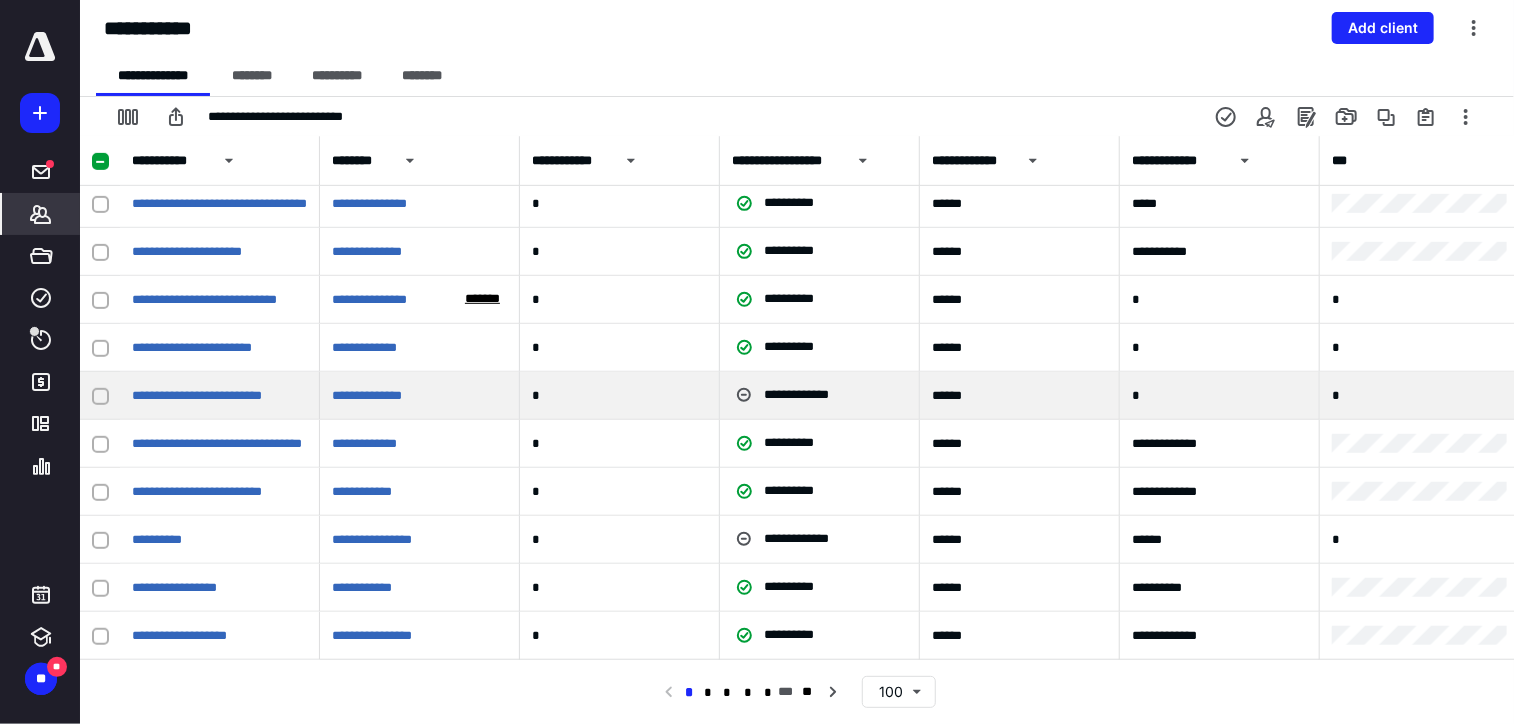 scroll, scrollTop: 4340, scrollLeft: 0, axis: vertical 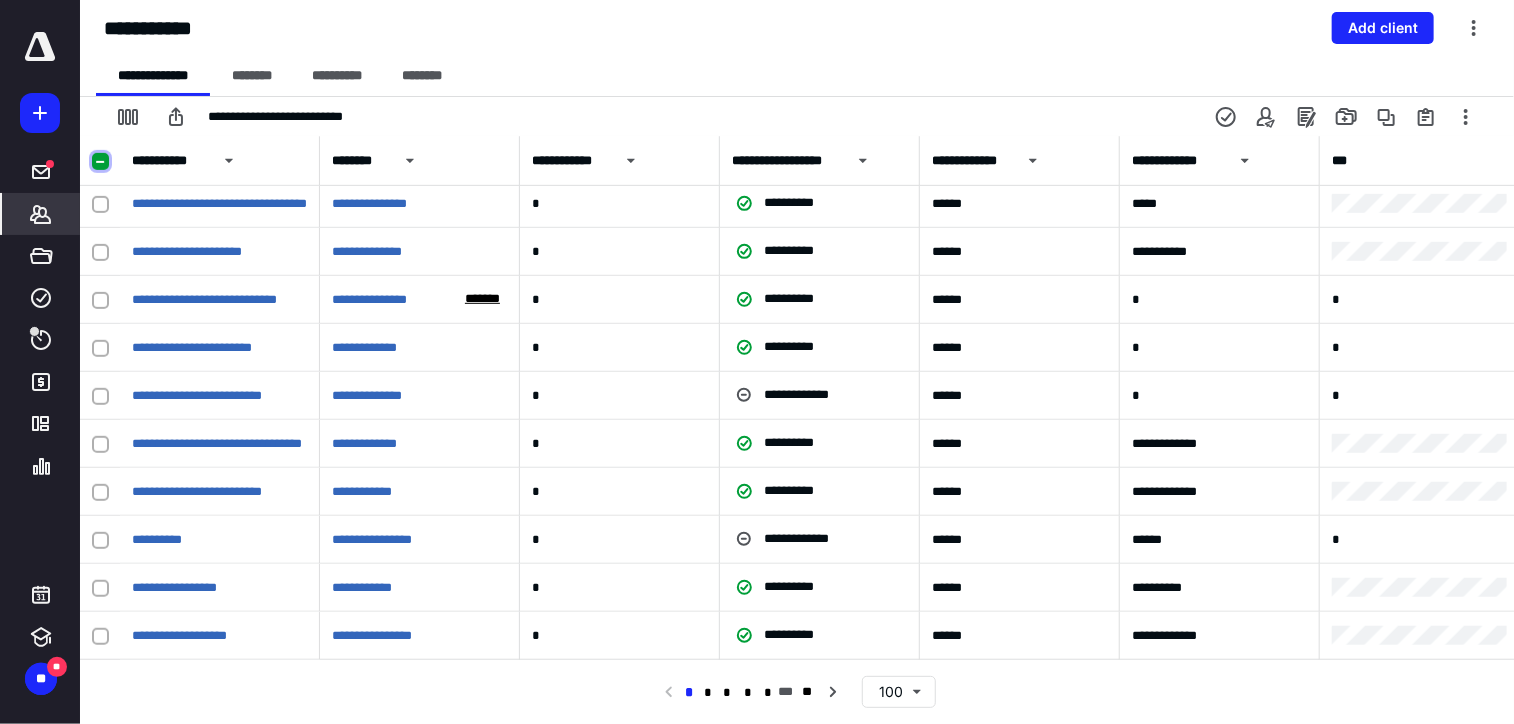 click at bounding box center (100, 162) 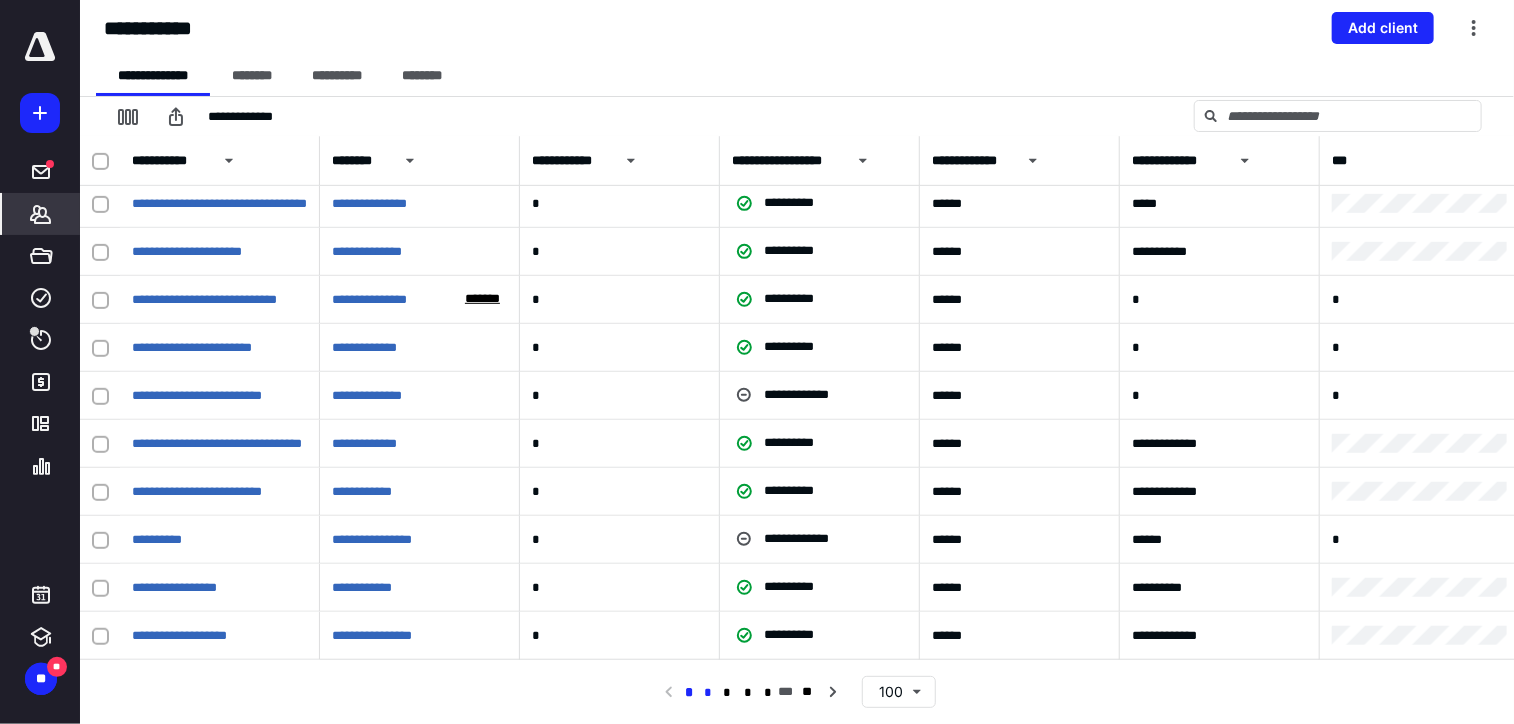 click on "*" at bounding box center [708, 693] 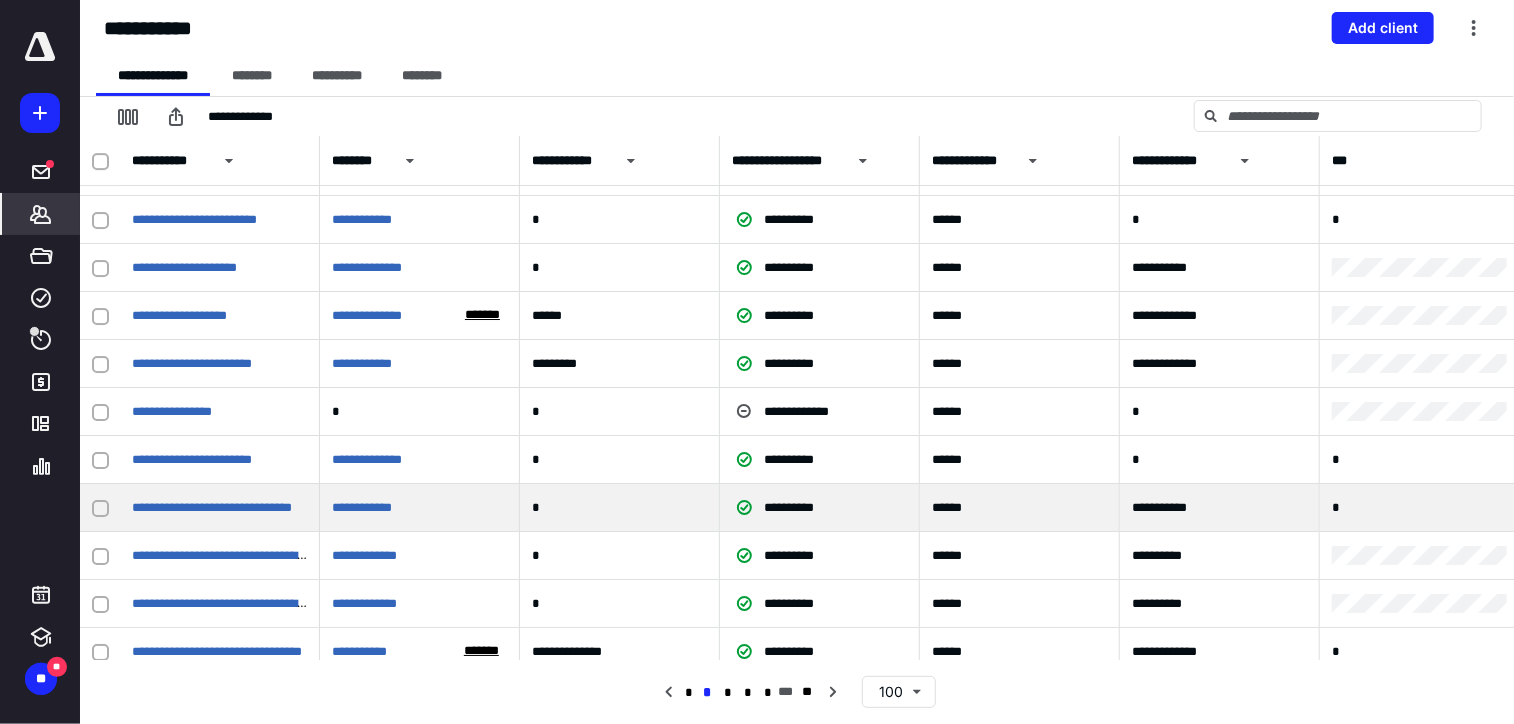 scroll, scrollTop: 3540, scrollLeft: 0, axis: vertical 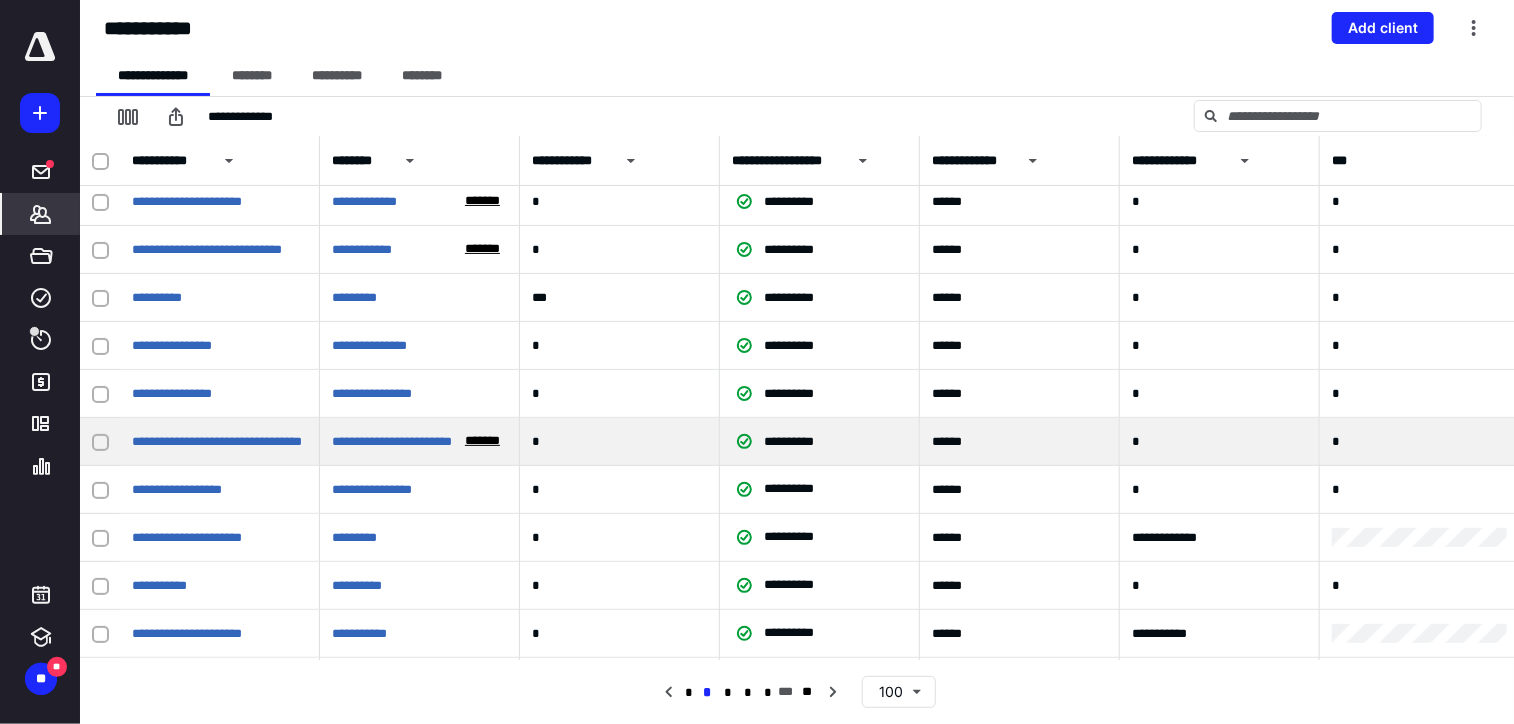 click at bounding box center (100, 442) 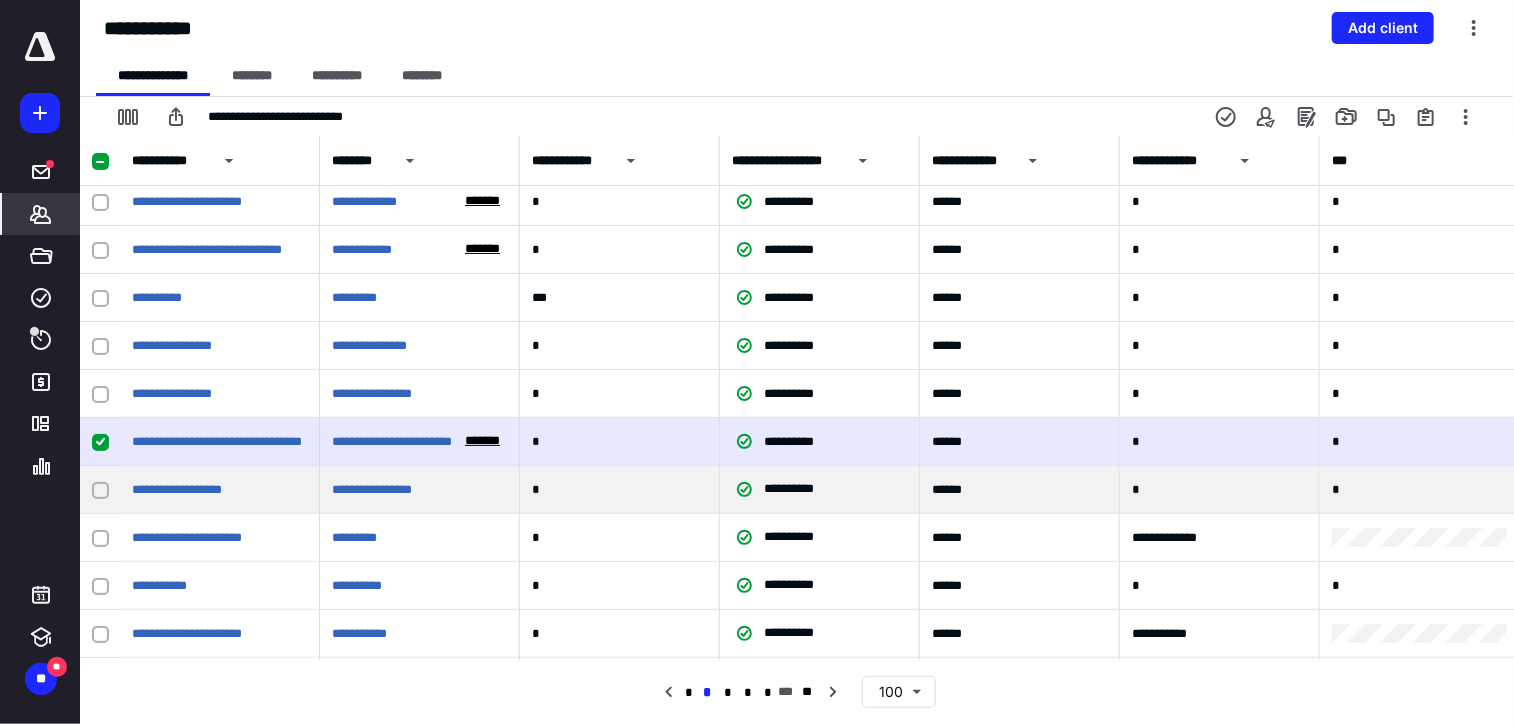 click 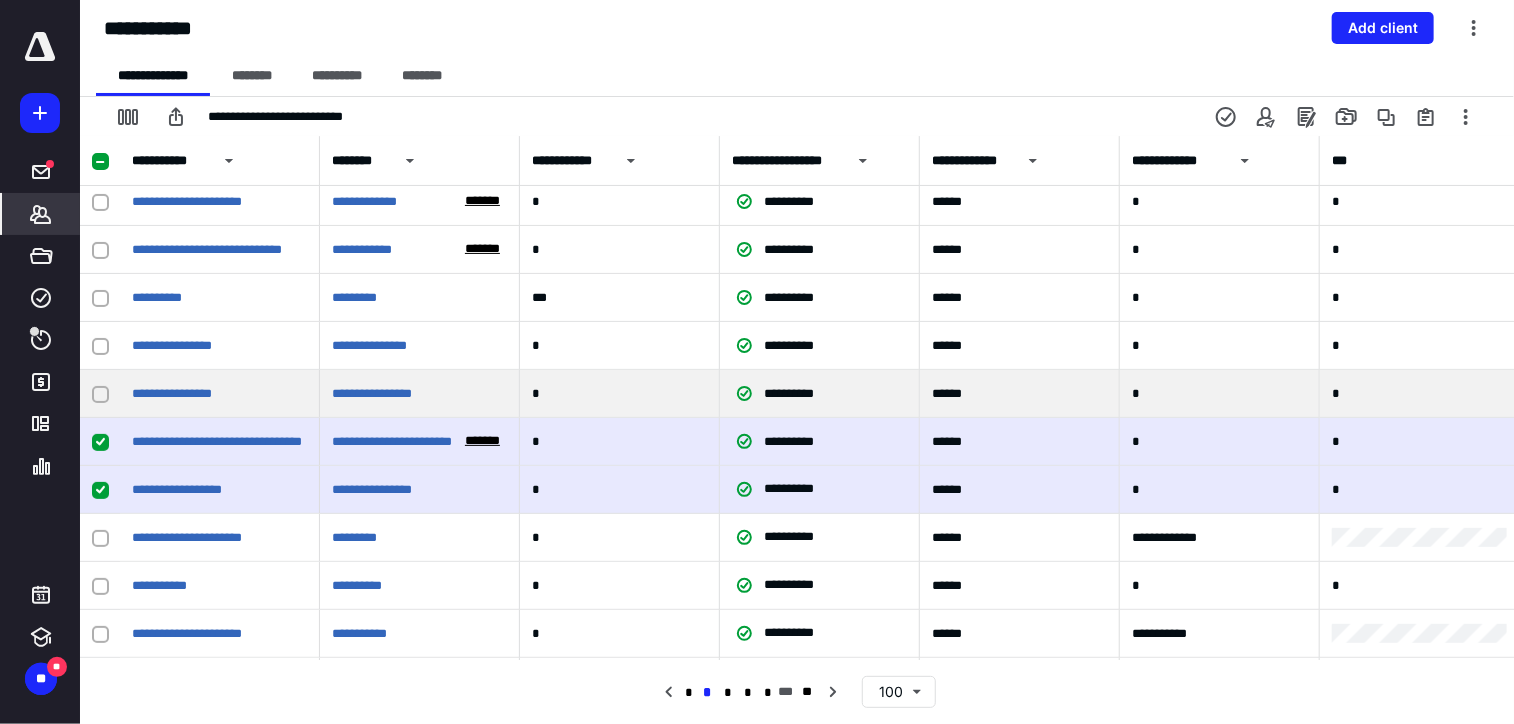 click at bounding box center [100, 394] 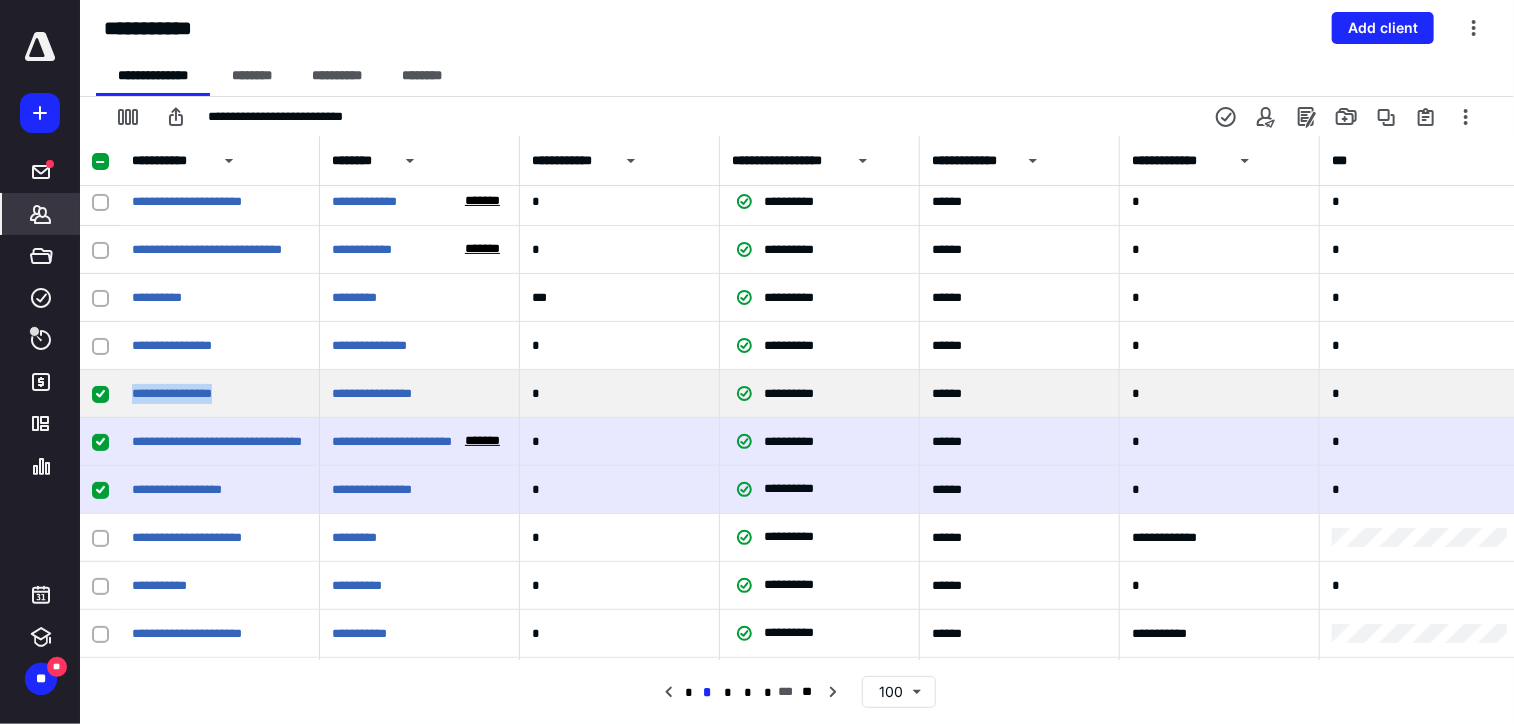 drag, startPoint x: 130, startPoint y: 394, endPoint x: 302, endPoint y: 411, distance: 172.83807 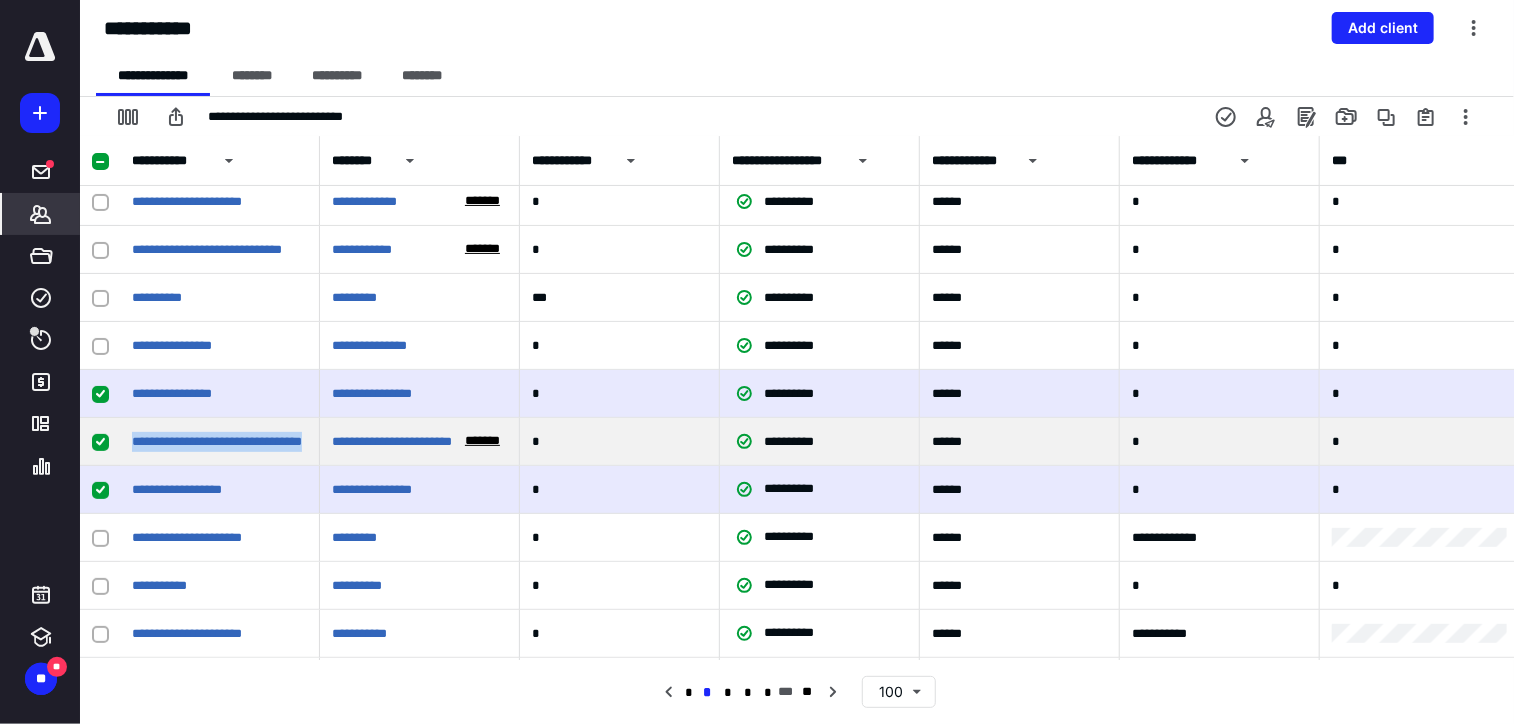 drag, startPoint x: 124, startPoint y: 441, endPoint x: 324, endPoint y: 455, distance: 200.4894 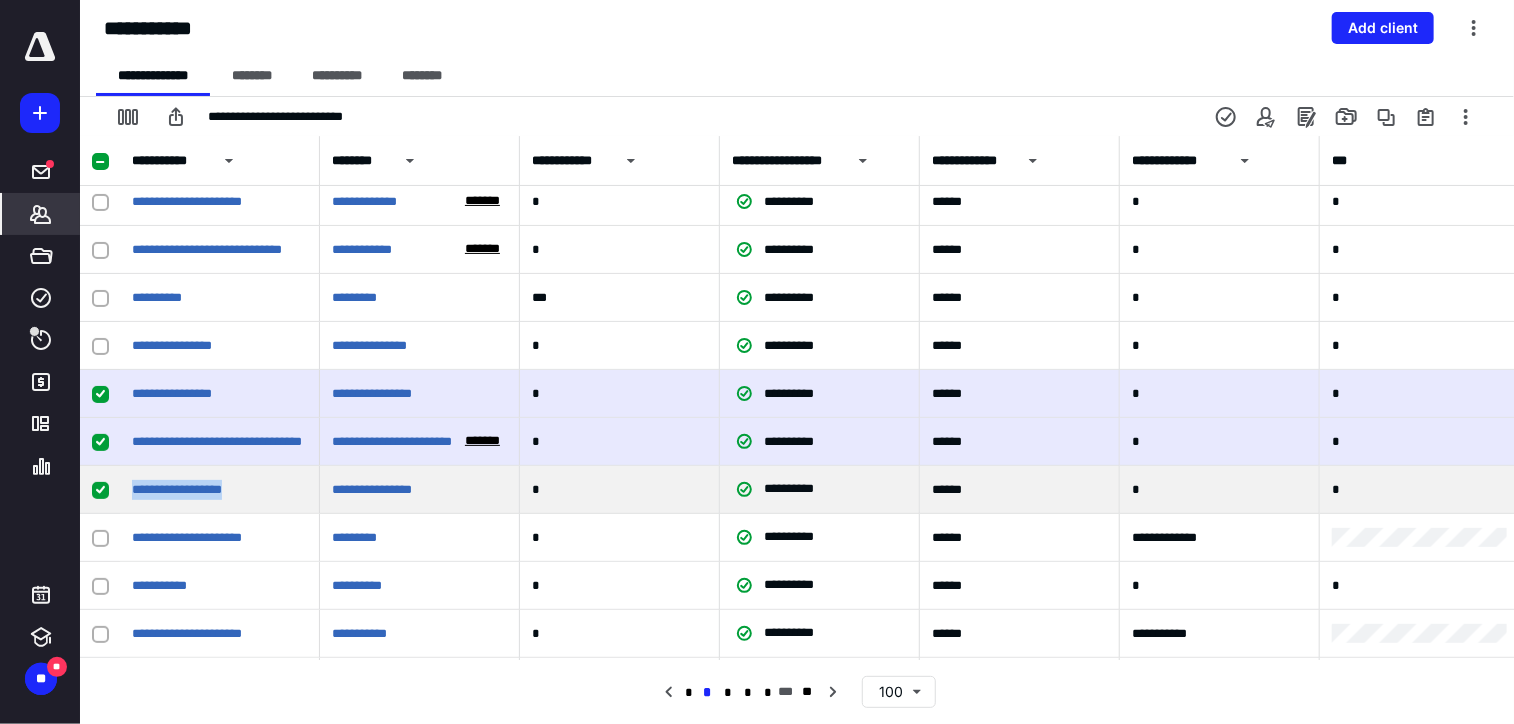 drag, startPoint x: 128, startPoint y: 490, endPoint x: 302, endPoint y: 509, distance: 175.03429 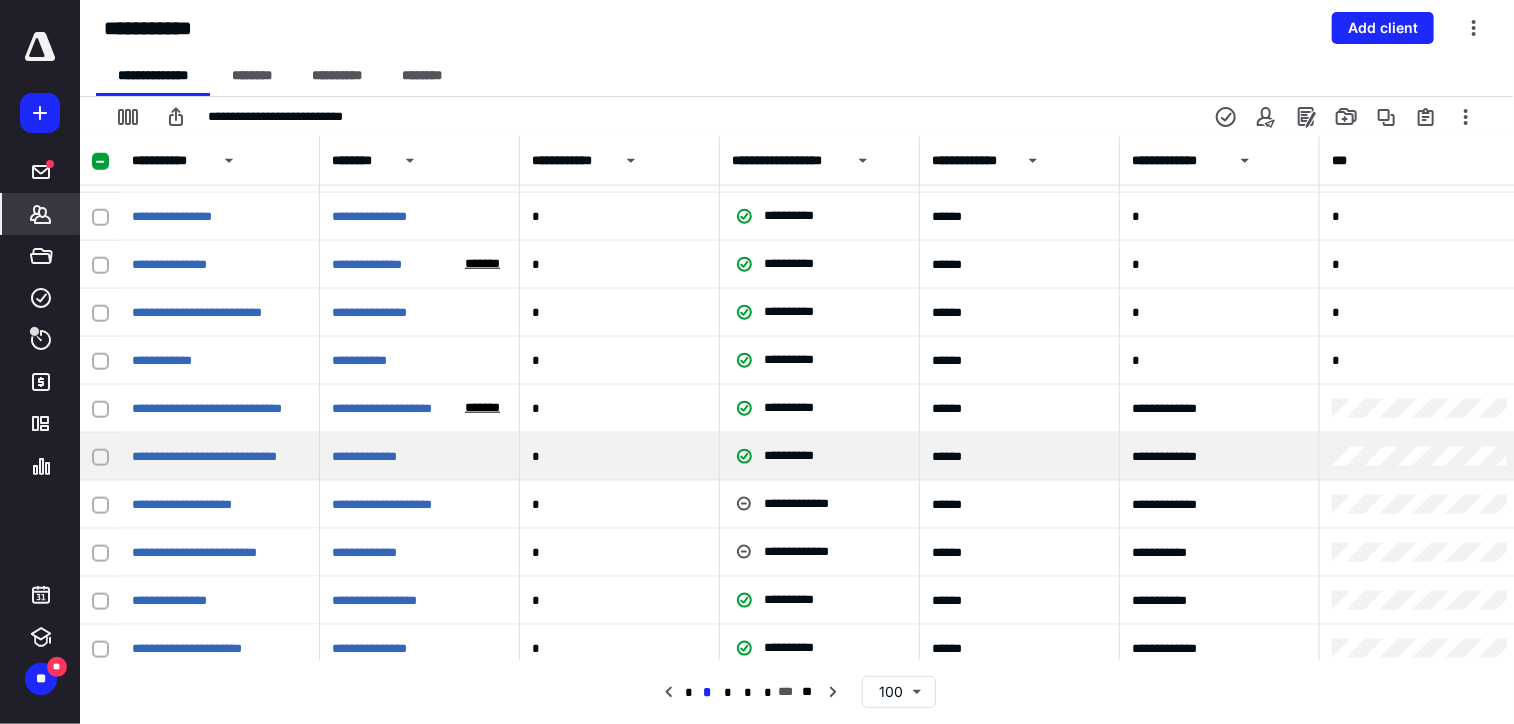 scroll, scrollTop: 1100, scrollLeft: 0, axis: vertical 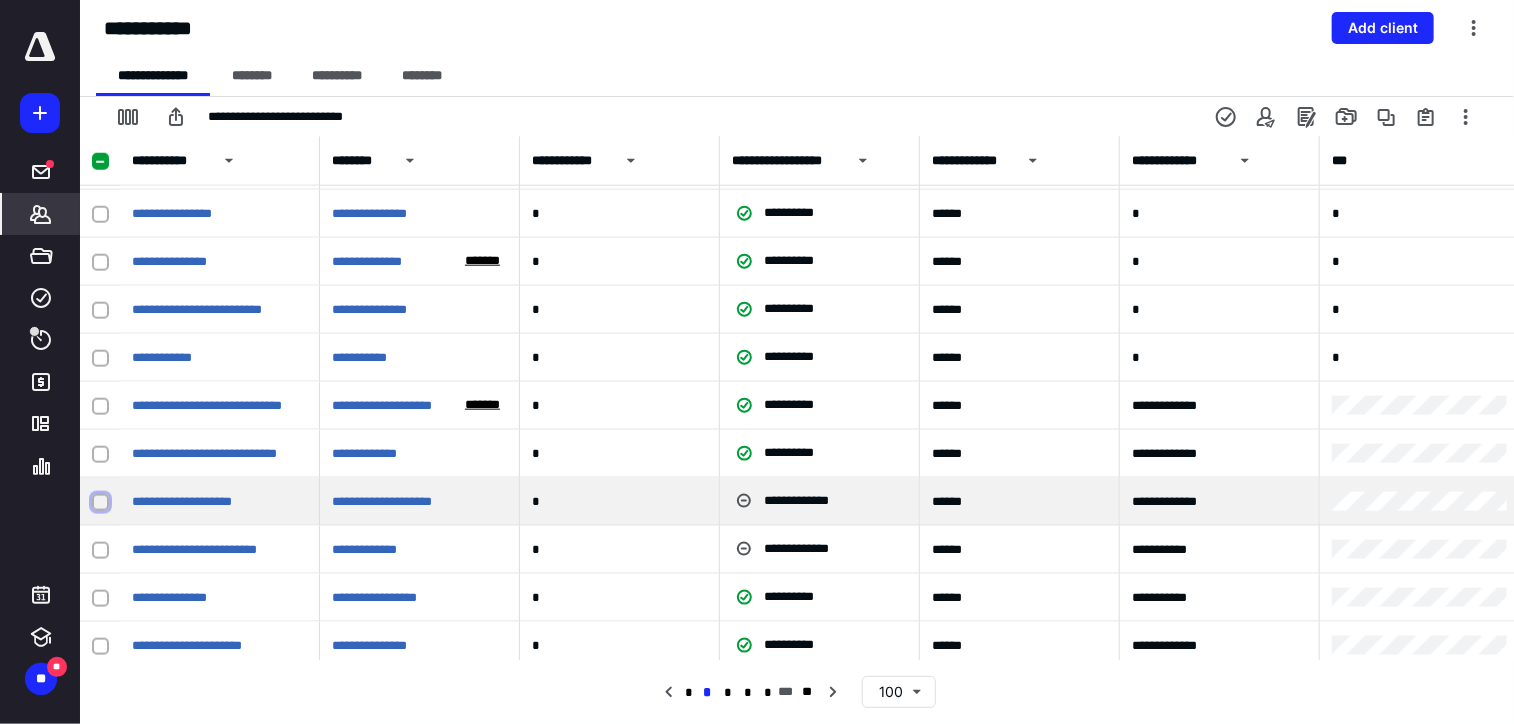 click at bounding box center [100, 502] 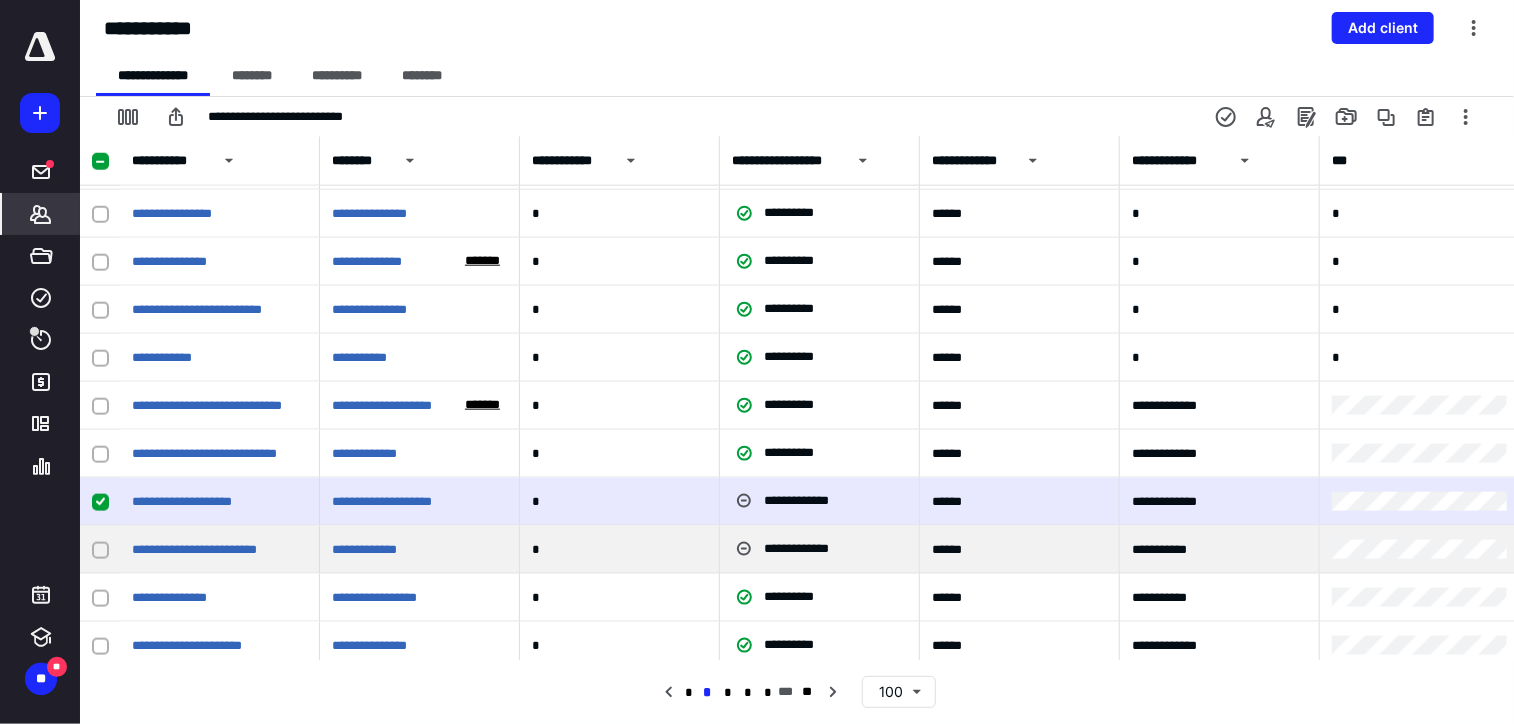 click 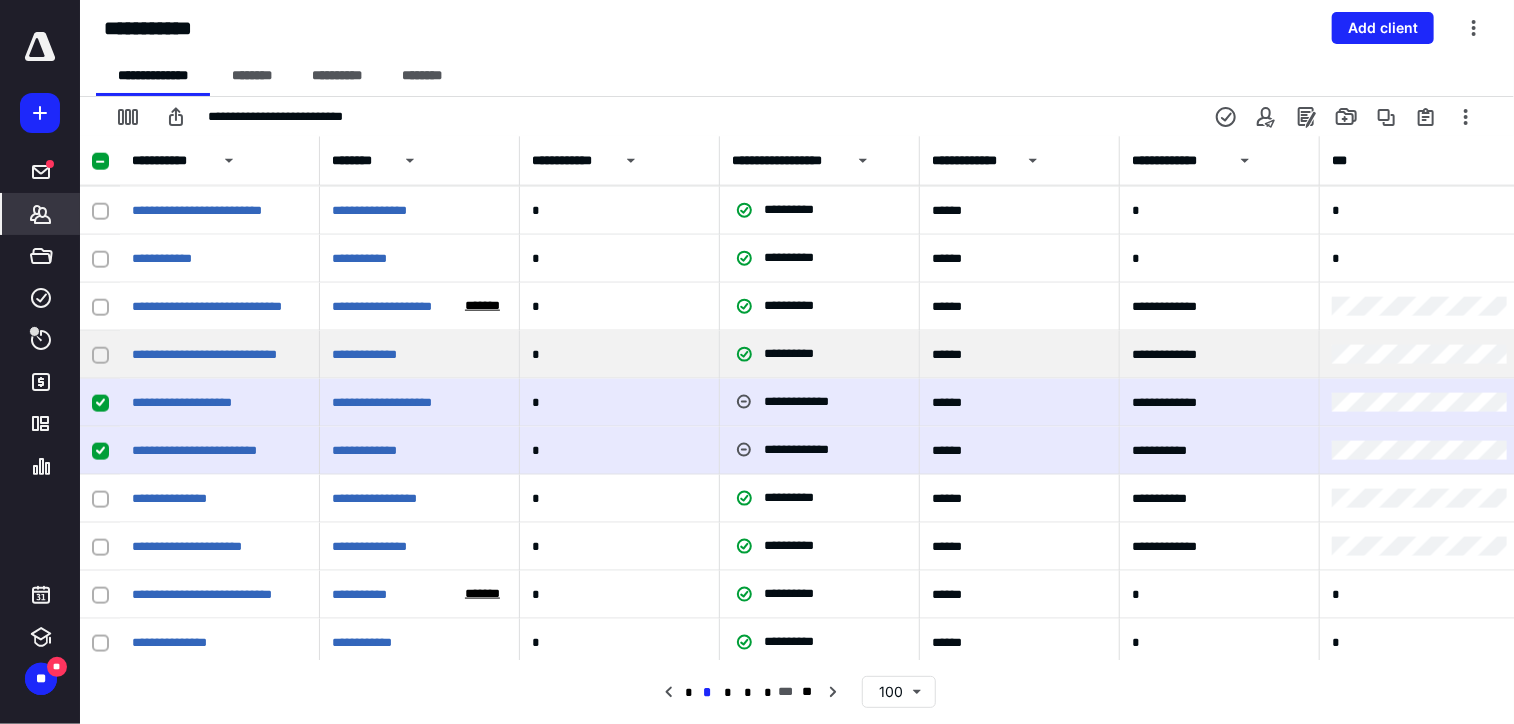 scroll, scrollTop: 1200, scrollLeft: 0, axis: vertical 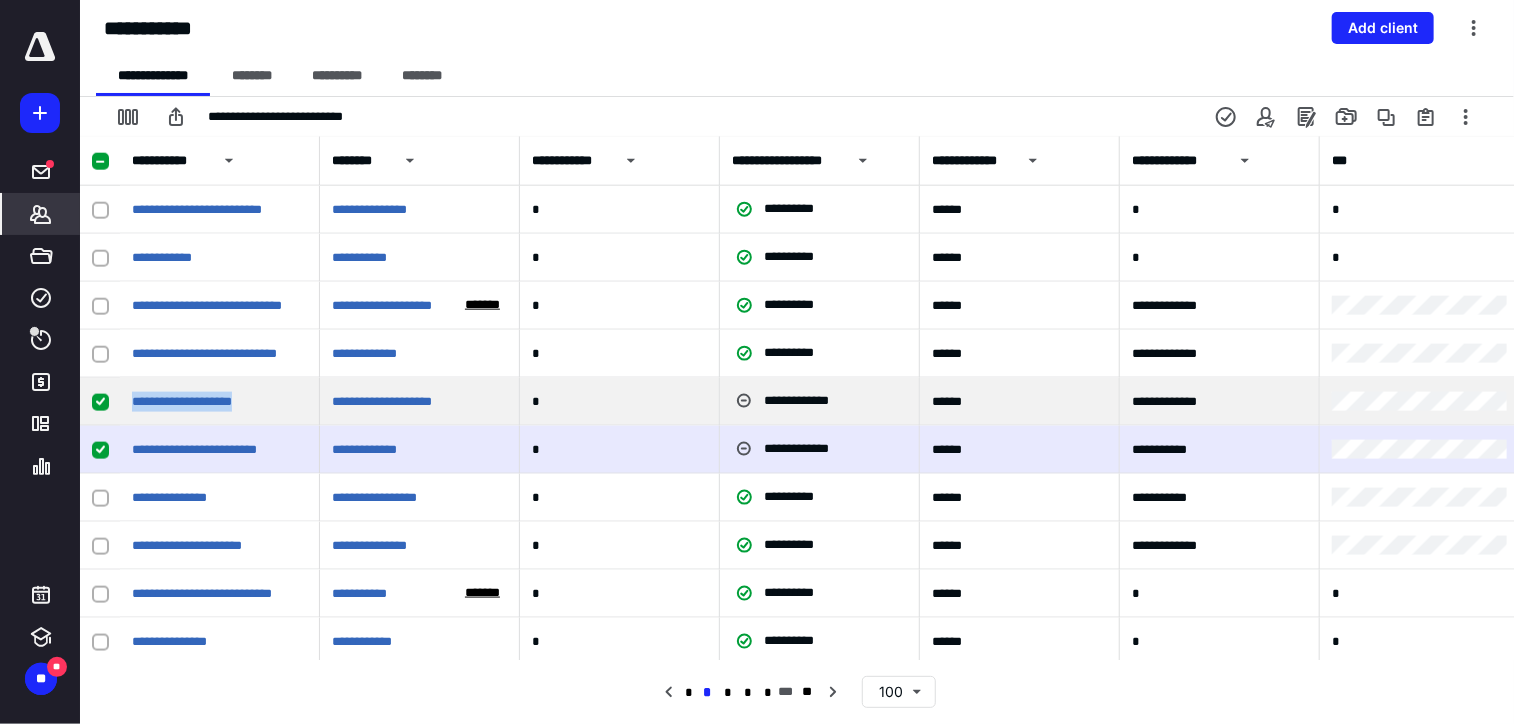 drag, startPoint x: 131, startPoint y: 400, endPoint x: 324, endPoint y: 409, distance: 193.20973 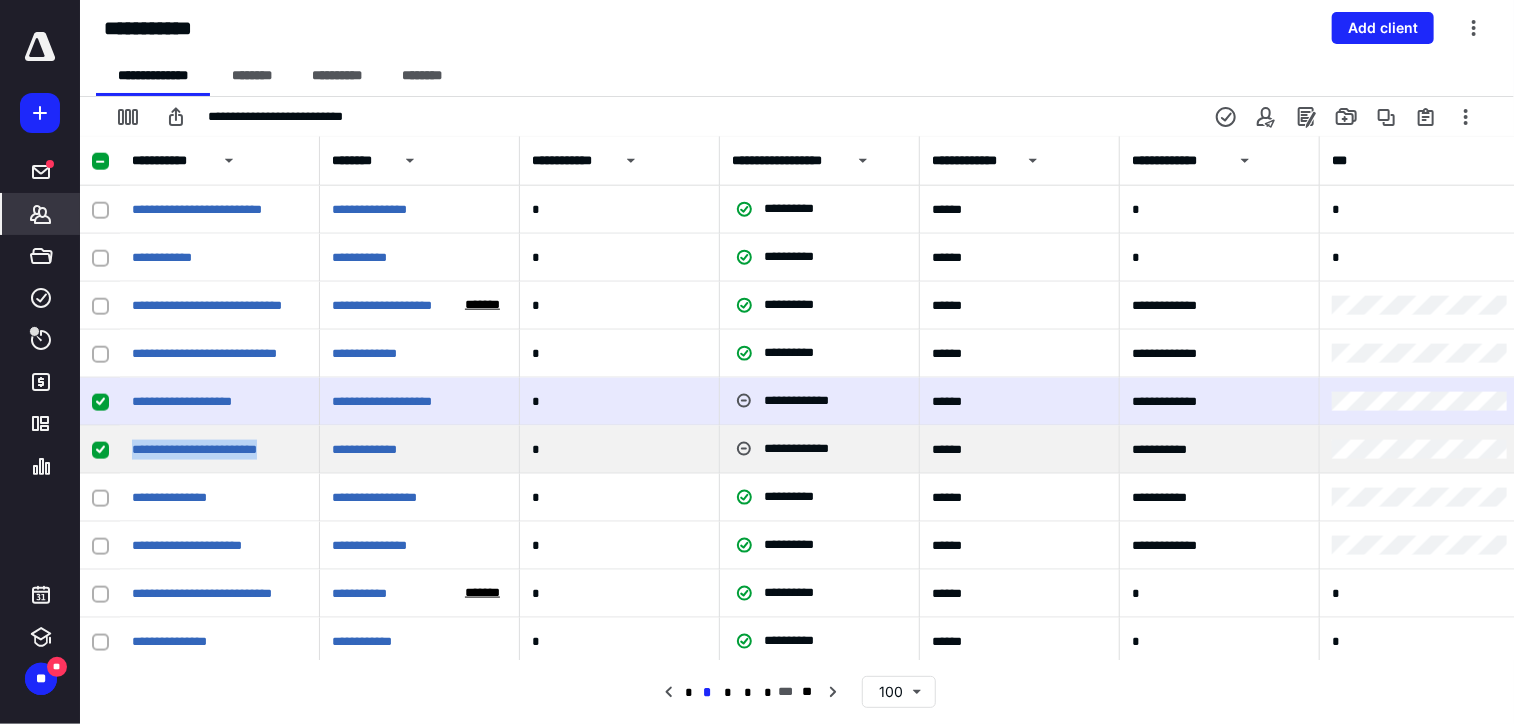 drag, startPoint x: 126, startPoint y: 451, endPoint x: 305, endPoint y: 455, distance: 179.0447 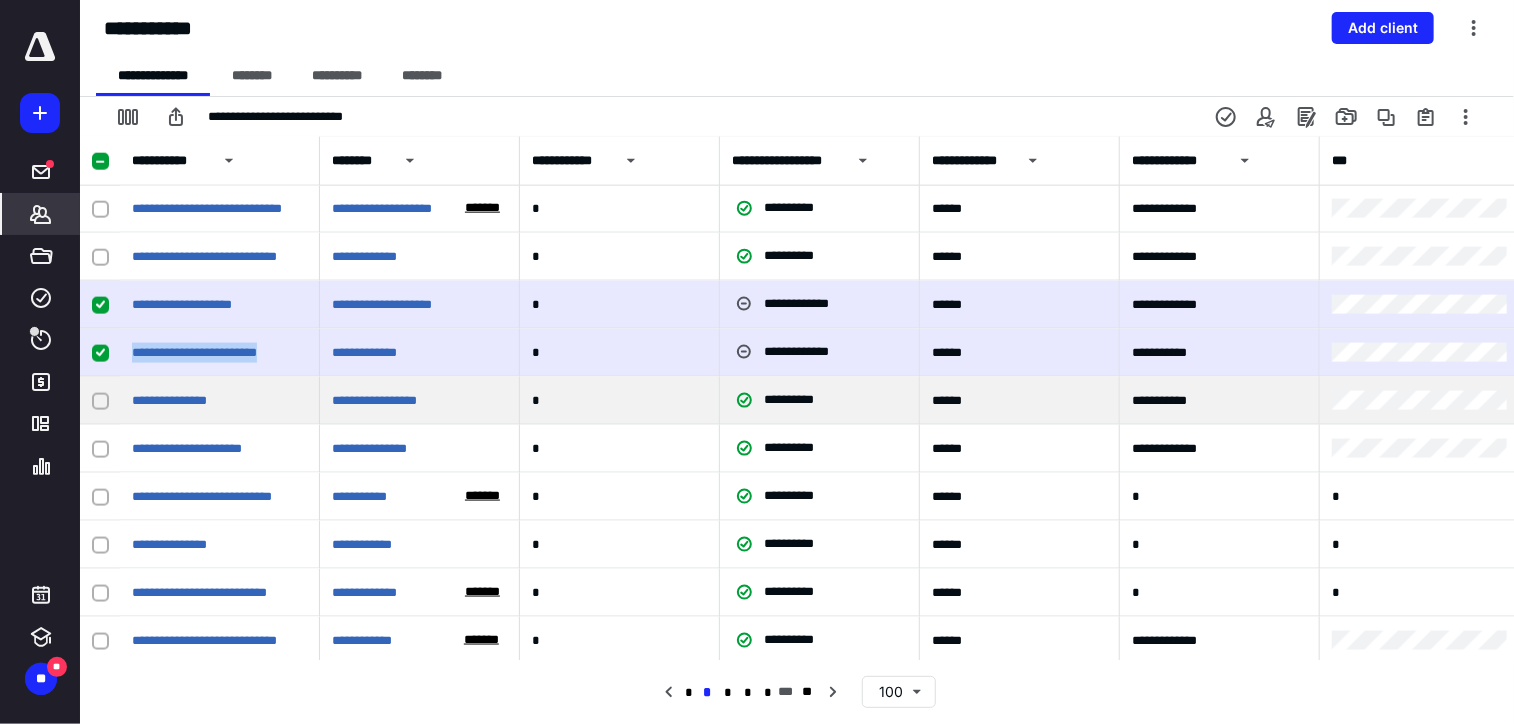 scroll, scrollTop: 1300, scrollLeft: 0, axis: vertical 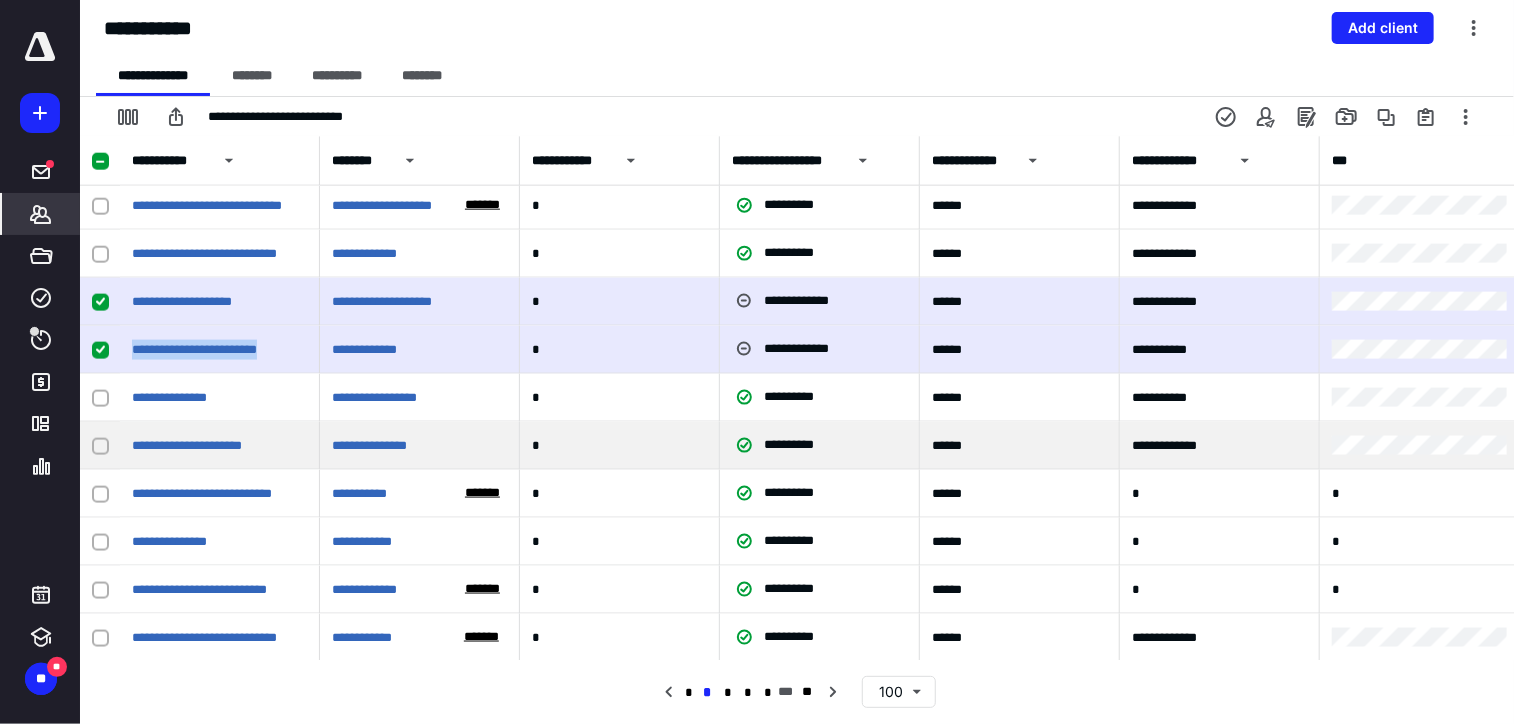 click 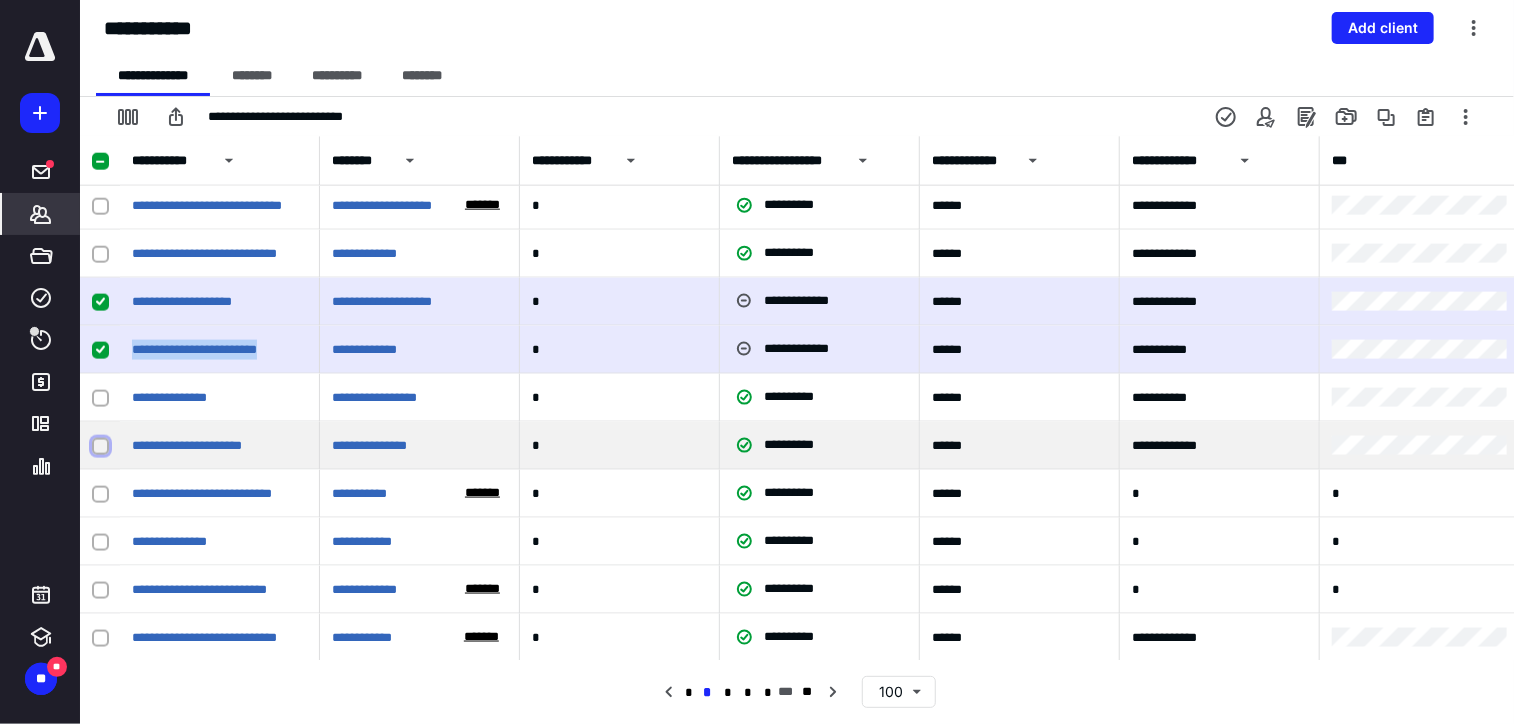 click at bounding box center (100, 446) 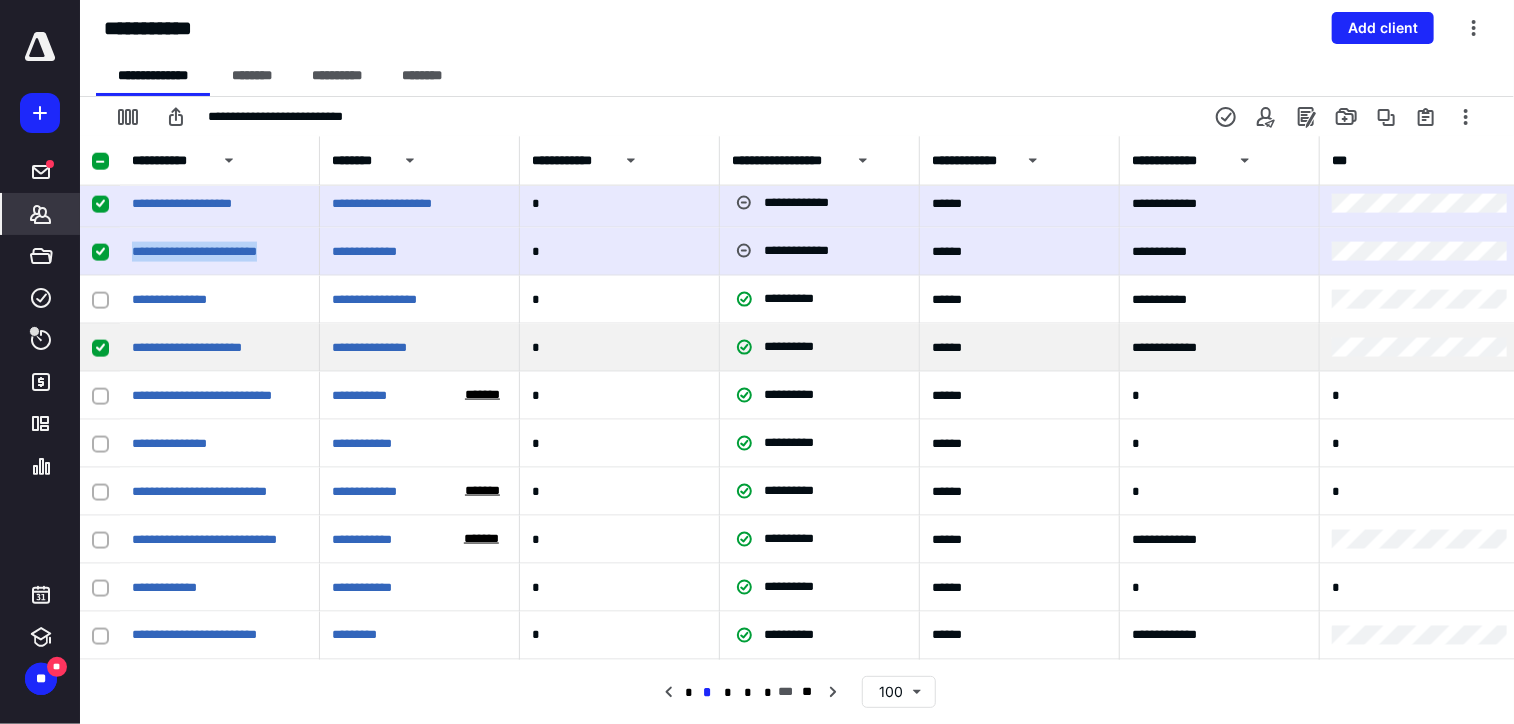 scroll, scrollTop: 1400, scrollLeft: 0, axis: vertical 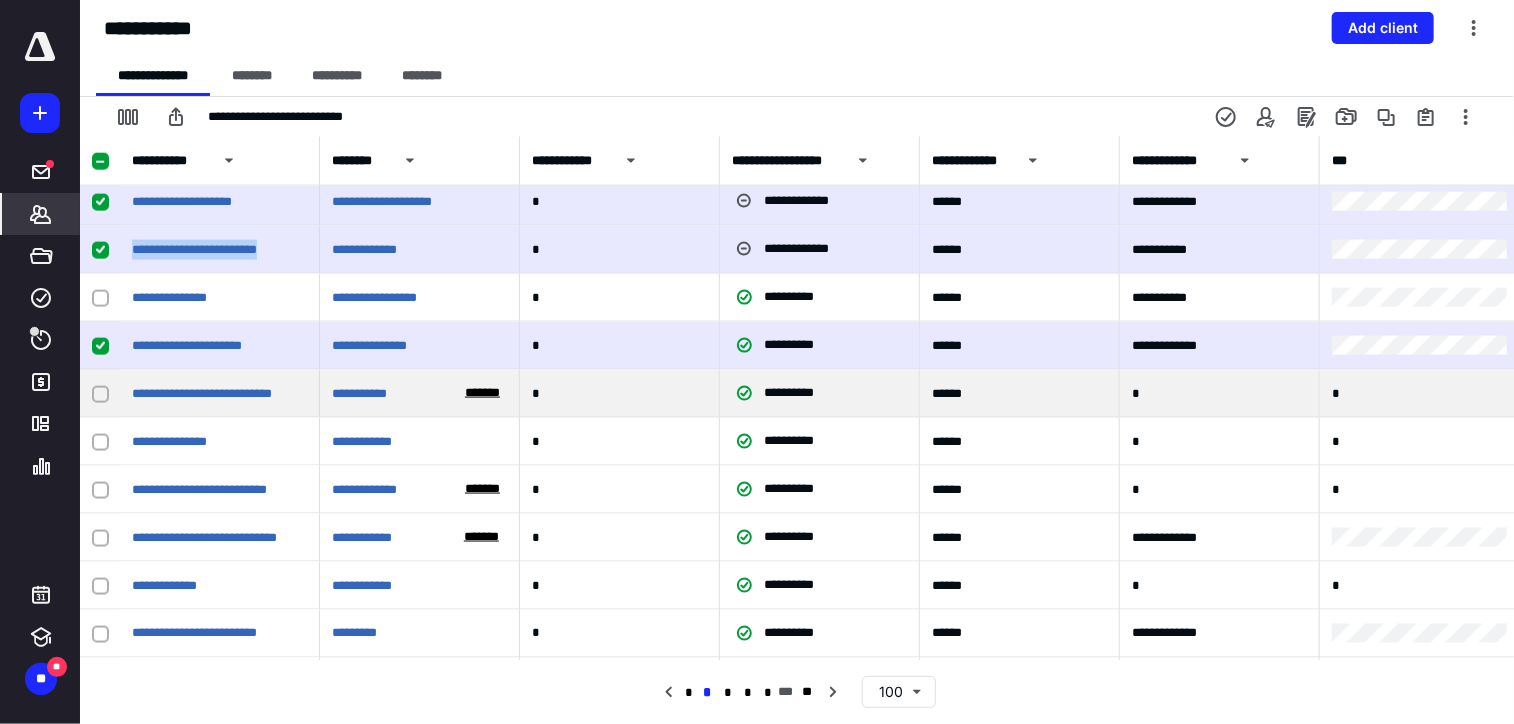 click at bounding box center (100, 394) 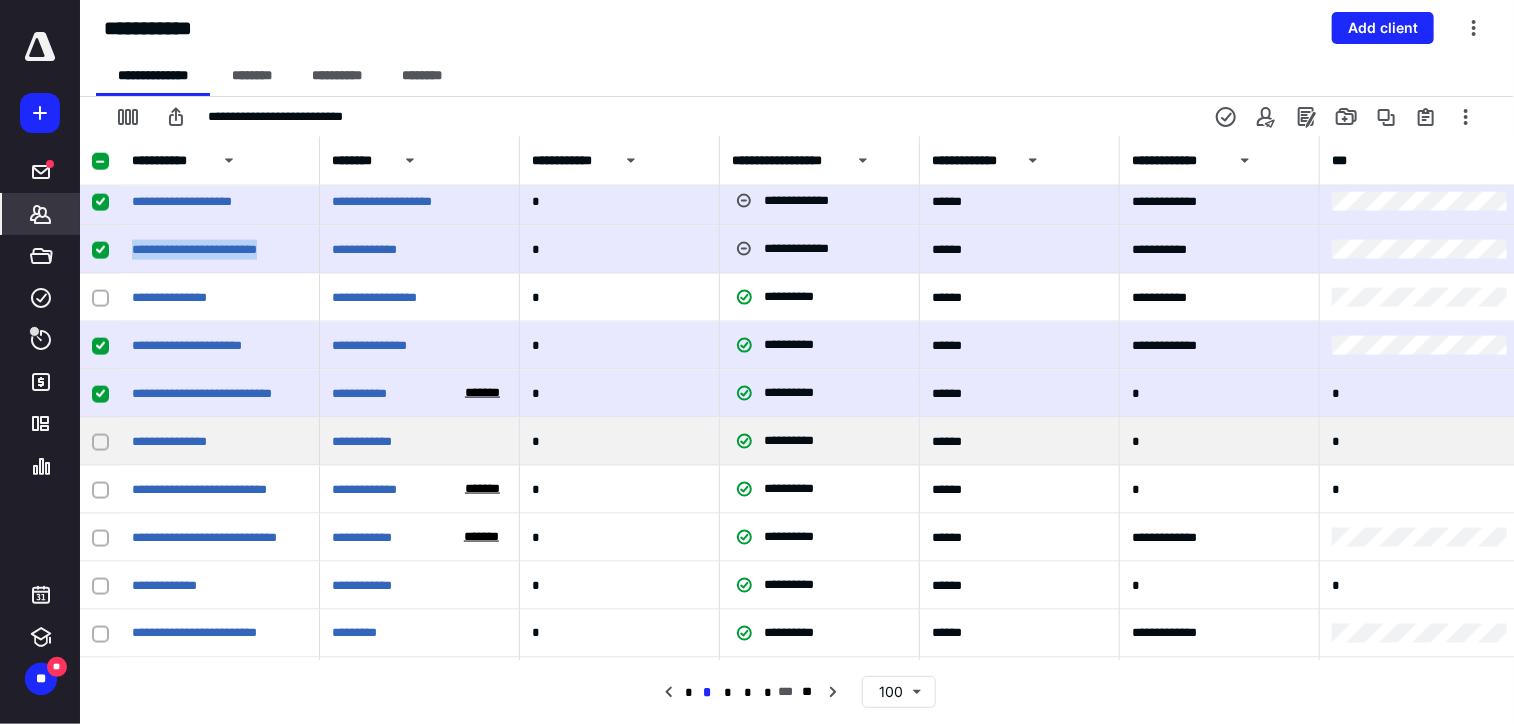 click at bounding box center (100, 442) 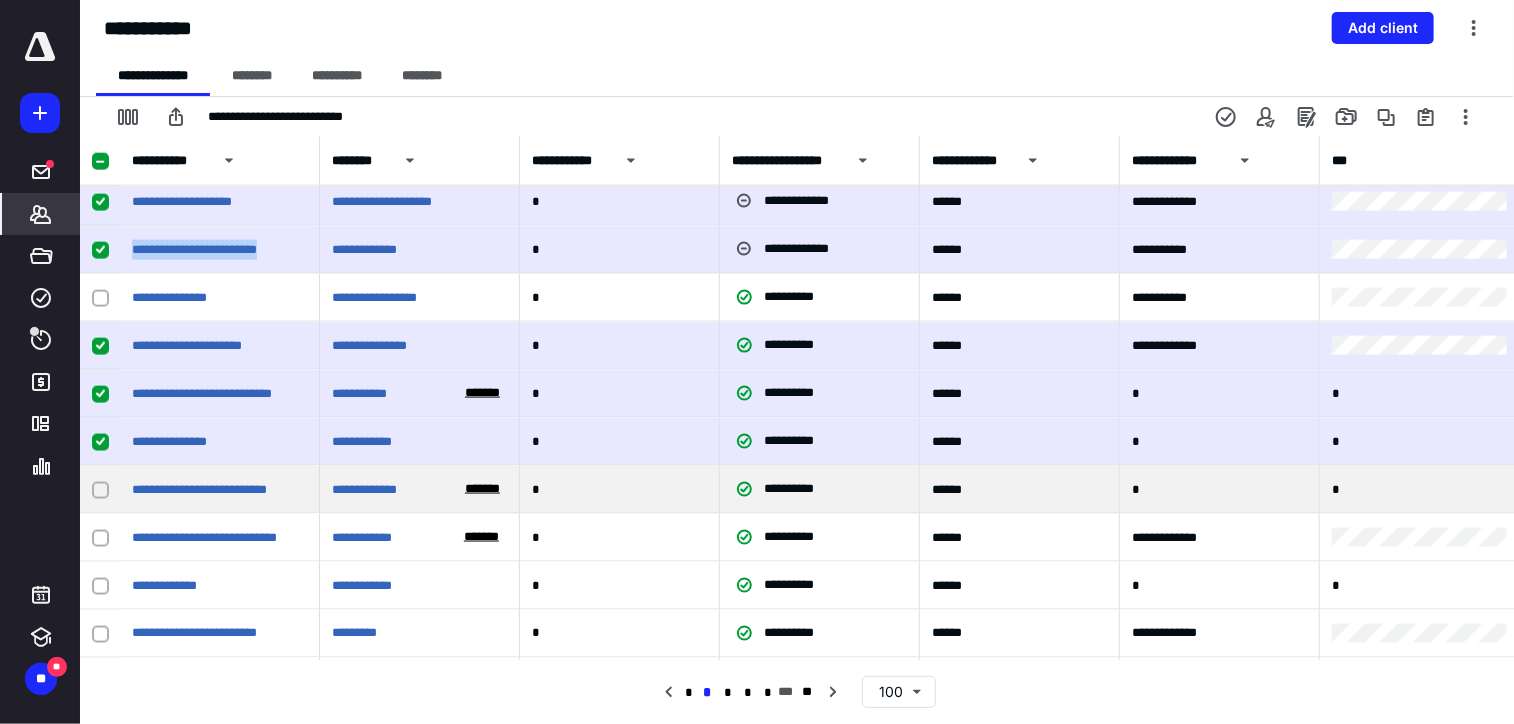 click 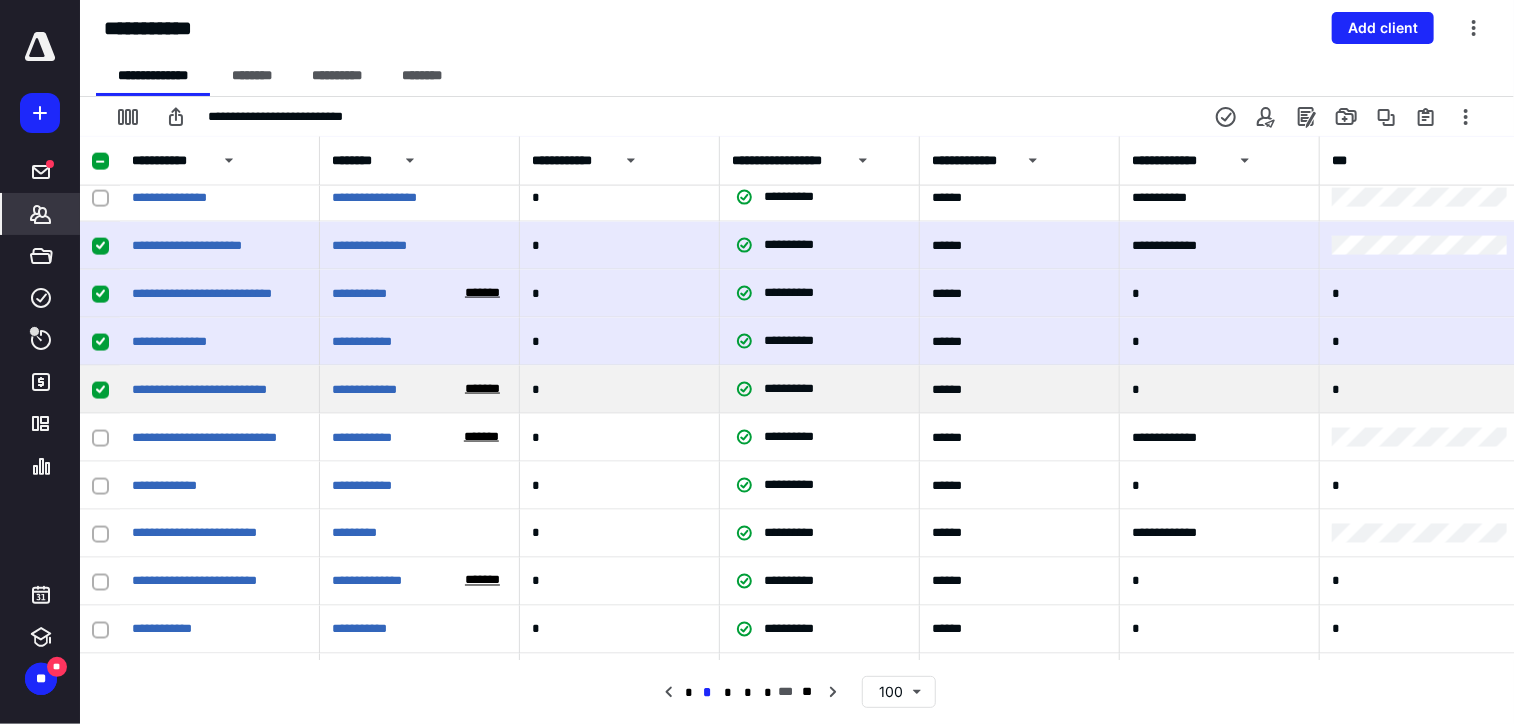 scroll, scrollTop: 1600, scrollLeft: 0, axis: vertical 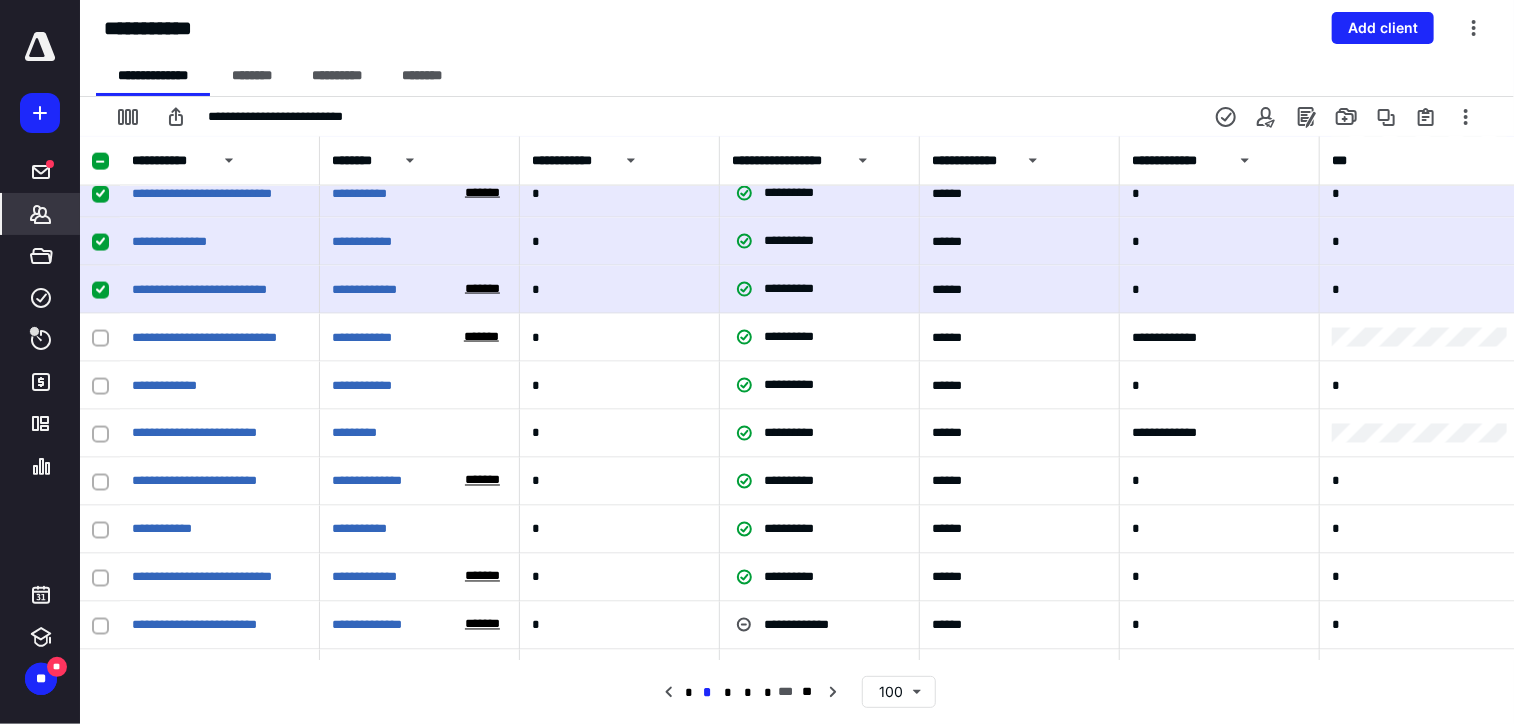 click at bounding box center [100, 162] 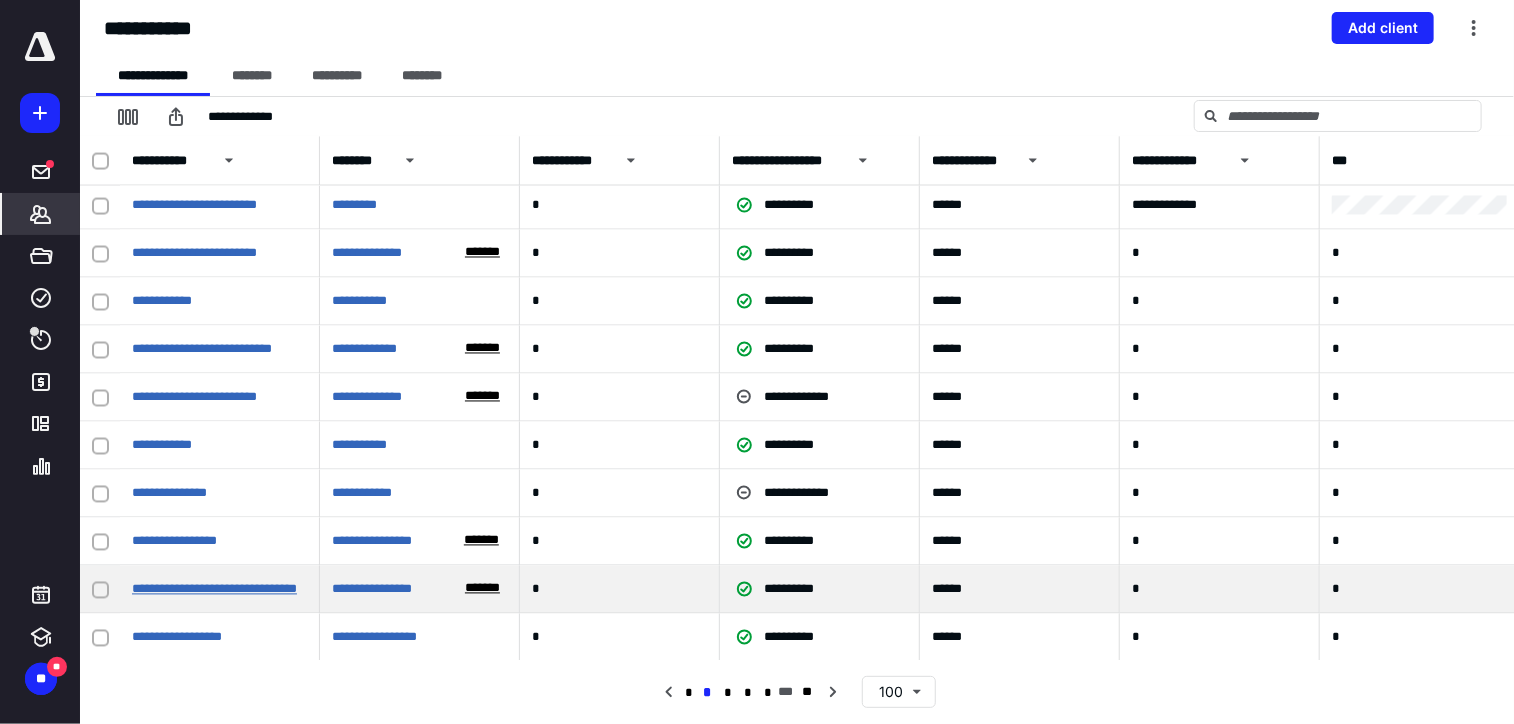 scroll, scrollTop: 1800, scrollLeft: 0, axis: vertical 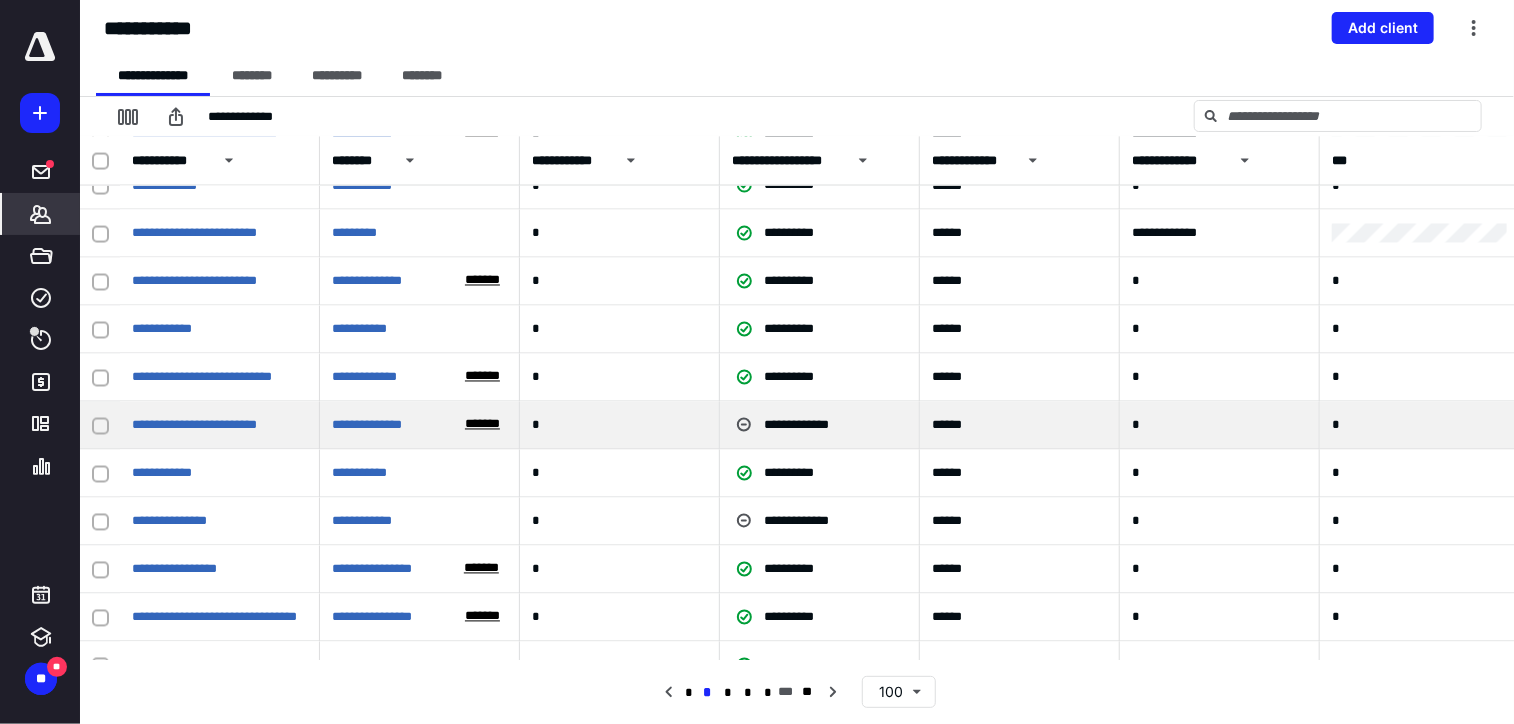 click 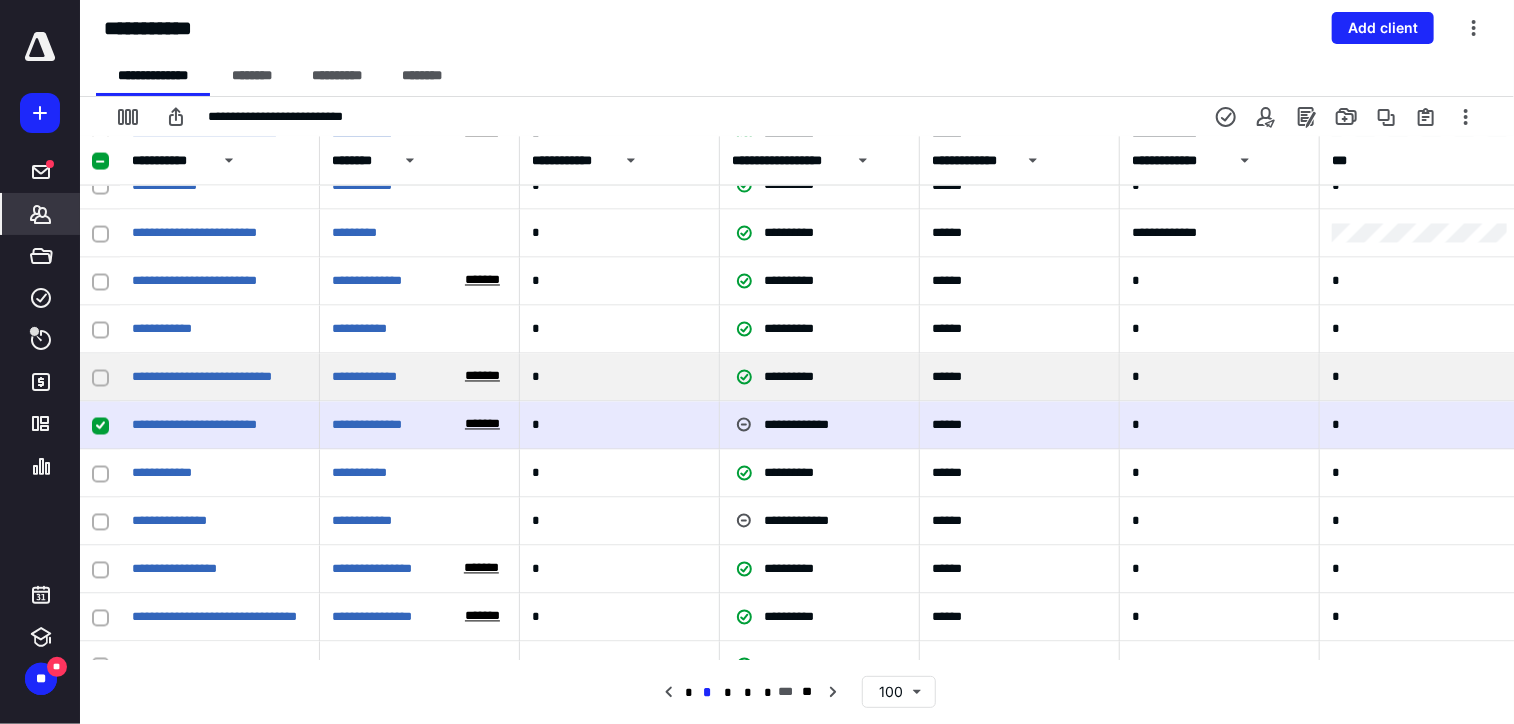 click 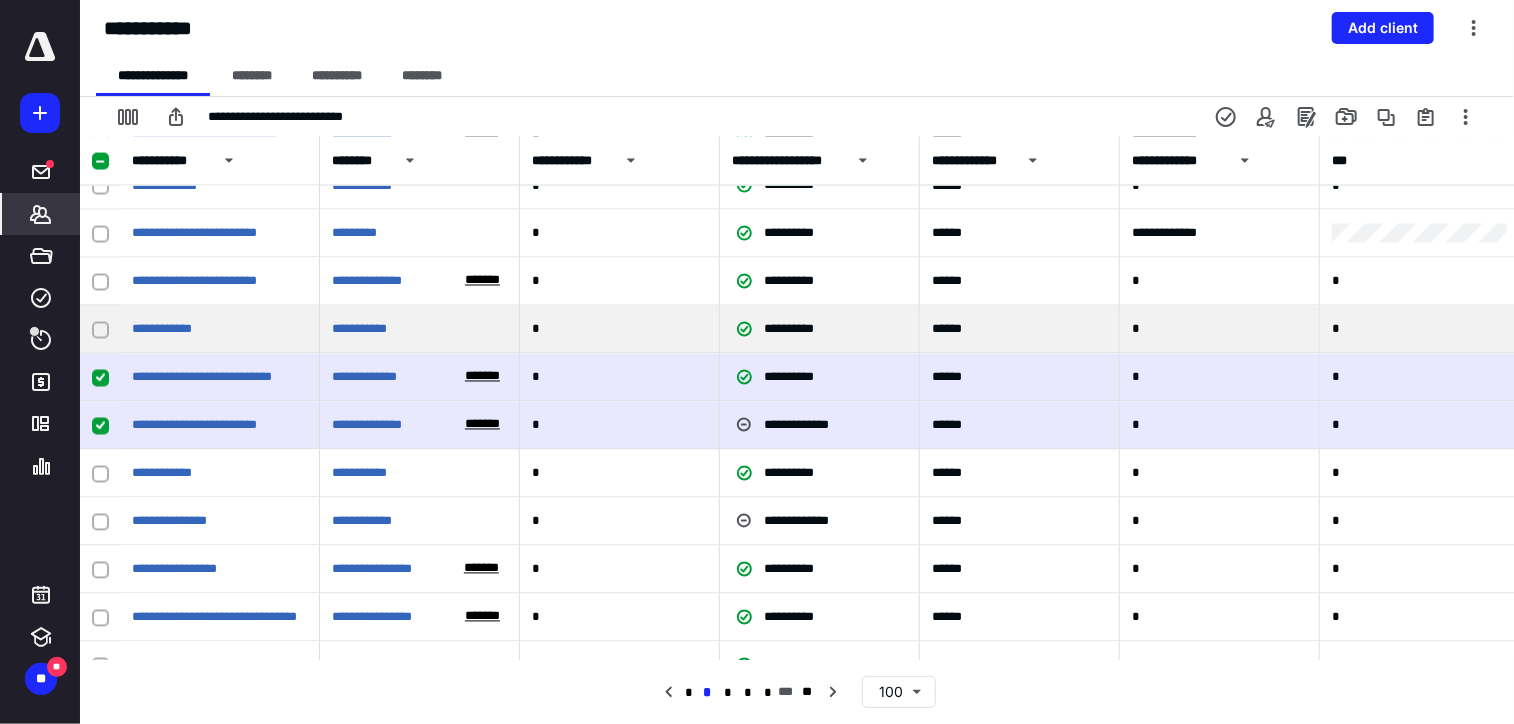 click 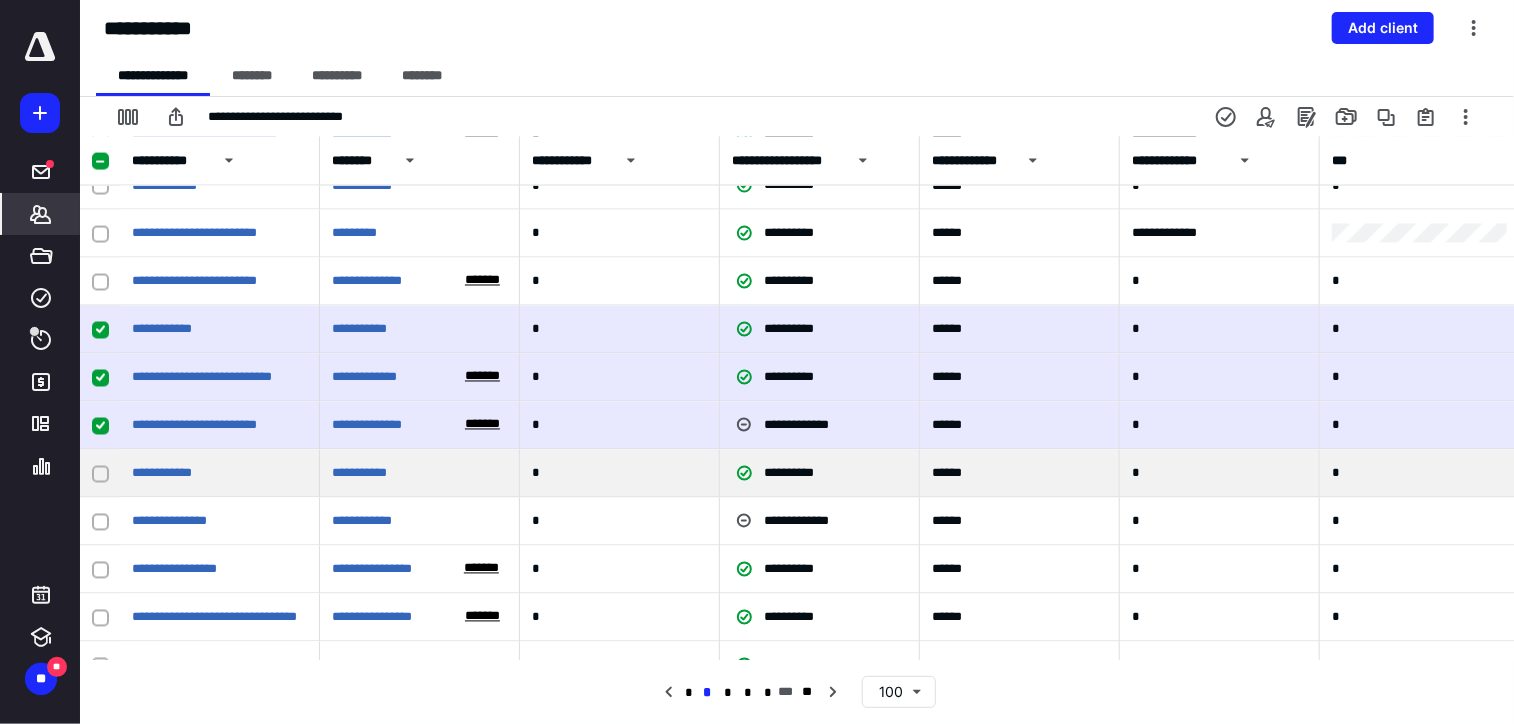 click at bounding box center [100, 473] 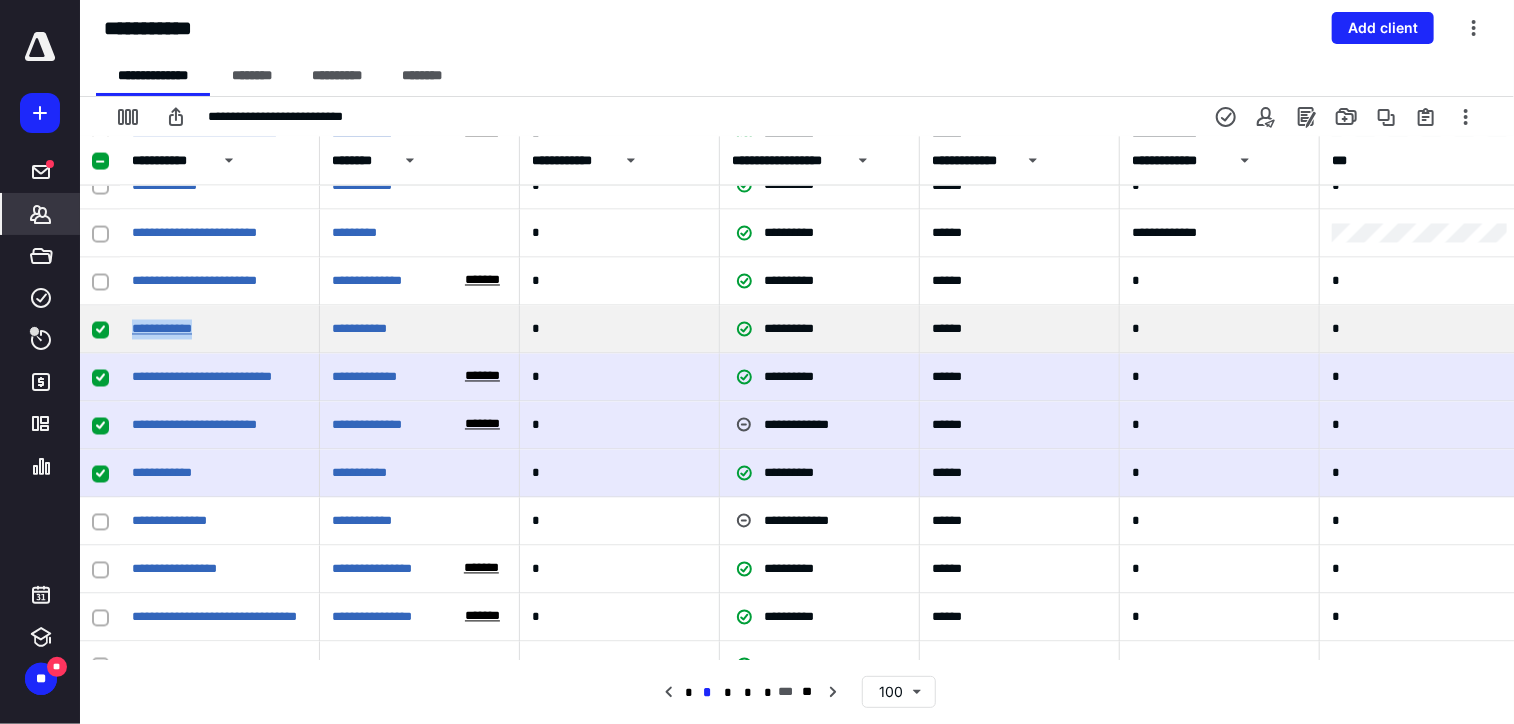 drag, startPoint x: 216, startPoint y: 331, endPoint x: 134, endPoint y: 328, distance: 82.05486 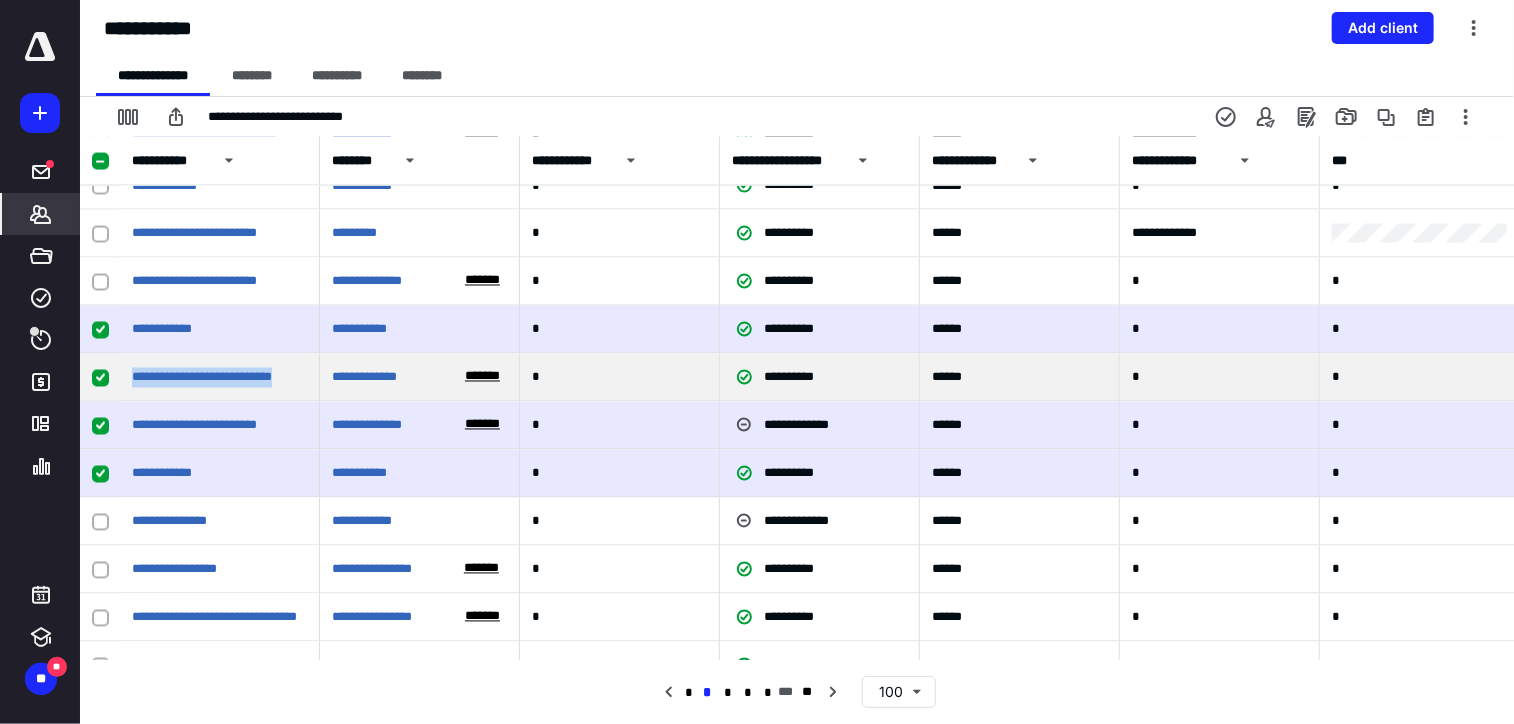 drag, startPoint x: 128, startPoint y: 378, endPoint x: 329, endPoint y: 384, distance: 201.08954 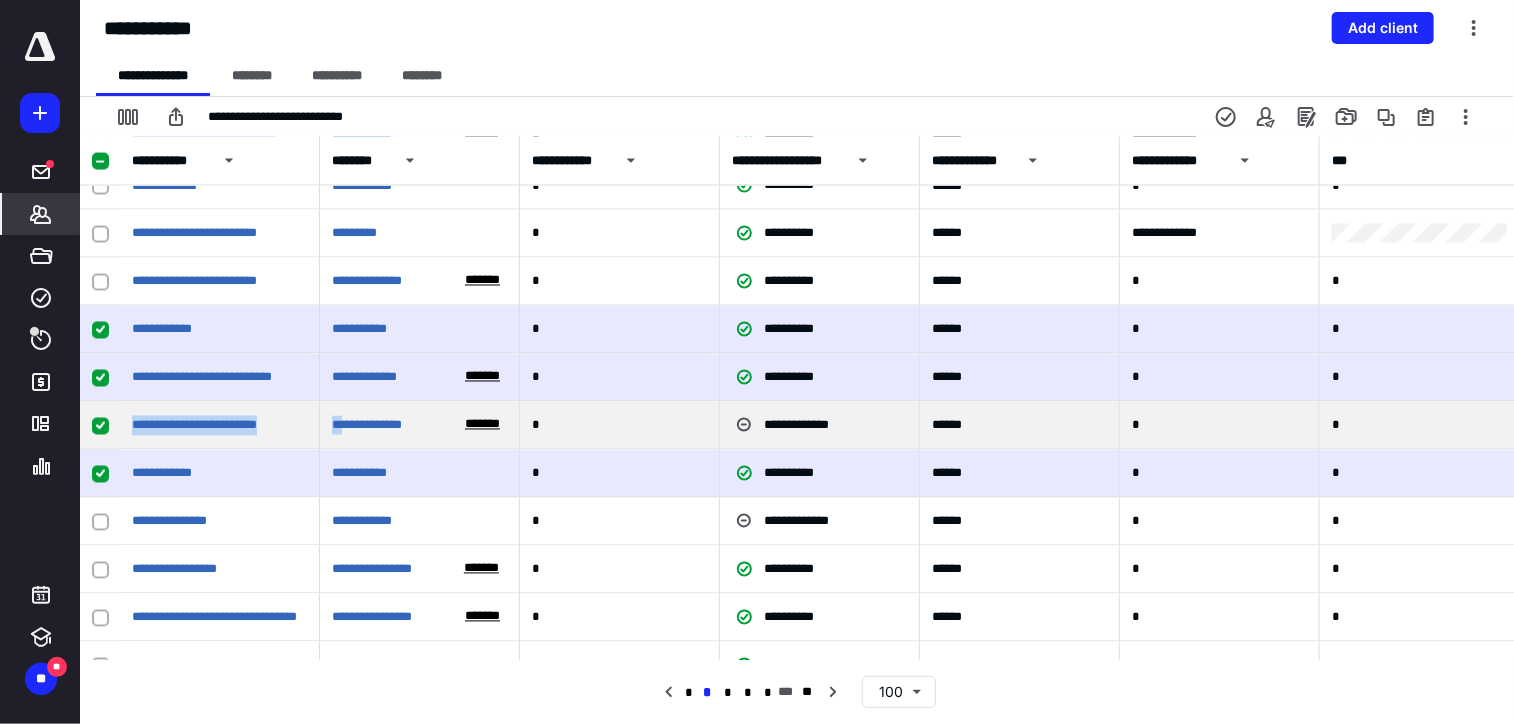 drag, startPoint x: 128, startPoint y: 425, endPoint x: 343, endPoint y: 443, distance: 215.75217 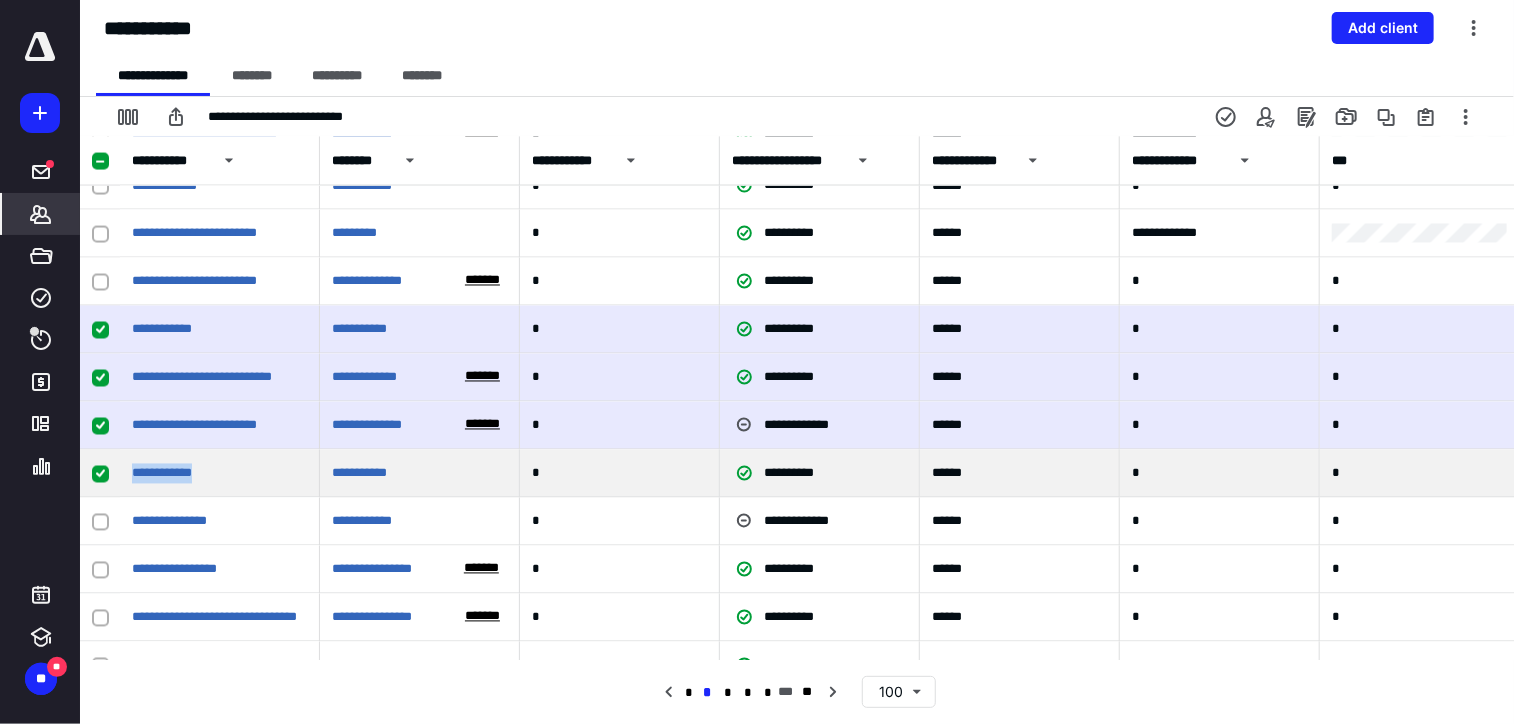 drag, startPoint x: 129, startPoint y: 473, endPoint x: 263, endPoint y: 485, distance: 134.53624 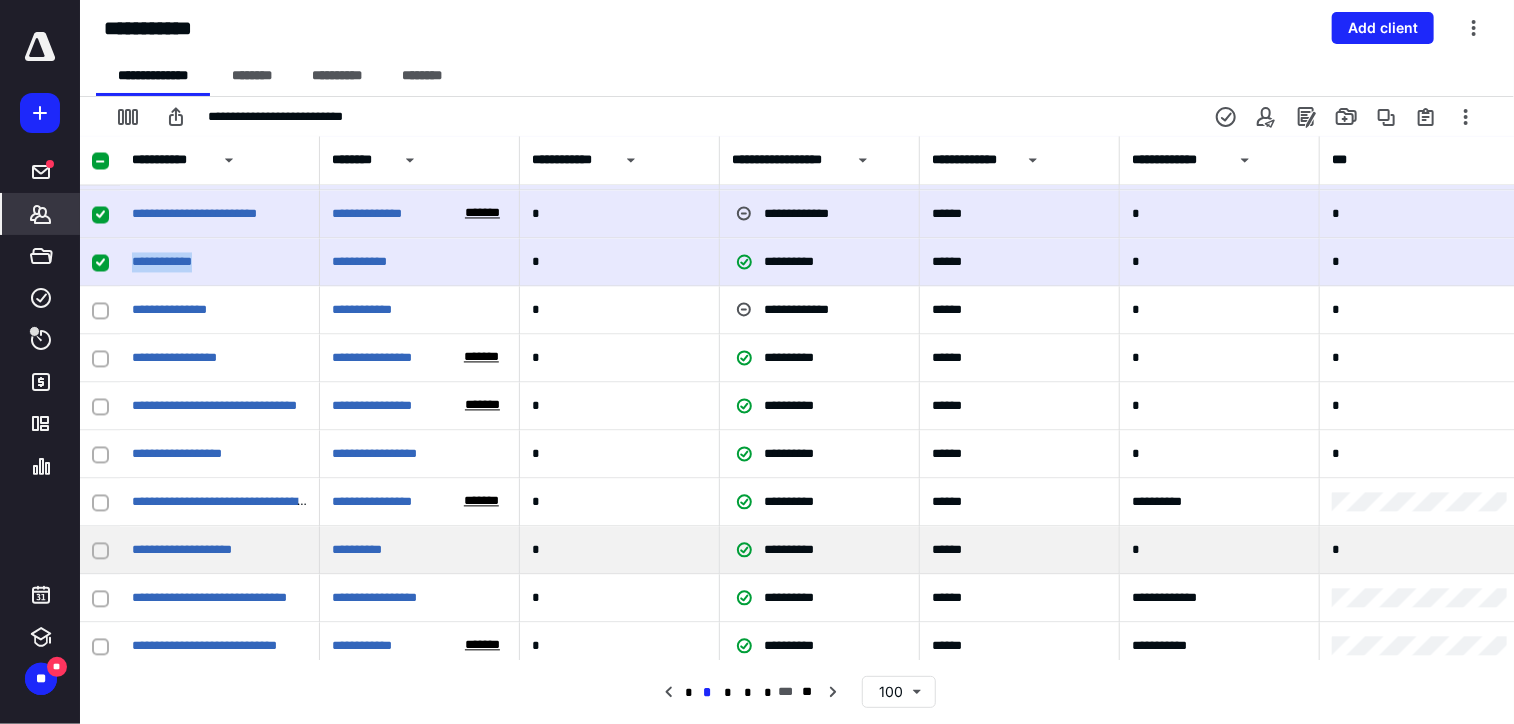 scroll, scrollTop: 2100, scrollLeft: 0, axis: vertical 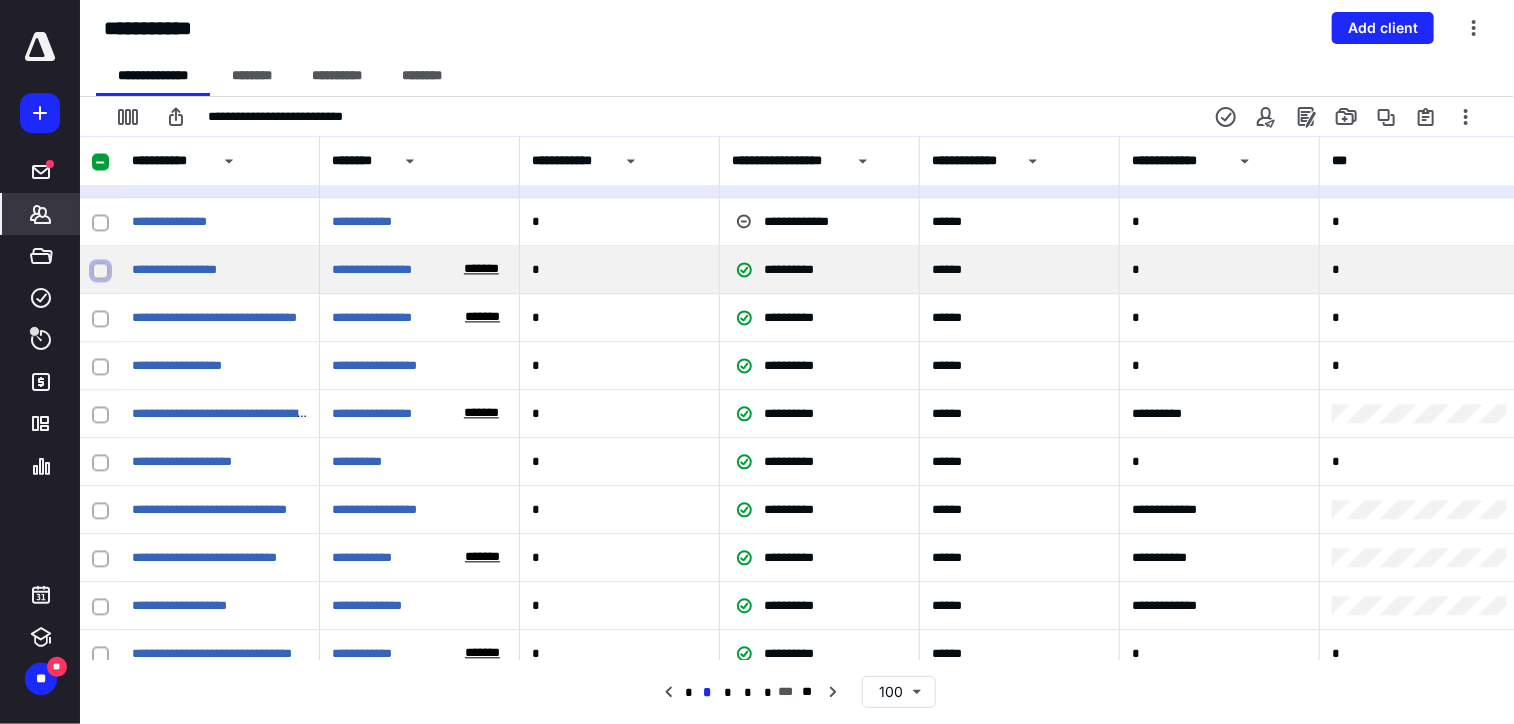 click at bounding box center (100, 270) 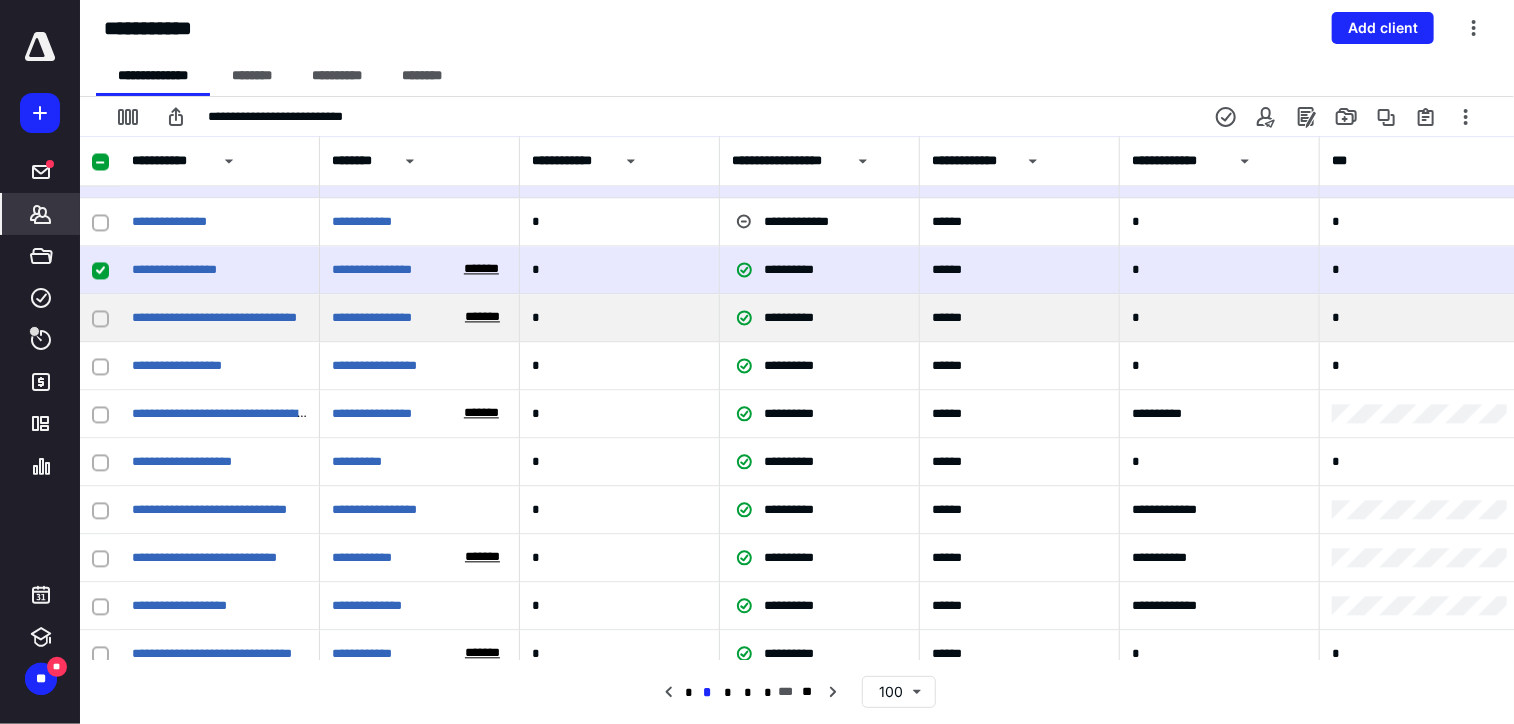 click at bounding box center (100, 317) 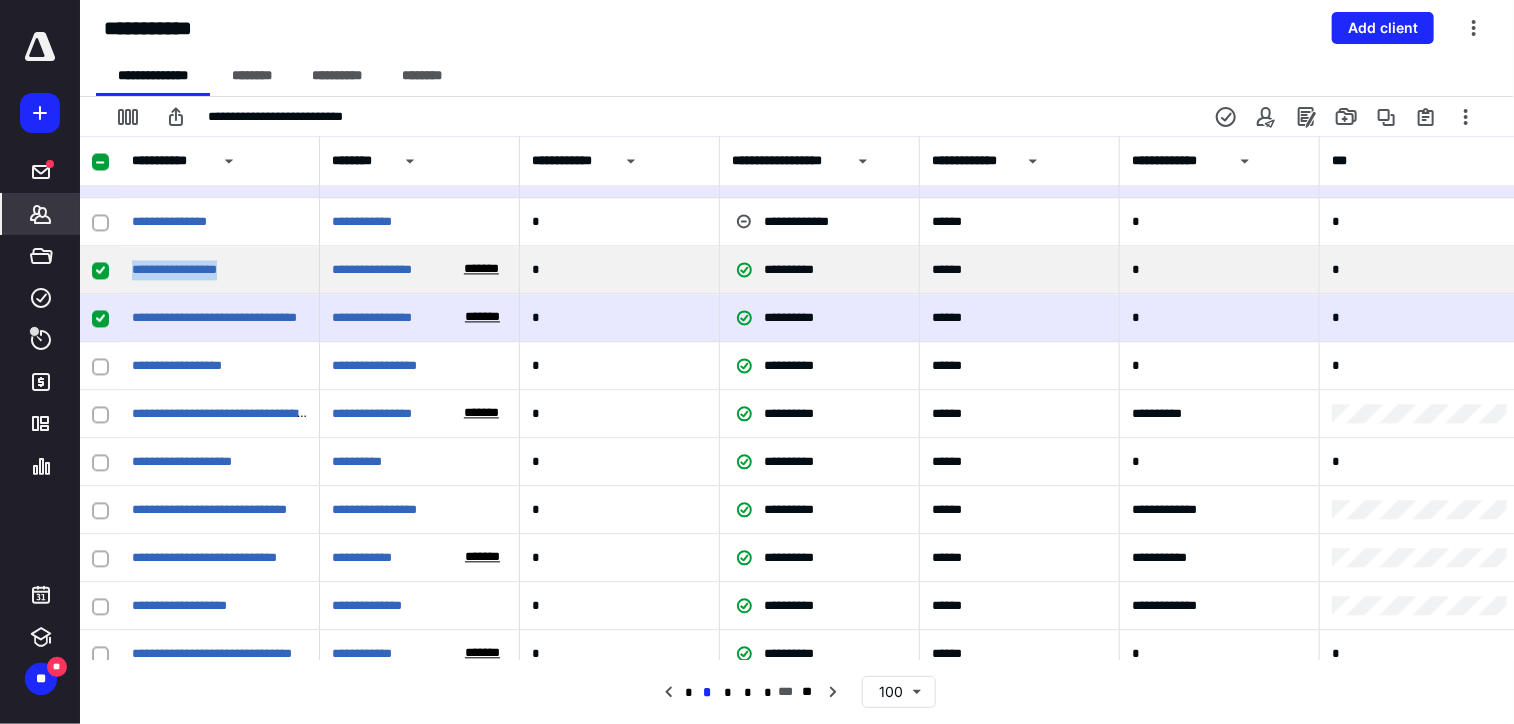 drag, startPoint x: 130, startPoint y: 271, endPoint x: 250, endPoint y: 281, distance: 120.41595 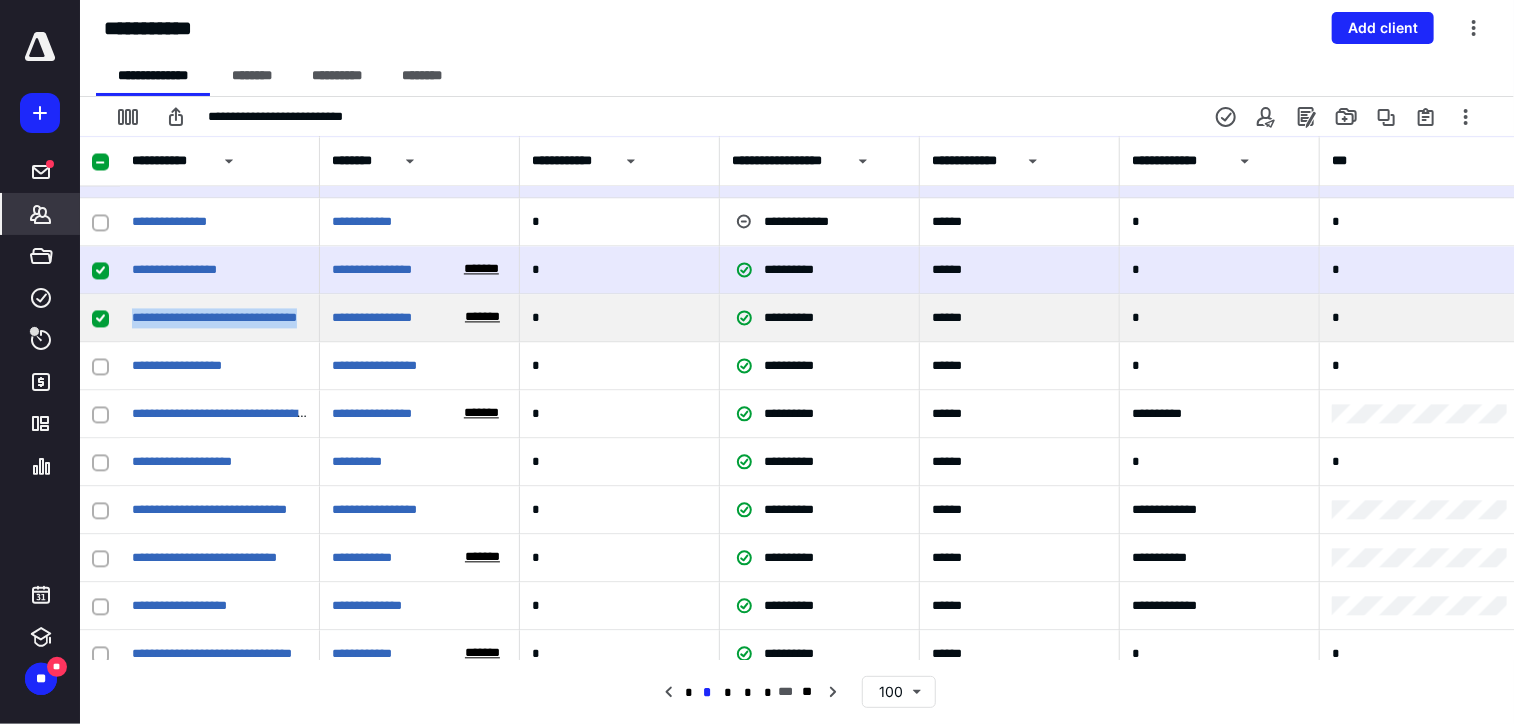 drag, startPoint x: 131, startPoint y: 317, endPoint x: 332, endPoint y: 331, distance: 201.48697 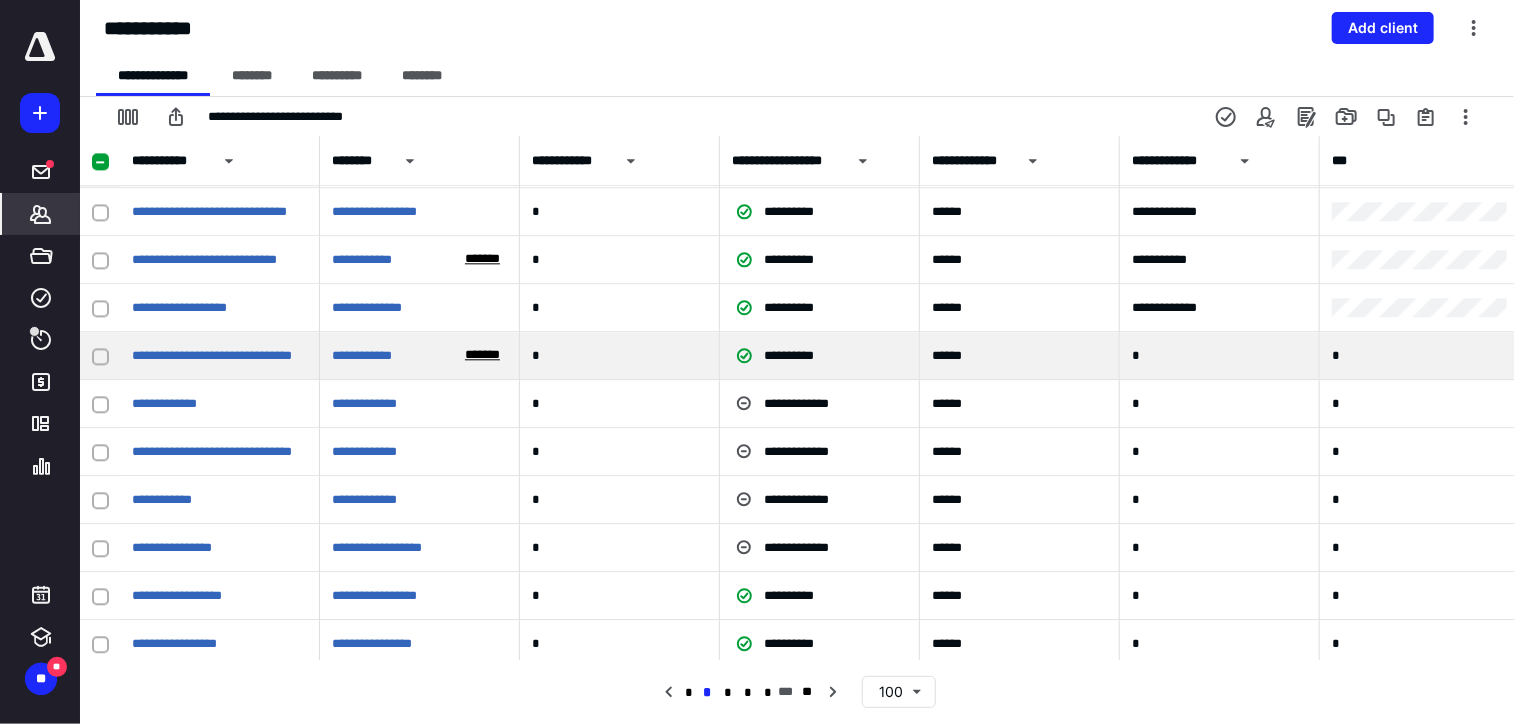 scroll, scrollTop: 2400, scrollLeft: 0, axis: vertical 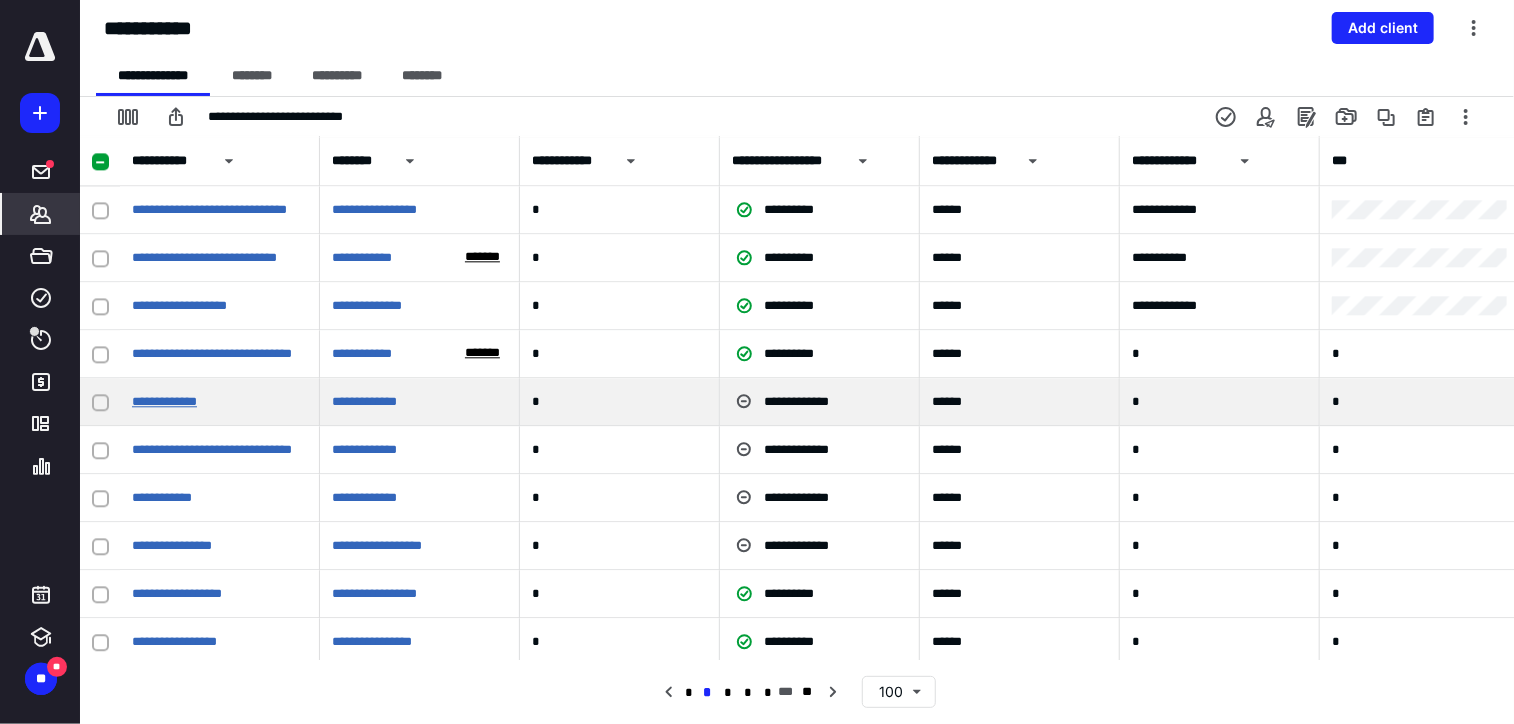 click on "**********" at bounding box center [164, 401] 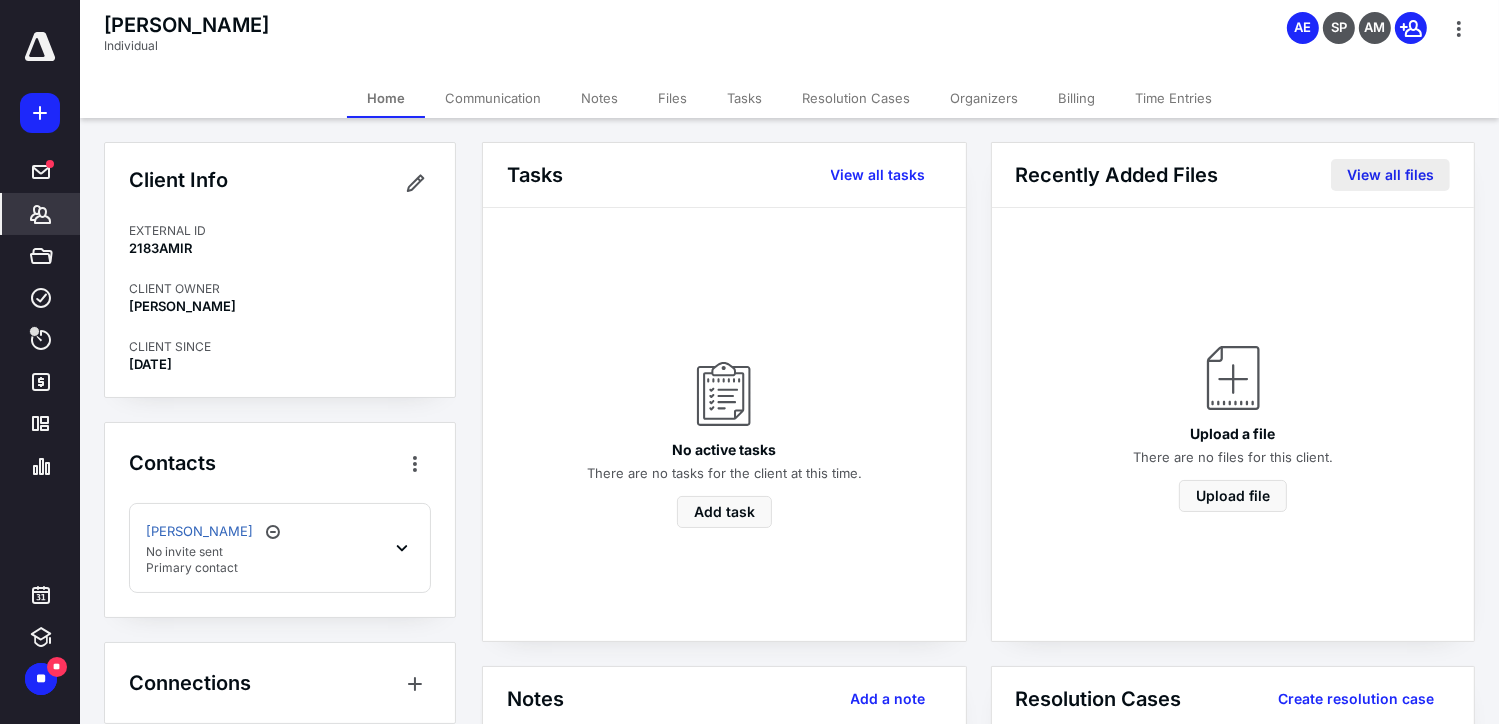 click on "View all files" at bounding box center (1390, 175) 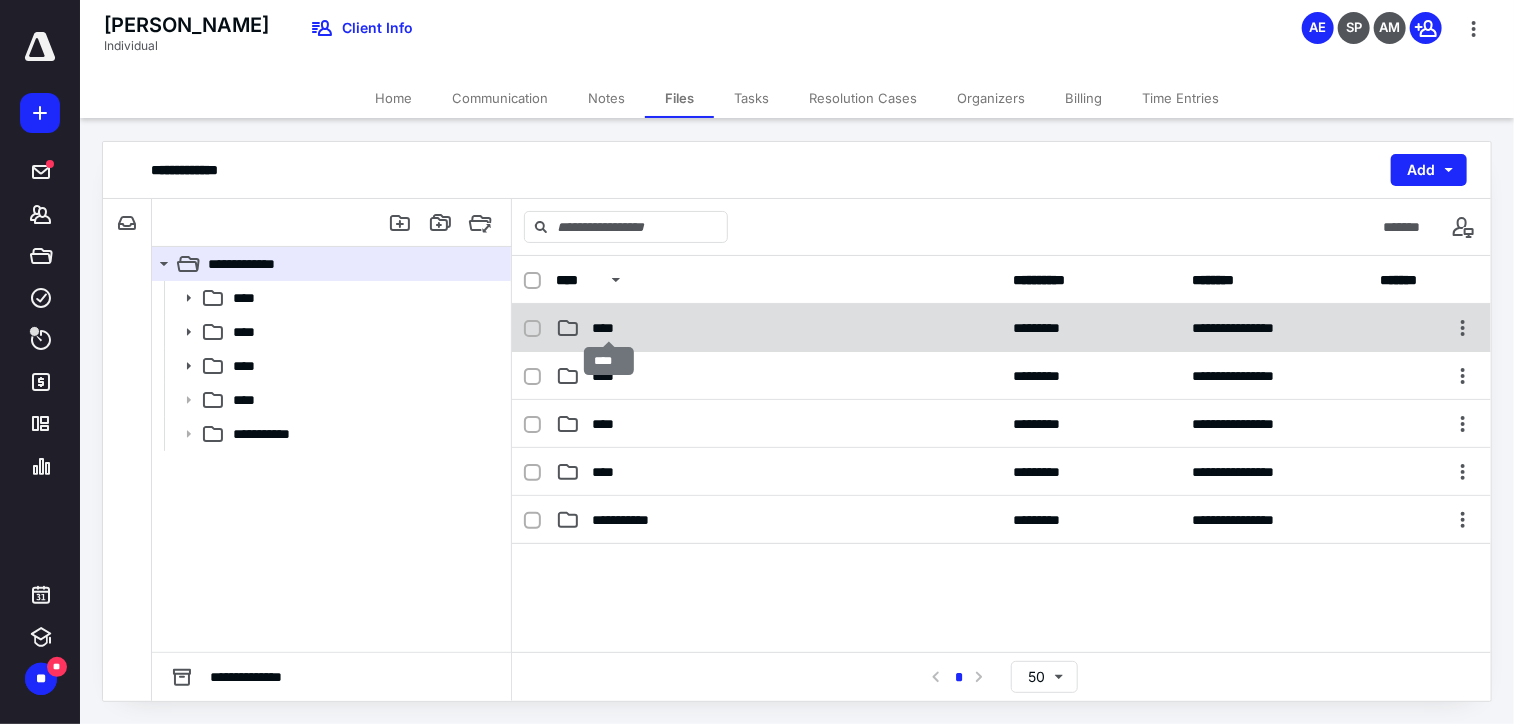 click on "****" at bounding box center (609, 328) 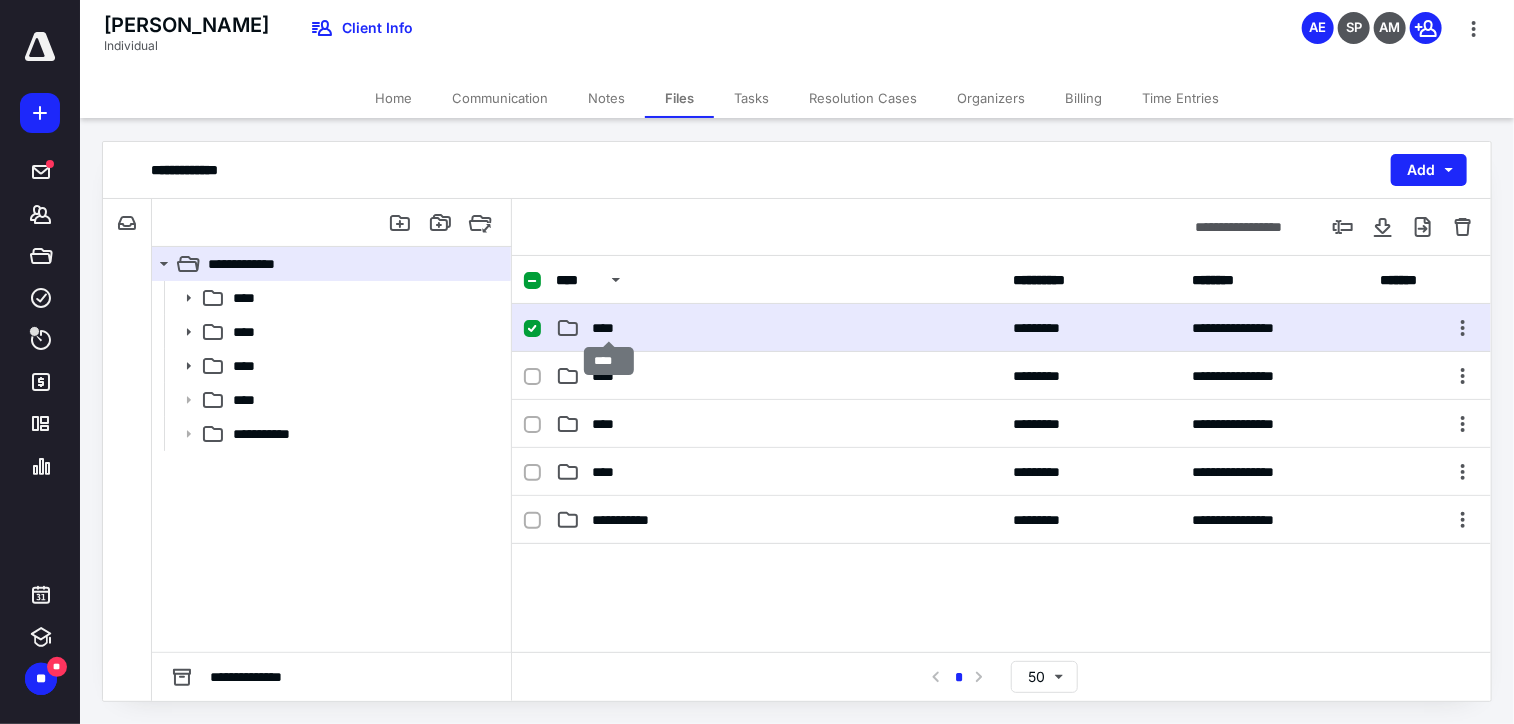 click on "****" at bounding box center (609, 328) 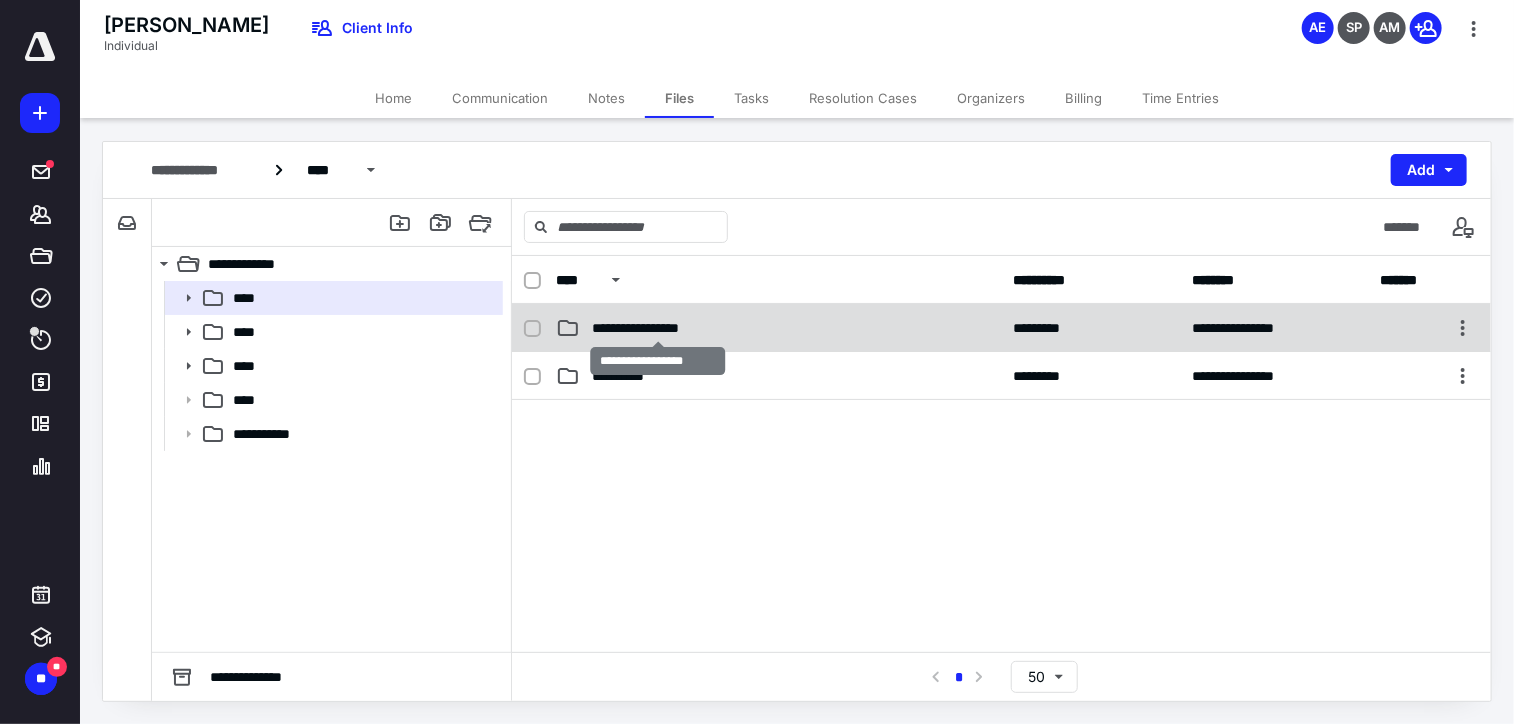 click on "**********" at bounding box center (658, 328) 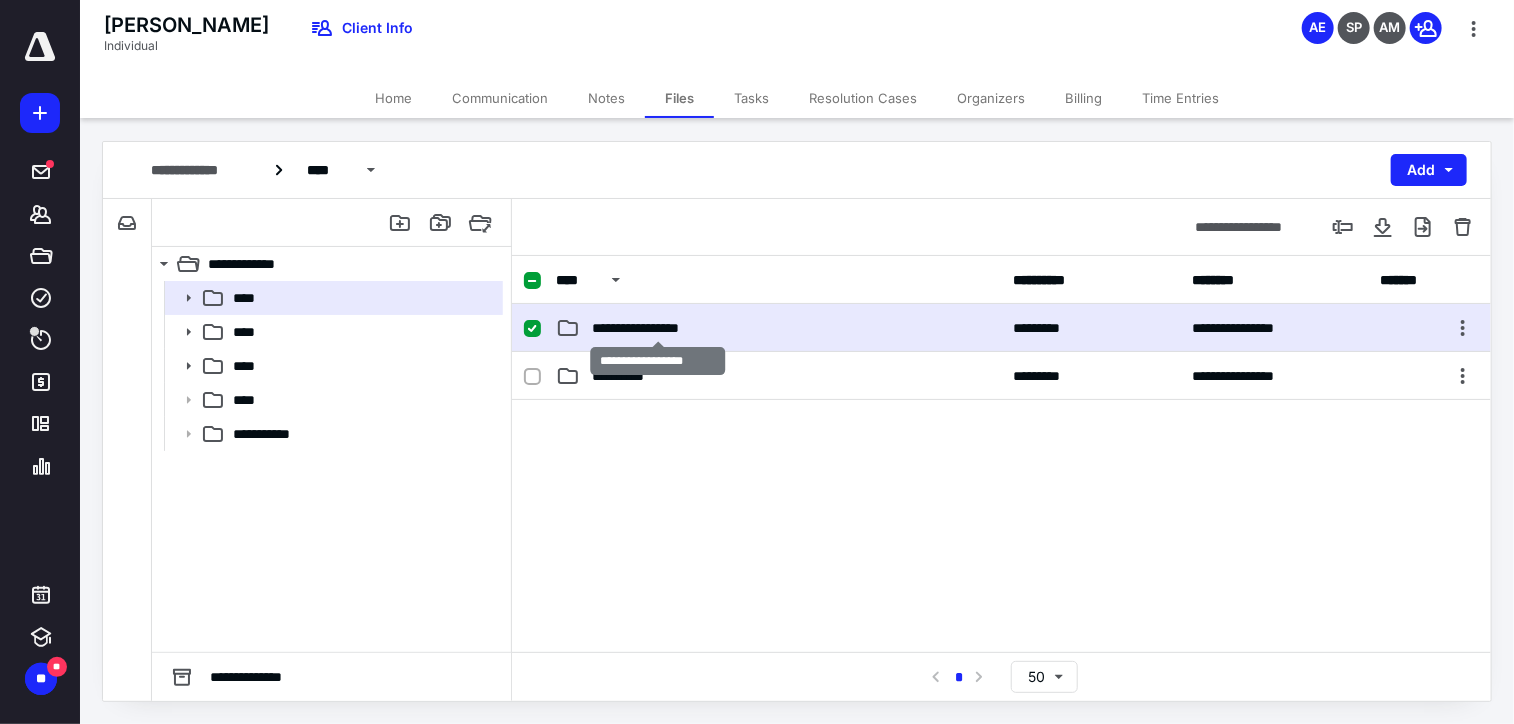 click on "**********" at bounding box center (658, 328) 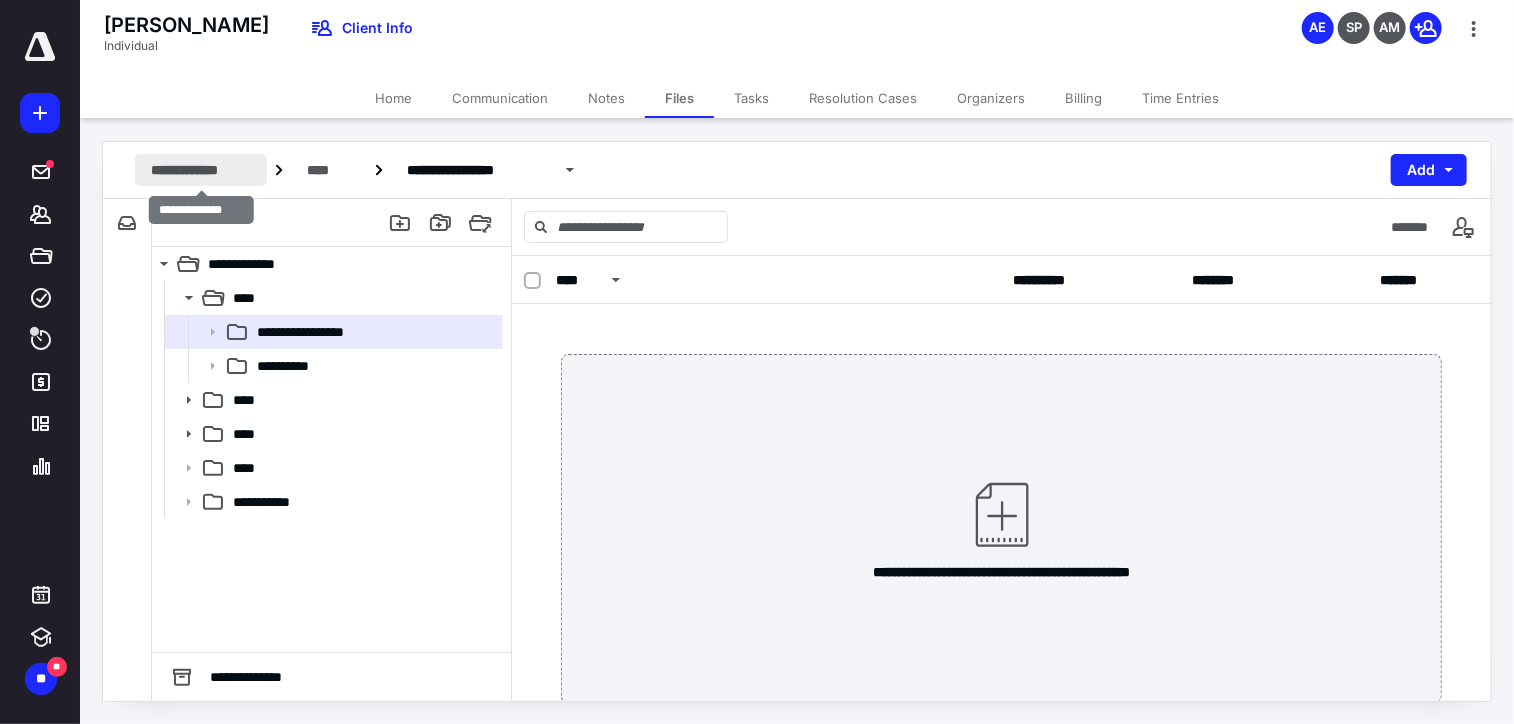 click on "**********" at bounding box center (201, 170) 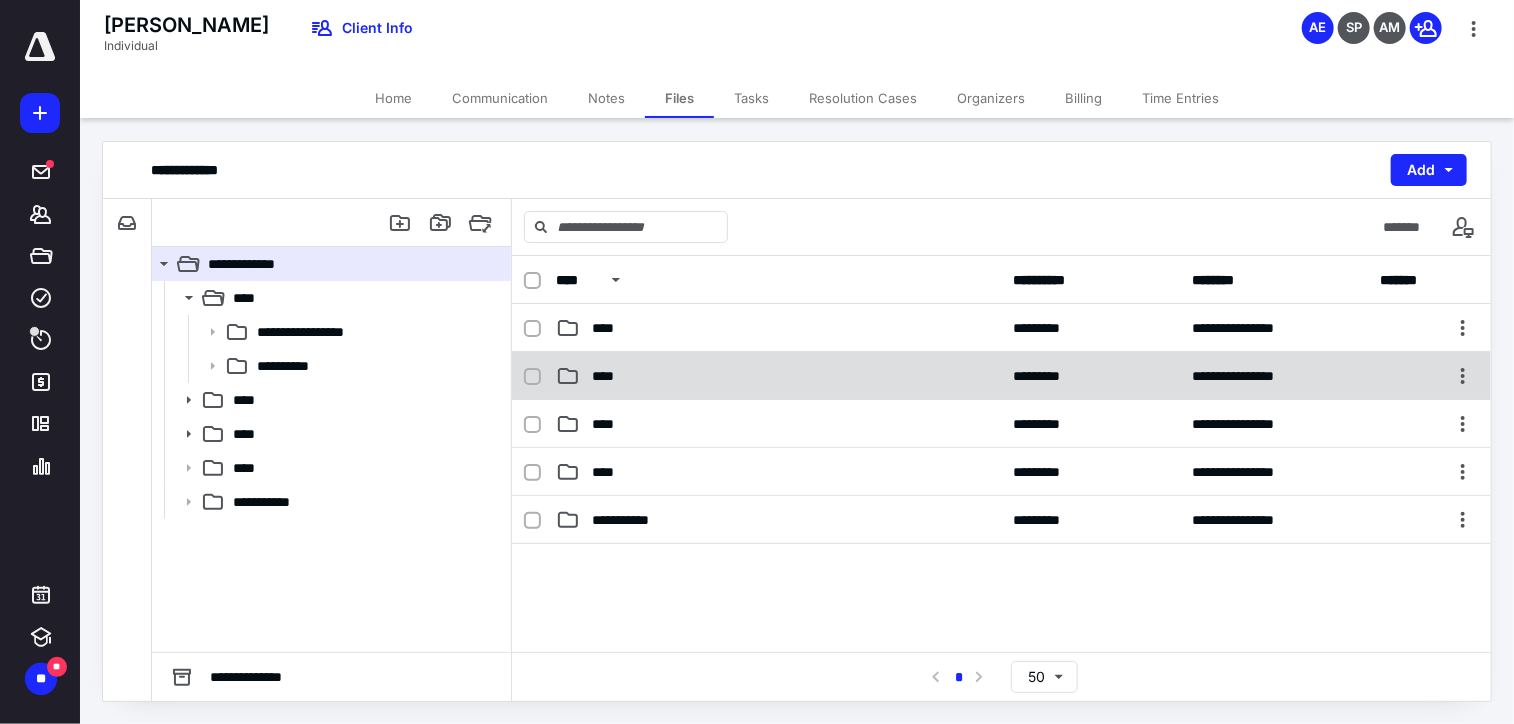 click on "****" at bounding box center (779, 376) 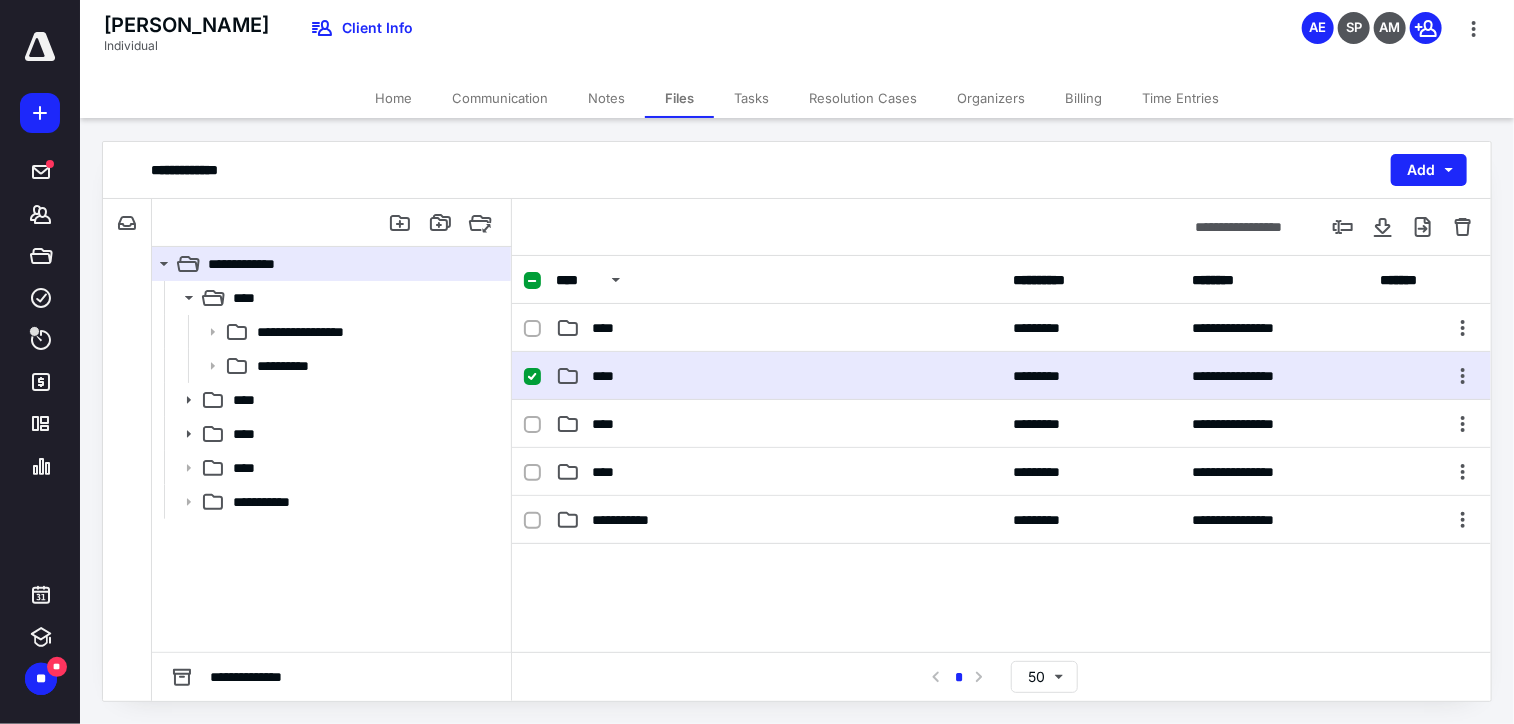 click on "****" at bounding box center (609, 376) 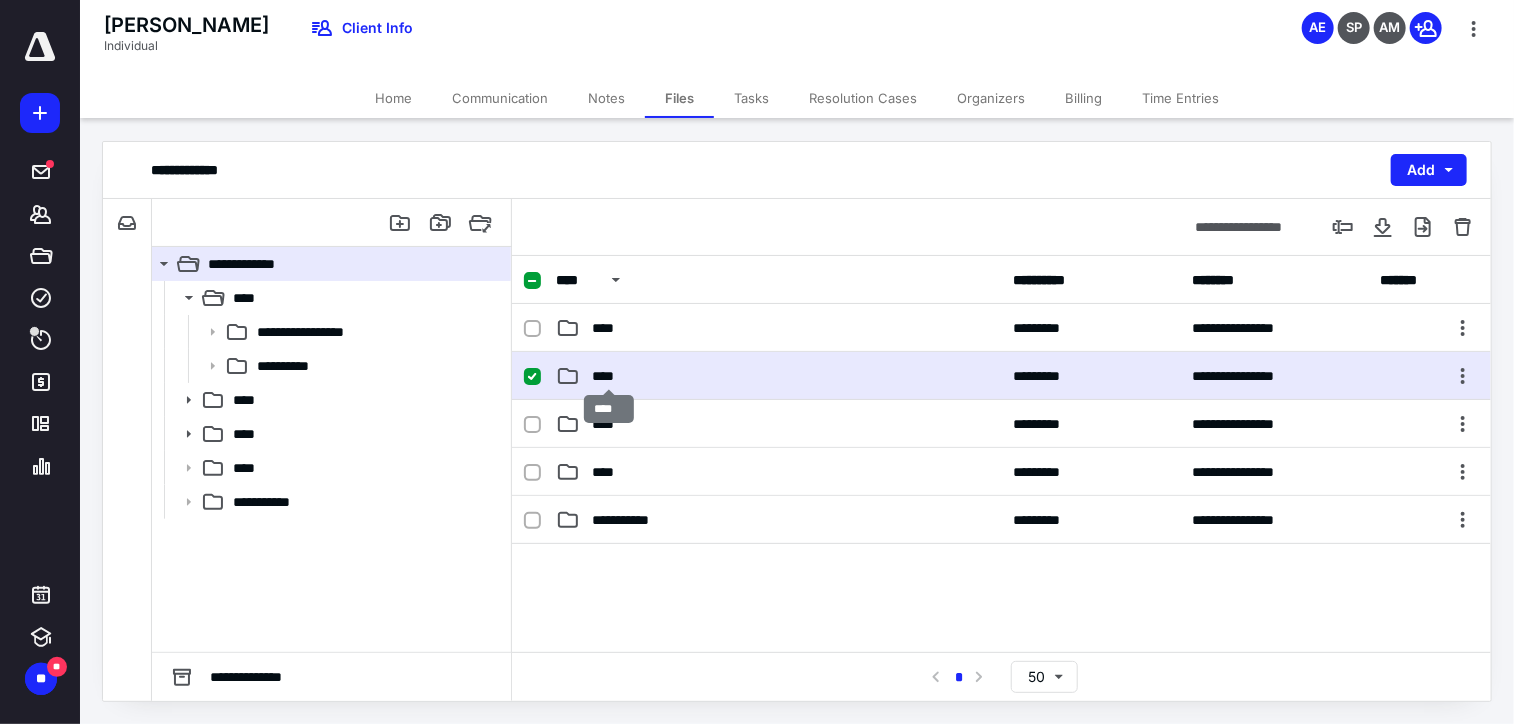 click on "****" at bounding box center [609, 376] 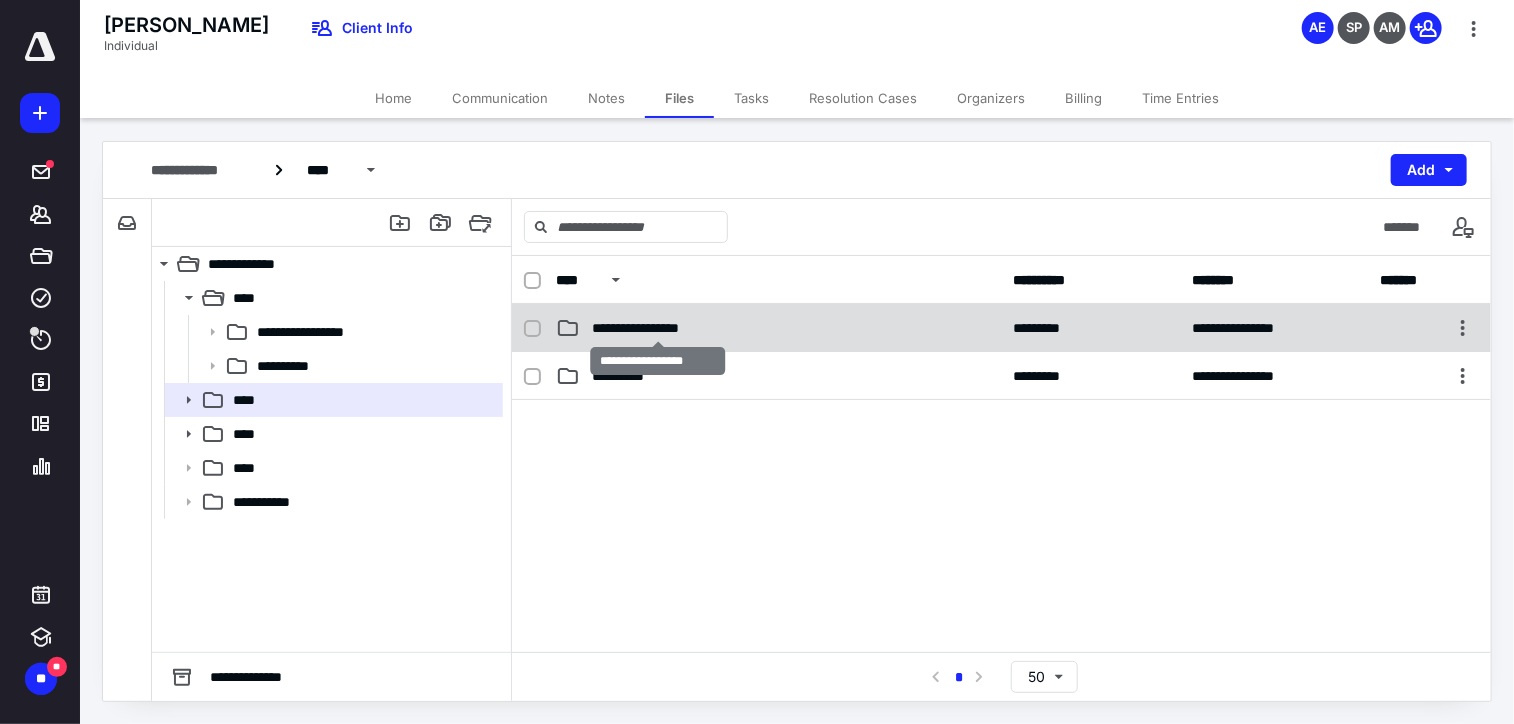 click on "**********" at bounding box center (658, 328) 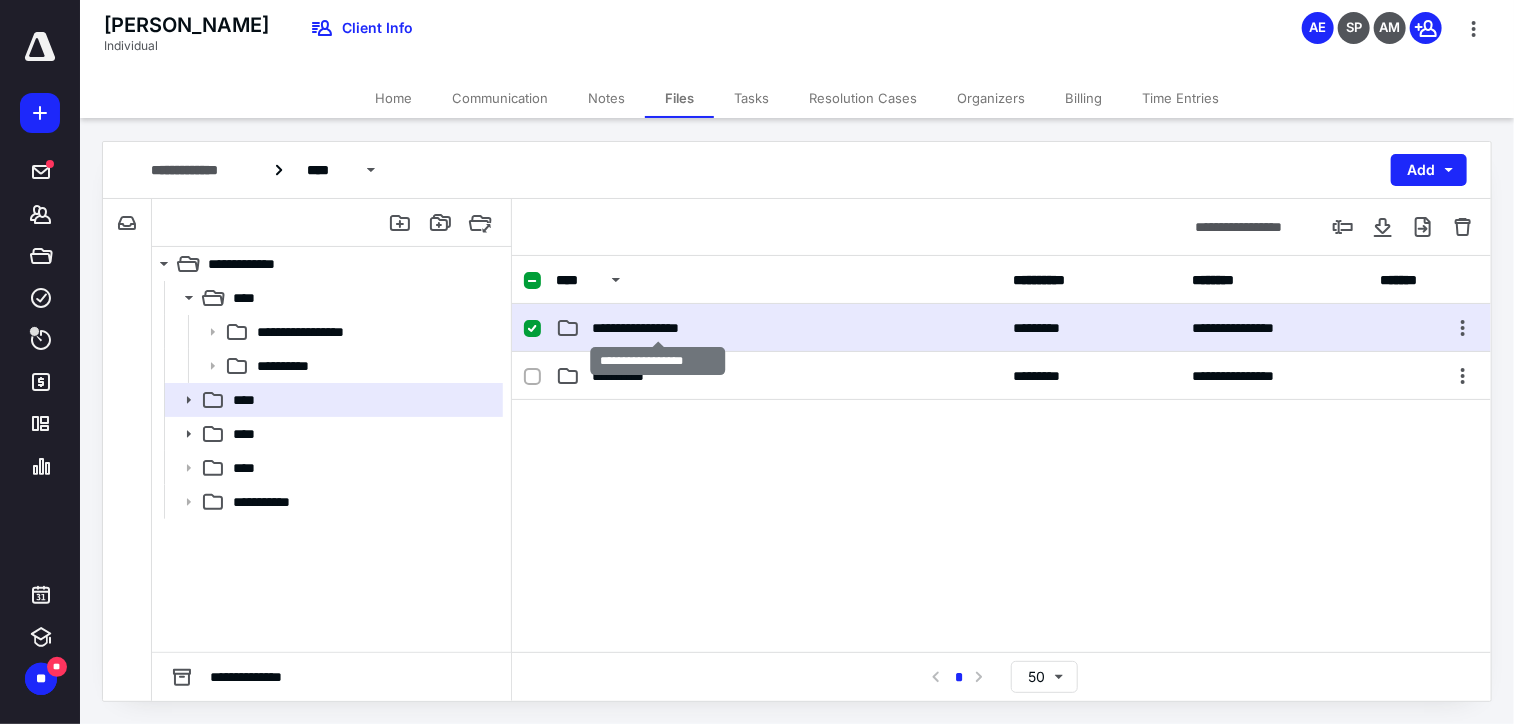click on "**********" at bounding box center (658, 328) 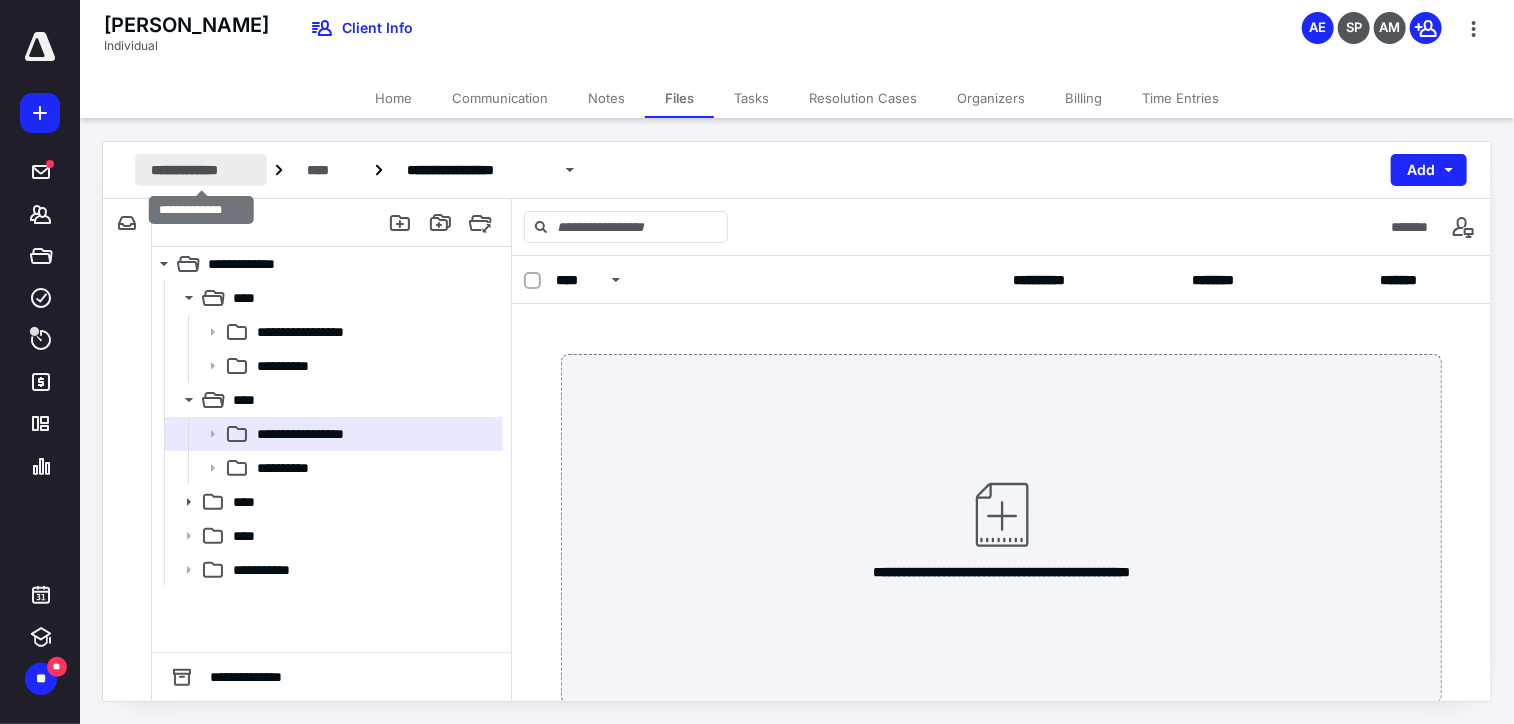 click on "**********" at bounding box center (201, 170) 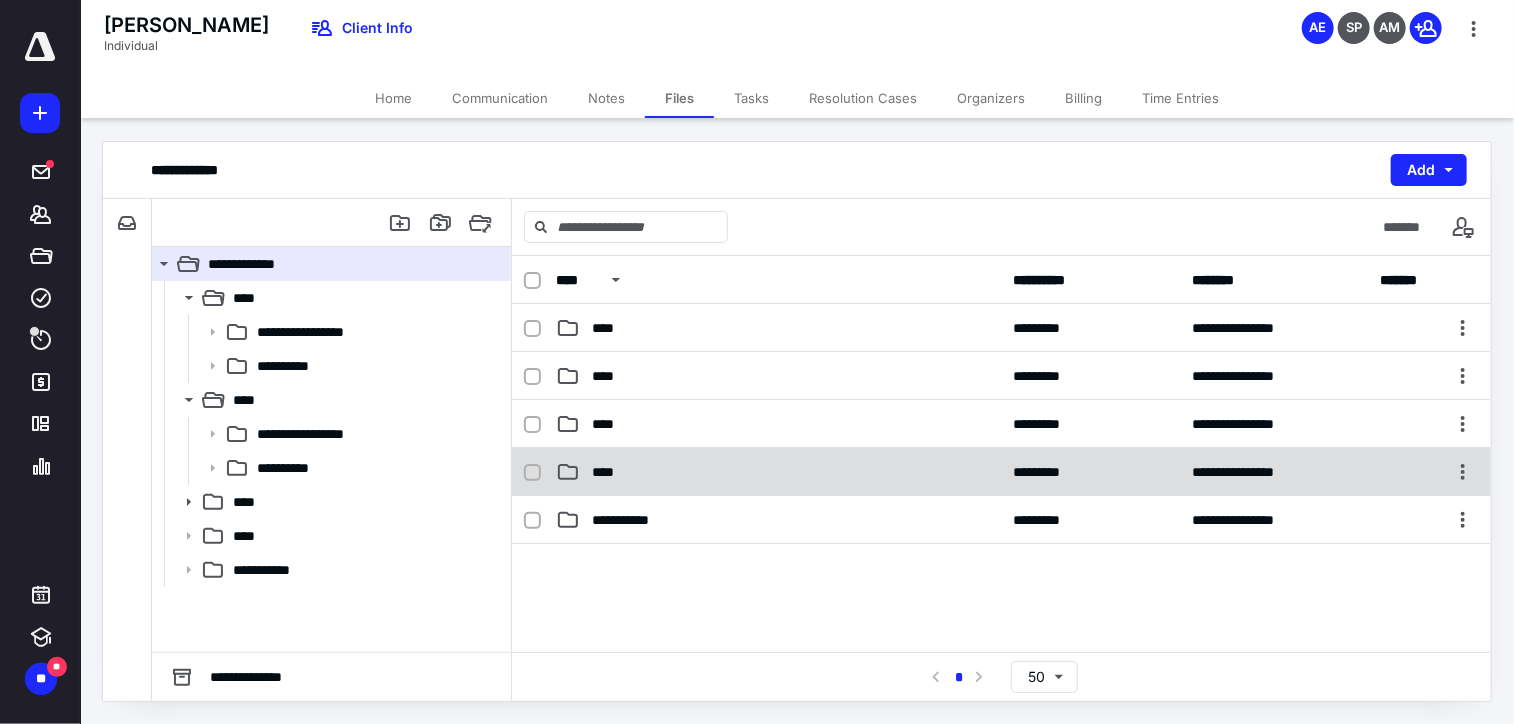 click on "****" at bounding box center [779, 472] 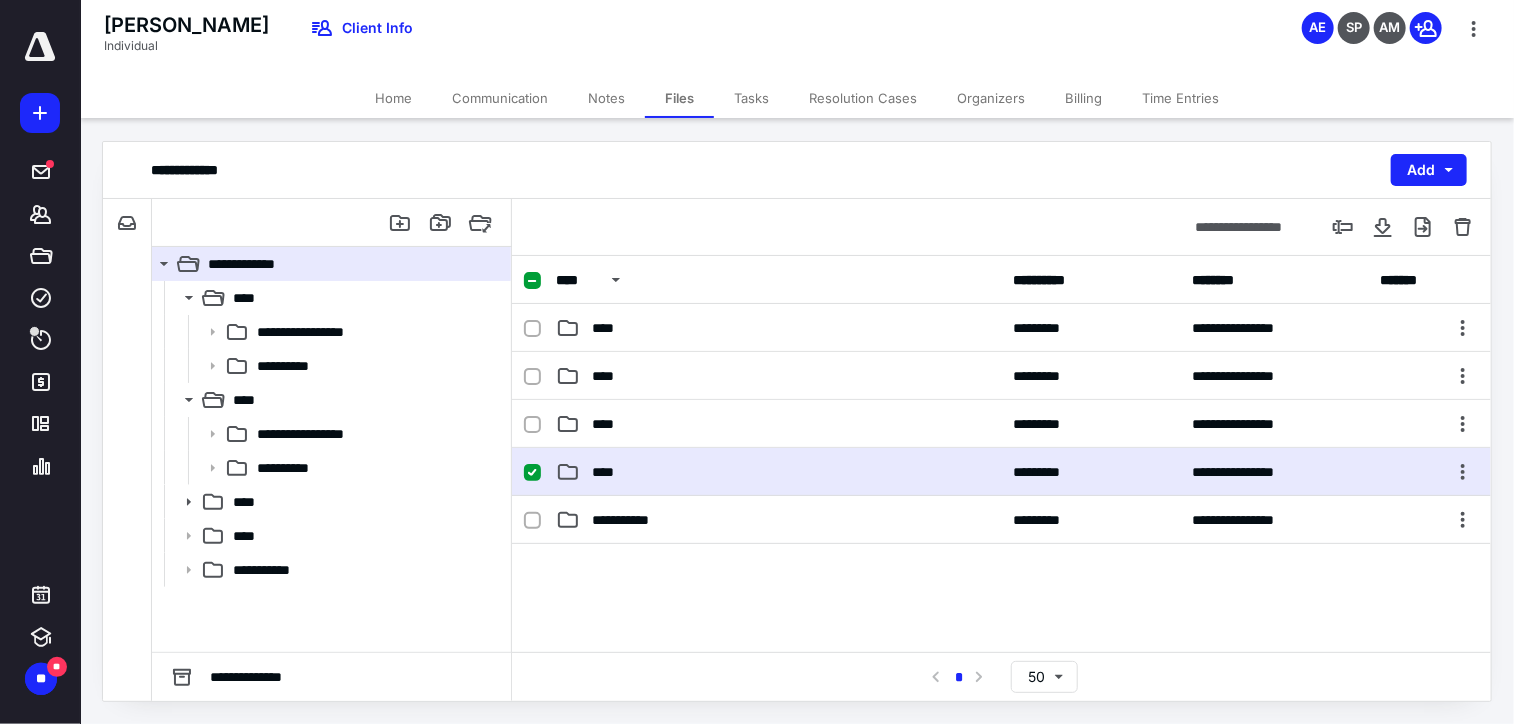 click on "****" at bounding box center (779, 472) 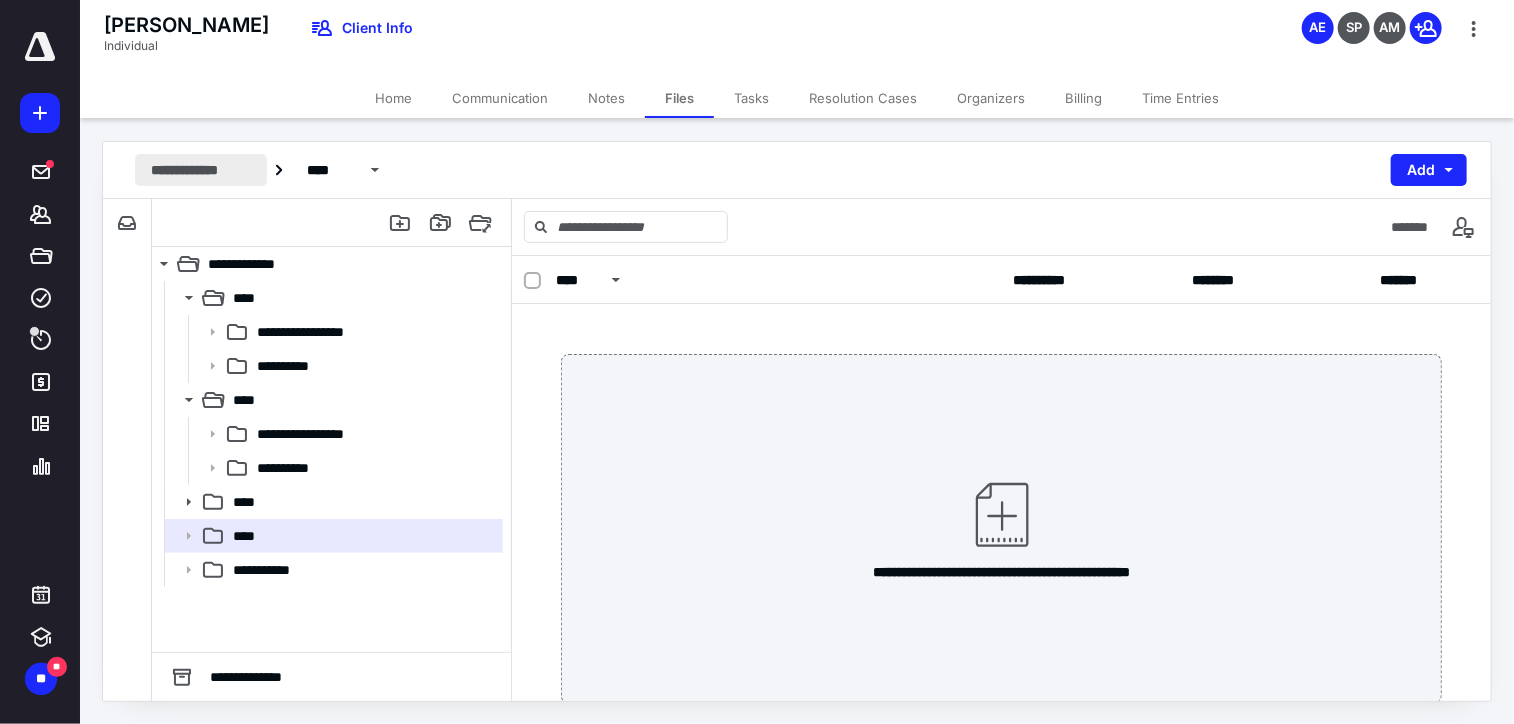 click on "**********" at bounding box center [201, 170] 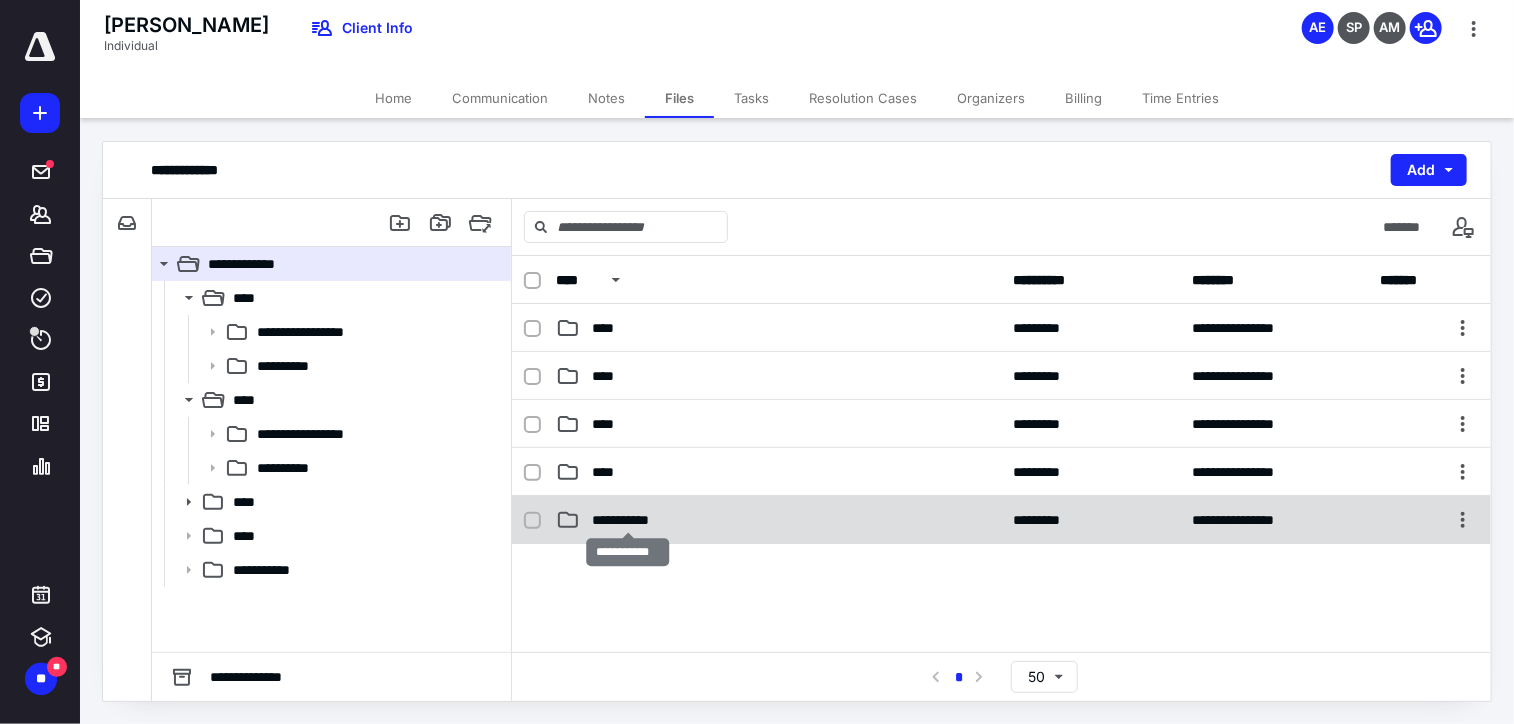 click on "**********" at bounding box center (628, 520) 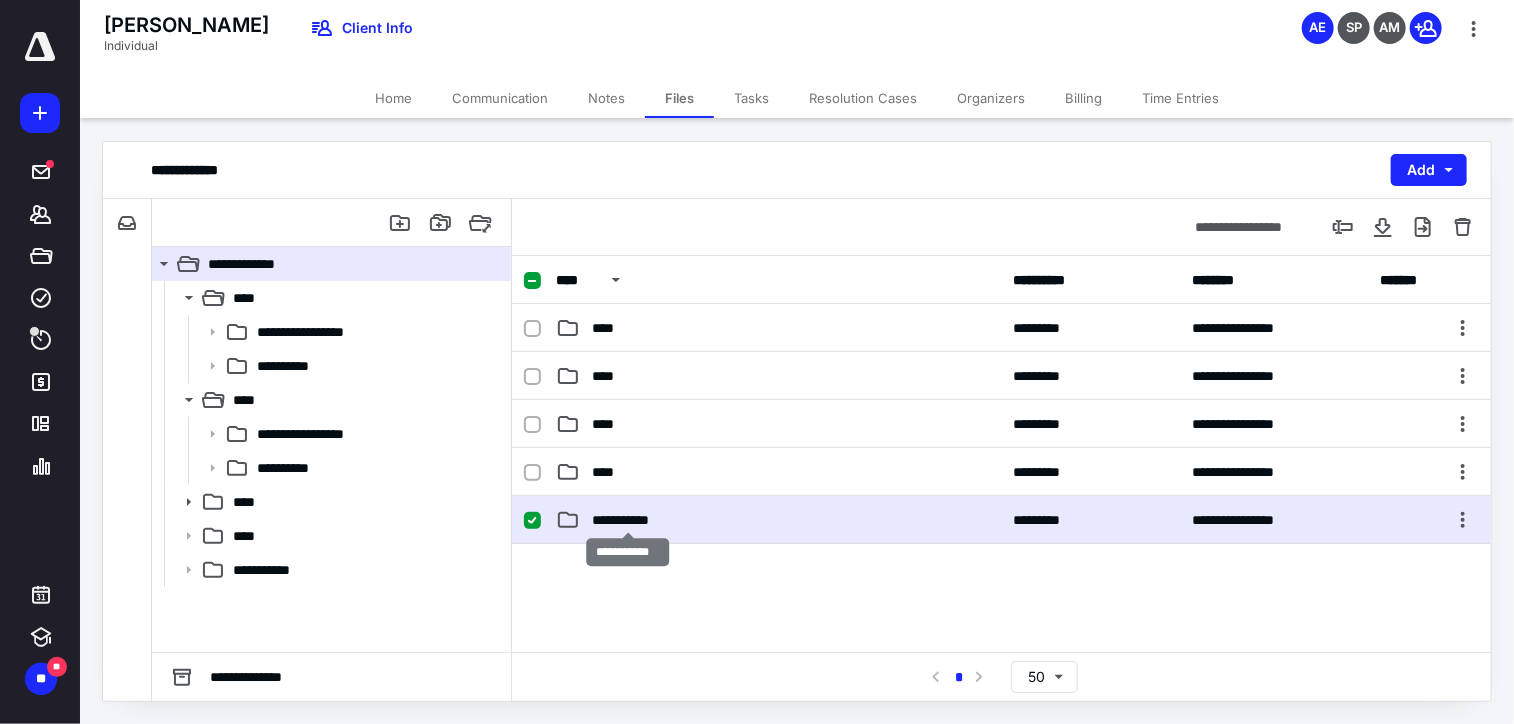 click on "**********" at bounding box center (628, 520) 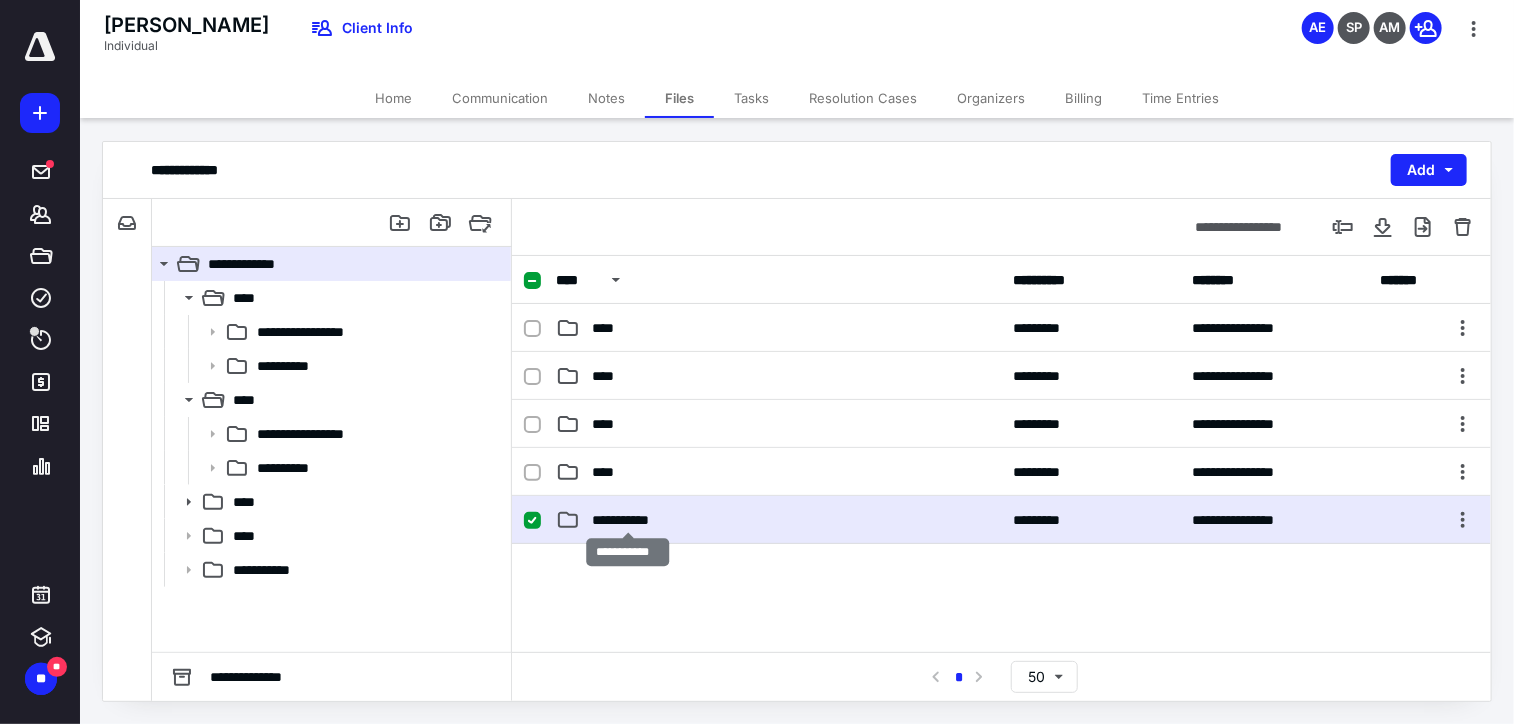 click on "**********" at bounding box center (628, 520) 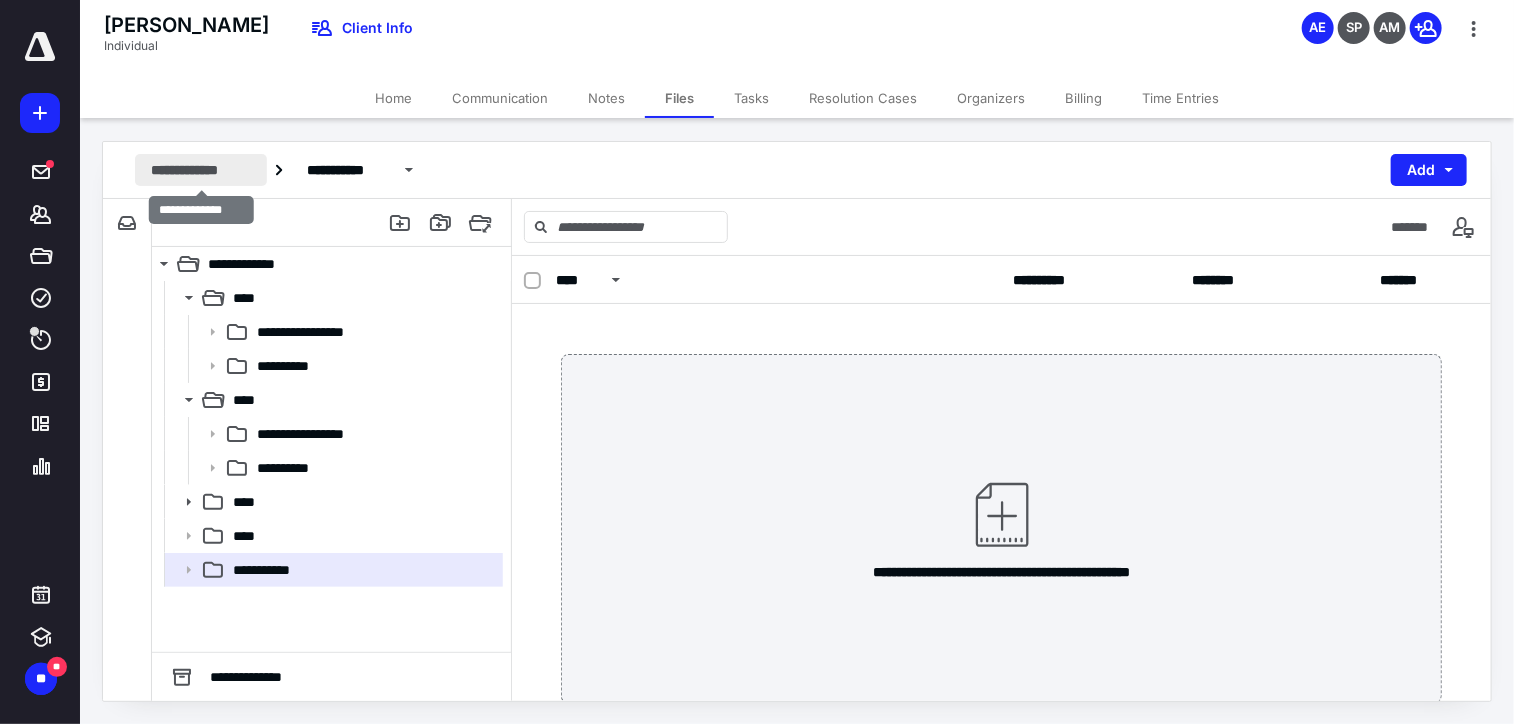 click on "**********" at bounding box center [201, 170] 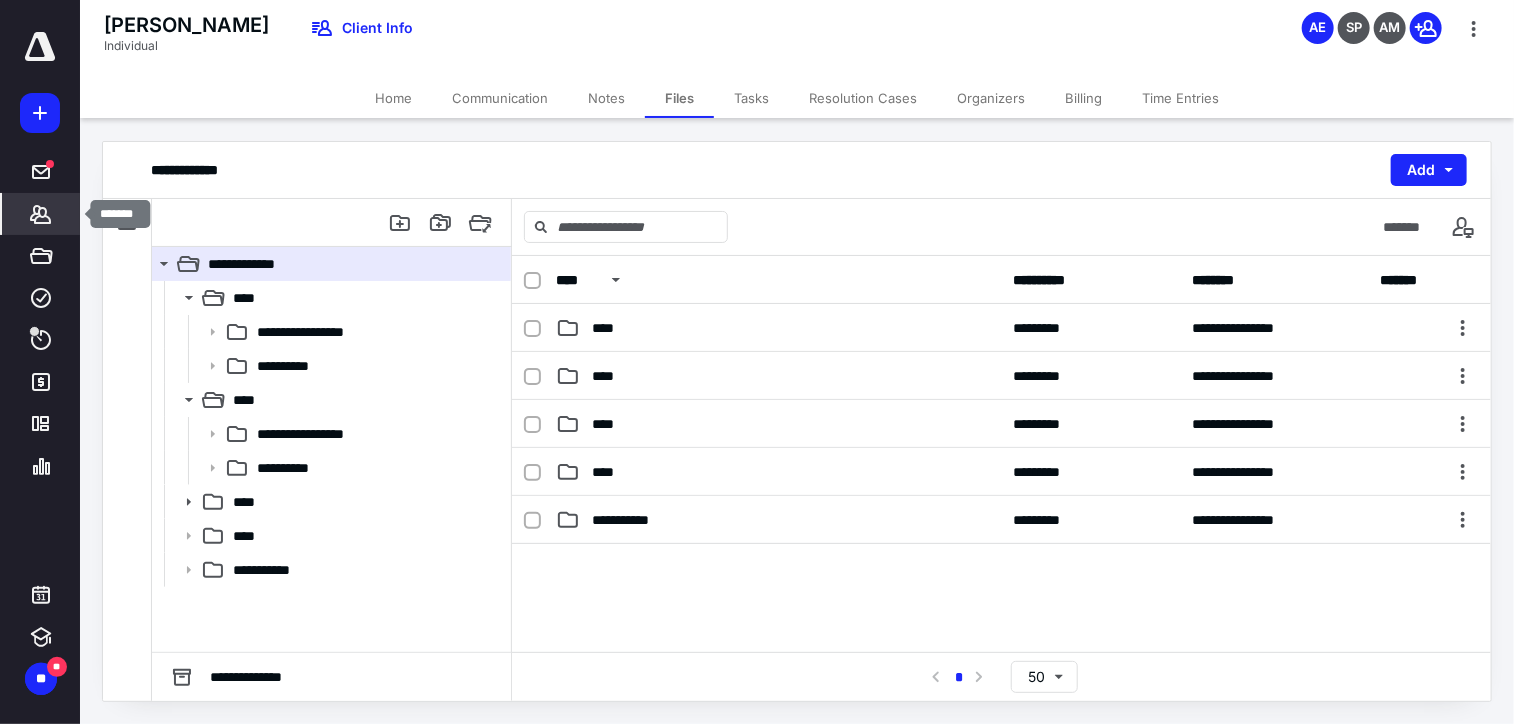 click 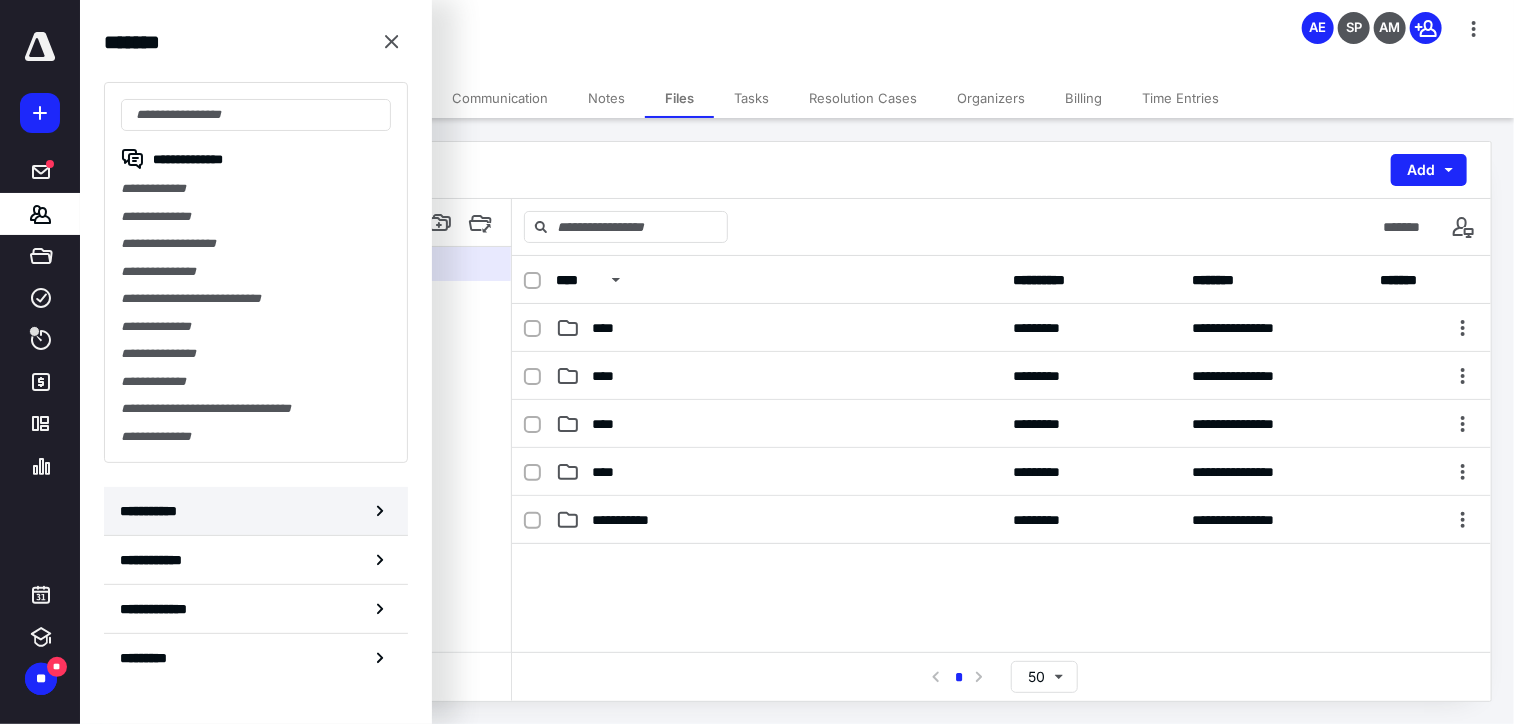 click on "**********" at bounding box center [153, 511] 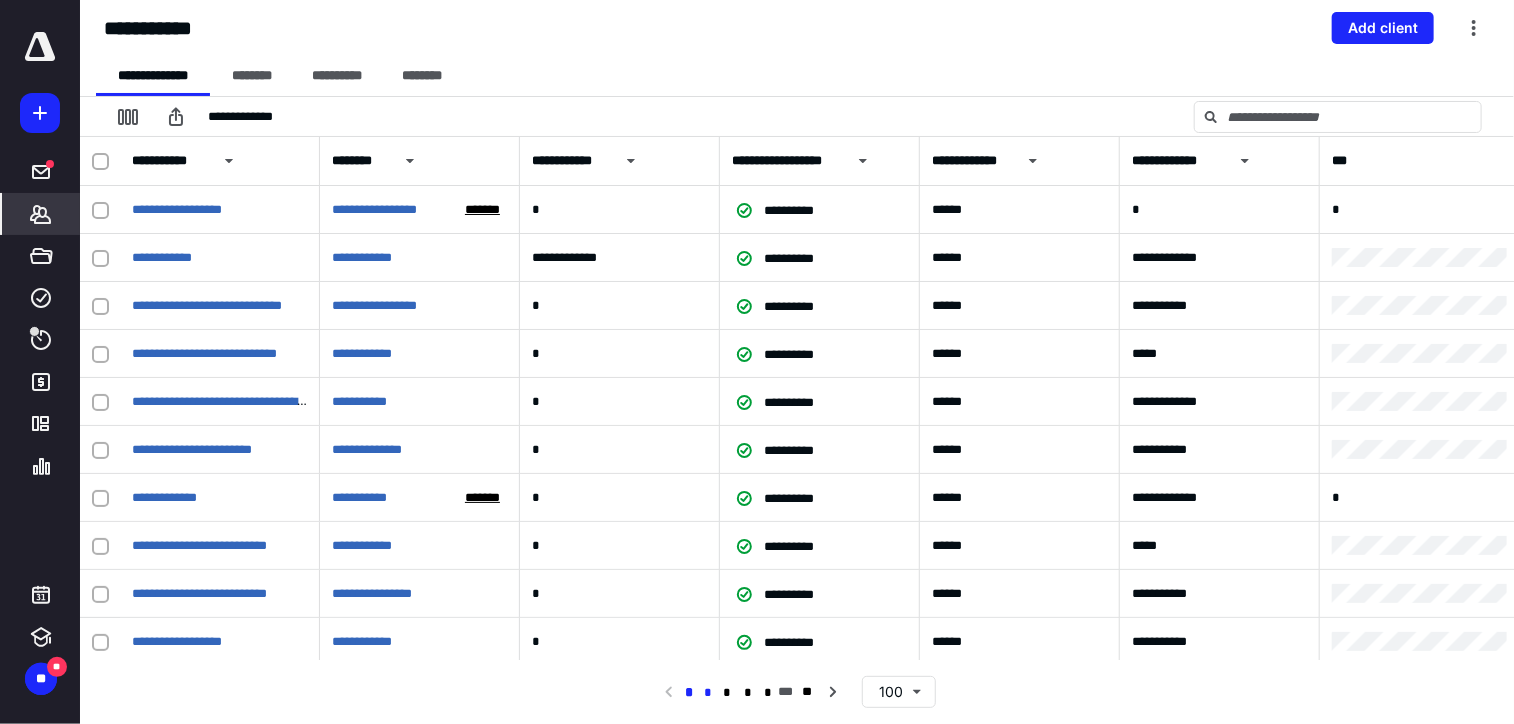 click on "*" at bounding box center (708, 693) 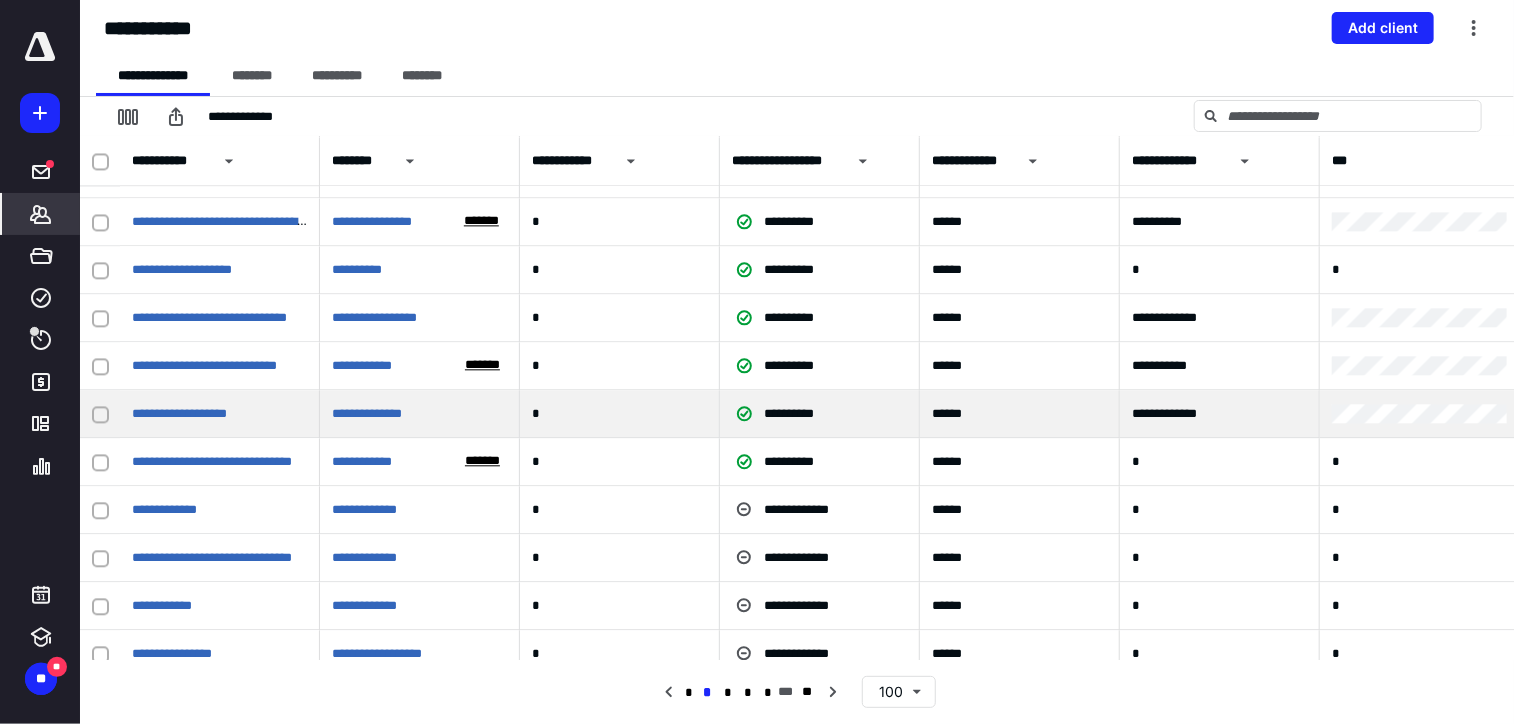 scroll, scrollTop: 2500, scrollLeft: 0, axis: vertical 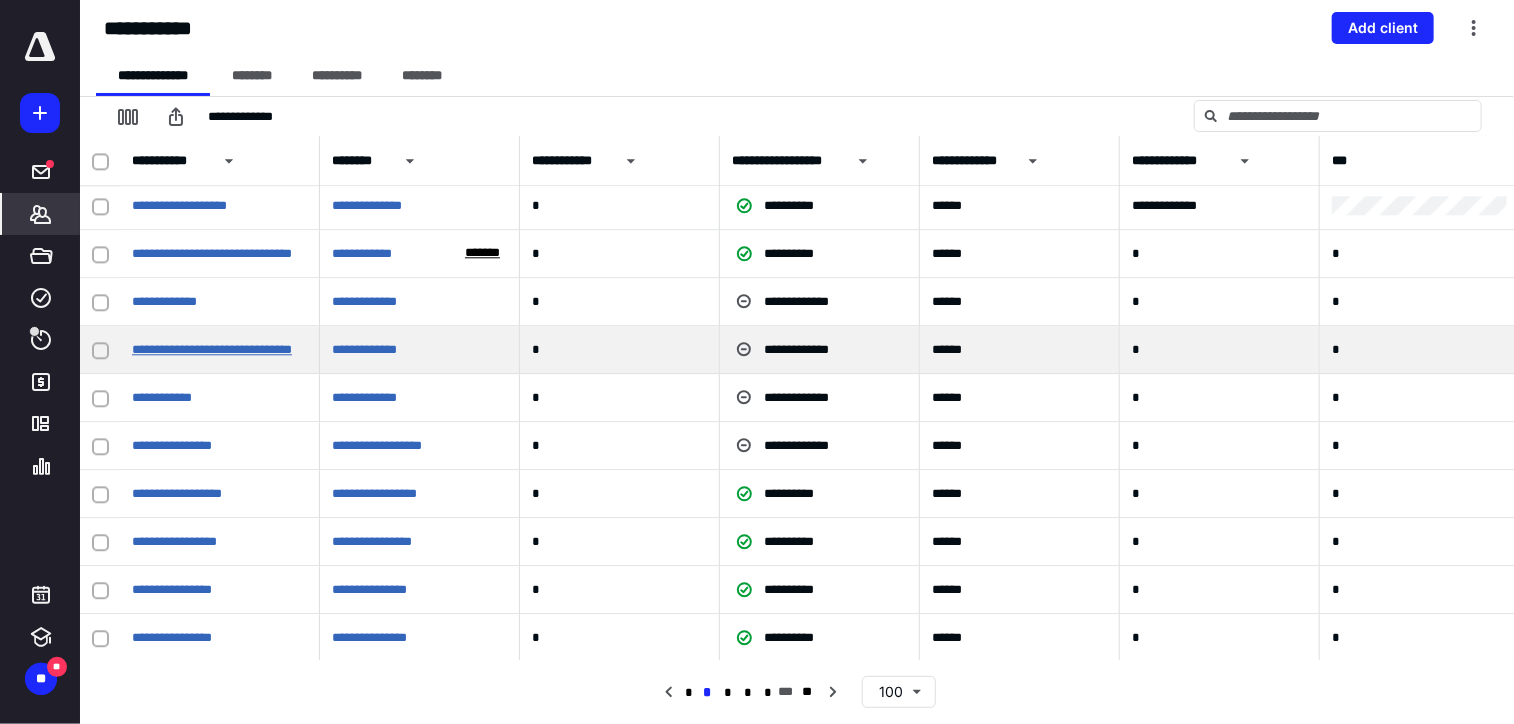 click on "**********" at bounding box center (212, 349) 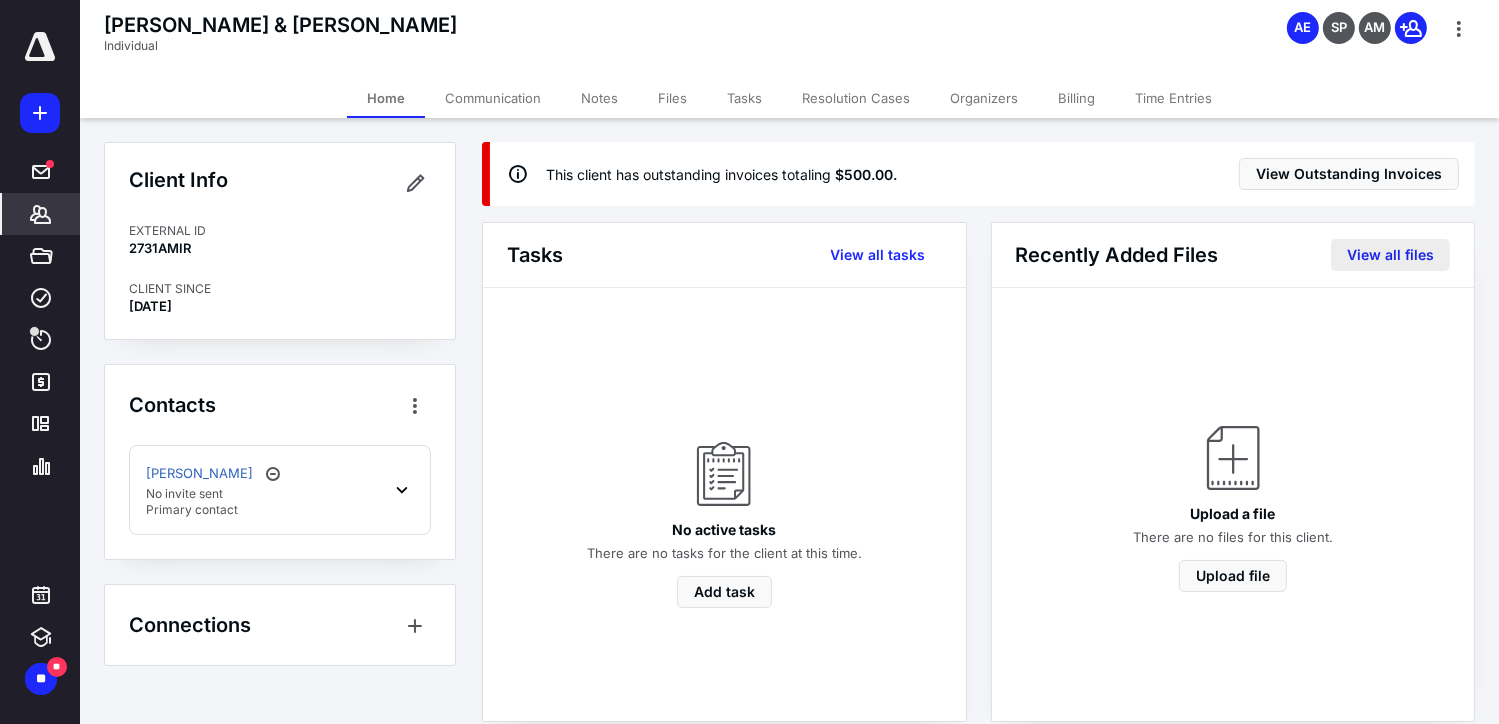 click on "View all files" at bounding box center (1390, 255) 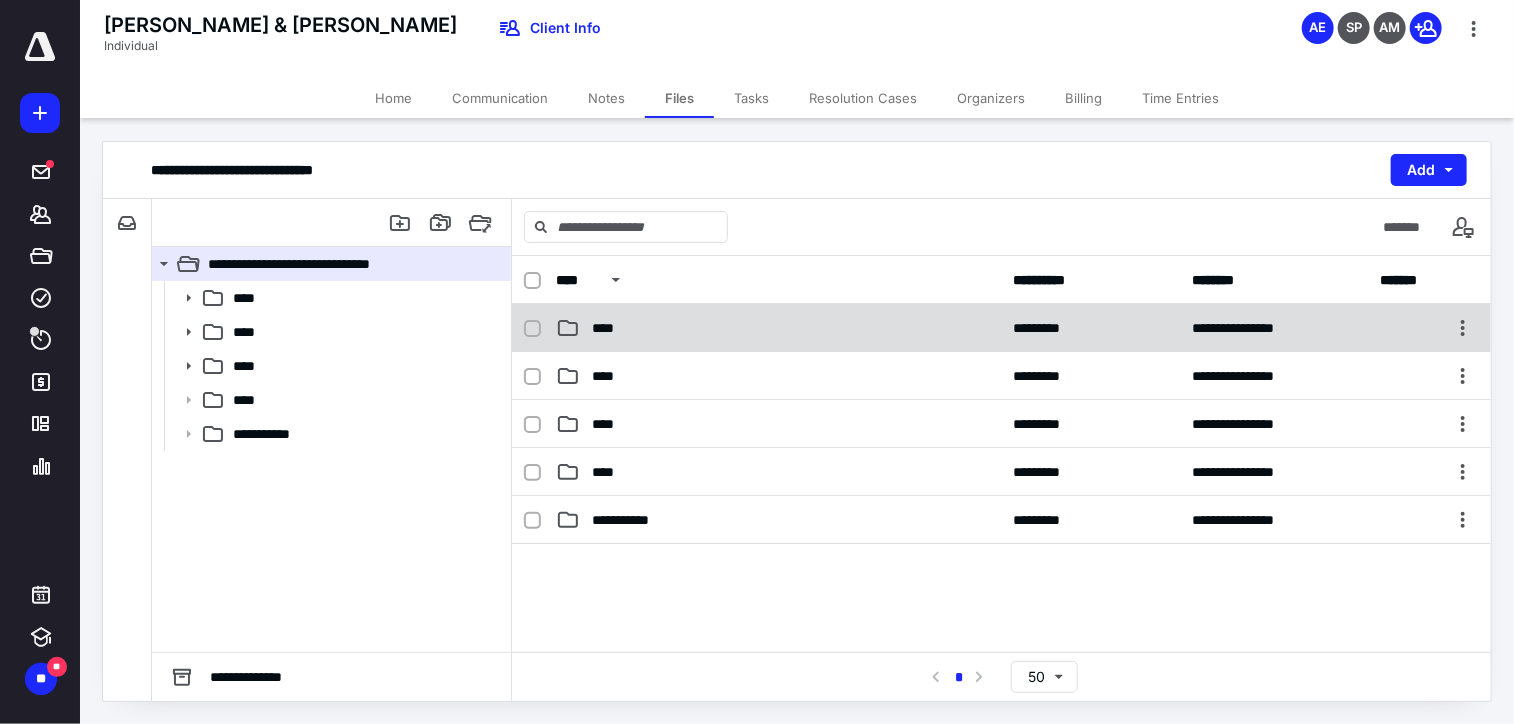 click on "****" at bounding box center [779, 328] 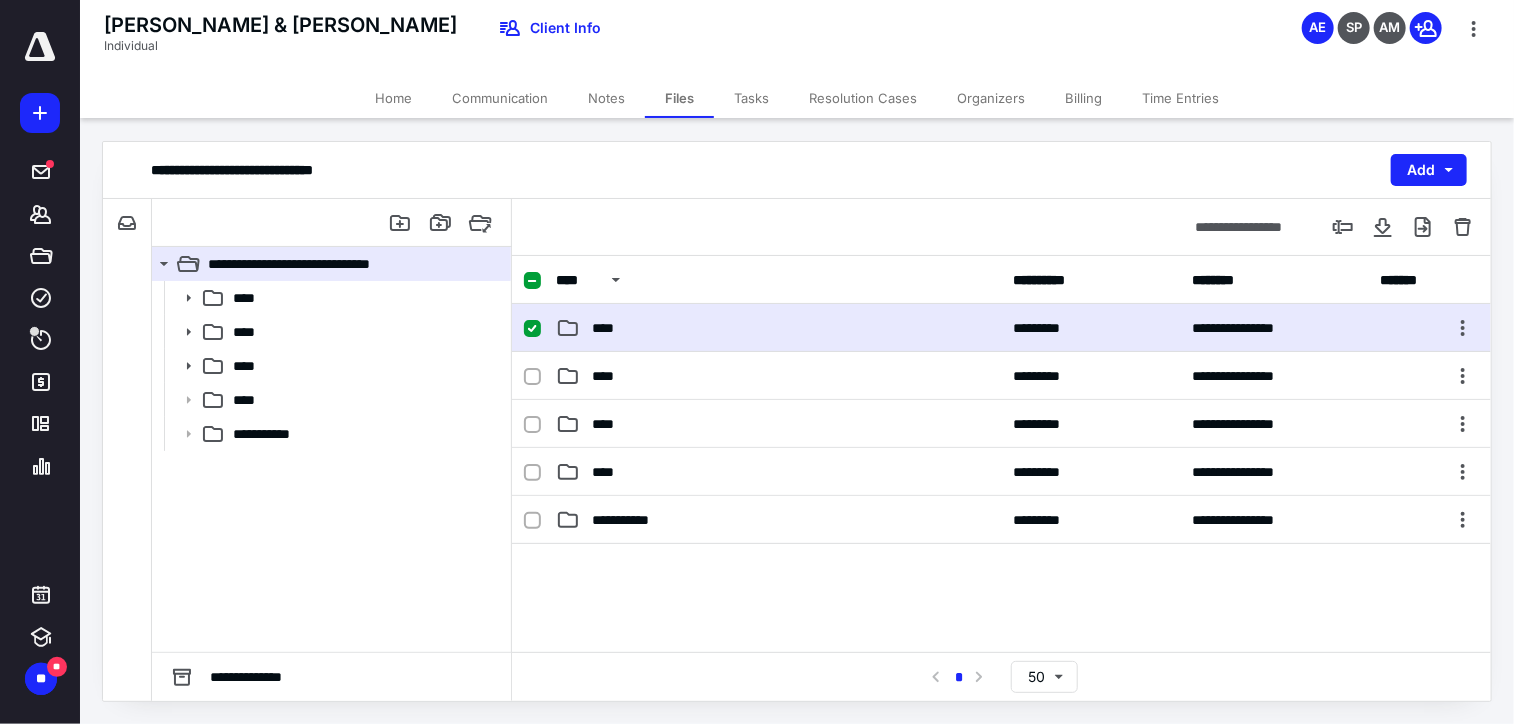 click on "****" at bounding box center [779, 328] 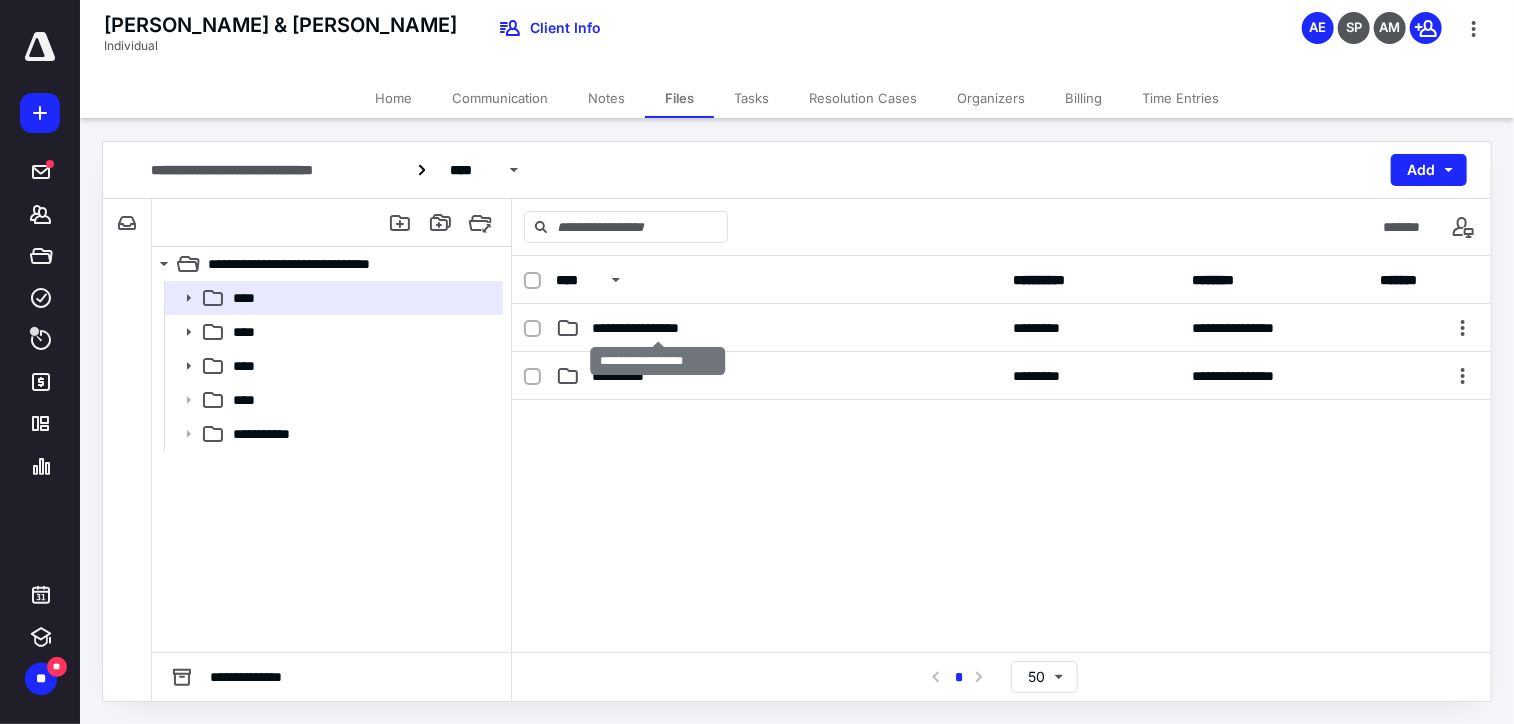 click on "**********" at bounding box center (658, 328) 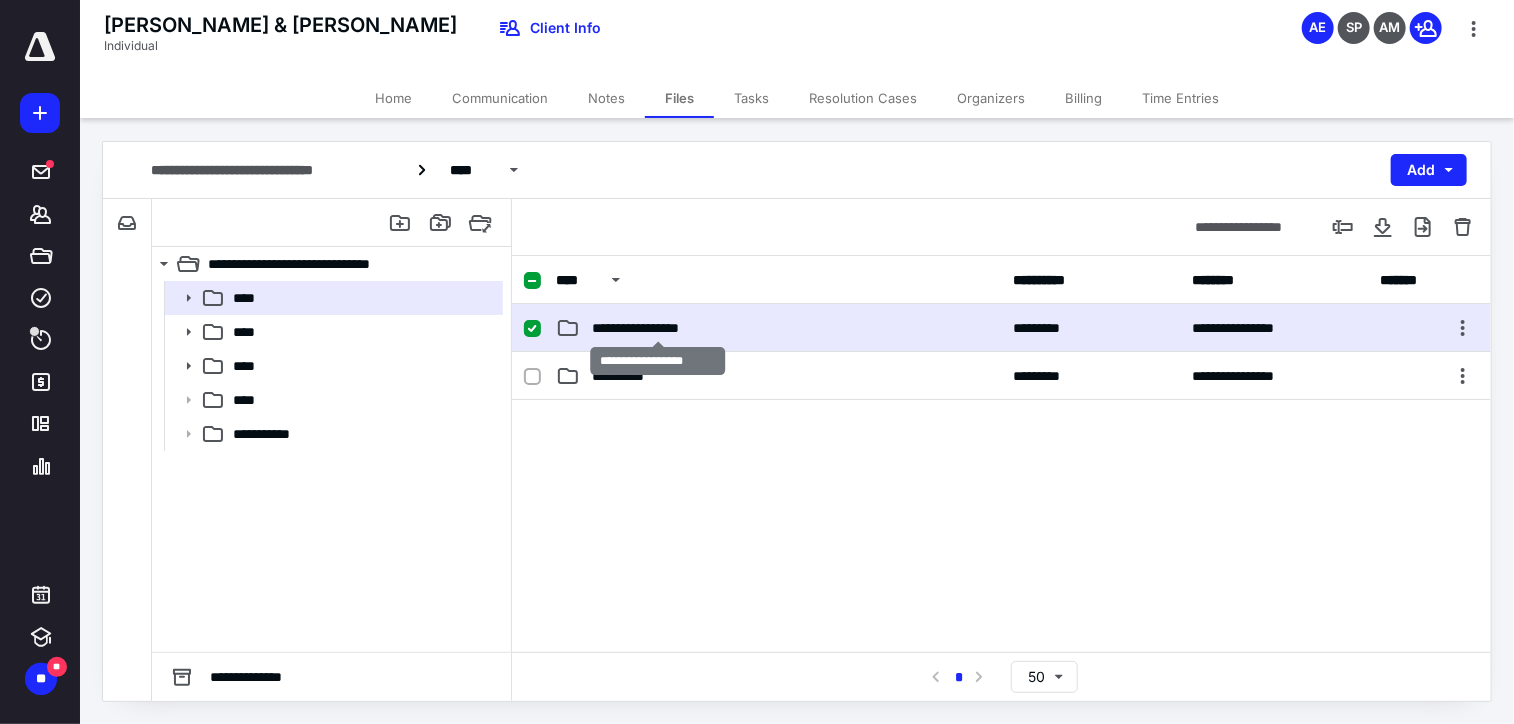 click on "**********" at bounding box center (658, 328) 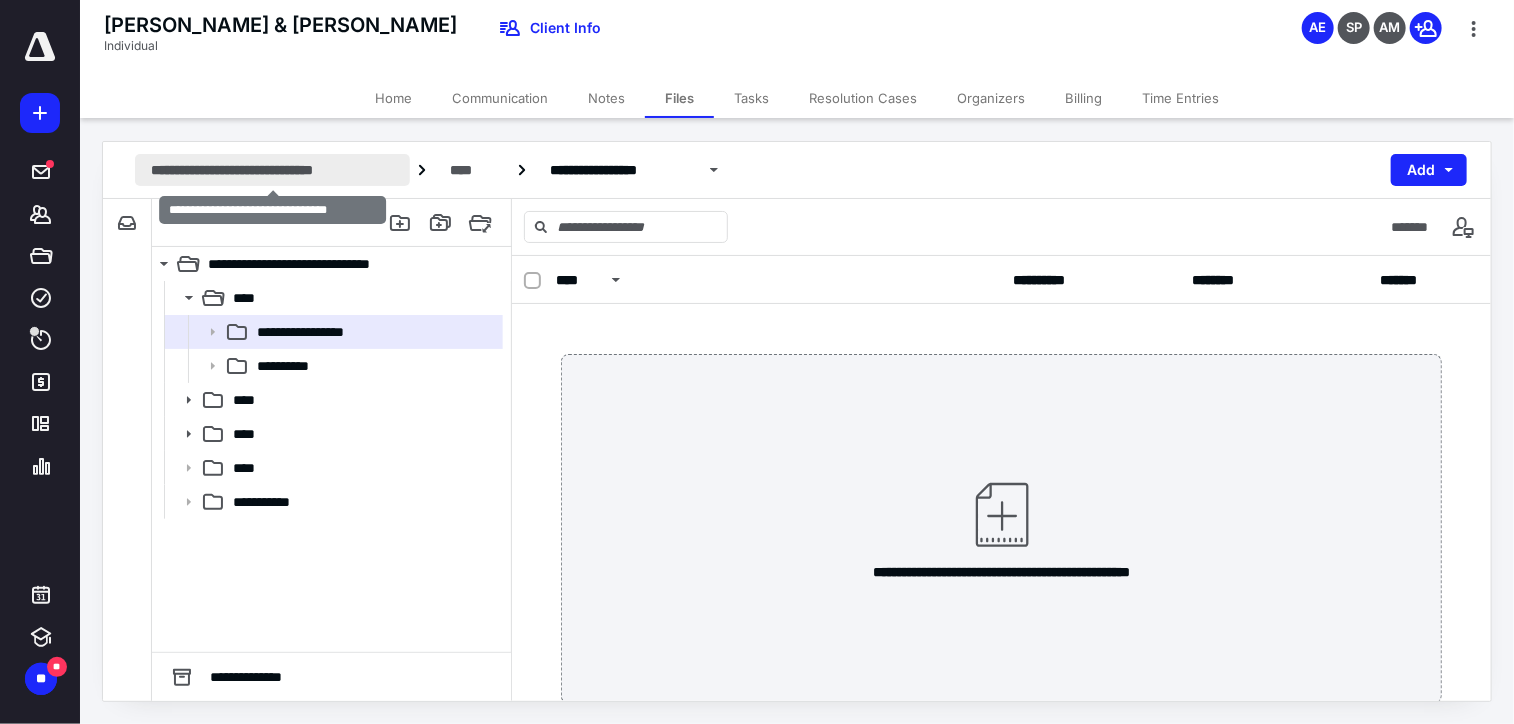 click on "**********" at bounding box center [272, 170] 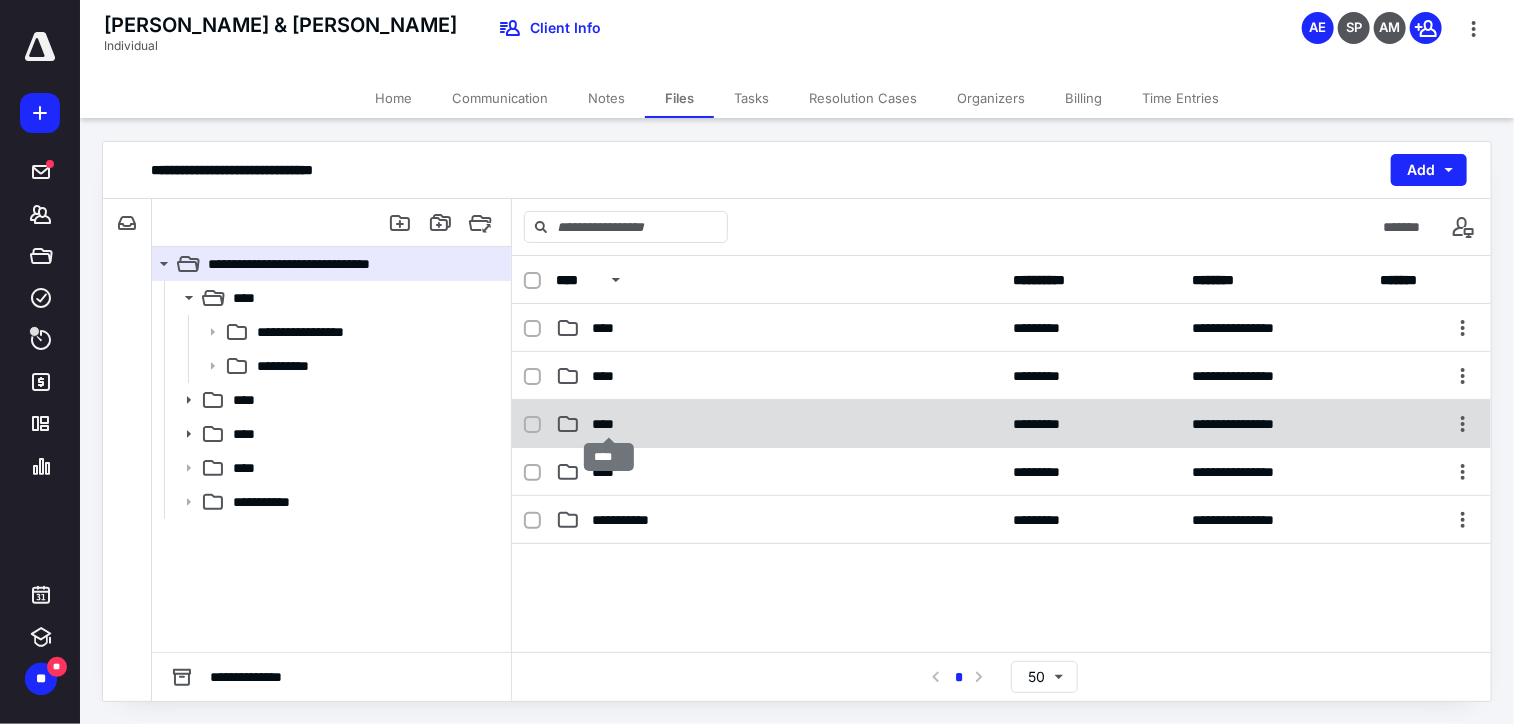 drag, startPoint x: 612, startPoint y: 415, endPoint x: 597, endPoint y: 404, distance: 18.601076 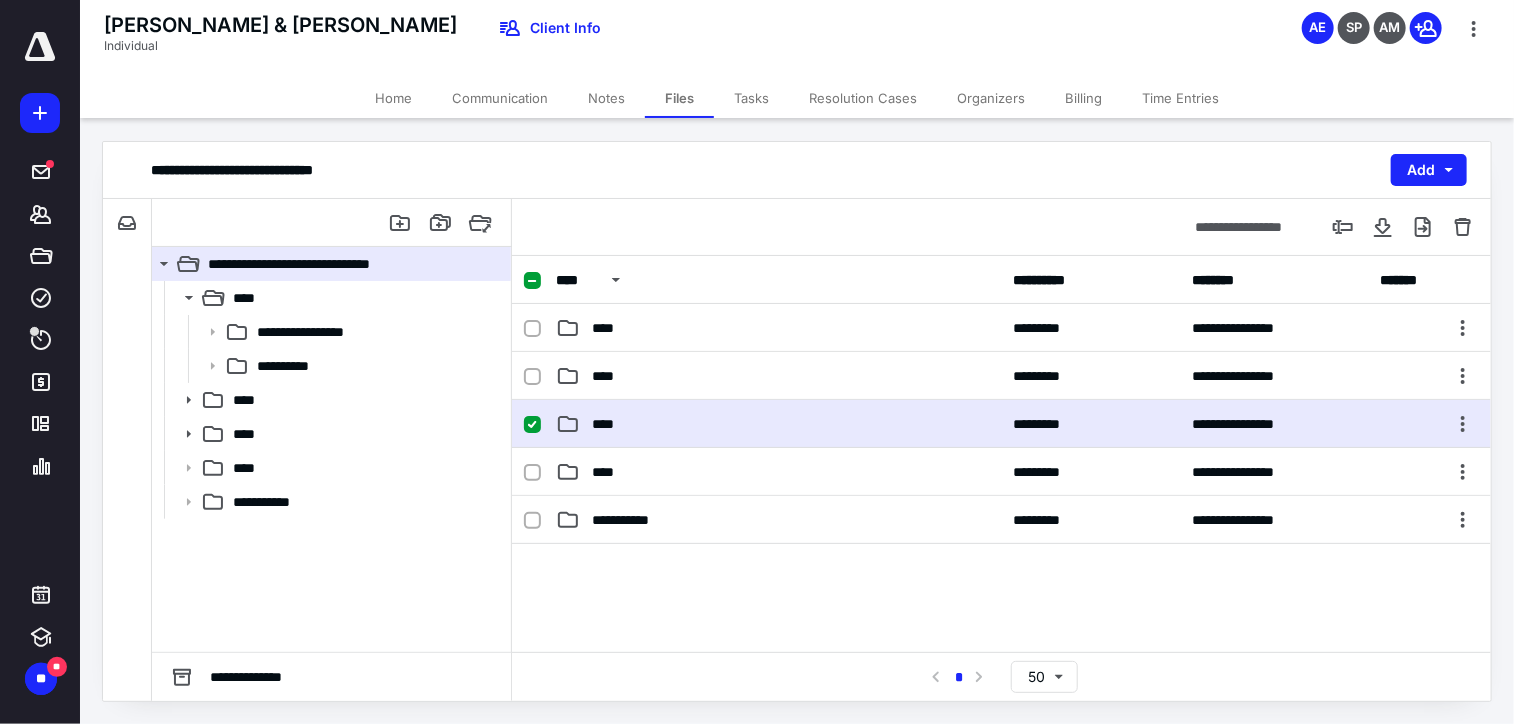 click on "**********" at bounding box center [1001, 424] 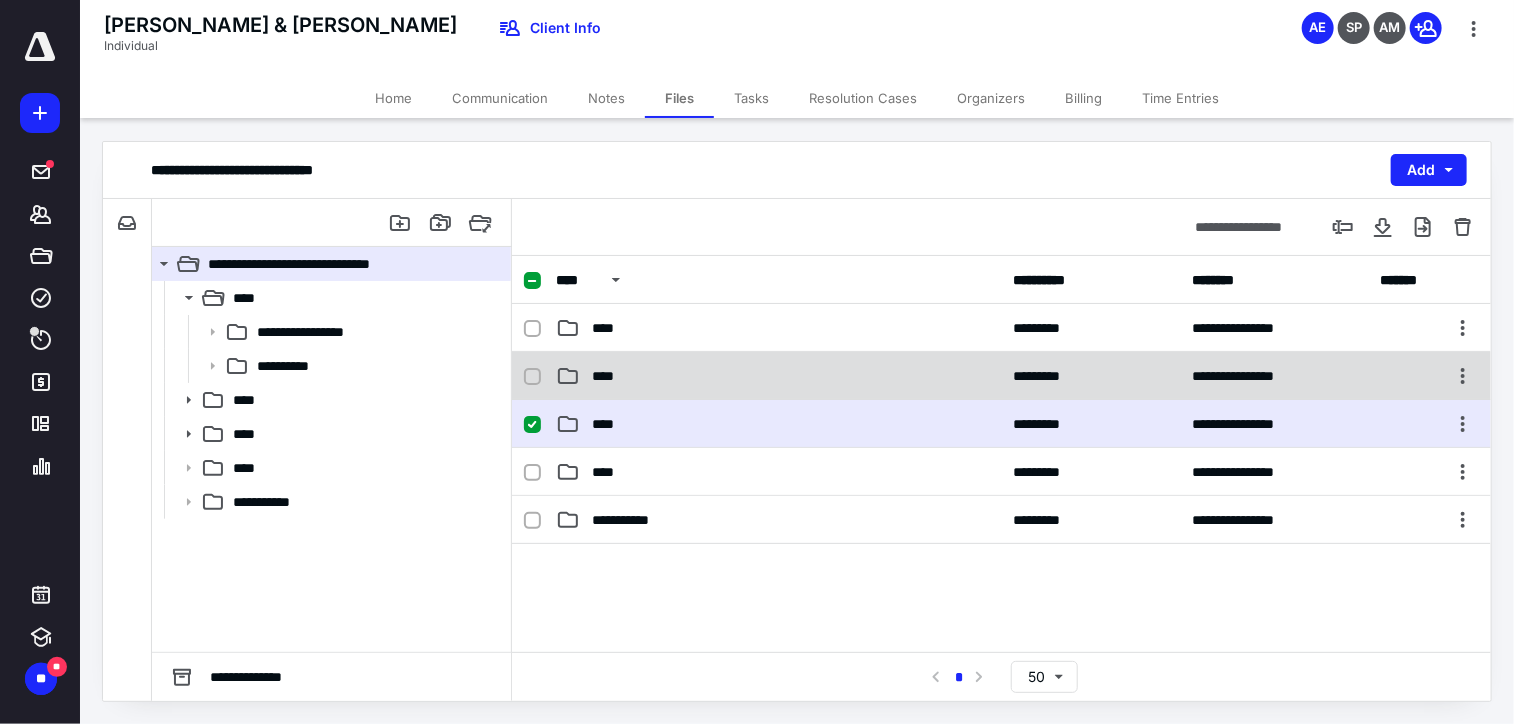 click on "****" at bounding box center (609, 376) 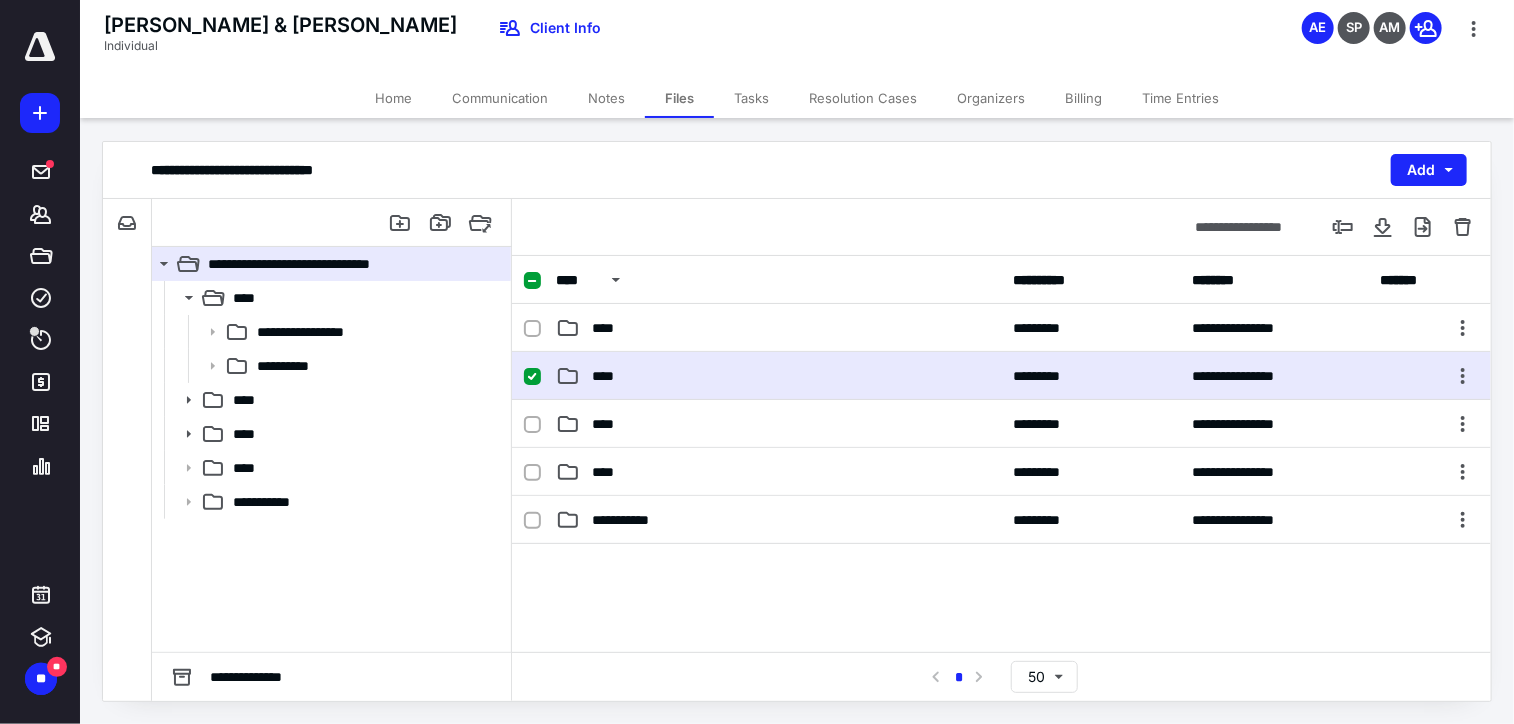click on "****" at bounding box center (609, 376) 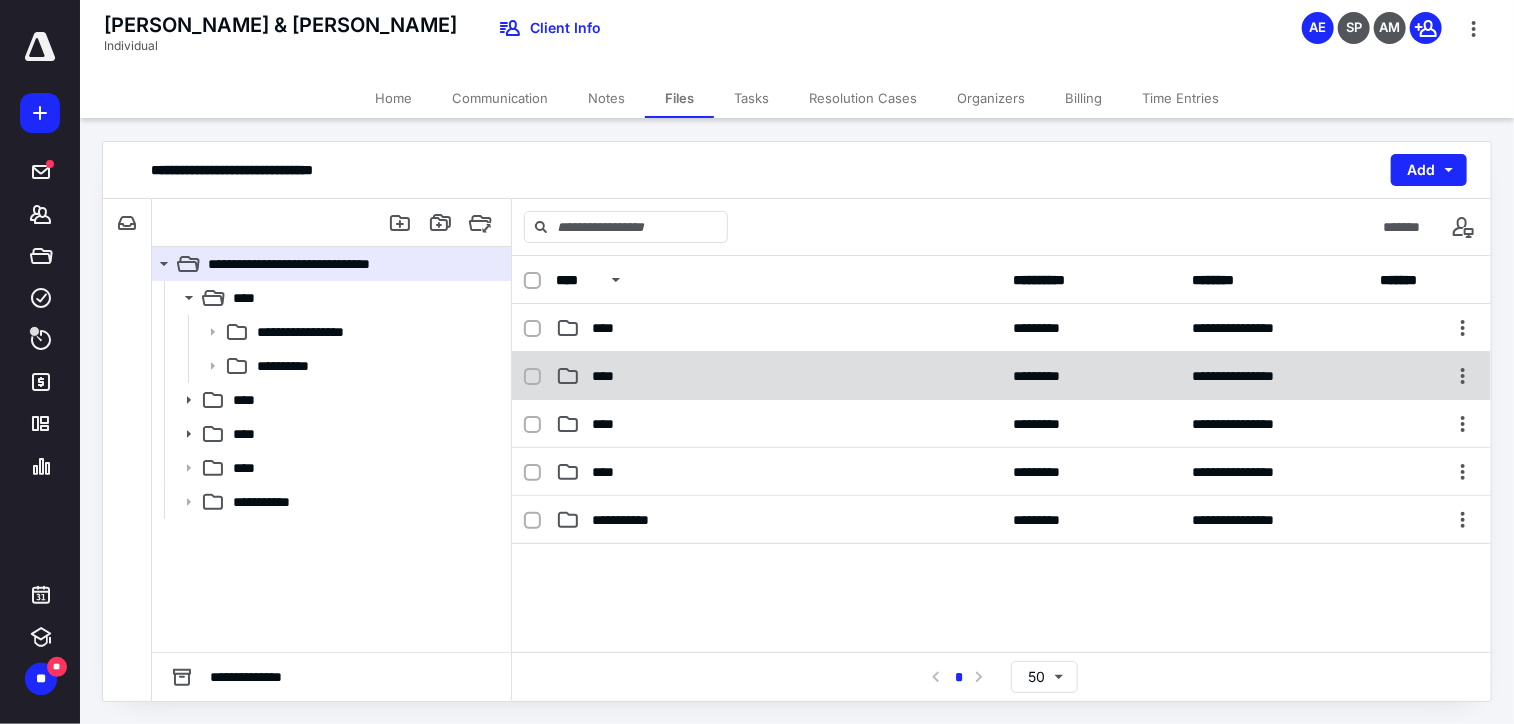 click on "****" at bounding box center [609, 376] 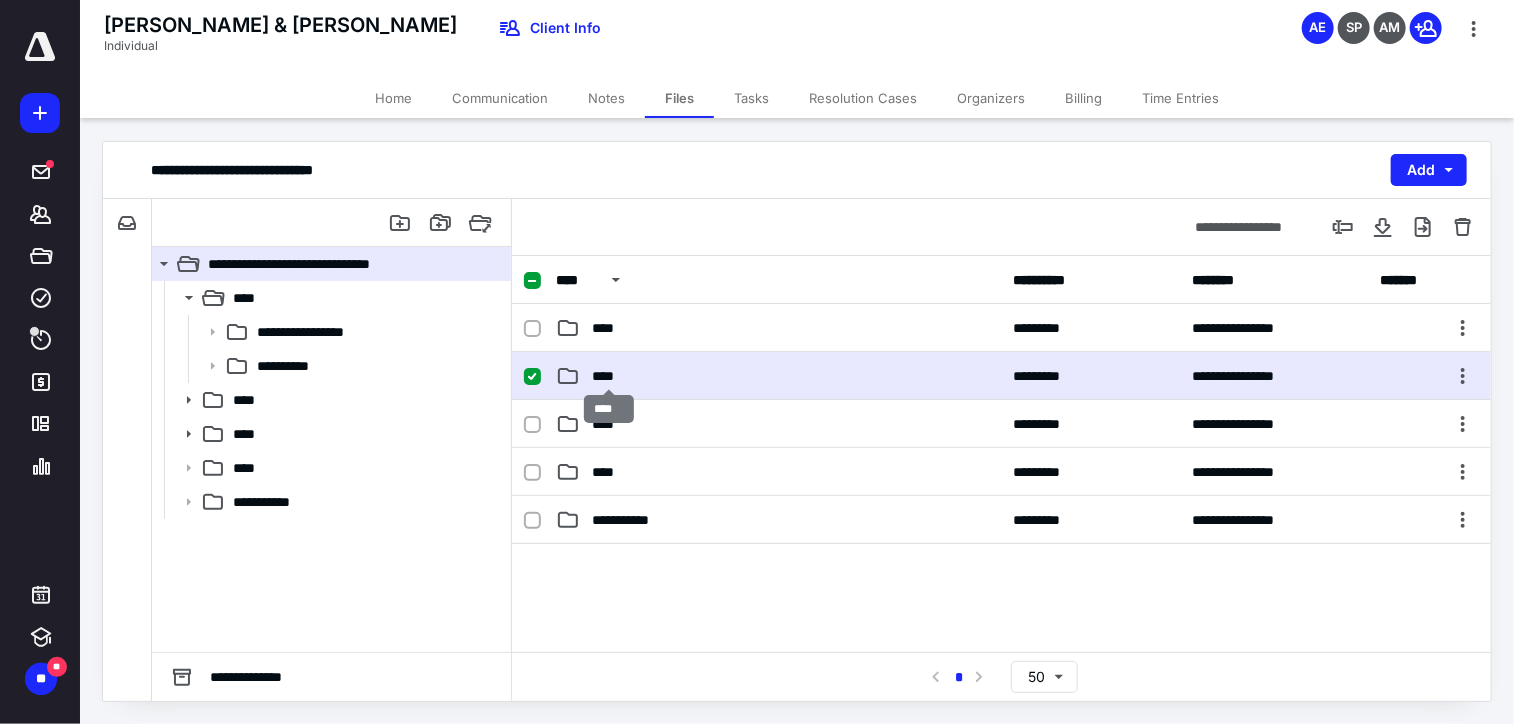 click on "****" at bounding box center (609, 376) 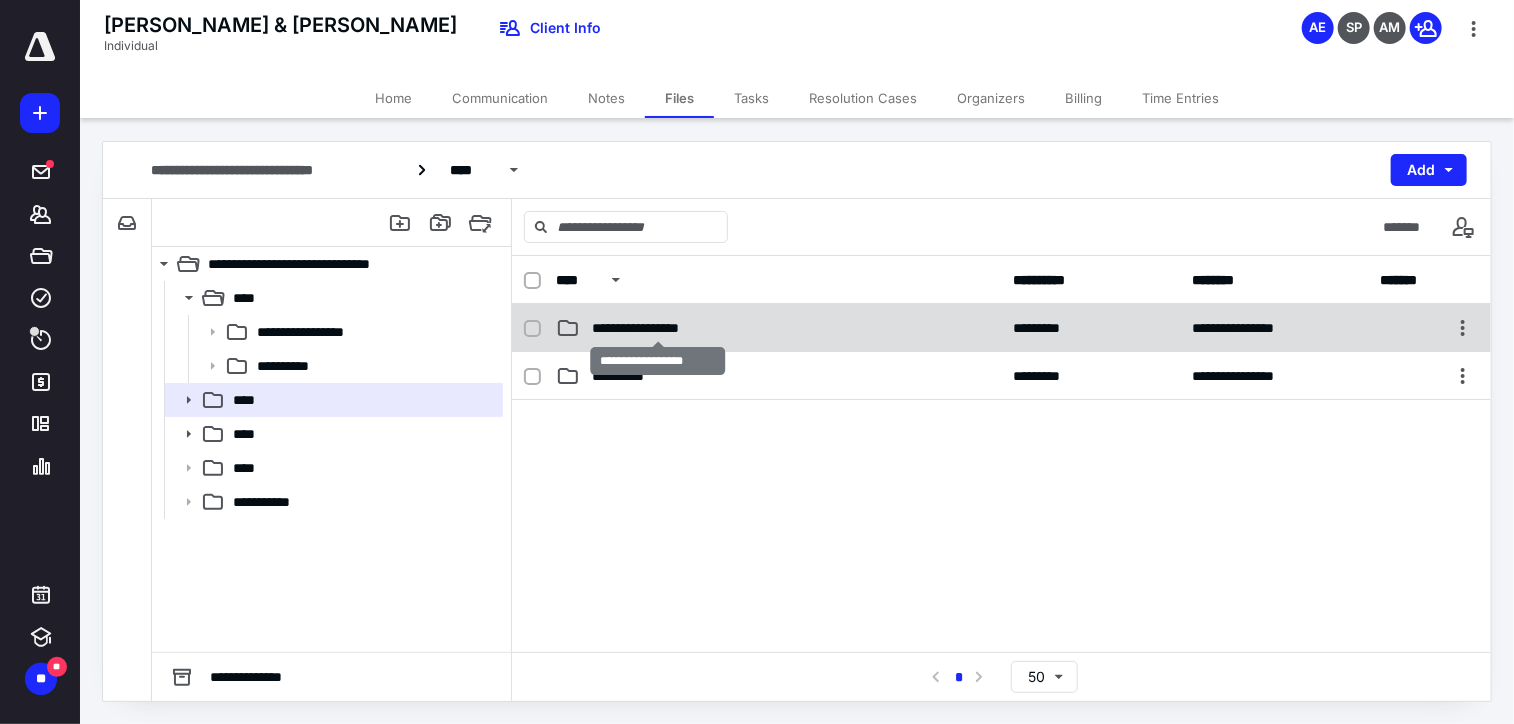 click on "**********" at bounding box center (658, 328) 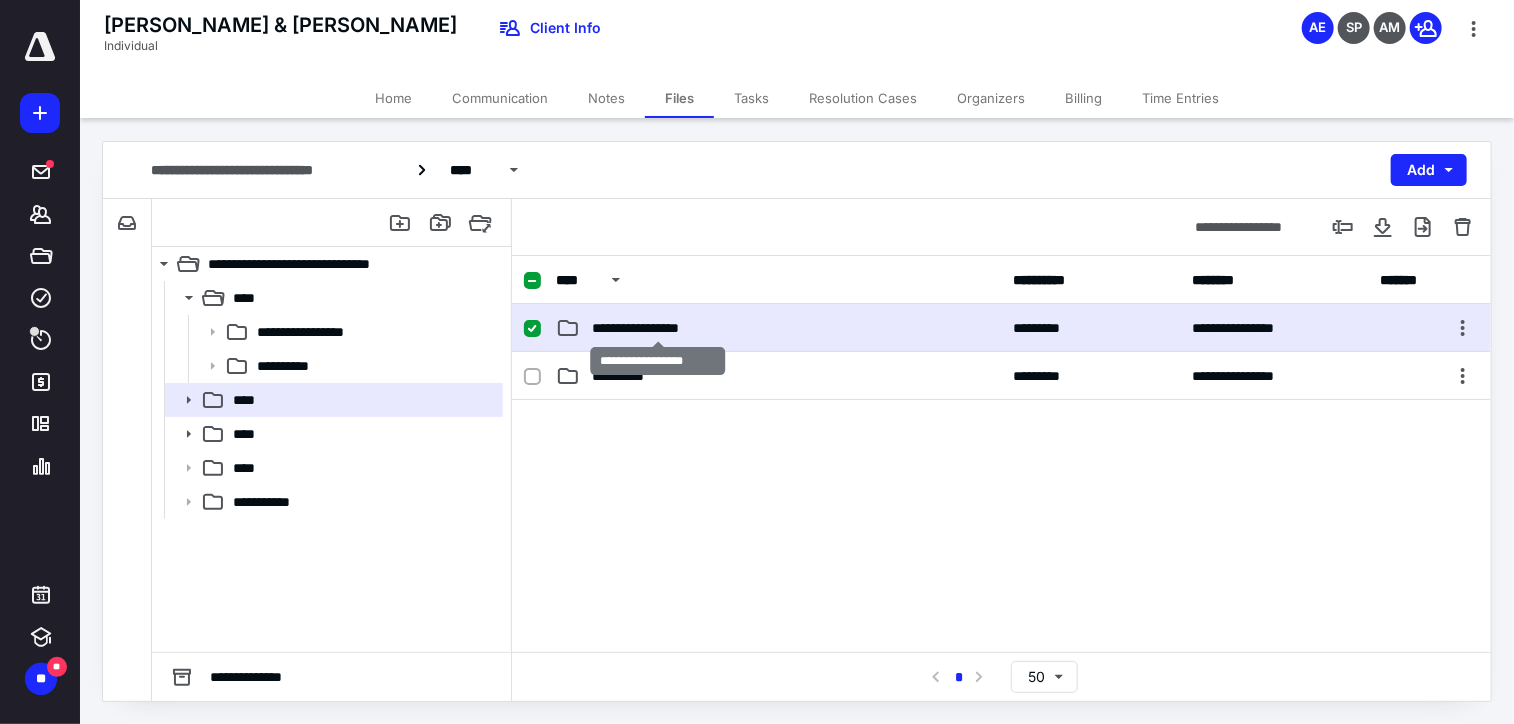 click on "**********" at bounding box center [658, 328] 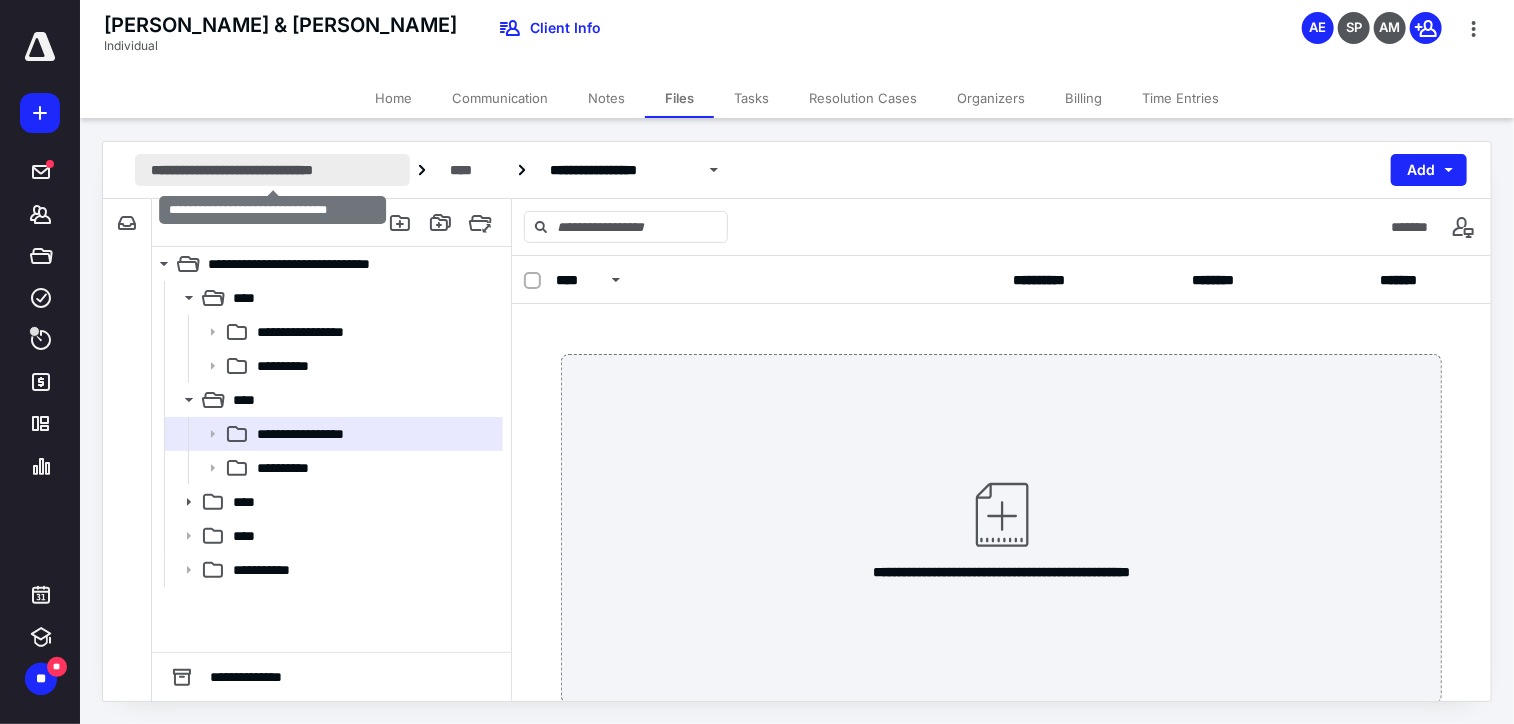 click on "**********" at bounding box center [272, 170] 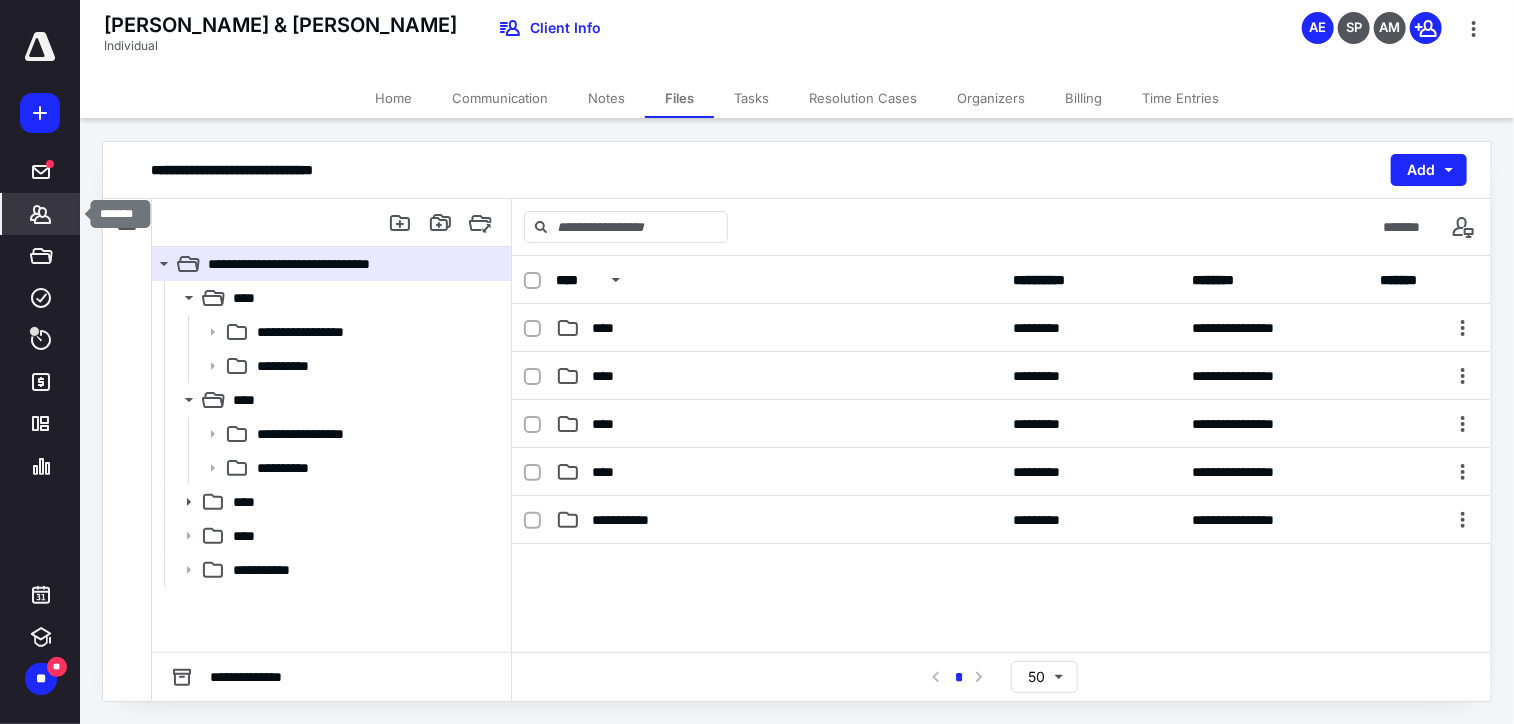 click 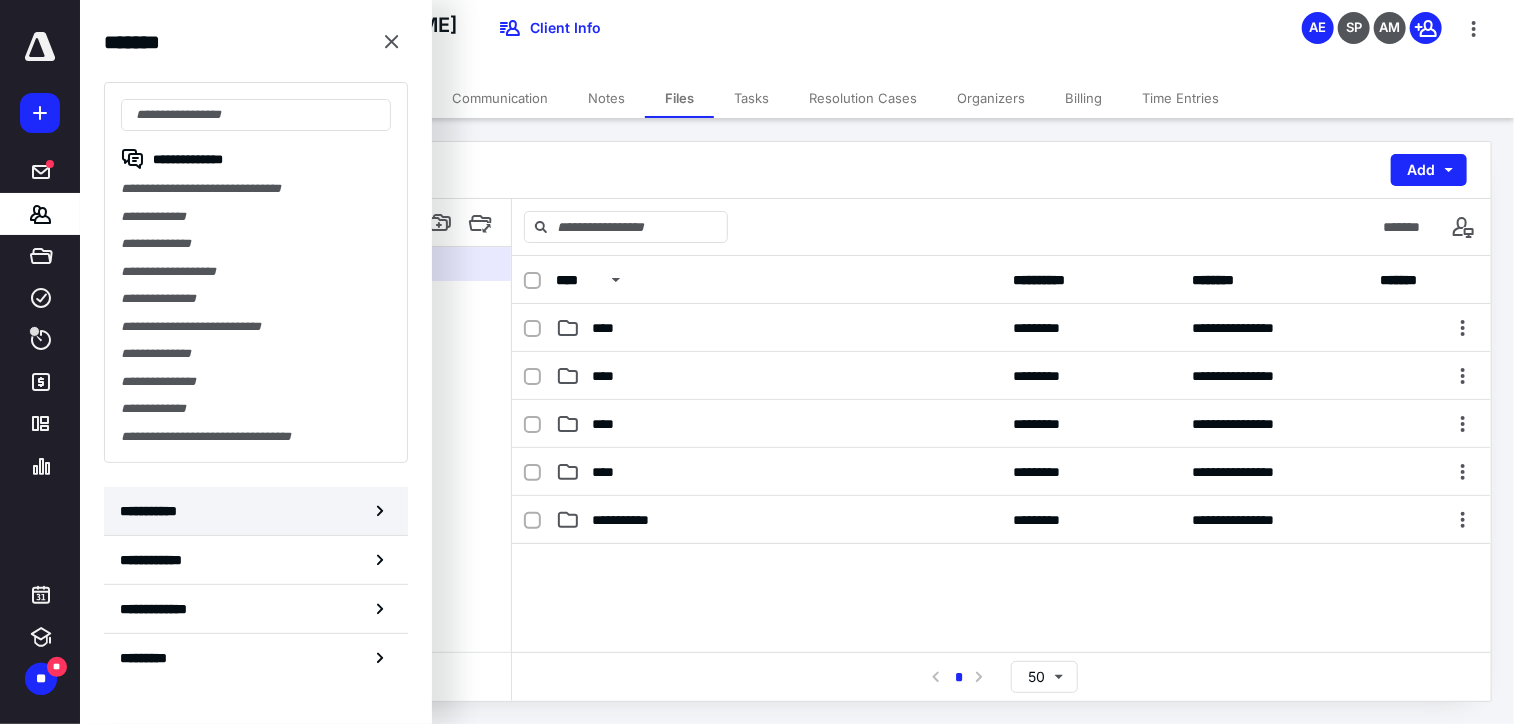 click on "**********" at bounding box center (153, 511) 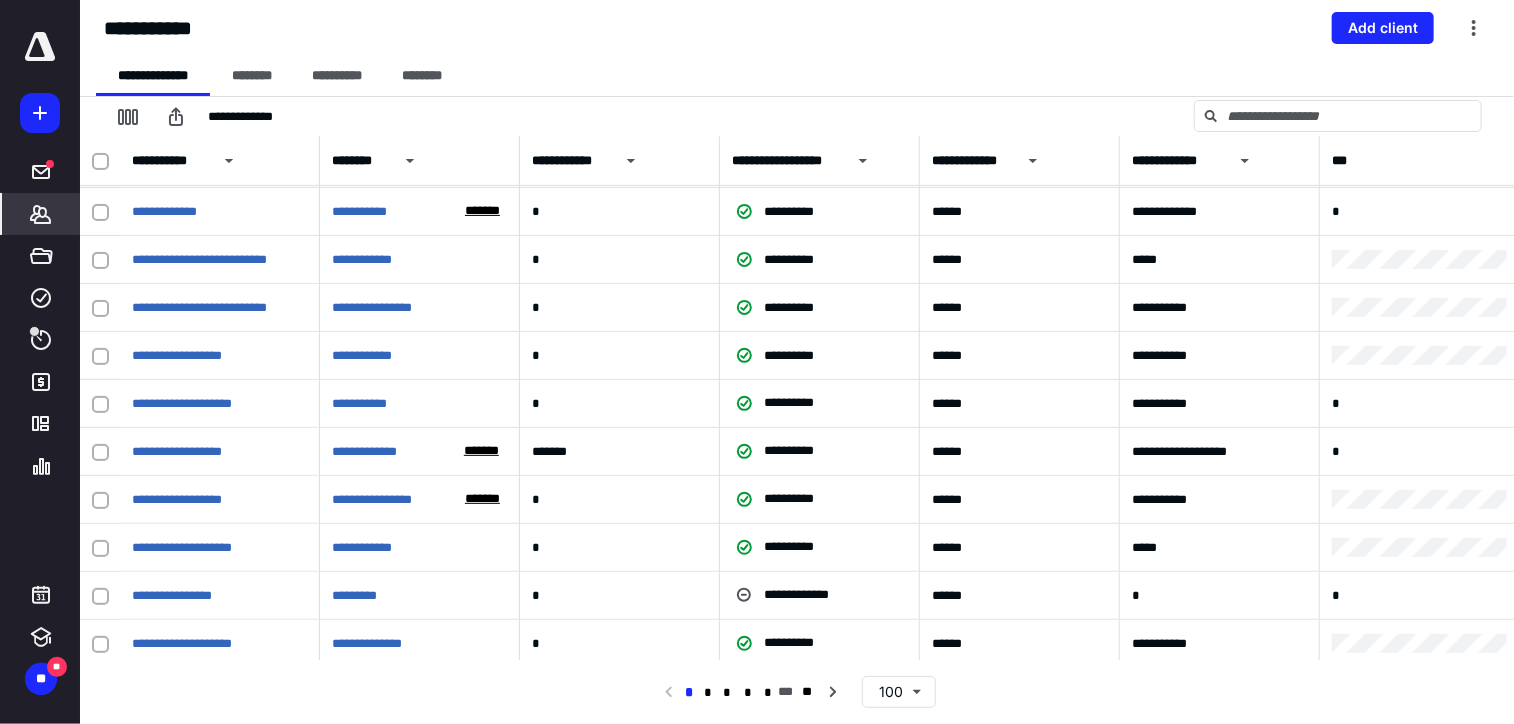 scroll, scrollTop: 400, scrollLeft: 0, axis: vertical 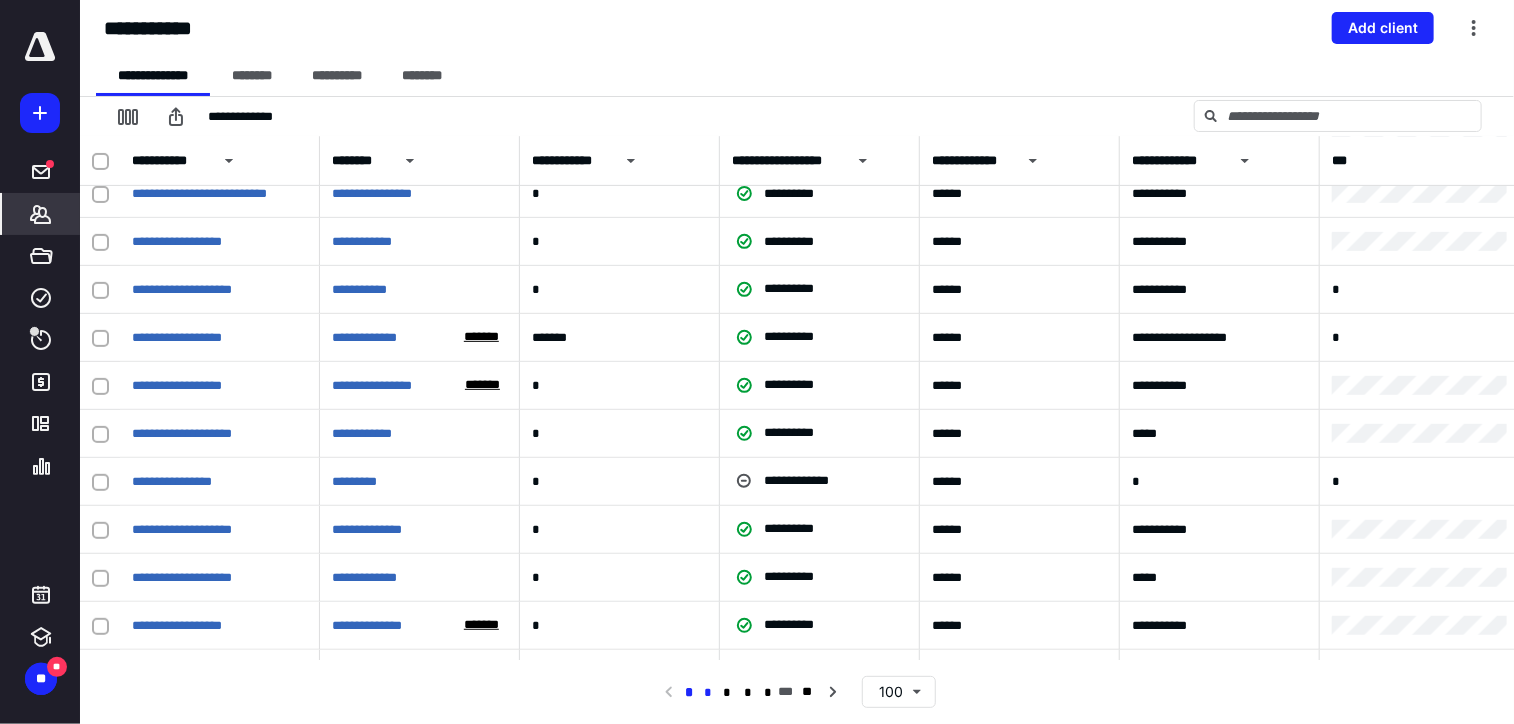 click on "*" at bounding box center (708, 693) 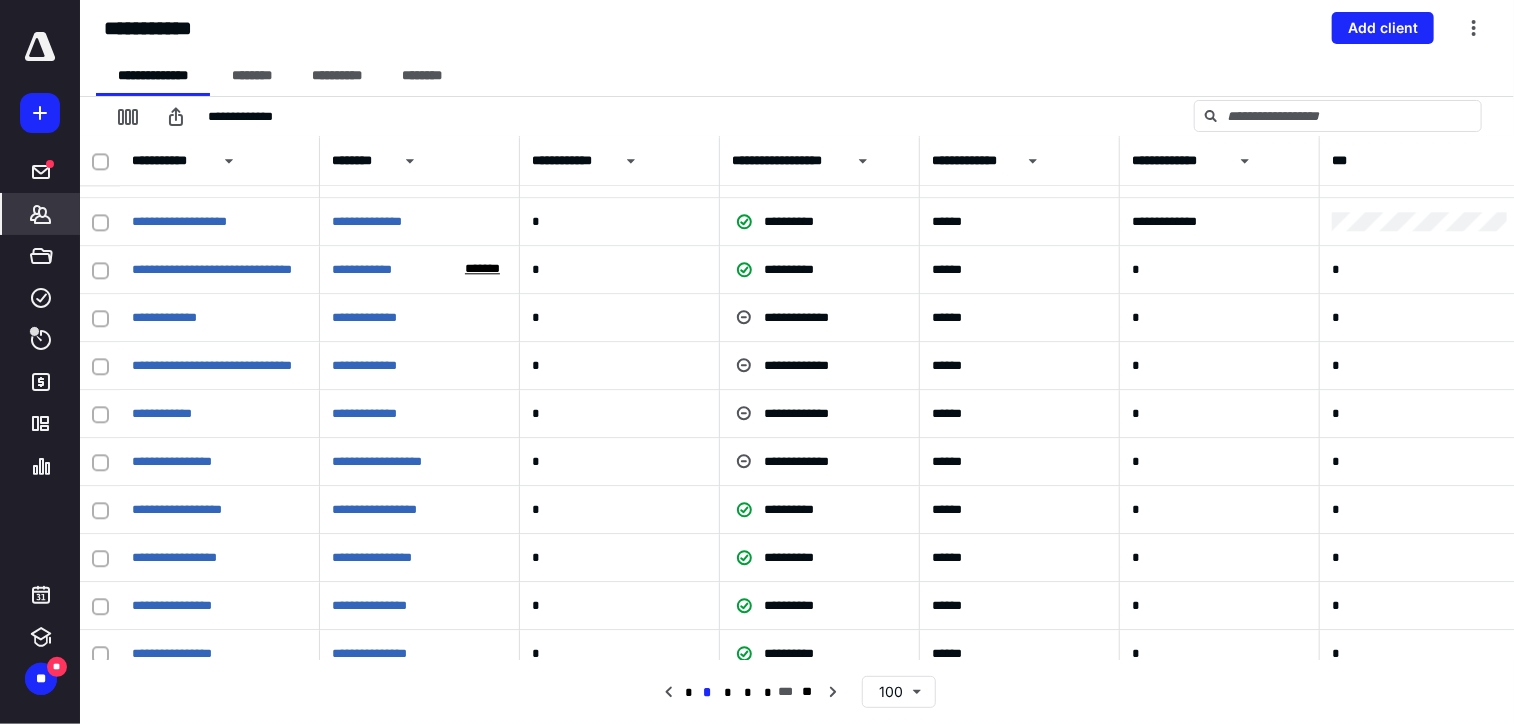 scroll, scrollTop: 2500, scrollLeft: 0, axis: vertical 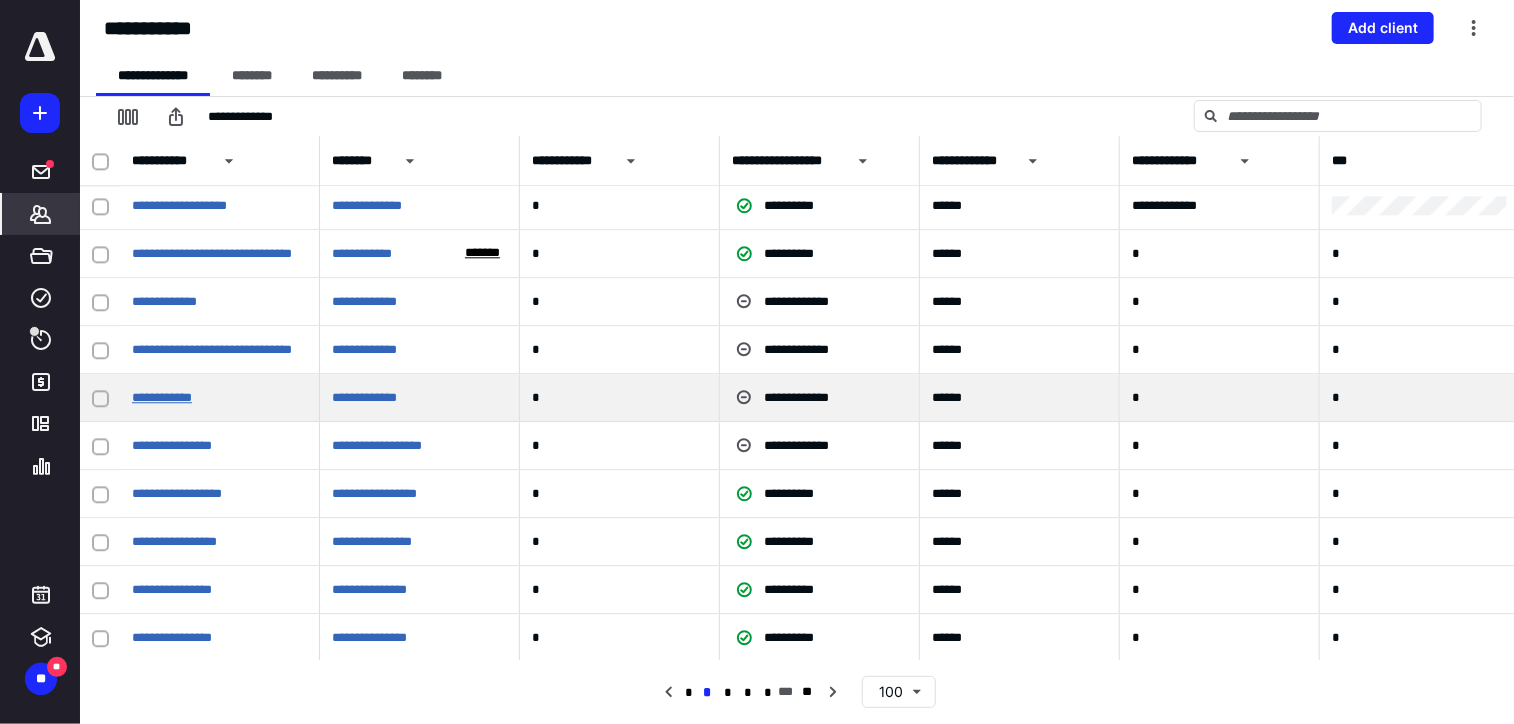 click on "**********" at bounding box center [162, 397] 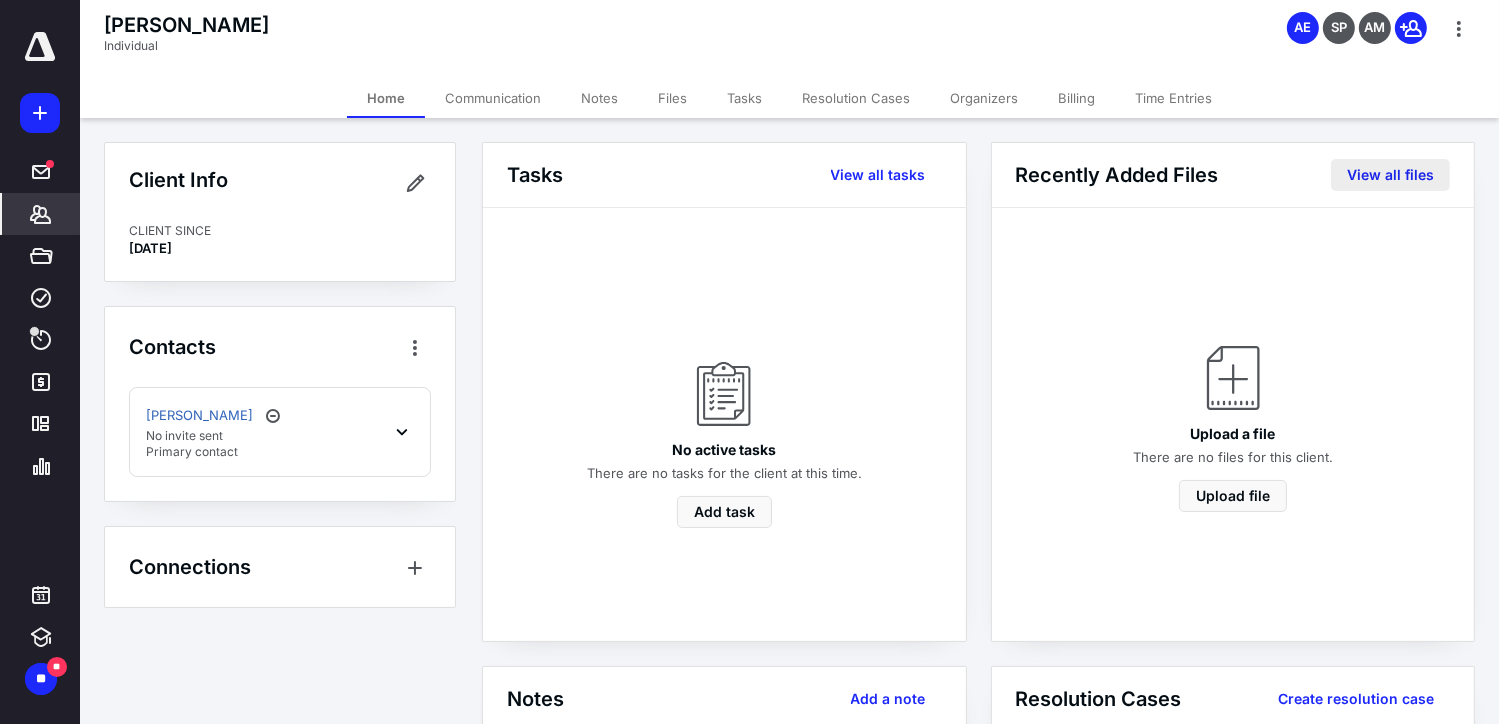 click on "View all files" at bounding box center (1390, 175) 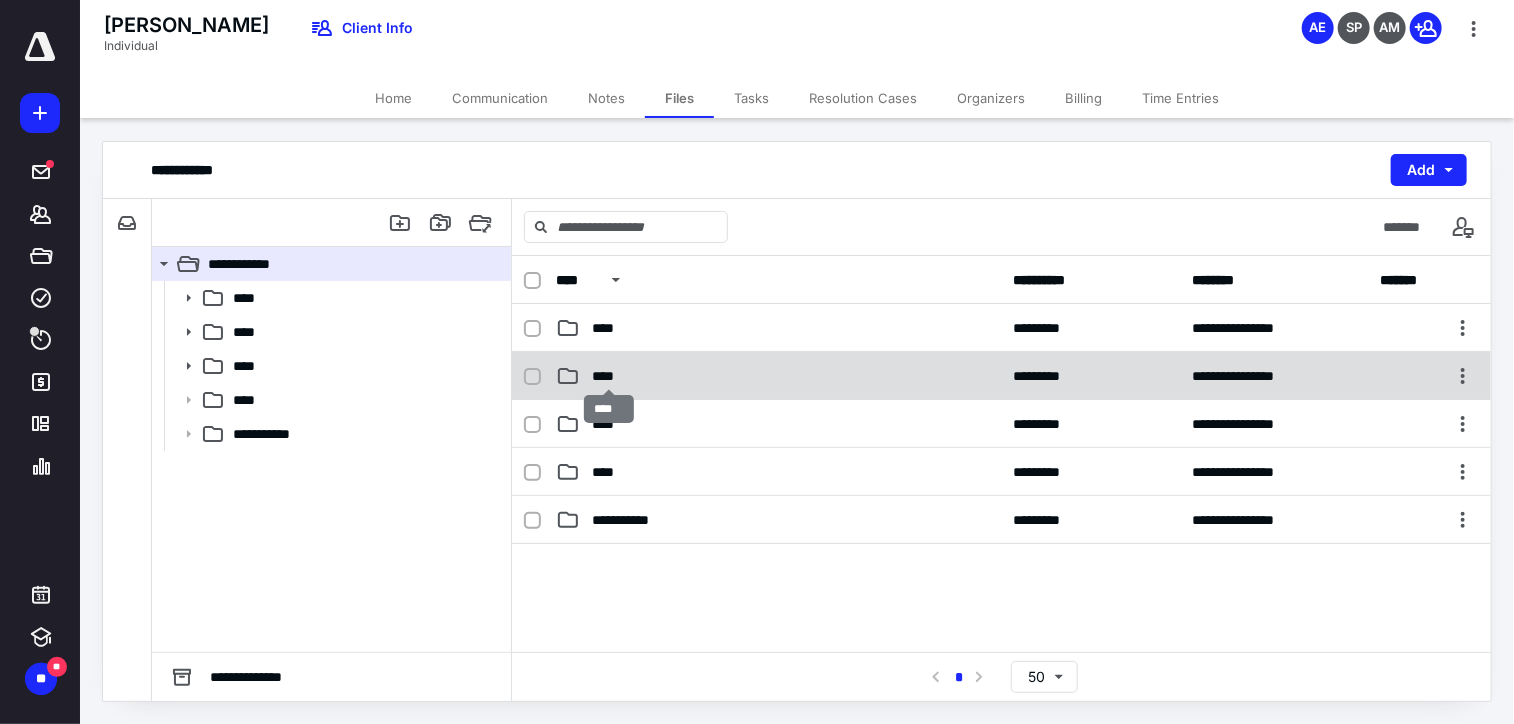 click on "****" at bounding box center (609, 376) 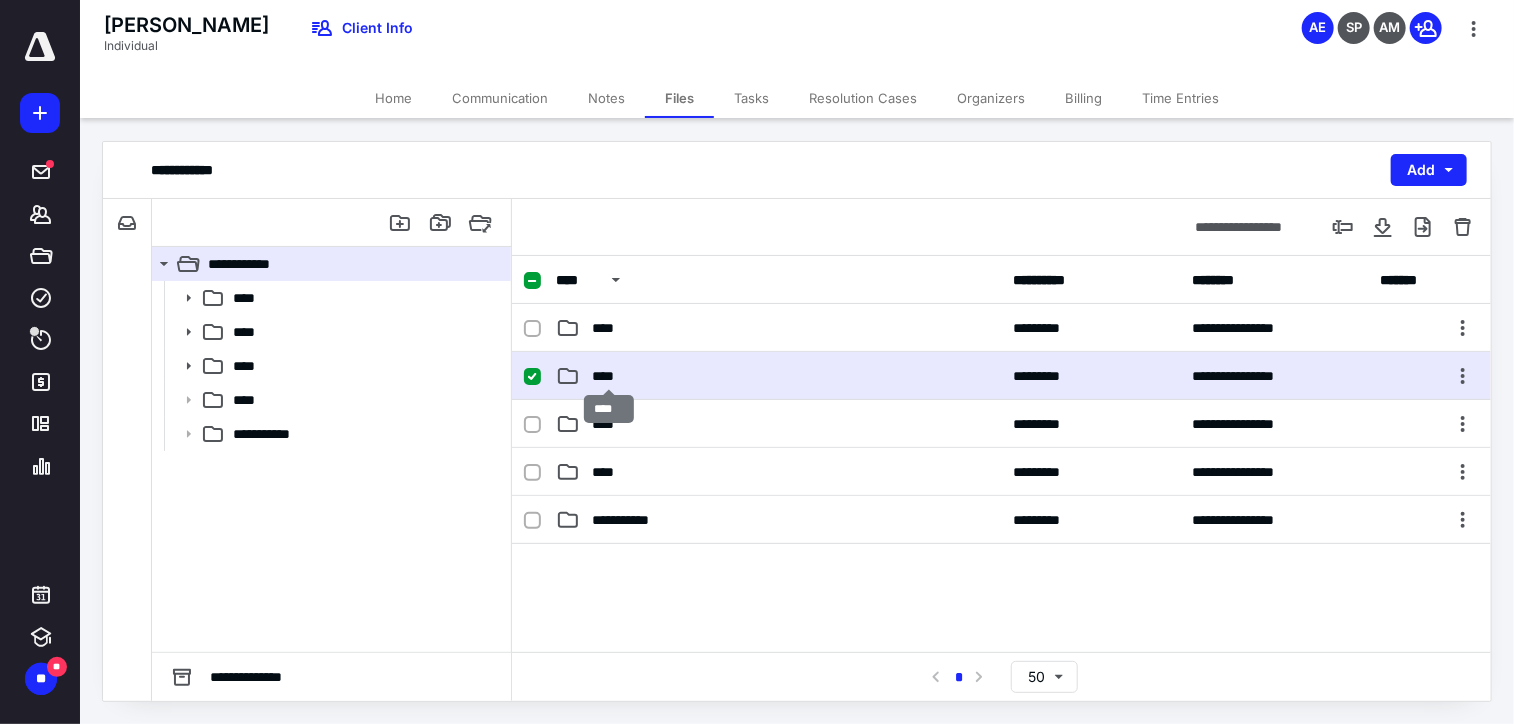 click on "****" at bounding box center [609, 376] 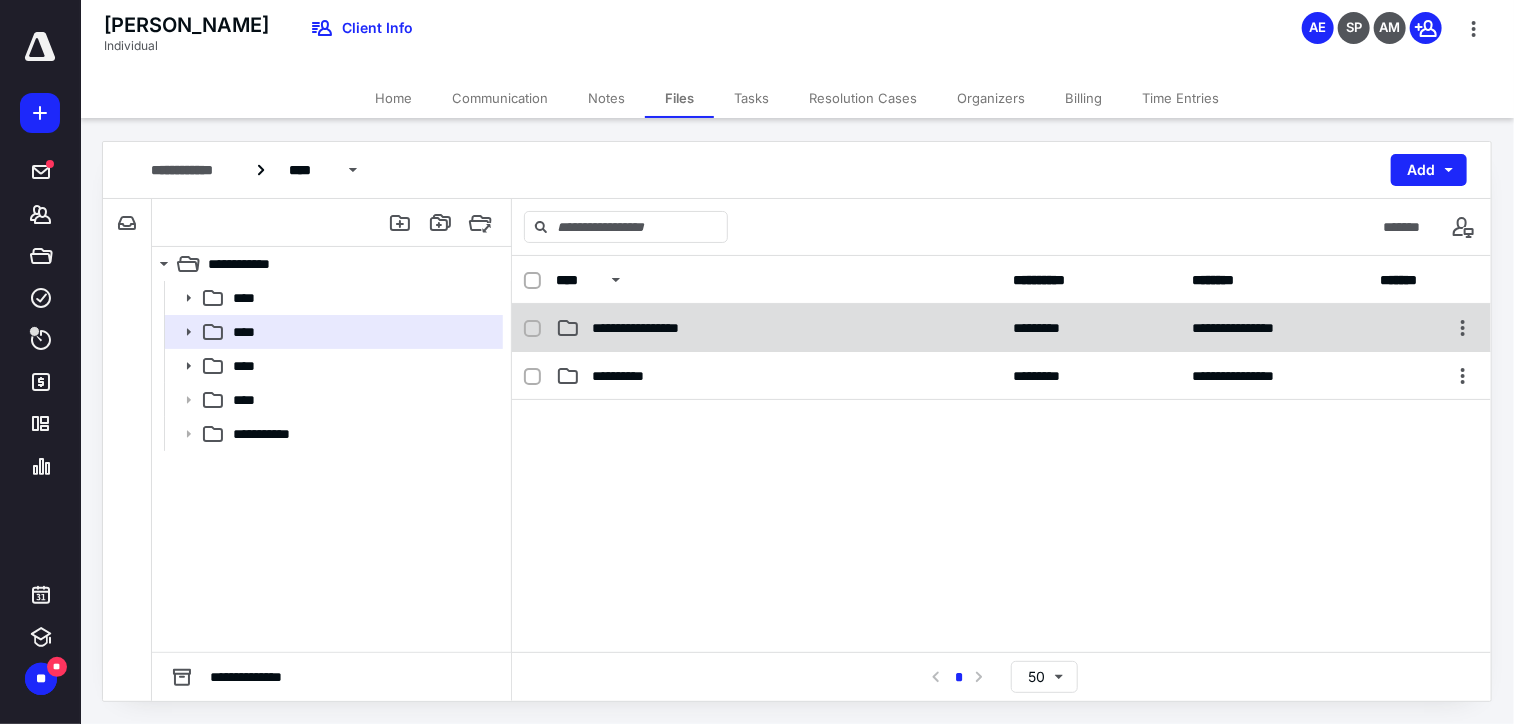 click on "**********" at bounding box center (779, 328) 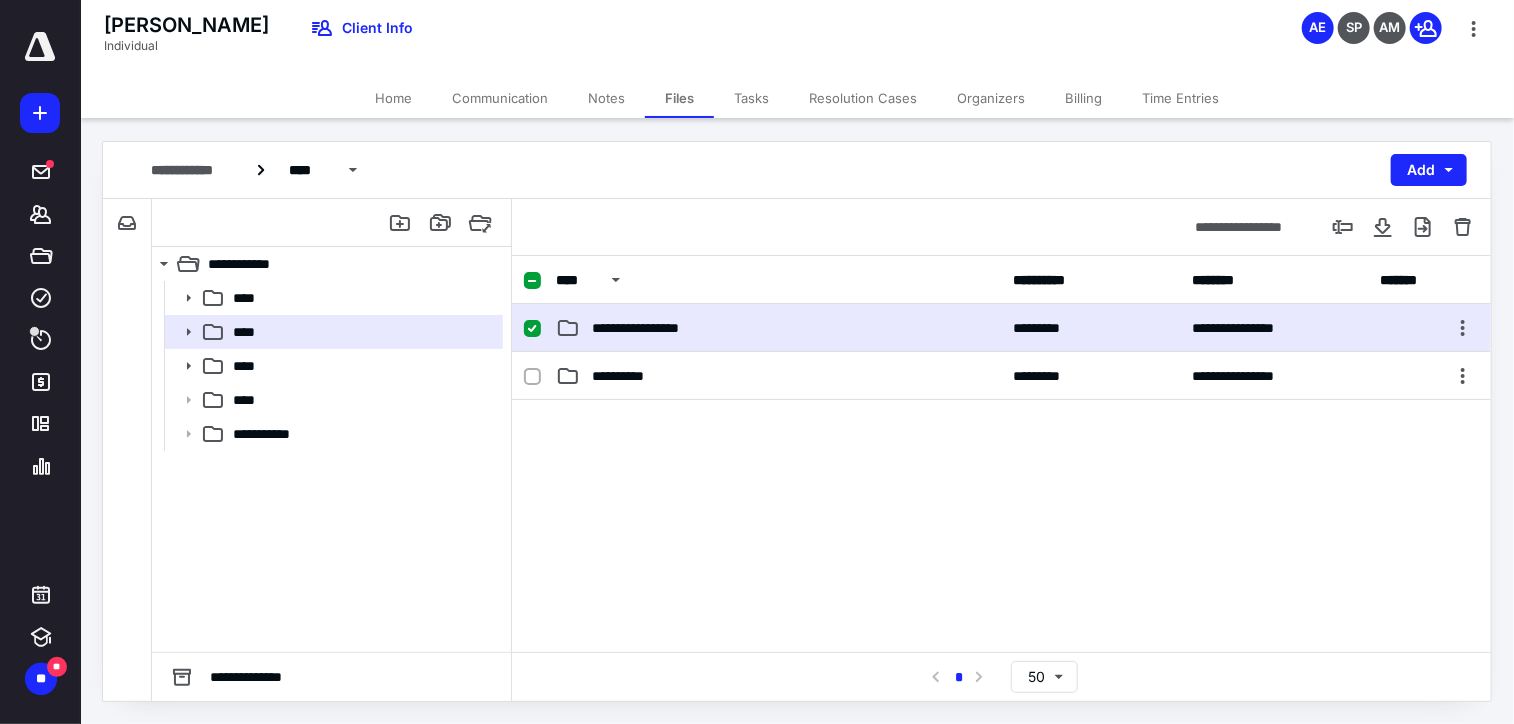 click on "**********" at bounding box center [658, 328] 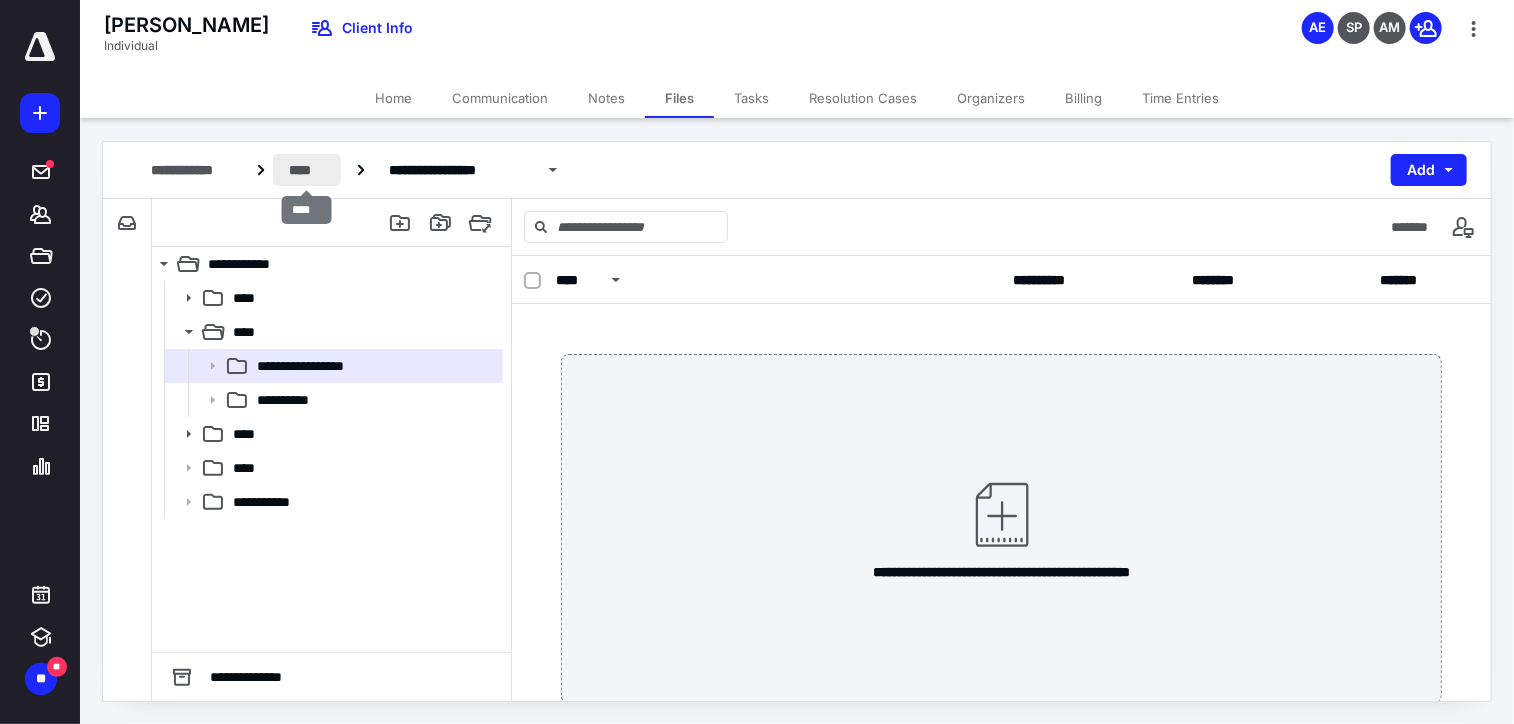 click on "****" at bounding box center [307, 170] 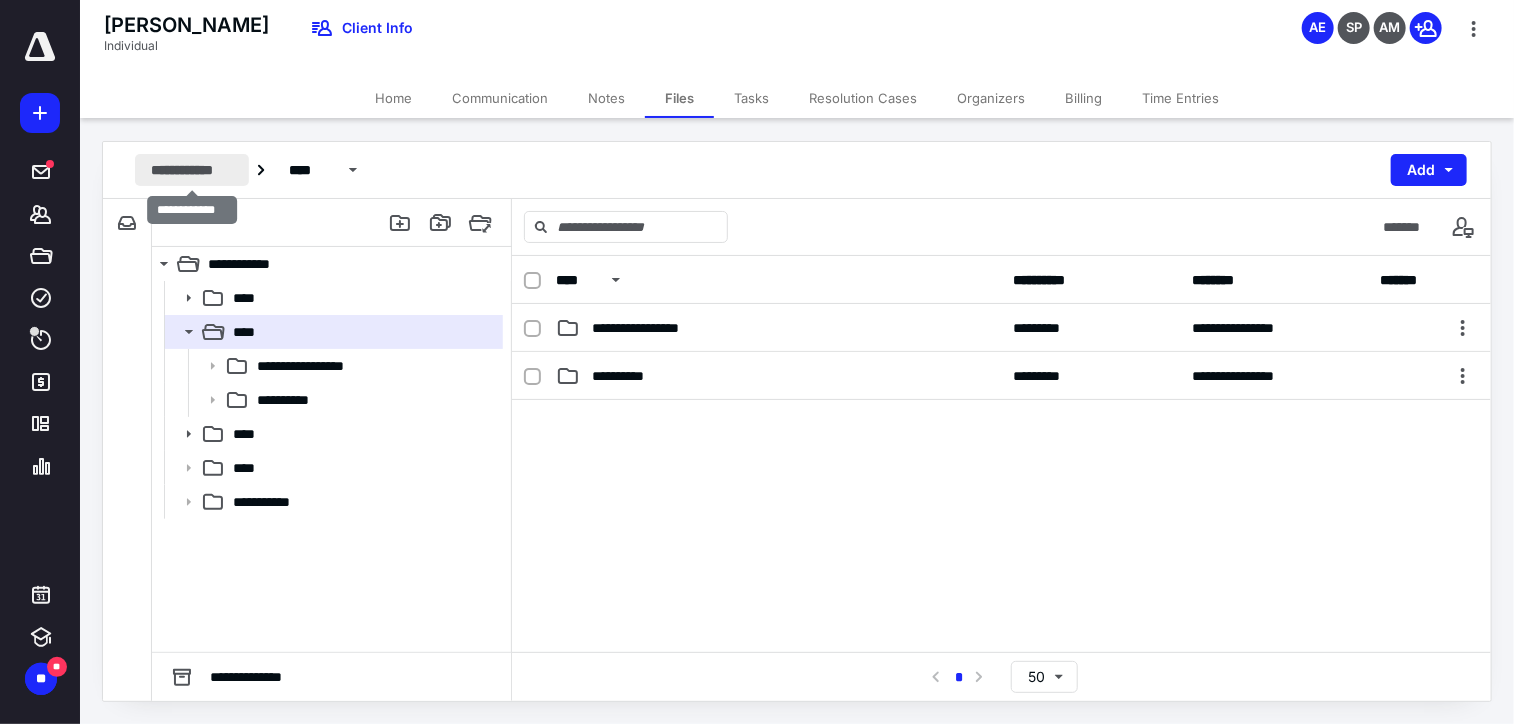 click on "**********" at bounding box center [192, 170] 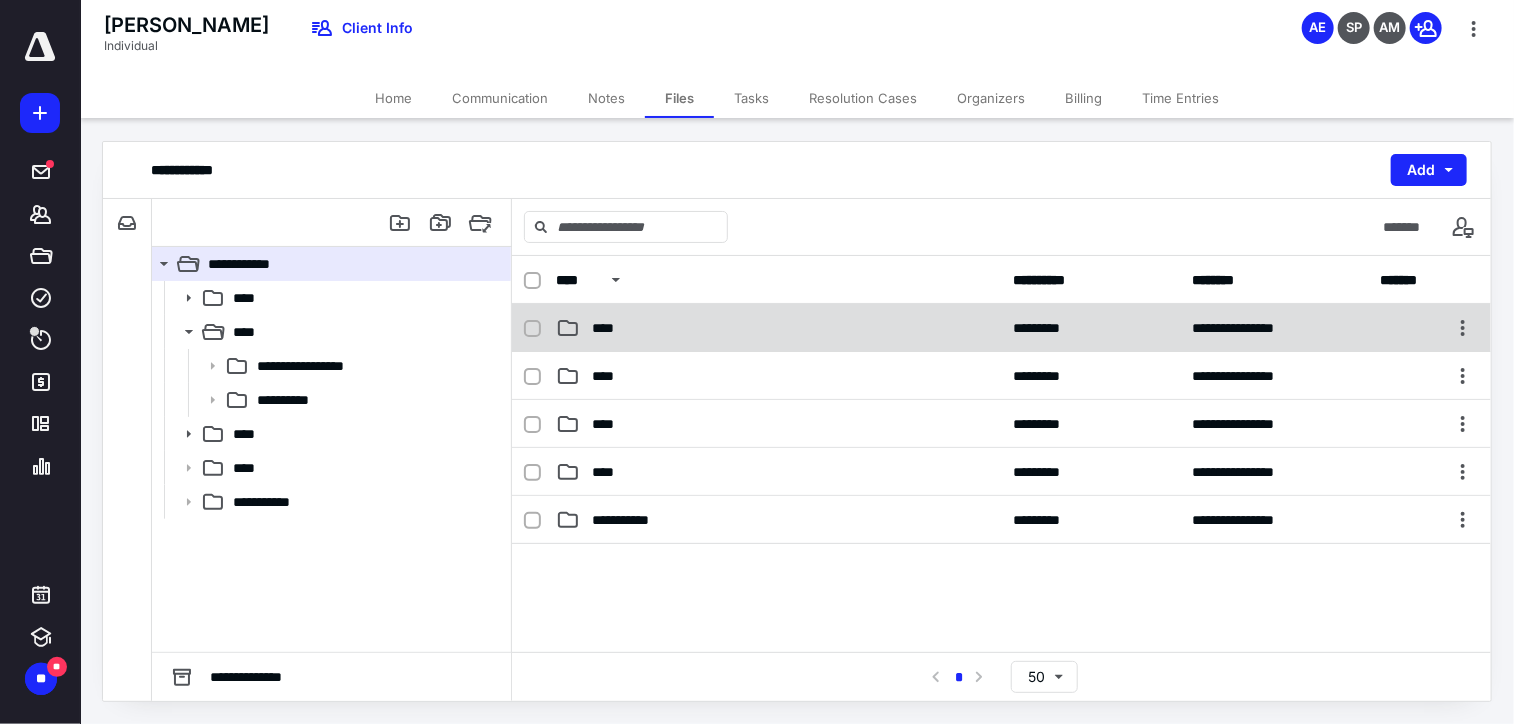 click on "****" at bounding box center [609, 328] 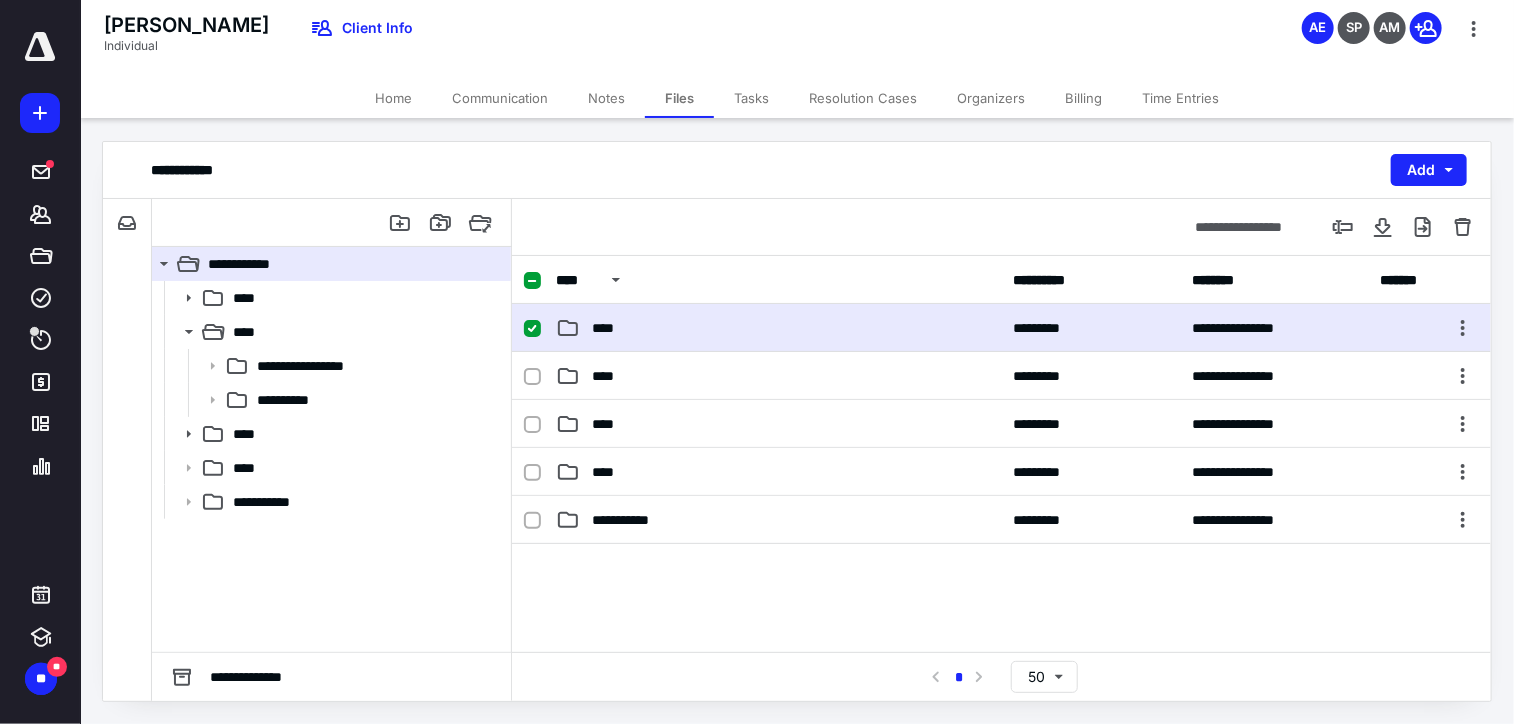 click on "****" at bounding box center [609, 328] 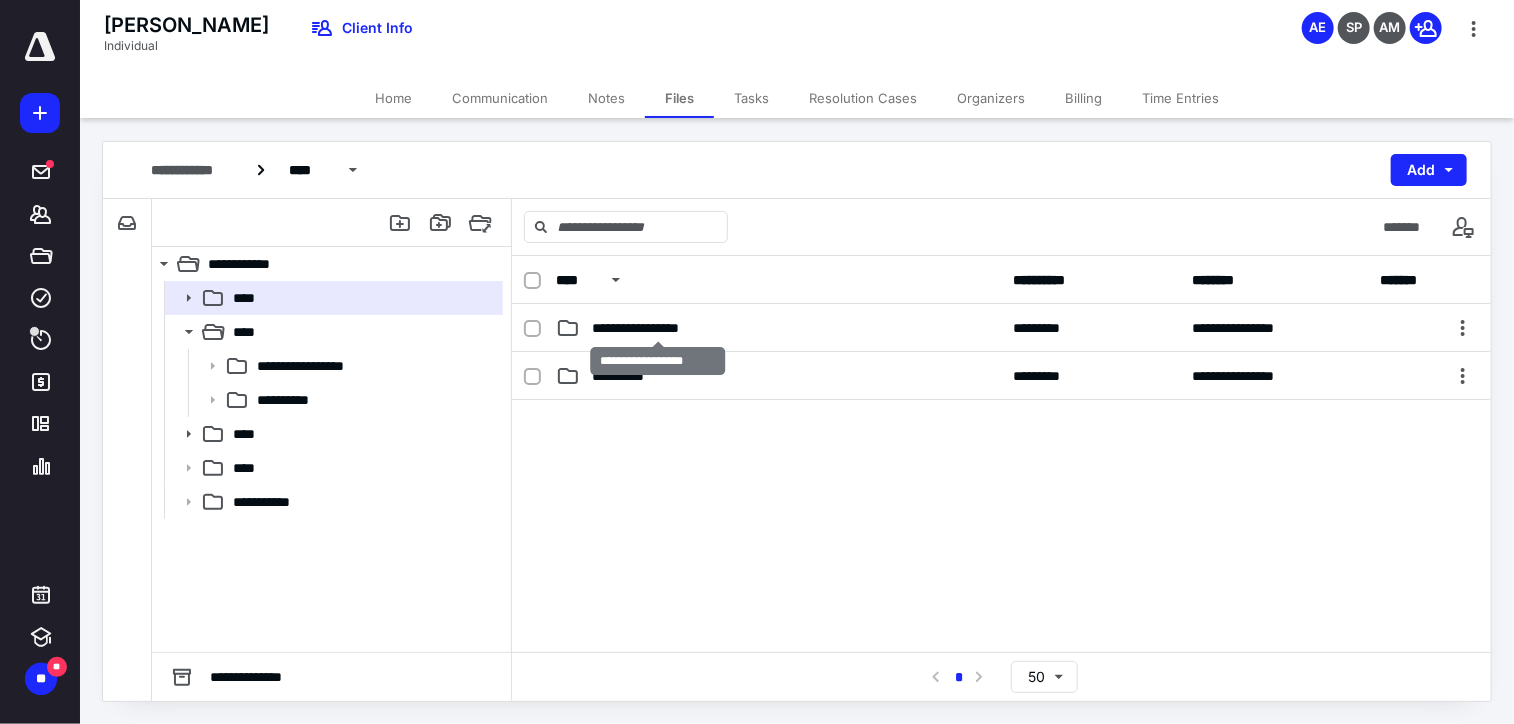 click on "**********" at bounding box center (658, 328) 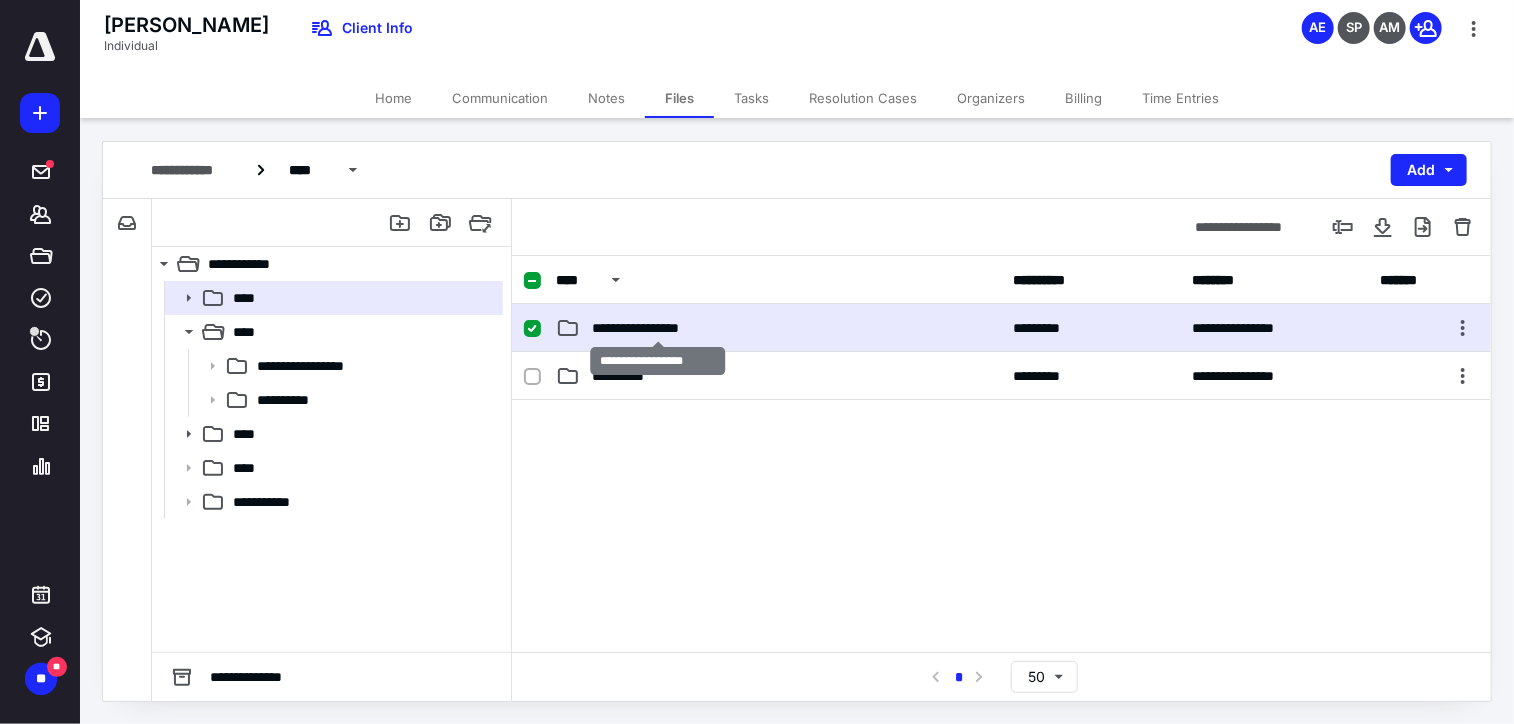 click on "**********" at bounding box center (658, 328) 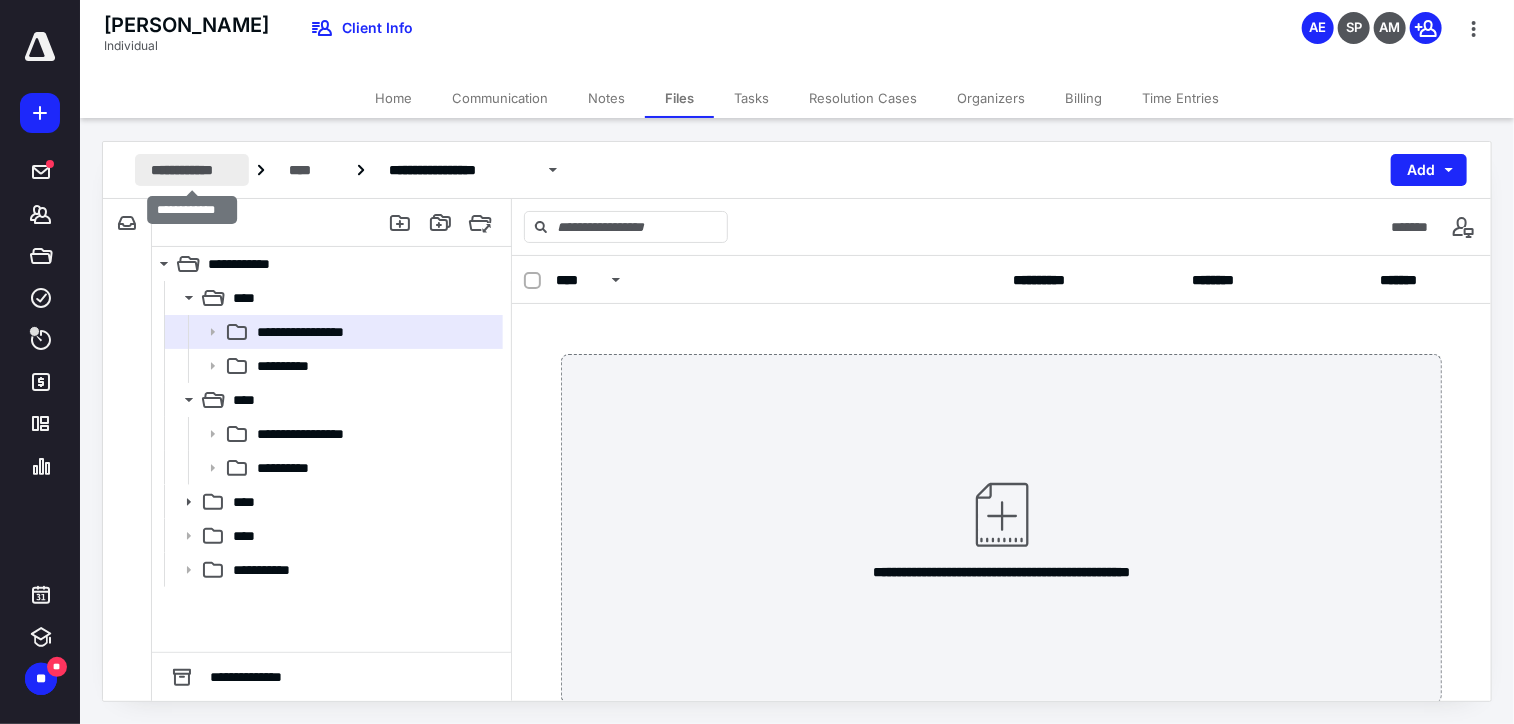 click on "**********" at bounding box center [192, 170] 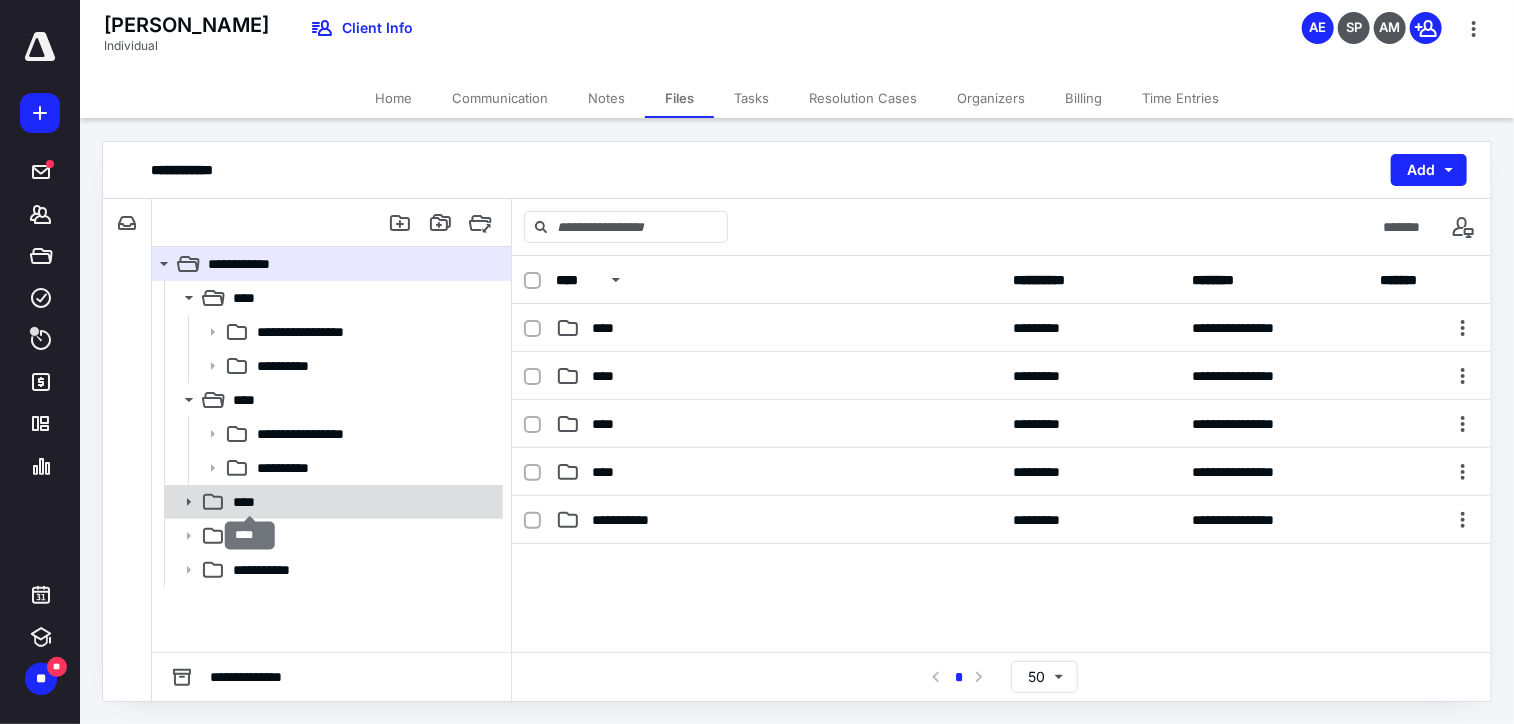 click on "****" at bounding box center (250, 502) 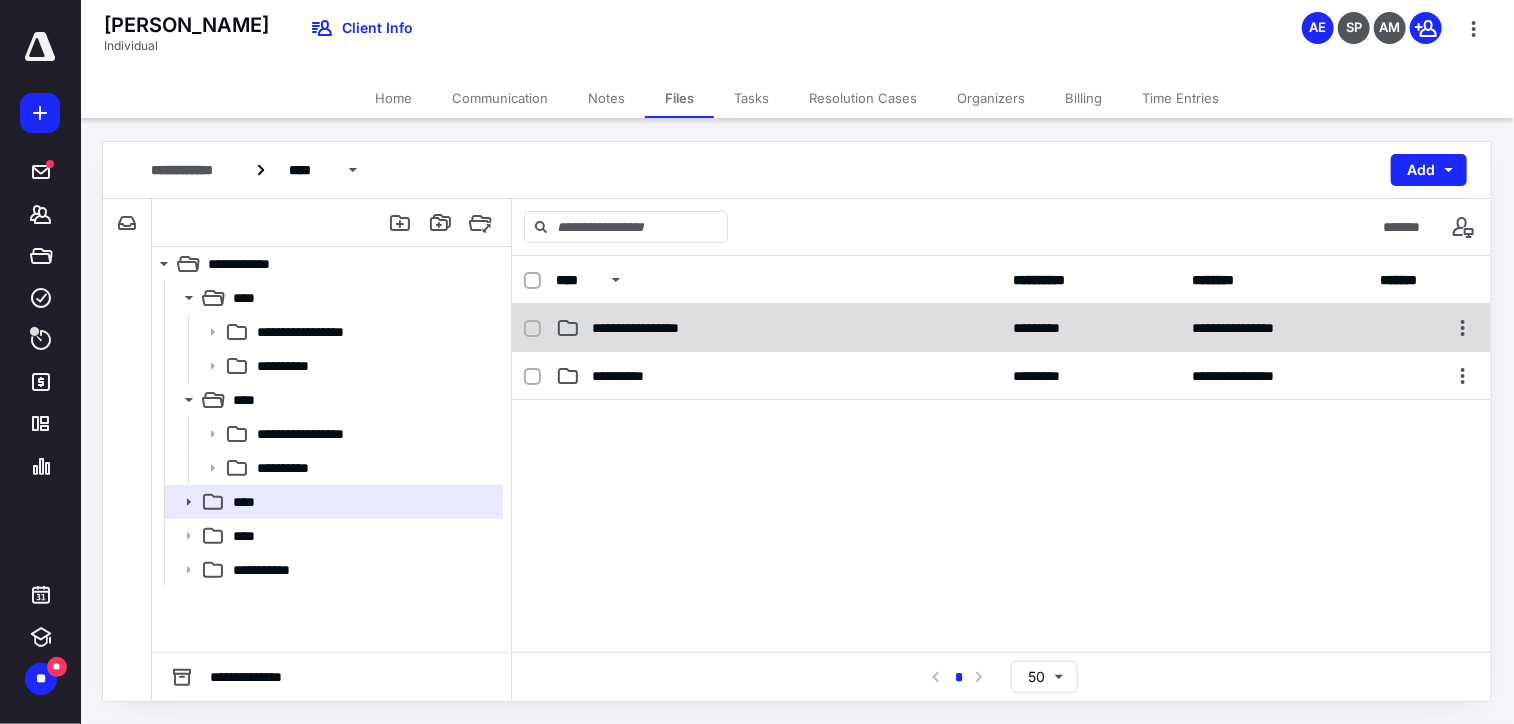 click on "**********" at bounding box center [779, 328] 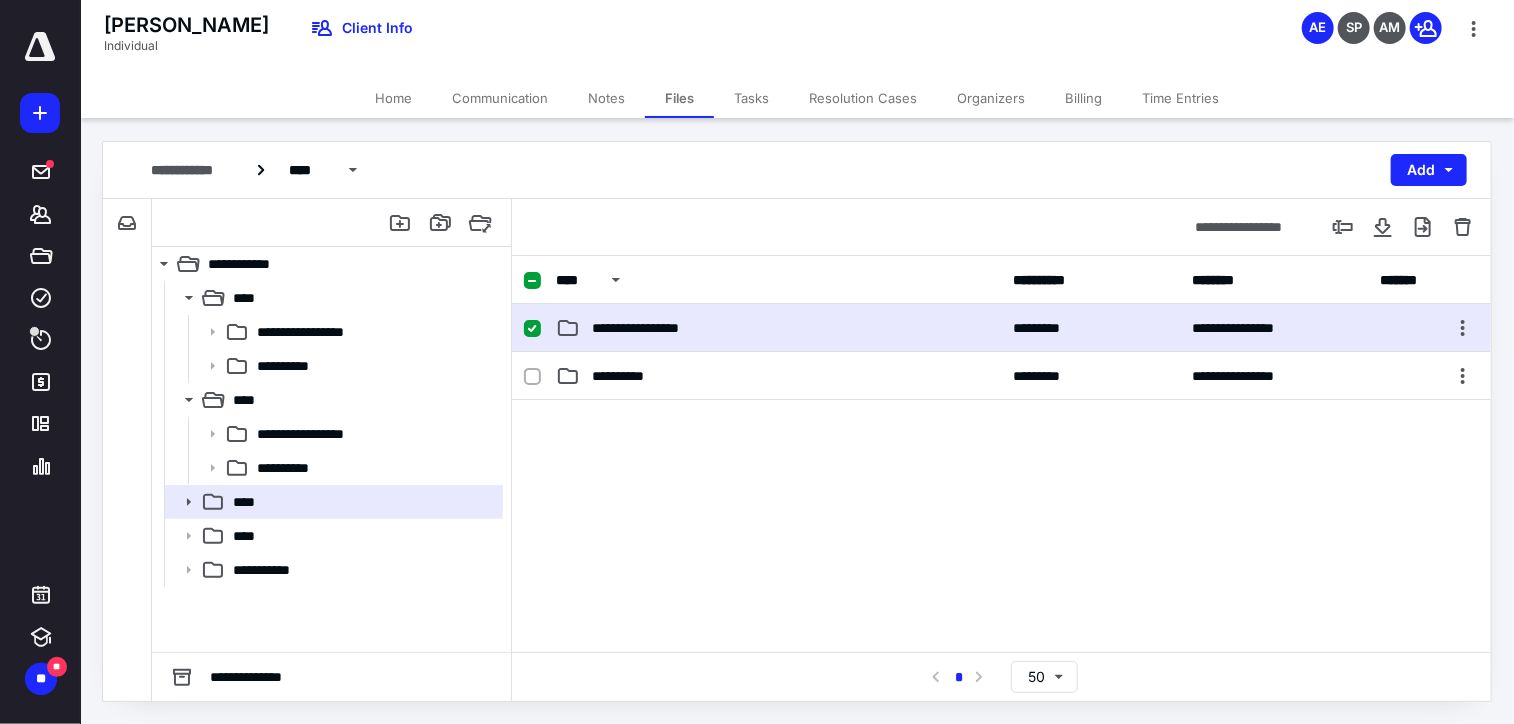 click on "**********" at bounding box center [779, 328] 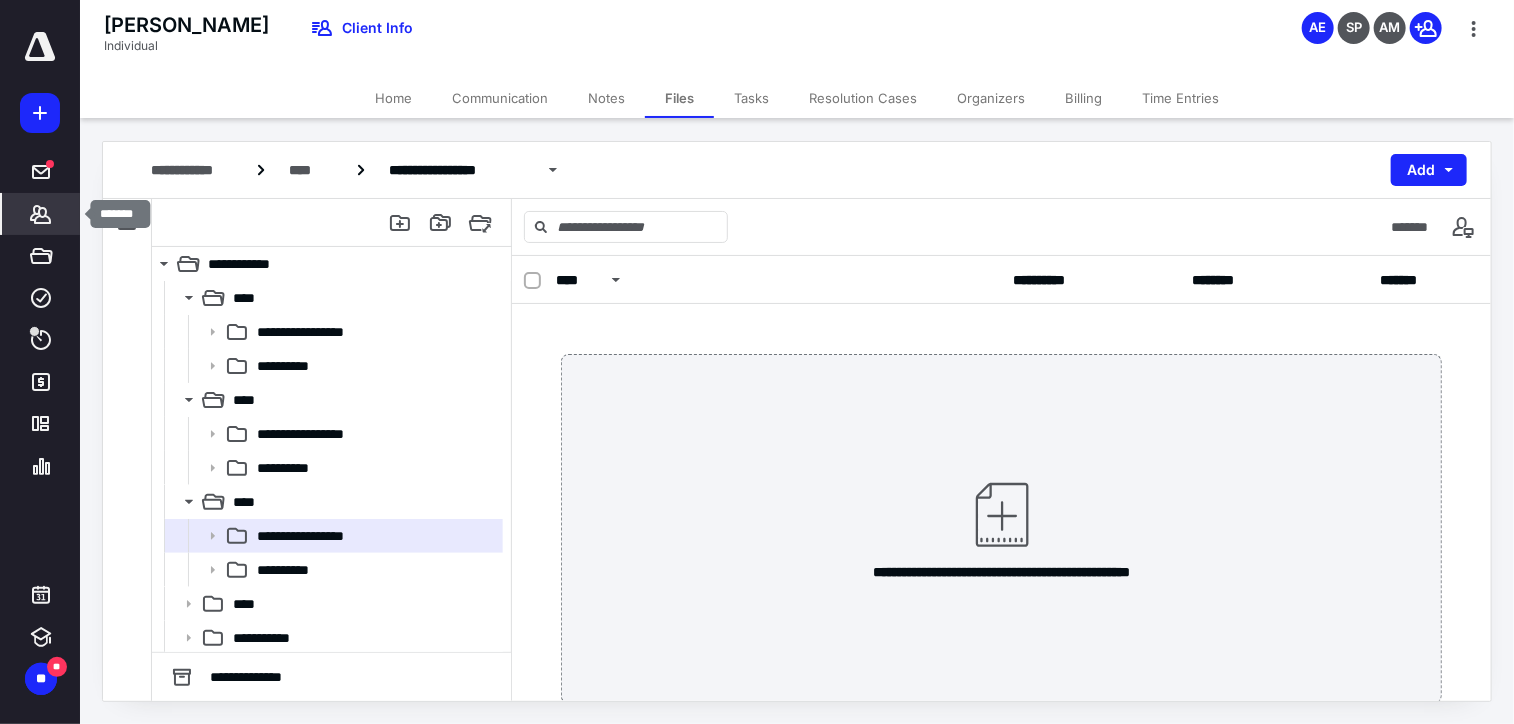 click 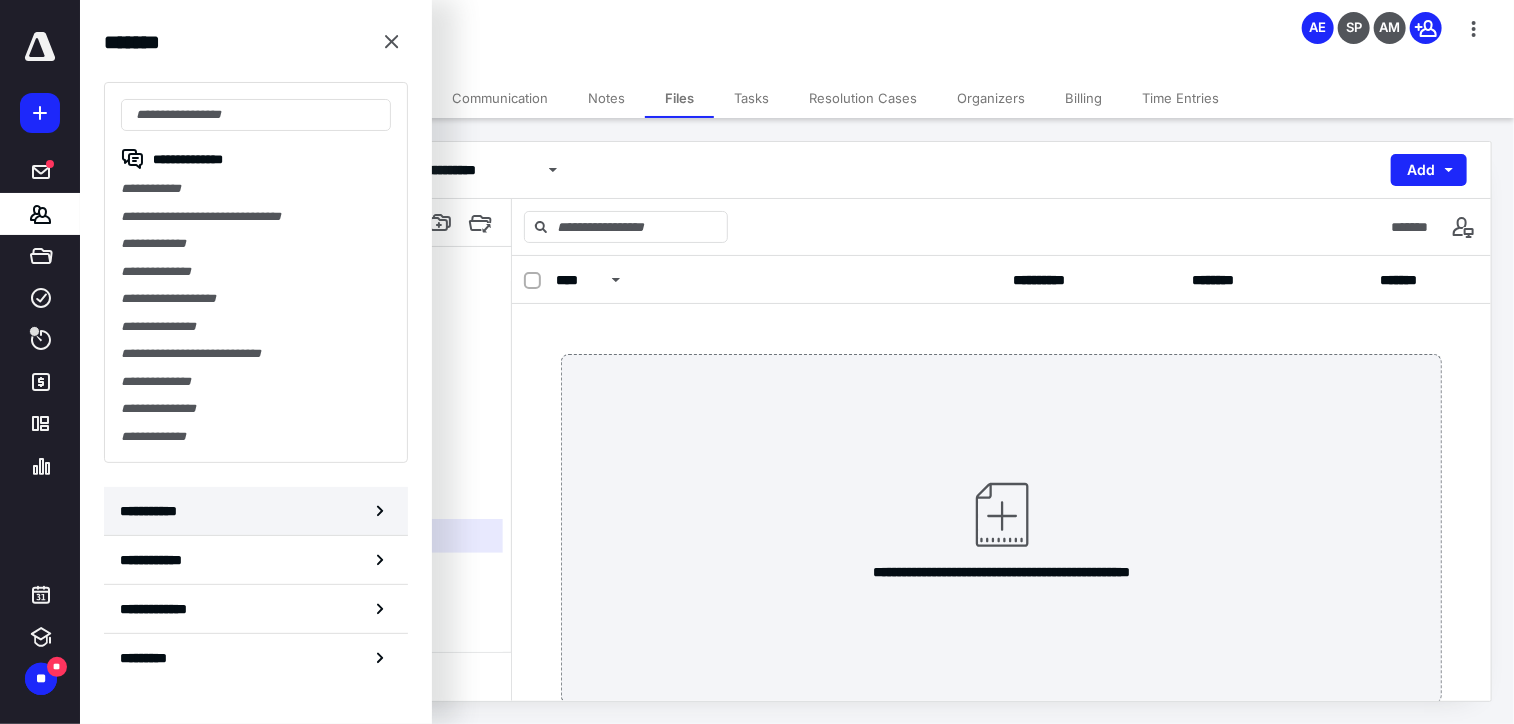 click on "**********" at bounding box center (153, 511) 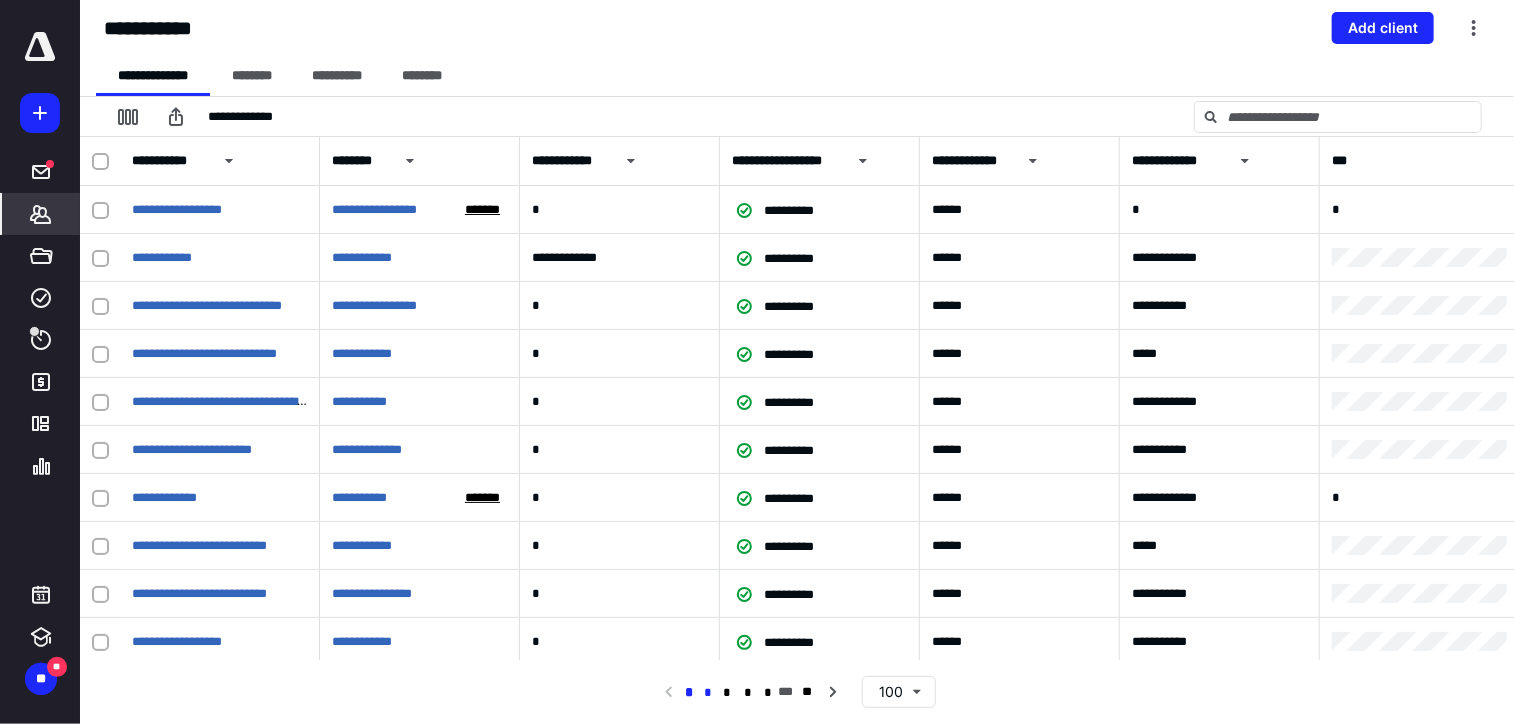 click on "*" at bounding box center (708, 693) 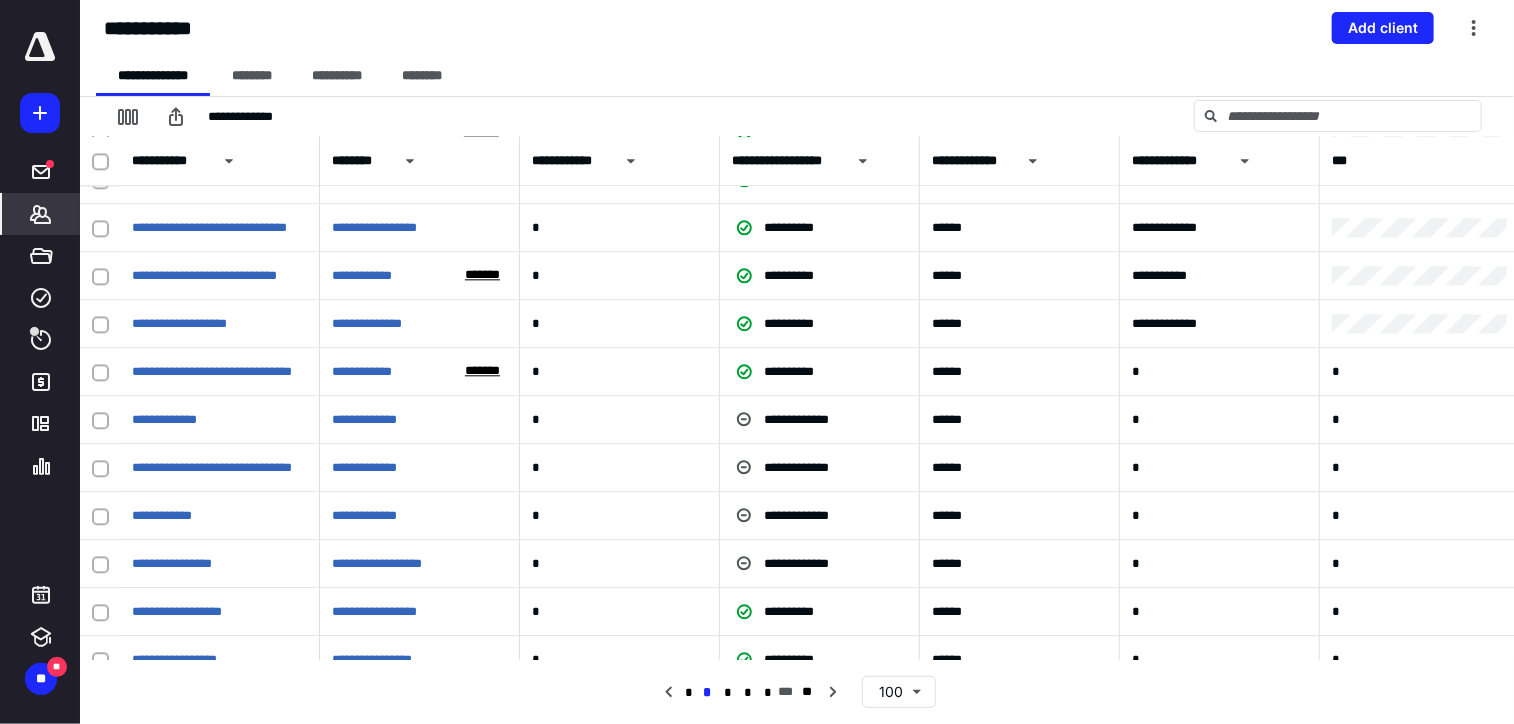 scroll, scrollTop: 2400, scrollLeft: 0, axis: vertical 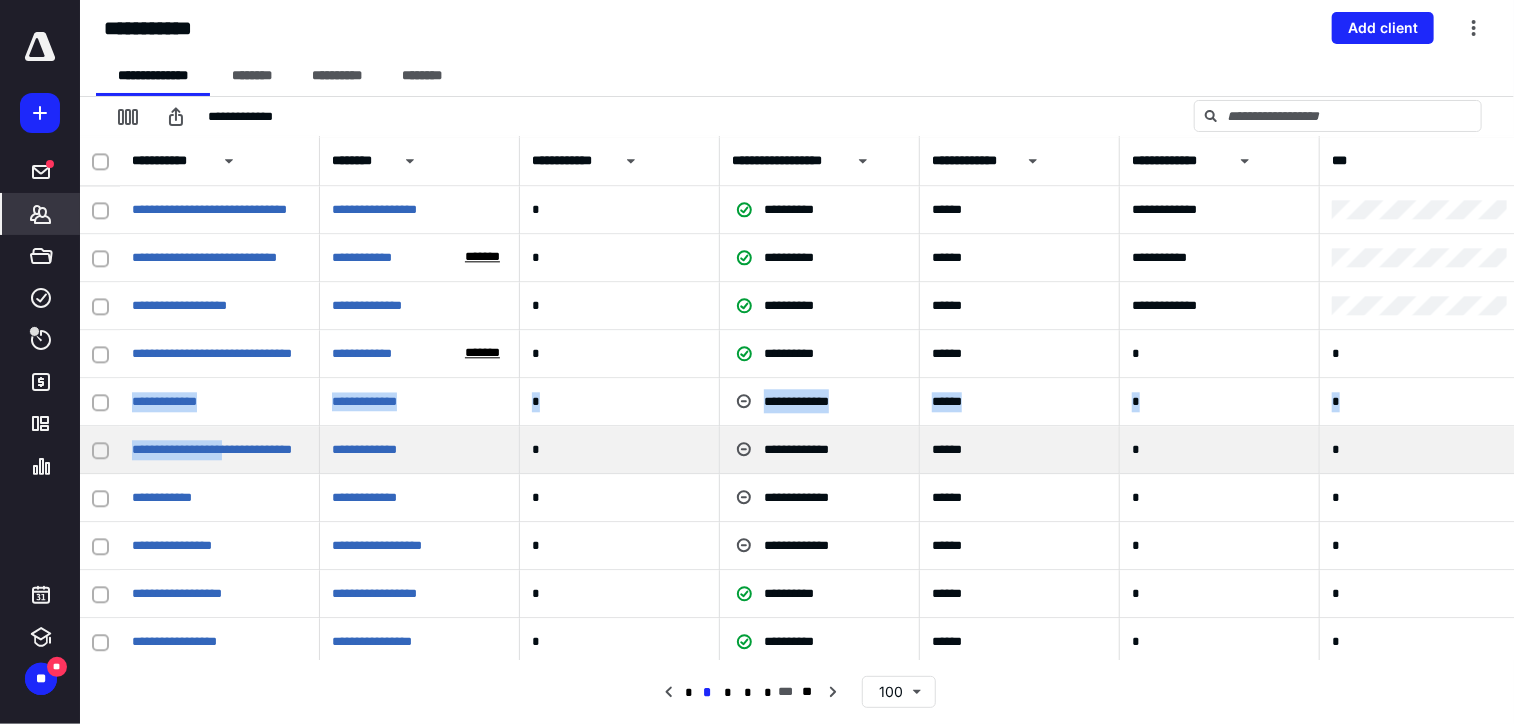 drag, startPoint x: 125, startPoint y: 401, endPoint x: 267, endPoint y: 434, distance: 145.78409 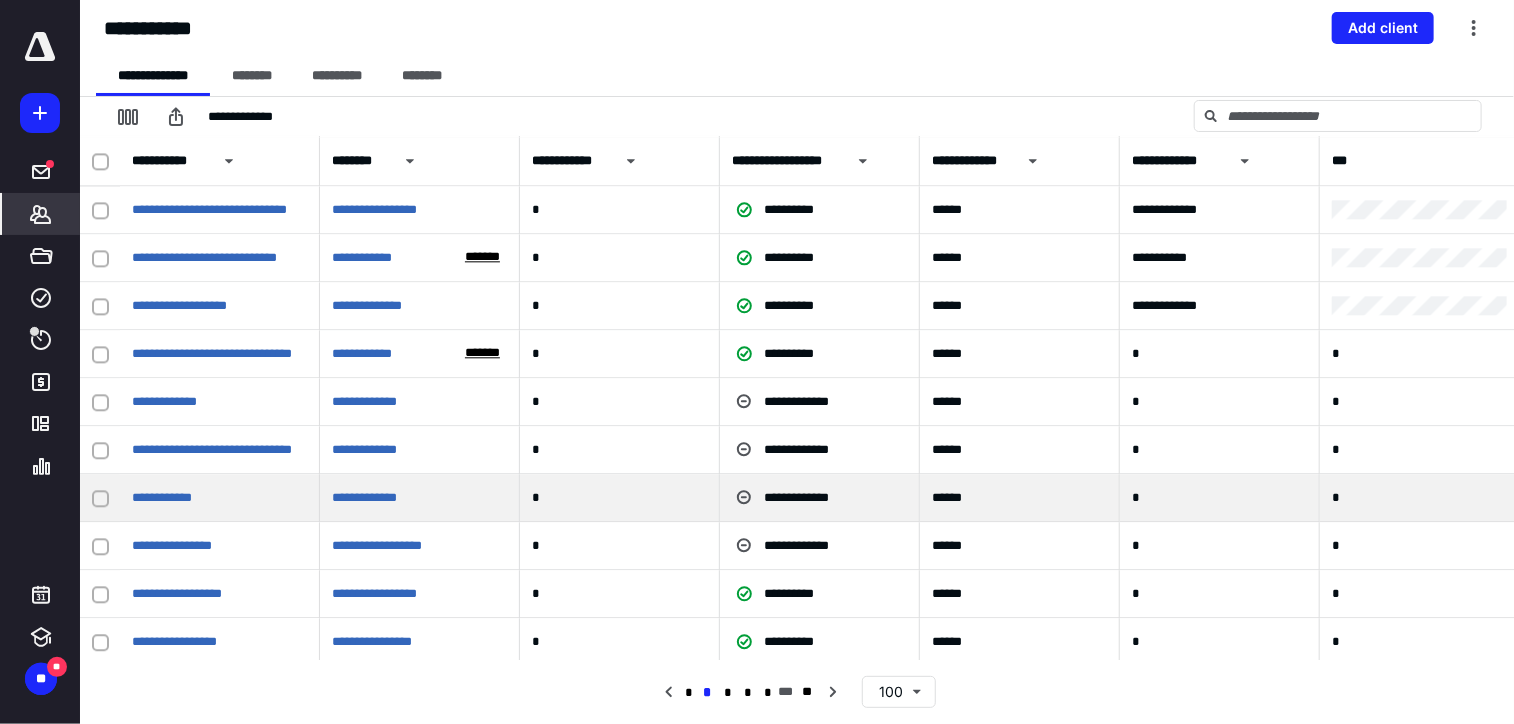 drag, startPoint x: 267, startPoint y: 434, endPoint x: 297, endPoint y: 509, distance: 80.77747 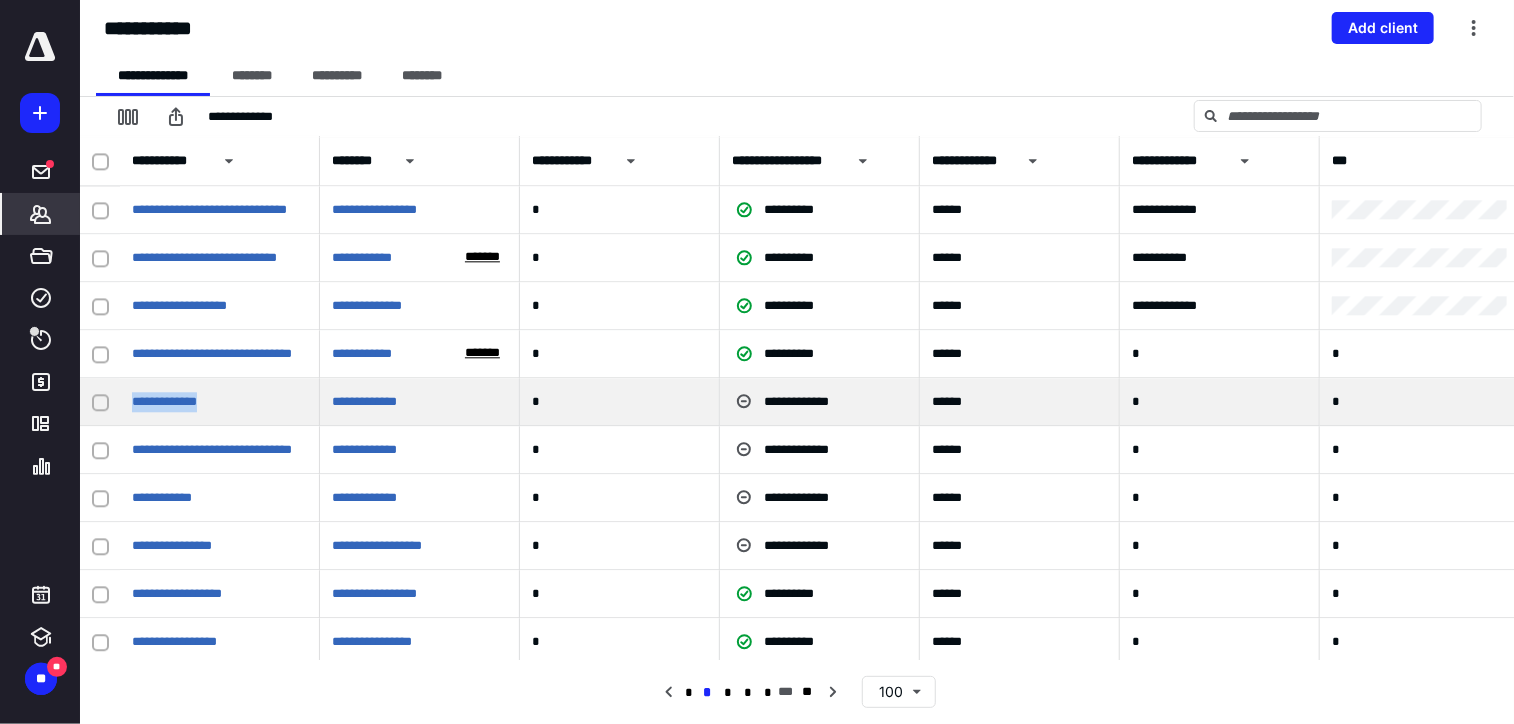 drag, startPoint x: 131, startPoint y: 405, endPoint x: 235, endPoint y: 413, distance: 104.307236 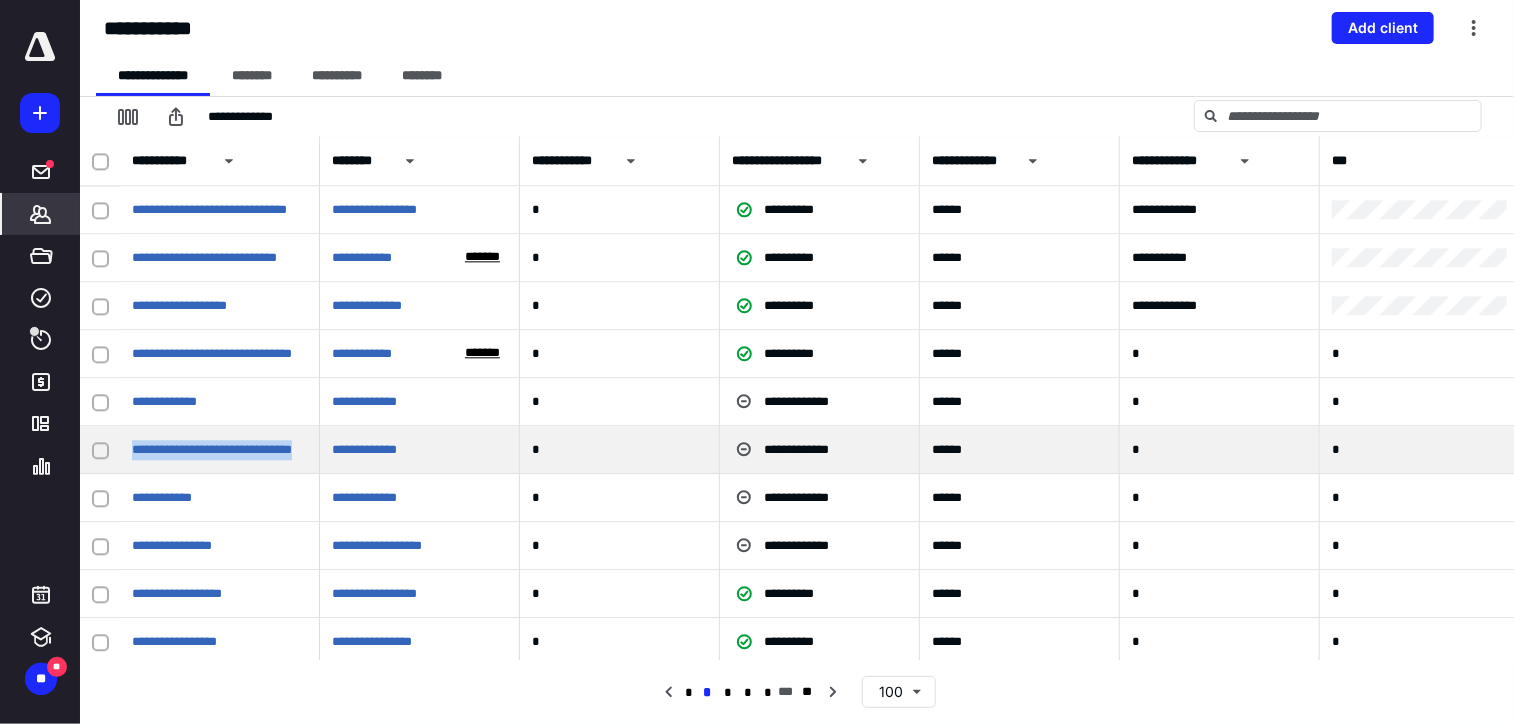 drag, startPoint x: 125, startPoint y: 445, endPoint x: 326, endPoint y: 451, distance: 201.08954 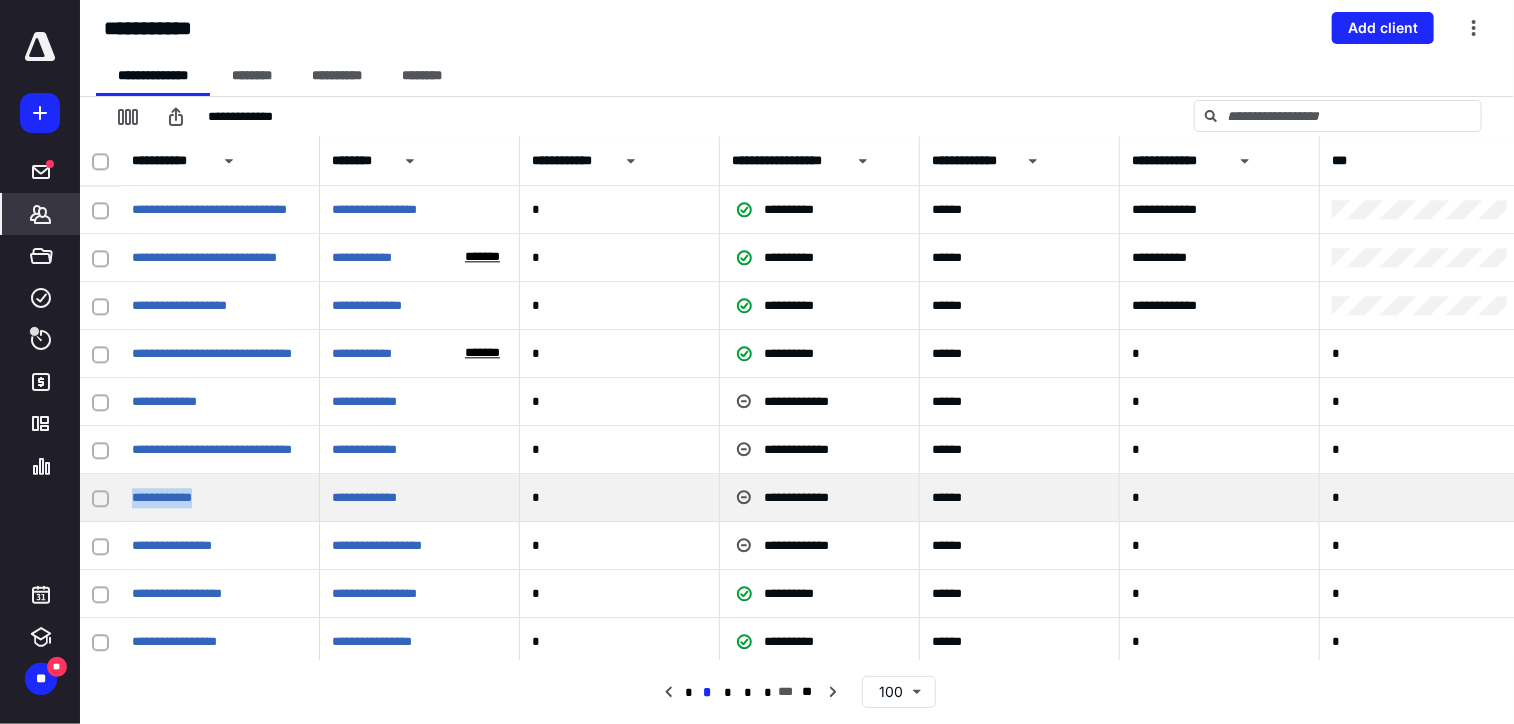 drag, startPoint x: 128, startPoint y: 499, endPoint x: 224, endPoint y: 513, distance: 97.015465 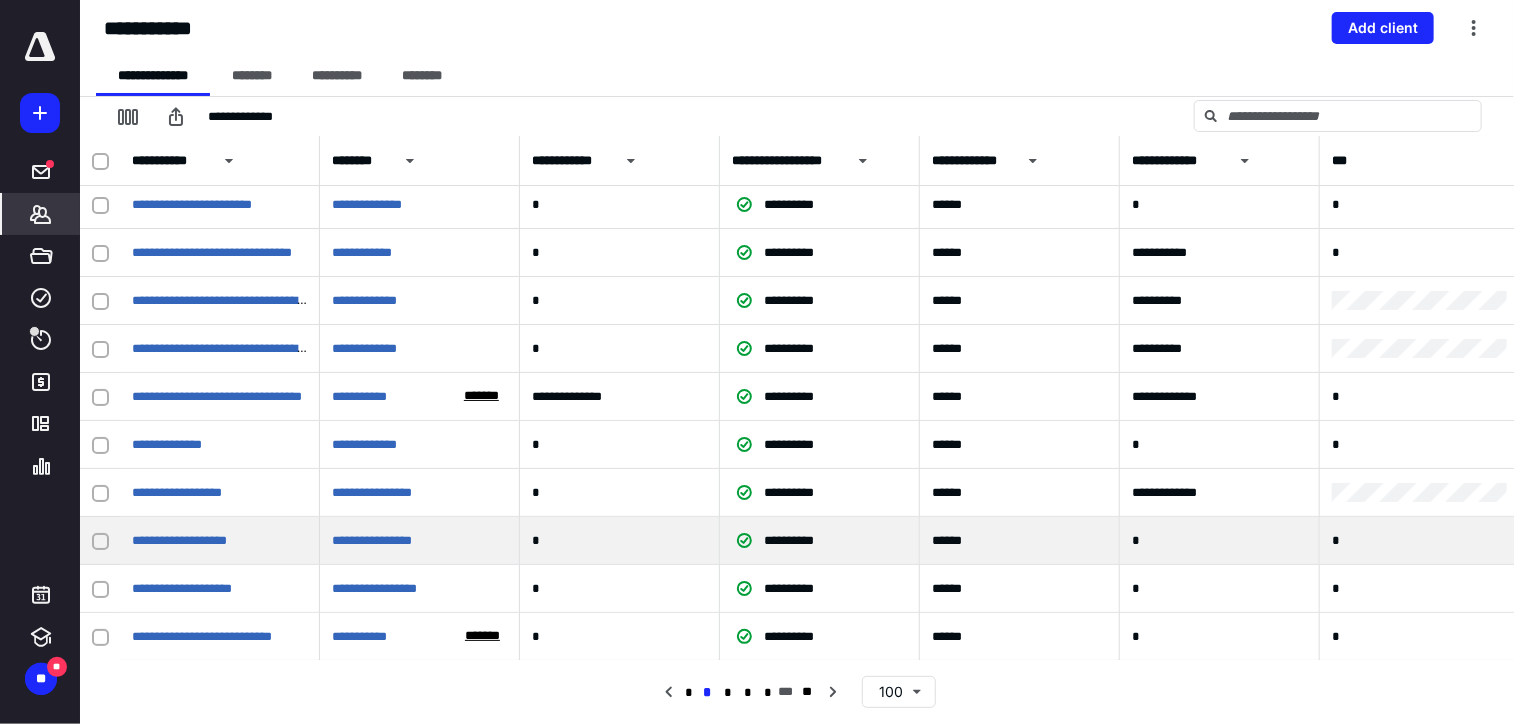 scroll, scrollTop: 3800, scrollLeft: 0, axis: vertical 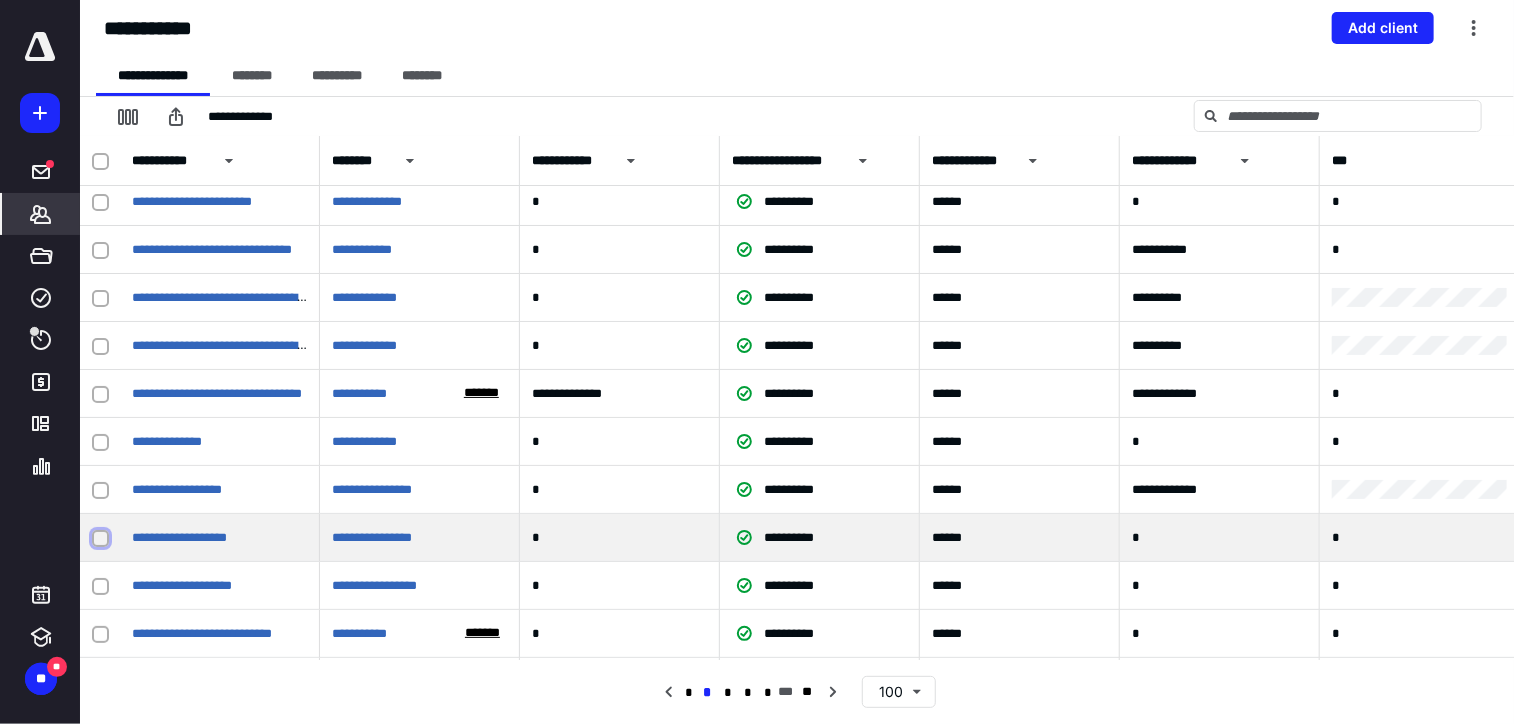 click at bounding box center [100, 538] 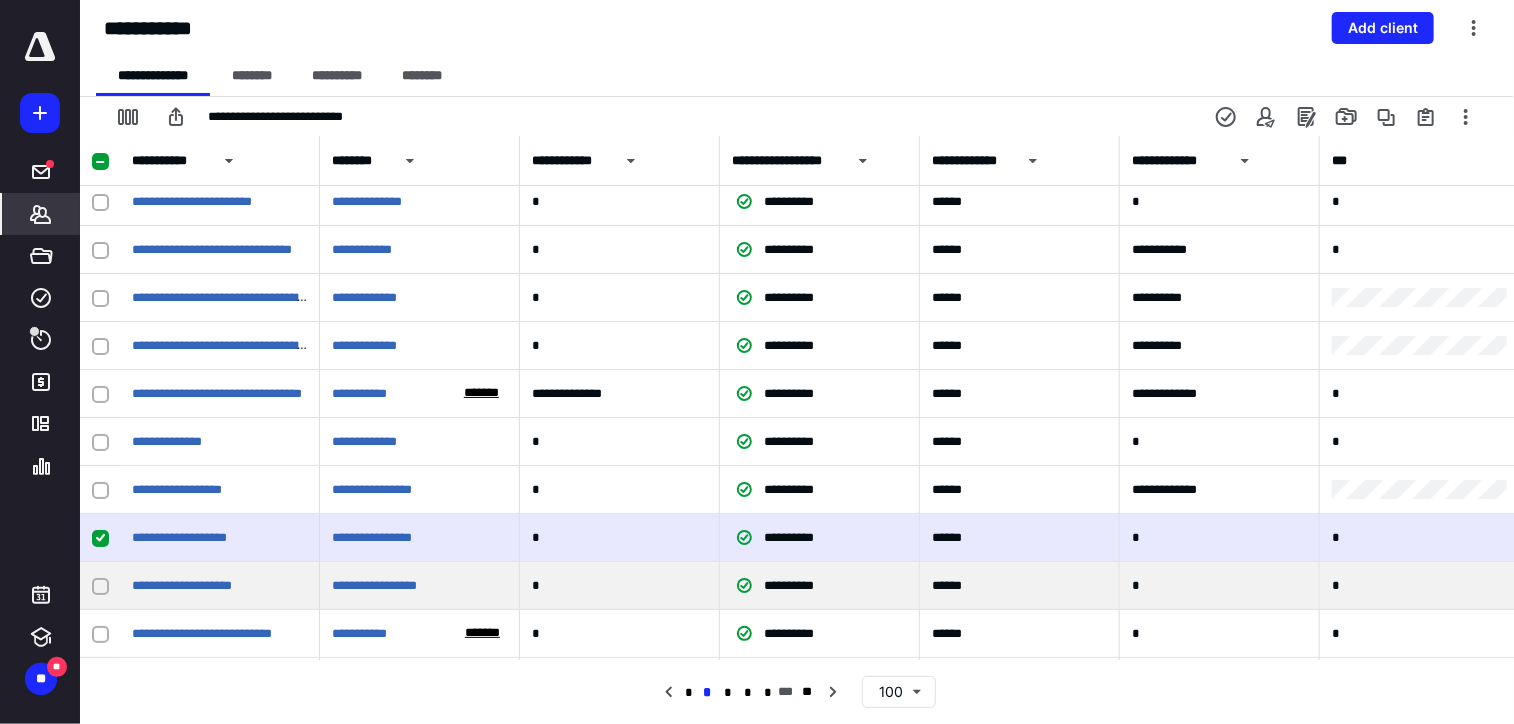 click at bounding box center [100, 586] 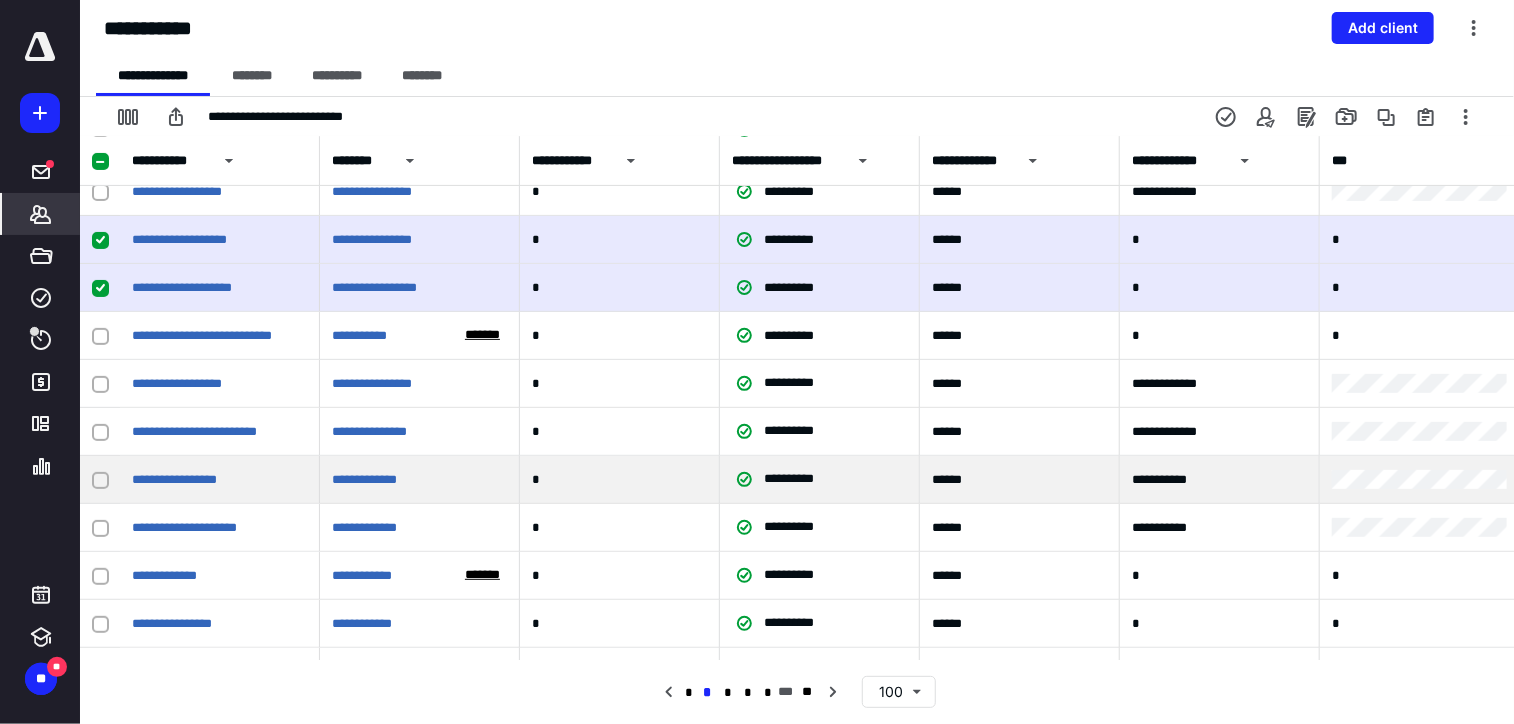 scroll, scrollTop: 4100, scrollLeft: 0, axis: vertical 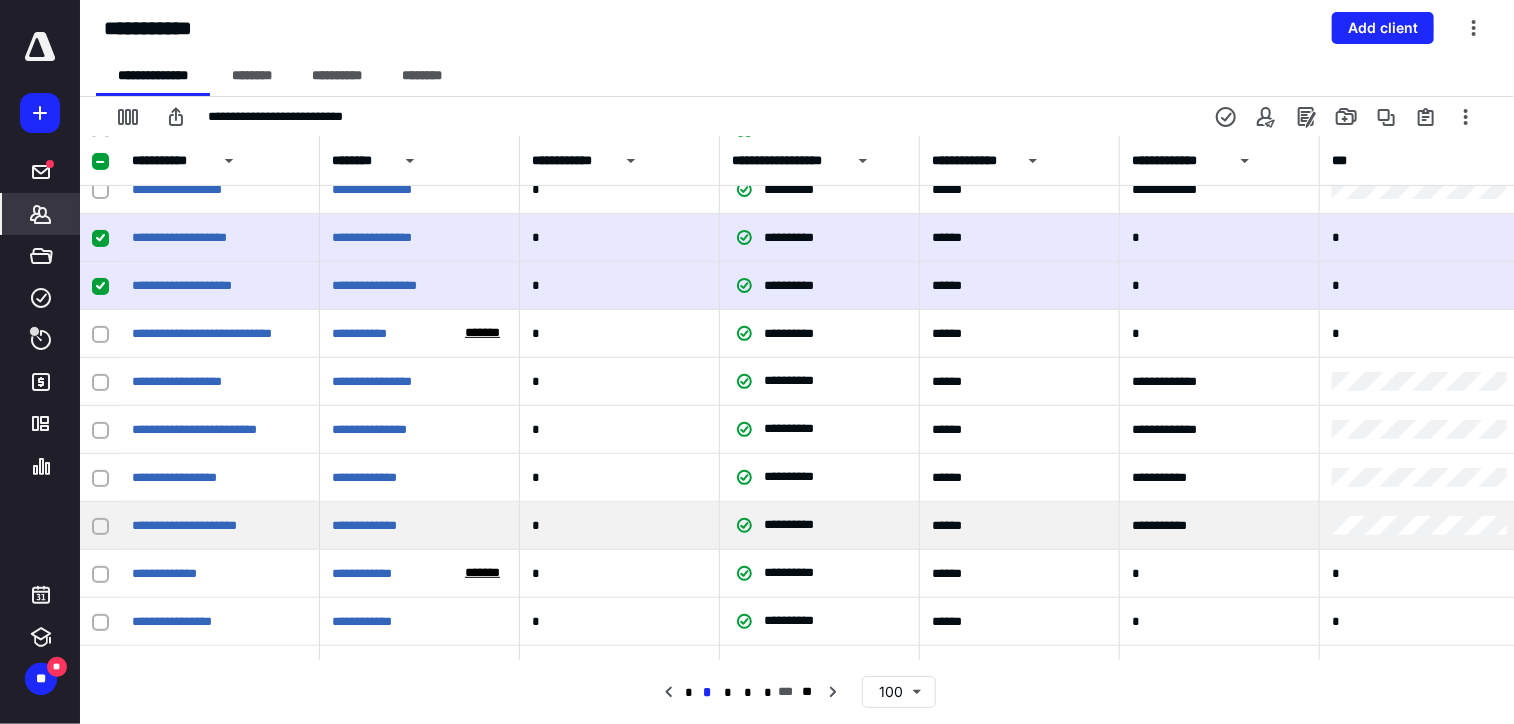 click 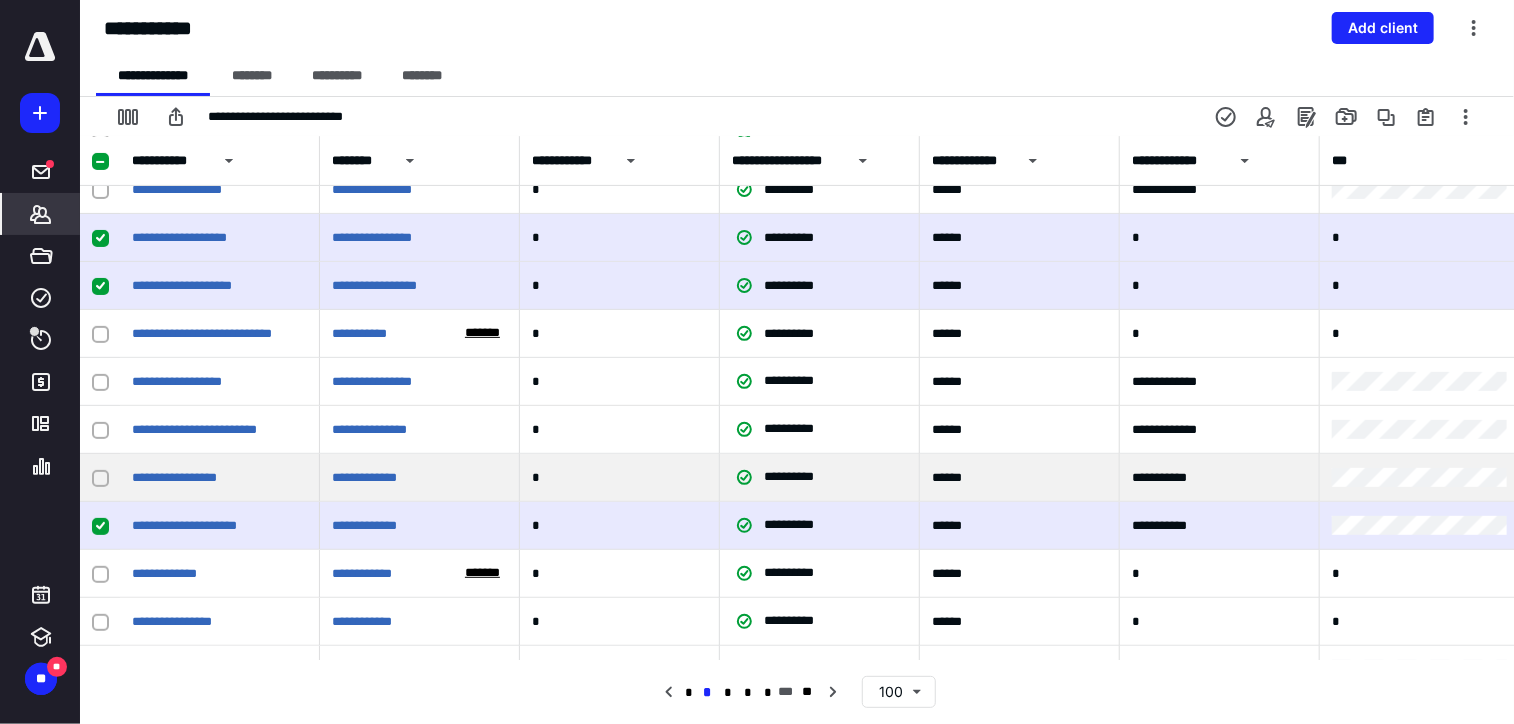 click 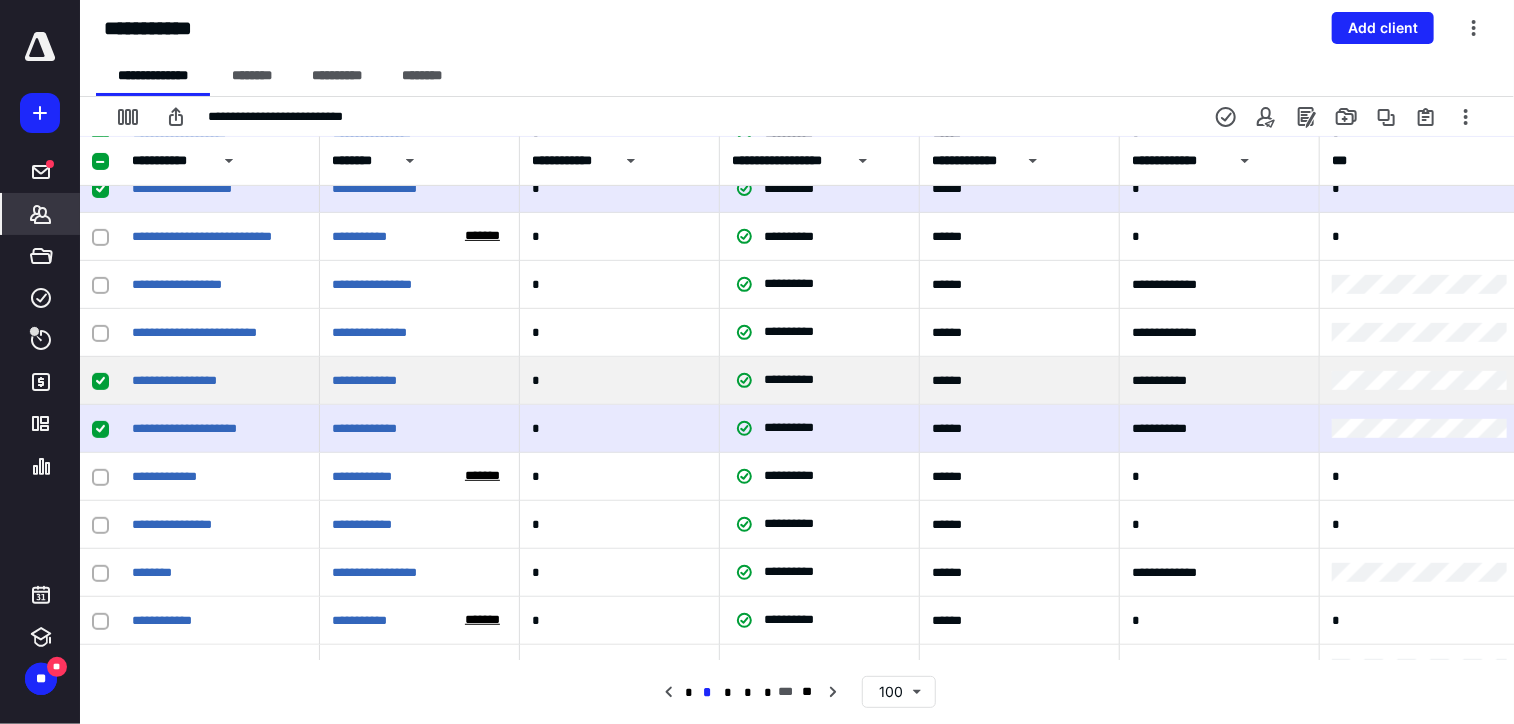 scroll, scrollTop: 4200, scrollLeft: 0, axis: vertical 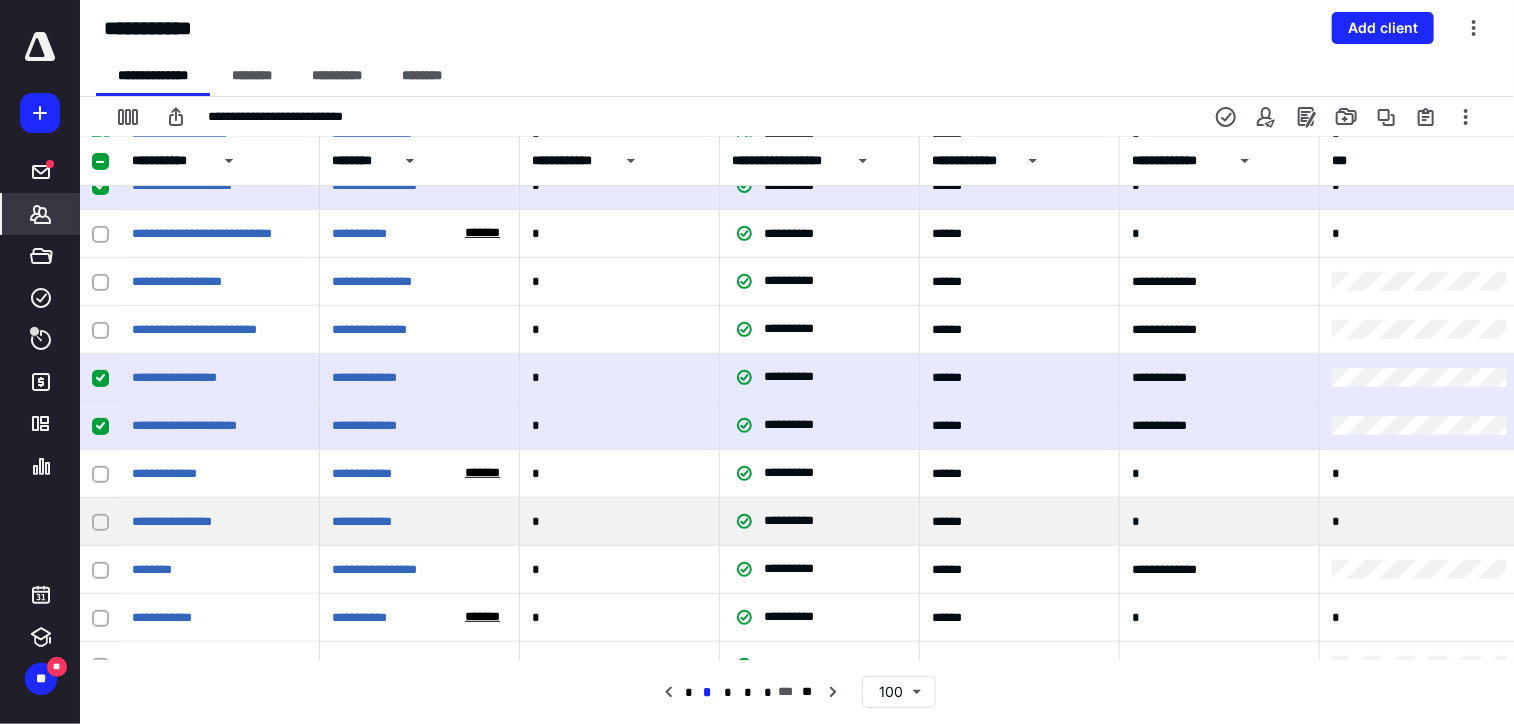 click 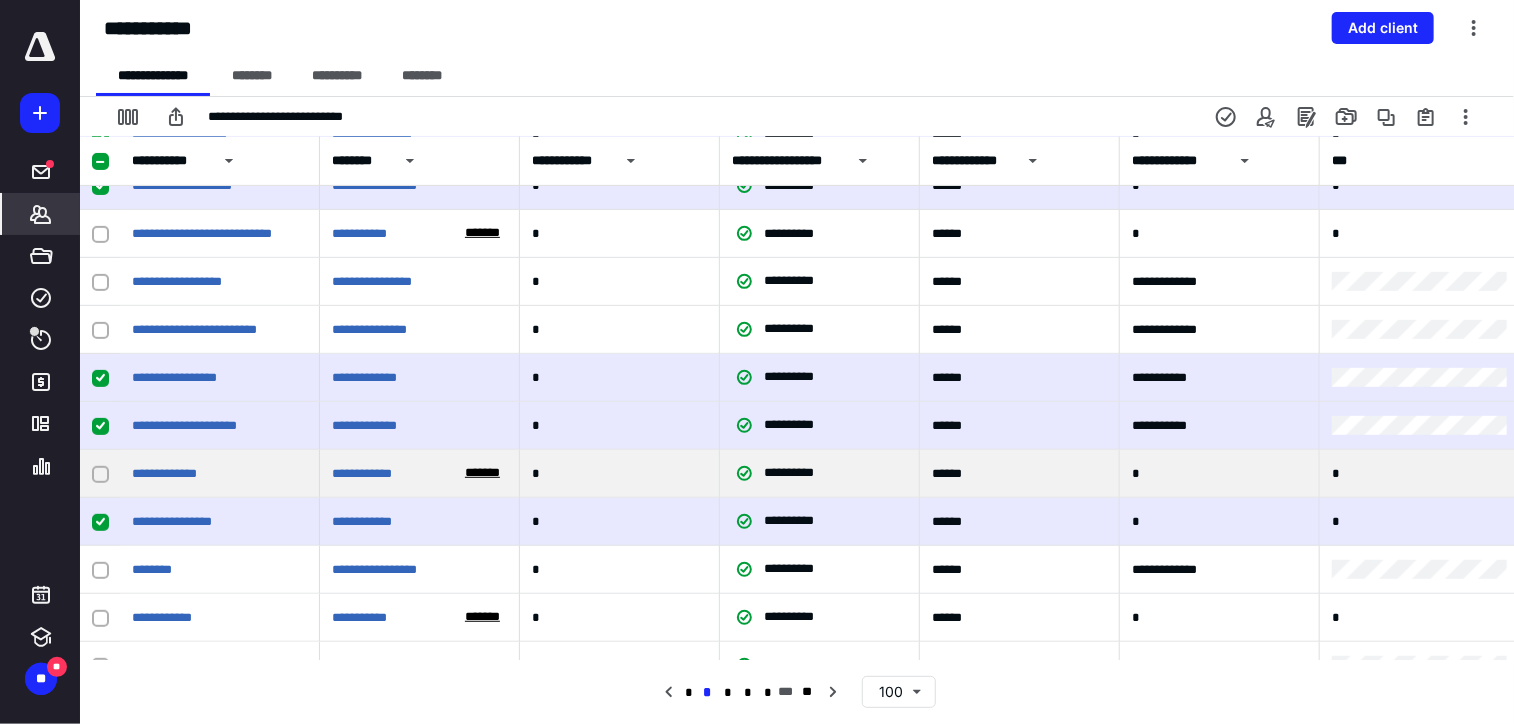 click 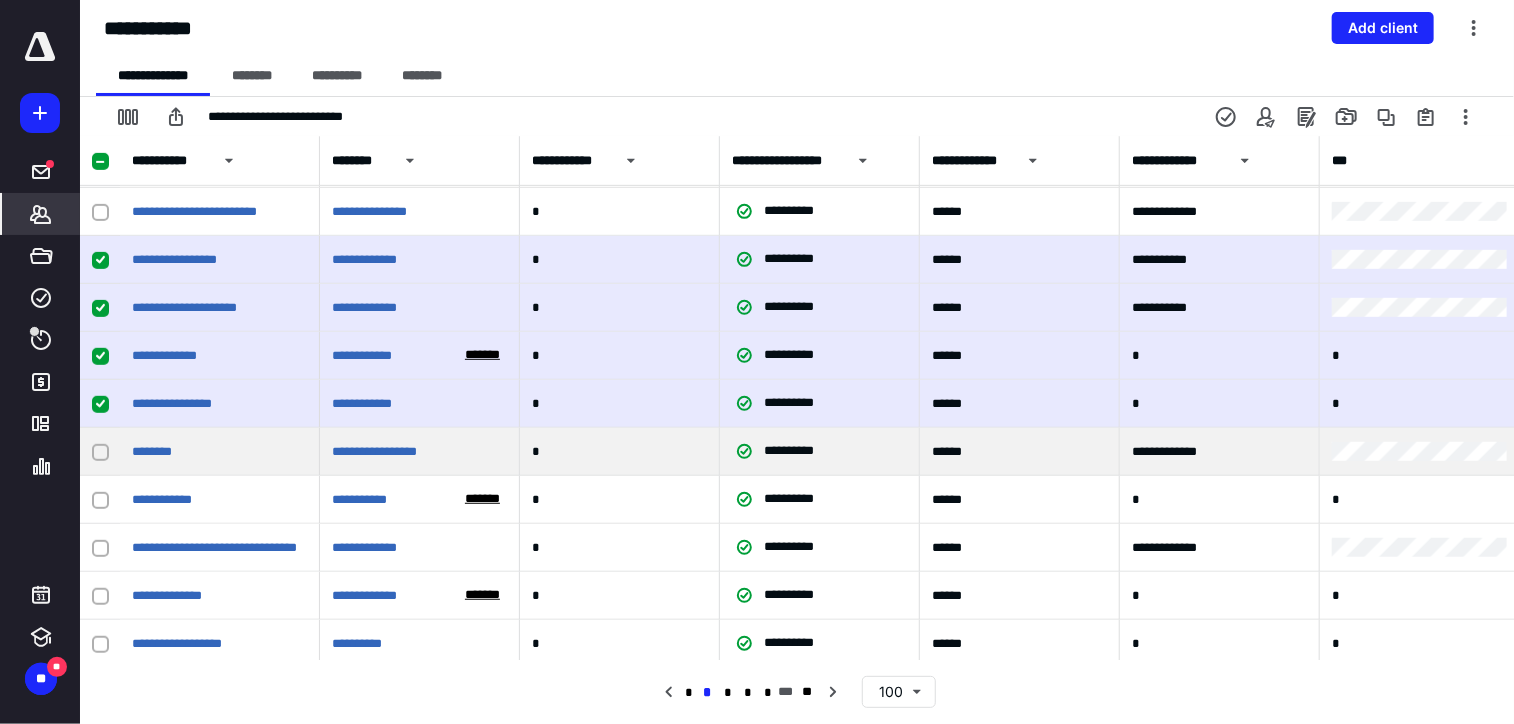 scroll, scrollTop: 4340, scrollLeft: 0, axis: vertical 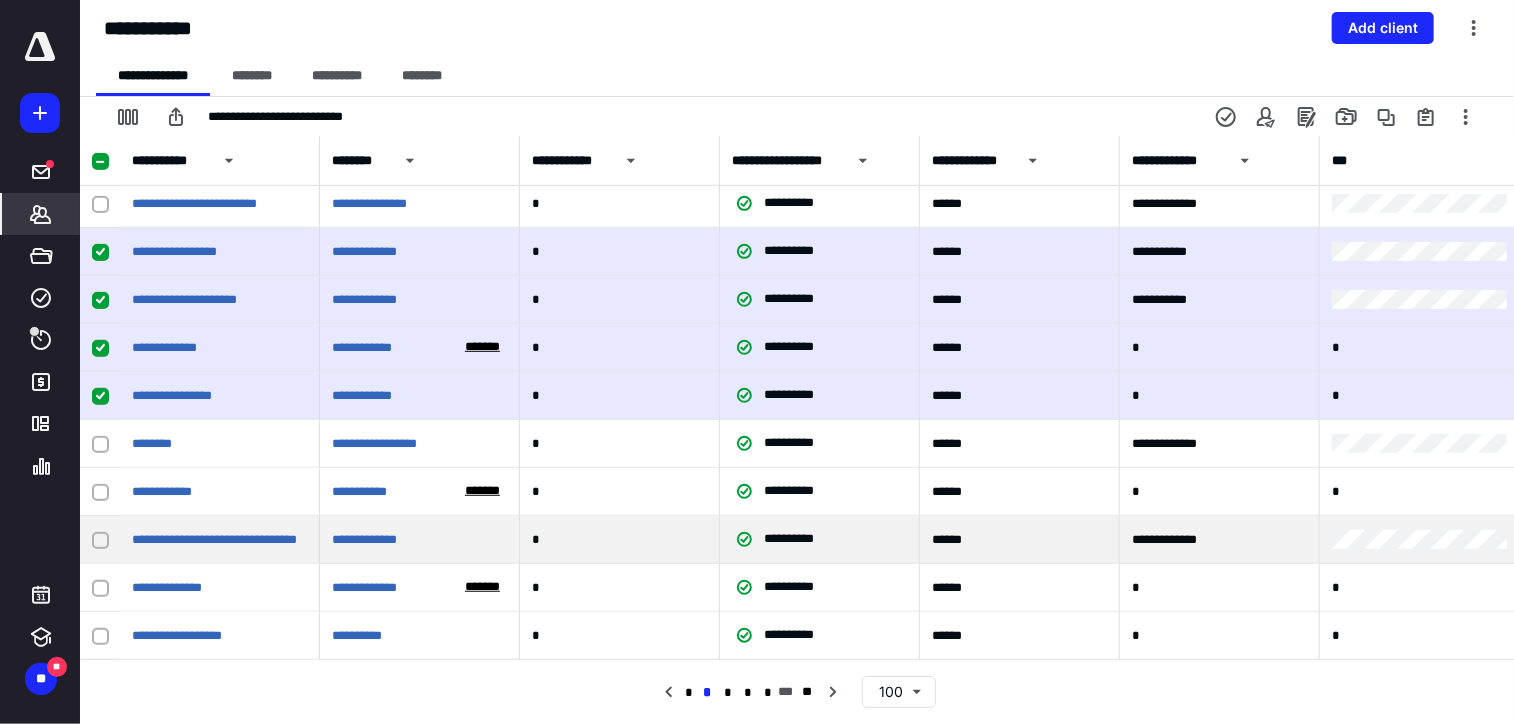 click 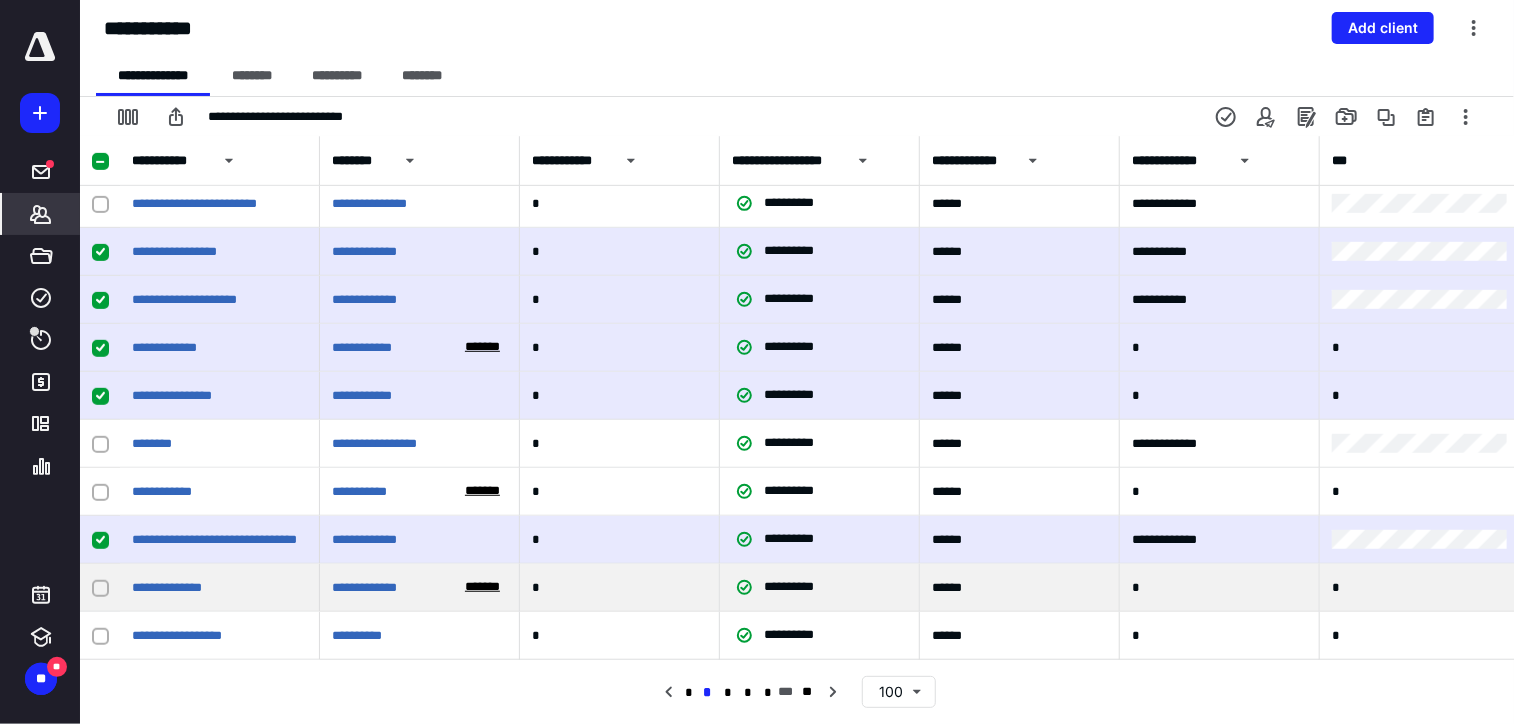 click at bounding box center (100, 588) 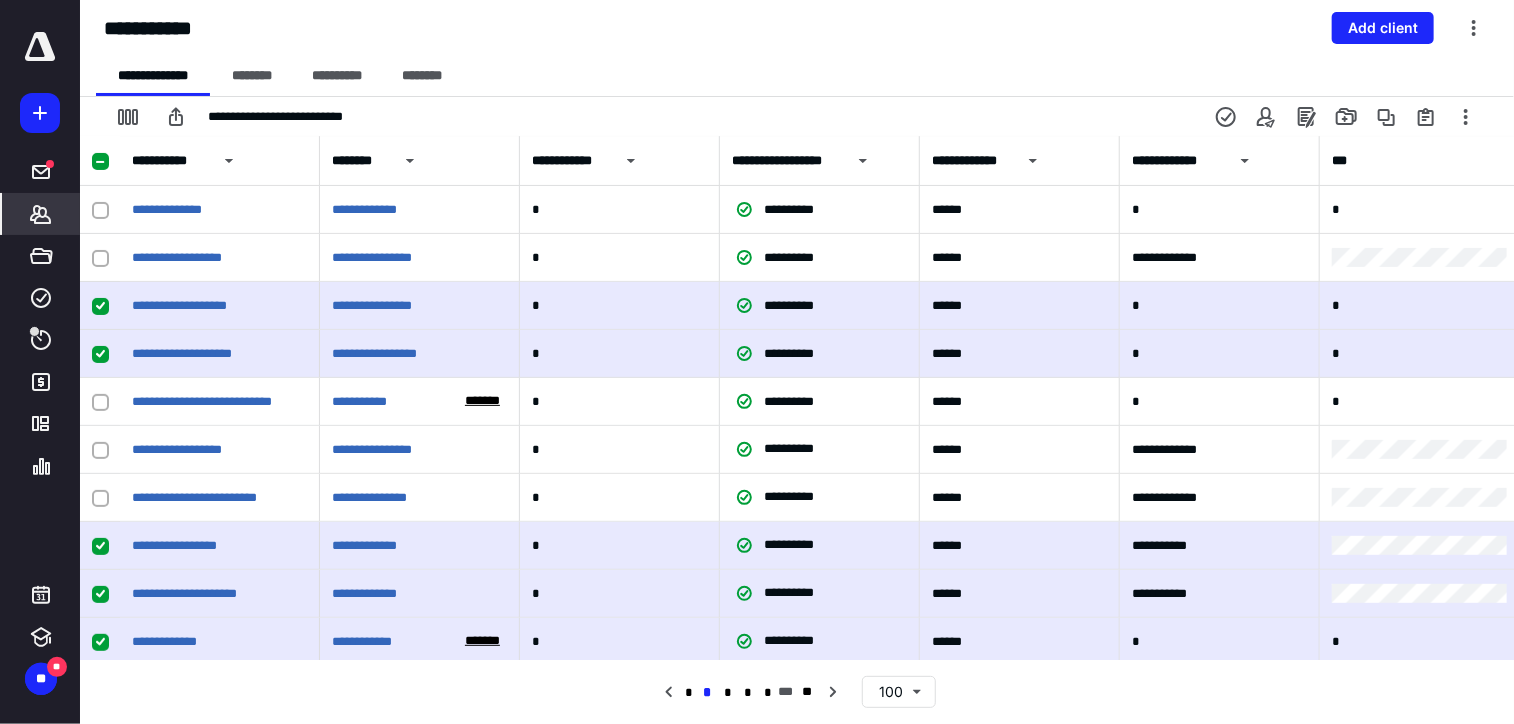 scroll, scrollTop: 4040, scrollLeft: 0, axis: vertical 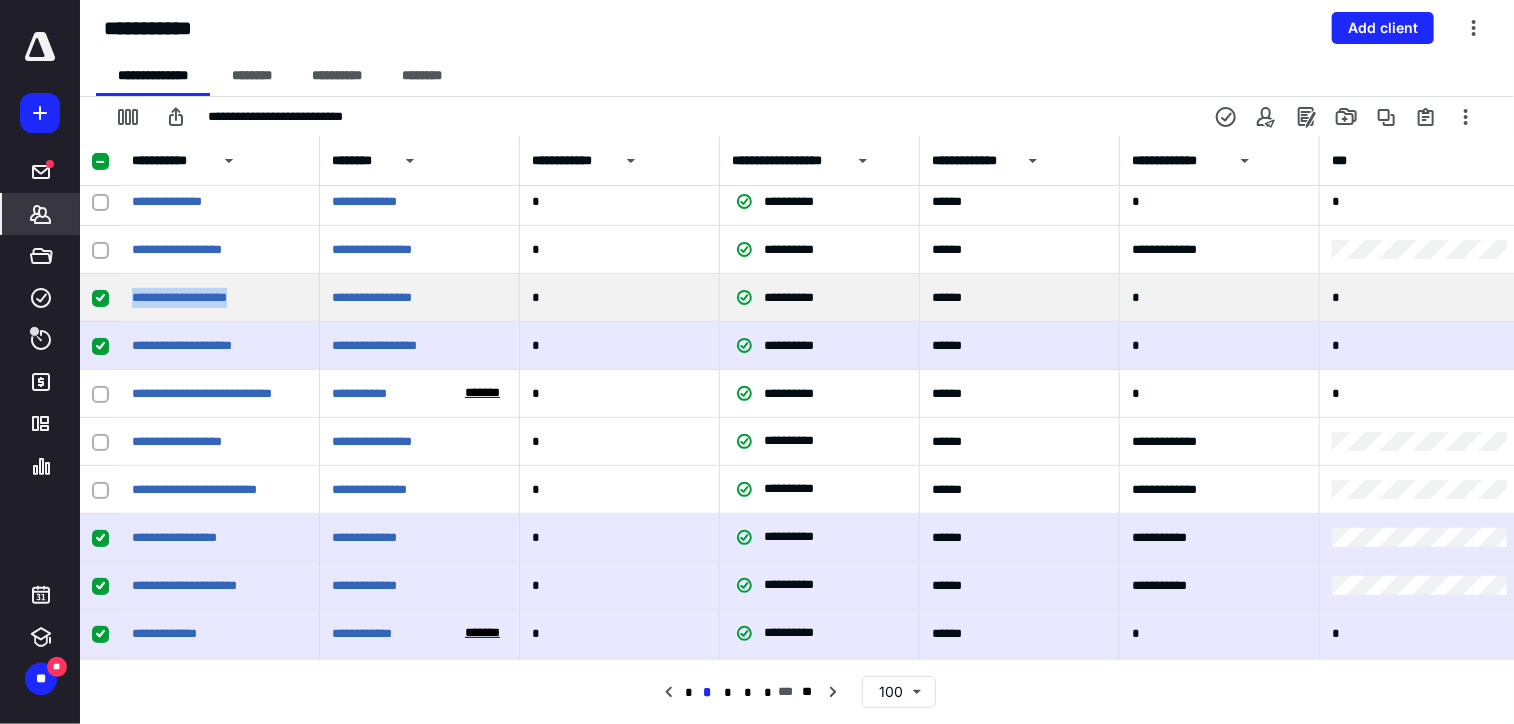 drag, startPoint x: 253, startPoint y: 295, endPoint x: 114, endPoint y: 291, distance: 139.05754 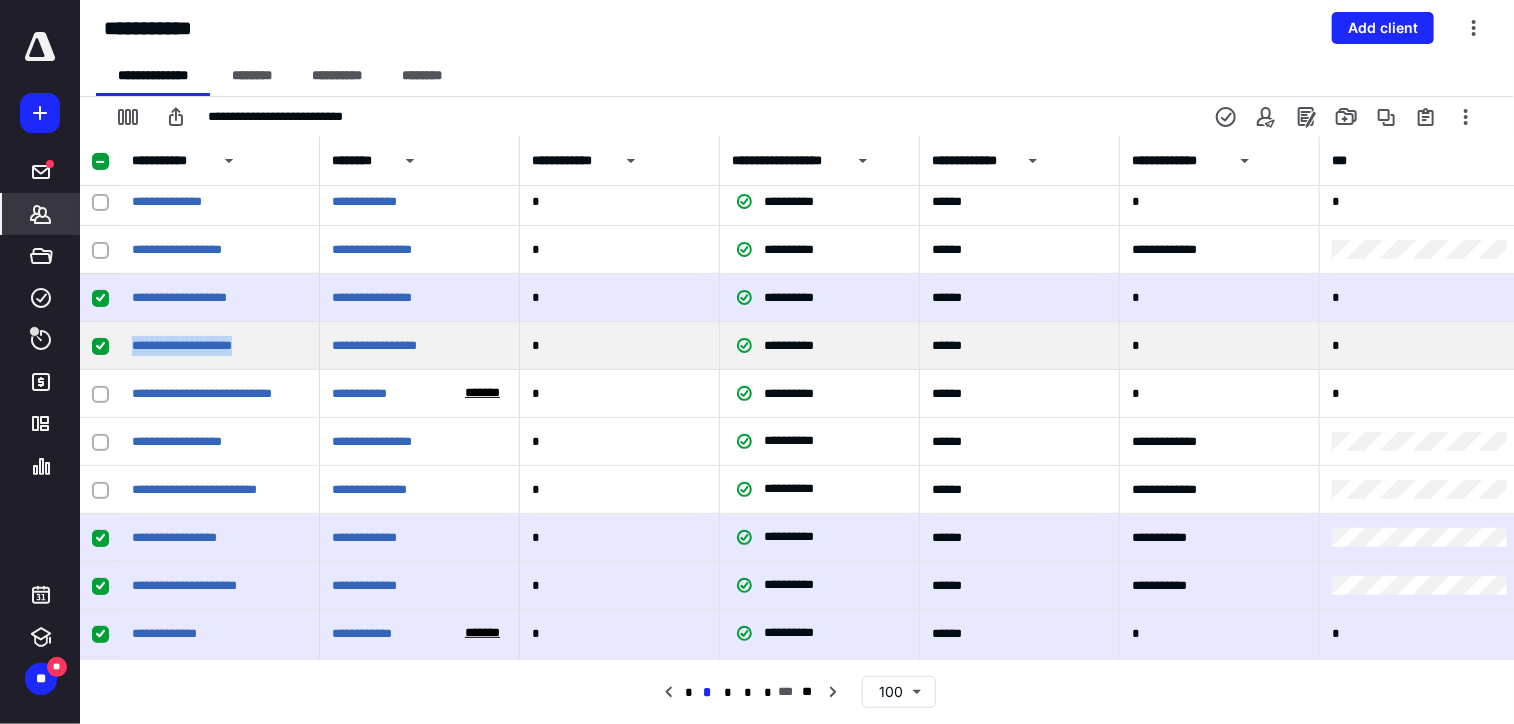 drag, startPoint x: 260, startPoint y: 332, endPoint x: 110, endPoint y: 357, distance: 152.06906 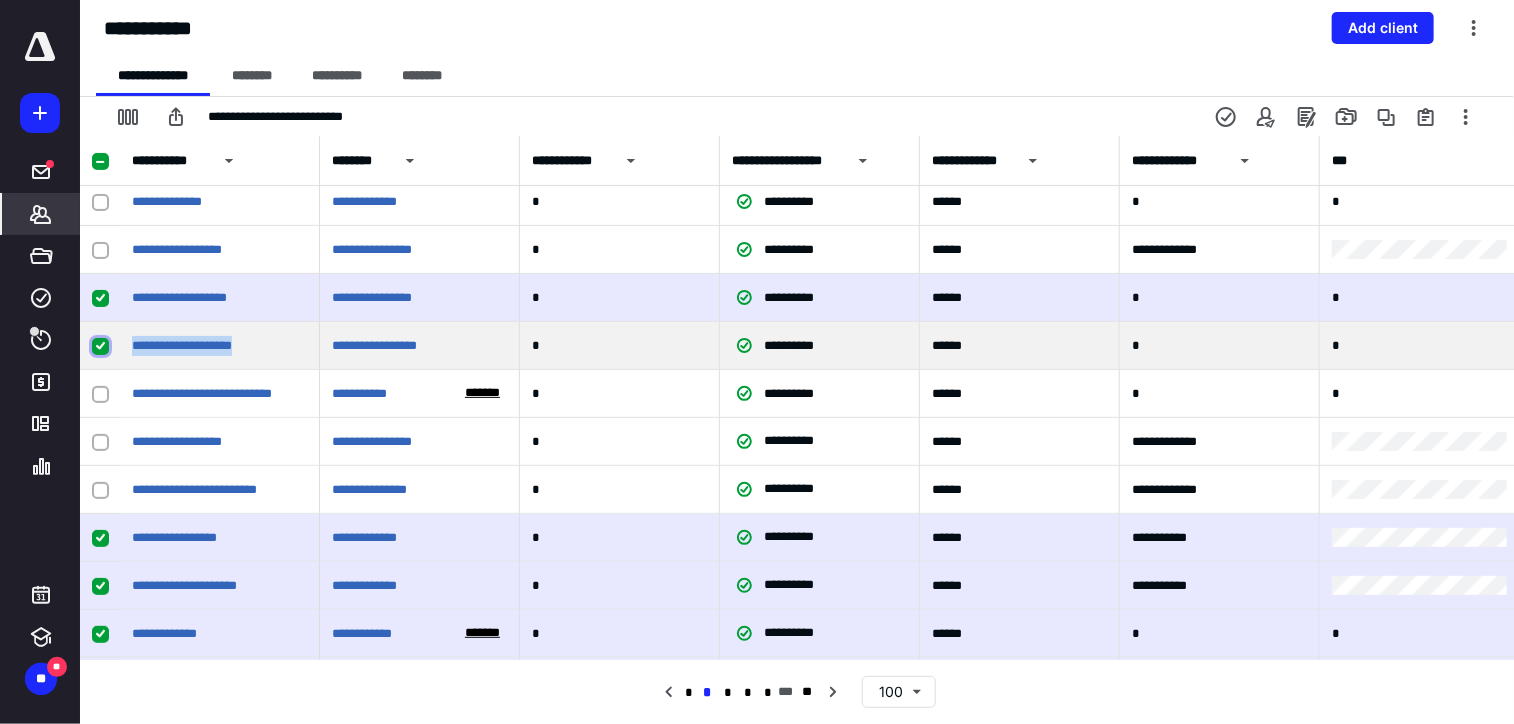 click at bounding box center [100, 346] 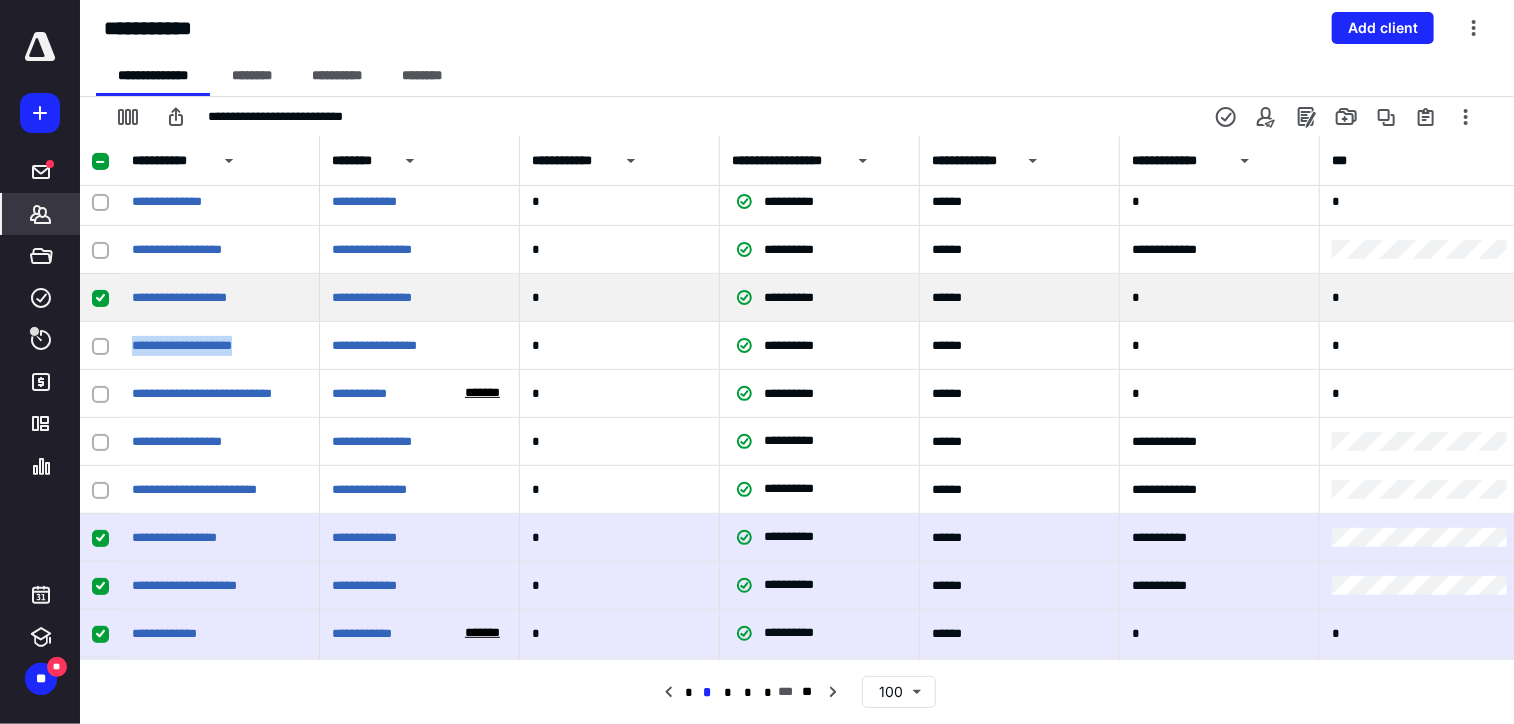 click at bounding box center (100, 298) 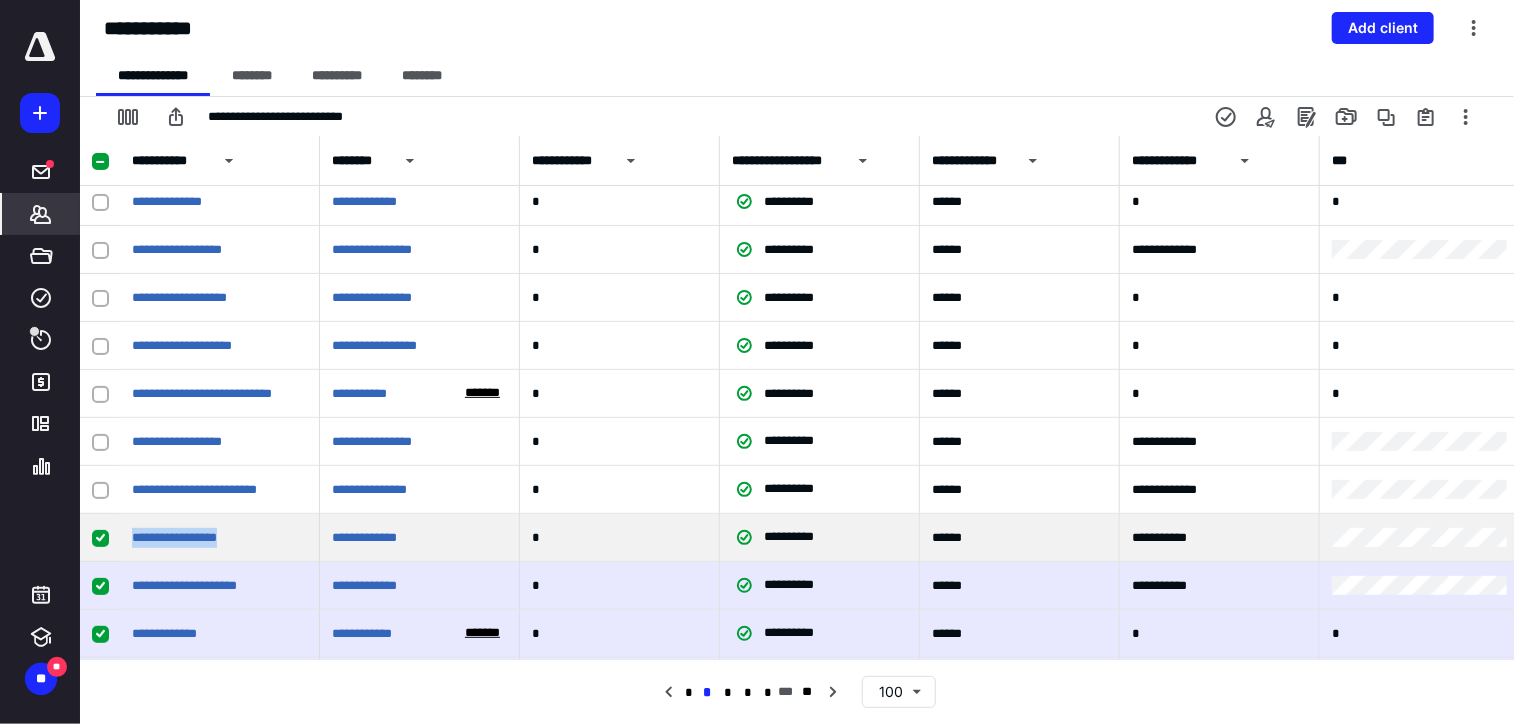 drag, startPoint x: 264, startPoint y: 531, endPoint x: 122, endPoint y: 540, distance: 142.28493 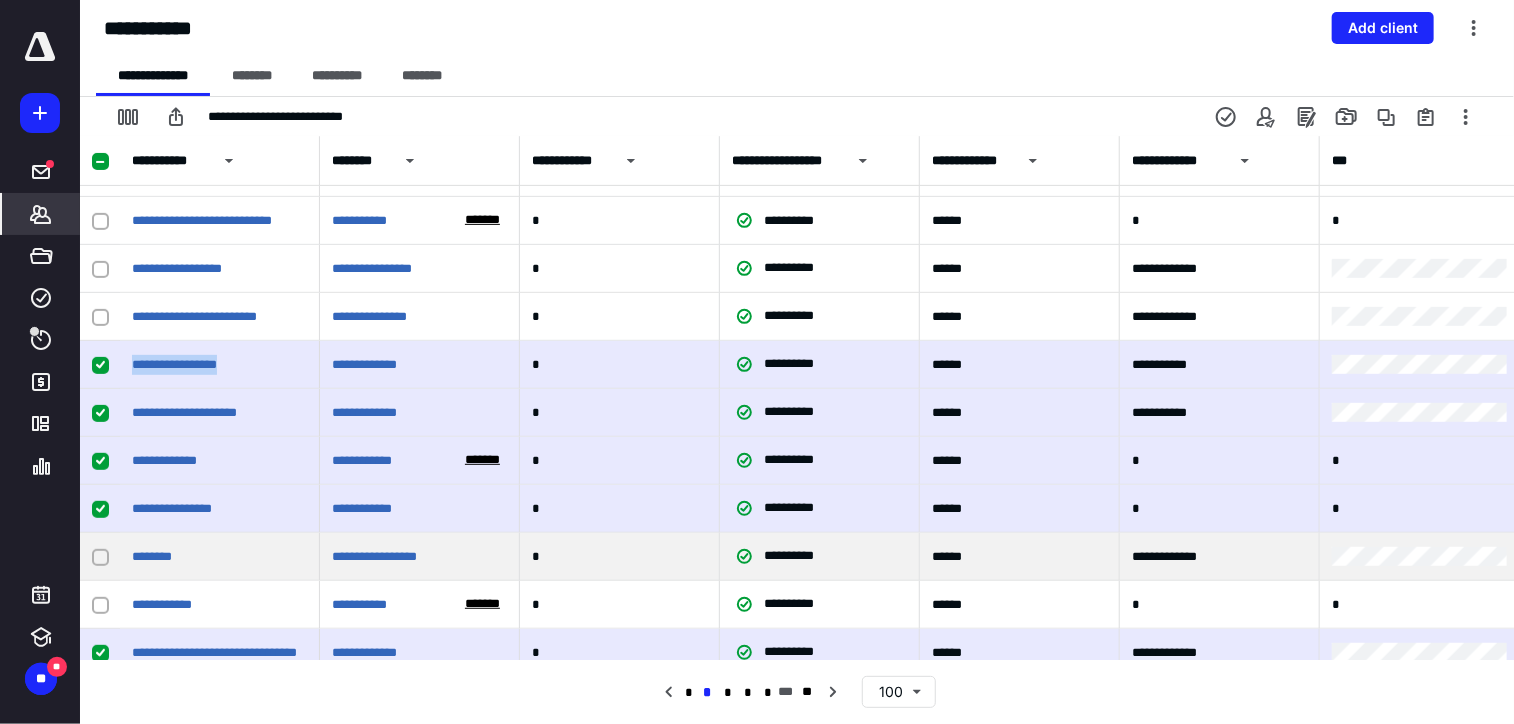 scroll, scrollTop: 4240, scrollLeft: 0, axis: vertical 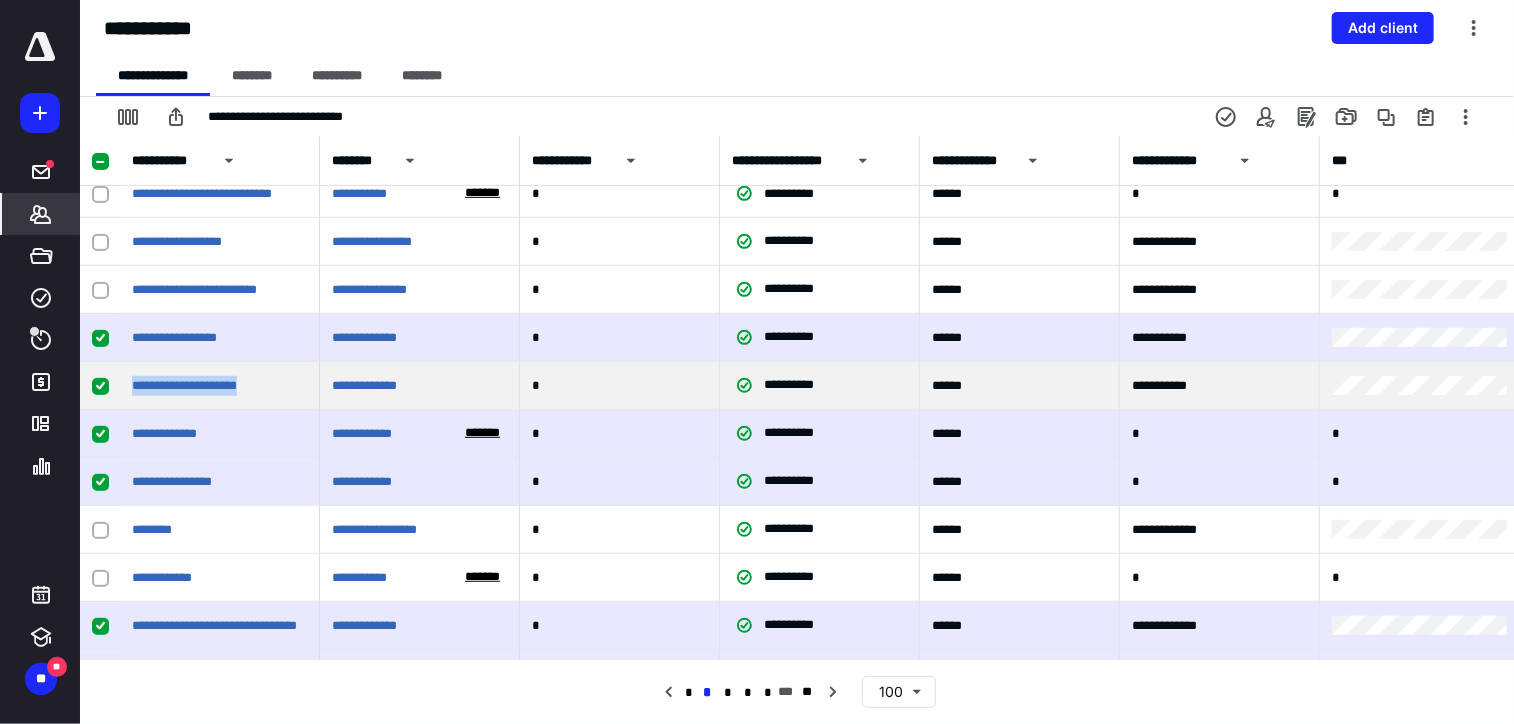 drag, startPoint x: 128, startPoint y: 387, endPoint x: 286, endPoint y: 387, distance: 158 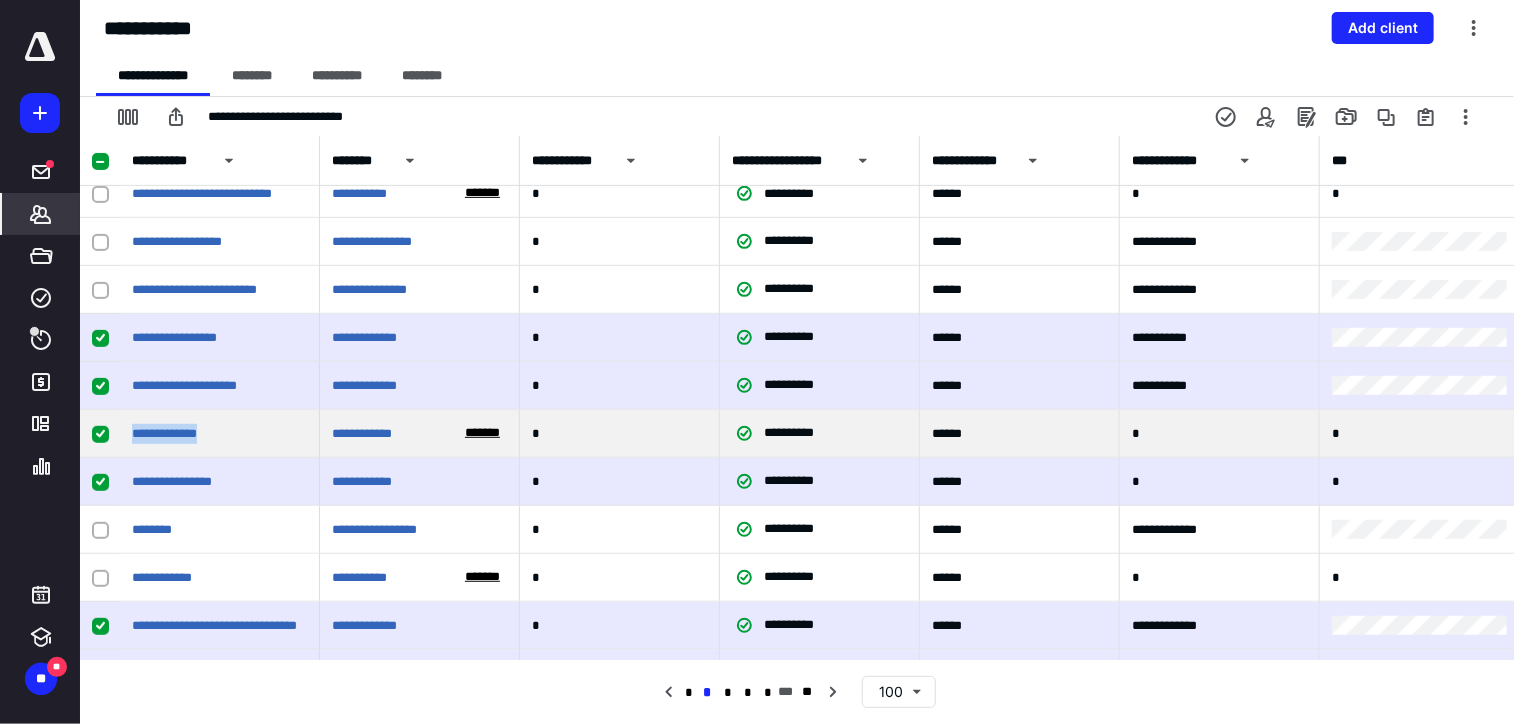 drag, startPoint x: 130, startPoint y: 432, endPoint x: 246, endPoint y: 443, distance: 116.520386 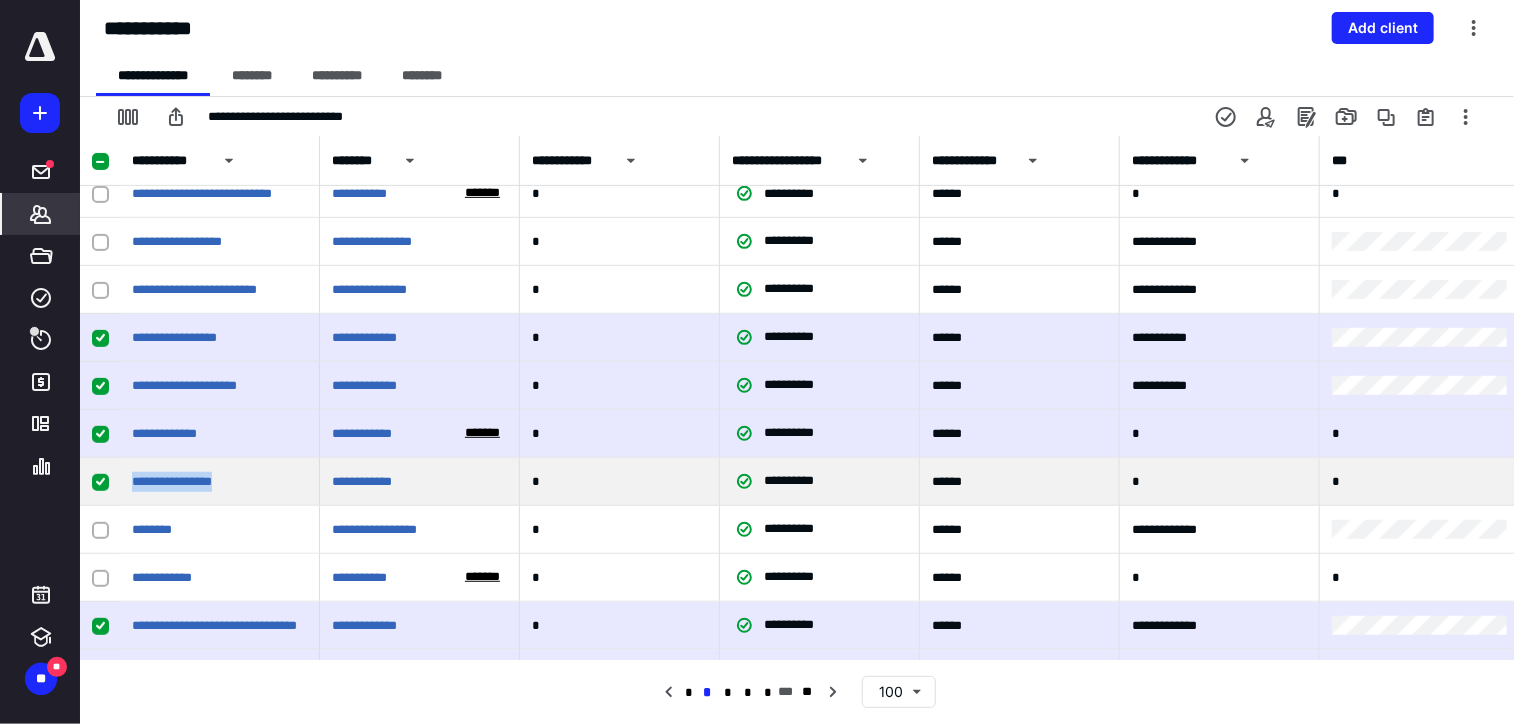 drag, startPoint x: 135, startPoint y: 485, endPoint x: 247, endPoint y: 486, distance: 112.00446 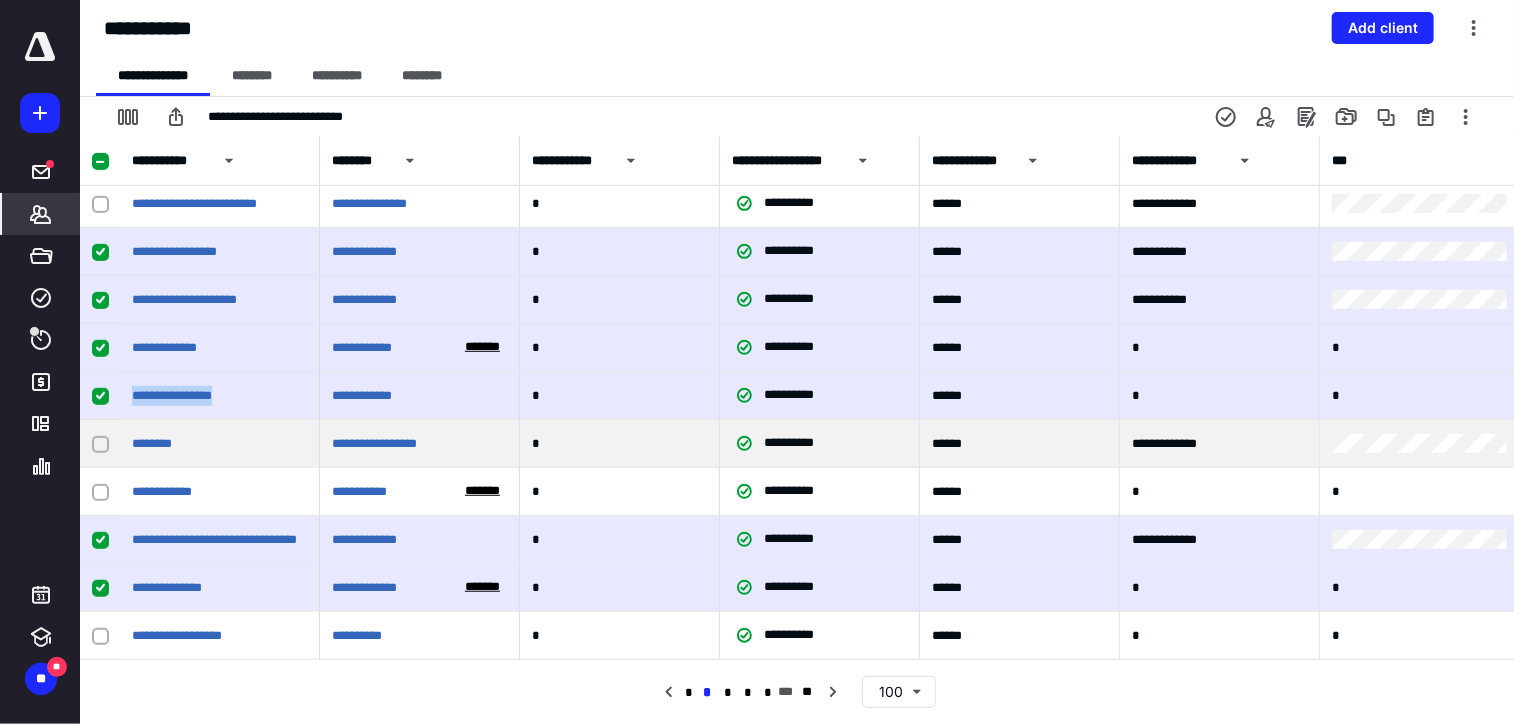 scroll, scrollTop: 4340, scrollLeft: 0, axis: vertical 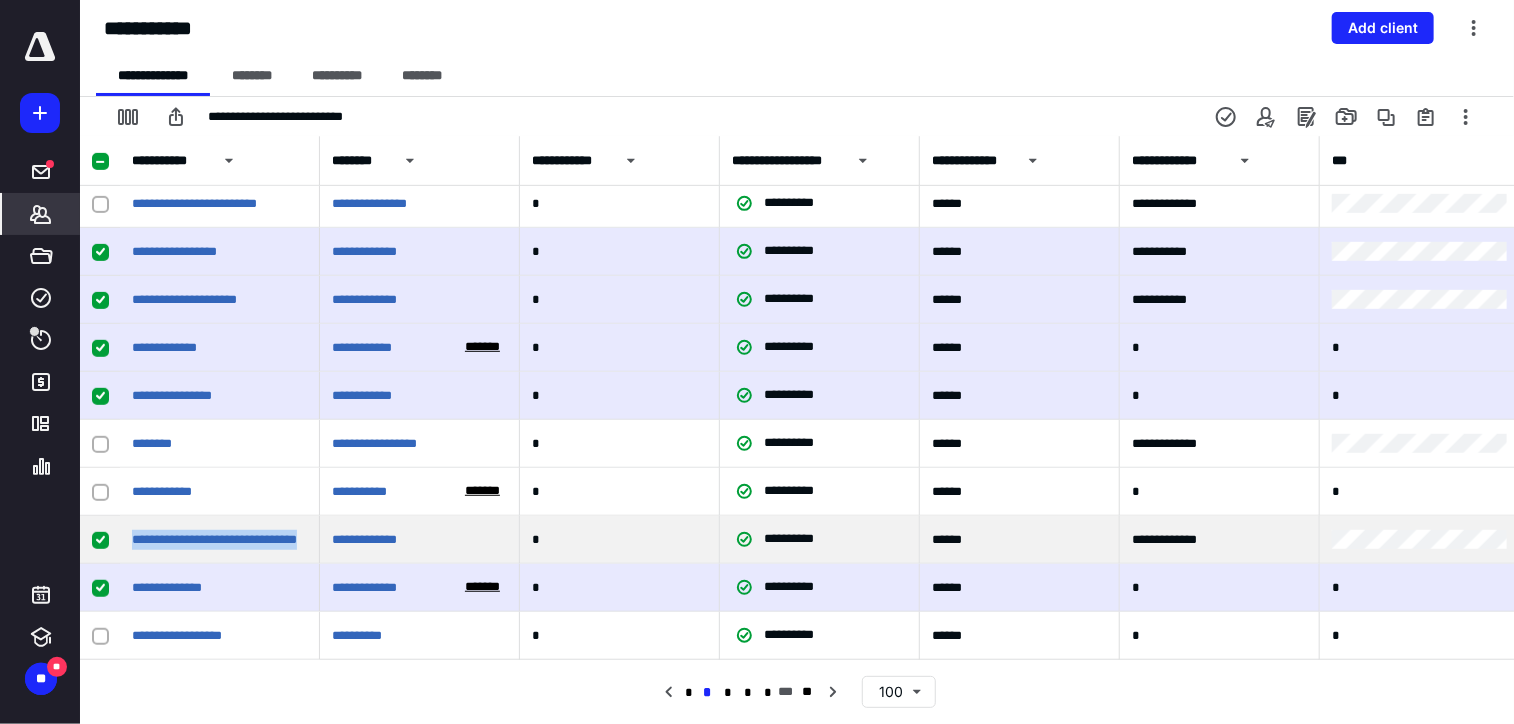 drag, startPoint x: 128, startPoint y: 527, endPoint x: 328, endPoint y: 536, distance: 200.2024 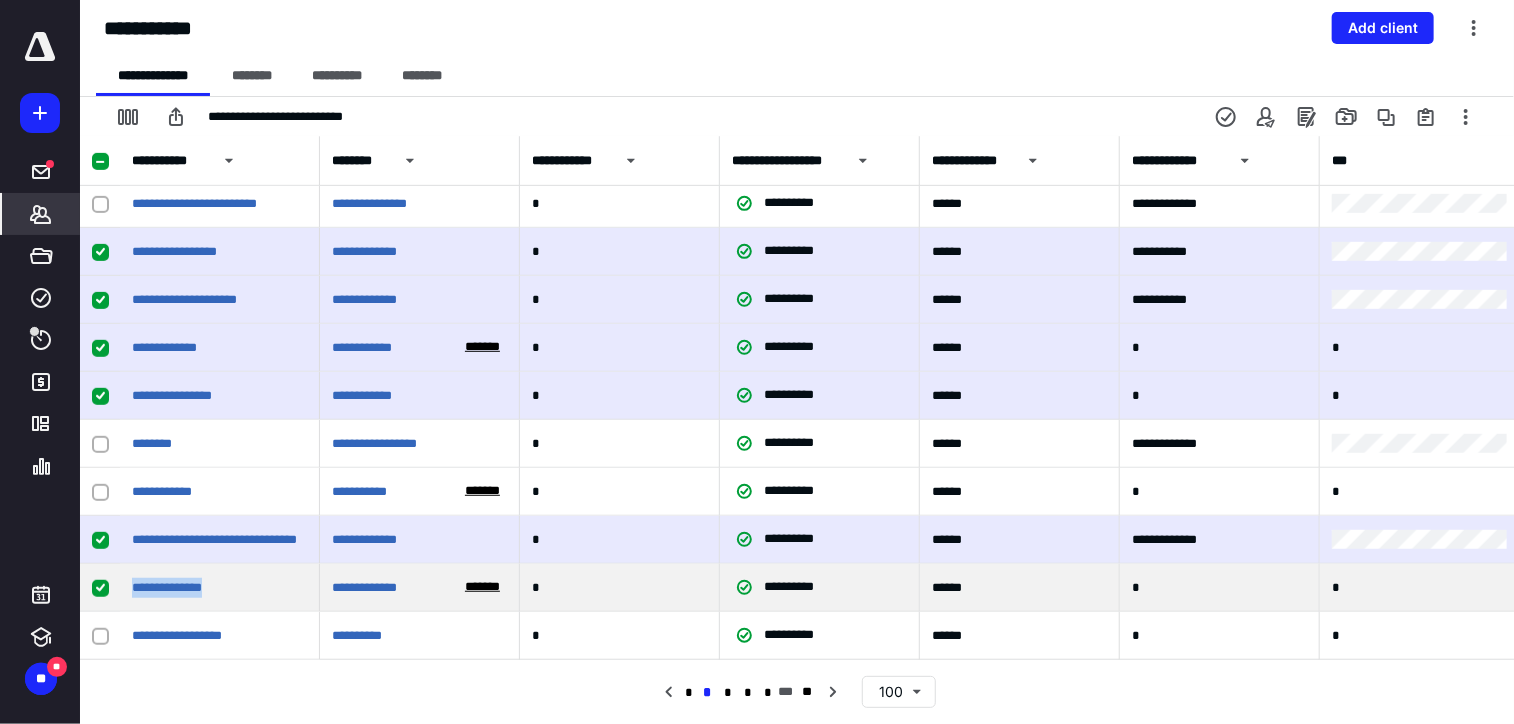 drag, startPoint x: 124, startPoint y: 574, endPoint x: 278, endPoint y: 581, distance: 154.15901 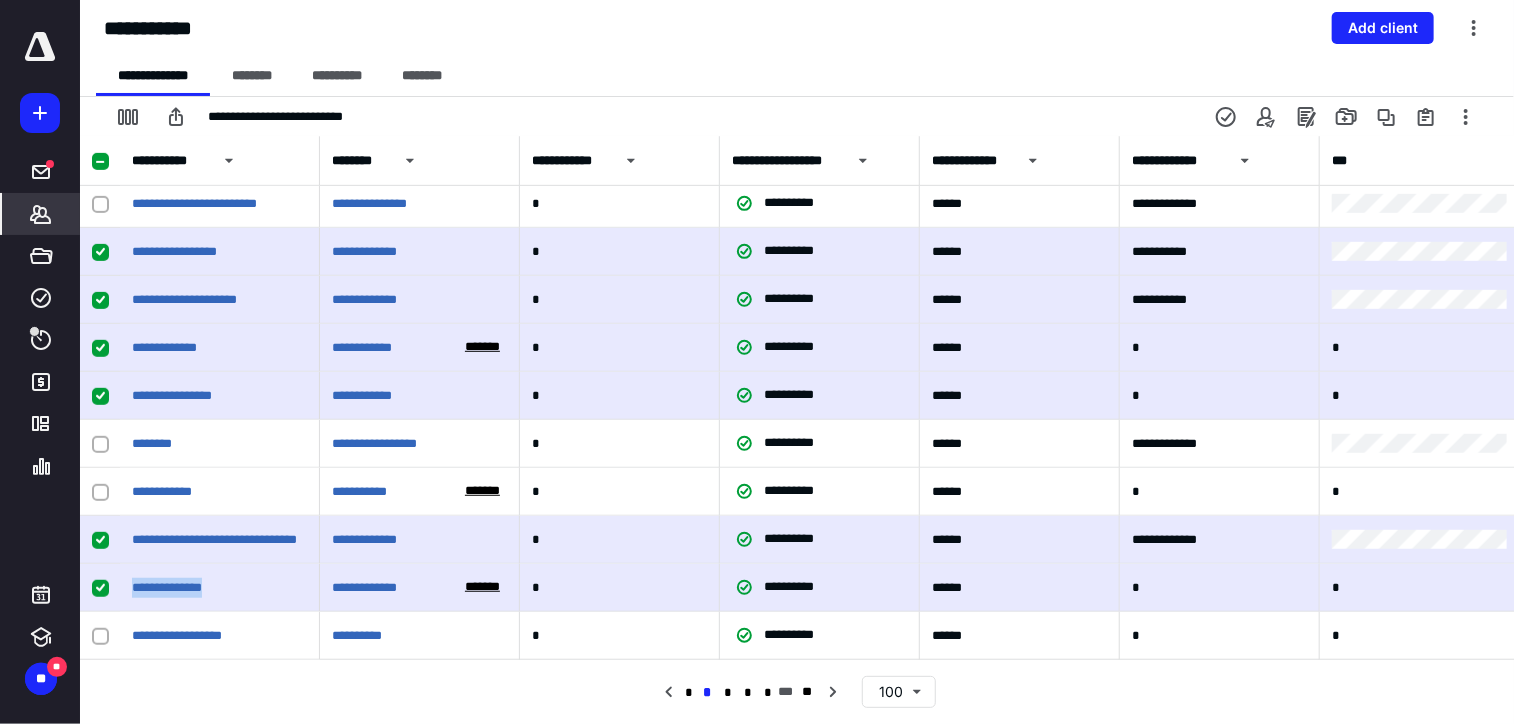click at bounding box center (100, 161) 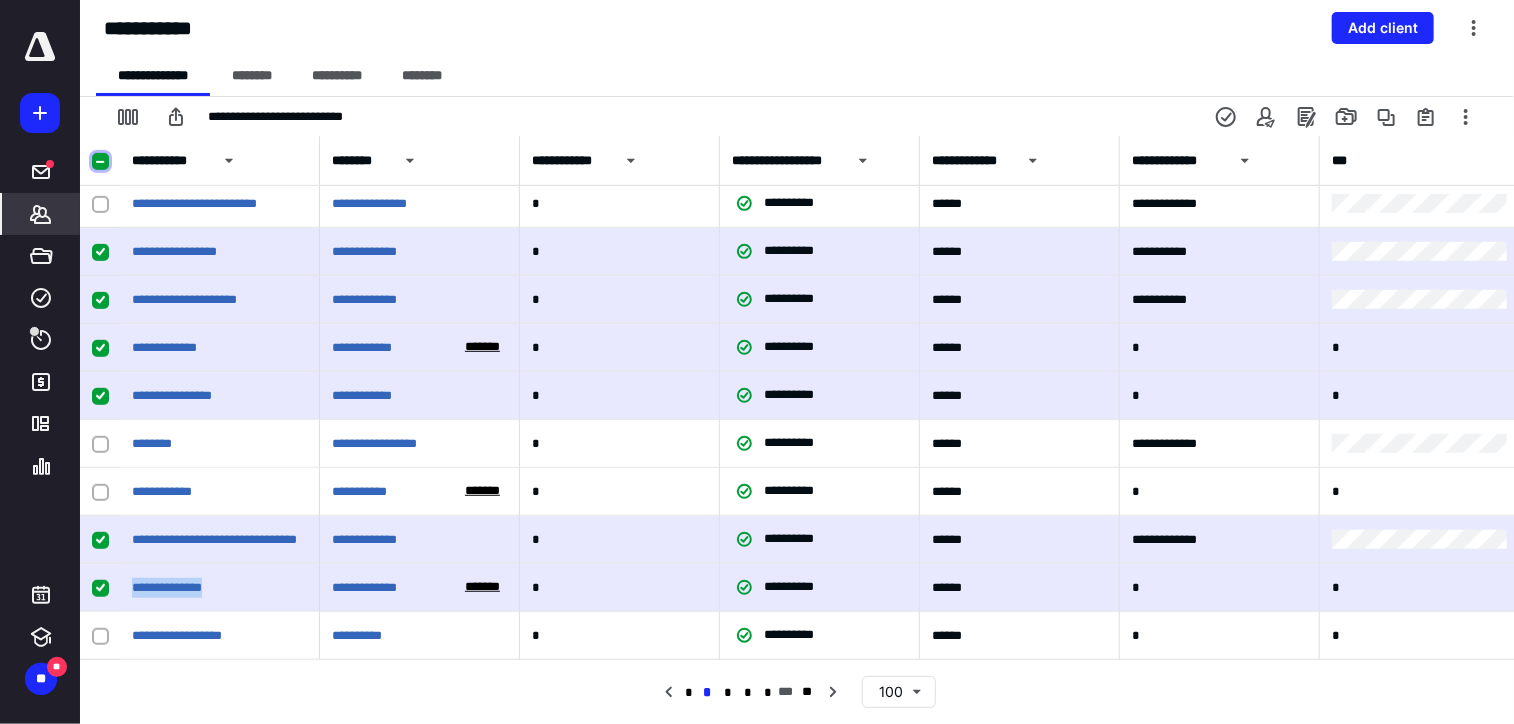 click at bounding box center (100, 162) 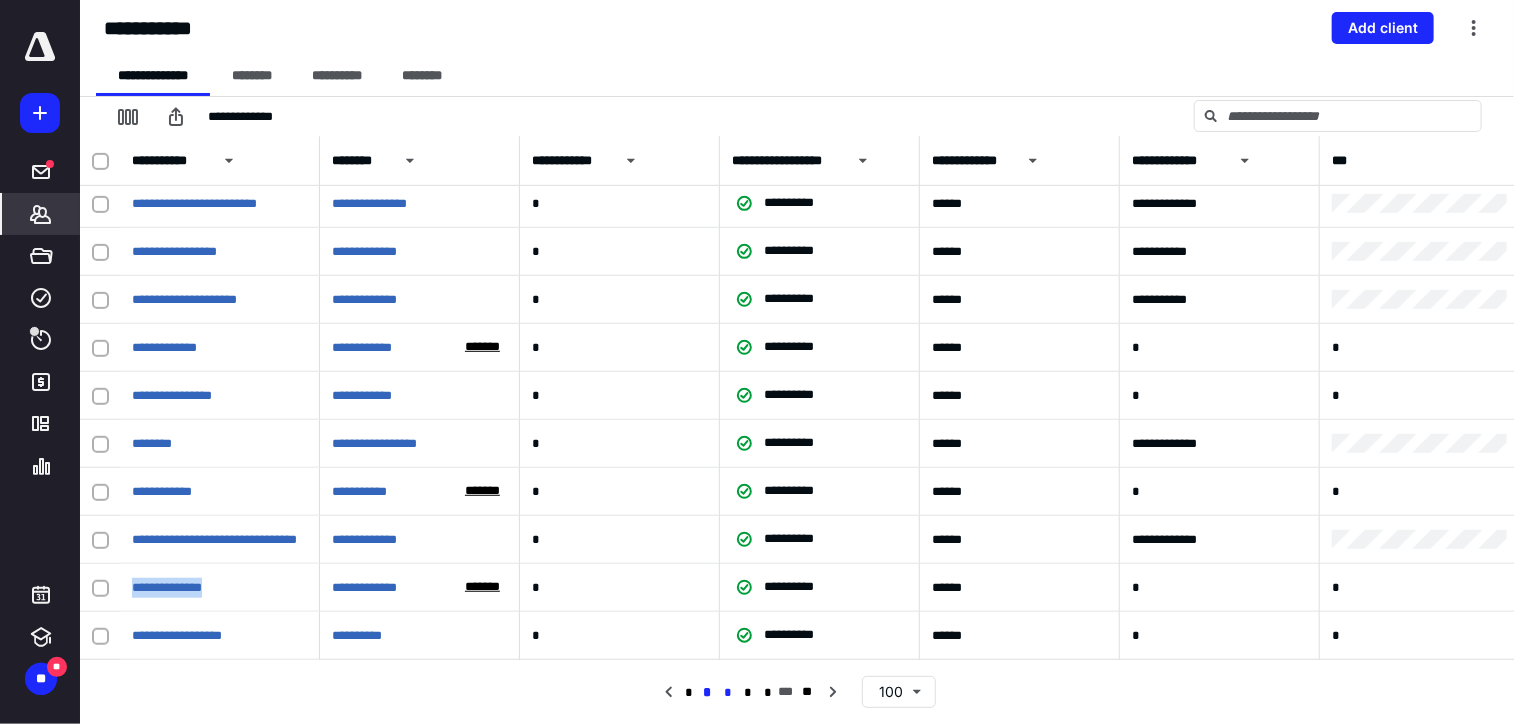 click on "*" at bounding box center (728, 693) 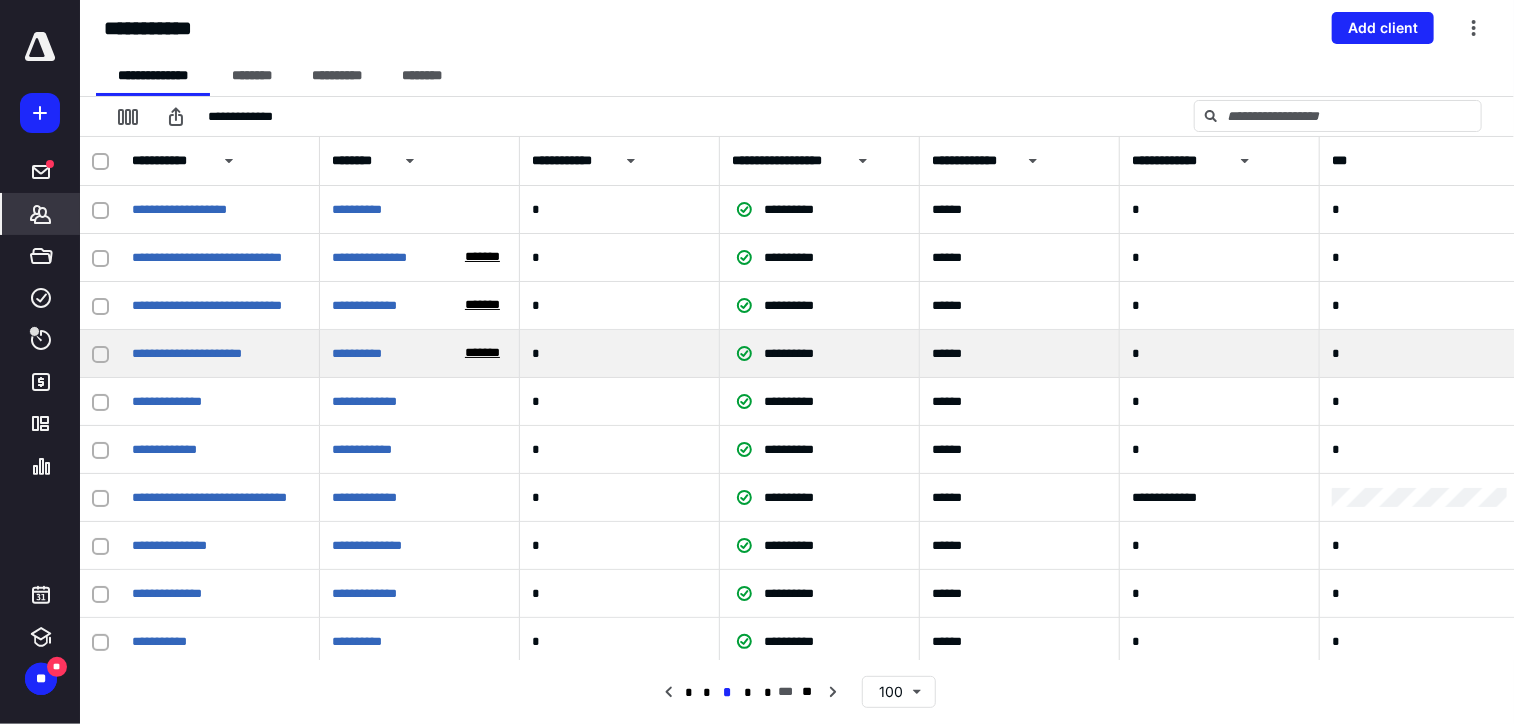 click 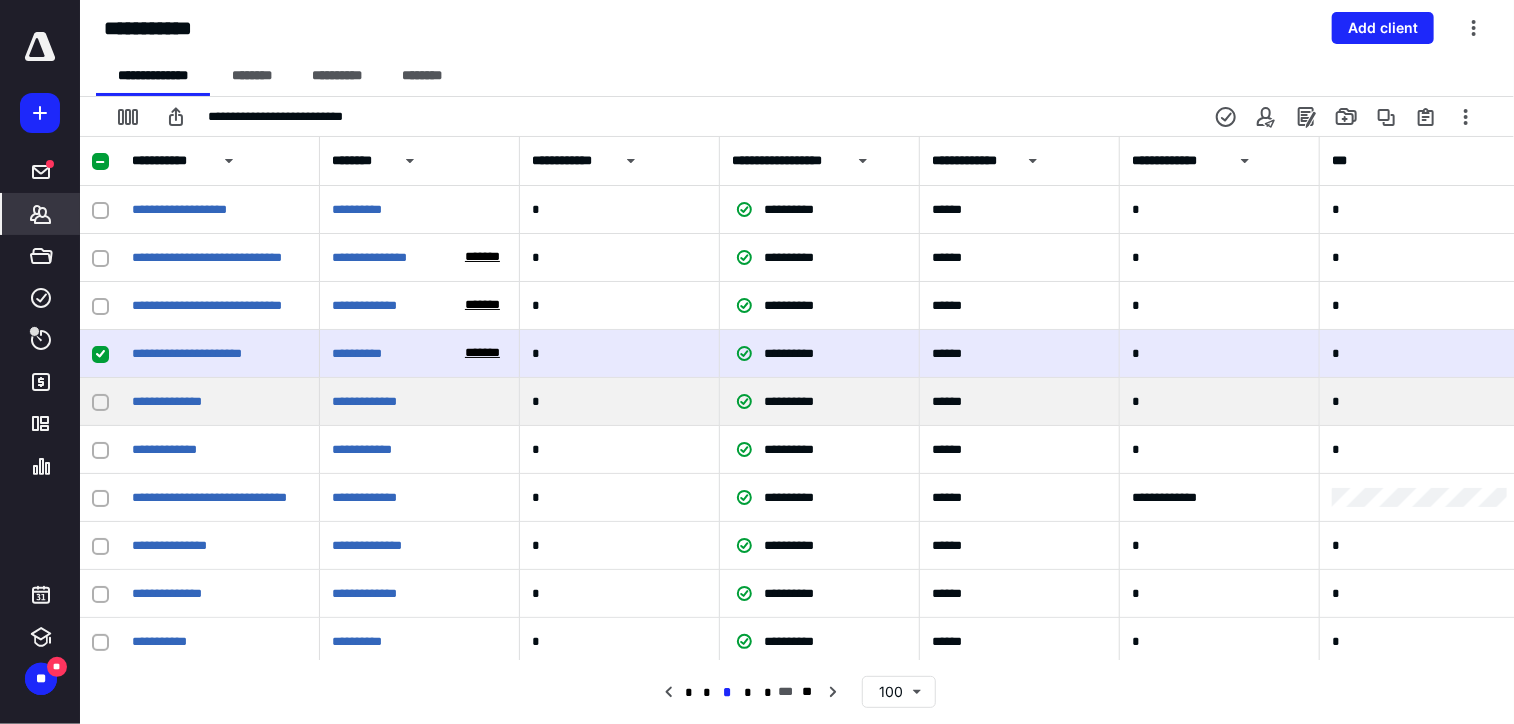 click 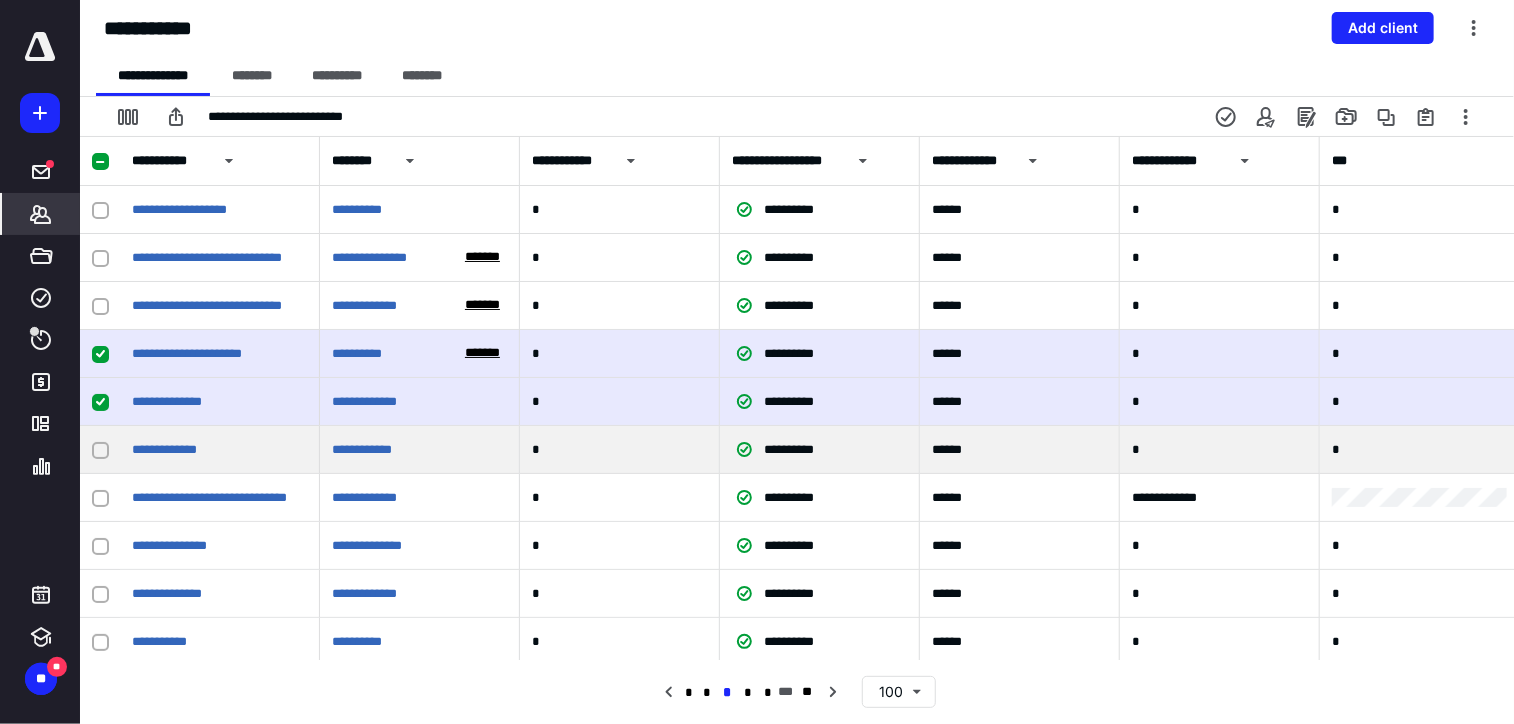 click at bounding box center [100, 450] 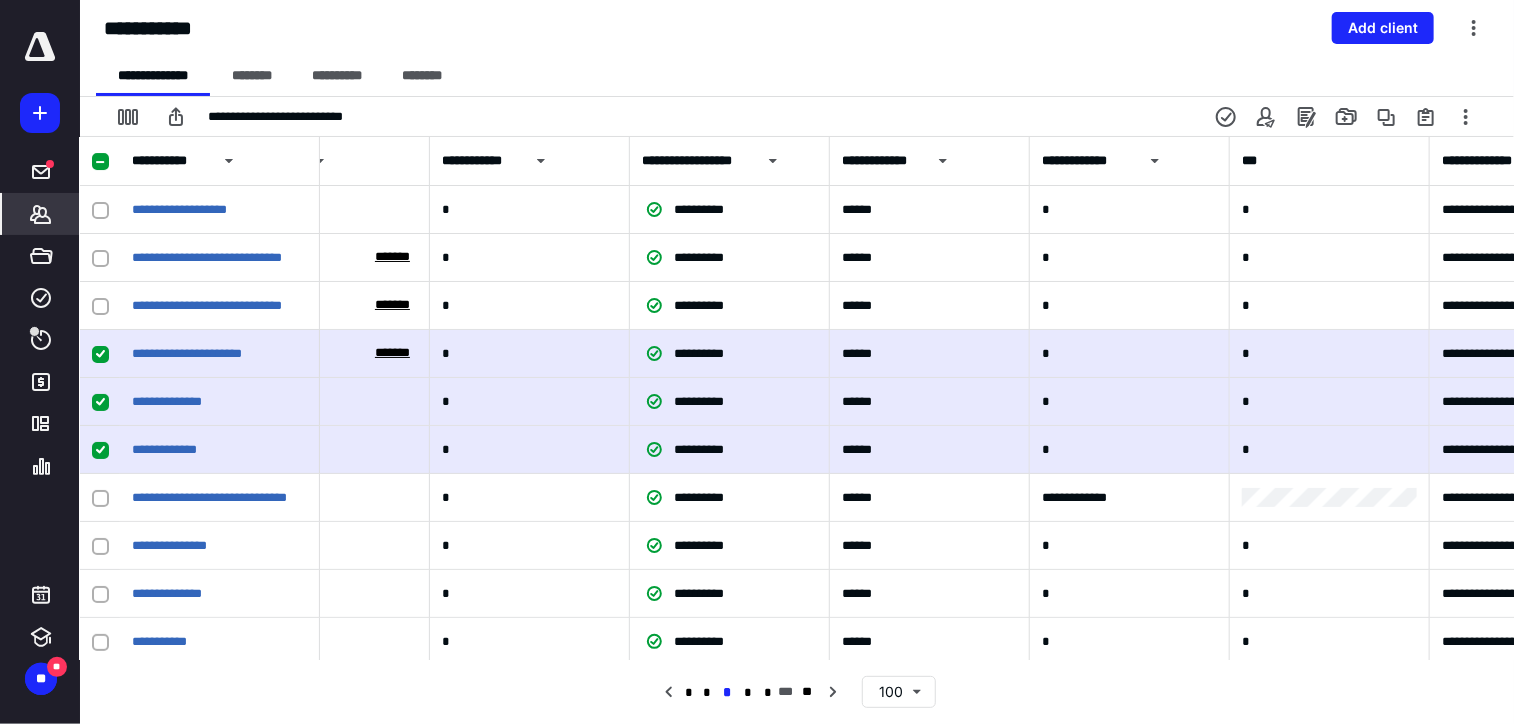 scroll, scrollTop: 0, scrollLeft: 0, axis: both 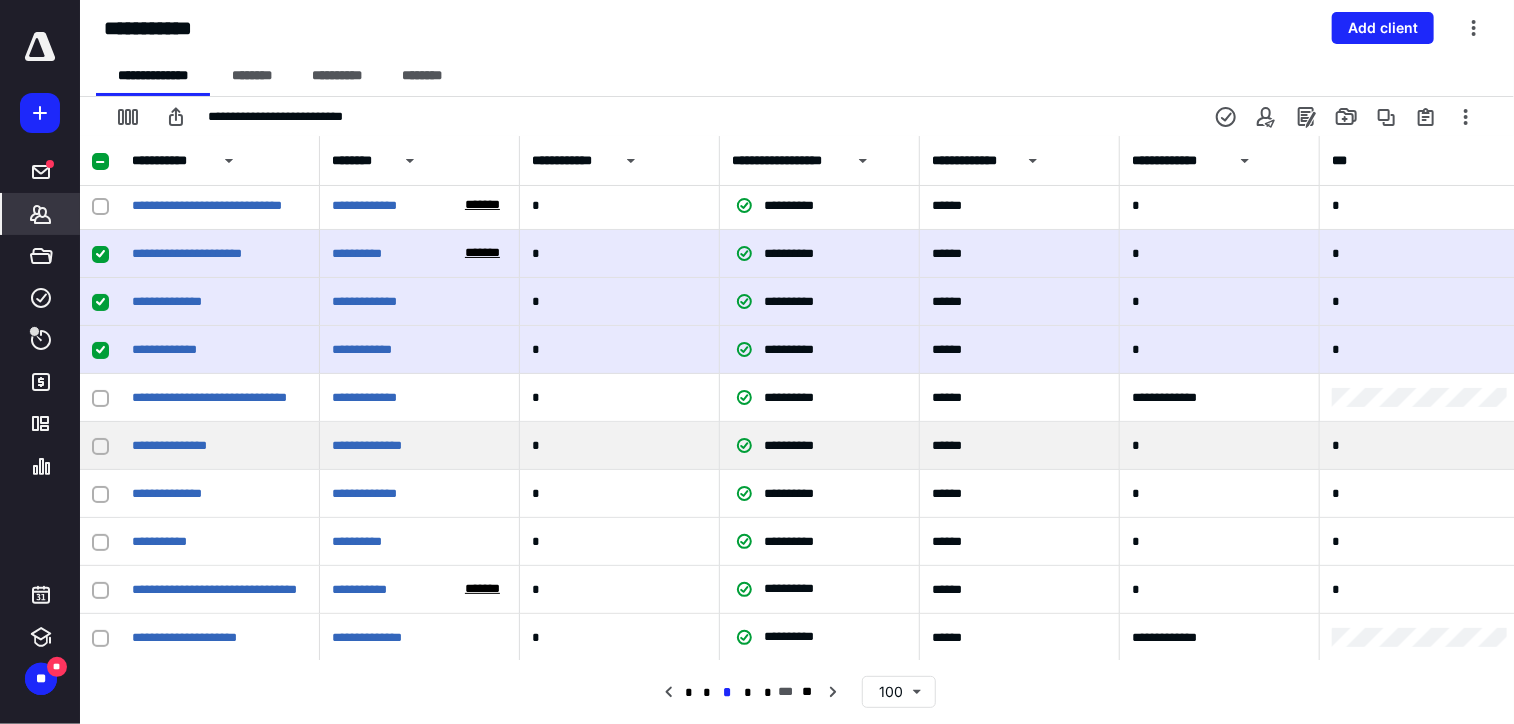 click at bounding box center (100, 446) 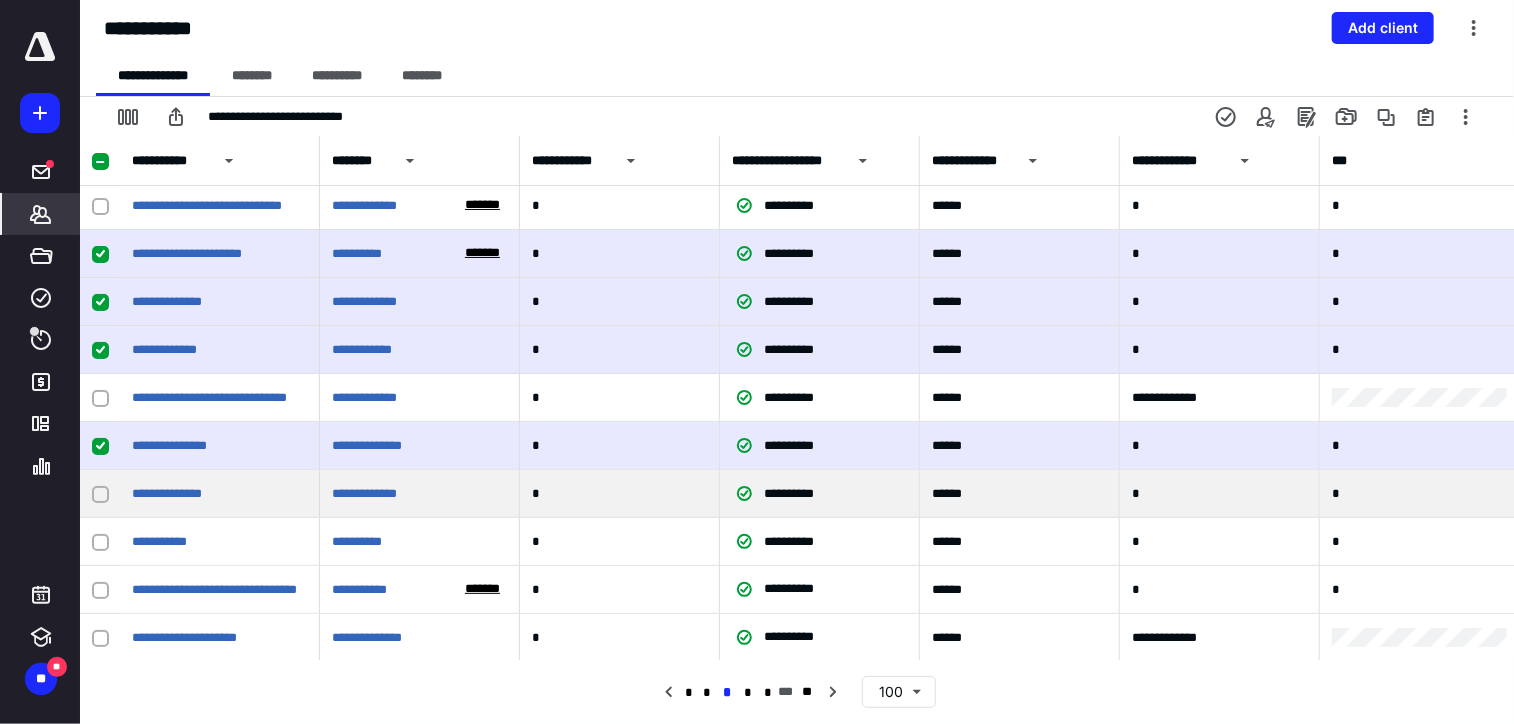click at bounding box center (100, 494) 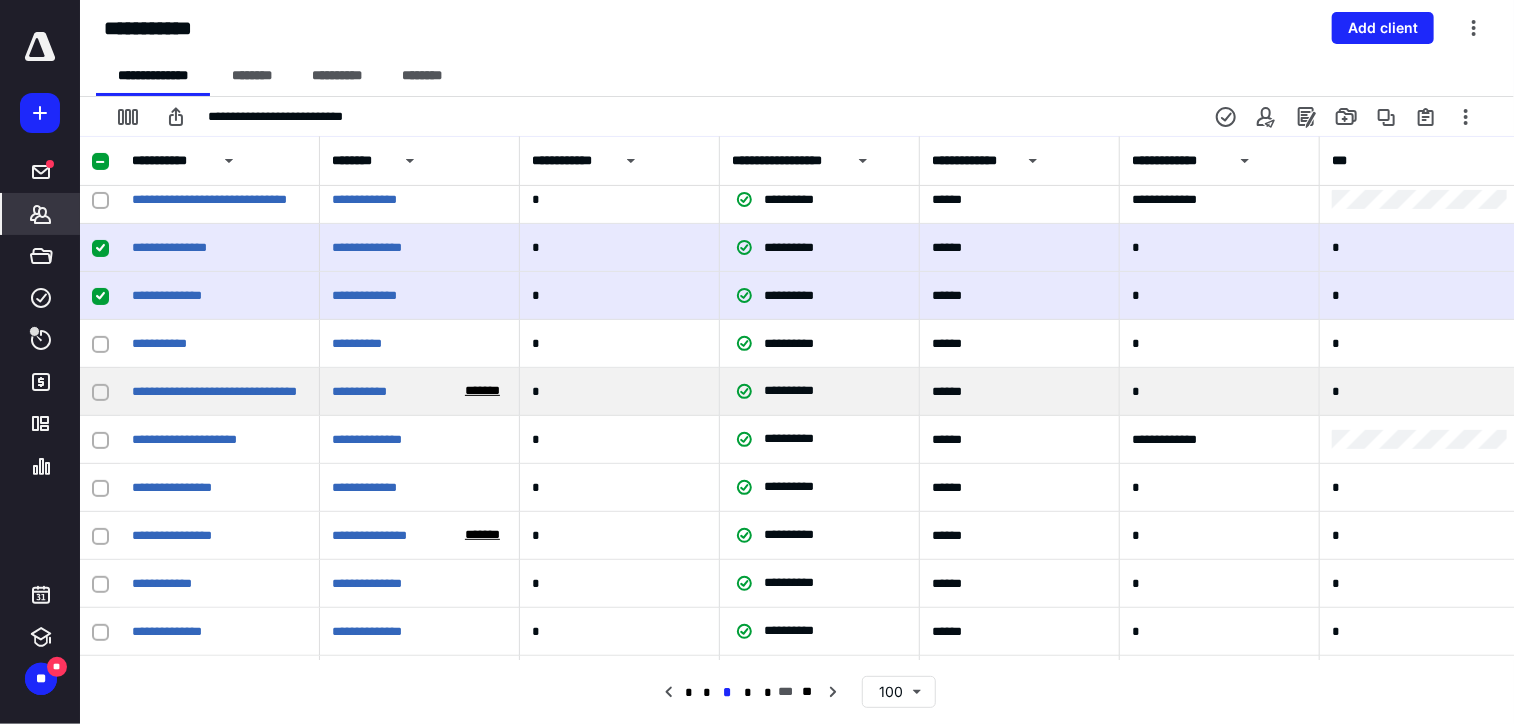 scroll, scrollTop: 300, scrollLeft: 0, axis: vertical 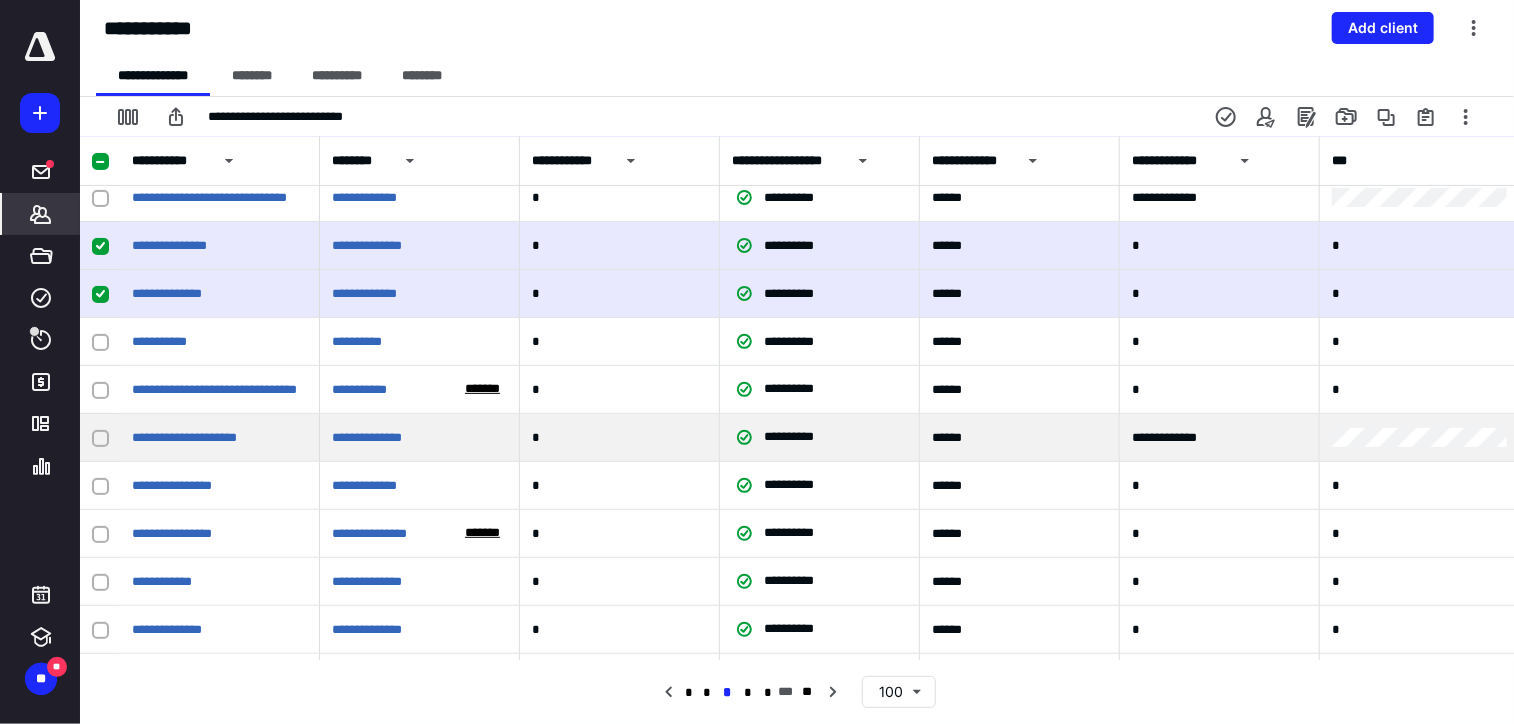 click 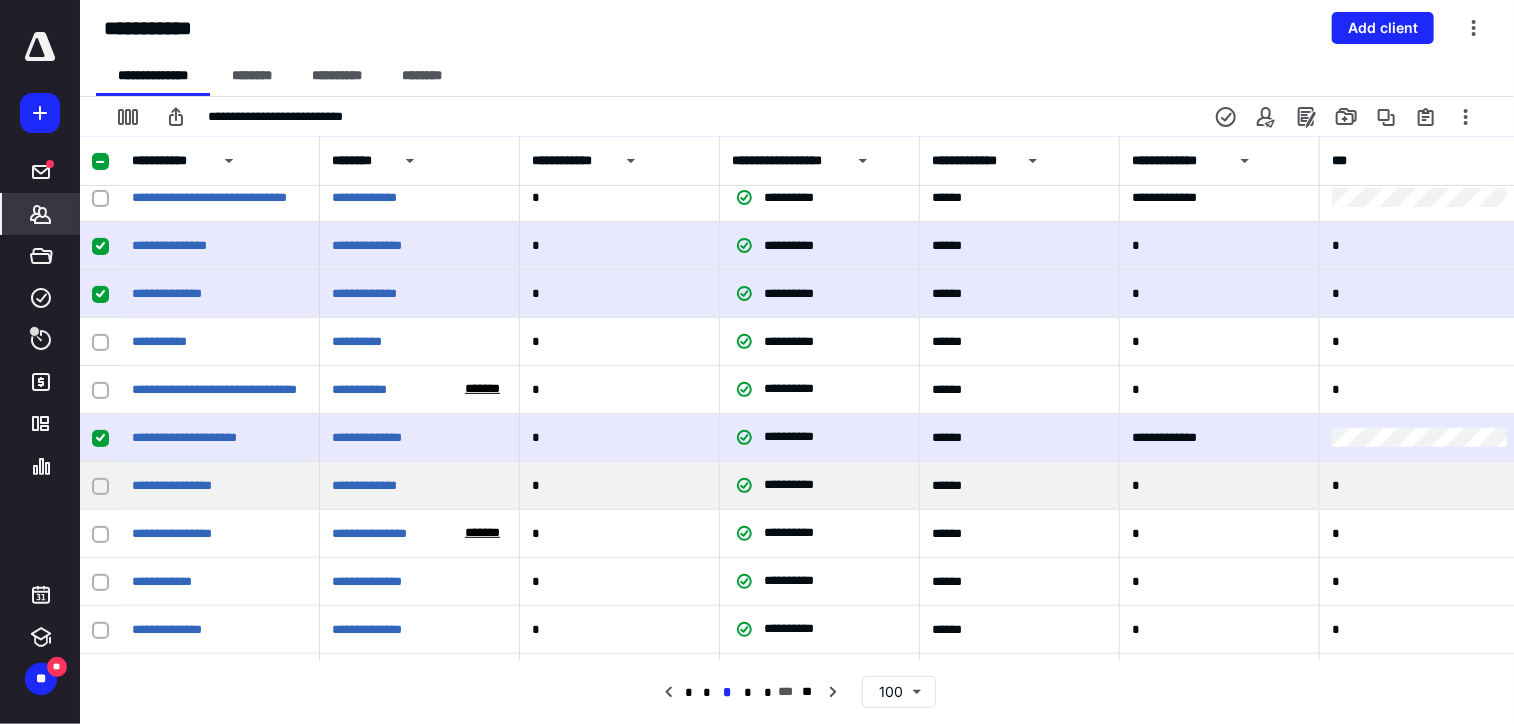 click 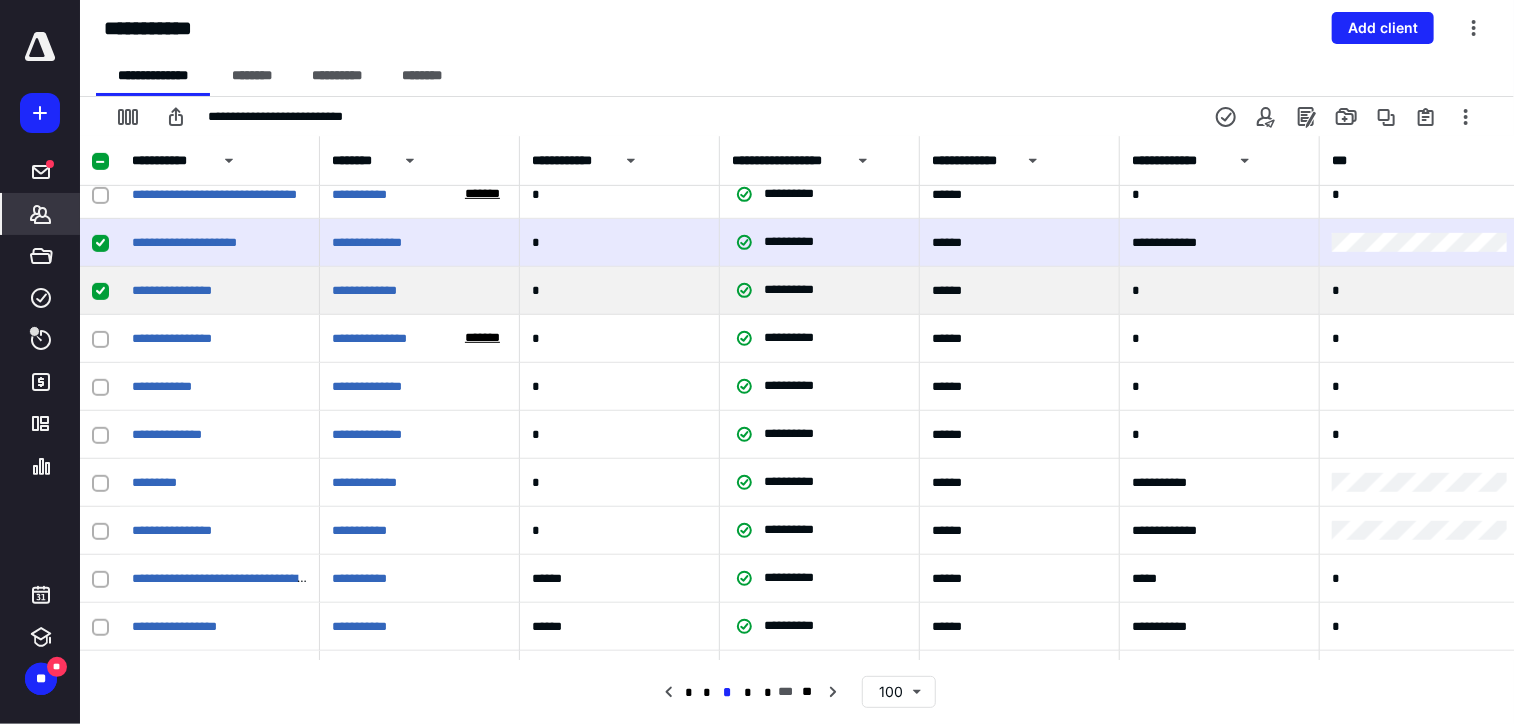 scroll, scrollTop: 500, scrollLeft: 0, axis: vertical 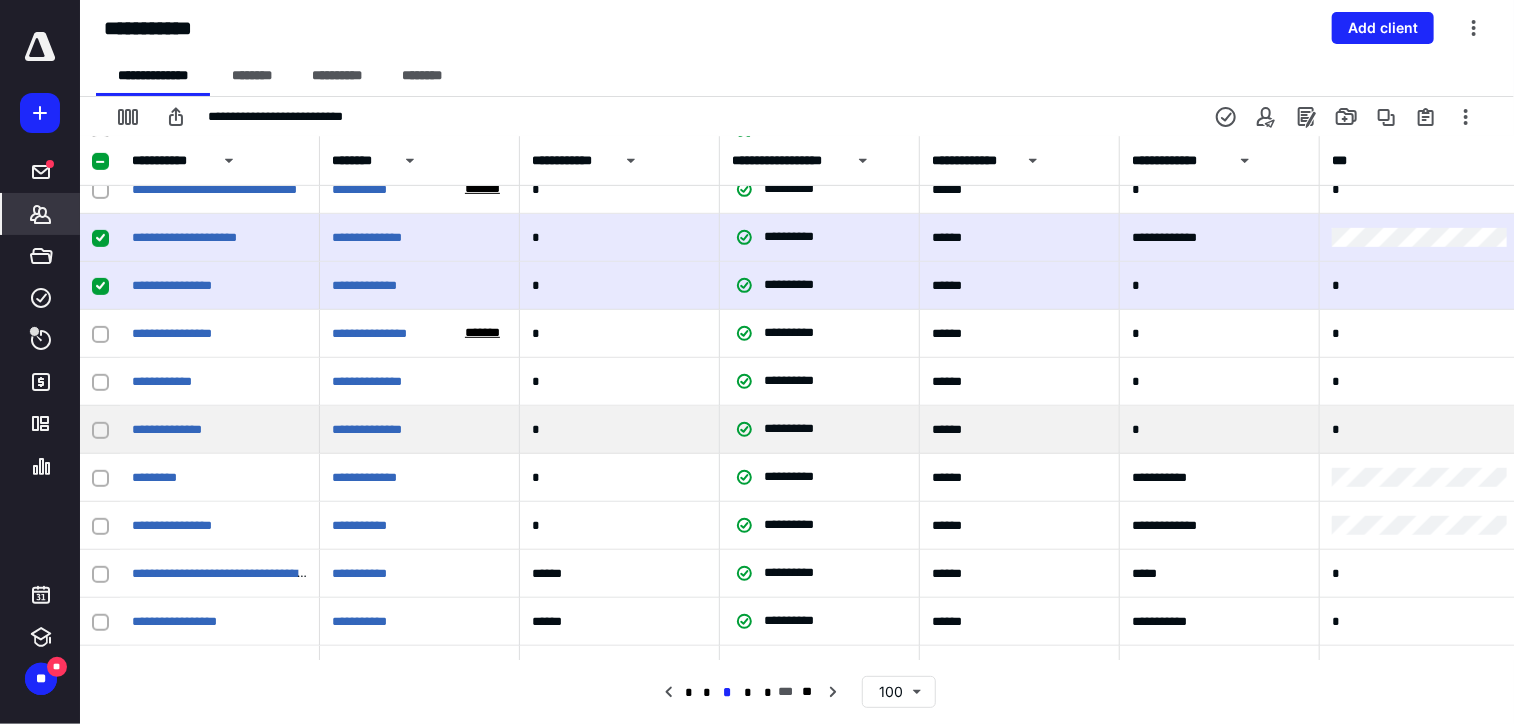 click 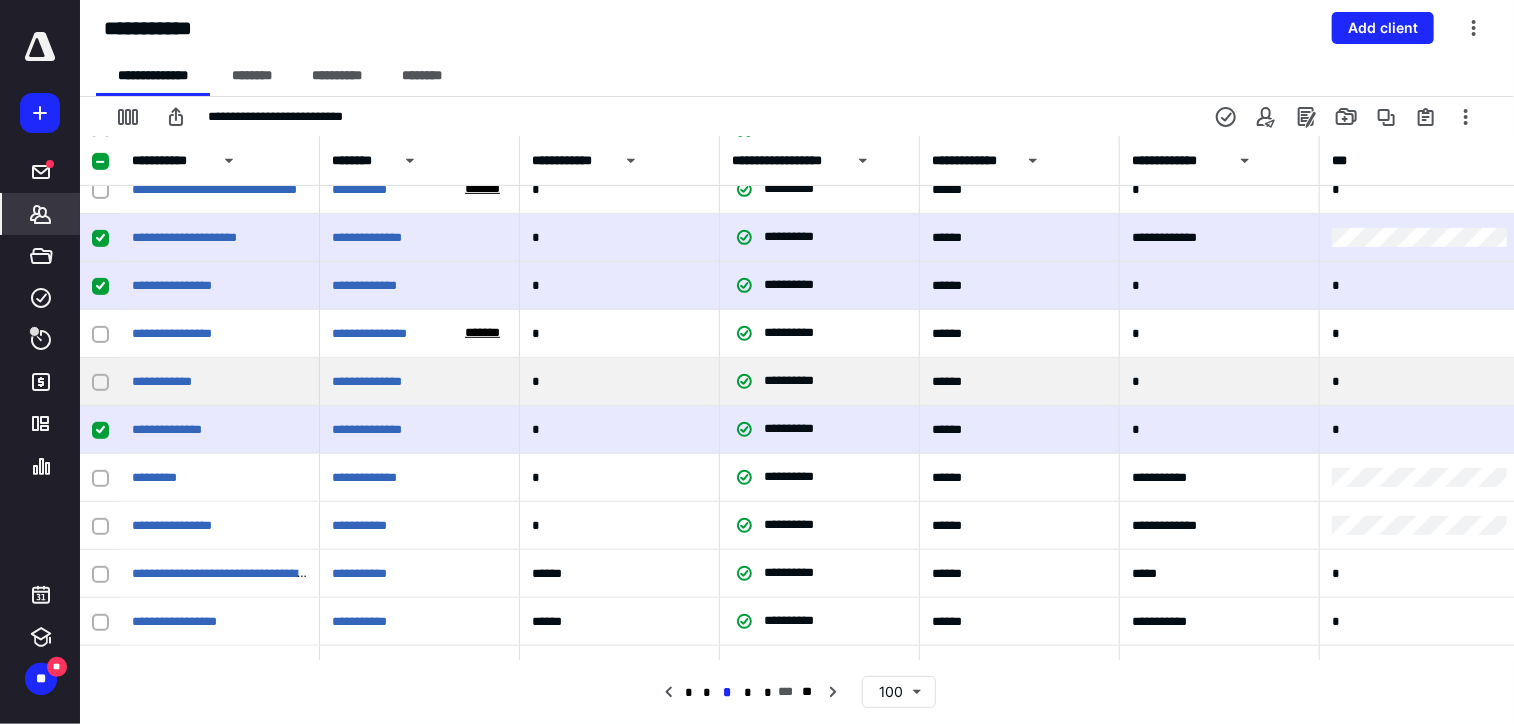 click 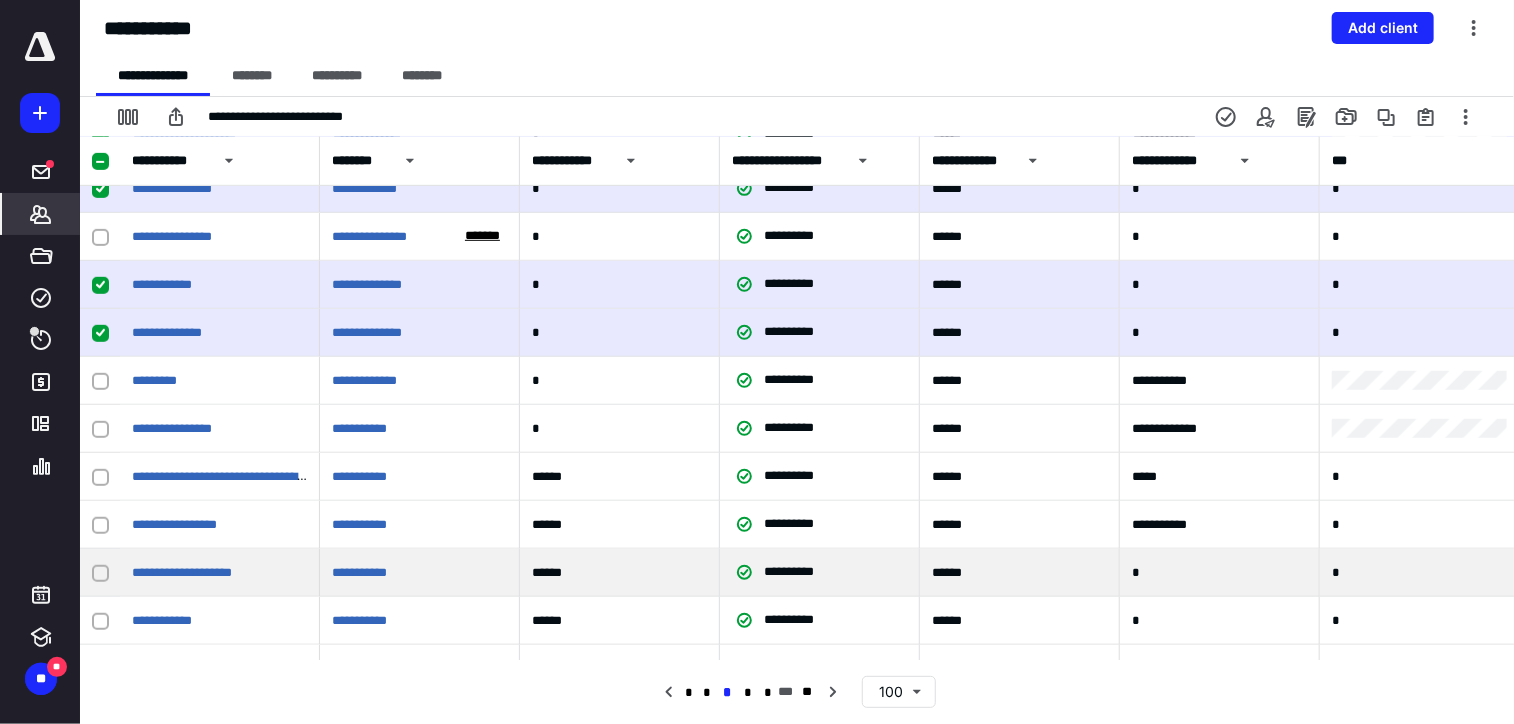 scroll, scrollTop: 600, scrollLeft: 0, axis: vertical 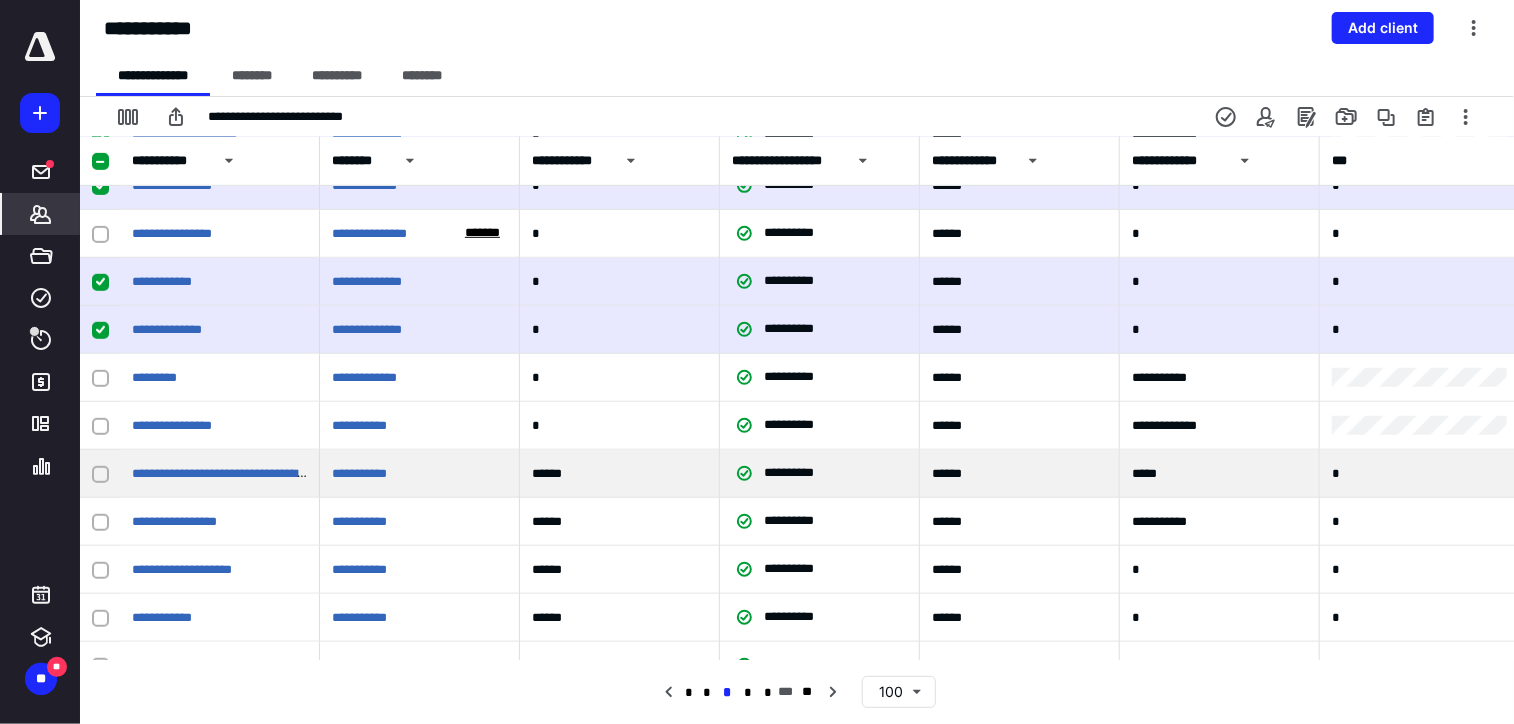 click 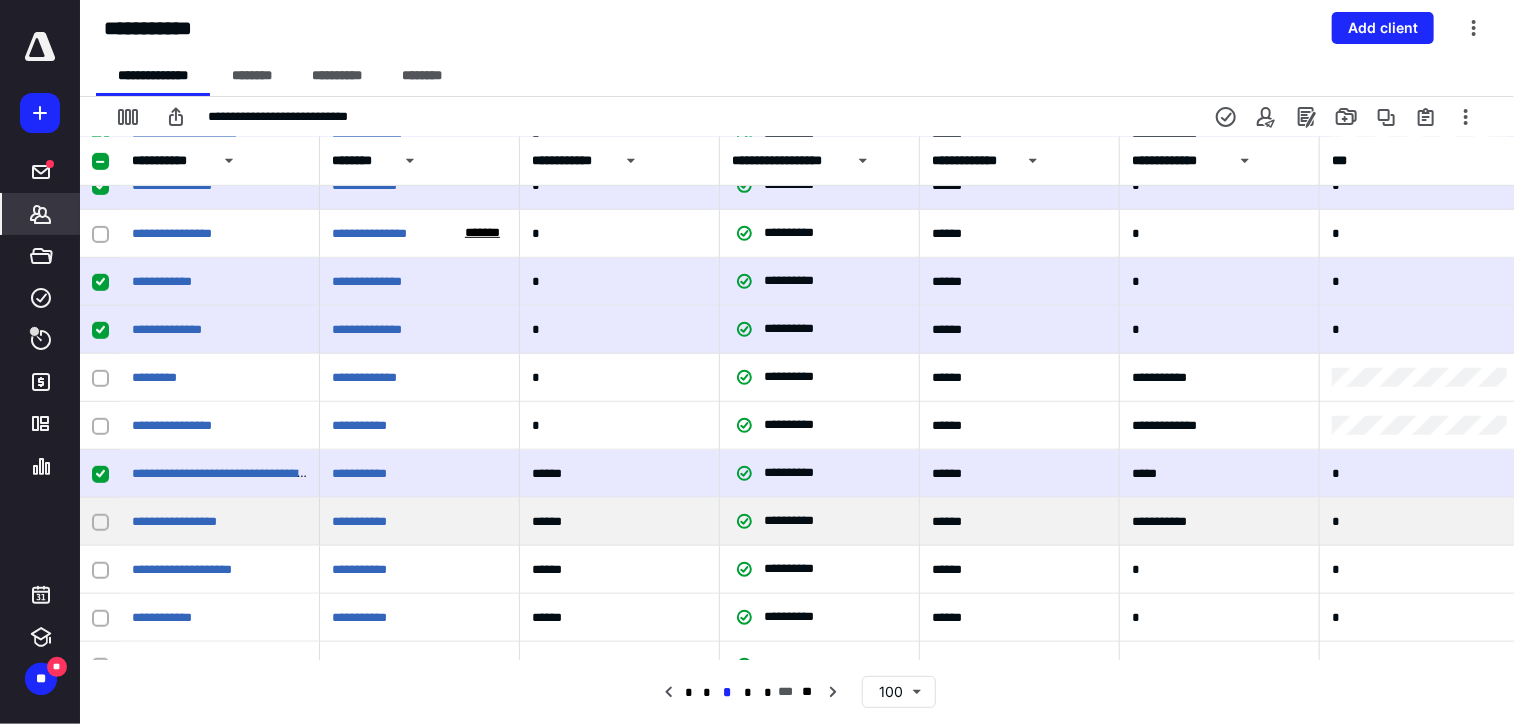 click at bounding box center (100, 521) 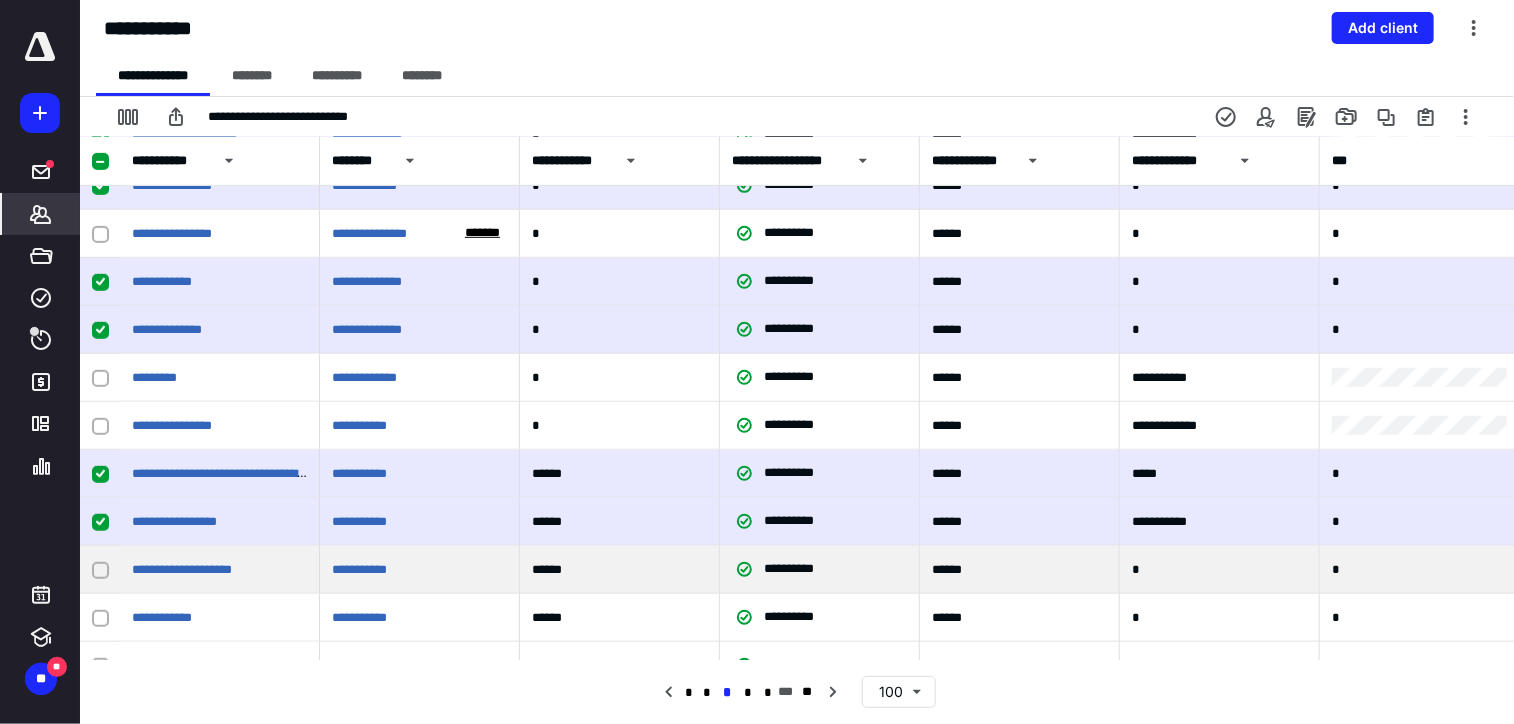 click 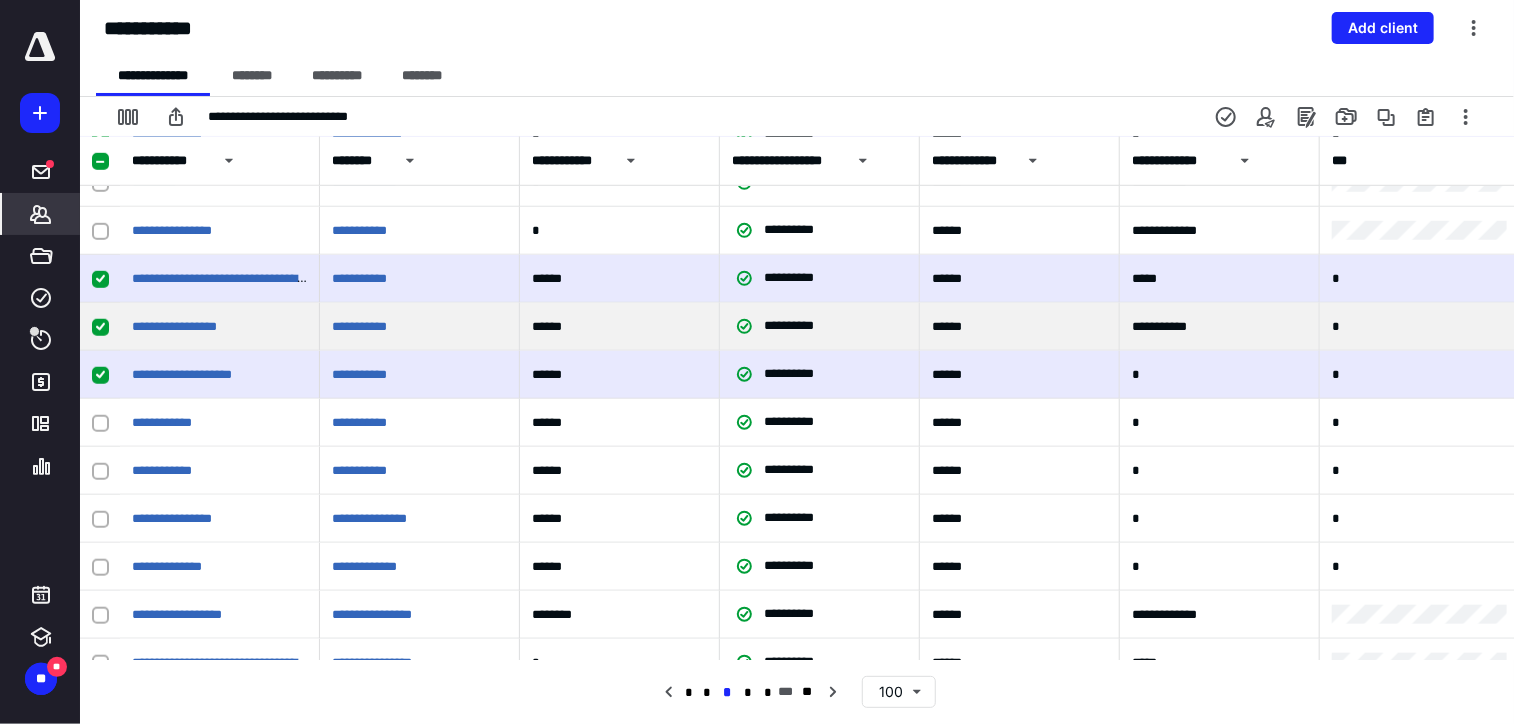 scroll, scrollTop: 800, scrollLeft: 0, axis: vertical 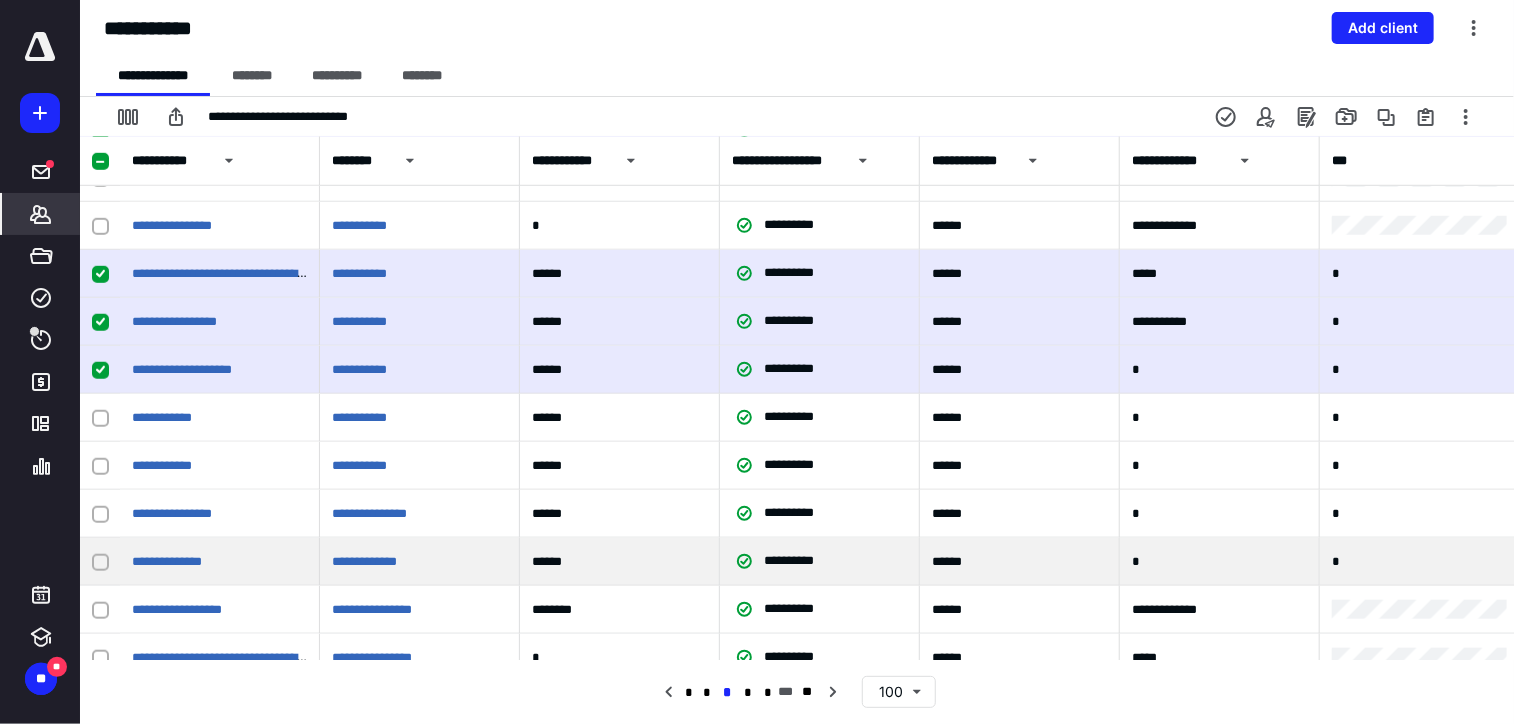 click at bounding box center (100, 562) 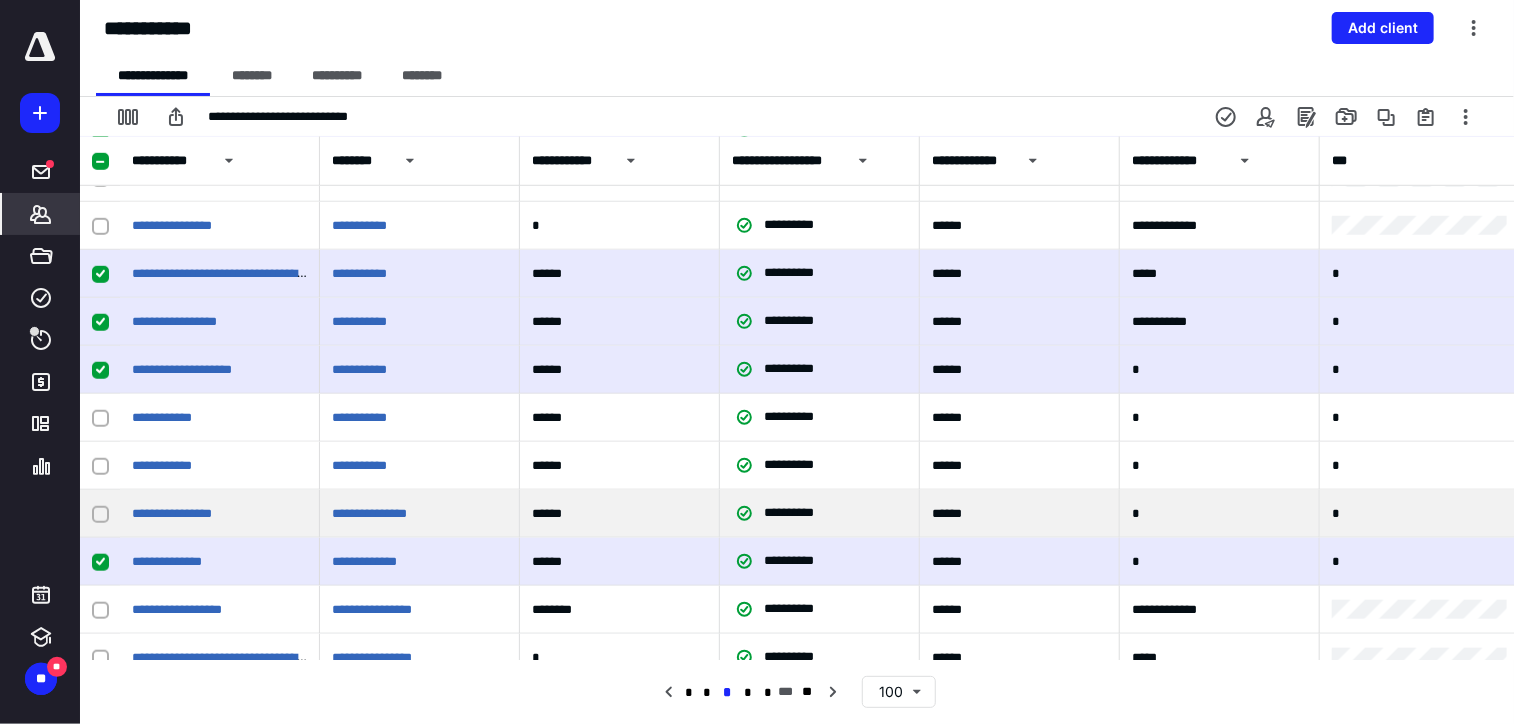 click 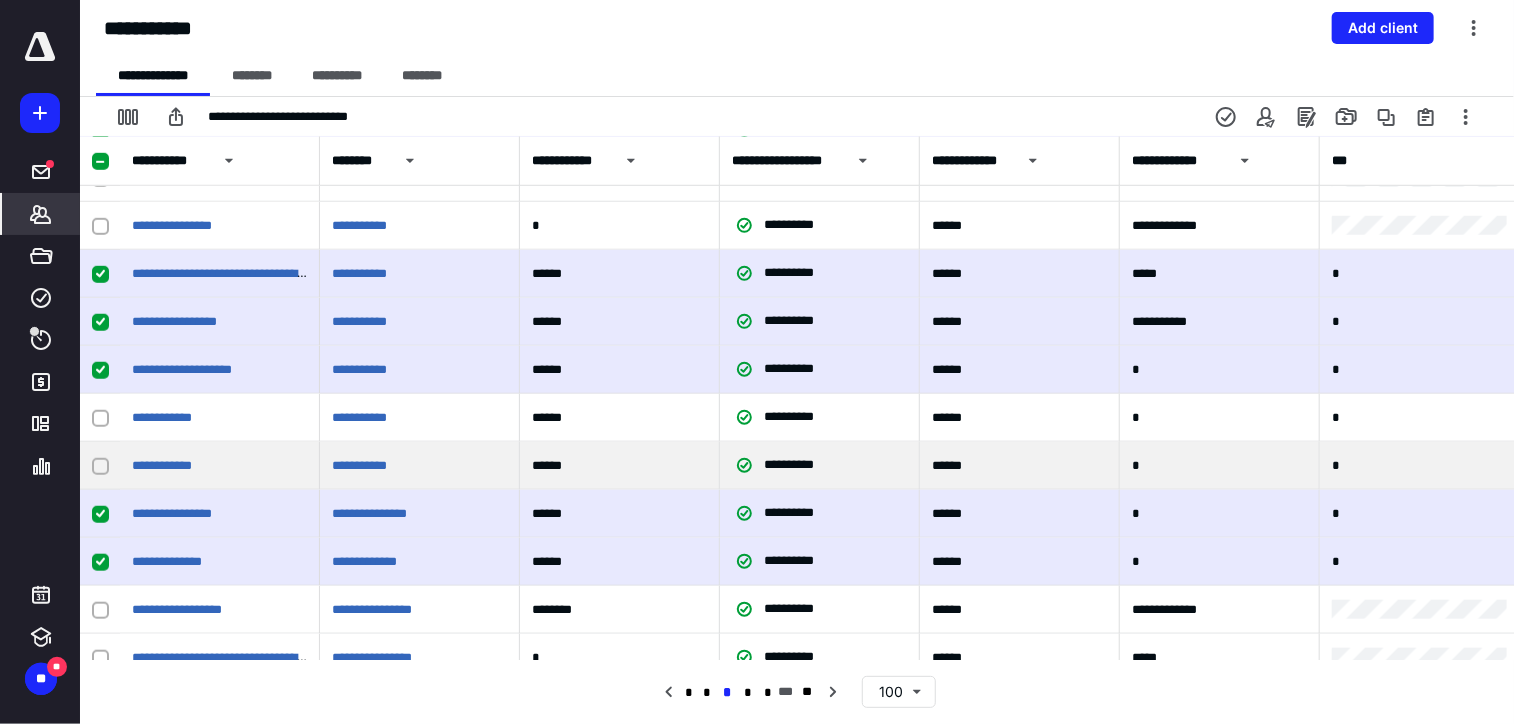 click at bounding box center (100, 466) 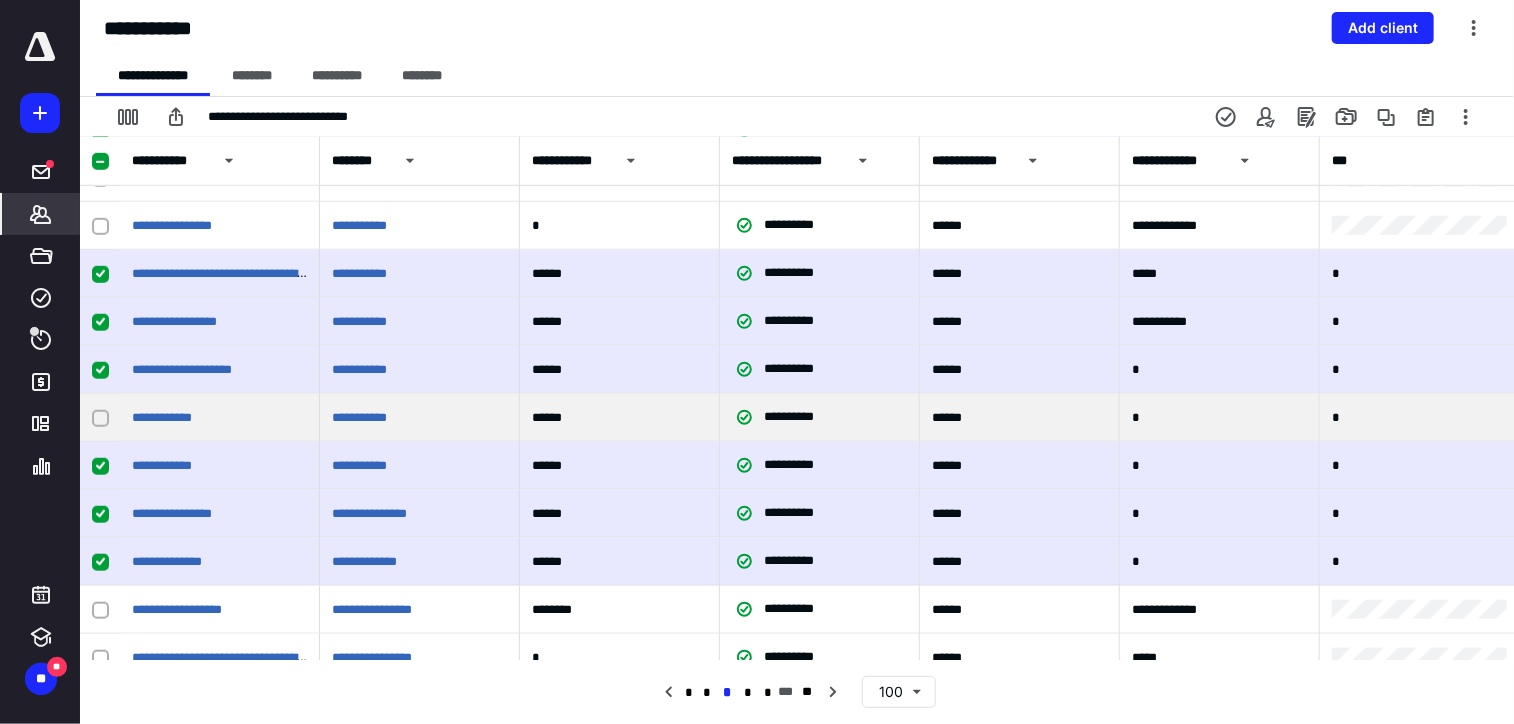click 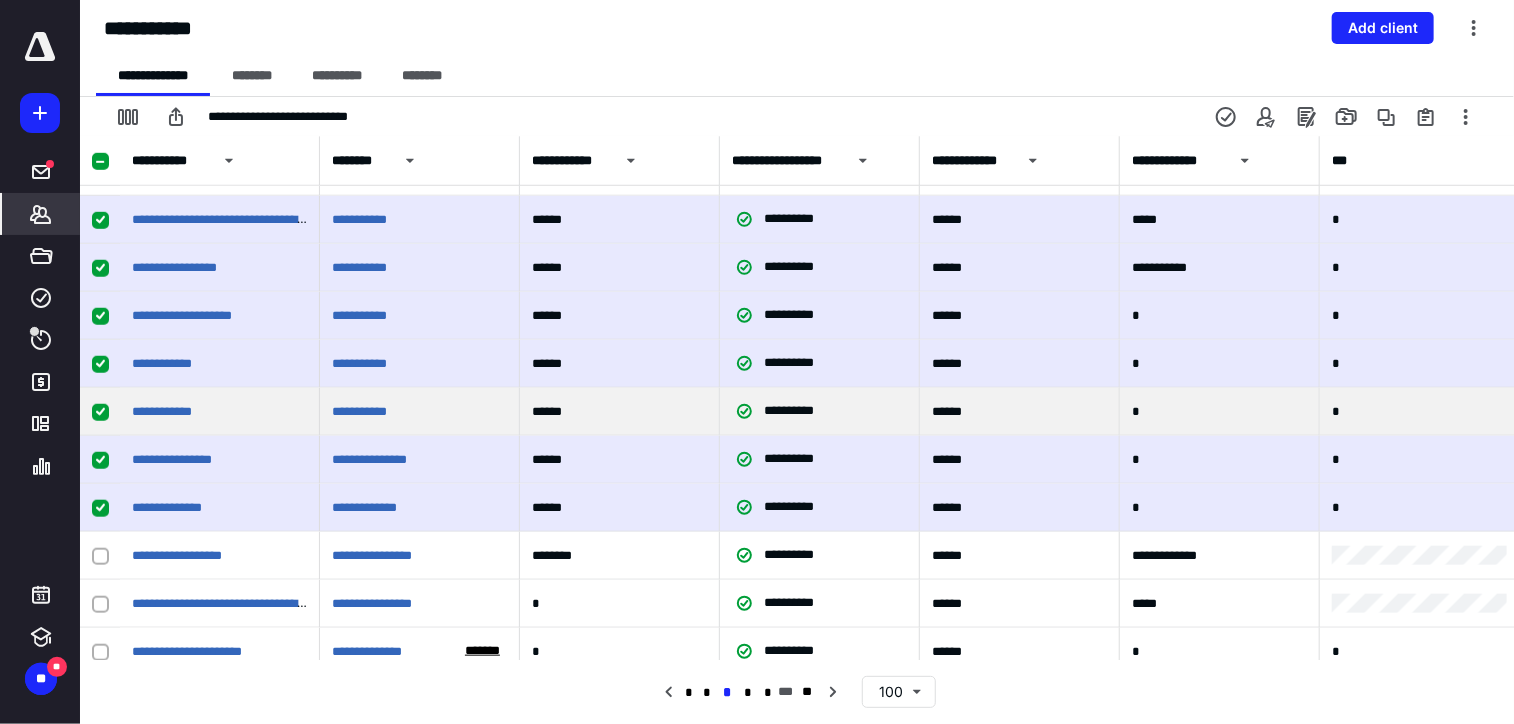 scroll, scrollTop: 800, scrollLeft: 0, axis: vertical 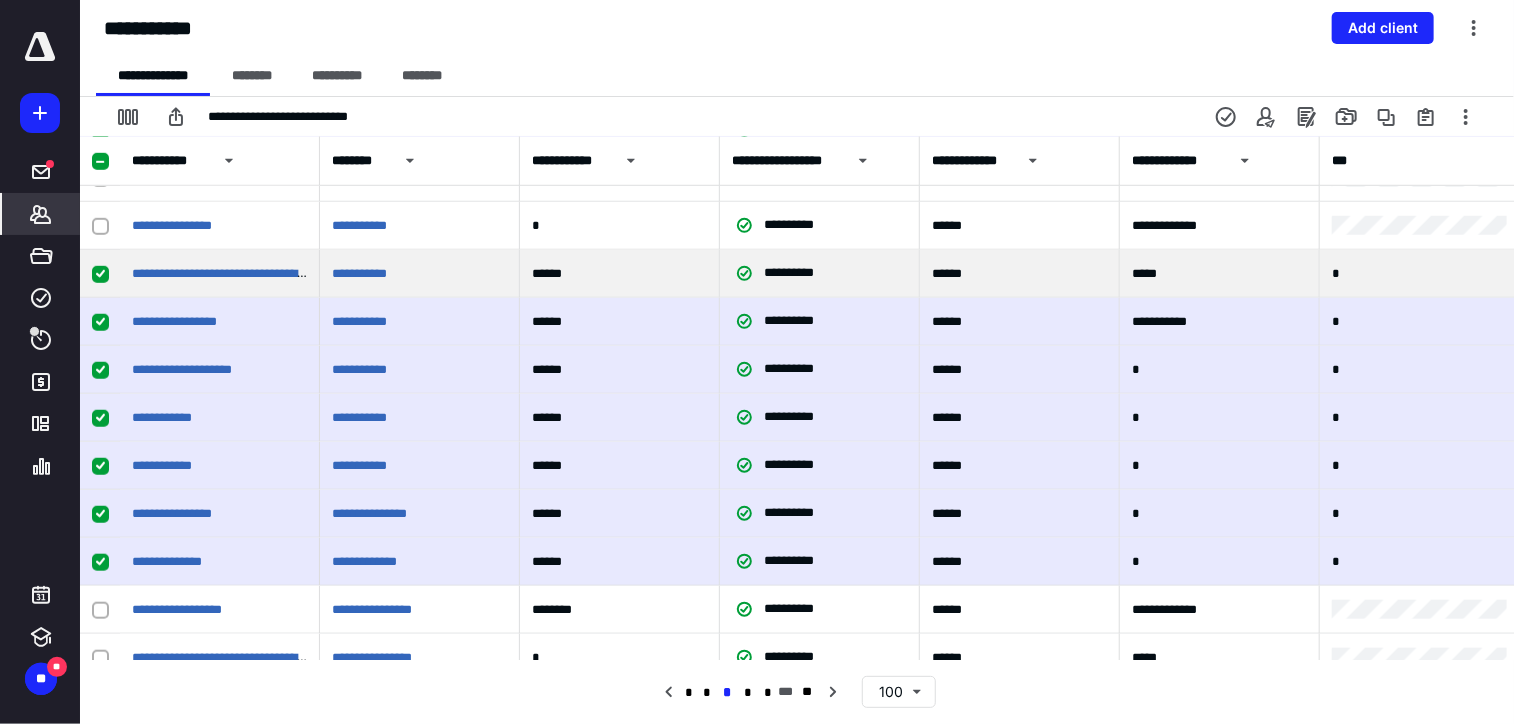 click 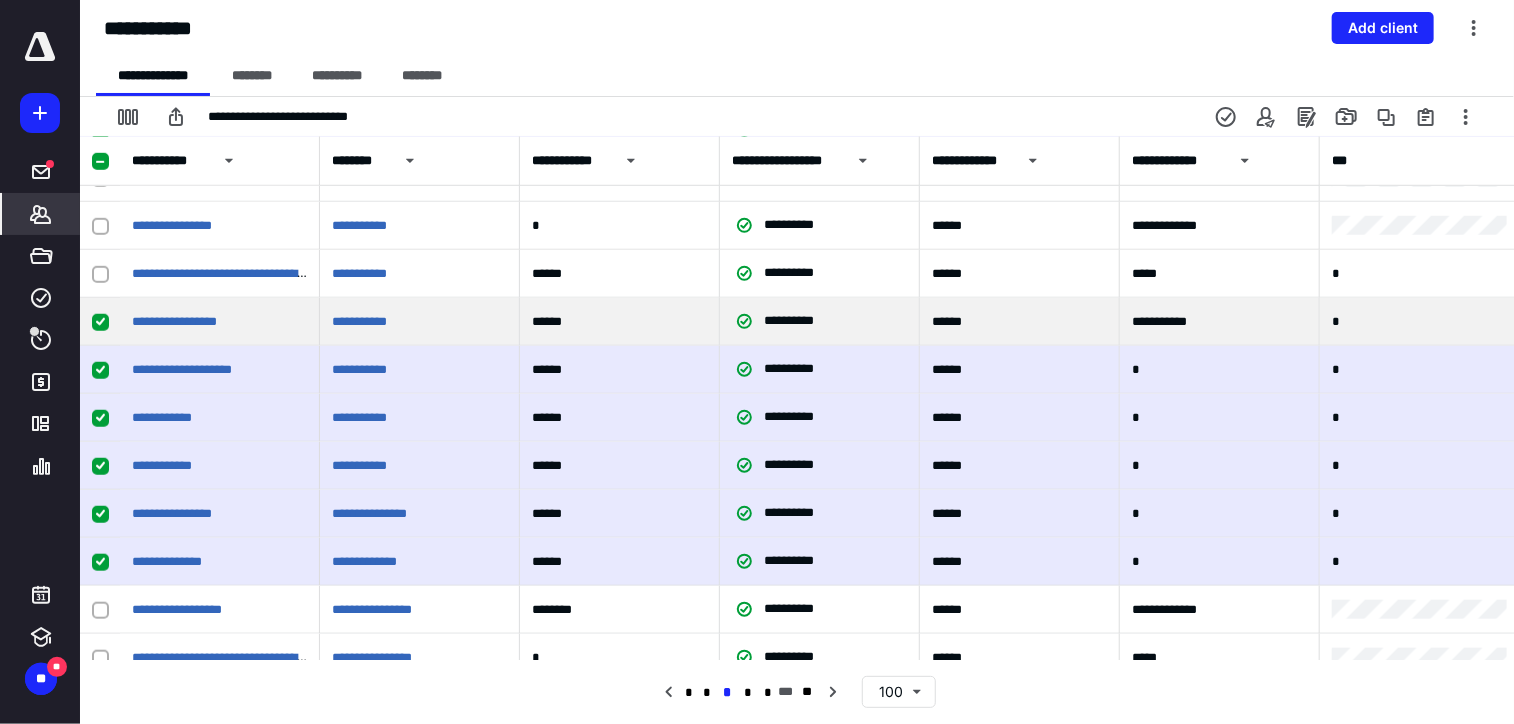 click at bounding box center [100, 322] 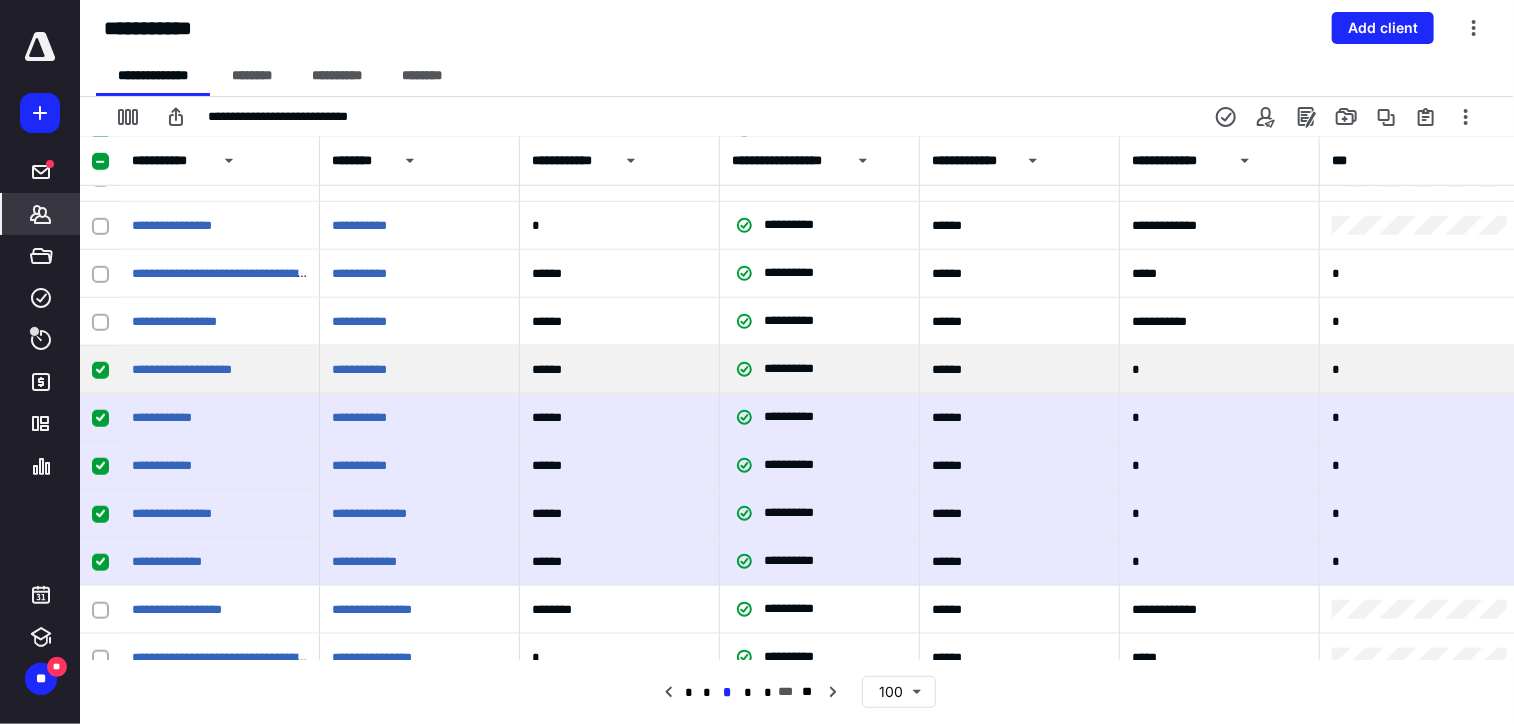 click 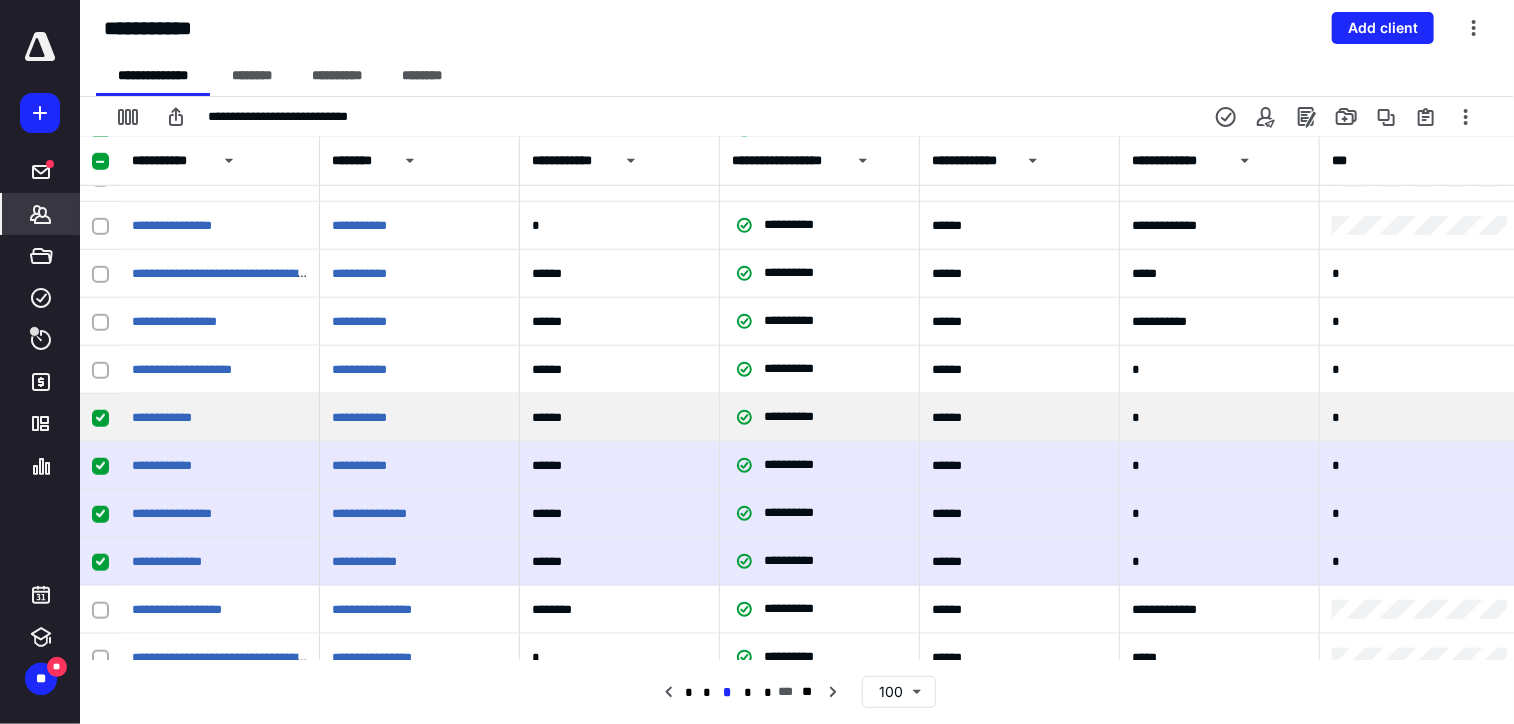 click at bounding box center (100, 418) 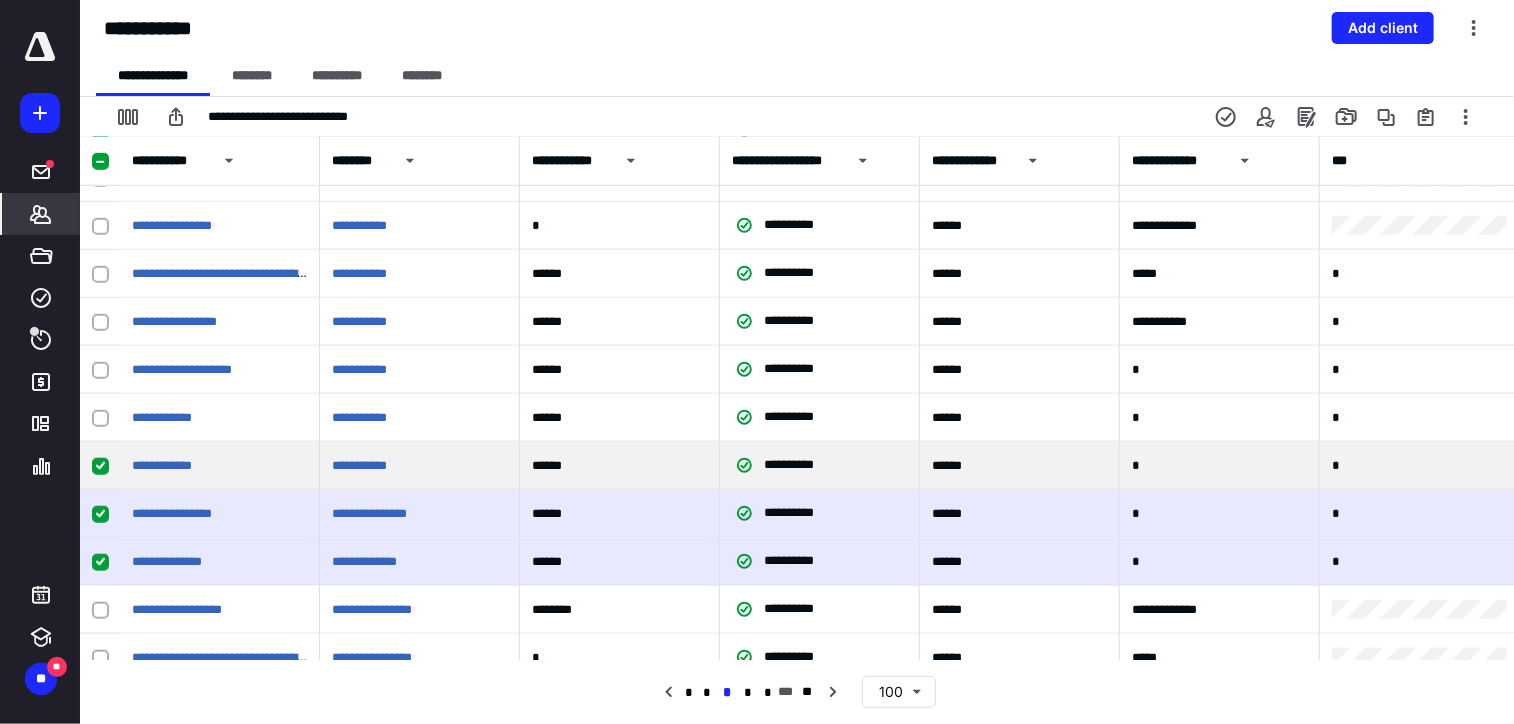 click at bounding box center [100, 466] 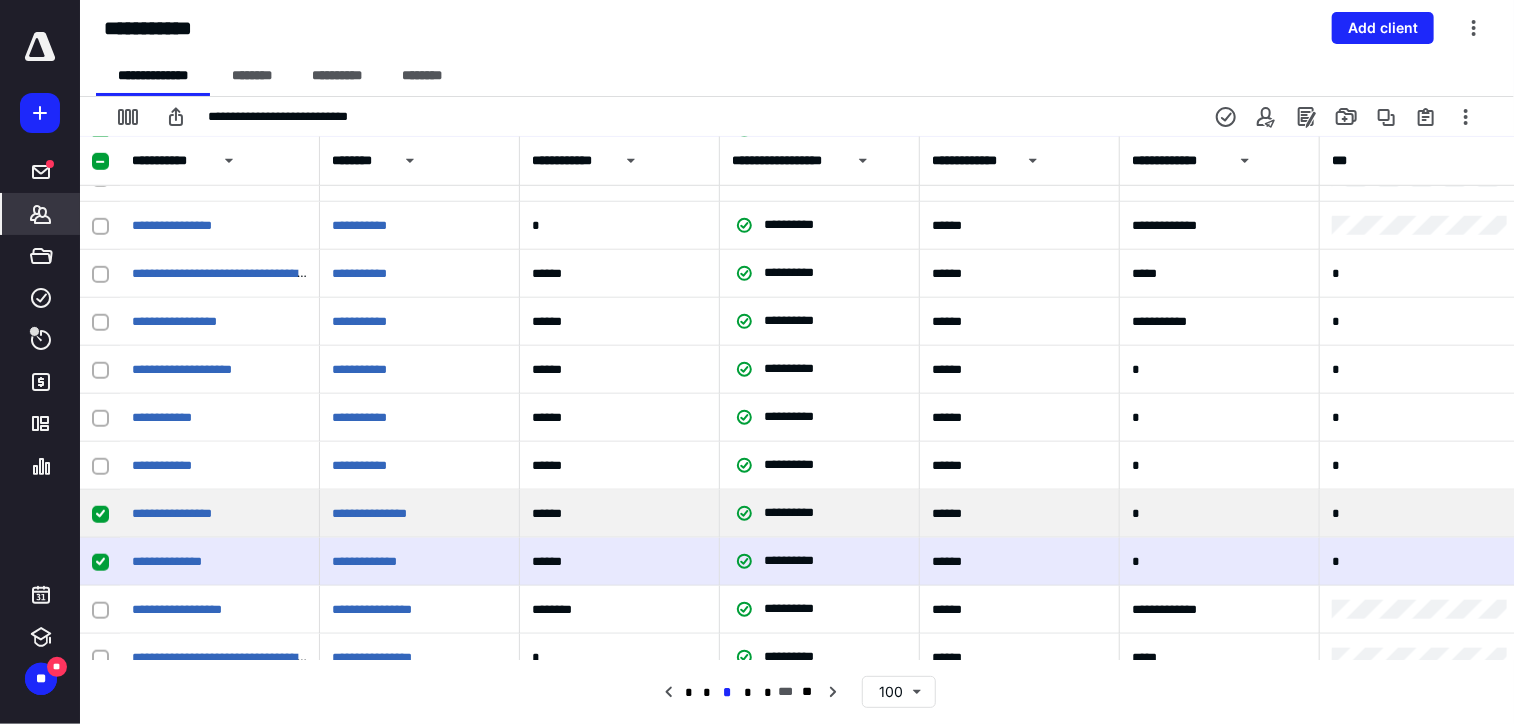 click 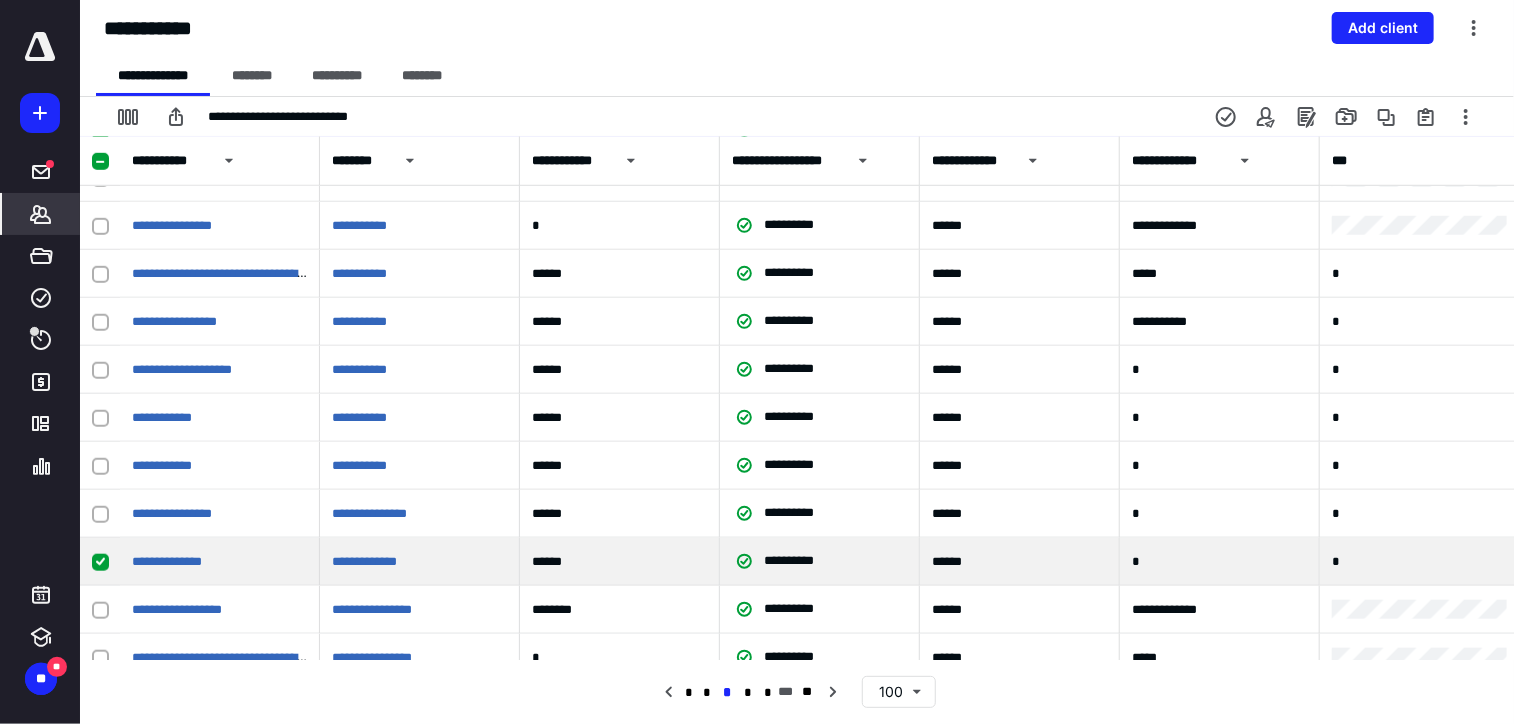 click at bounding box center [100, 561] 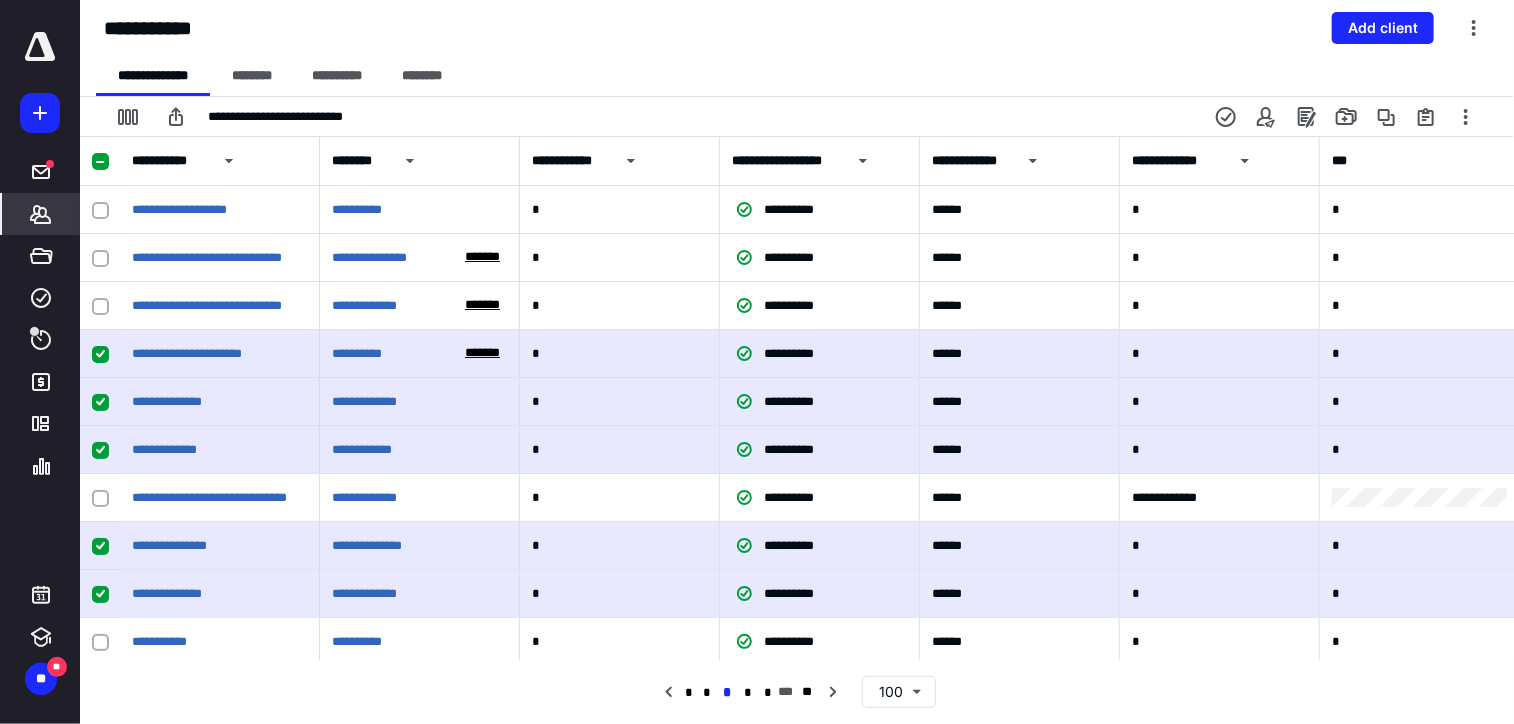 scroll, scrollTop: 0, scrollLeft: 0, axis: both 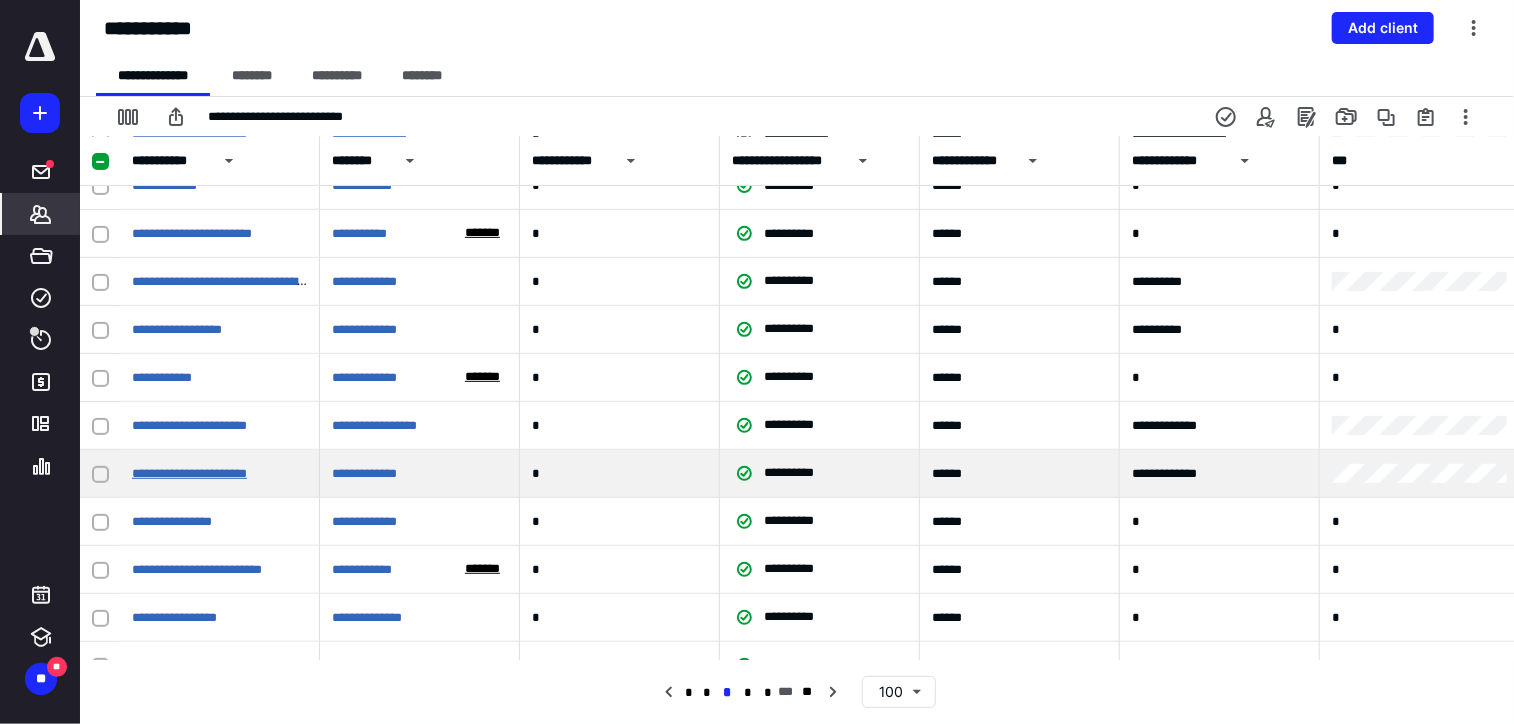 click on "**********" at bounding box center [189, 473] 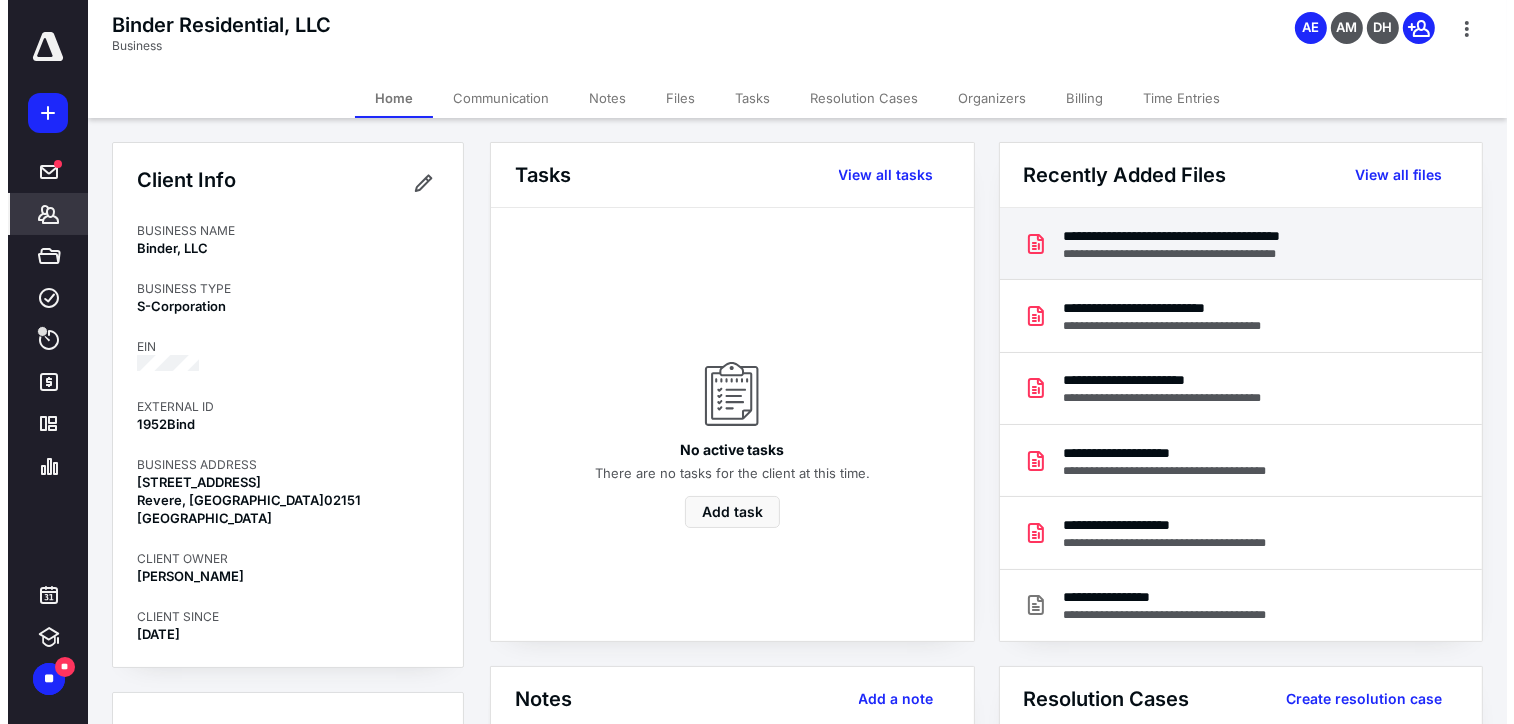 scroll, scrollTop: 0, scrollLeft: 0, axis: both 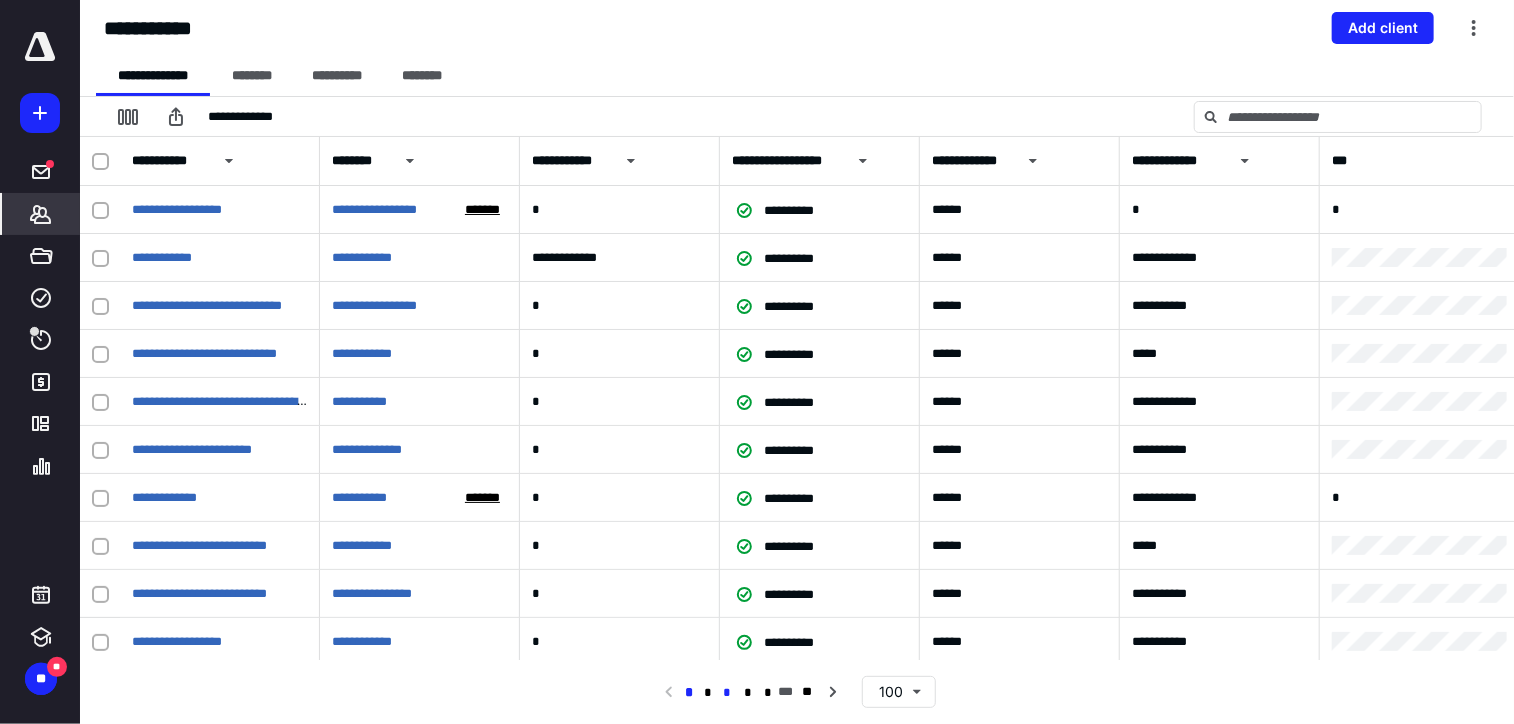 click on "*" at bounding box center (728, 693) 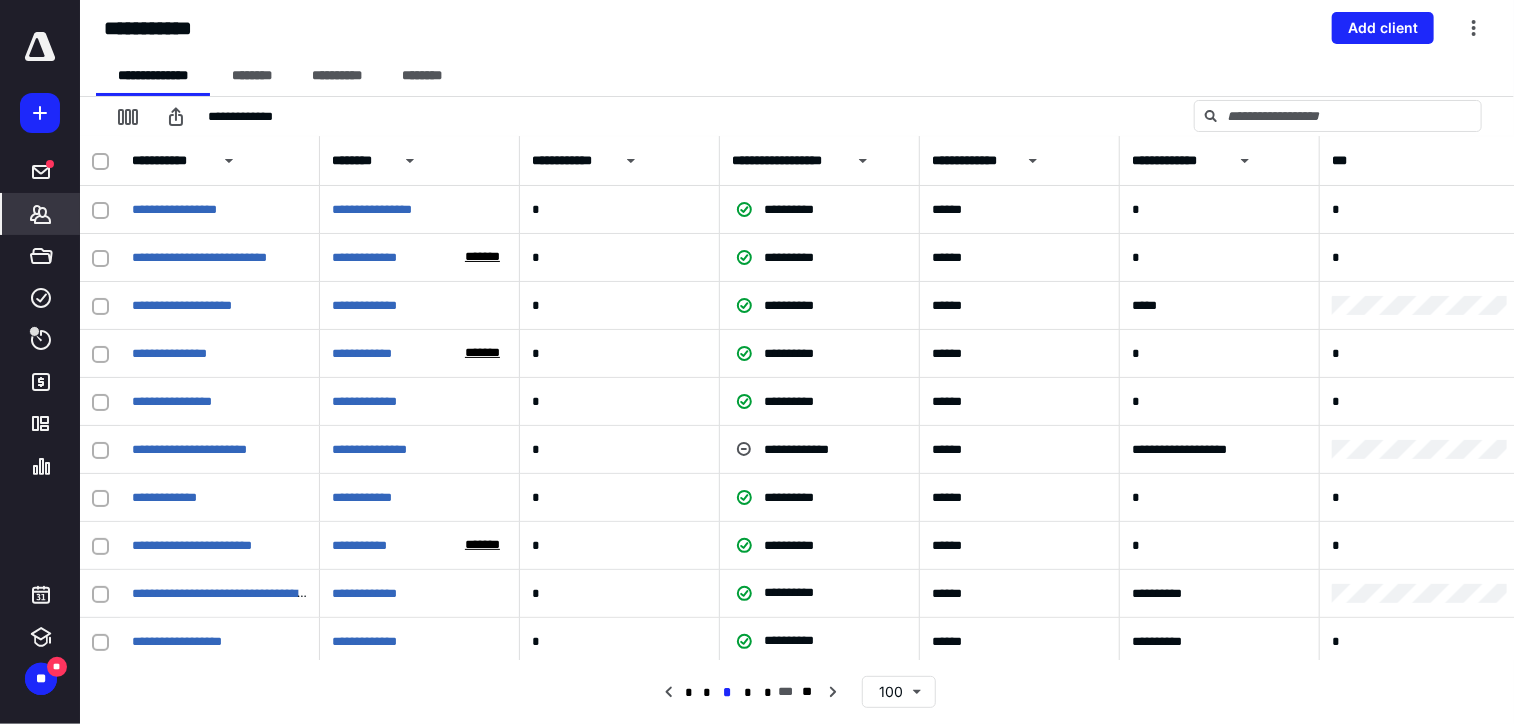 scroll, scrollTop: 3900, scrollLeft: 0, axis: vertical 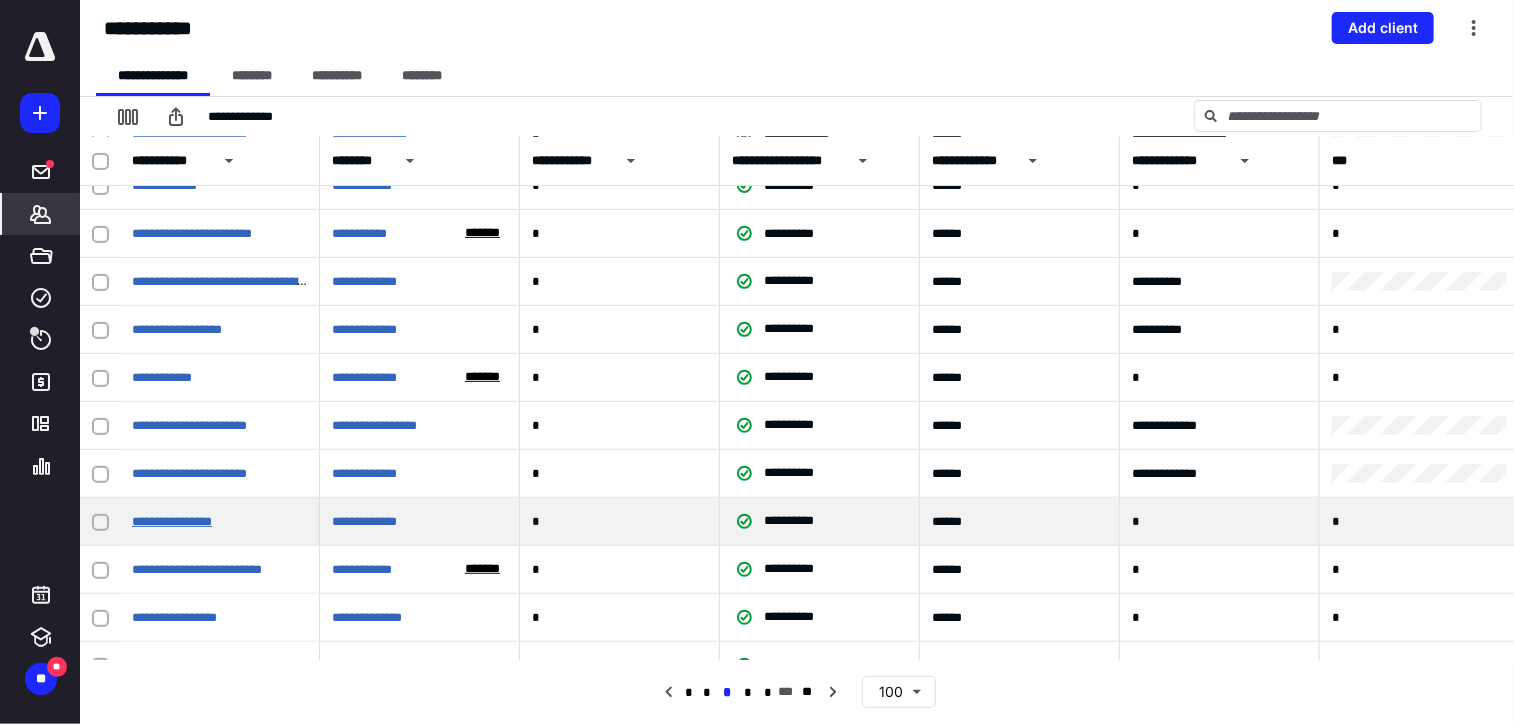 click on "**********" at bounding box center [172, 521] 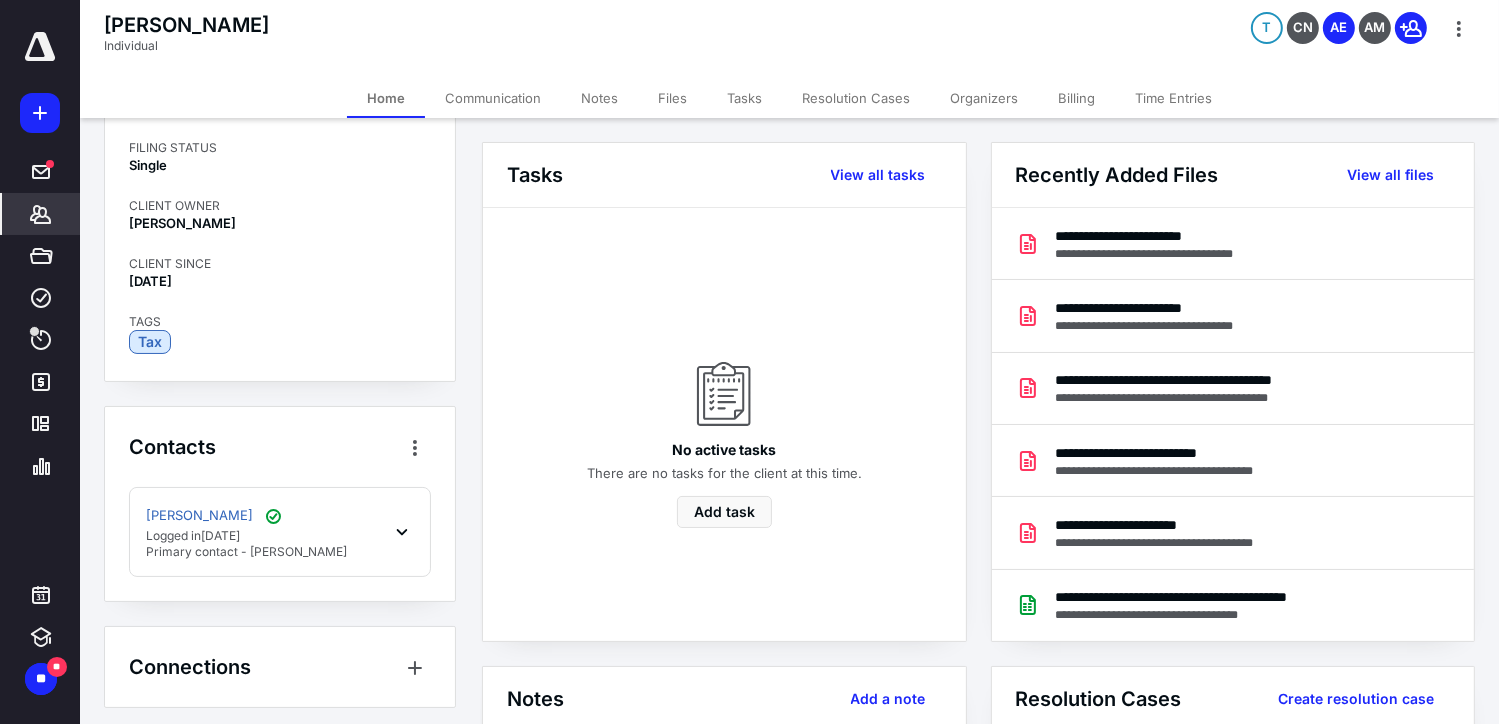 scroll, scrollTop: 147, scrollLeft: 0, axis: vertical 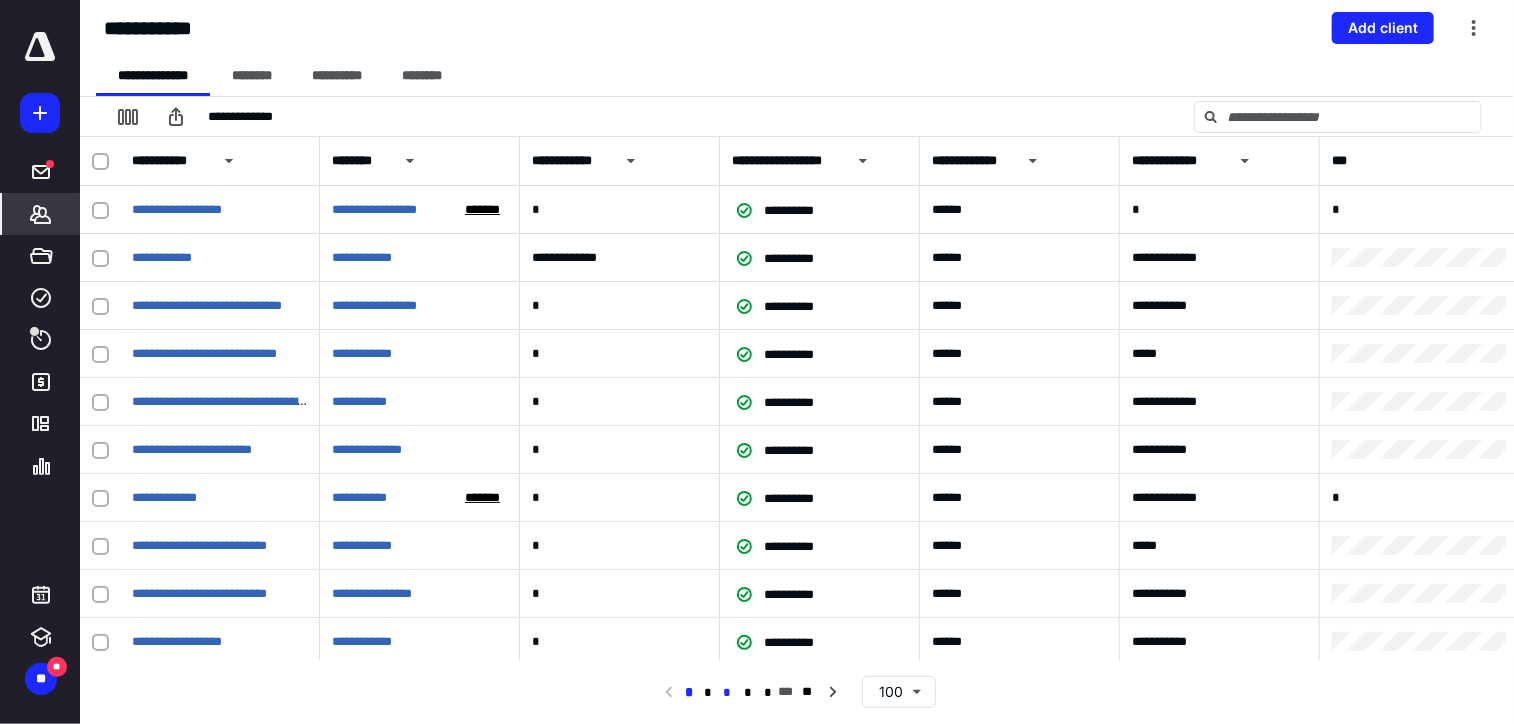 click on "*" at bounding box center [728, 693] 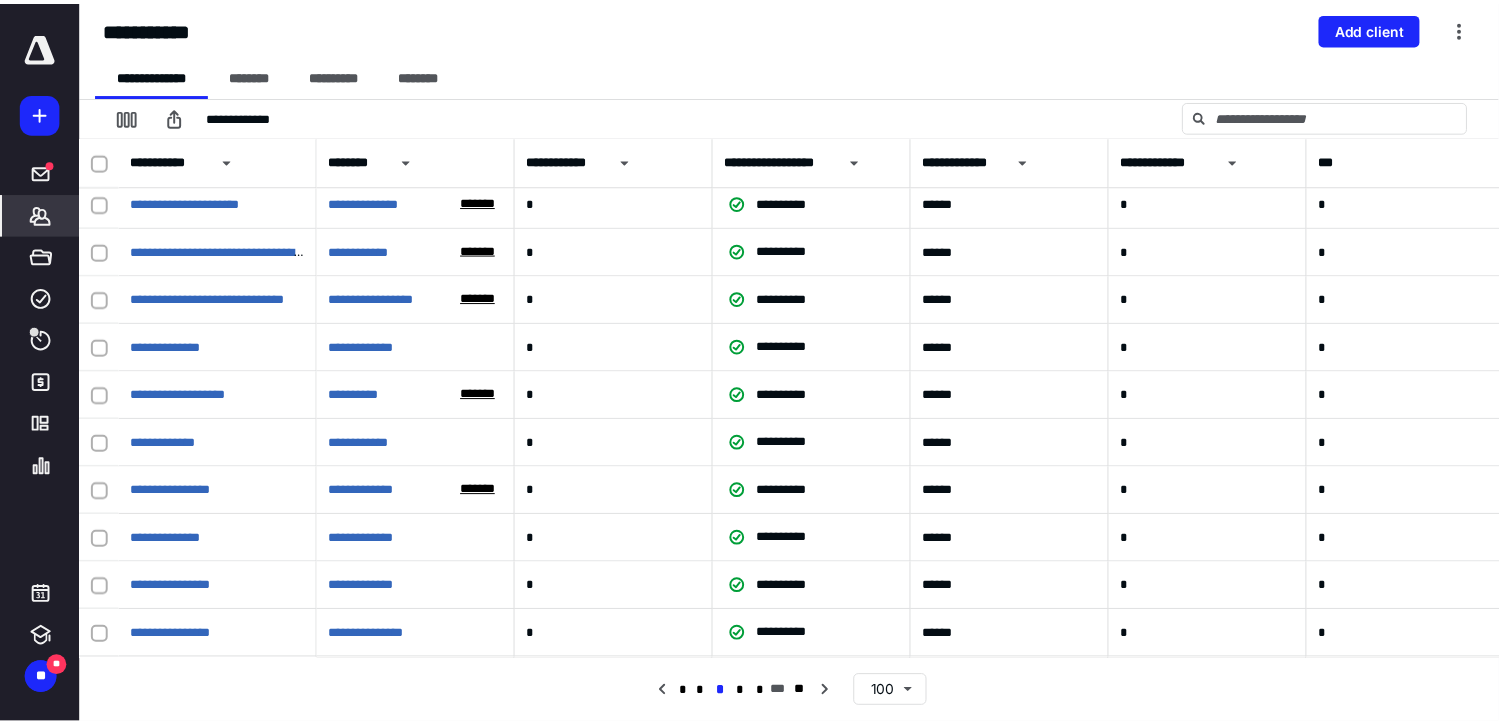 scroll, scrollTop: 1500, scrollLeft: 0, axis: vertical 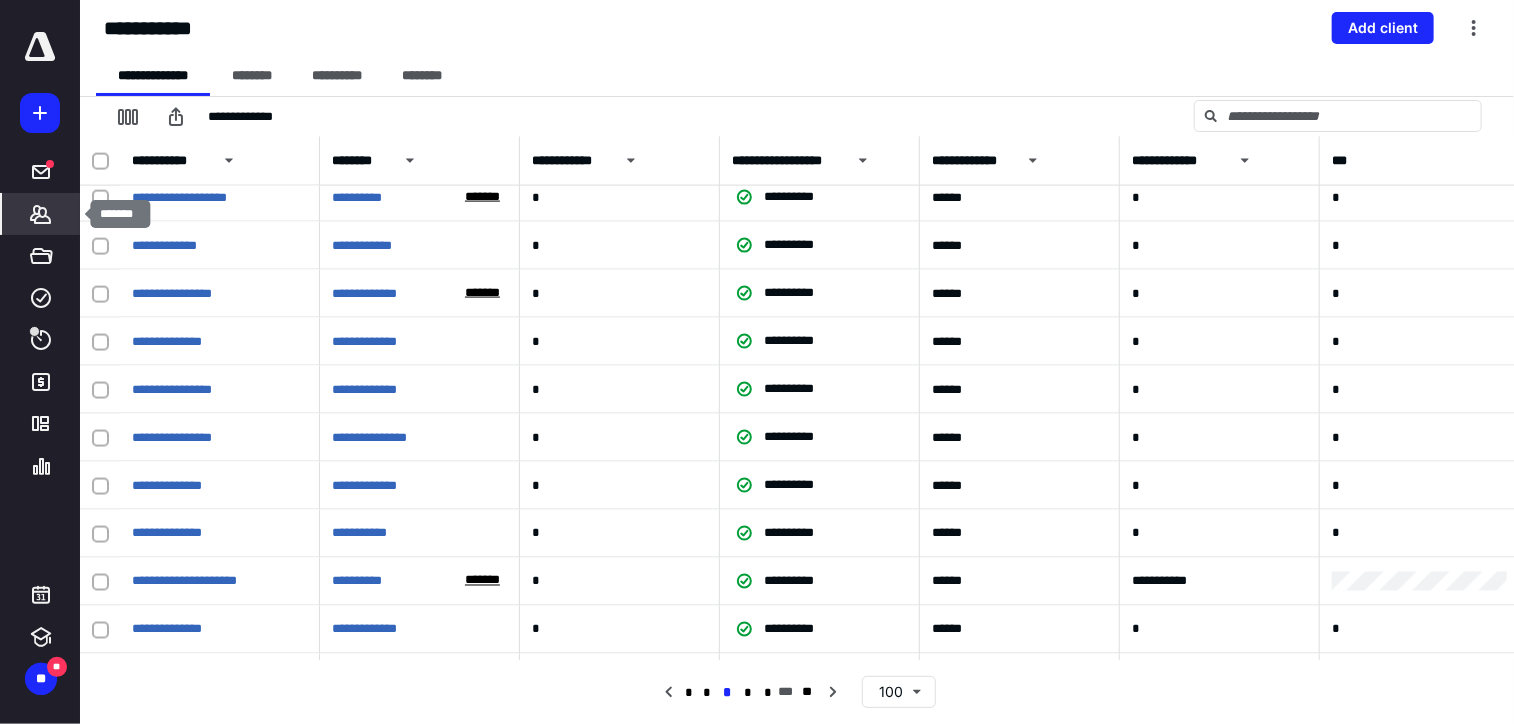click 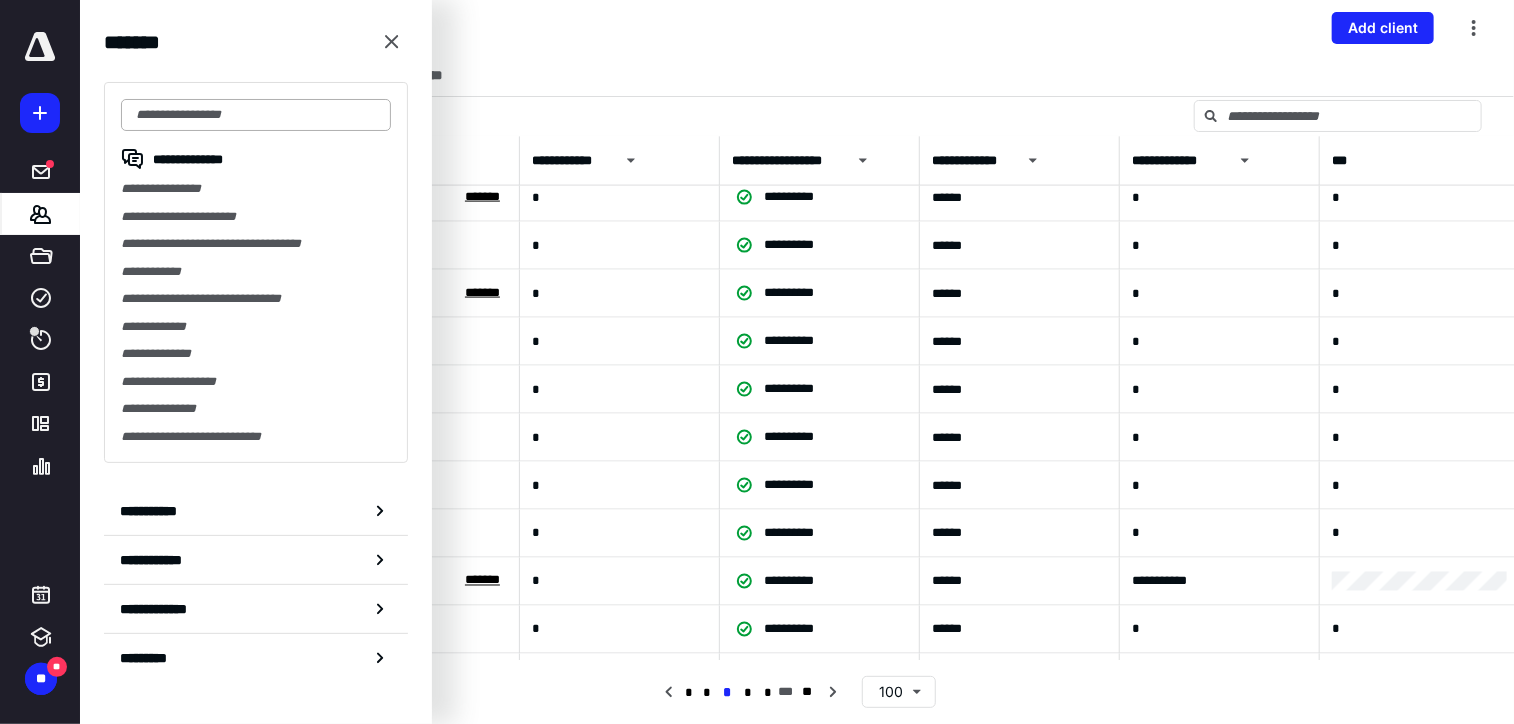 click at bounding box center (256, 115) 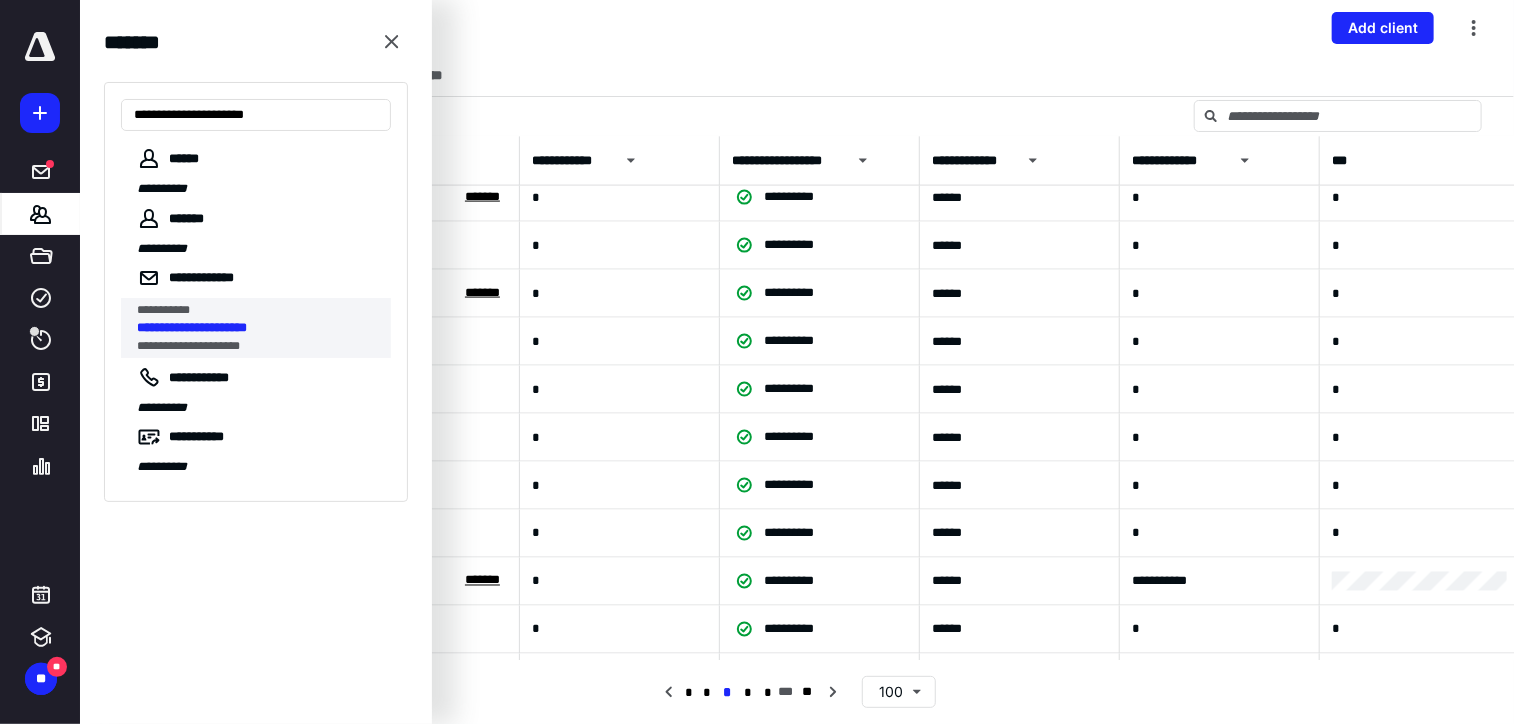 type on "**********" 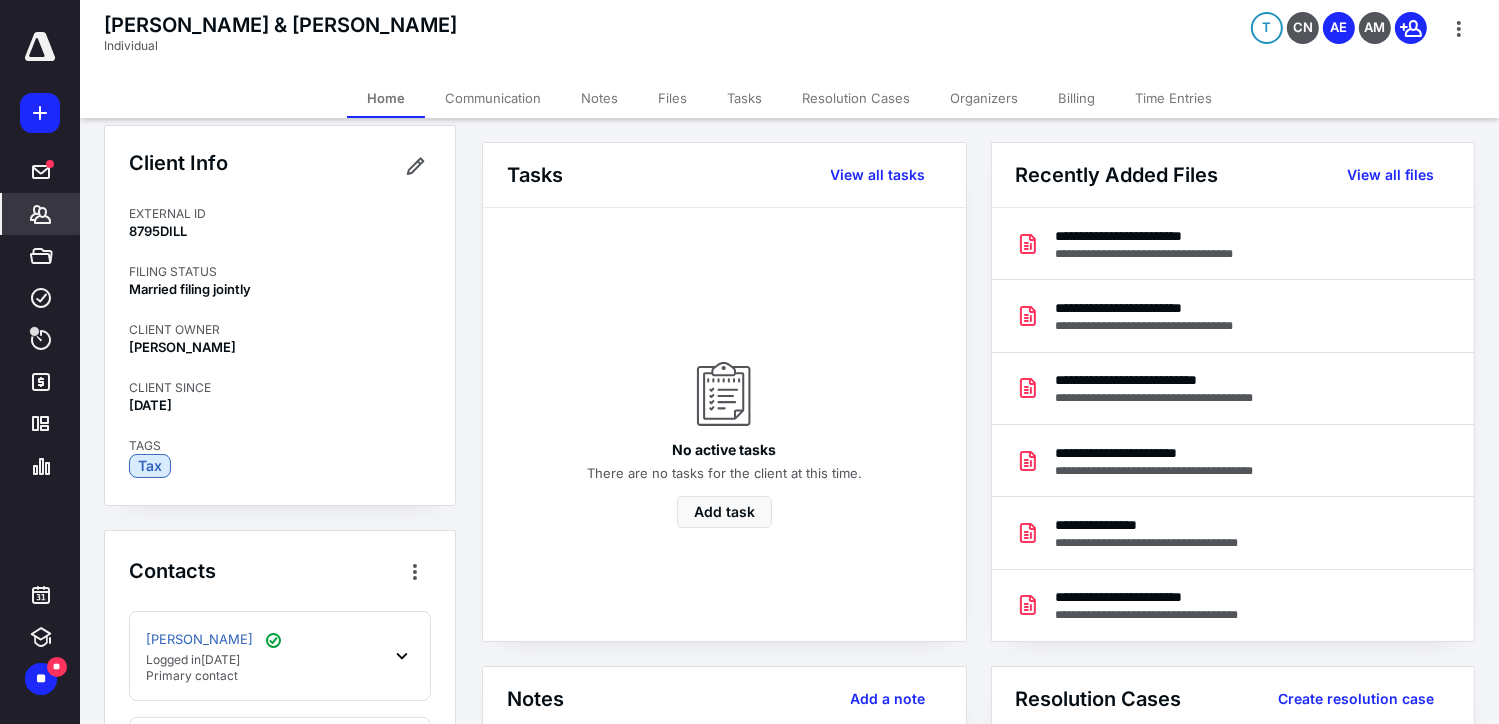 scroll, scrollTop: 0, scrollLeft: 0, axis: both 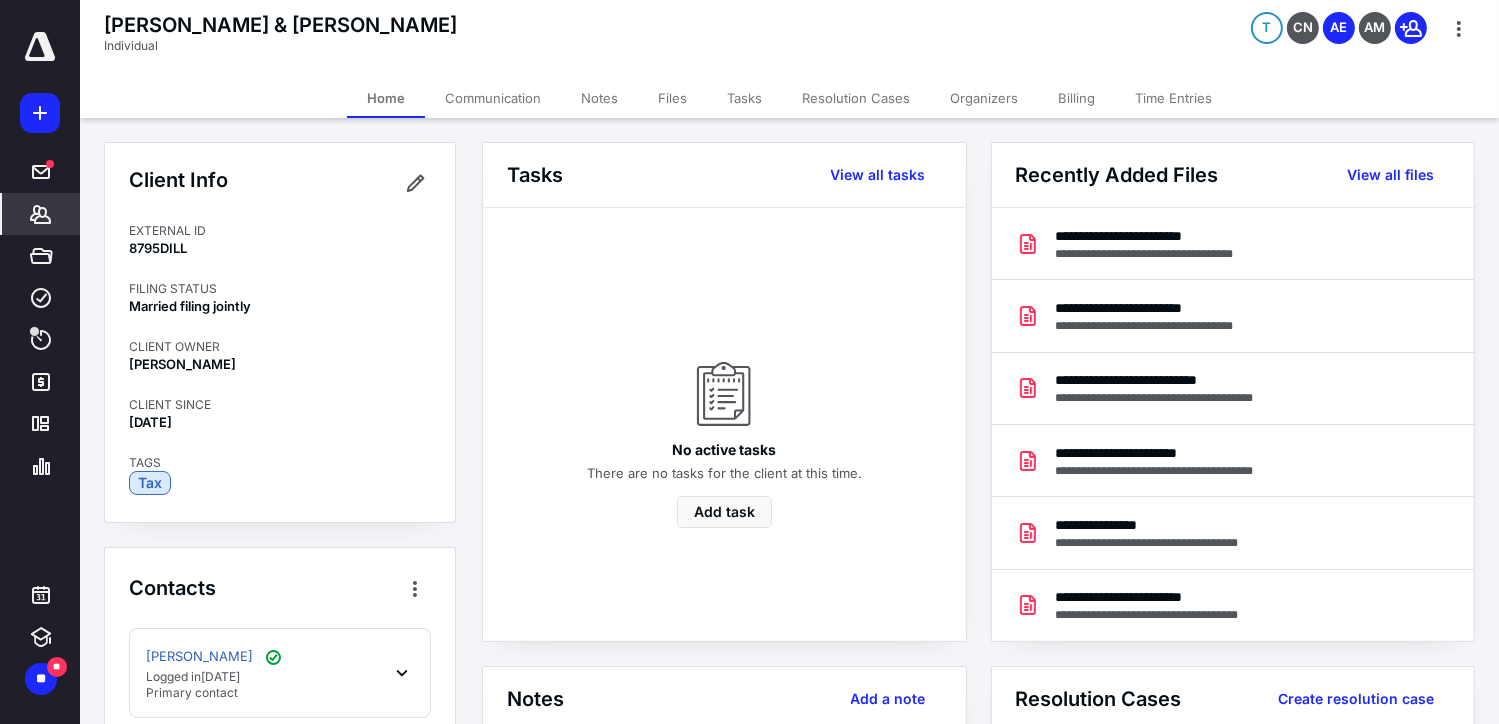 click 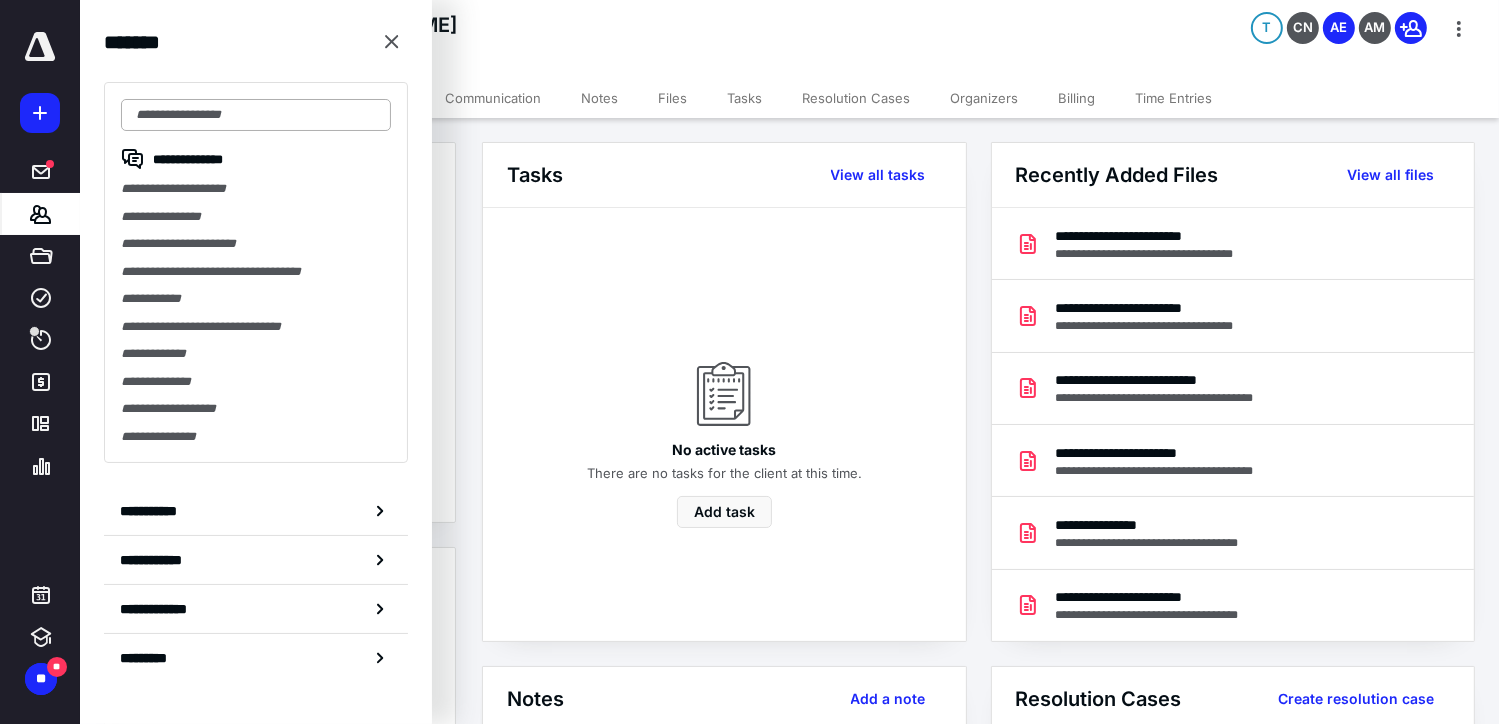 click at bounding box center [256, 115] 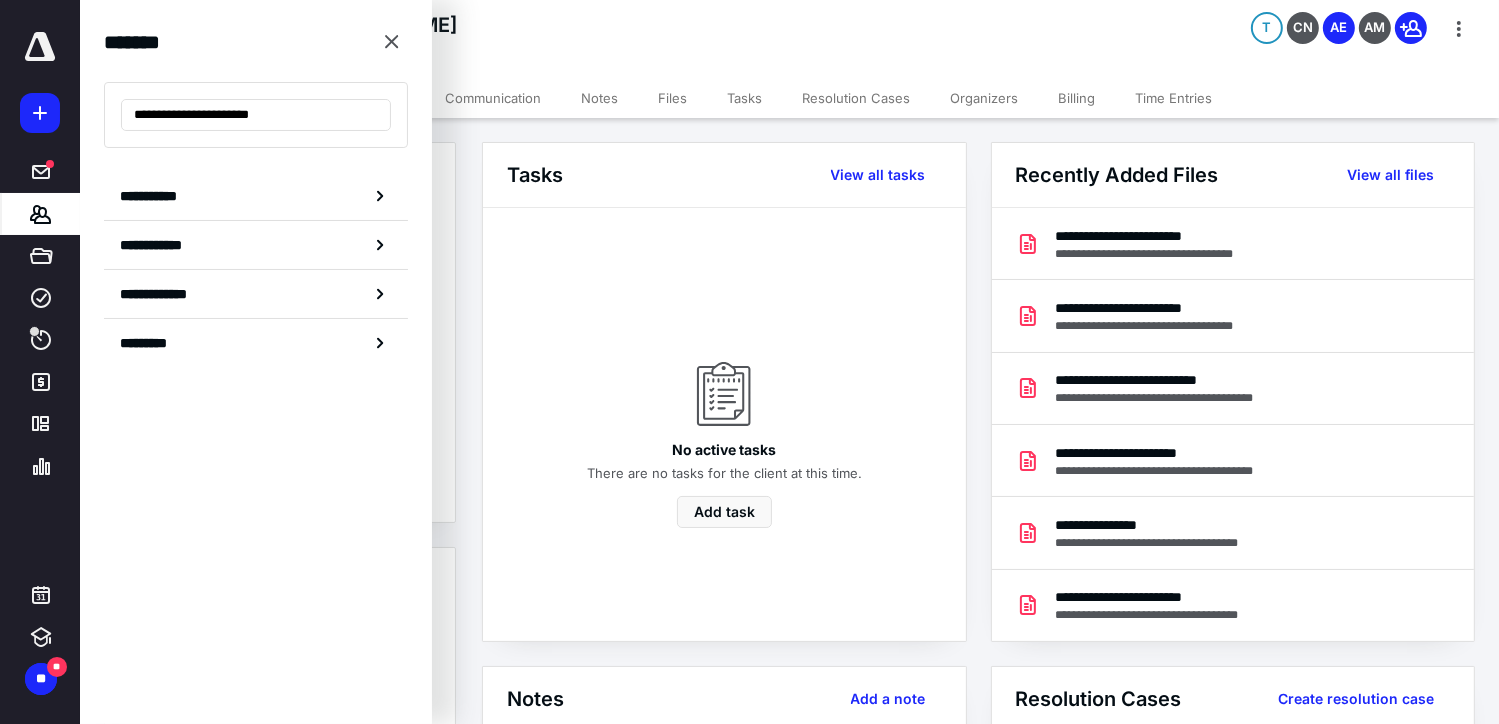 type on "**********" 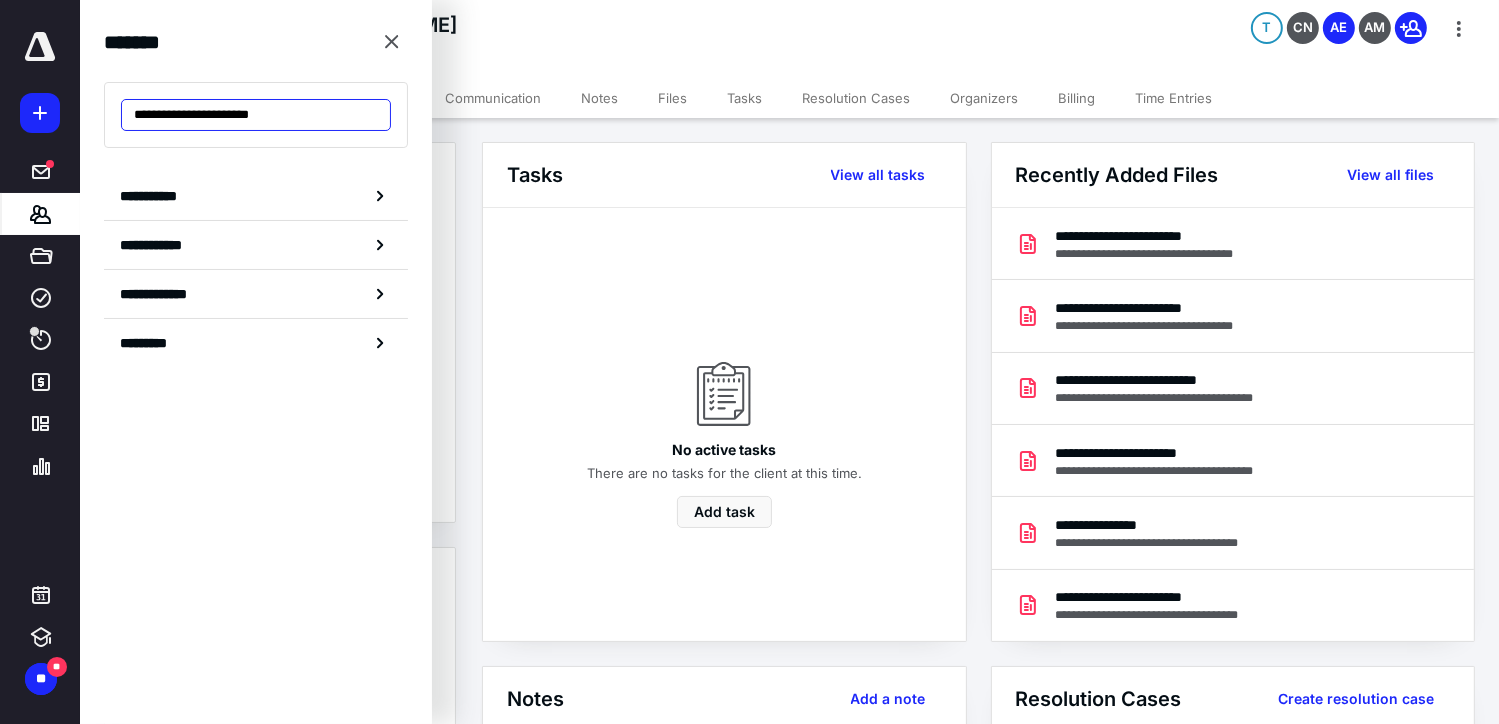 drag, startPoint x: 316, startPoint y: 122, endPoint x: 59, endPoint y: 128, distance: 257.07004 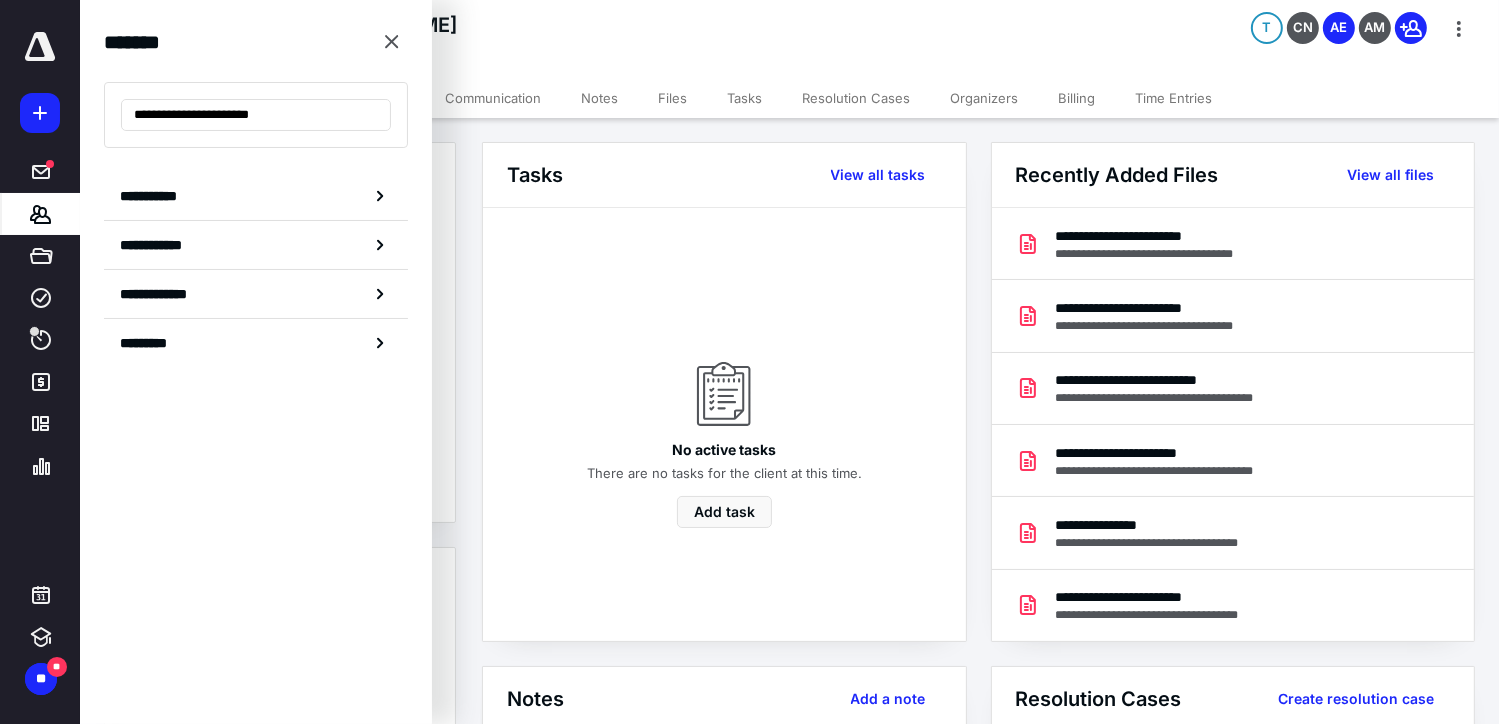 click on "**********" at bounding box center [749, 1650] 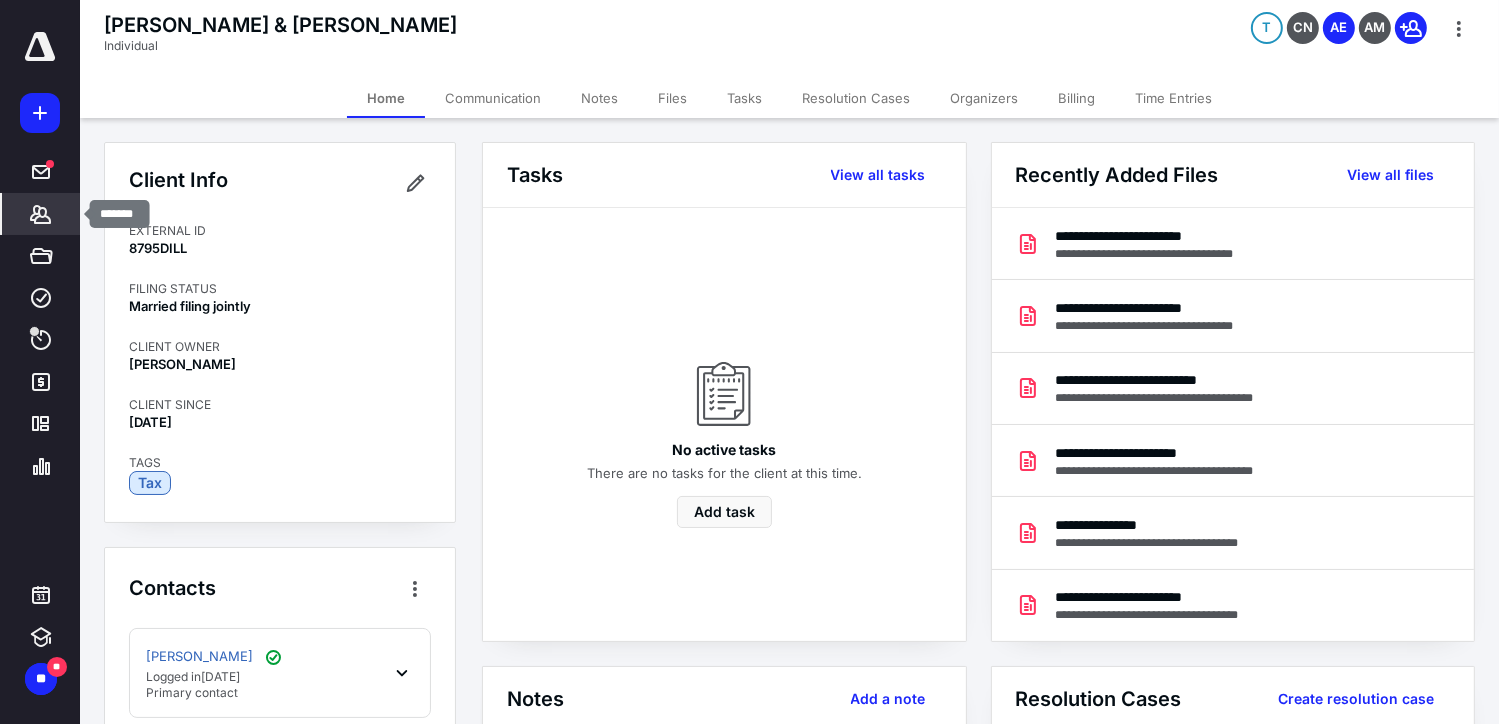 click 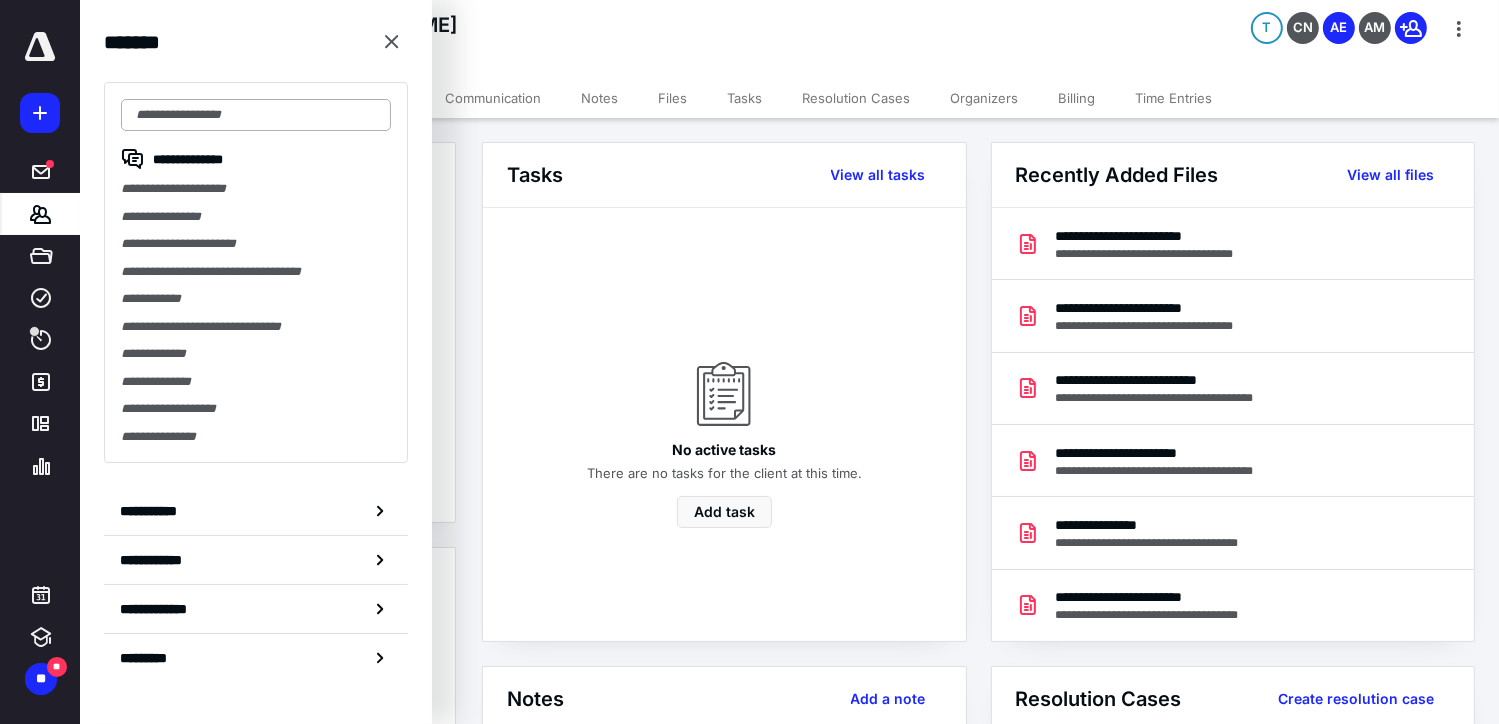 click at bounding box center [256, 115] 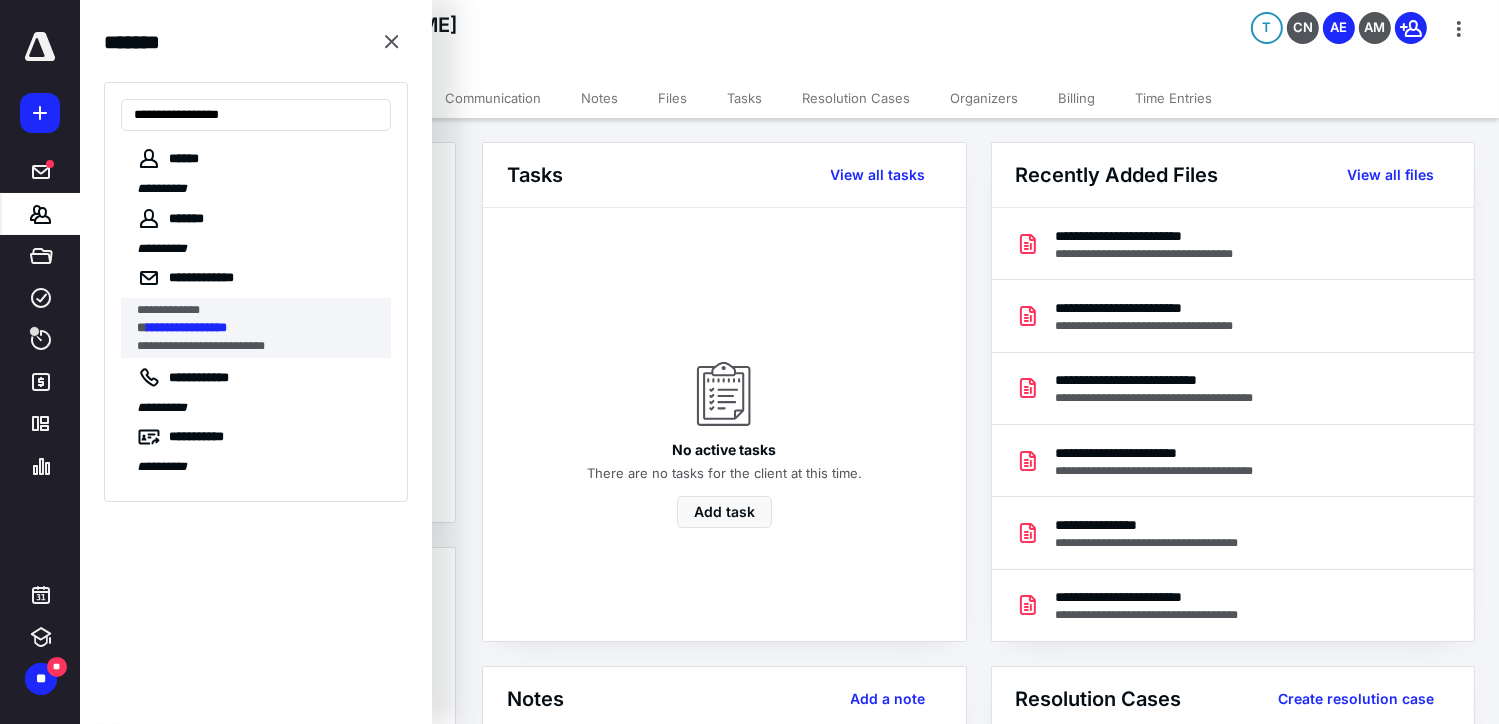 type on "**********" 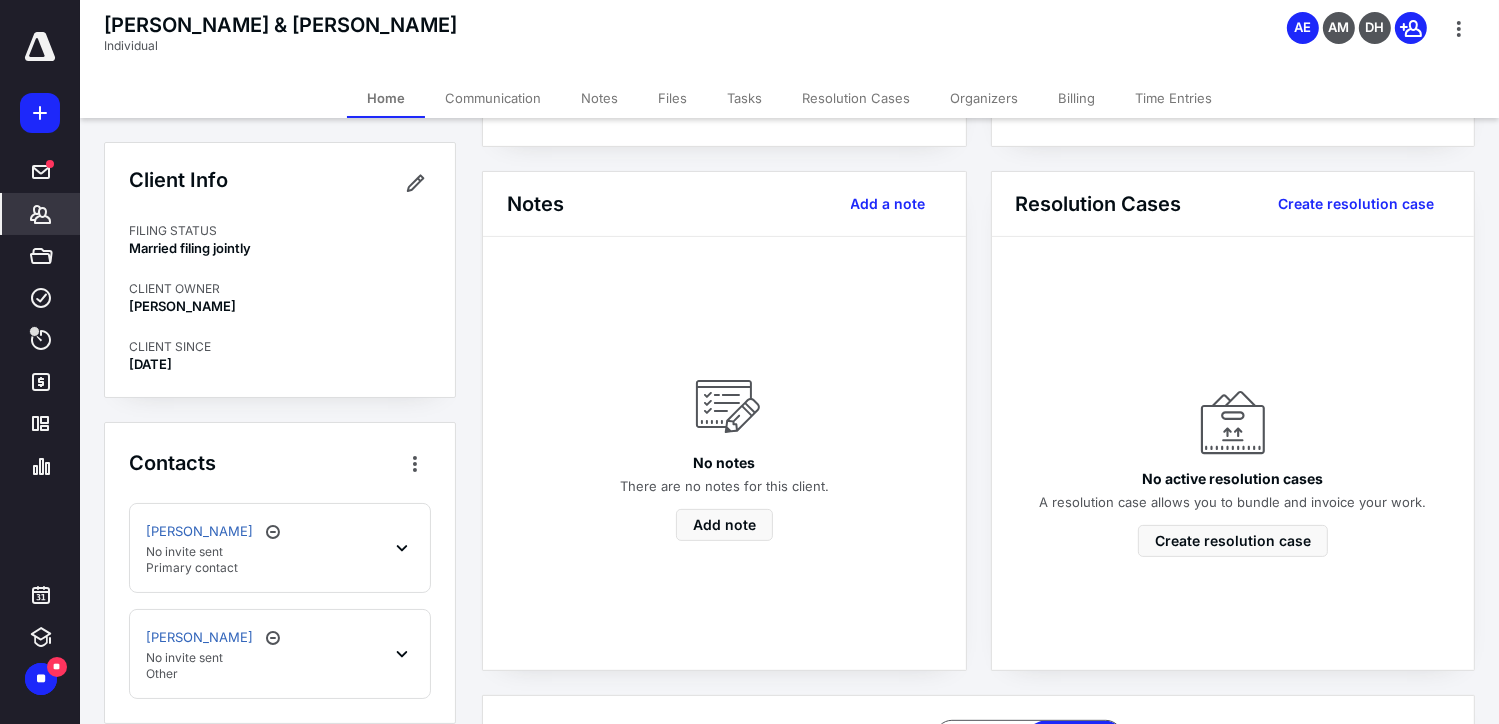 scroll, scrollTop: 500, scrollLeft: 0, axis: vertical 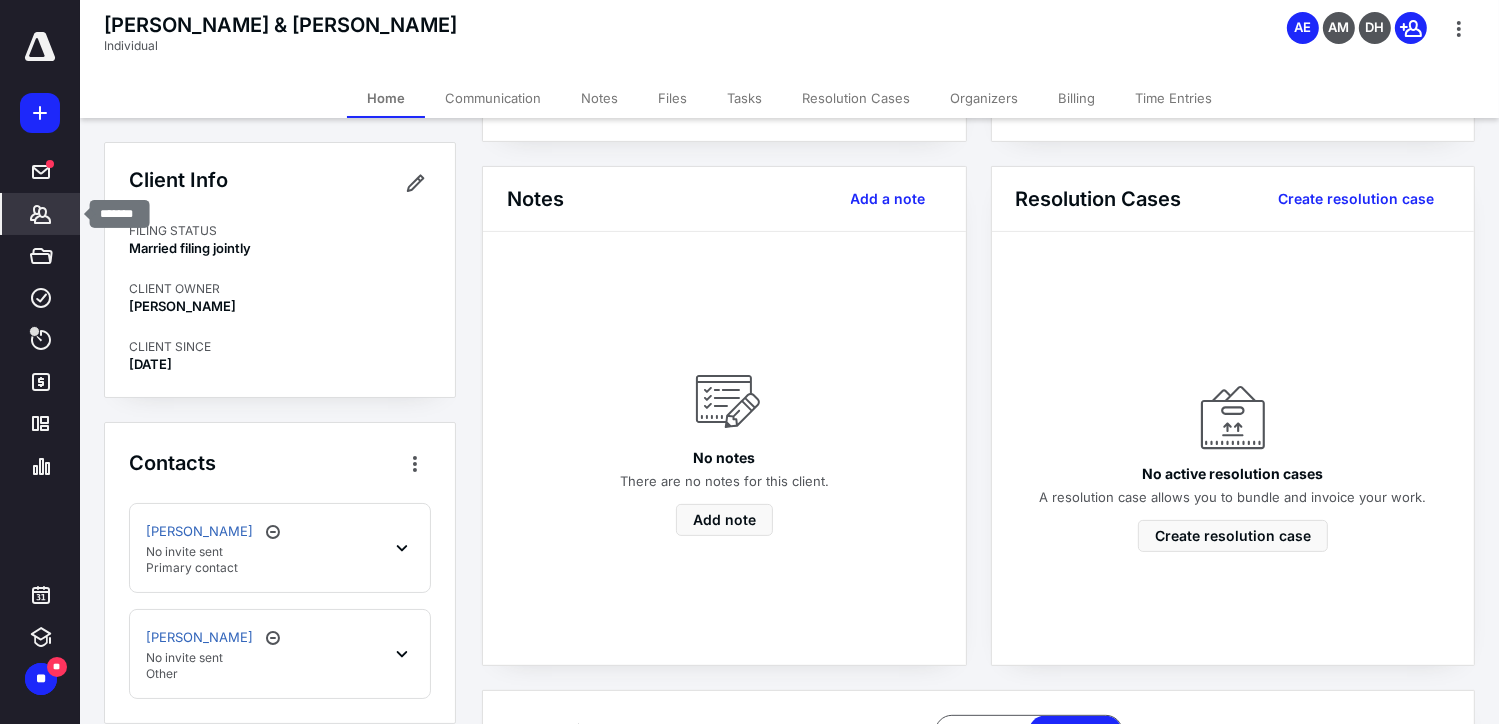 click 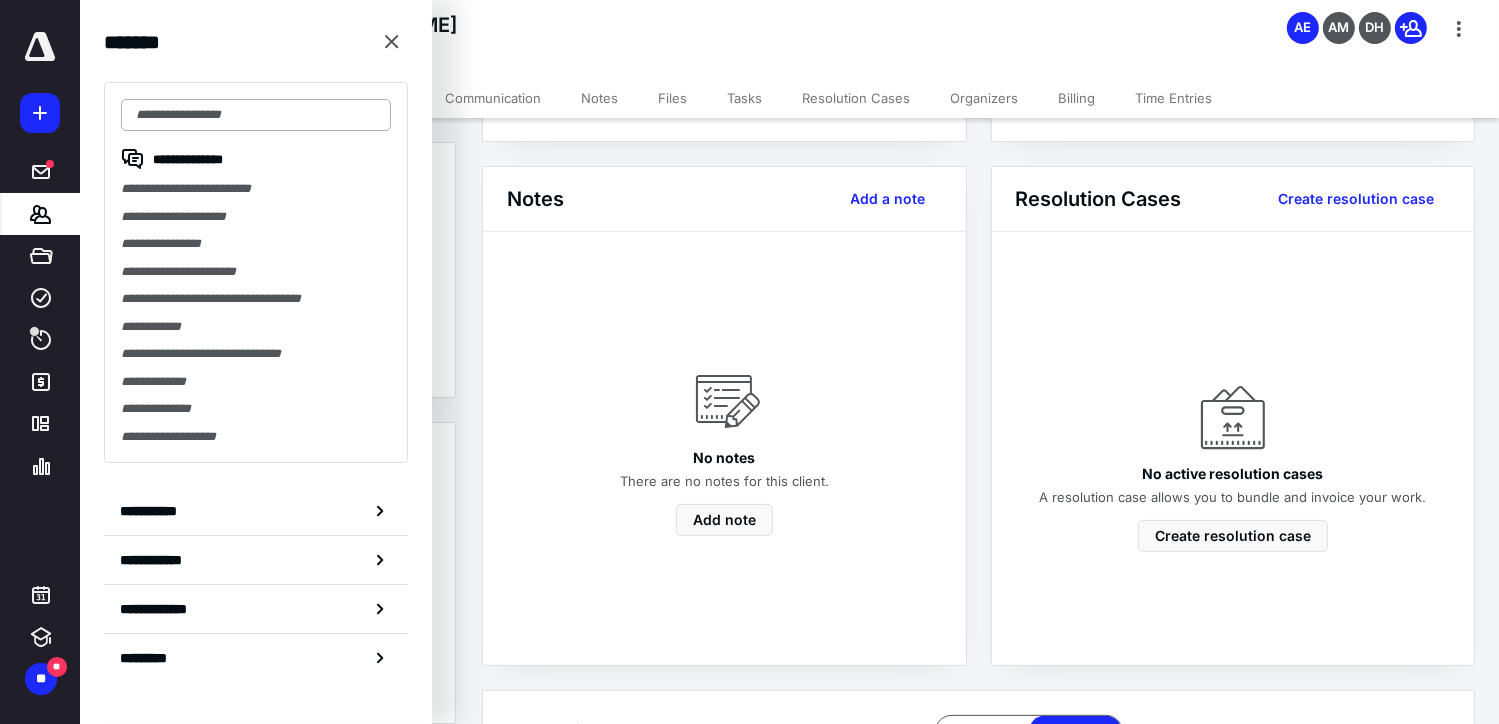 click at bounding box center [256, 115] 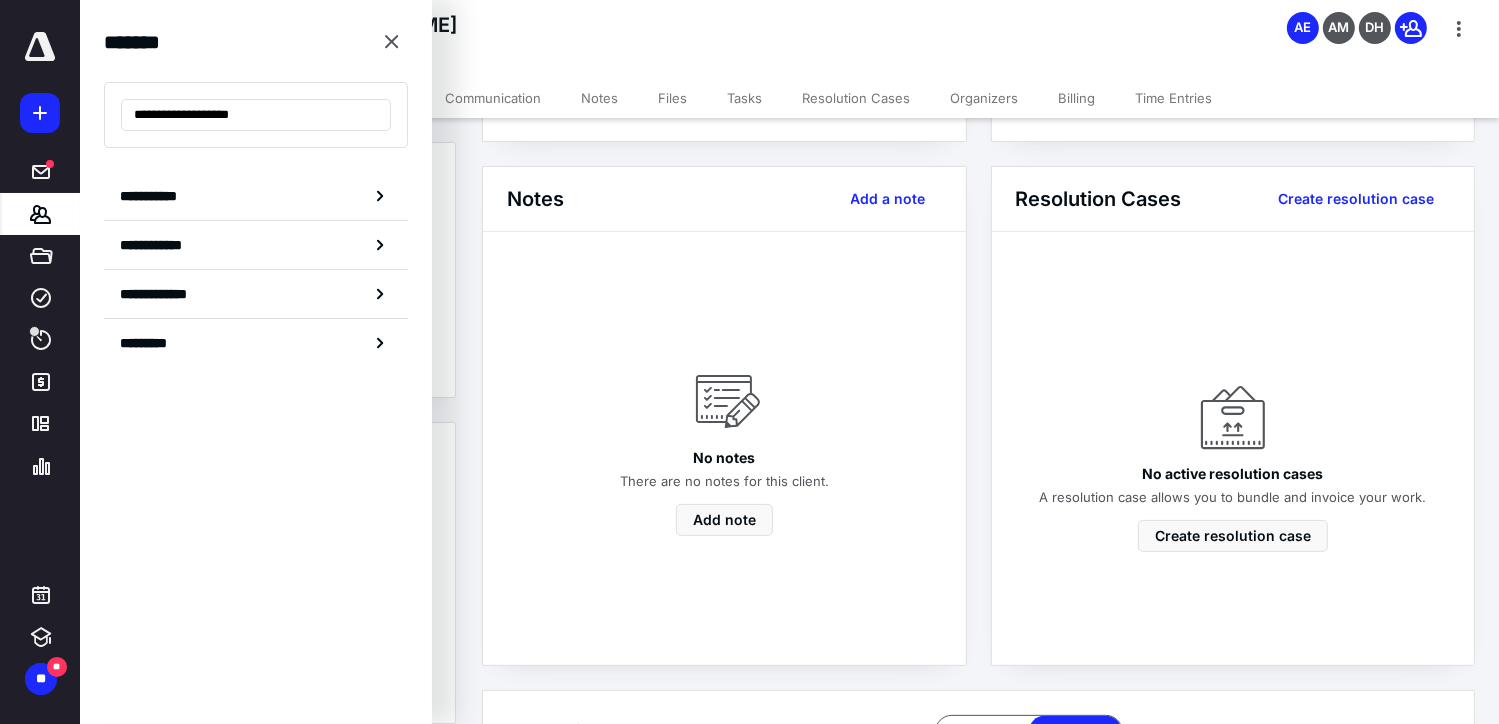 type on "**********" 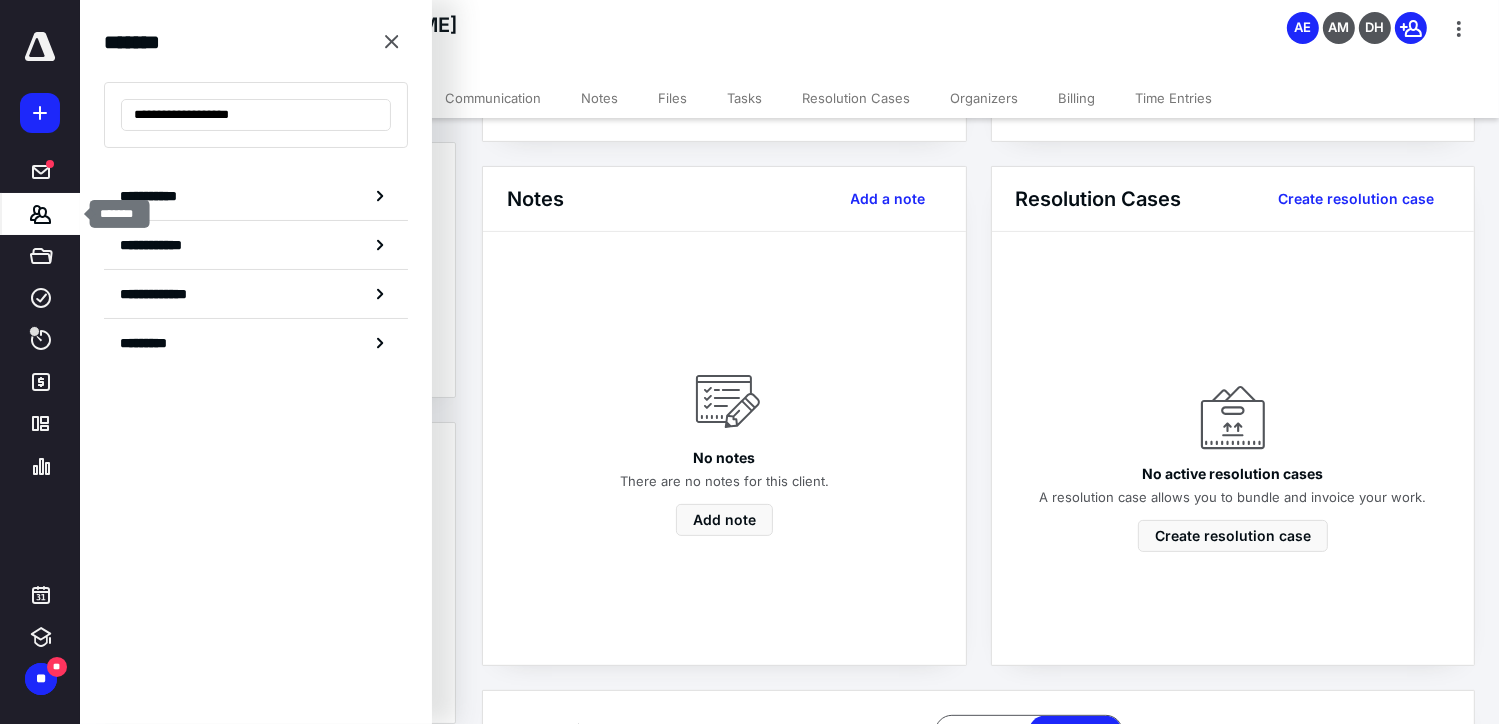 click on "*******" at bounding box center [41, 214] 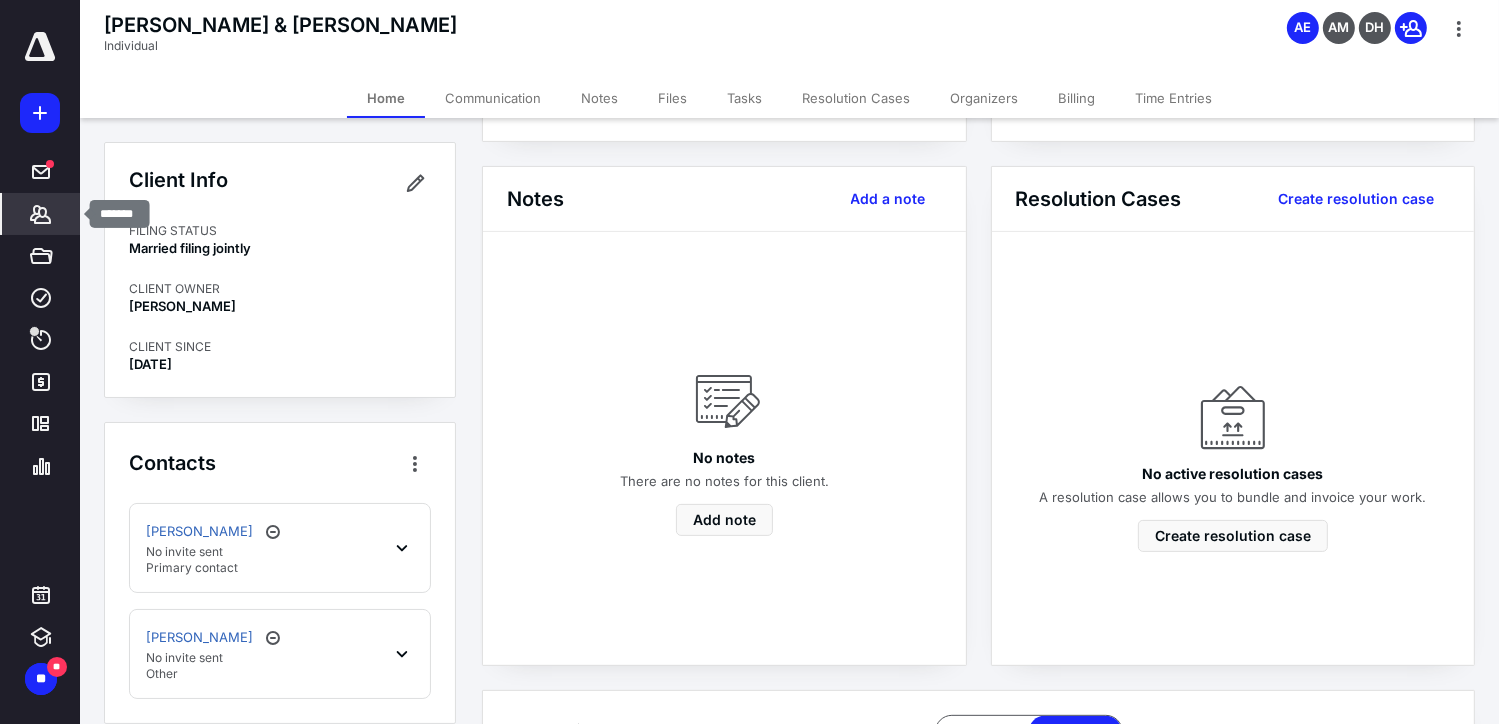 click 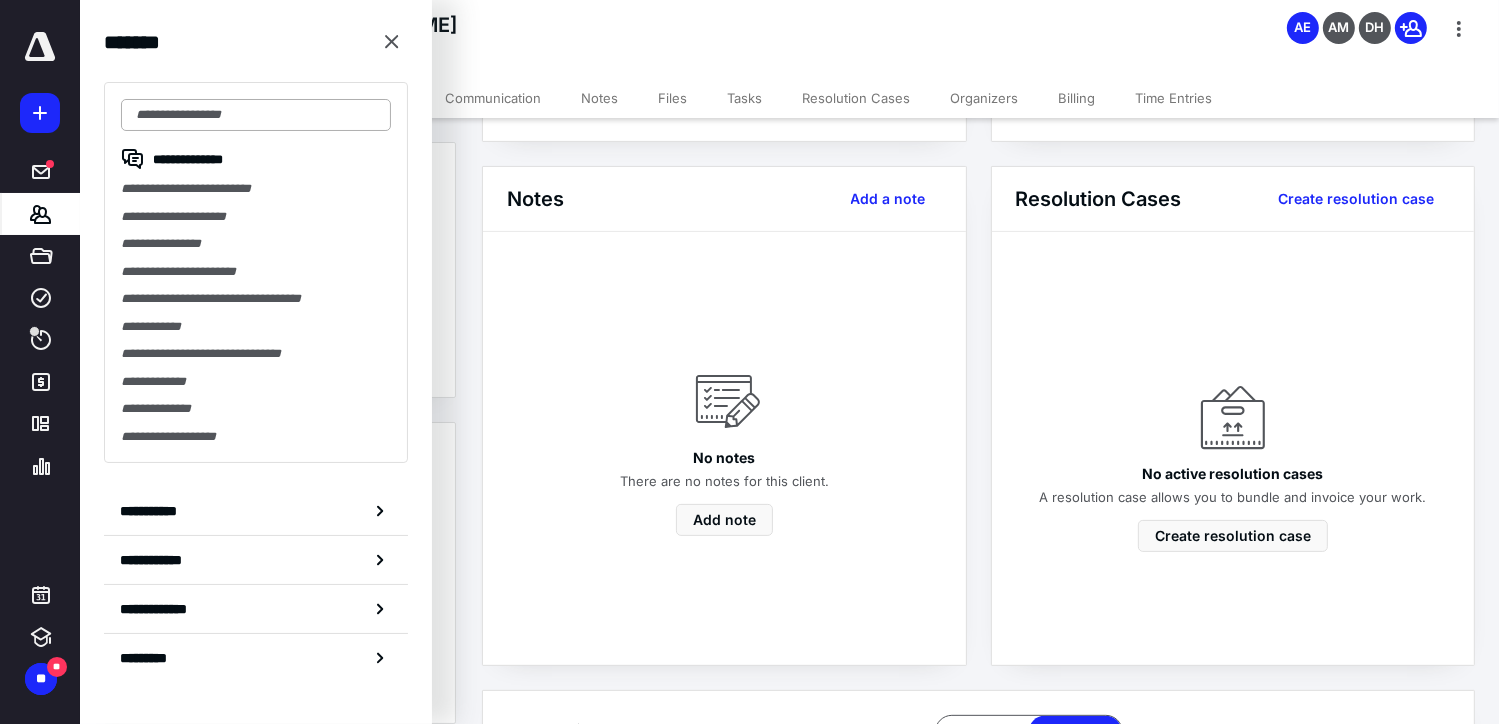 click at bounding box center (256, 115) 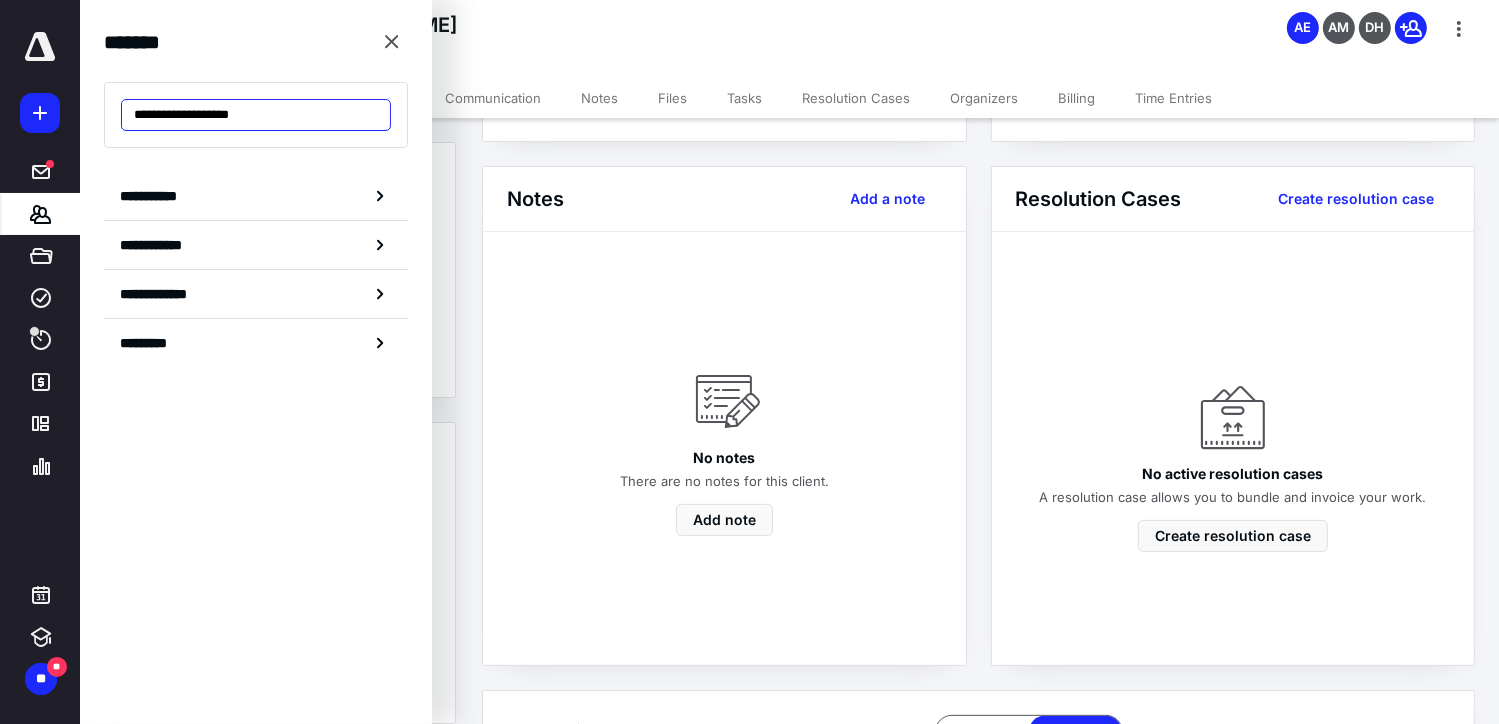 drag, startPoint x: 269, startPoint y: 110, endPoint x: 104, endPoint y: 106, distance: 165.04848 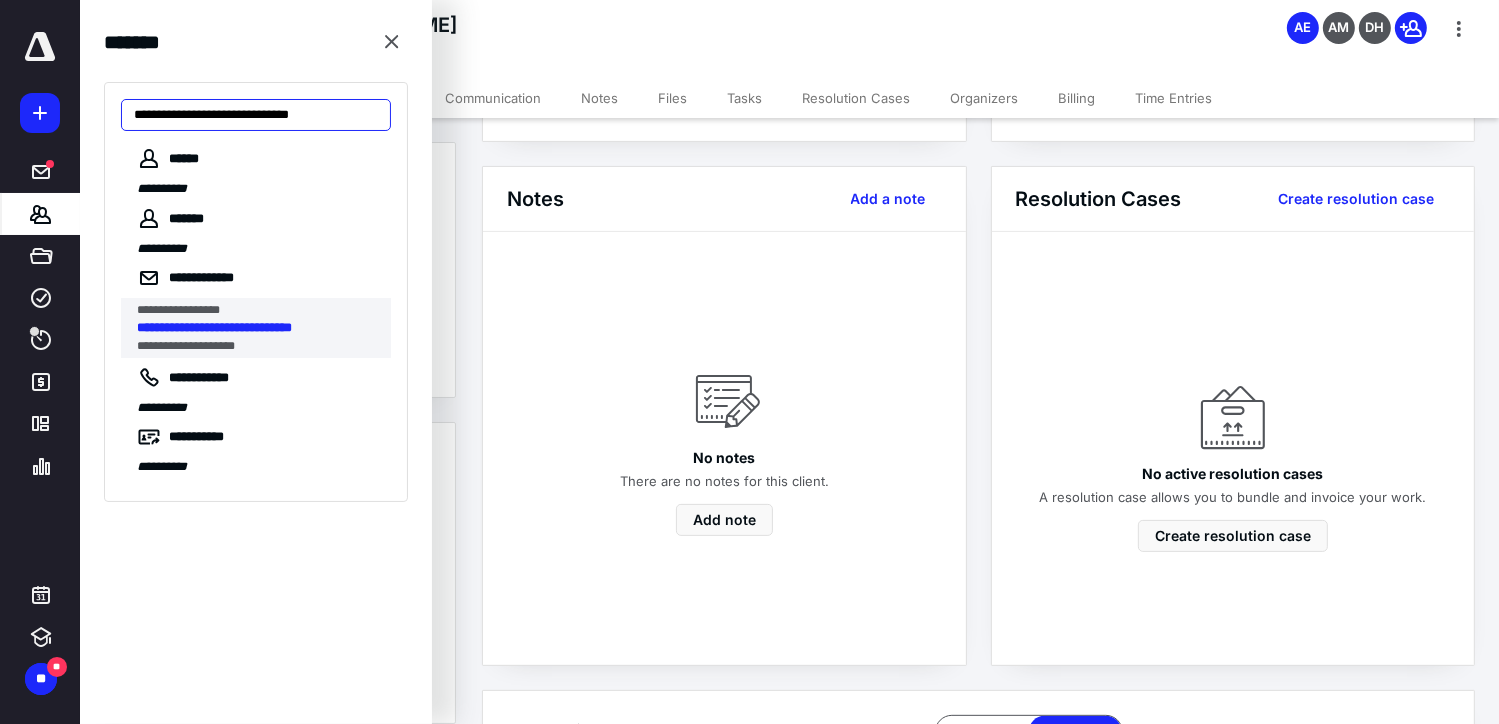 type on "**********" 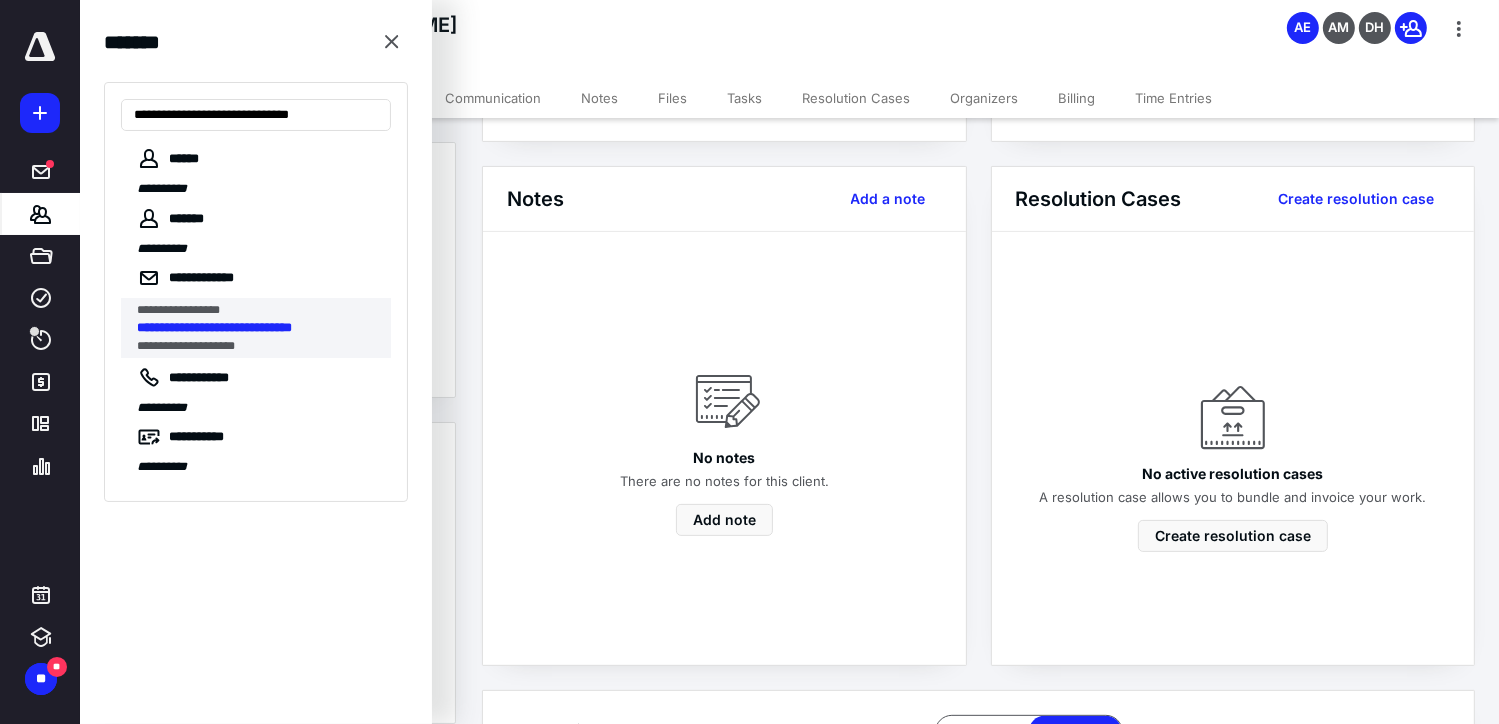 click on "**********" at bounding box center (214, 327) 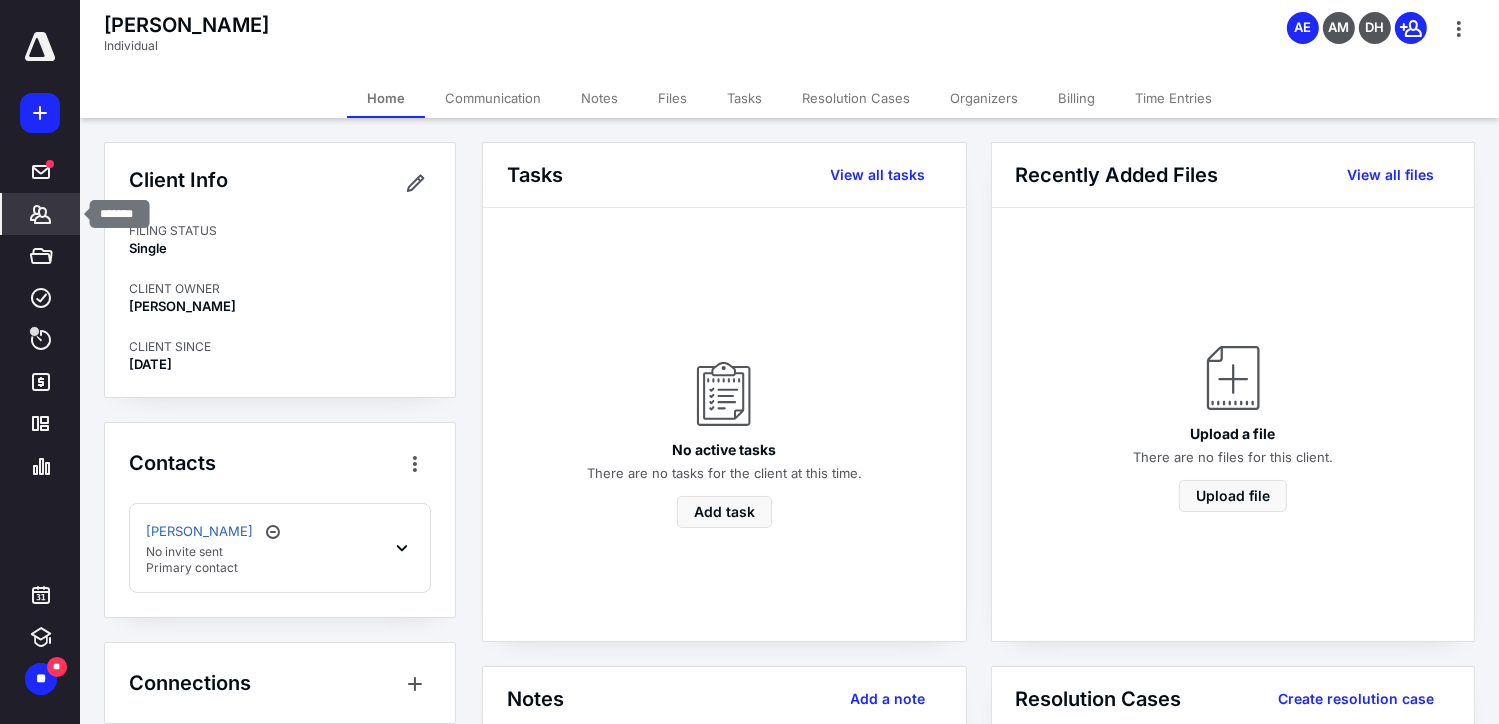 click 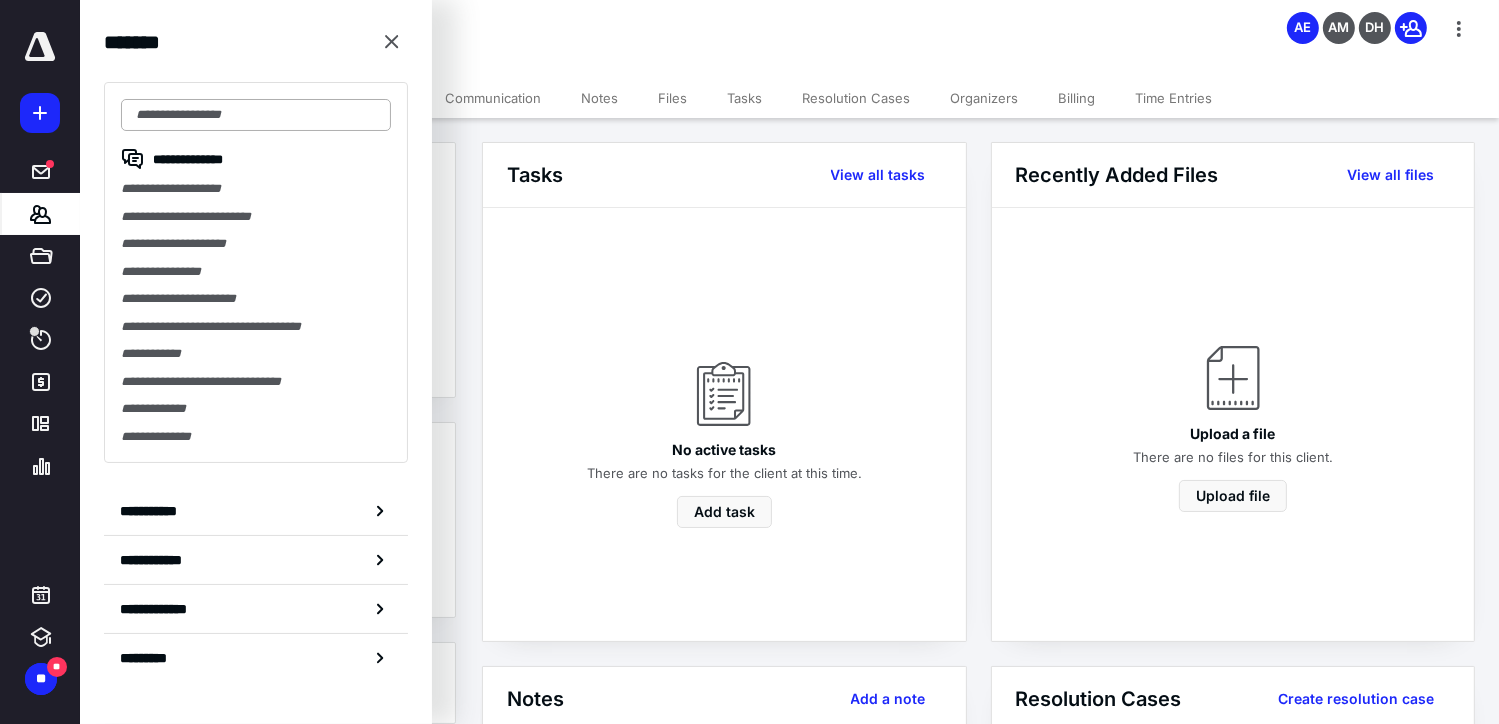 click at bounding box center [256, 115] 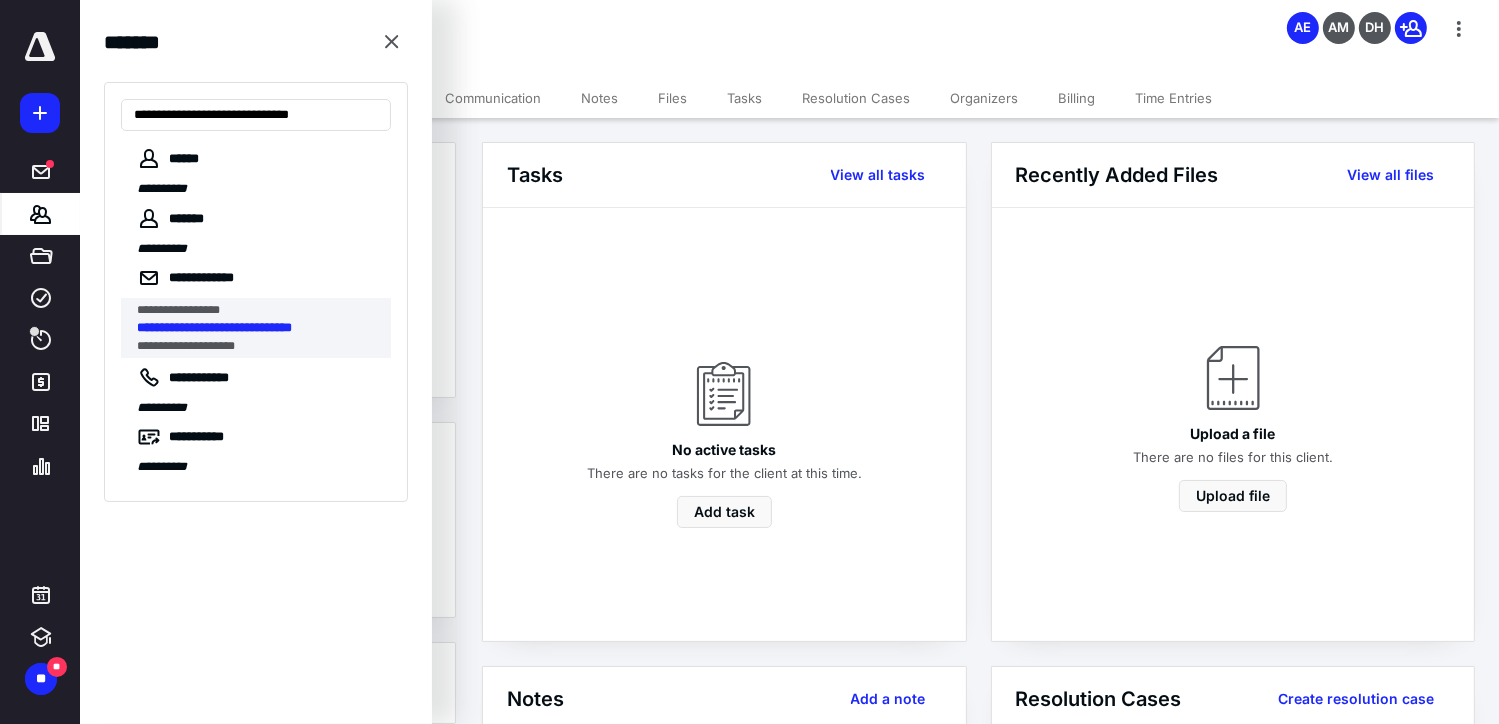 type on "**********" 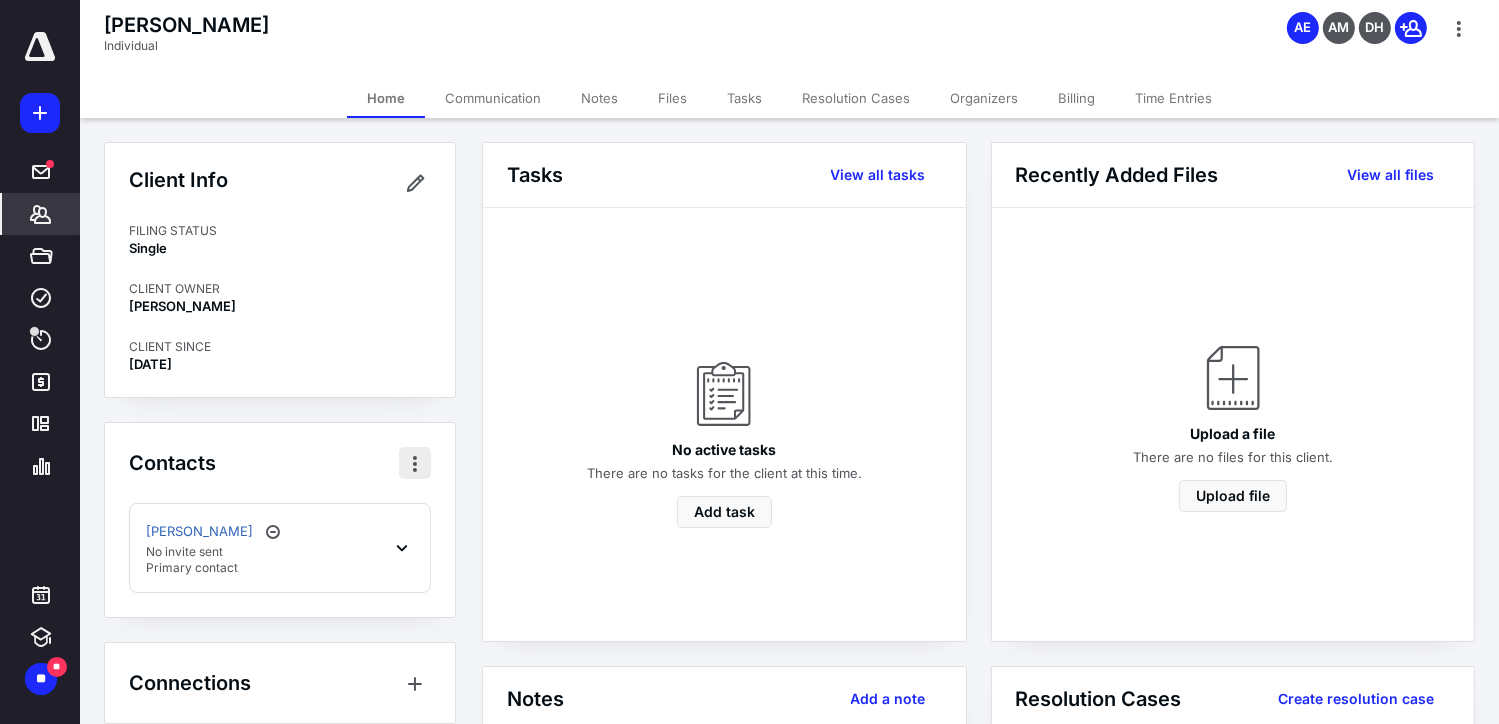 click at bounding box center (415, 463) 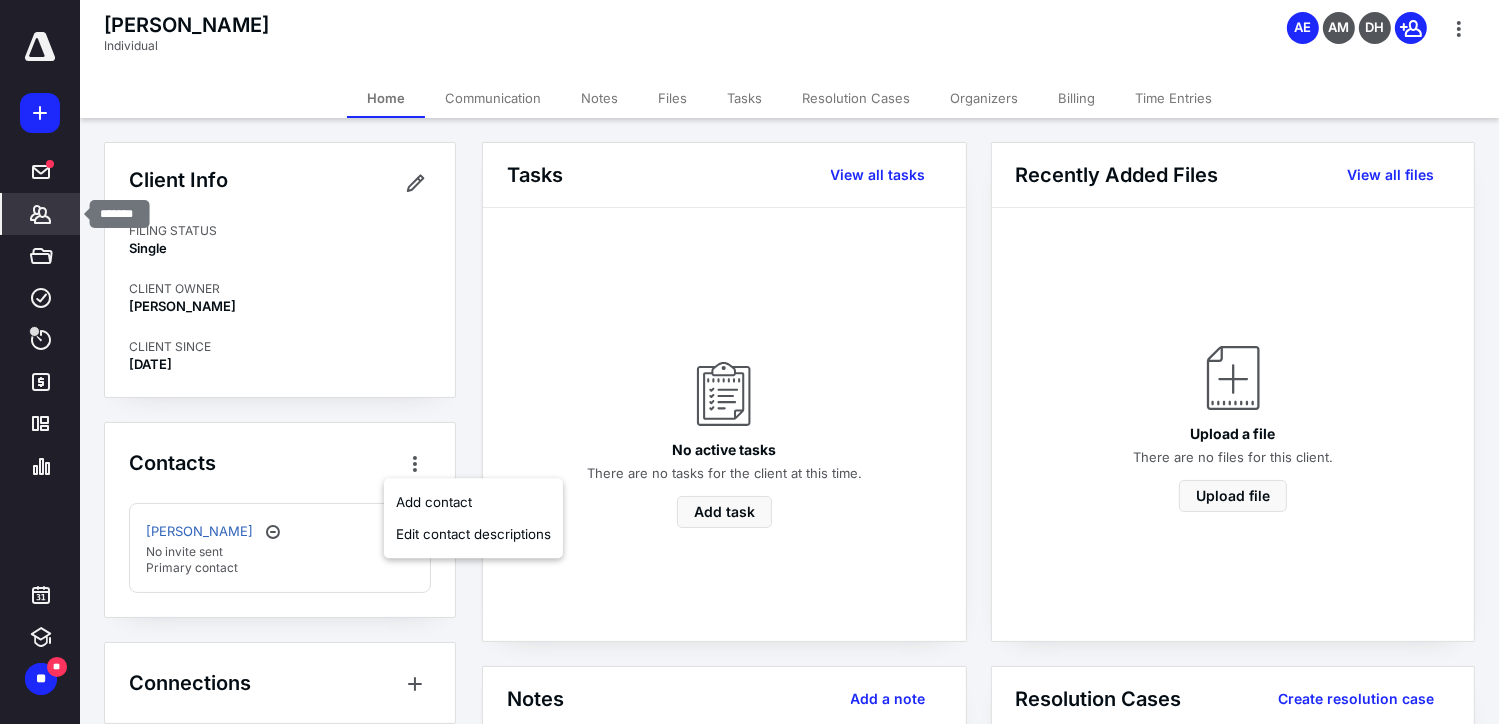 click on "*******" at bounding box center [41, 214] 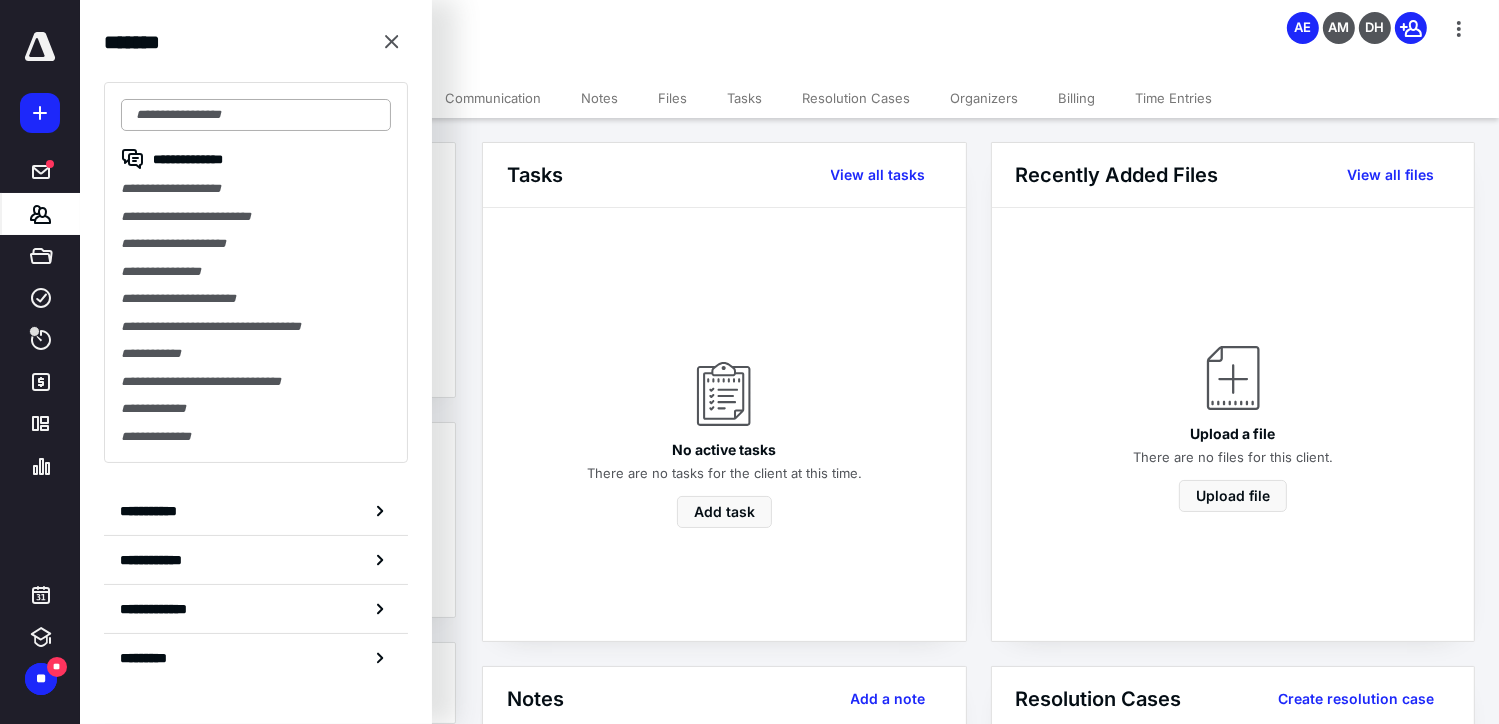 click at bounding box center (256, 115) 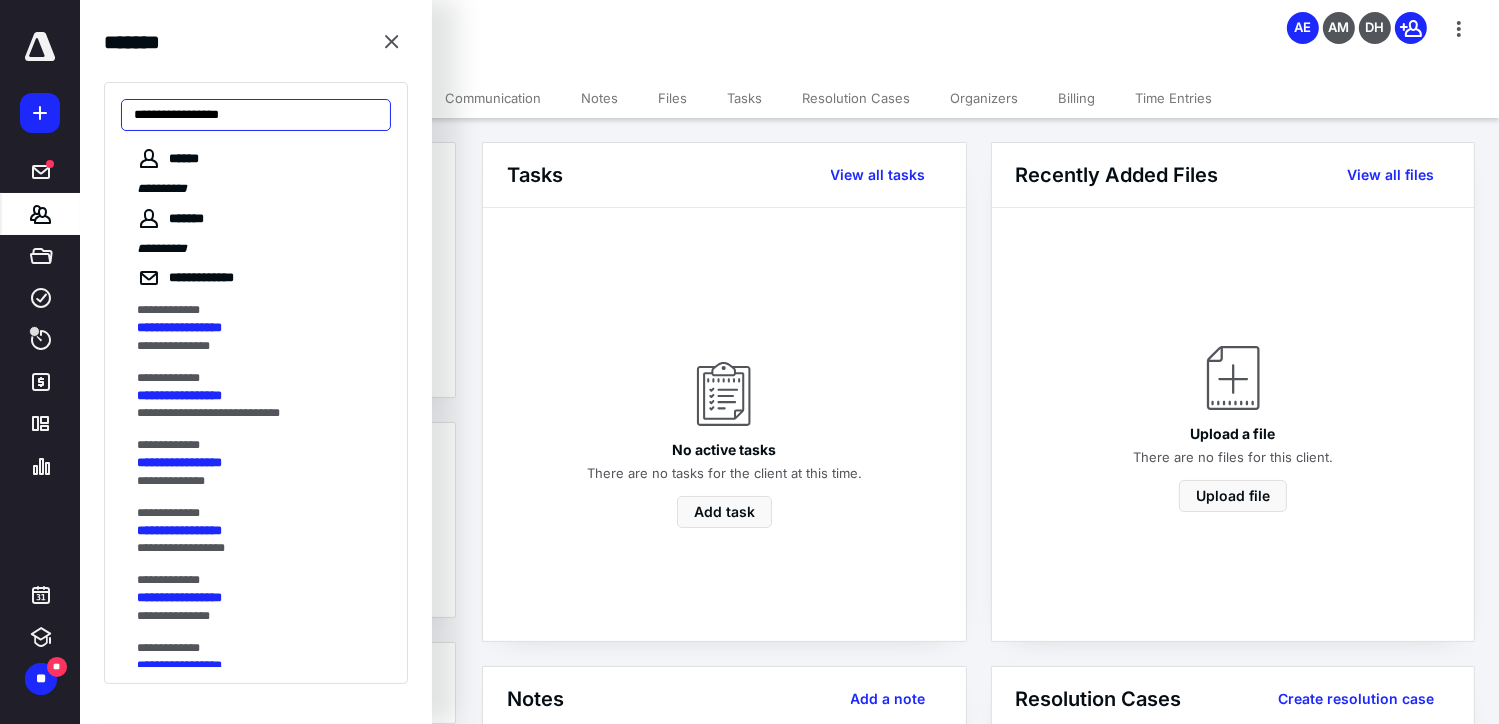 drag, startPoint x: 284, startPoint y: 119, endPoint x: 123, endPoint y: 114, distance: 161.07762 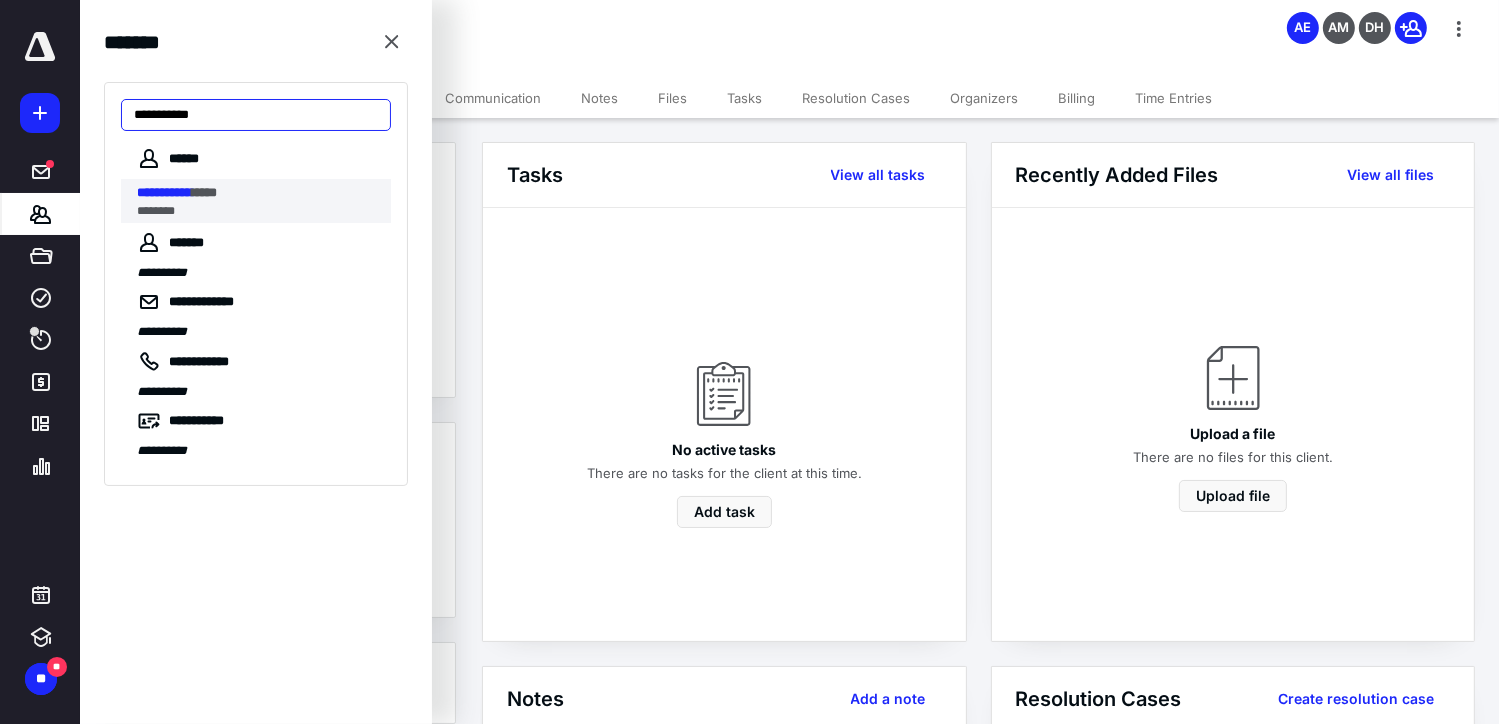type on "**********" 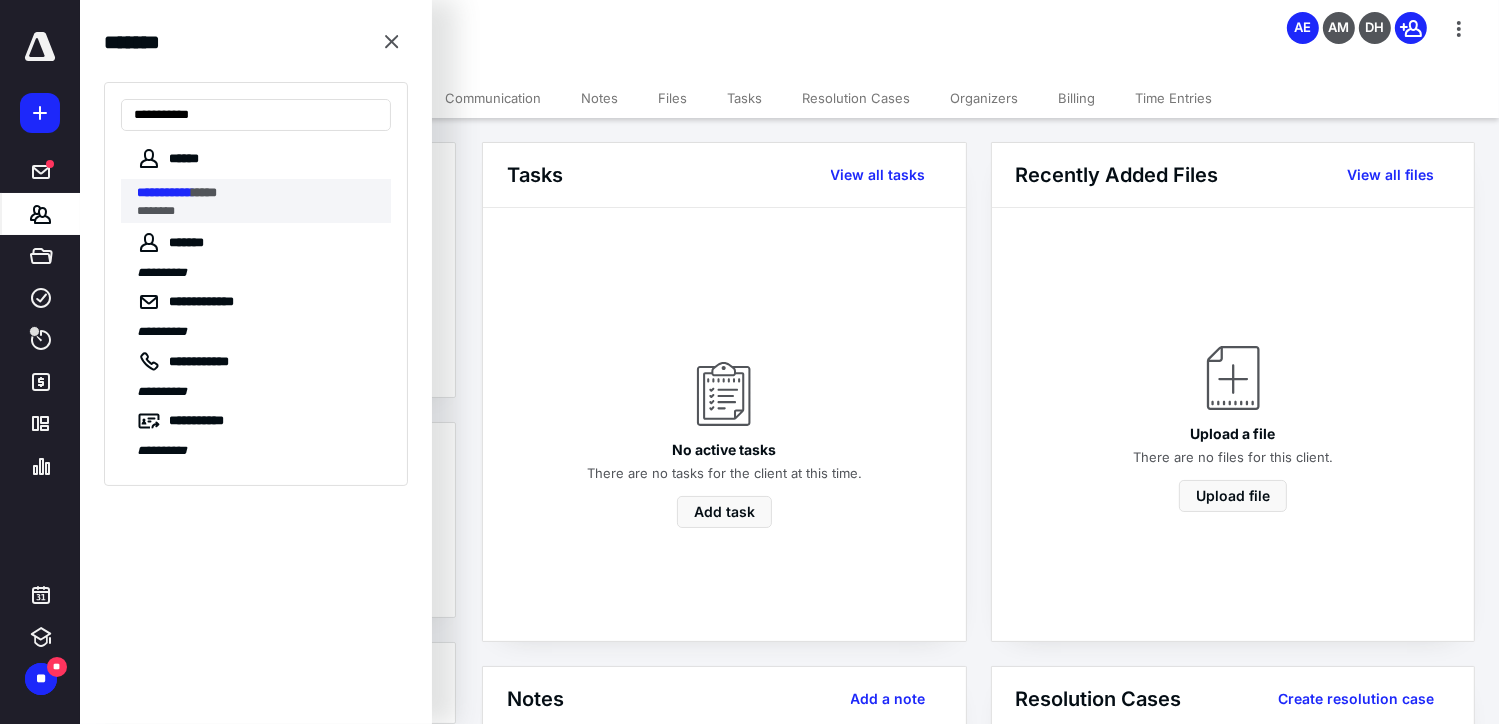 click on "**********" at bounding box center (164, 192) 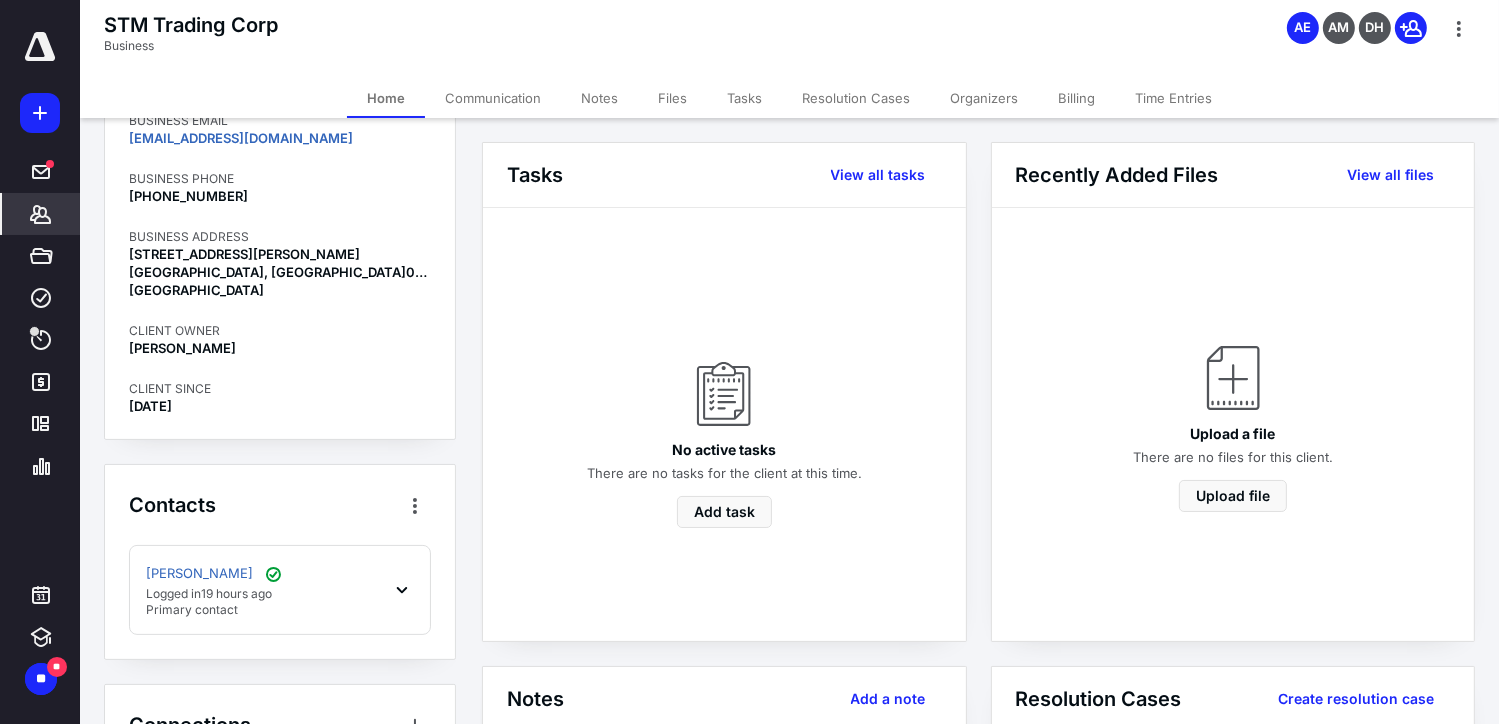 scroll, scrollTop: 400, scrollLeft: 0, axis: vertical 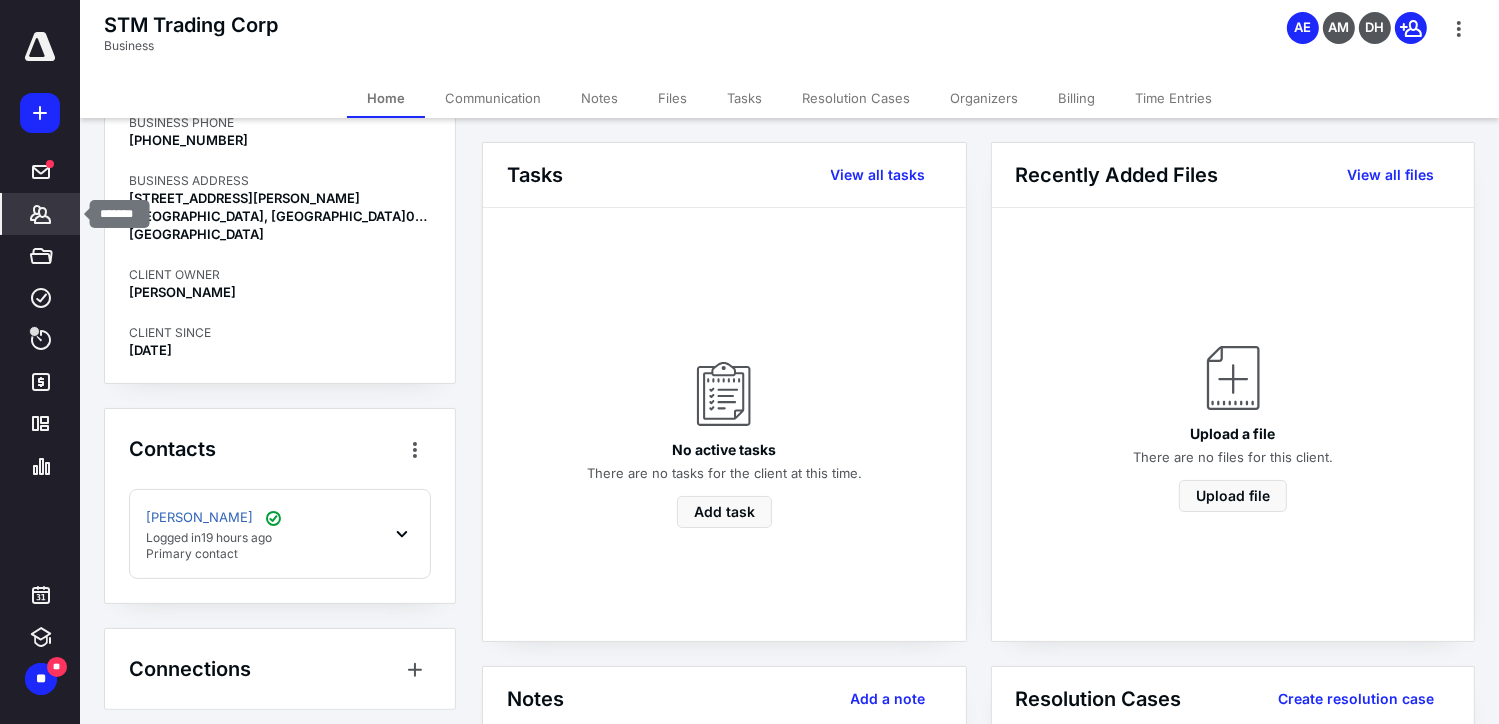 click 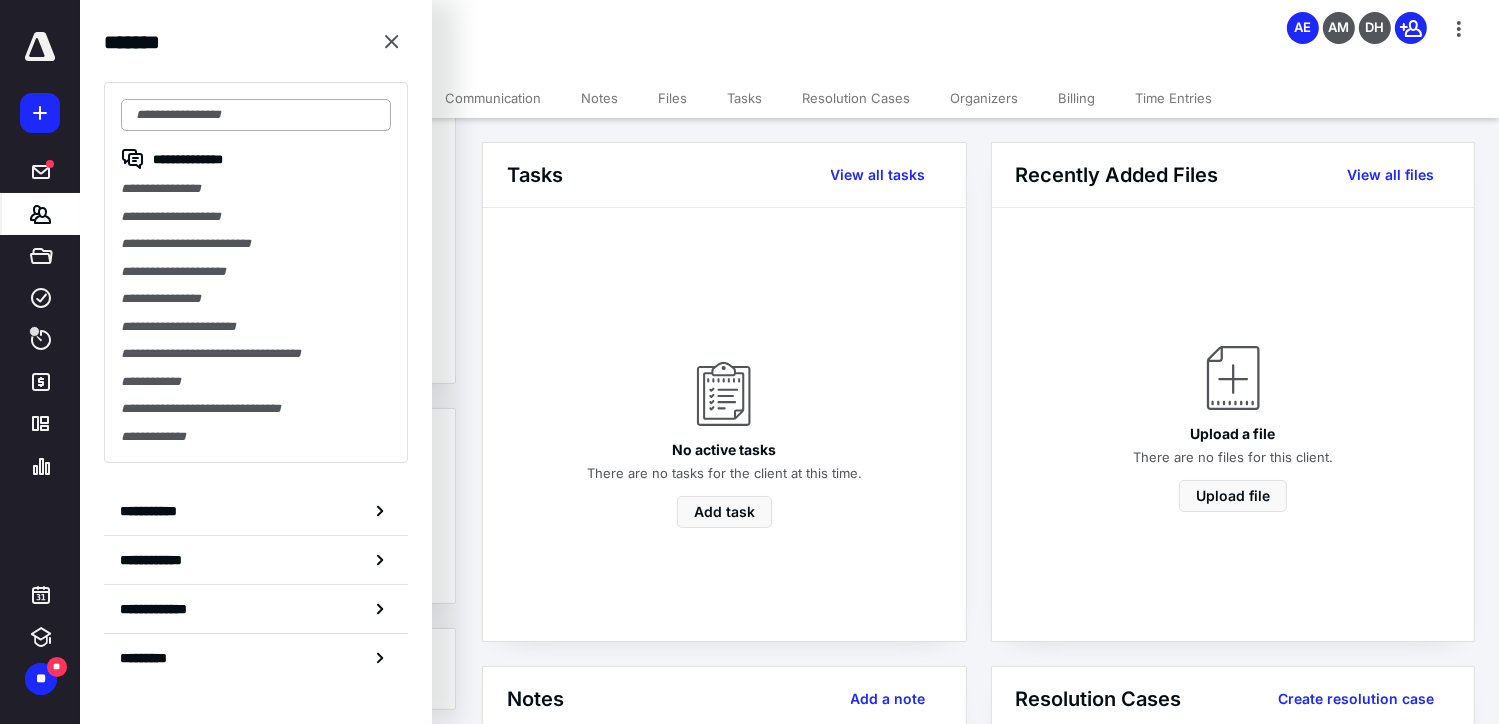 click at bounding box center (256, 115) 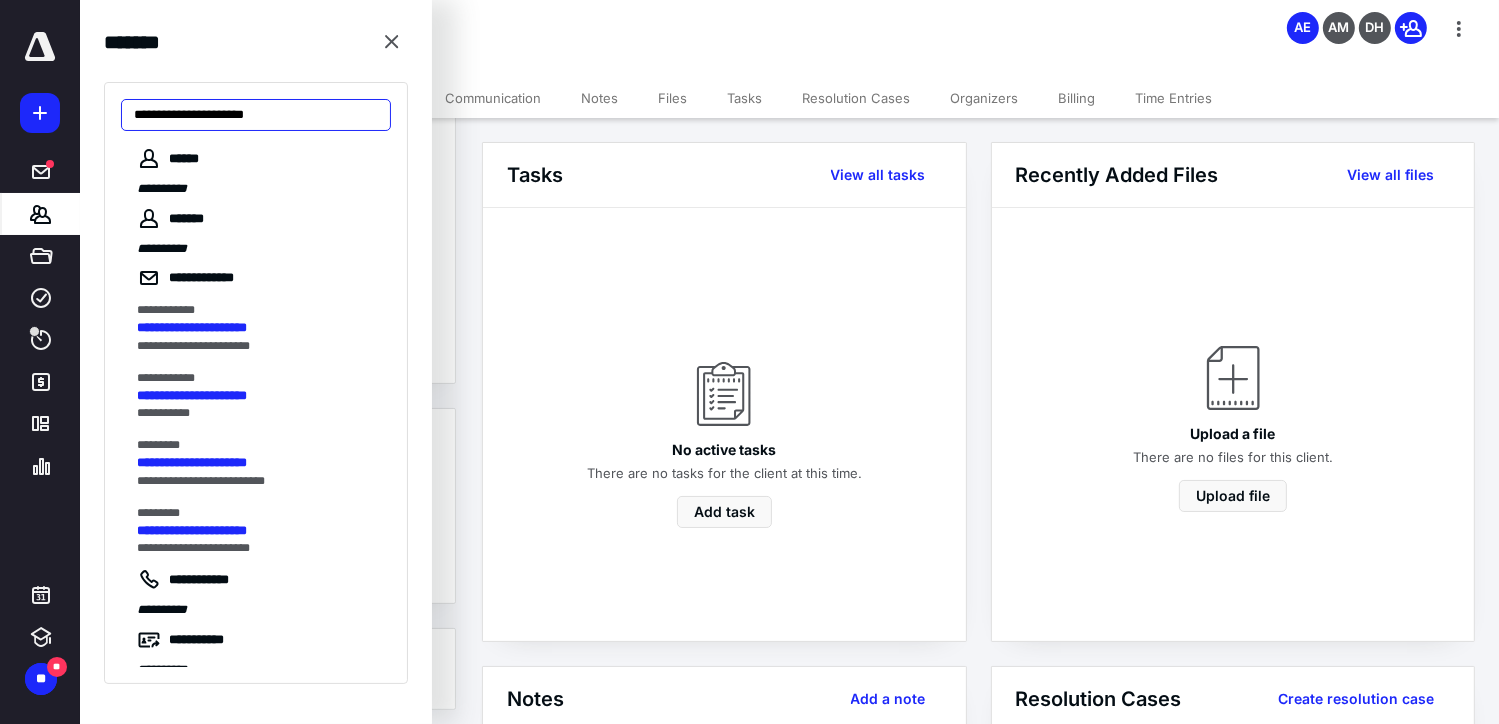 scroll, scrollTop: 20, scrollLeft: 0, axis: vertical 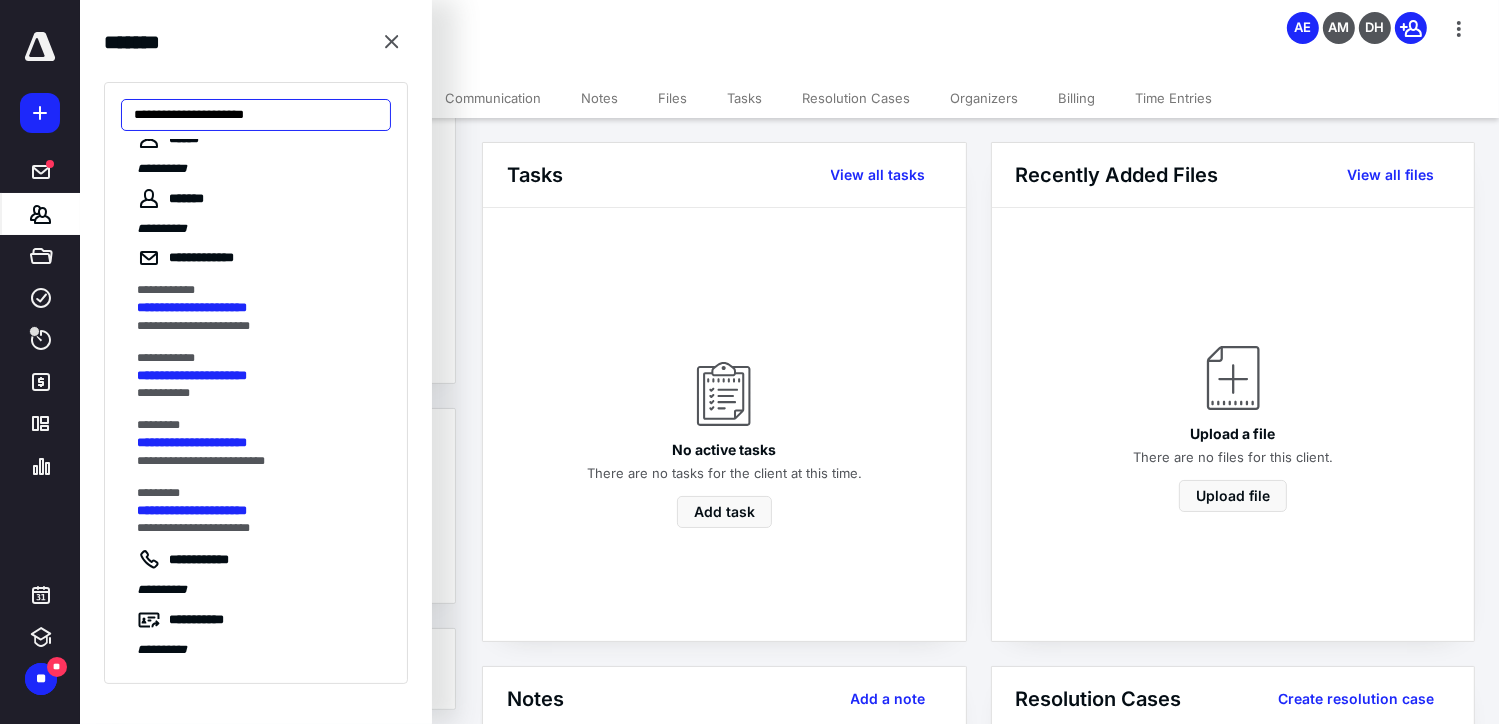 drag, startPoint x: 306, startPoint y: 116, endPoint x: 88, endPoint y: 107, distance: 218.1857 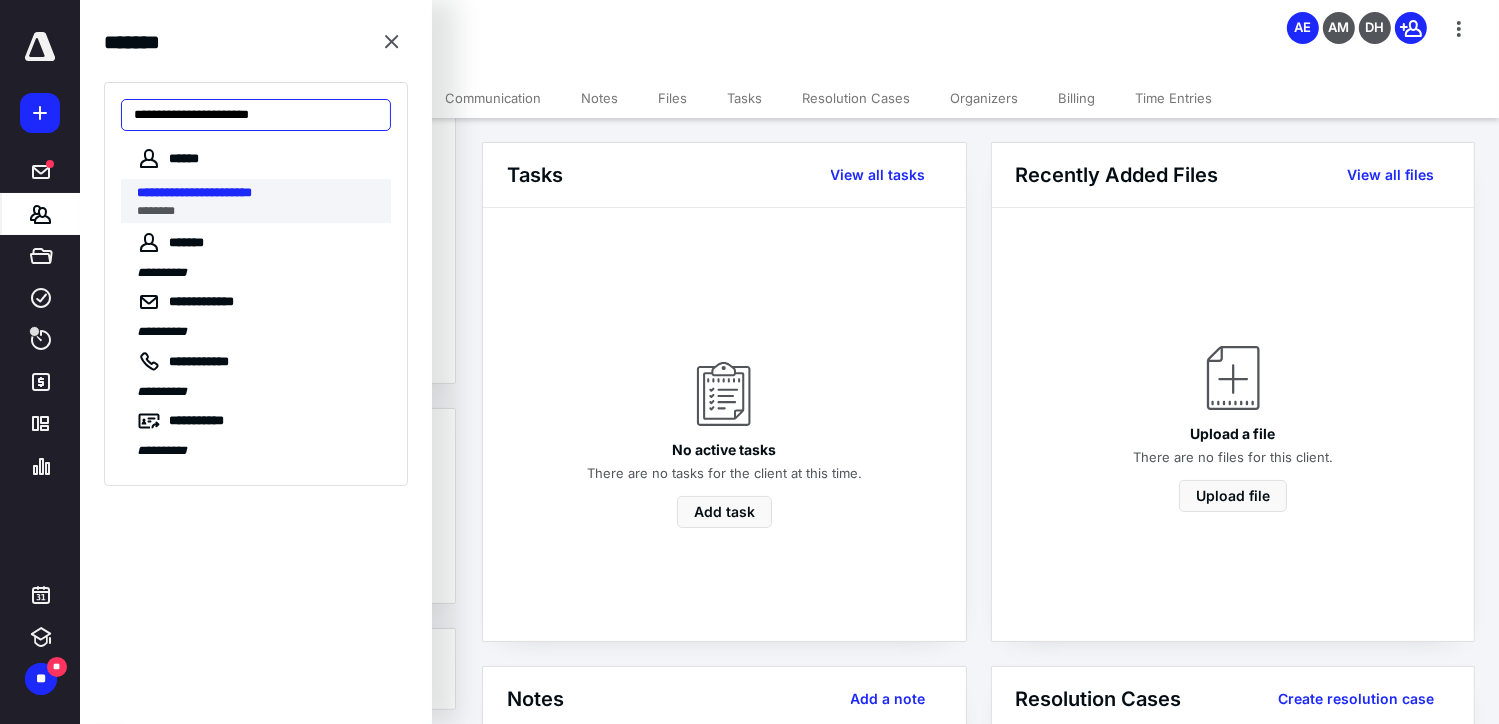 type on "**********" 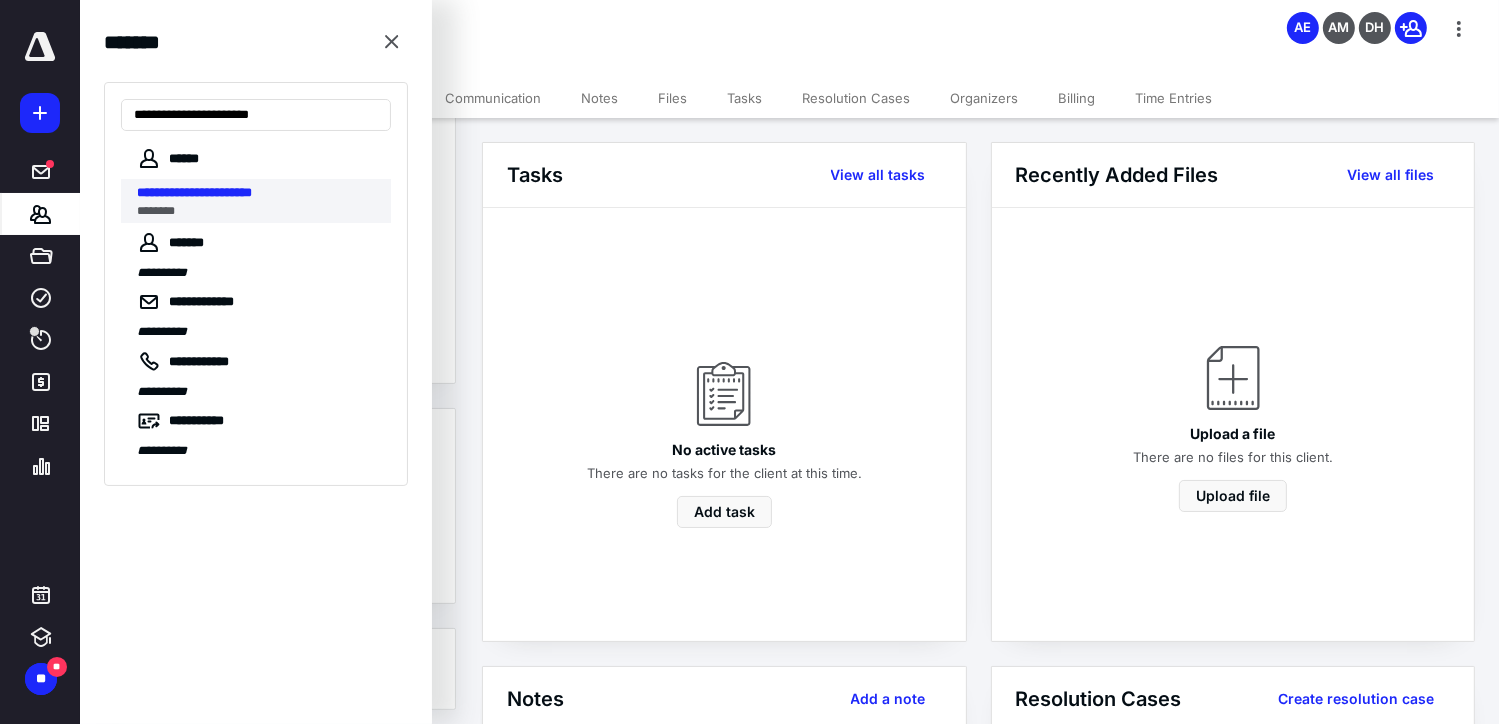 click on "**********" at bounding box center (194, 192) 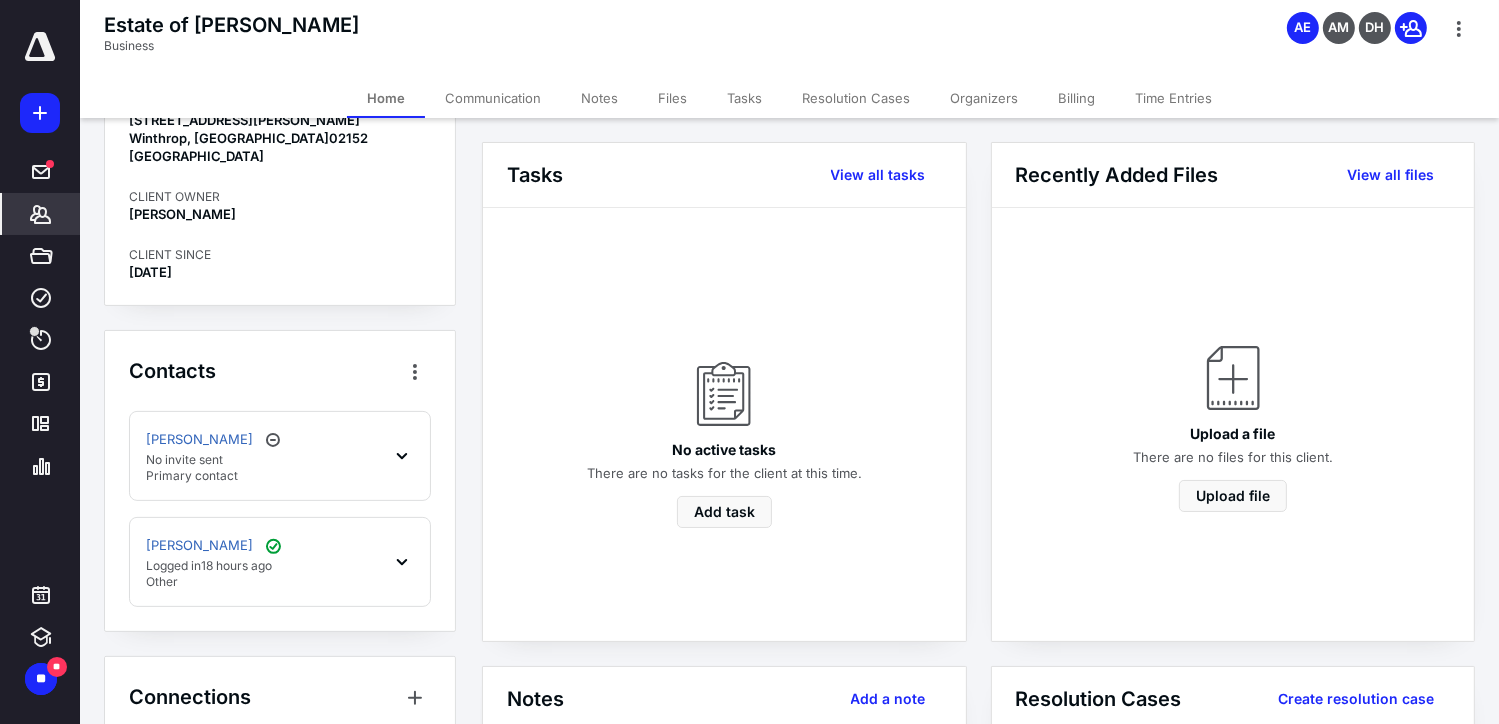 scroll, scrollTop: 569, scrollLeft: 0, axis: vertical 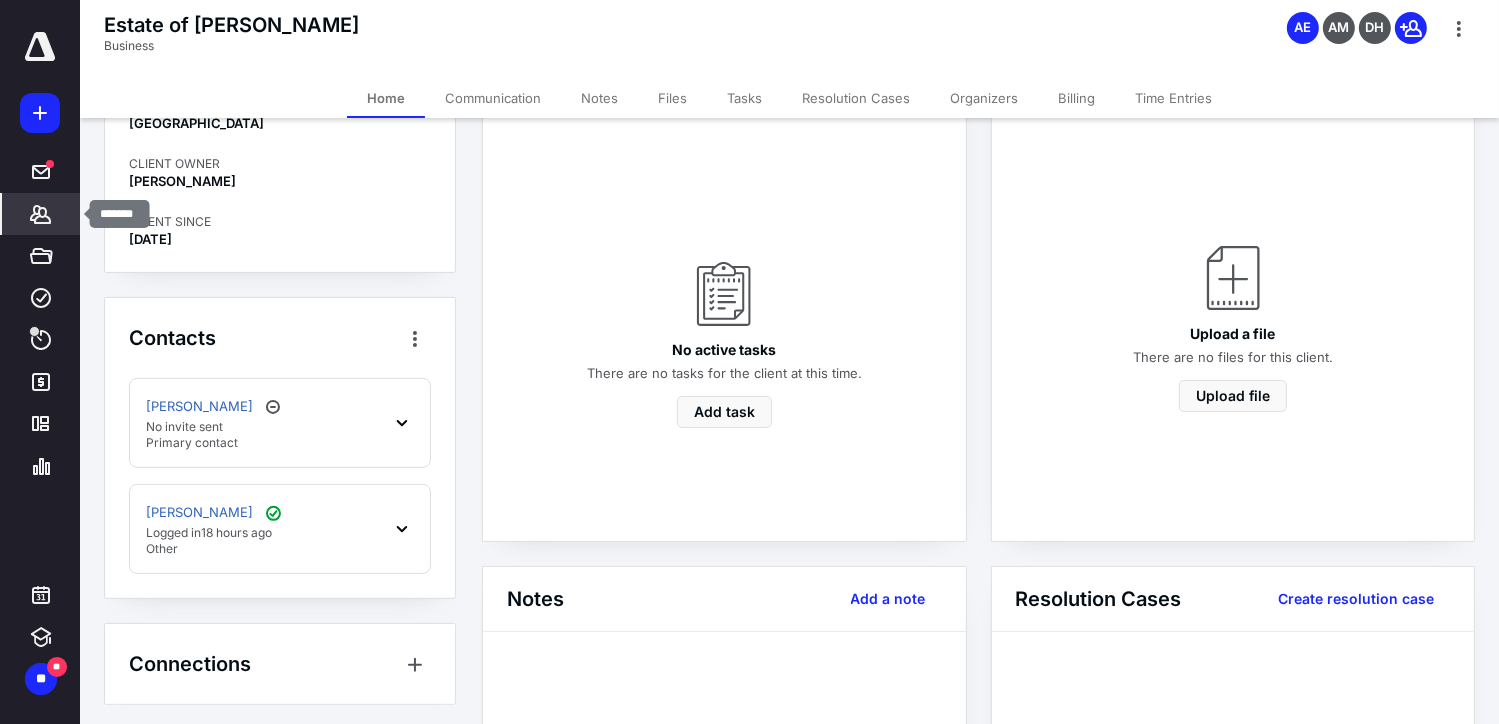 click 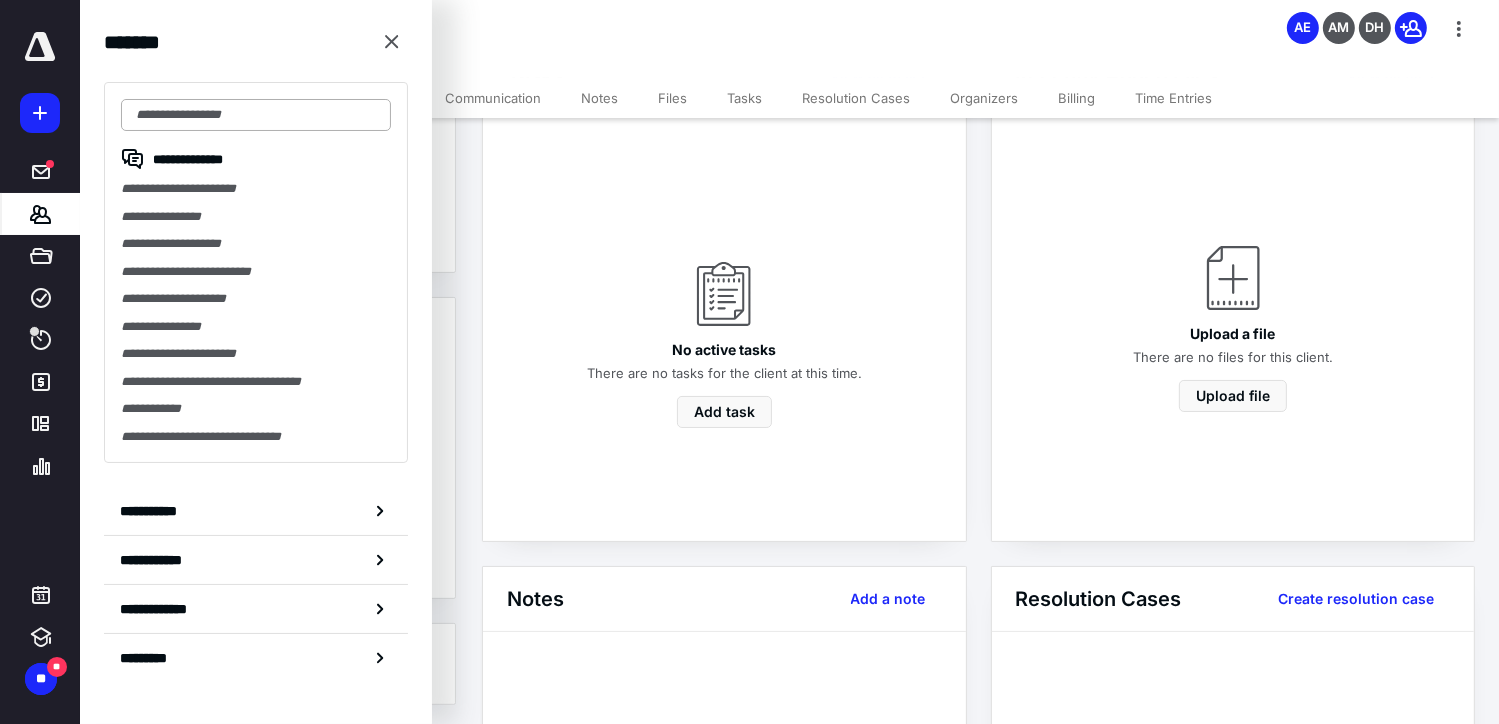 click at bounding box center [256, 115] 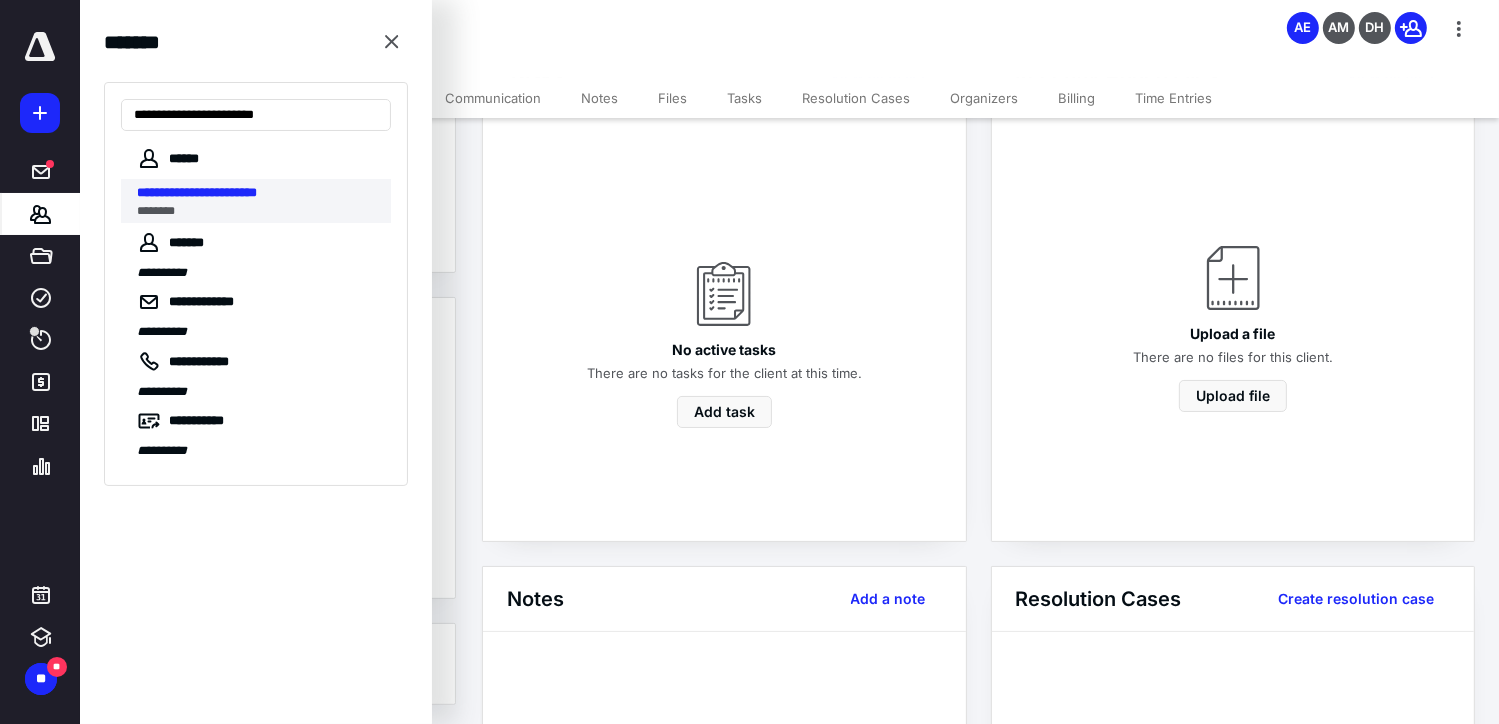 type on "**********" 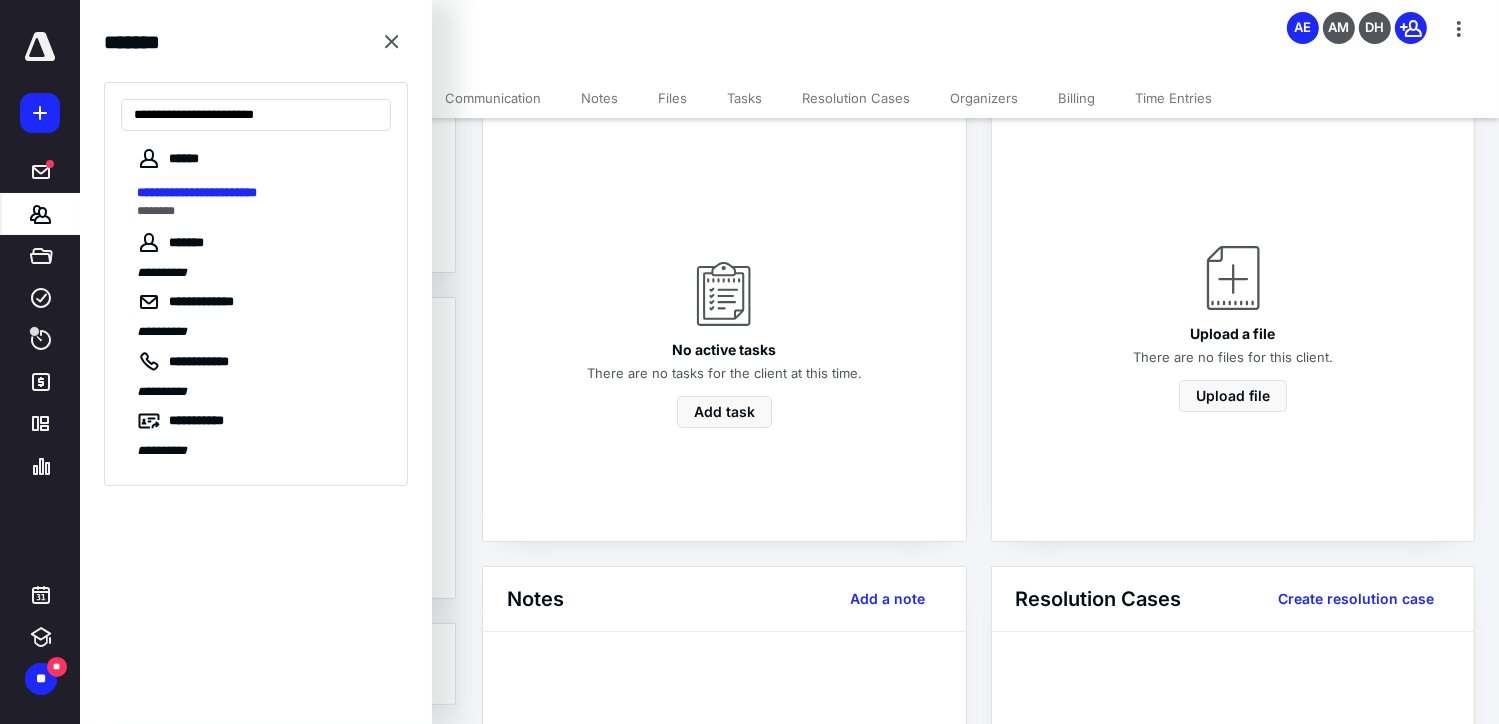 scroll, scrollTop: 0, scrollLeft: 0, axis: both 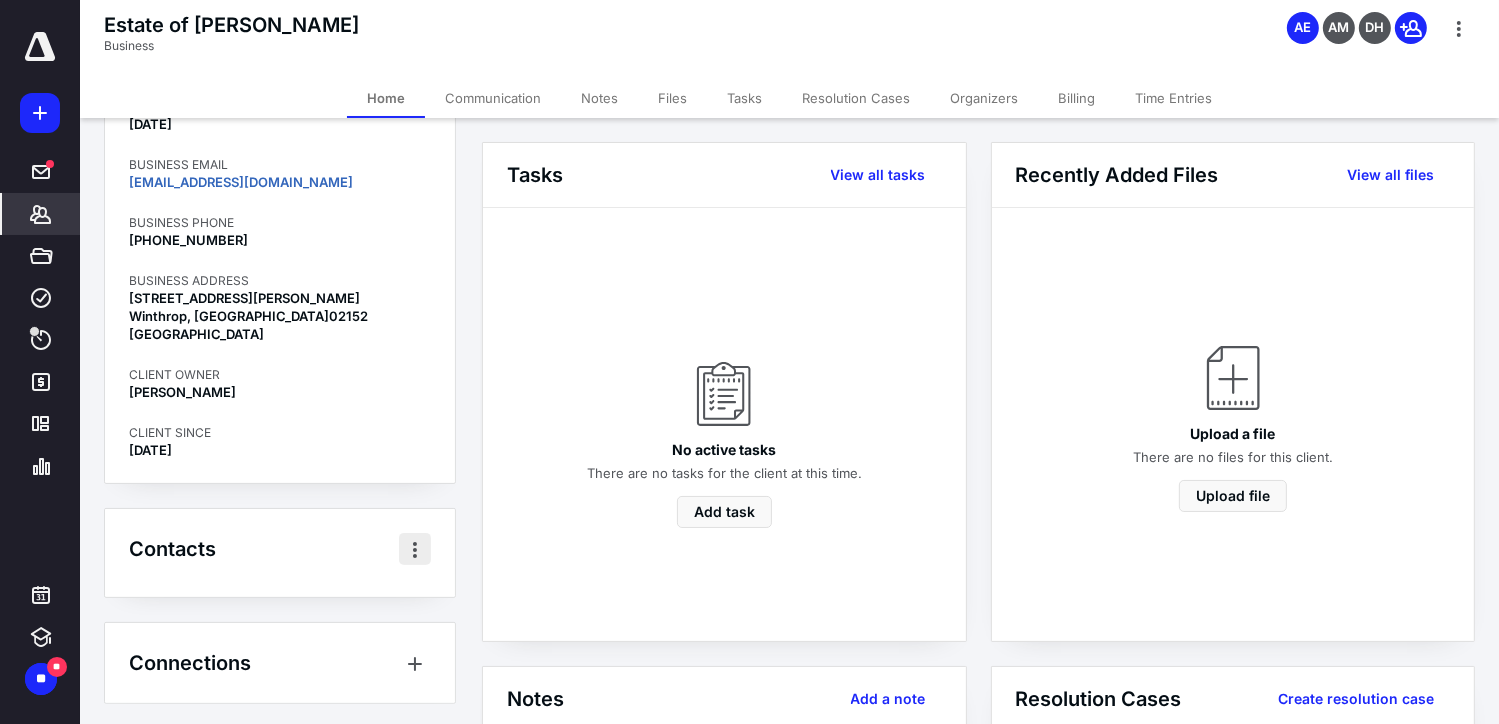 click at bounding box center (415, 549) 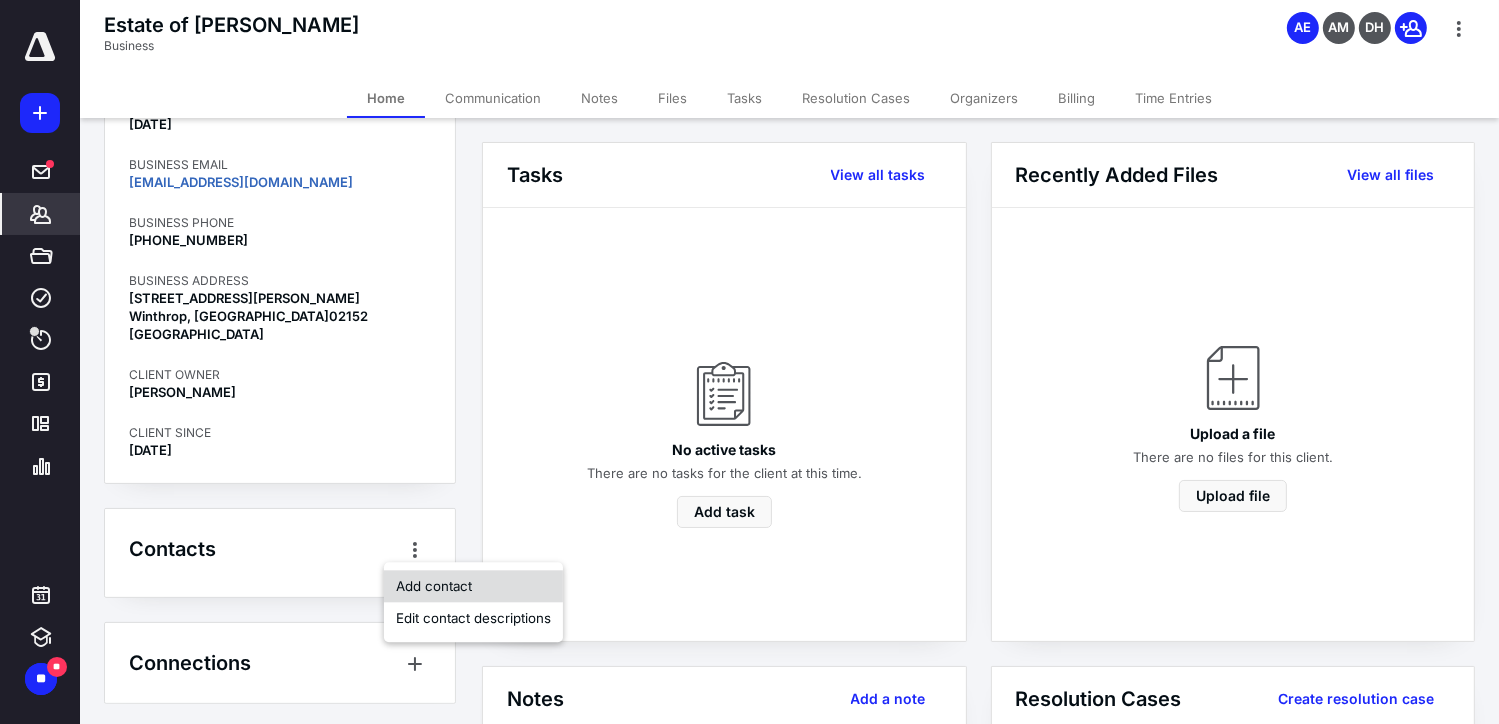 click on "Add contact" at bounding box center [473, 586] 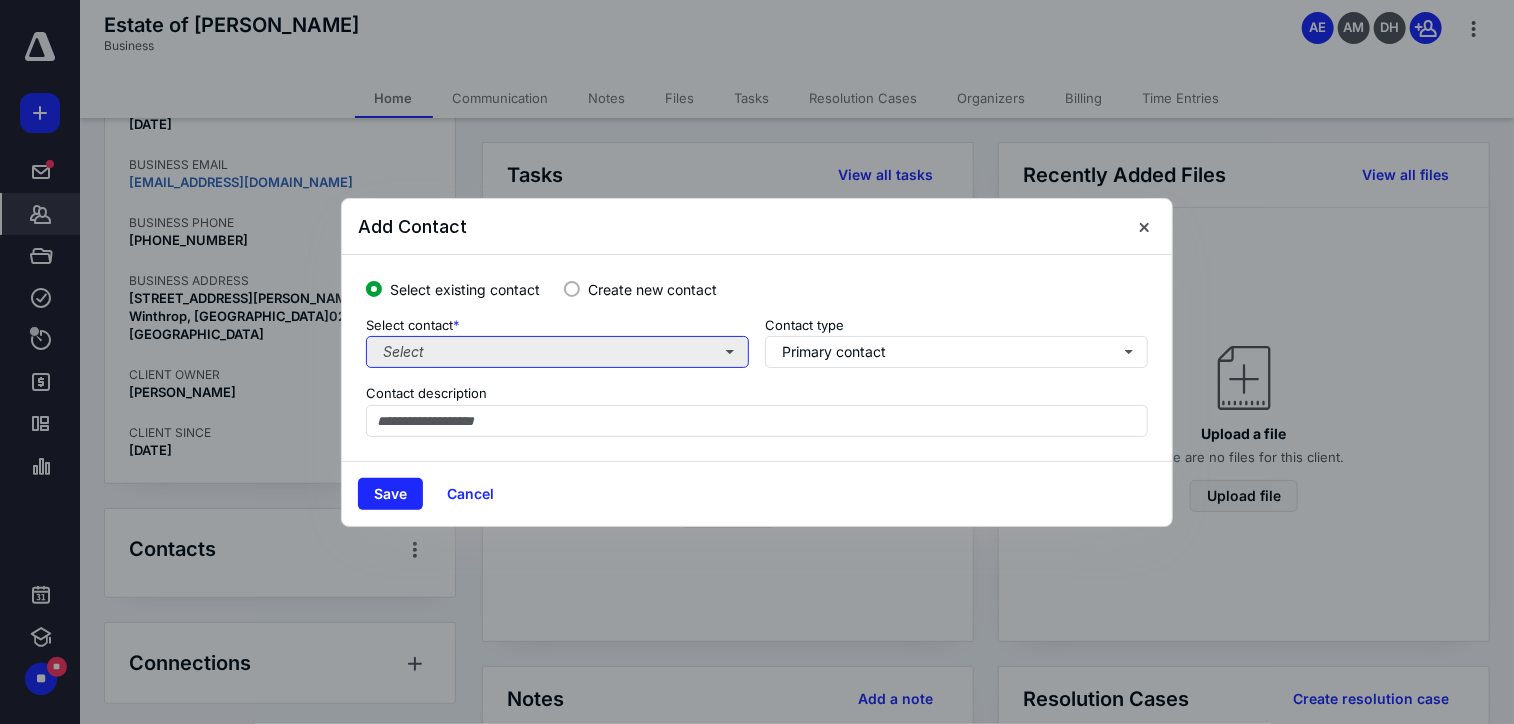 click on "Select" at bounding box center [557, 352] 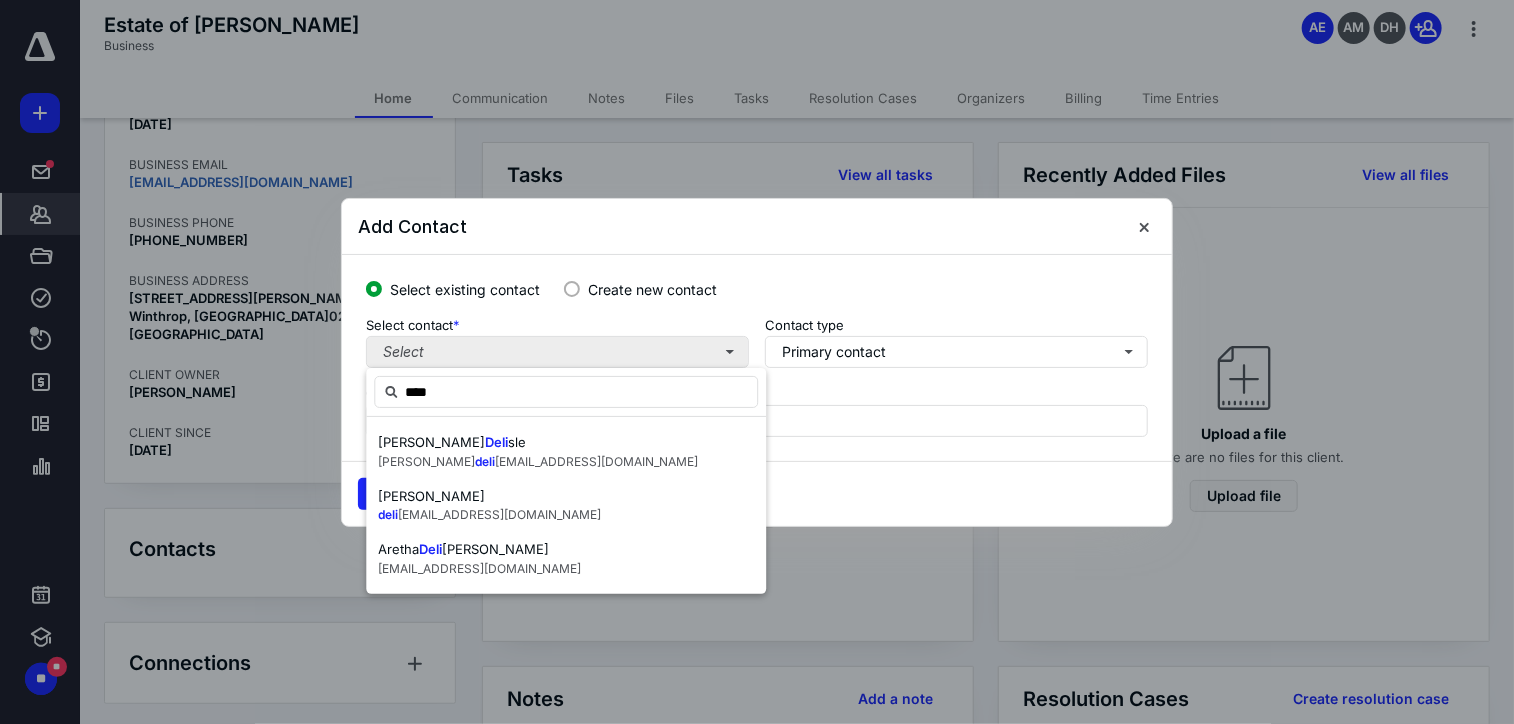 type on "*****" 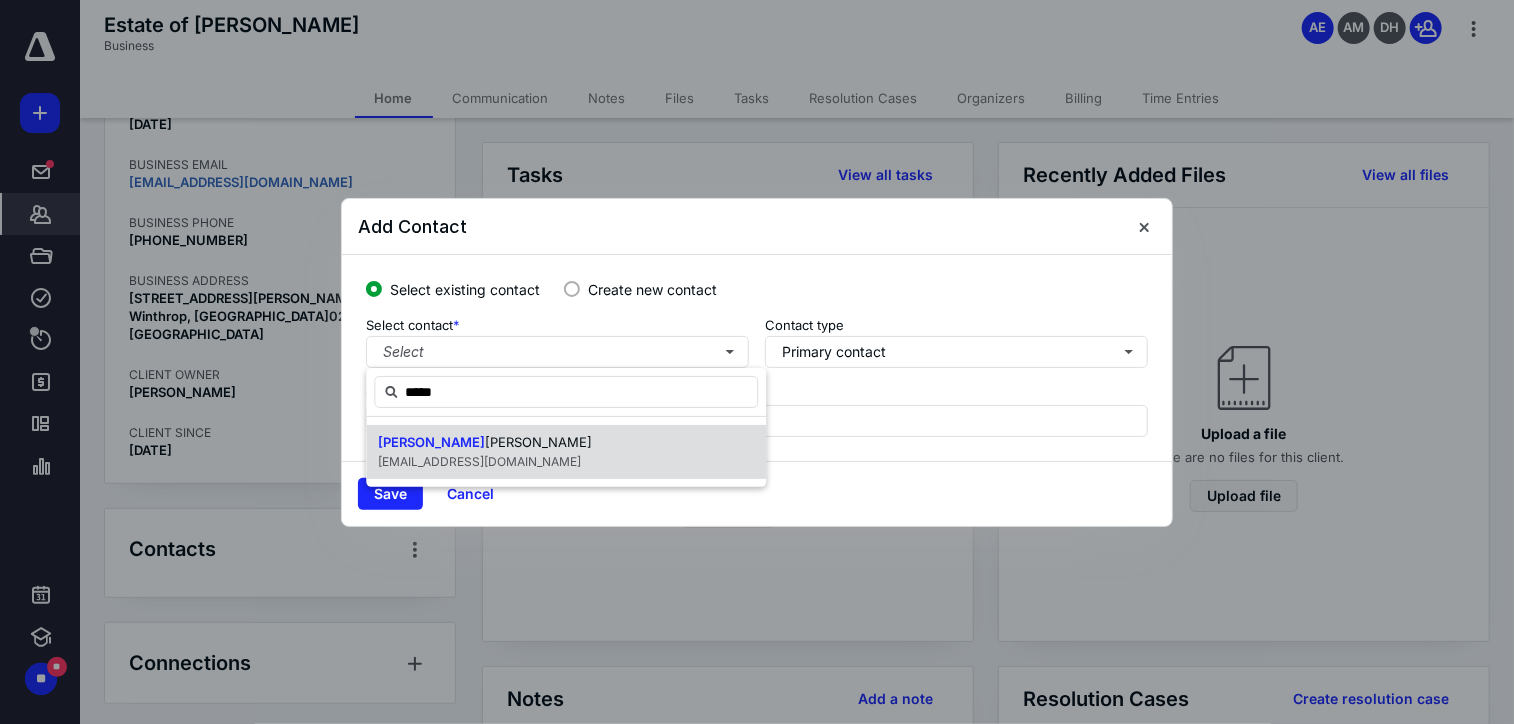 click on "Wilson" at bounding box center [538, 442] 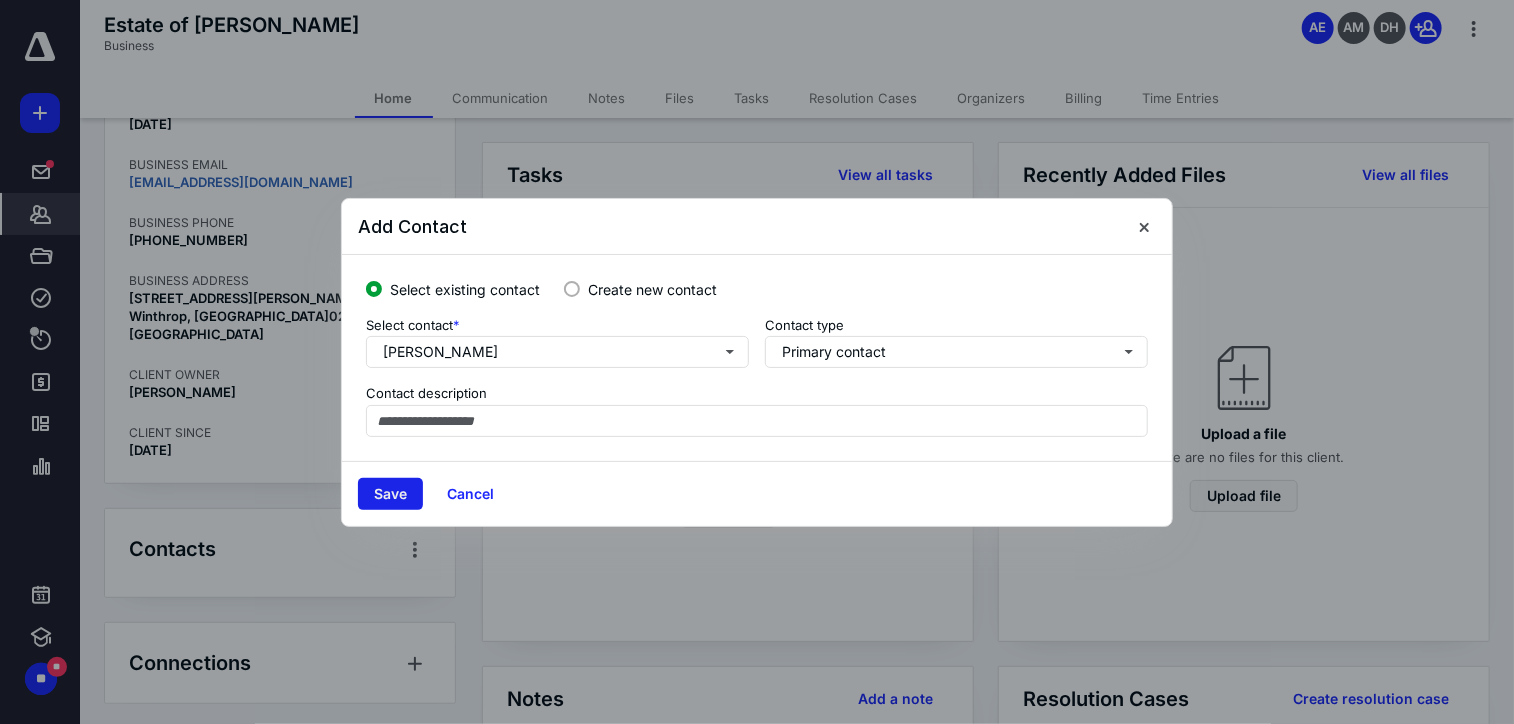 click on "Save" at bounding box center [390, 494] 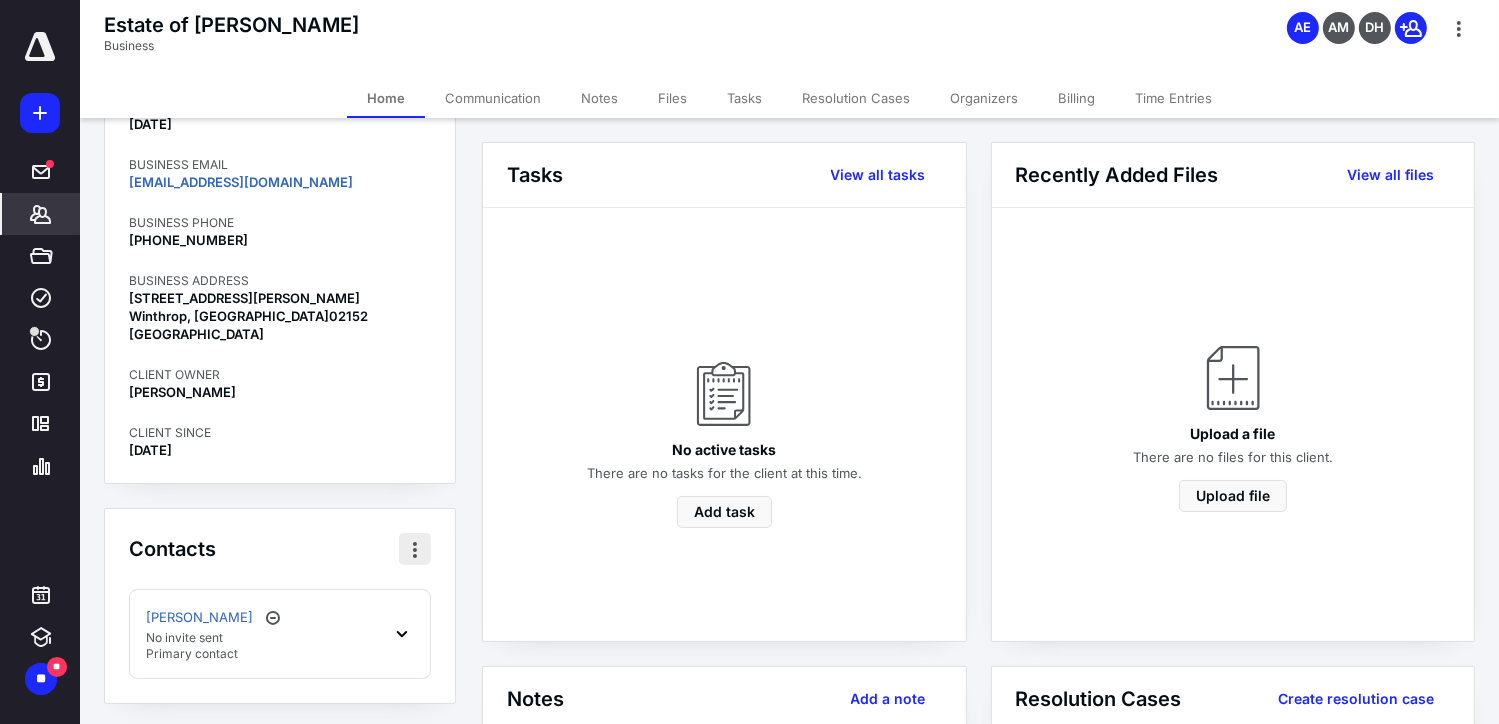 click at bounding box center [415, 549] 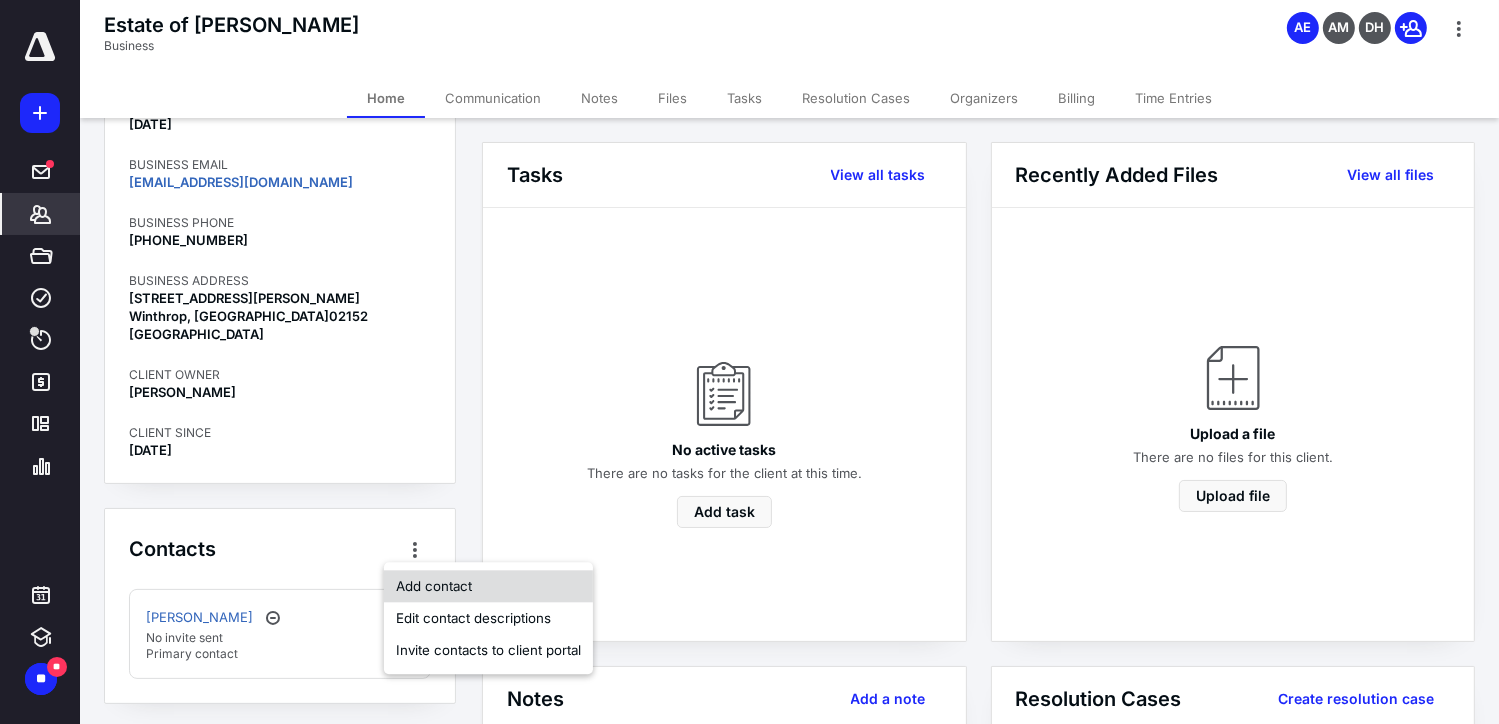 click on "Add contact" at bounding box center [488, 586] 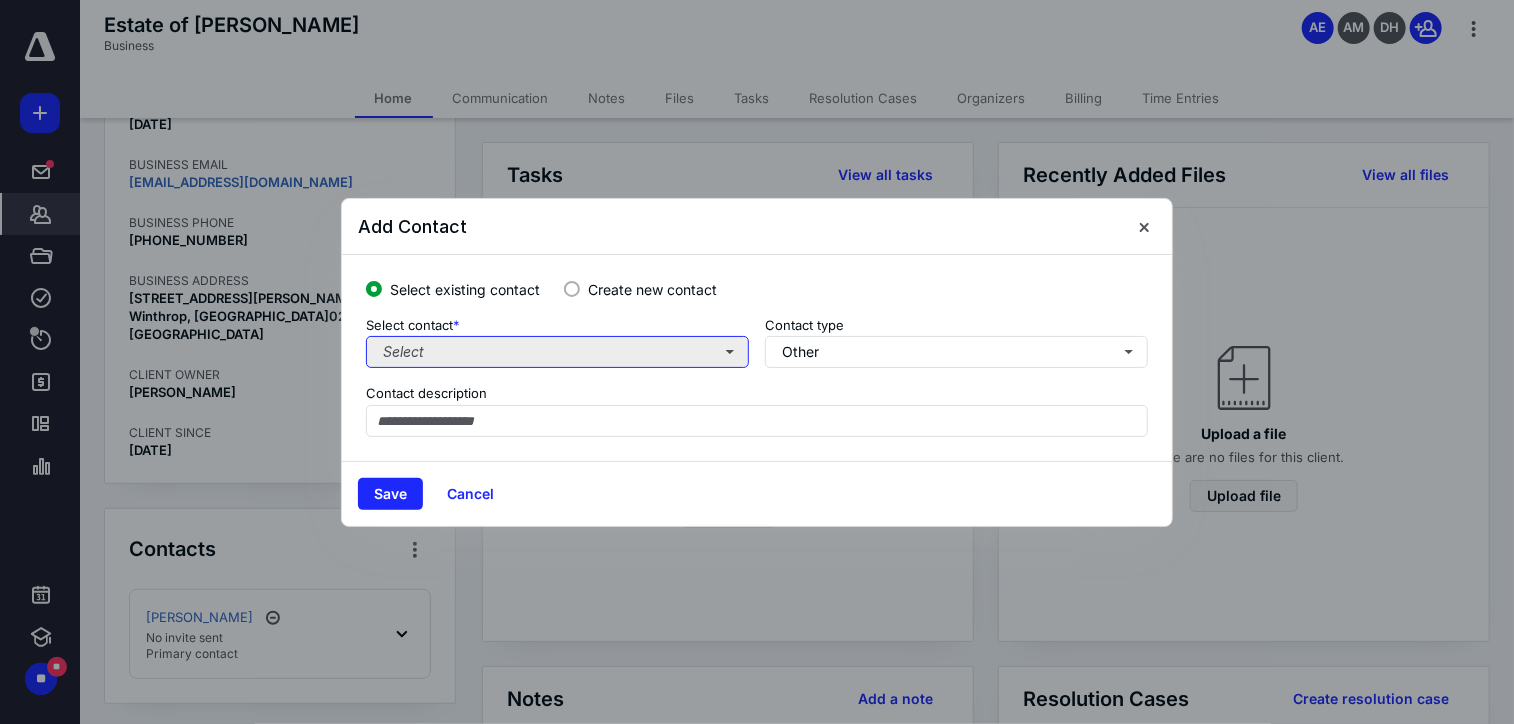 click on "Select" at bounding box center [557, 352] 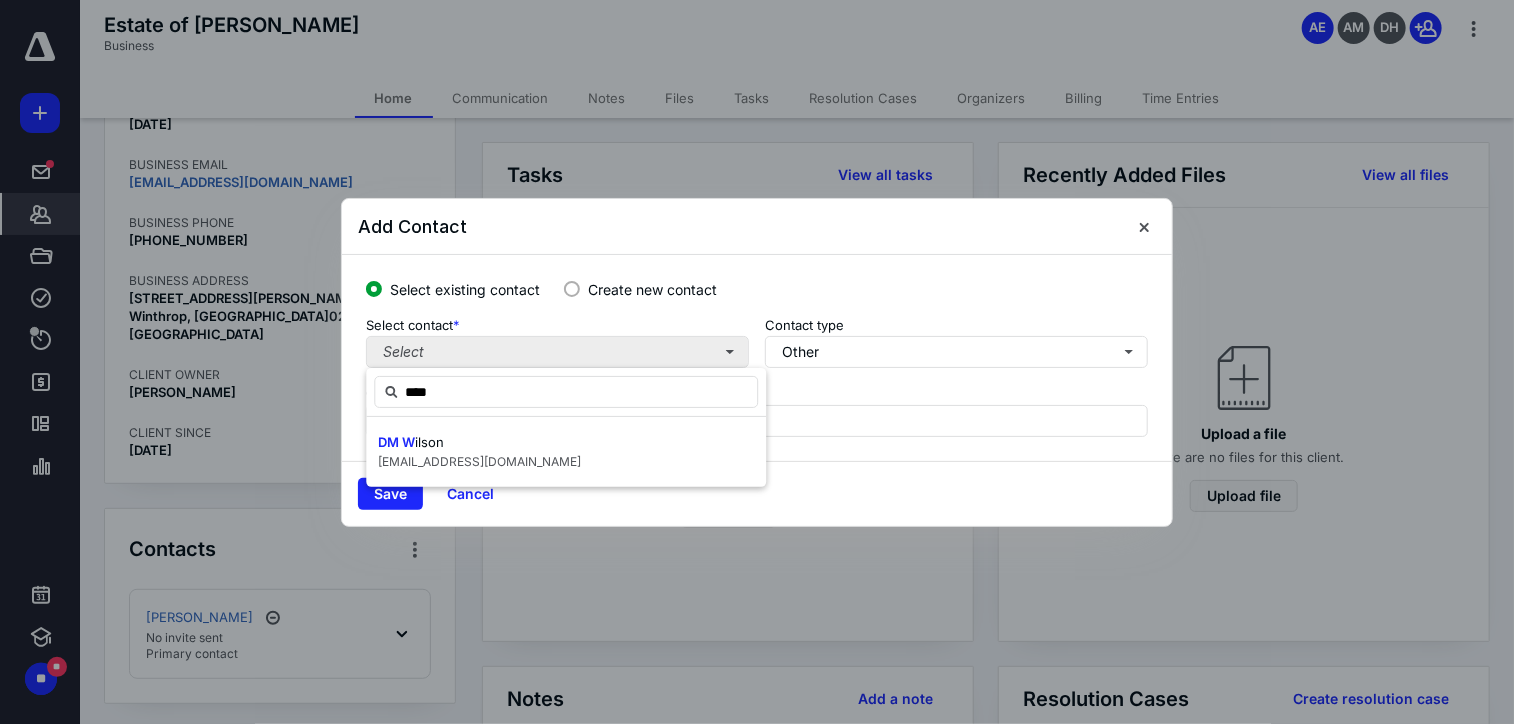 type on "*****" 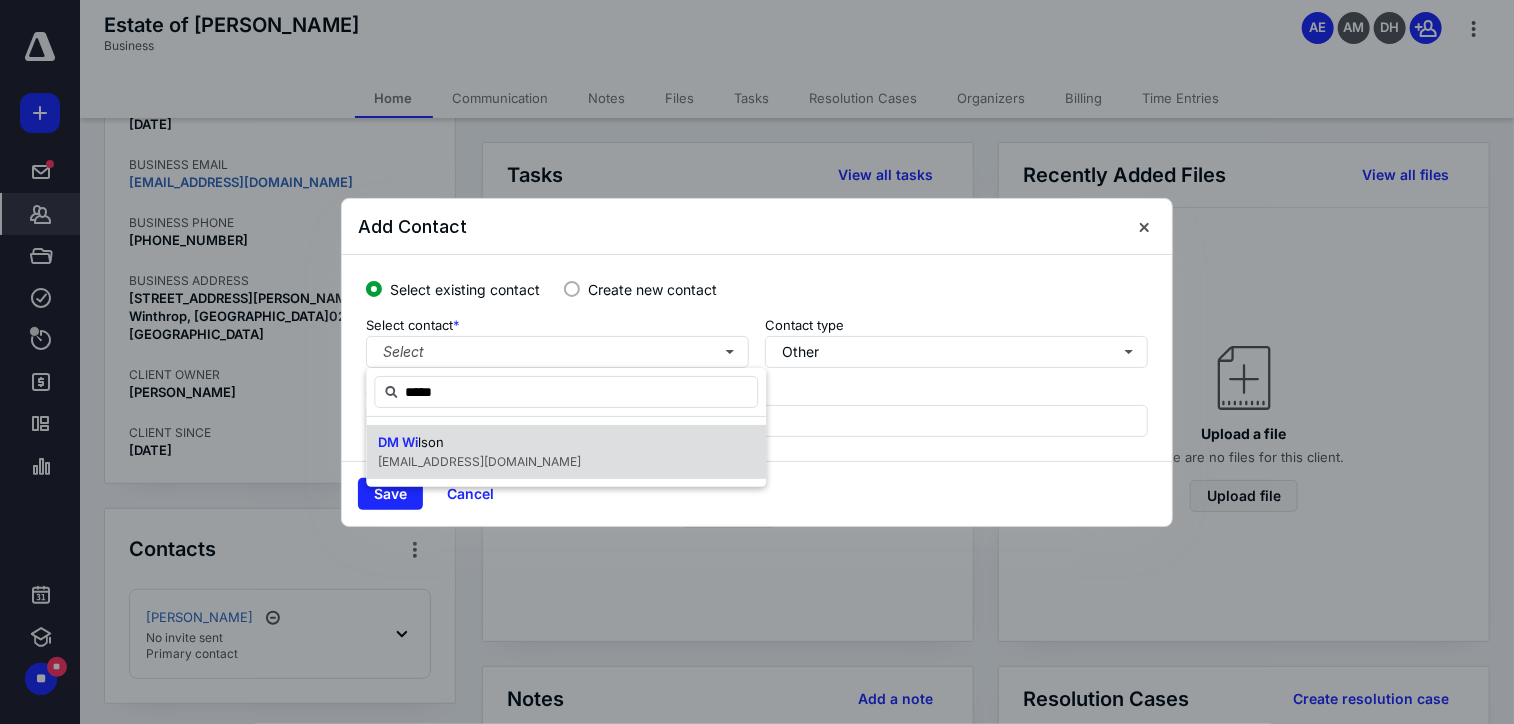 click on "lson" at bounding box center (431, 442) 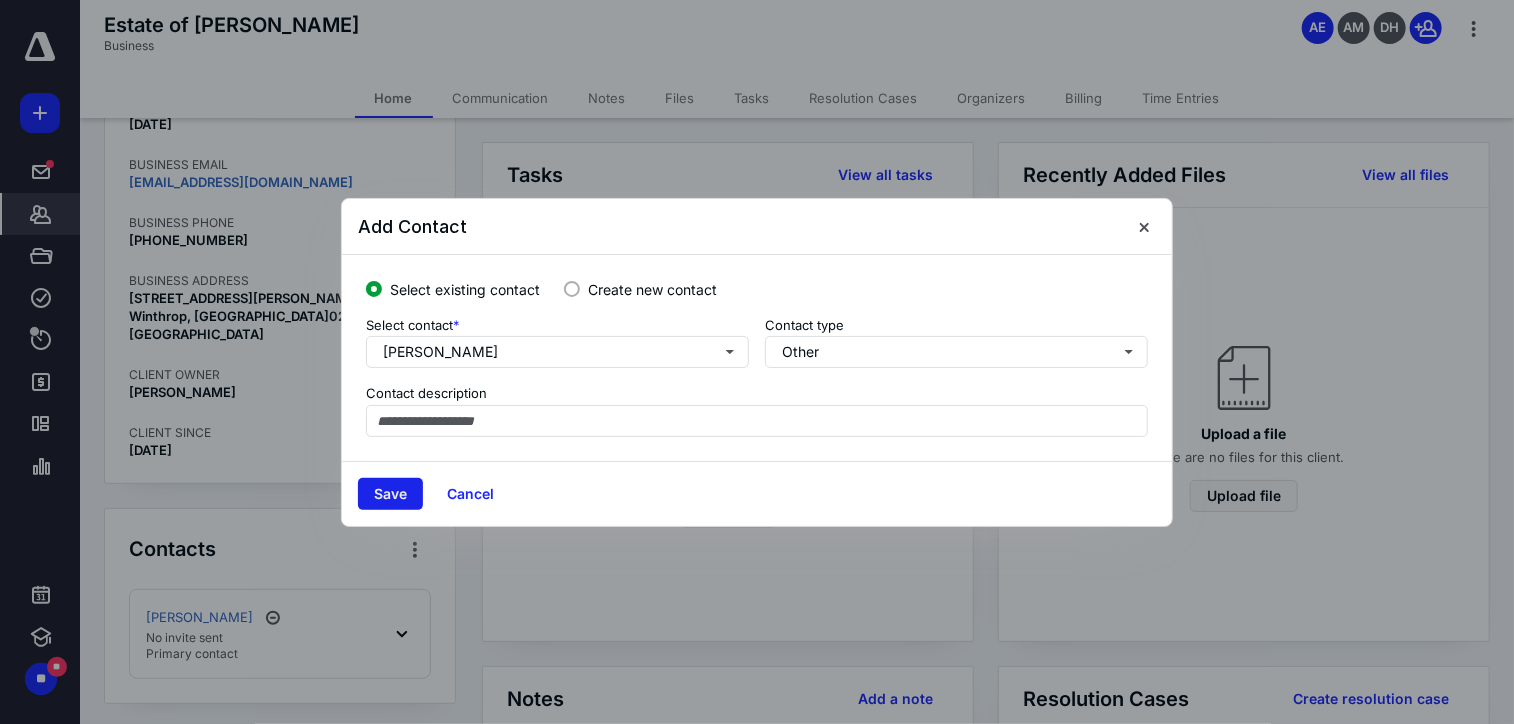 click on "Save" at bounding box center (390, 494) 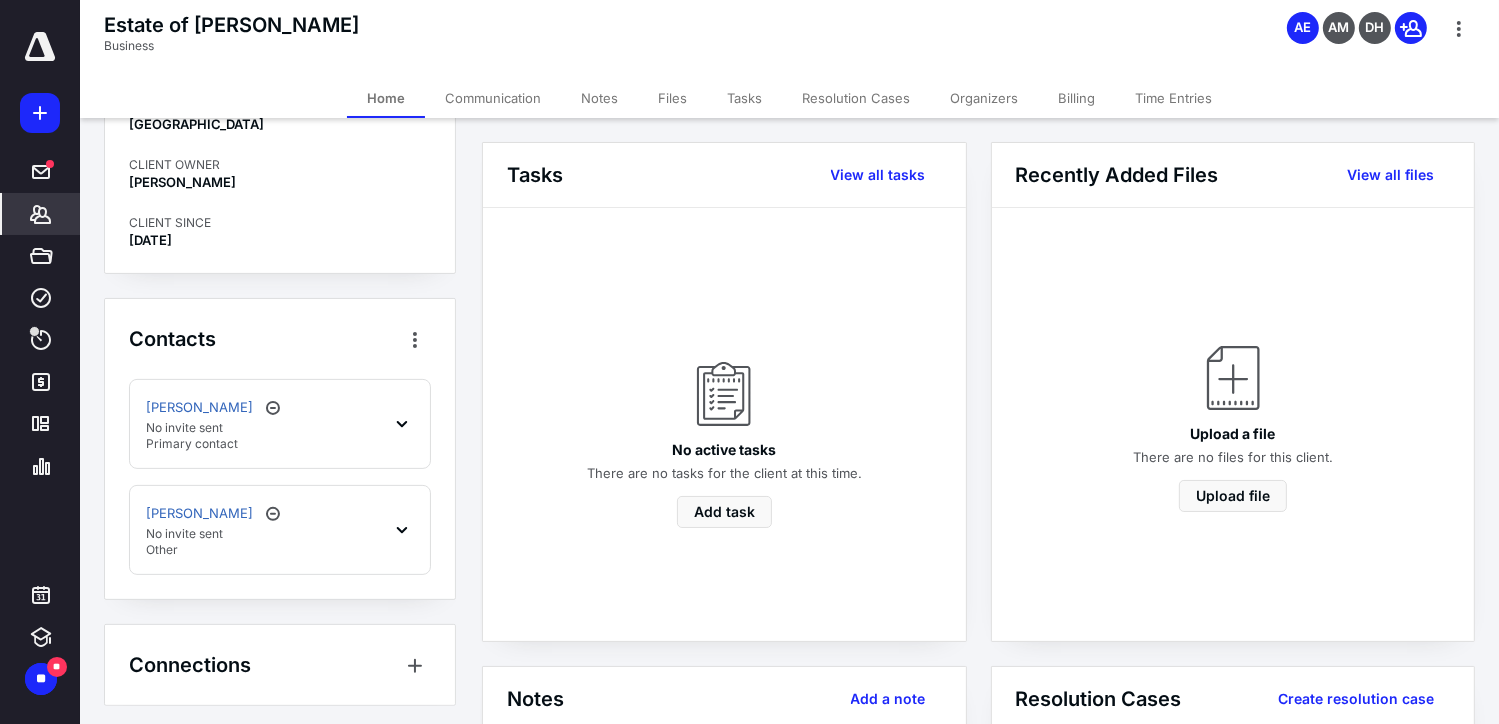 scroll, scrollTop: 569, scrollLeft: 0, axis: vertical 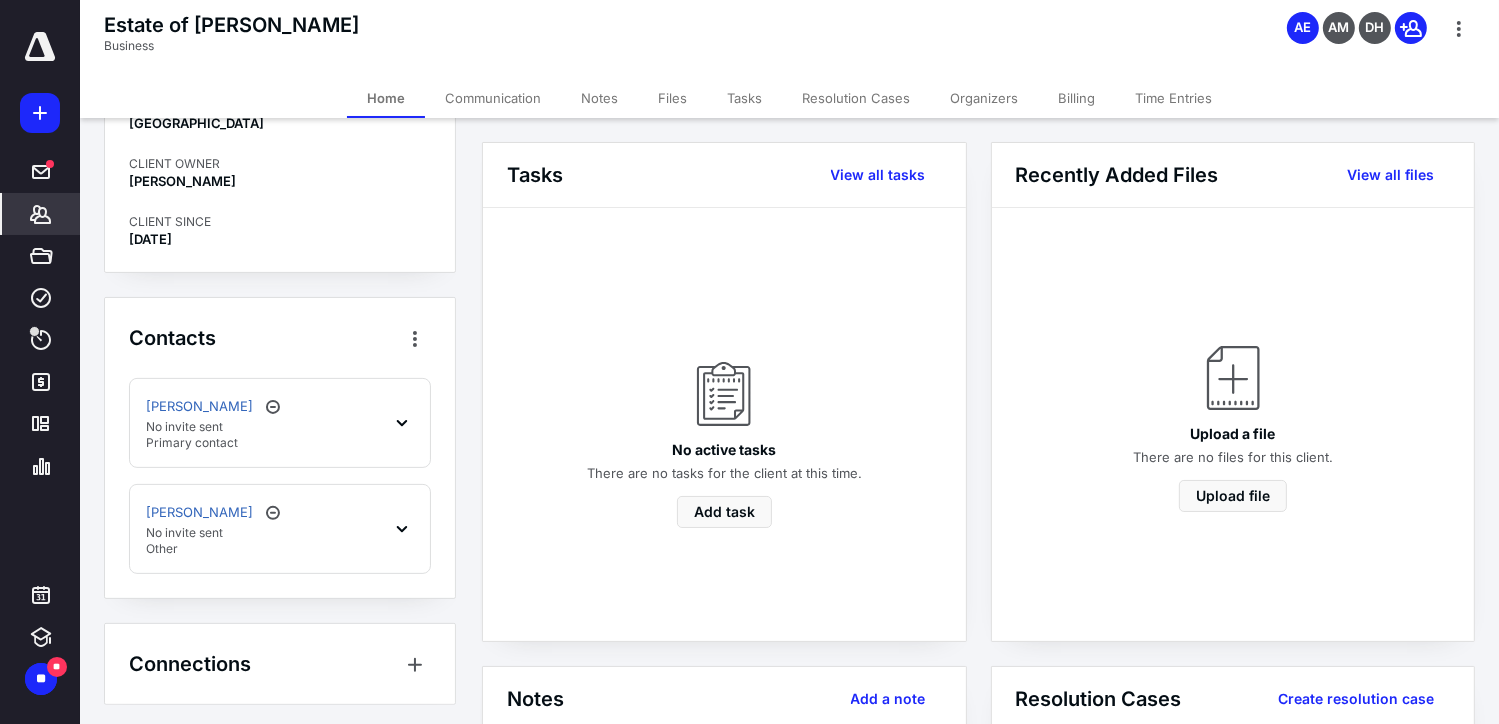 click on "No invite sent" at bounding box center (215, 427) 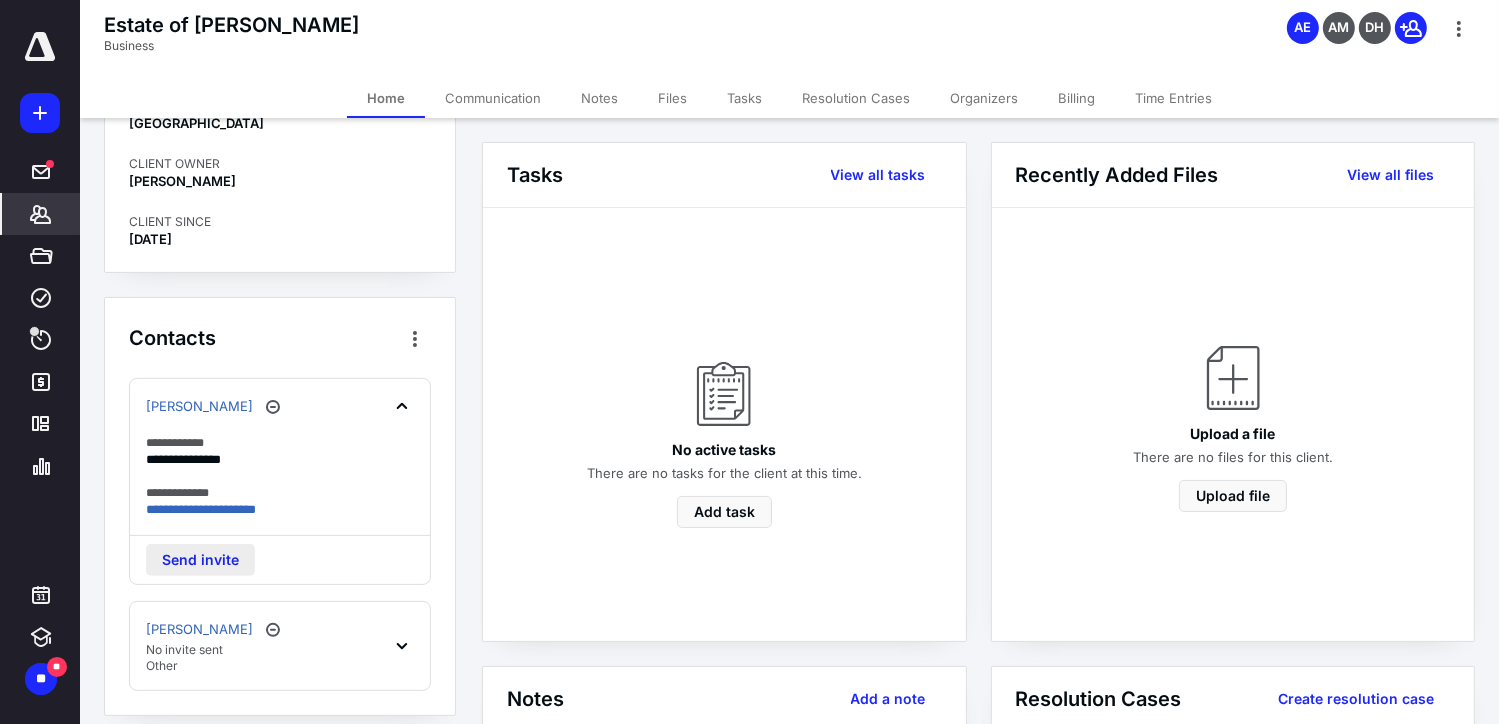 click on "Send invite" at bounding box center [200, 560] 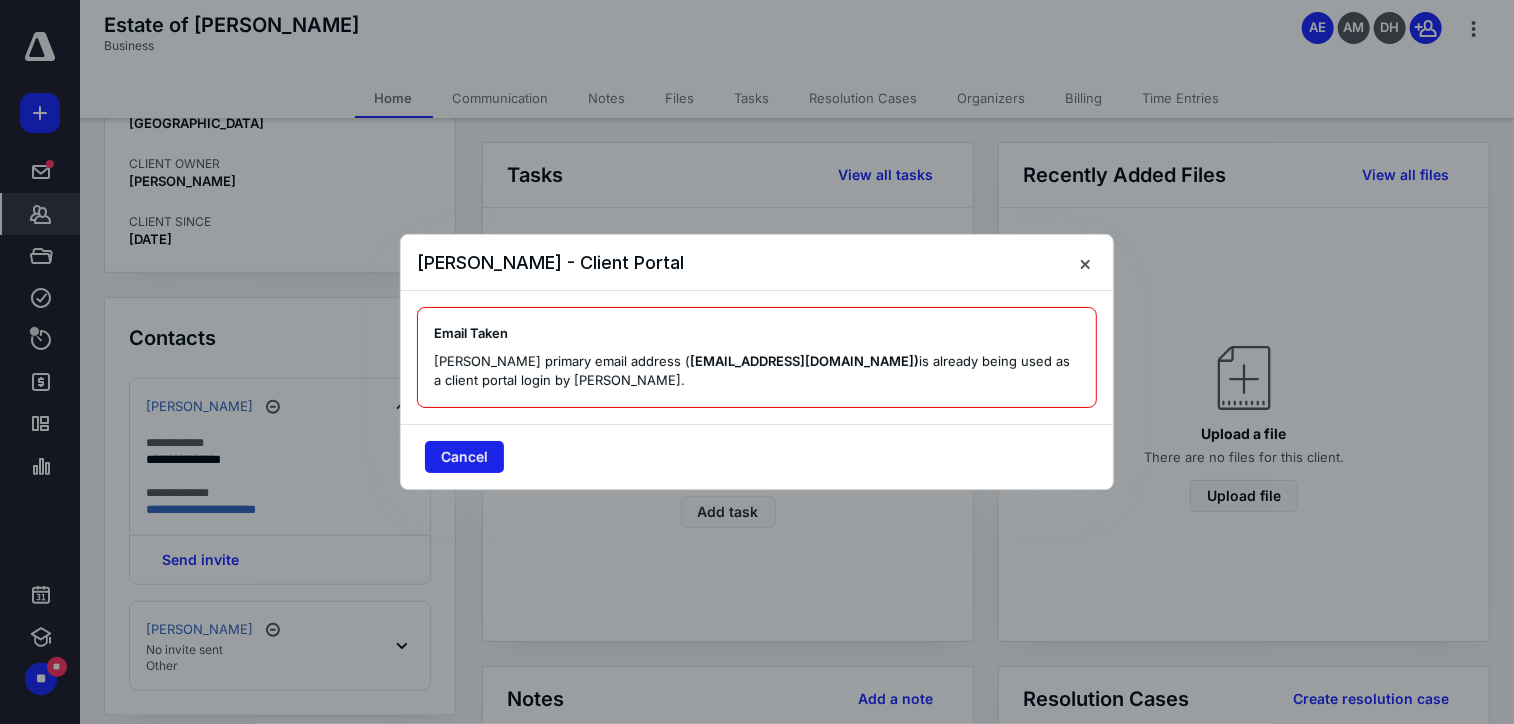 click on "Cancel" at bounding box center (464, 457) 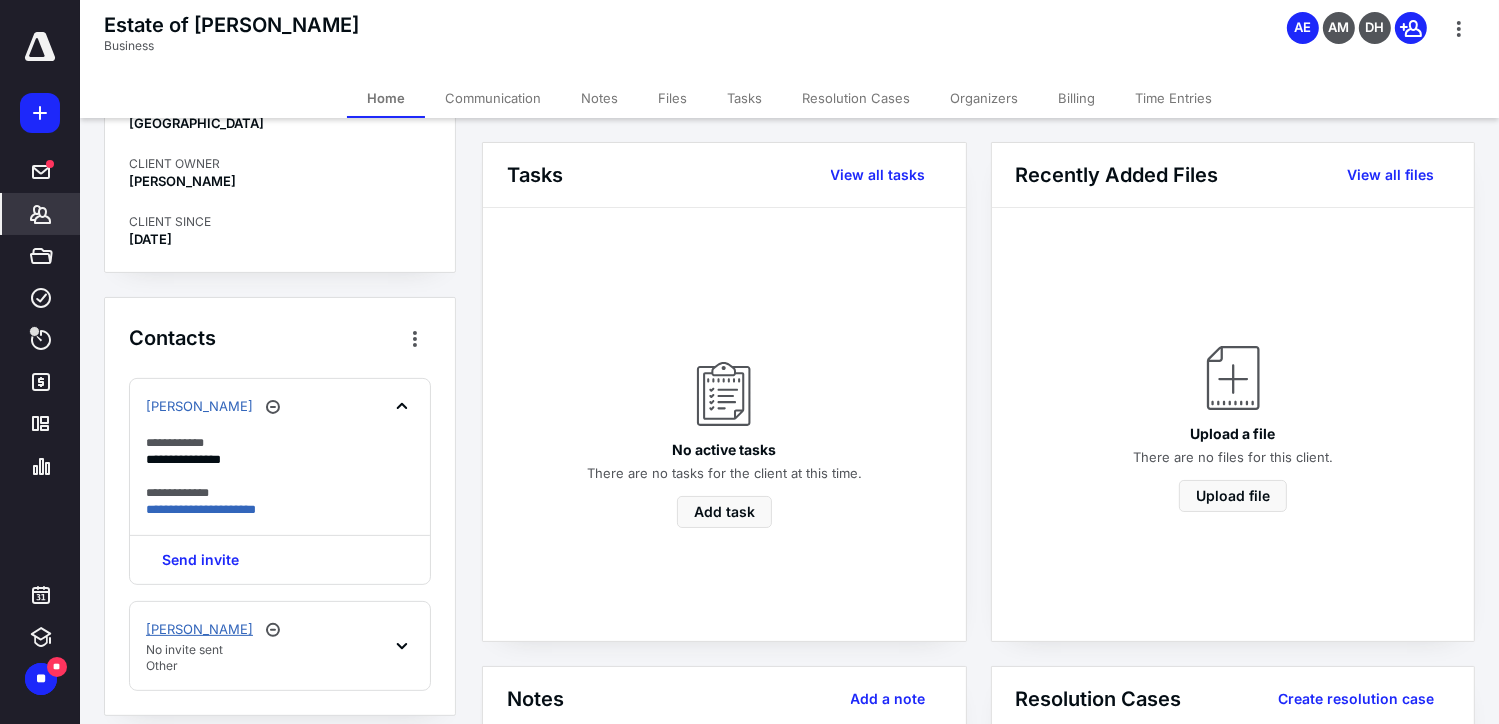 click on "DM Wilson" at bounding box center (199, 630) 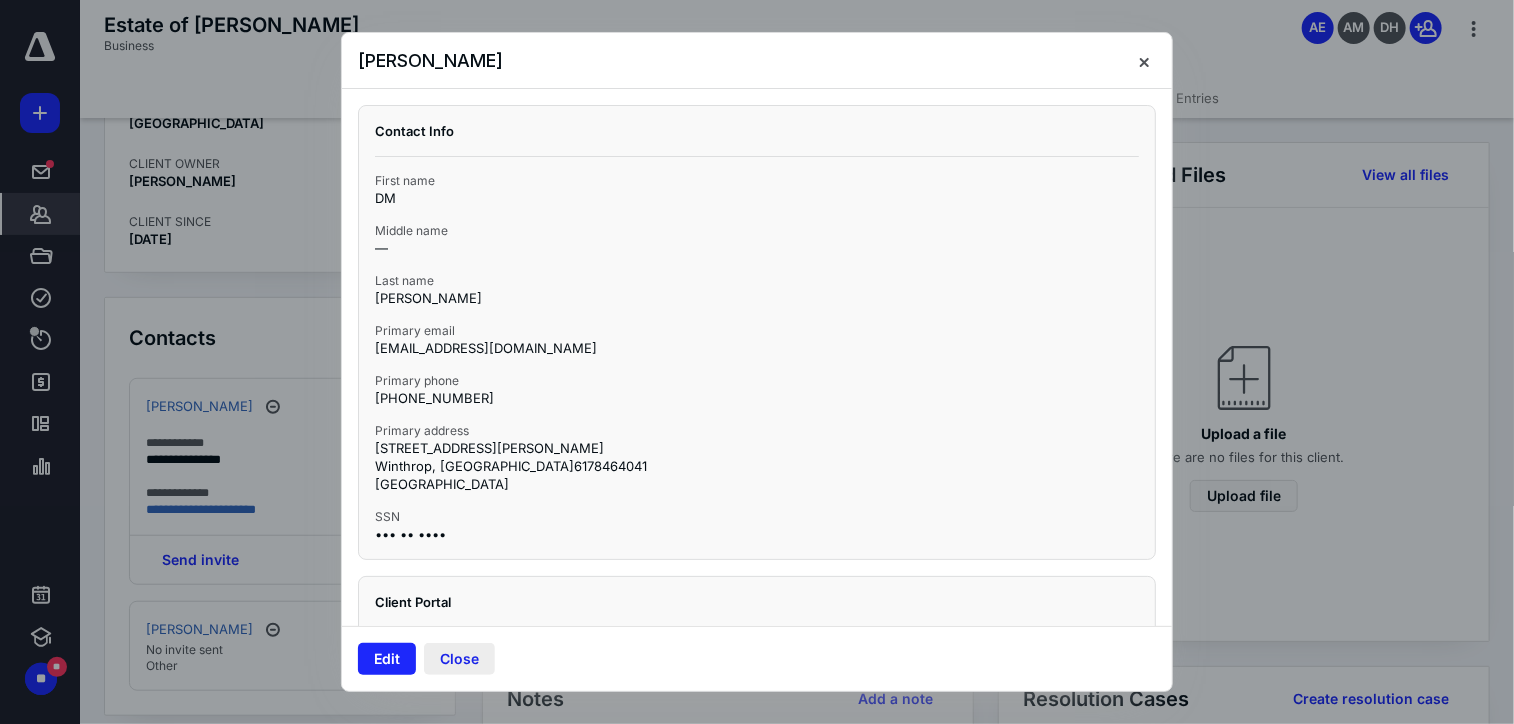 click on "Close" at bounding box center (459, 659) 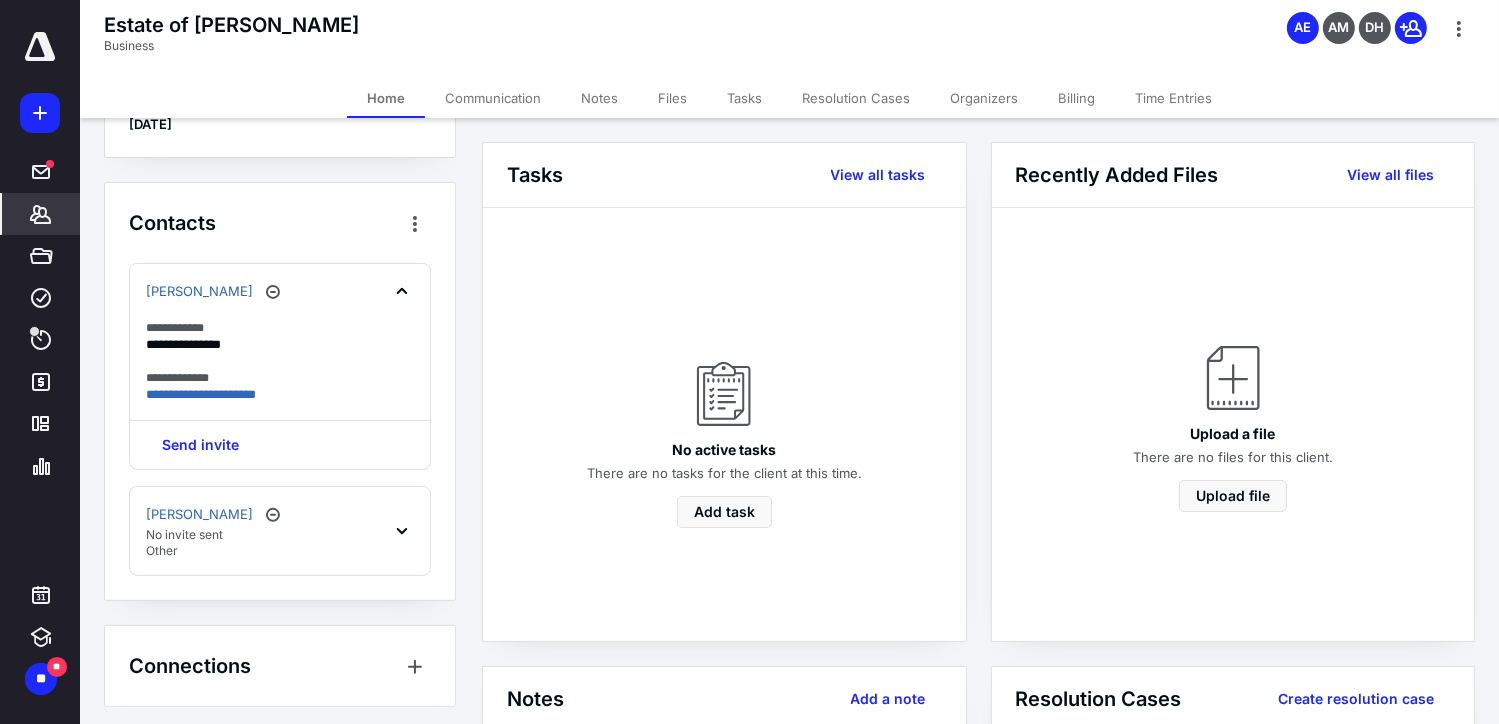 scroll, scrollTop: 686, scrollLeft: 0, axis: vertical 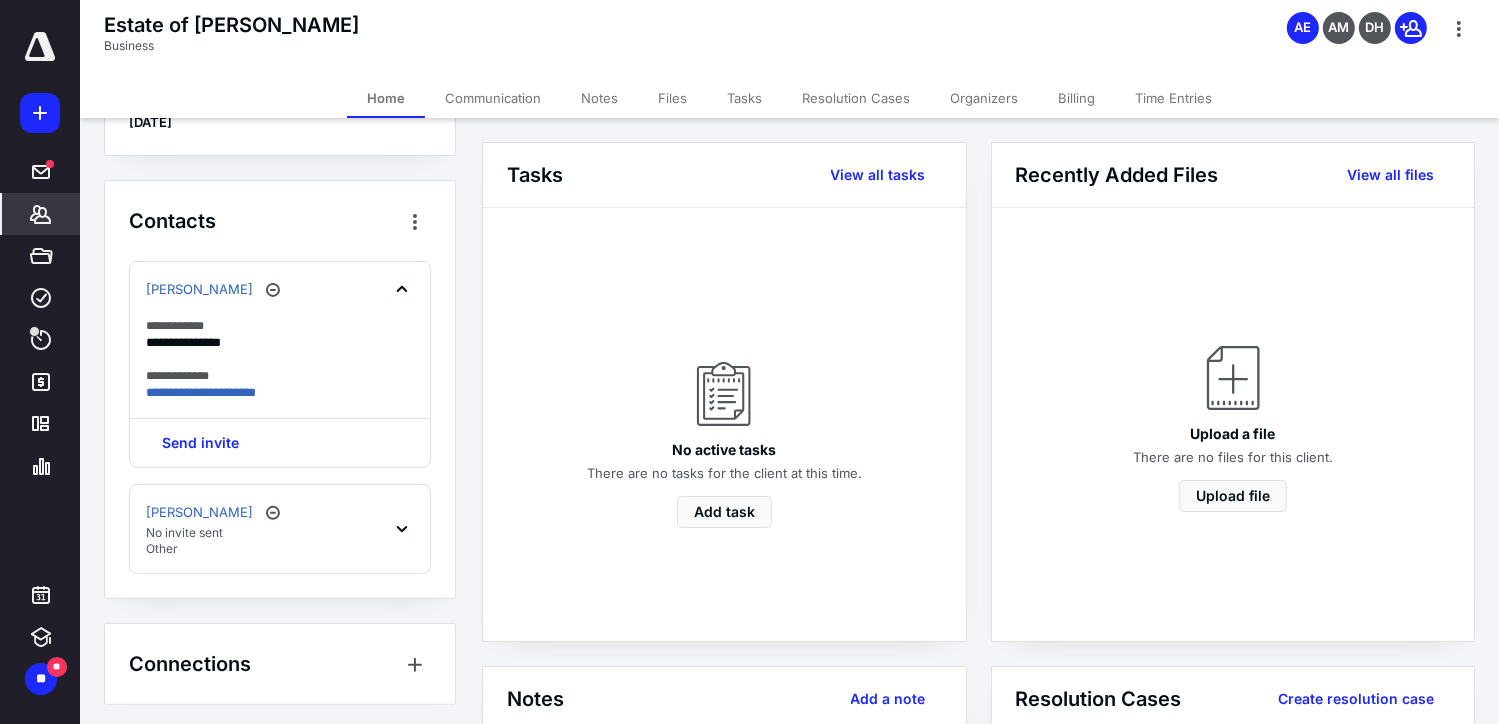 click 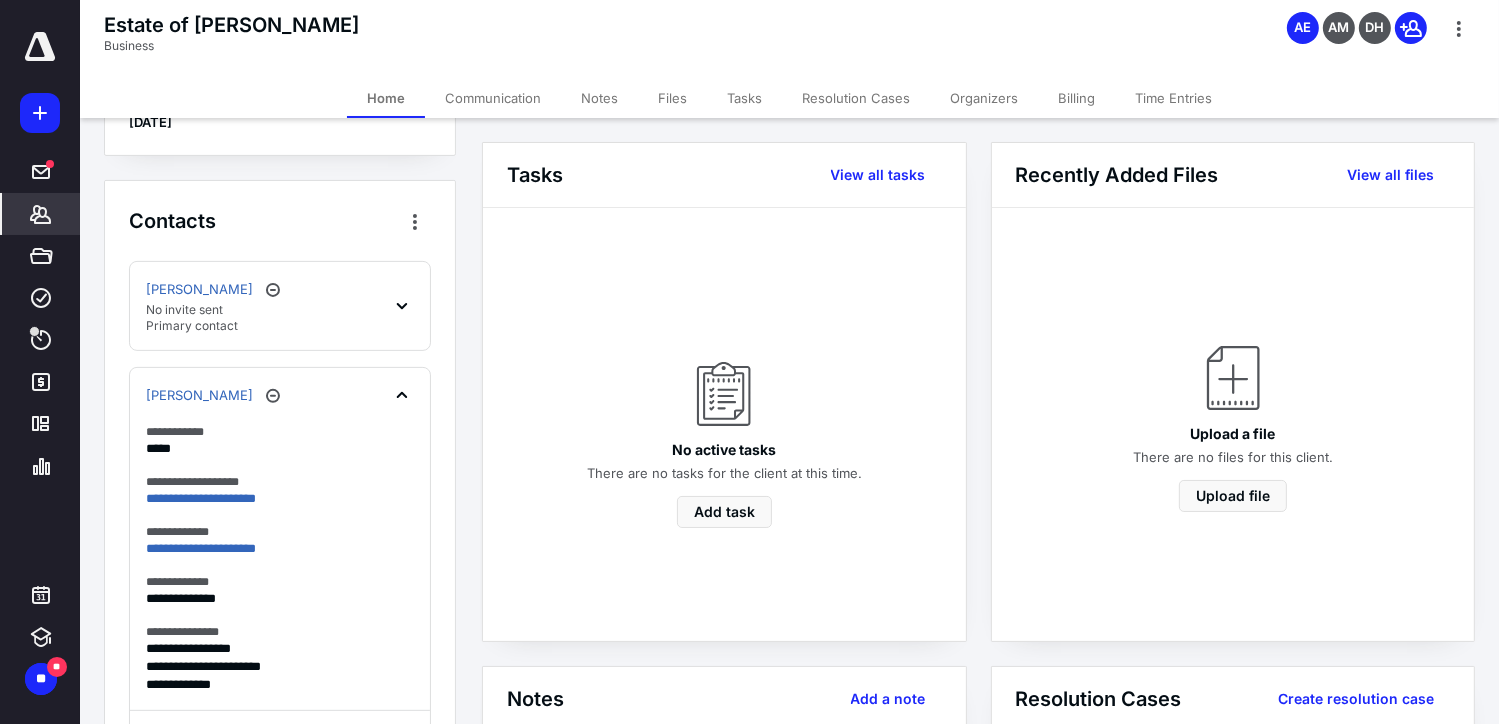 click on "**********" at bounding box center (280, 482) 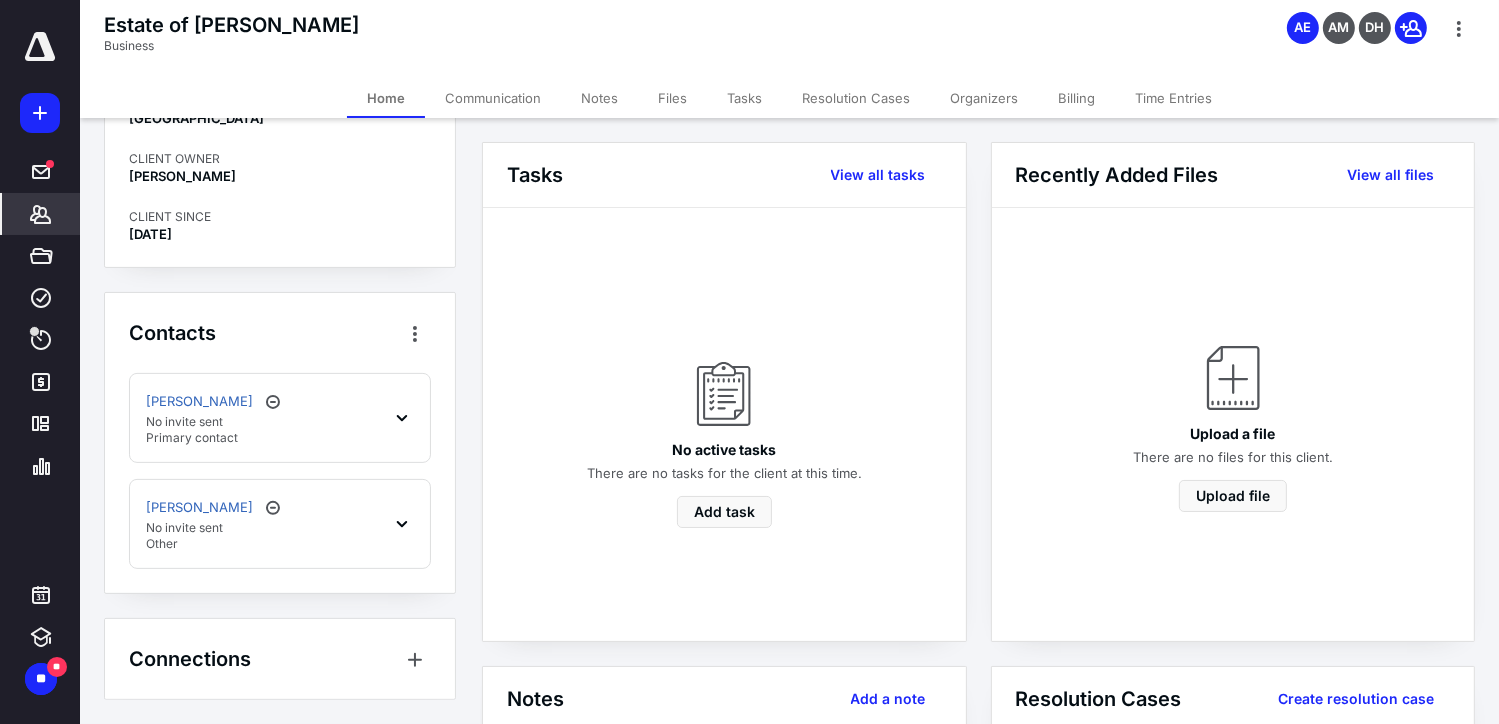 scroll, scrollTop: 569, scrollLeft: 0, axis: vertical 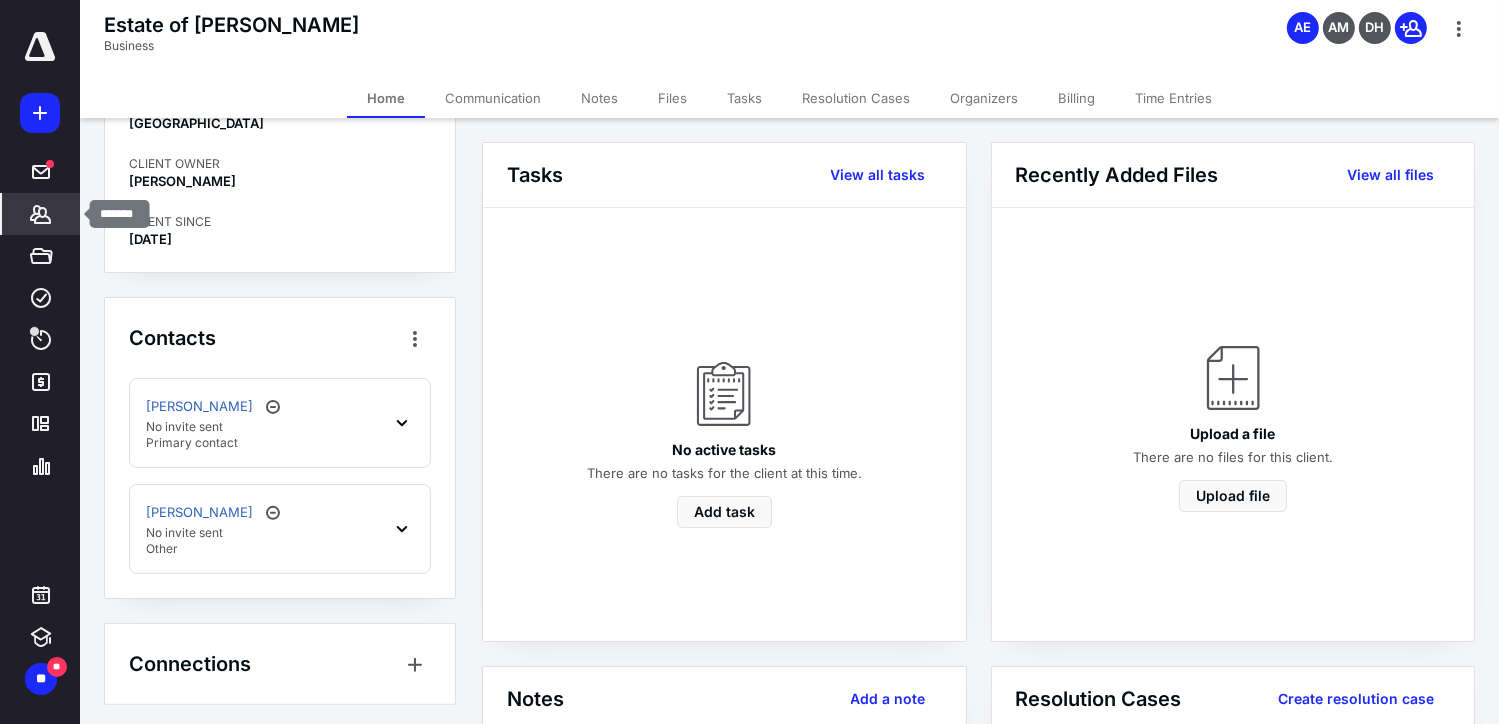 click 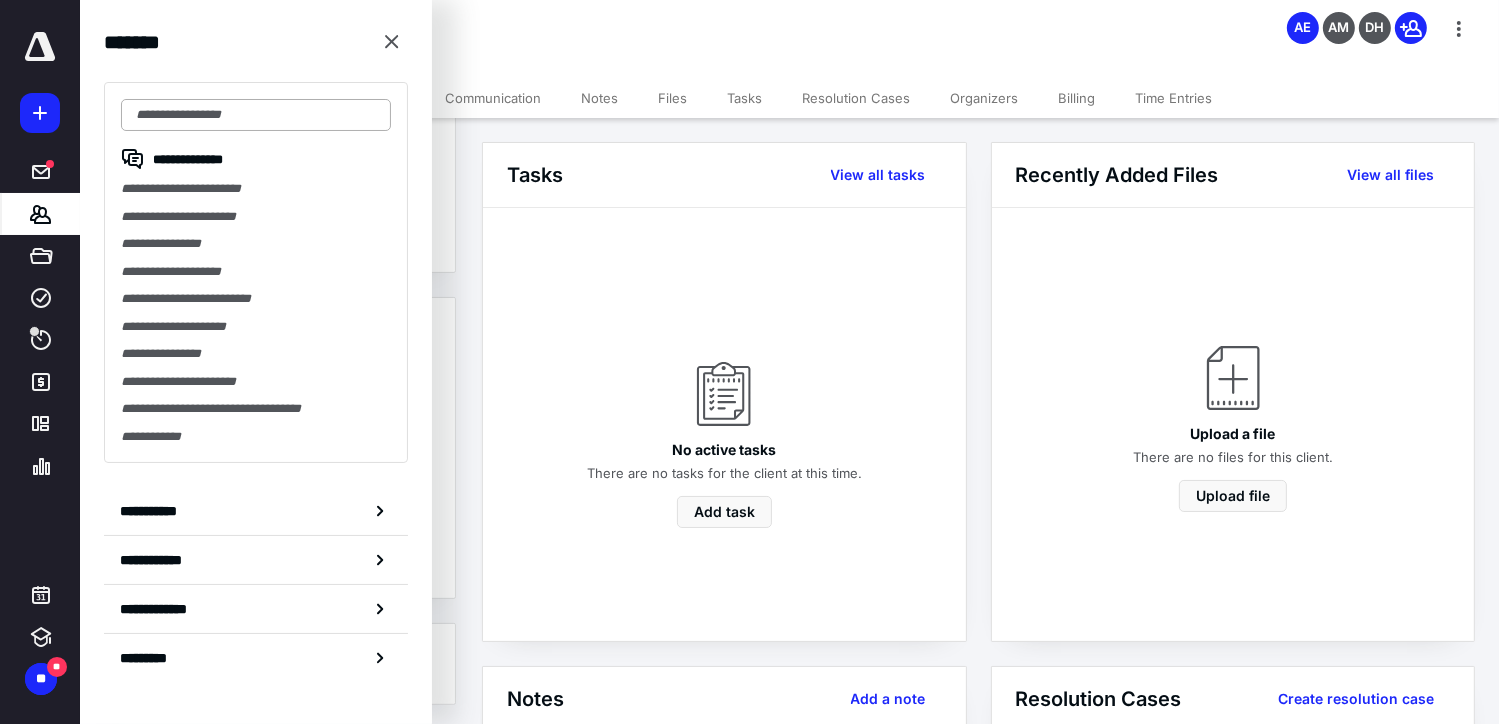 click at bounding box center [256, 115] 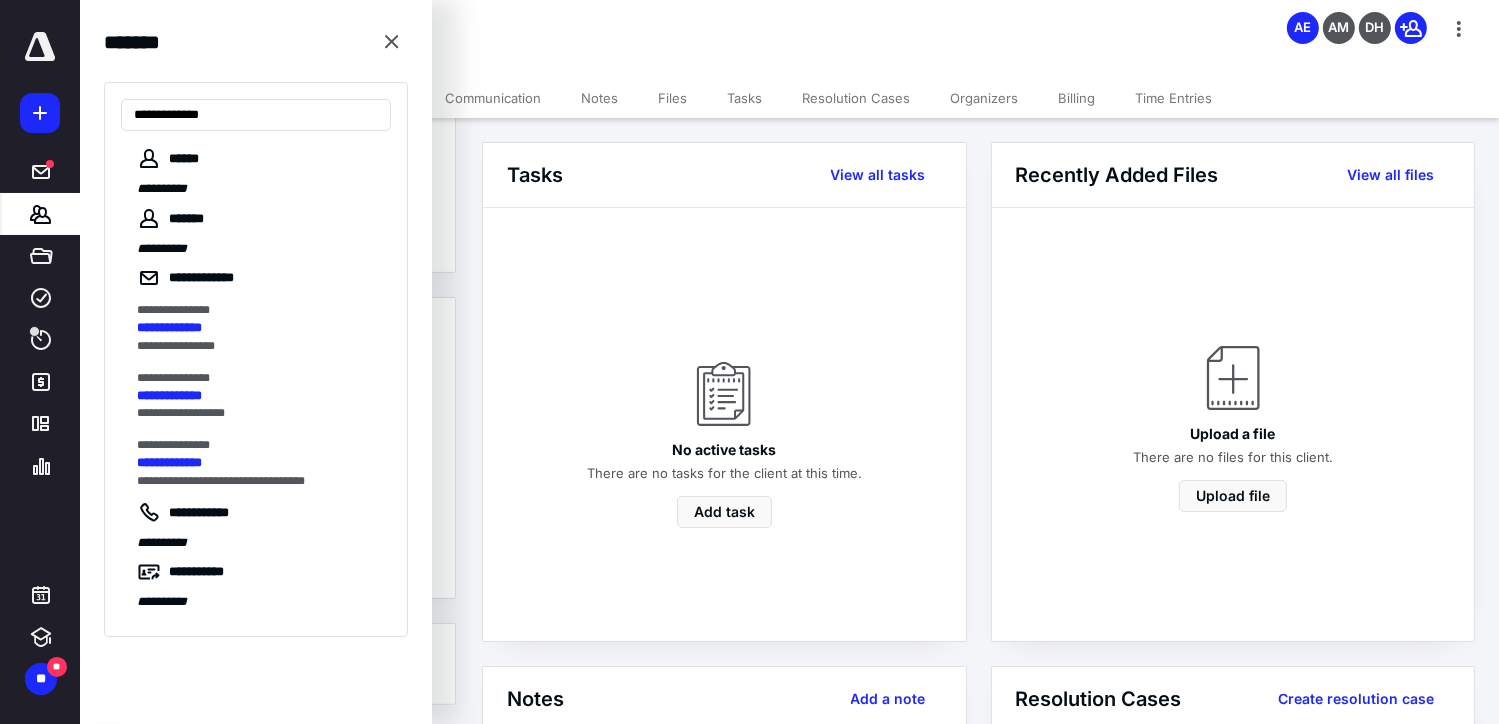 type on "**********" 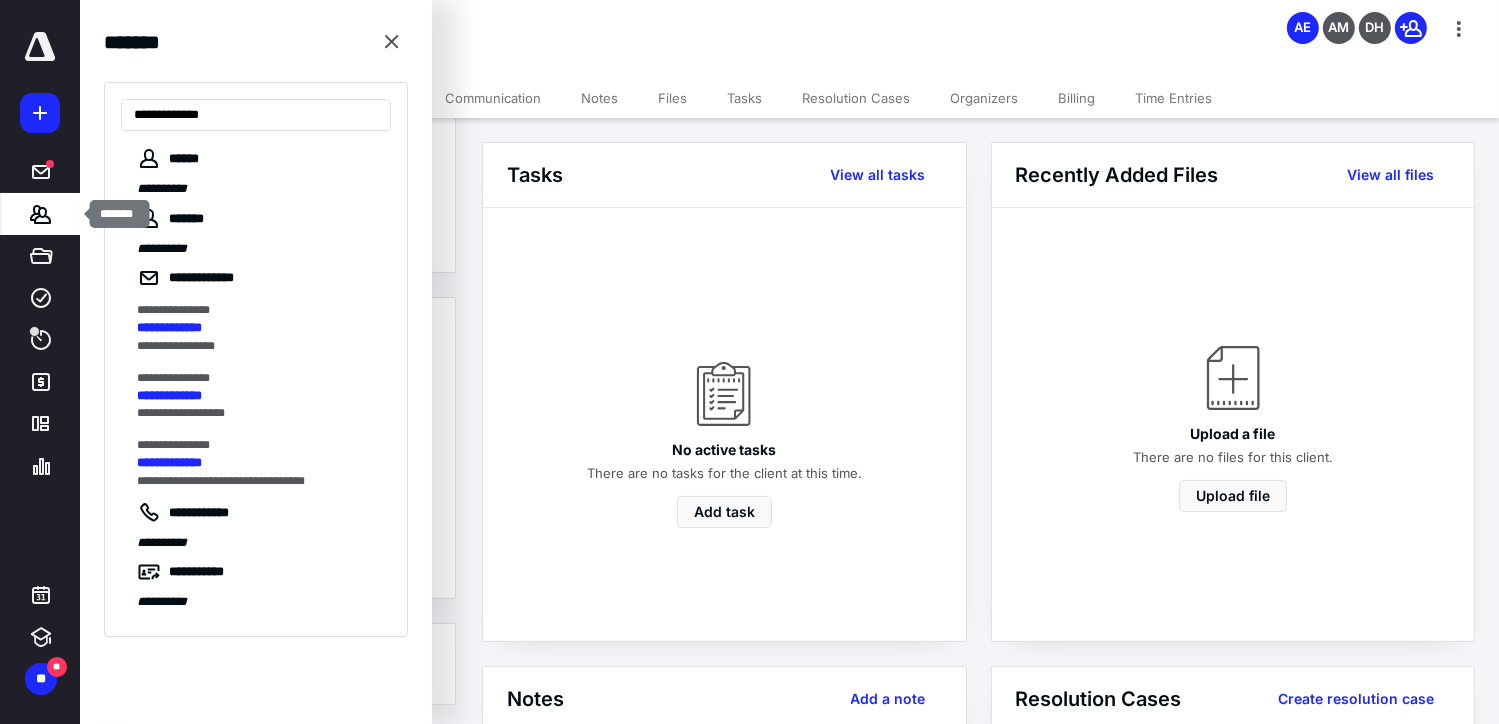 click 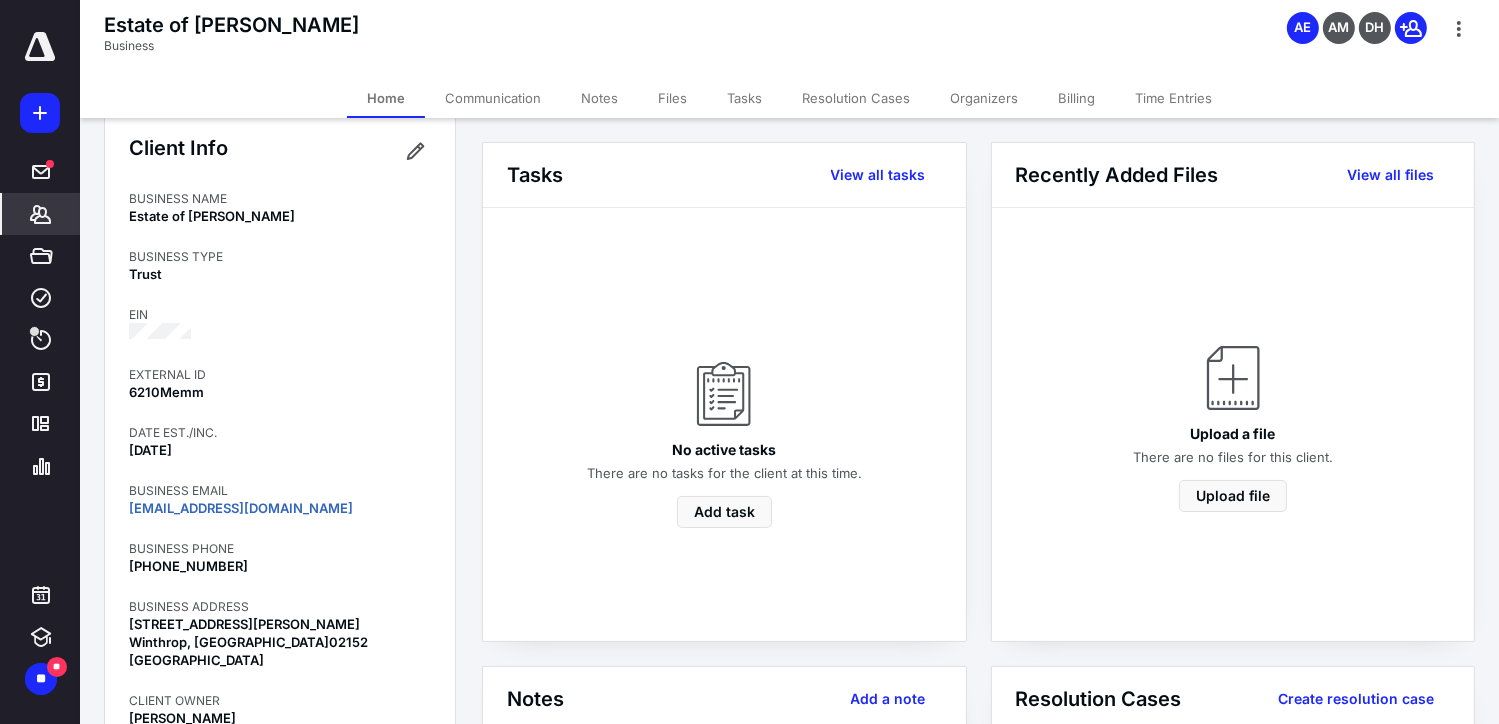 scroll, scrollTop: 0, scrollLeft: 0, axis: both 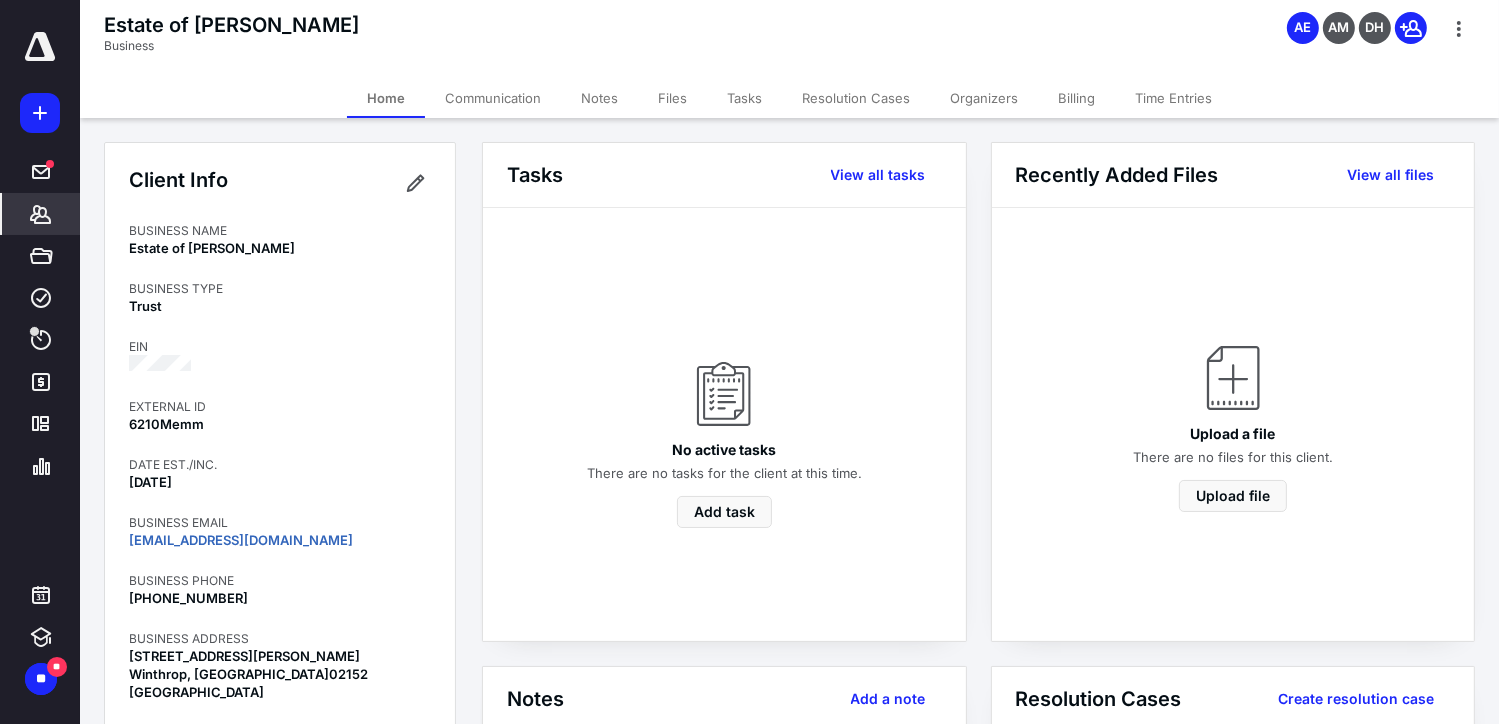 click 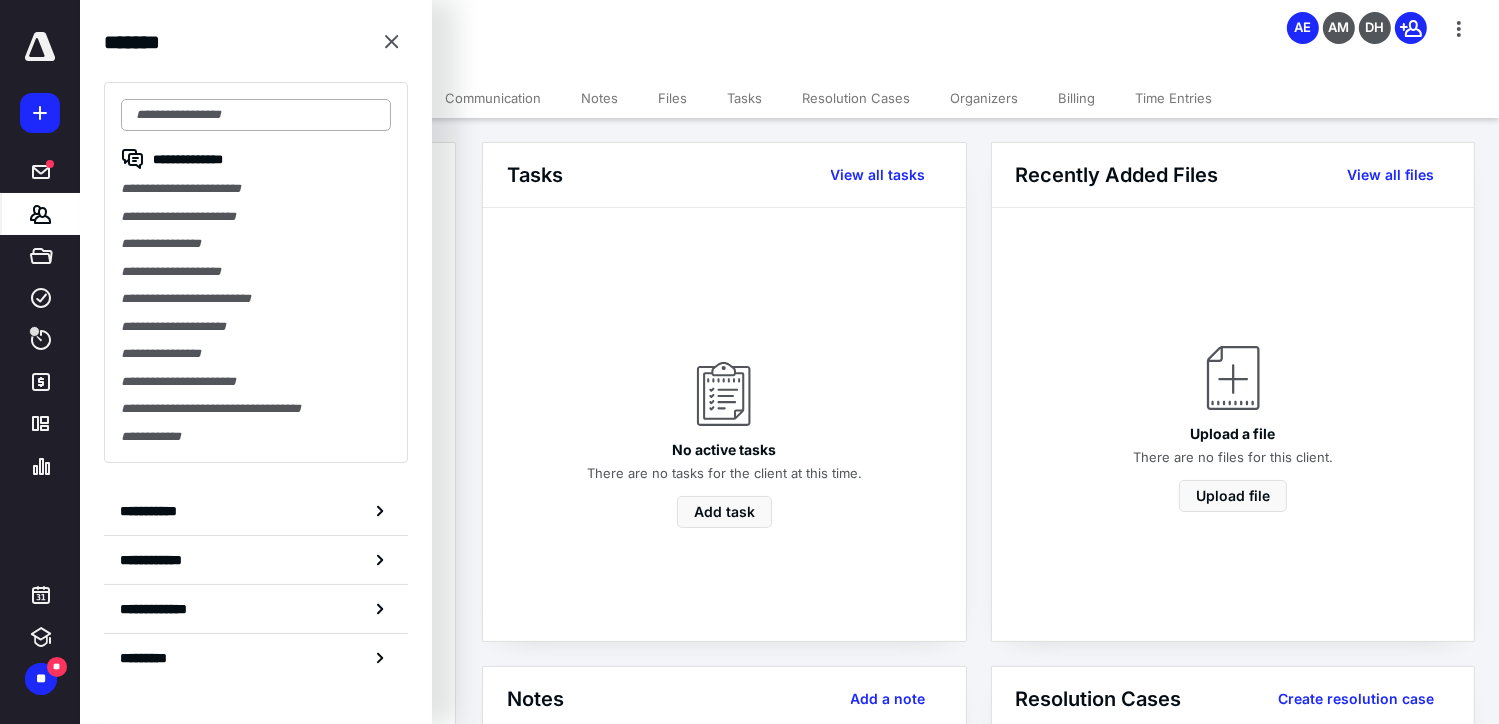 click at bounding box center [256, 115] 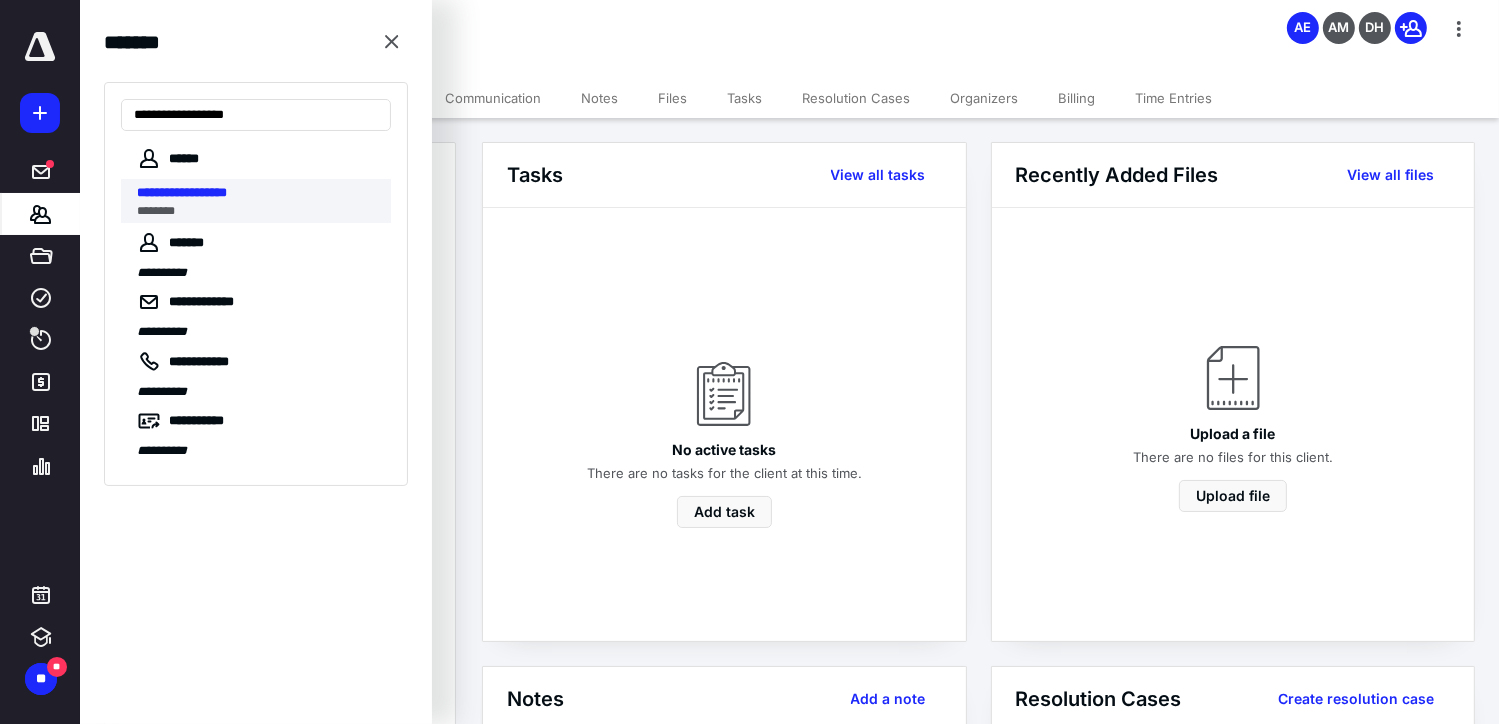 type on "**********" 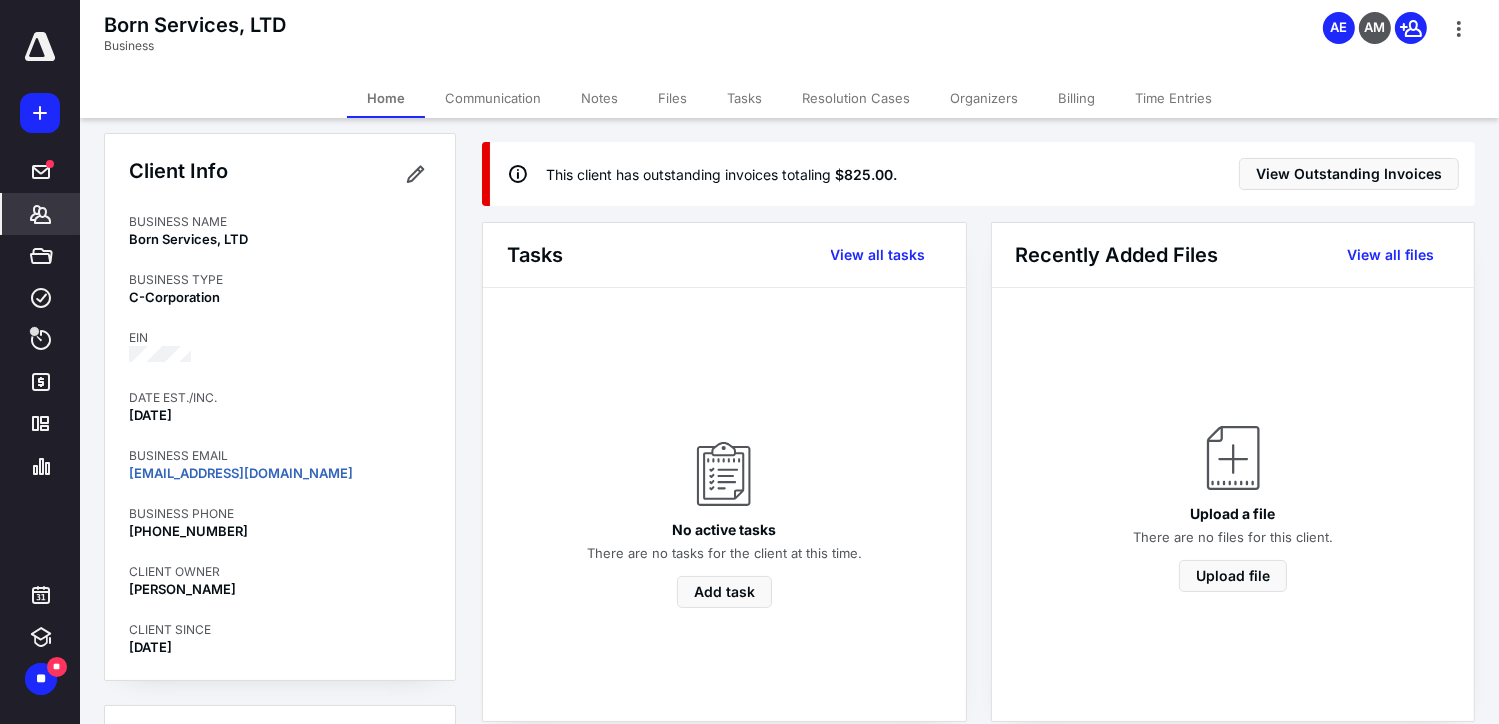 scroll, scrollTop: 0, scrollLeft: 0, axis: both 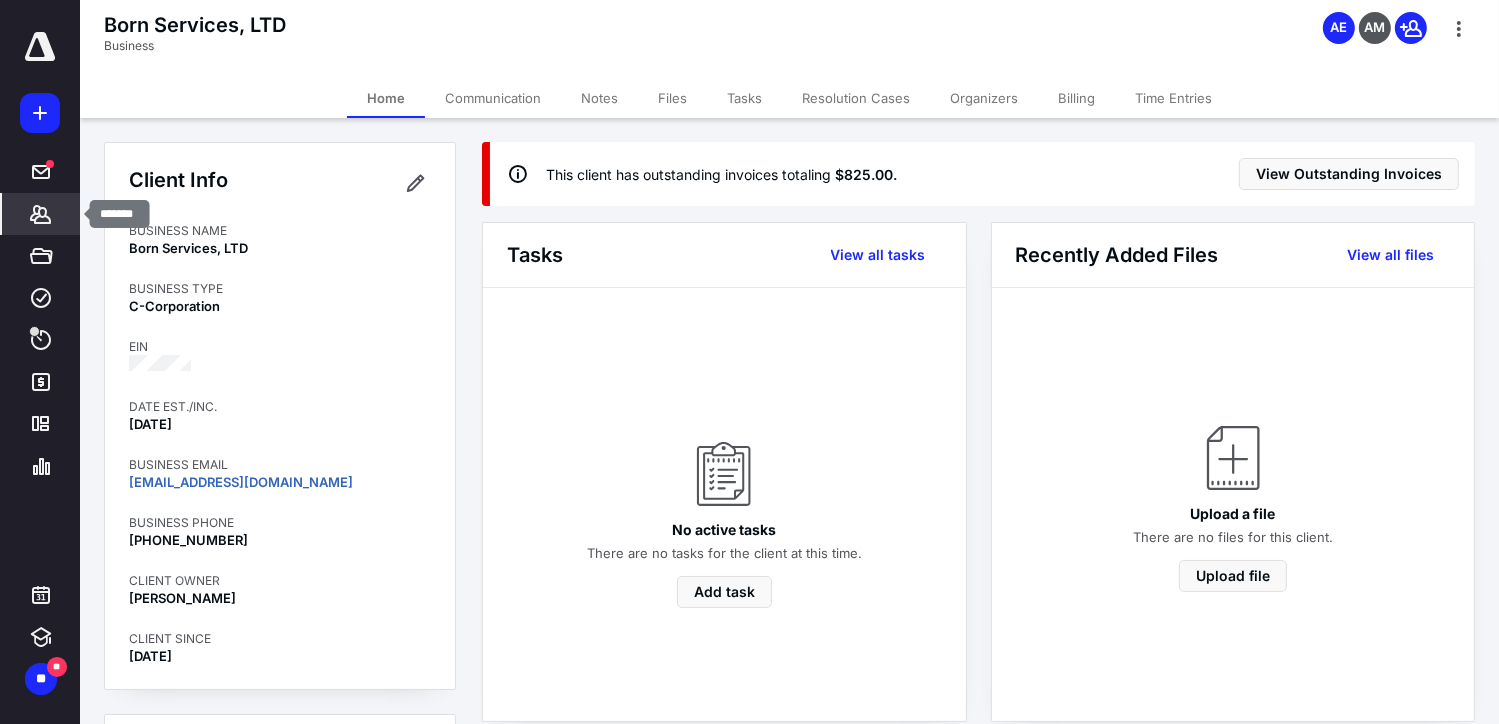 click 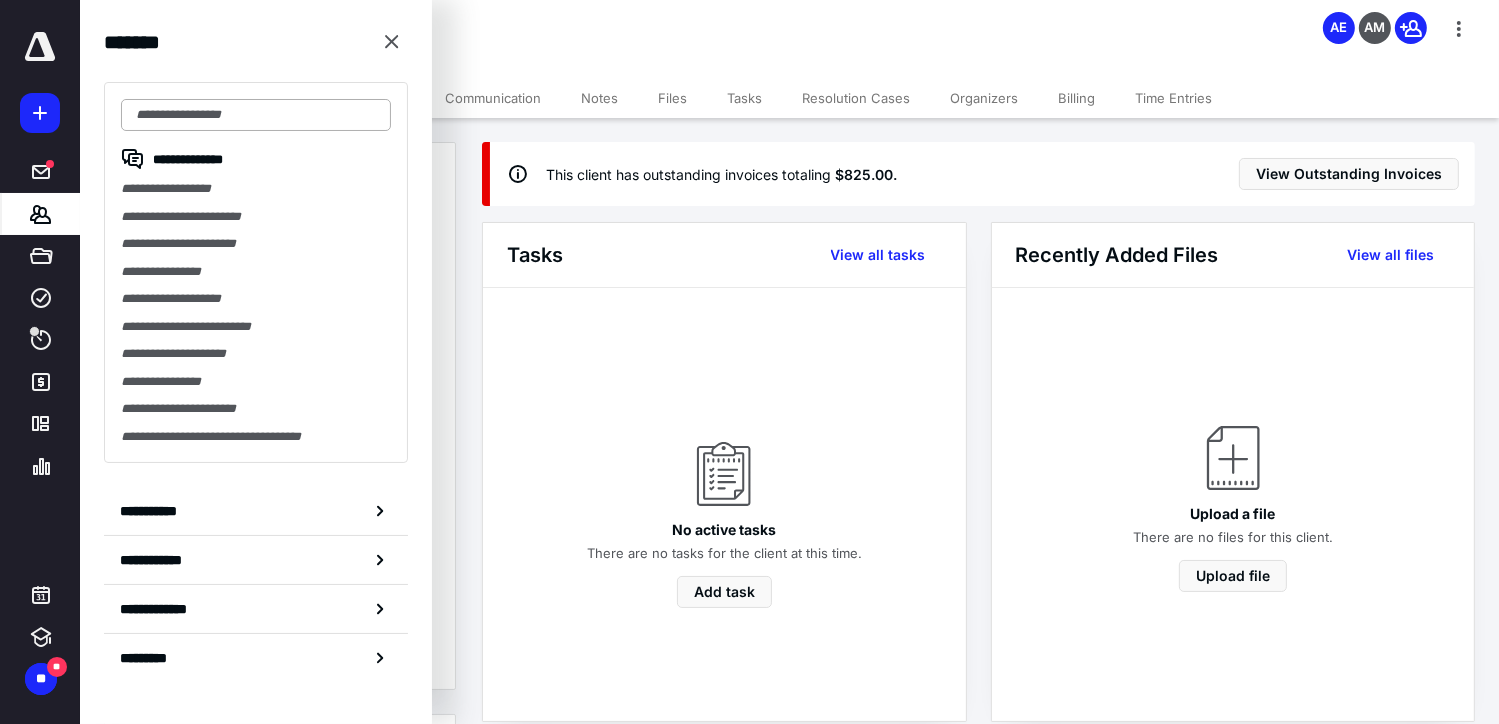 click at bounding box center (256, 115) 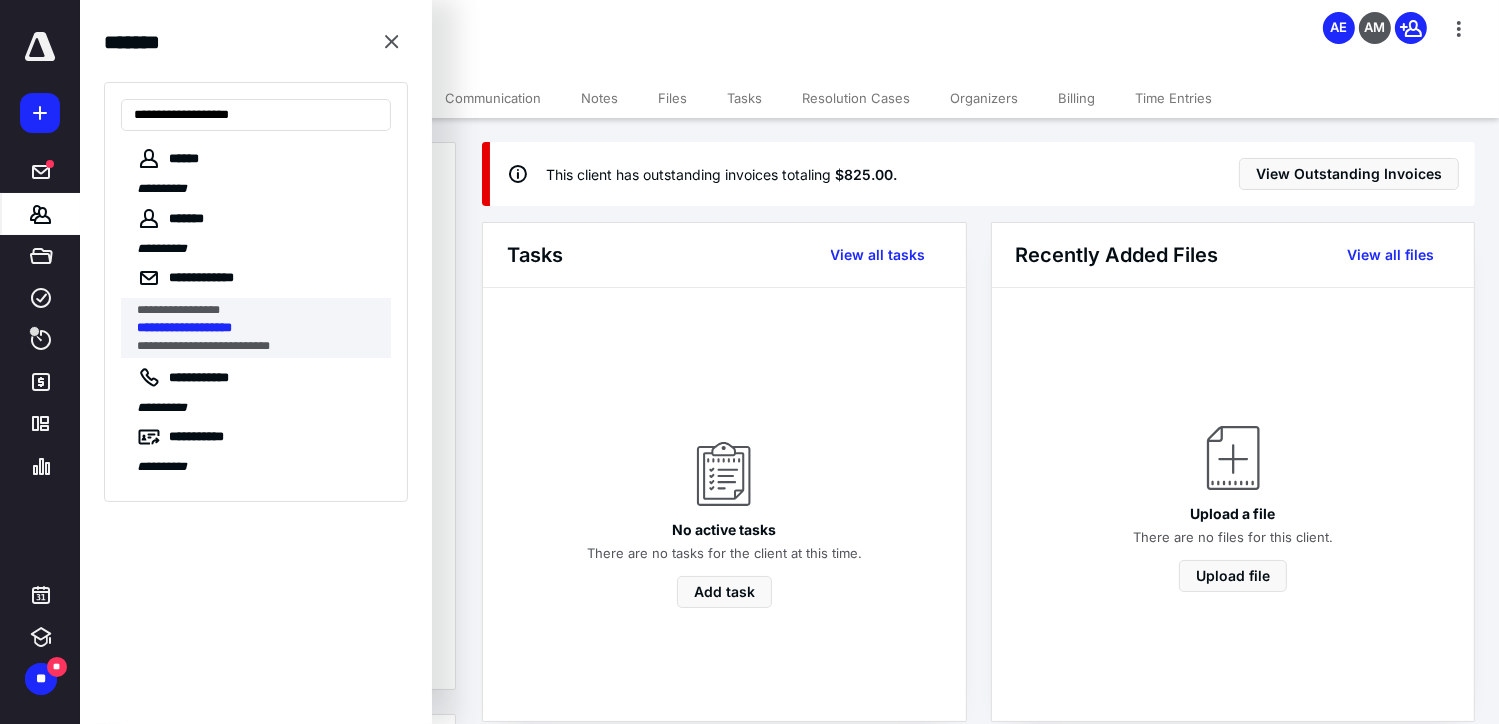 type on "**********" 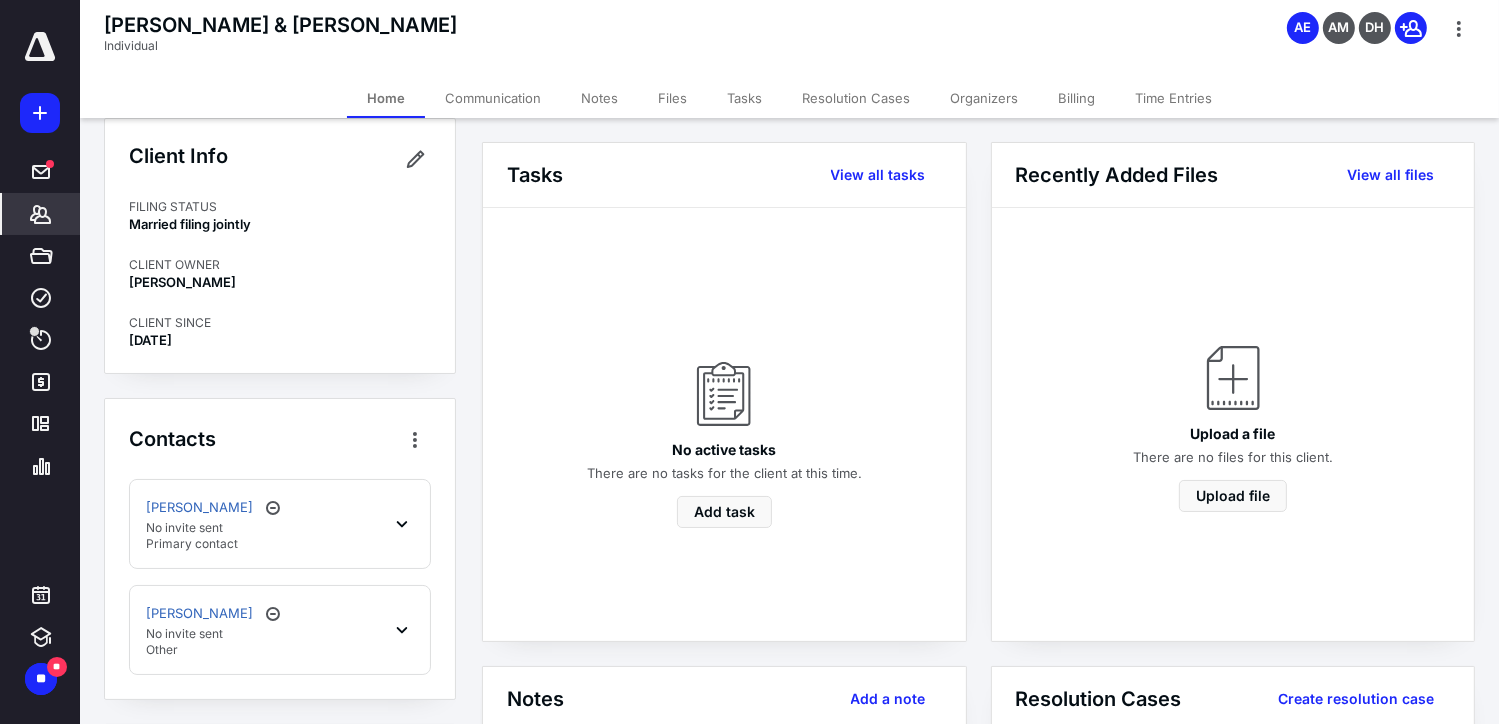 scroll, scrollTop: 0, scrollLeft: 0, axis: both 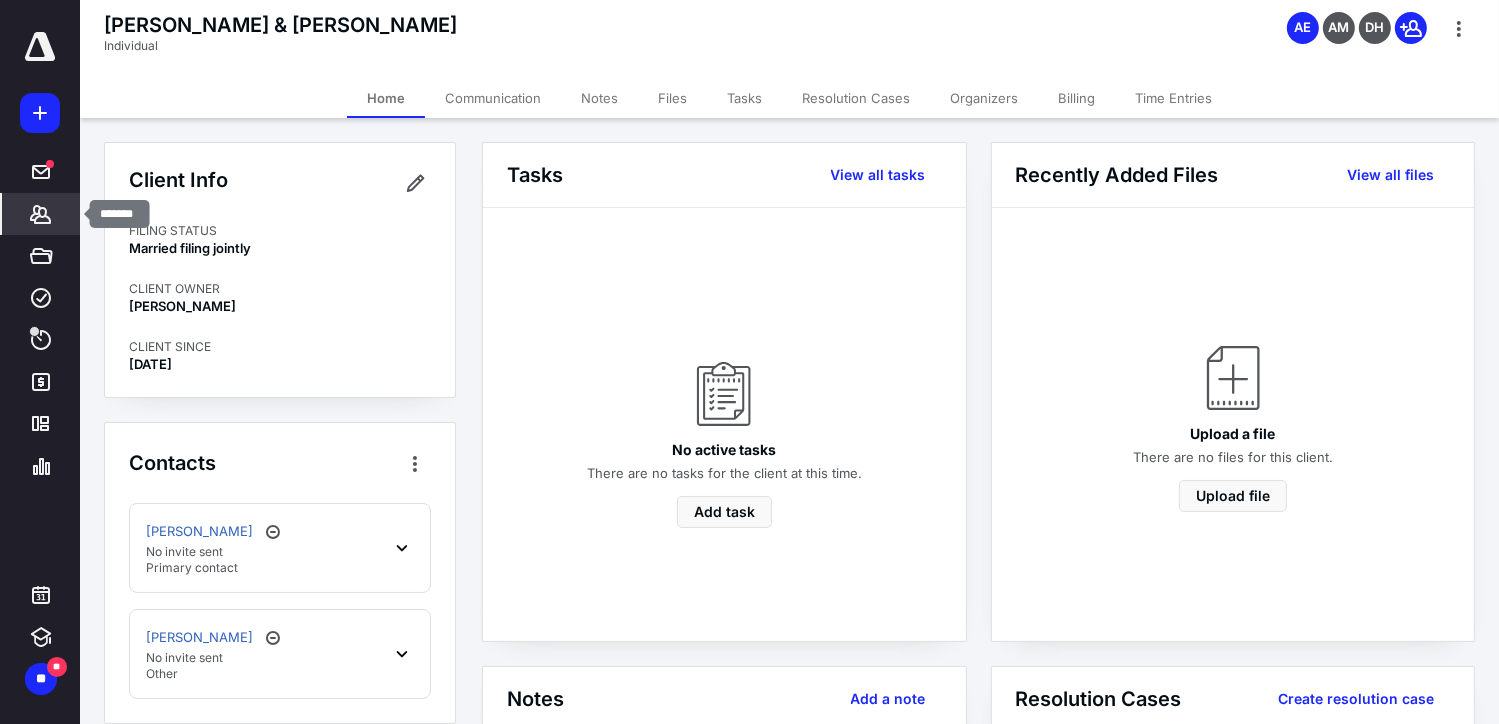 click 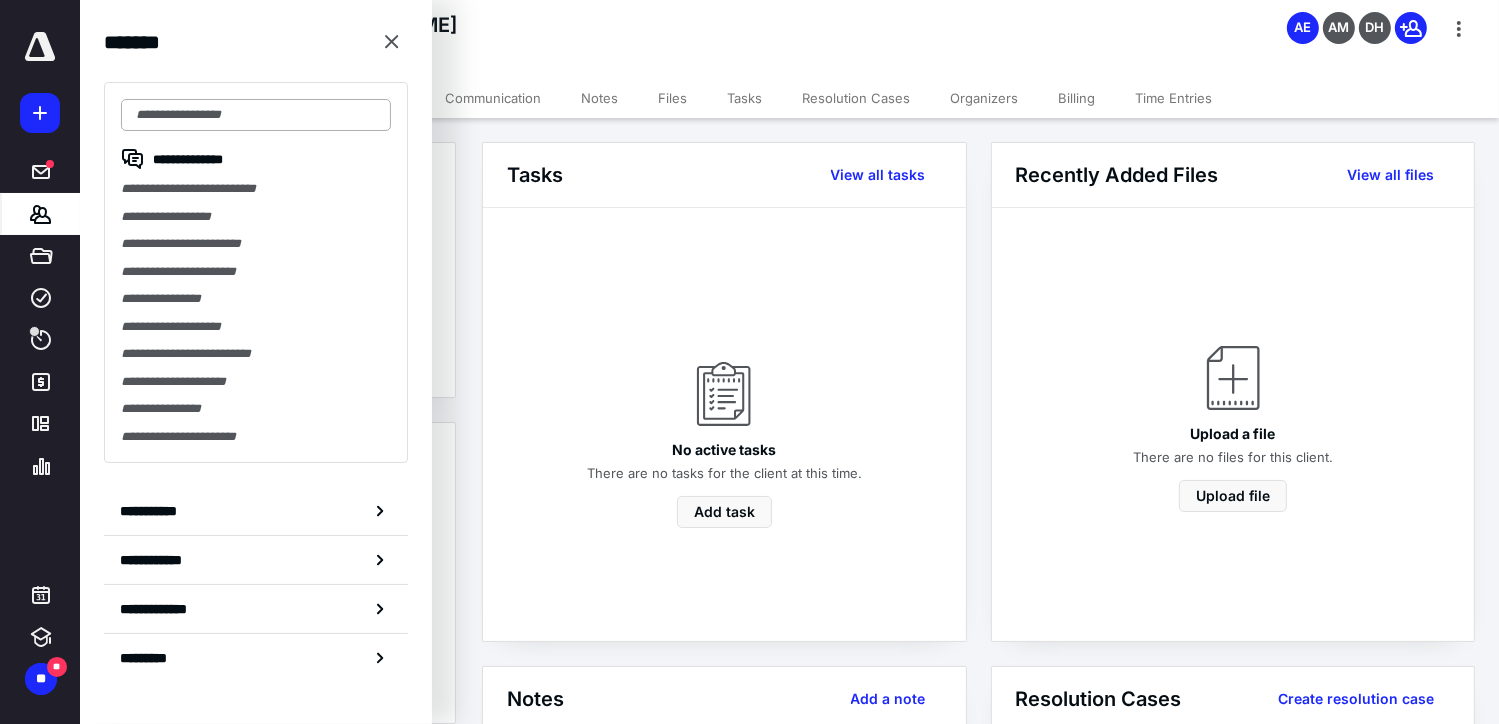 click at bounding box center [256, 115] 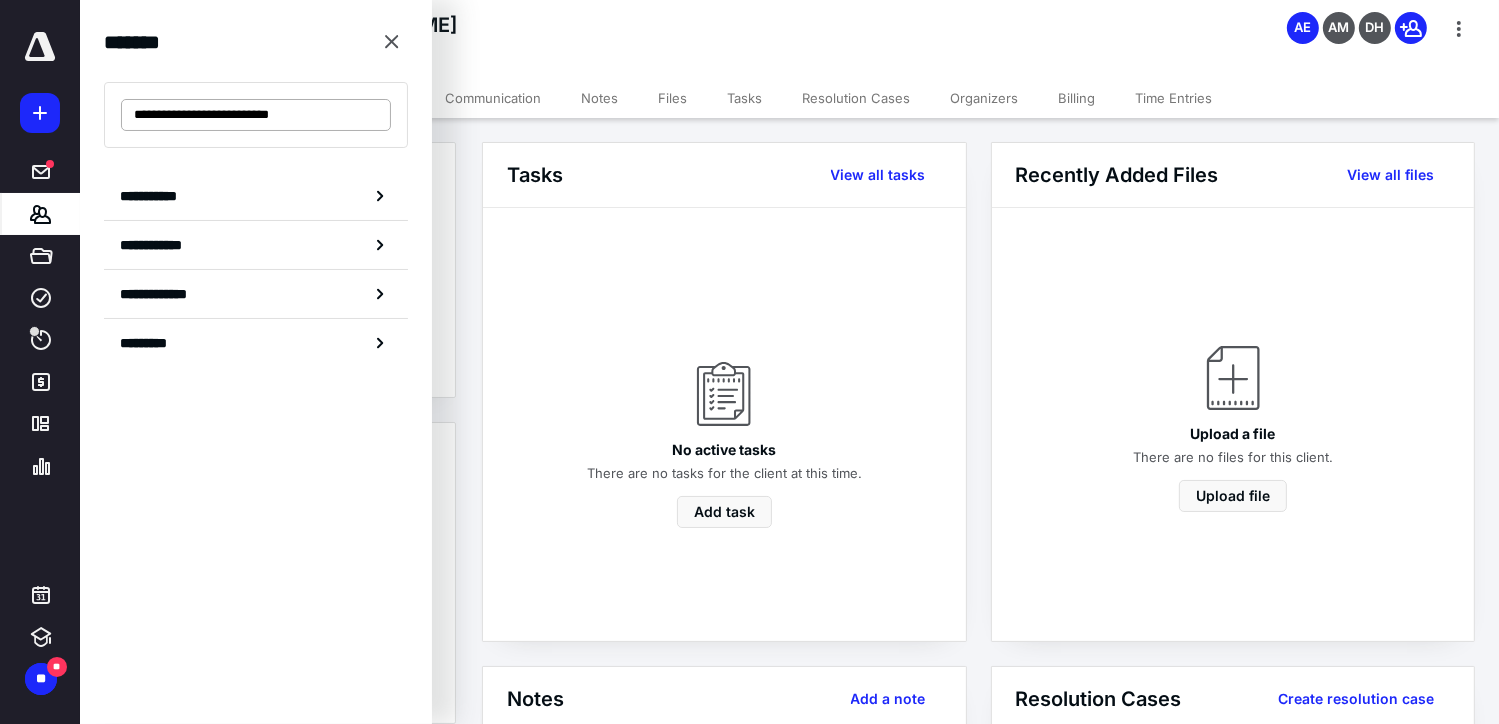 click on "**********" at bounding box center (256, 115) 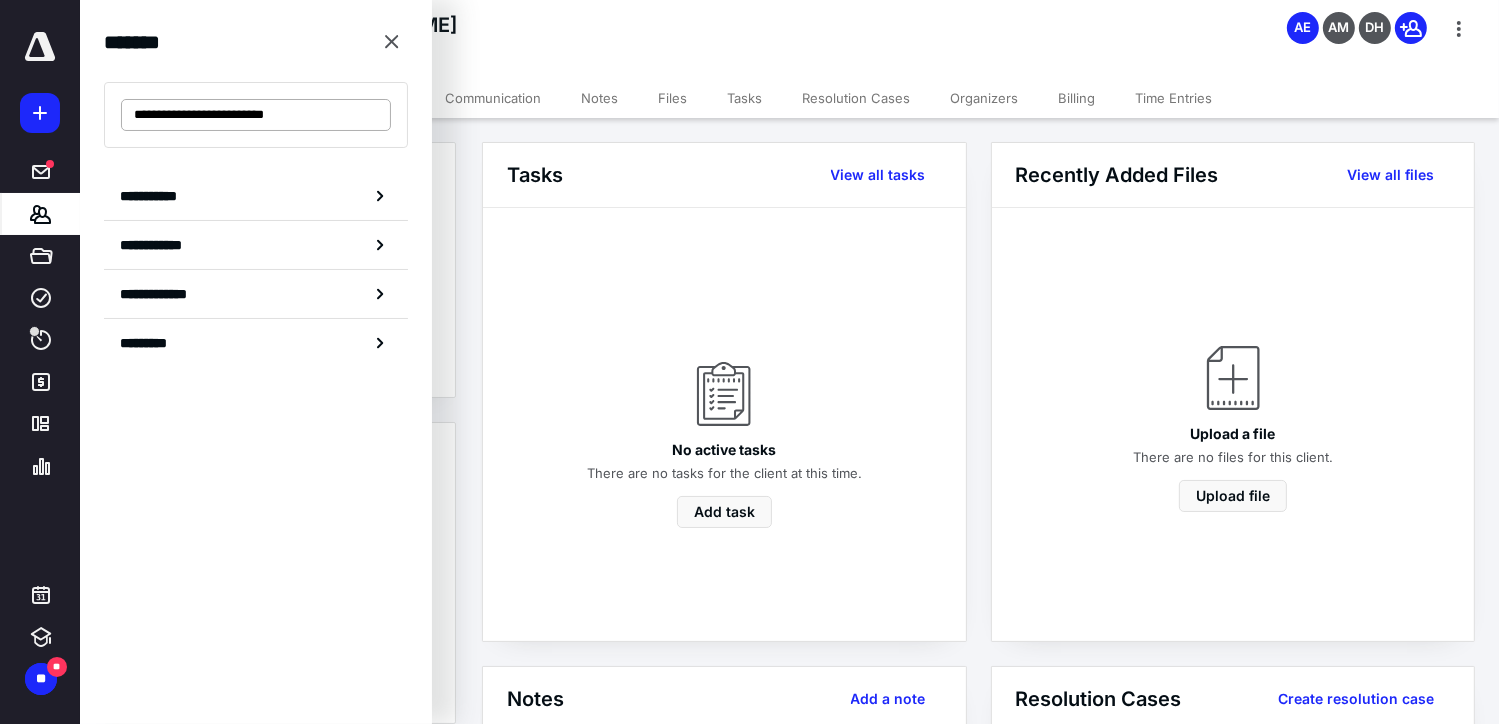 click on "**********" at bounding box center (256, 115) 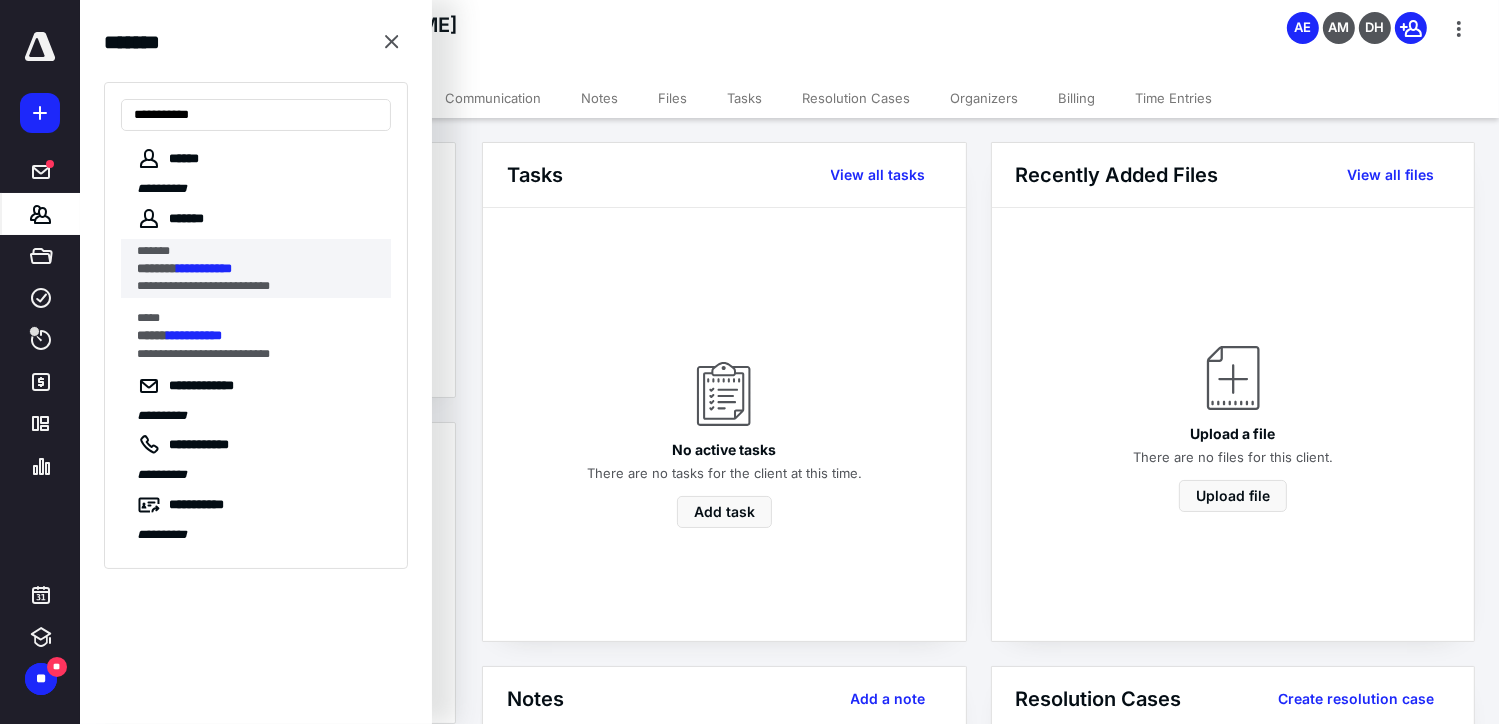 type on "**********" 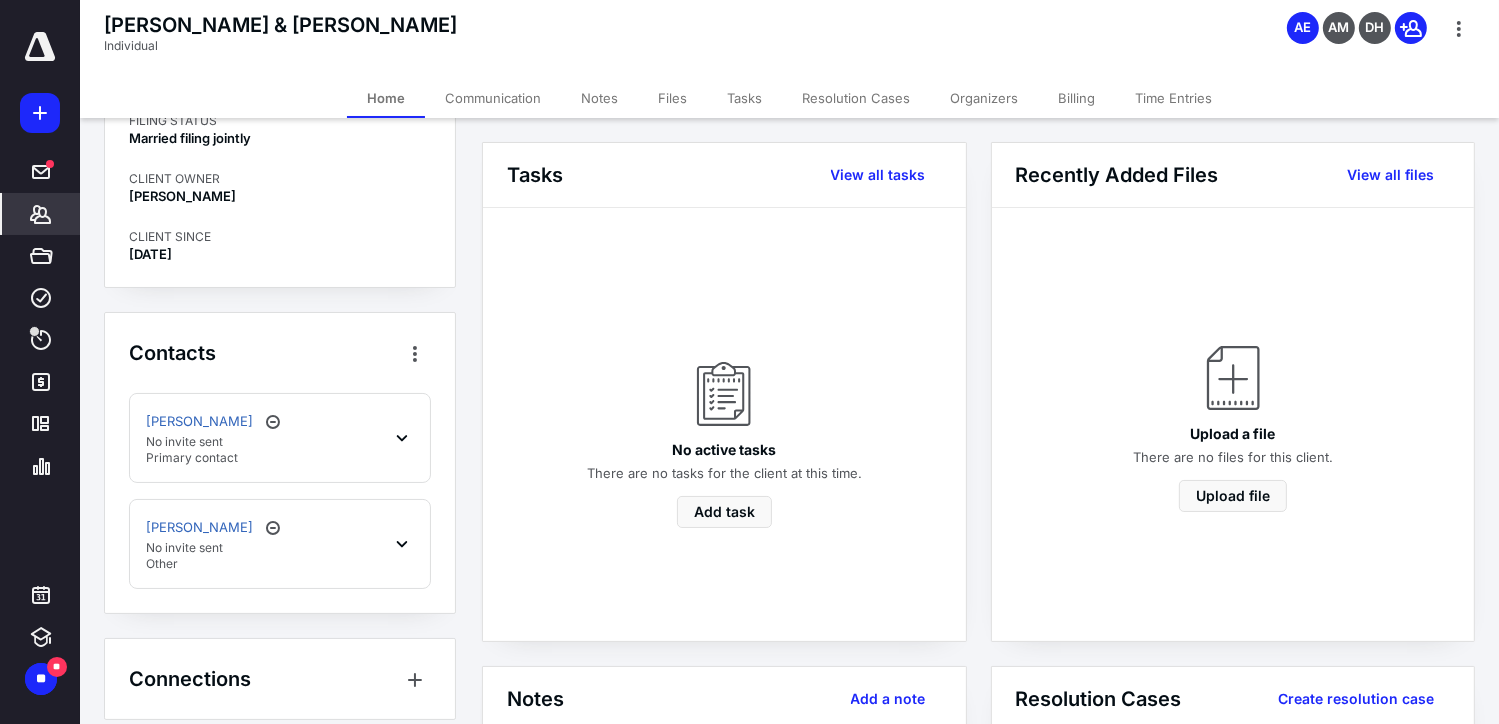 scroll, scrollTop: 128, scrollLeft: 0, axis: vertical 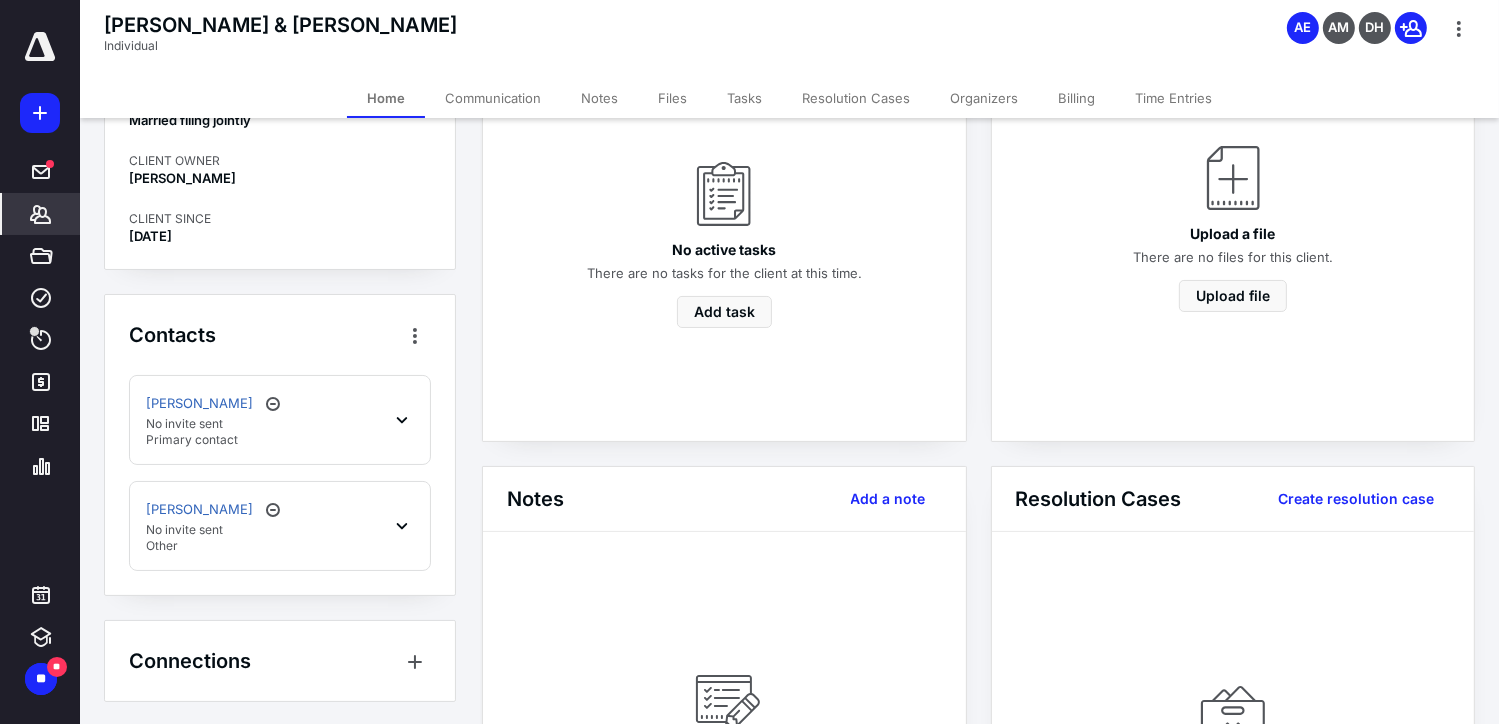 click on "No invite sent" at bounding box center [215, 424] 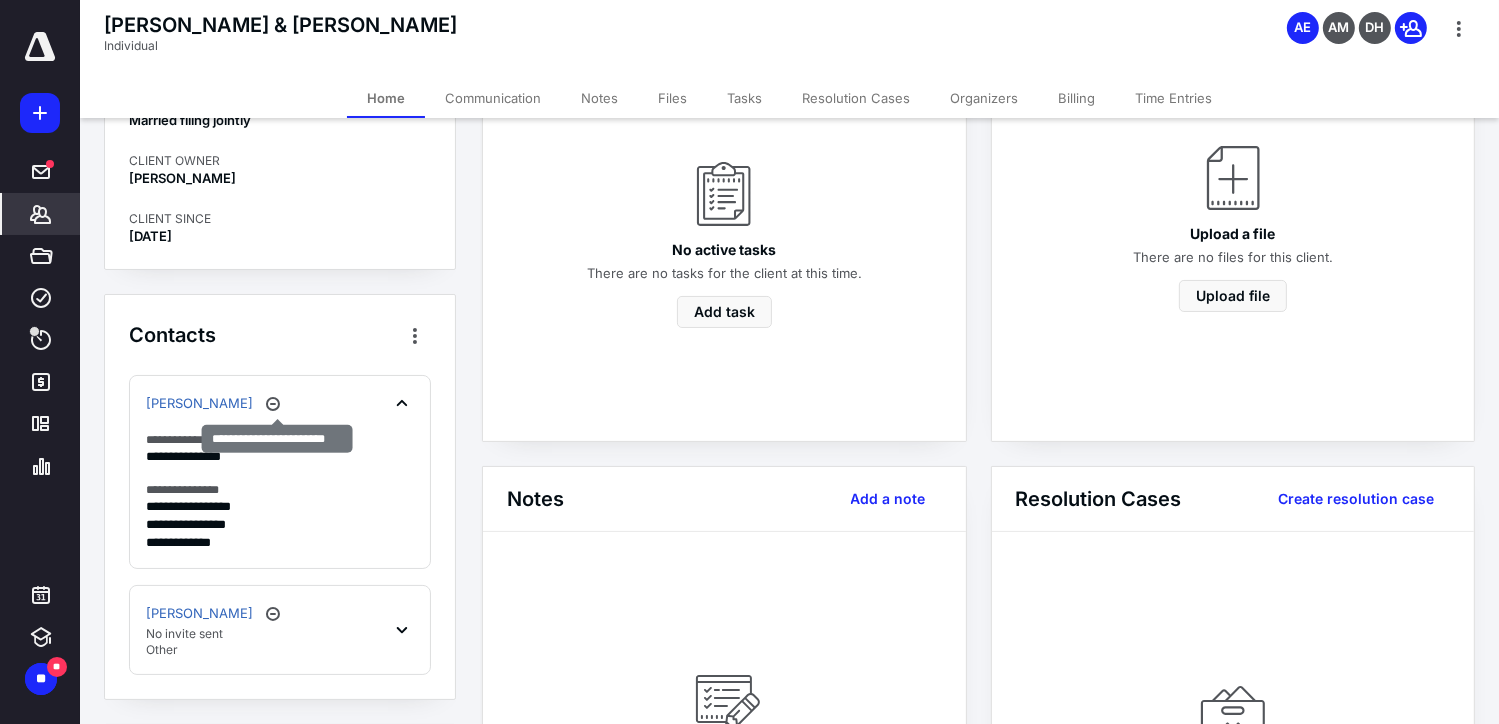 click 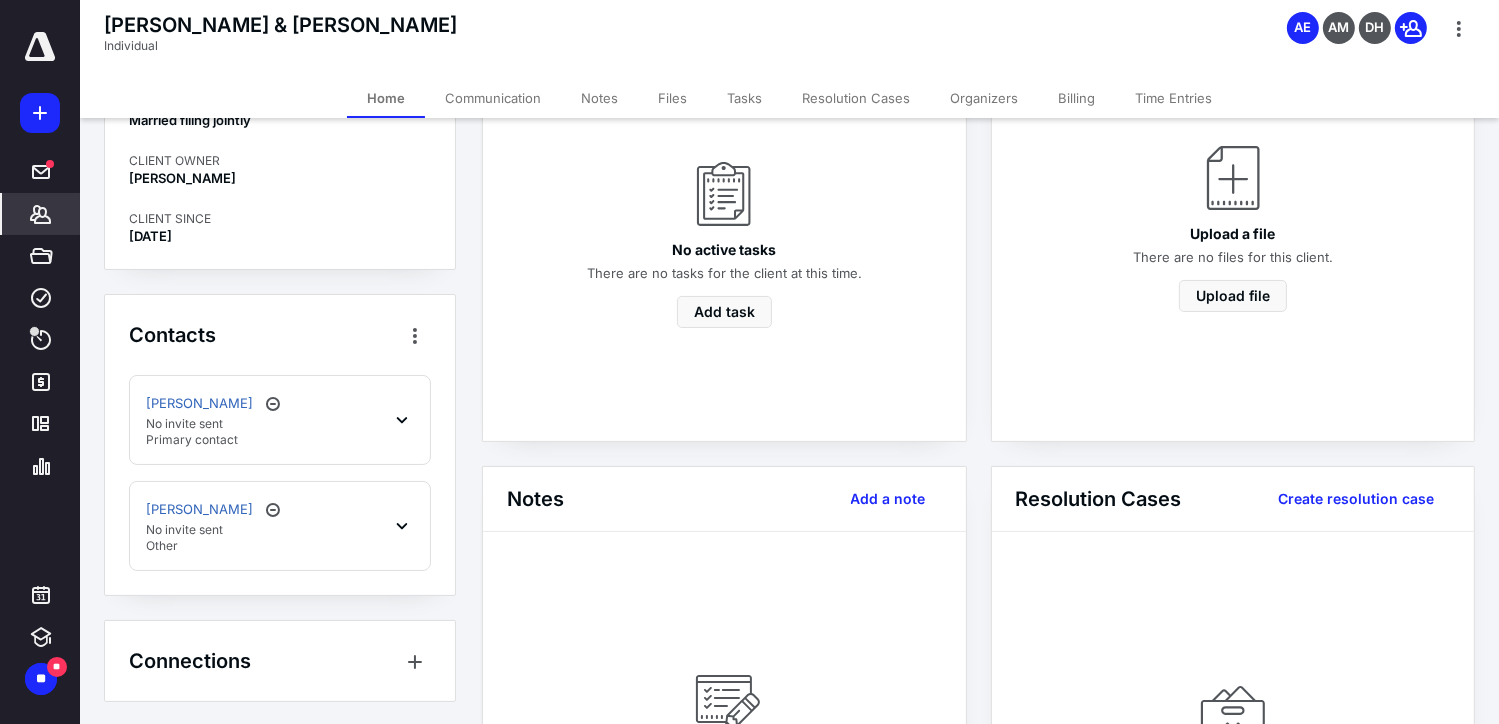 click on "No invite sent" at bounding box center (215, 424) 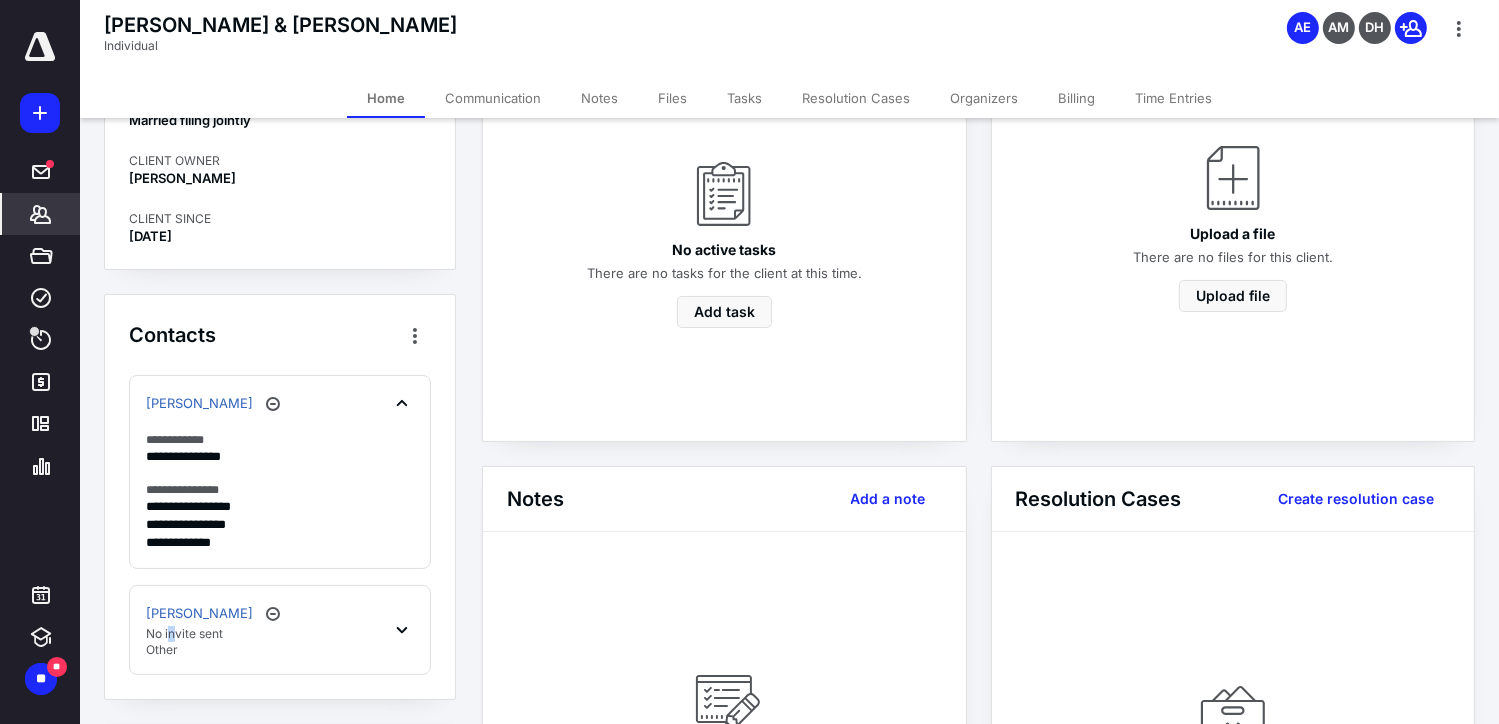 click on "No invite sent" at bounding box center [215, 634] 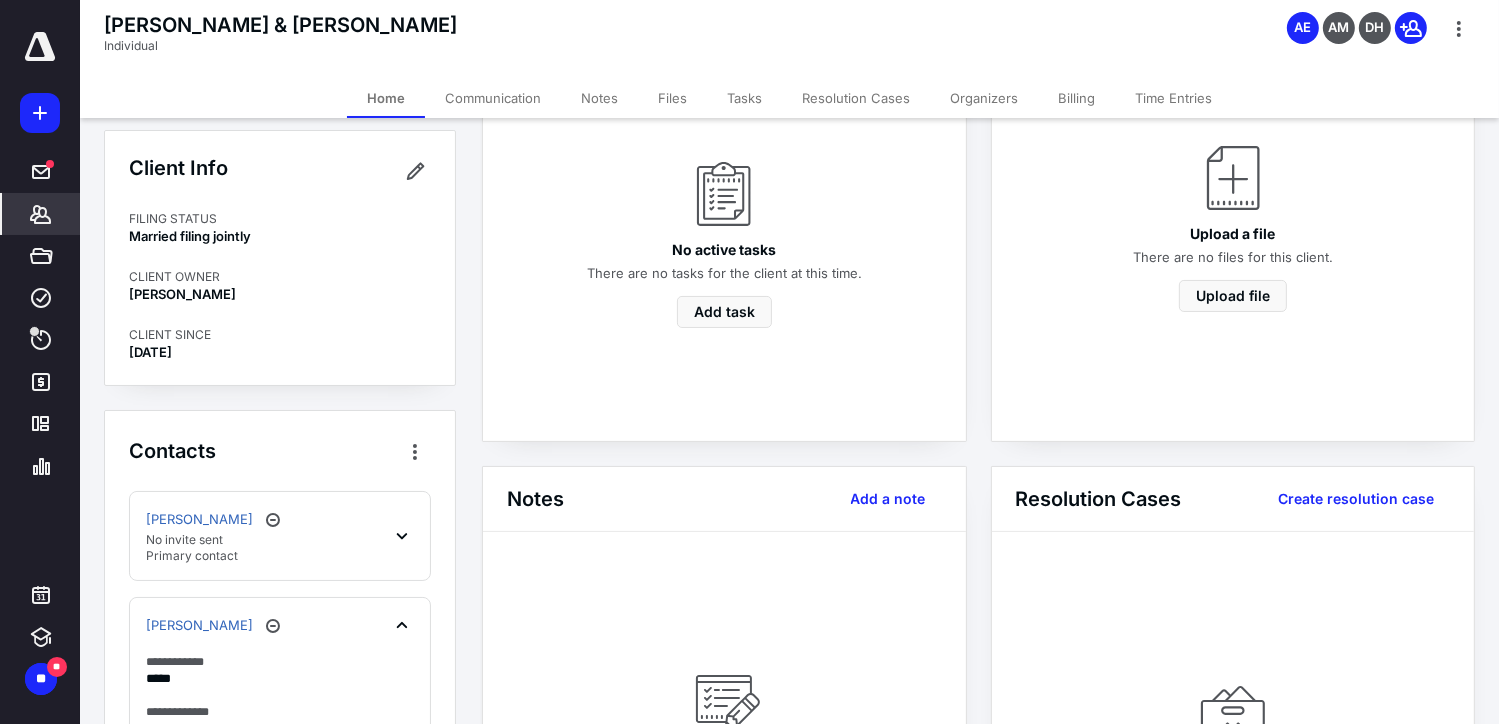 scroll, scrollTop: 0, scrollLeft: 0, axis: both 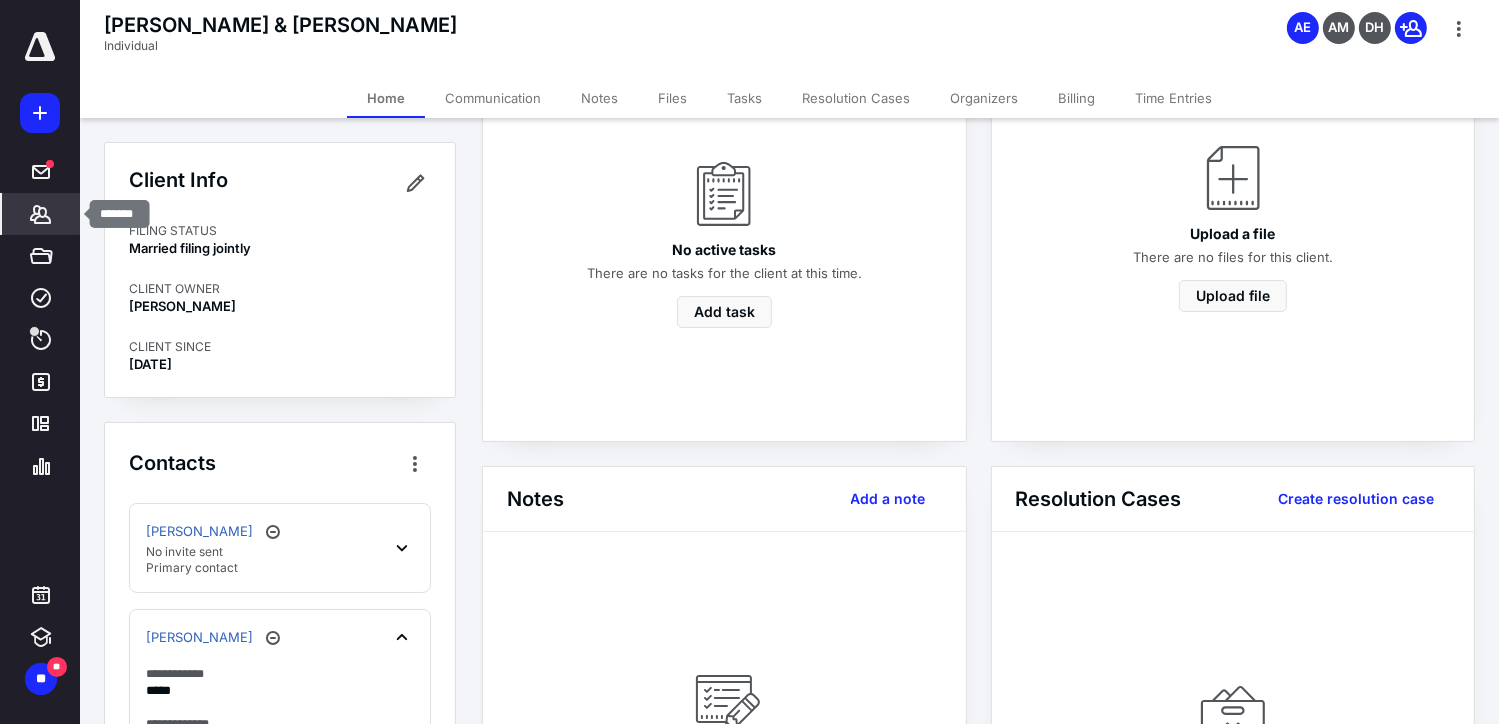 click 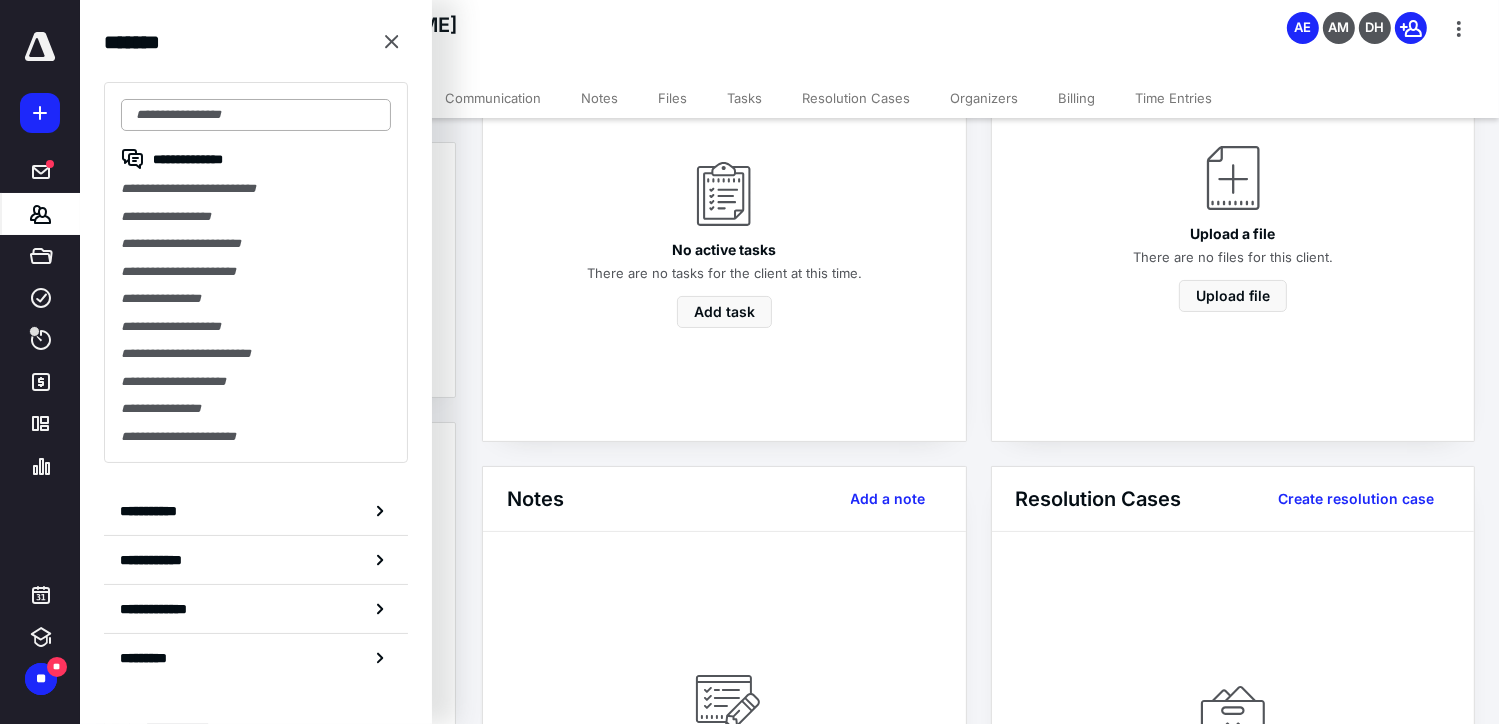 click at bounding box center (256, 115) 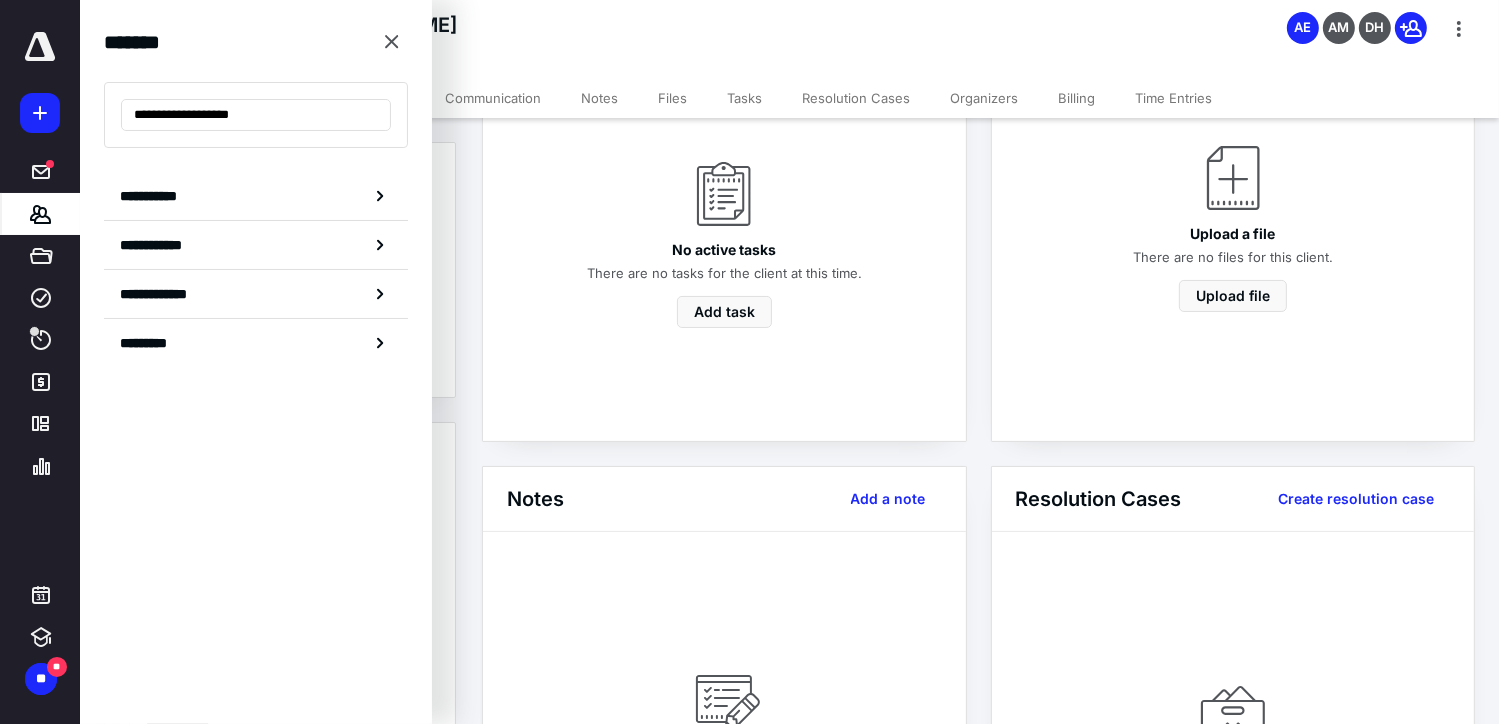 type on "**********" 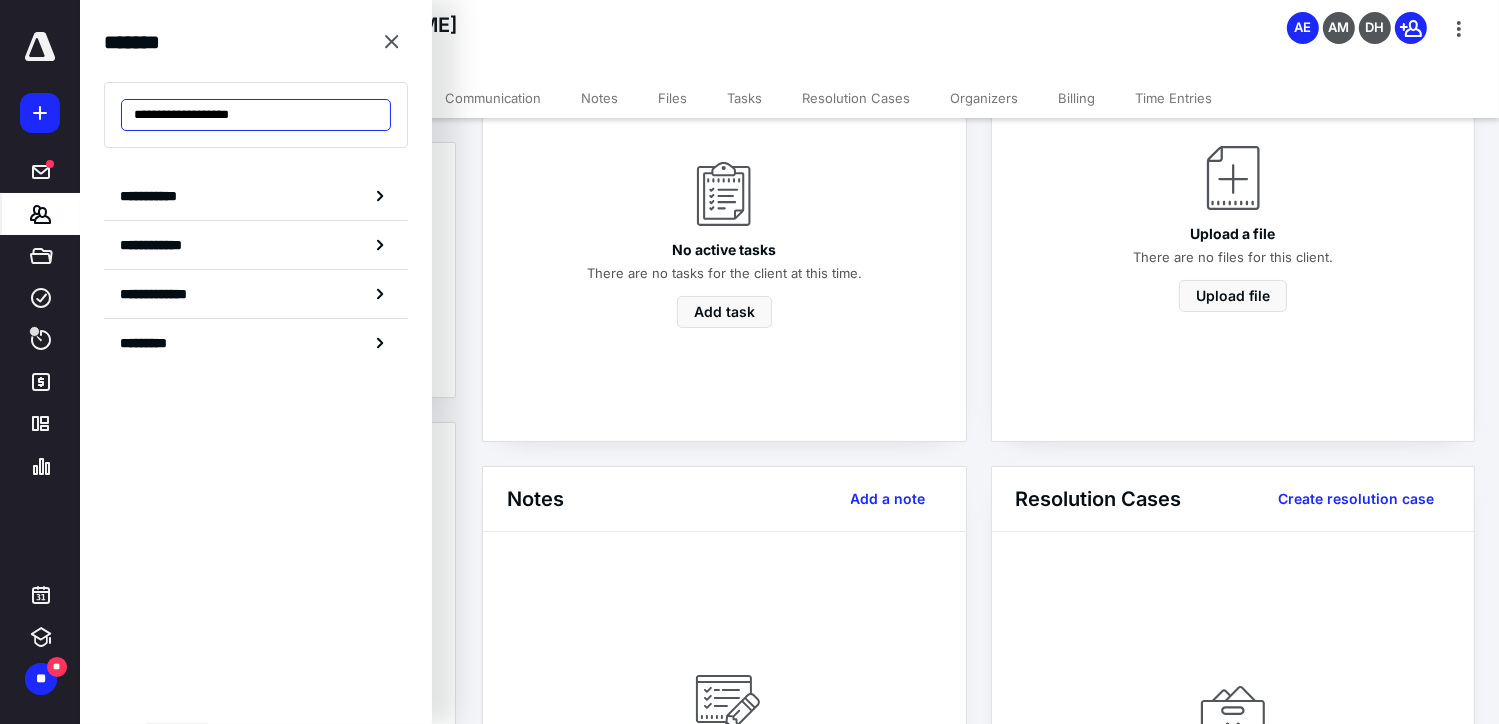 drag, startPoint x: 264, startPoint y: 116, endPoint x: 79, endPoint y: 97, distance: 185.97311 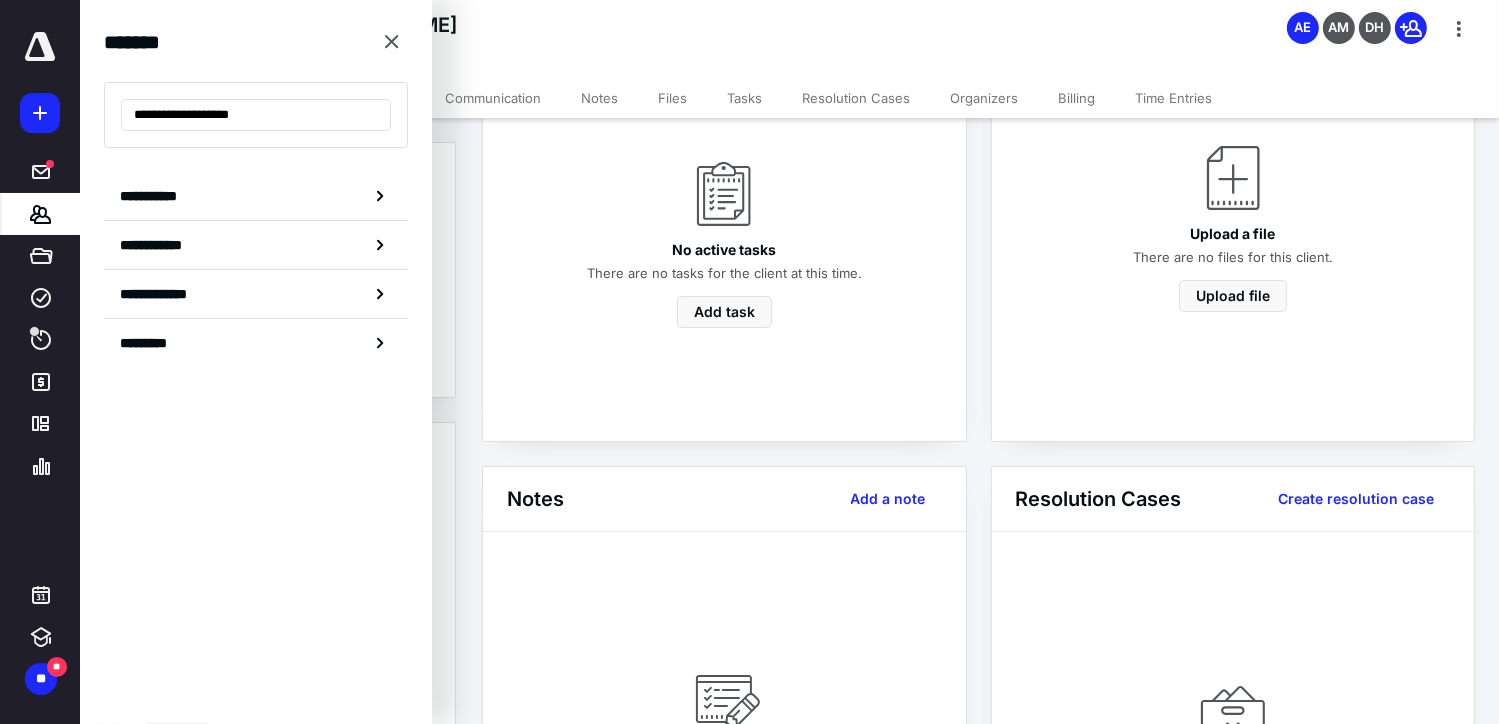 click on "**********" at bounding box center [749, 1450] 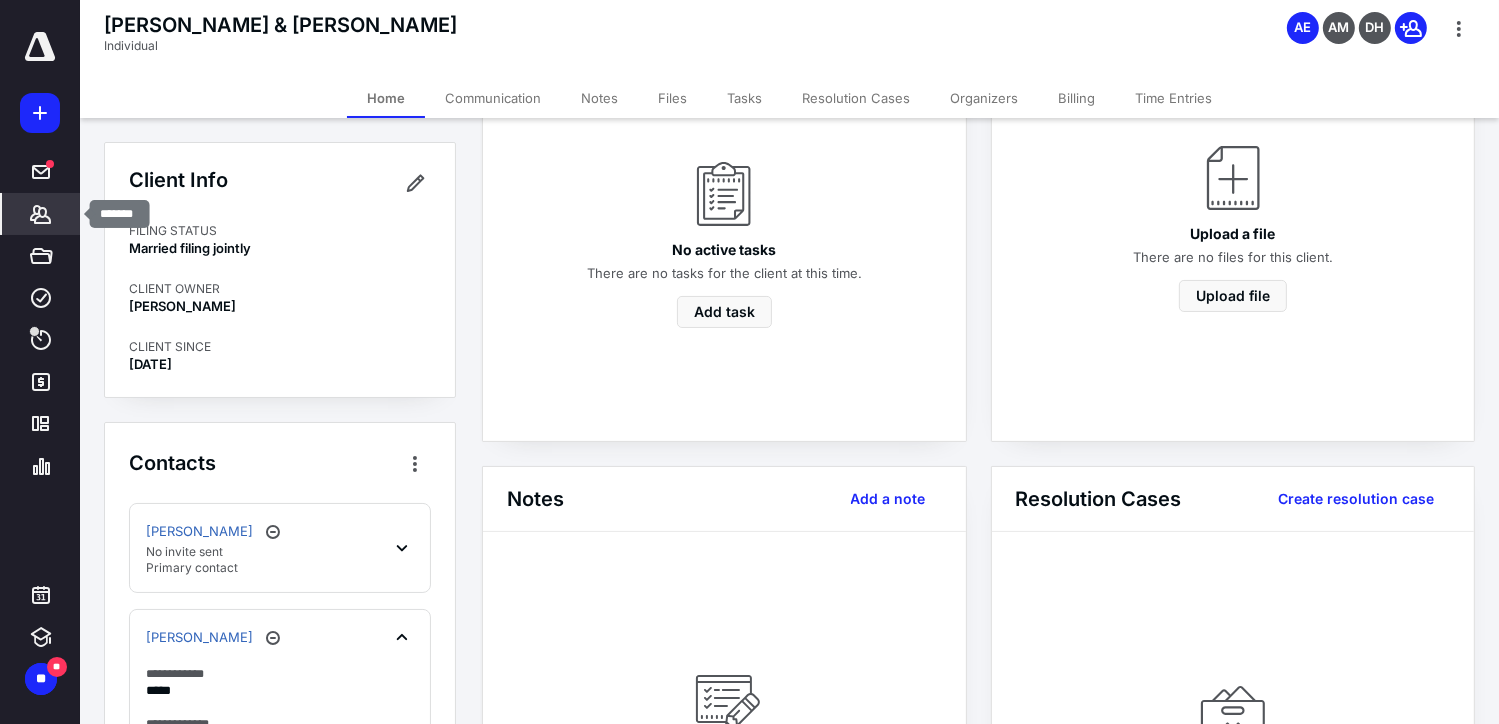 click 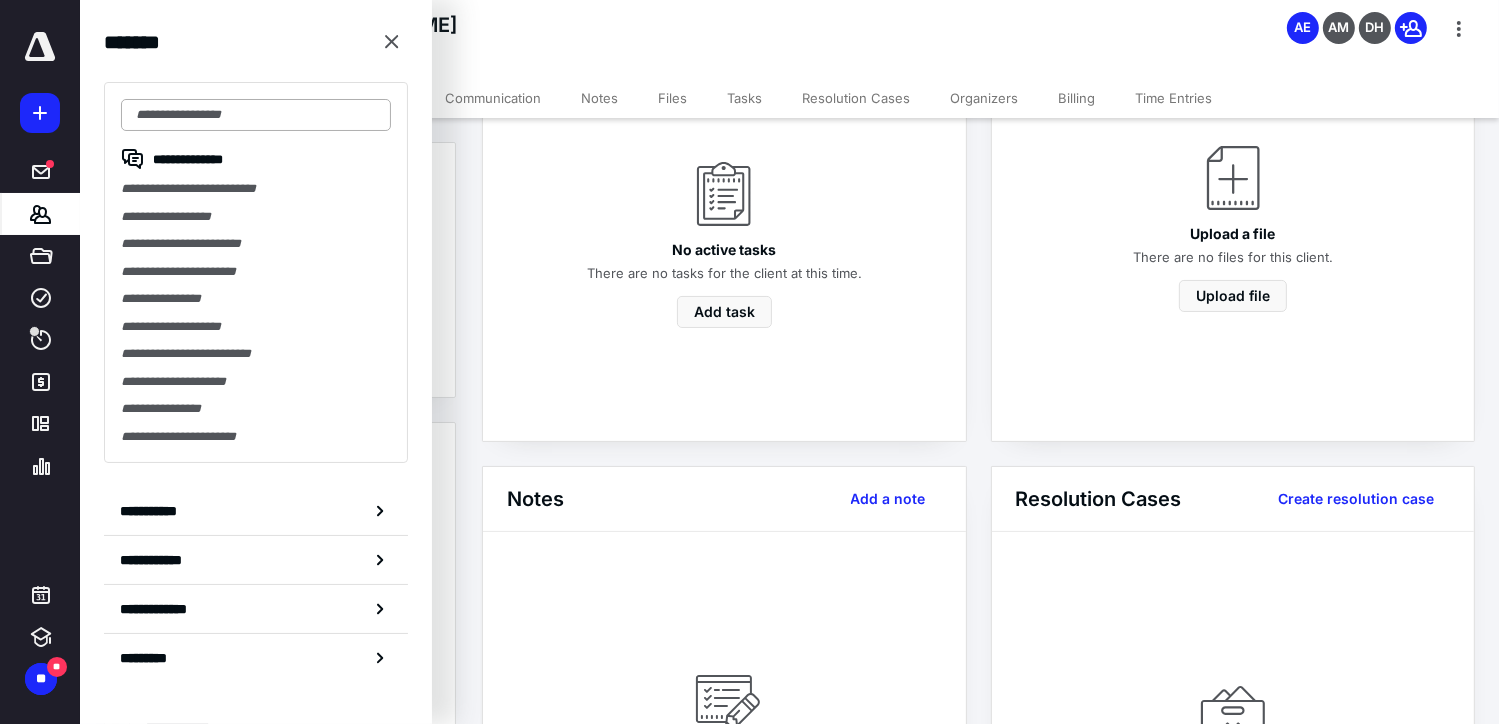 click at bounding box center (256, 115) 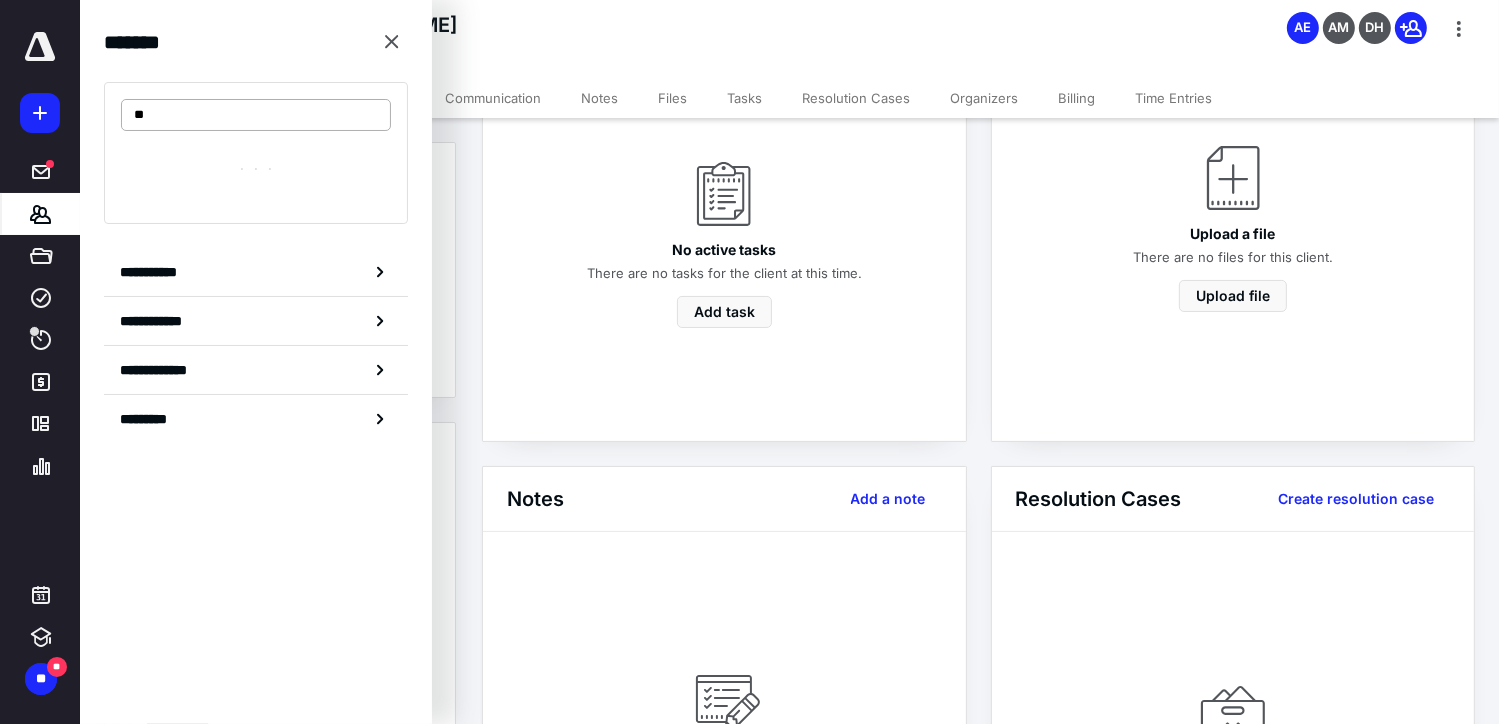 type on "*" 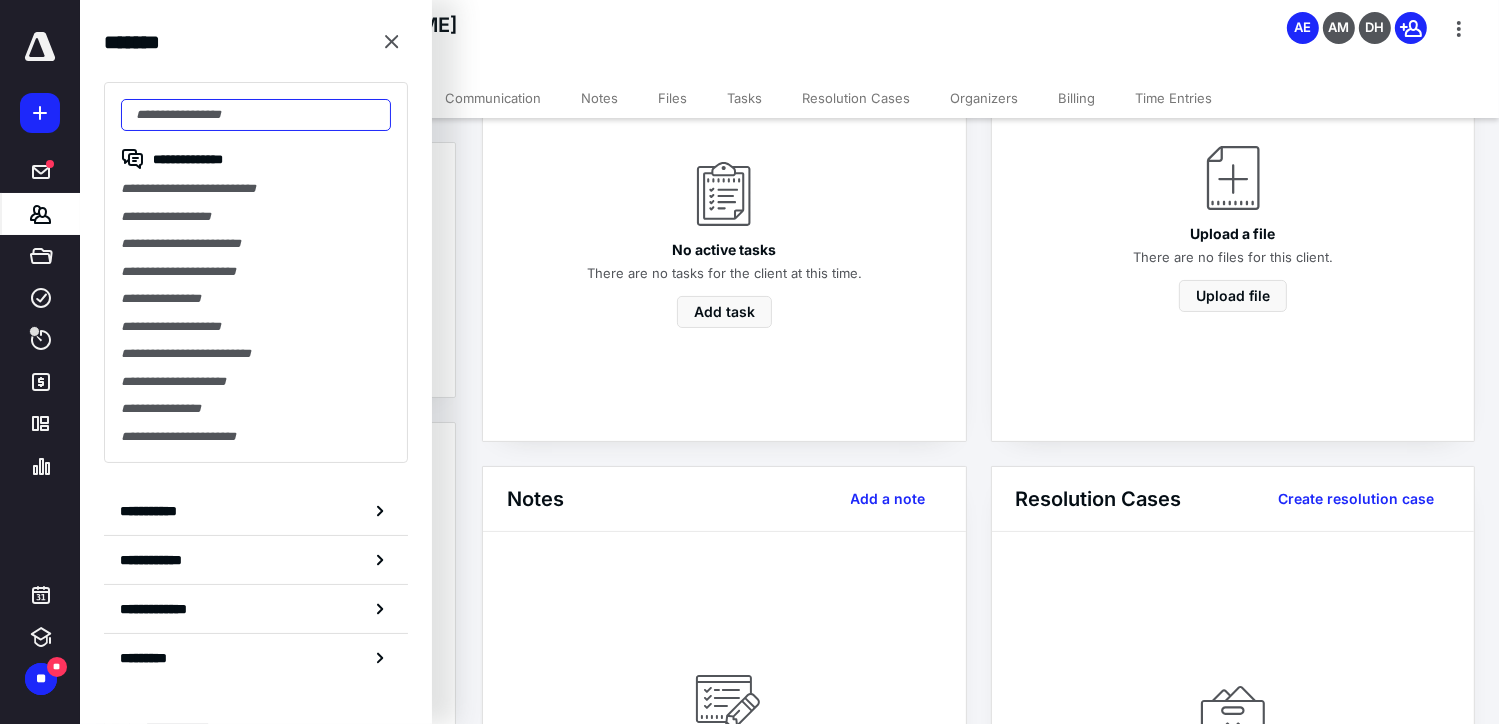 click at bounding box center [256, 115] 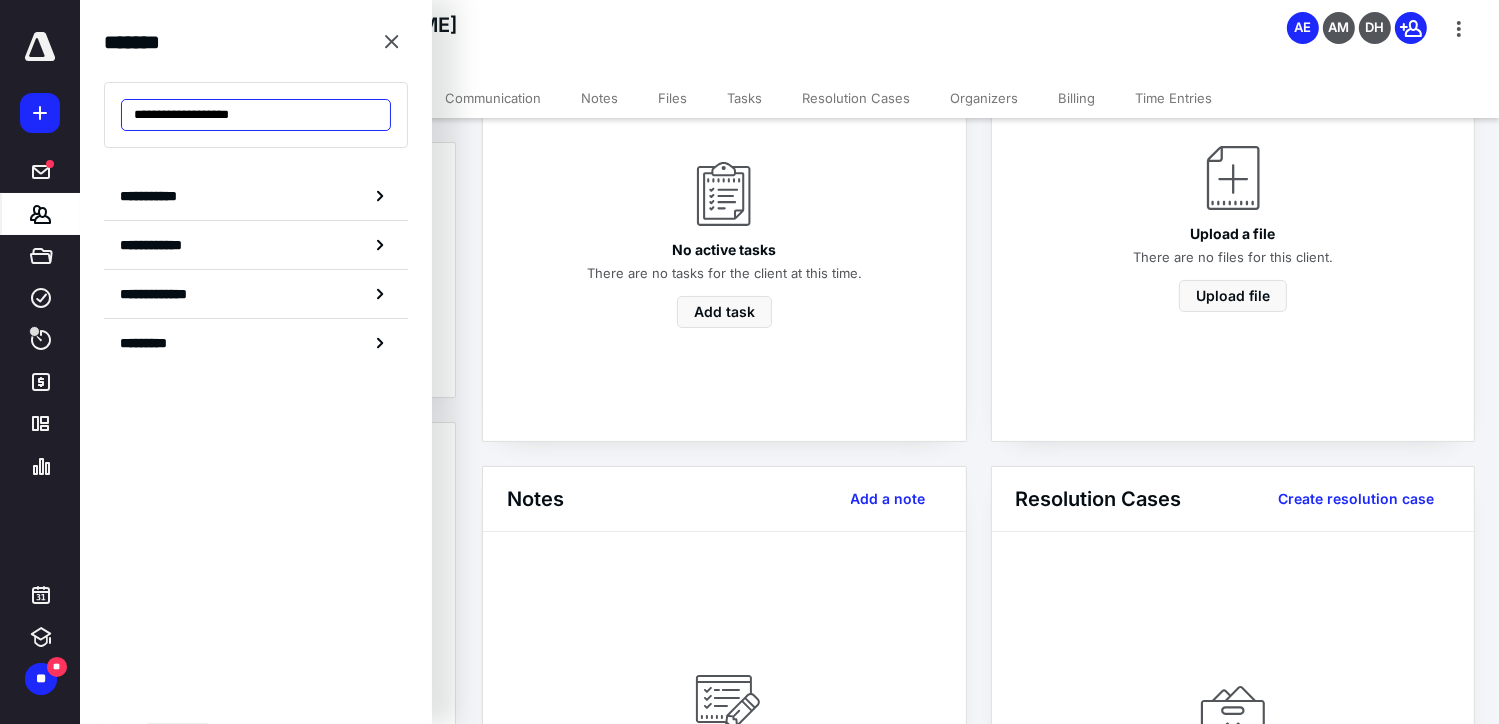drag, startPoint x: 276, startPoint y: 115, endPoint x: 108, endPoint y: 99, distance: 168.76018 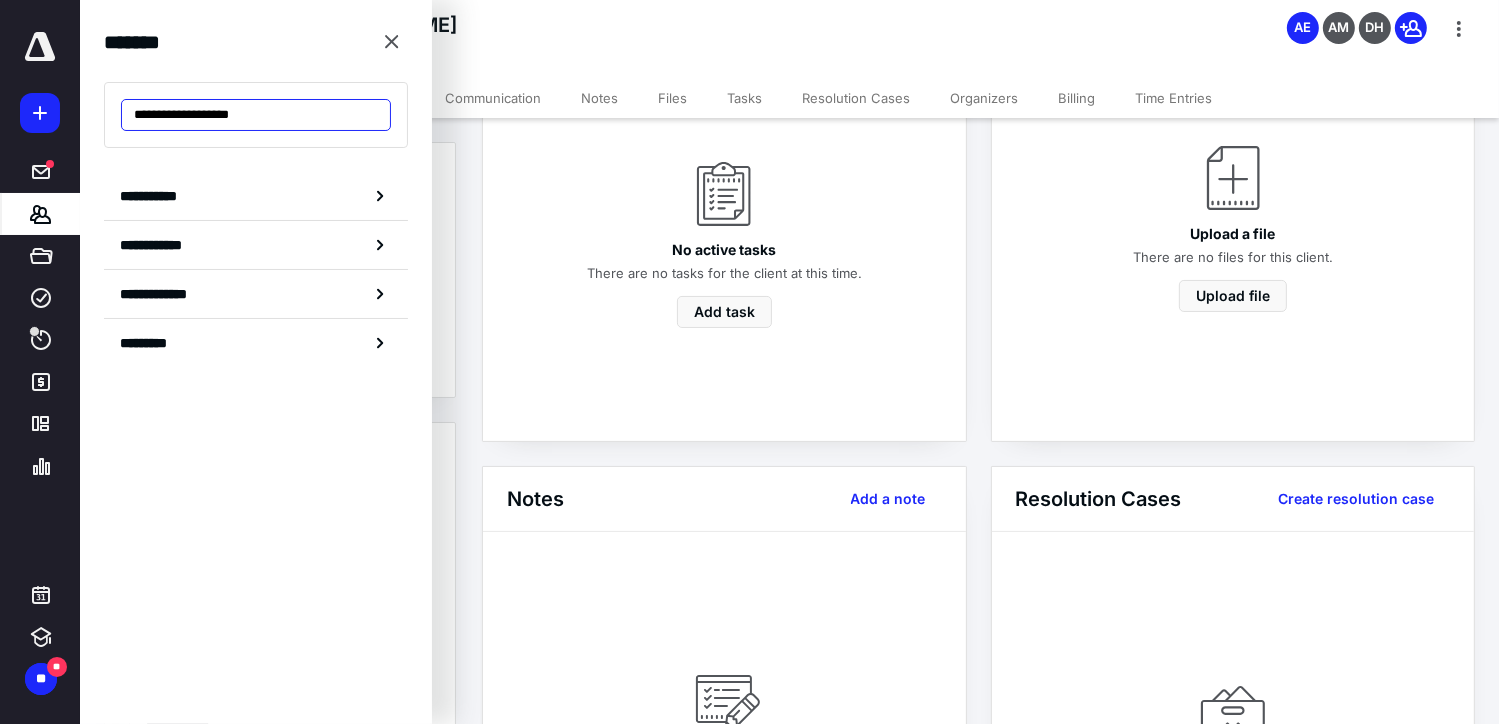 paste on "**********" 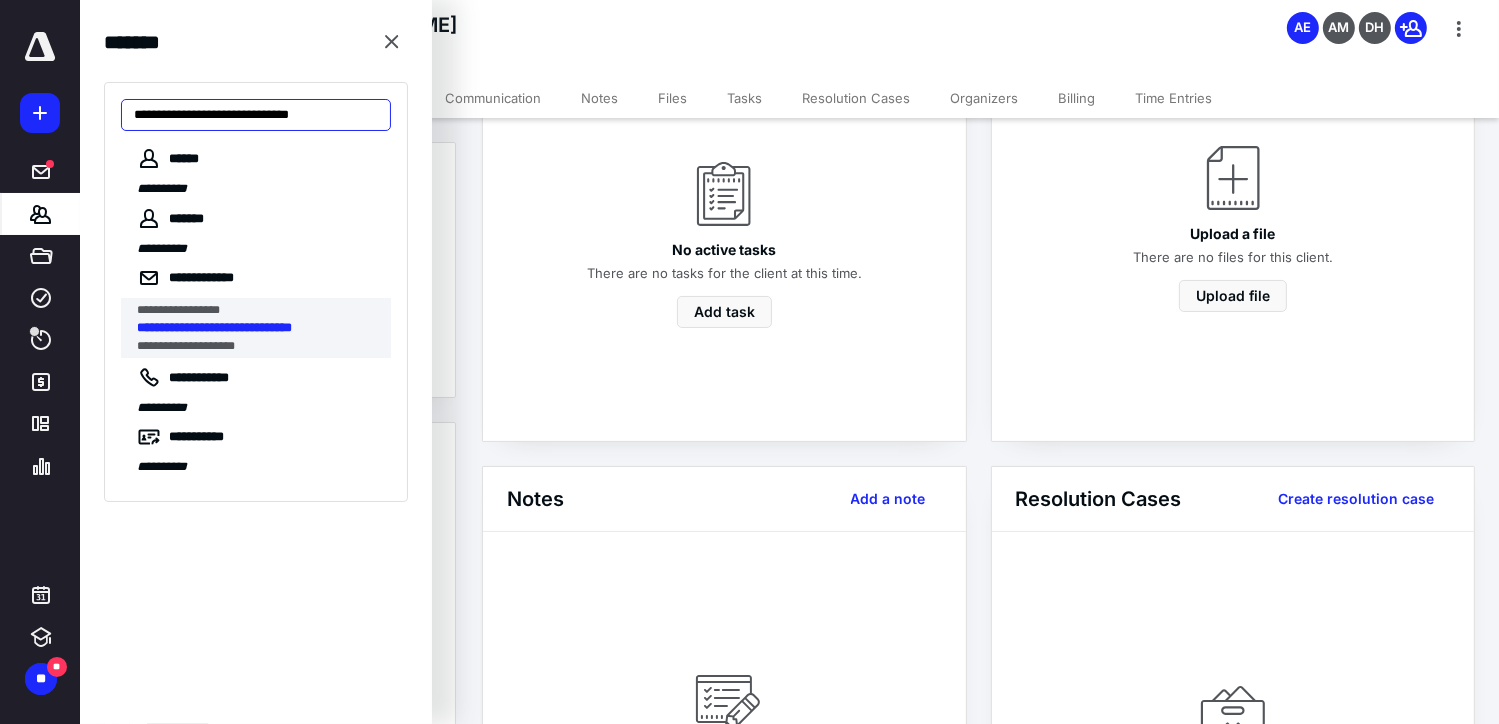 type on "**********" 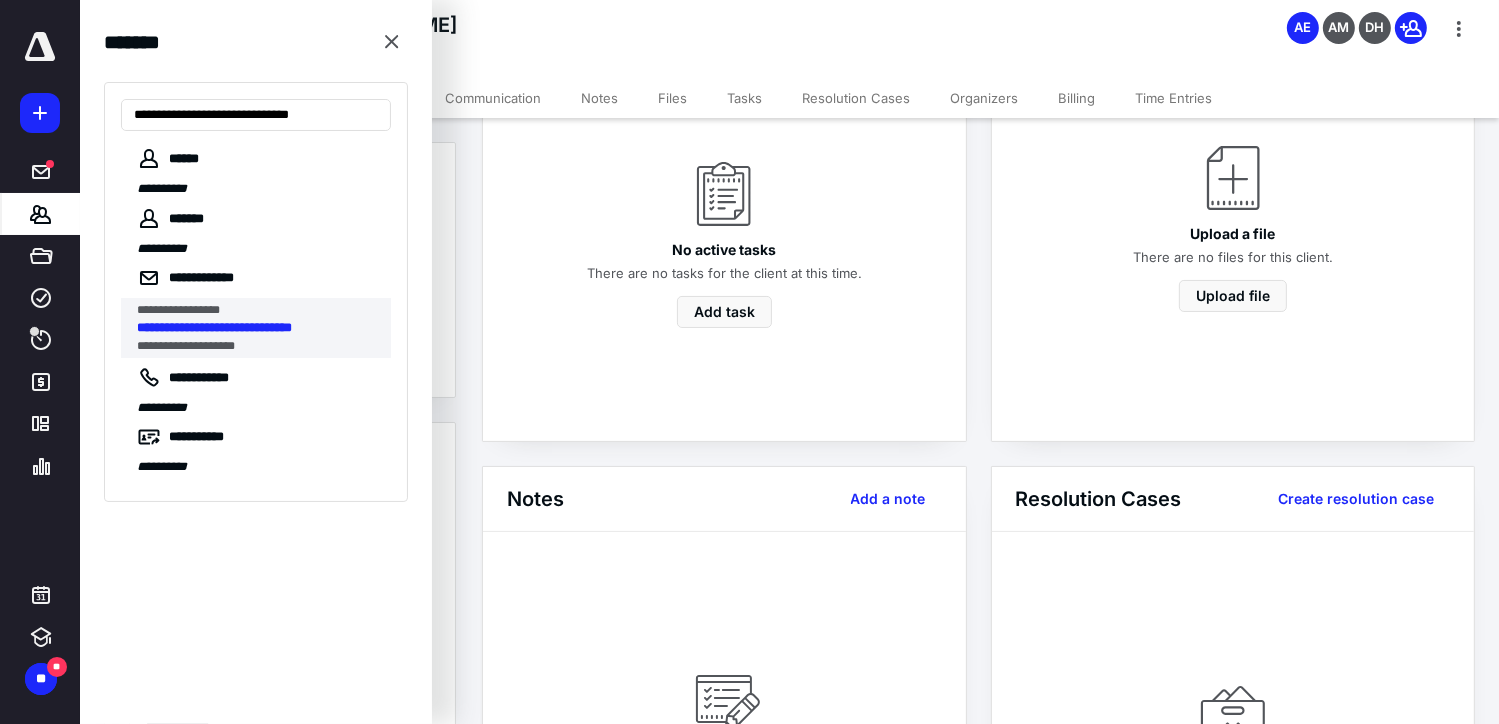 click on "**********" at bounding box center [214, 327] 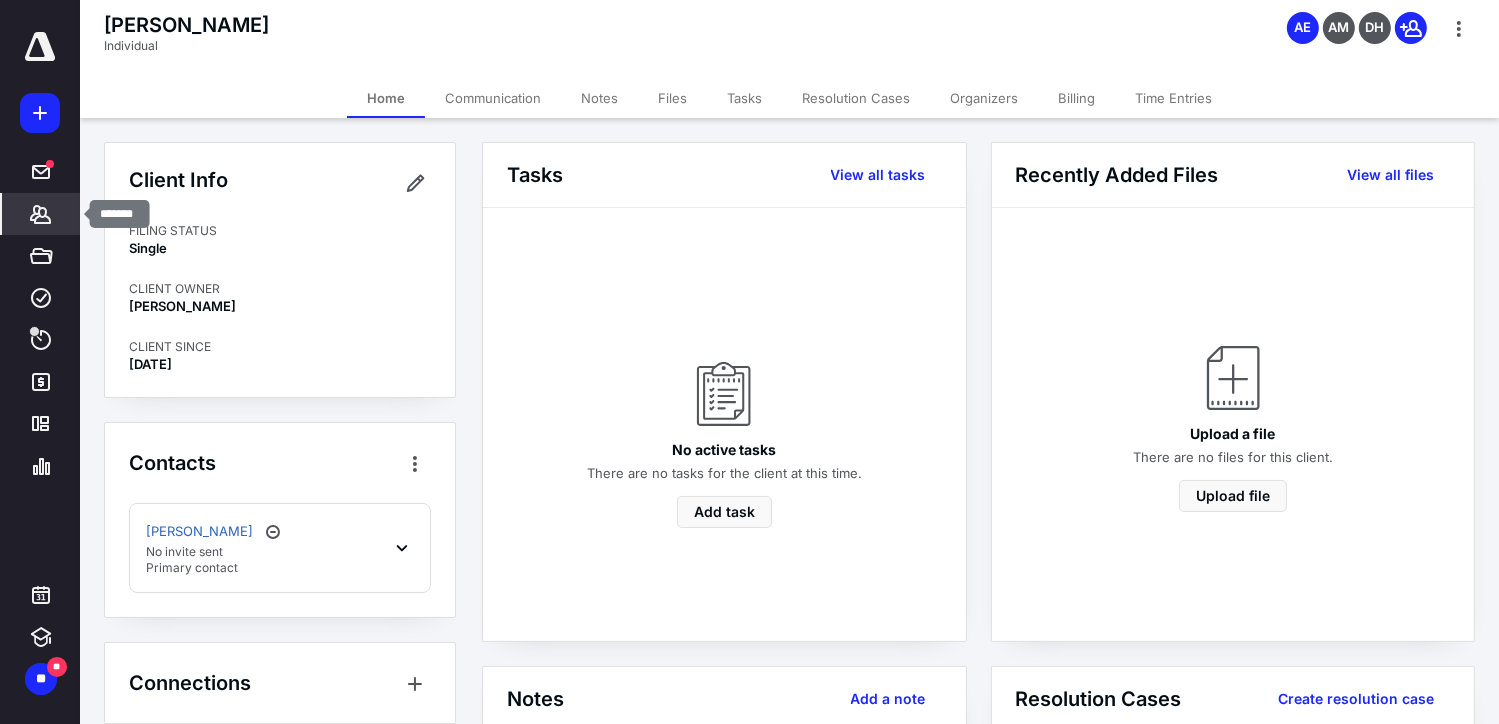 click 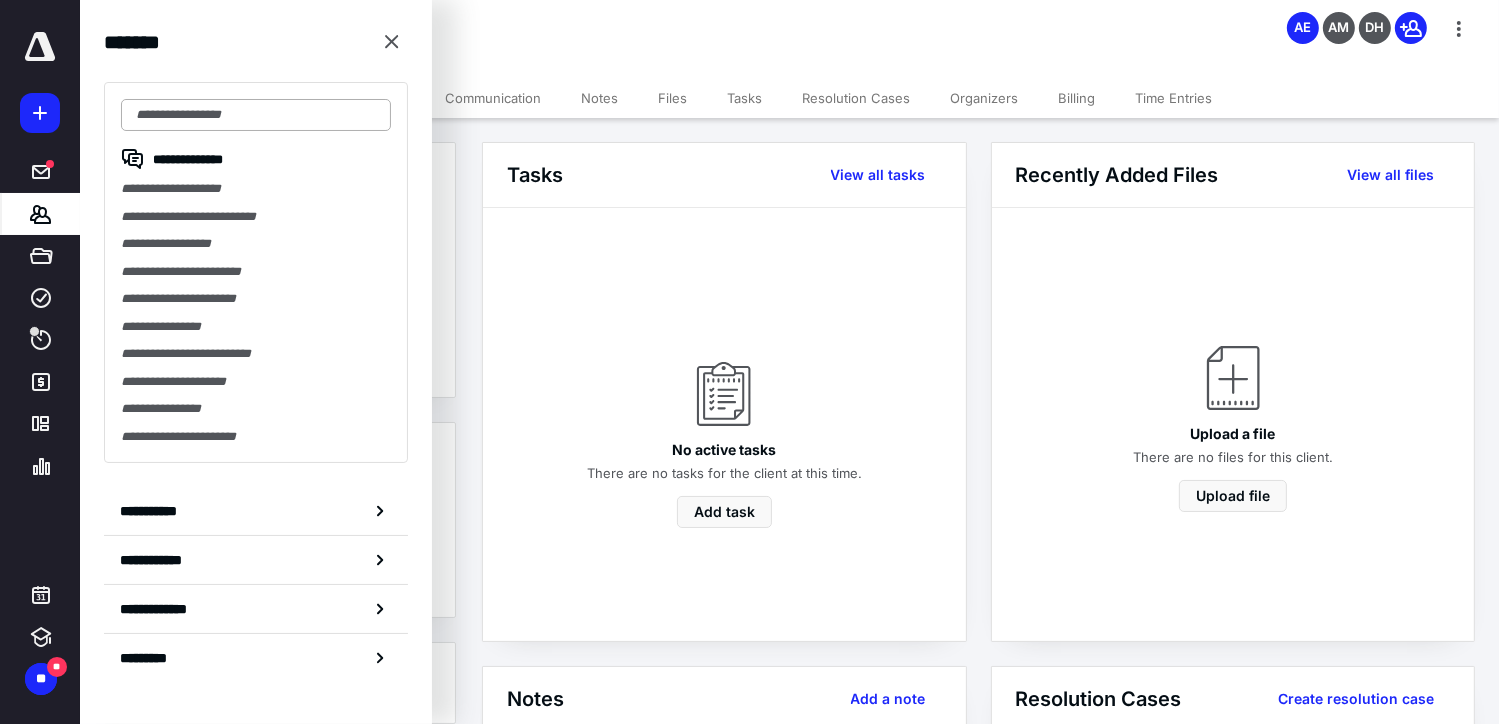 click at bounding box center (256, 115) 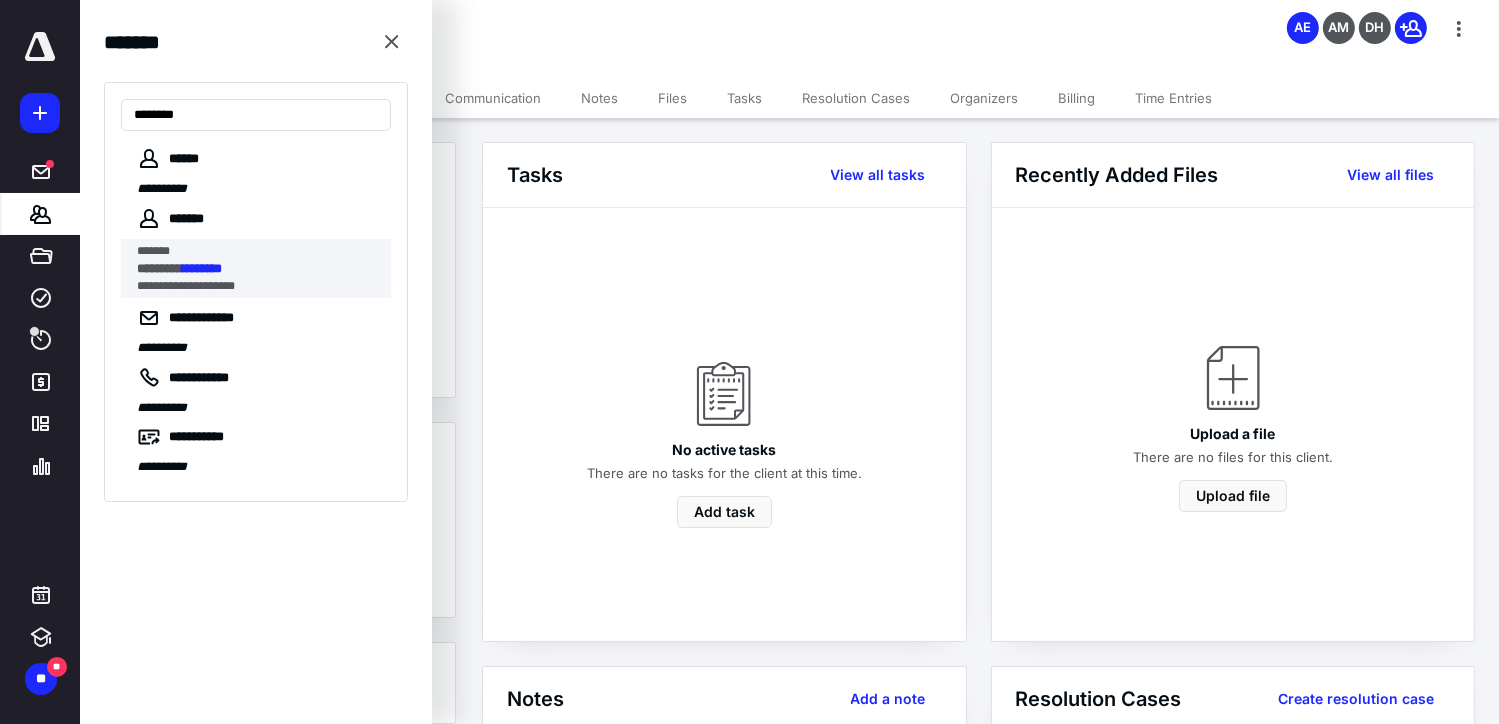 type on "********" 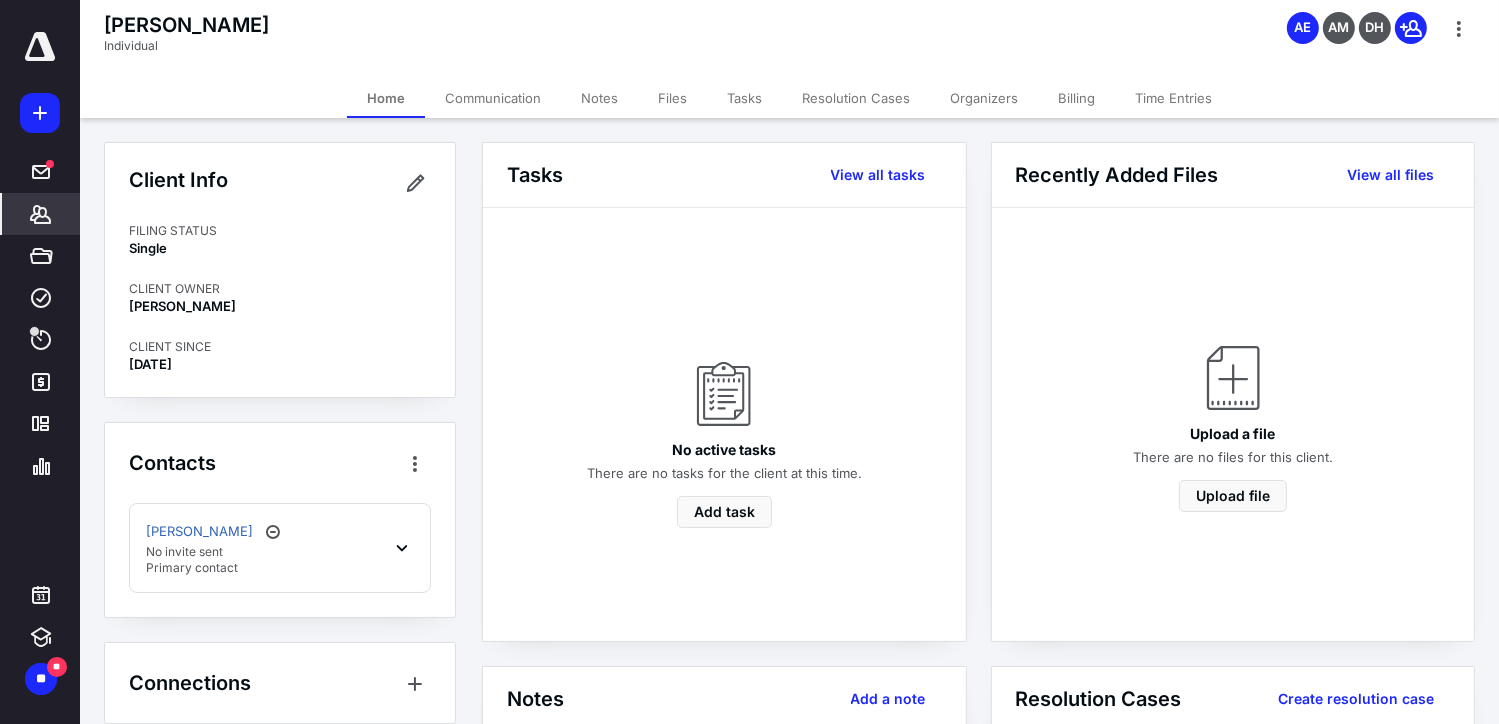 scroll, scrollTop: 22, scrollLeft: 0, axis: vertical 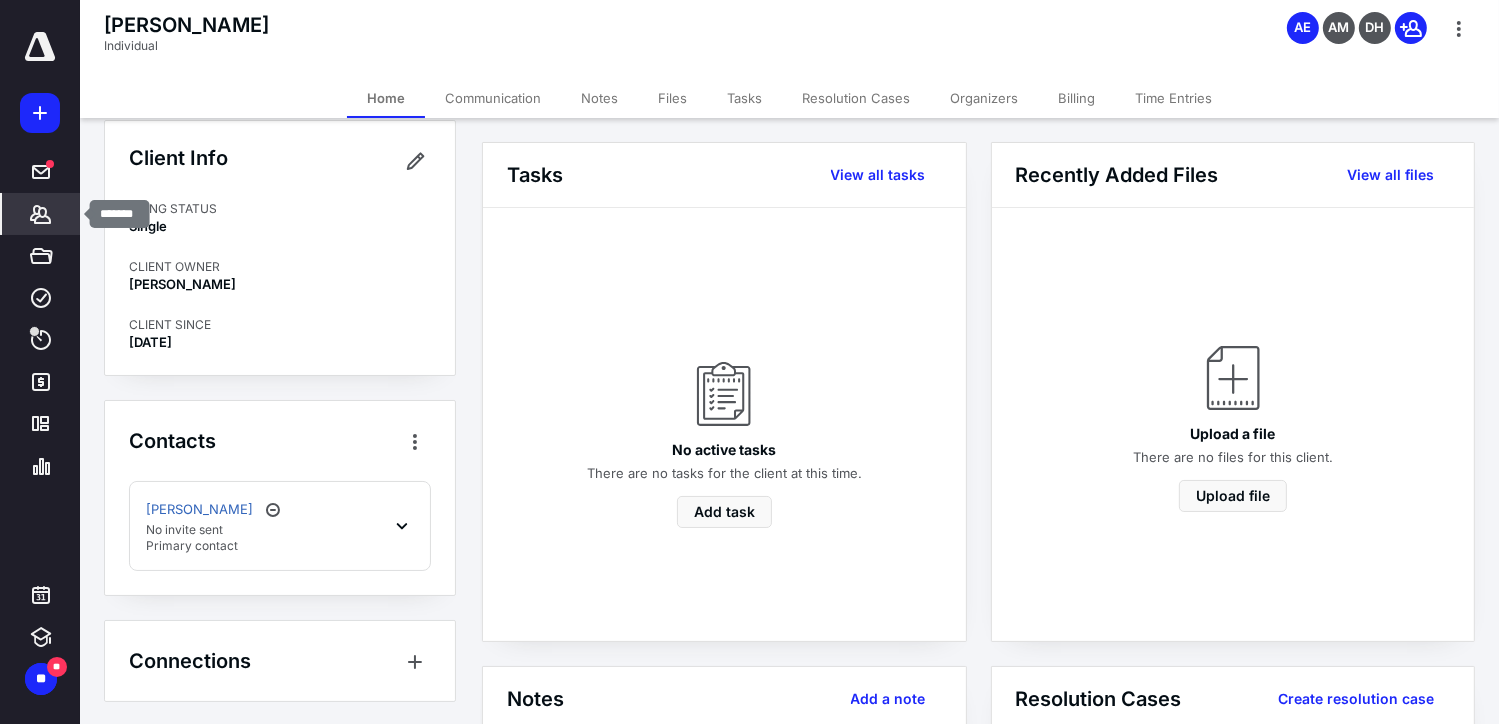 click 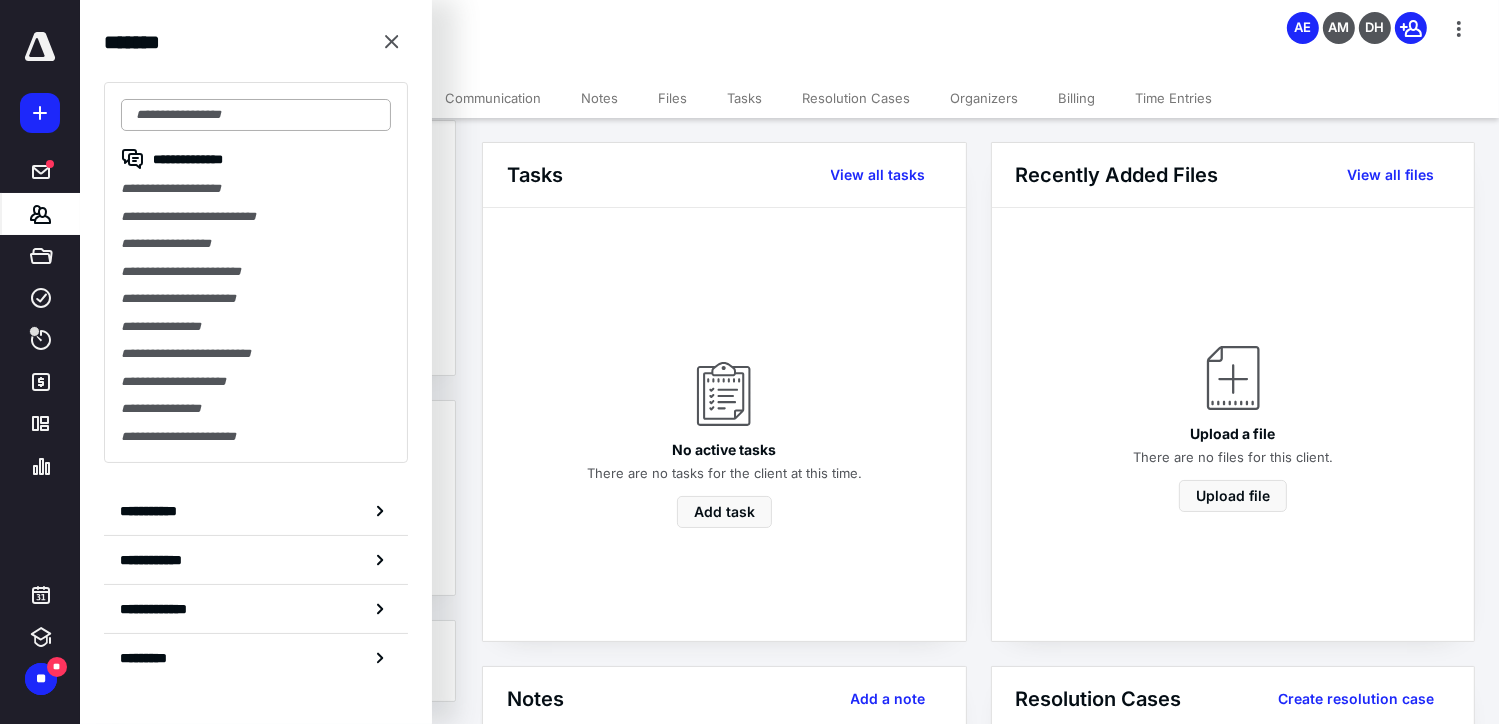 click at bounding box center [256, 115] 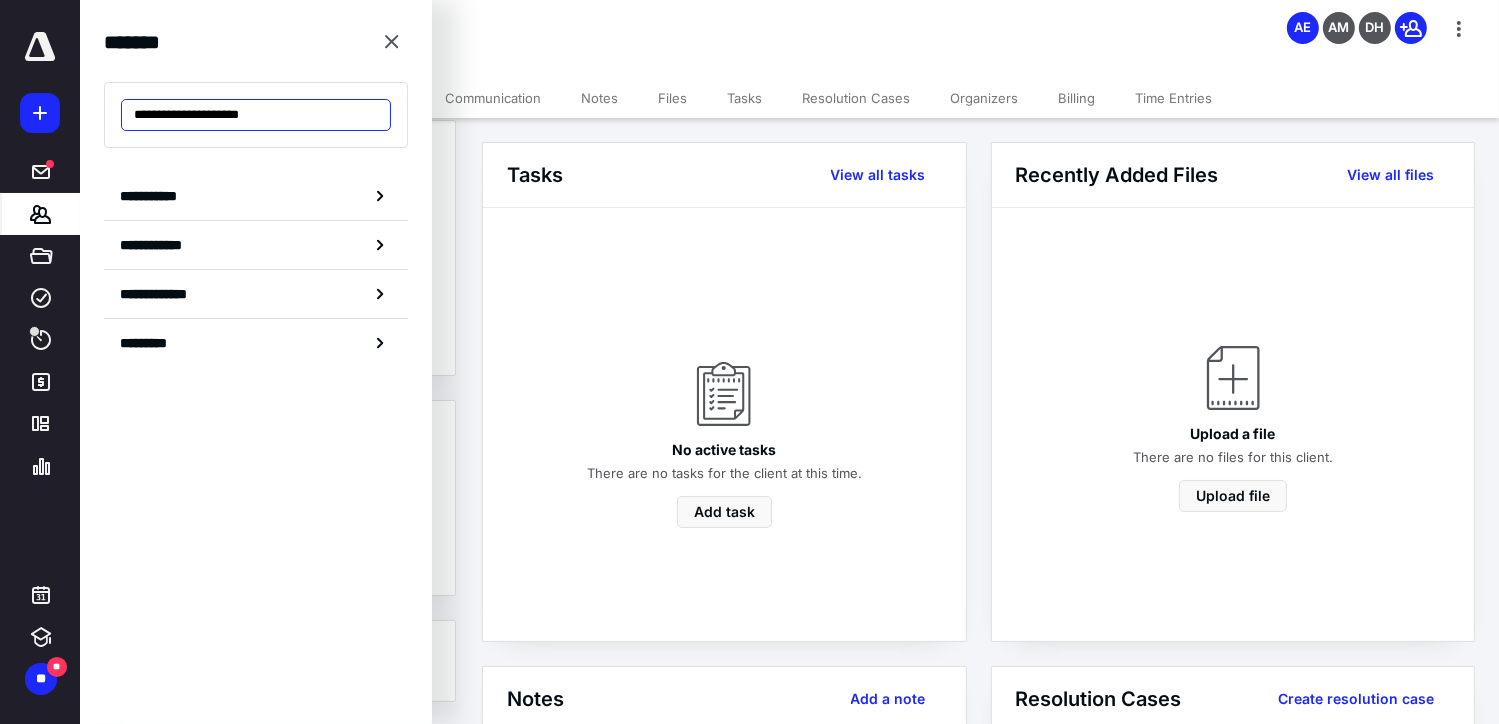 drag, startPoint x: 296, startPoint y: 123, endPoint x: 108, endPoint y: 110, distance: 188.44893 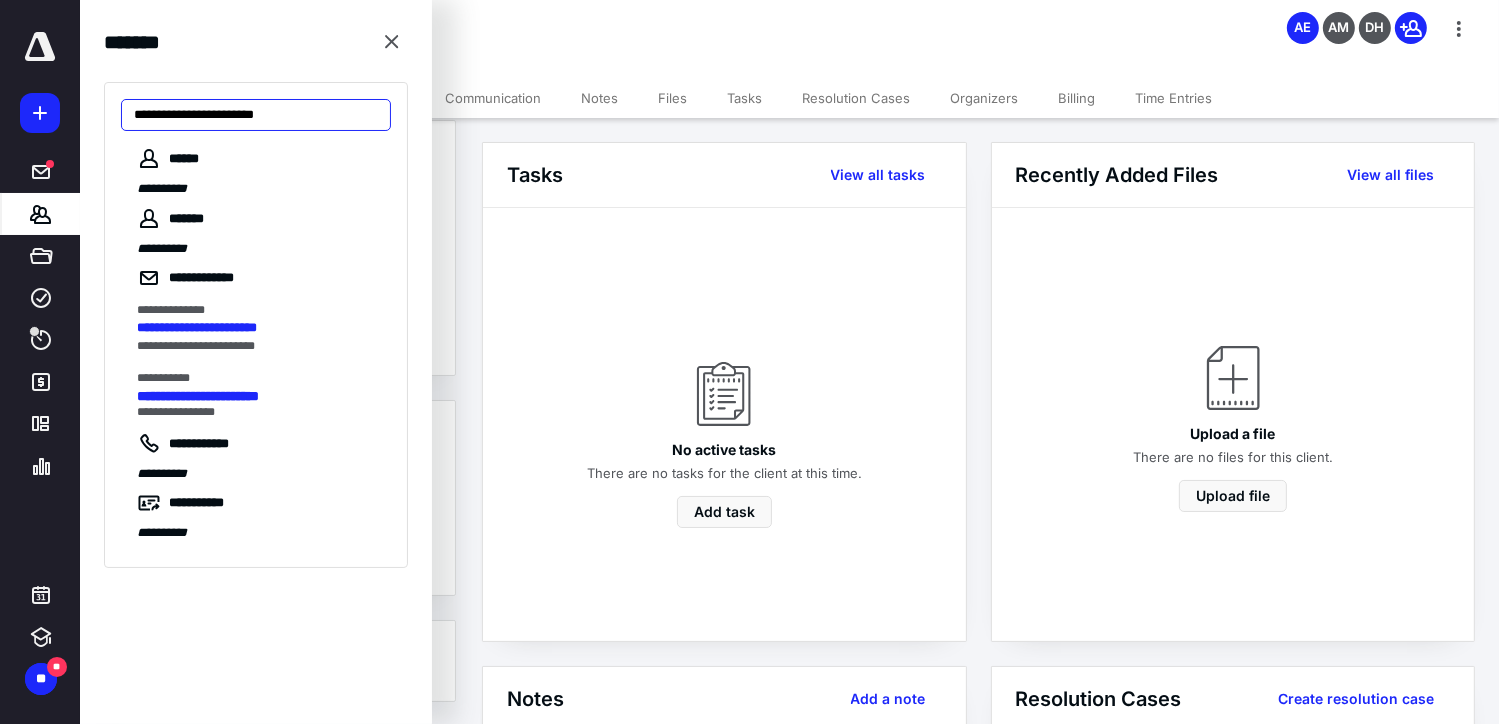 drag, startPoint x: 313, startPoint y: 115, endPoint x: 100, endPoint y: 100, distance: 213.52751 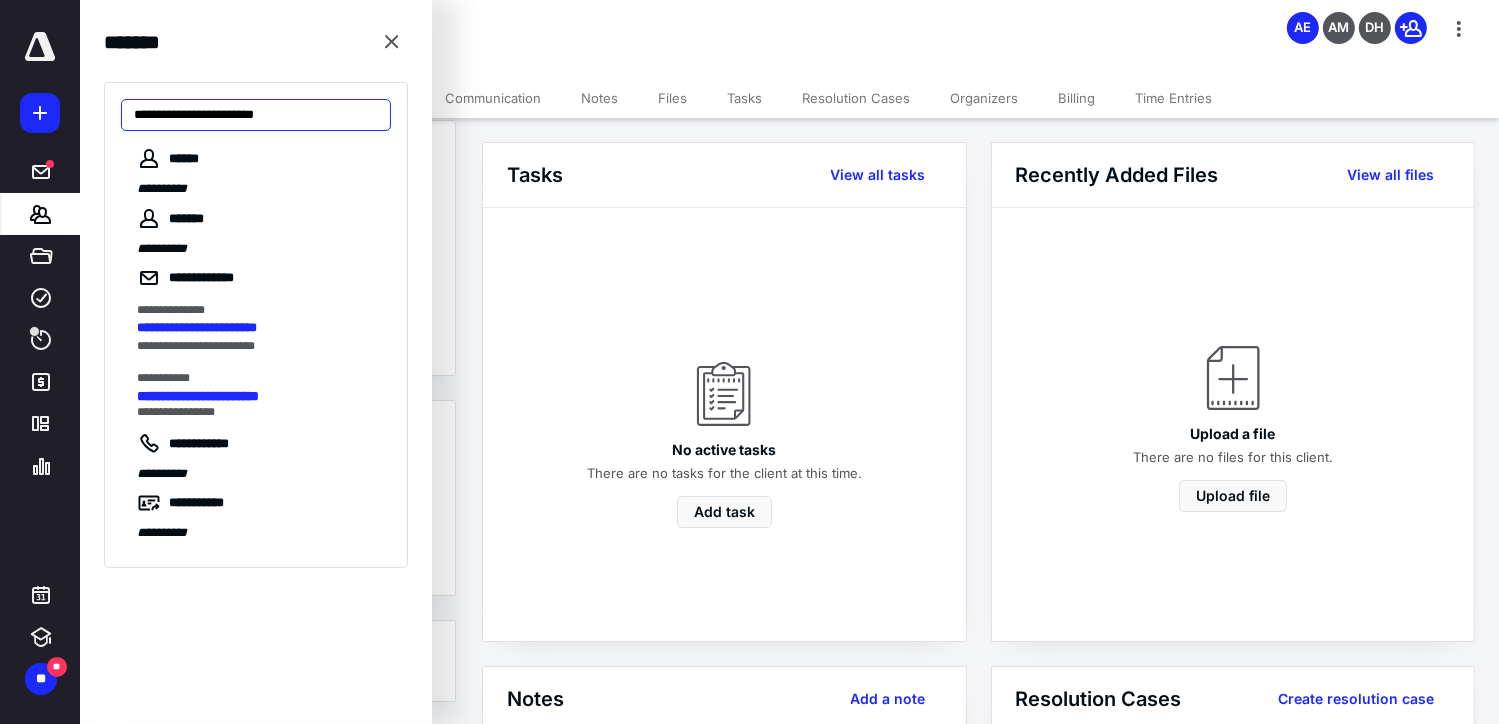 paste 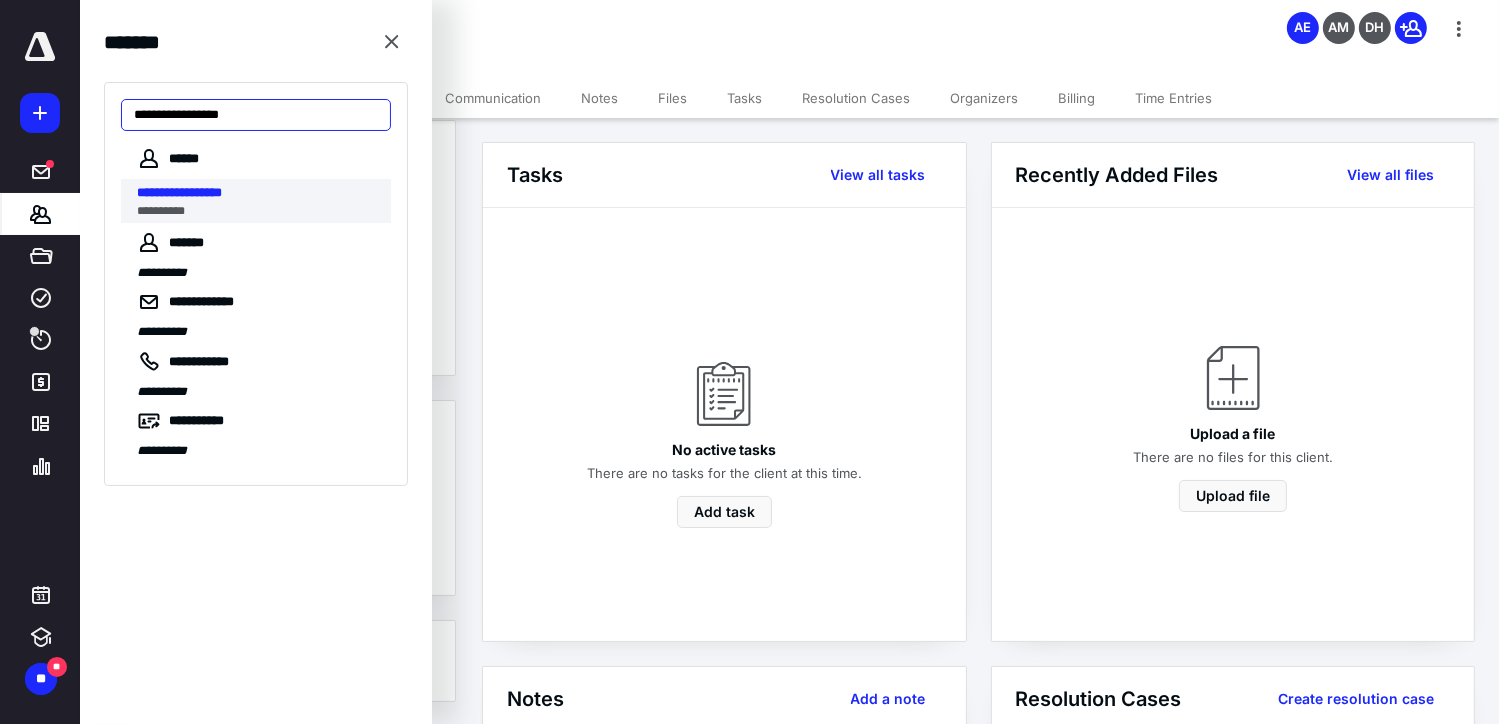 type on "**********" 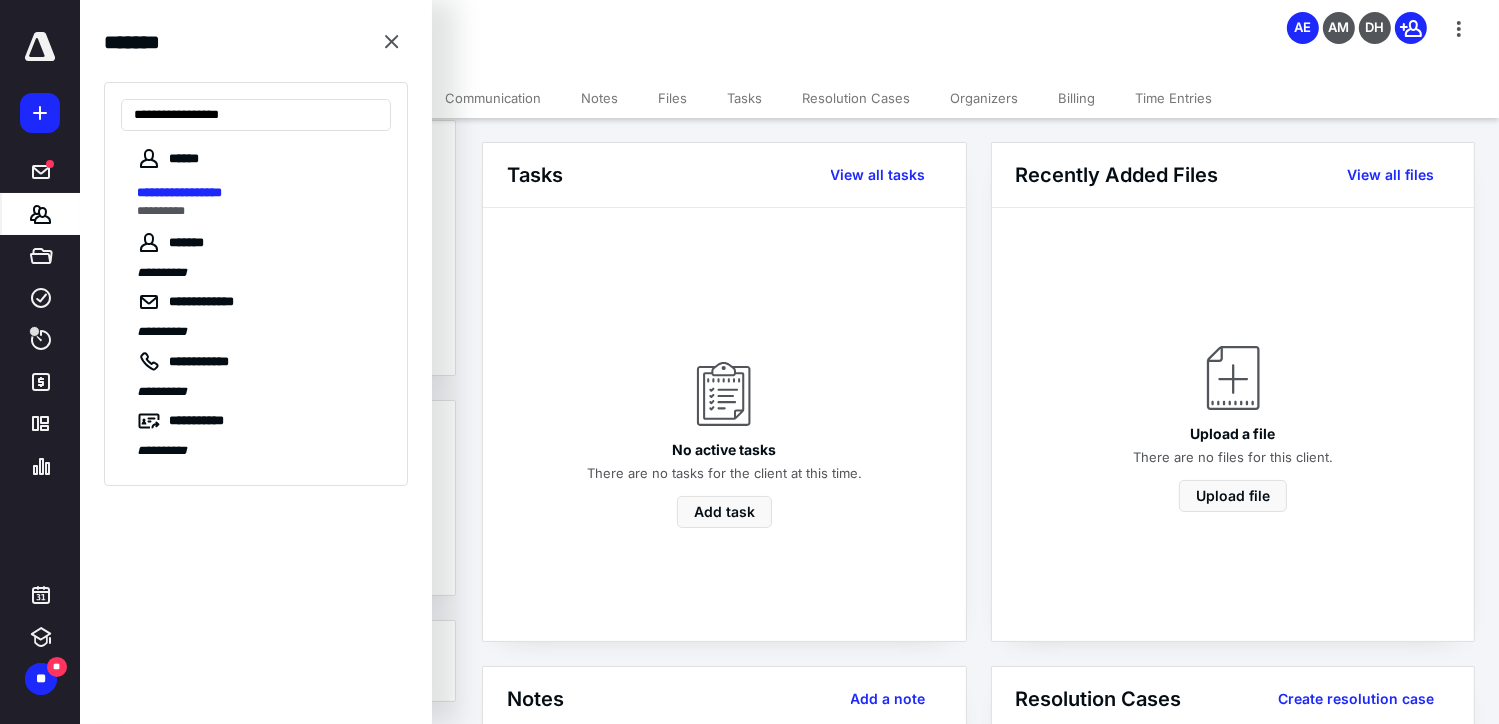 click on "**********" at bounding box center [179, 192] 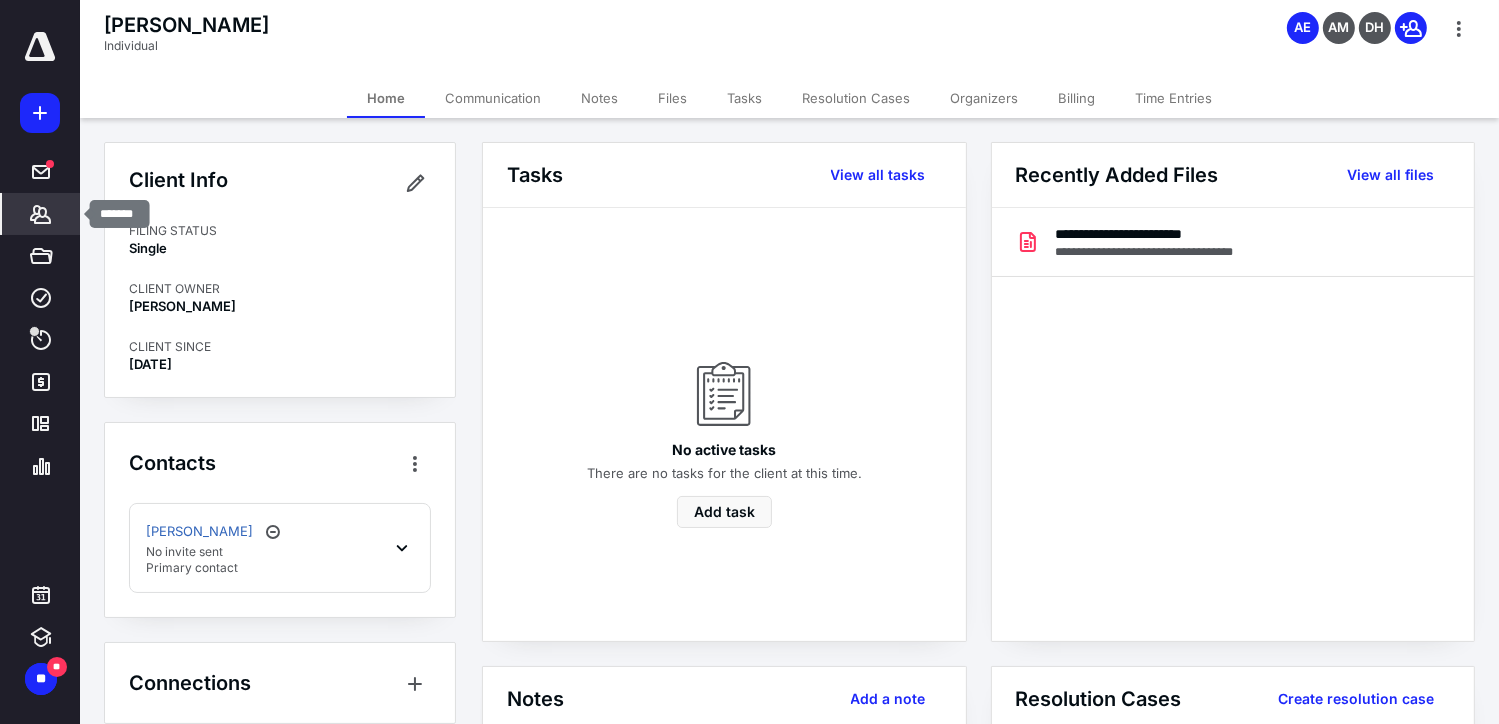 click 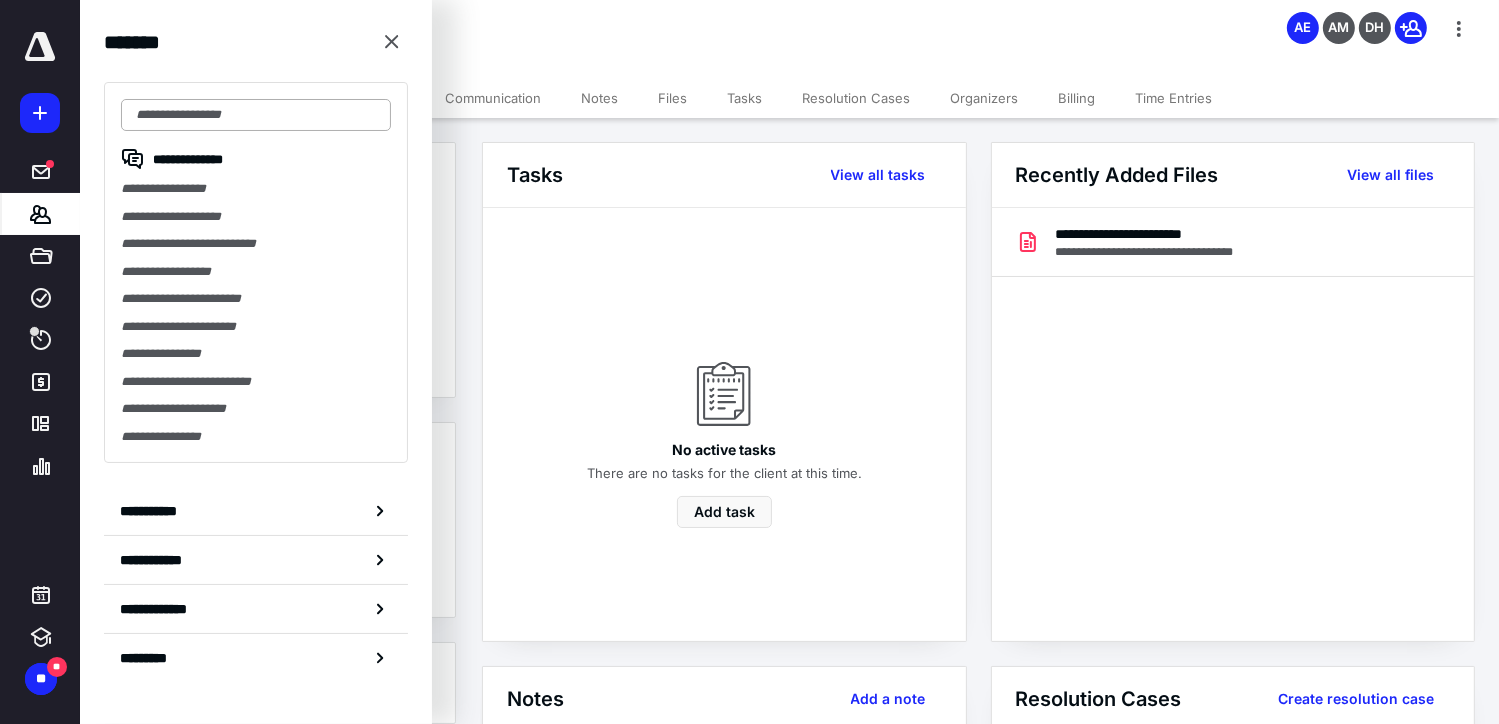 click at bounding box center [256, 115] 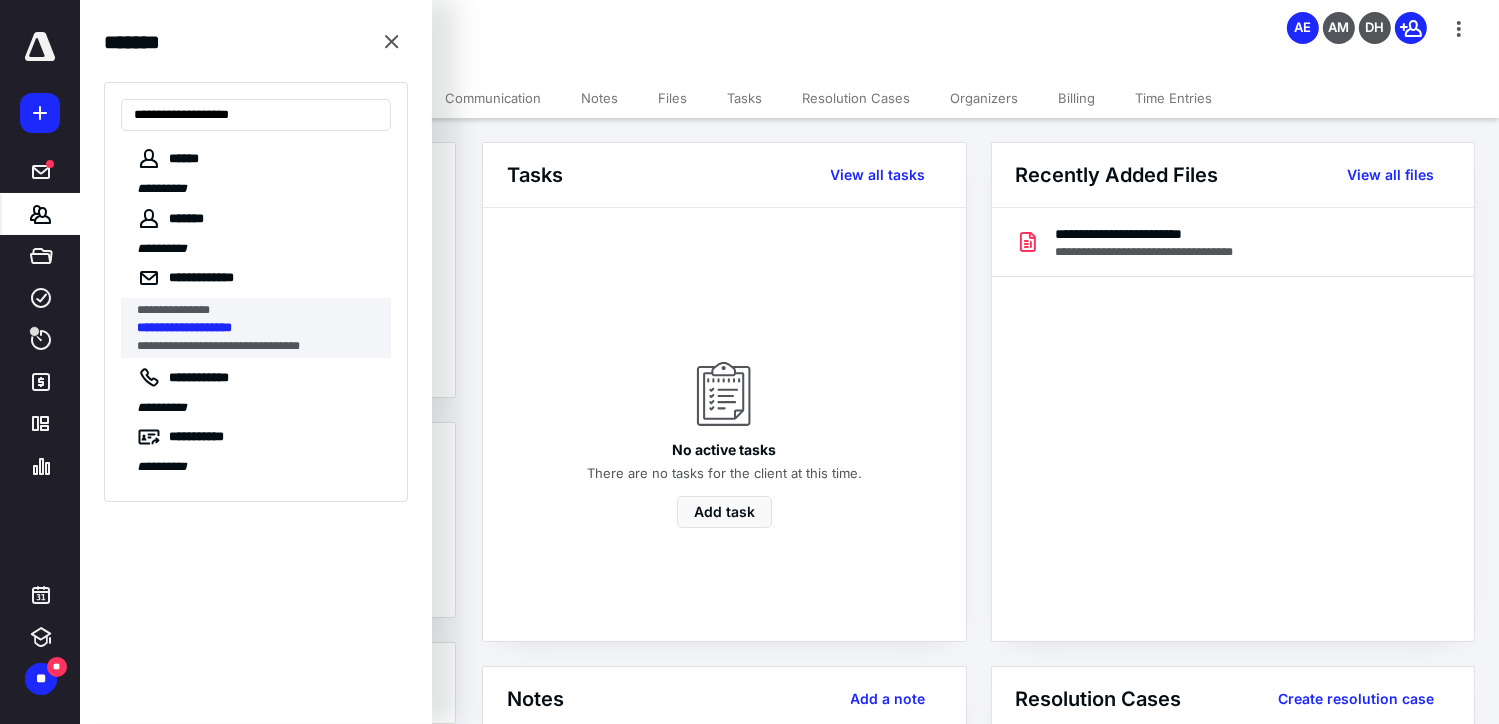 type on "**********" 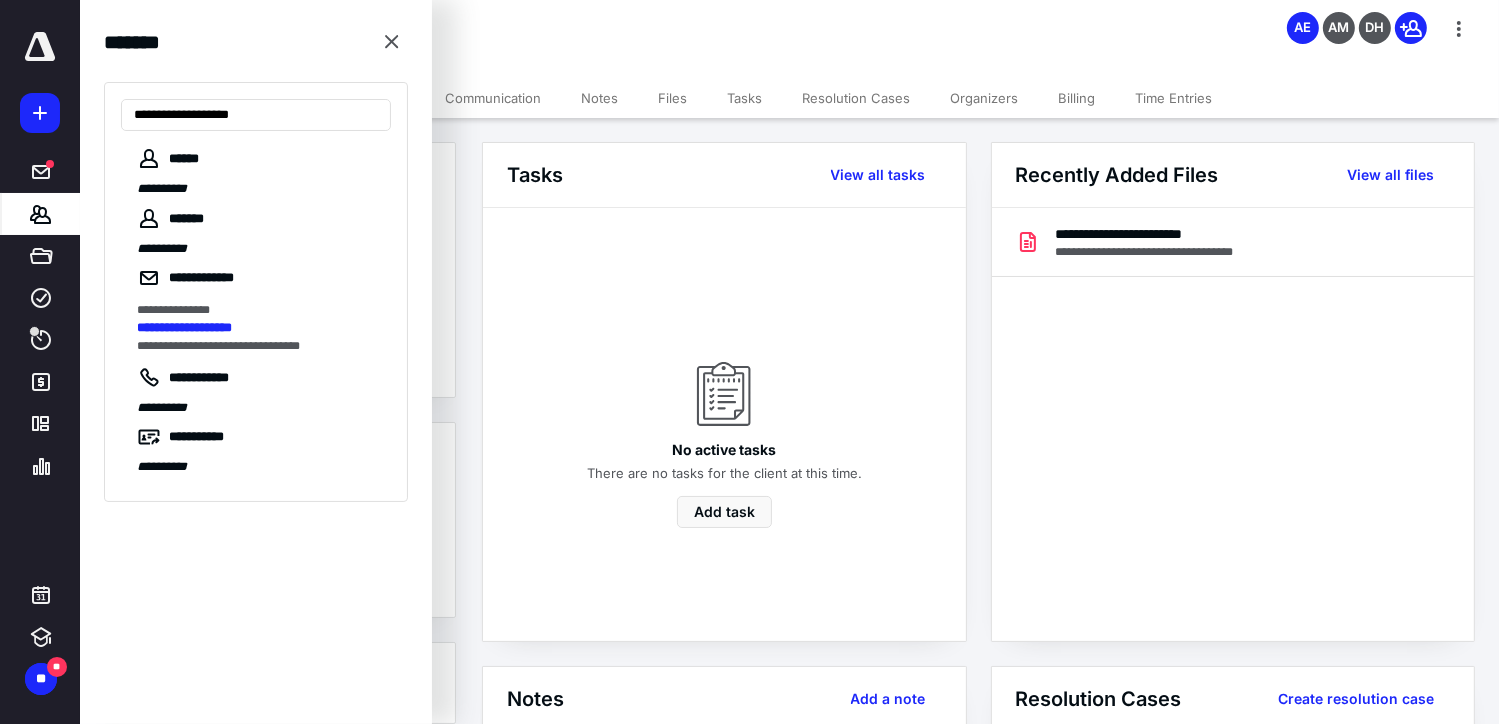 click on "**********" at bounding box center [184, 327] 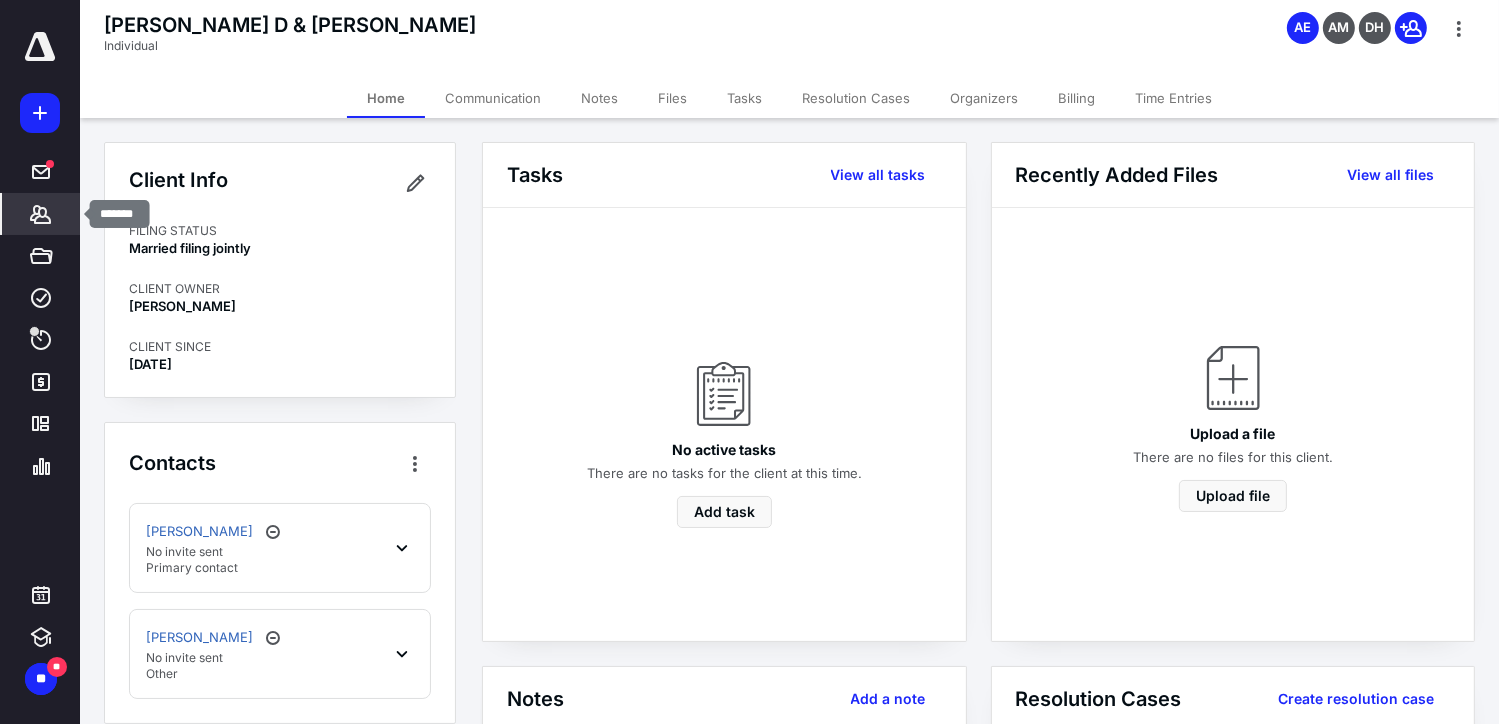 click 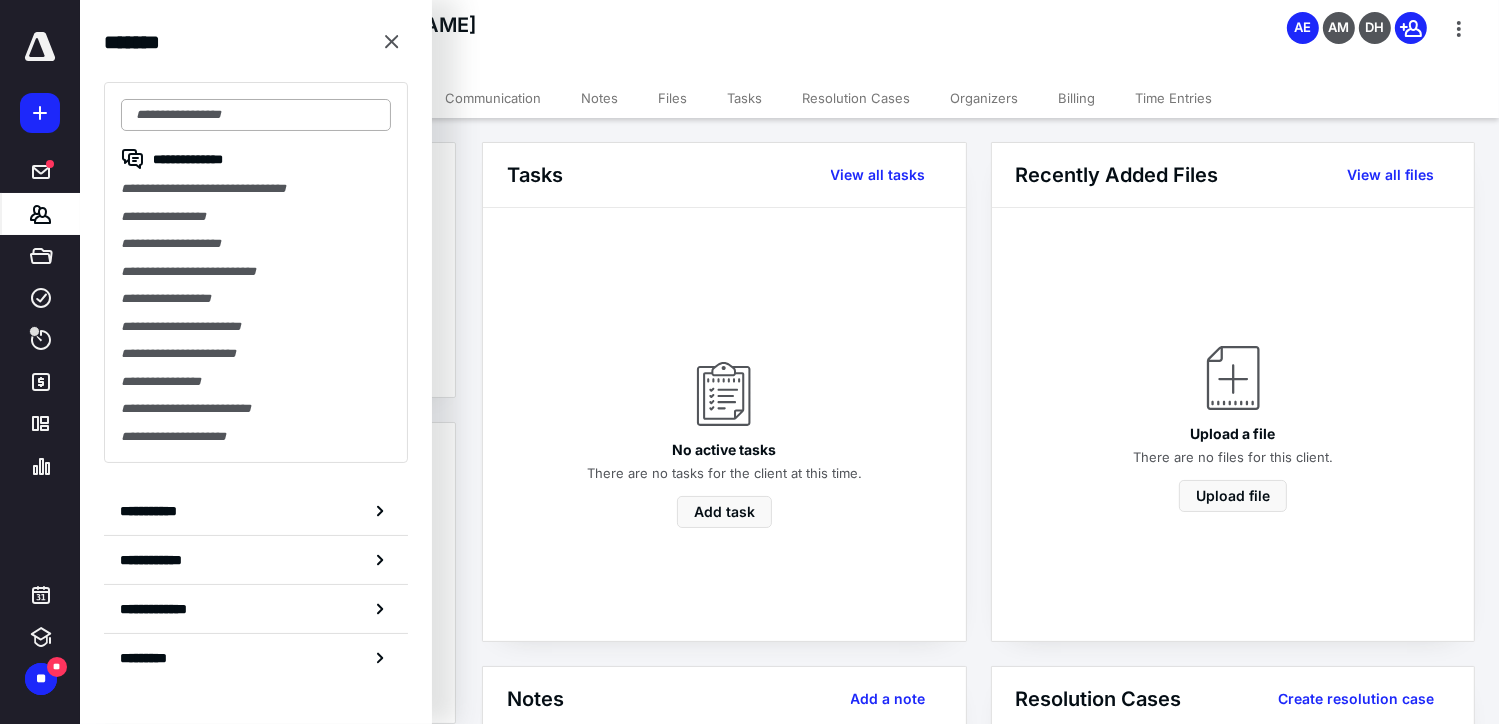 click at bounding box center [256, 115] 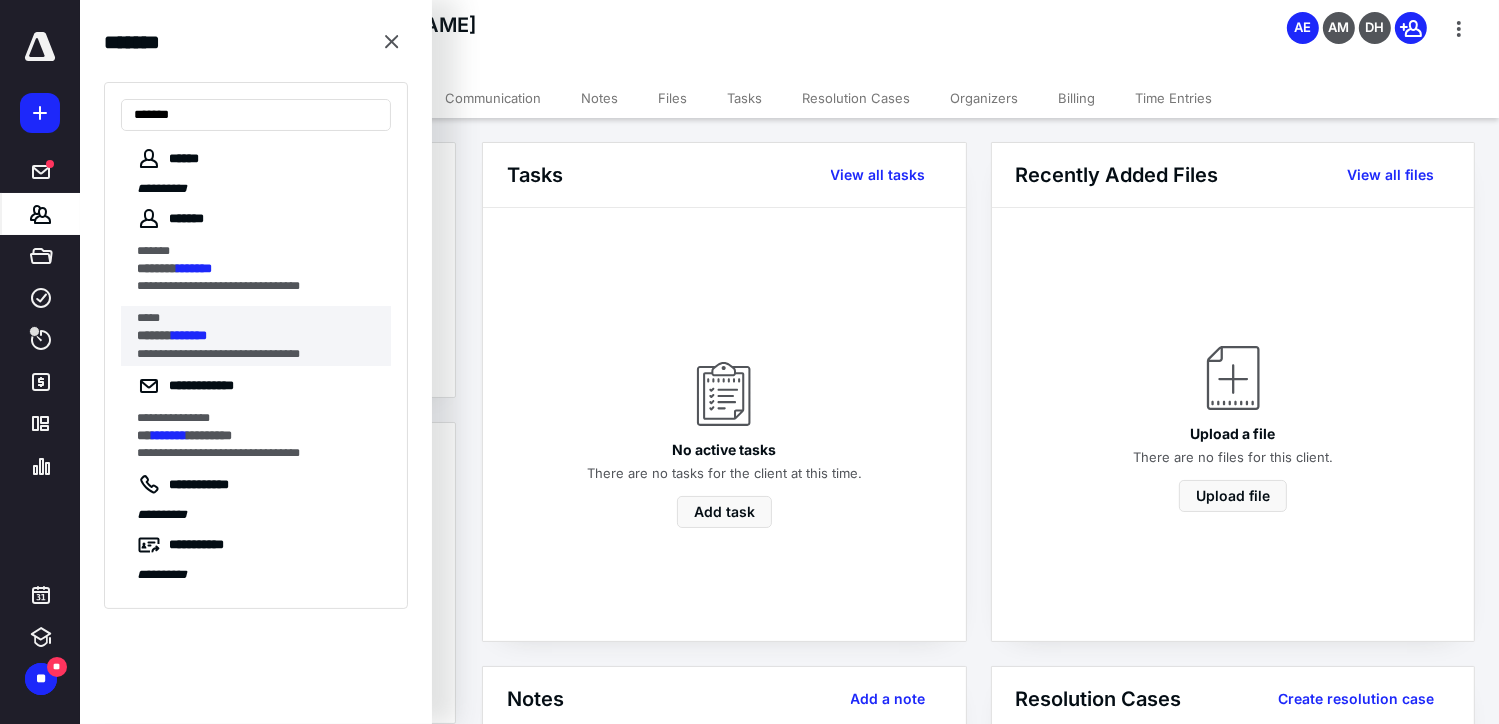 type on "*******" 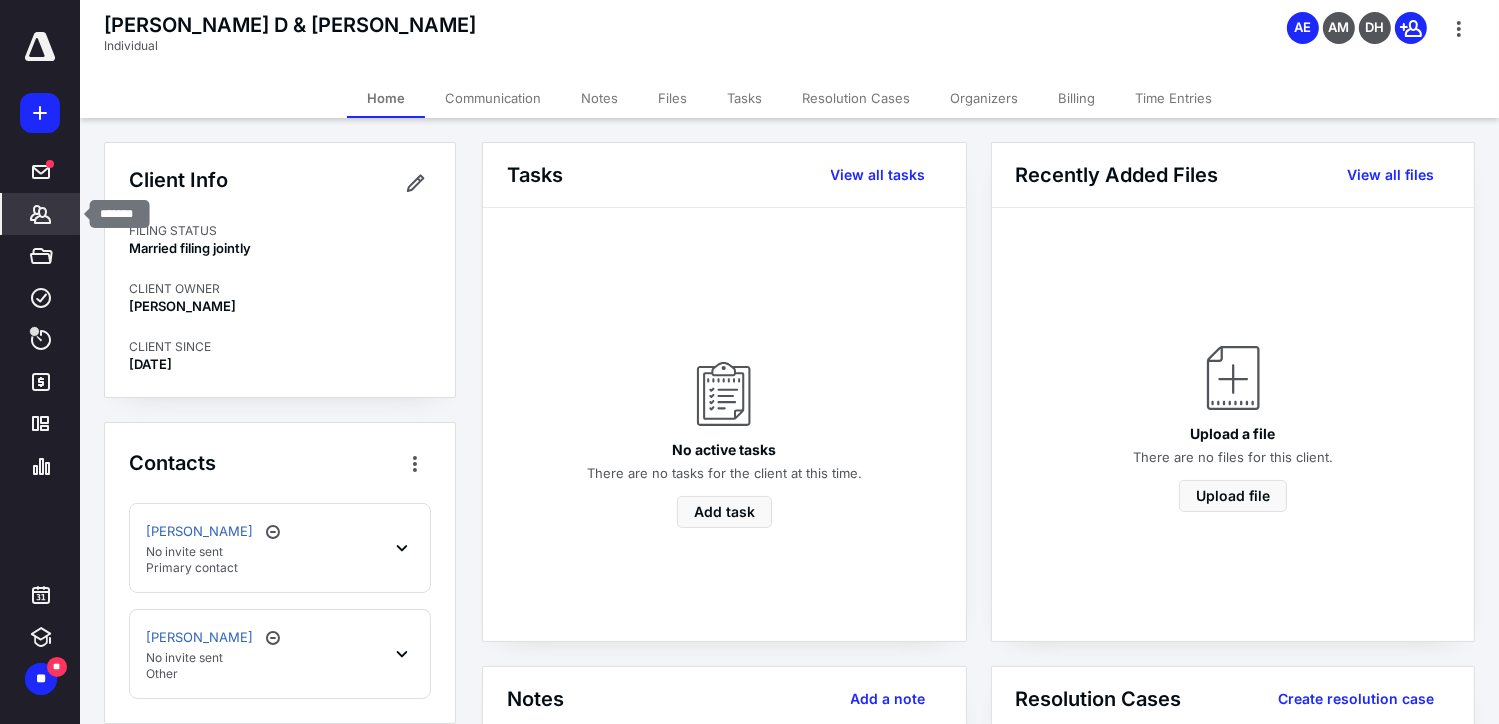 click 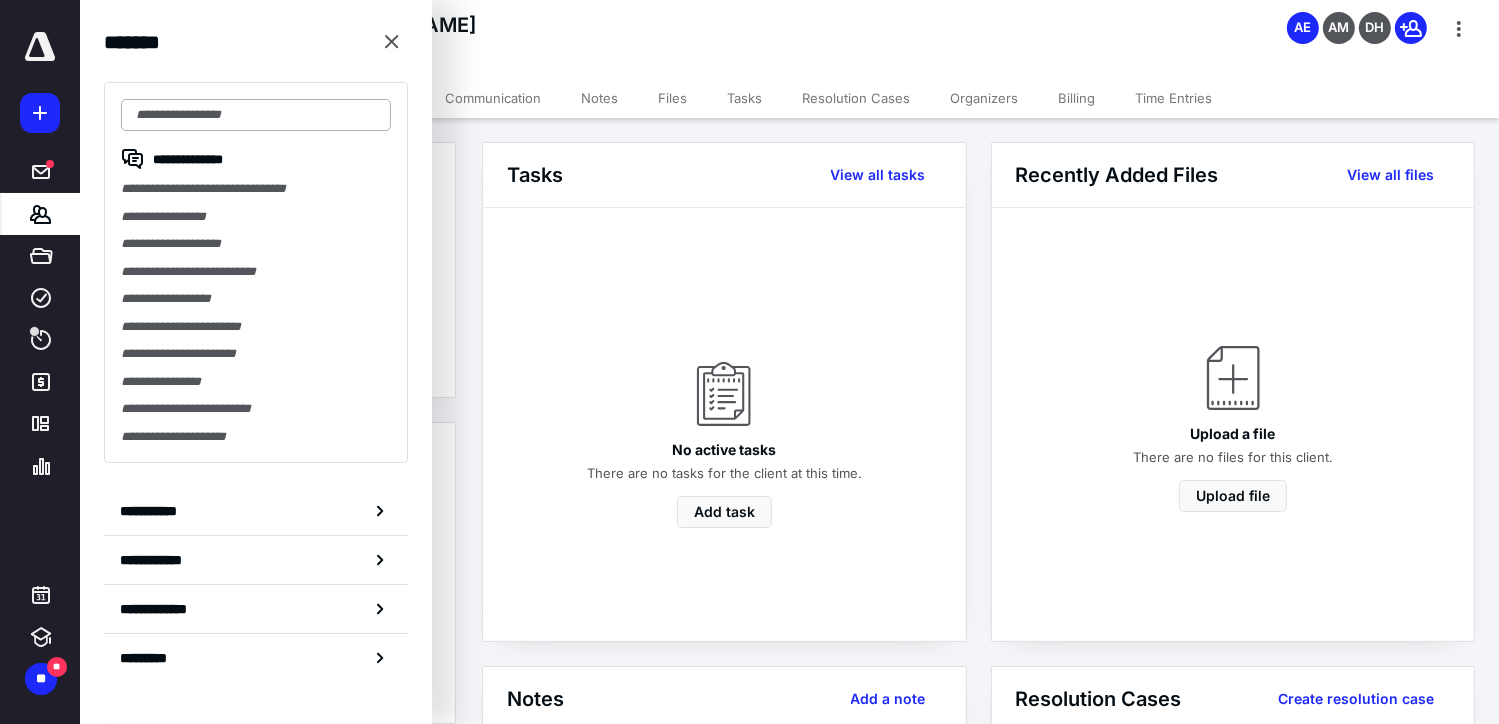 click at bounding box center (256, 115) 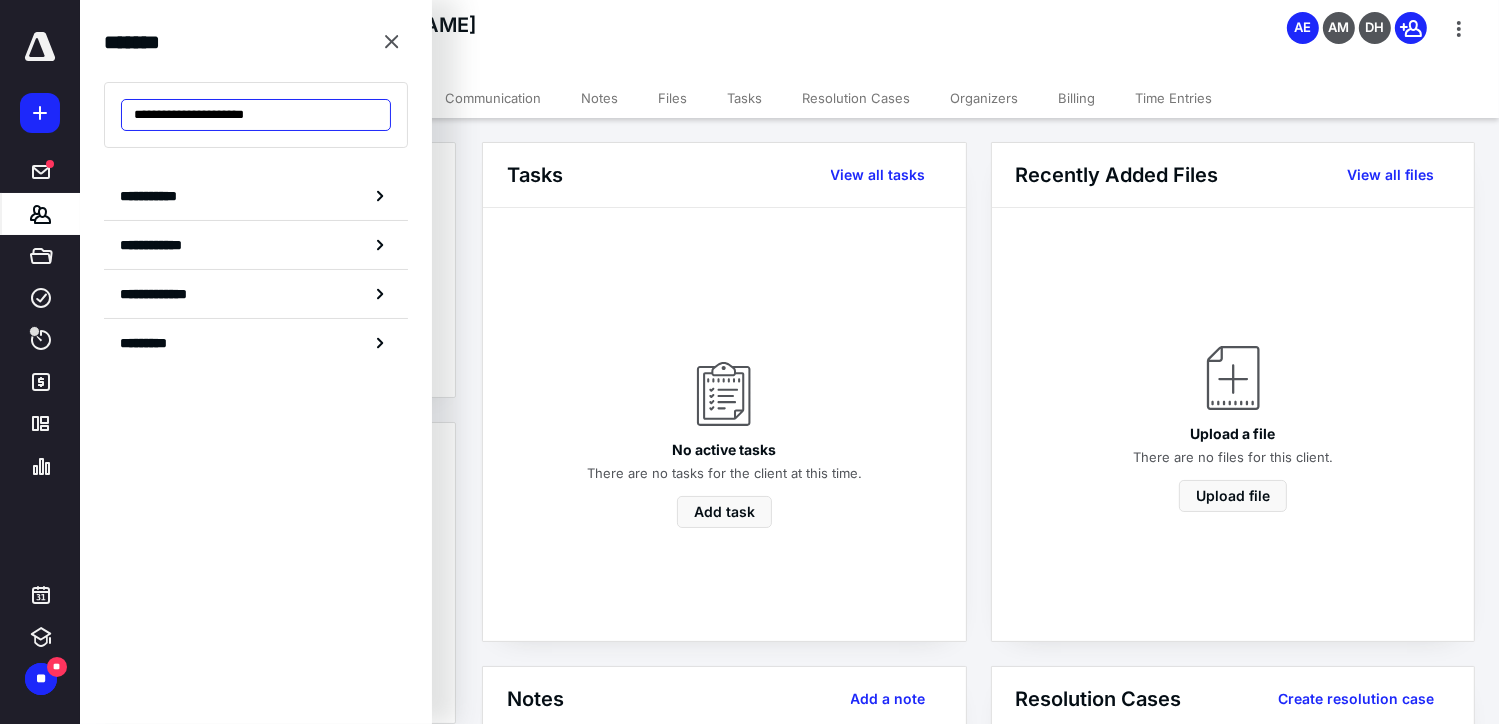 drag, startPoint x: 295, startPoint y: 112, endPoint x: 100, endPoint y: 79, distance: 197.7726 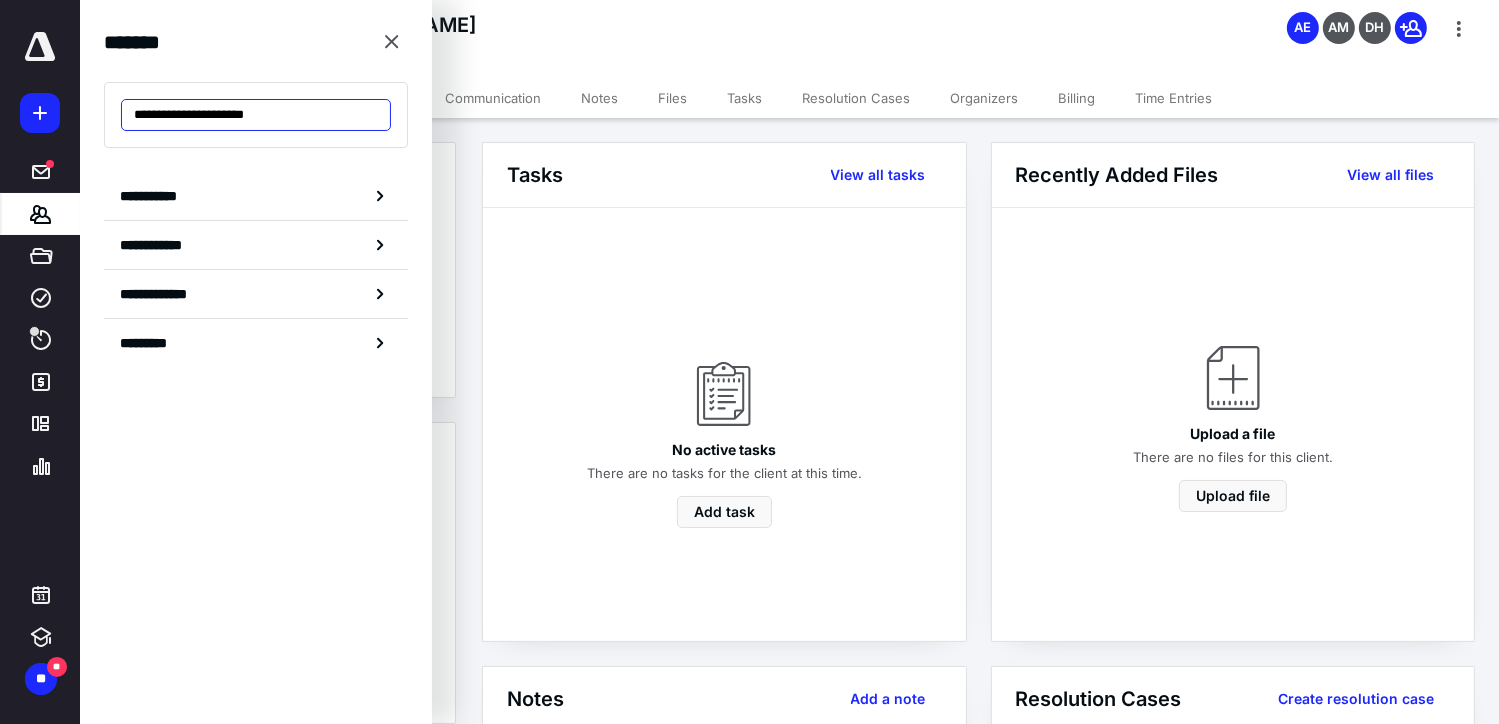 paste 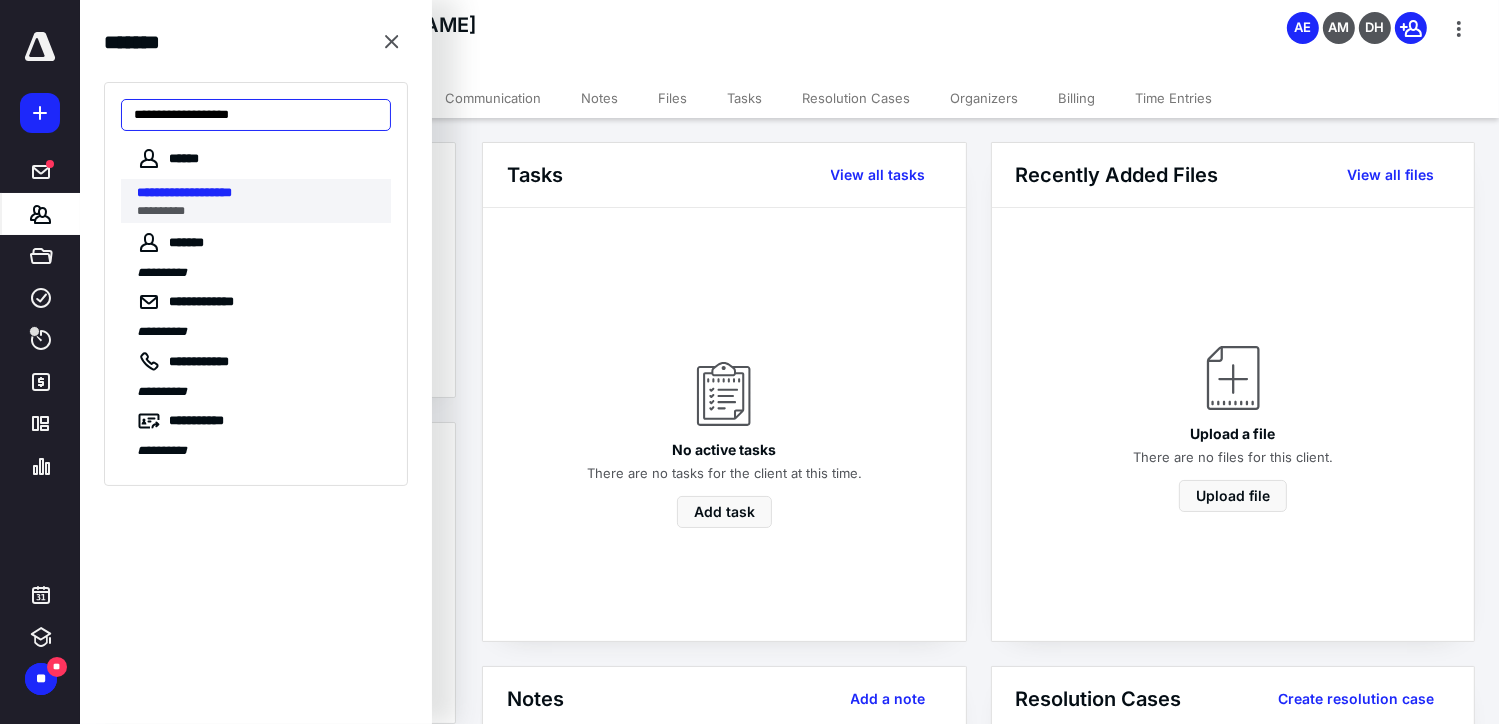 type on "**********" 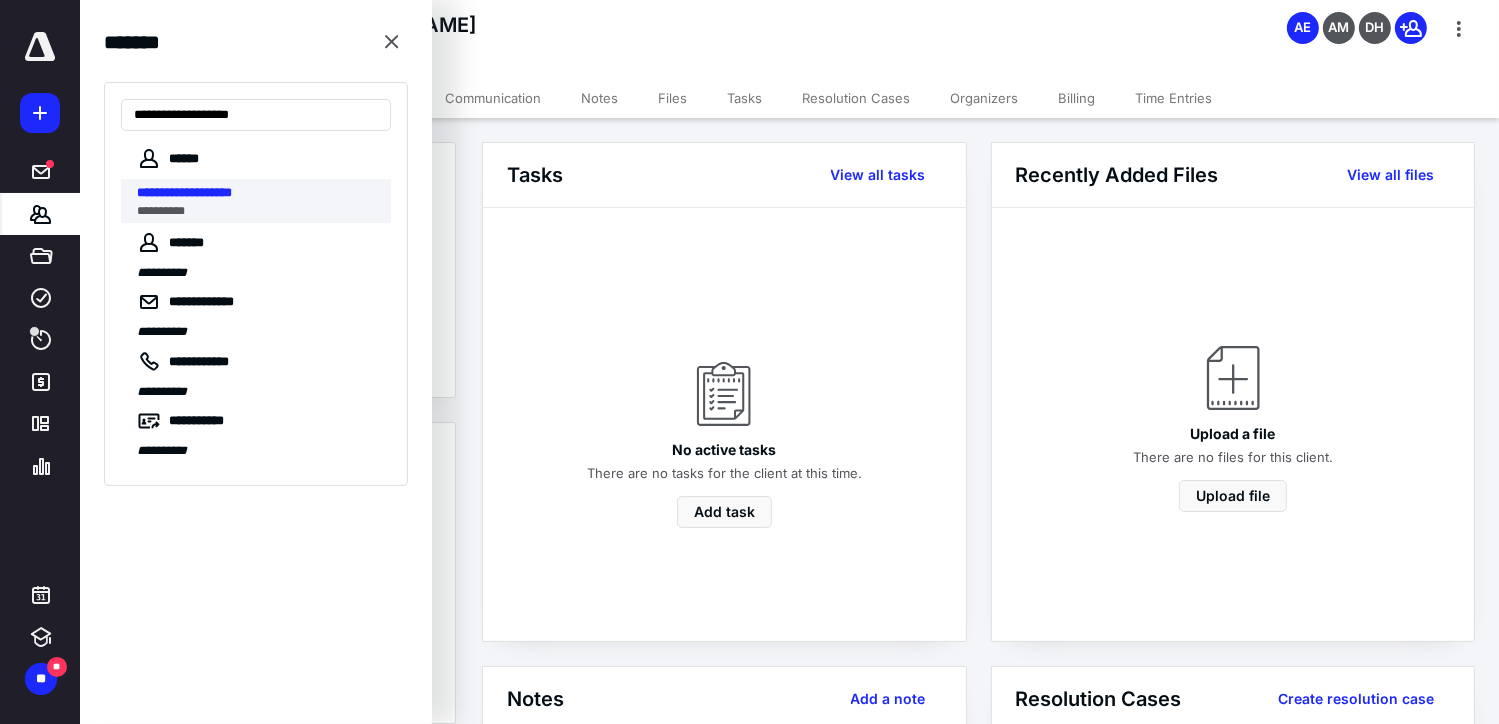 click on "**********" at bounding box center (184, 192) 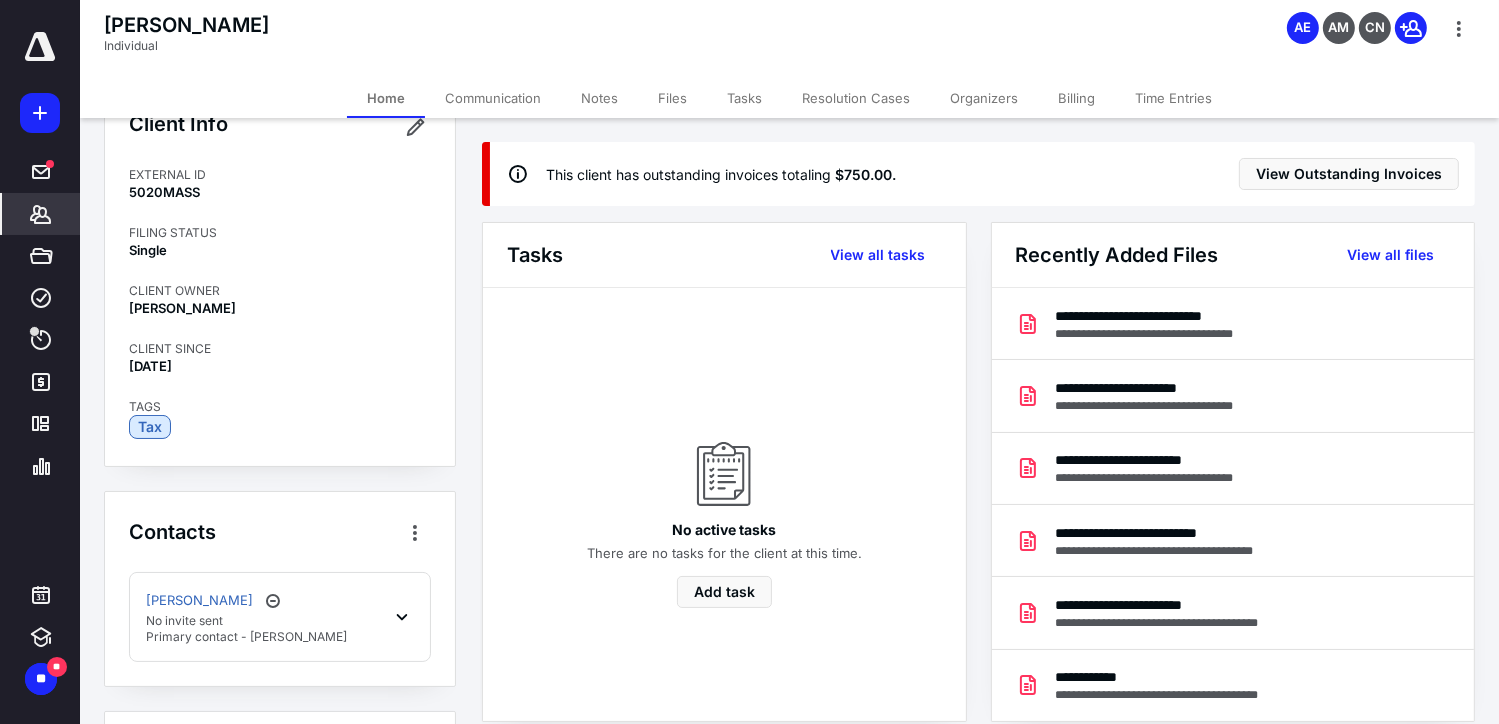 scroll, scrollTop: 0, scrollLeft: 0, axis: both 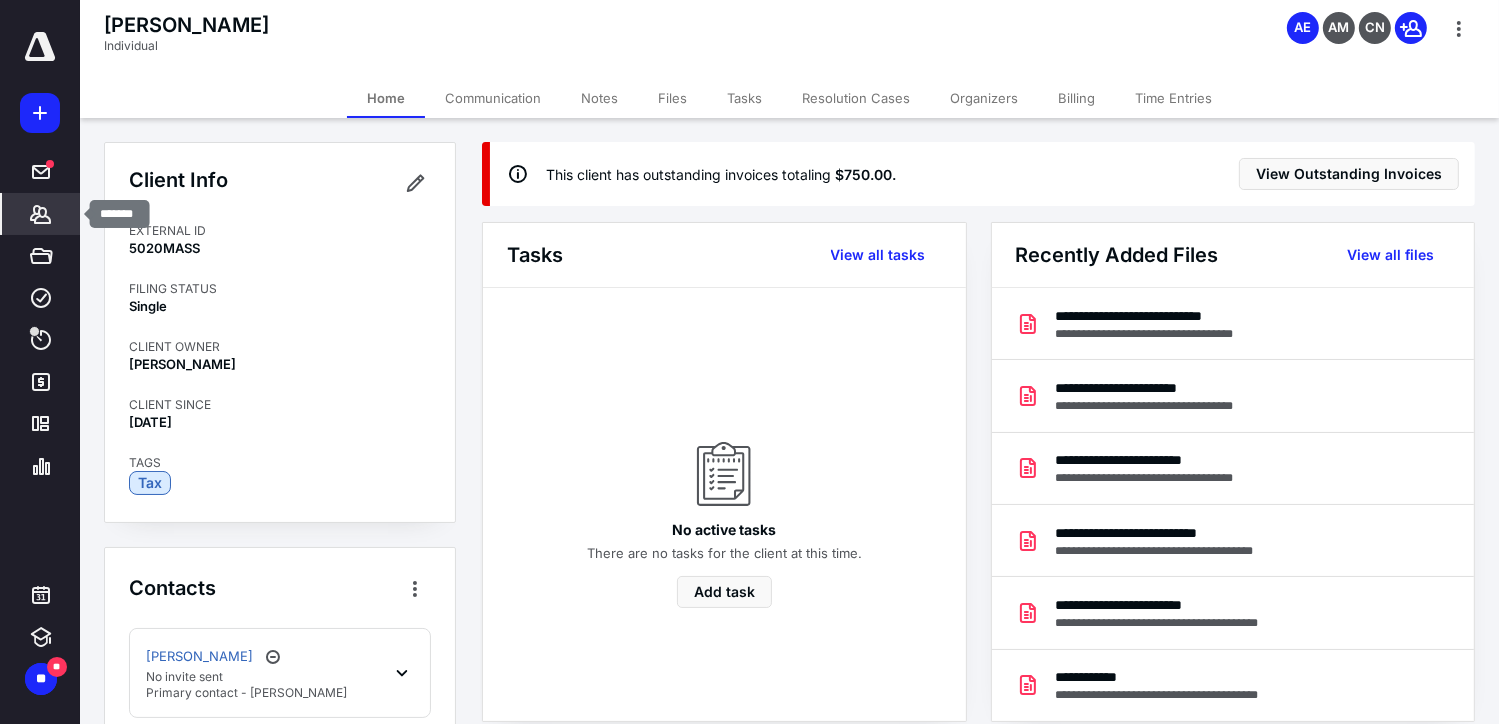 click 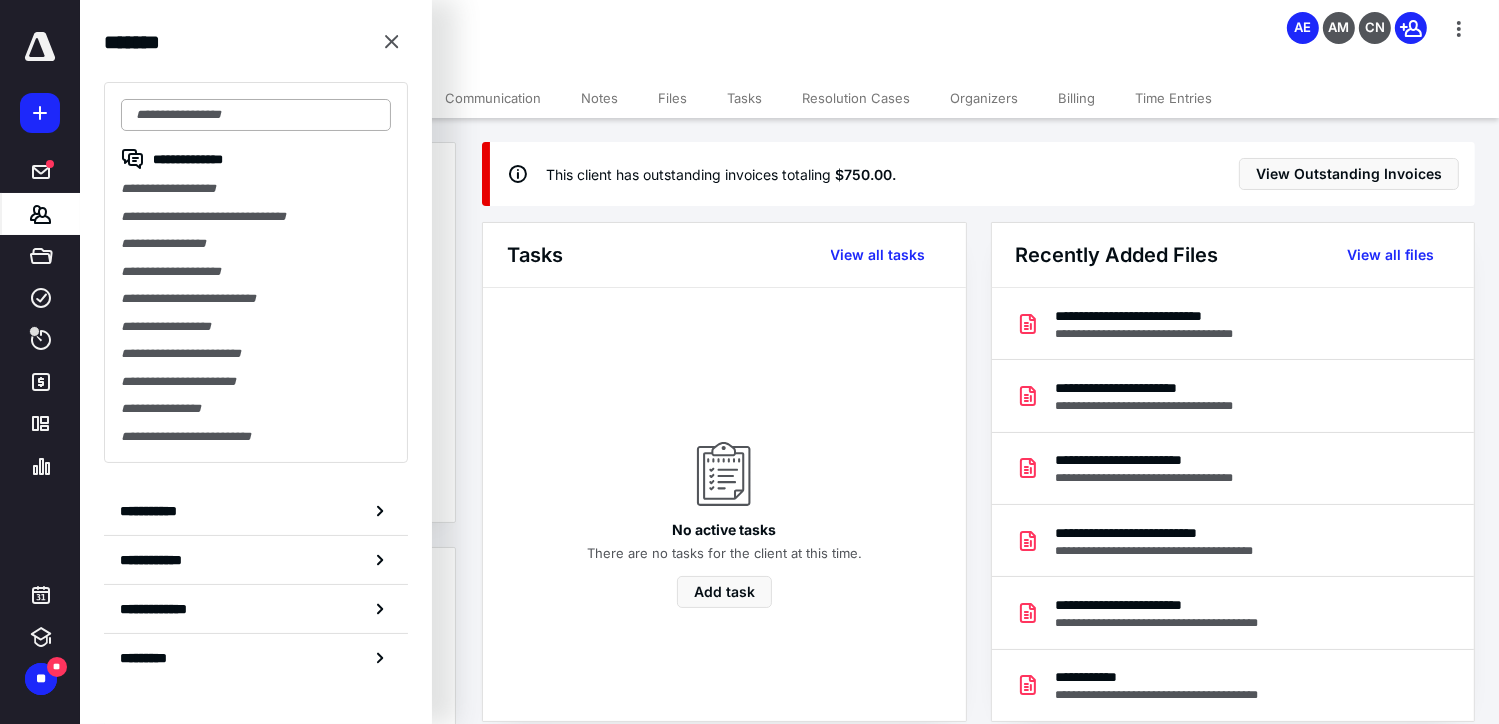 click at bounding box center (256, 115) 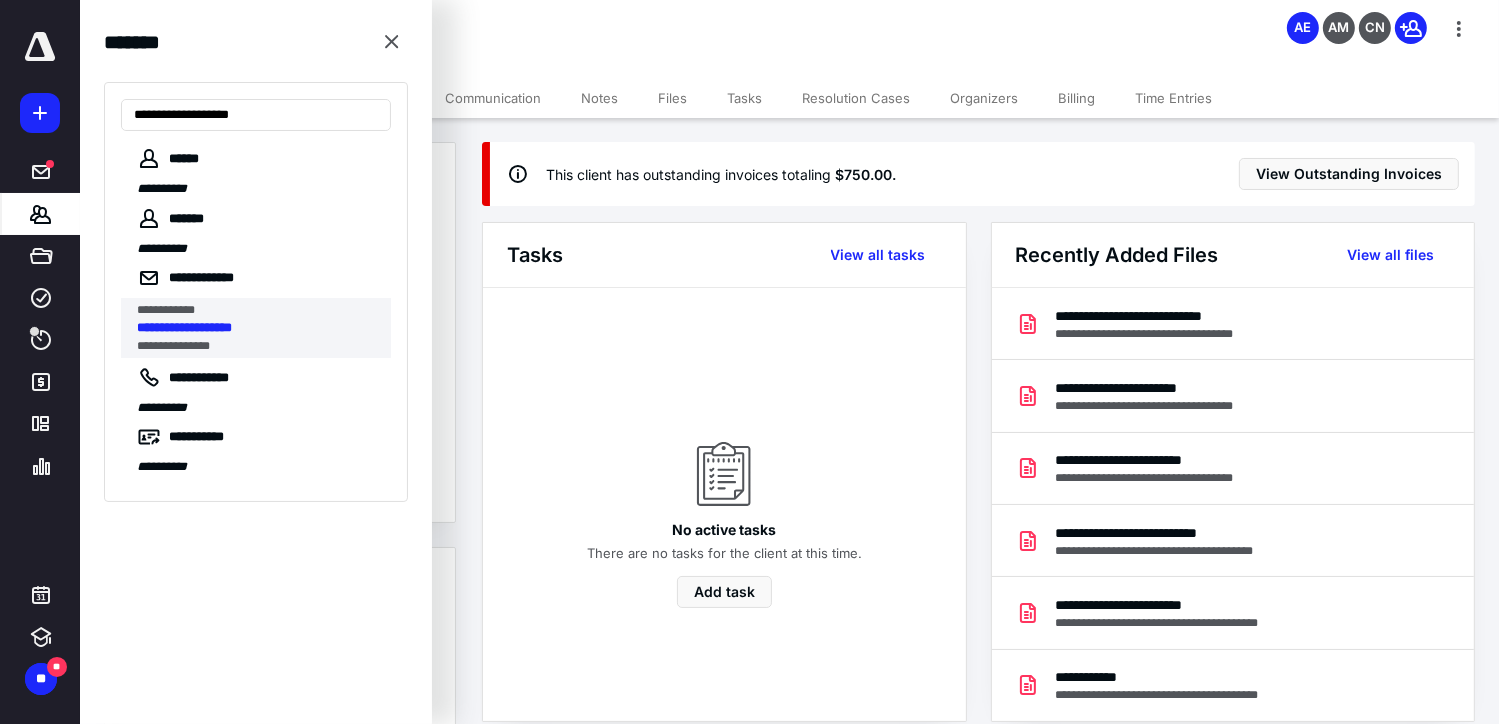 type on "**********" 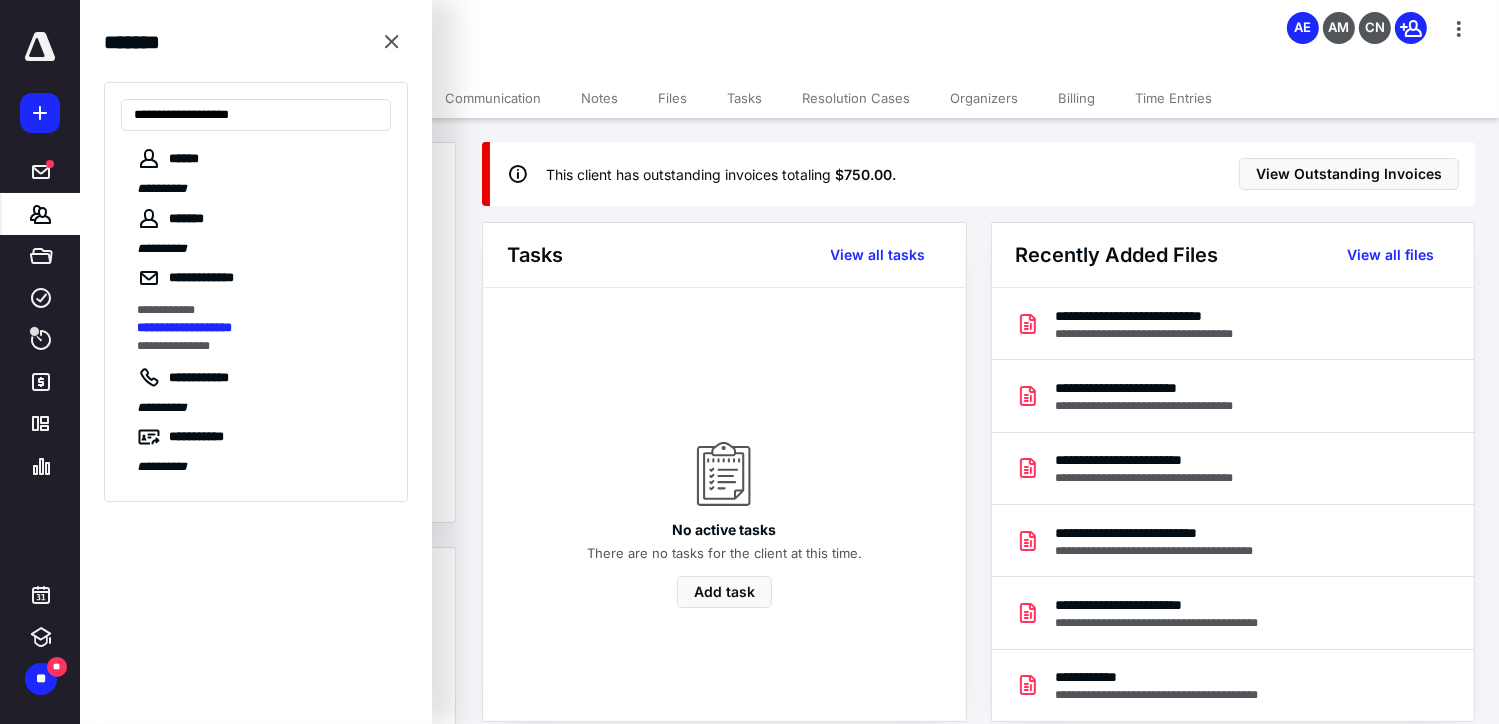 click on "**********" at bounding box center (184, 327) 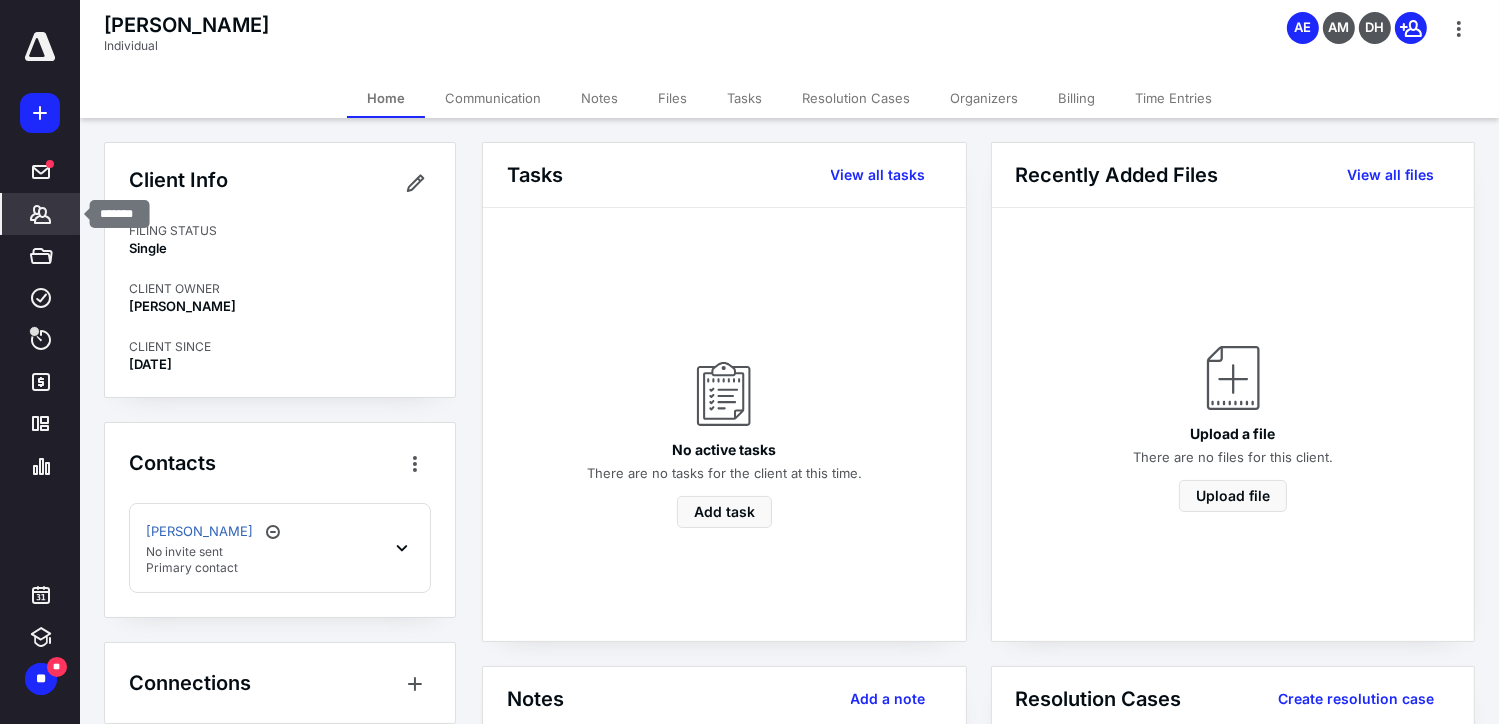 click 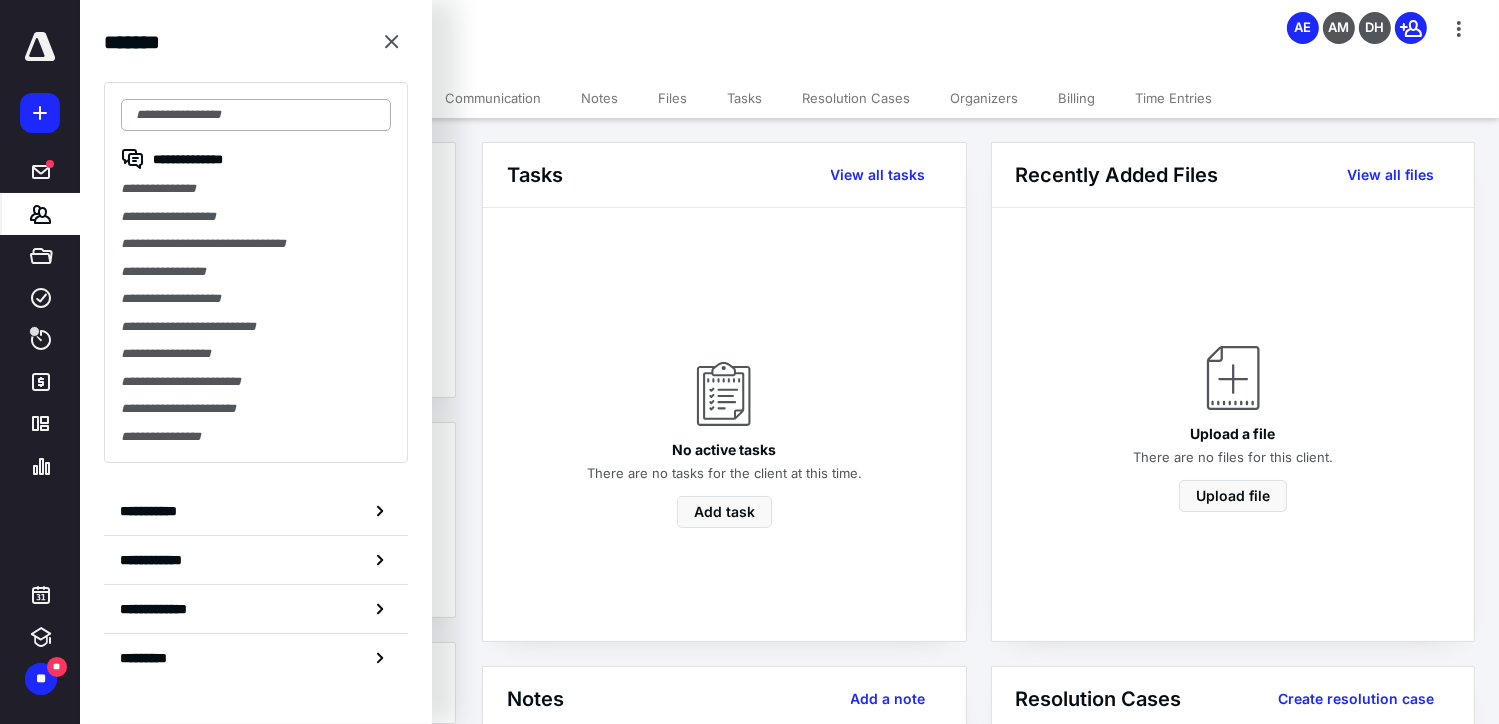 click at bounding box center [256, 115] 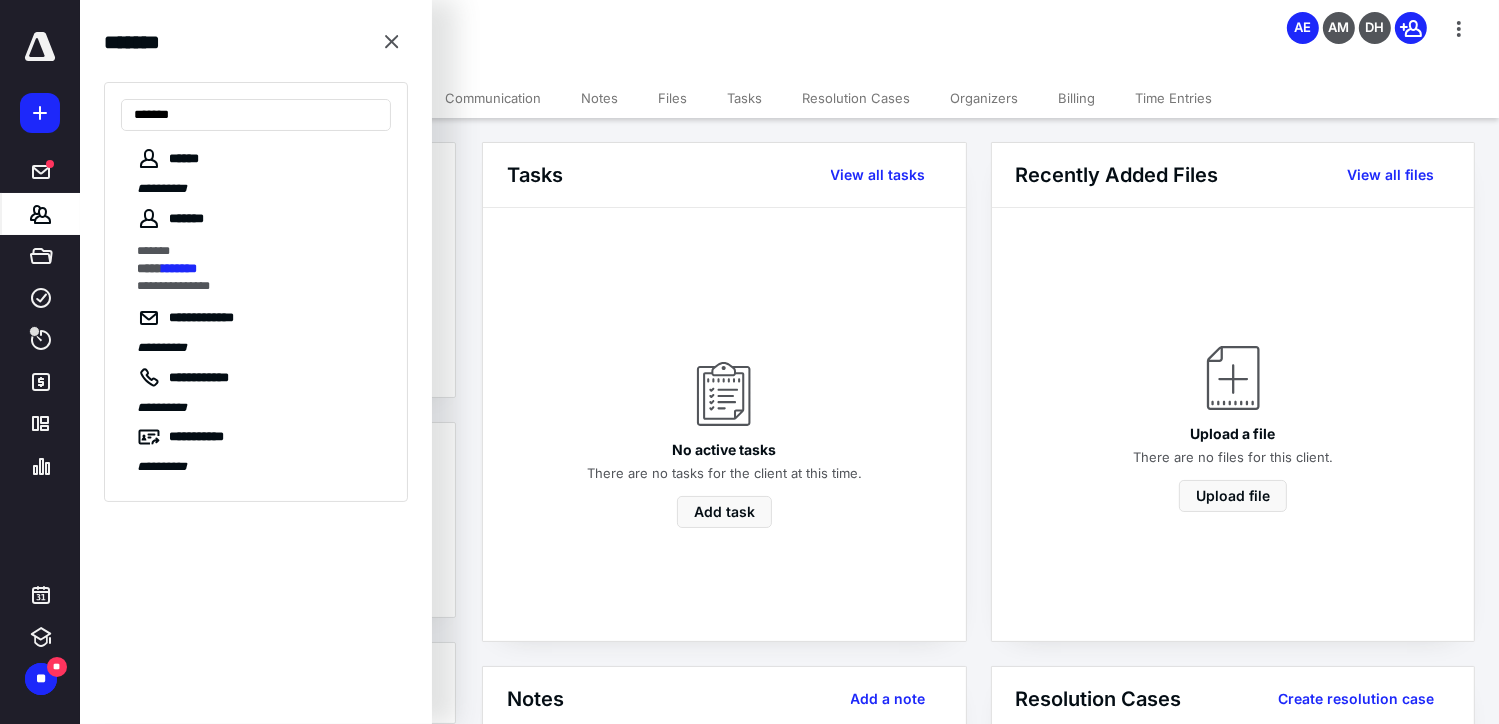 type on "*******" 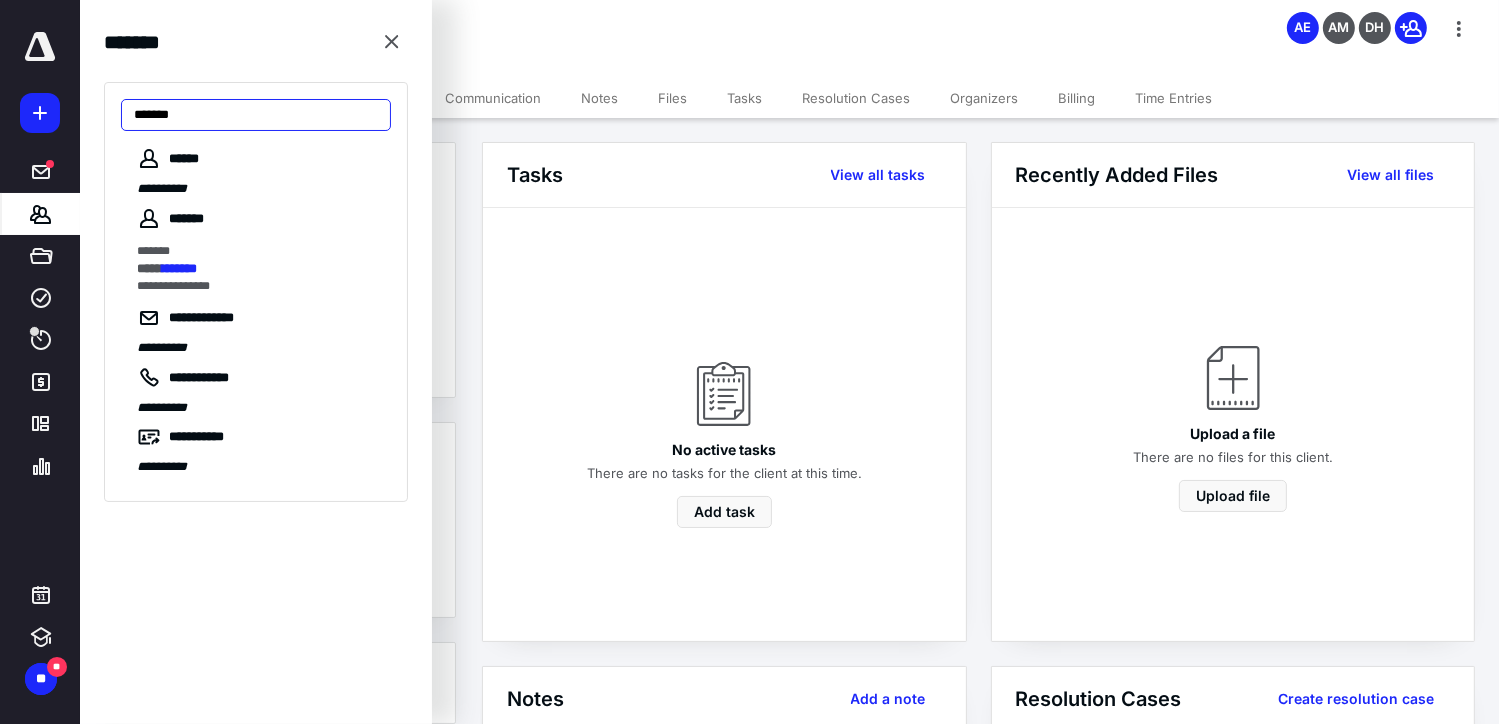 drag, startPoint x: 180, startPoint y: 113, endPoint x: 43, endPoint y: 93, distance: 138.45216 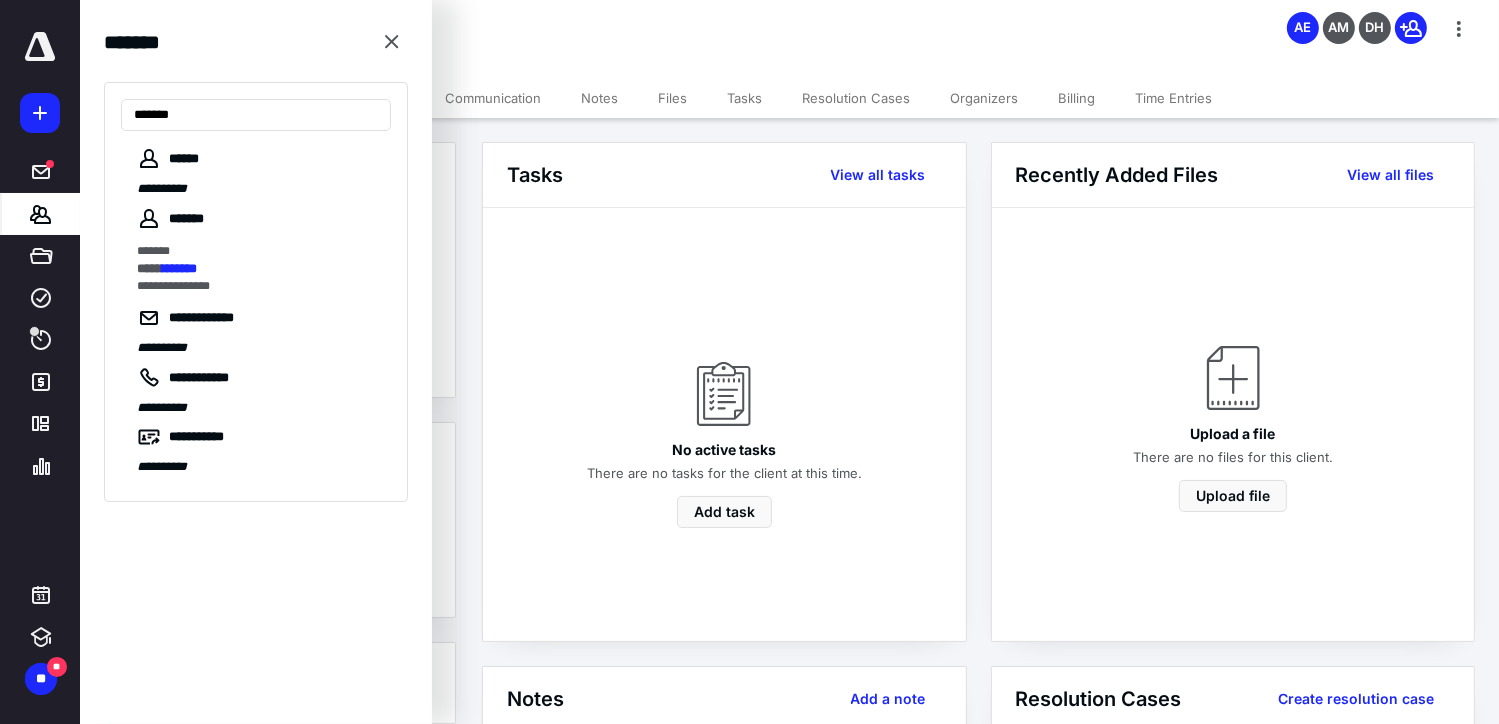 click on "**********" at bounding box center (749, 1650) 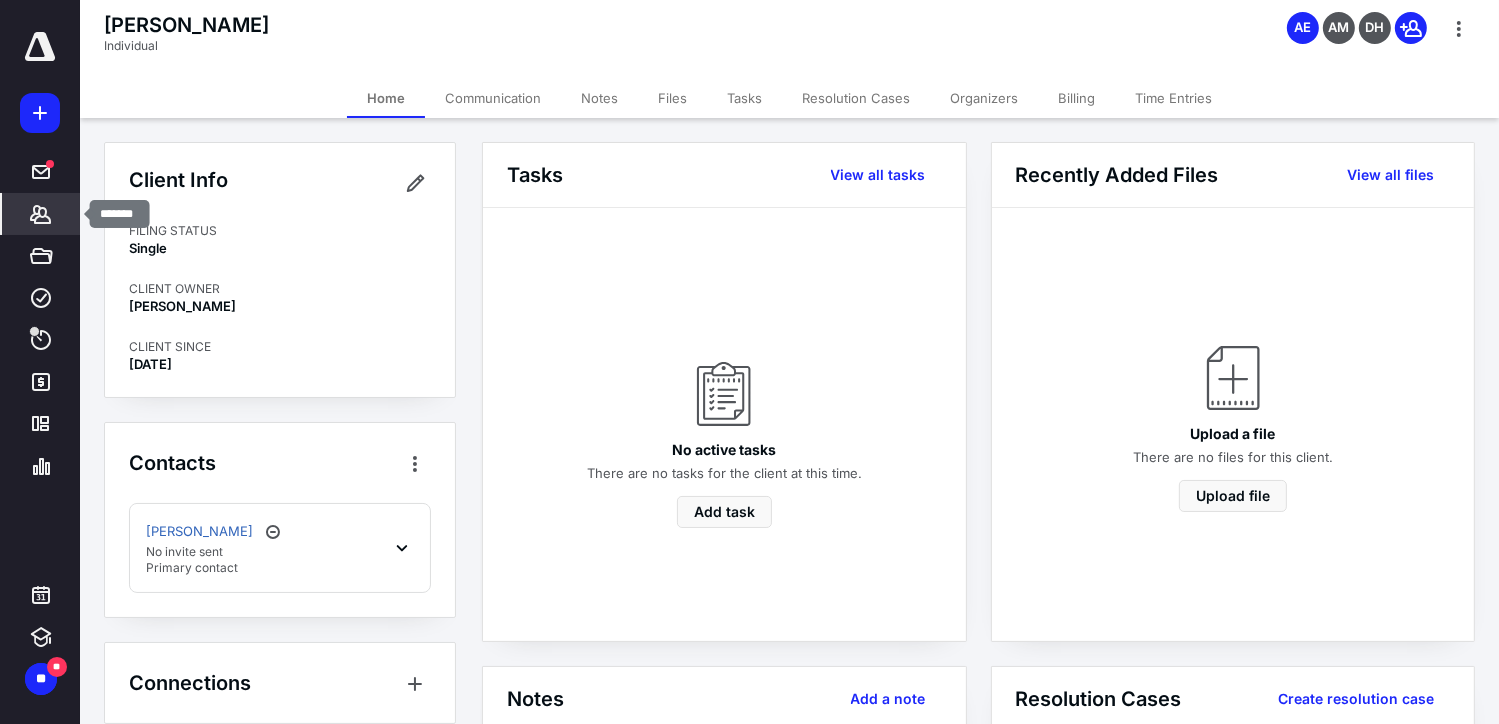 click 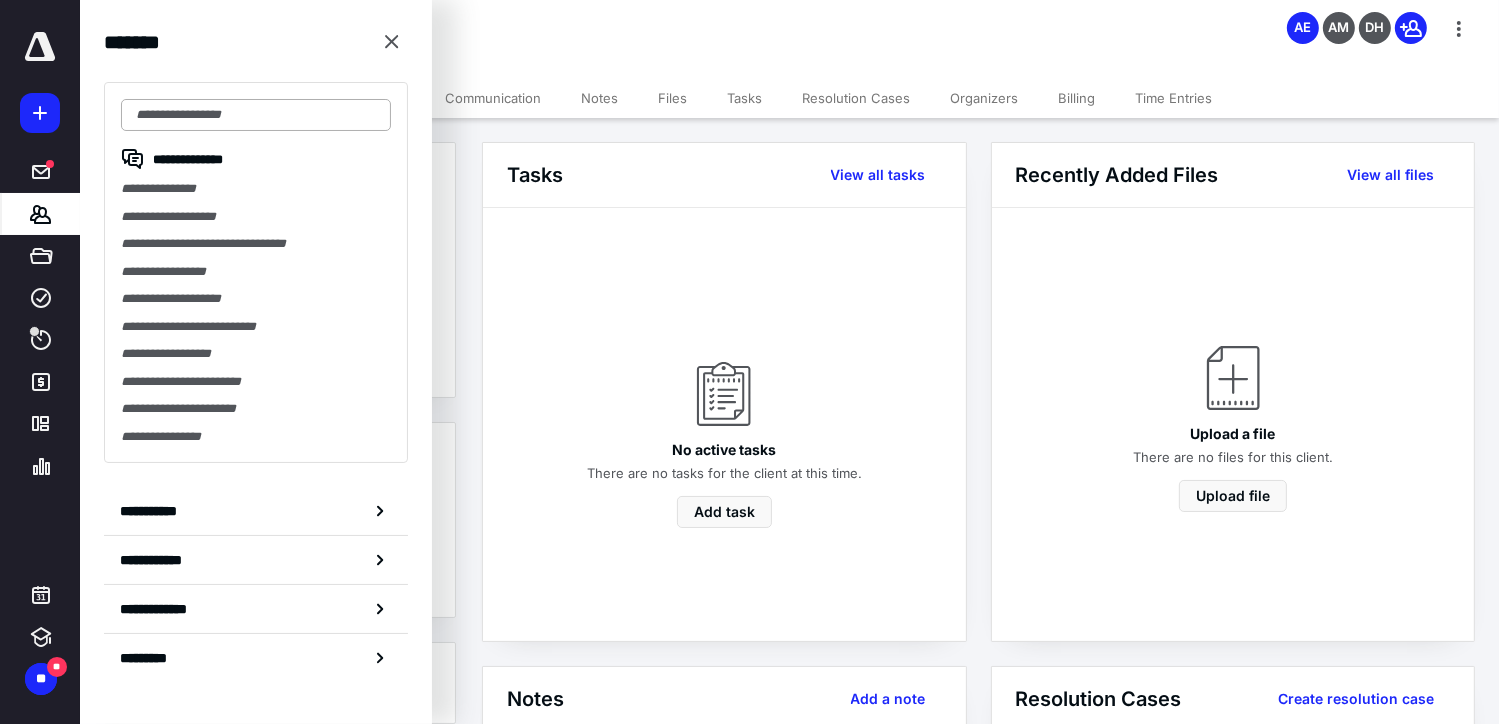 click at bounding box center [256, 115] 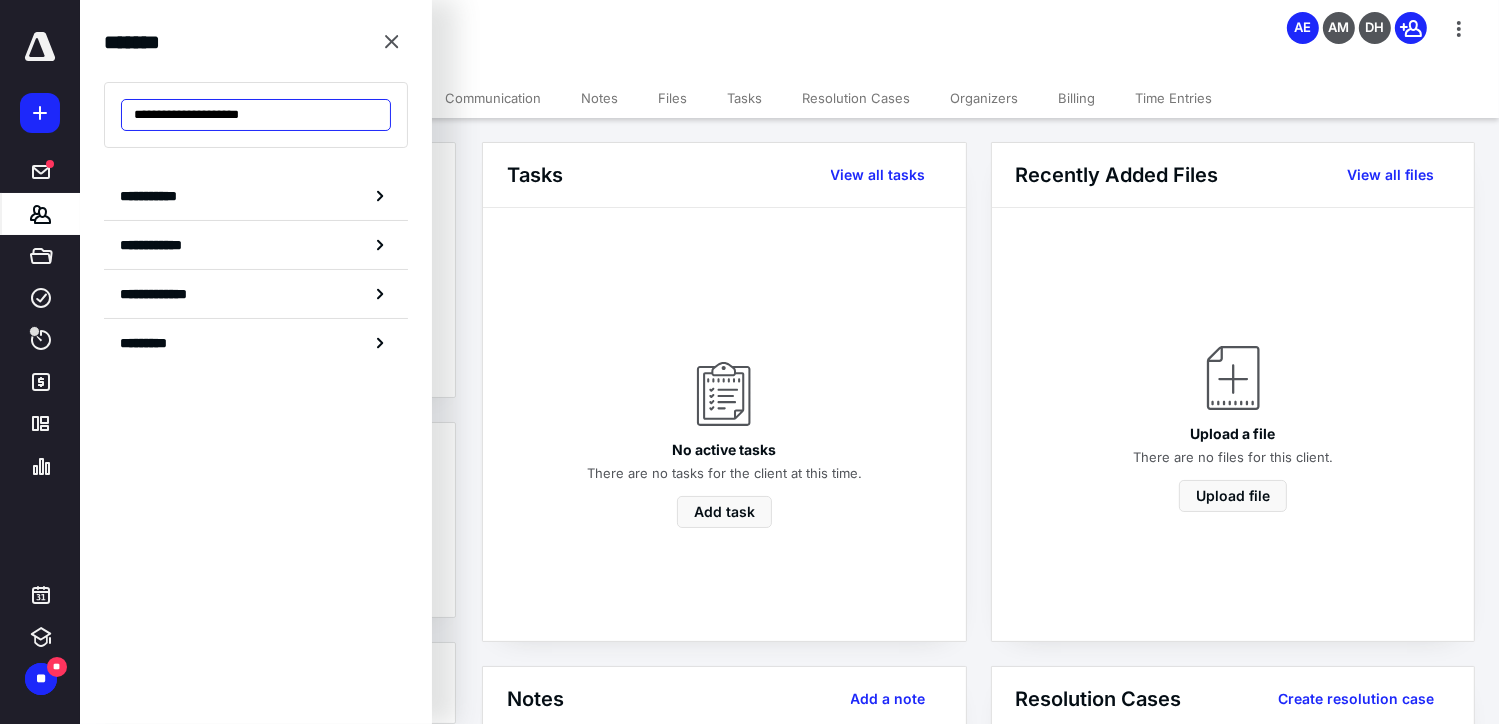 drag, startPoint x: 280, startPoint y: 119, endPoint x: 127, endPoint y: 126, distance: 153.16005 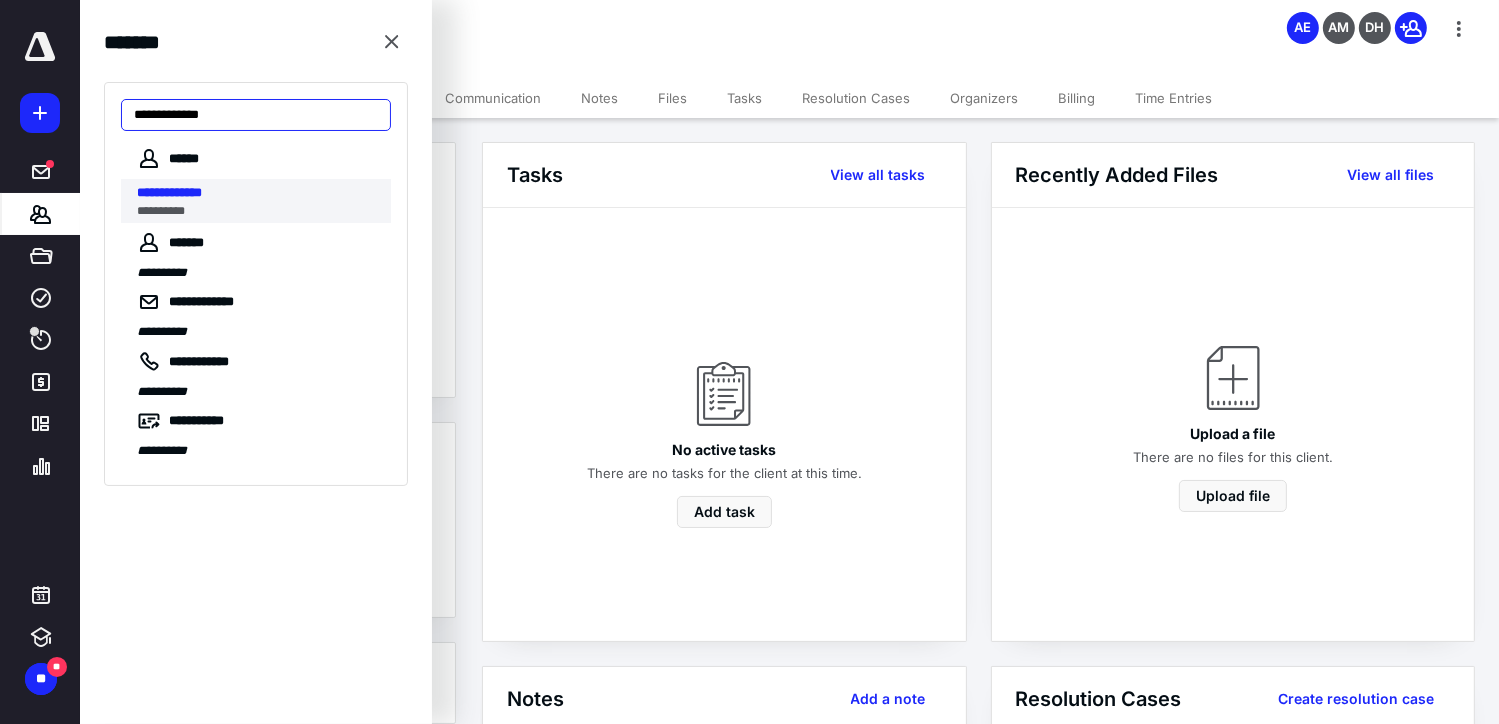 type on "**********" 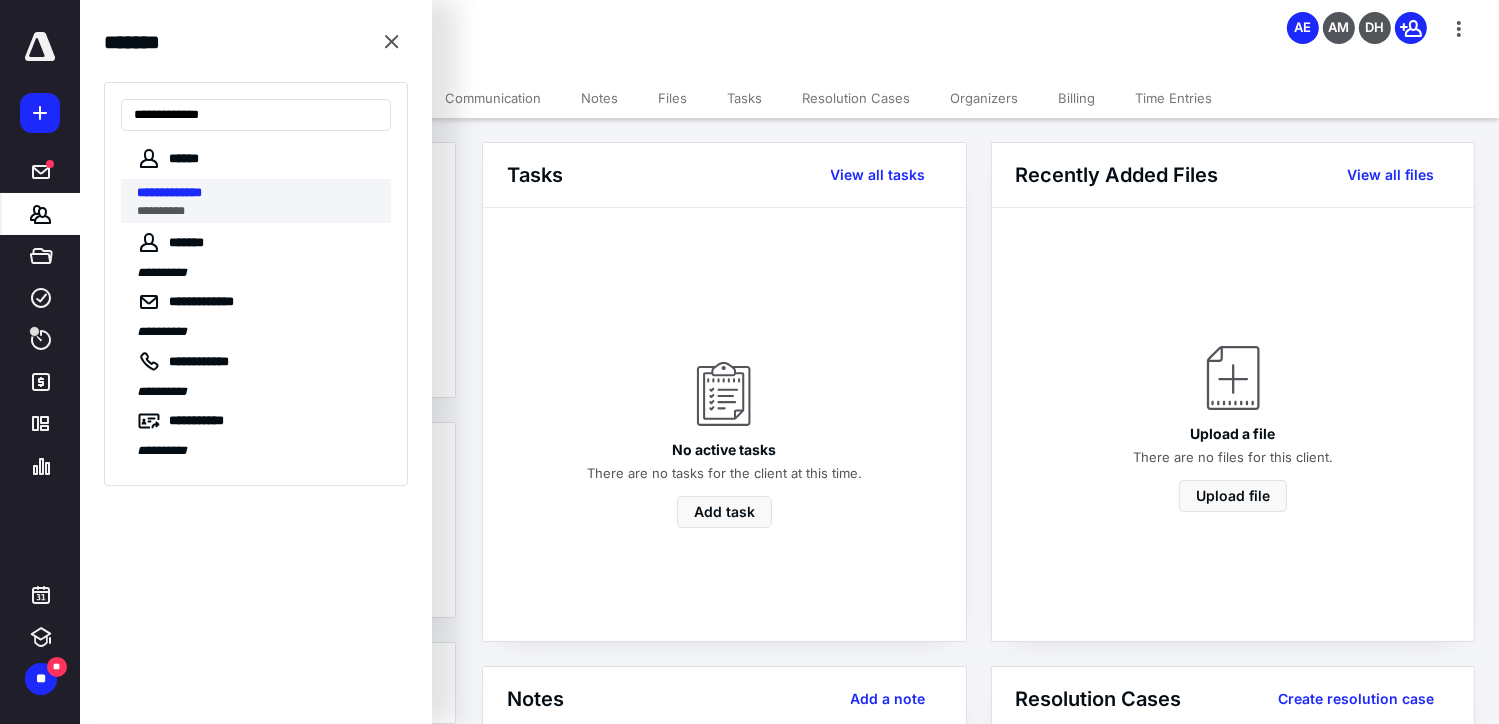 click on "**********" at bounding box center [169, 192] 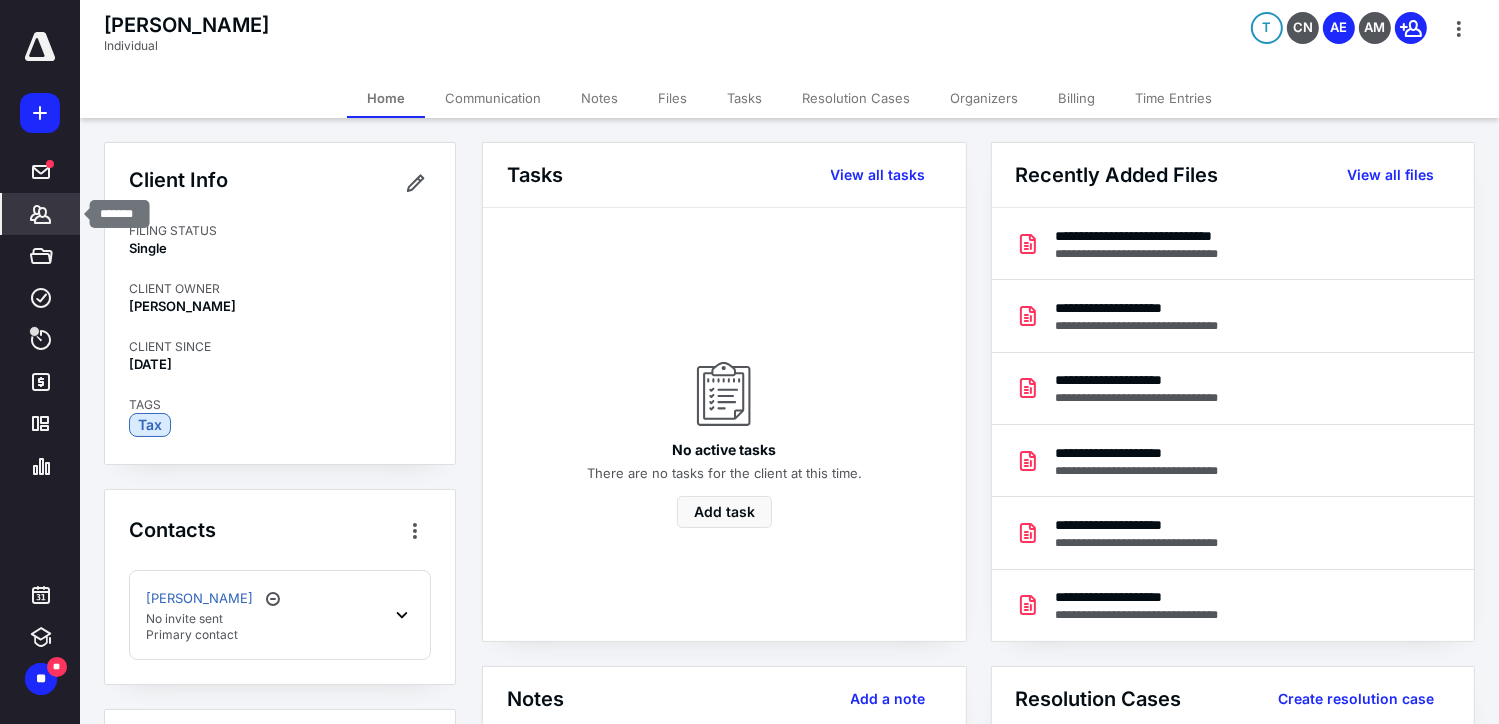 click 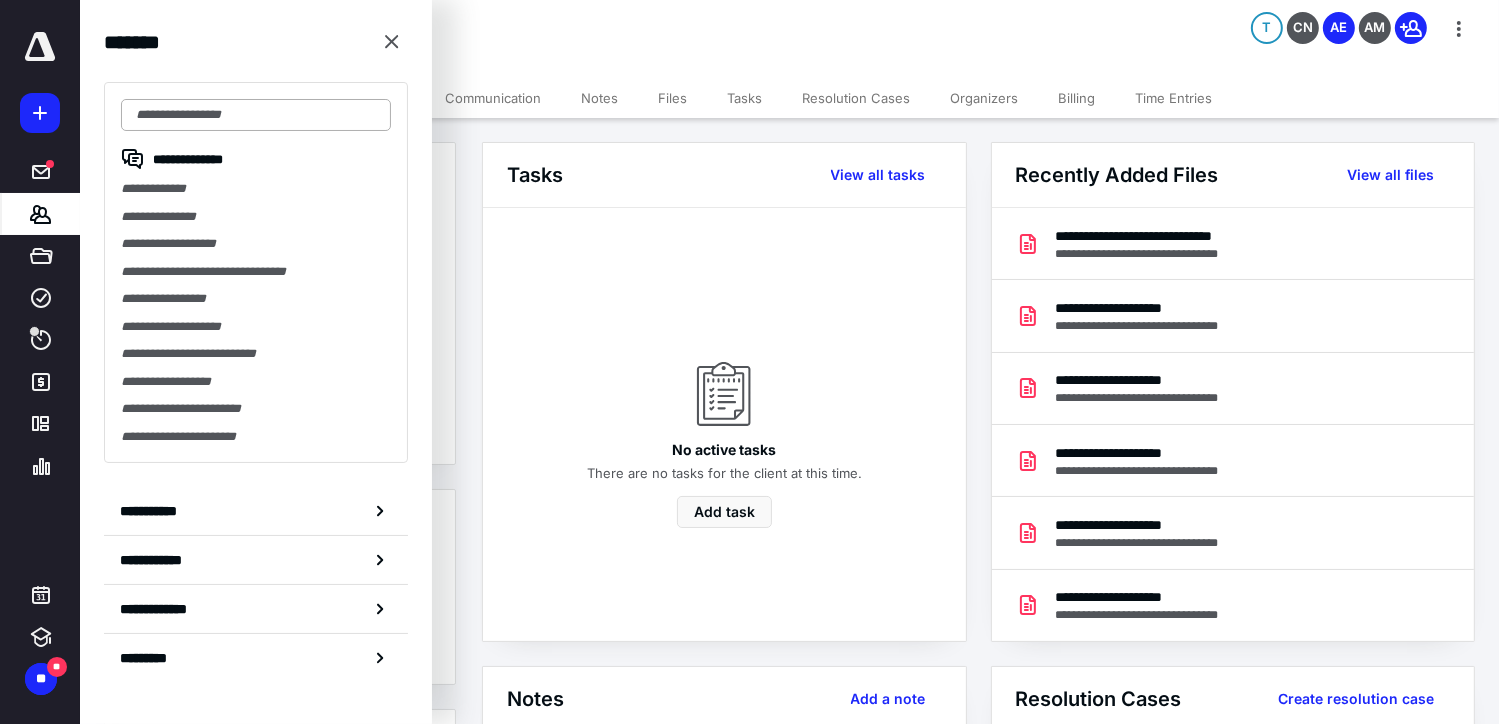 click at bounding box center [256, 115] 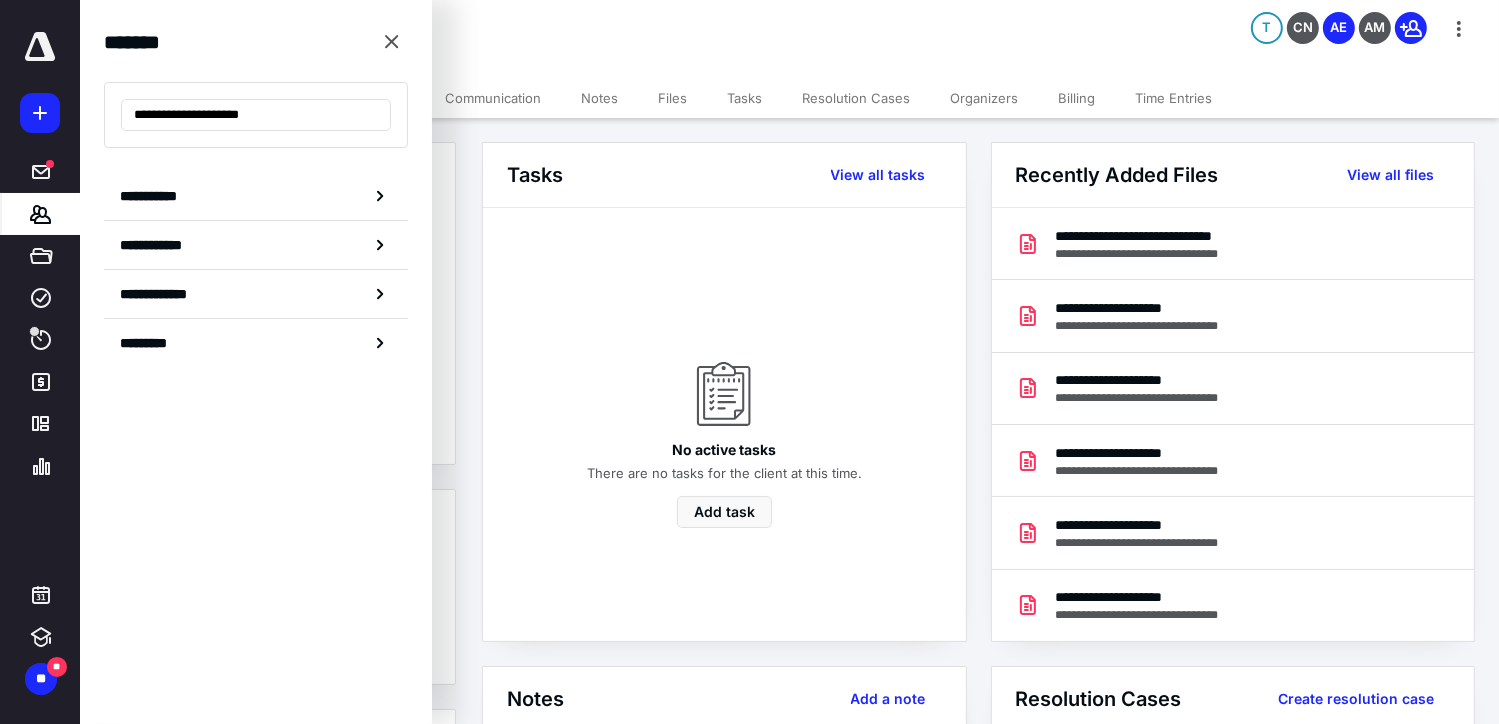 type on "**********" 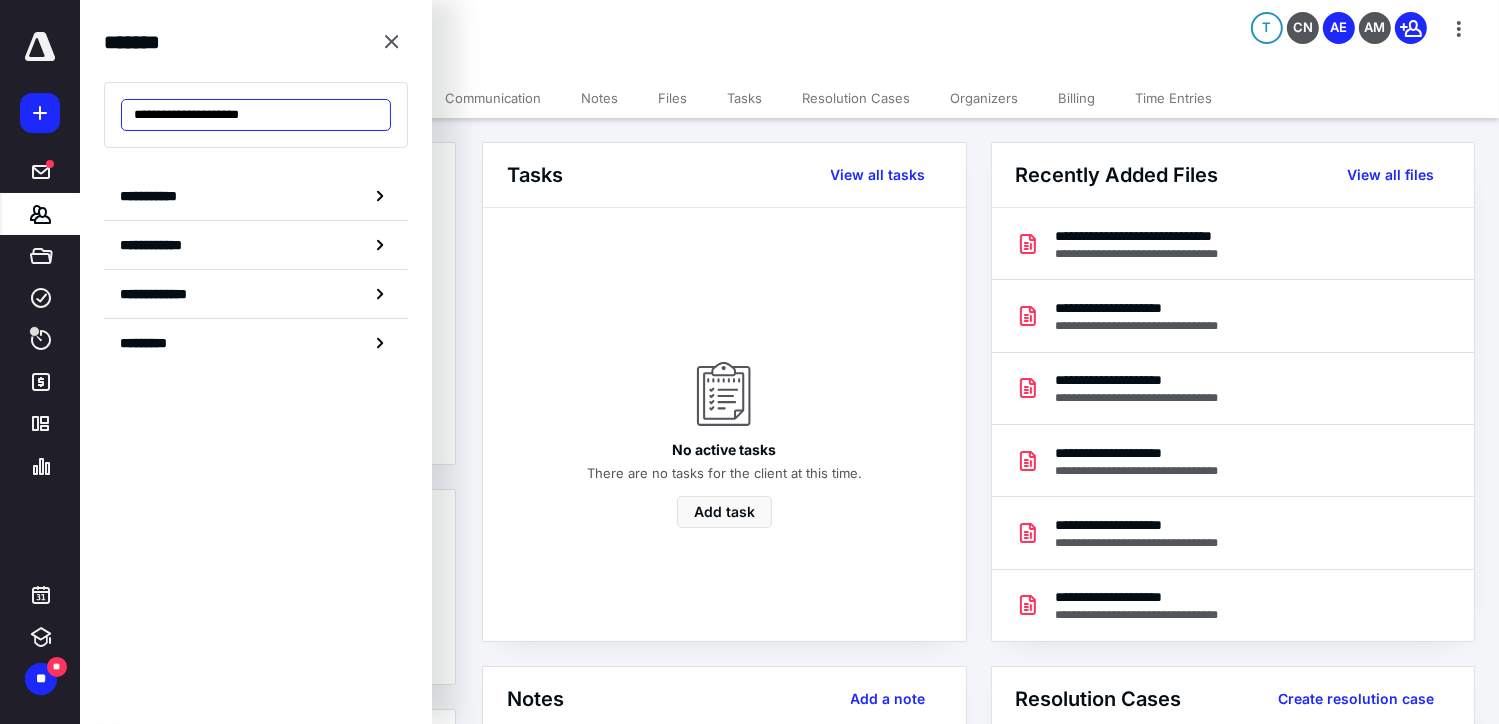 drag, startPoint x: 286, startPoint y: 120, endPoint x: 52, endPoint y: 107, distance: 234.36084 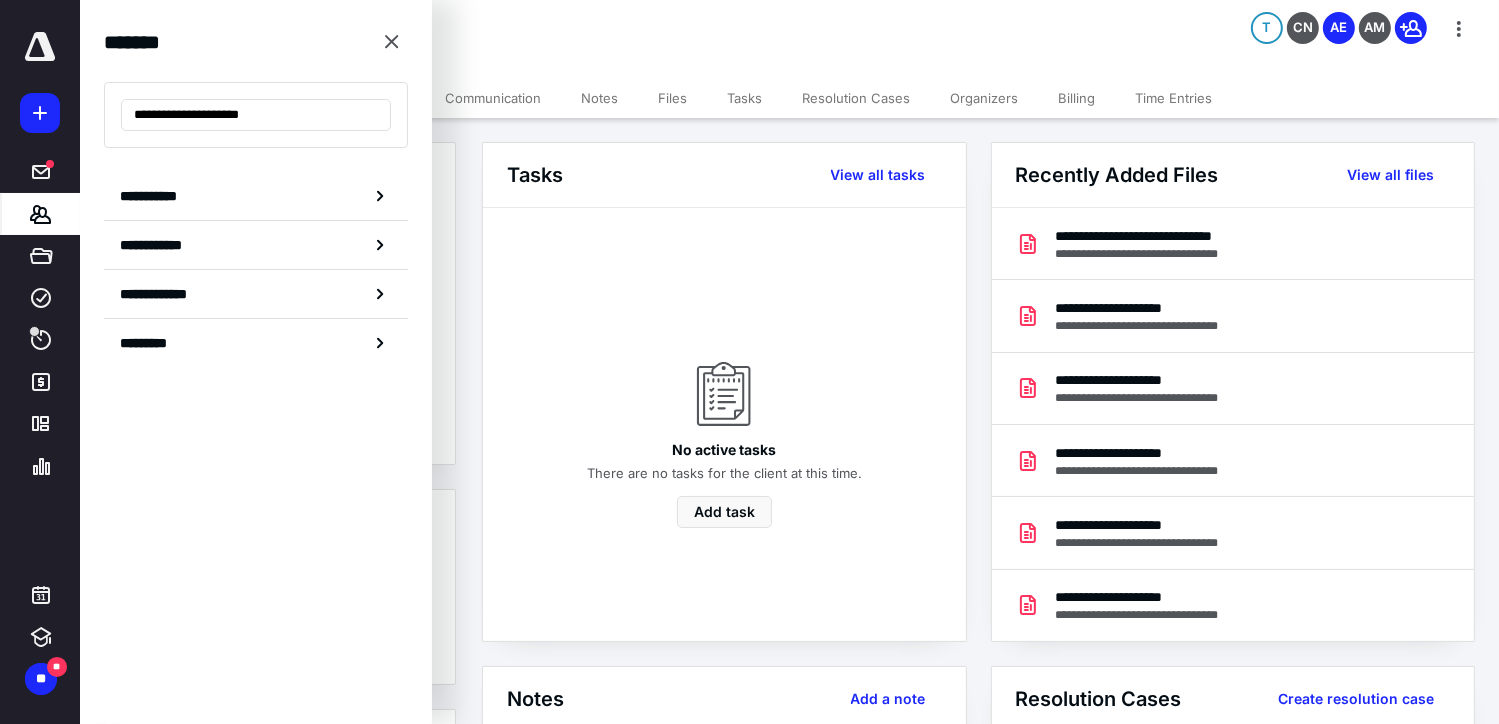 click on "**********" at bounding box center [749, 1650] 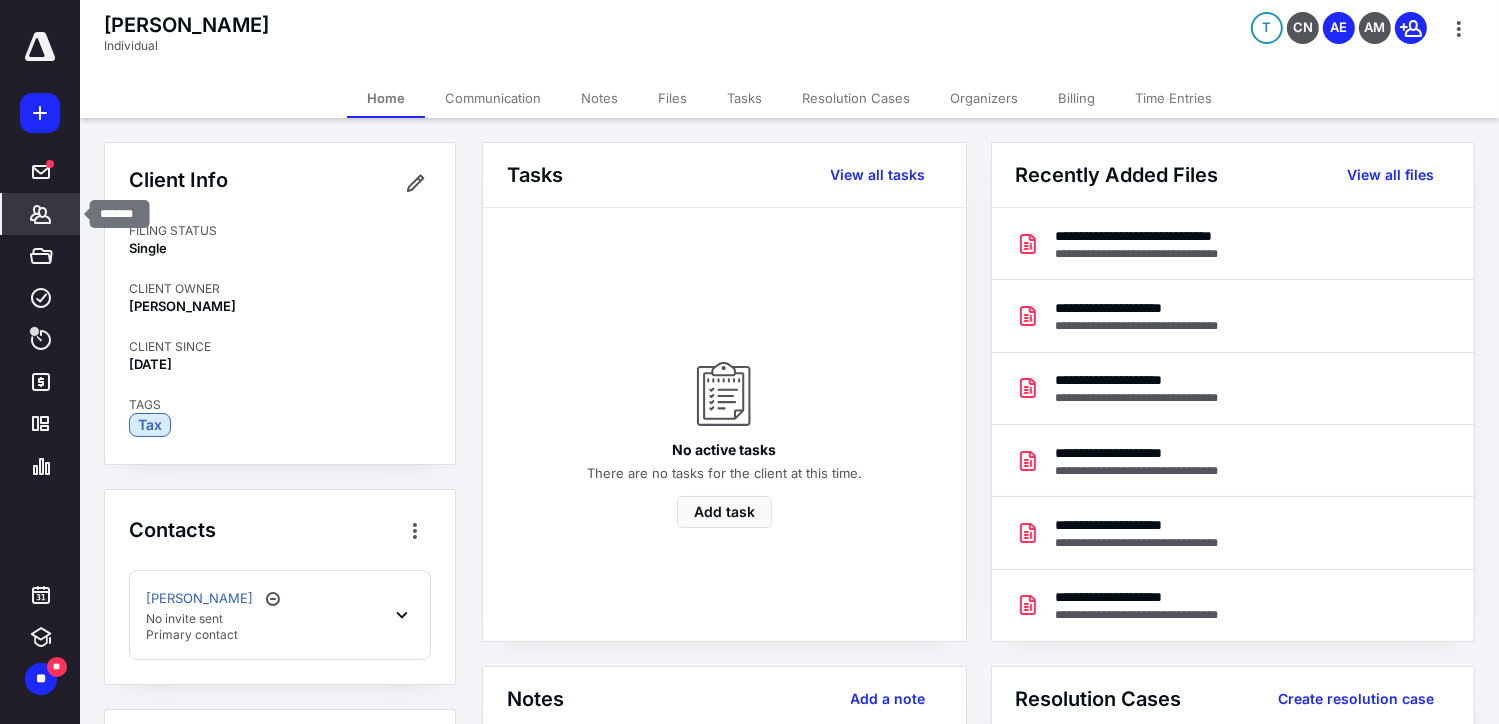 click 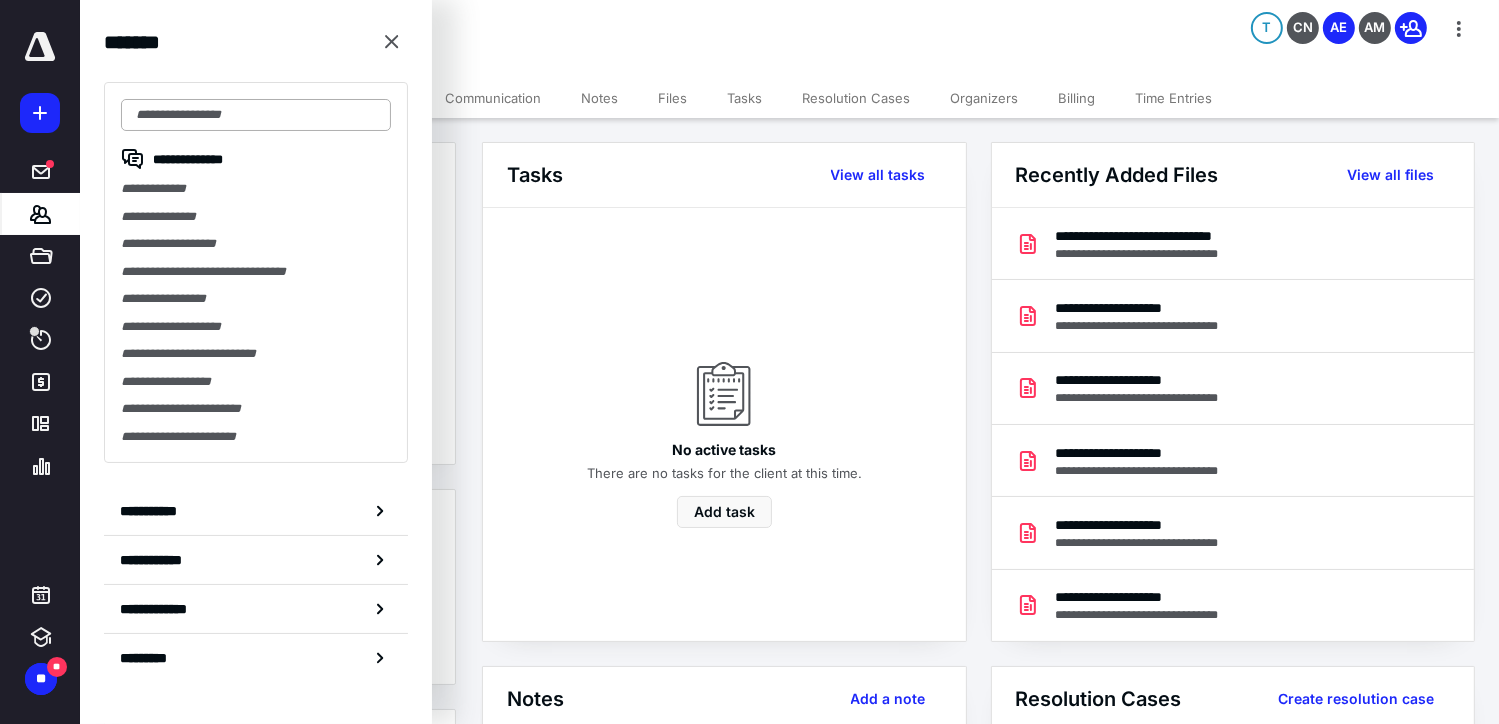 click at bounding box center (256, 115) 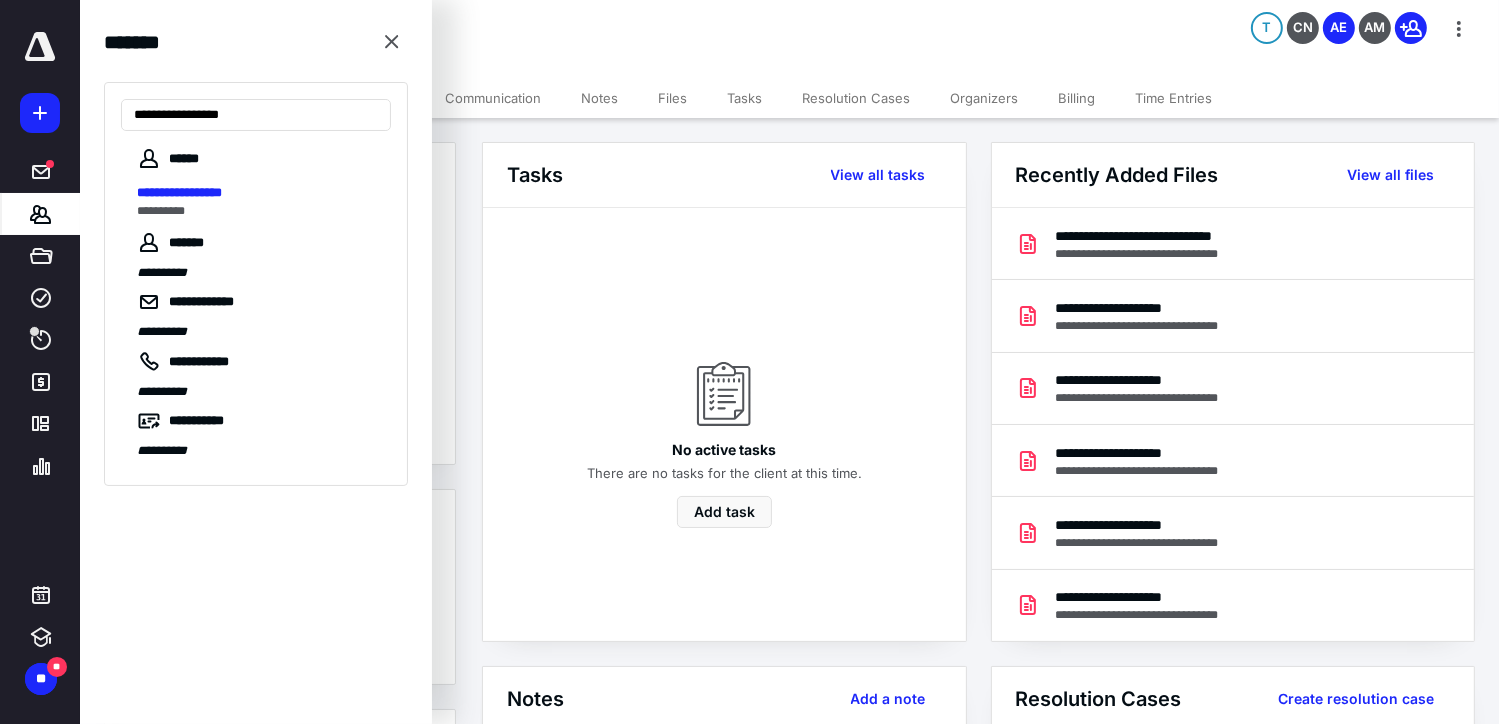 type on "**********" 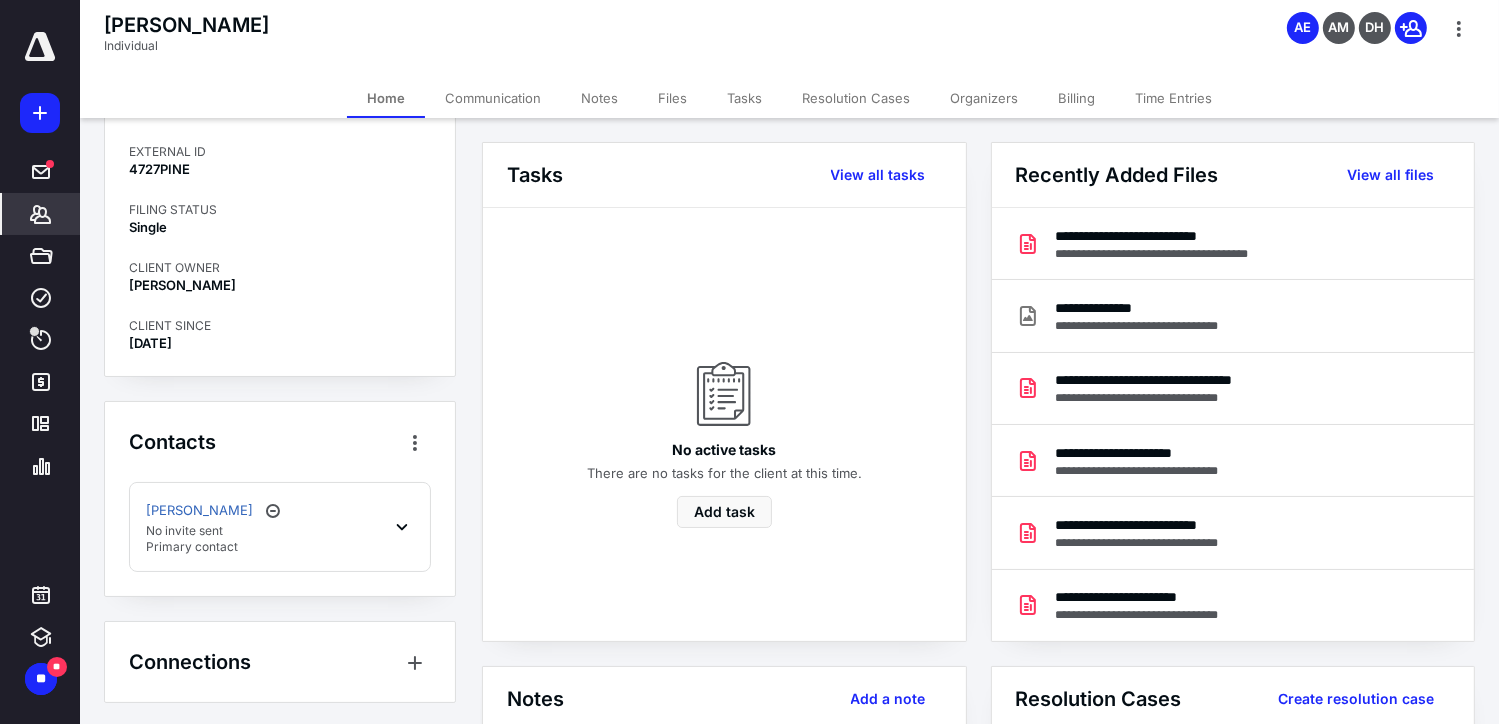 scroll, scrollTop: 80, scrollLeft: 0, axis: vertical 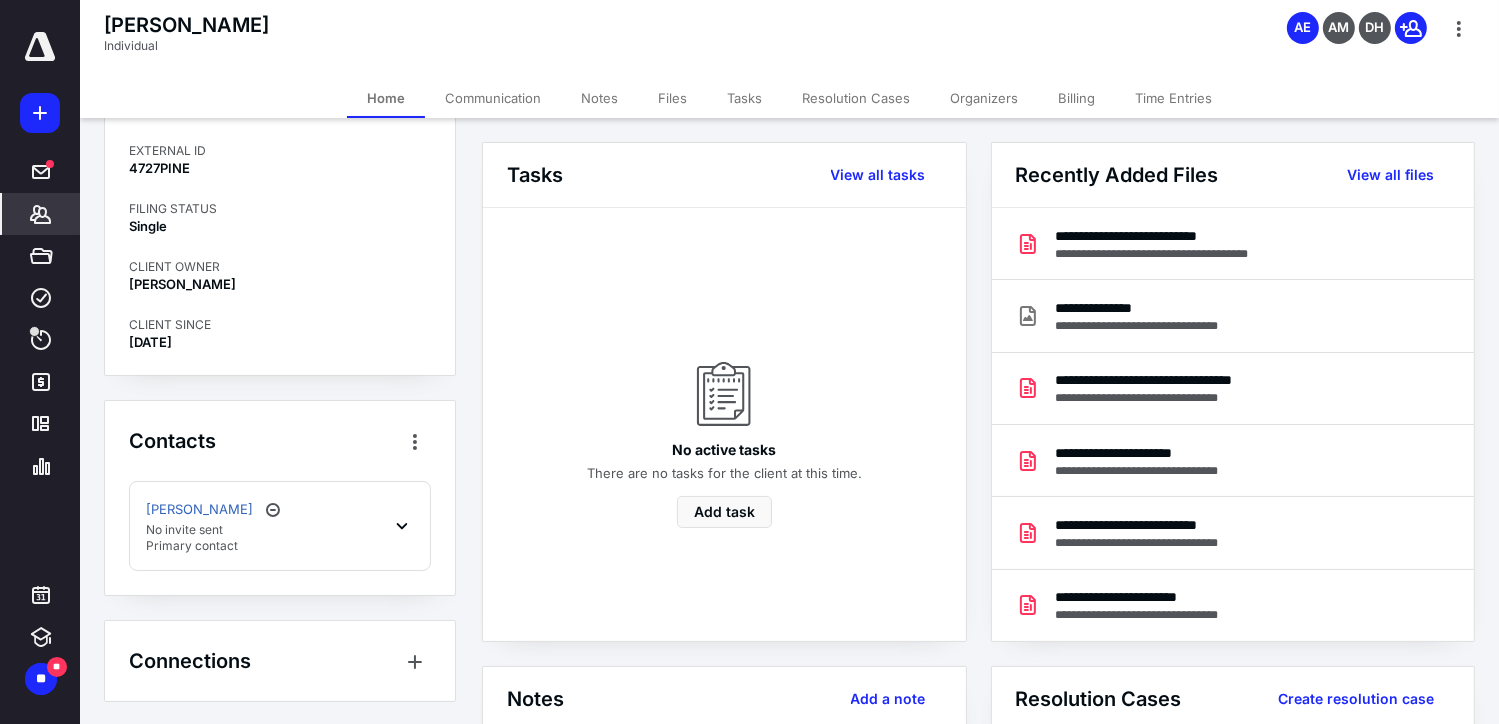 click on "No invite sent" at bounding box center [215, 530] 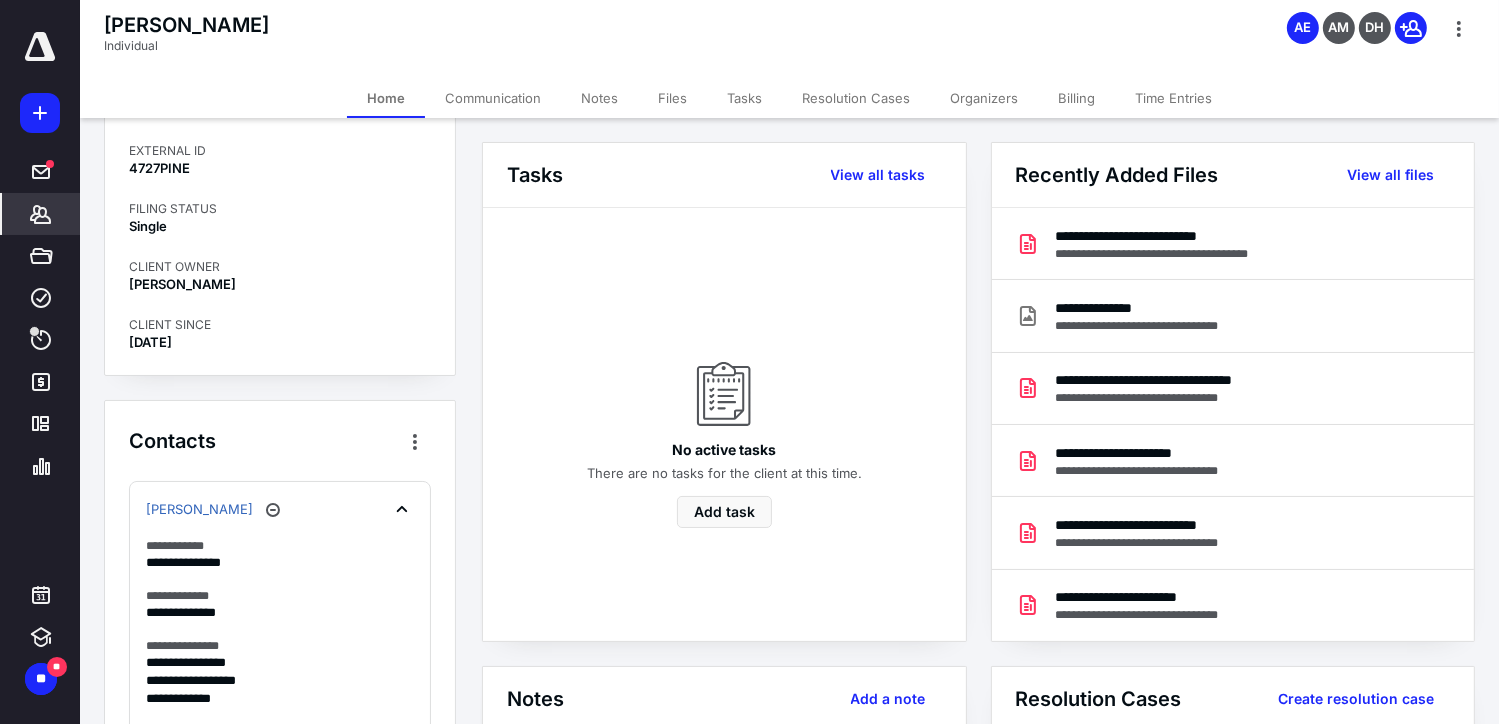 click on "Stephanie Pineau" at bounding box center (207, 510) 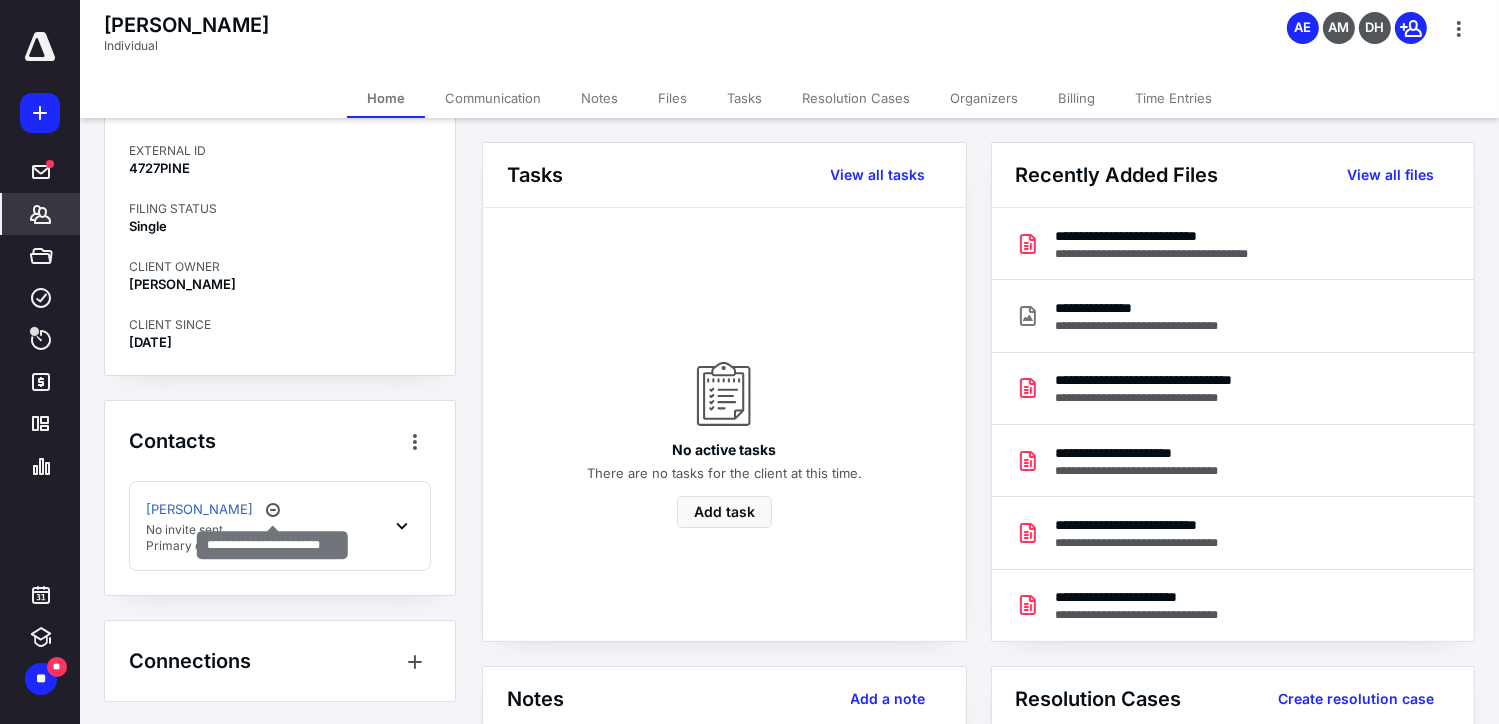 click 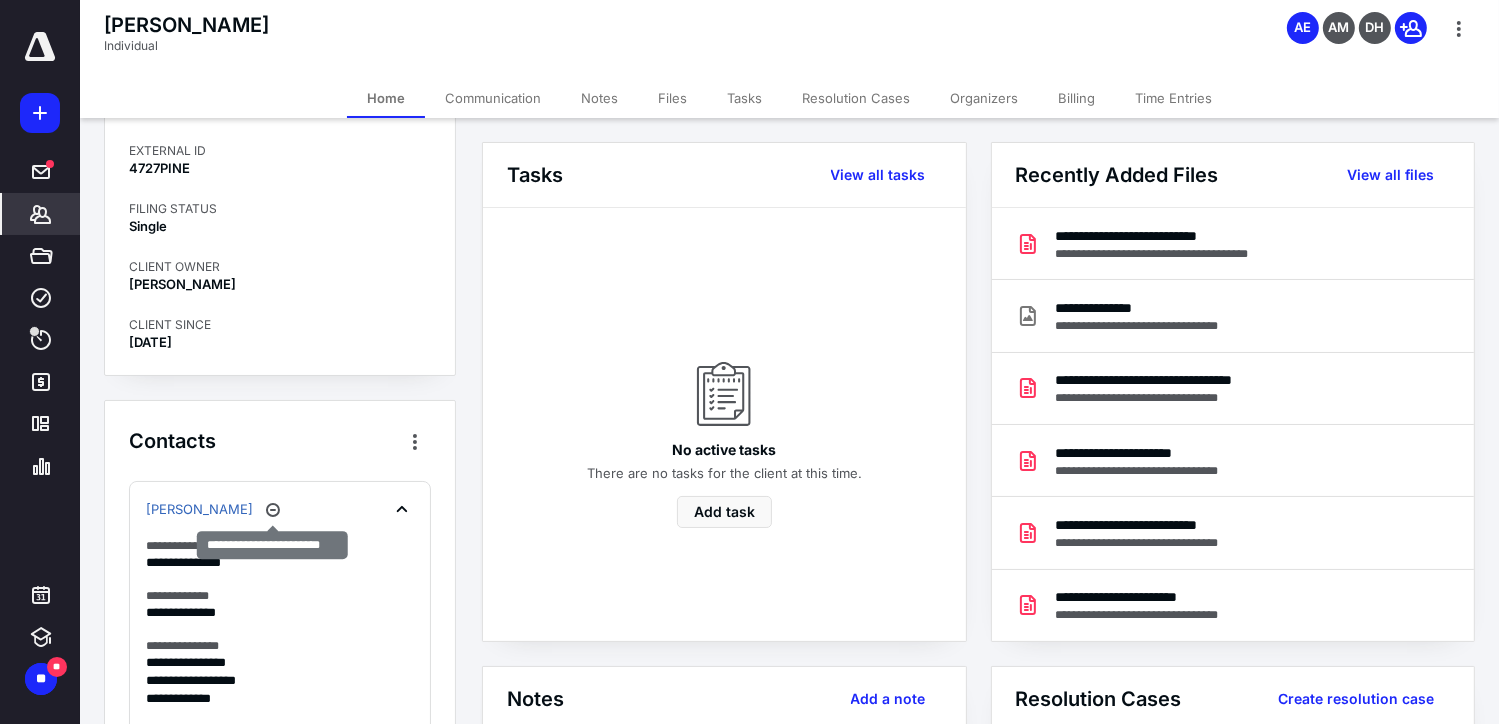 click 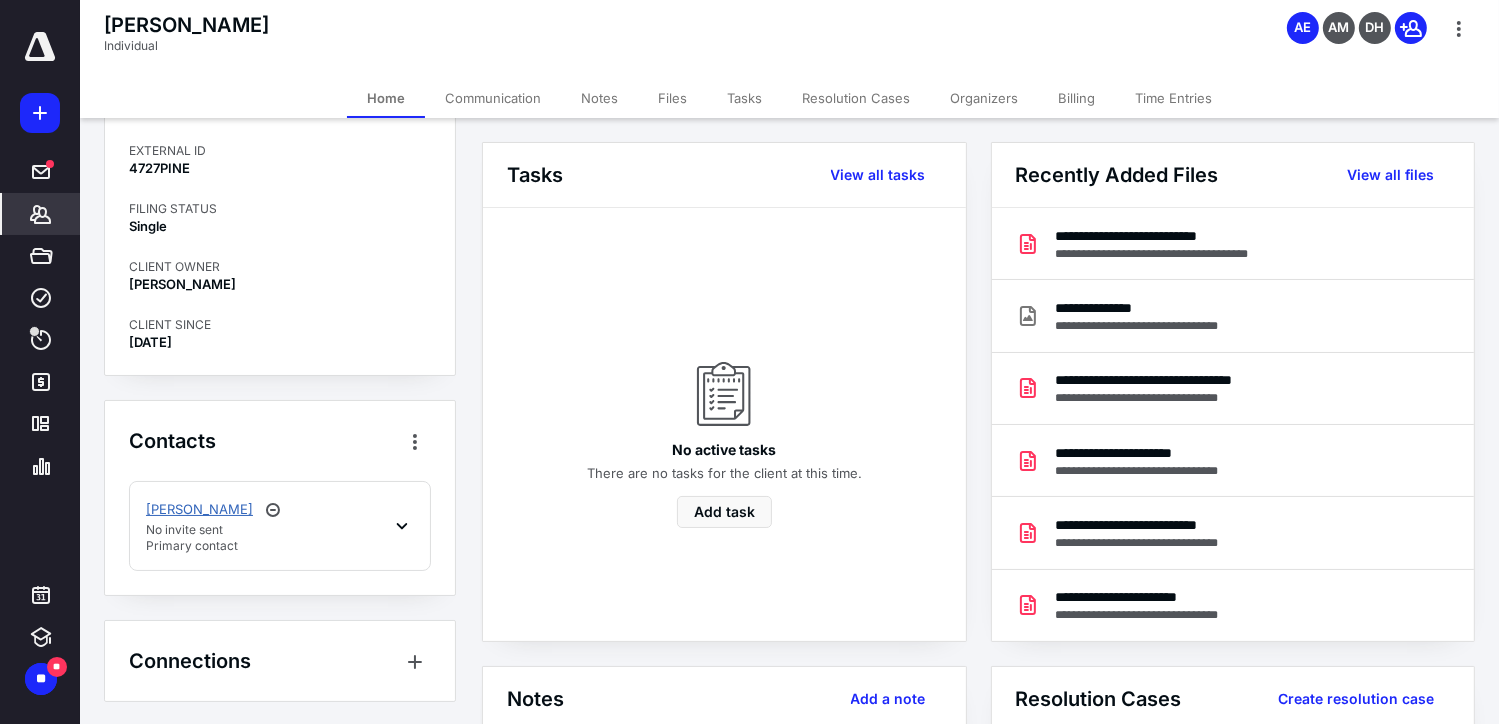 click on "Stephanie Pineau" at bounding box center (199, 510) 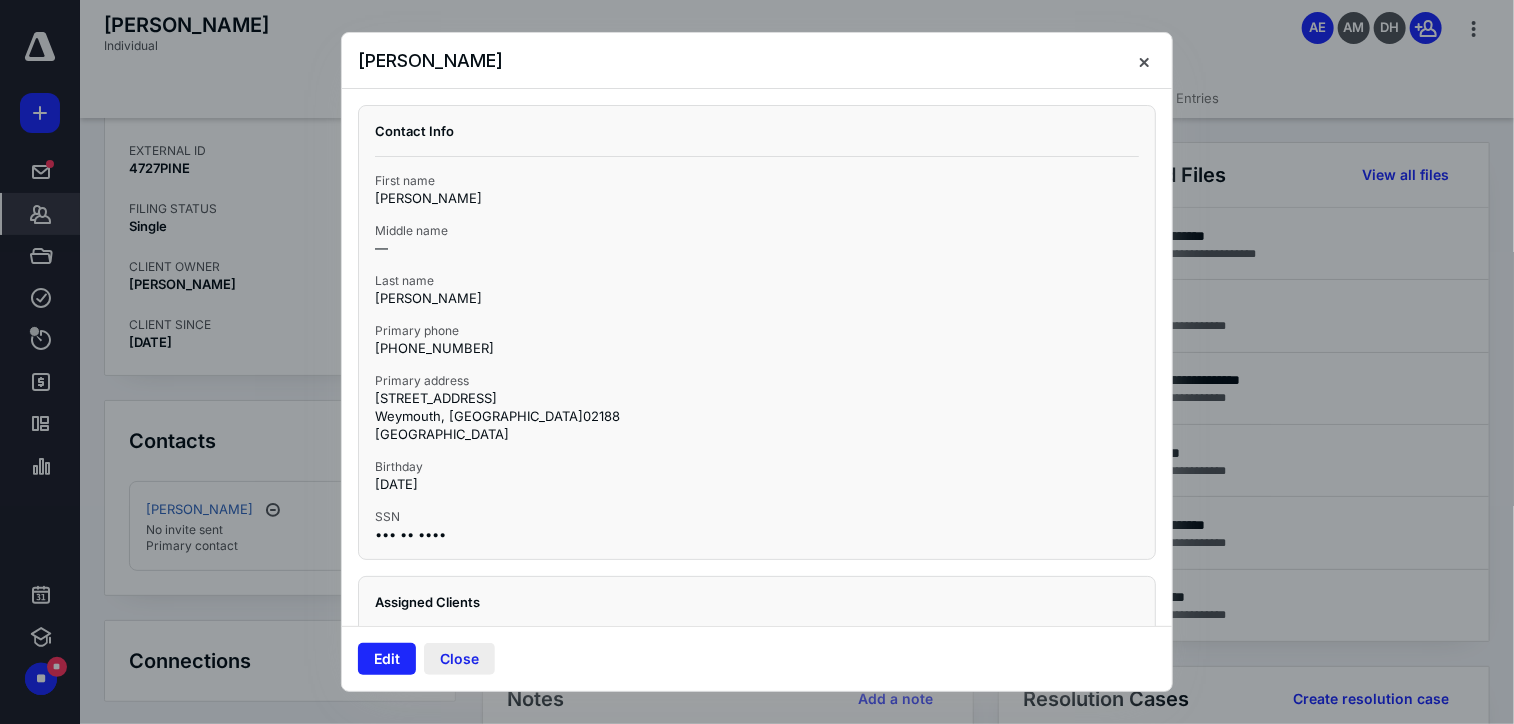 click on "Close" at bounding box center [459, 659] 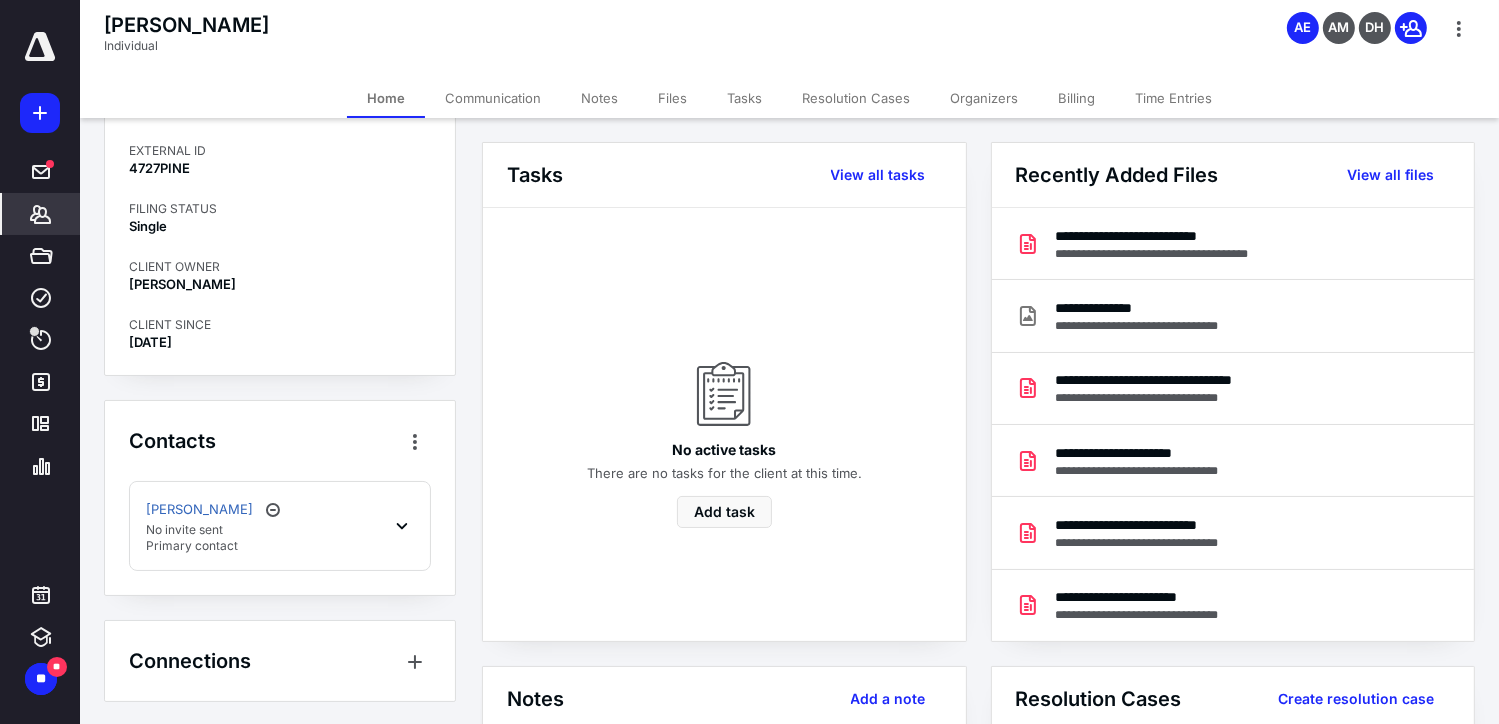 click on "No invite sent" at bounding box center (215, 530) 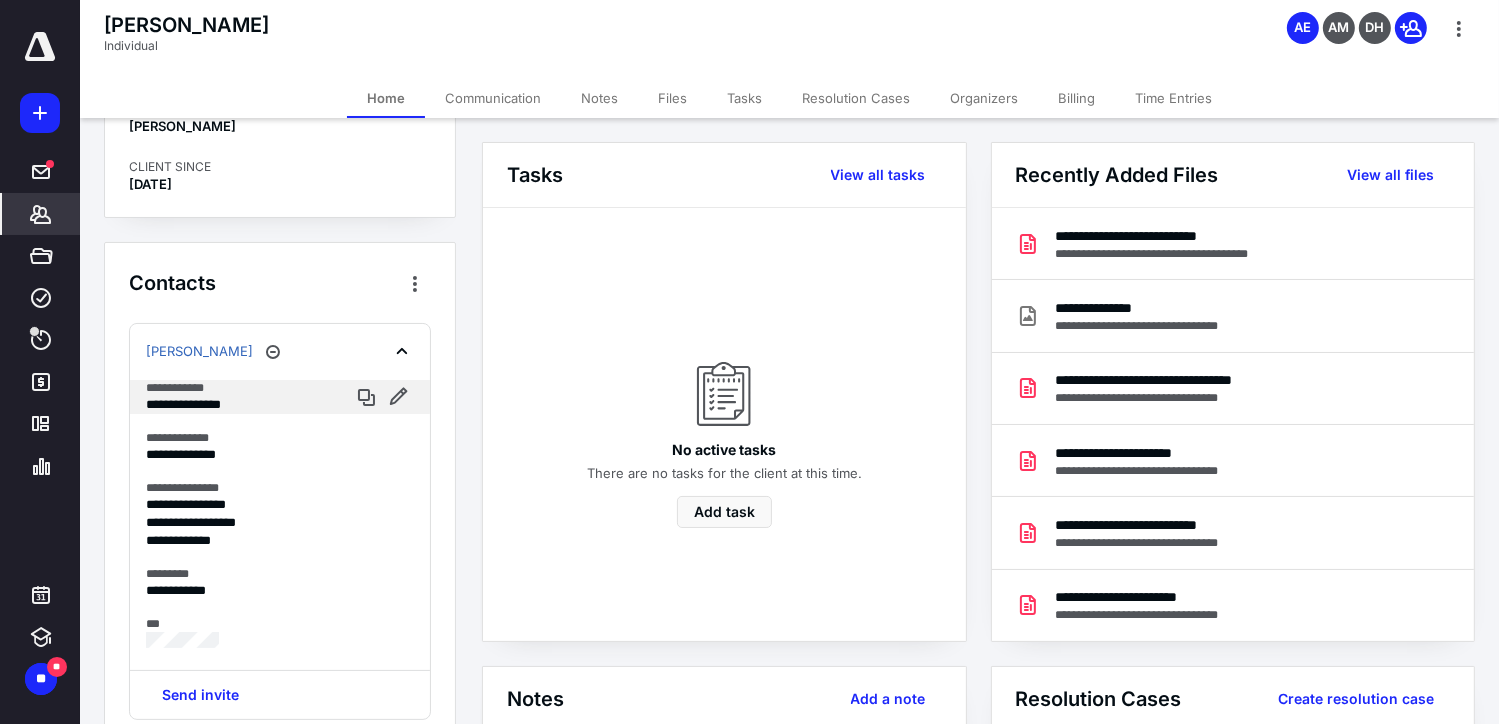 scroll, scrollTop: 280, scrollLeft: 0, axis: vertical 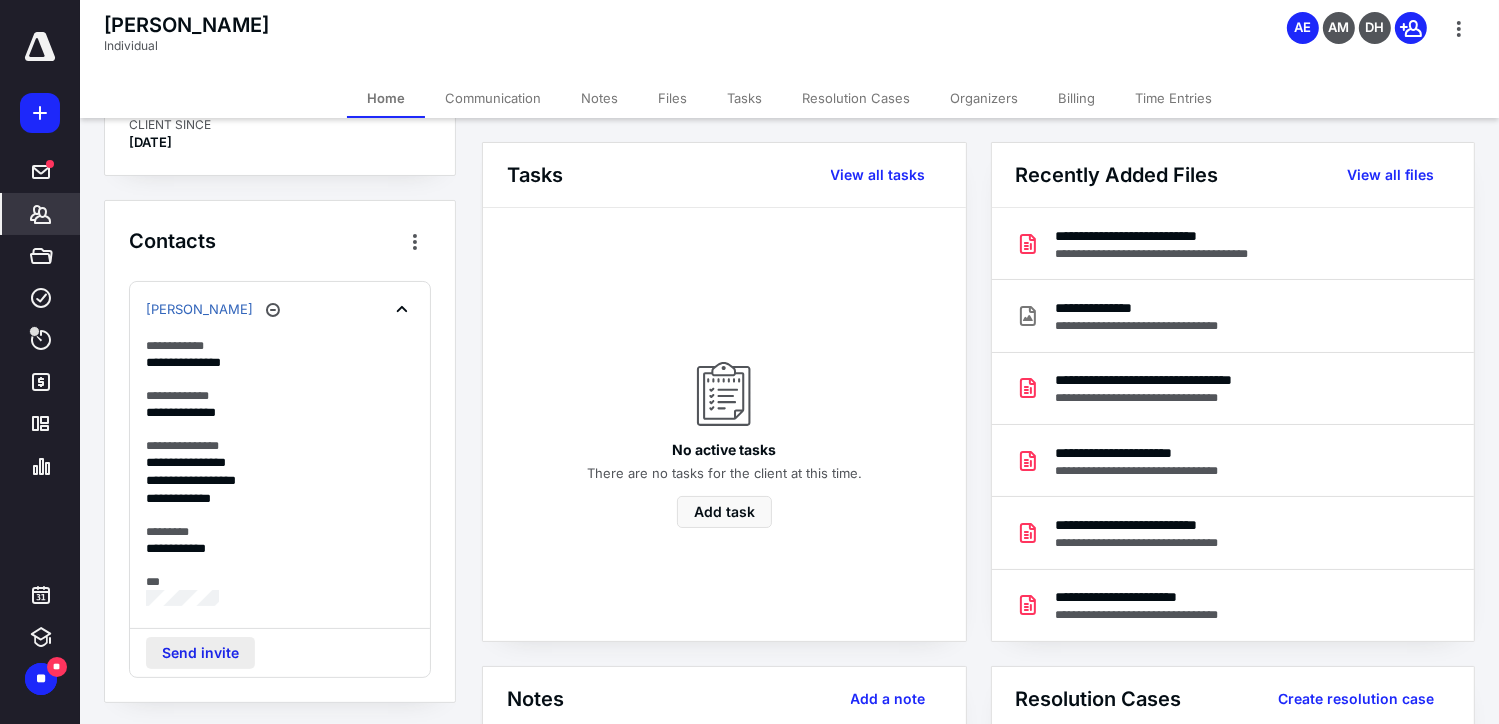 click on "Send invite" at bounding box center [200, 653] 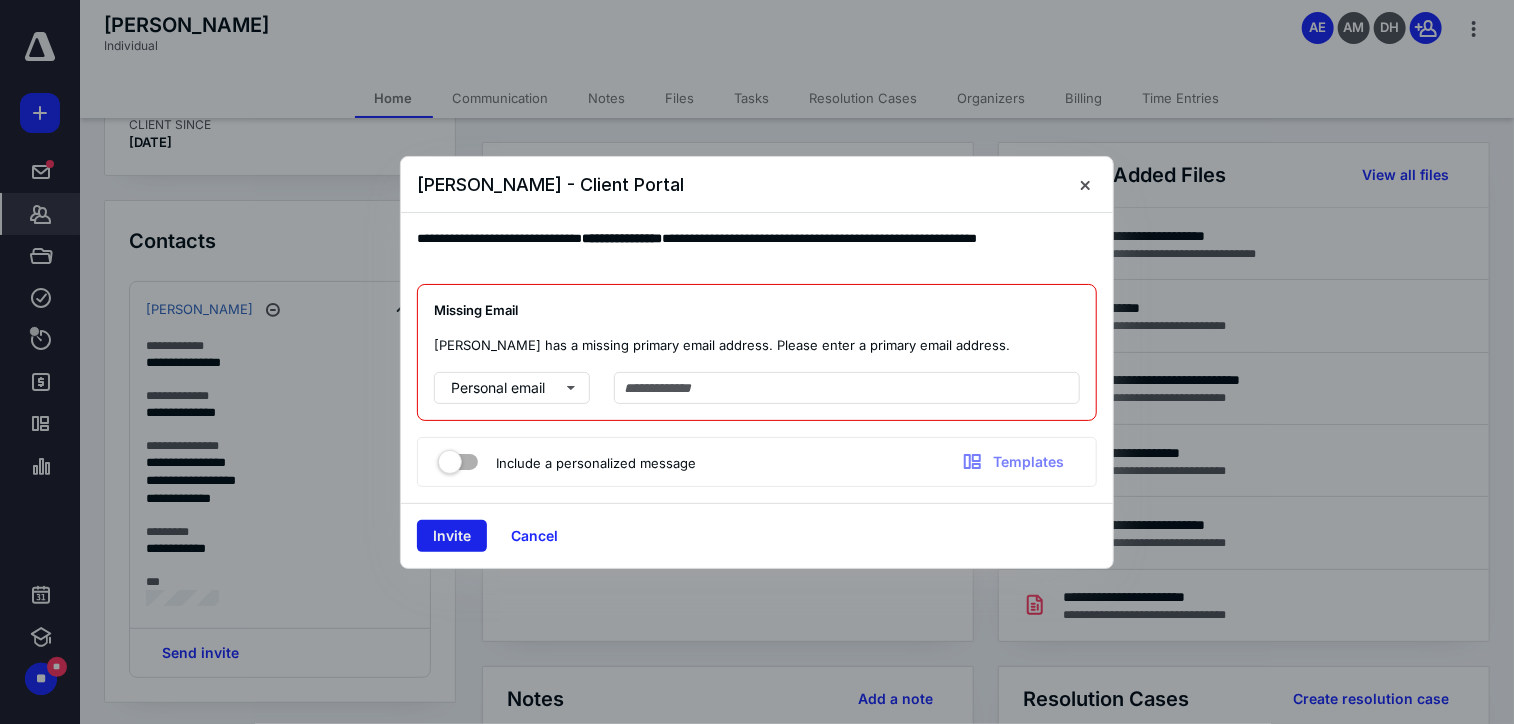 click on "Invite" at bounding box center [452, 536] 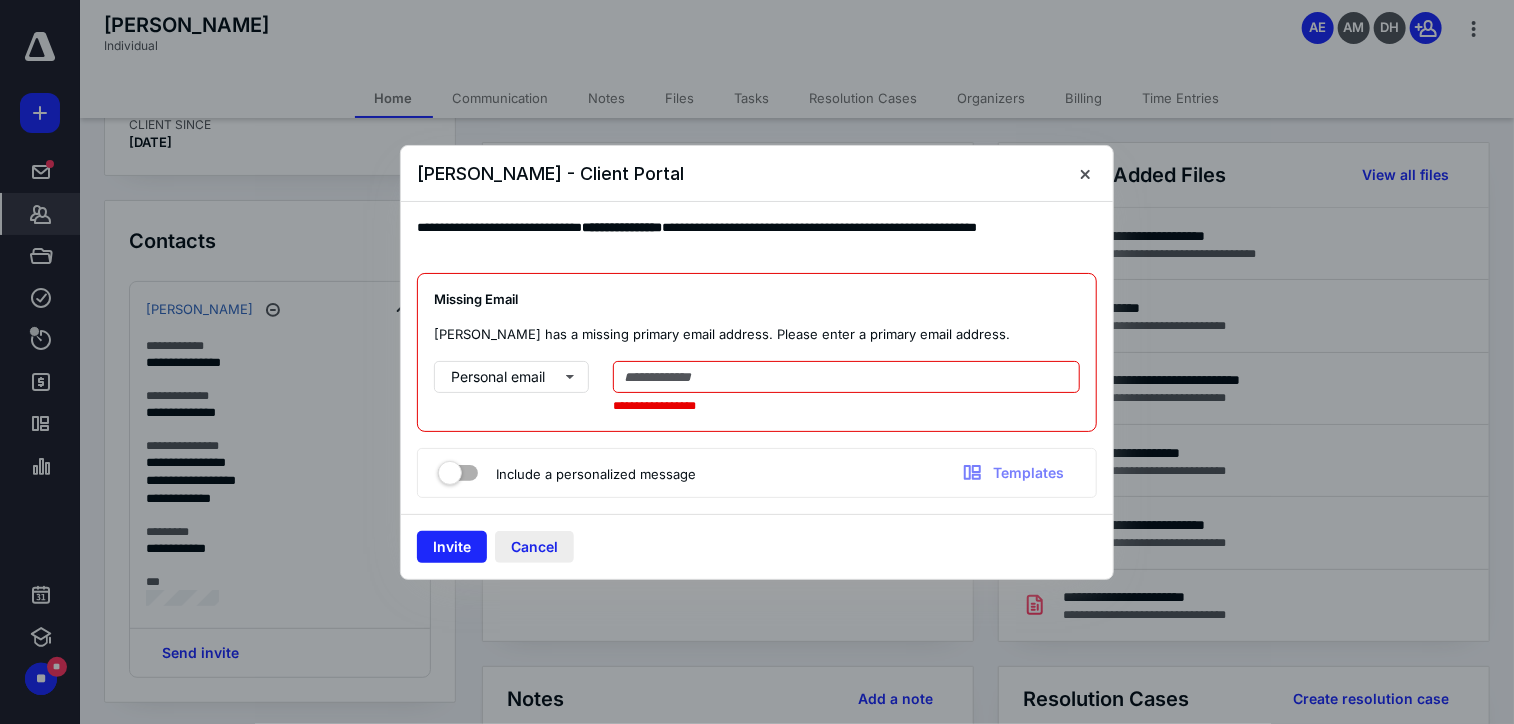 click on "Cancel" at bounding box center [534, 547] 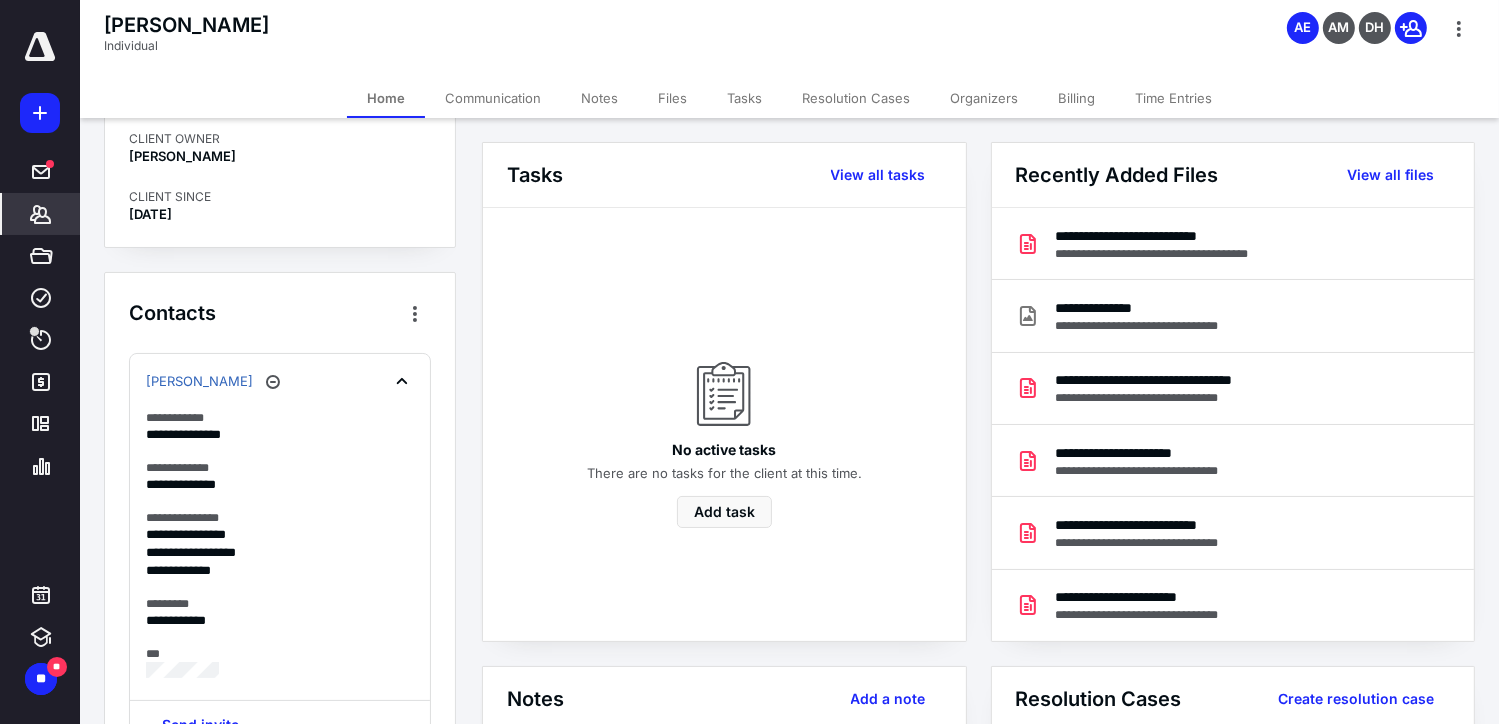 scroll, scrollTop: 0, scrollLeft: 0, axis: both 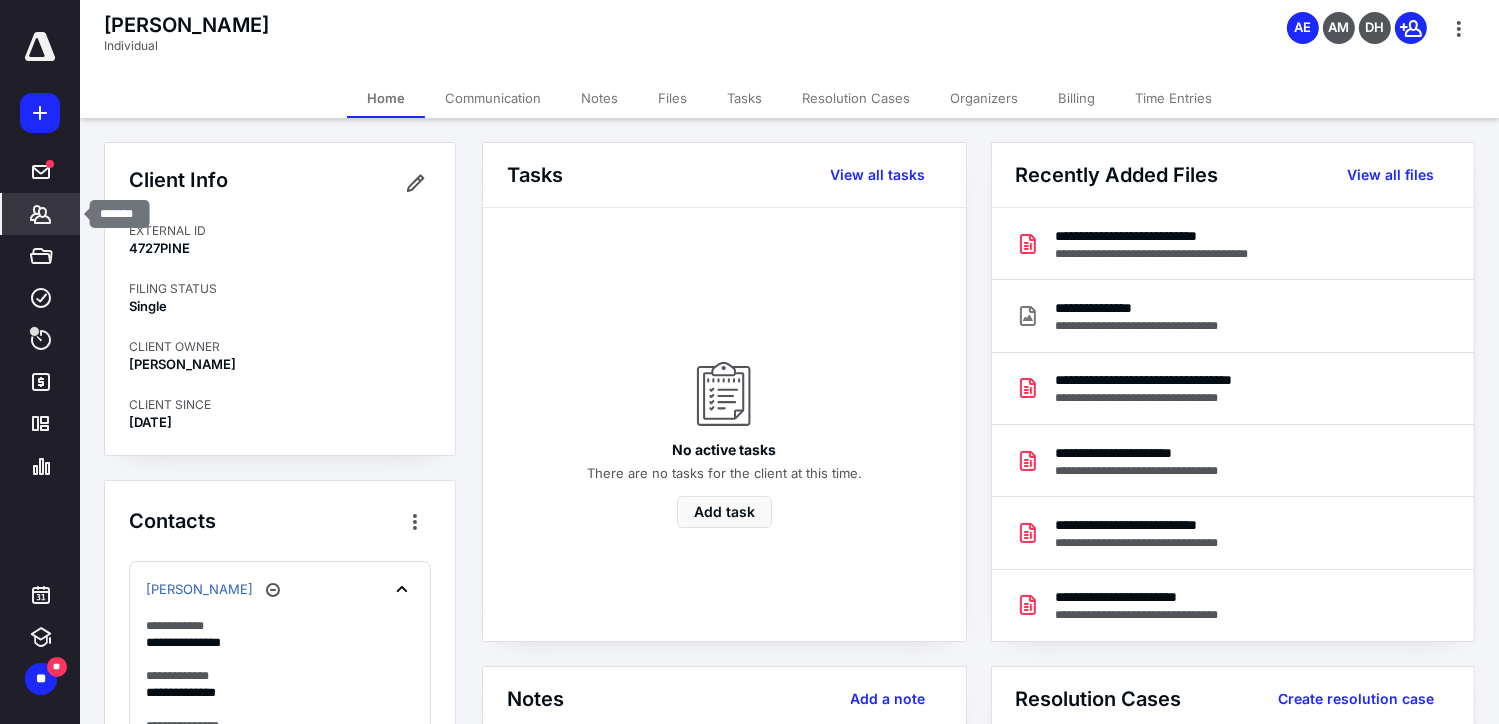 click 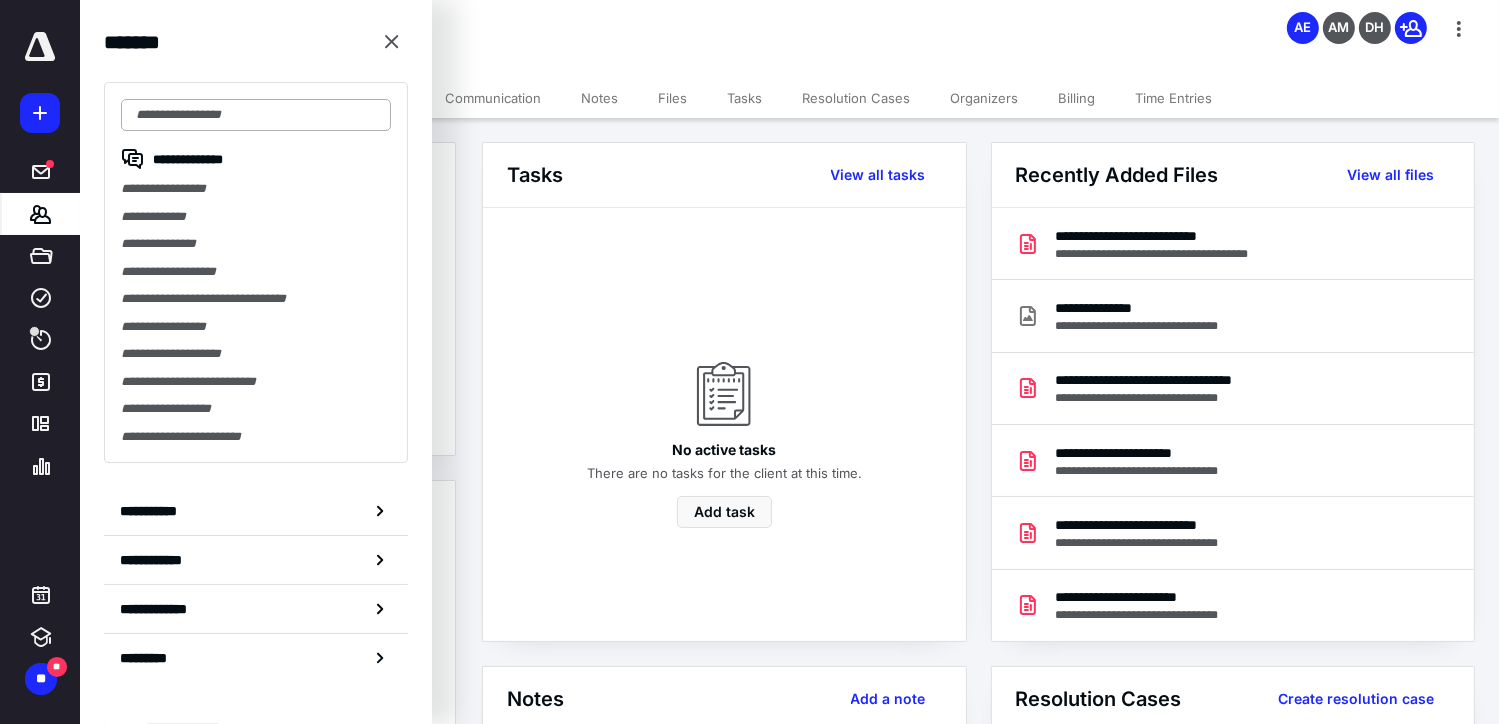 click at bounding box center (256, 115) 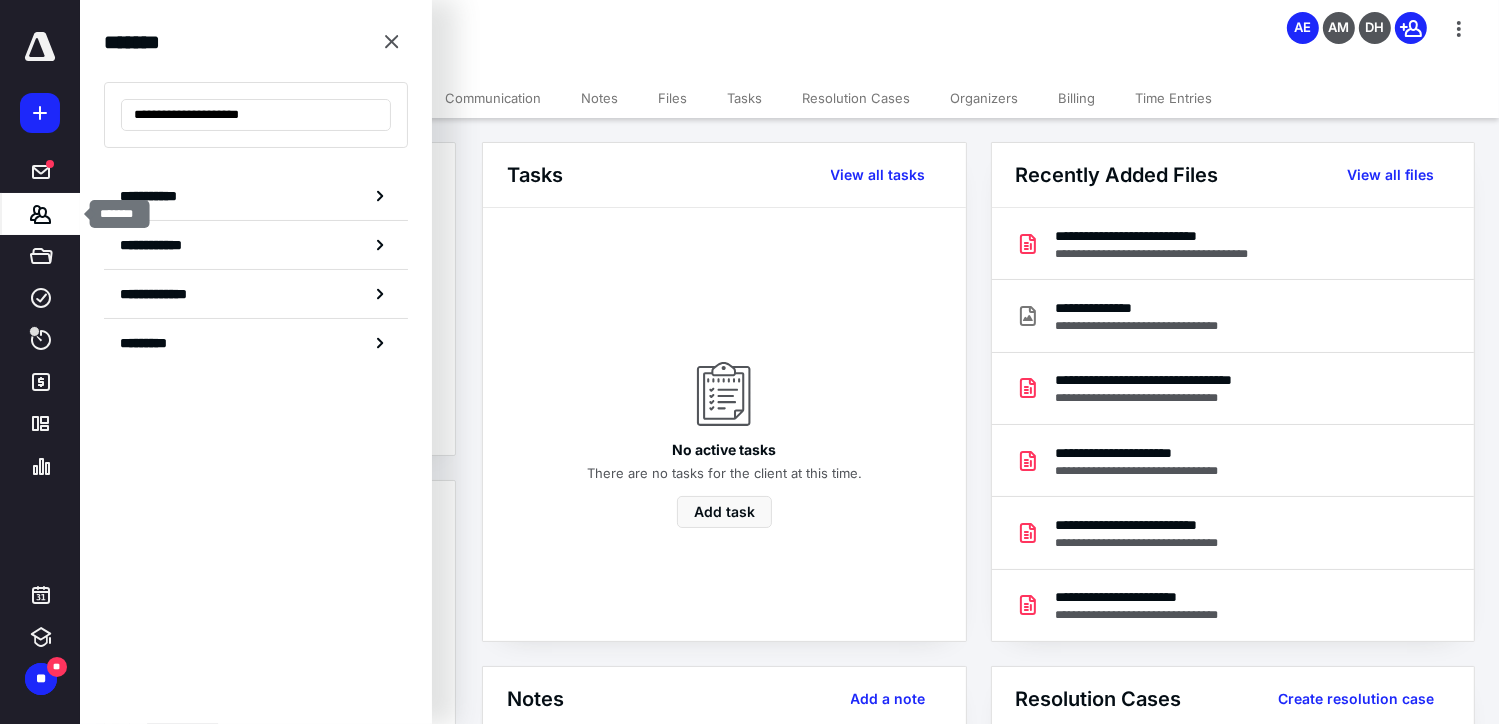 type on "**********" 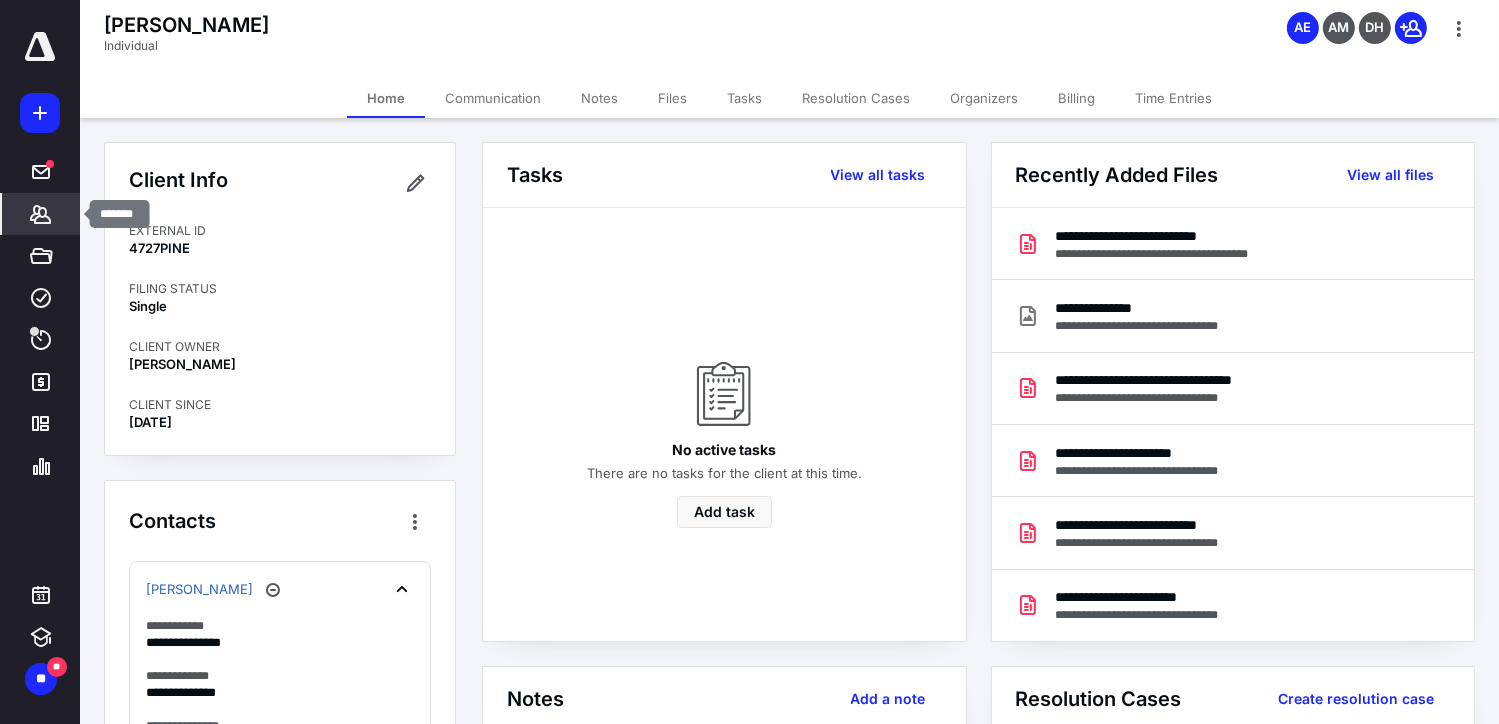click on "*******" at bounding box center (41, 214) 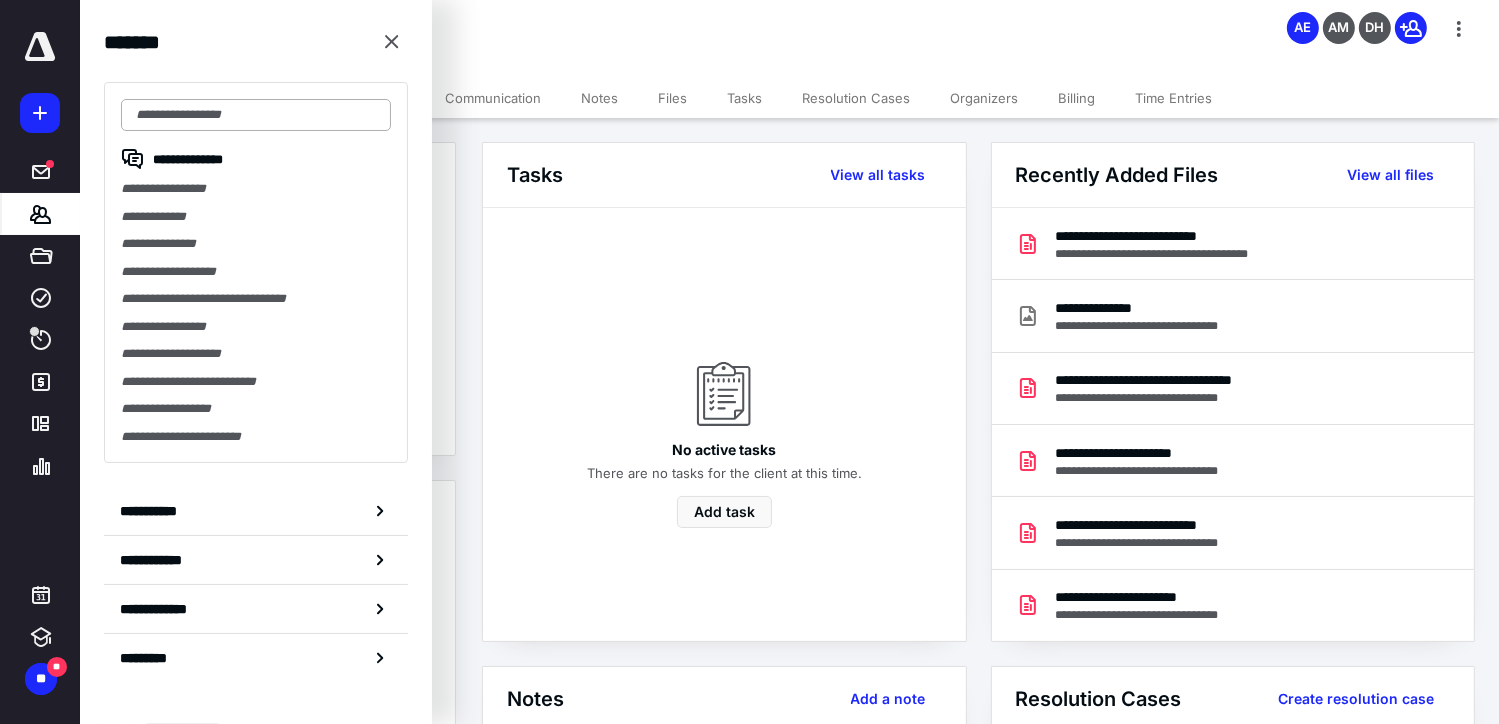 click at bounding box center [256, 115] 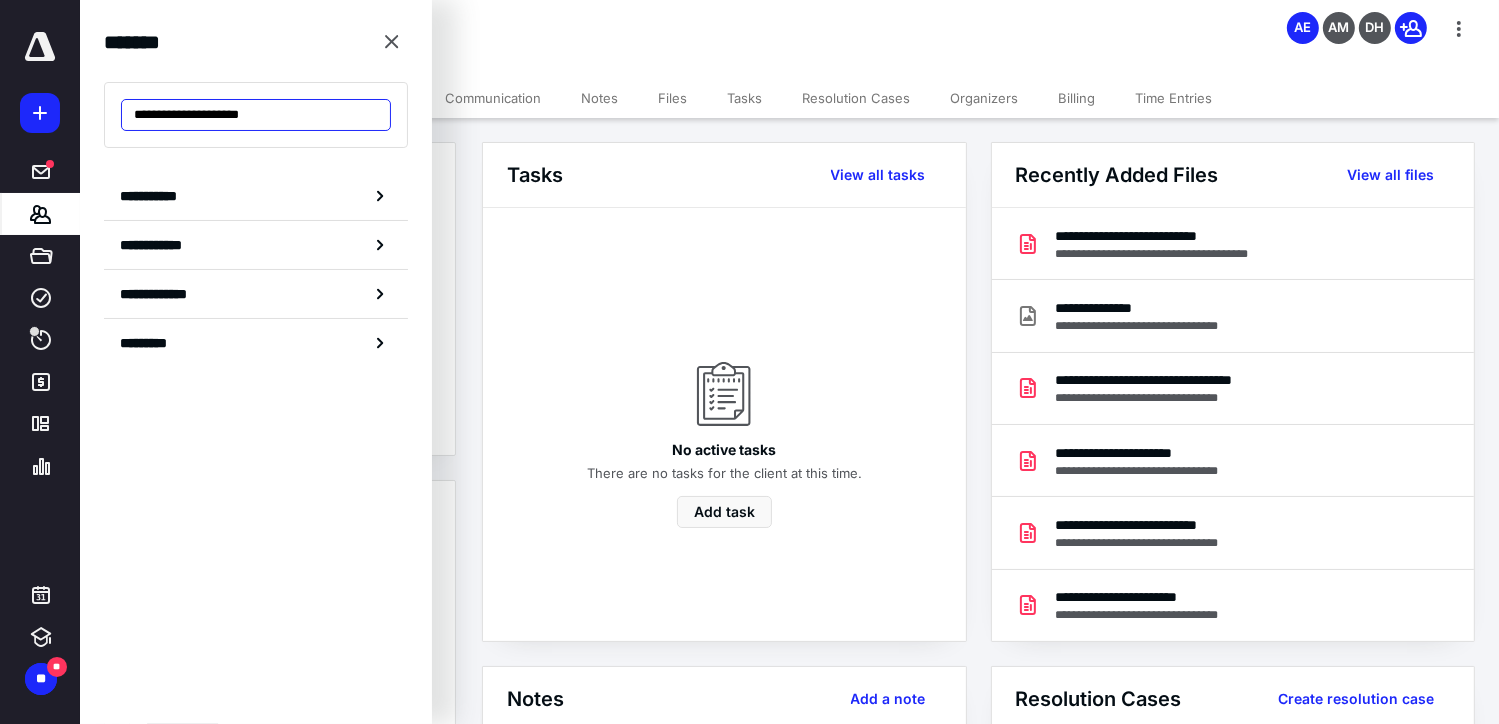 drag, startPoint x: 288, startPoint y: 114, endPoint x: 80, endPoint y: 91, distance: 209.26778 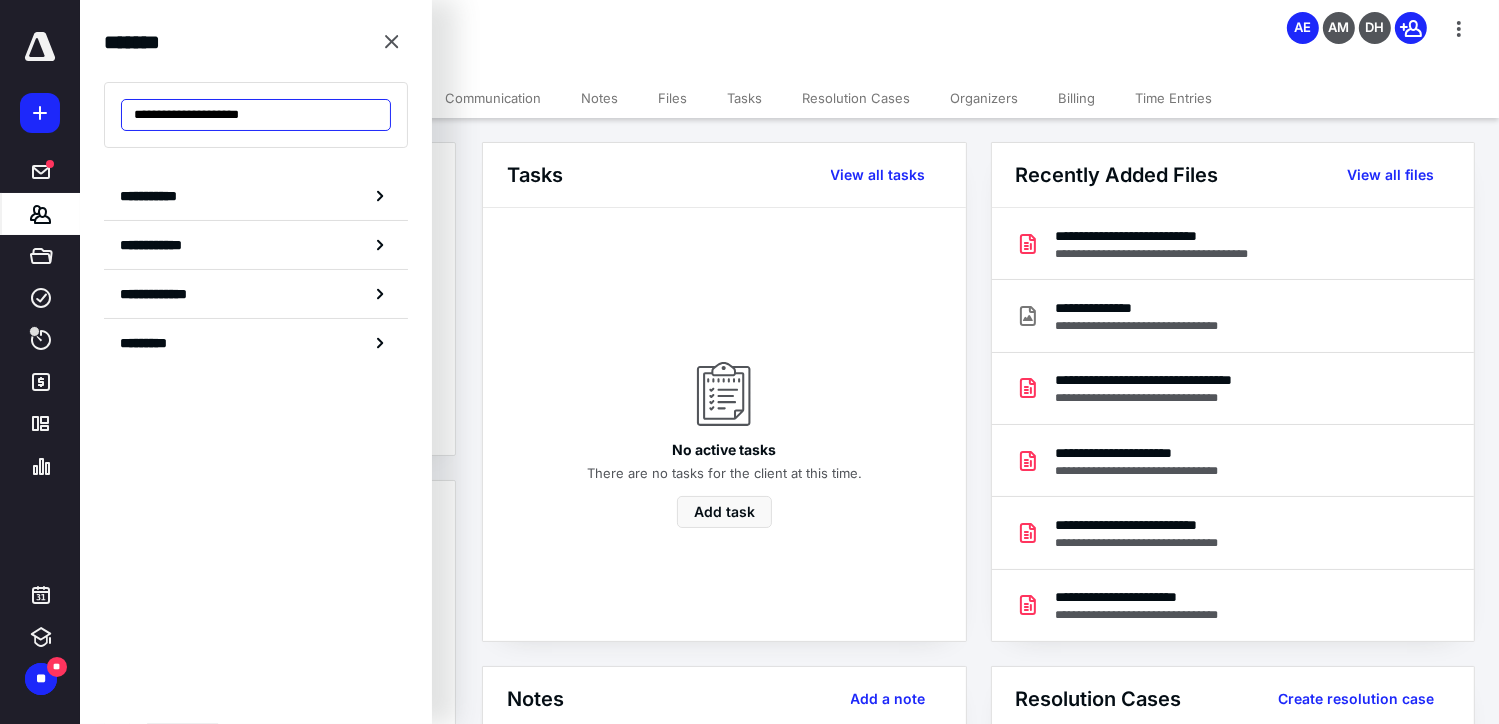 paste on "*" 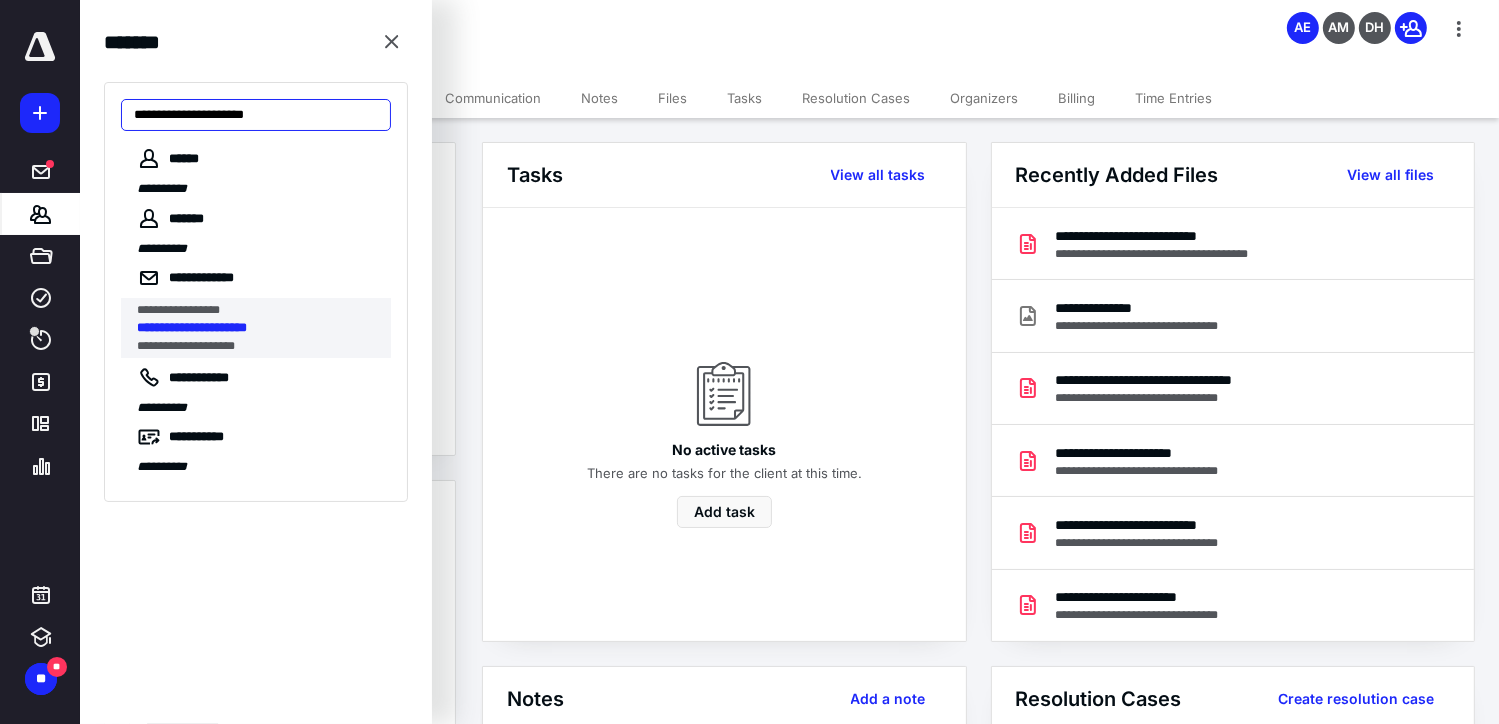 type on "**********" 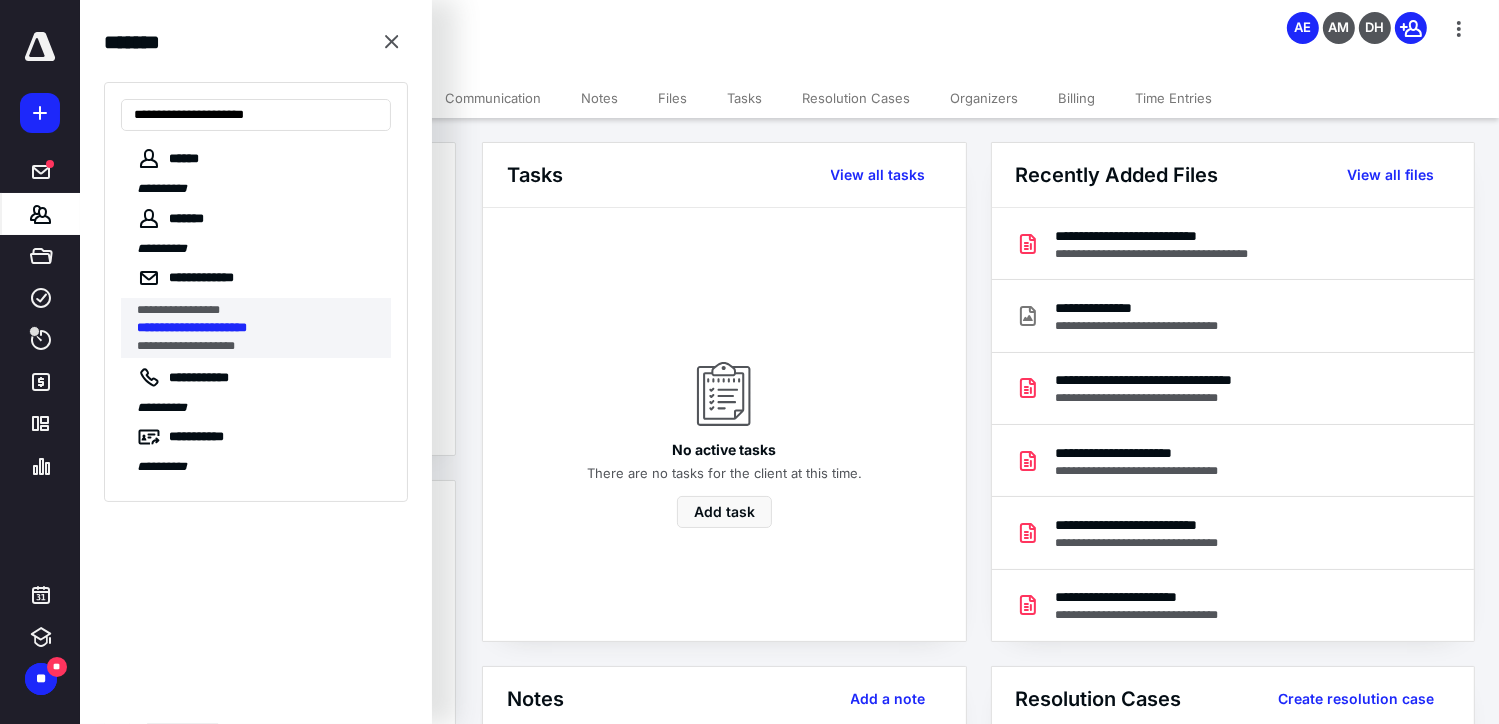 click on "**********" at bounding box center [192, 327] 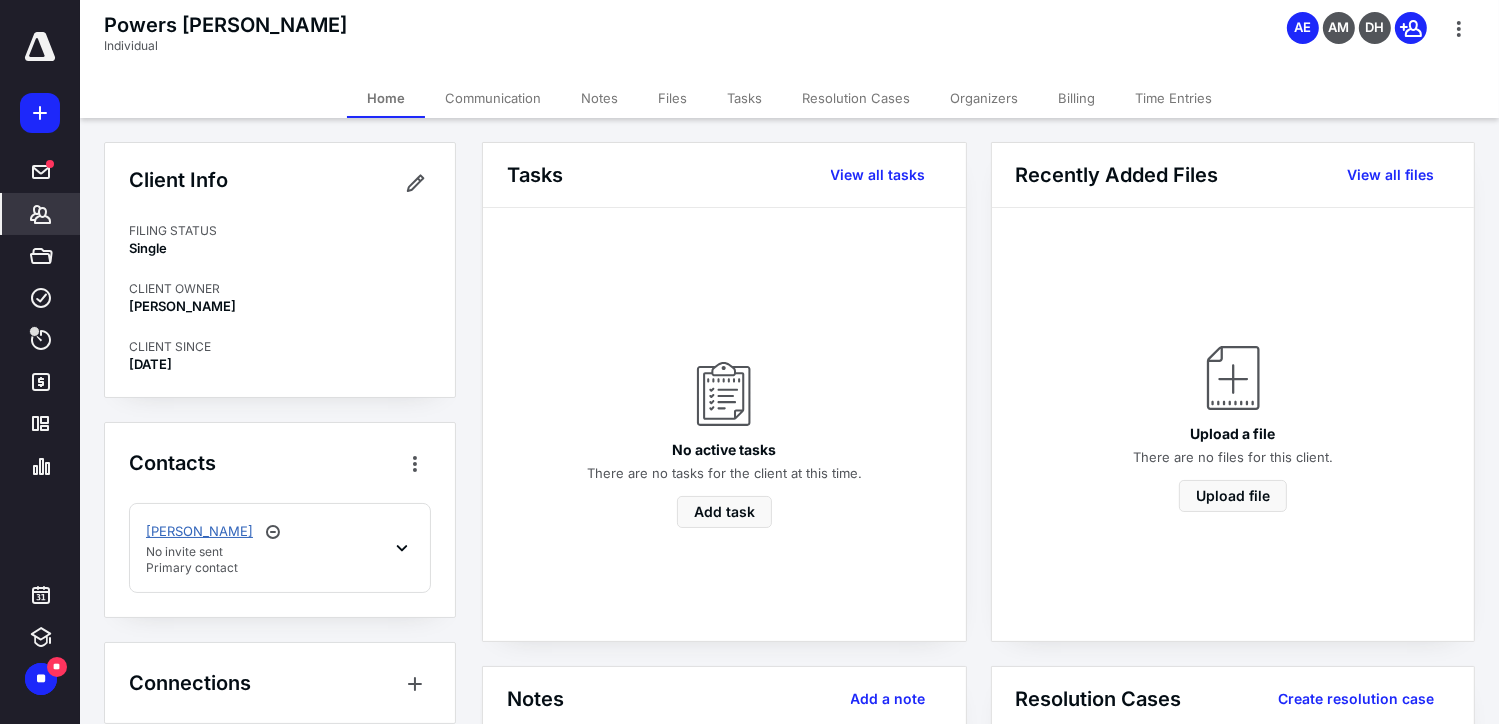 click on "Robert Powers III" at bounding box center [199, 532] 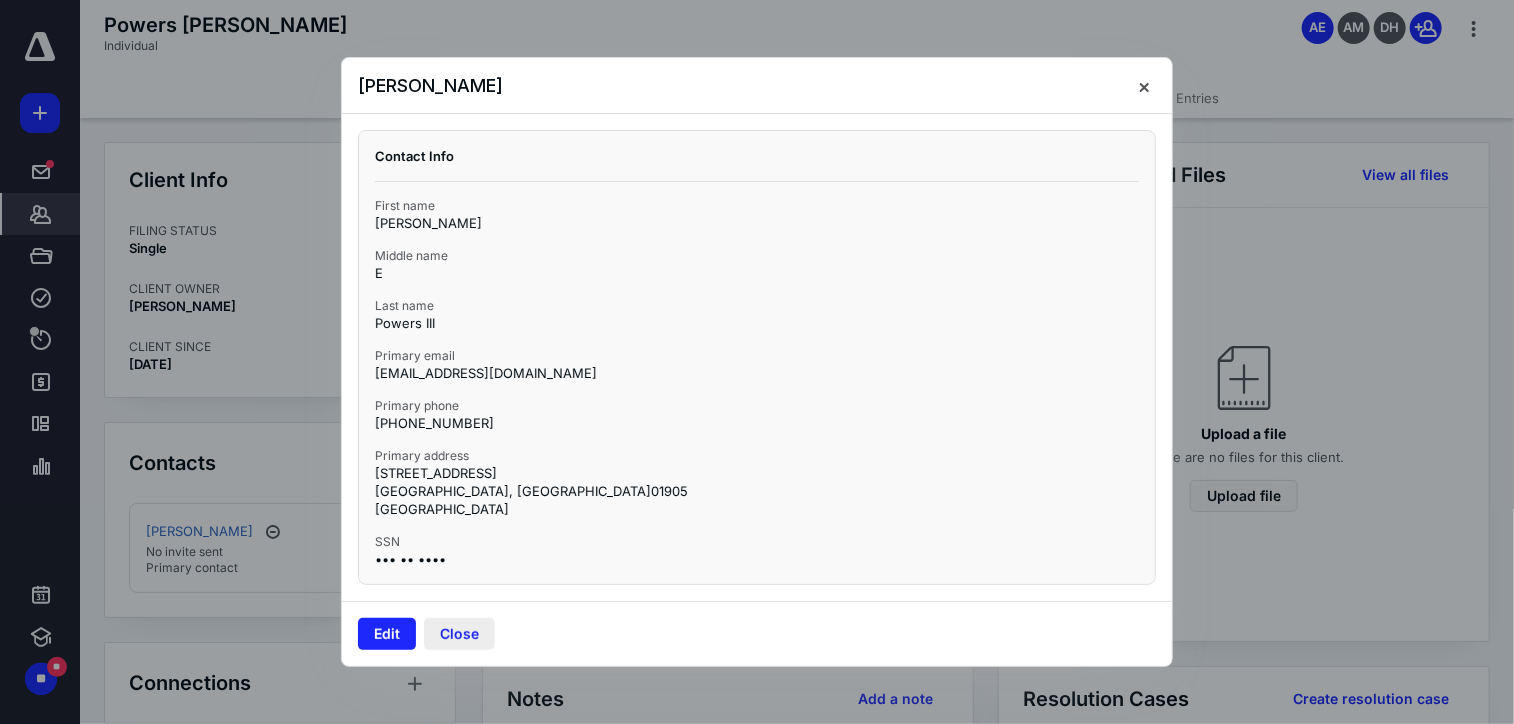 click on "Close" at bounding box center (459, 634) 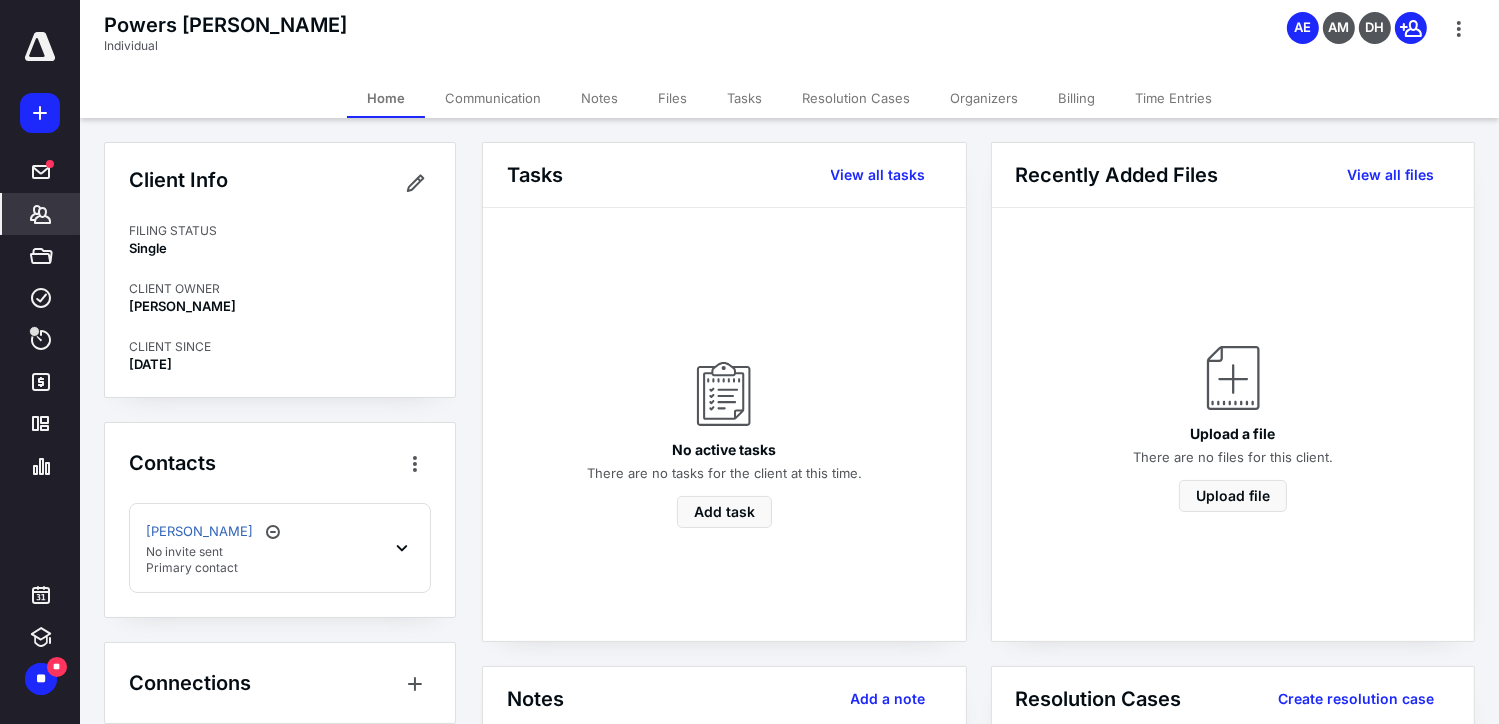 click 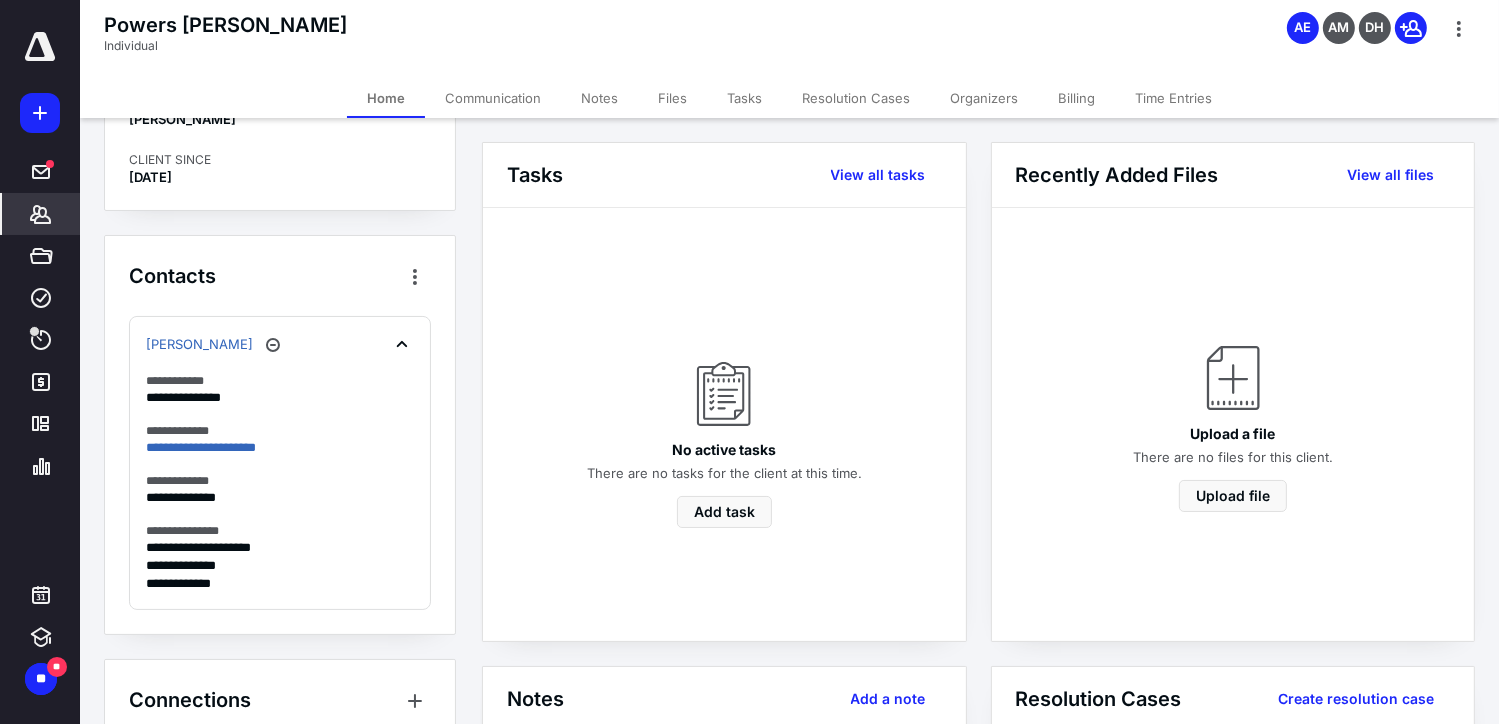 scroll, scrollTop: 226, scrollLeft: 0, axis: vertical 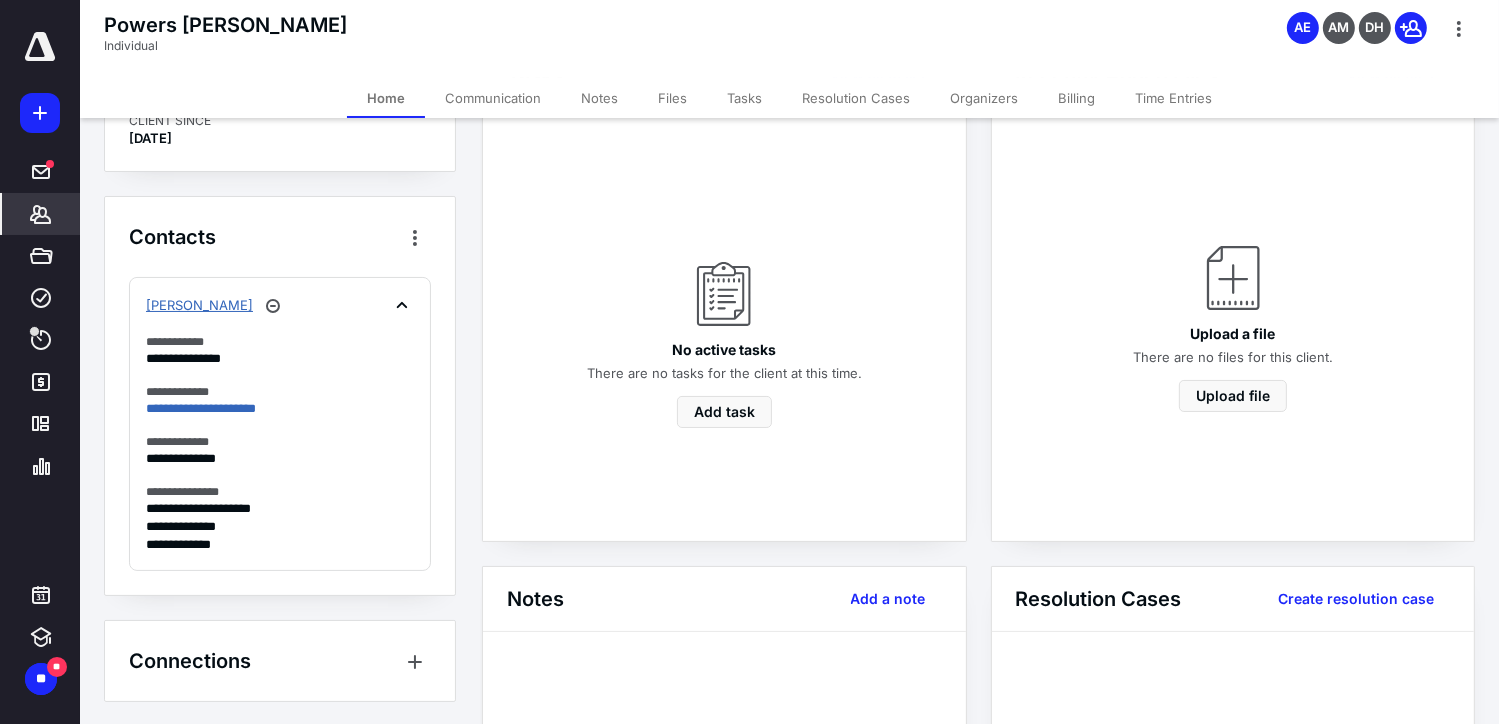 click on "Robert Powers III" at bounding box center [199, 306] 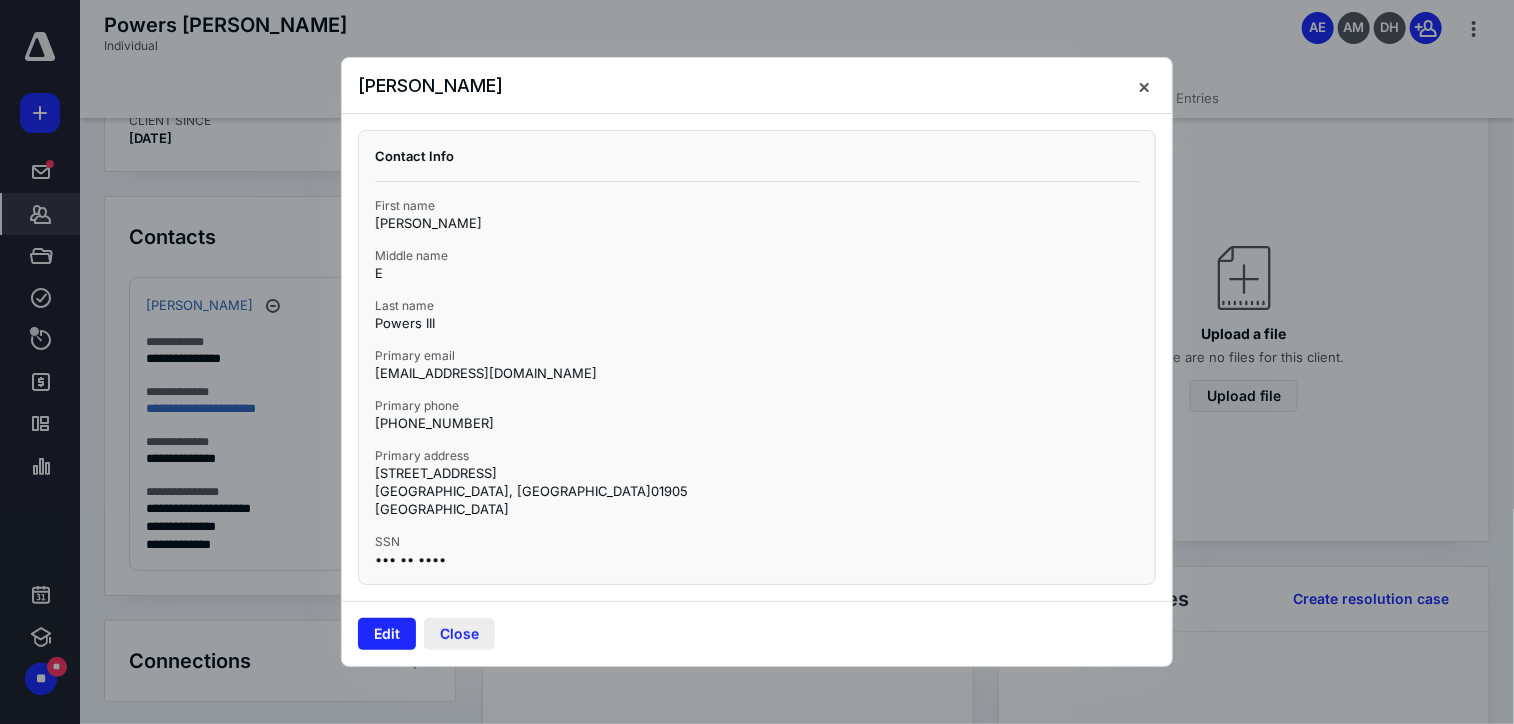click on "Close" at bounding box center (459, 634) 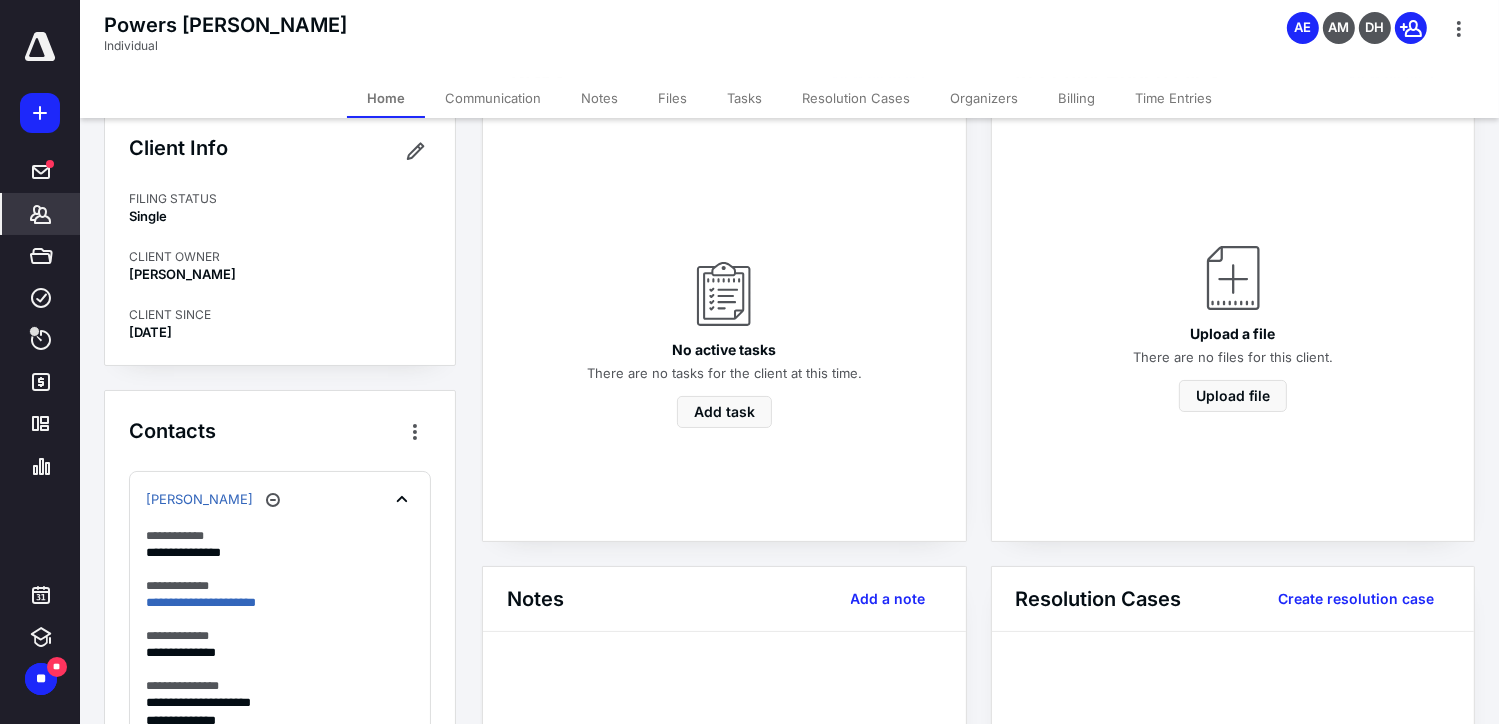 scroll, scrollTop: 0, scrollLeft: 0, axis: both 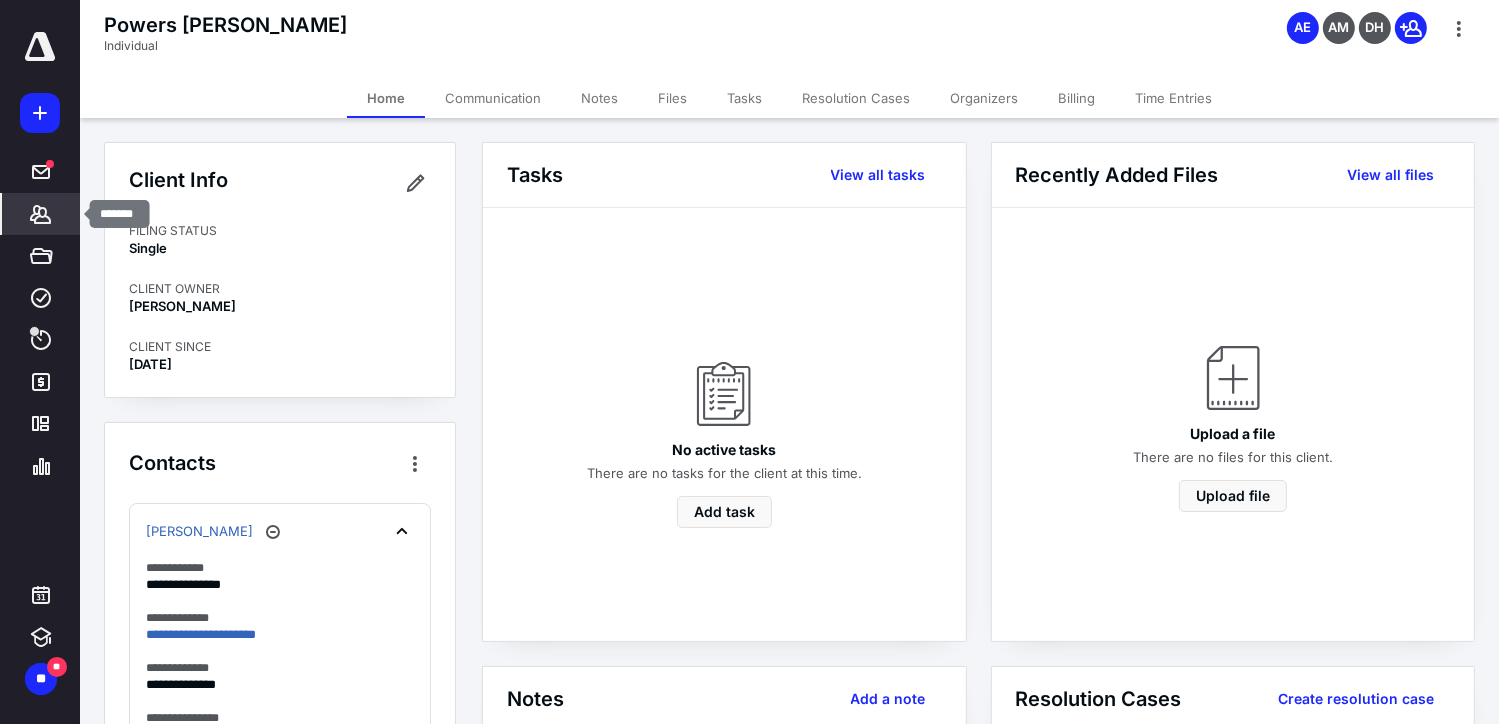click 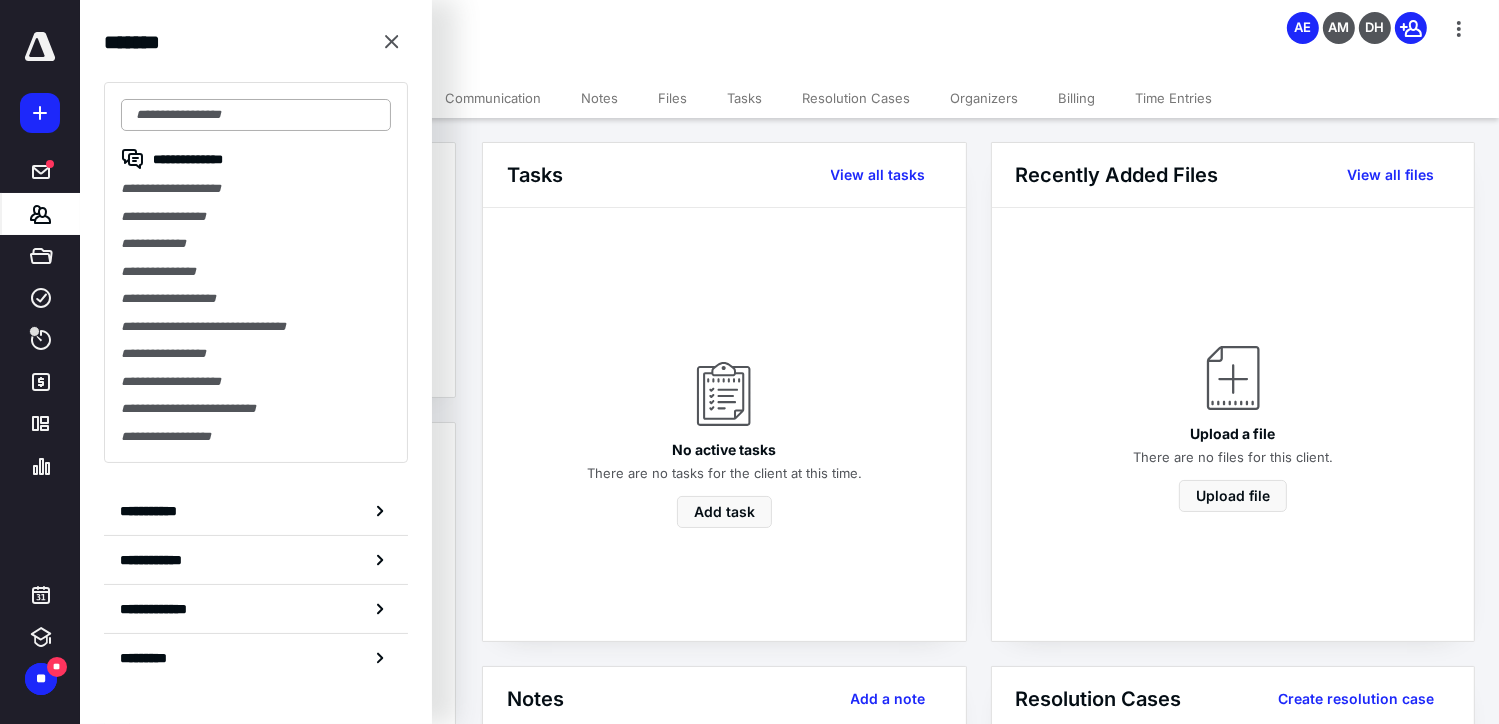 click at bounding box center [256, 115] 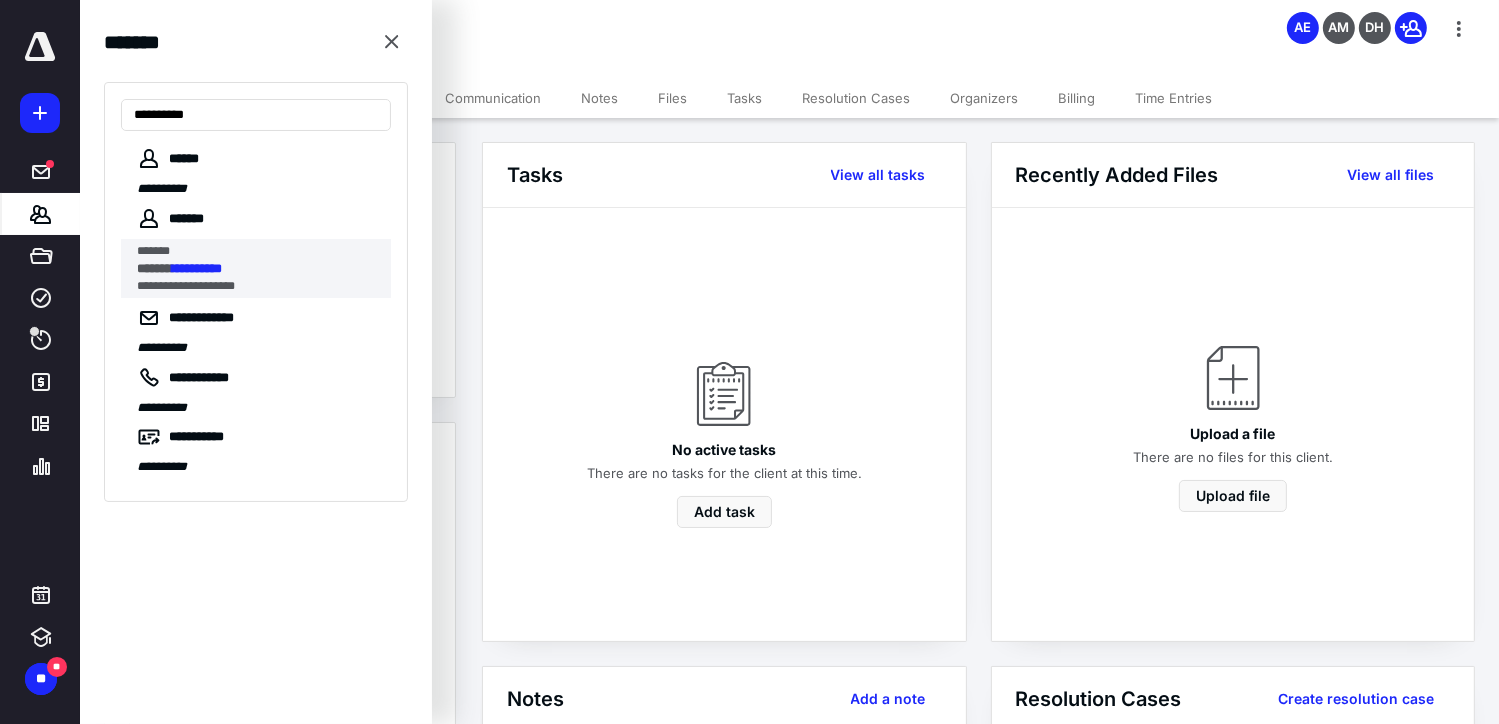 type on "**********" 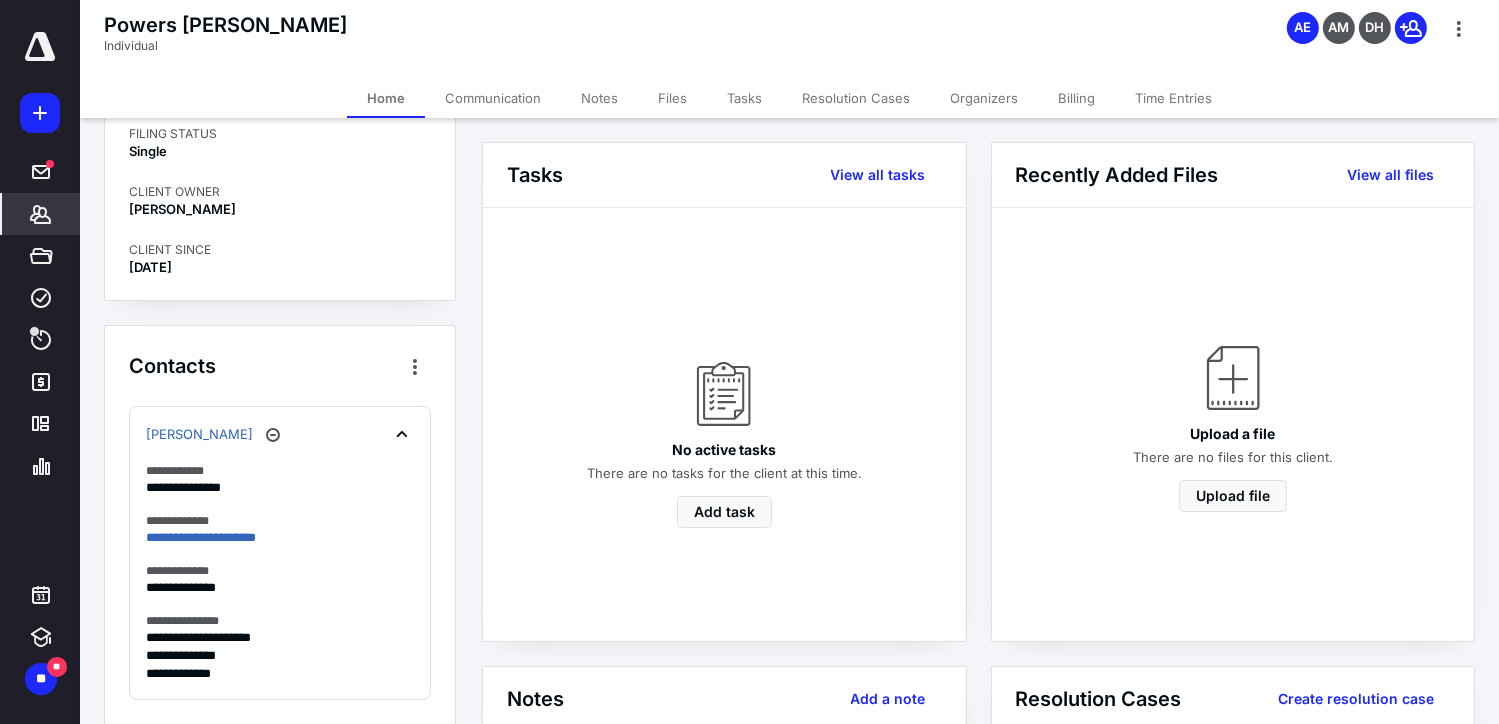 scroll, scrollTop: 100, scrollLeft: 0, axis: vertical 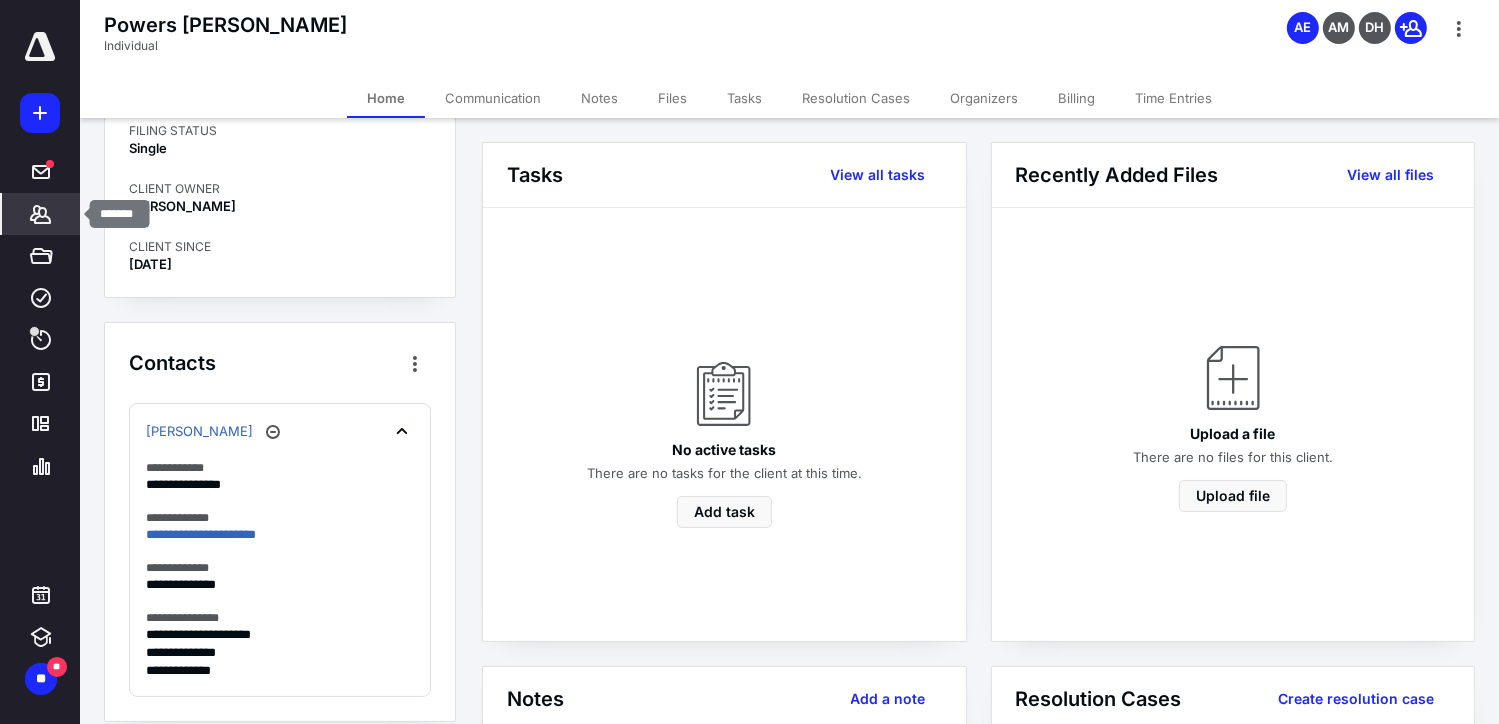 click on "*******" at bounding box center [41, 214] 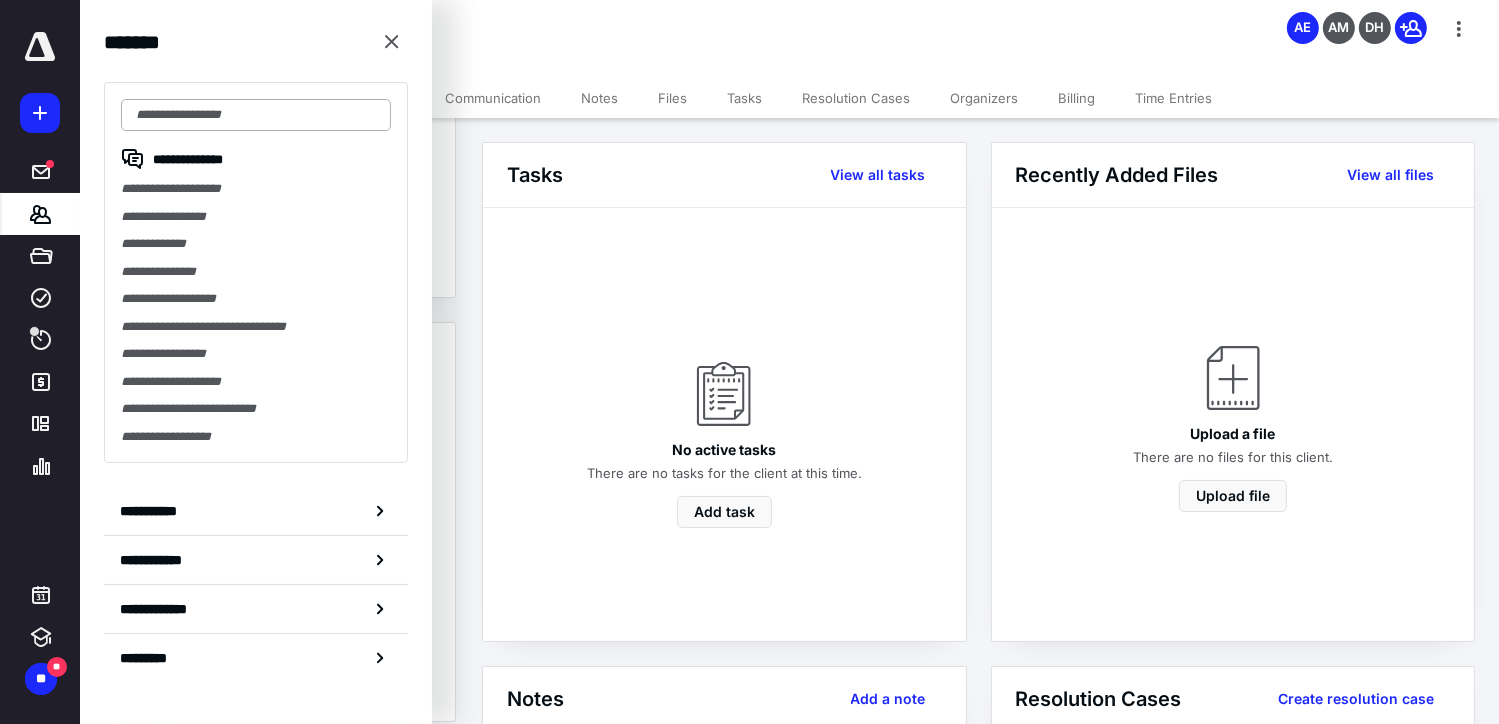 click at bounding box center (256, 115) 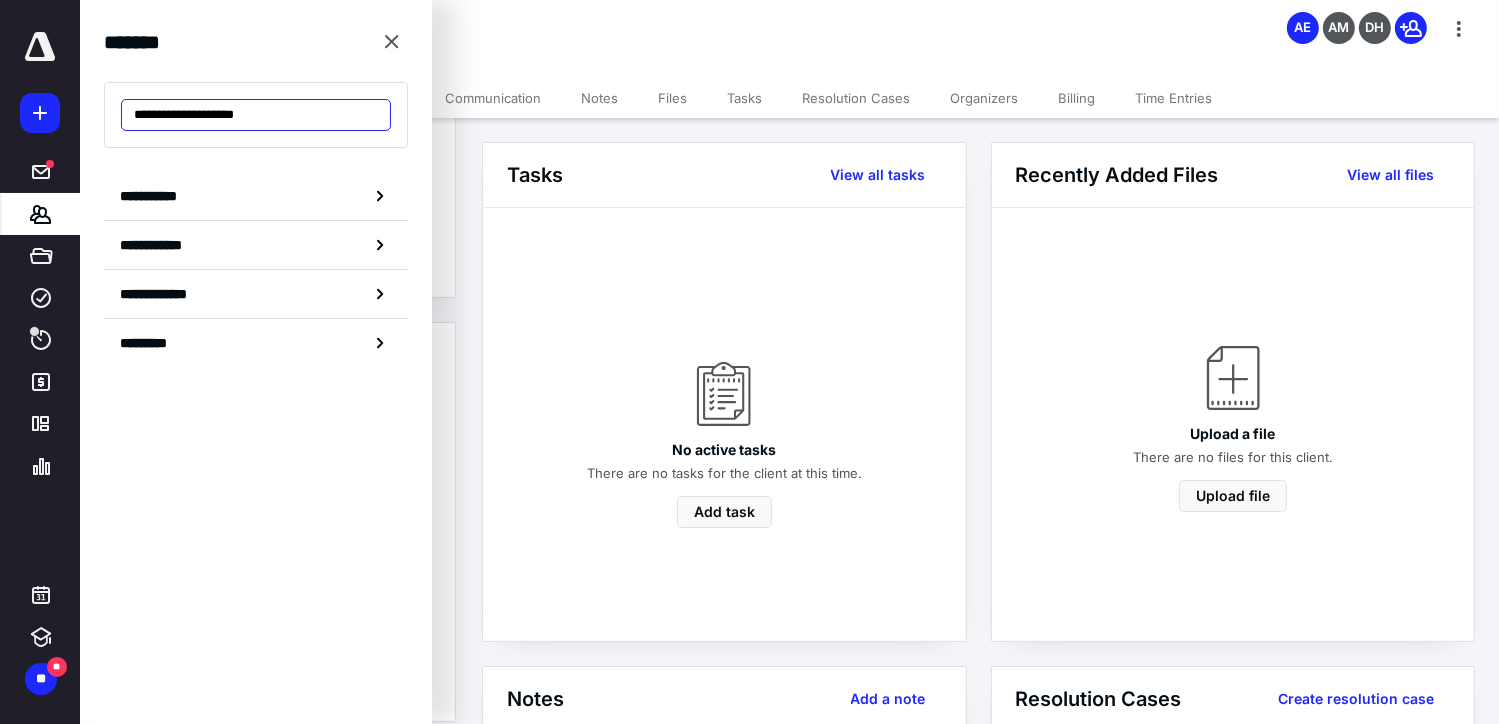 drag, startPoint x: 256, startPoint y: 119, endPoint x: 105, endPoint y: 104, distance: 151.74321 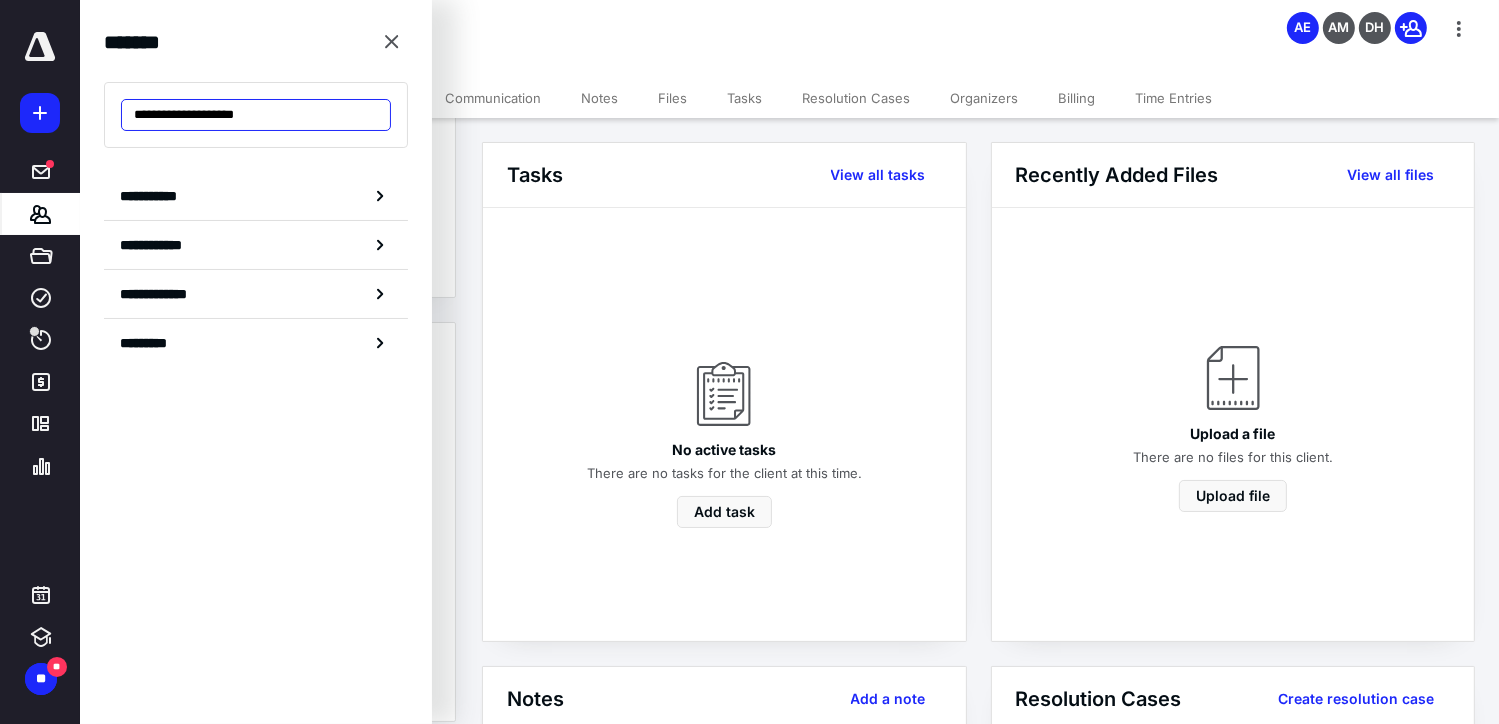 paste 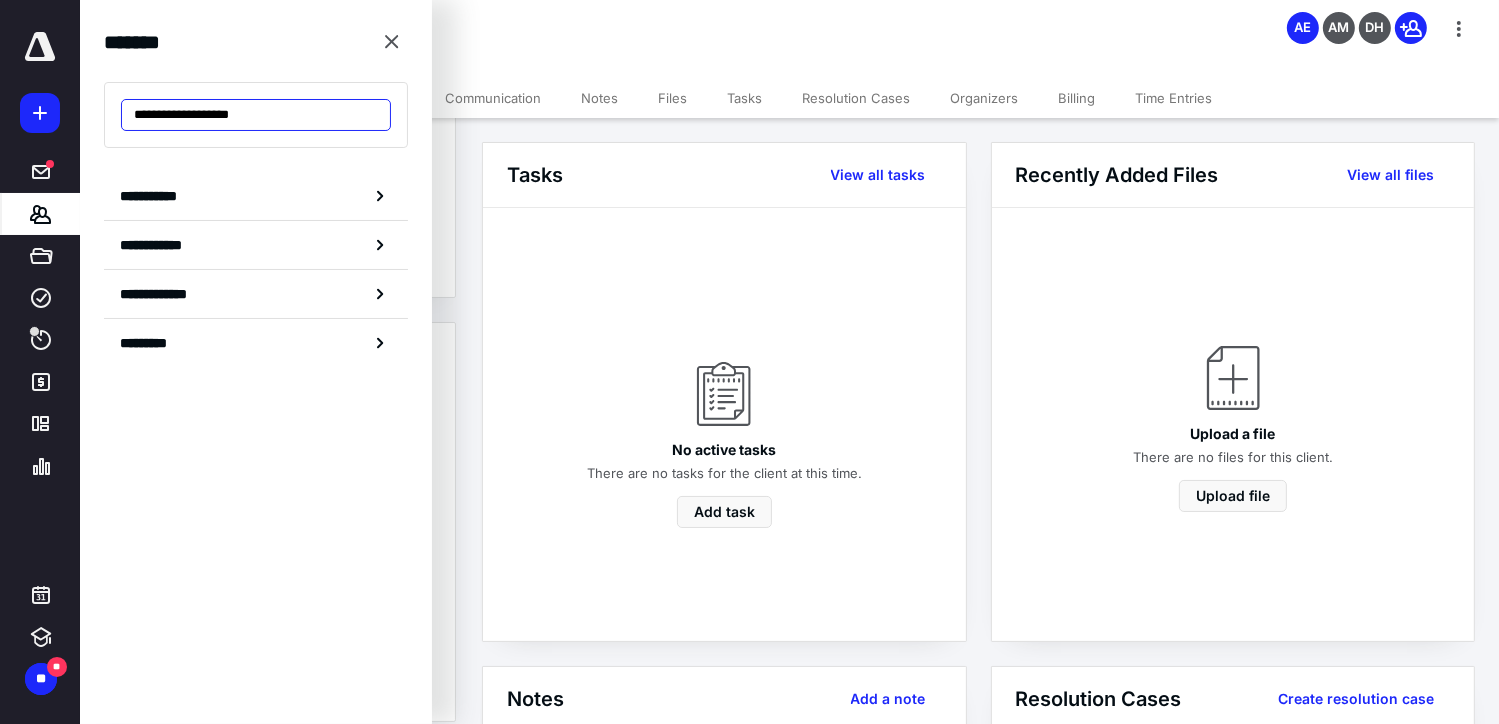 type on "**********" 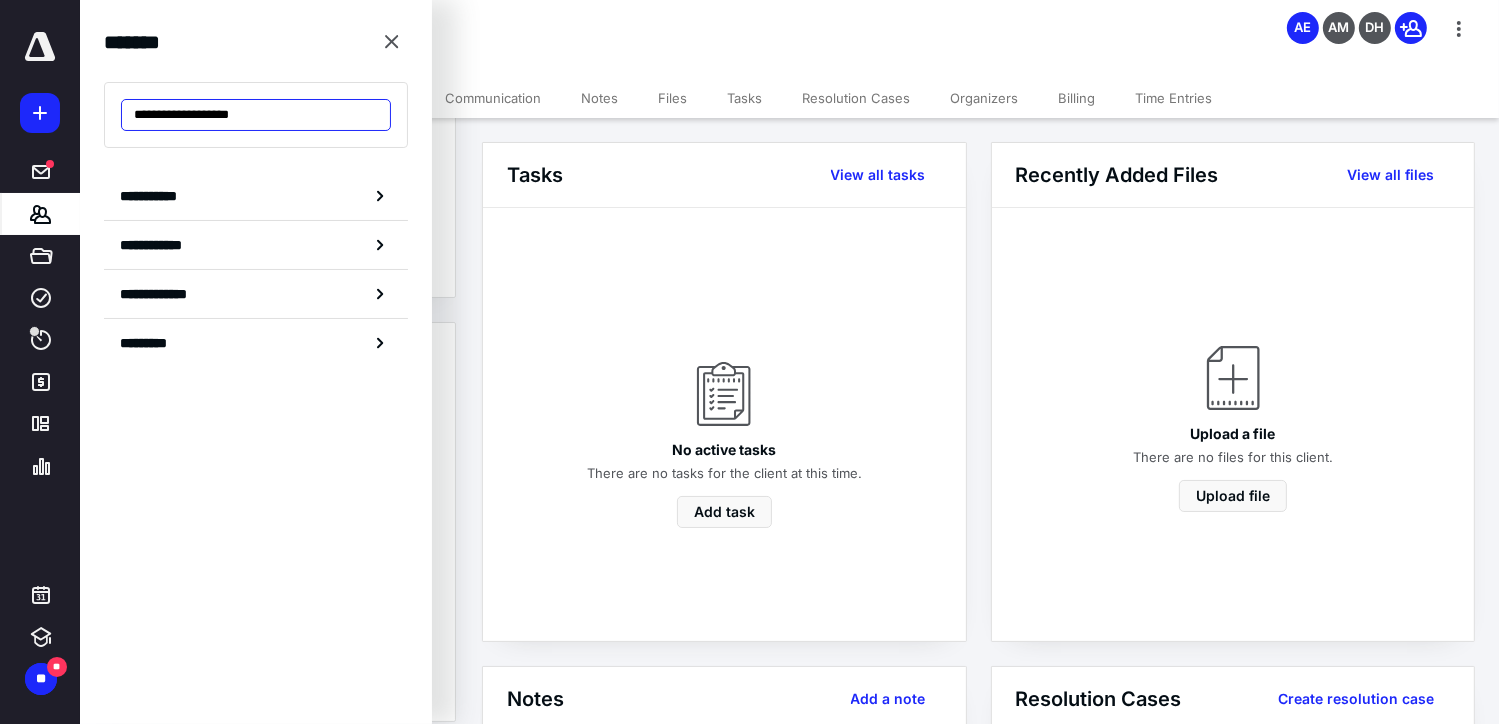 drag, startPoint x: 276, startPoint y: 119, endPoint x: 58, endPoint y: 96, distance: 219.20995 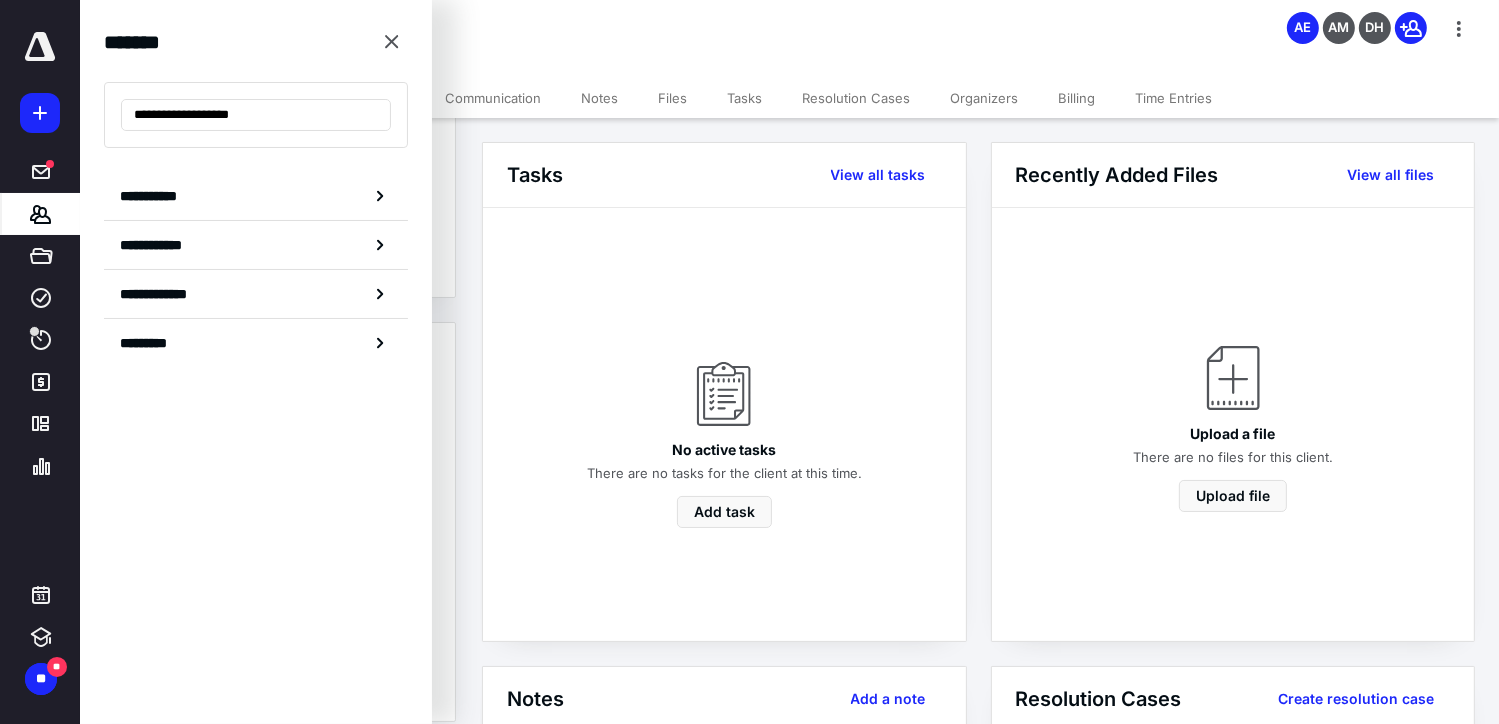click on "**********" at bounding box center (749, 1650) 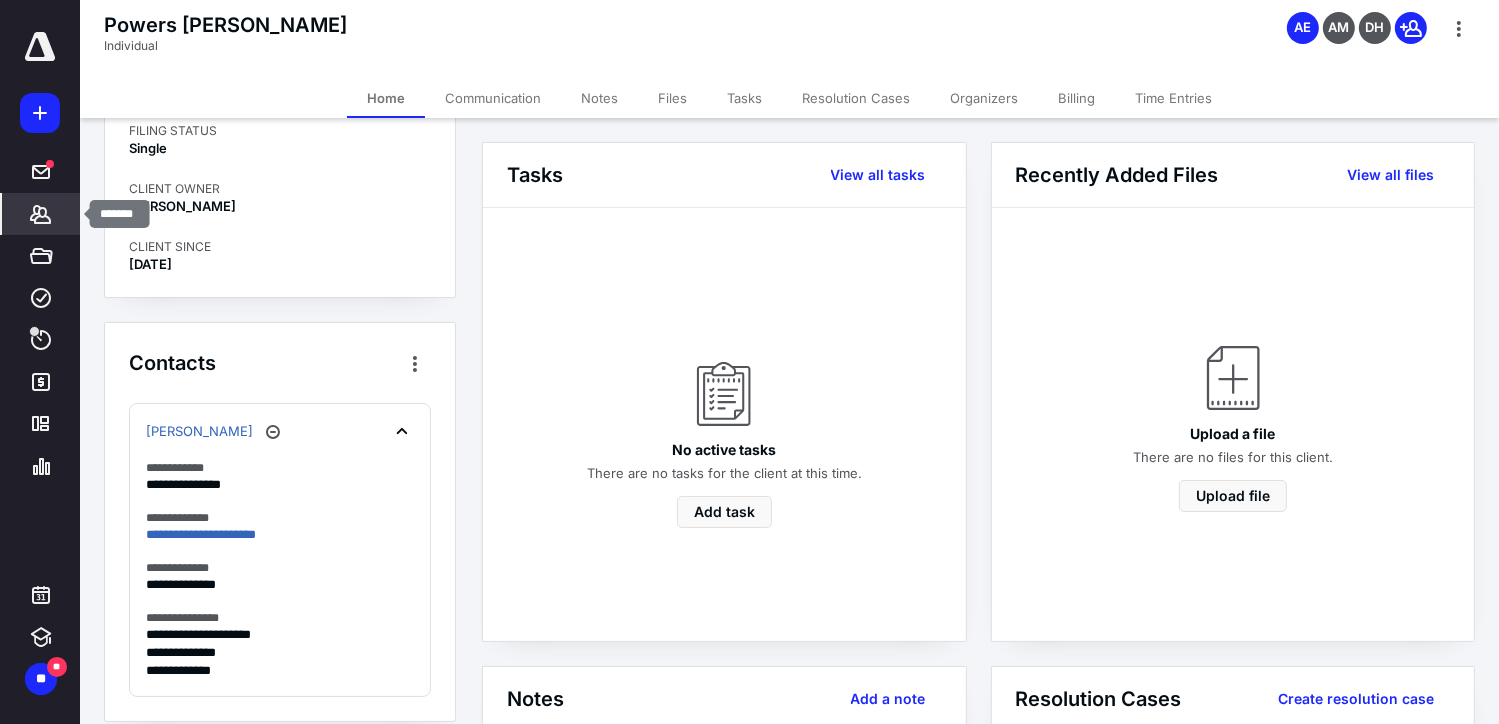 click 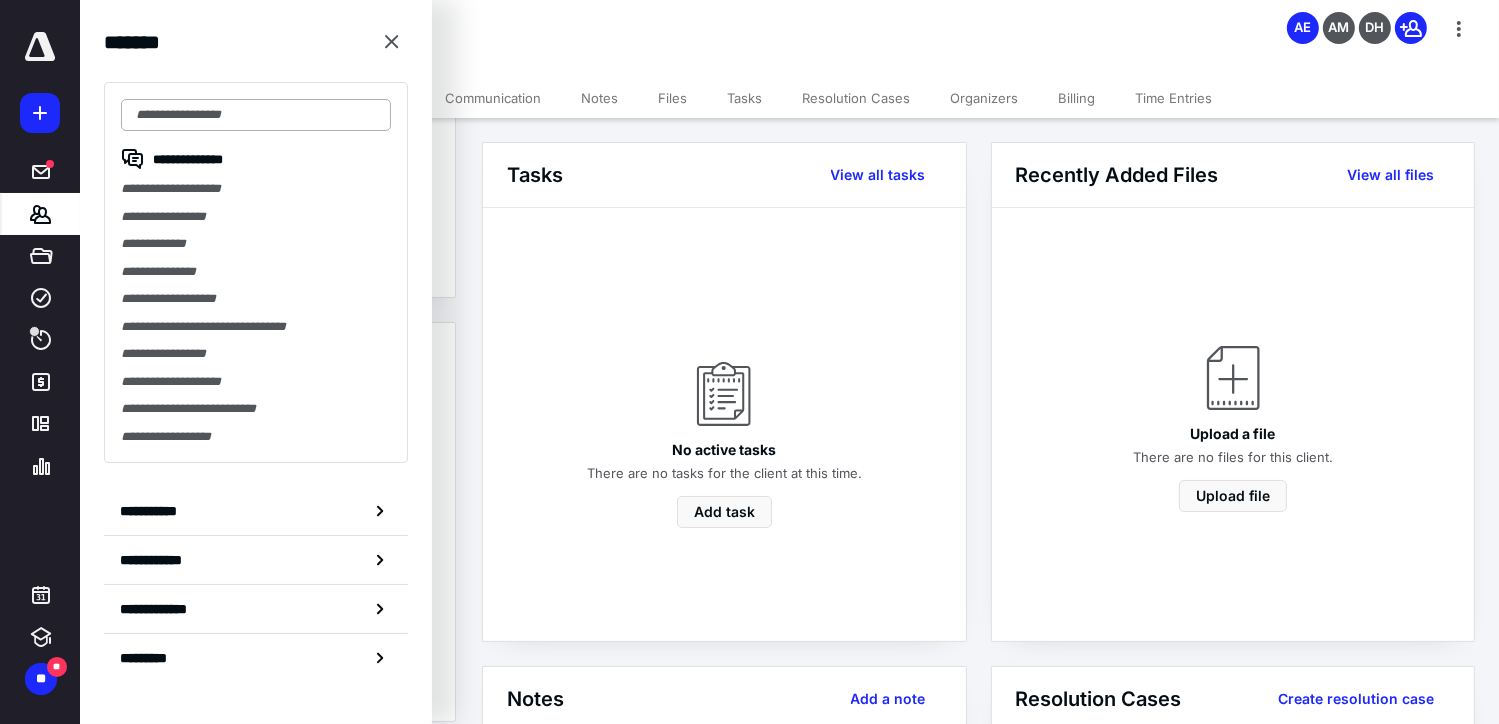click at bounding box center [256, 115] 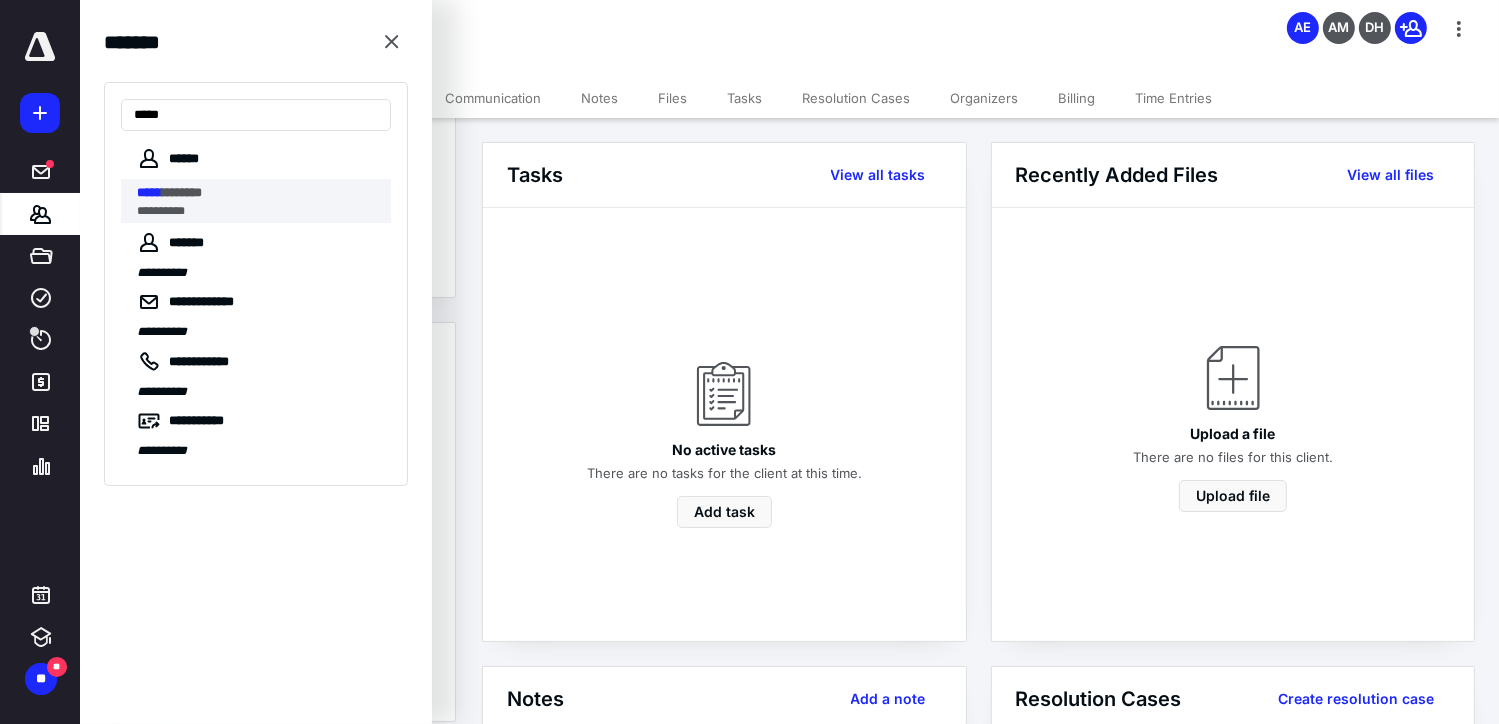 type on "*****" 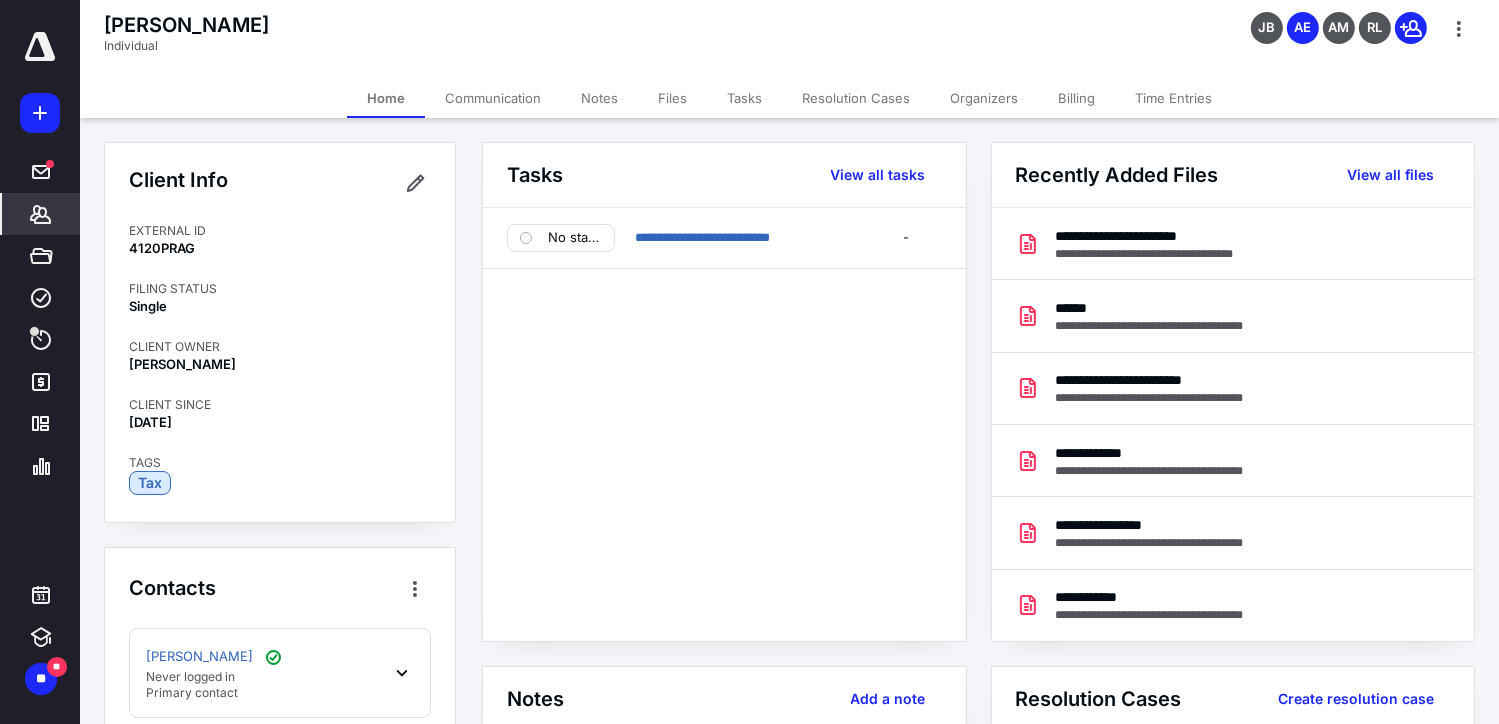 click 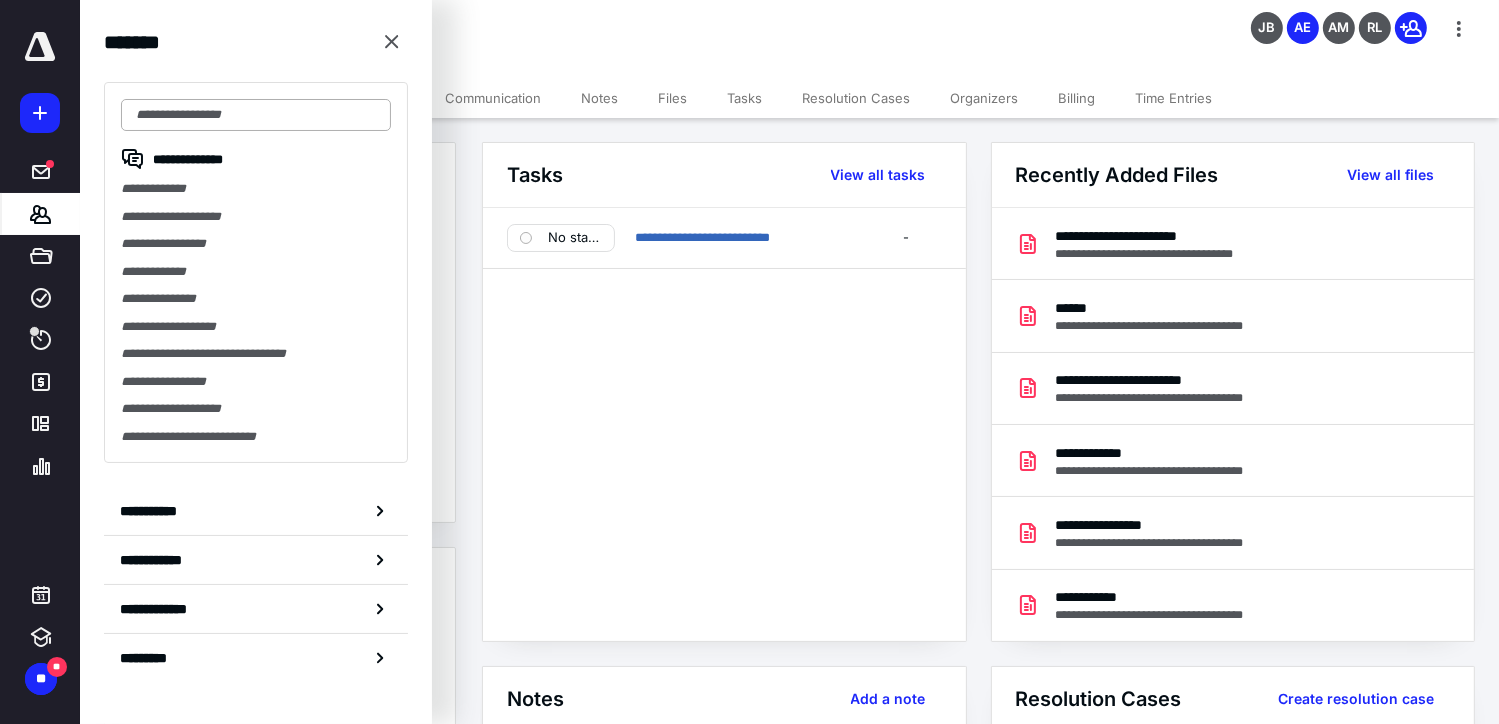 click at bounding box center [256, 115] 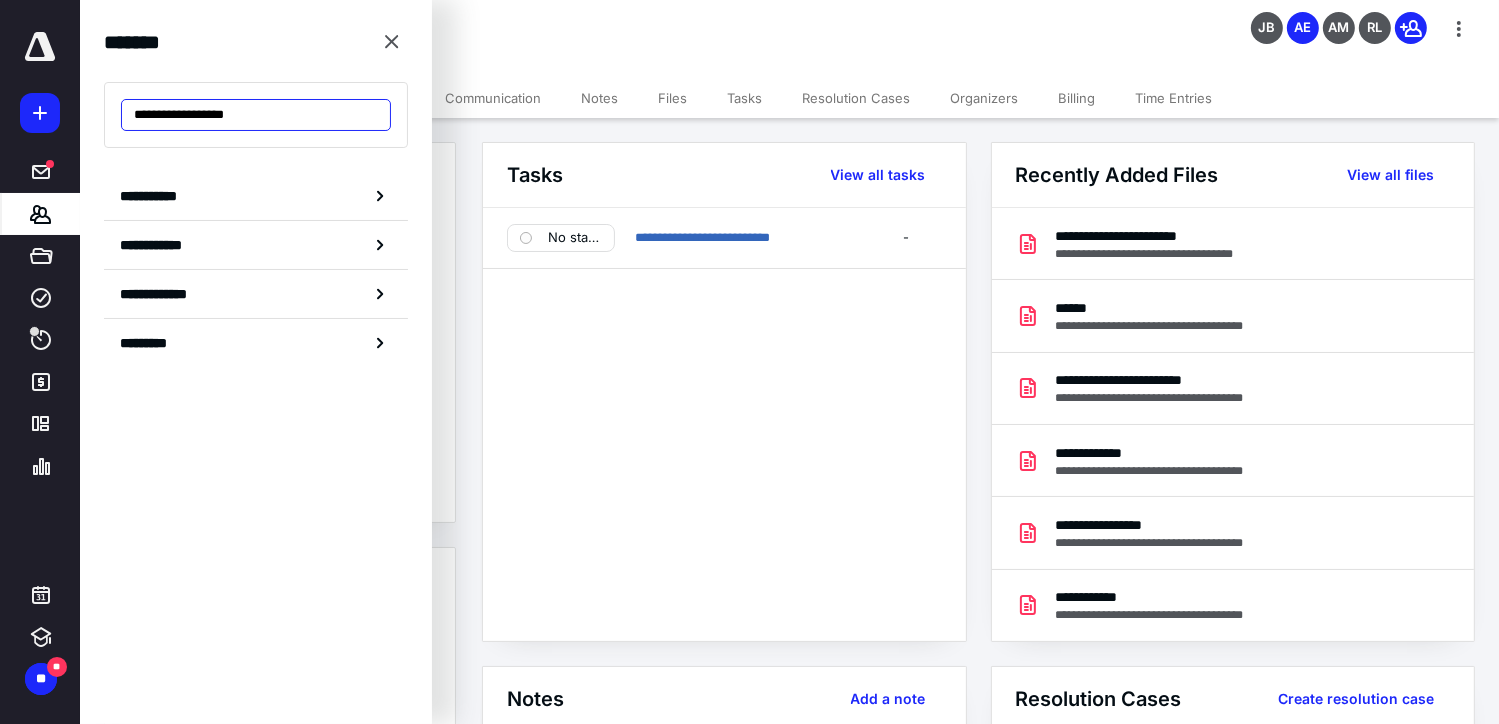 drag, startPoint x: 285, startPoint y: 121, endPoint x: 125, endPoint y: 111, distance: 160.3122 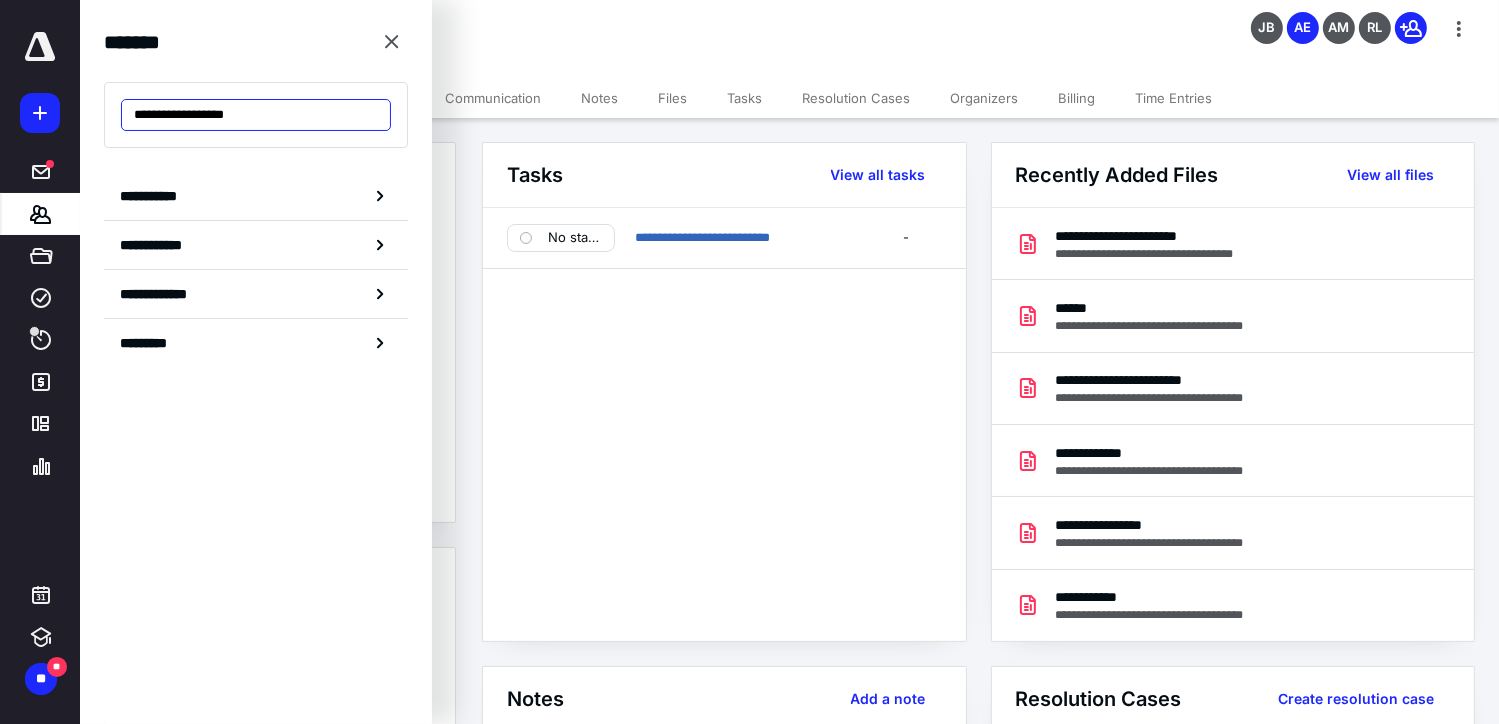 paste 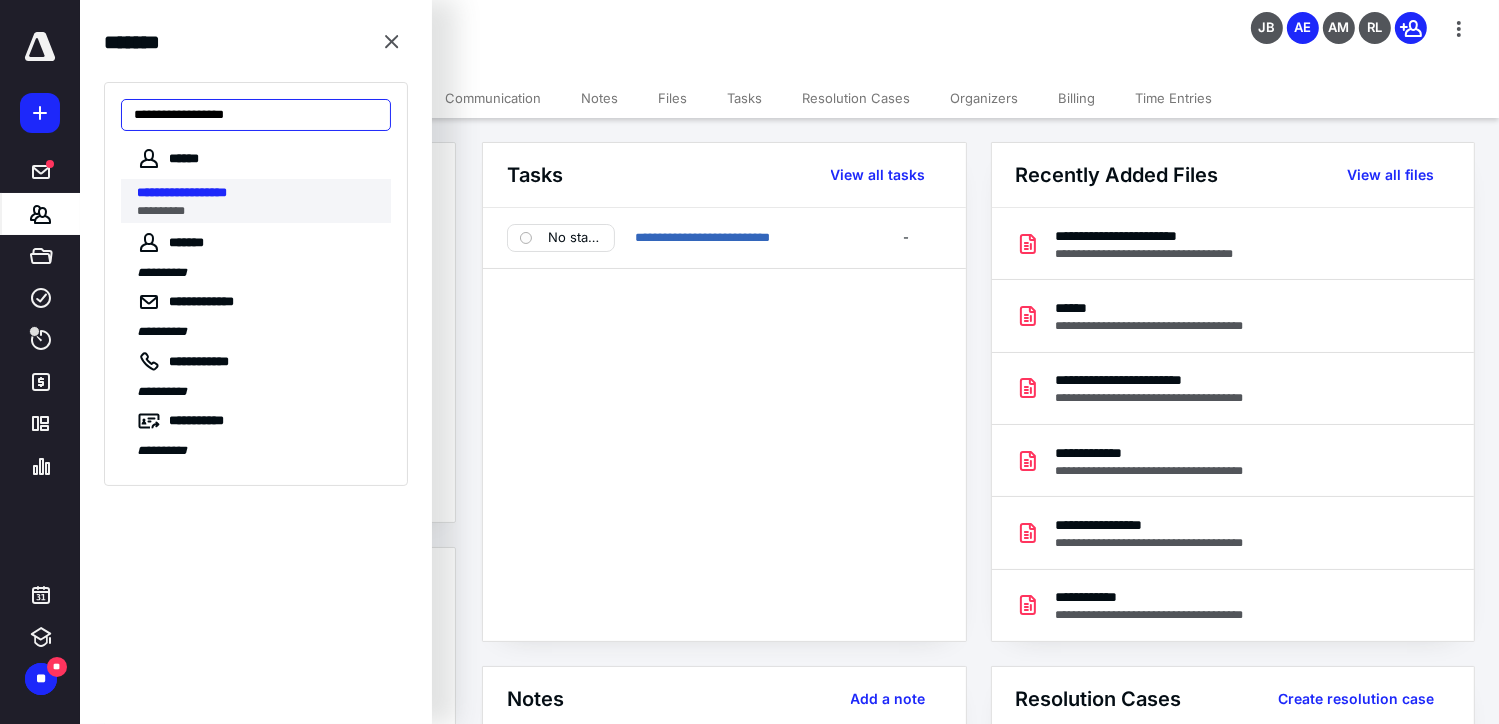 type on "**********" 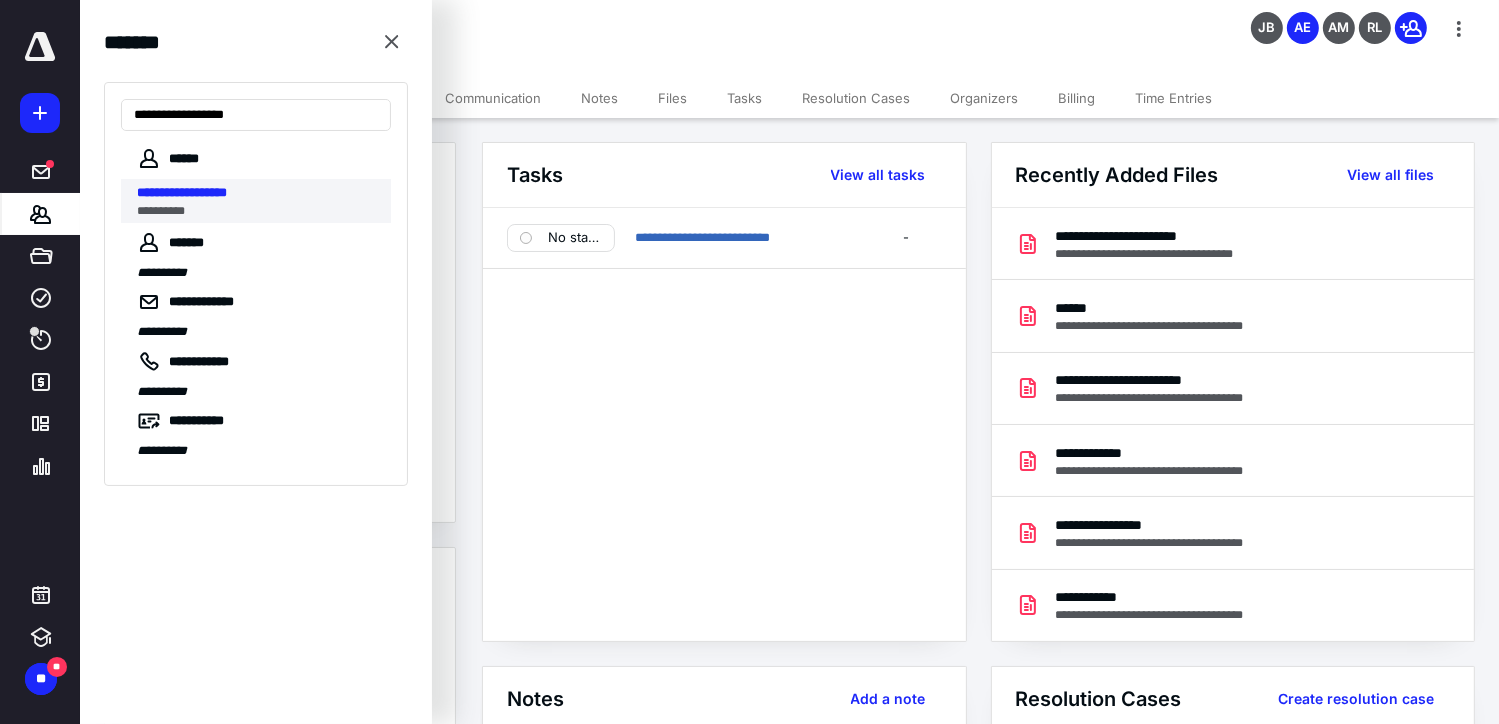 click on "**********" at bounding box center [182, 192] 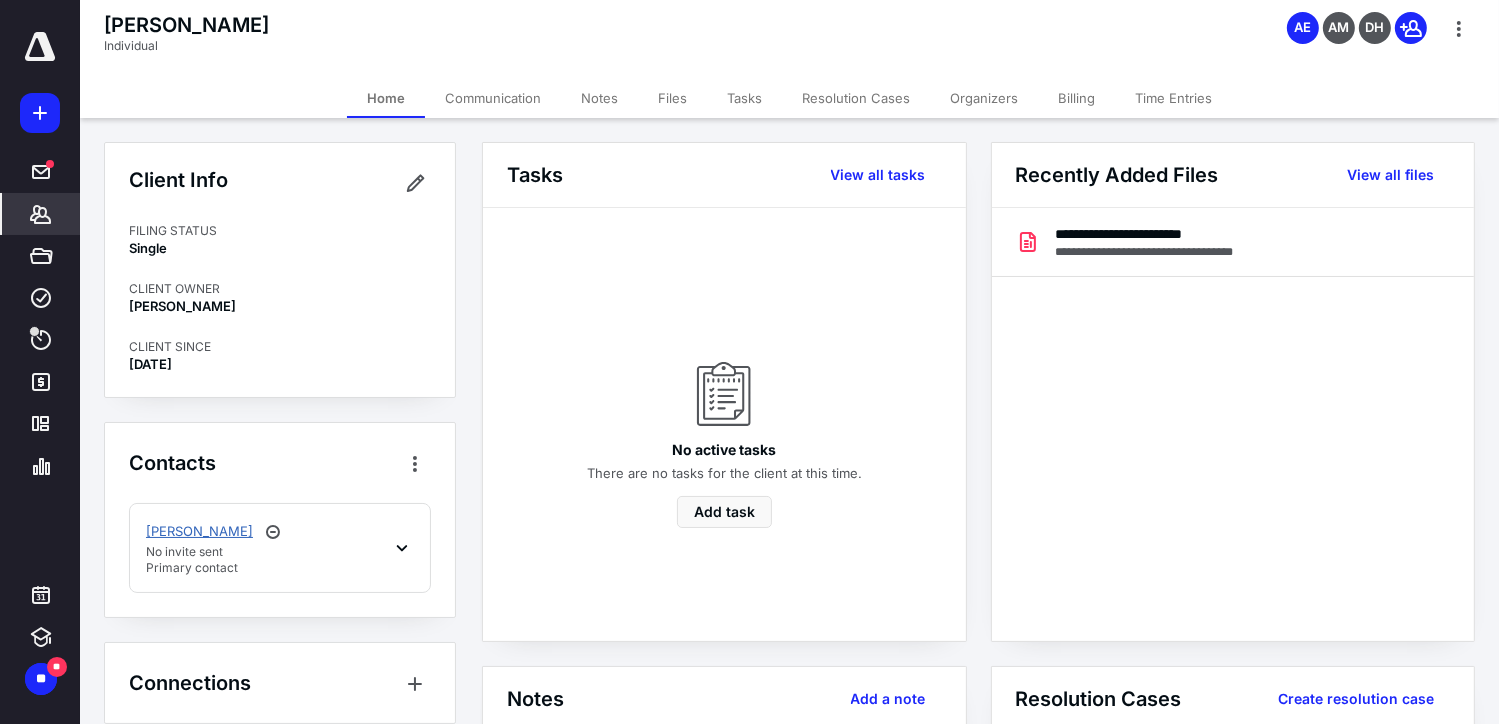click on "Elizibeth Rogan" at bounding box center [199, 532] 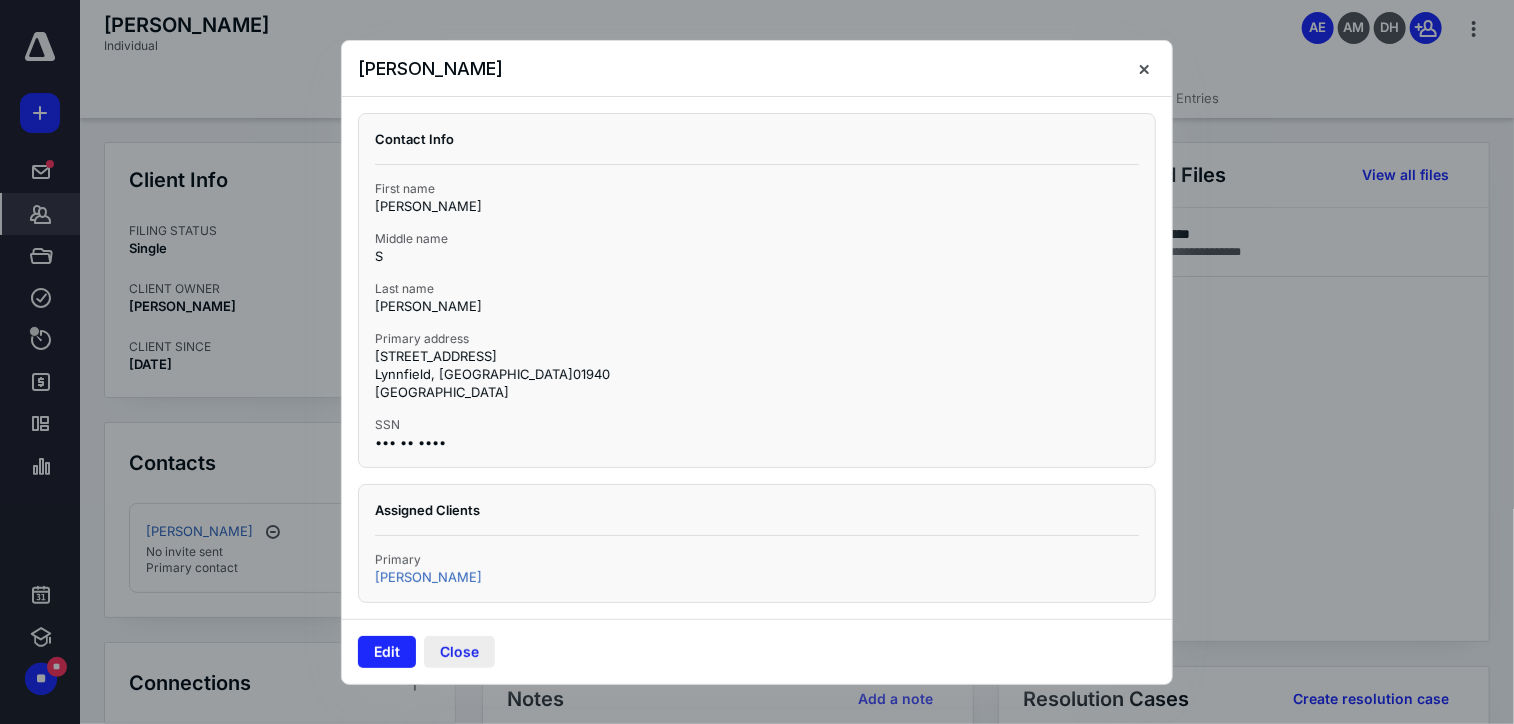 click on "Close" at bounding box center [459, 652] 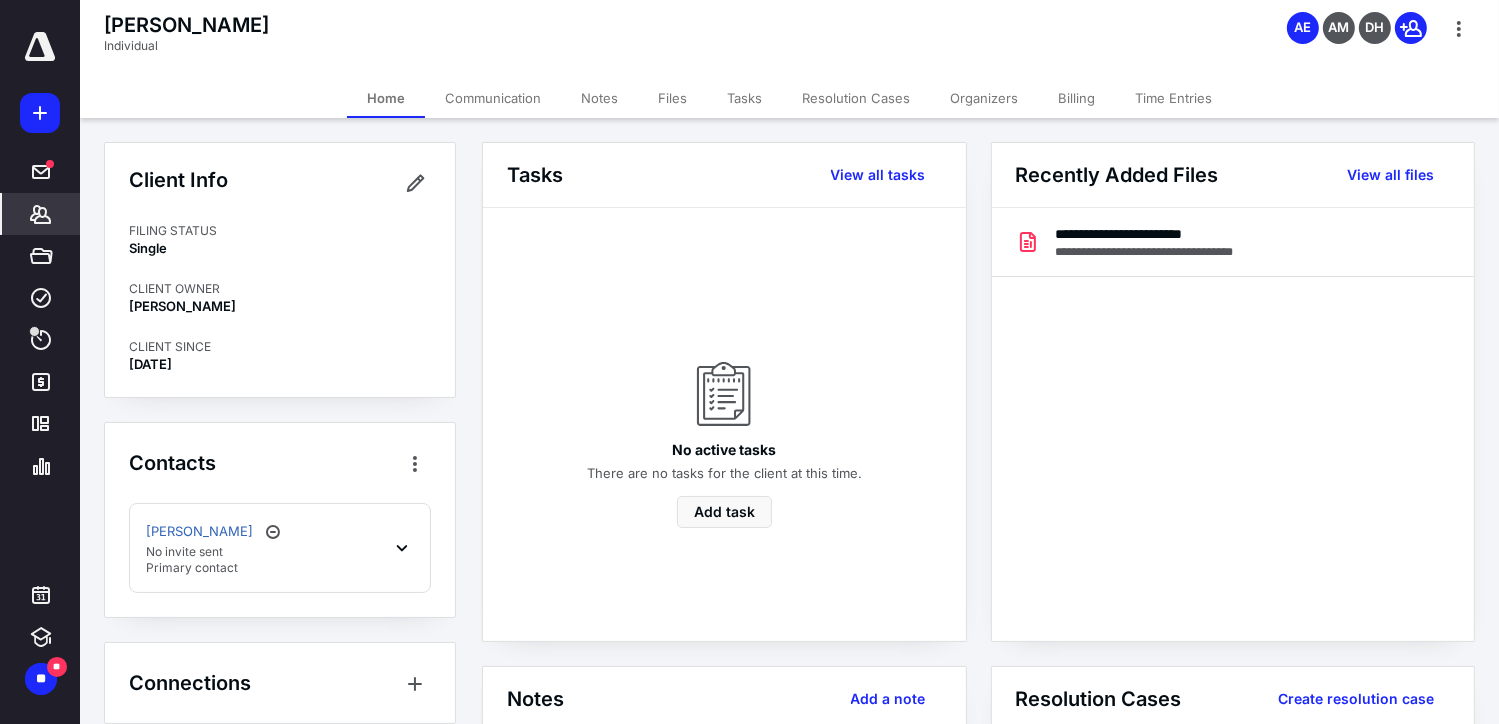 click on "No invite sent" at bounding box center (215, 552) 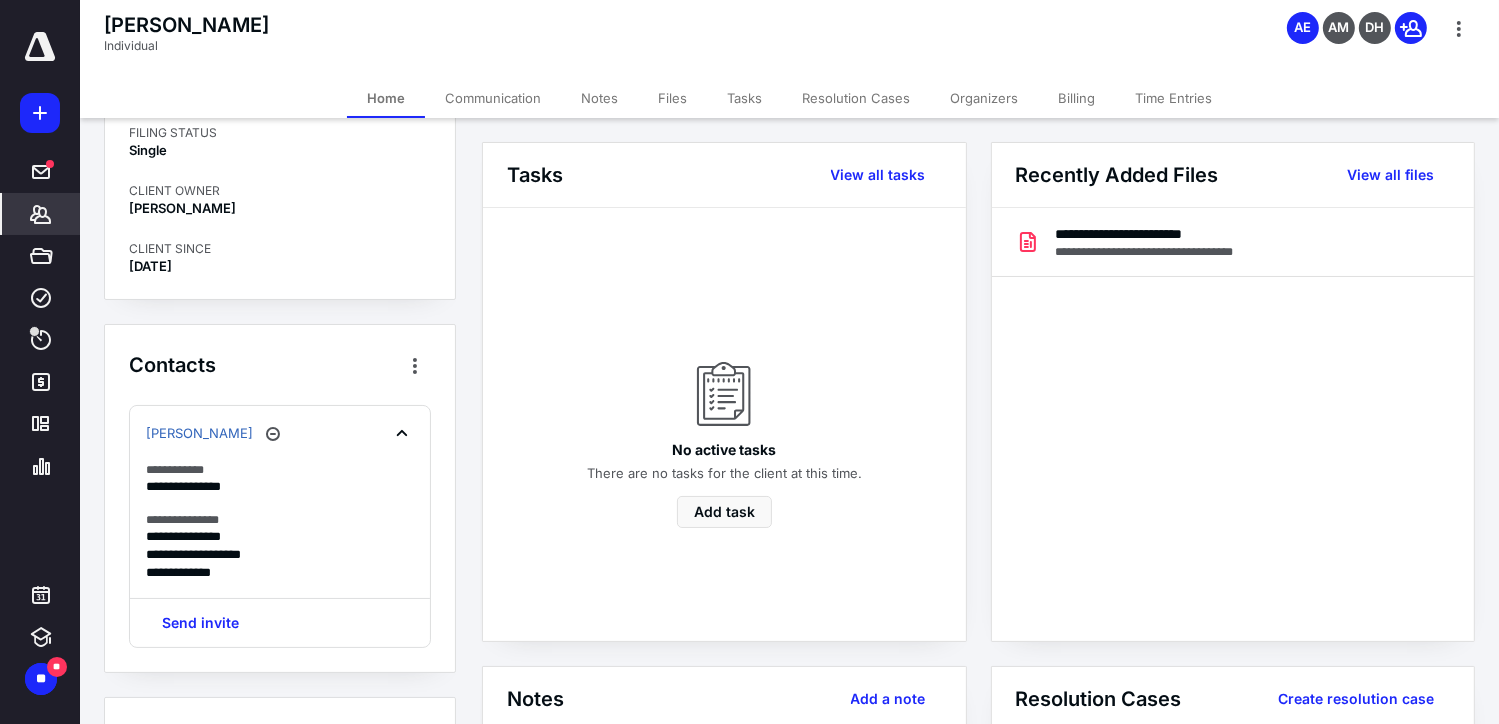 scroll, scrollTop: 100, scrollLeft: 0, axis: vertical 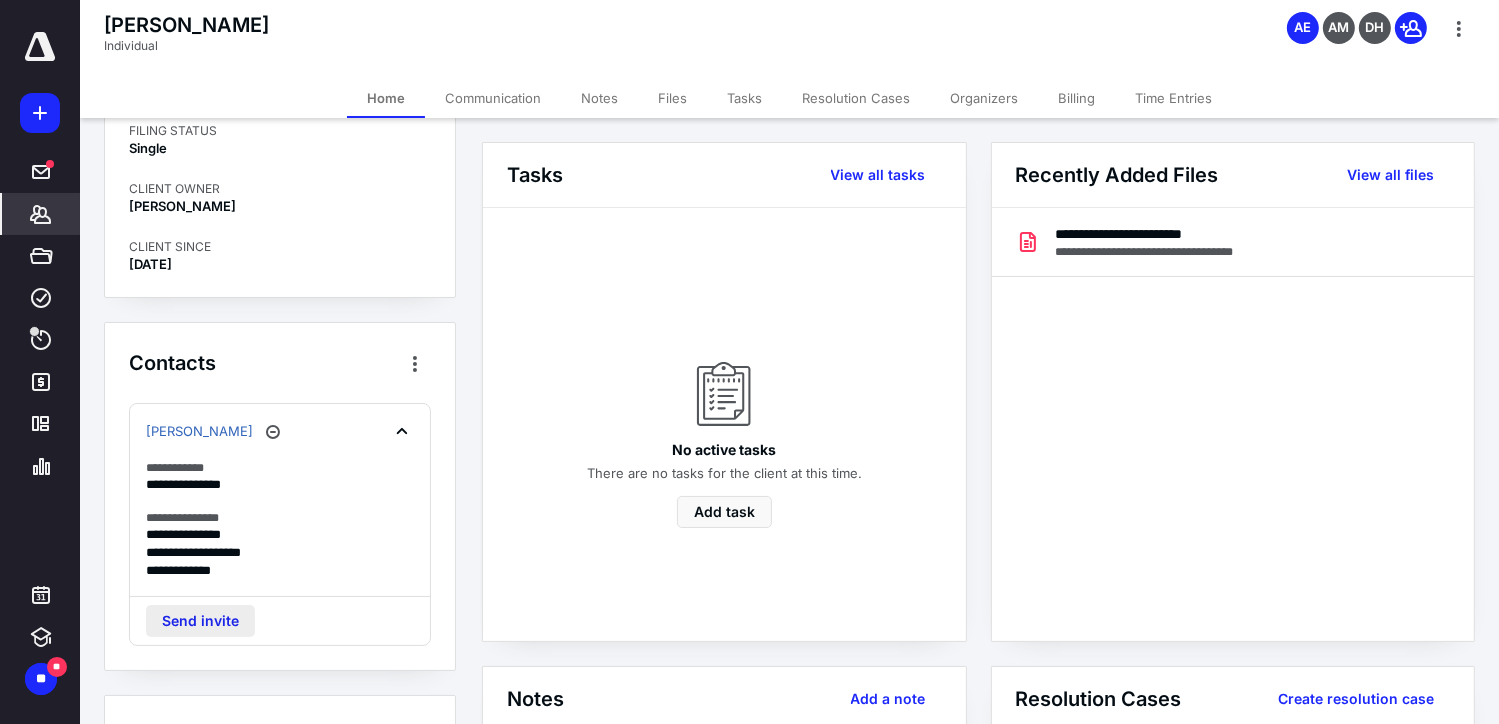 click on "Send invite" at bounding box center [200, 621] 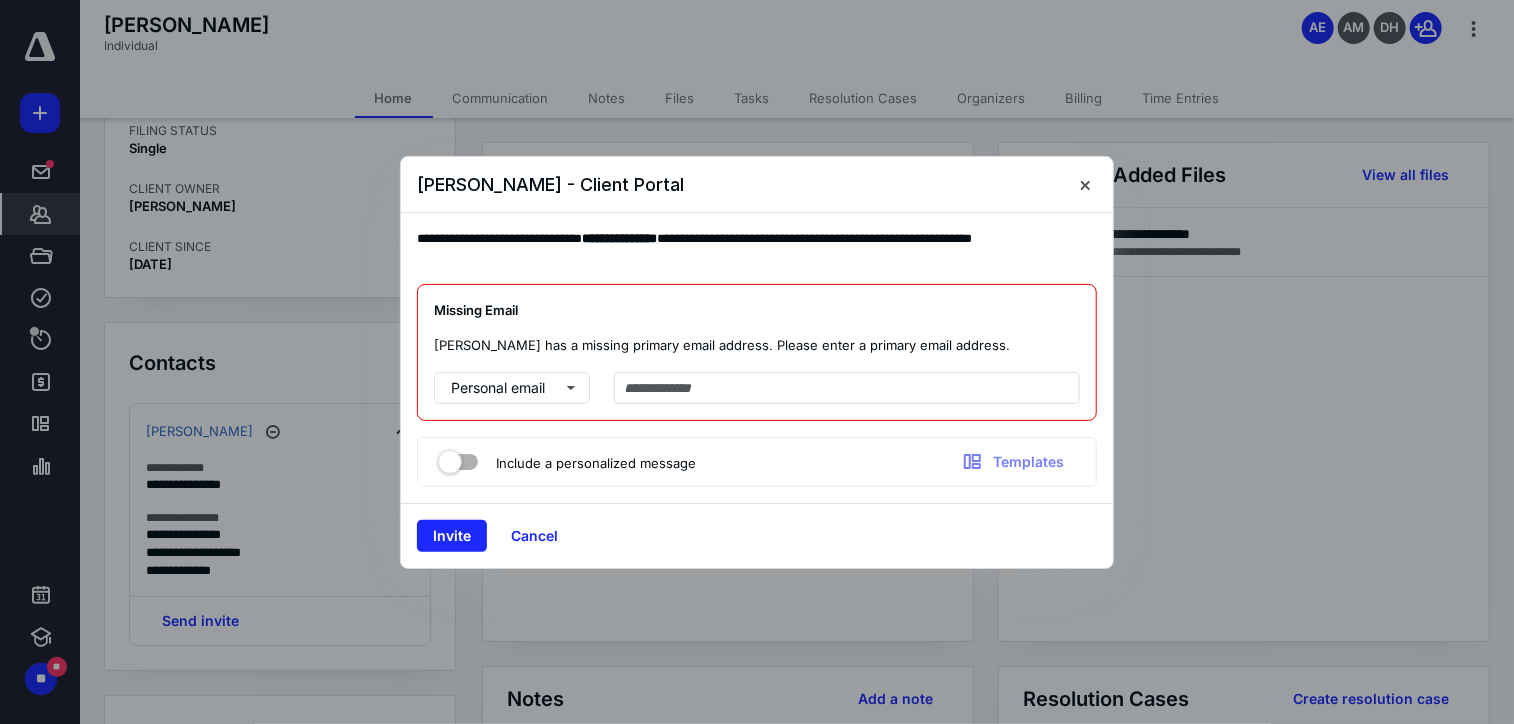 click at bounding box center [757, 362] 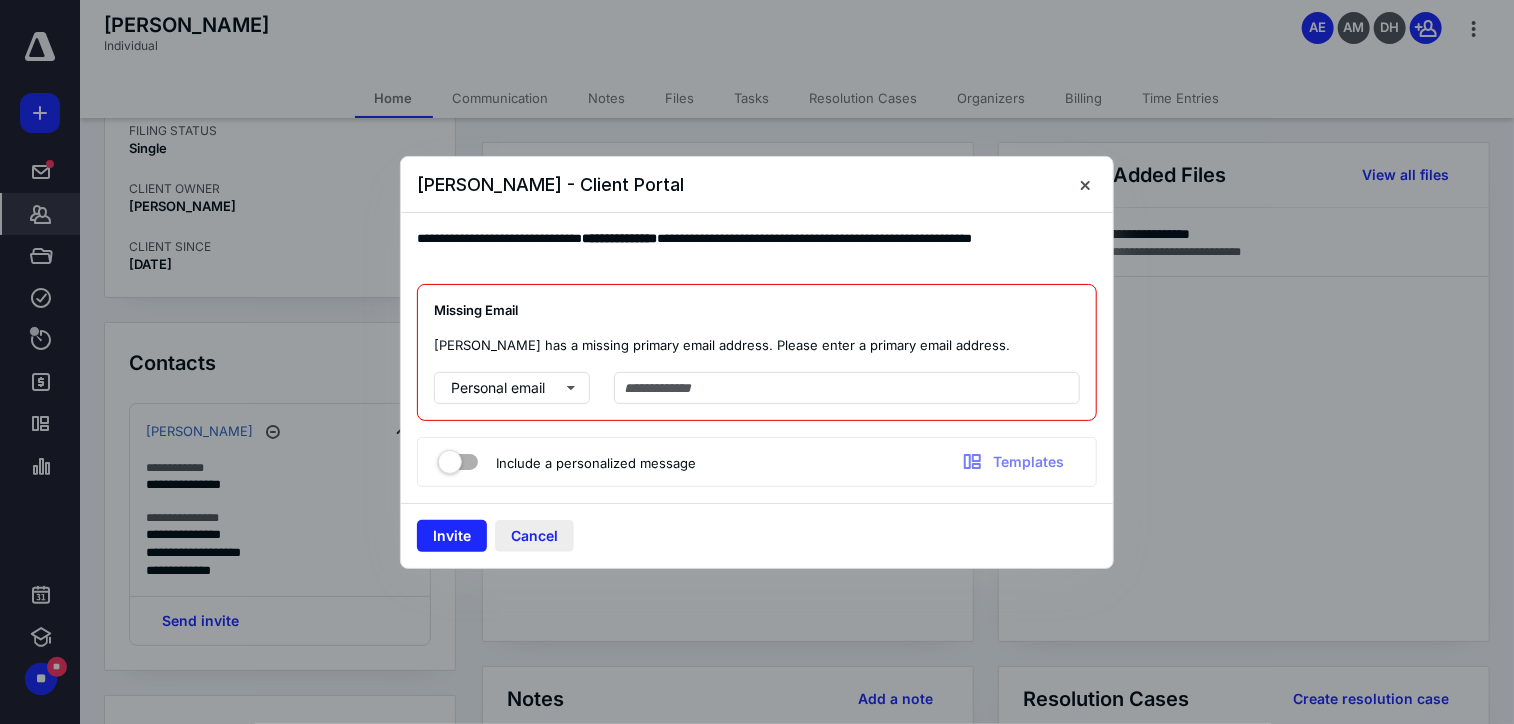 click on "Cancel" at bounding box center (534, 536) 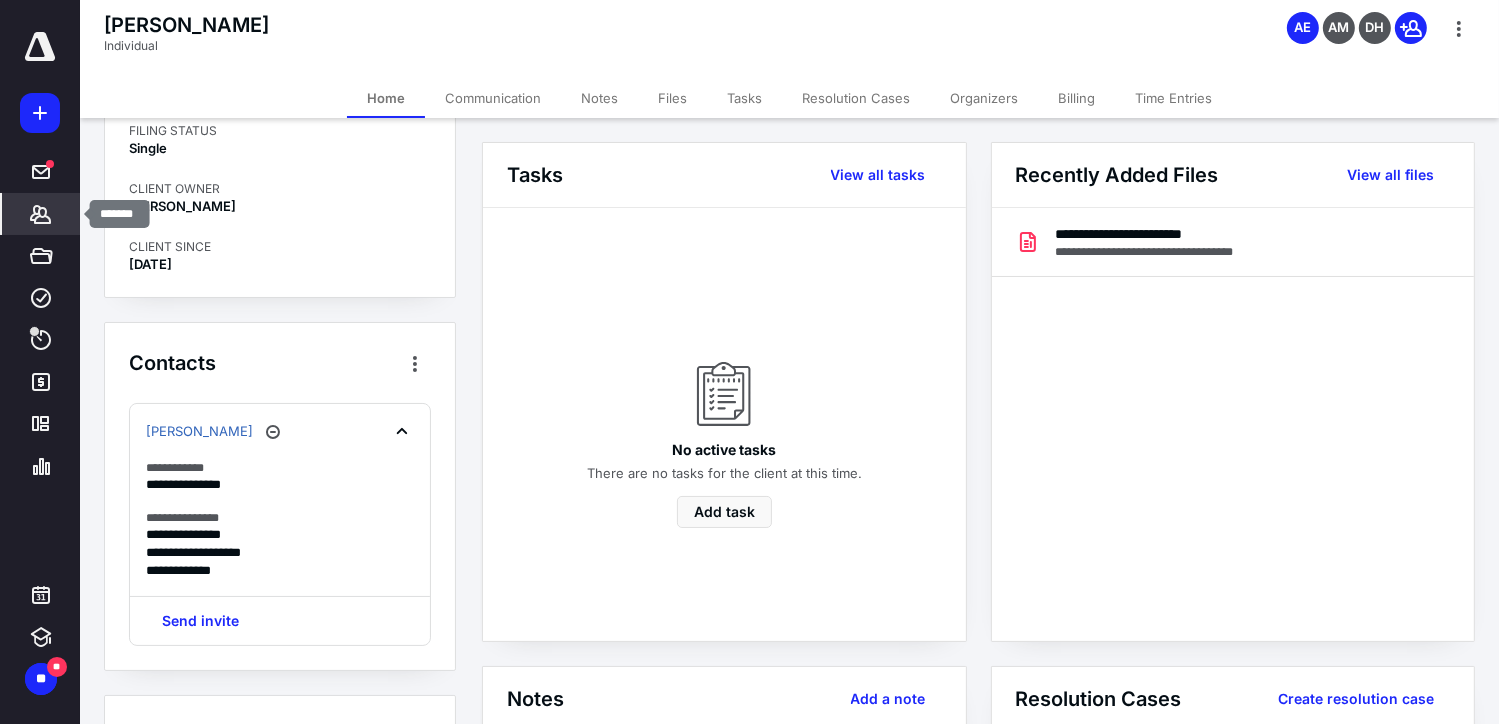 click 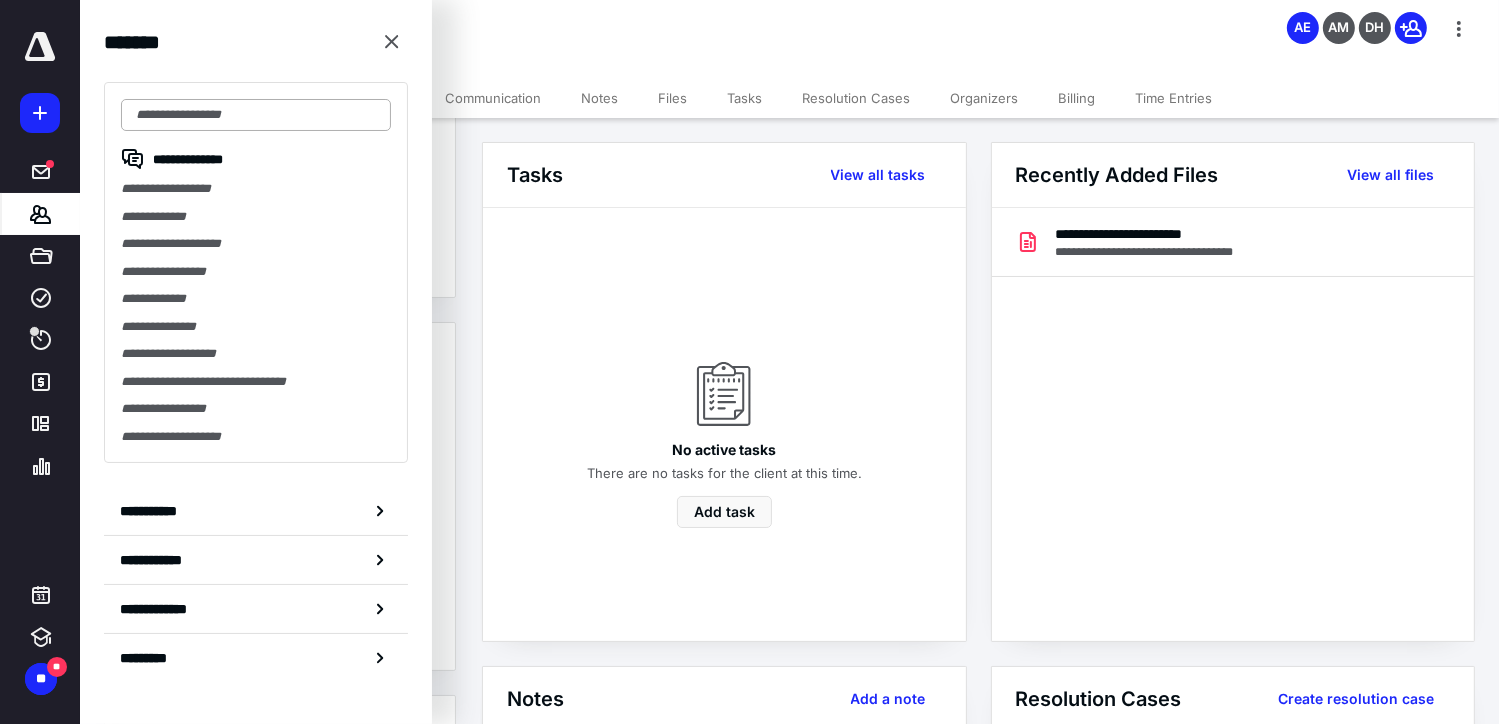 click at bounding box center (256, 115) 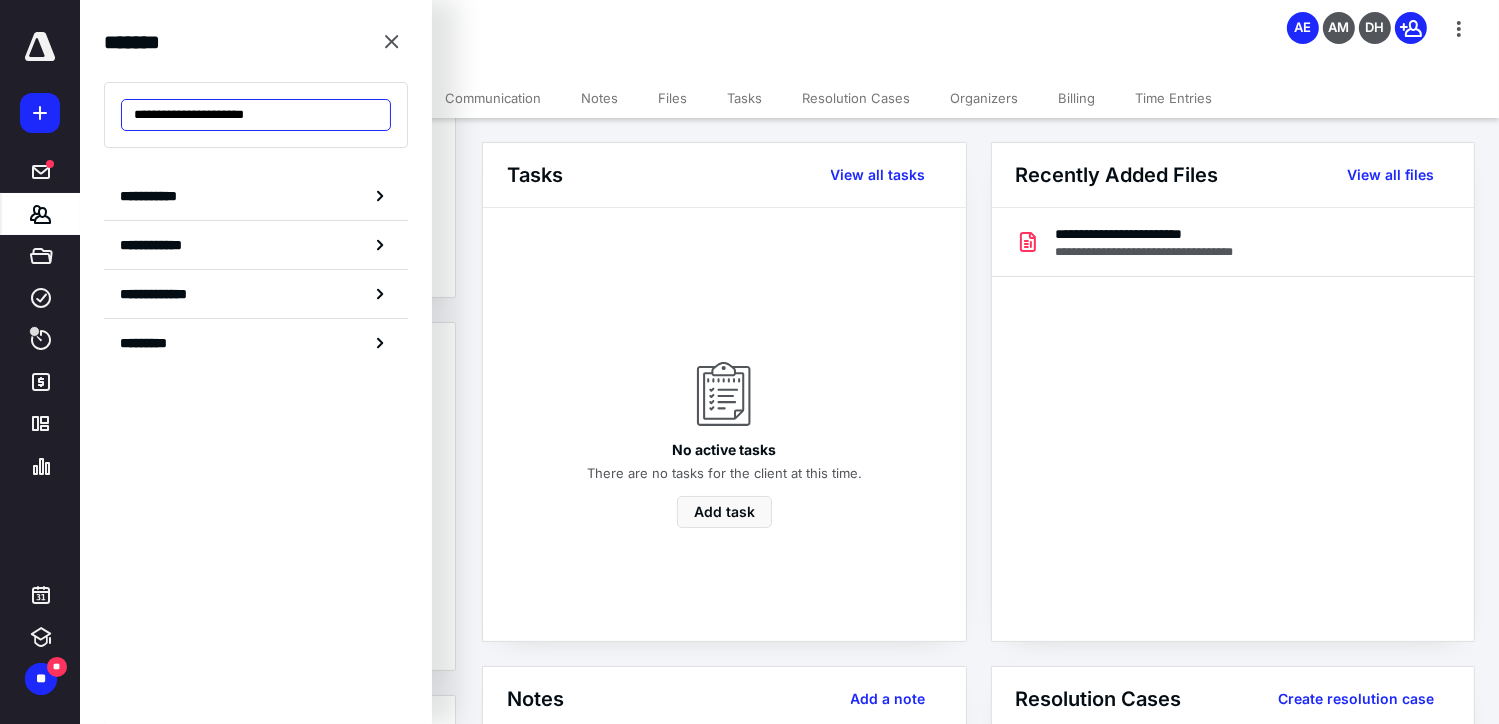 drag, startPoint x: 309, startPoint y: 114, endPoint x: 96, endPoint y: 110, distance: 213.03755 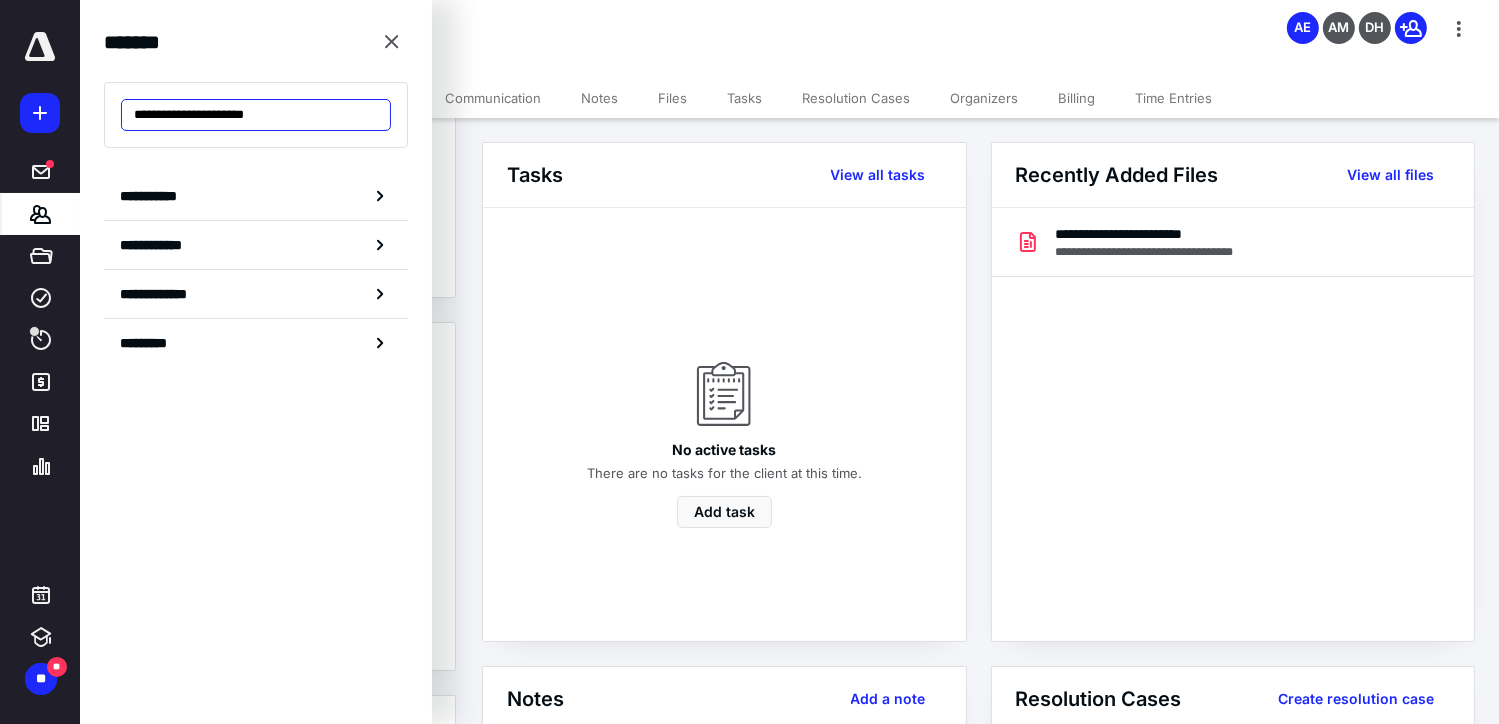 paste 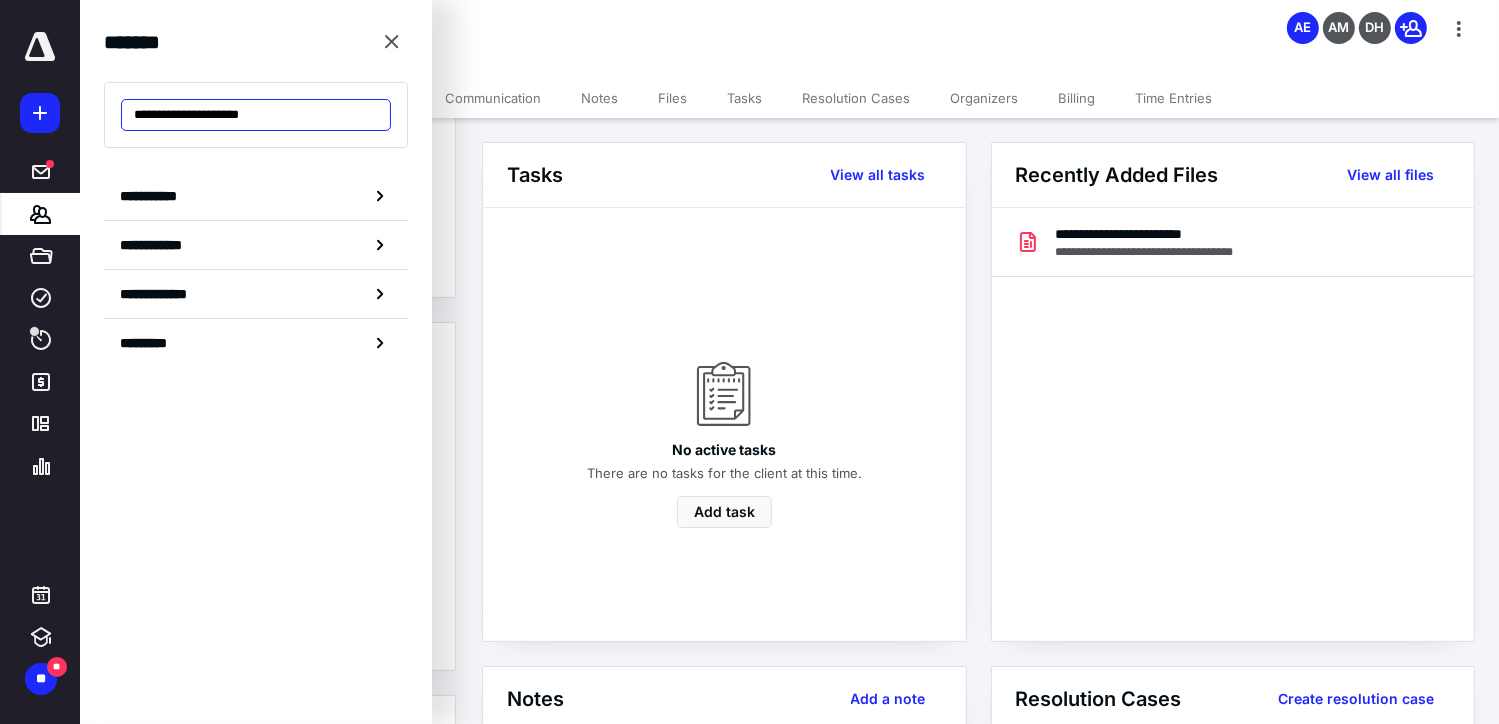 drag, startPoint x: 295, startPoint y: 119, endPoint x: 140, endPoint y: 102, distance: 155.92947 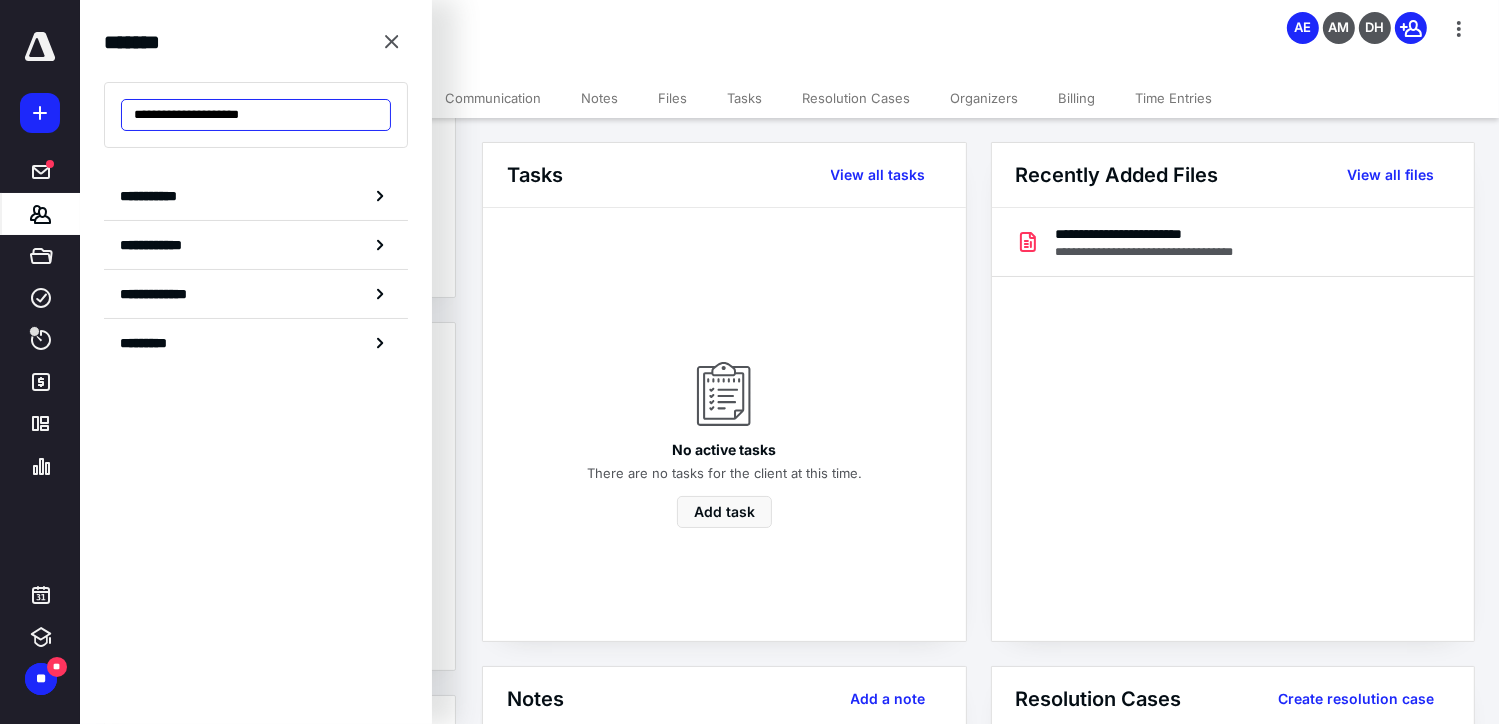 paste on "*" 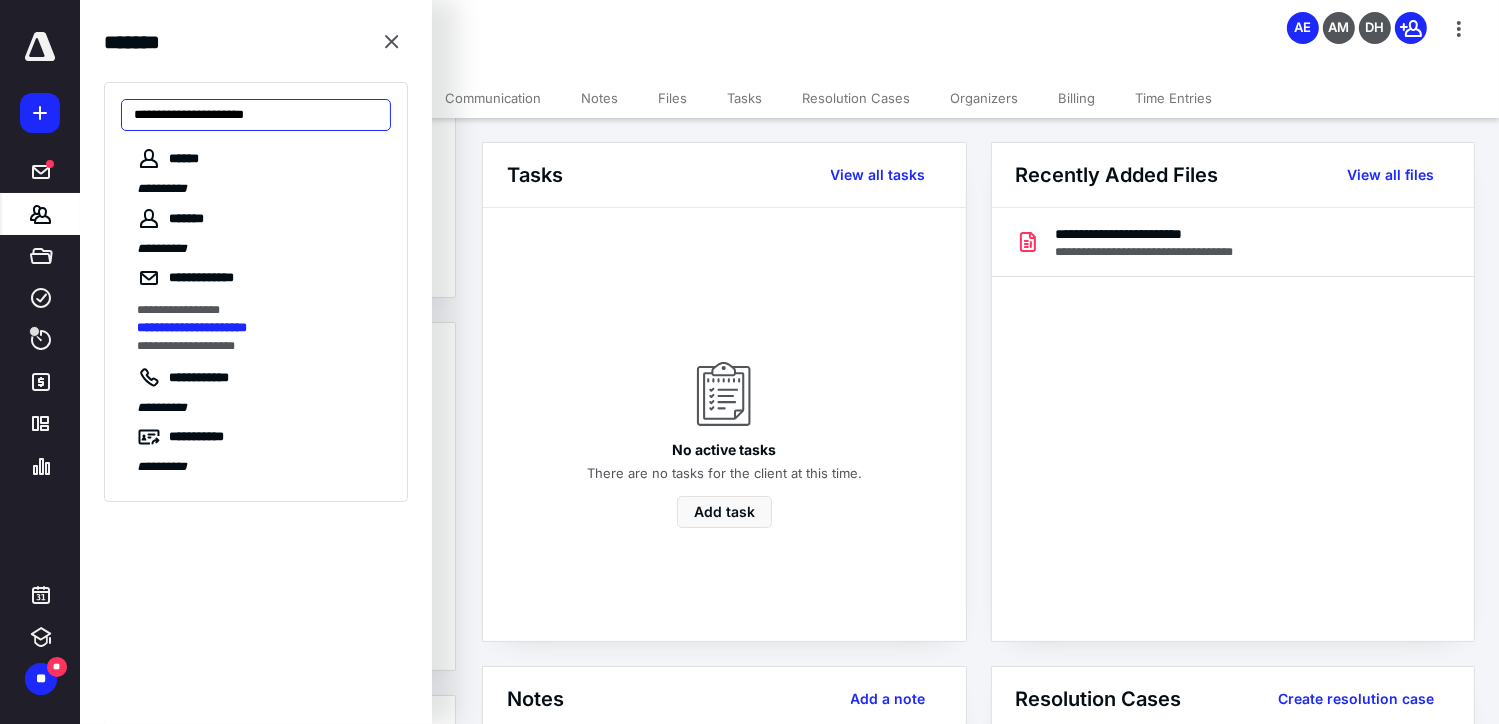 drag, startPoint x: 296, startPoint y: 119, endPoint x: 101, endPoint y: 102, distance: 195.73962 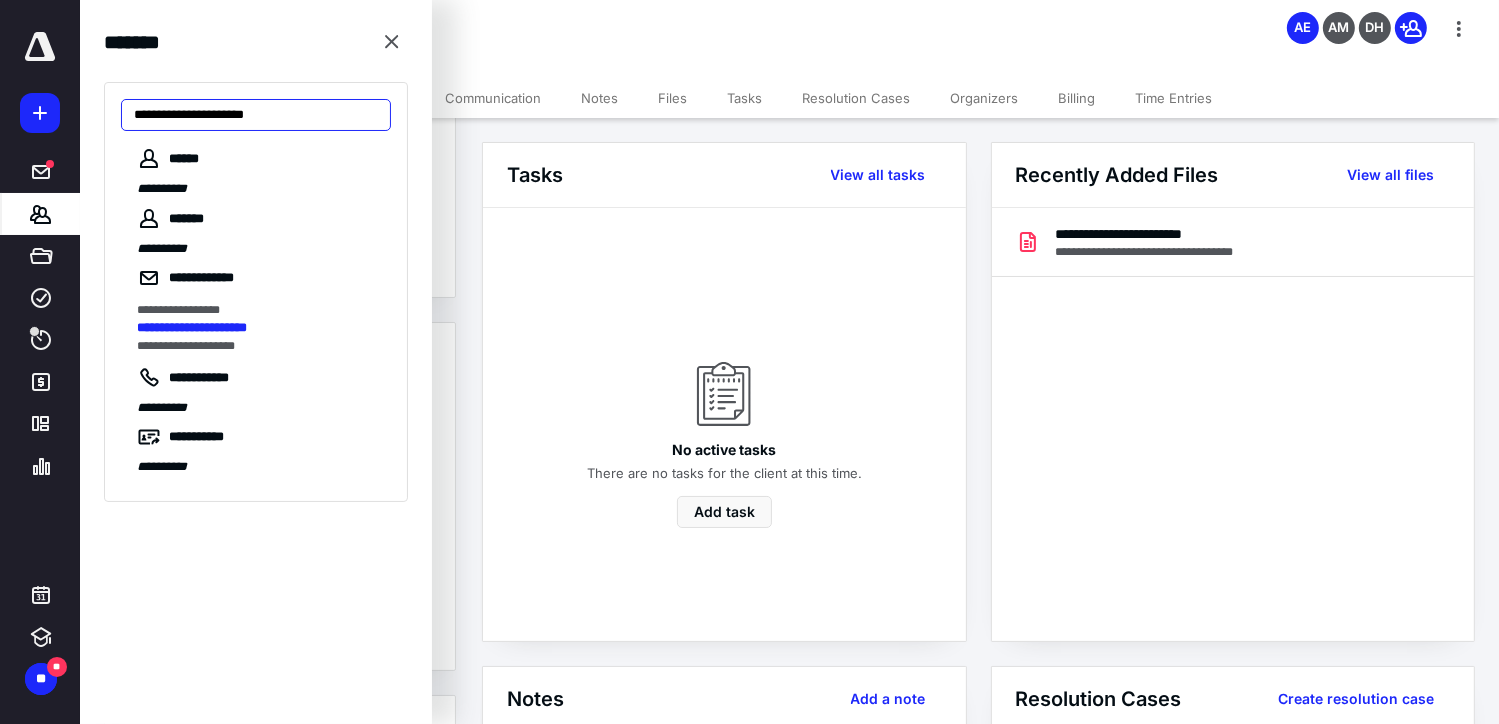 paste 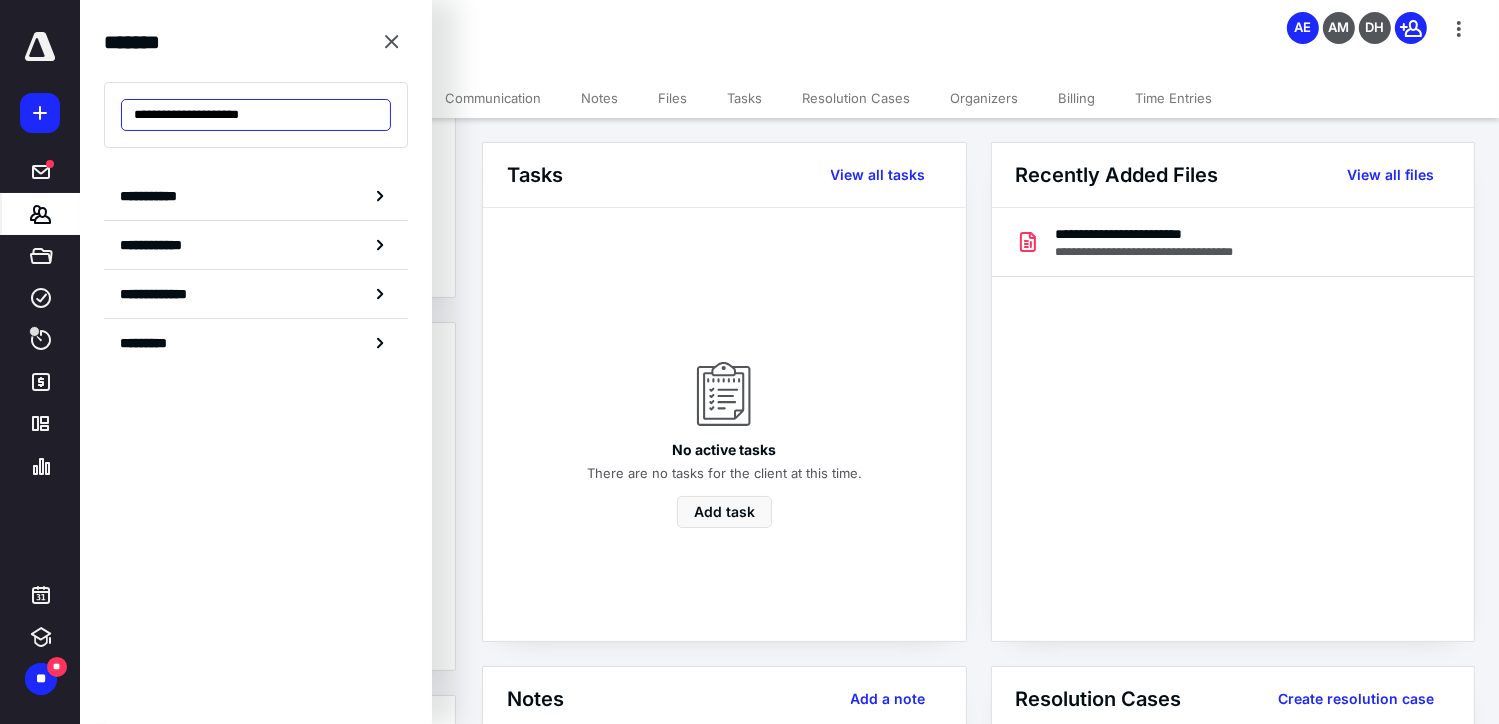 drag, startPoint x: 300, startPoint y: 113, endPoint x: 130, endPoint y: 121, distance: 170.18813 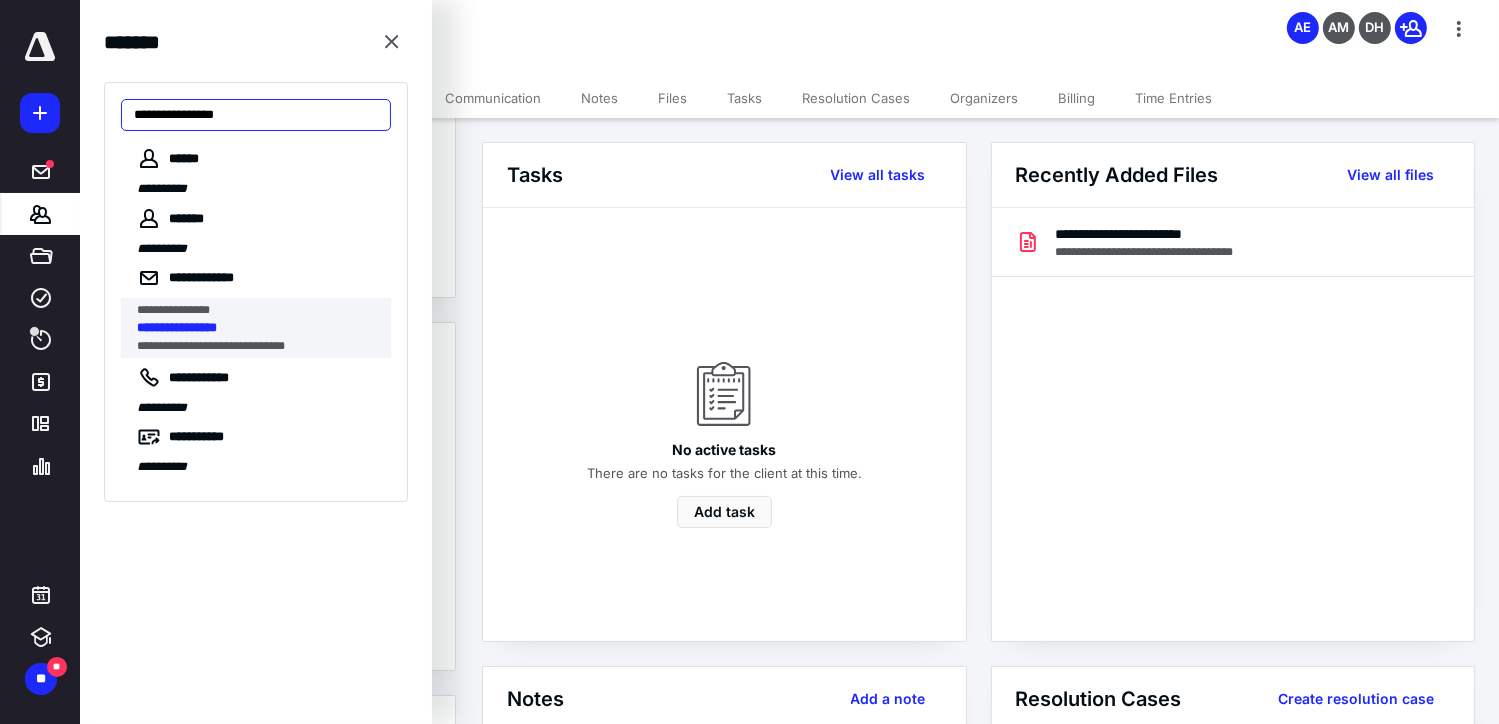 type on "**********" 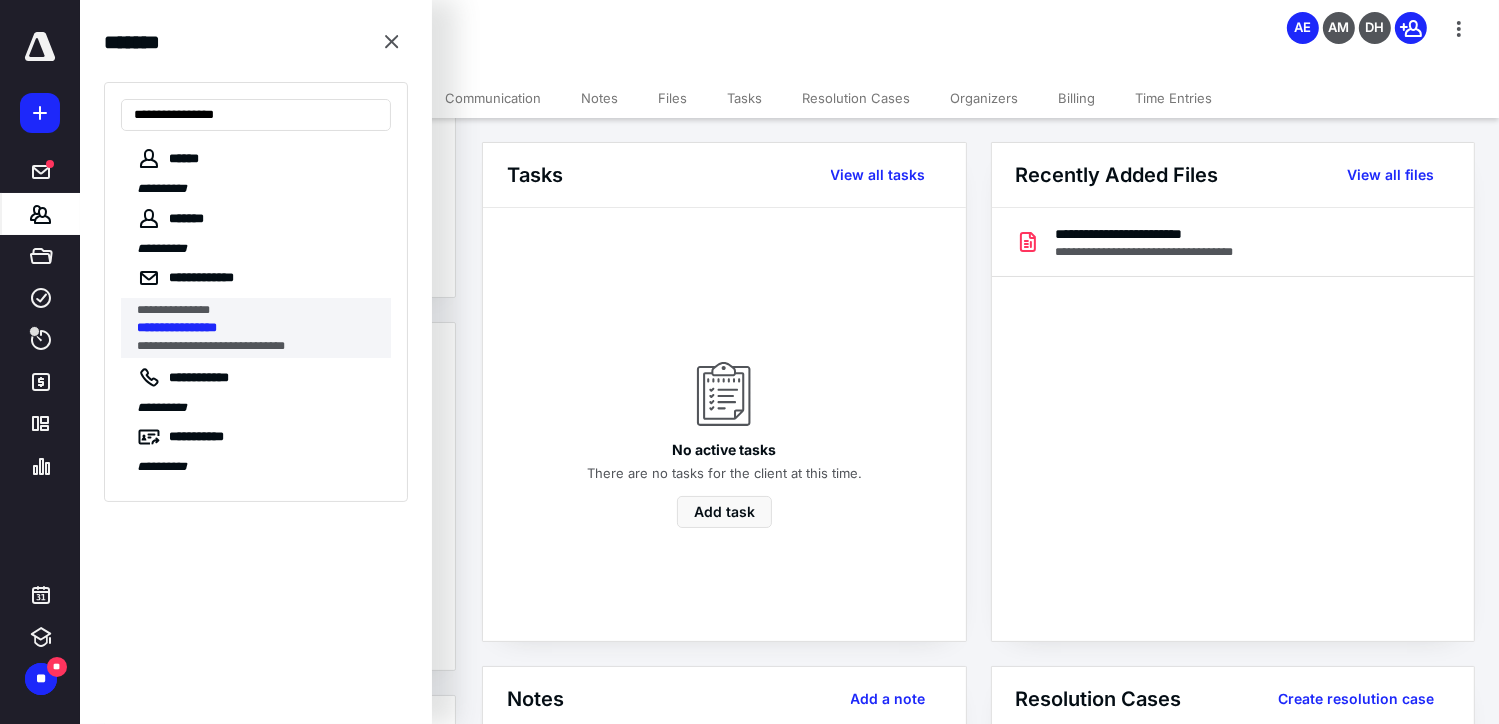 click on "**********" at bounding box center (177, 327) 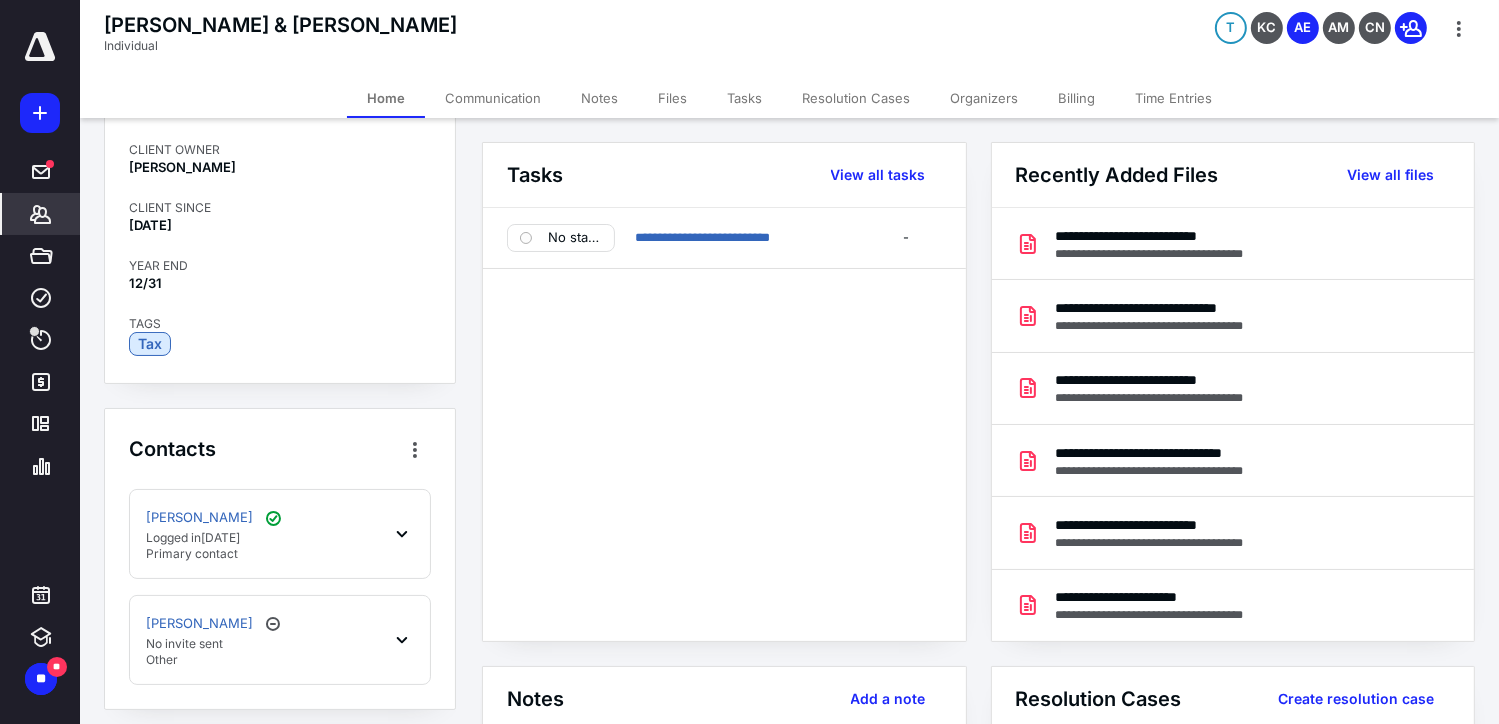 scroll, scrollTop: 200, scrollLeft: 0, axis: vertical 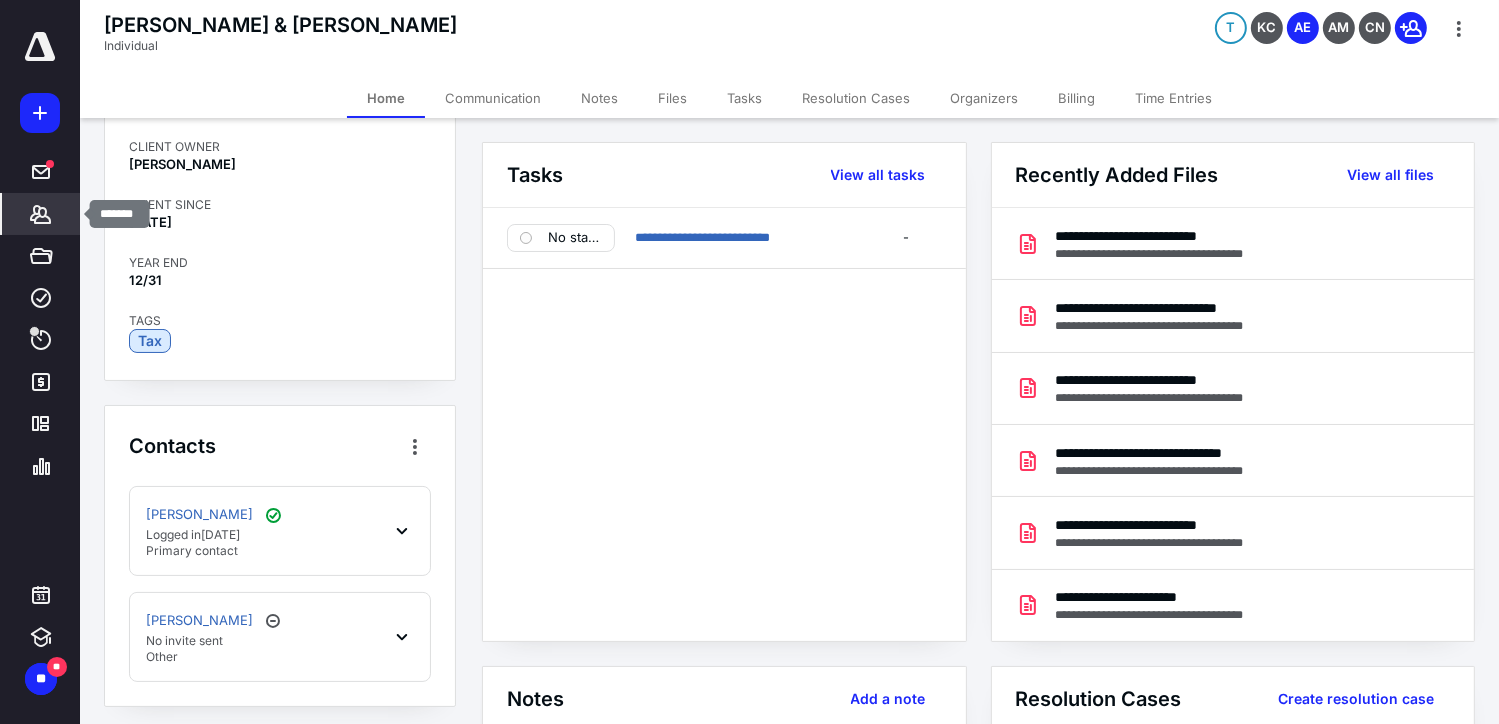 click 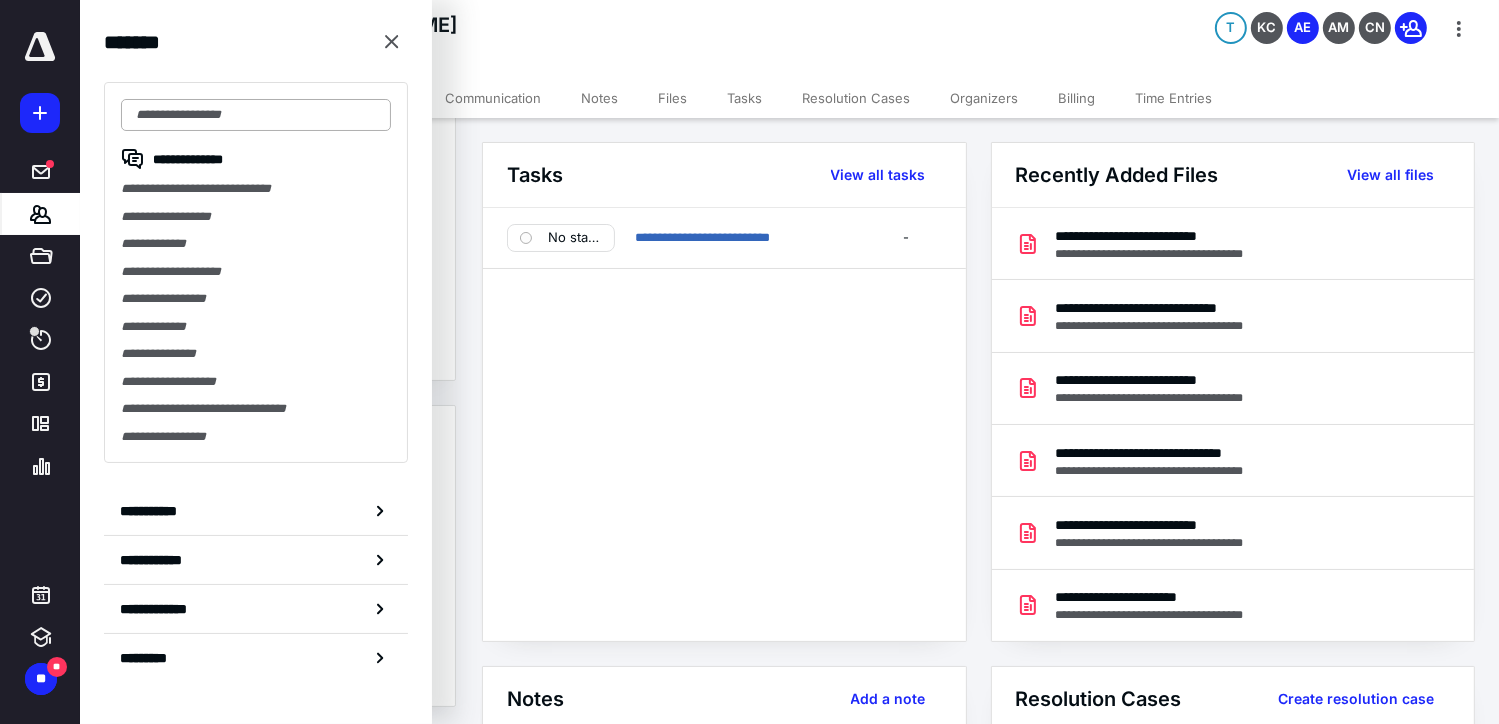 click at bounding box center [256, 115] 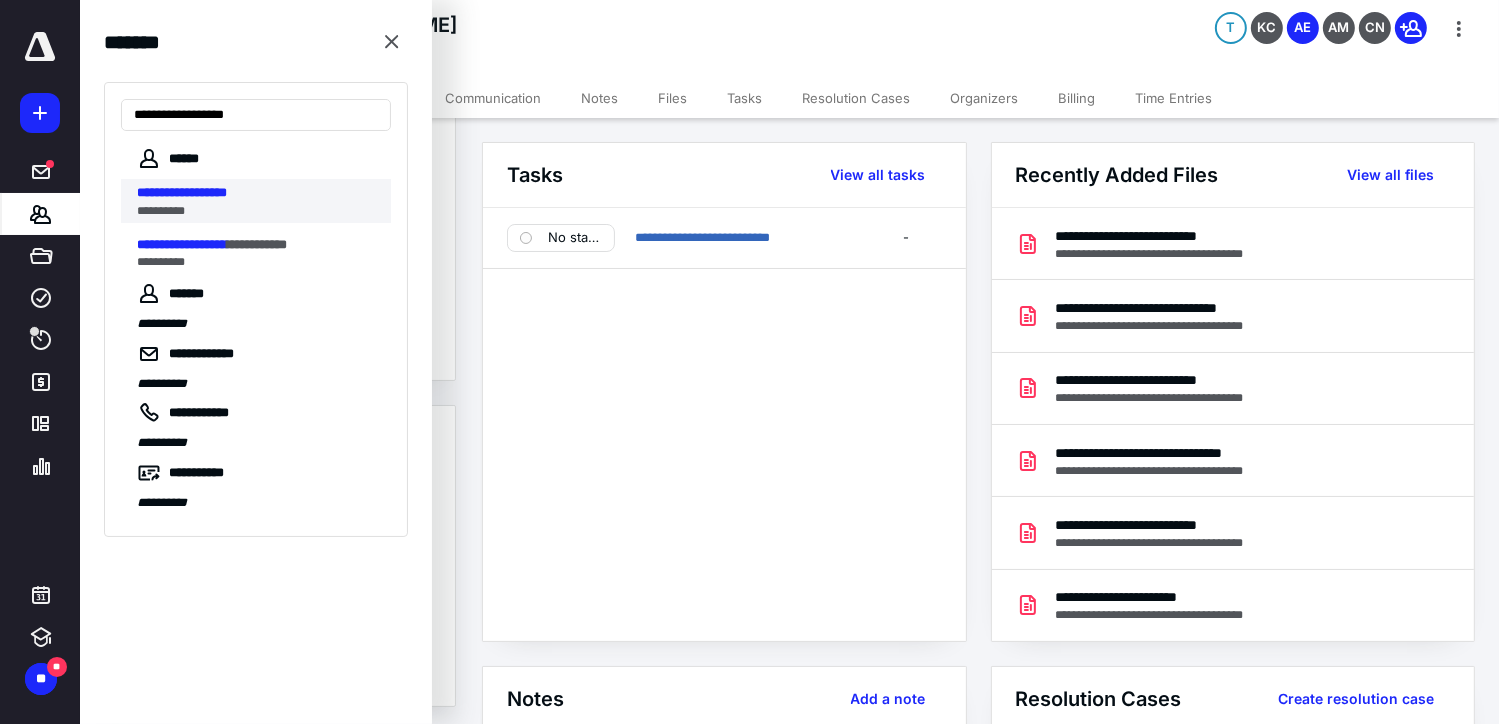 type on "**********" 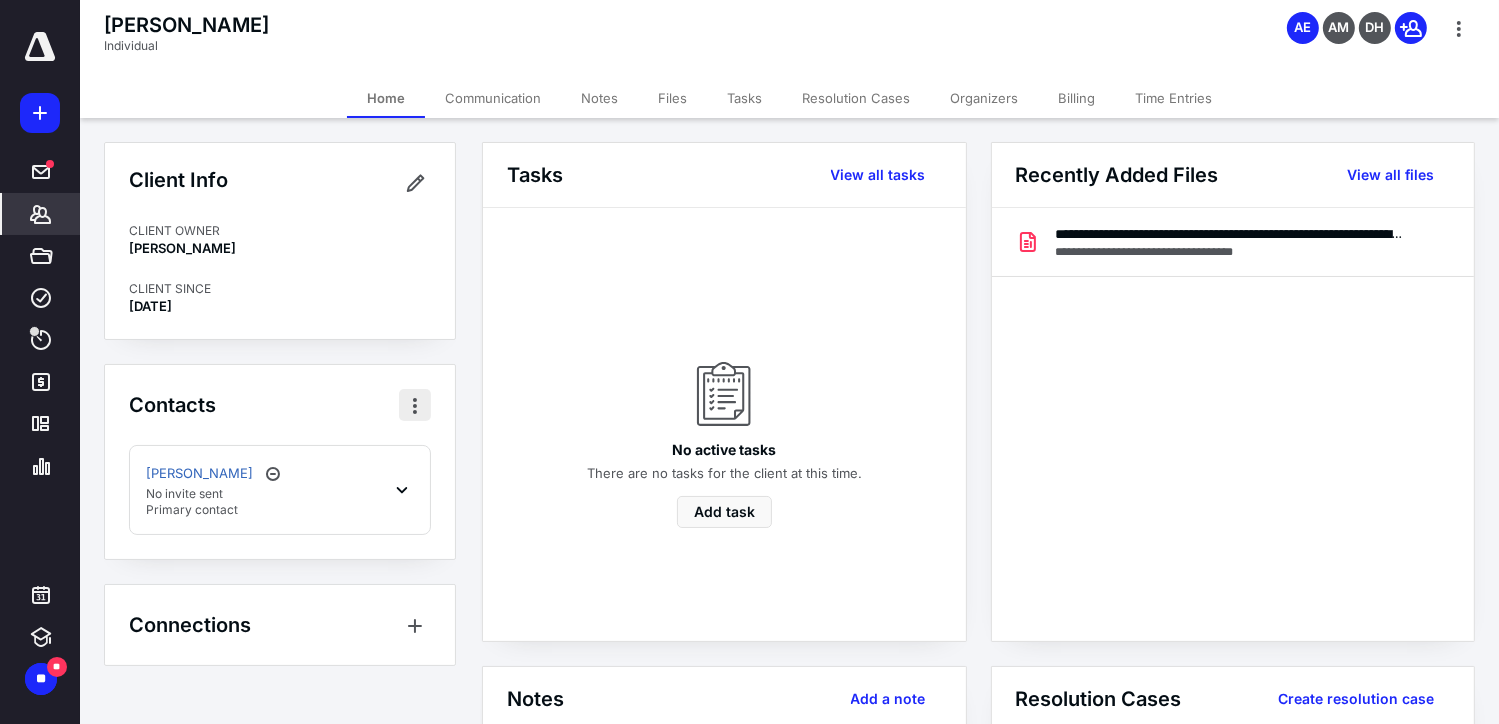 click at bounding box center (415, 405) 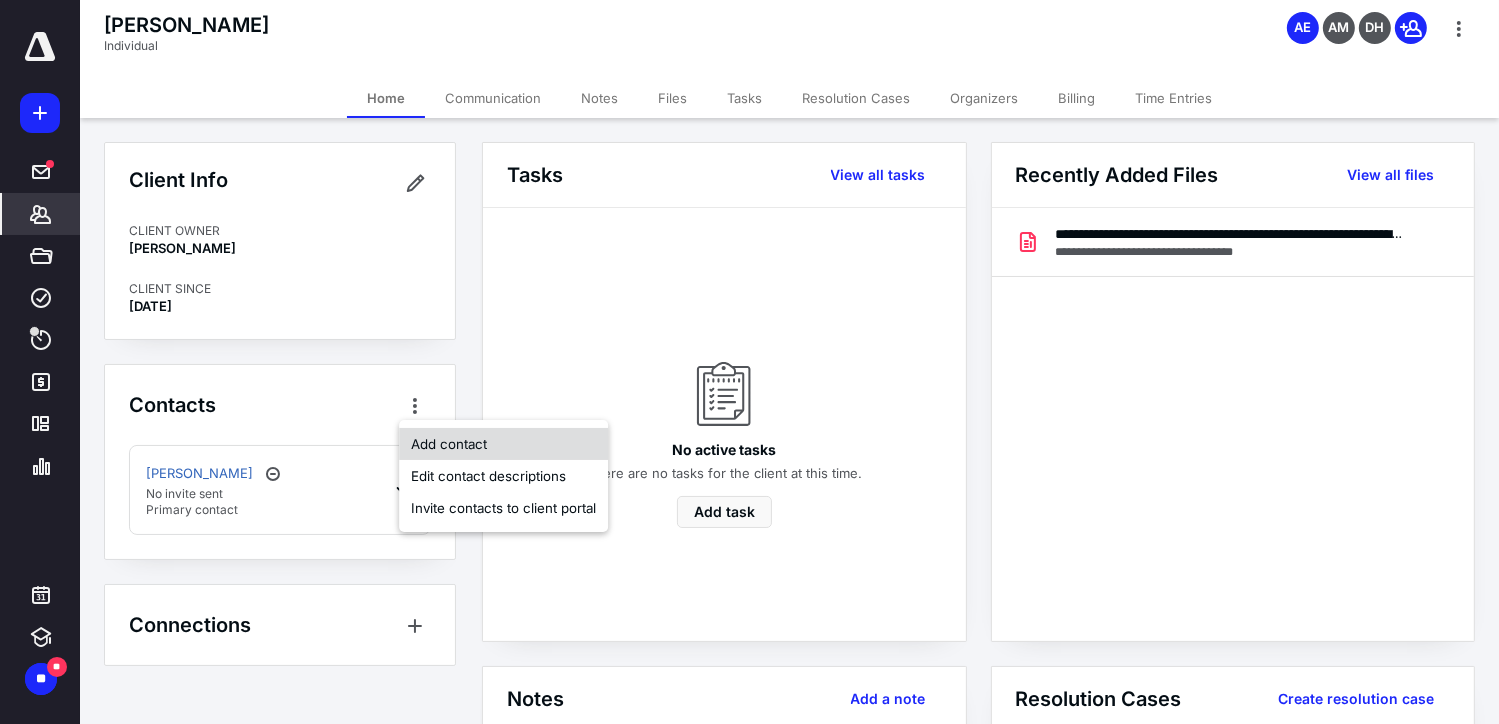 click on "Add contact" at bounding box center (503, 444) 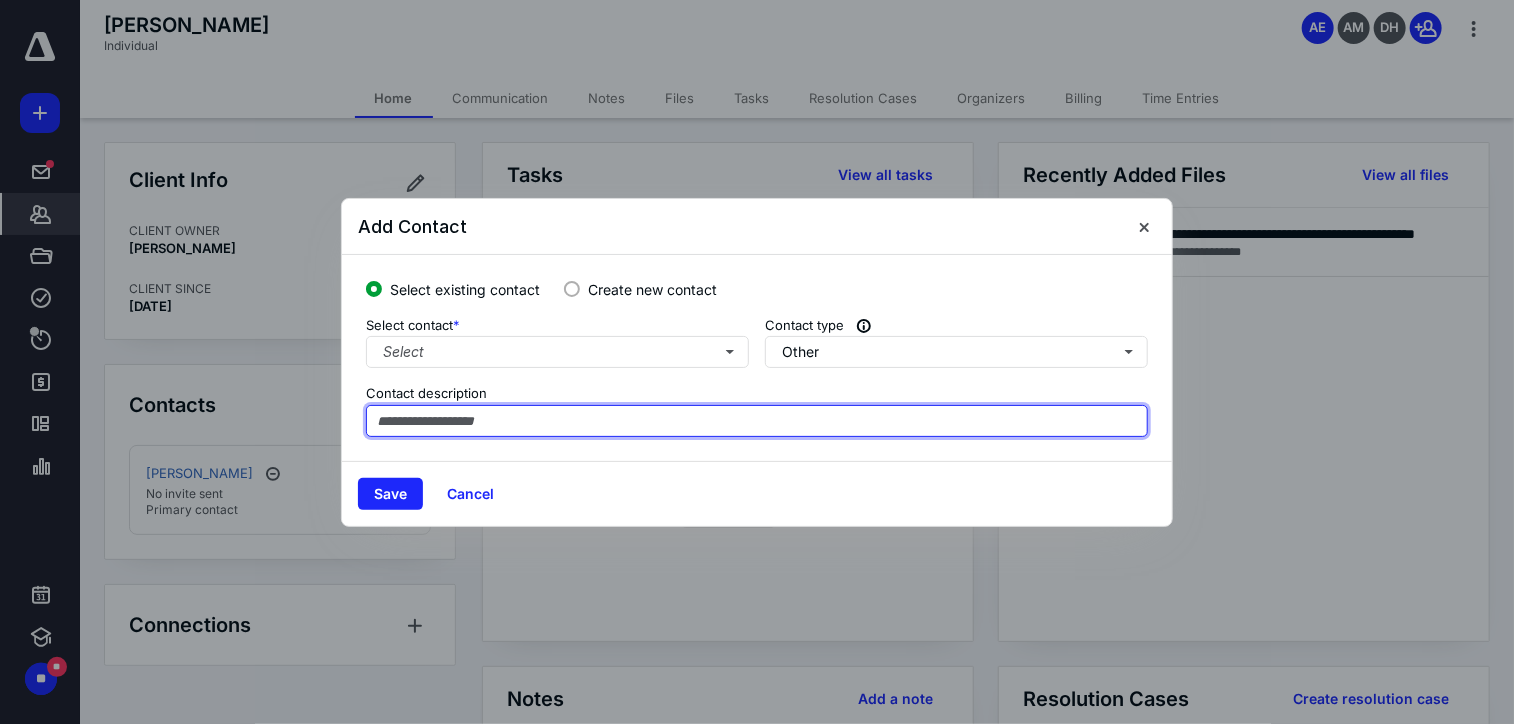 click at bounding box center (757, 421) 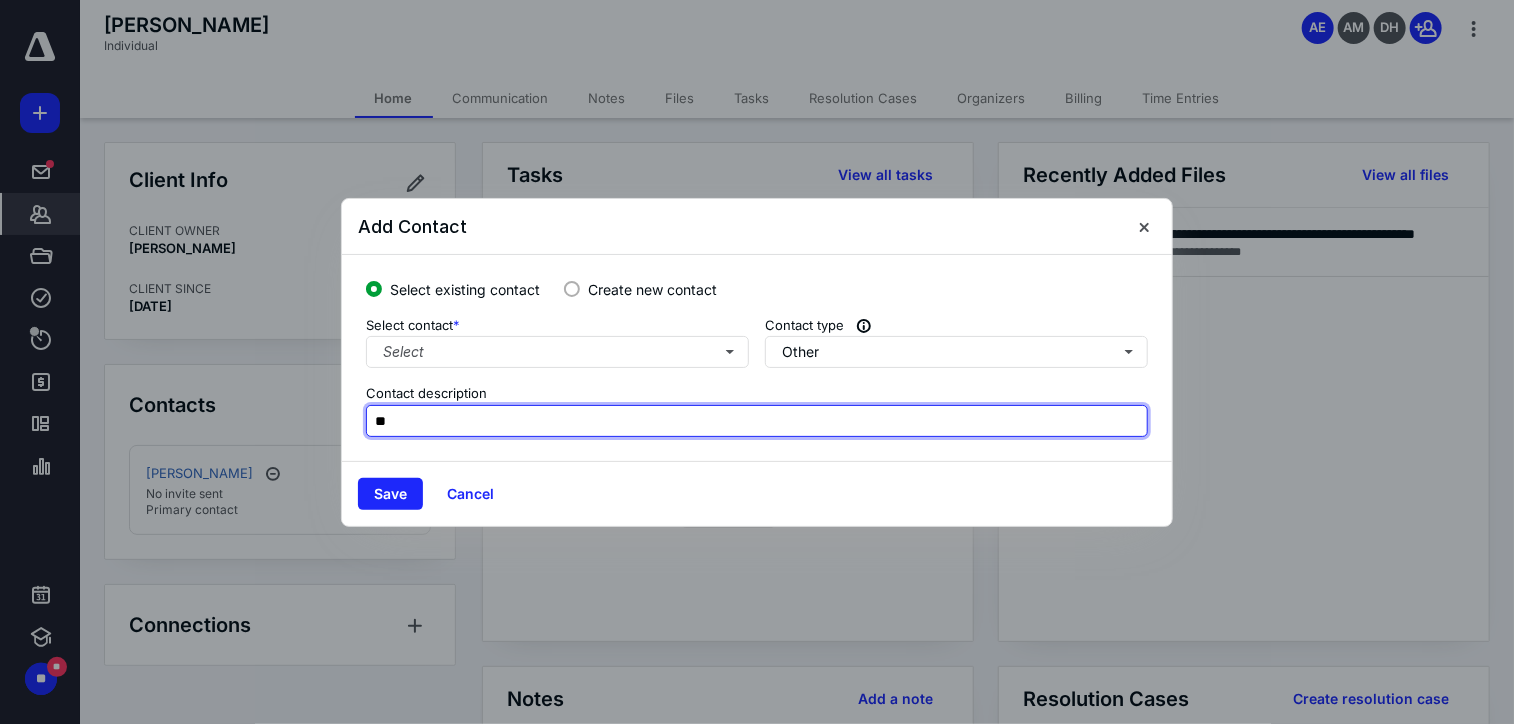 type on "*" 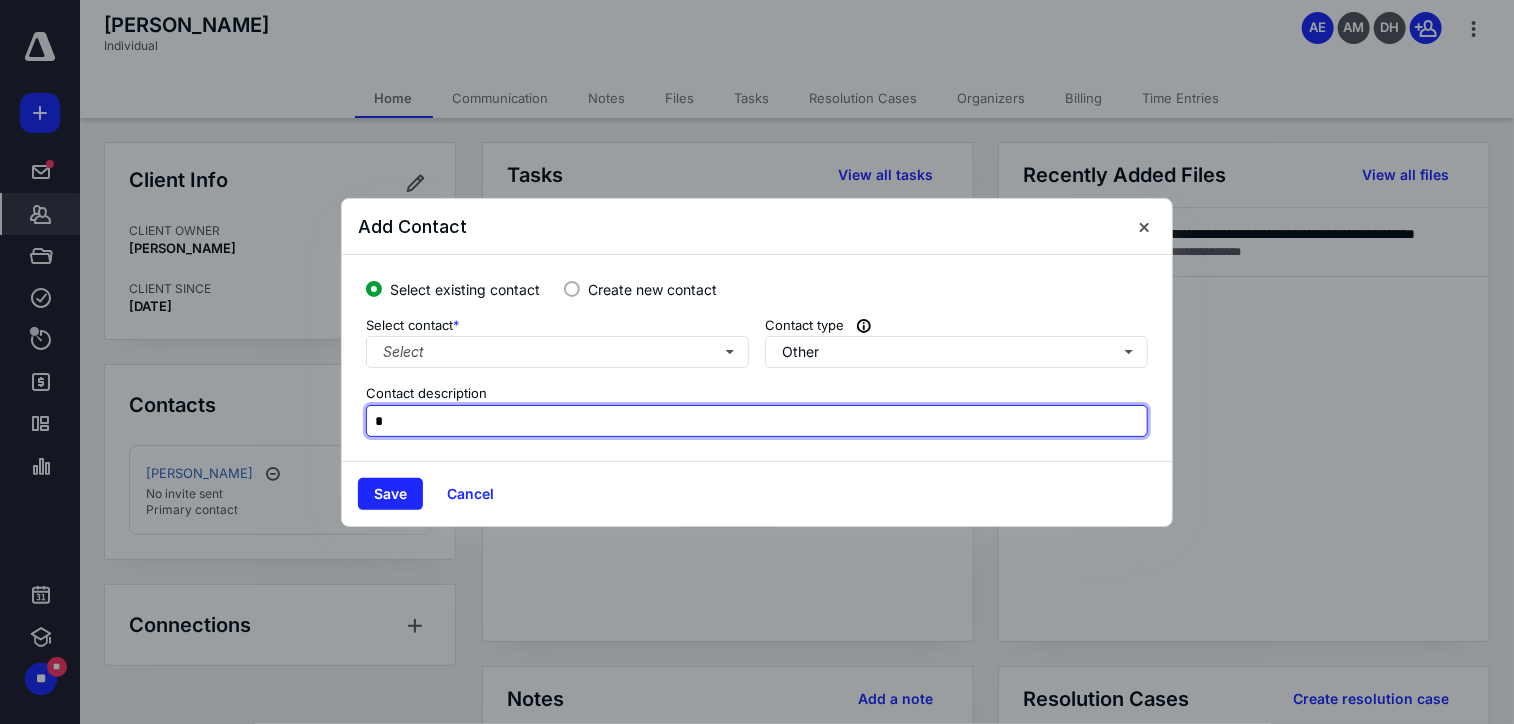 type 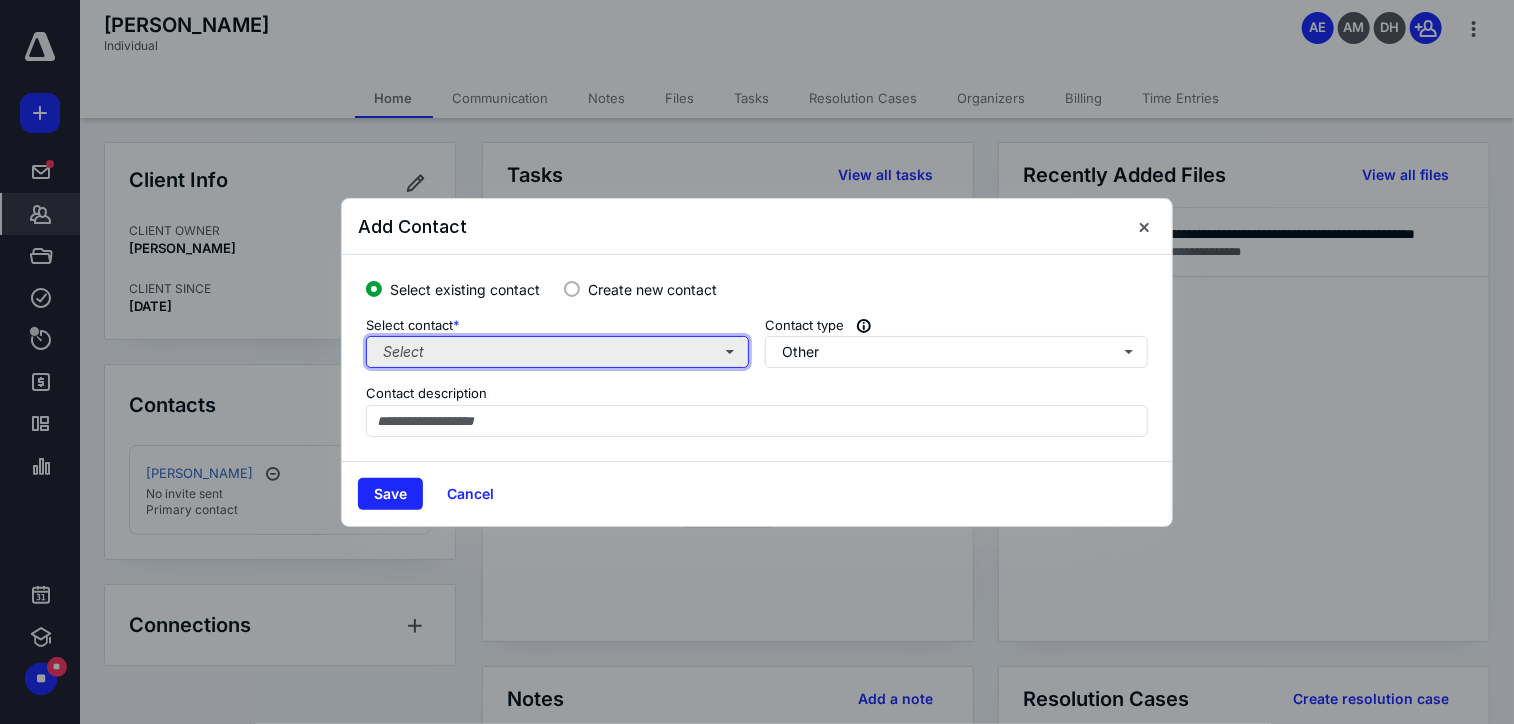 click on "Select" at bounding box center [557, 352] 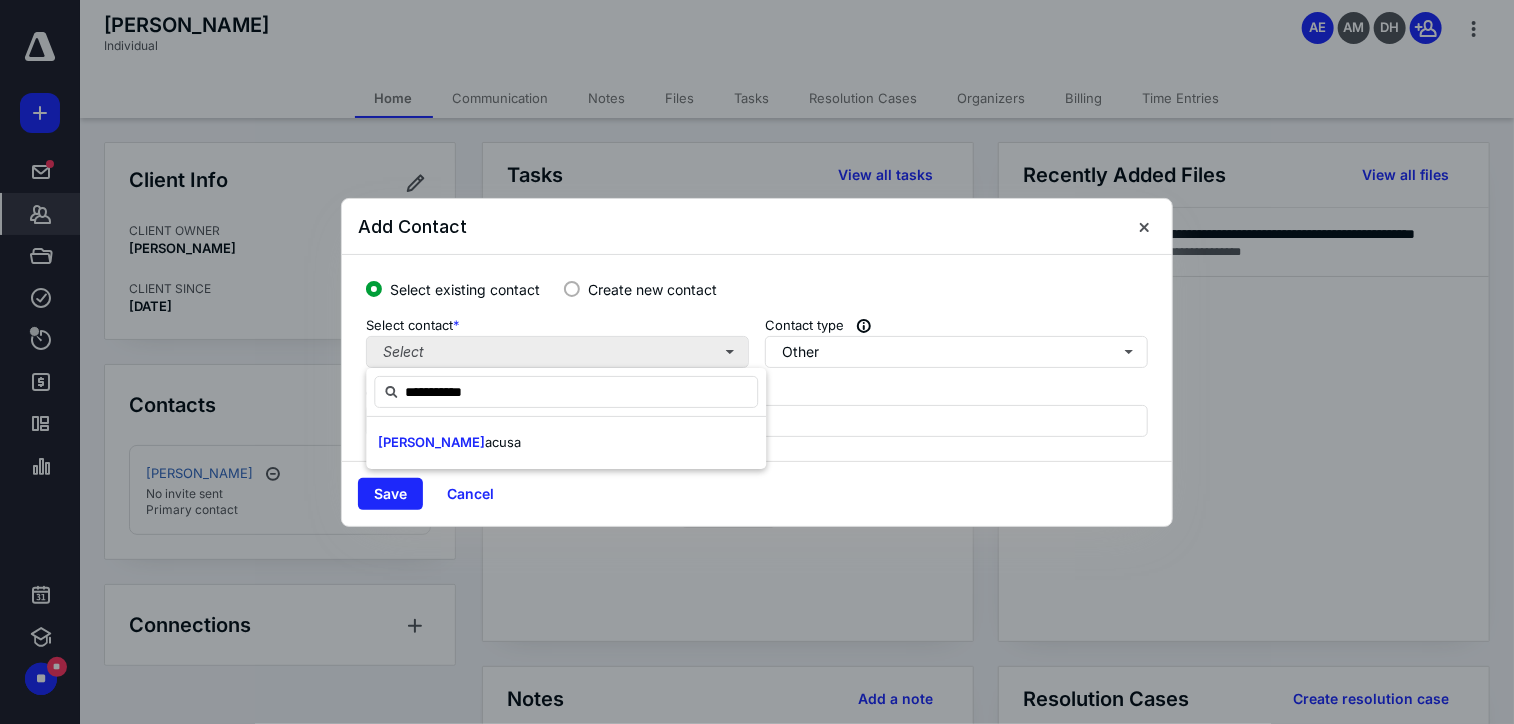 type on "**********" 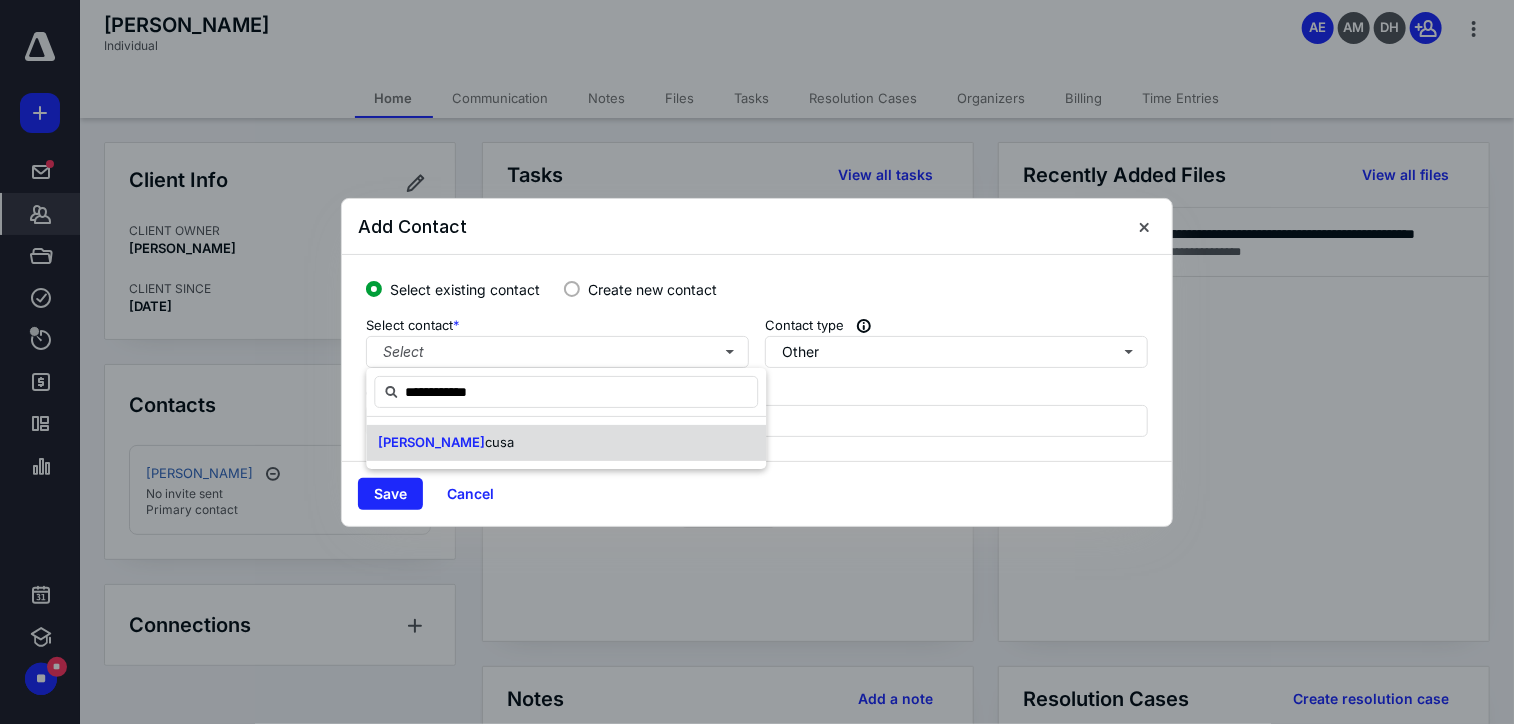 click on "Michele Sira" at bounding box center (431, 442) 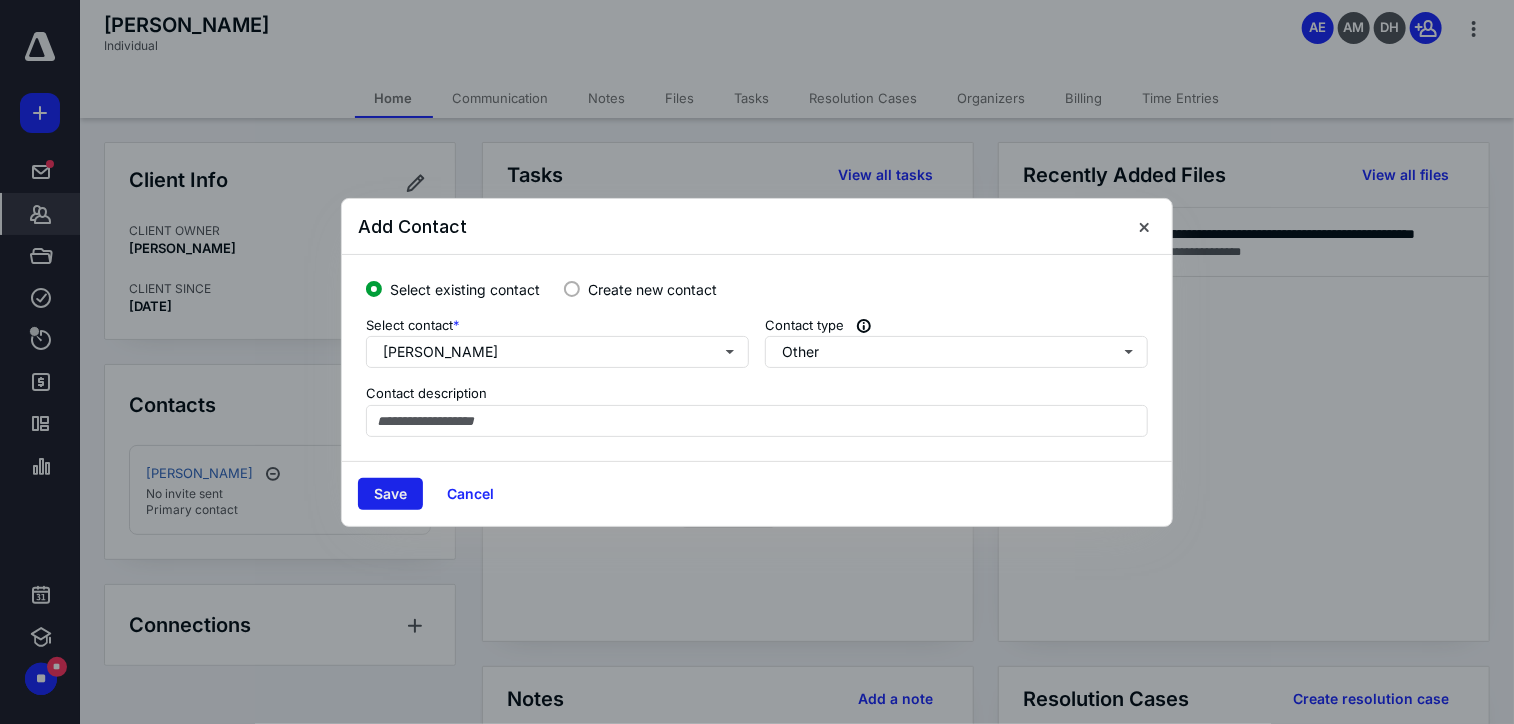 click on "Save" at bounding box center (390, 494) 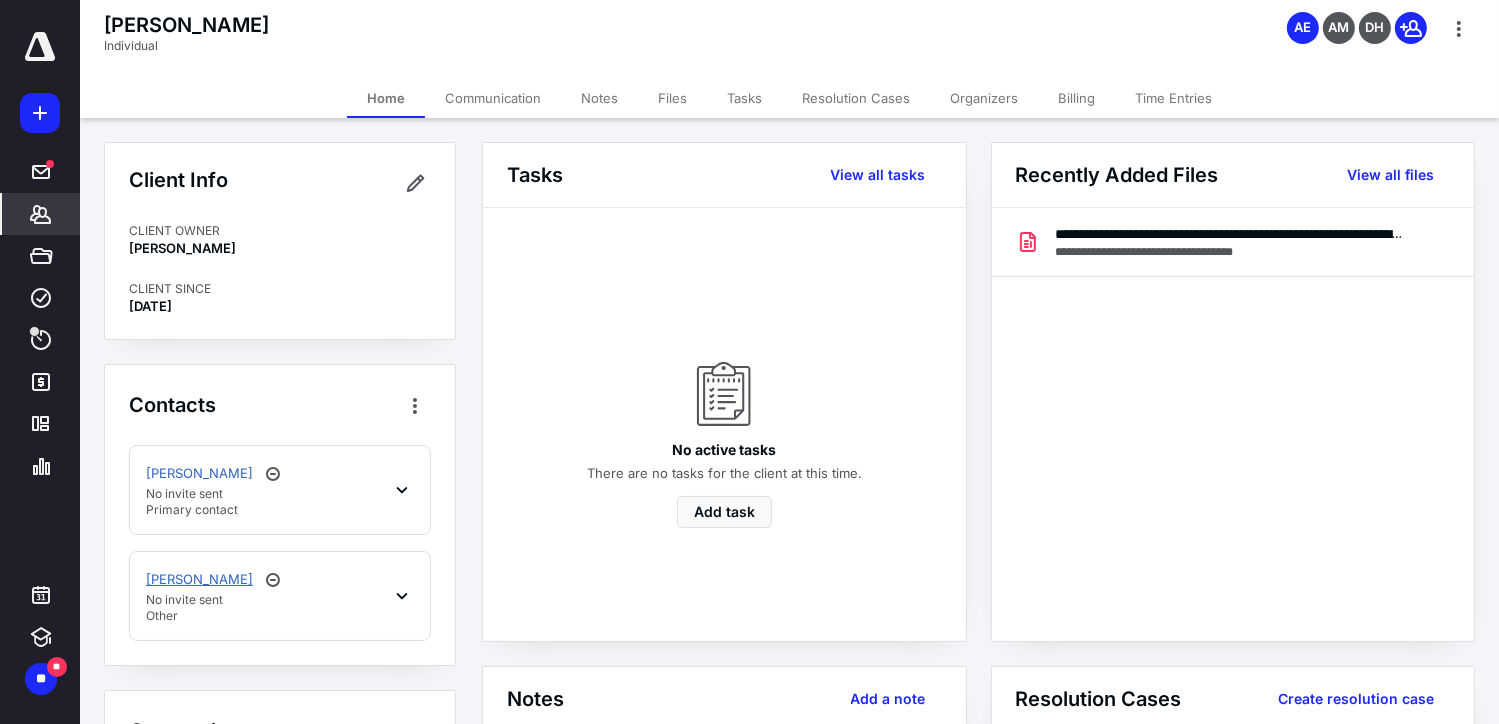 click on "Michele Siracusa" at bounding box center [199, 580] 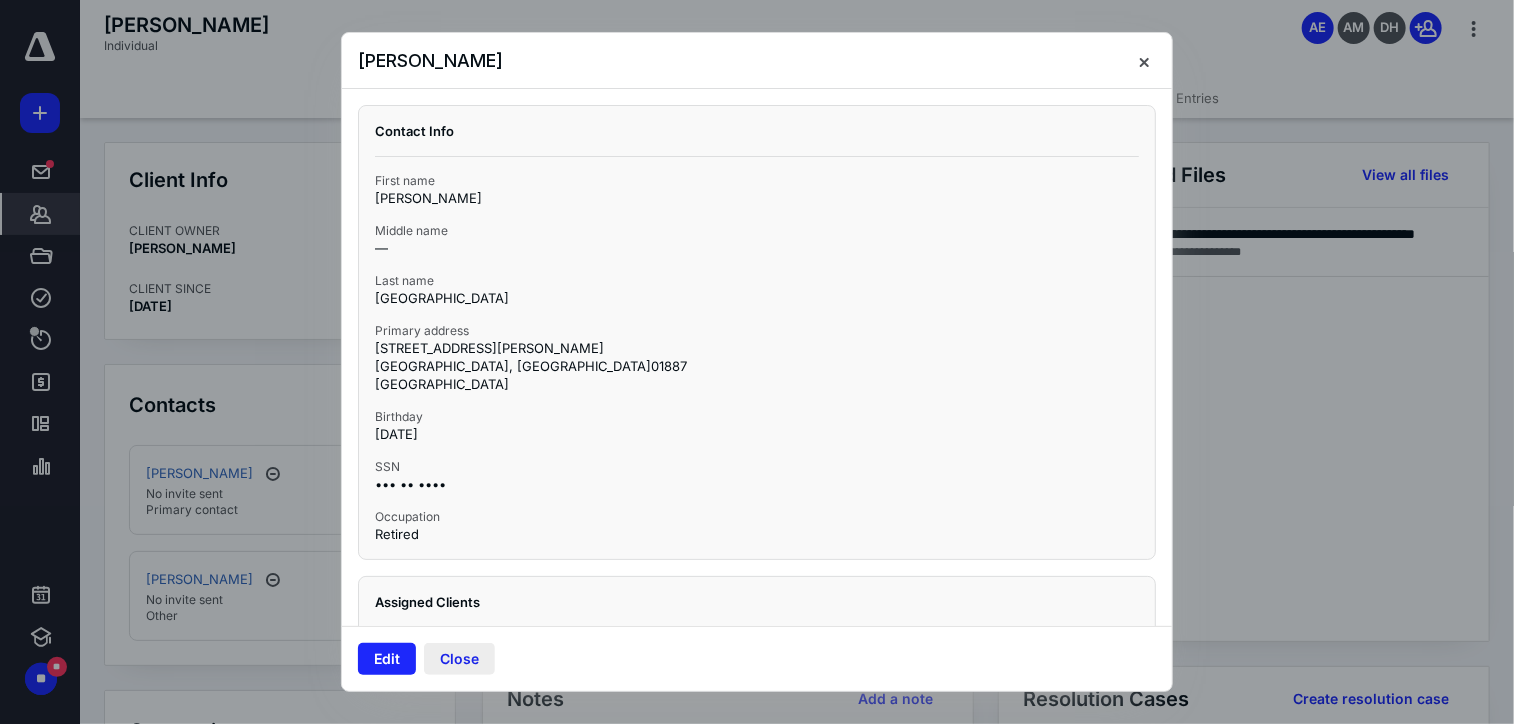 click on "Close" at bounding box center [459, 659] 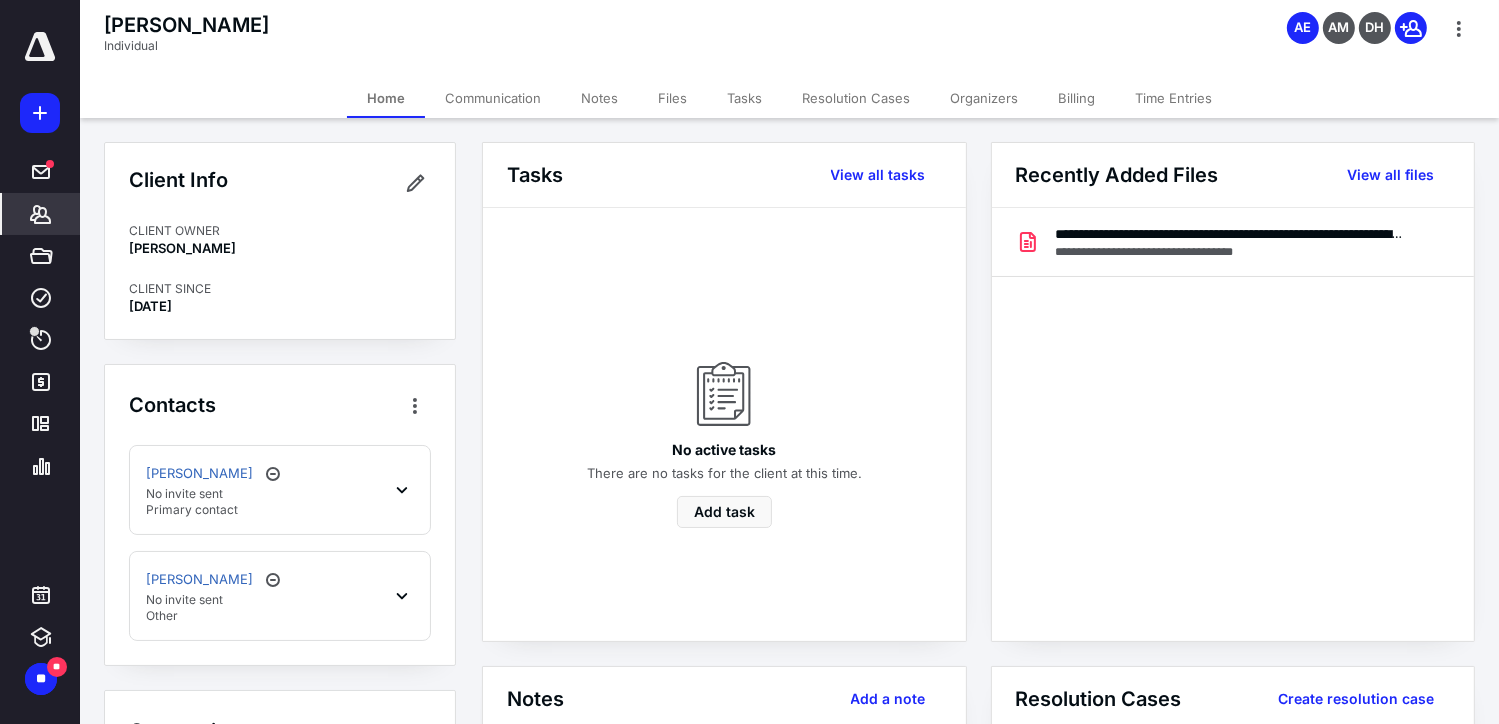 click on "No invite sent" at bounding box center [215, 600] 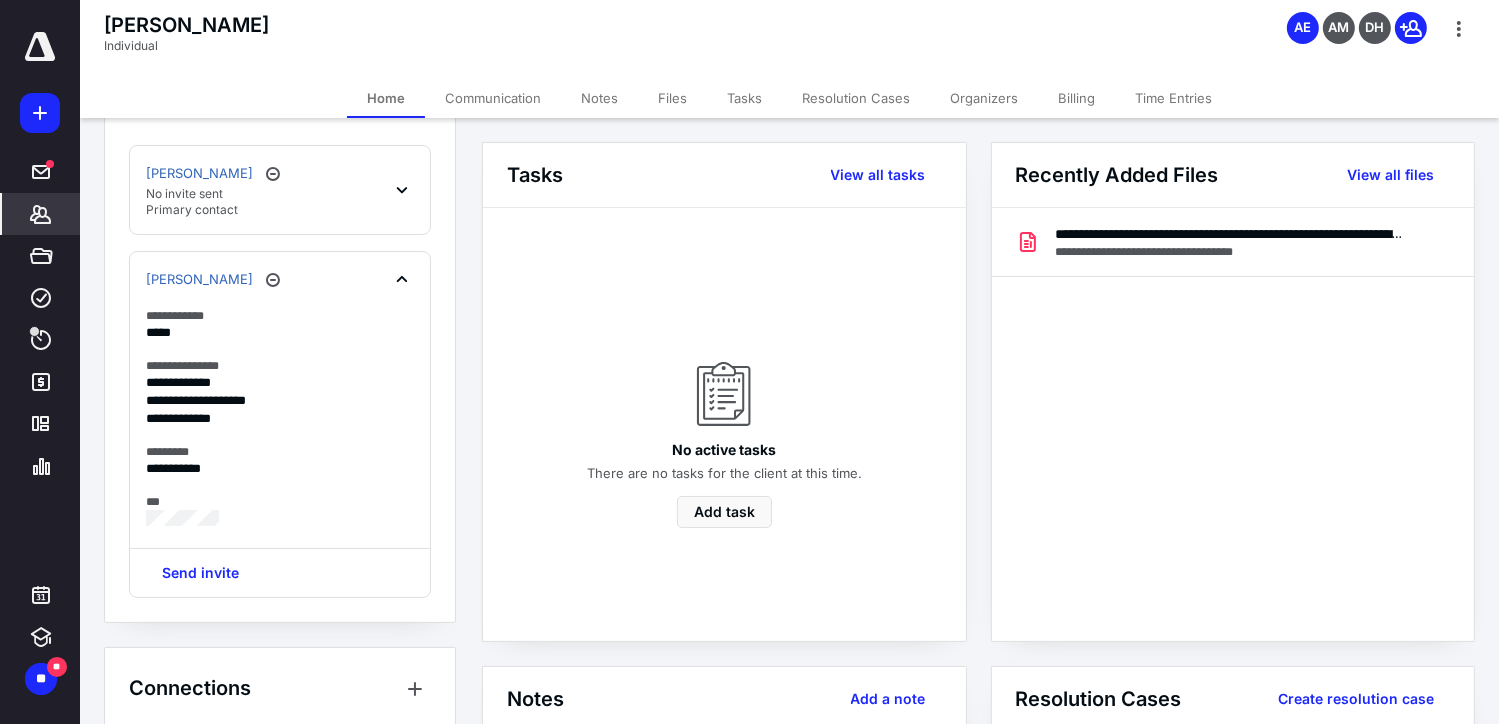 scroll, scrollTop: 322, scrollLeft: 0, axis: vertical 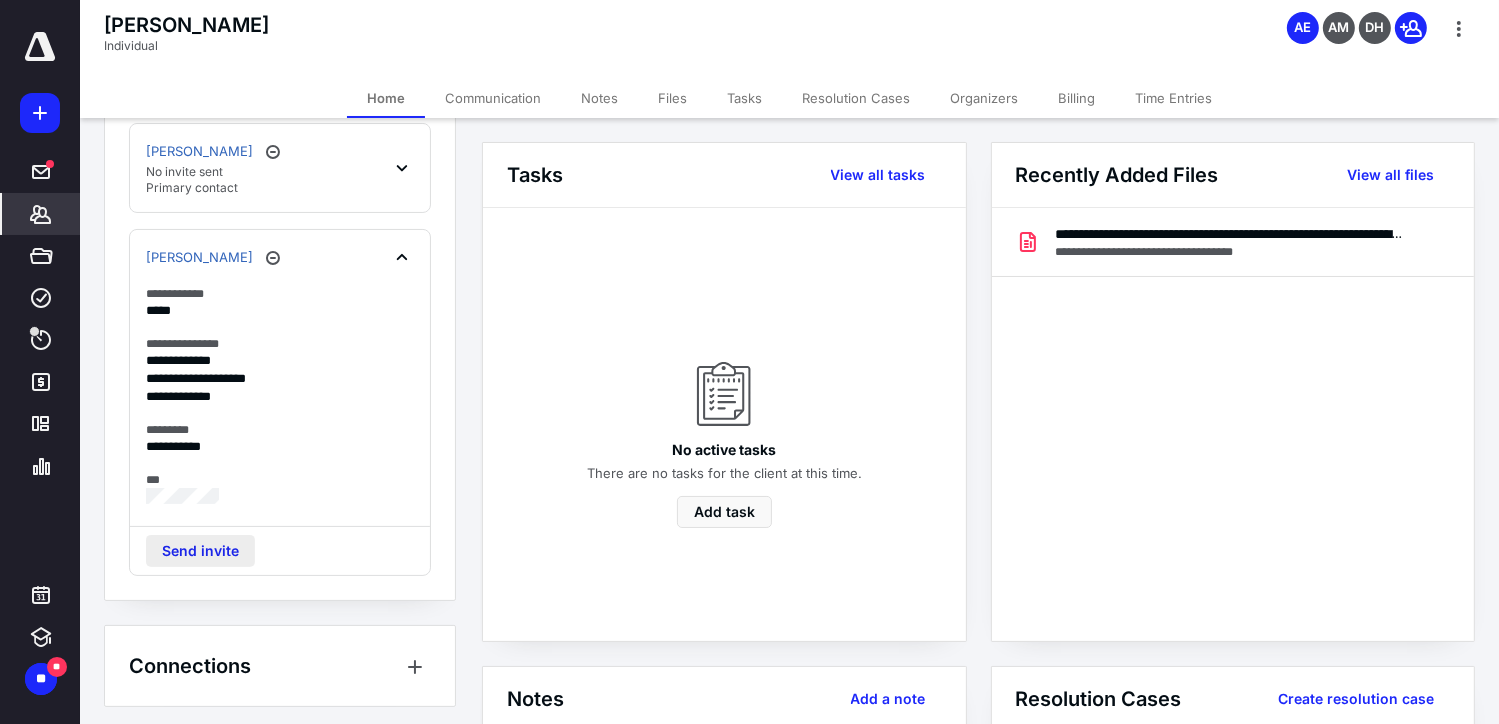 click on "Send invite" at bounding box center (200, 551) 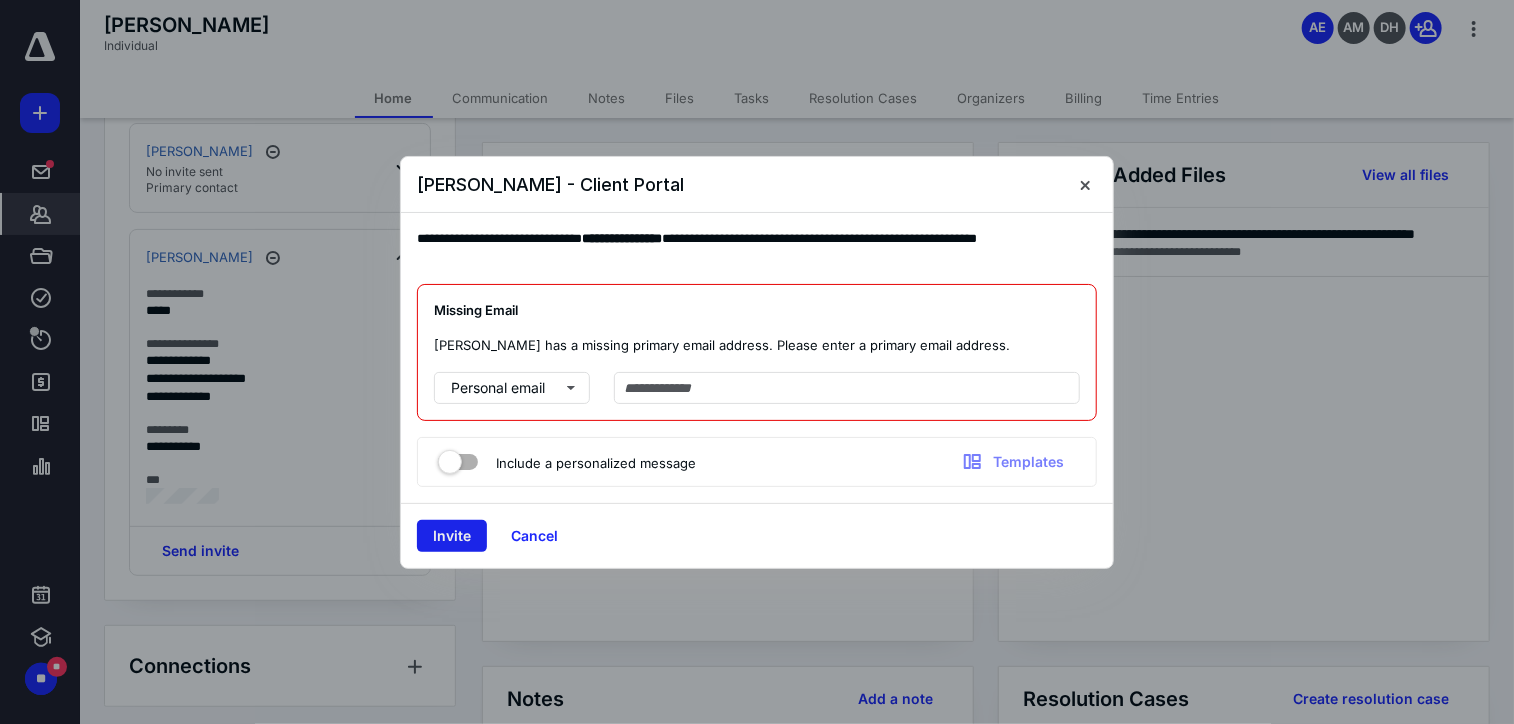 click on "Invite" at bounding box center [452, 536] 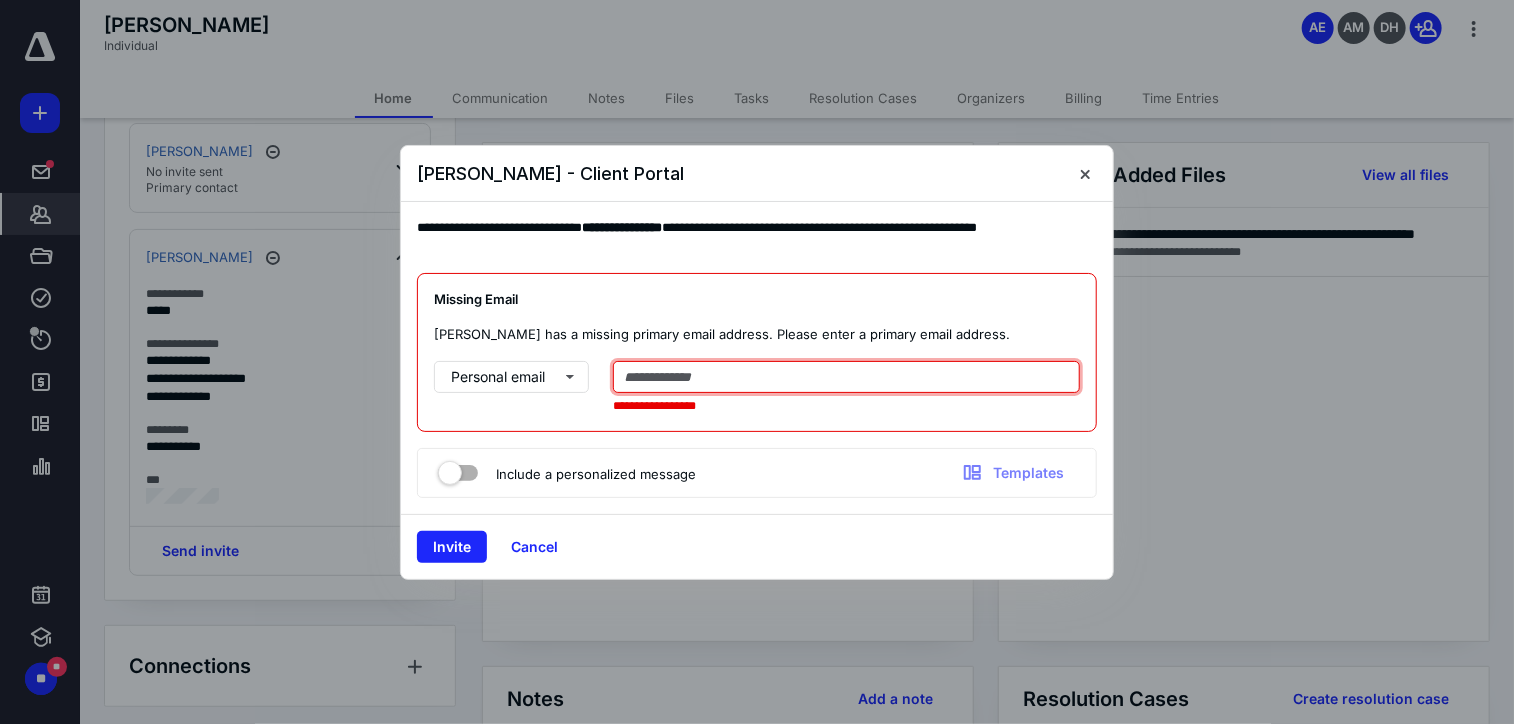 click at bounding box center [846, 377] 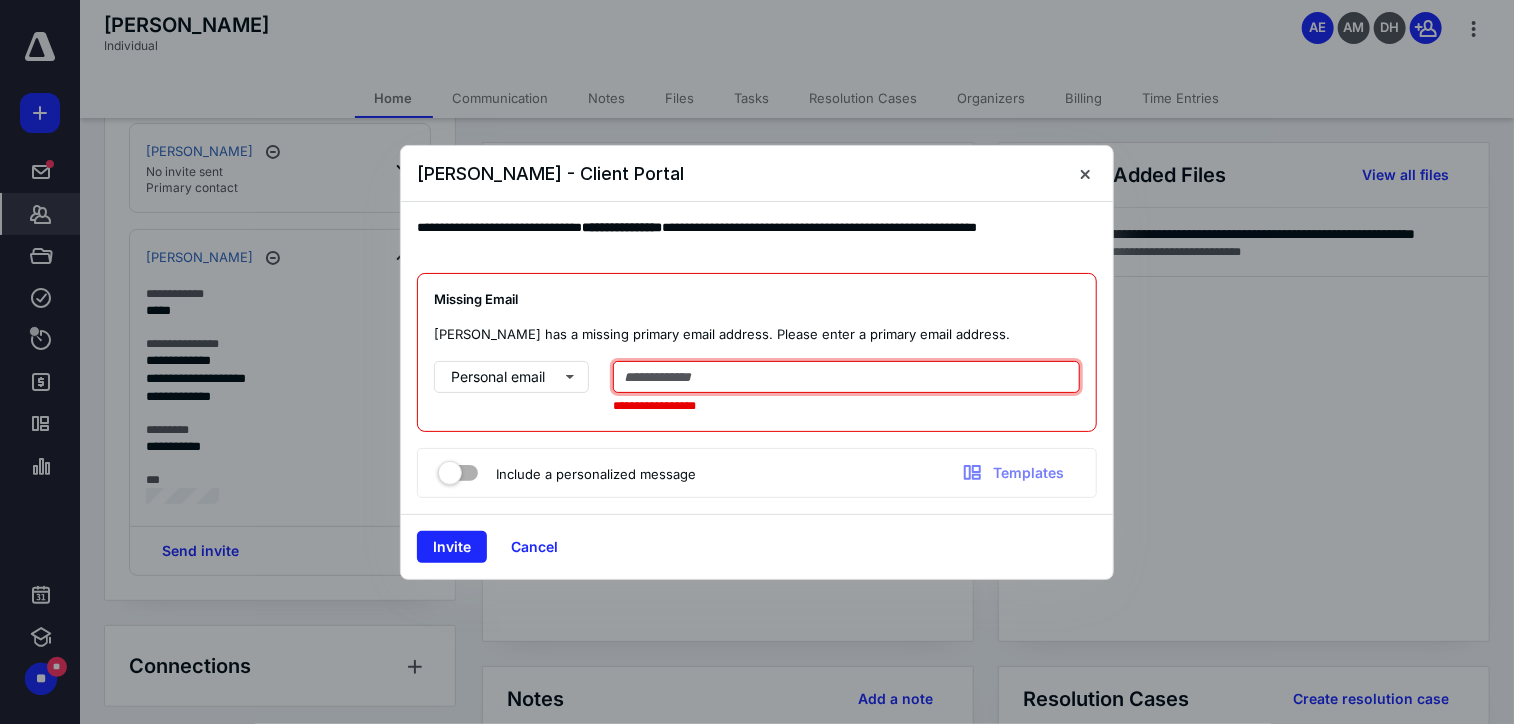 paste on "**********" 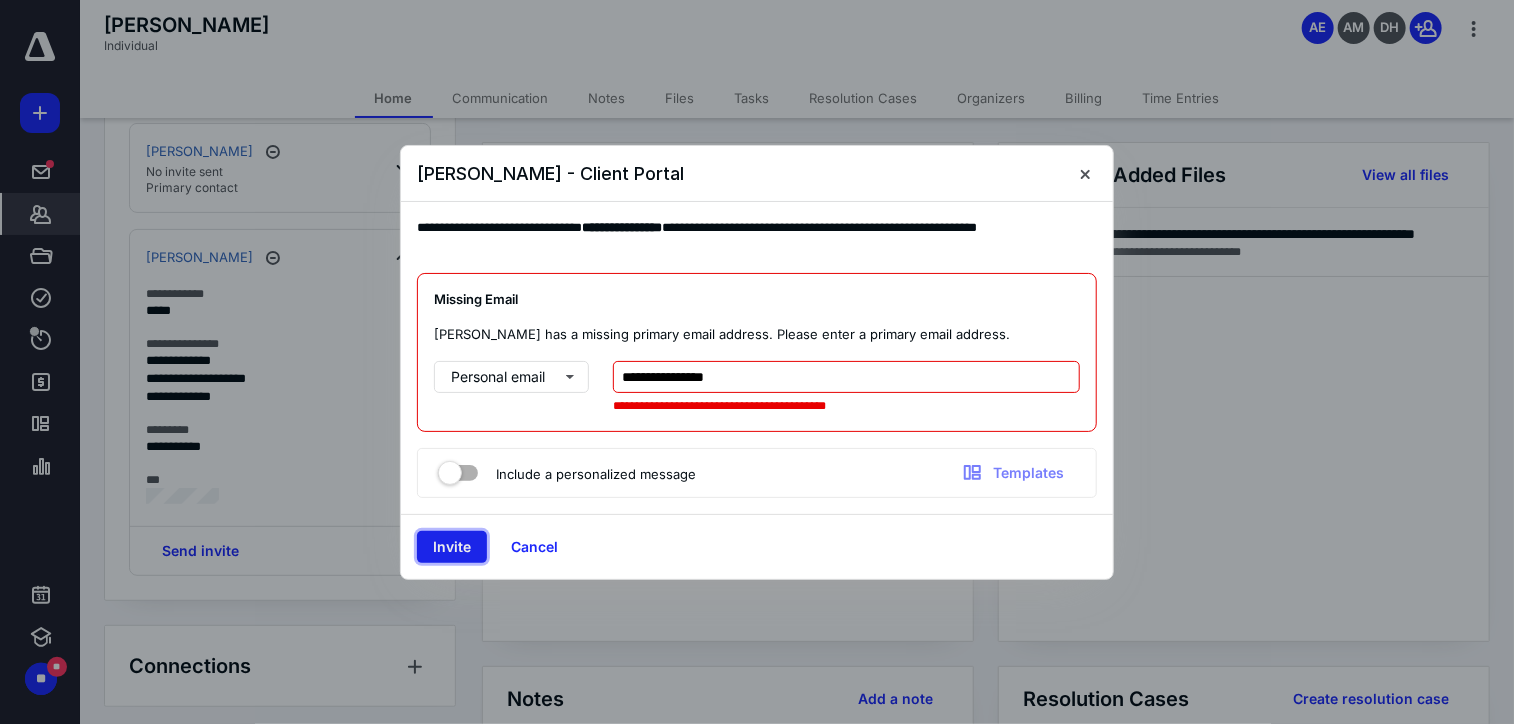 click on "Invite" at bounding box center [452, 547] 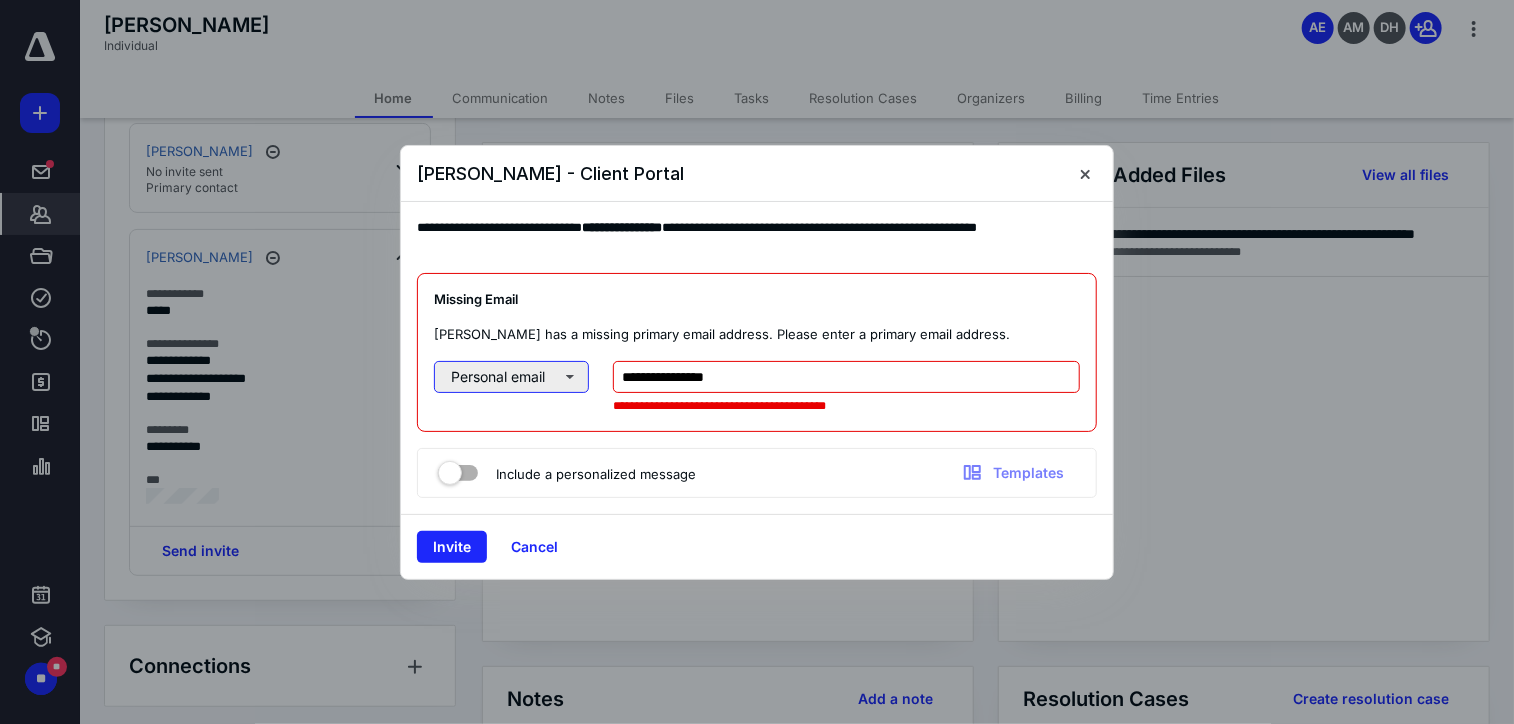 click on "Personal email" at bounding box center [511, 377] 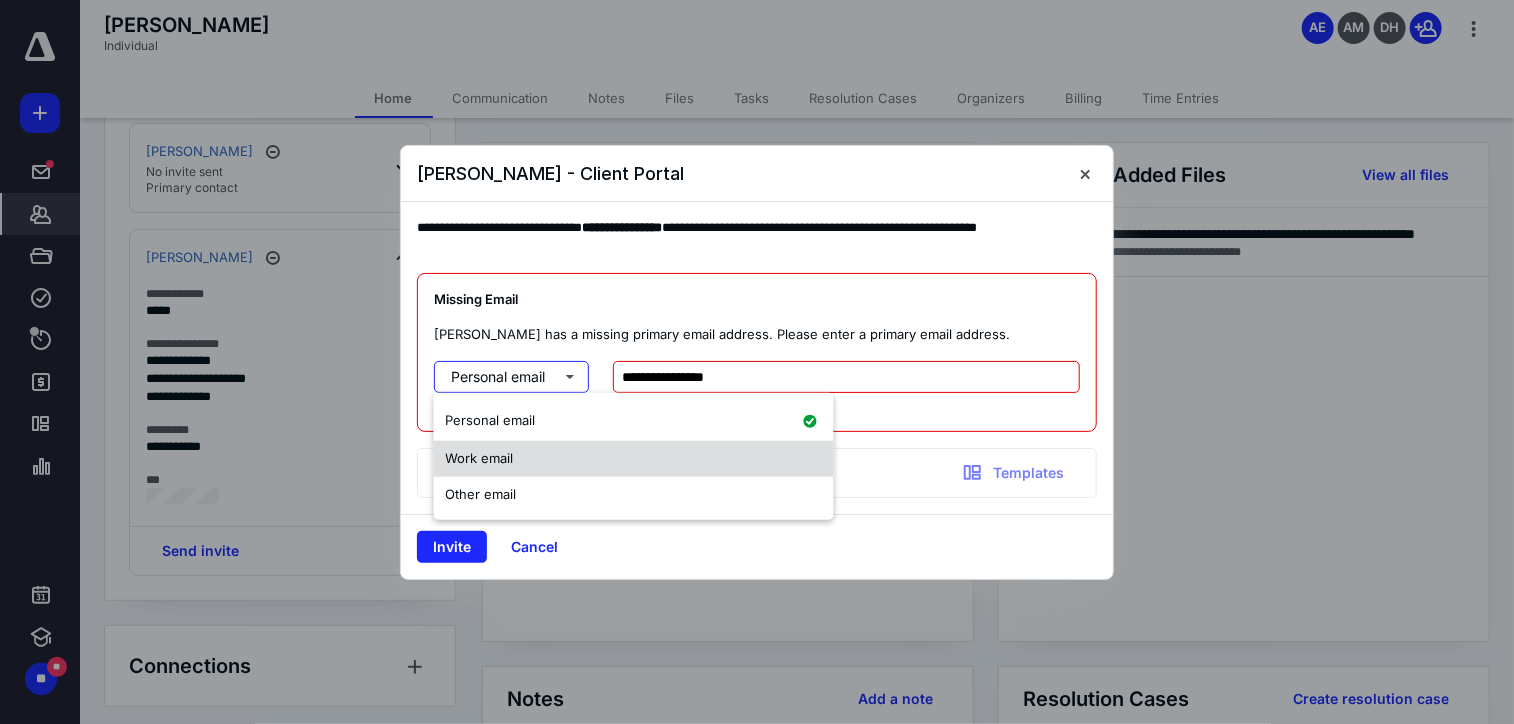 click on "Work email" at bounding box center [634, 459] 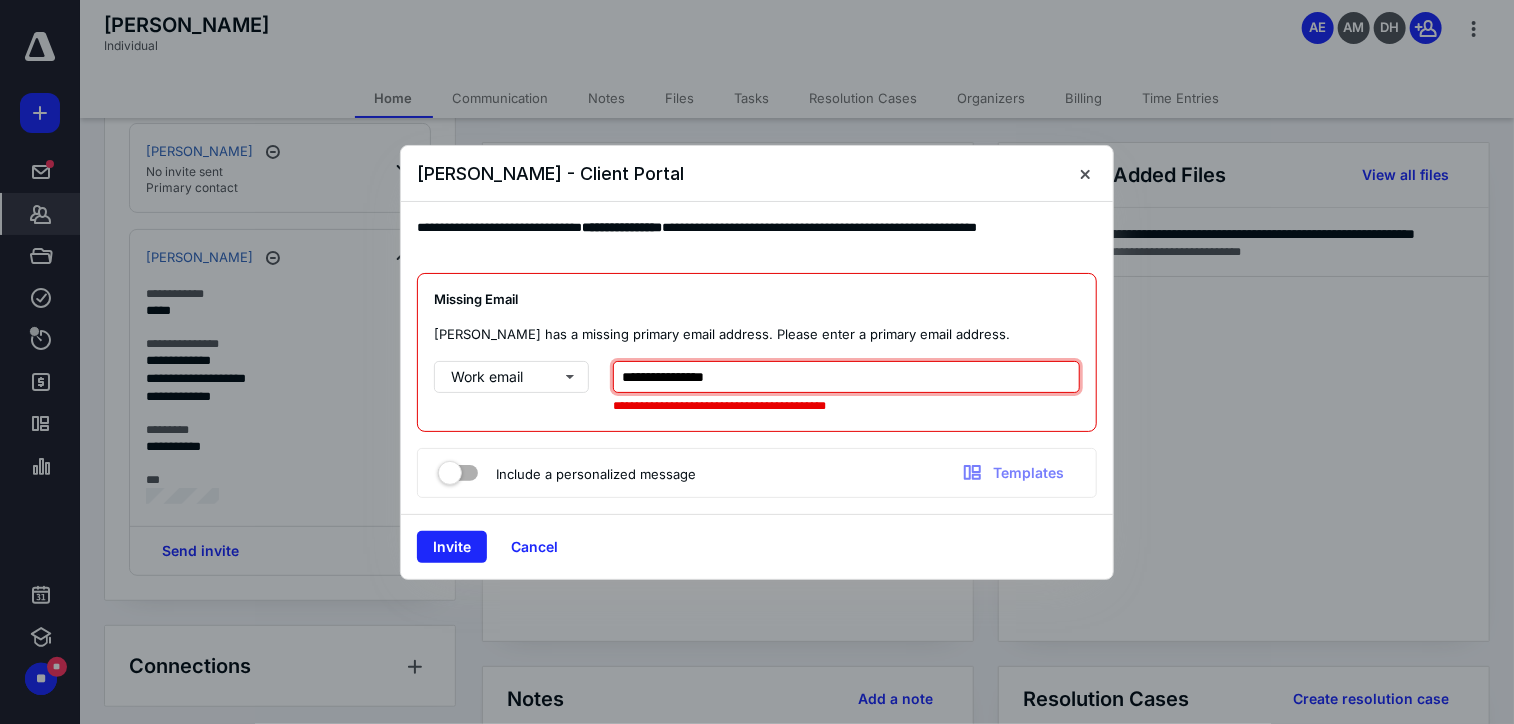 click on "**********" at bounding box center [846, 377] 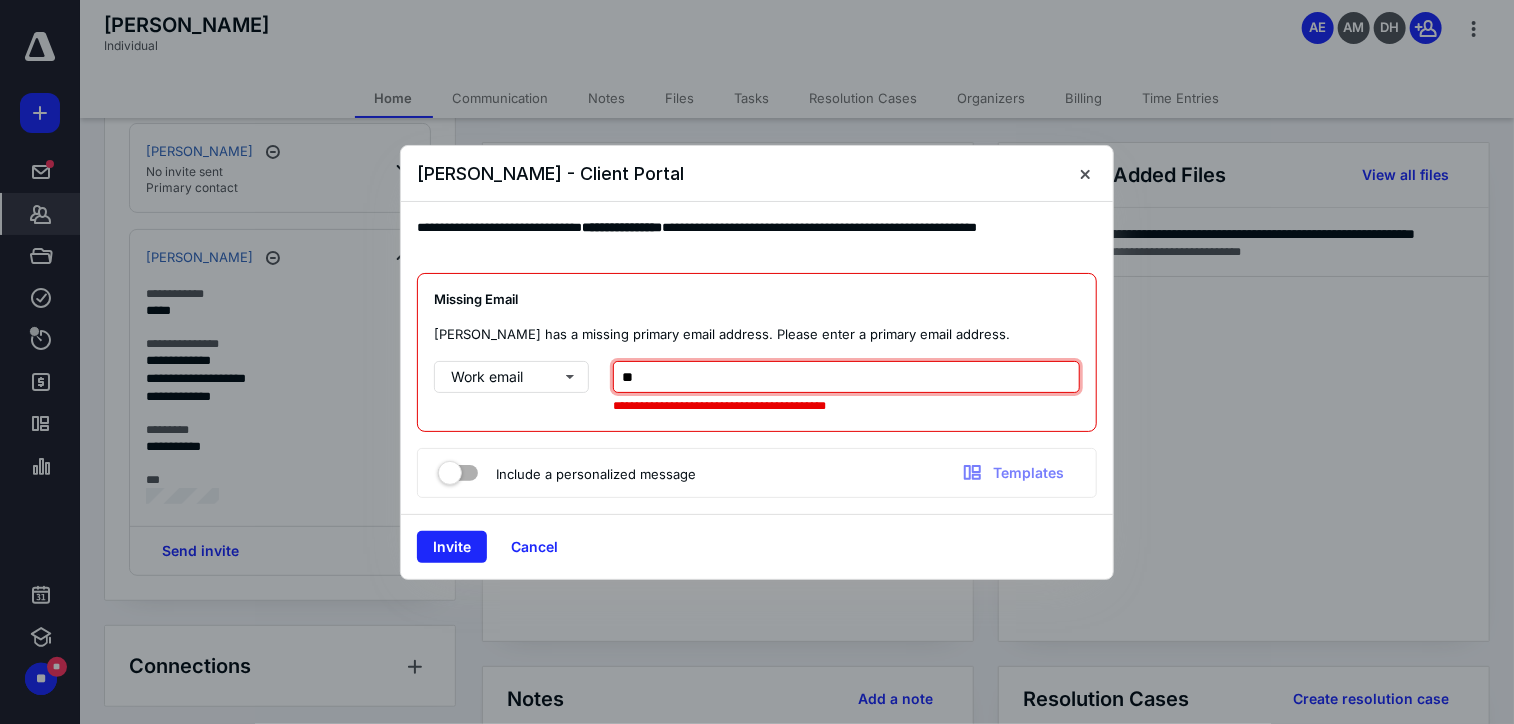 type on "*" 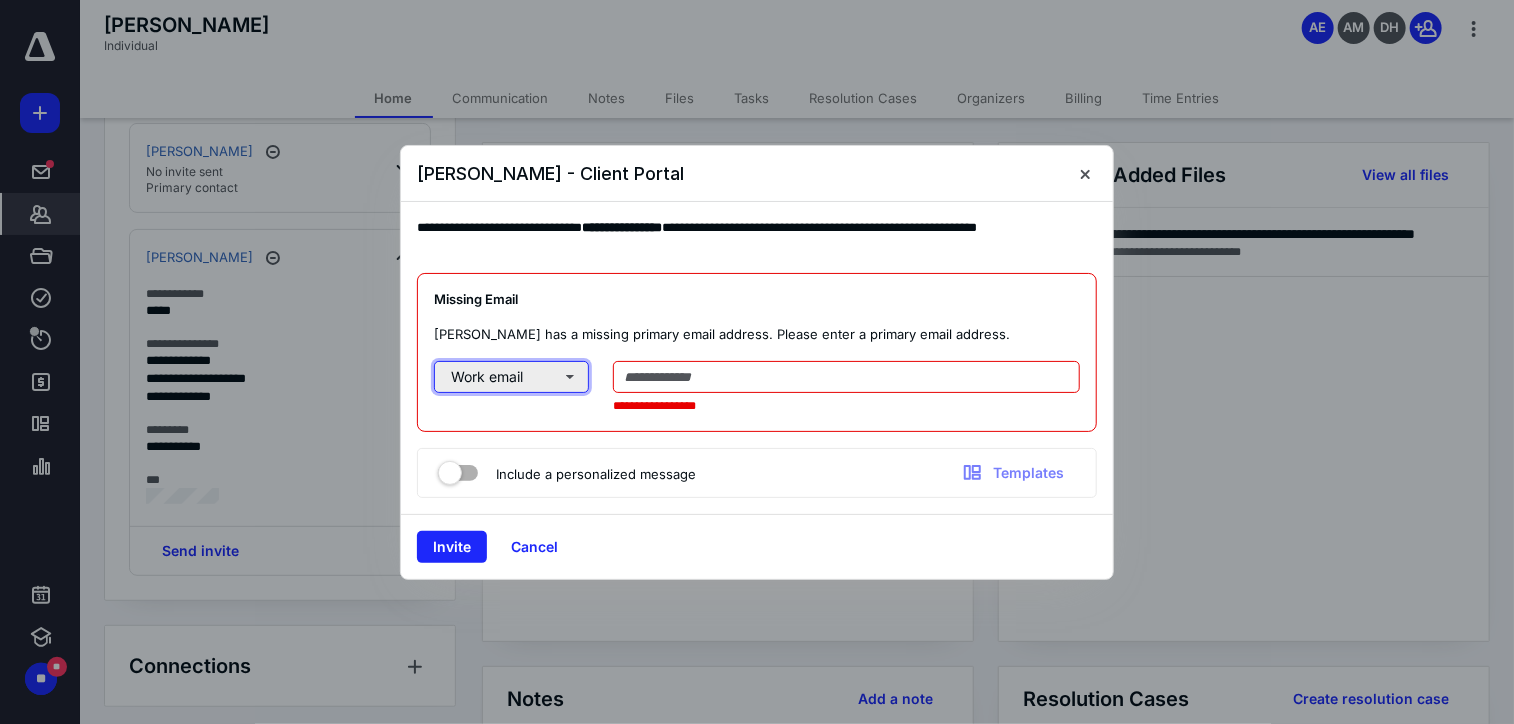 click on "Work email" at bounding box center (511, 377) 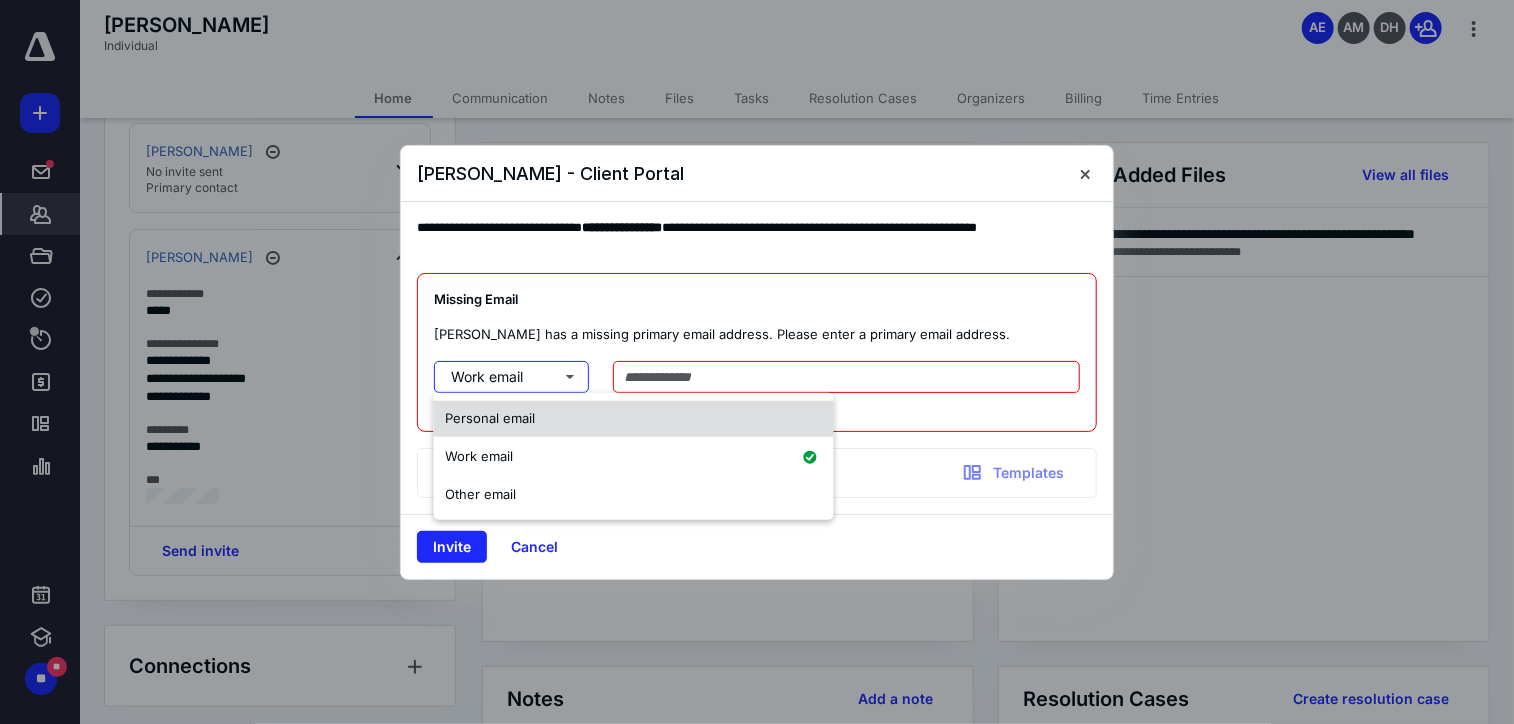 click on "Personal email" at bounding box center [491, 418] 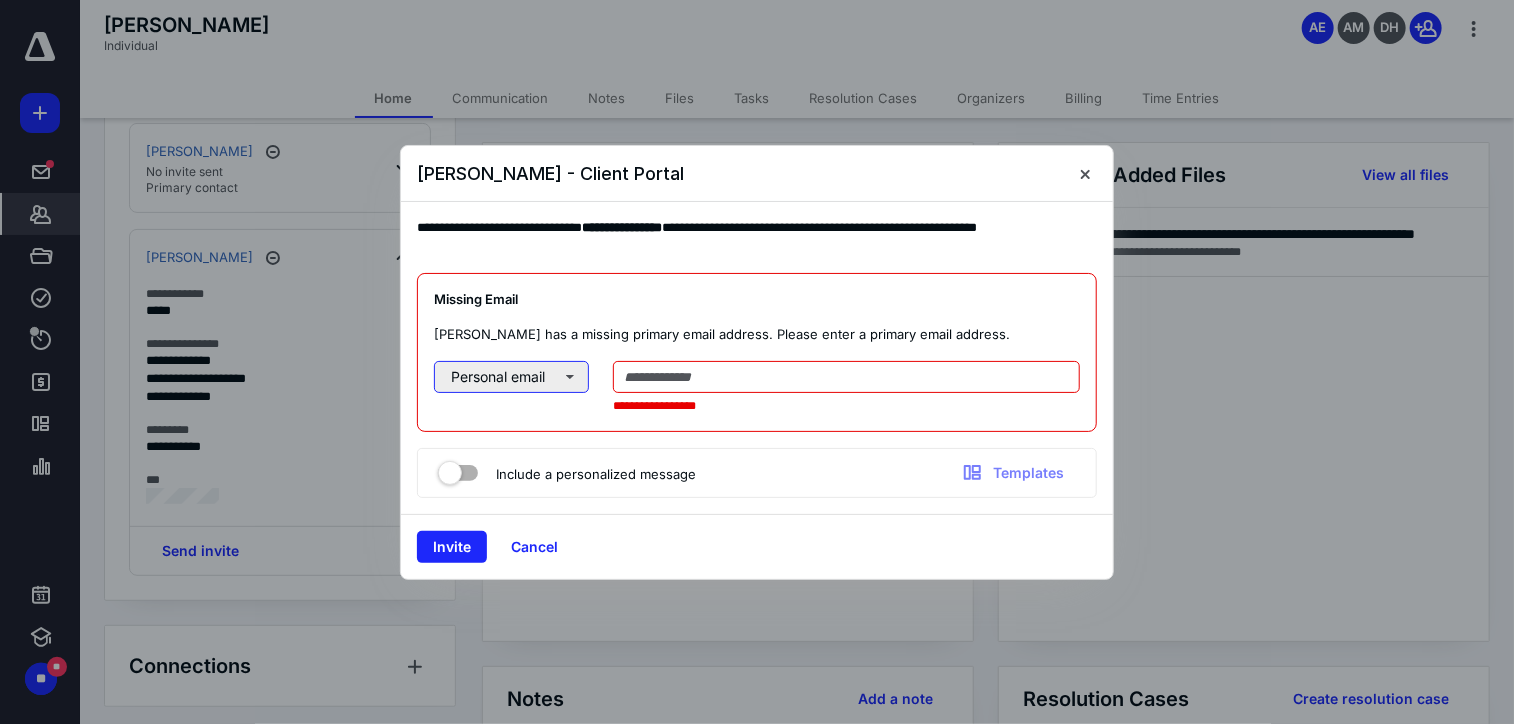 click on "Personal email" at bounding box center (511, 377) 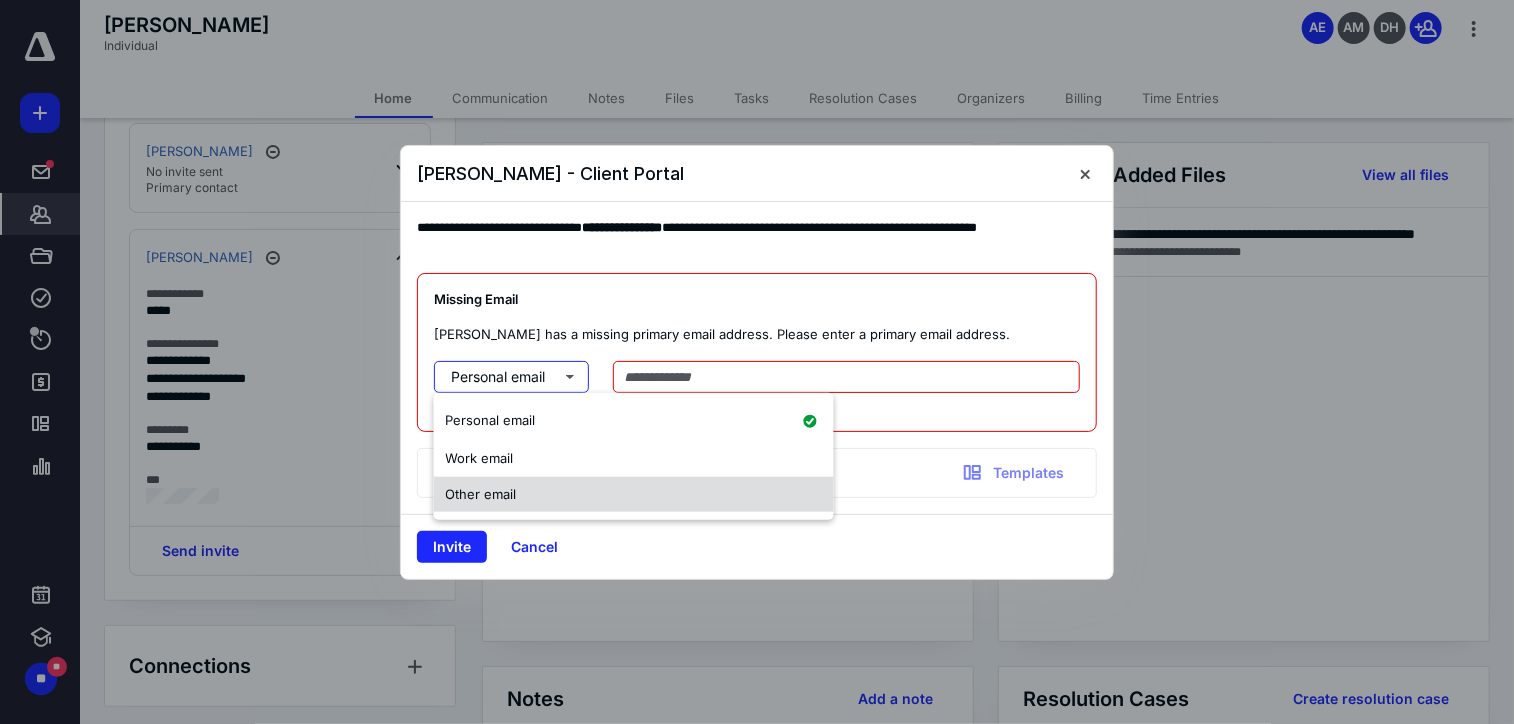 click on "Other email" at bounding box center (481, 493) 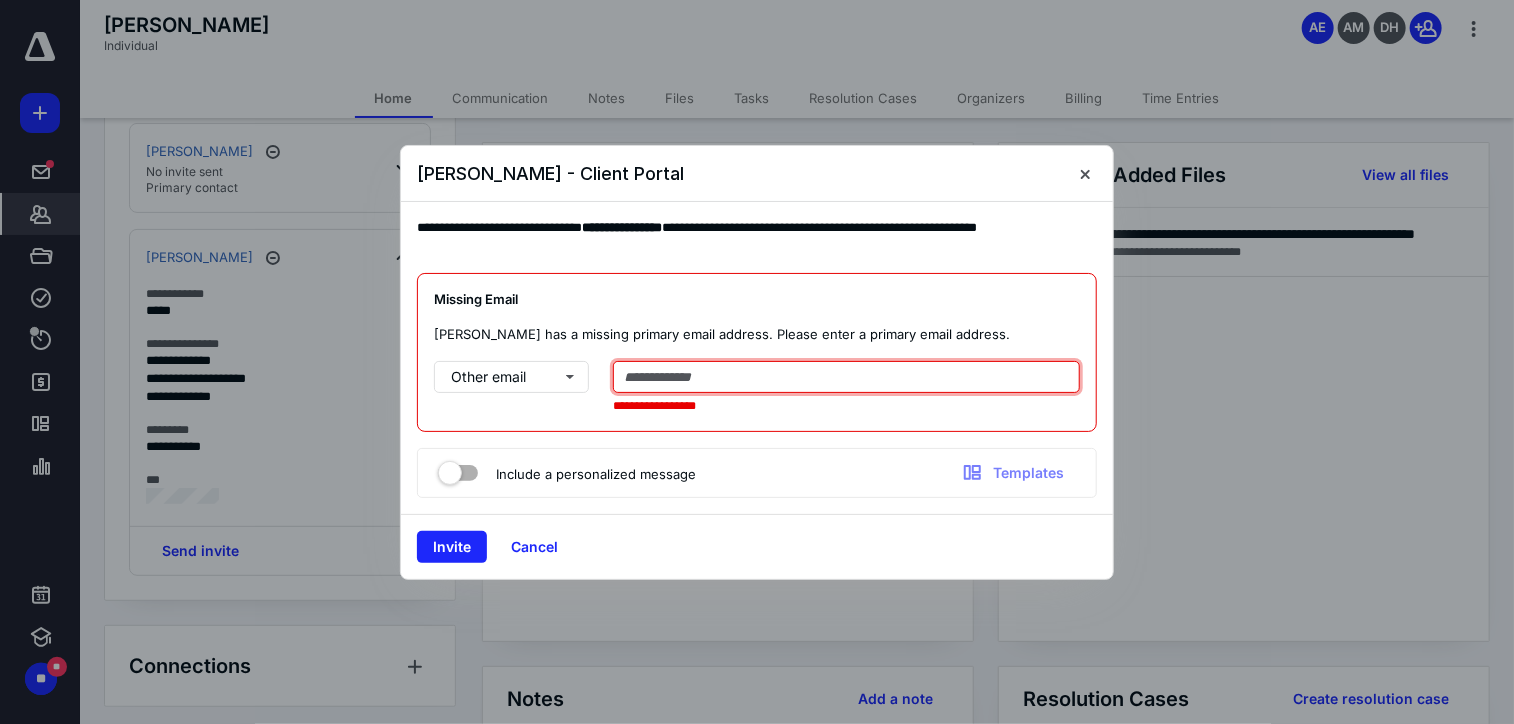 click at bounding box center [846, 377] 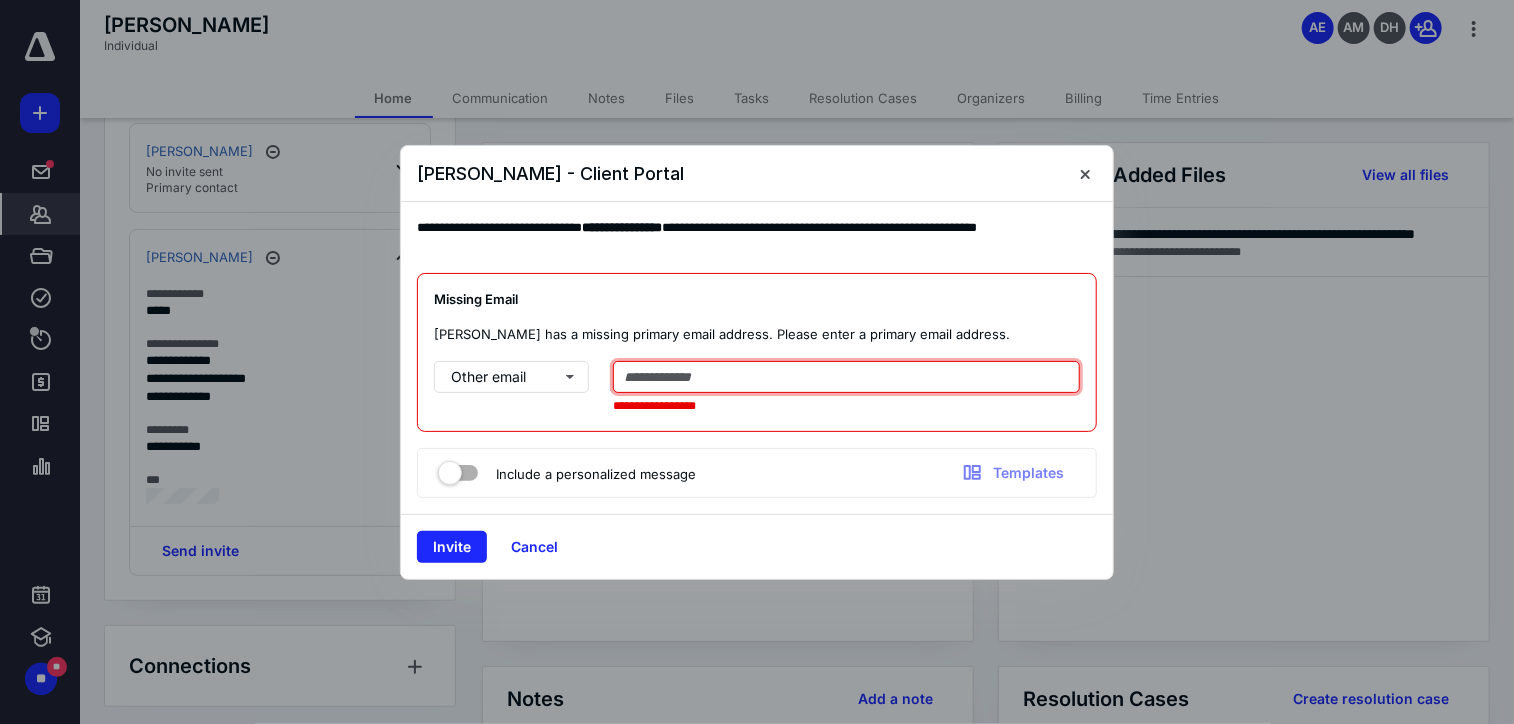 paste on "**********" 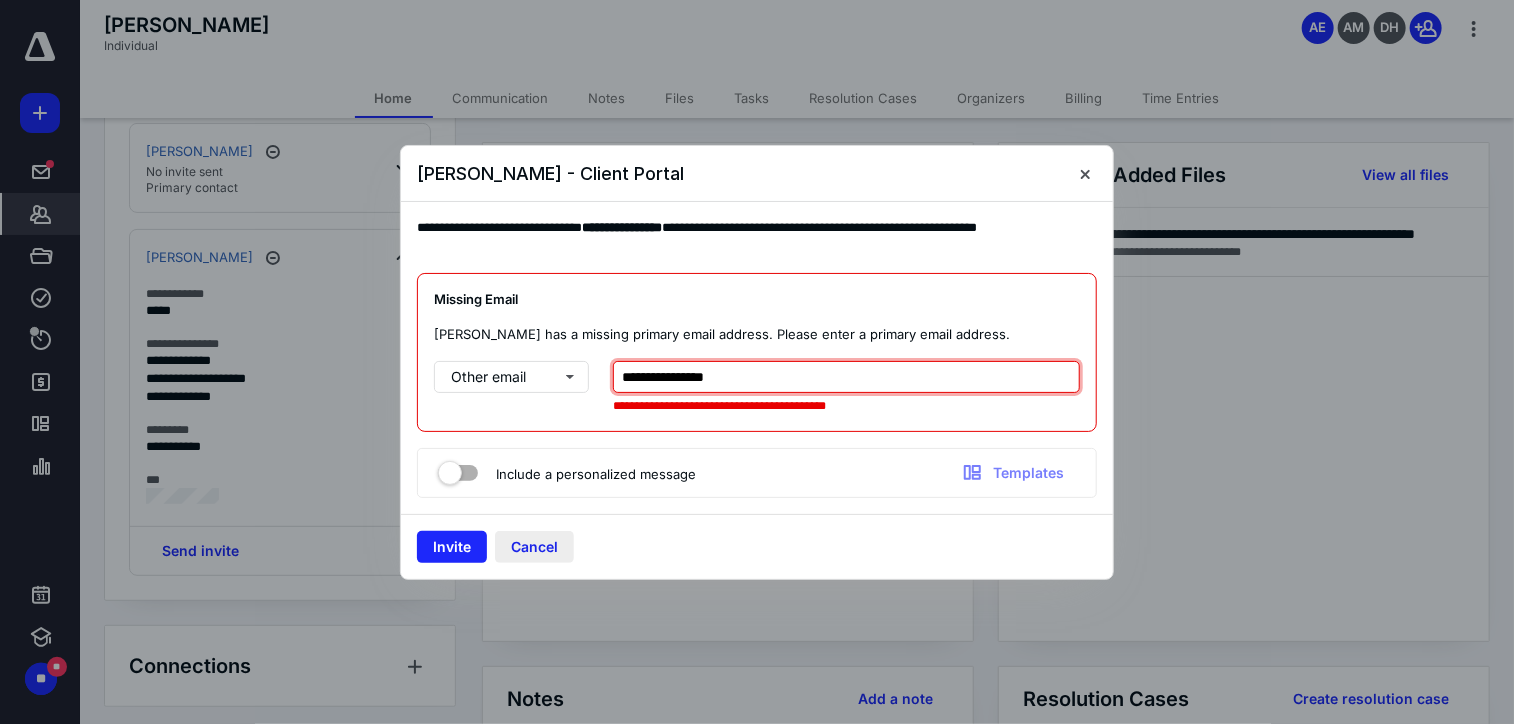 type on "**********" 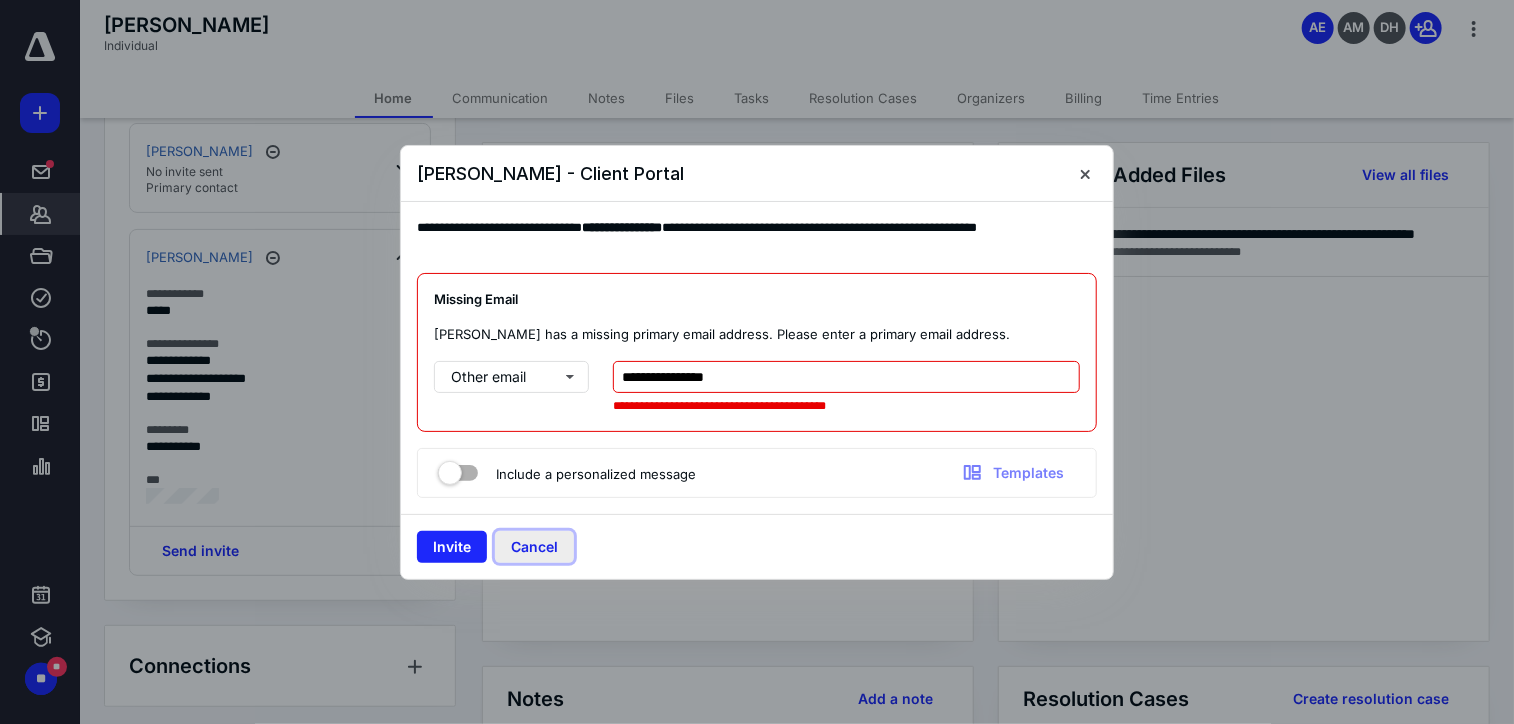 click on "Cancel" at bounding box center [534, 547] 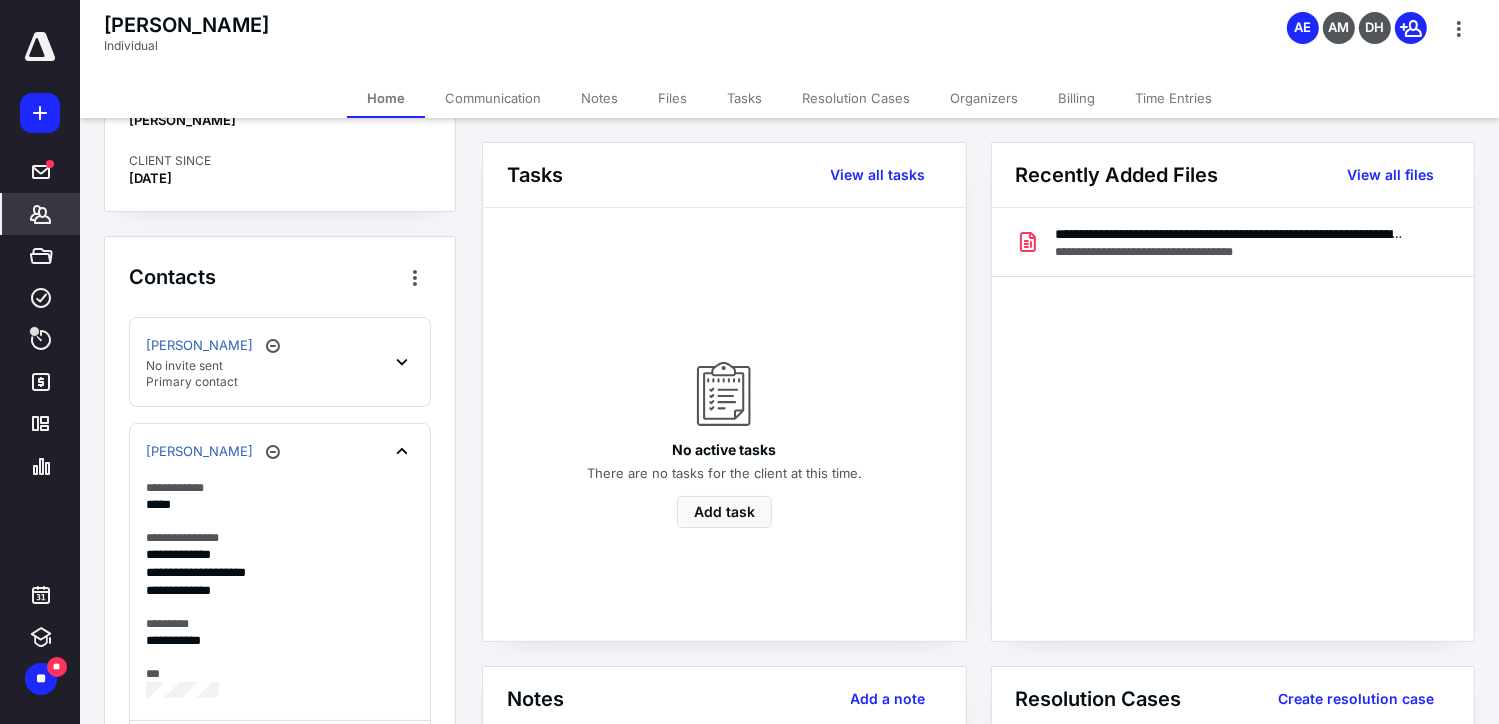 scroll, scrollTop: 122, scrollLeft: 0, axis: vertical 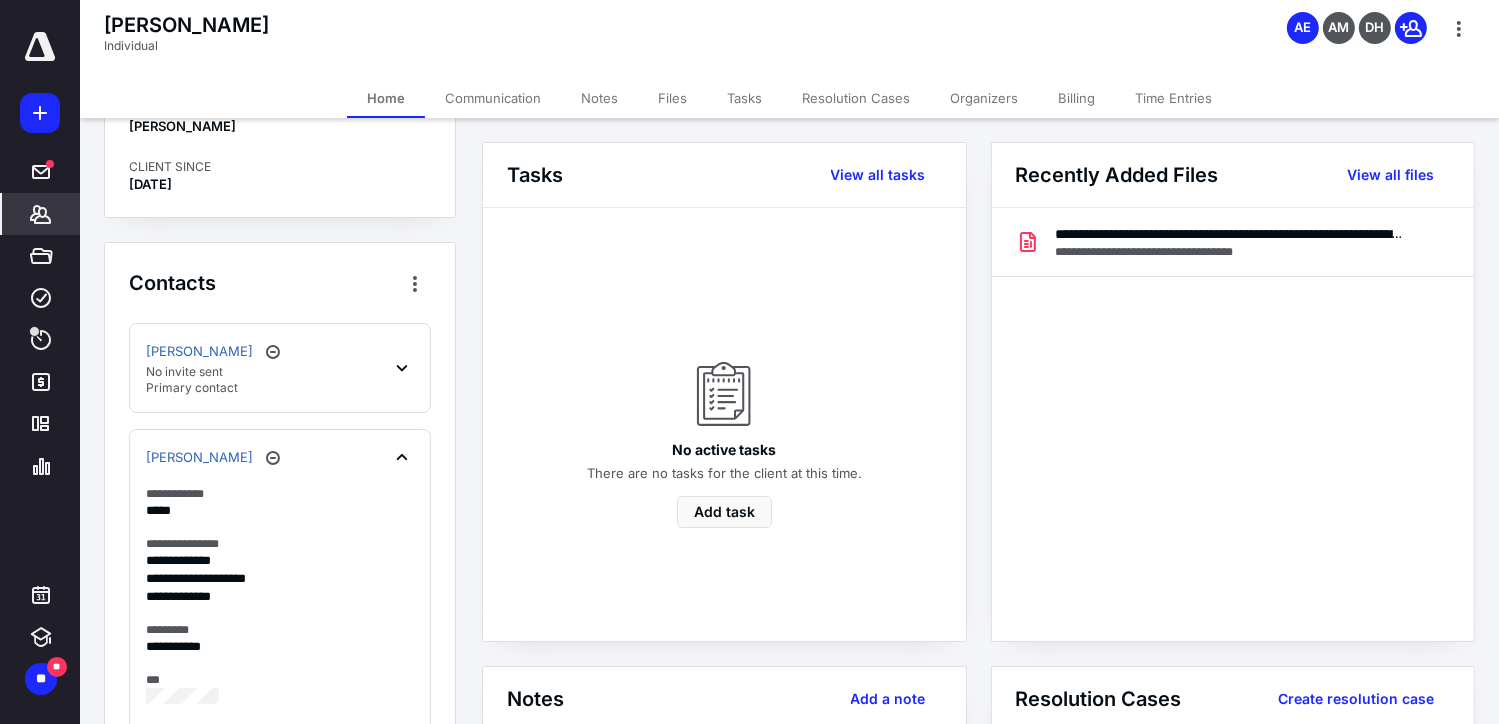 click 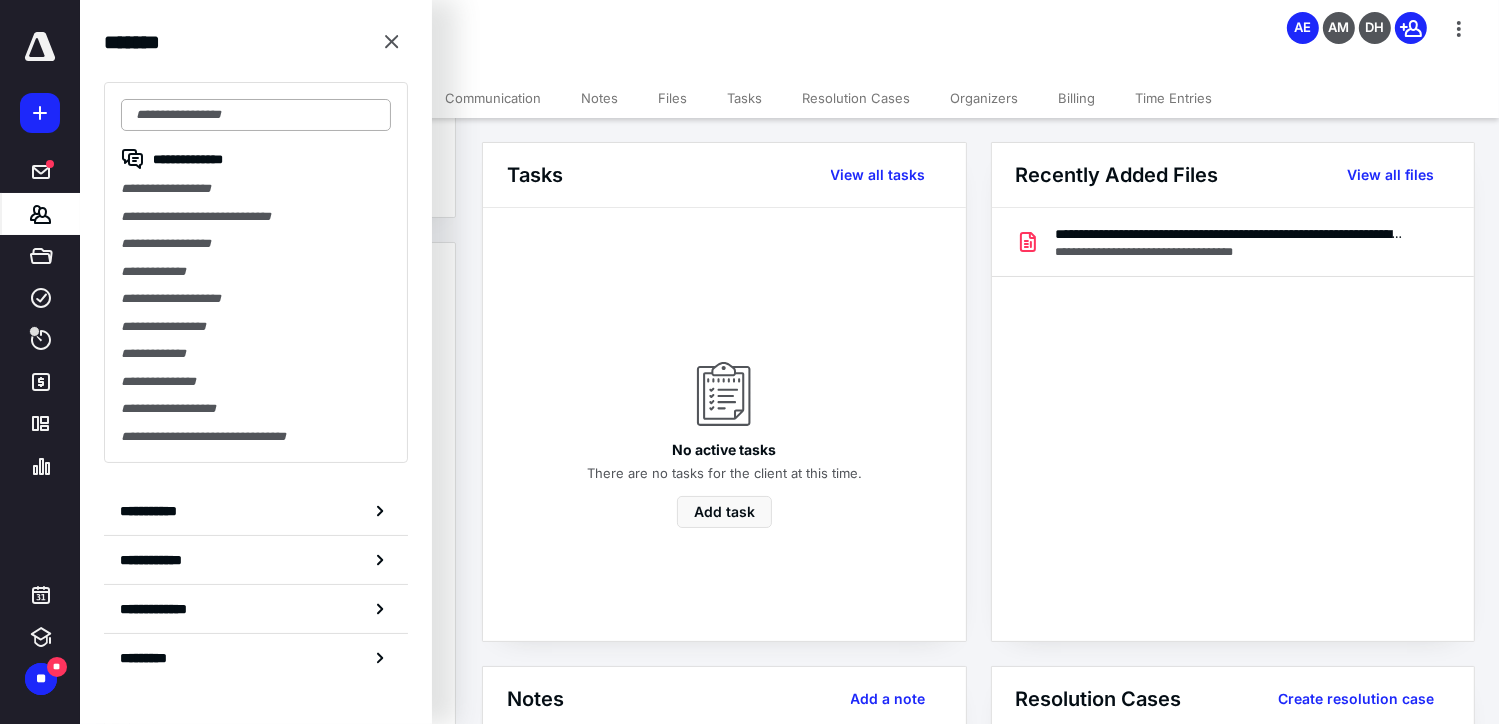 click at bounding box center (256, 115) 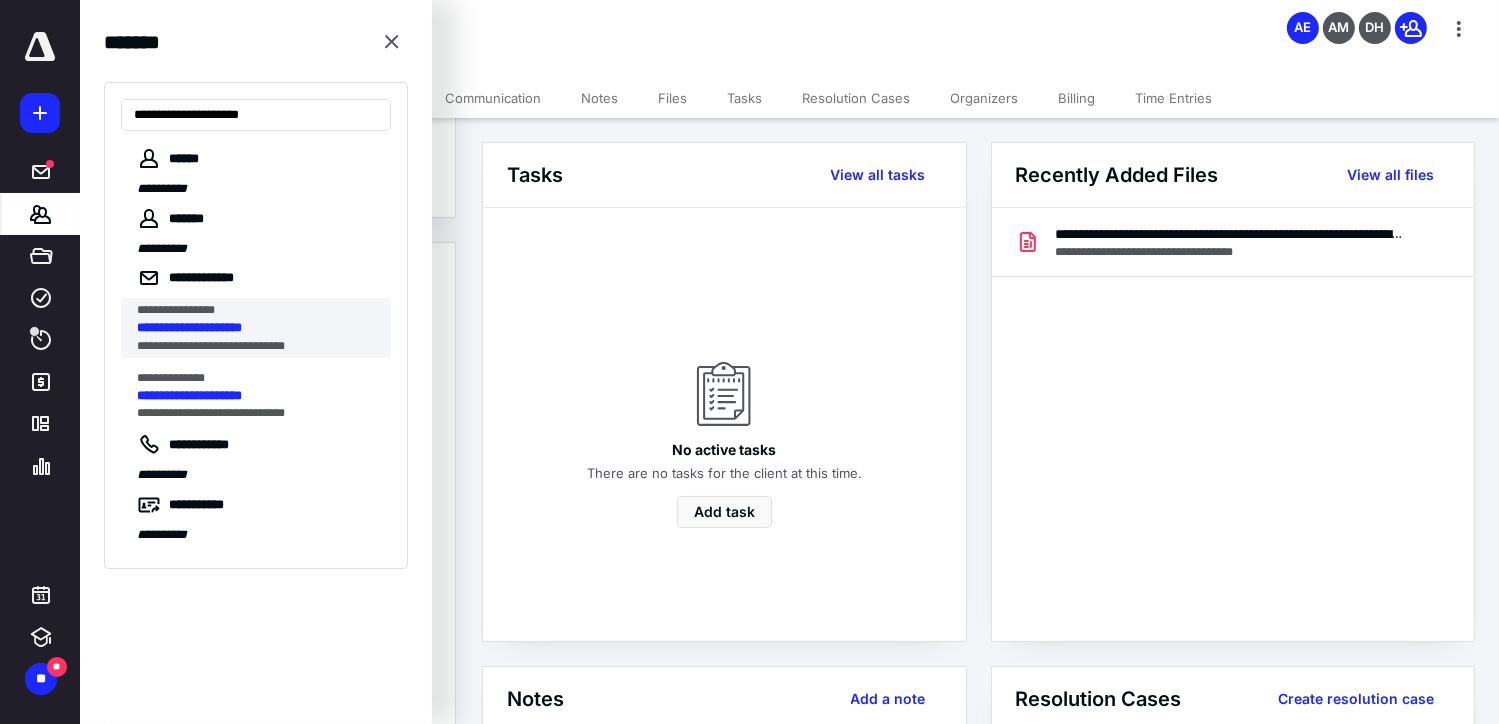 type on "**********" 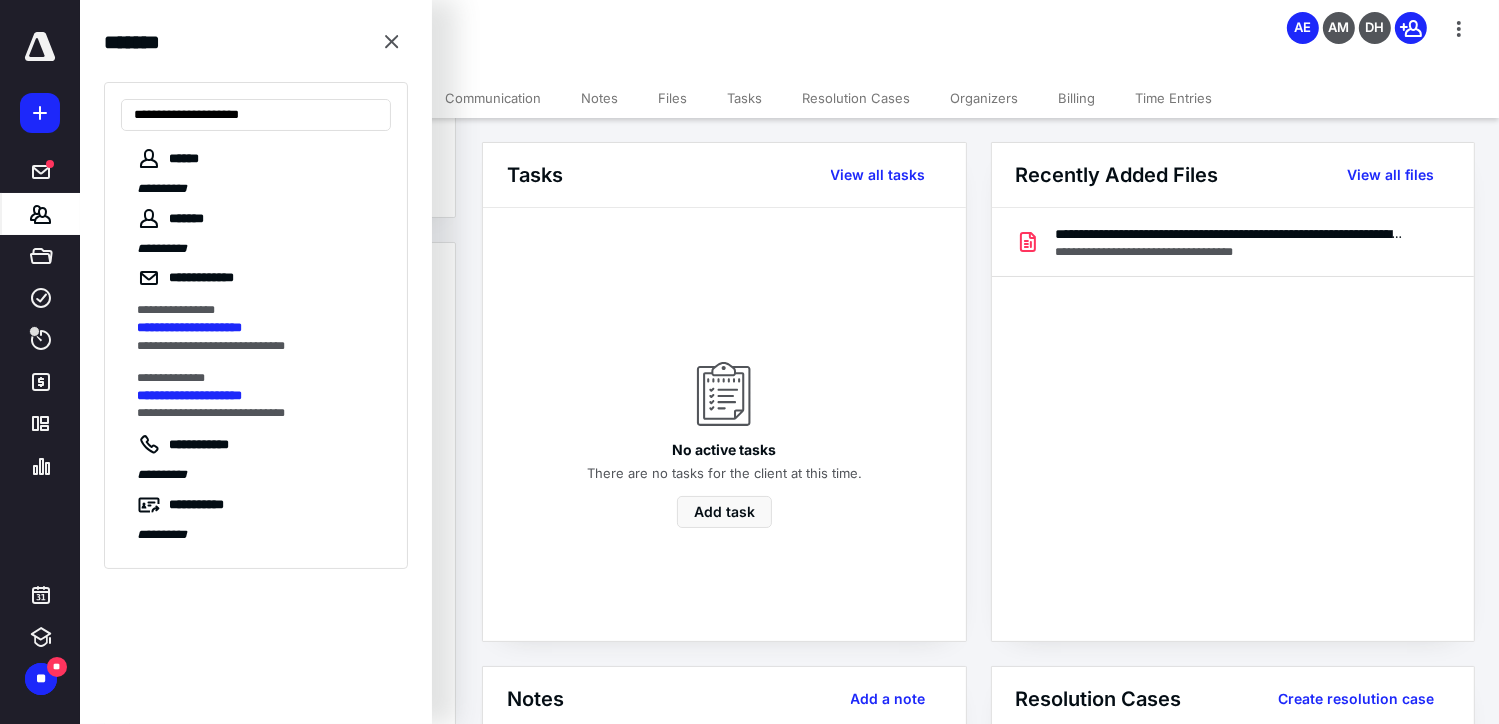 click on "**********" at bounding box center [189, 327] 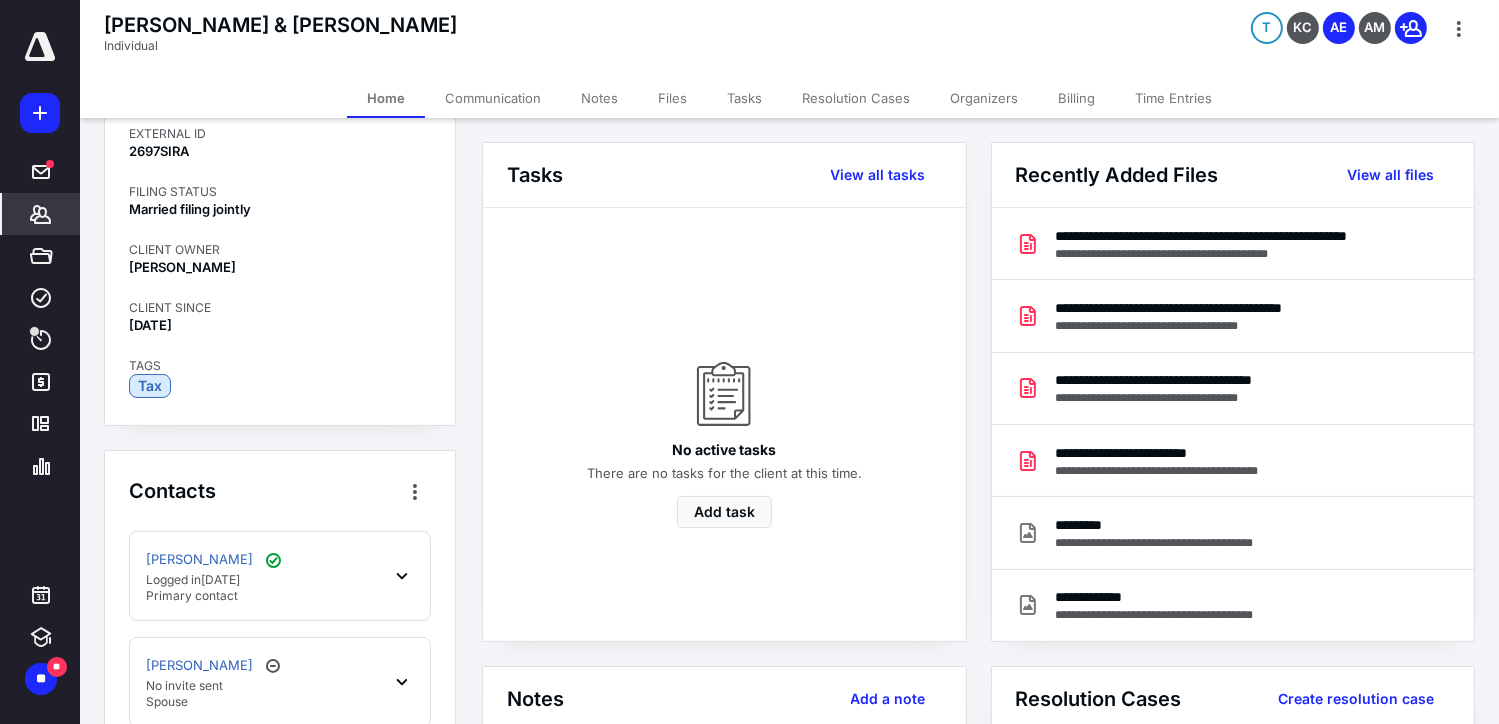 scroll, scrollTop: 100, scrollLeft: 0, axis: vertical 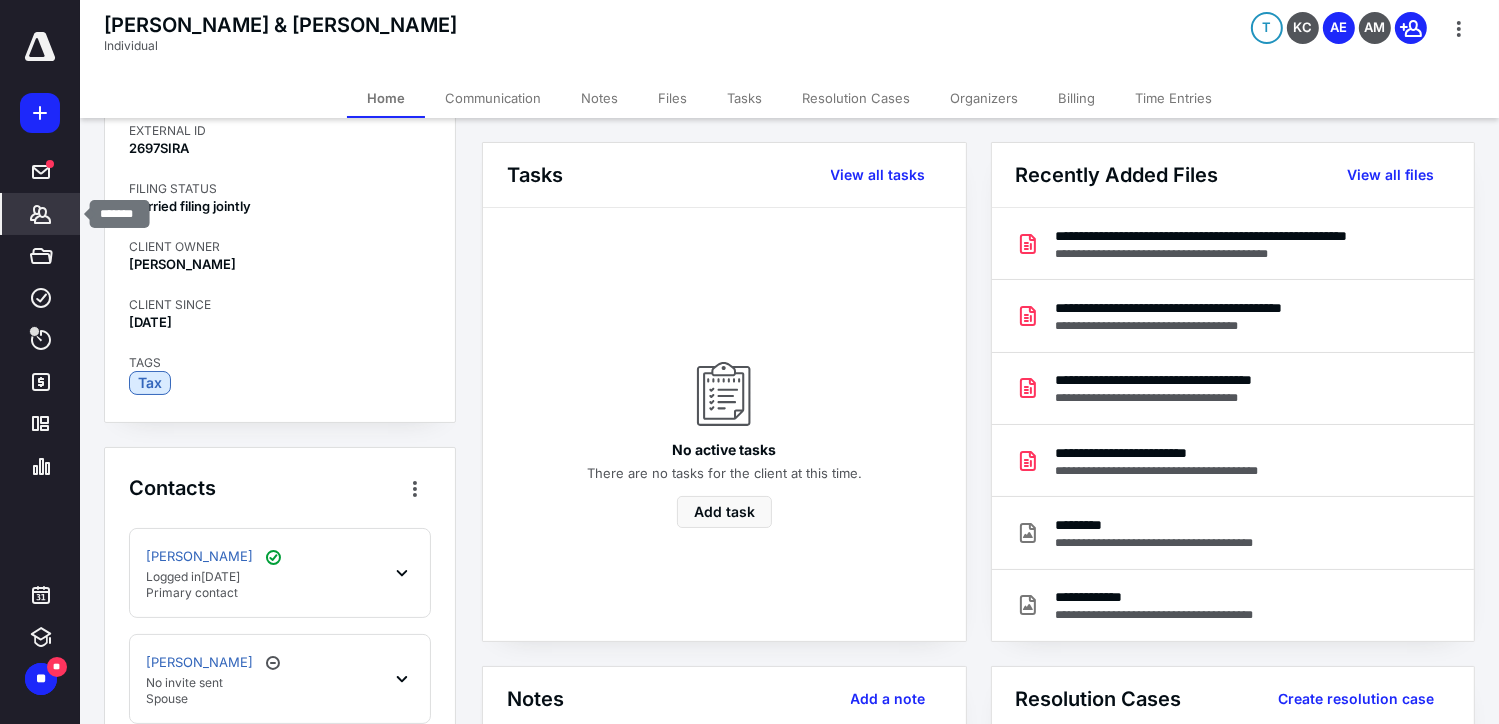 click 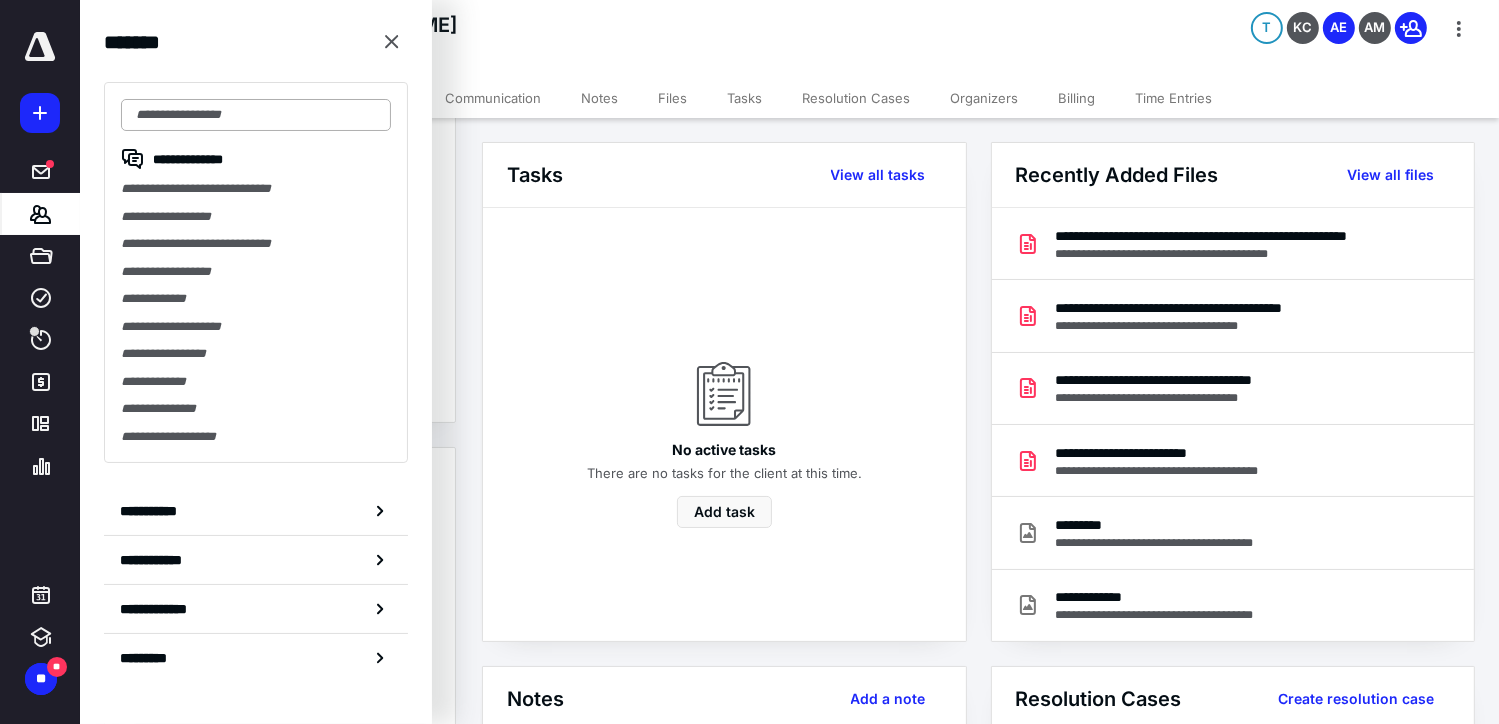 click at bounding box center [256, 115] 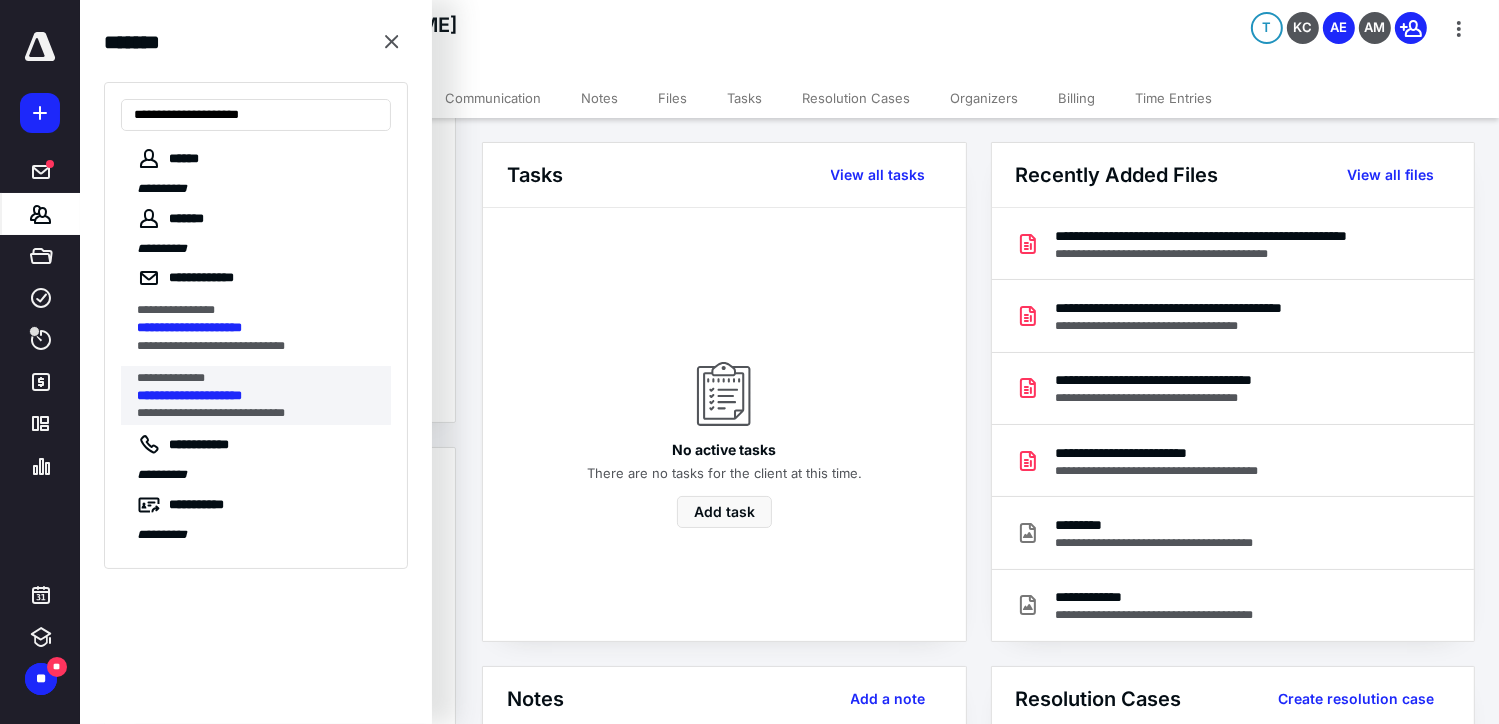 type on "**********" 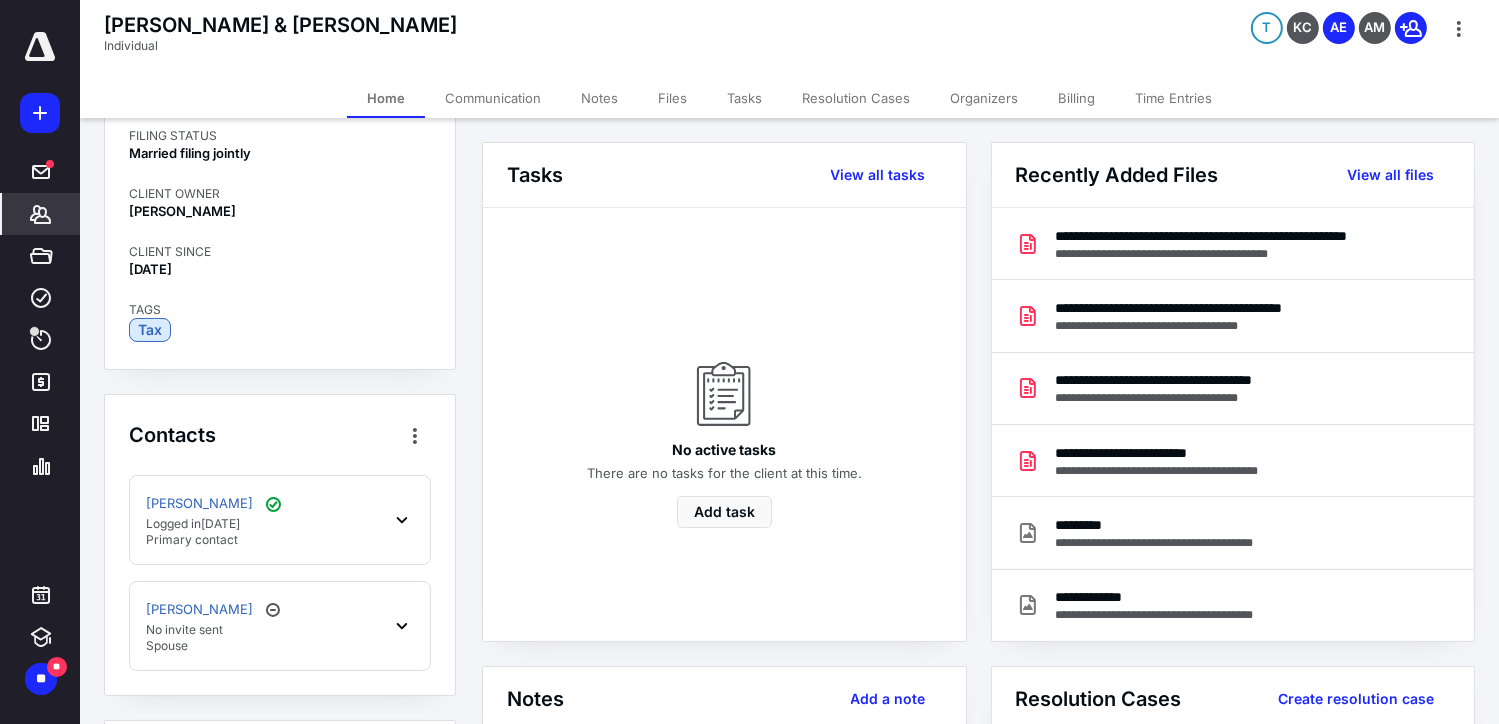 scroll, scrollTop: 0, scrollLeft: 0, axis: both 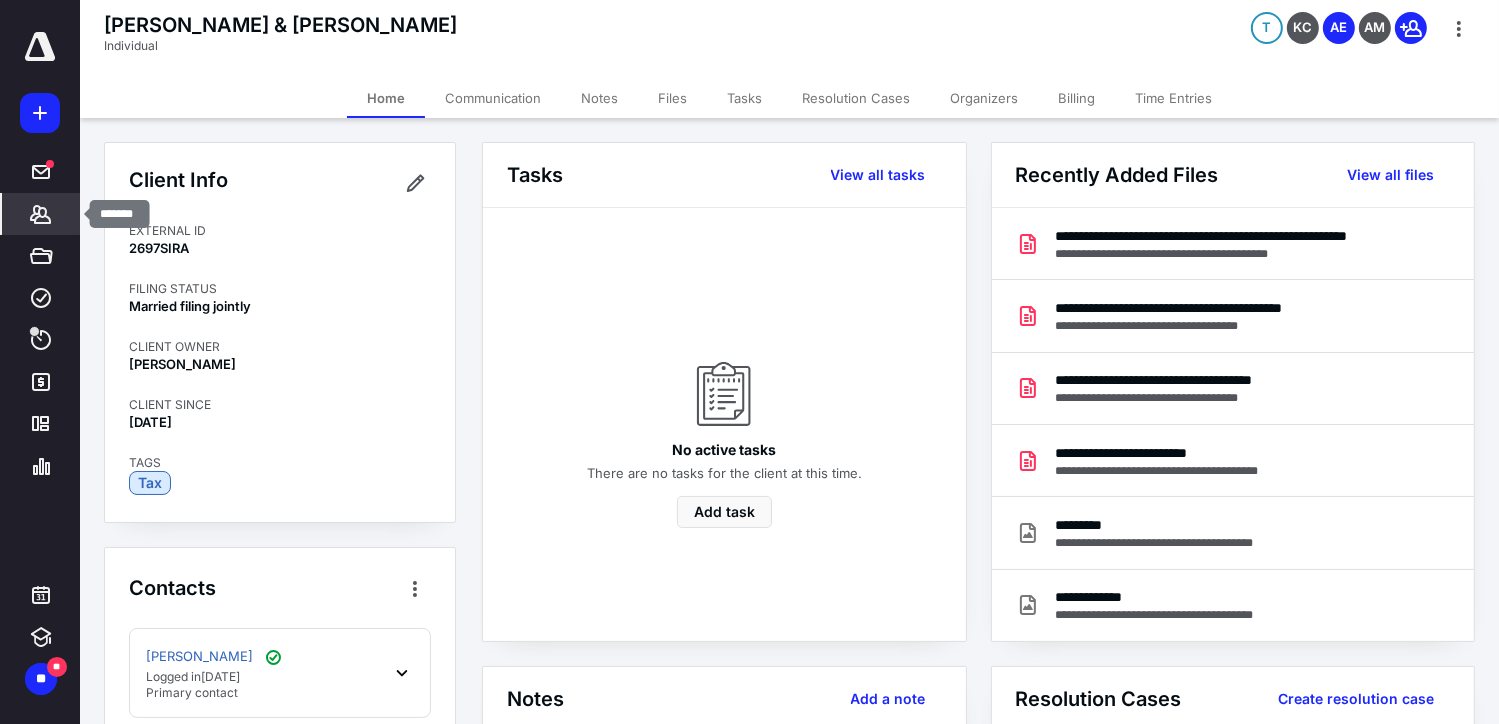 click 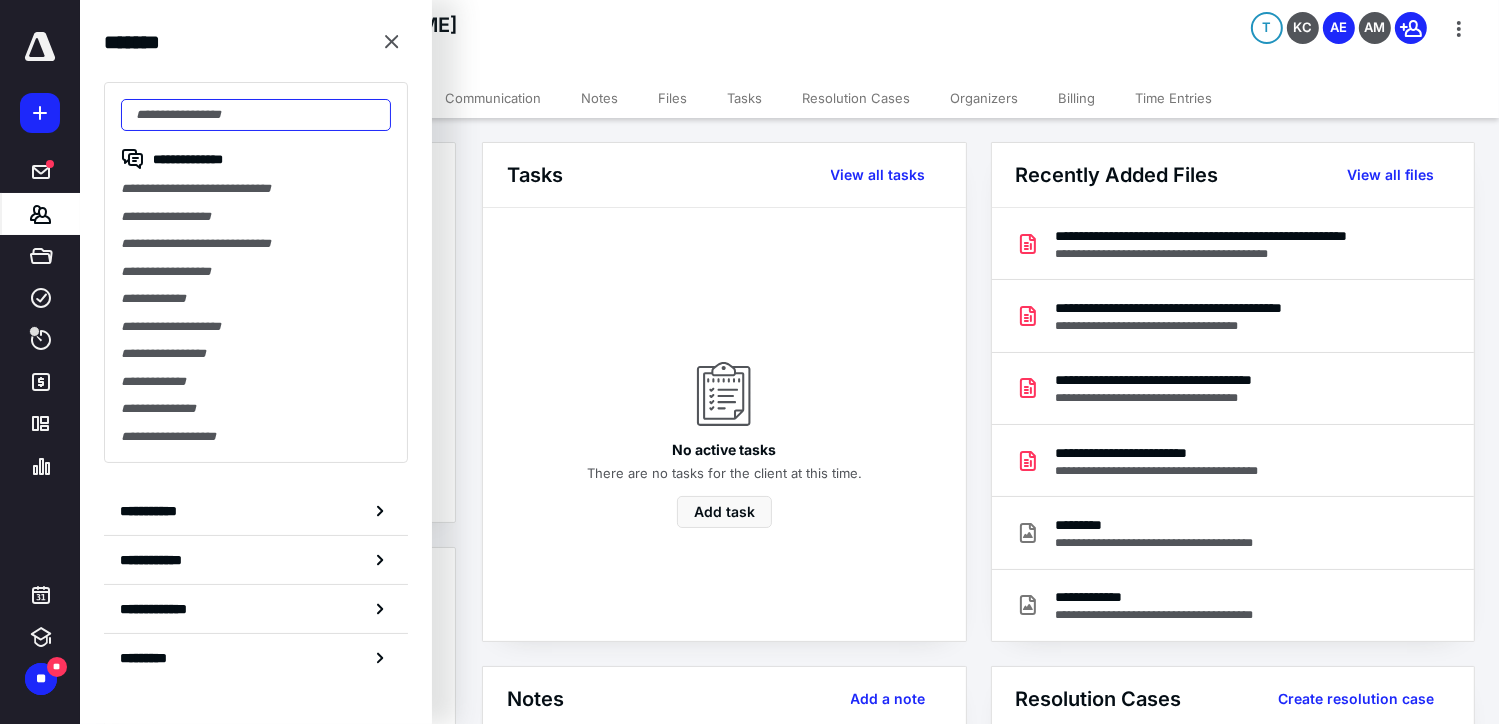 click at bounding box center (256, 115) 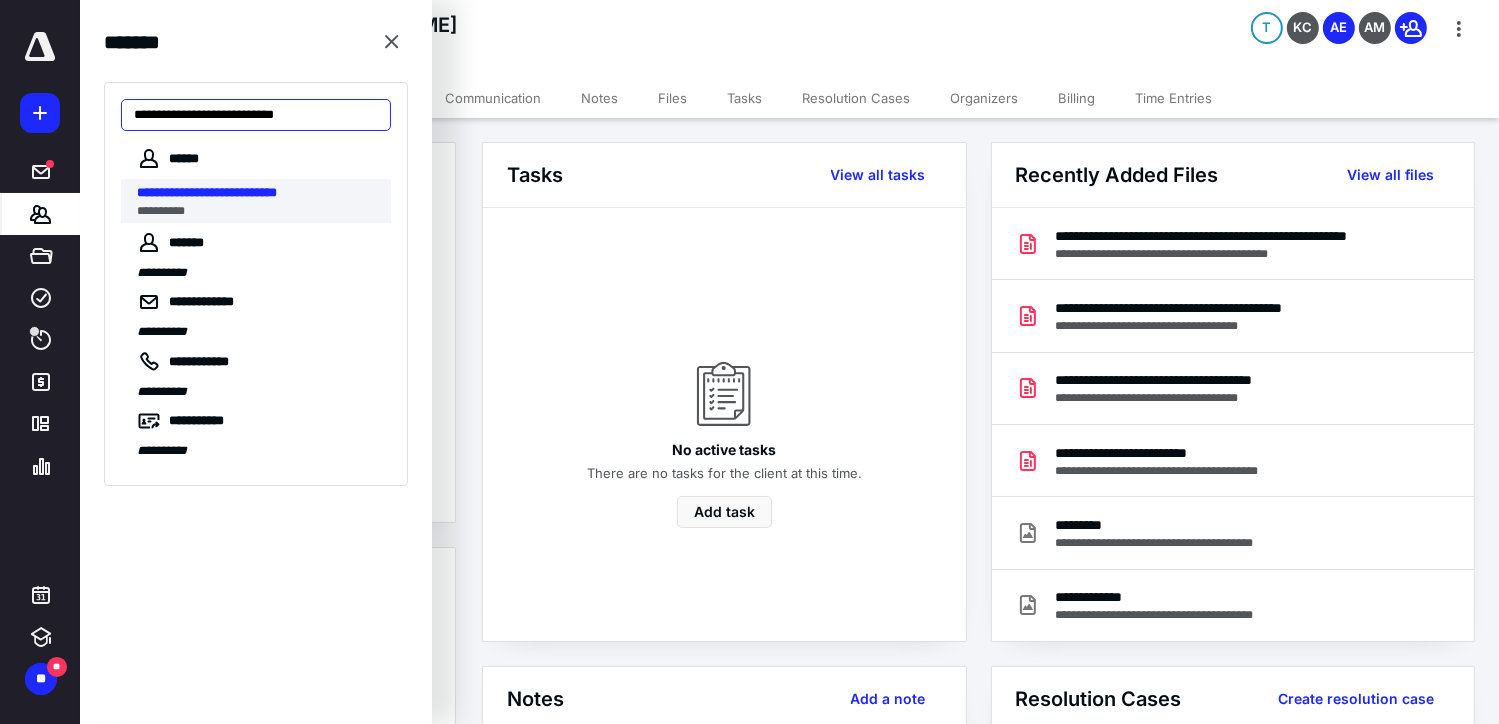 type on "**********" 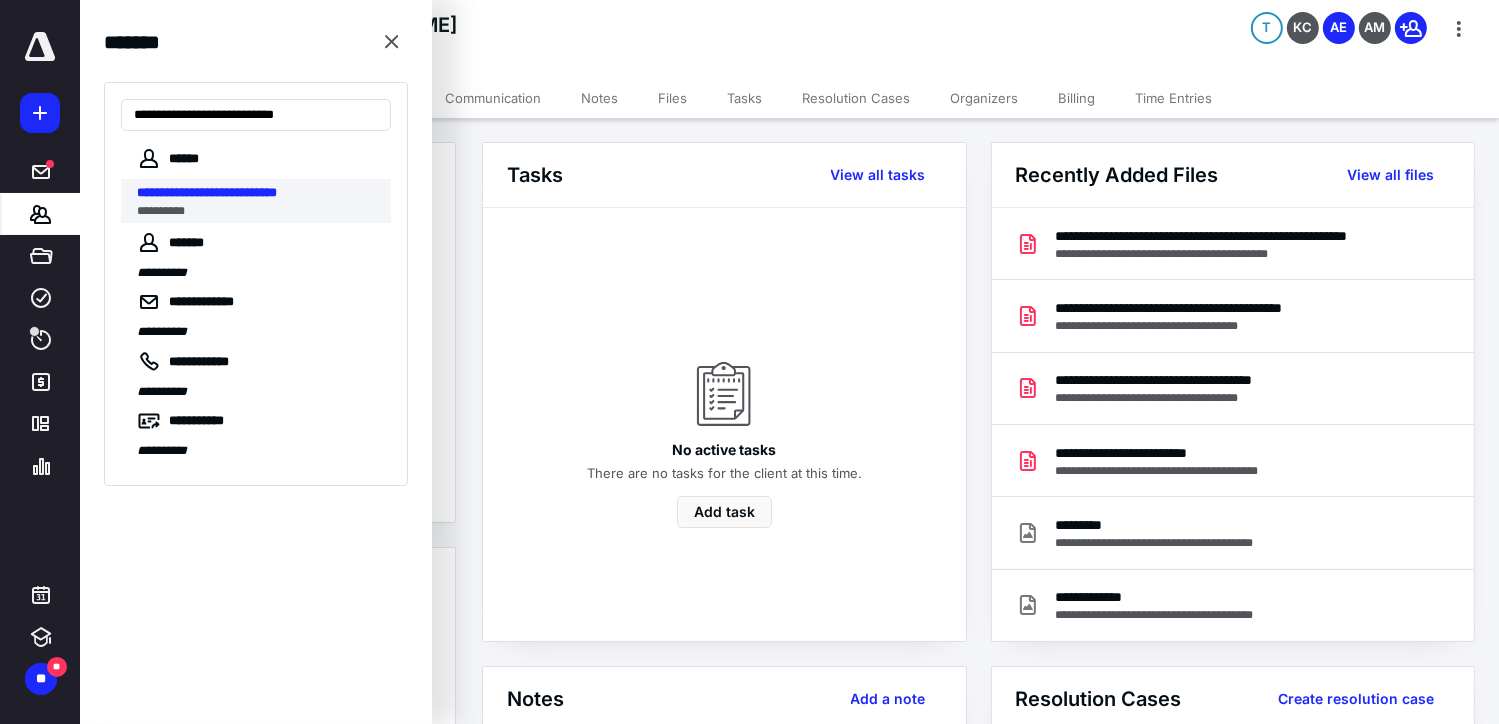 click on "**********" at bounding box center [207, 192] 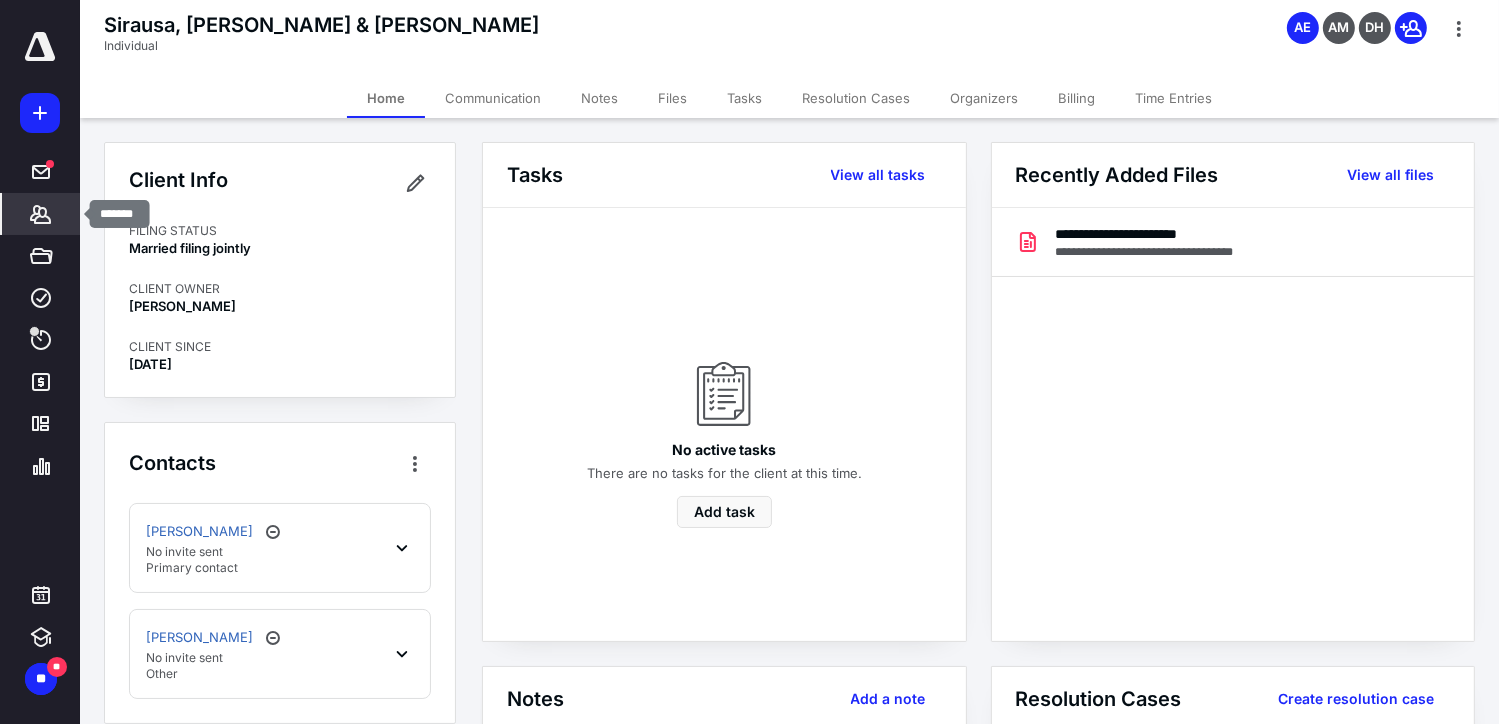click 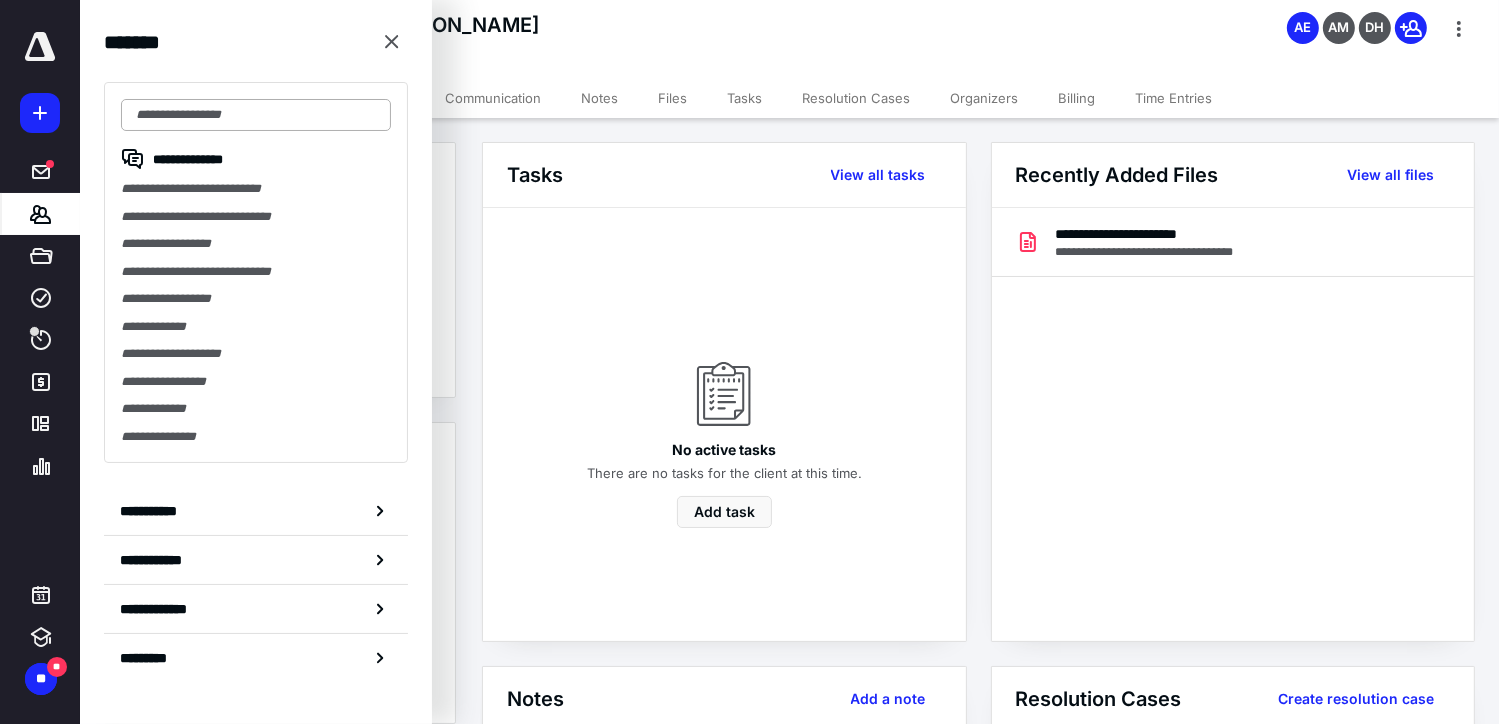 click at bounding box center (256, 115) 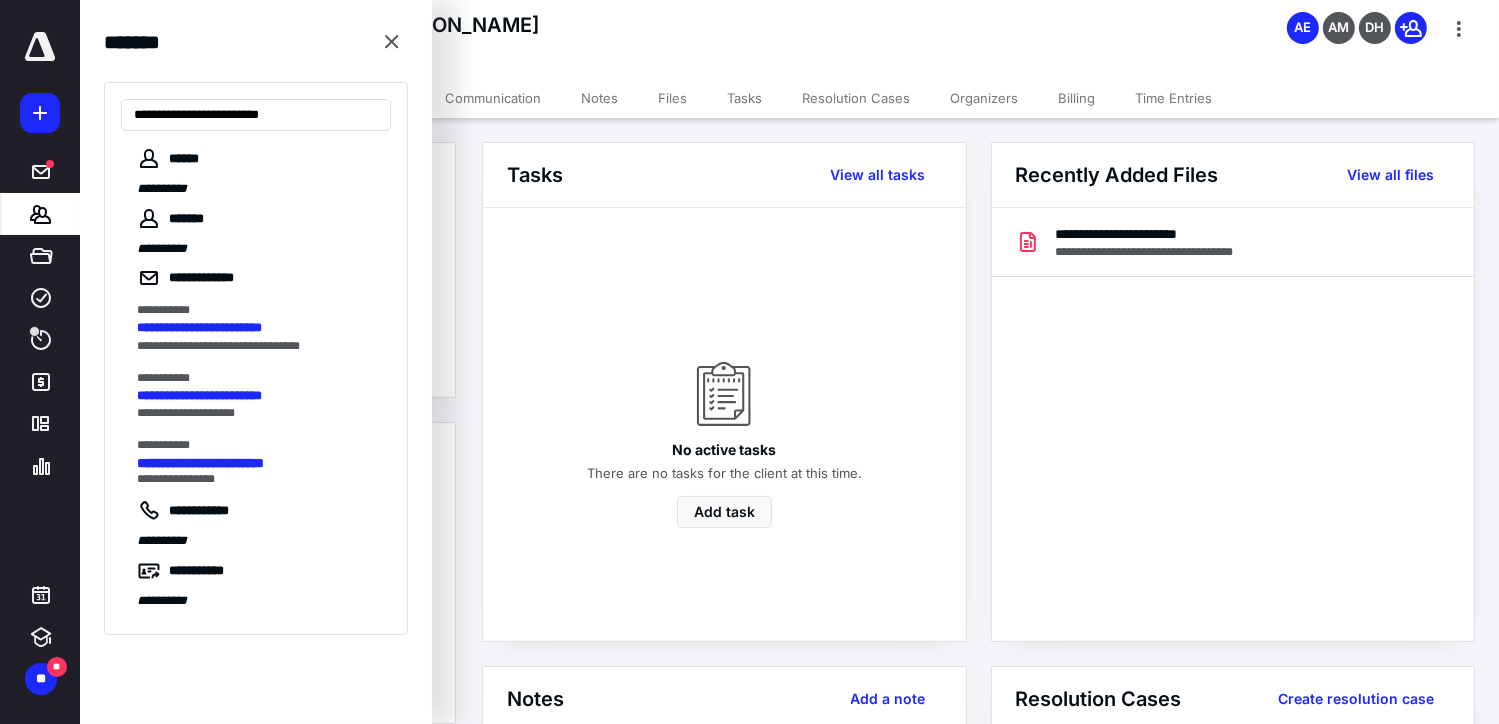type on "**********" 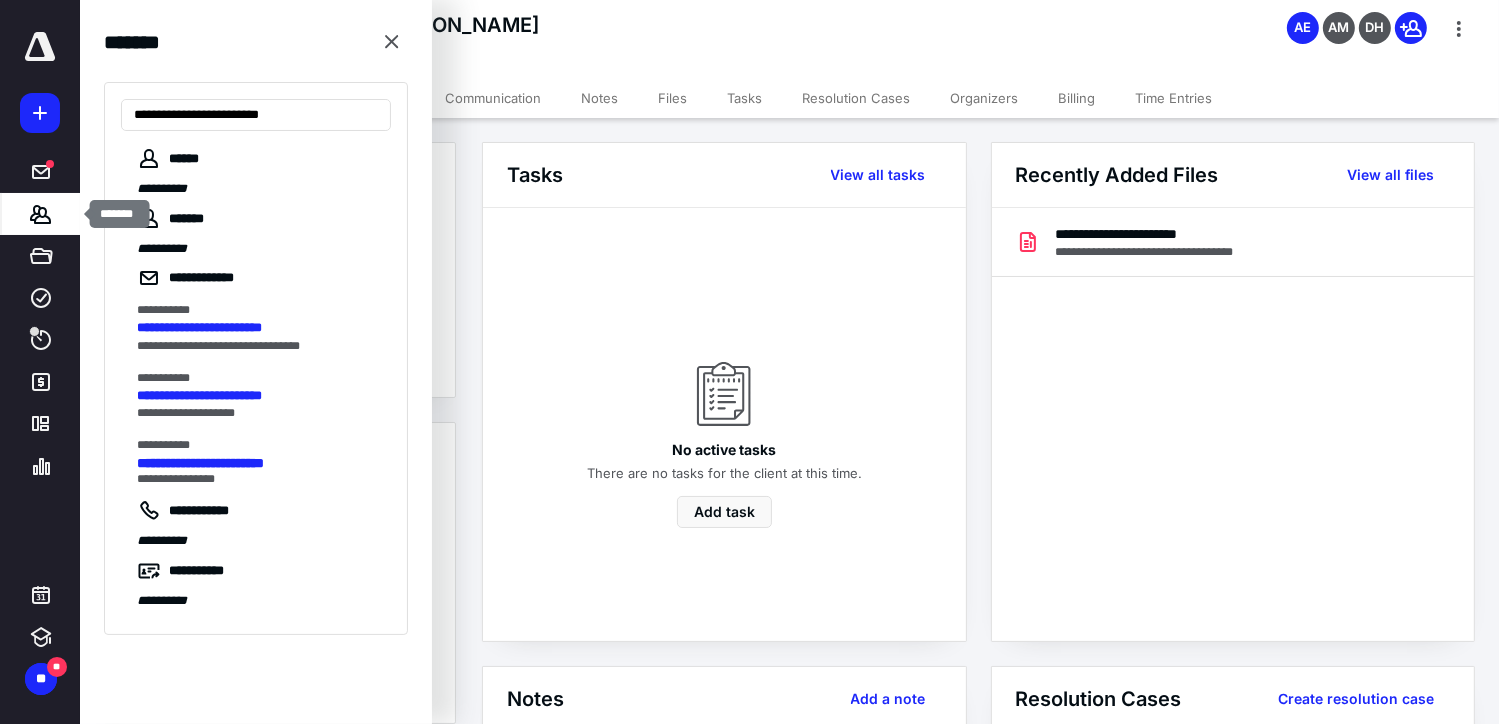click 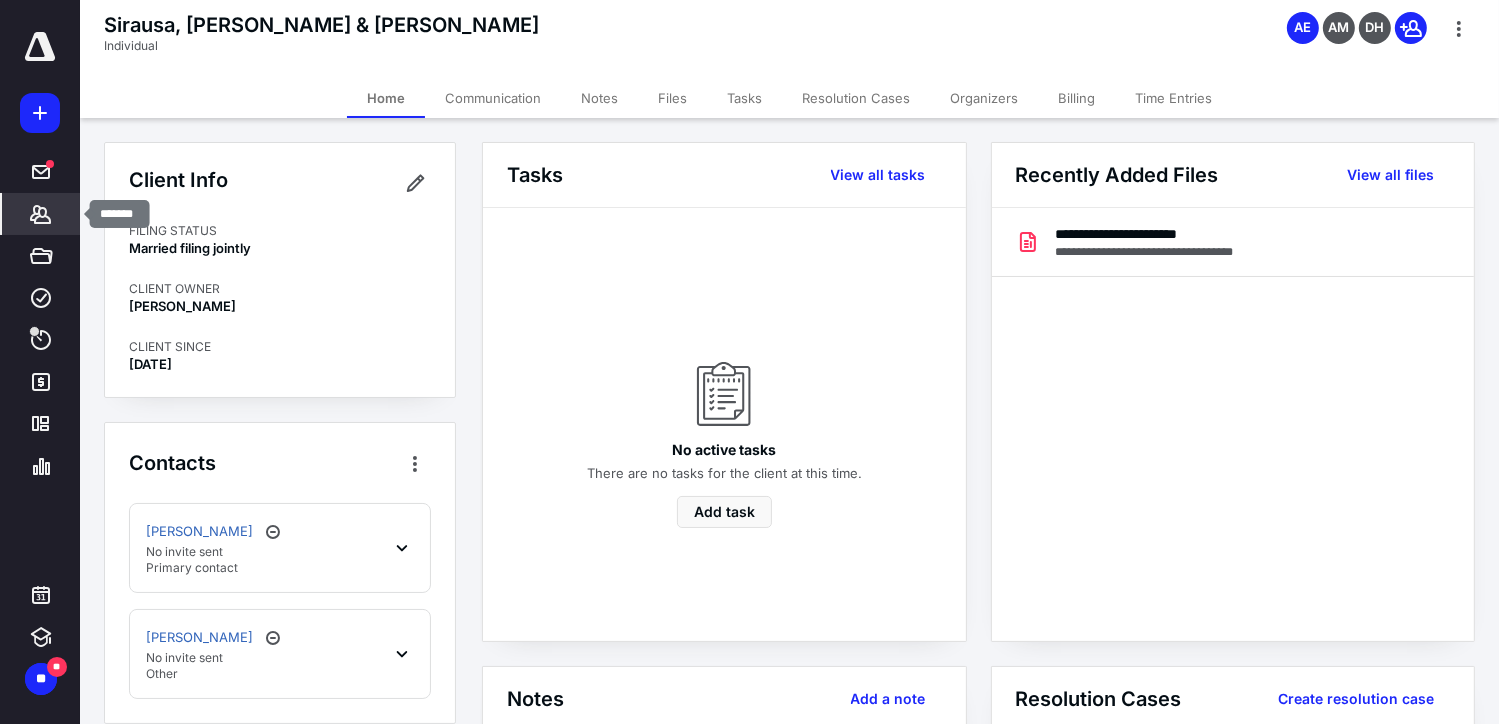 click 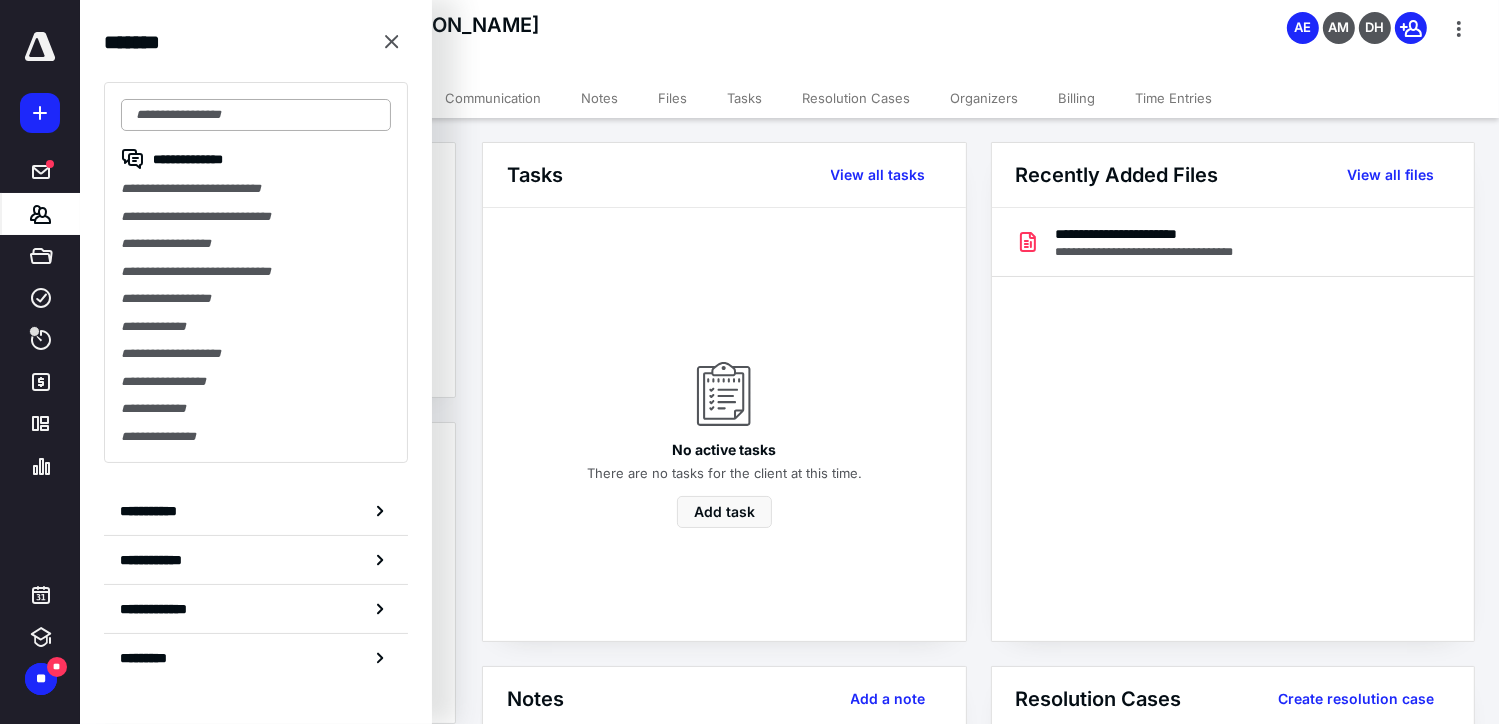 click at bounding box center (256, 115) 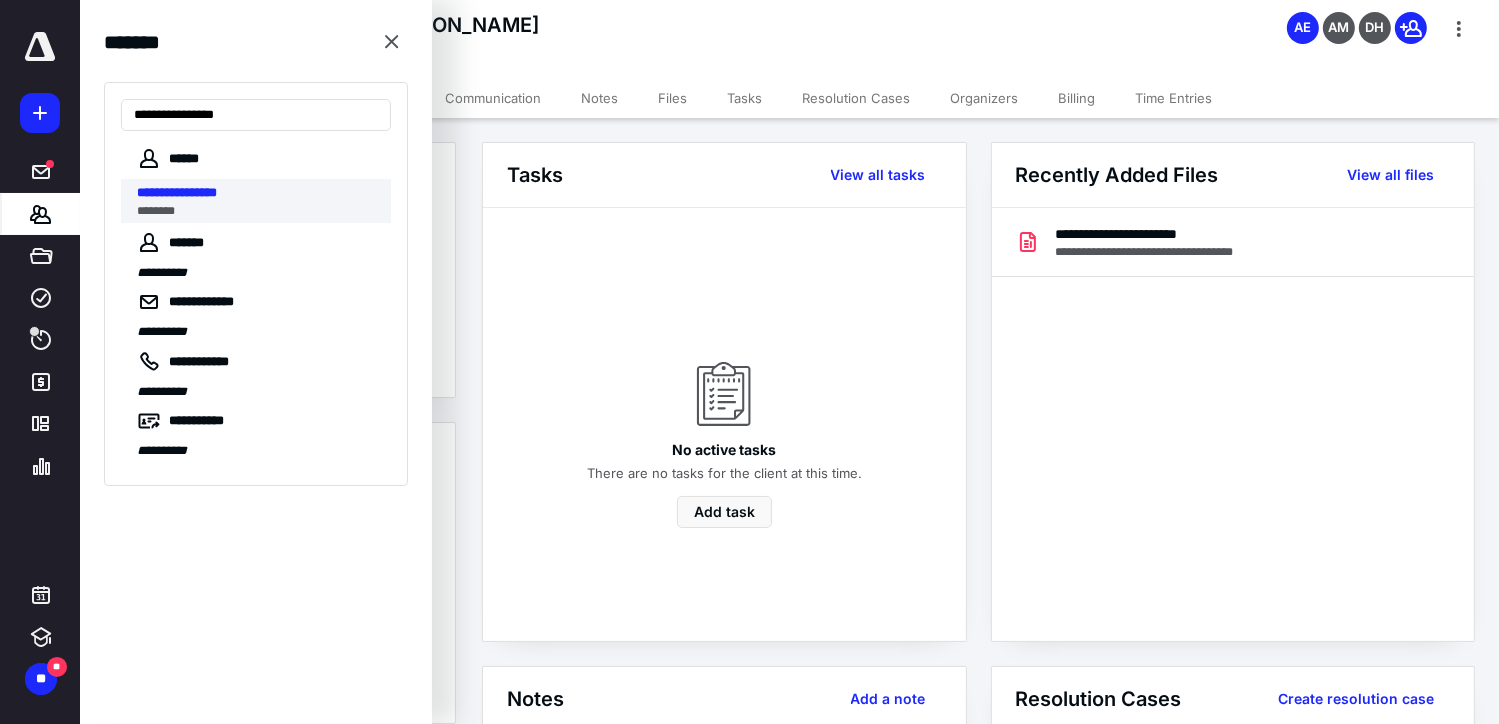 type on "**********" 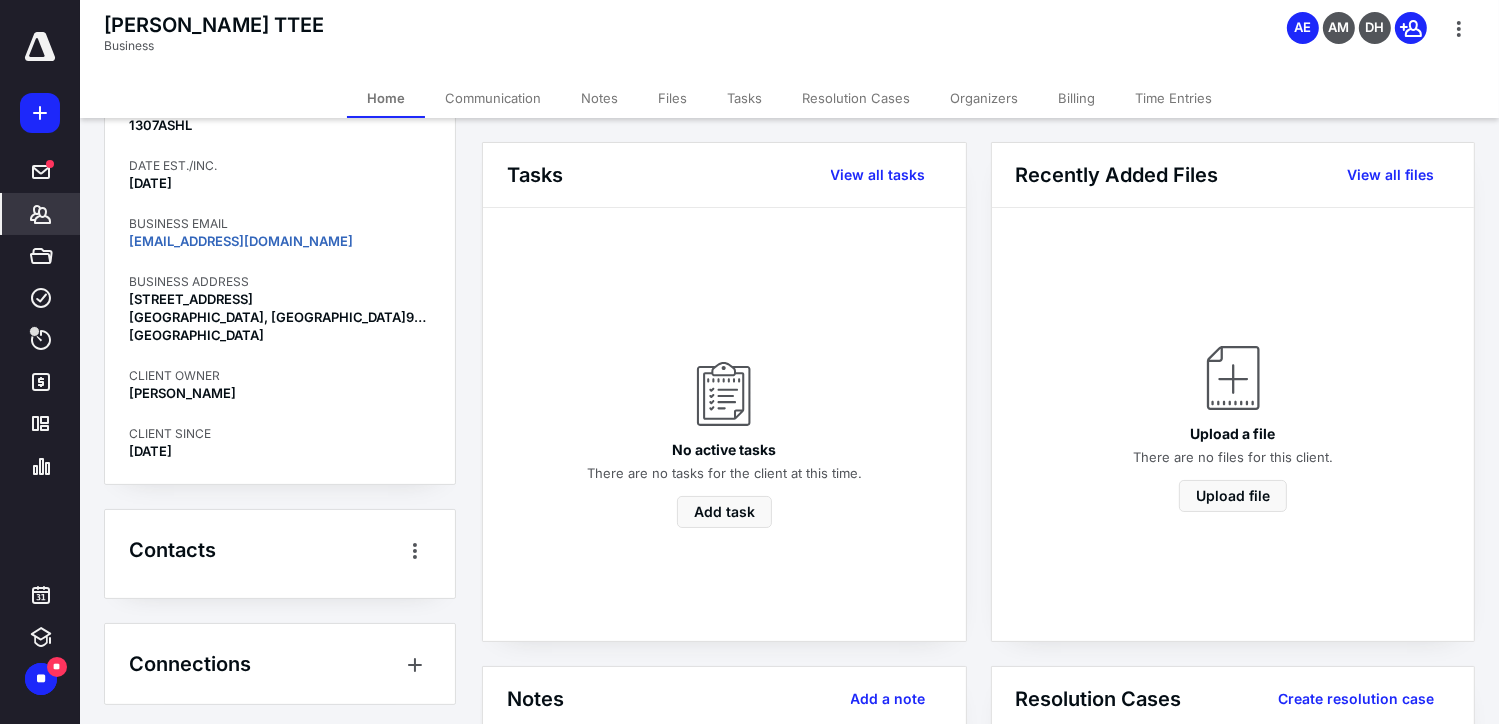 scroll, scrollTop: 242, scrollLeft: 0, axis: vertical 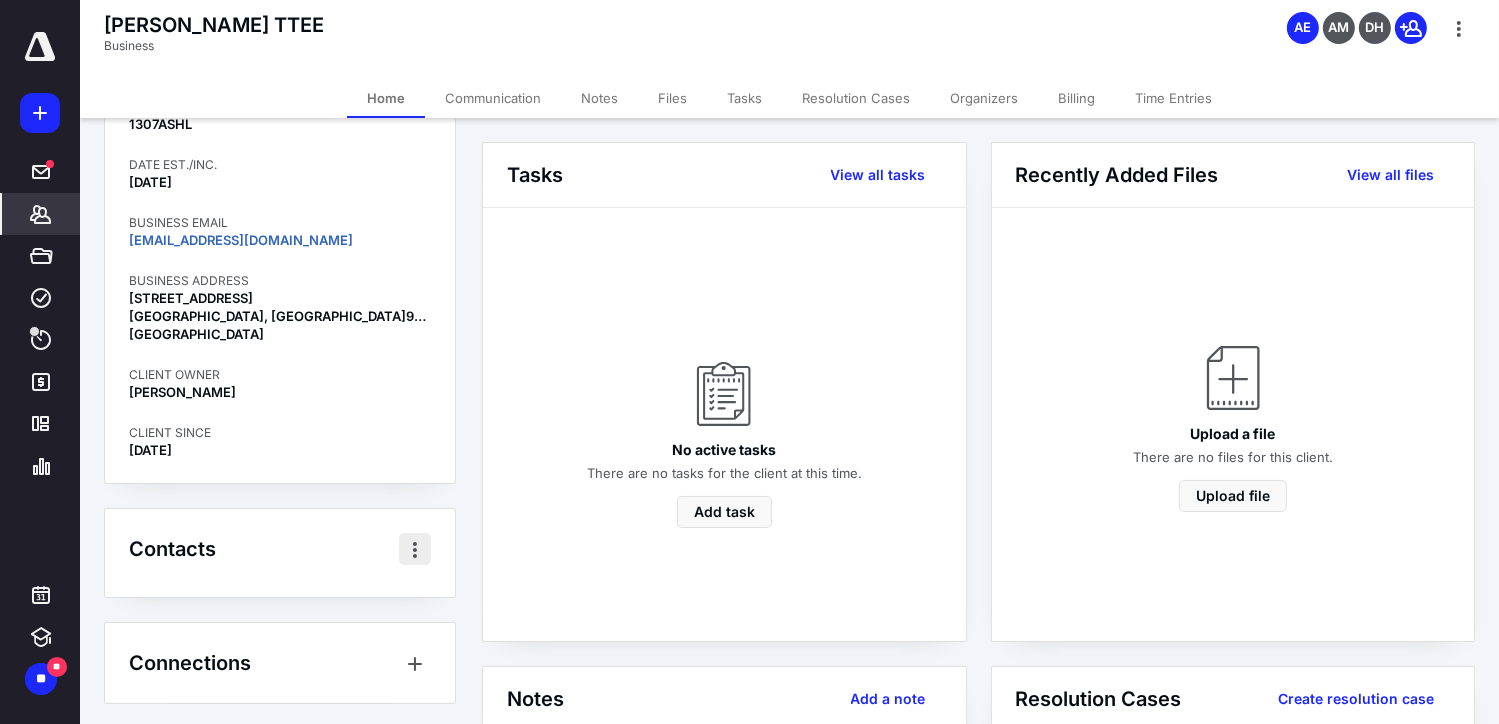 click at bounding box center (415, 549) 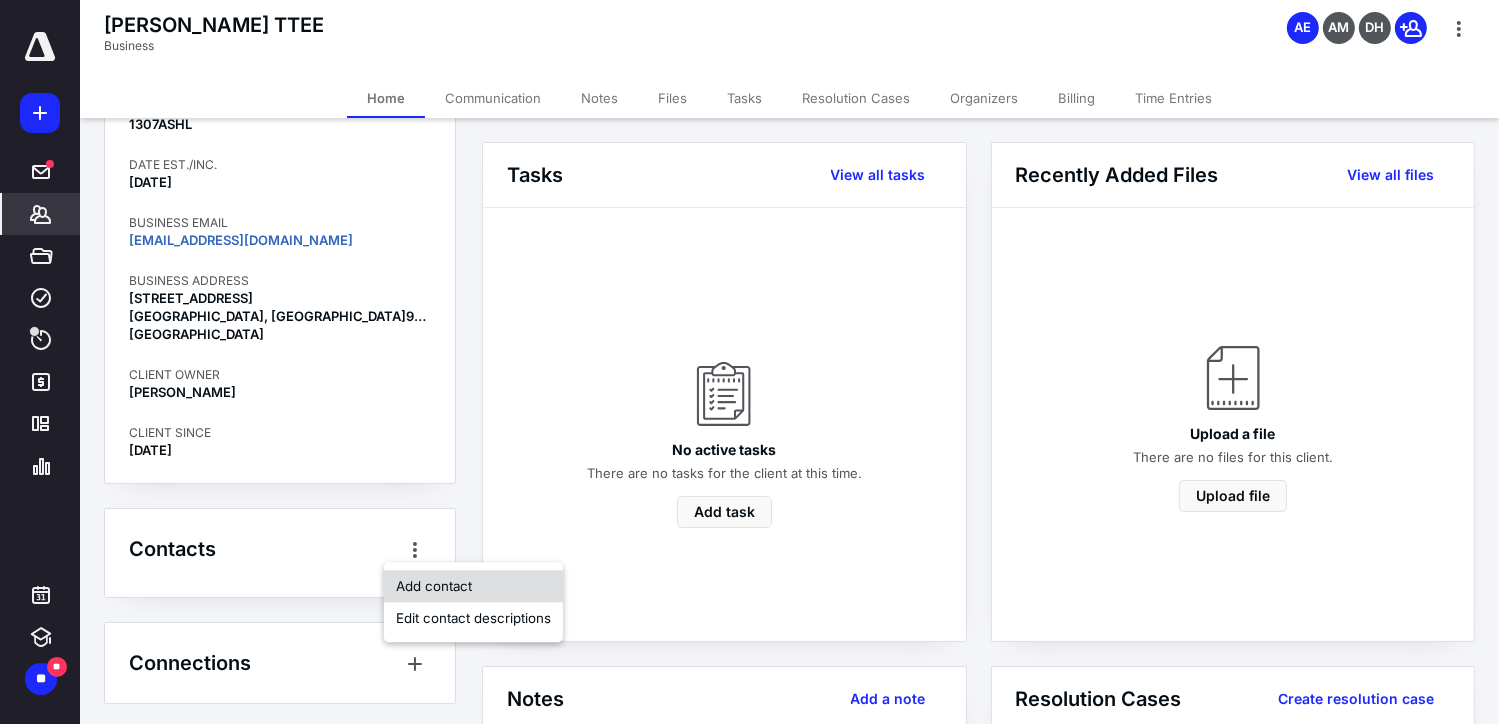 click on "Add contact" at bounding box center [473, 586] 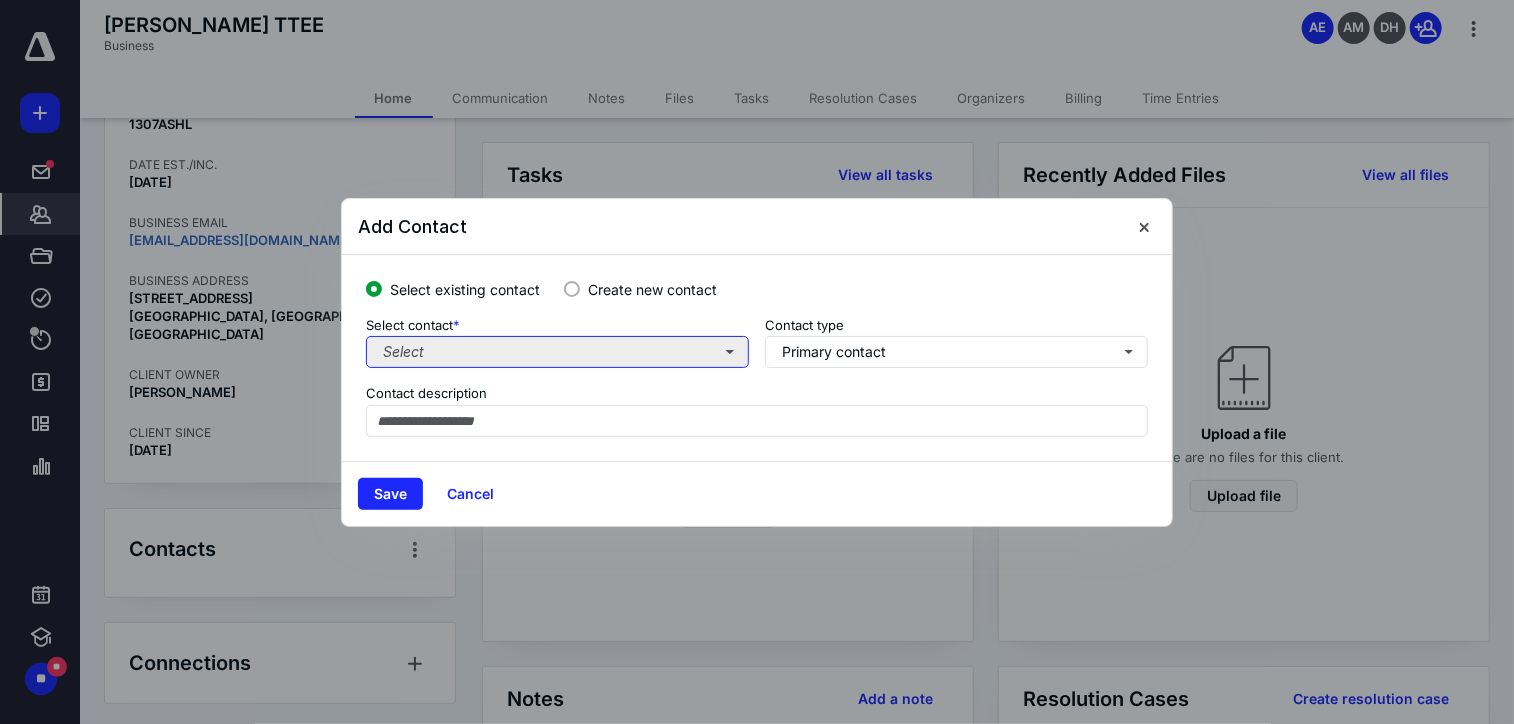 click on "Select" at bounding box center [557, 352] 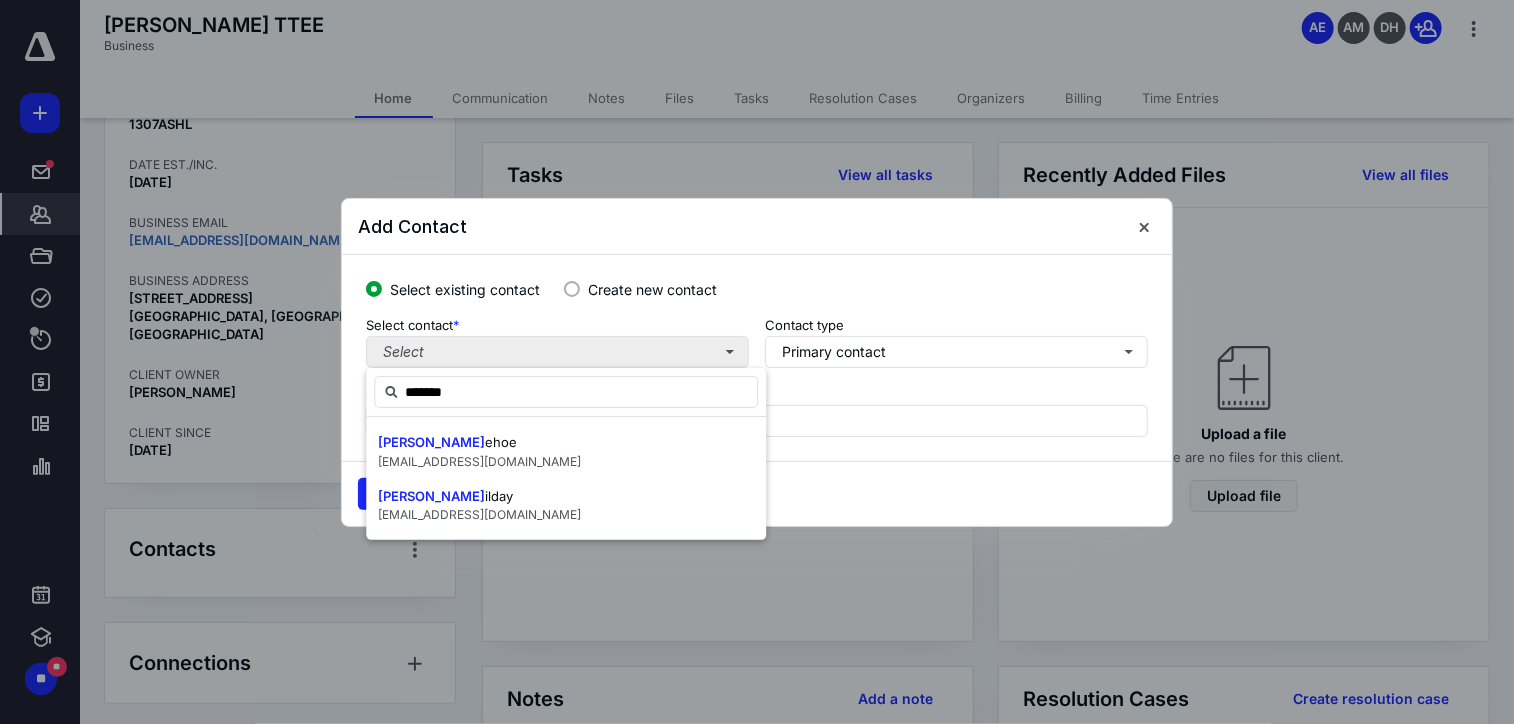 type on "********" 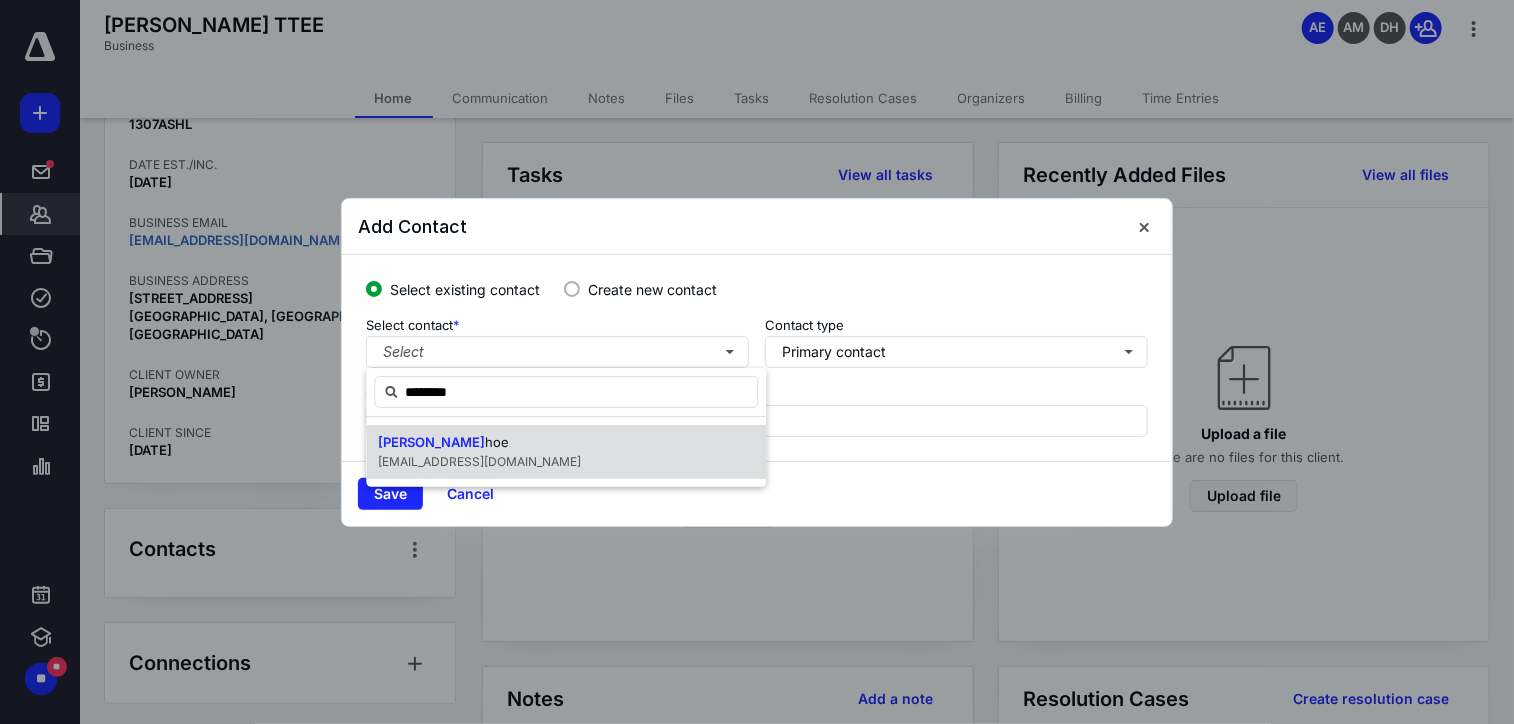 click on "kehoeproperties@gmail.com" at bounding box center [479, 461] 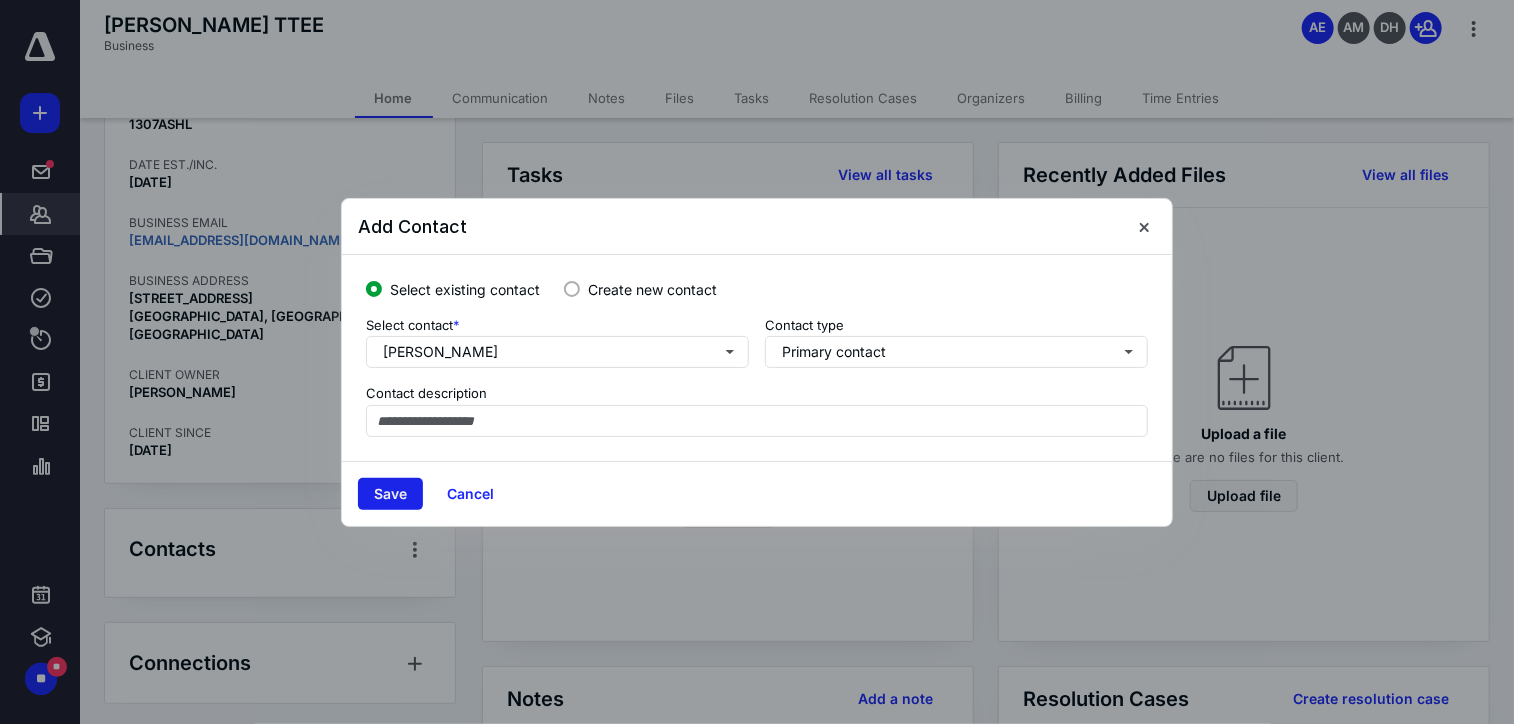 click on "Save" at bounding box center [390, 494] 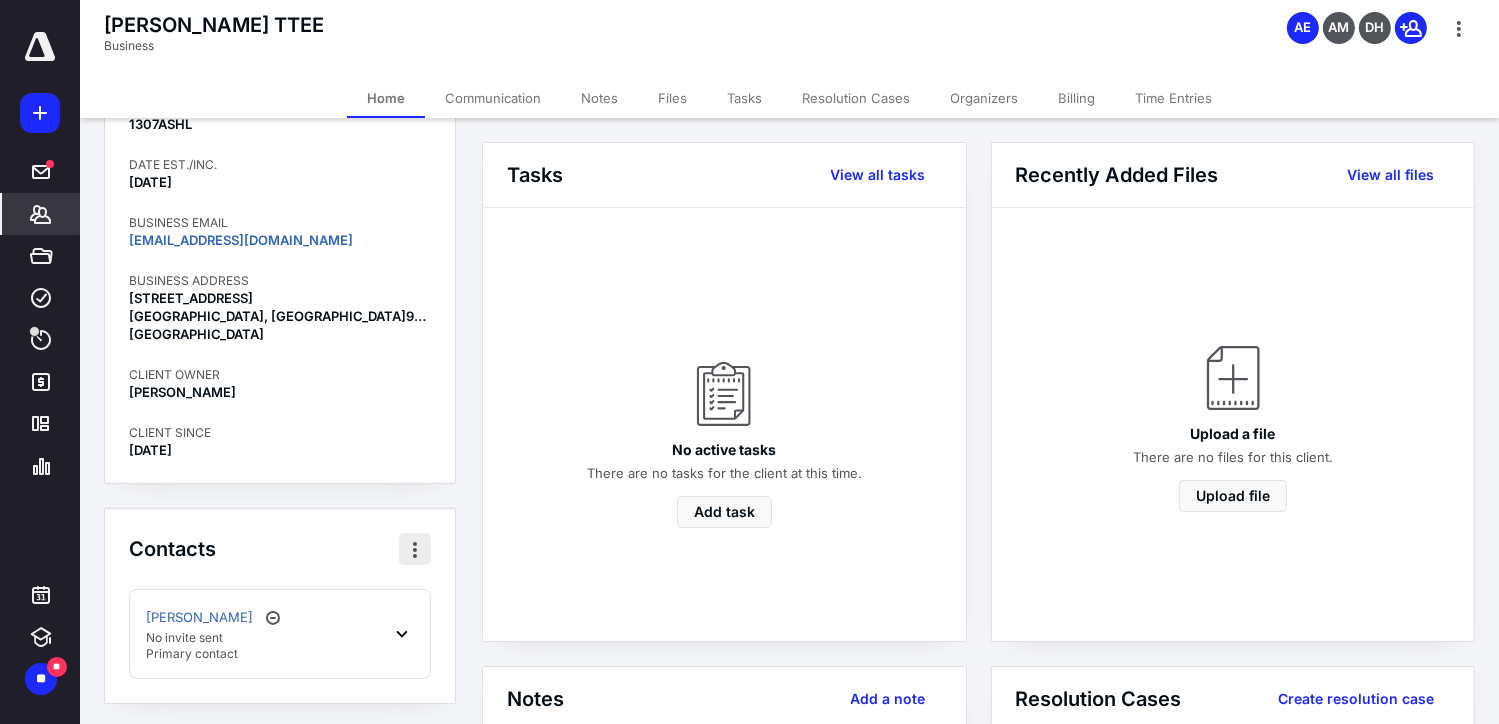 click at bounding box center [415, 549] 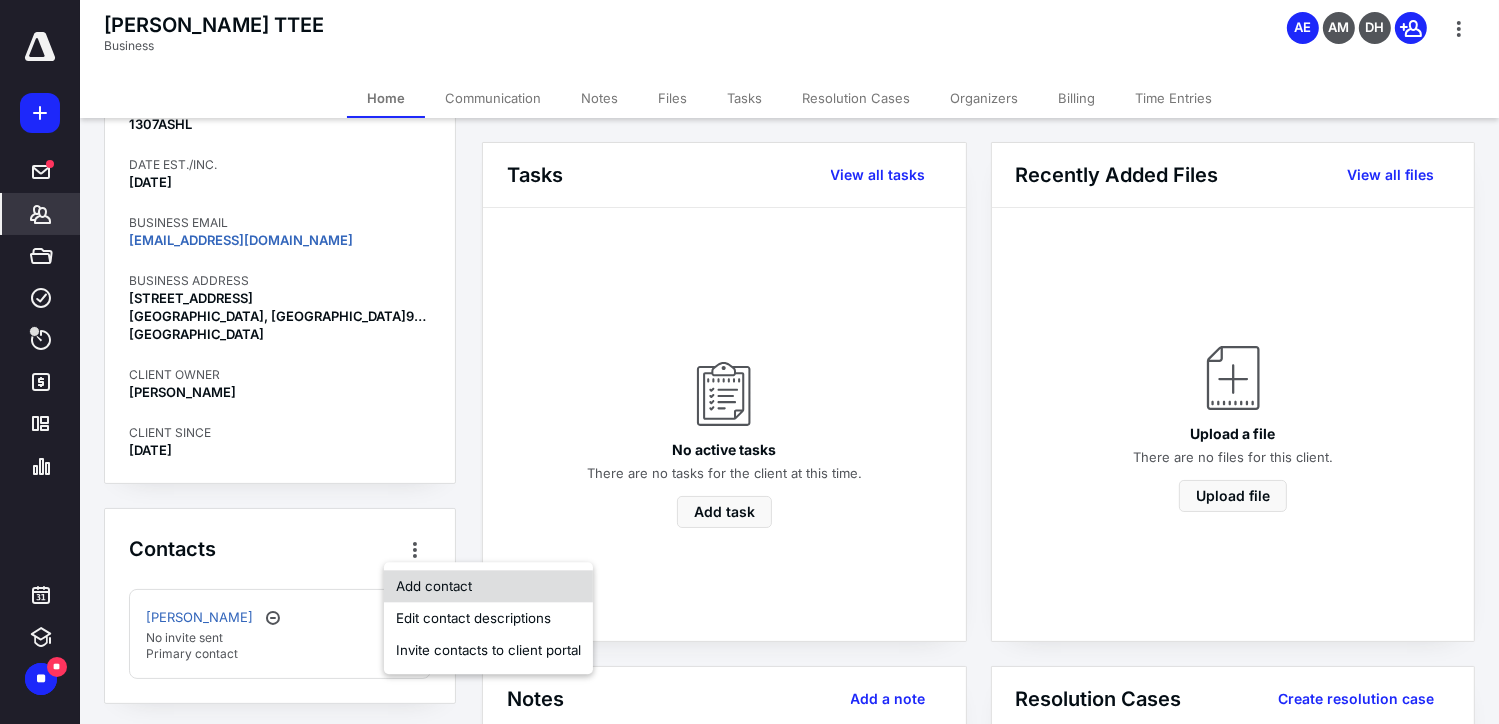 click on "Add contact" at bounding box center (488, 586) 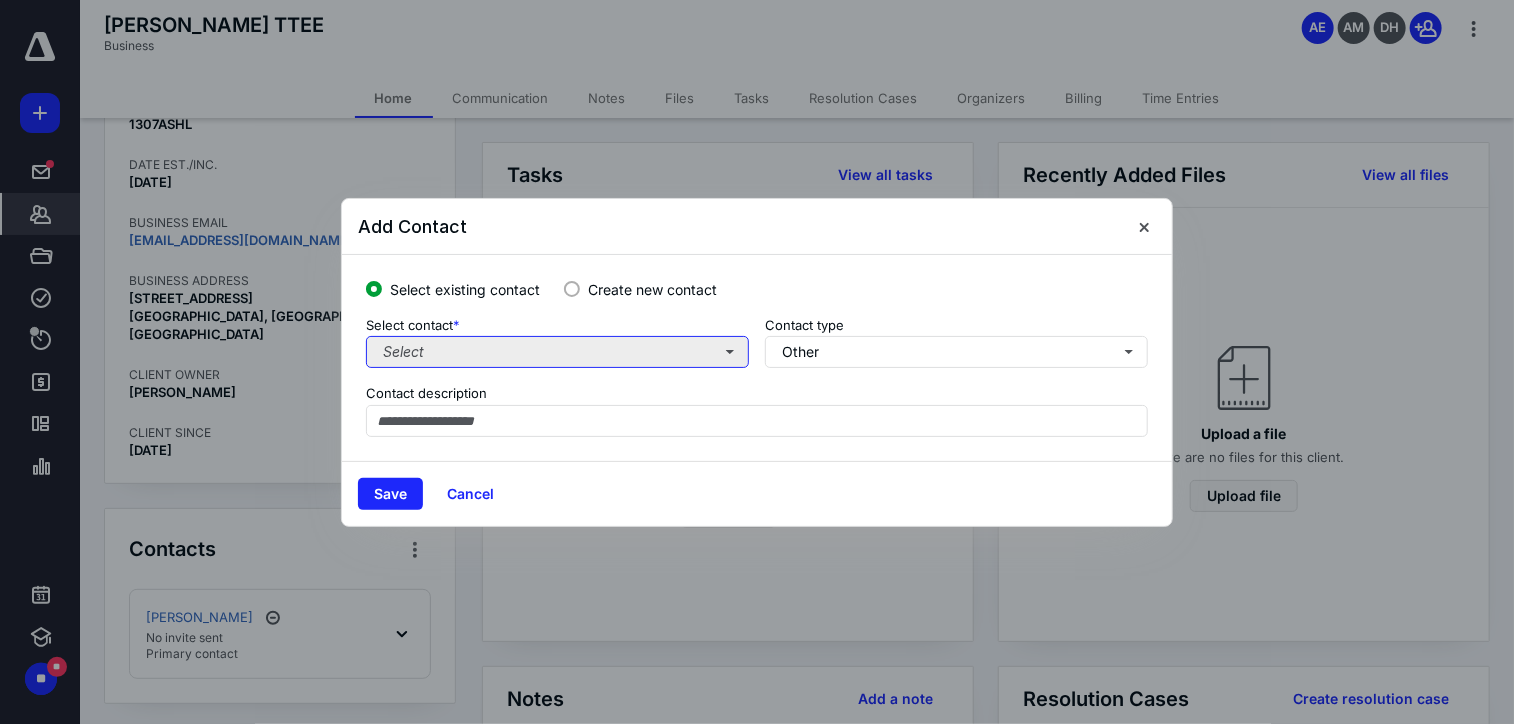click on "Select" at bounding box center (557, 352) 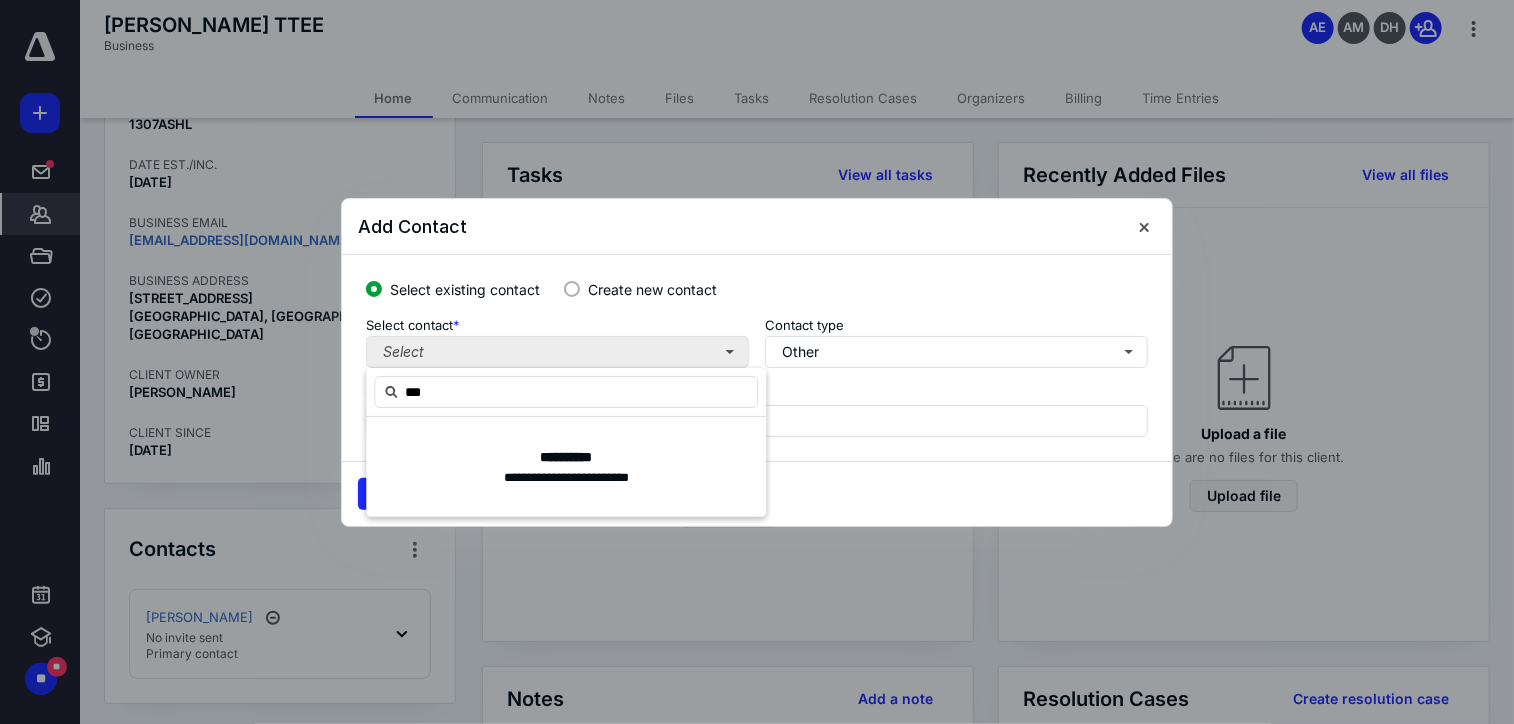 type on "****" 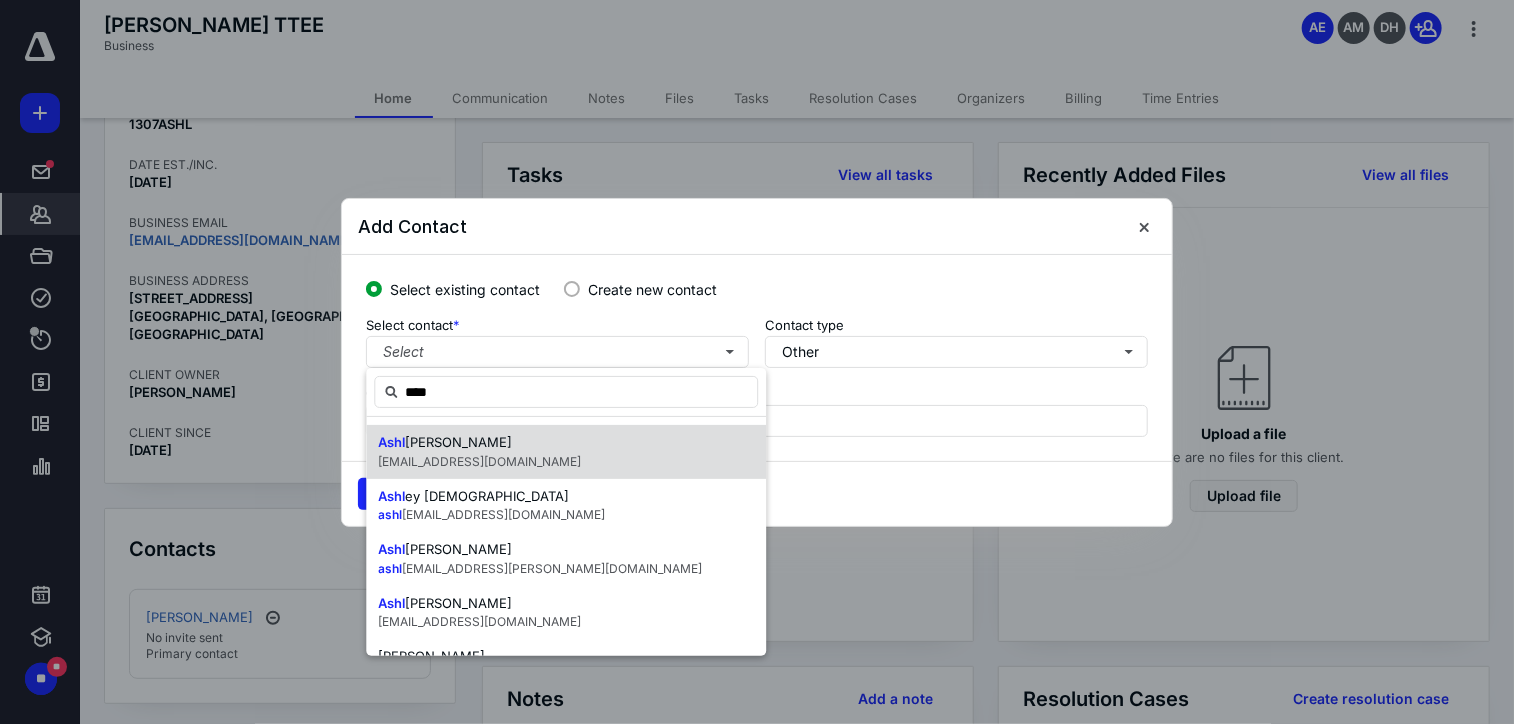 click on "kehoeproperties@gmail.com" at bounding box center [479, 461] 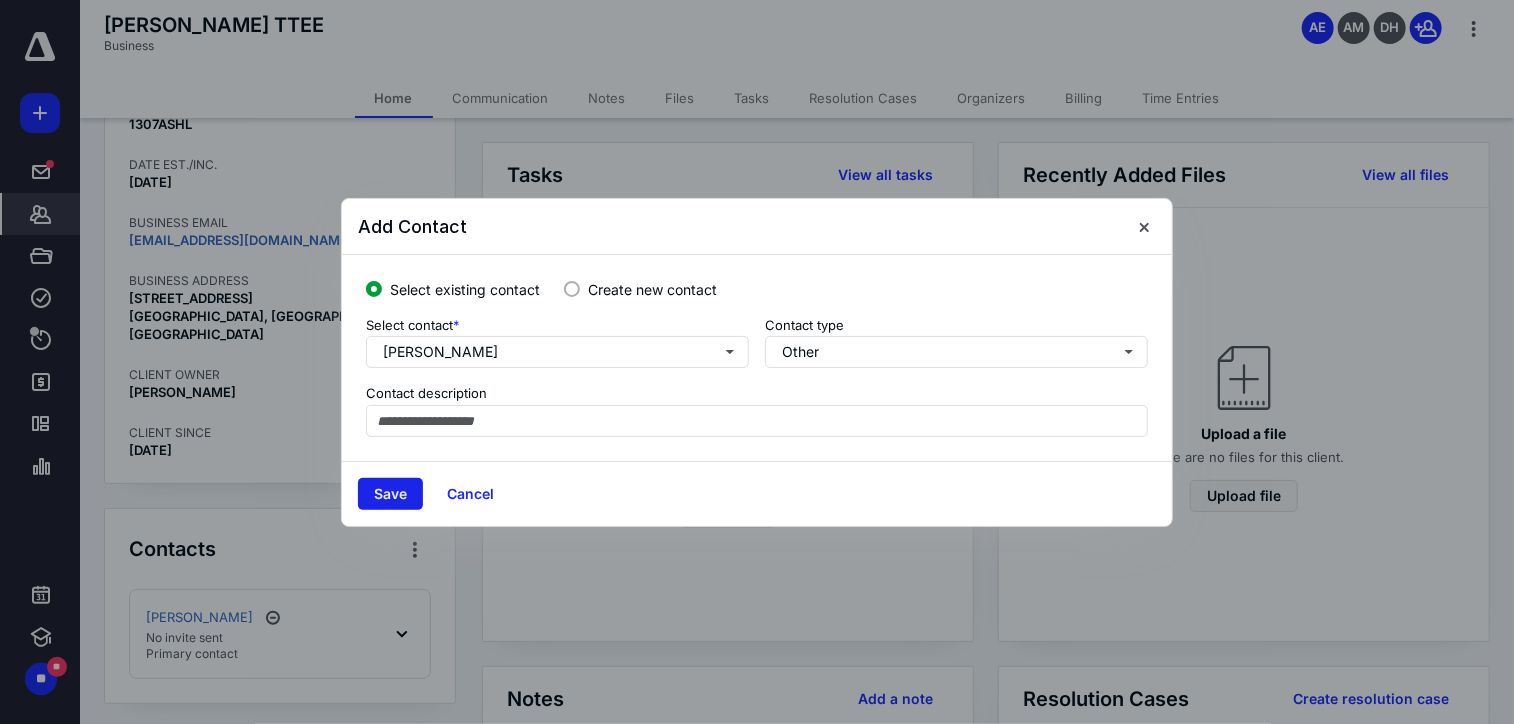 click on "Save" at bounding box center (390, 494) 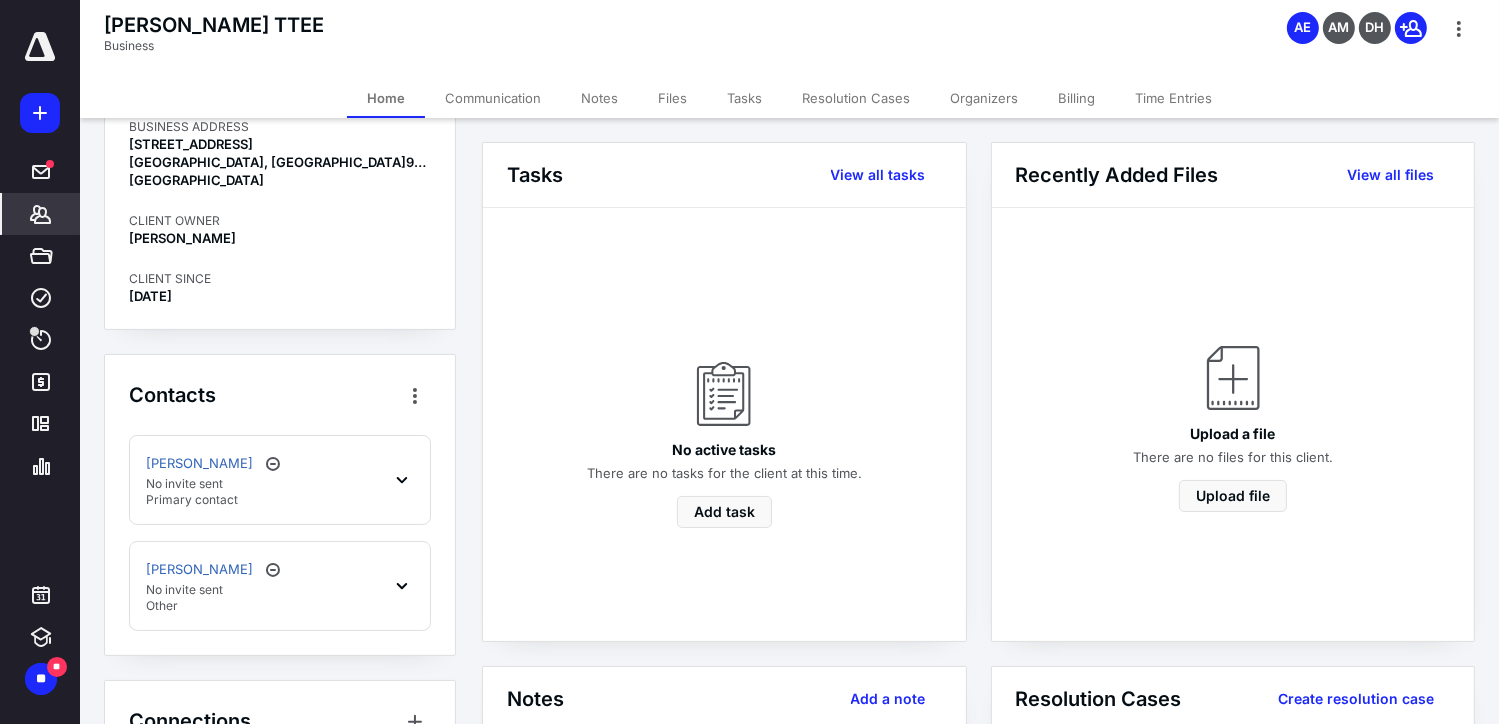 scroll, scrollTop: 442, scrollLeft: 0, axis: vertical 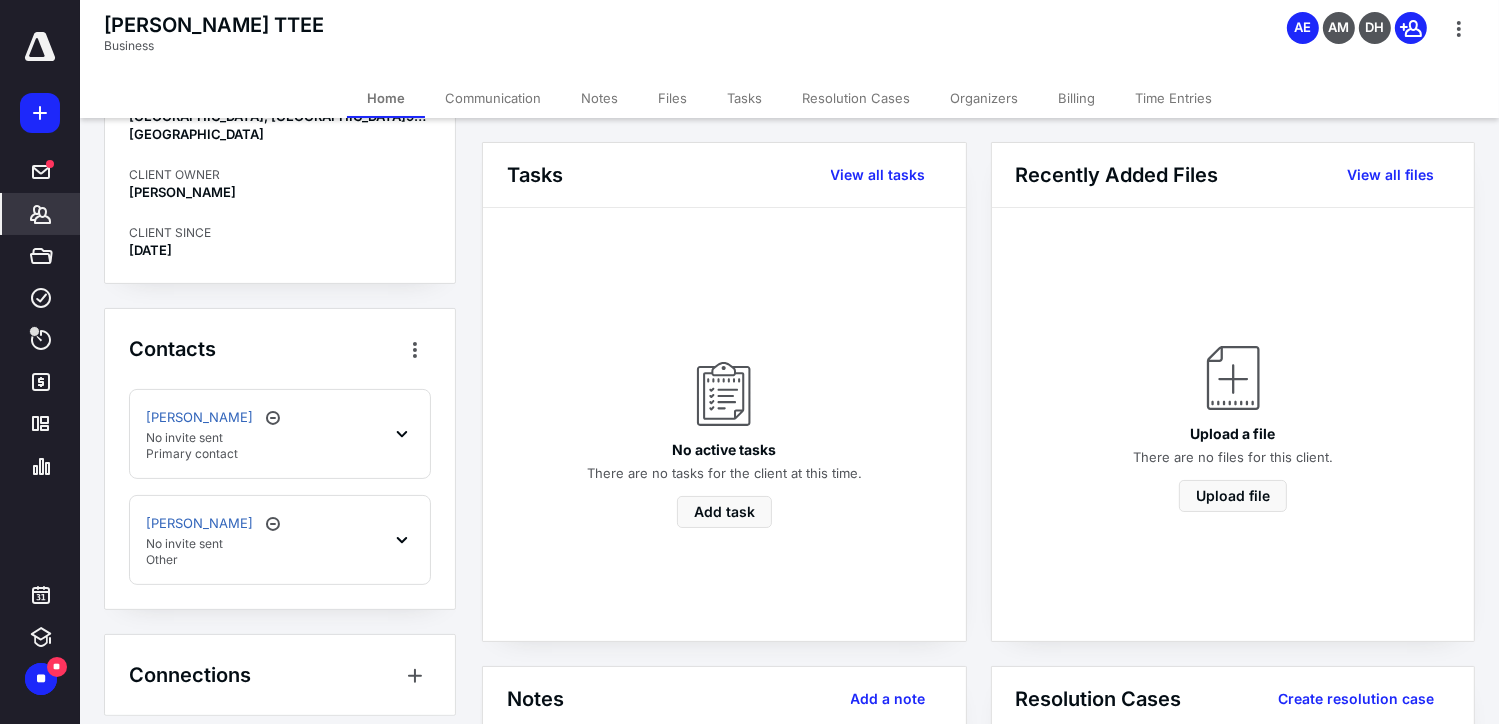 click on "No invite sent" at bounding box center [215, 544] 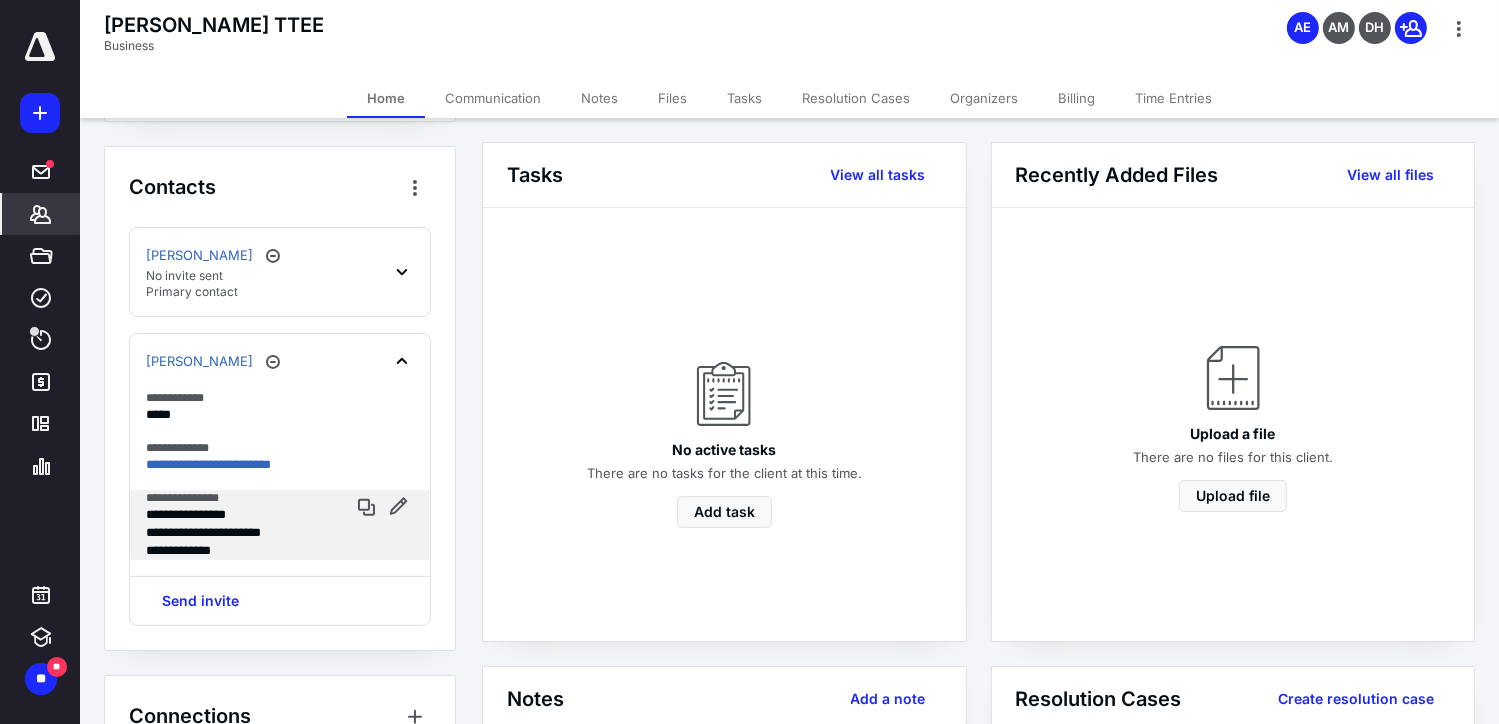scroll, scrollTop: 656, scrollLeft: 0, axis: vertical 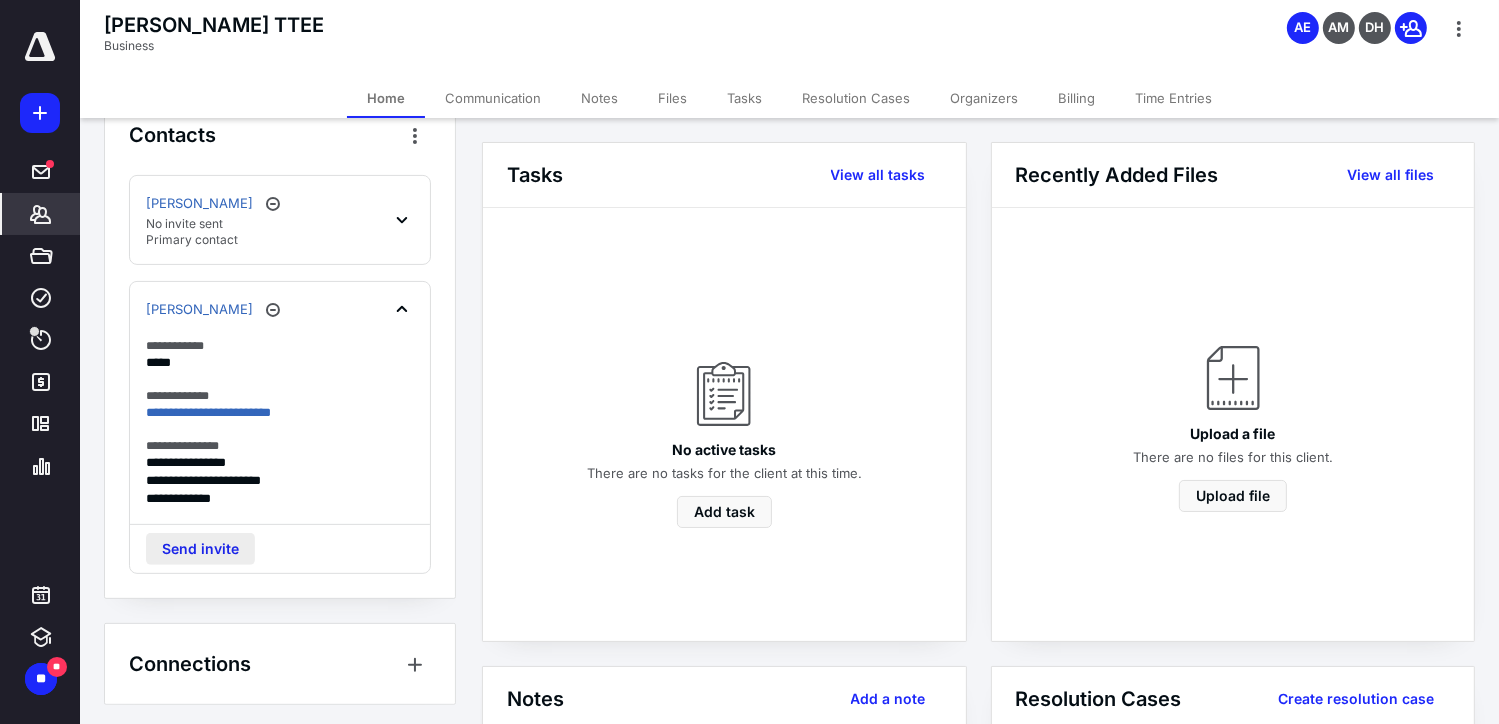 click on "Send invite" at bounding box center (200, 549) 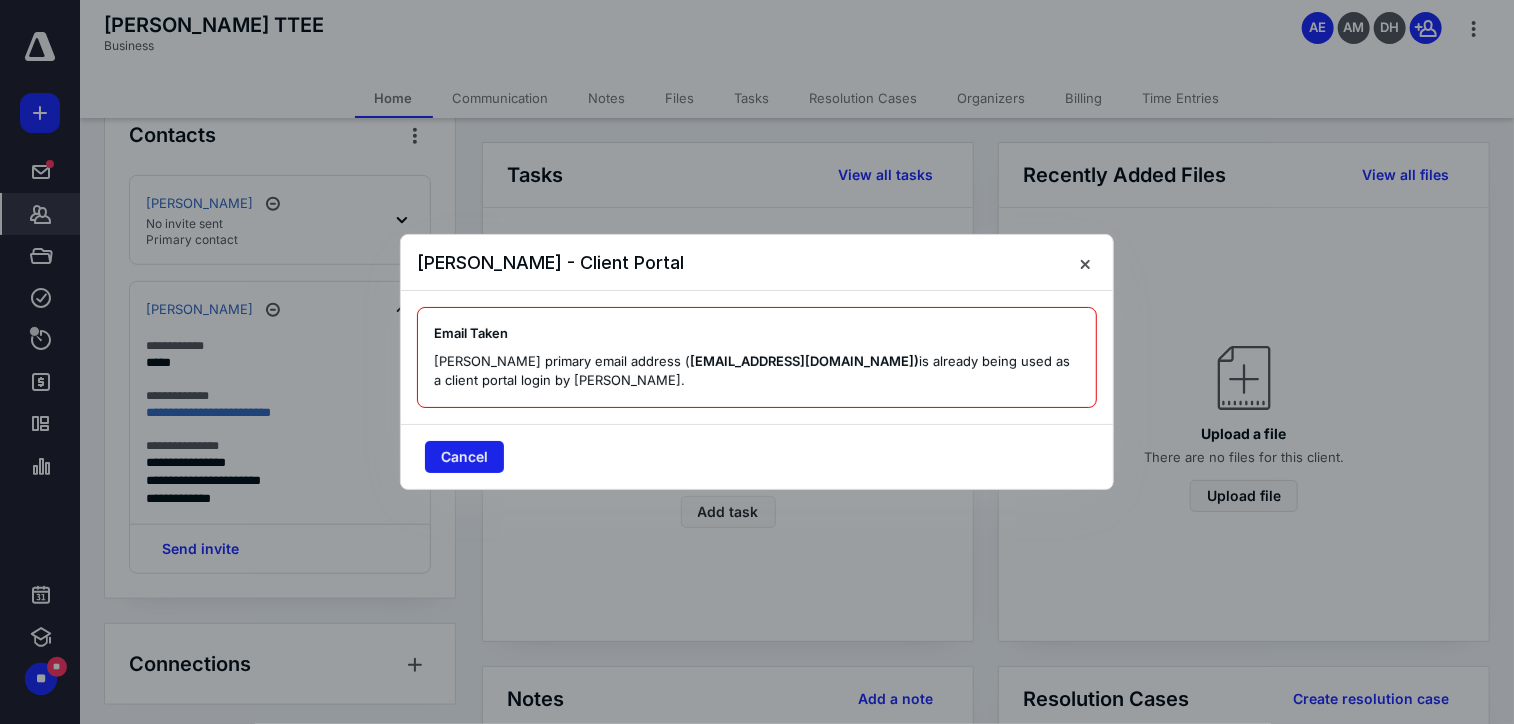 click on "Cancel" at bounding box center (464, 457) 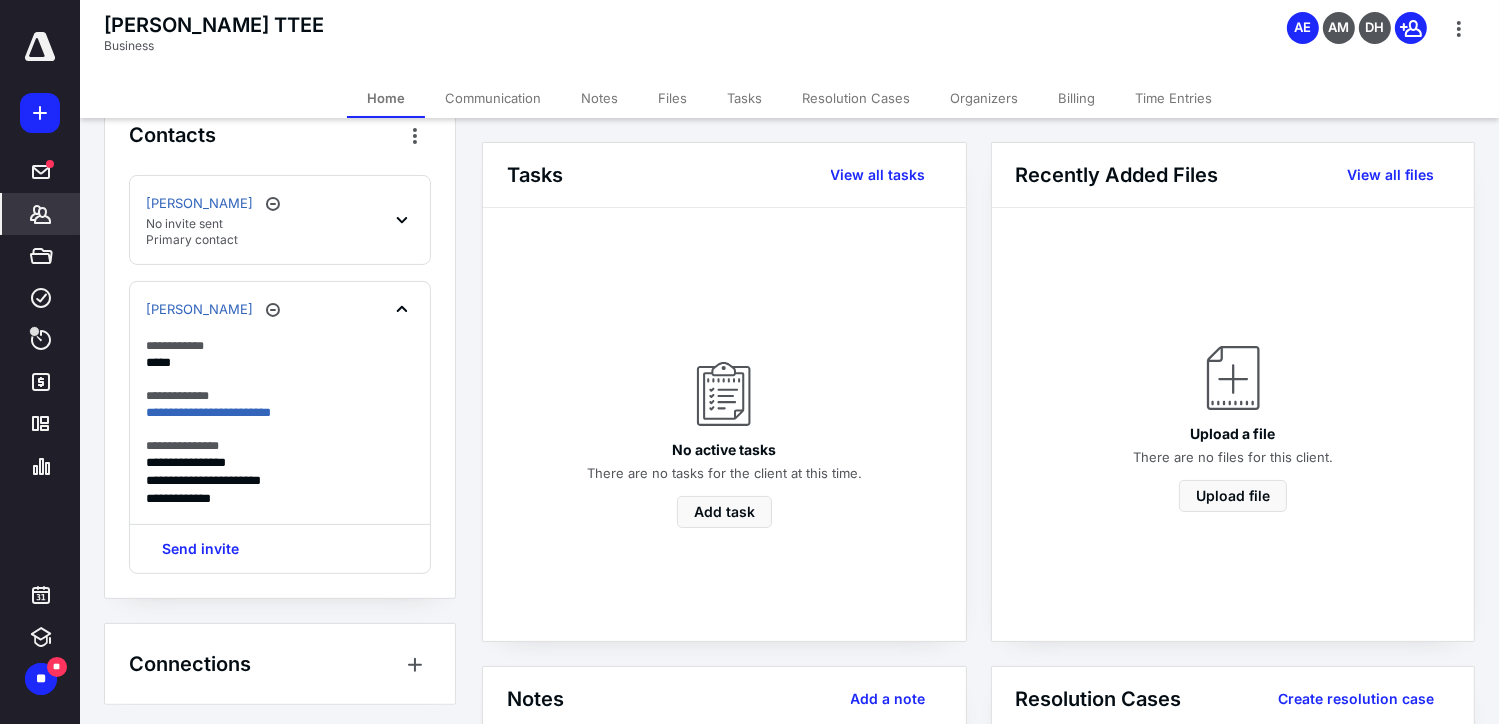 click on "No invite sent" at bounding box center [215, 224] 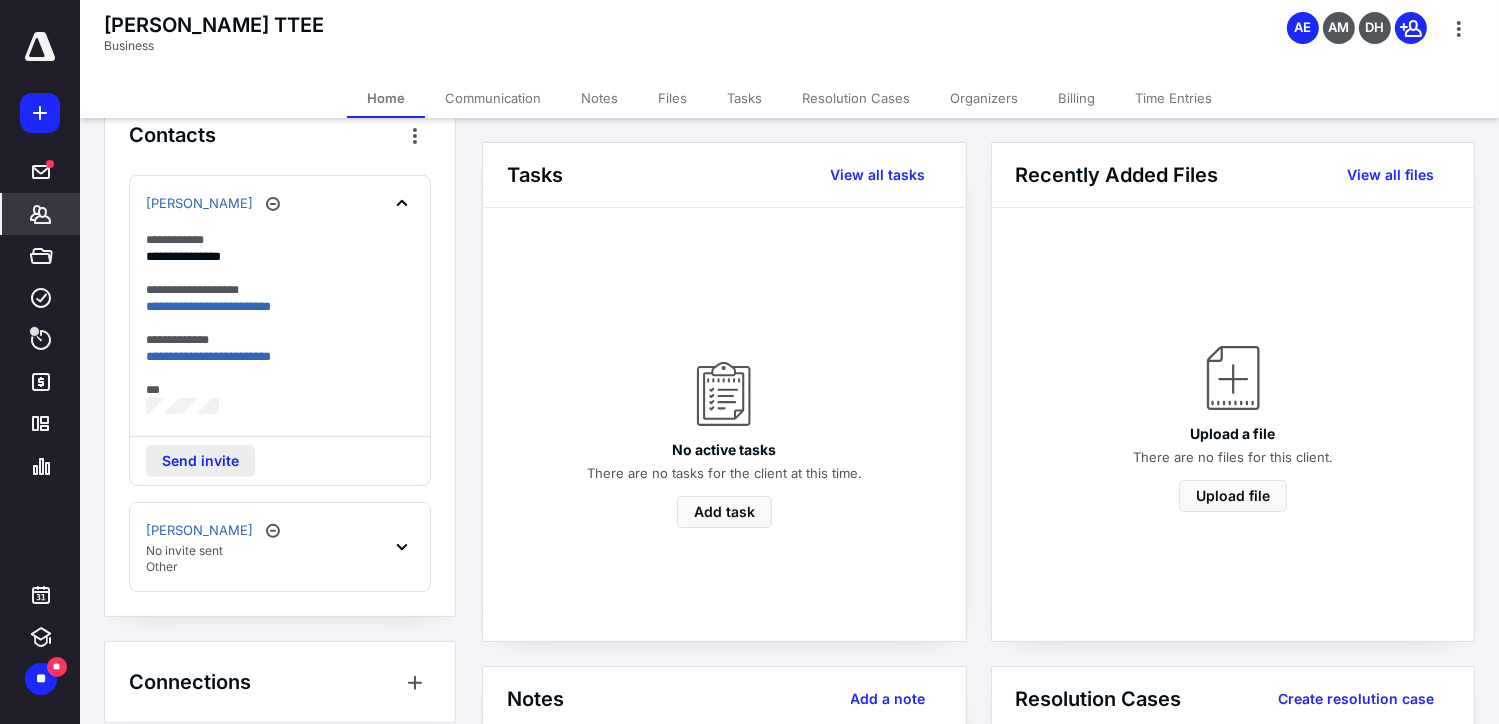 click on "Send invite" at bounding box center (200, 461) 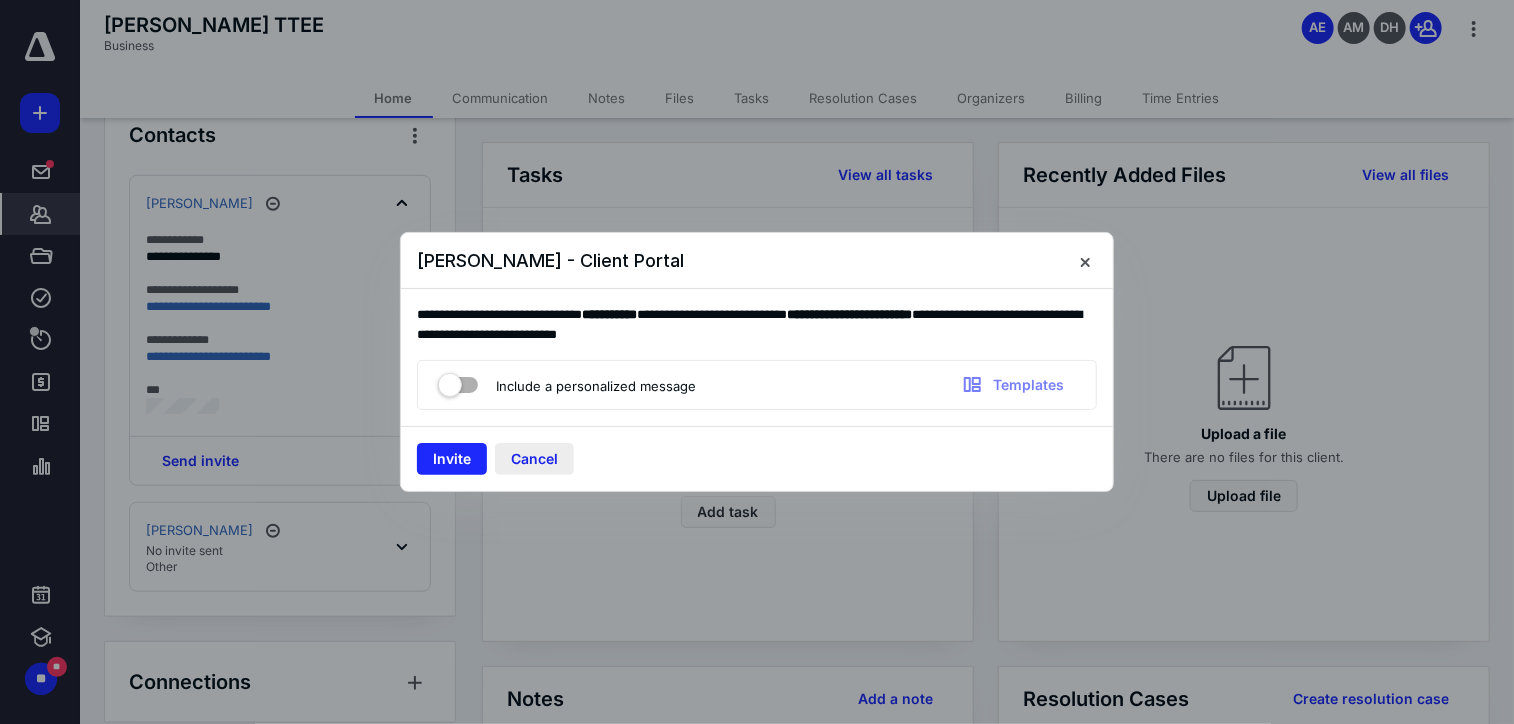 click on "Cancel" at bounding box center [534, 459] 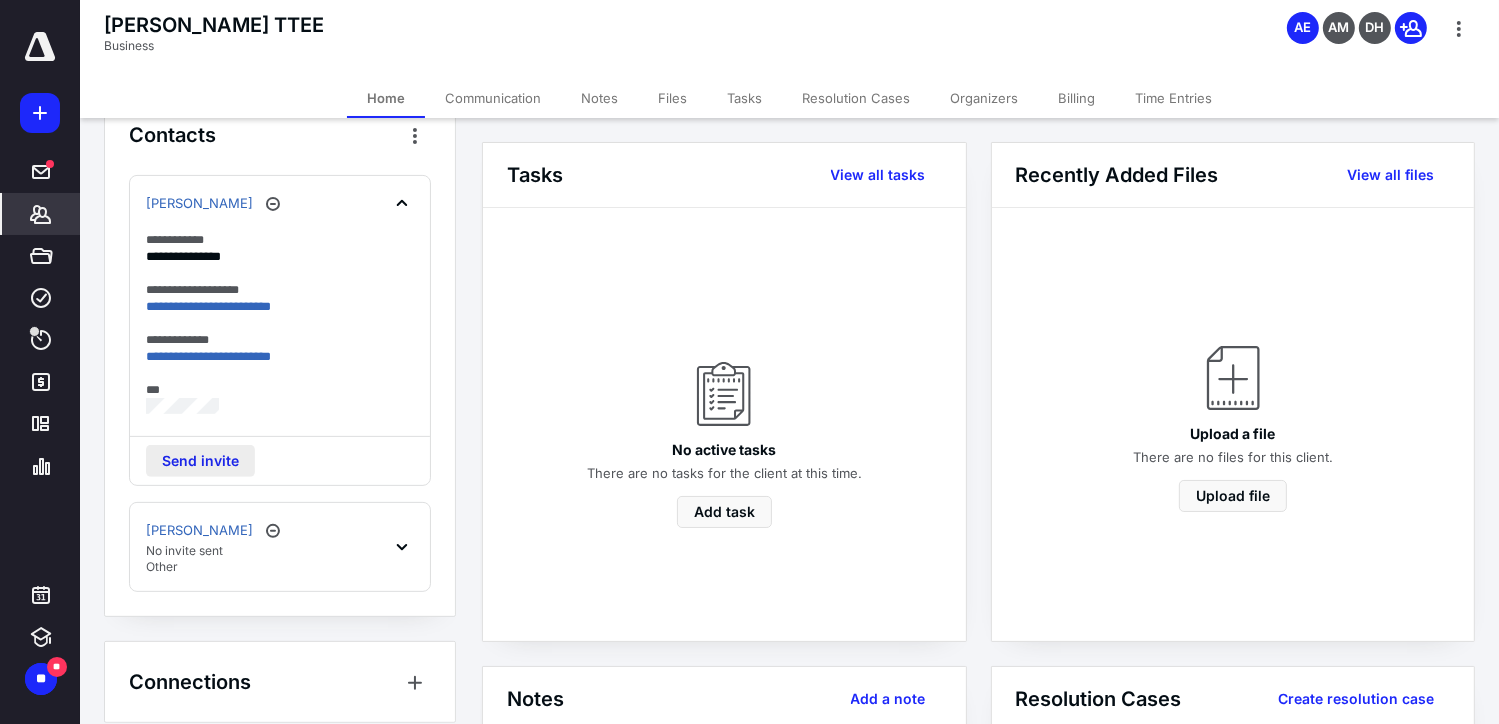 click on "Send invite" at bounding box center [200, 461] 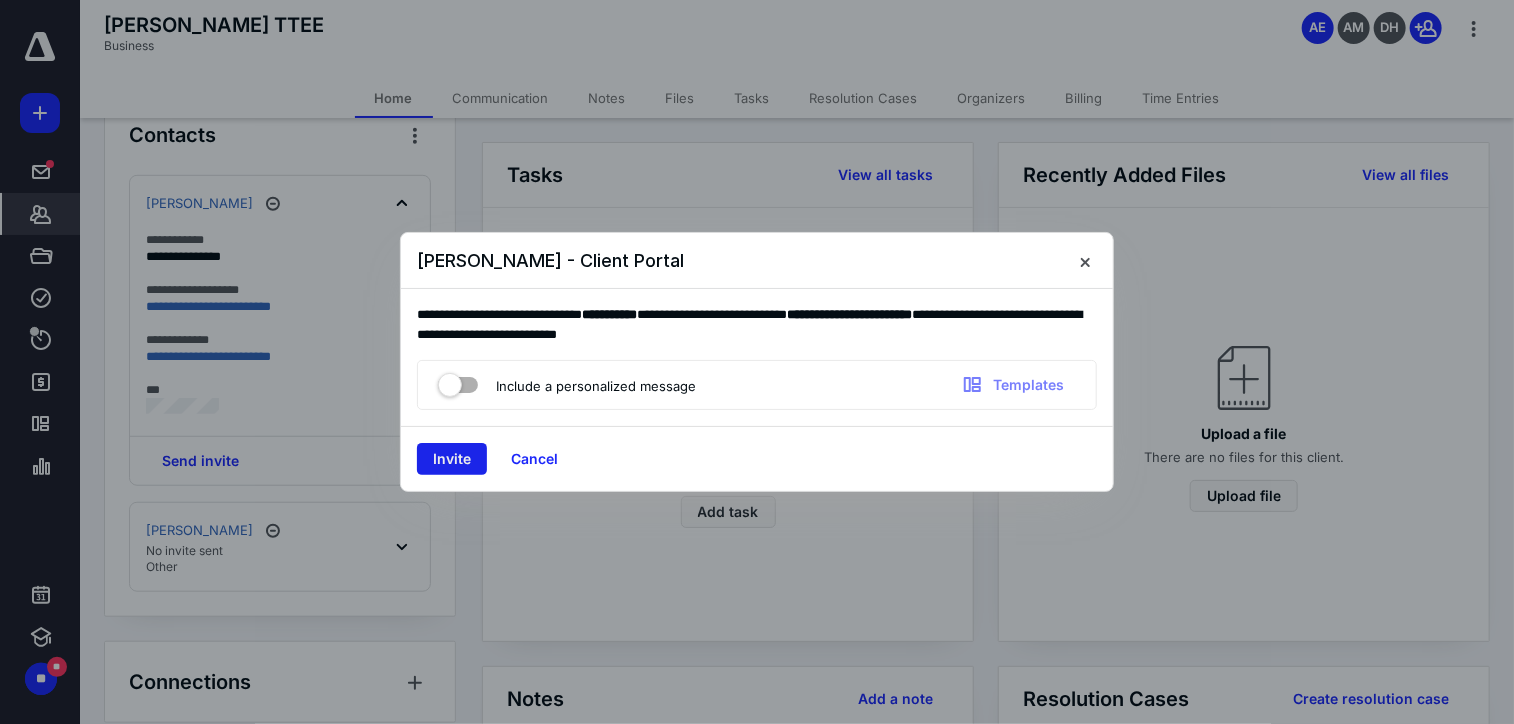 click on "Invite" at bounding box center (452, 459) 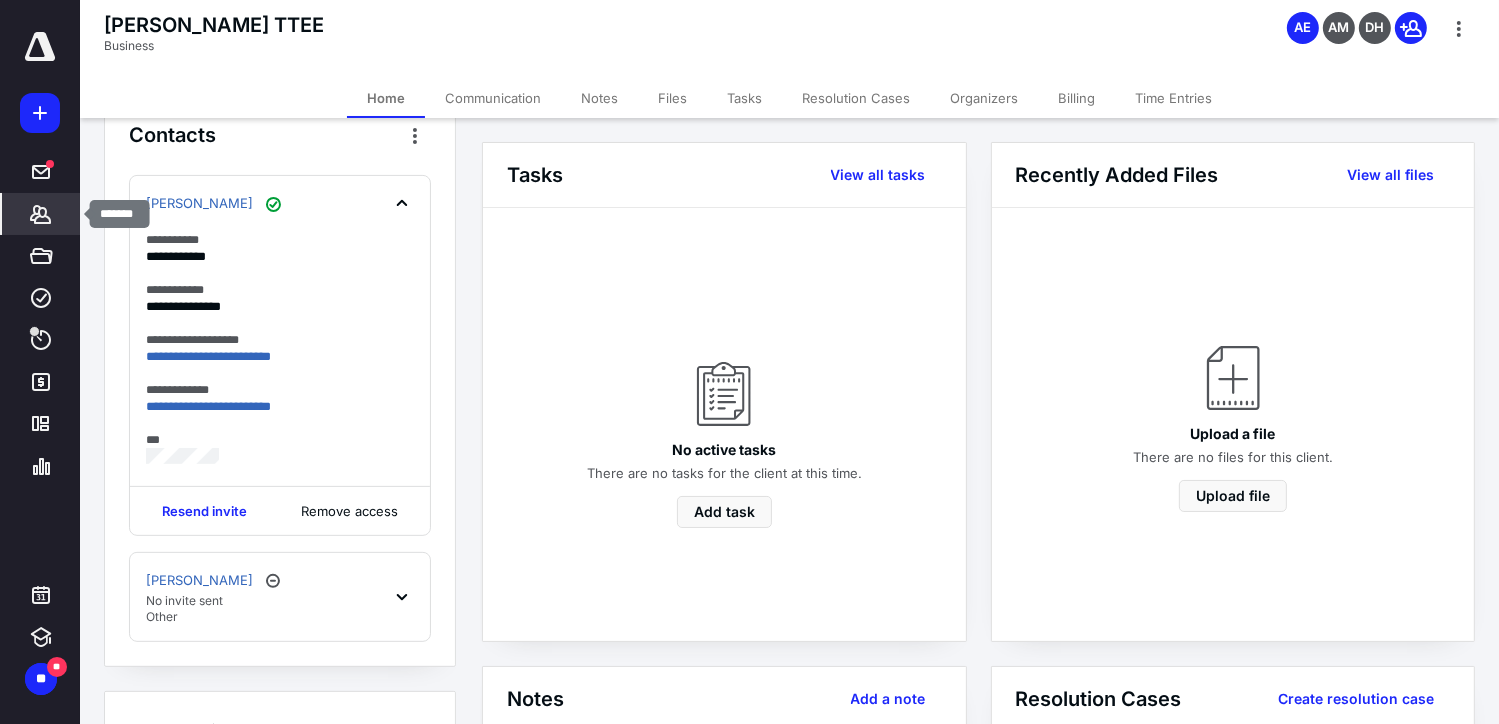 click 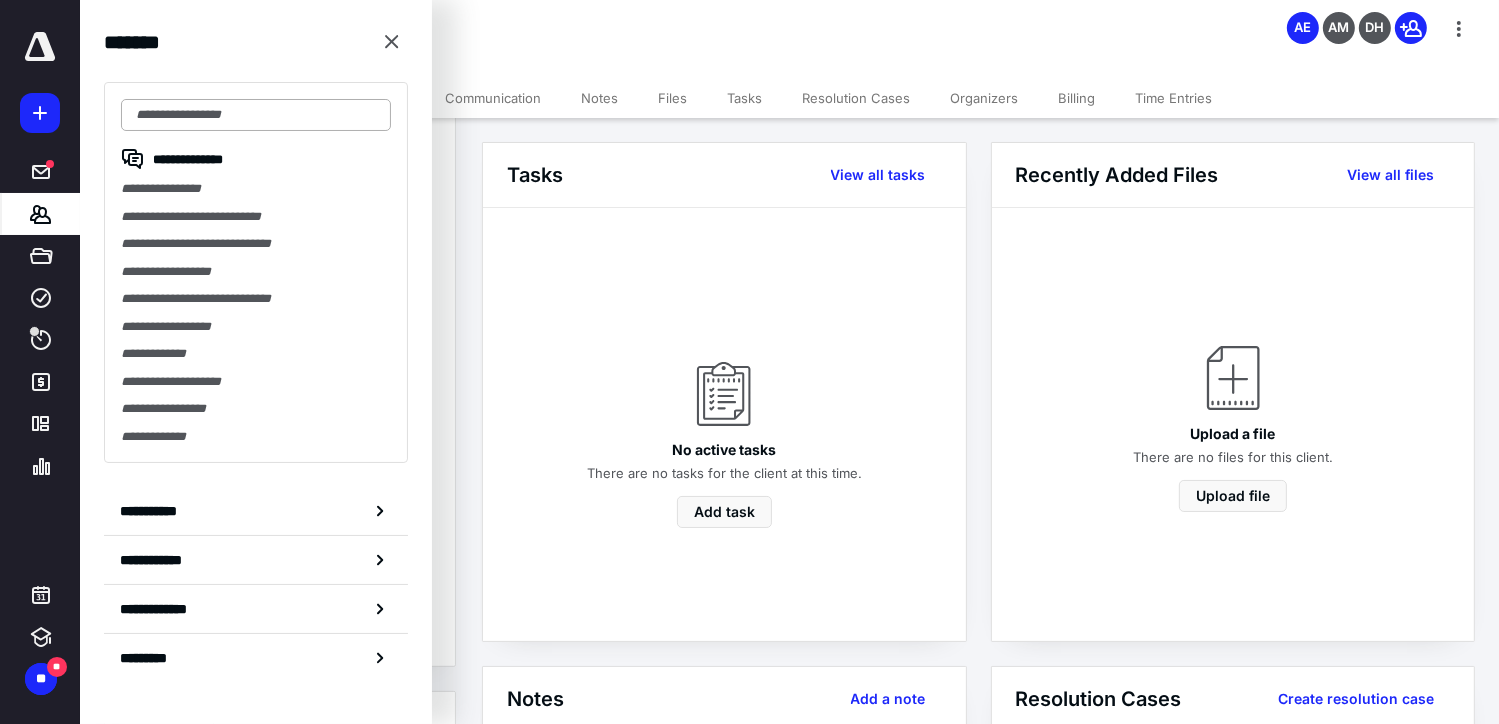click at bounding box center (256, 115) 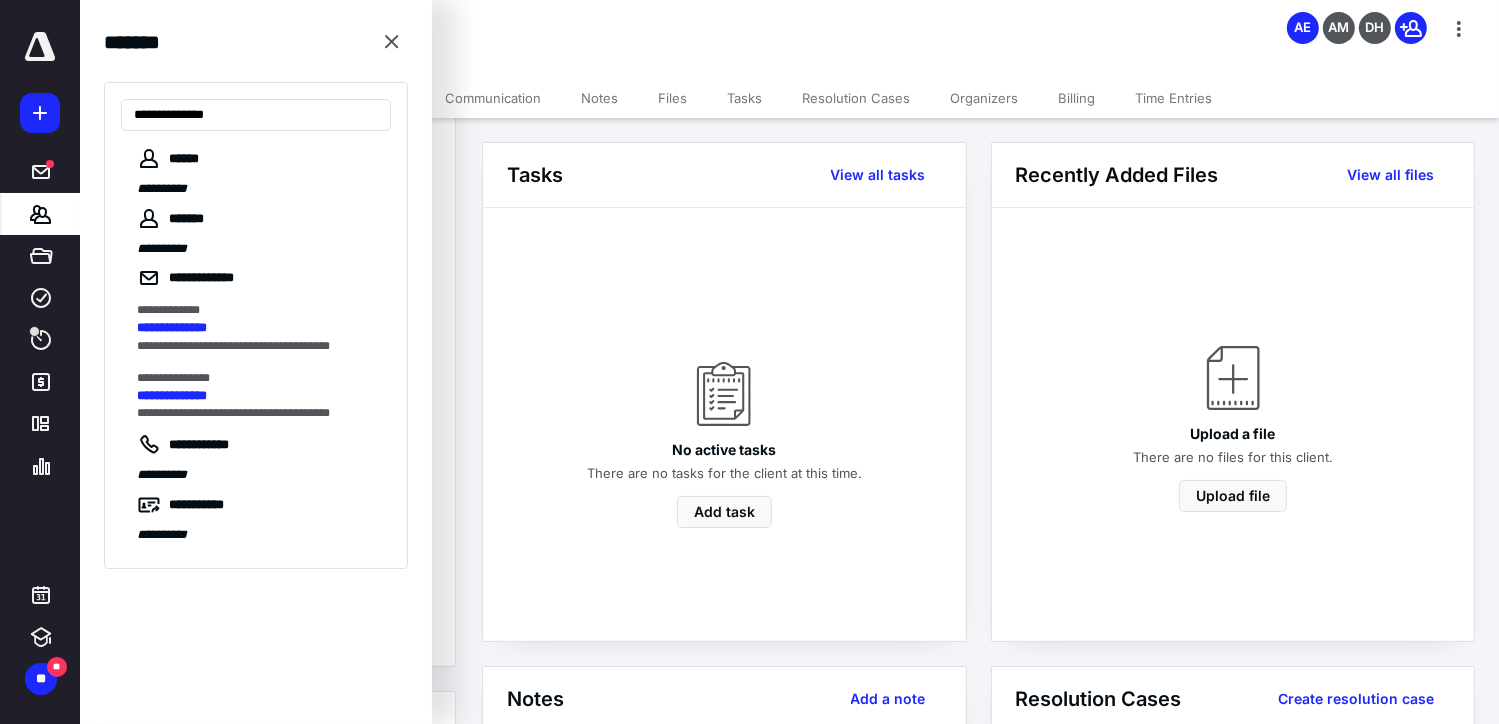 type on "**********" 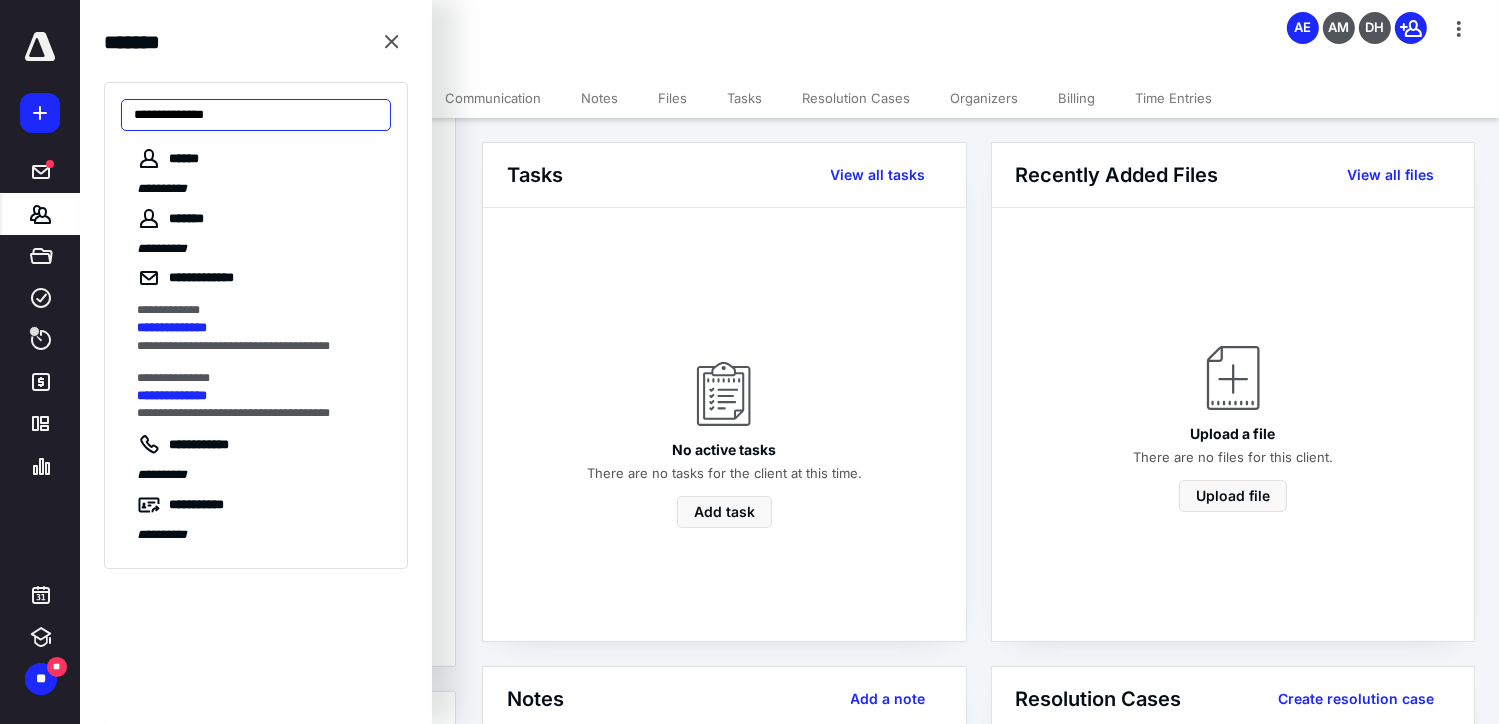 drag, startPoint x: 245, startPoint y: 119, endPoint x: 112, endPoint y: 114, distance: 133.09395 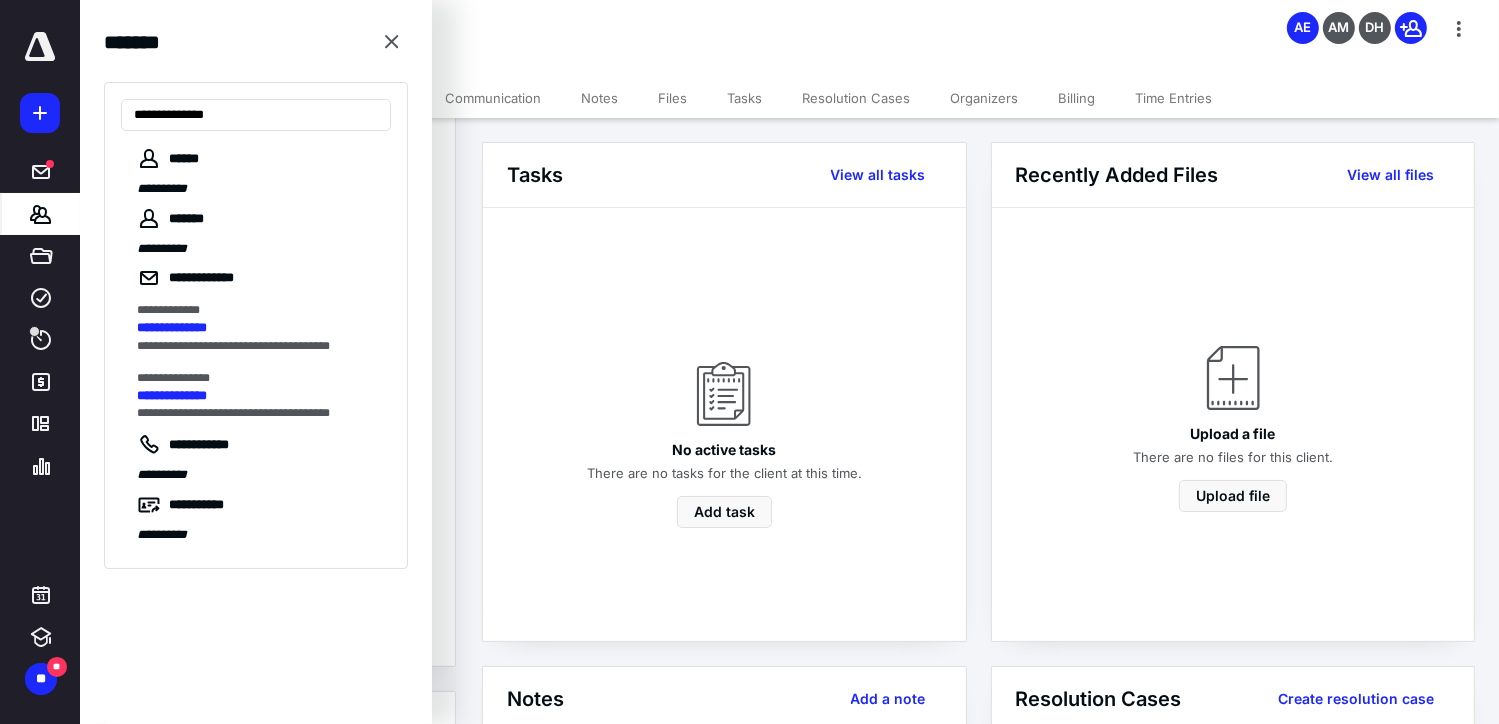 click on "**********" at bounding box center (172, 327) 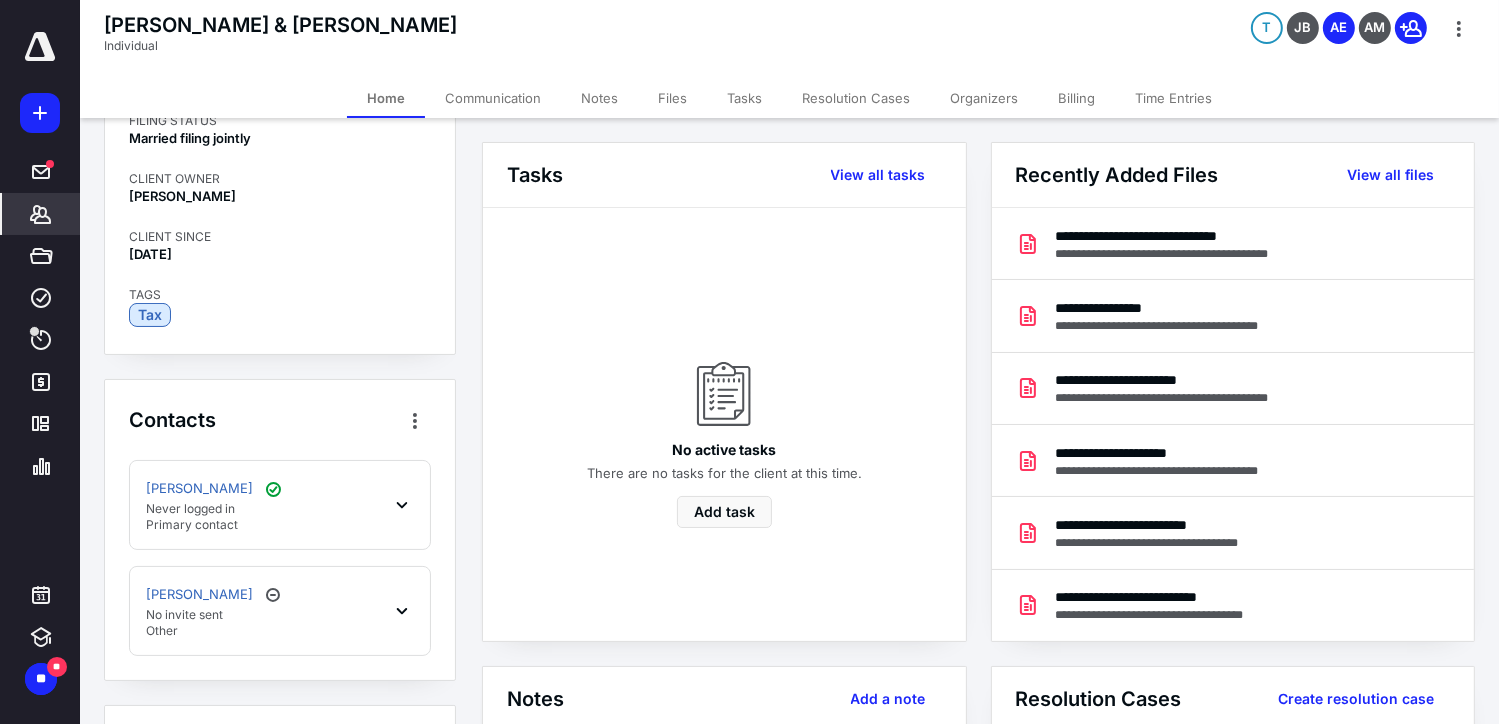 scroll, scrollTop: 200, scrollLeft: 0, axis: vertical 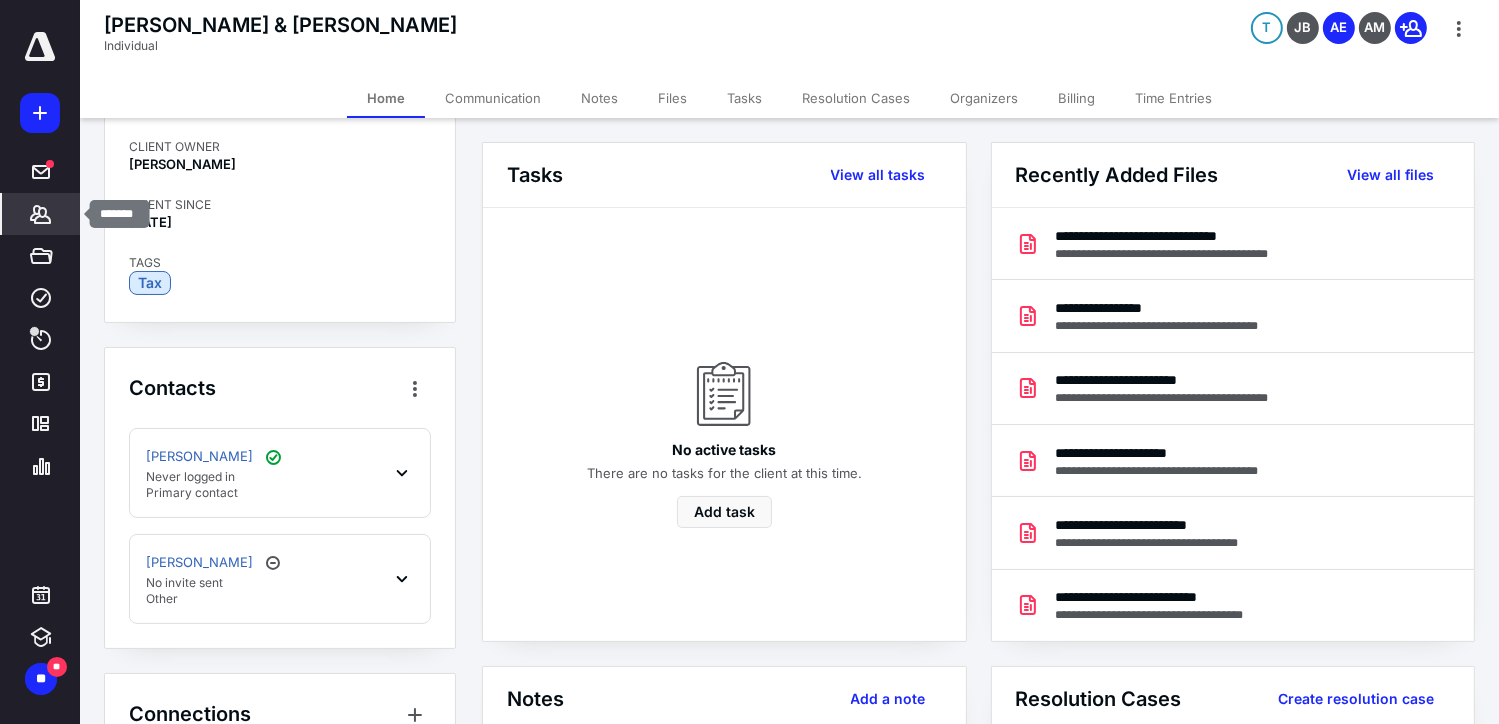click 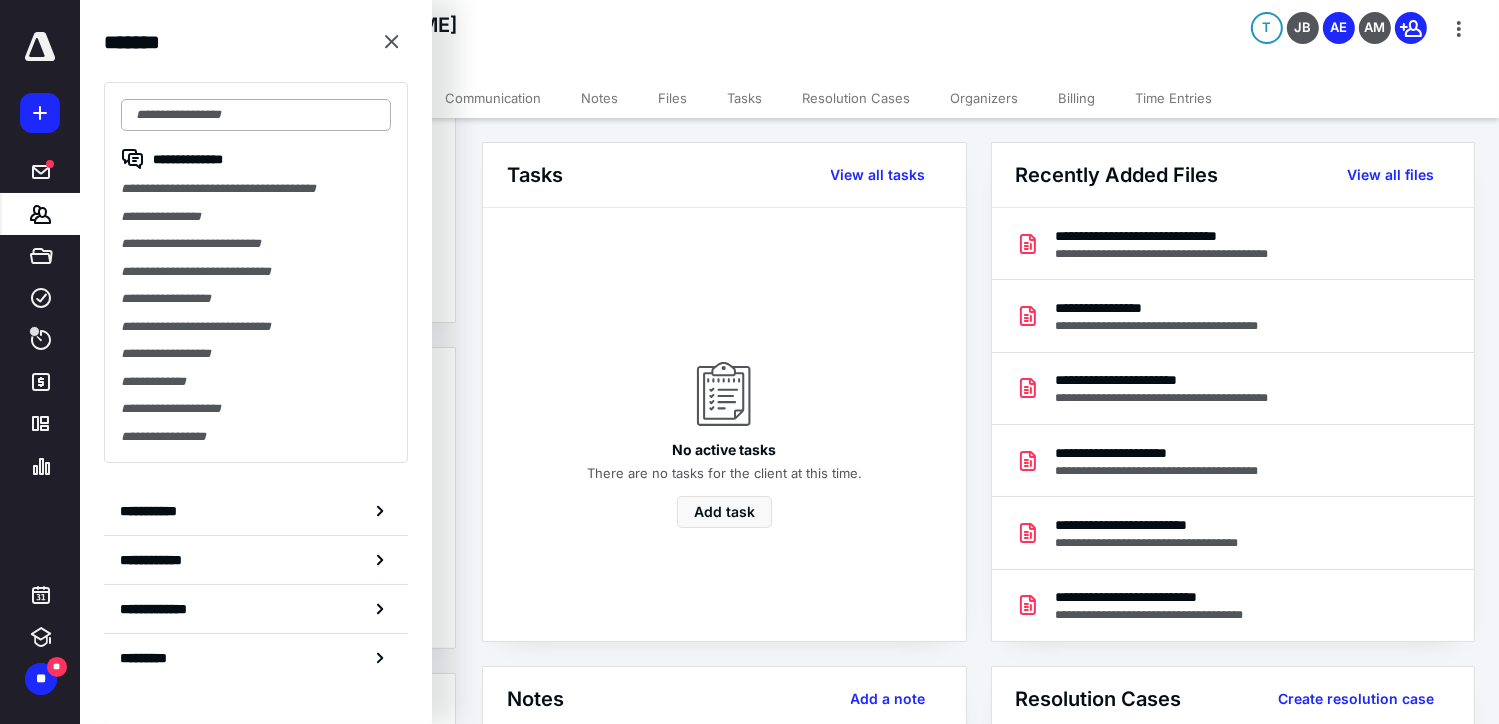 click at bounding box center [256, 115] 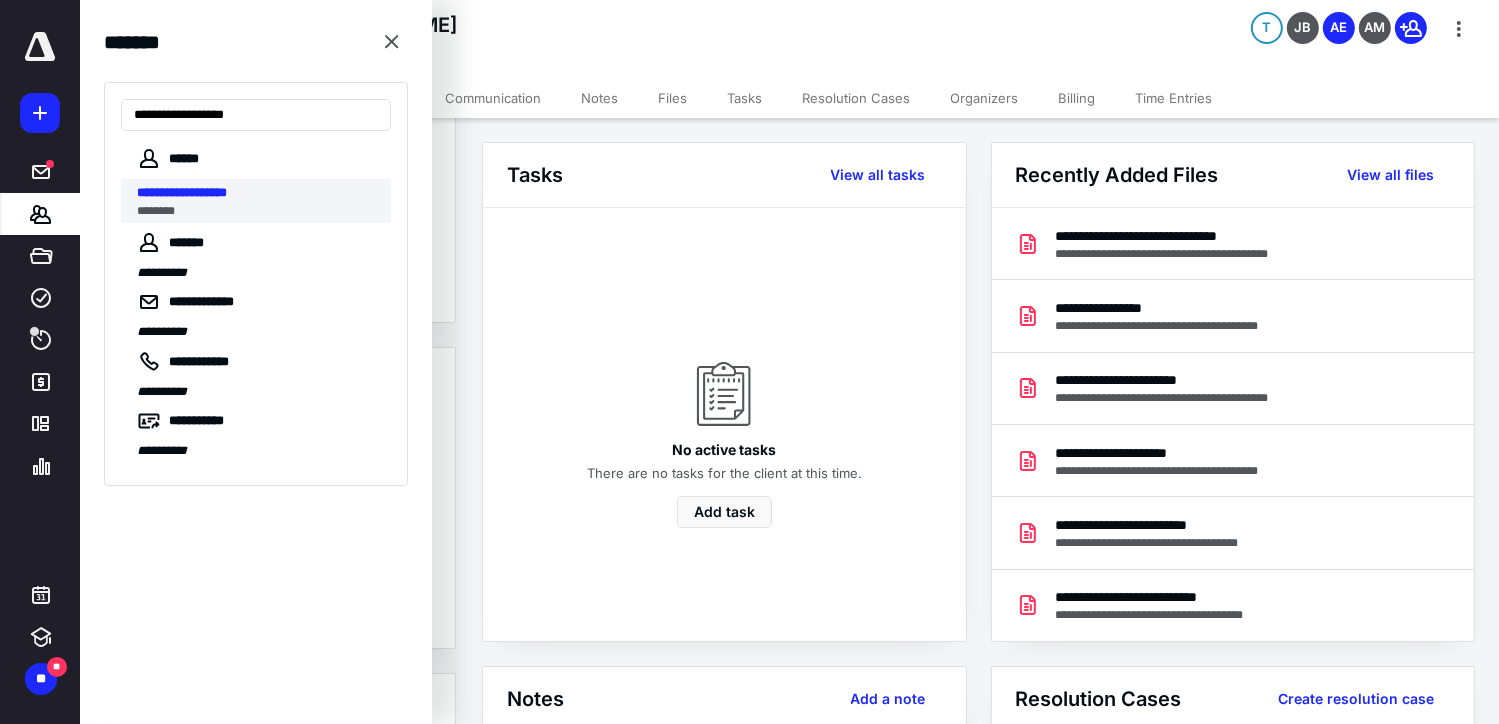 type on "**********" 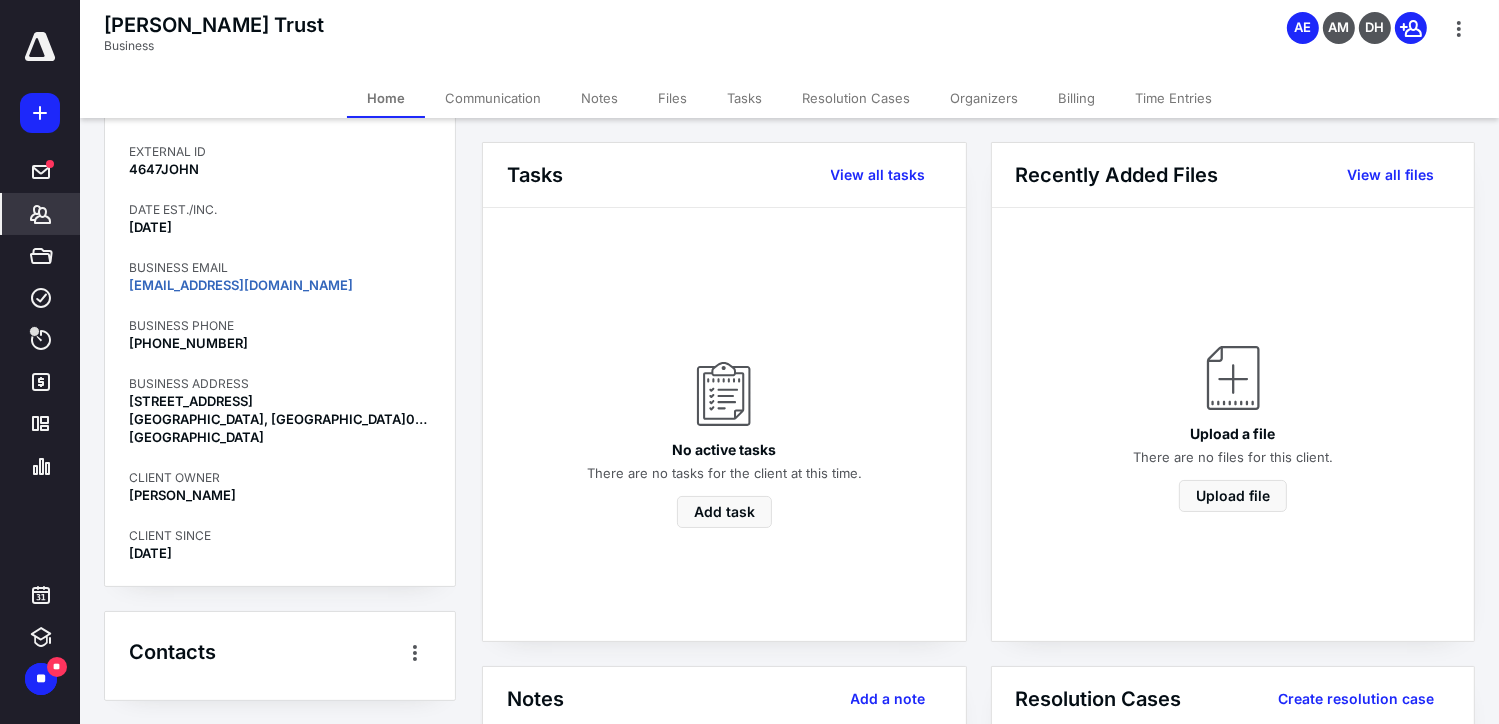 scroll, scrollTop: 358, scrollLeft: 0, axis: vertical 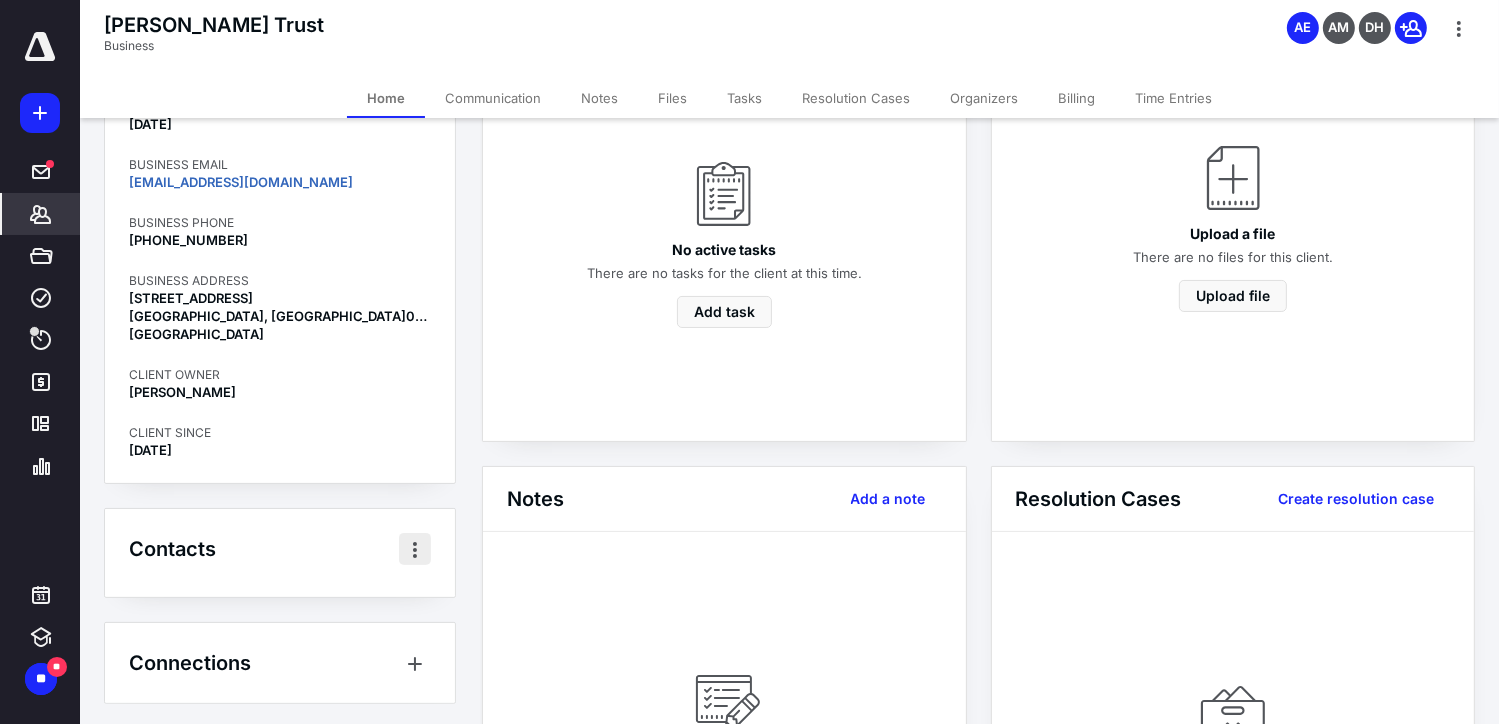 click at bounding box center [415, 549] 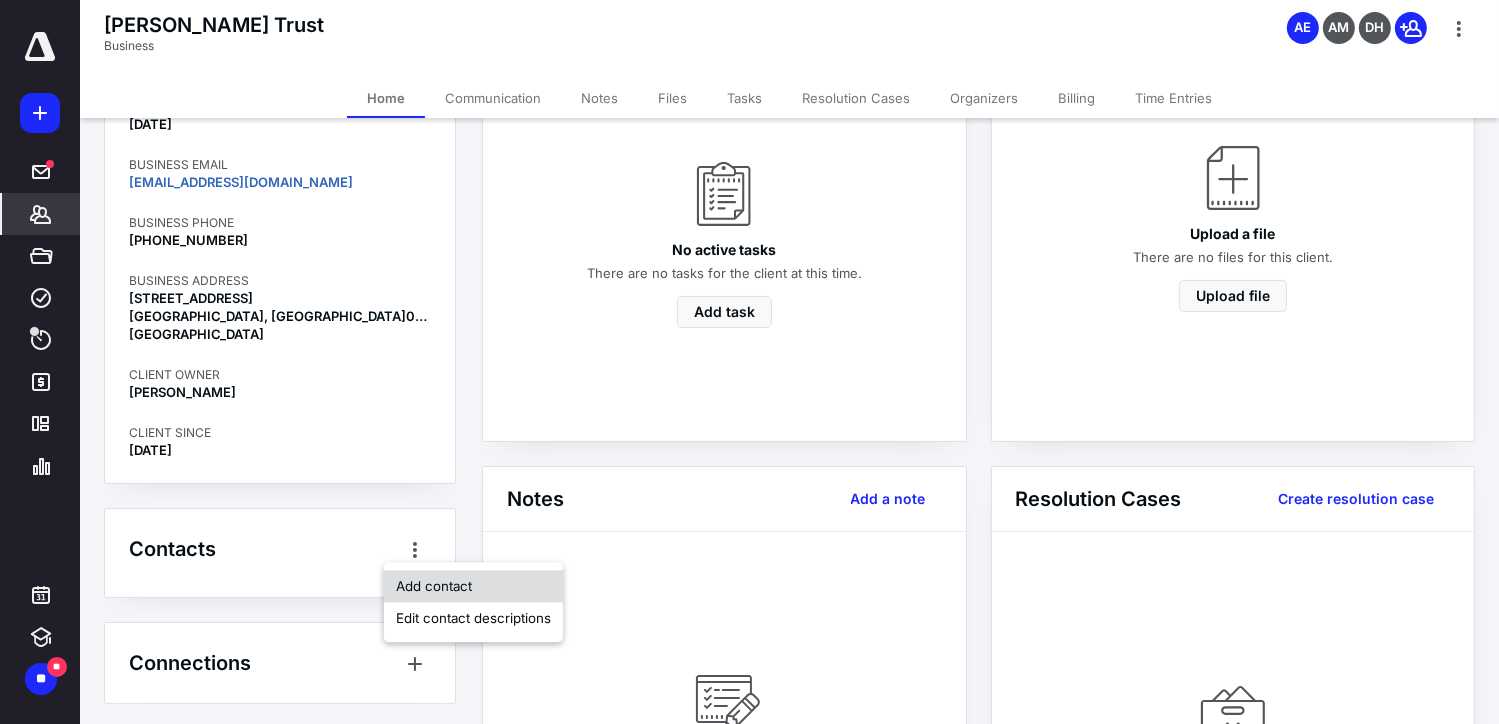 click on "Add contact" at bounding box center (473, 586) 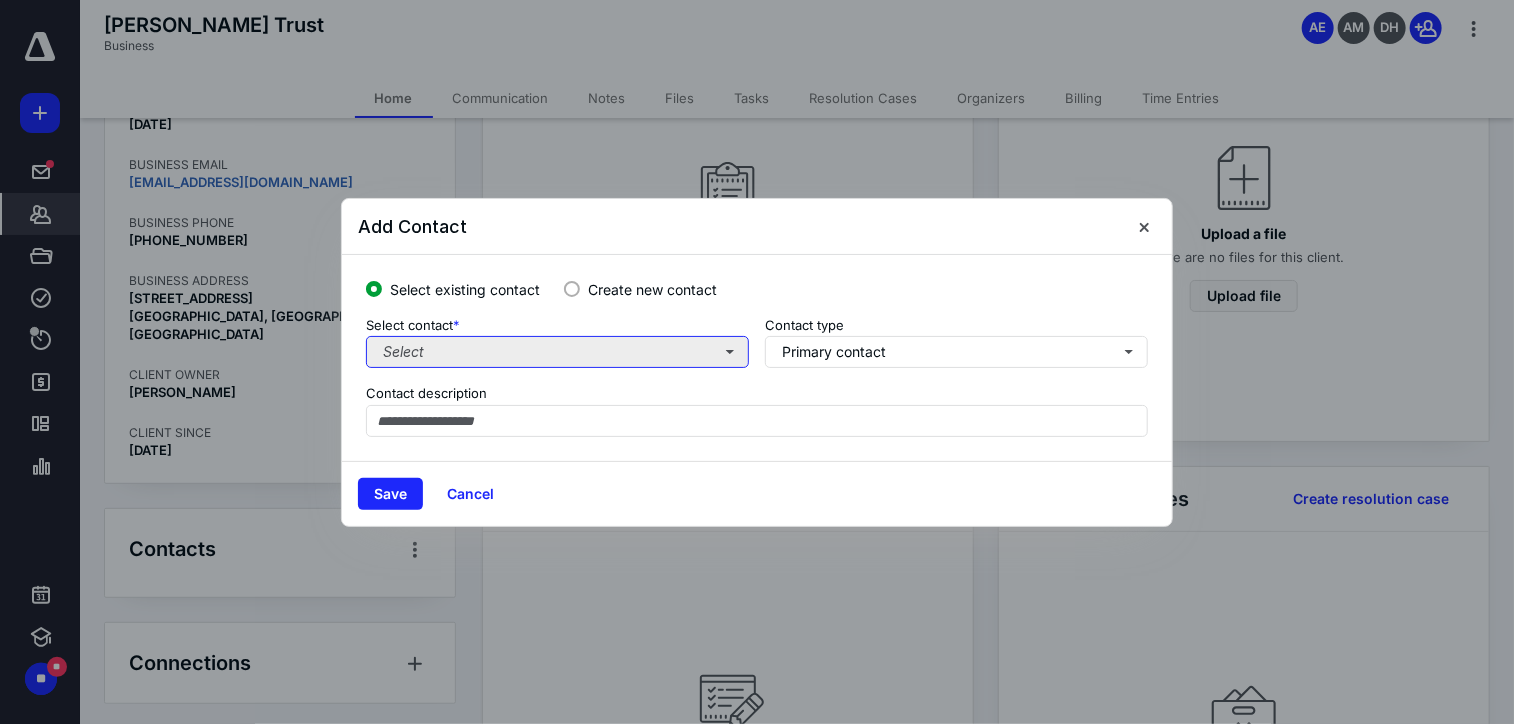 click on "Select" at bounding box center [557, 352] 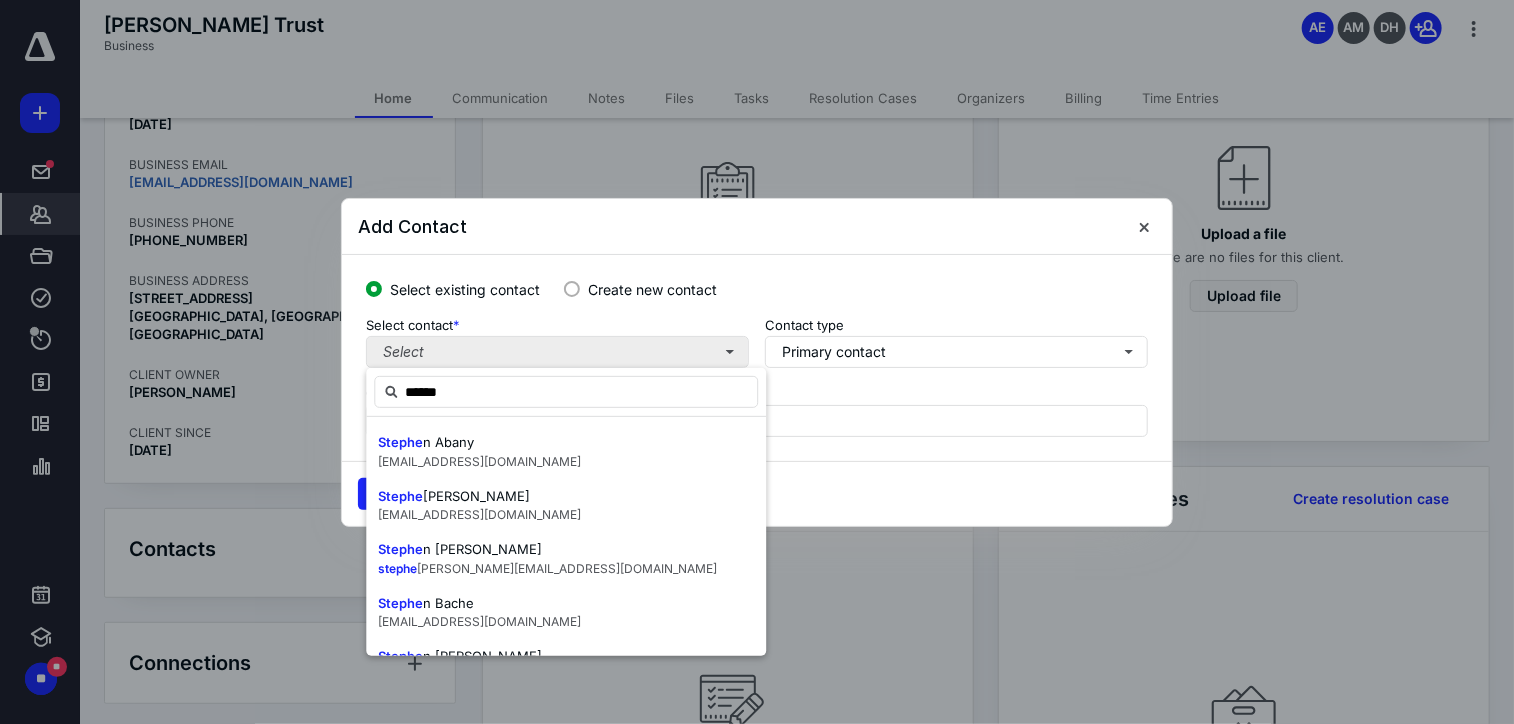 type on "*******" 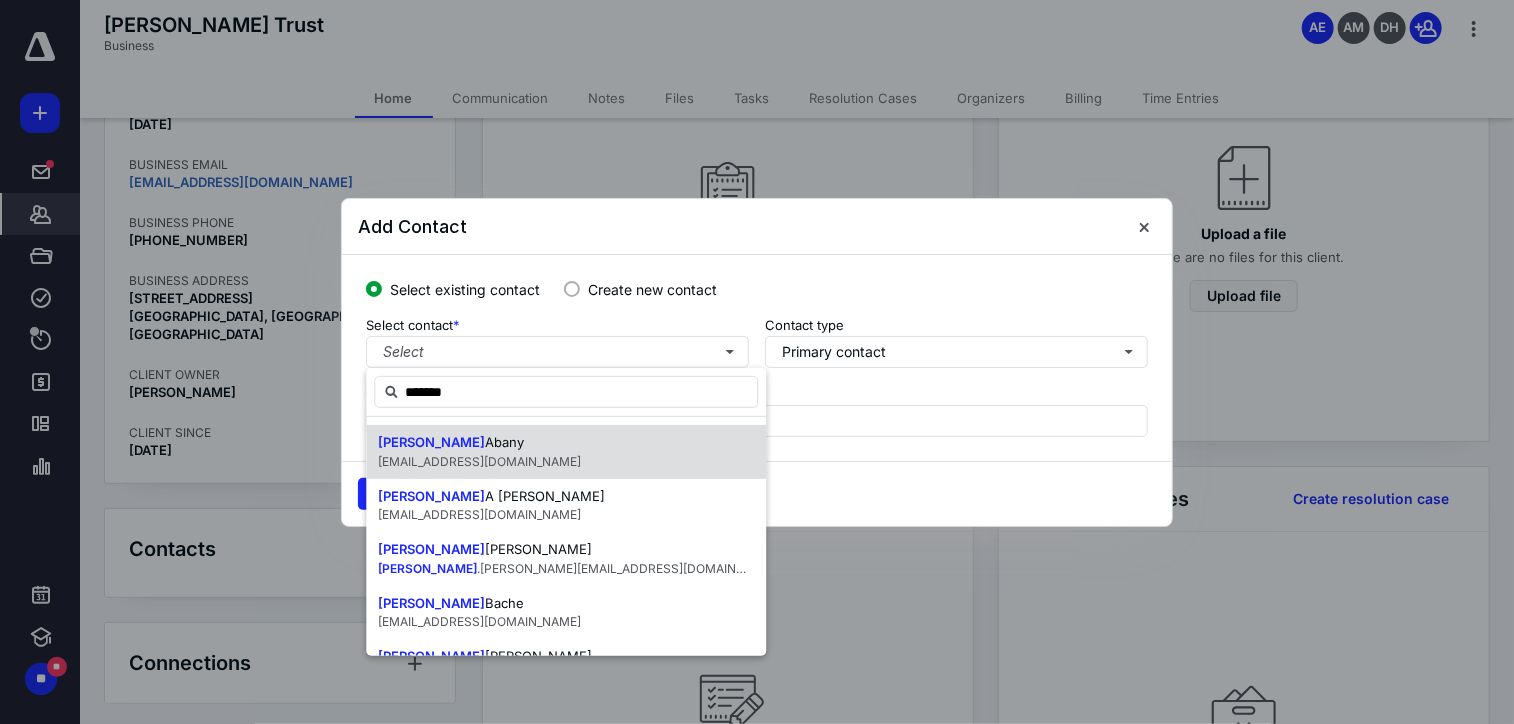 click on "Stephen  Abany sabany@aol.com" at bounding box center [566, 452] 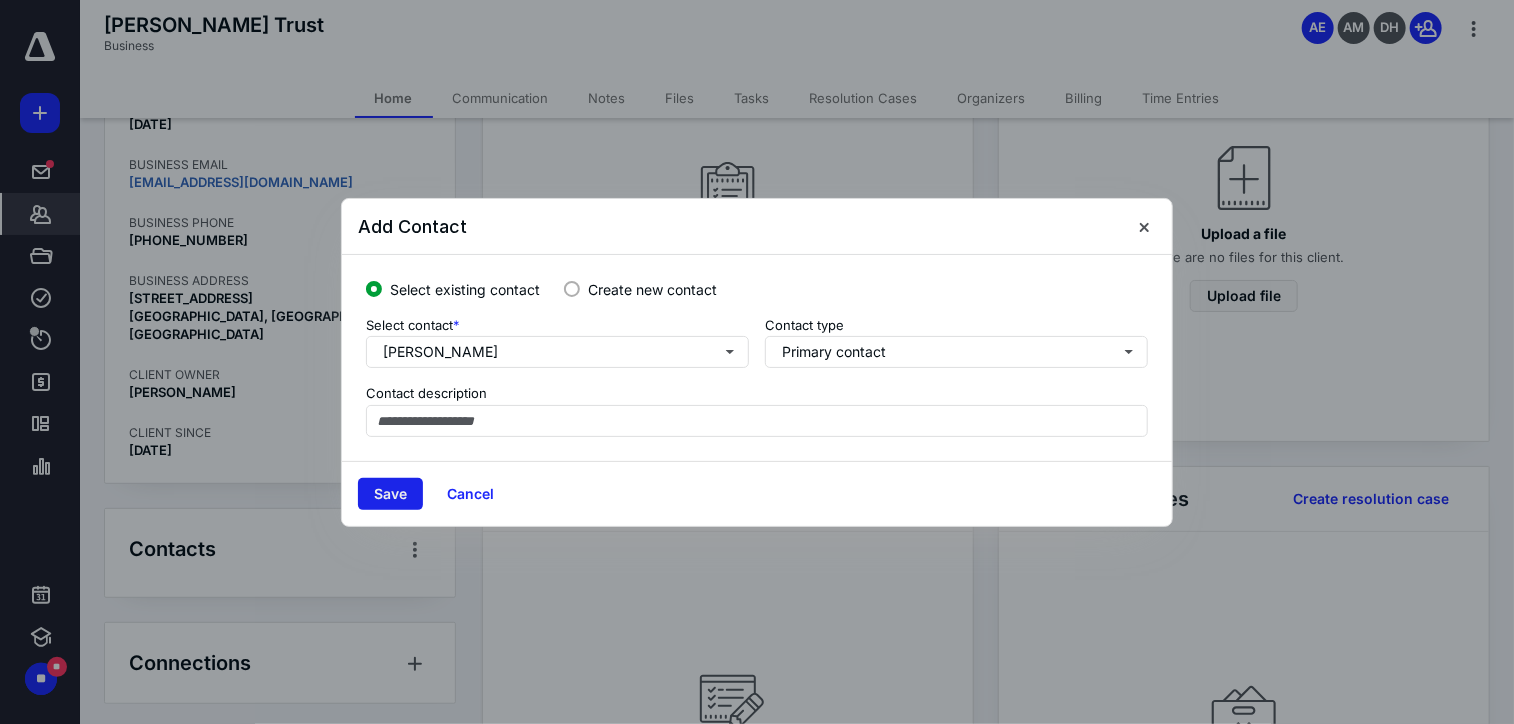 click on "Save" at bounding box center [390, 494] 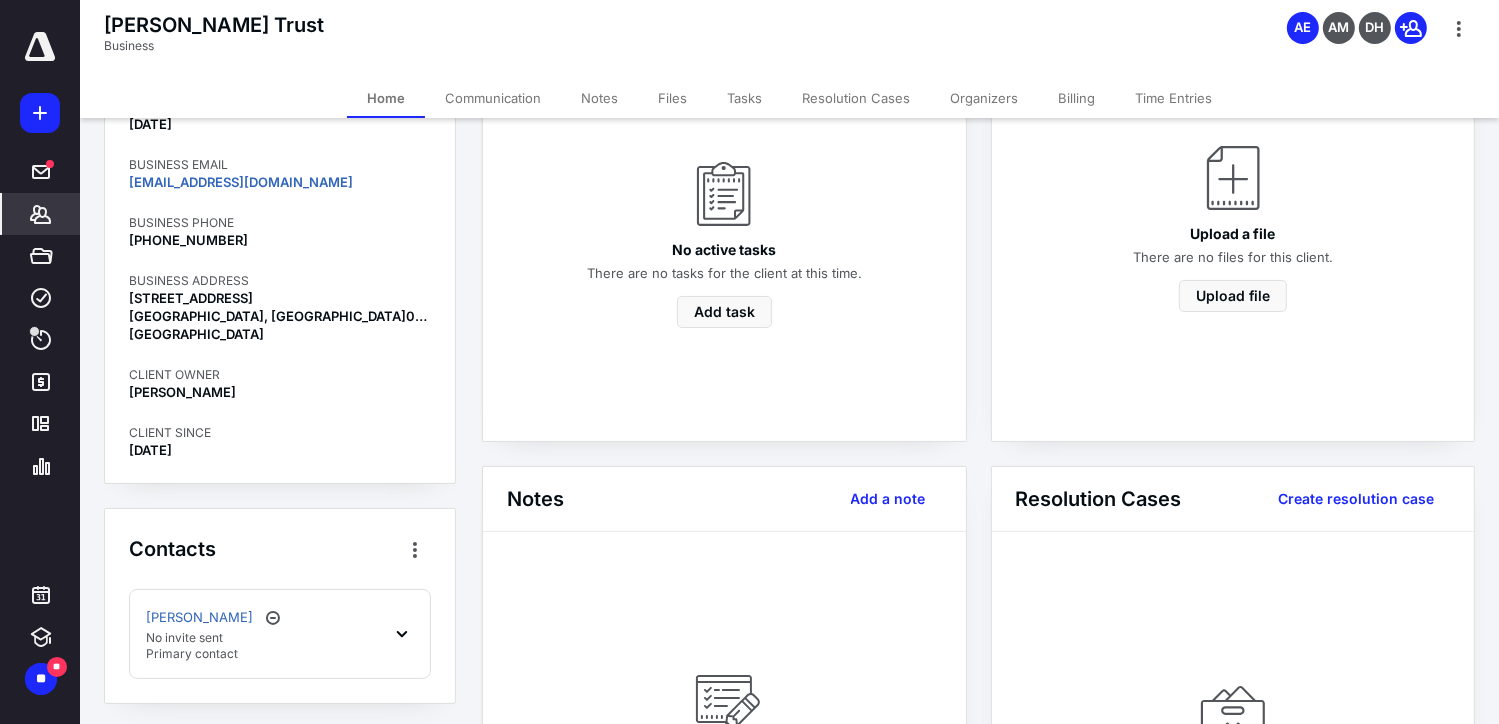 click on "Primary contact" at bounding box center [215, 654] 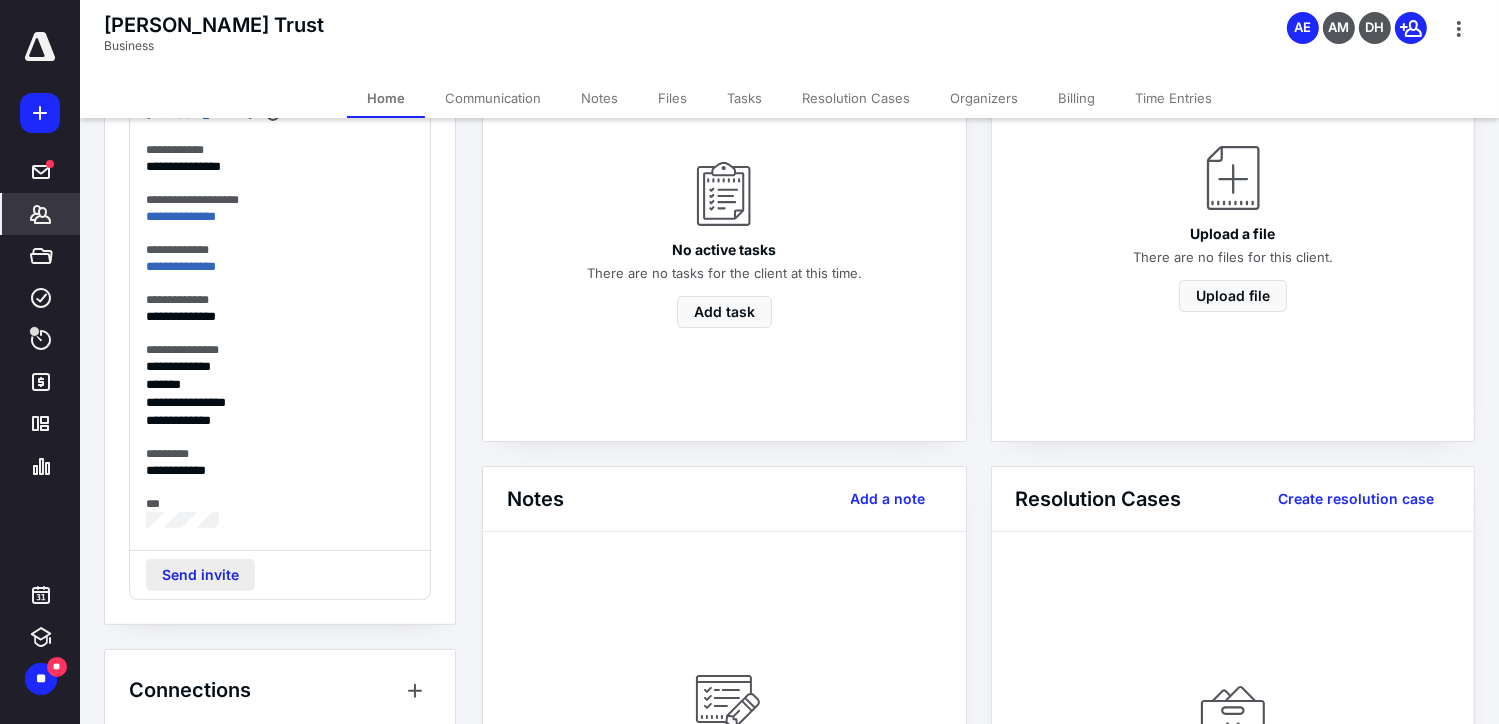 scroll, scrollTop: 884, scrollLeft: 0, axis: vertical 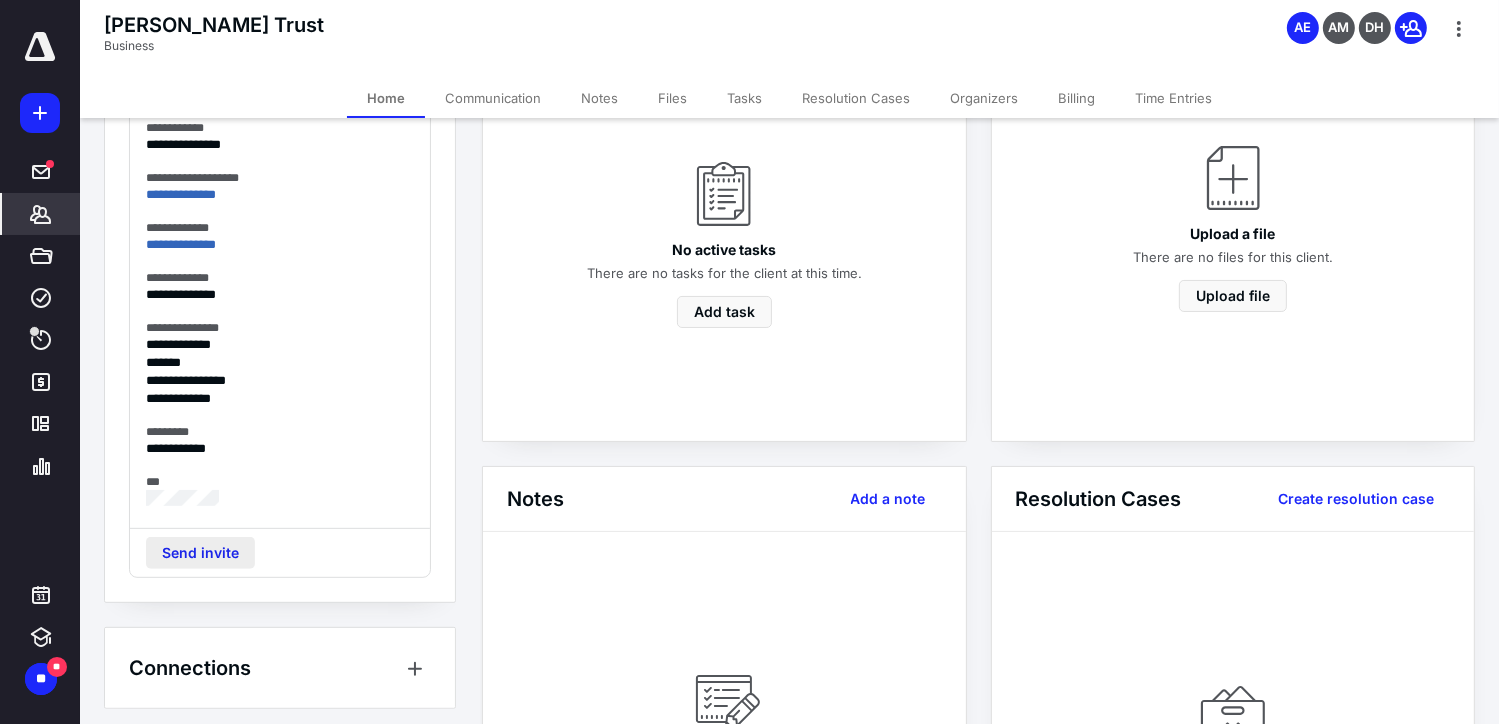 click on "Send invite" at bounding box center [200, 553] 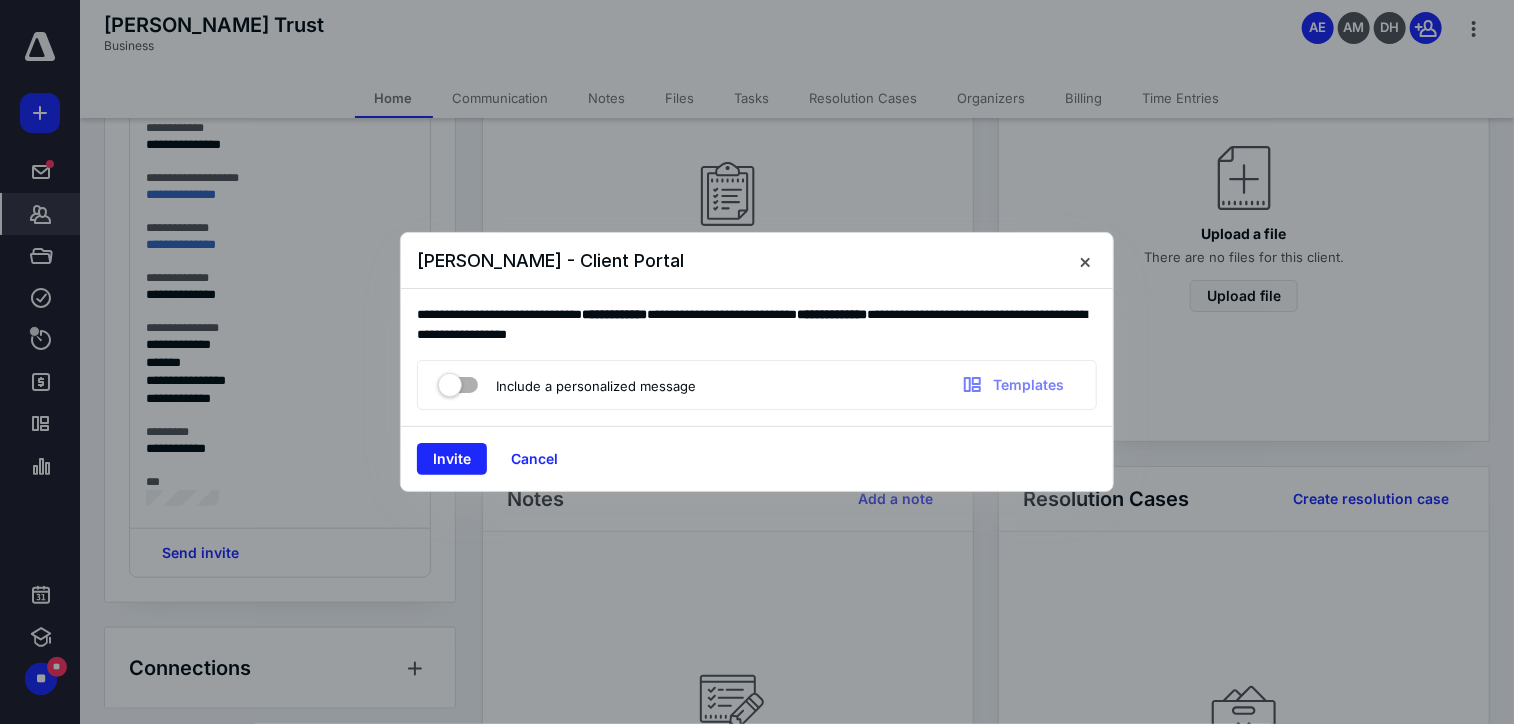 click on "Invite" at bounding box center (452, 459) 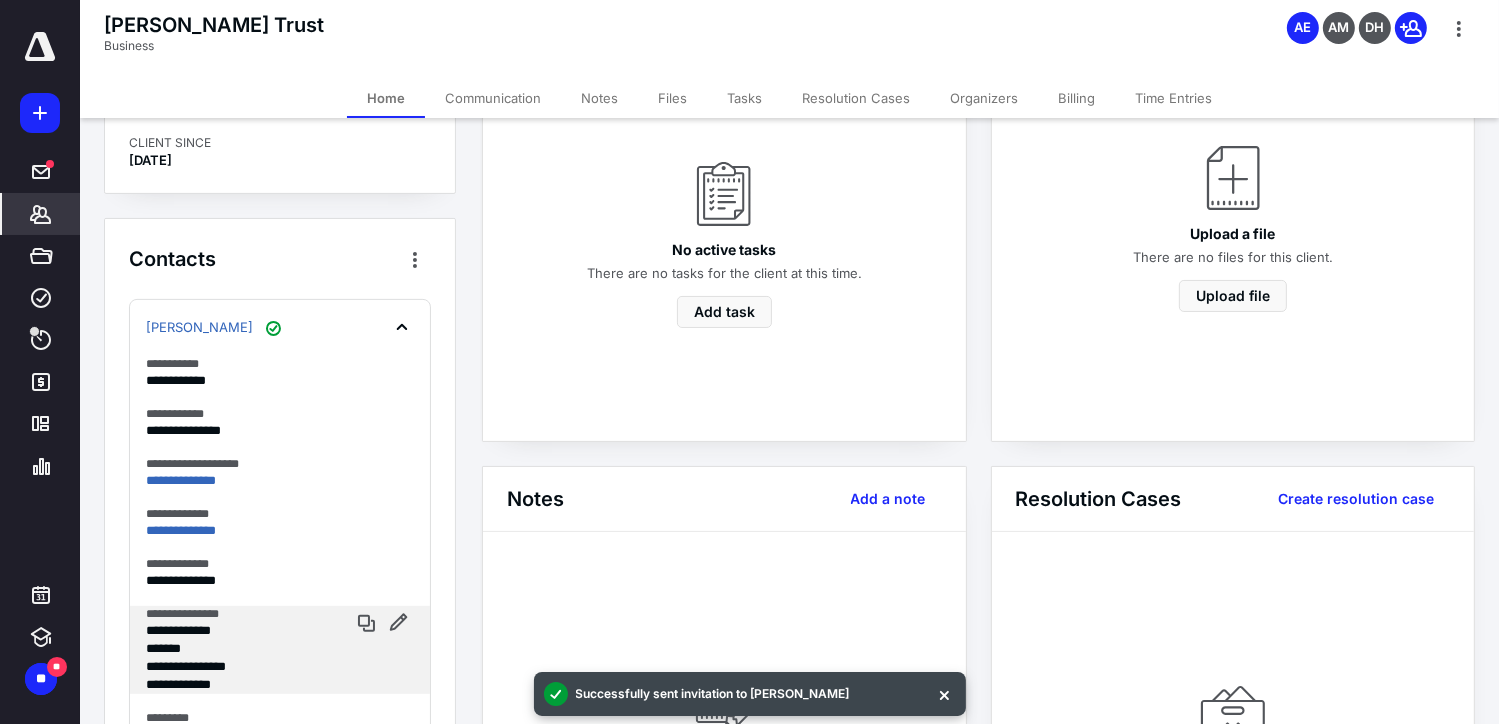 scroll, scrollTop: 635, scrollLeft: 0, axis: vertical 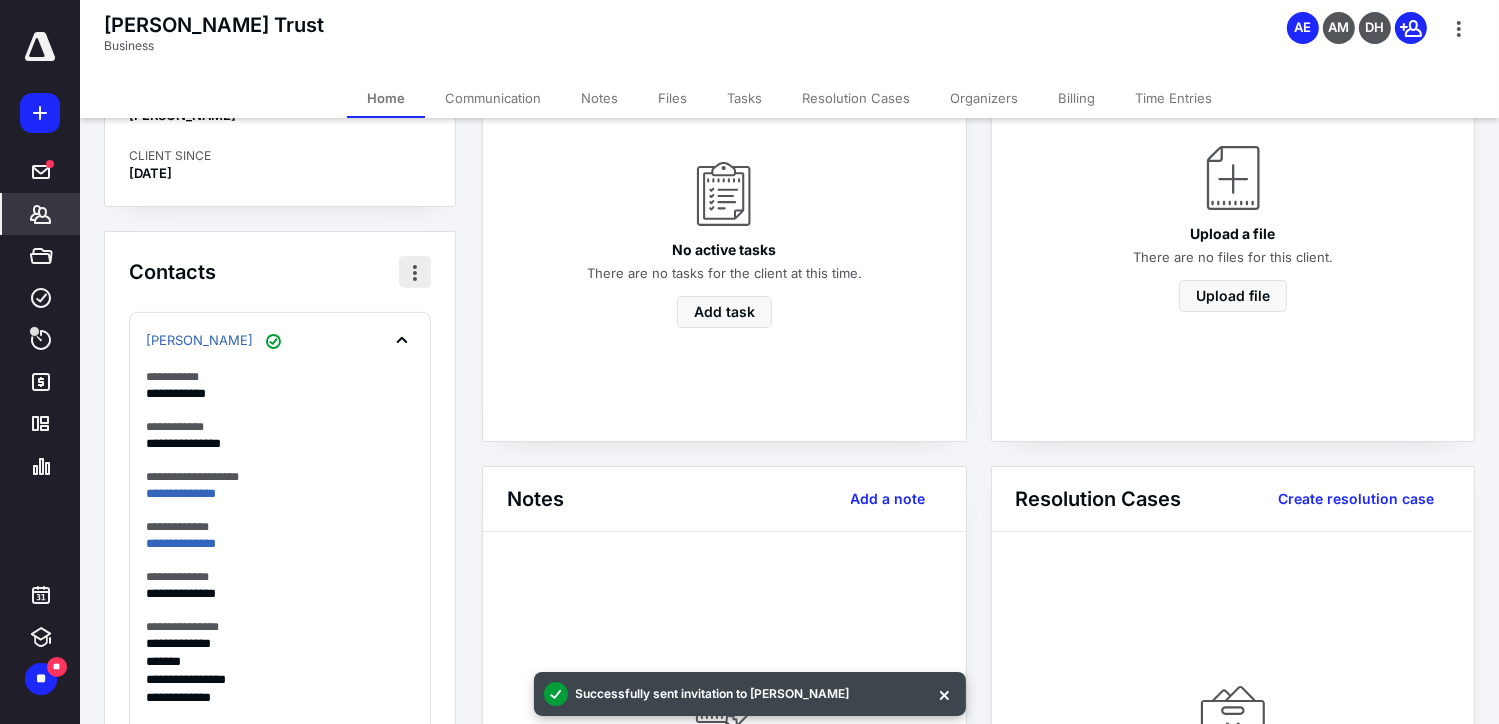 click at bounding box center (415, 272) 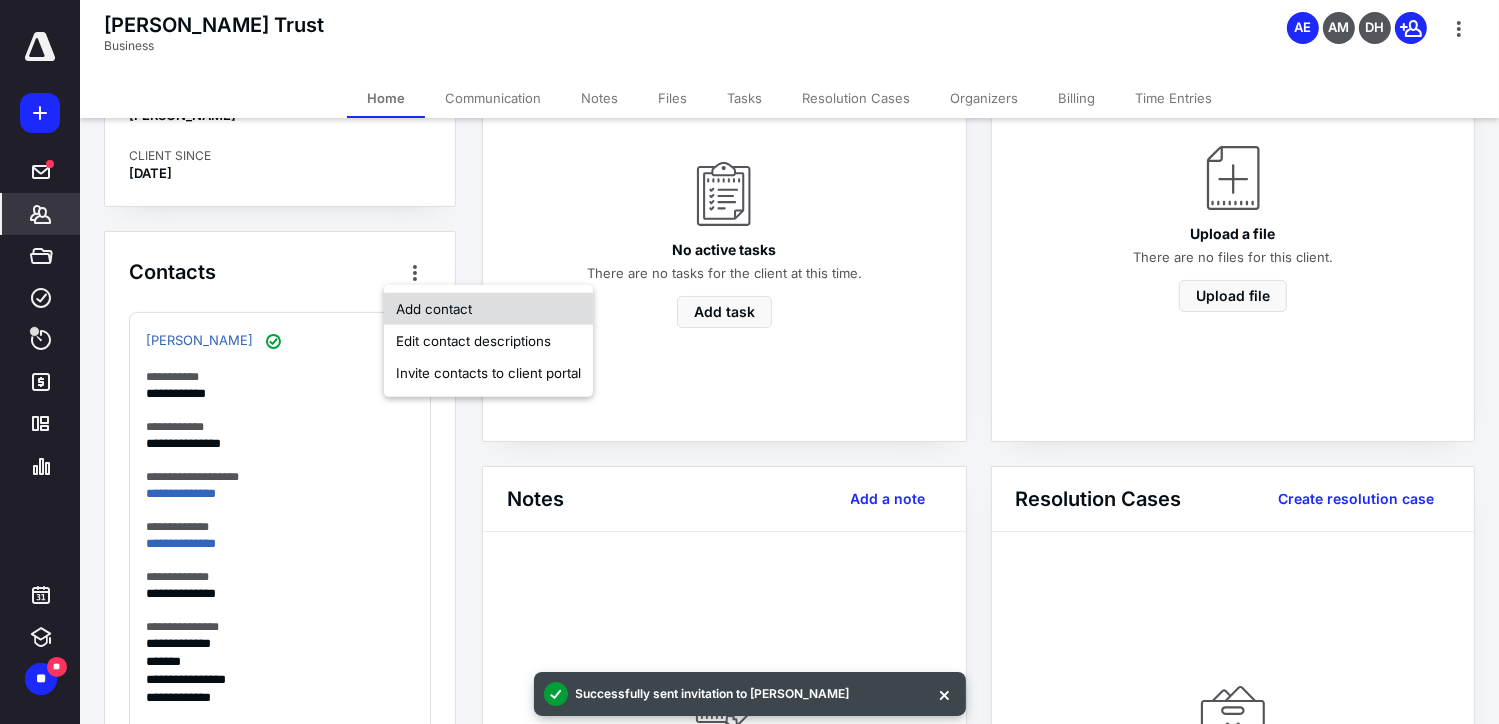 click on "Add contact" at bounding box center [488, 309] 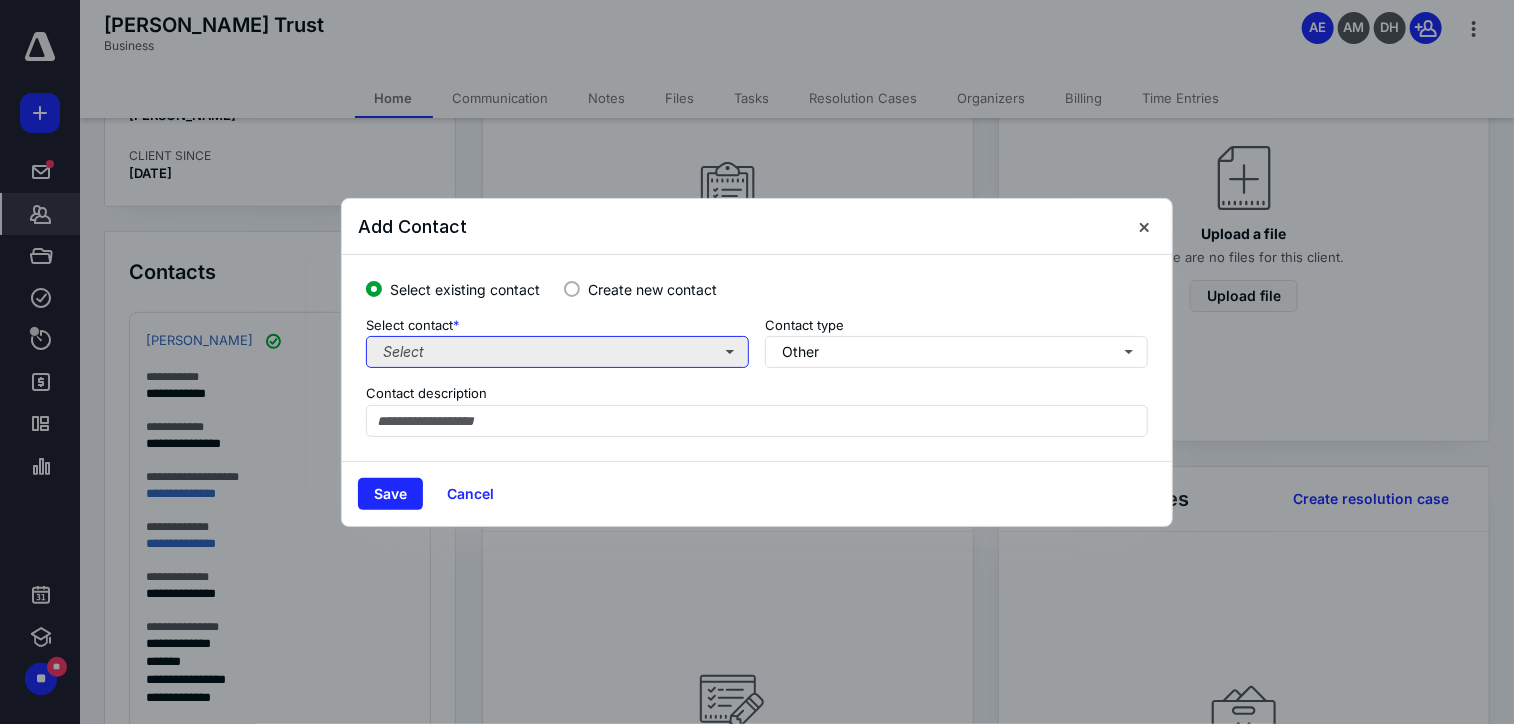 click on "Select" at bounding box center [557, 352] 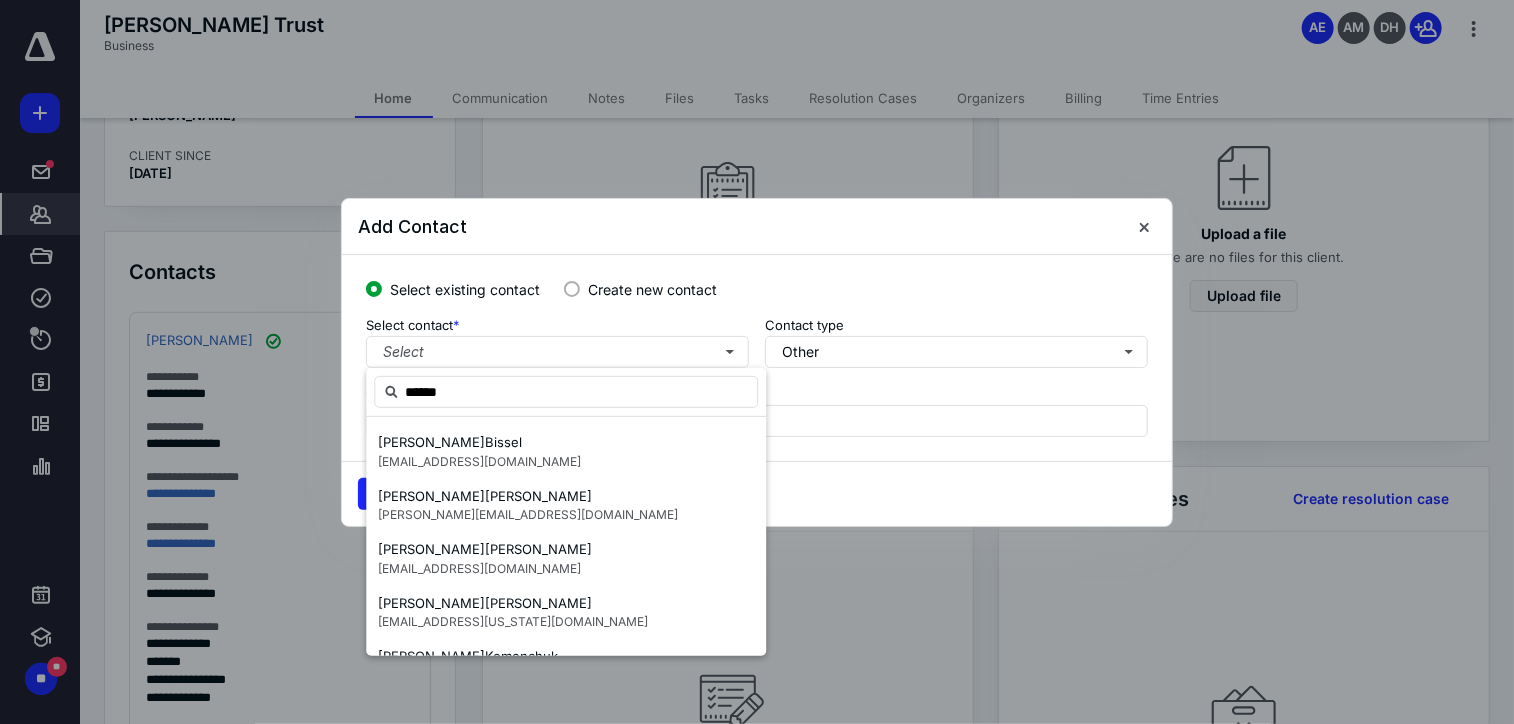 type on "*******" 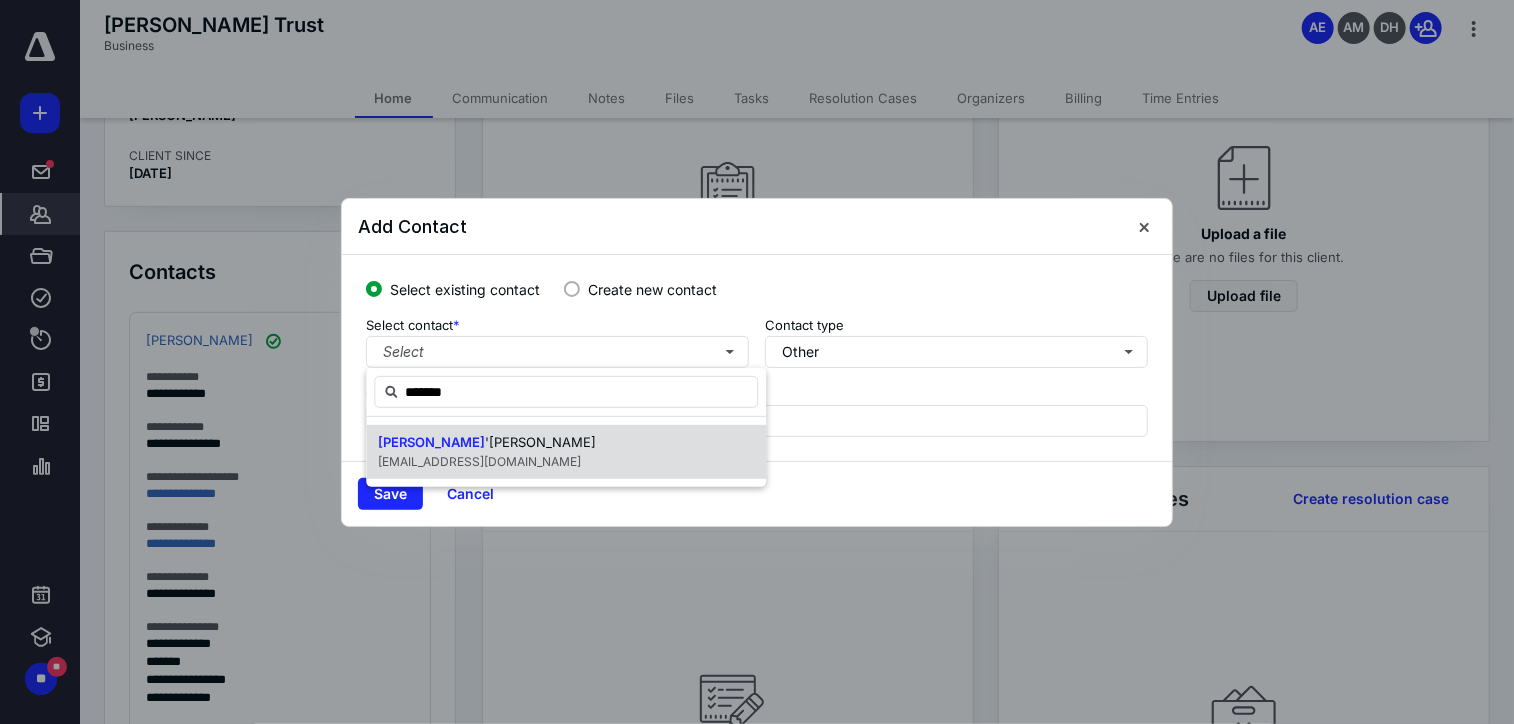 click on "sabany@aol.com" at bounding box center (487, 462) 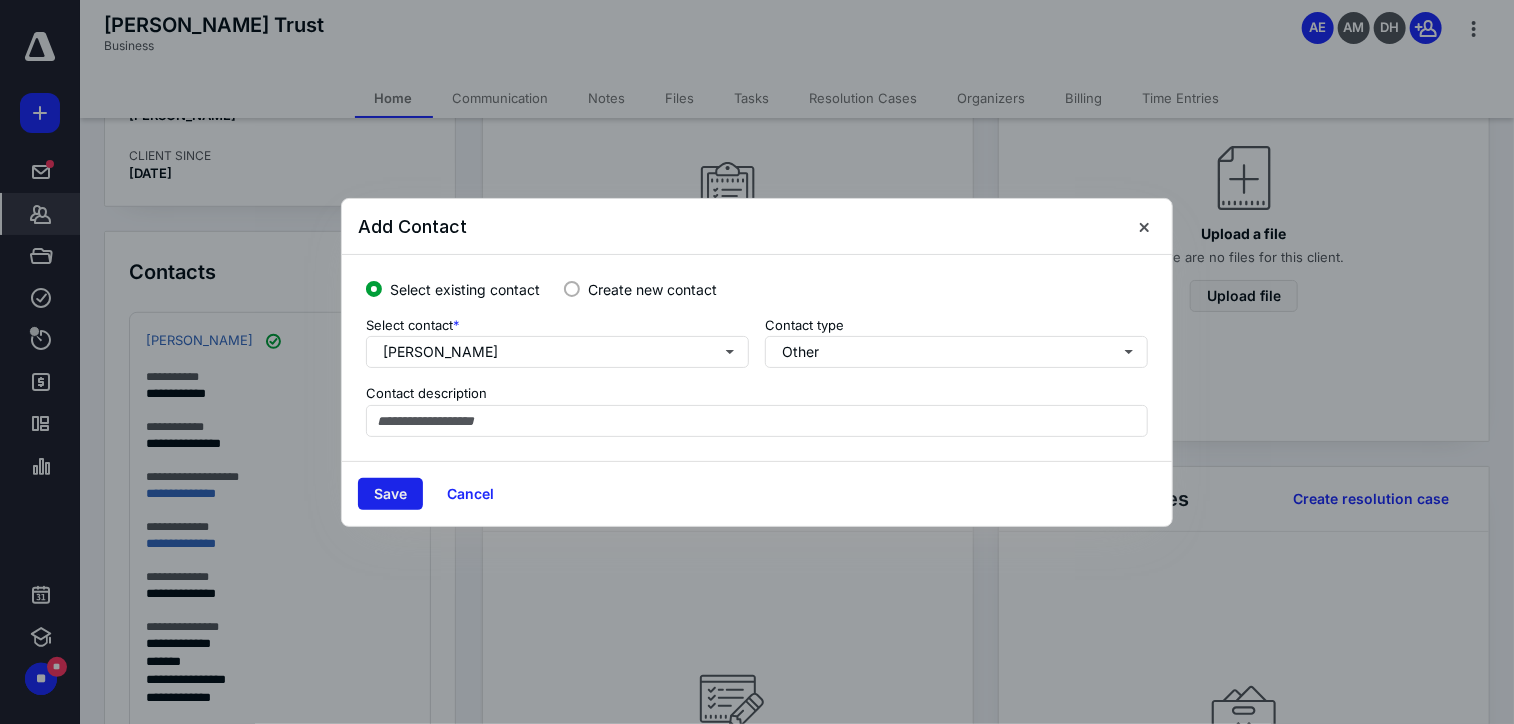 click on "Save" at bounding box center [390, 494] 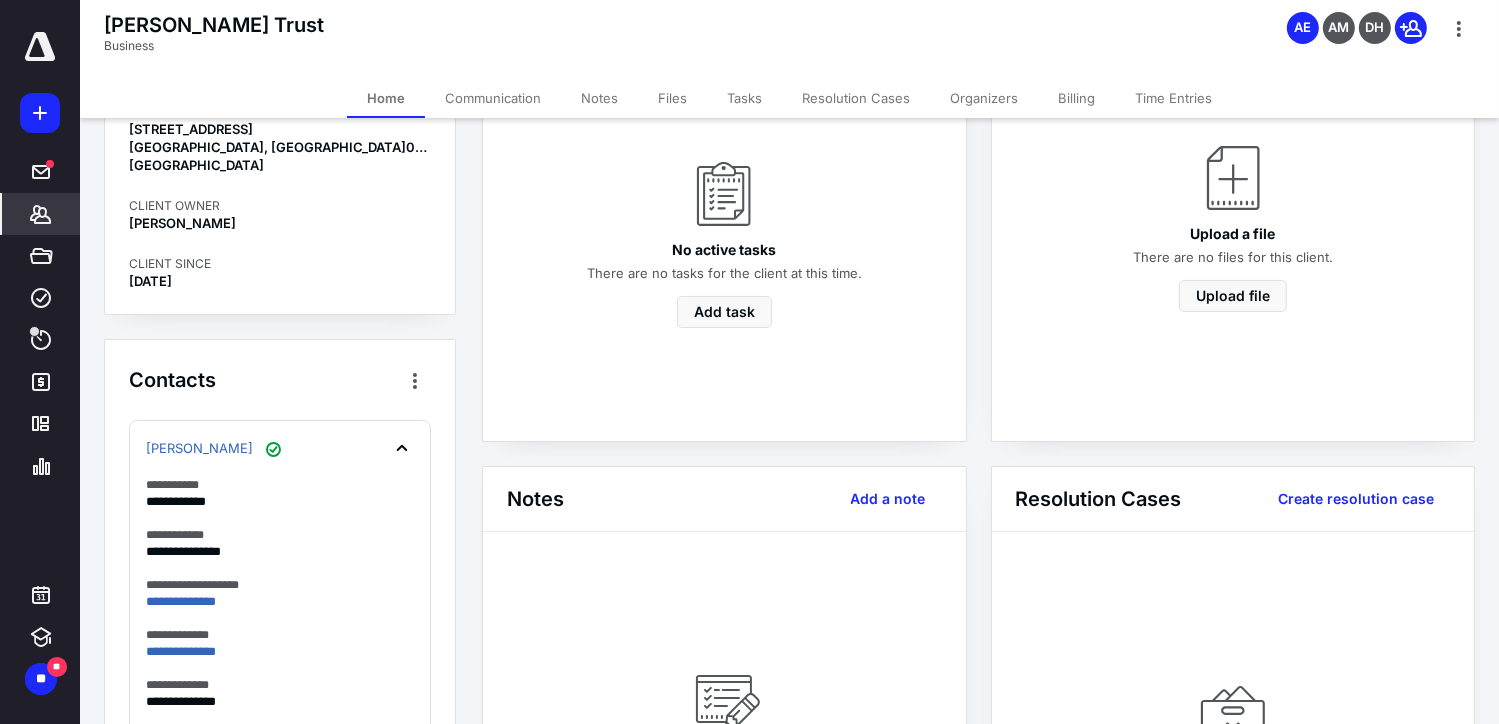 scroll, scrollTop: 435, scrollLeft: 0, axis: vertical 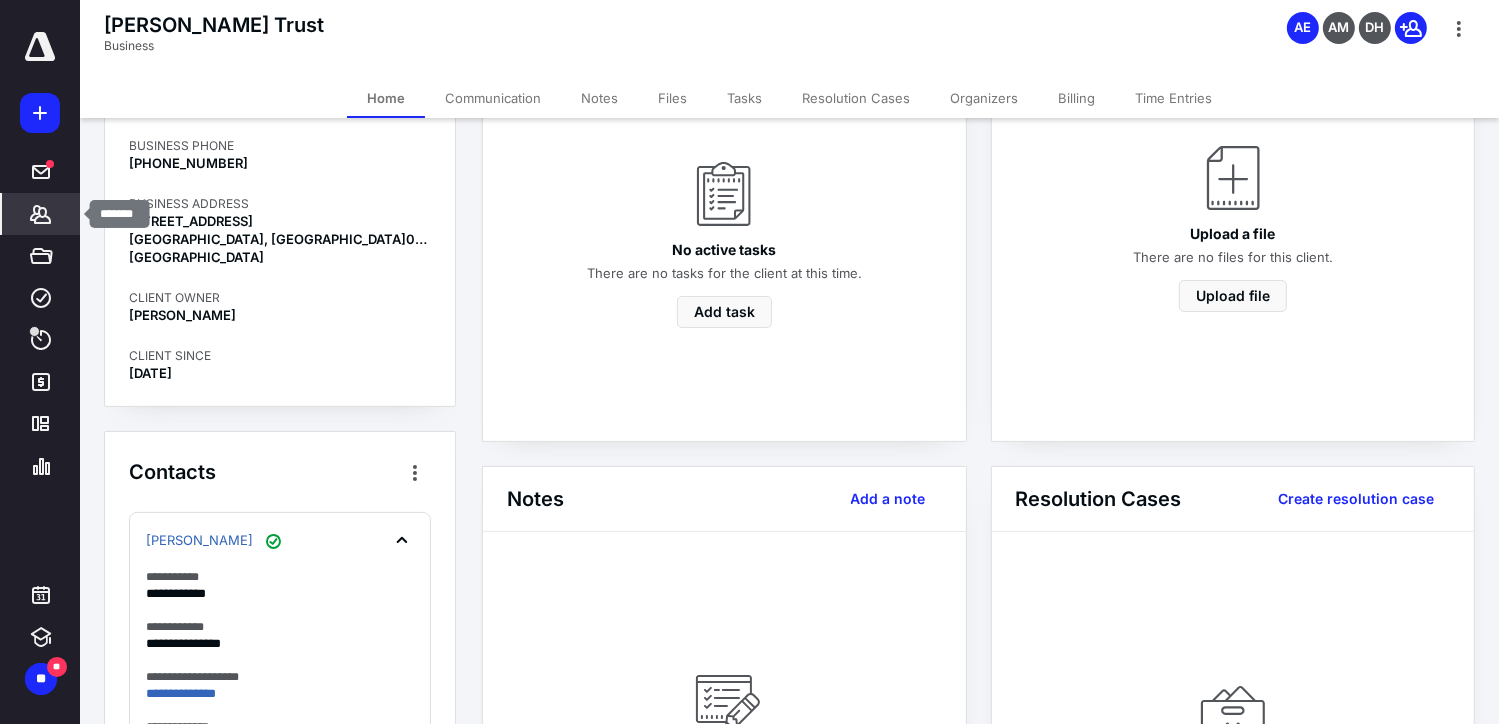 click 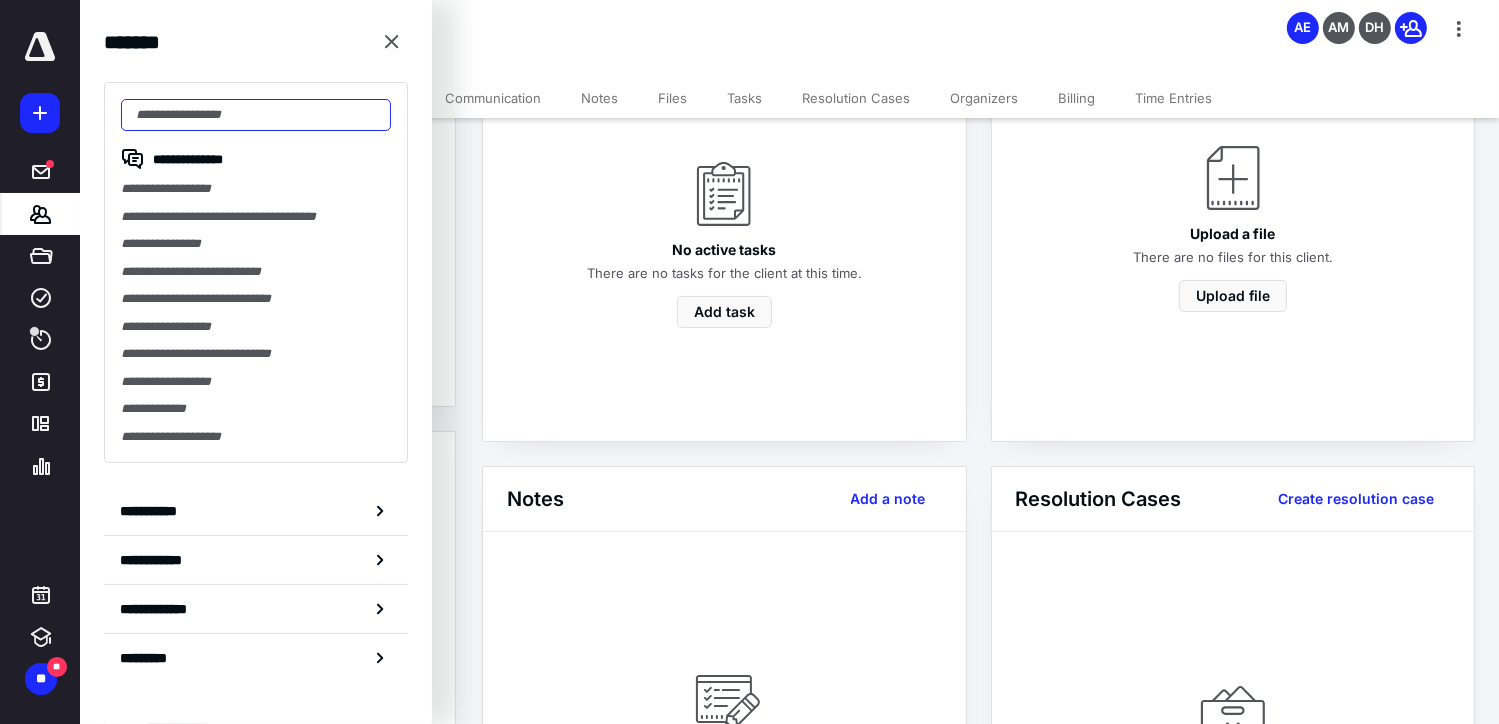 click at bounding box center (256, 115) 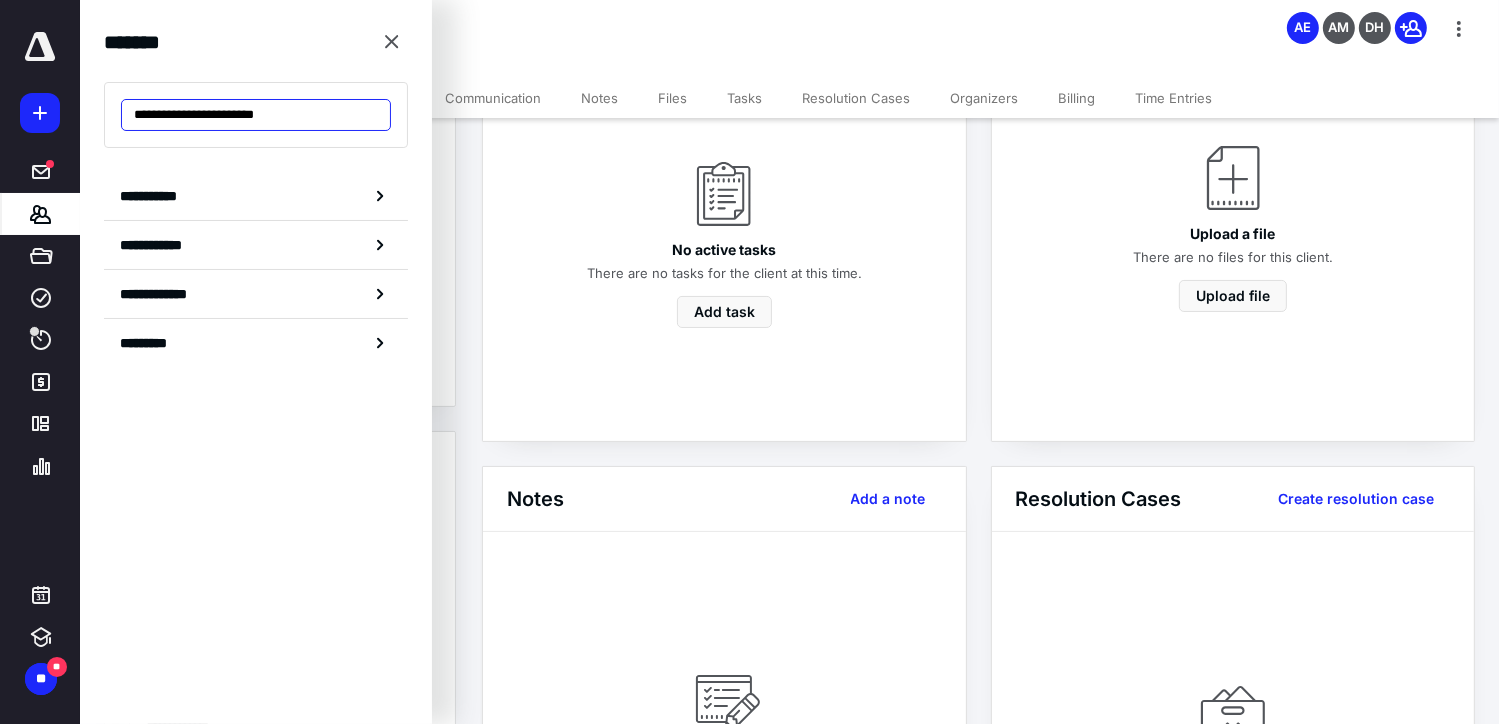 drag, startPoint x: 316, startPoint y: 120, endPoint x: 80, endPoint y: 95, distance: 237.32047 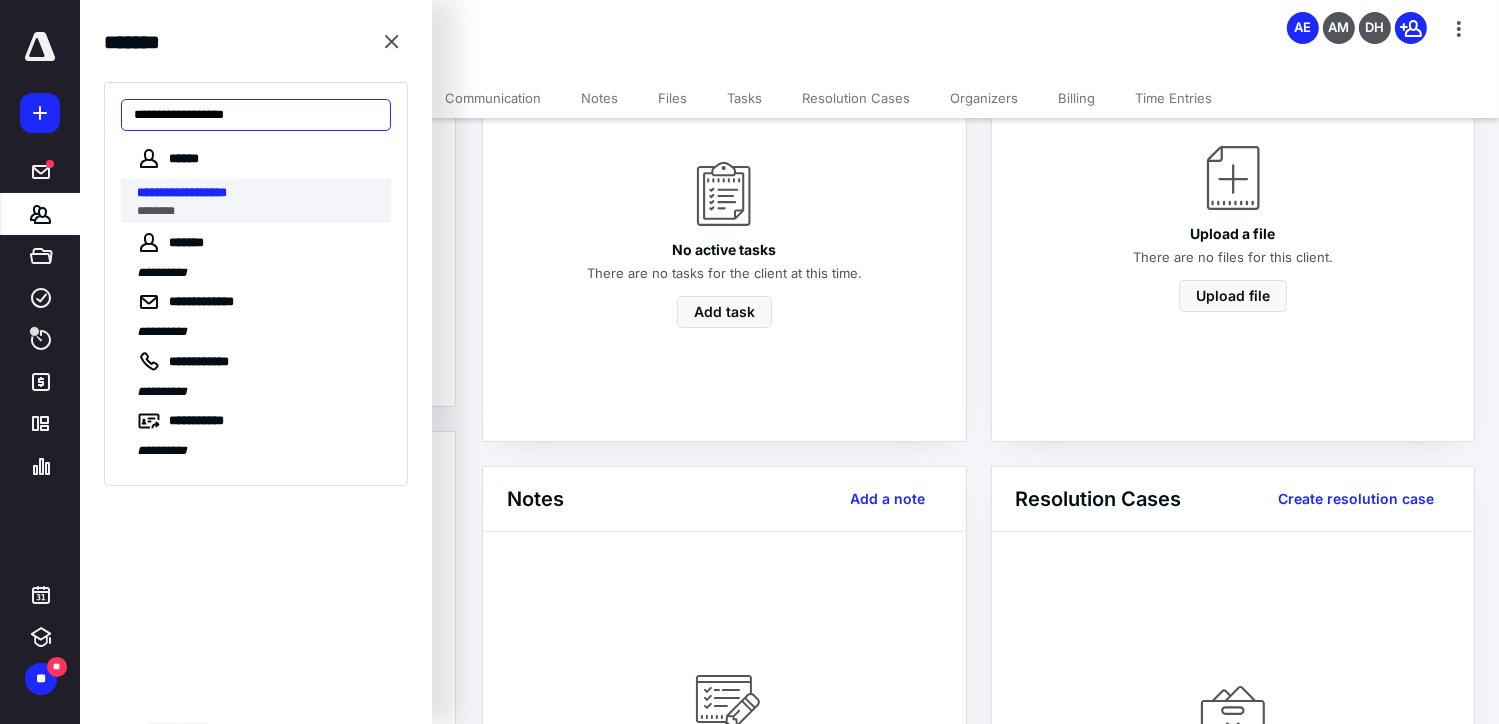 type on "**********" 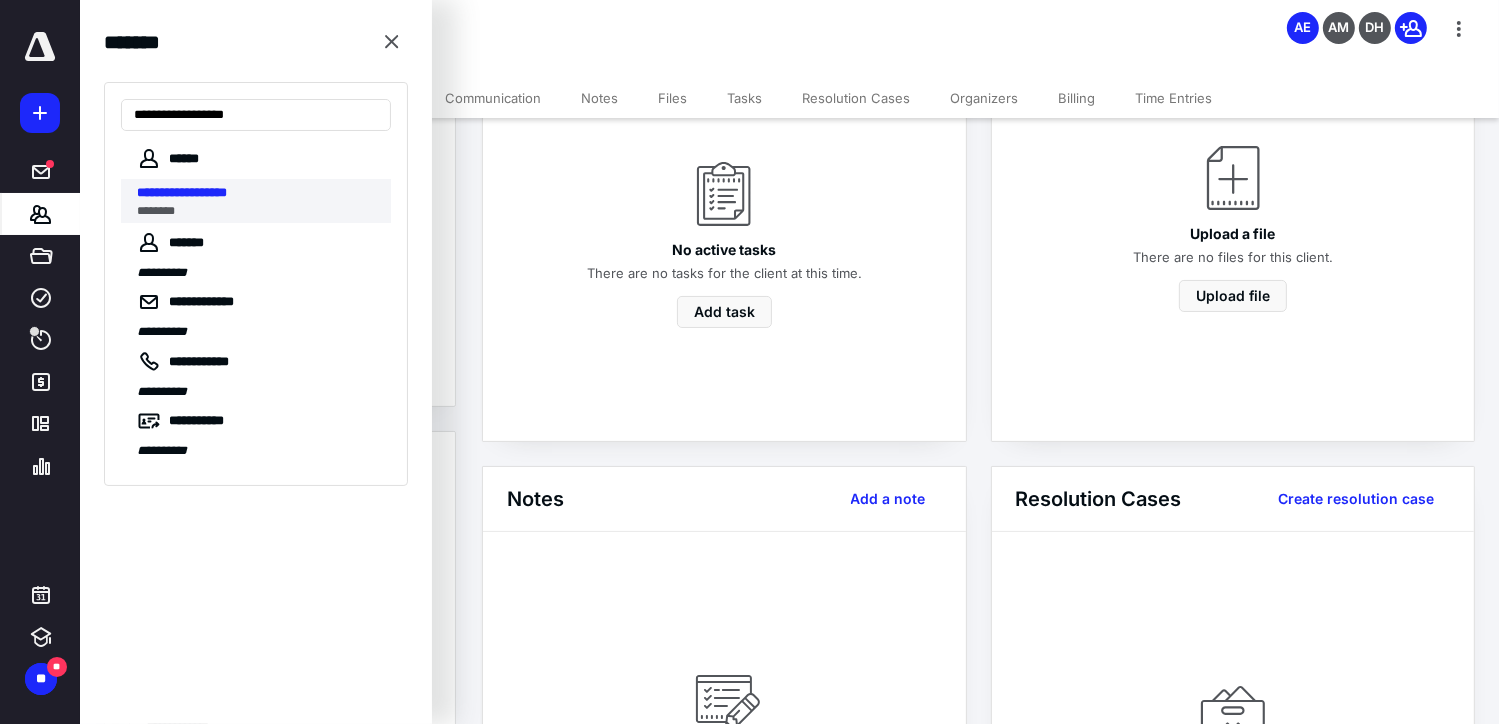 click on "**********" at bounding box center [182, 192] 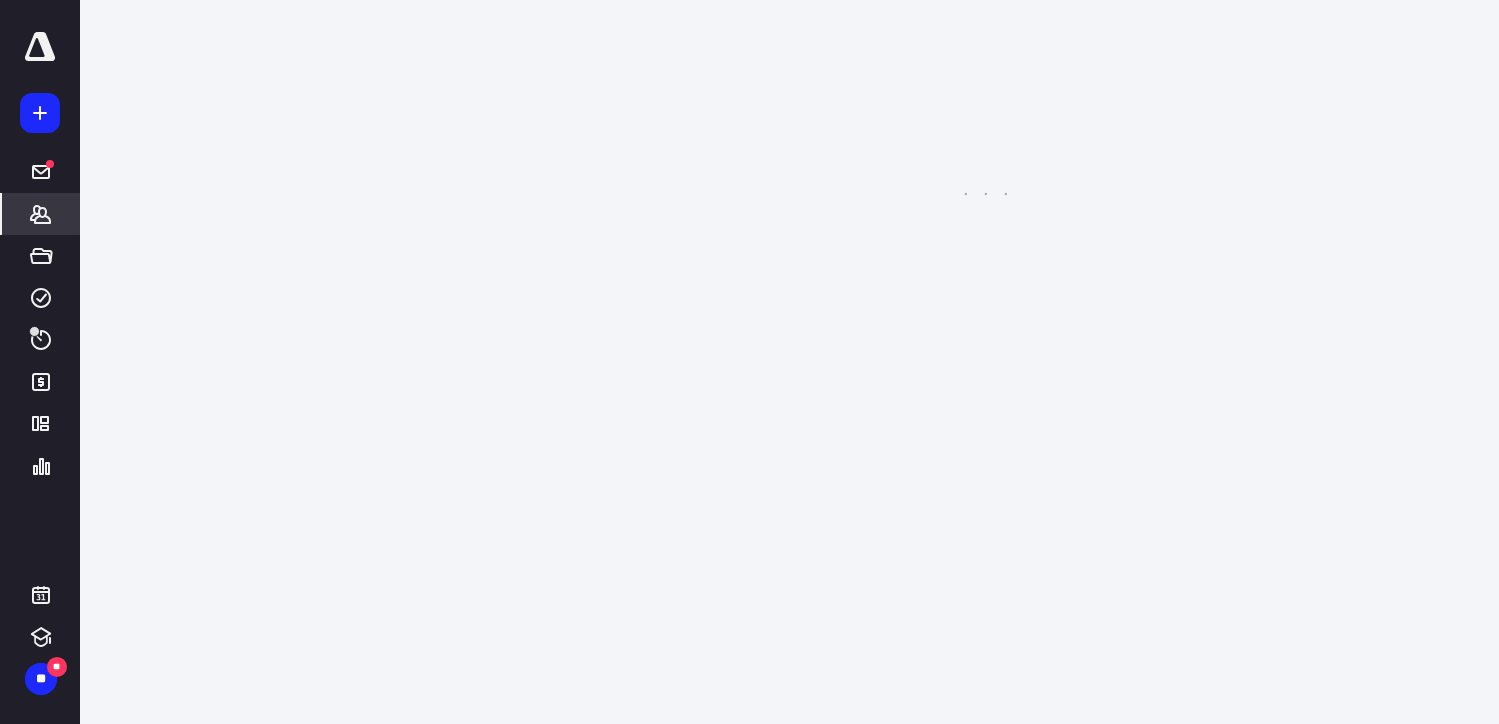 scroll, scrollTop: 0, scrollLeft: 0, axis: both 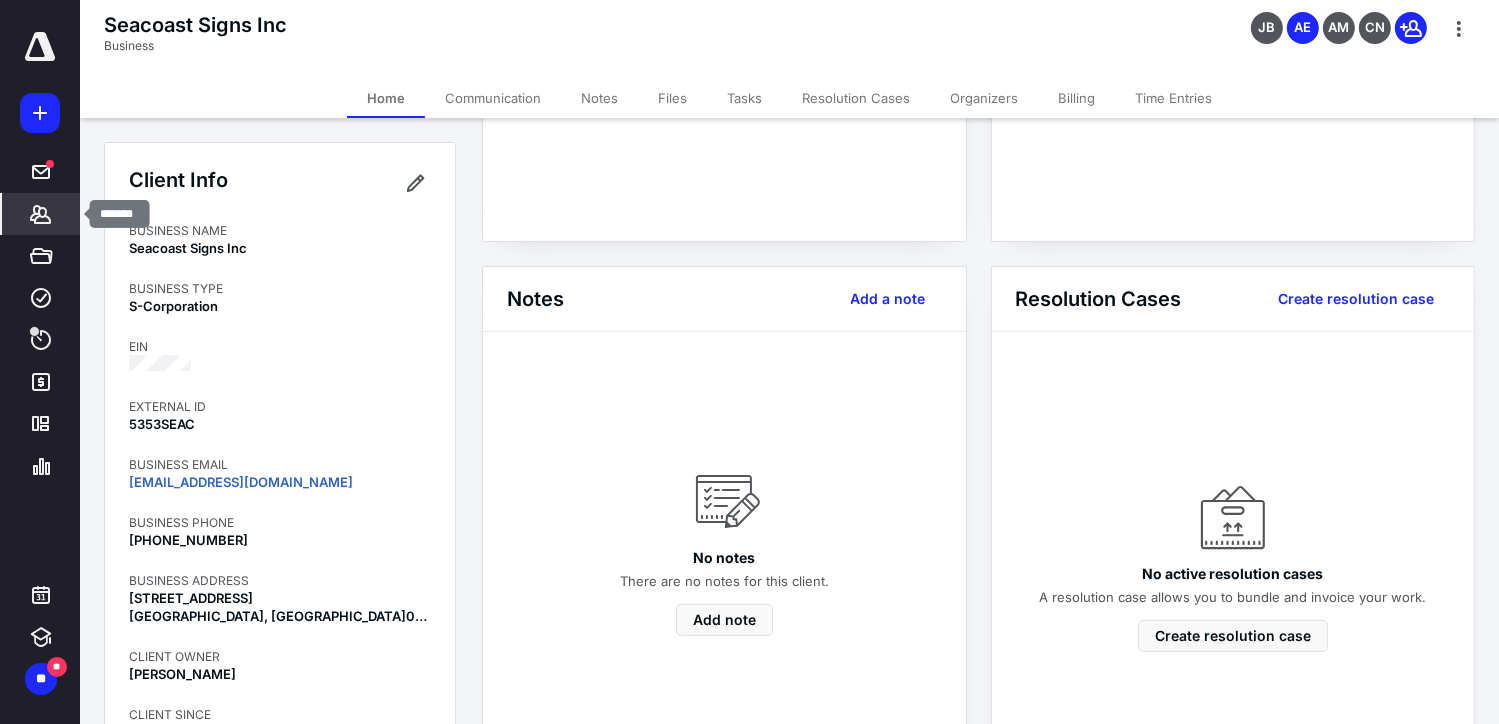 click 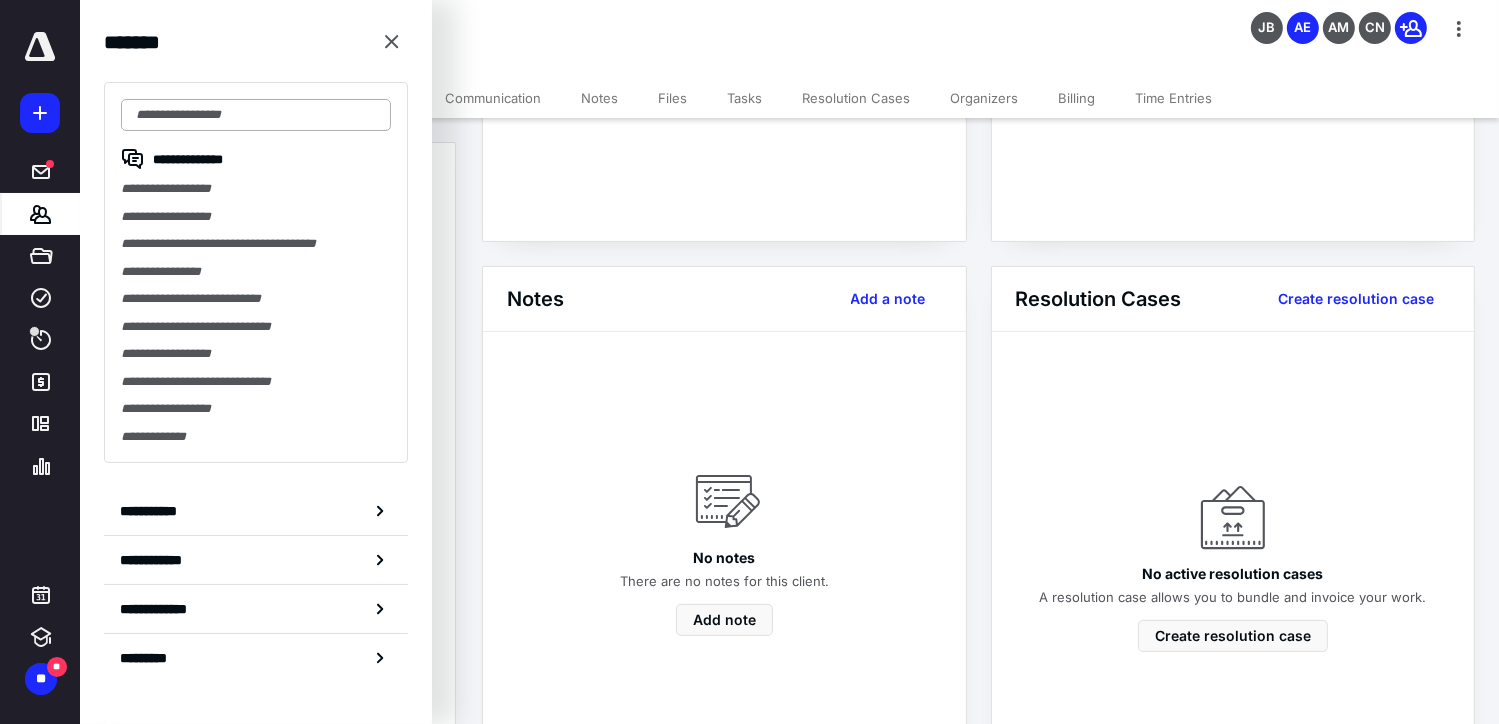 click at bounding box center [256, 115] 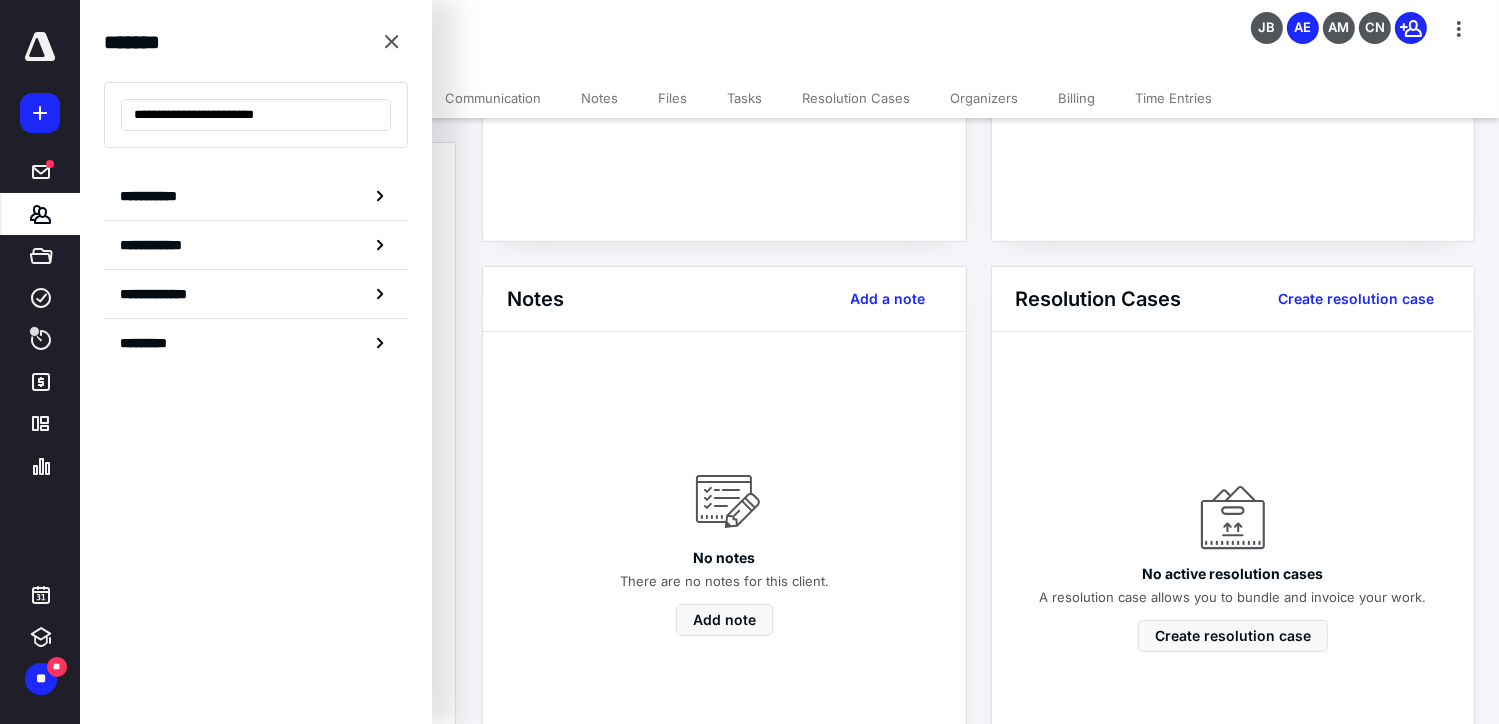 type on "**********" 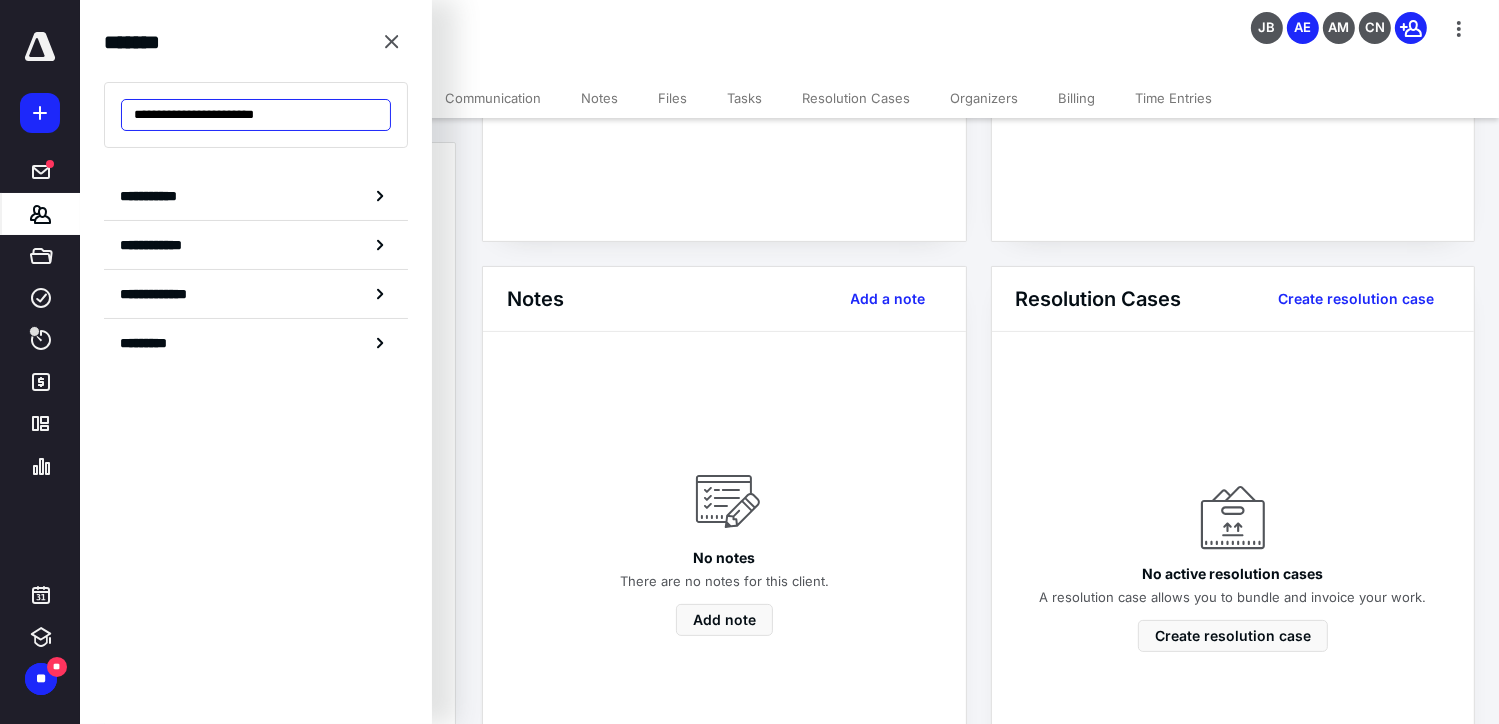 drag, startPoint x: 310, startPoint y: 115, endPoint x: 47, endPoint y: 103, distance: 263.27362 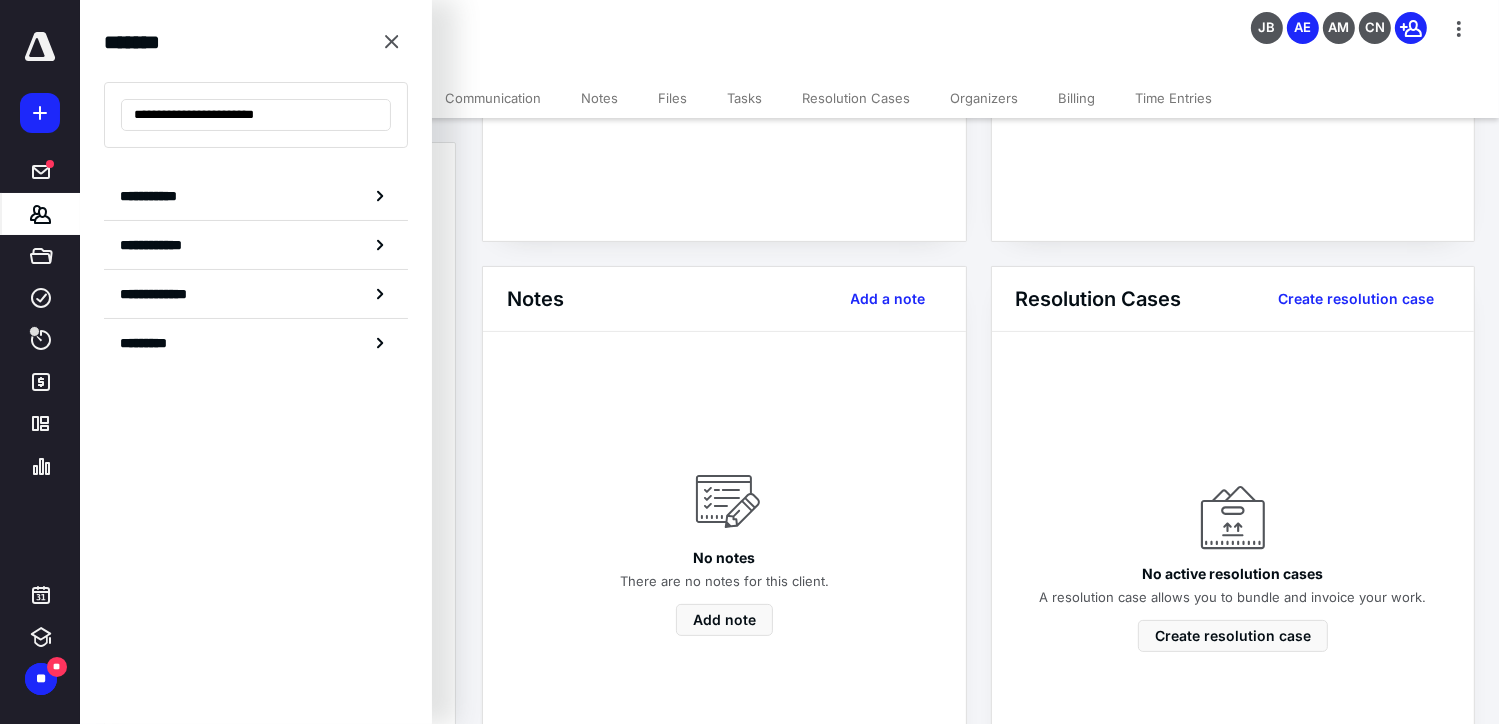 click on "**********" at bounding box center [749, 1250] 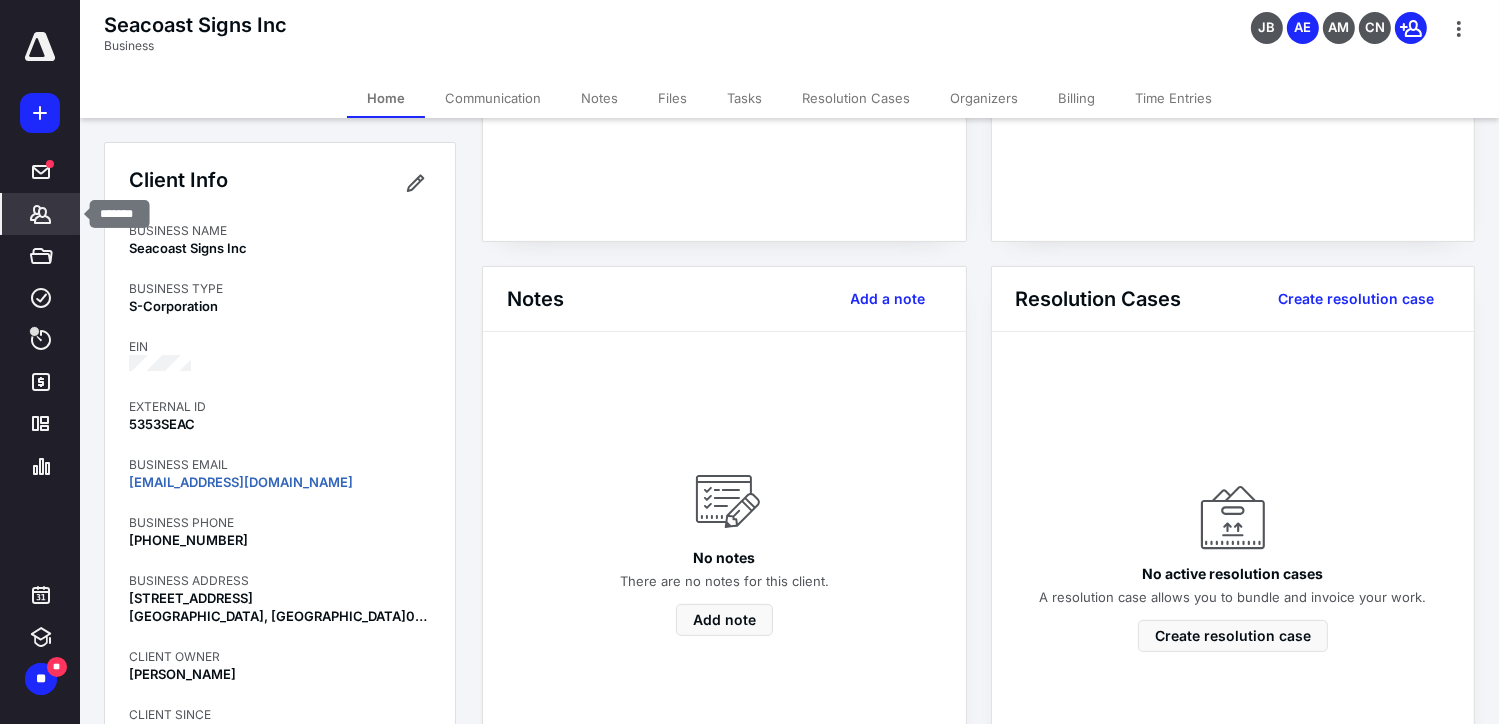 click 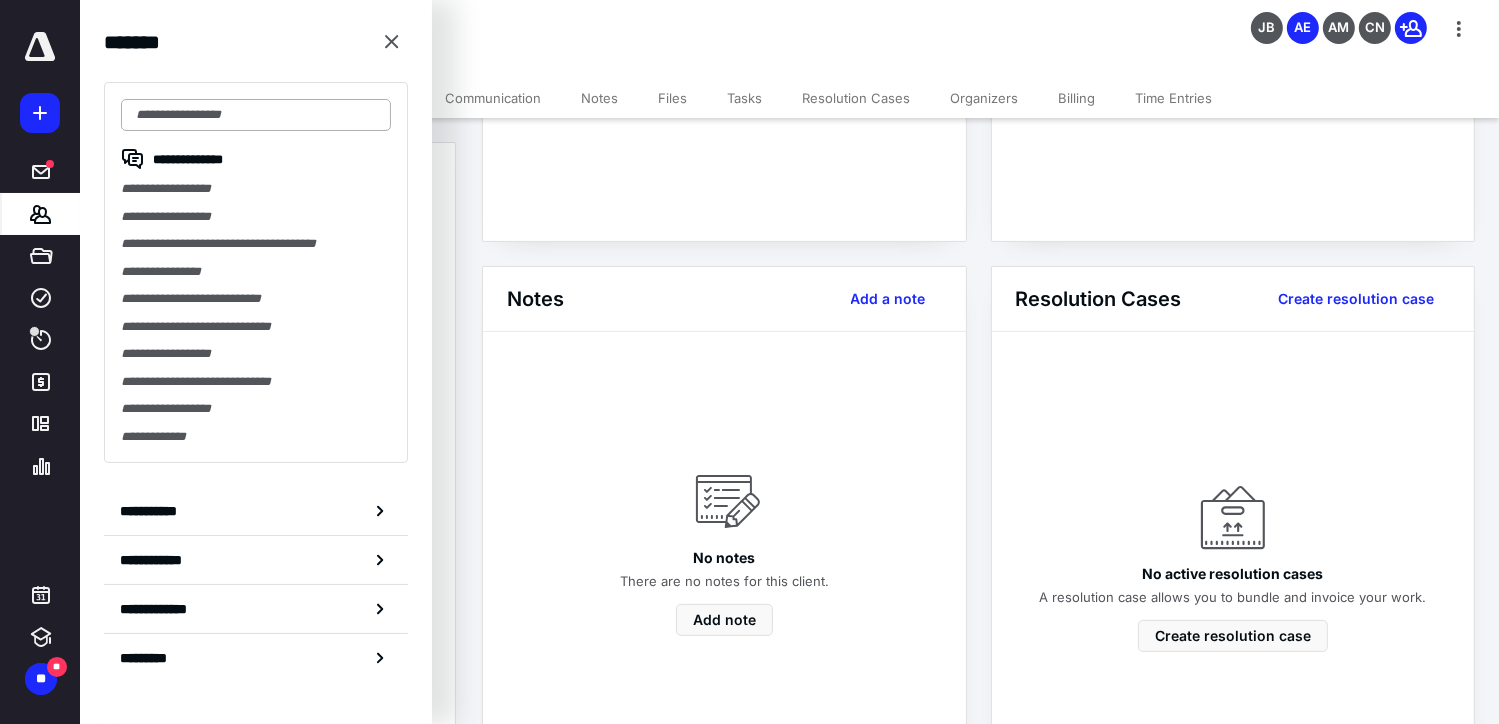 click at bounding box center (256, 115) 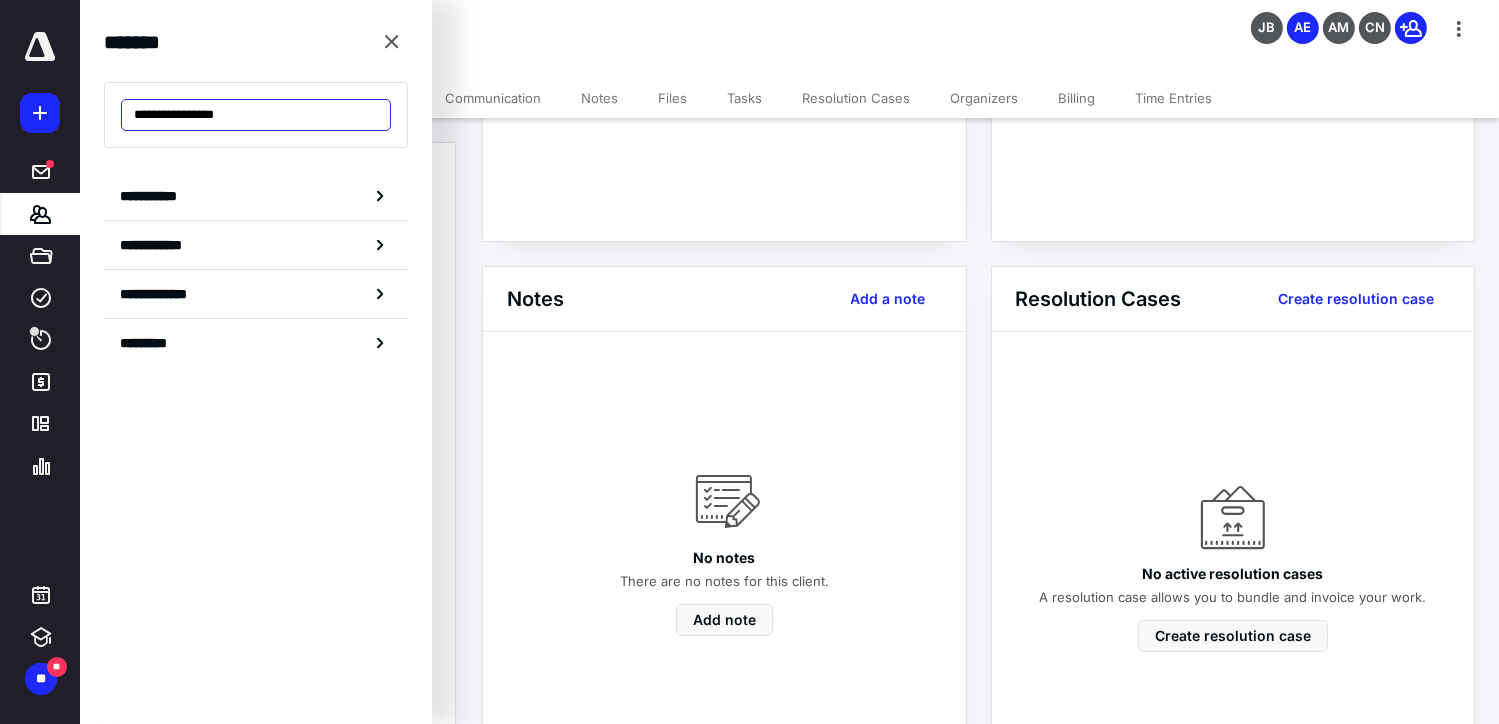 drag, startPoint x: 262, startPoint y: 111, endPoint x: 140, endPoint y: 101, distance: 122.40915 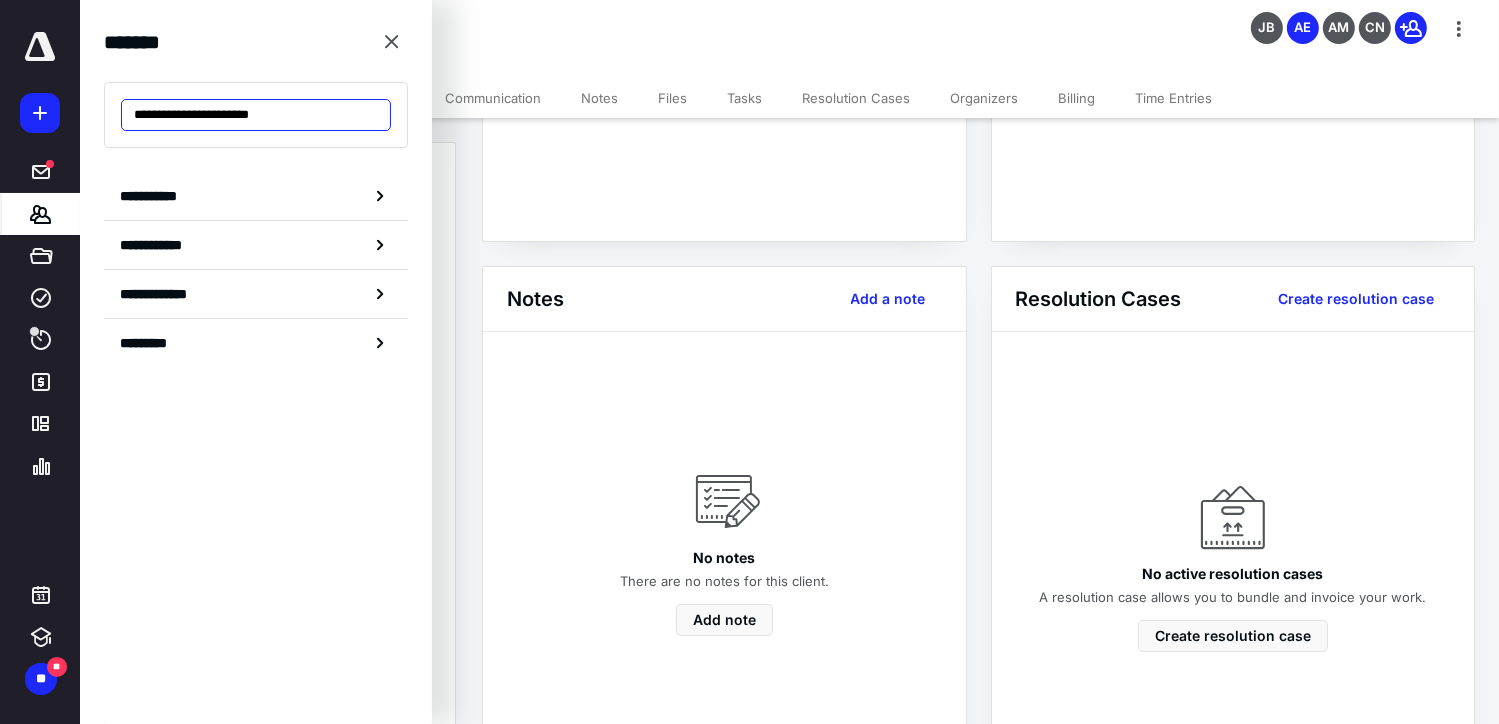 drag, startPoint x: 302, startPoint y: 116, endPoint x: 120, endPoint y: 128, distance: 182.39517 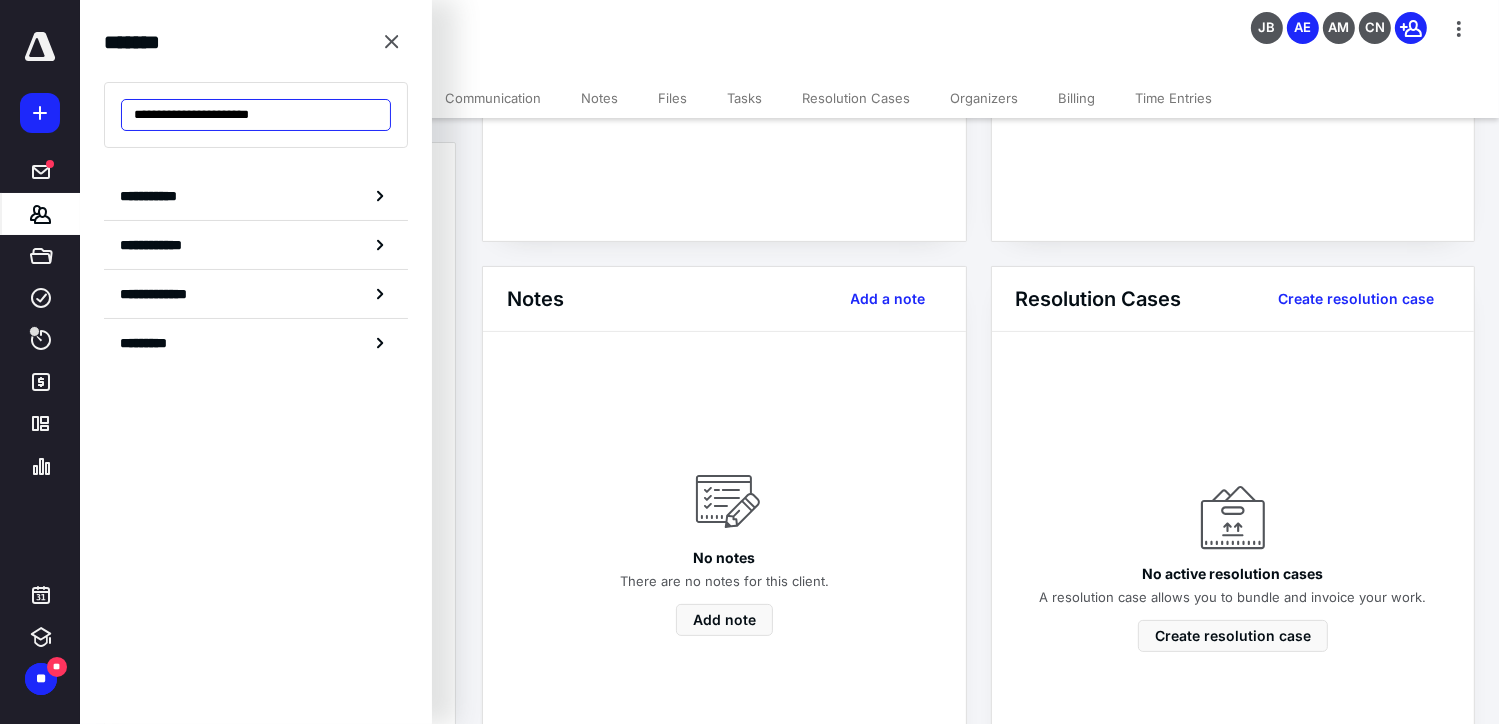 paste 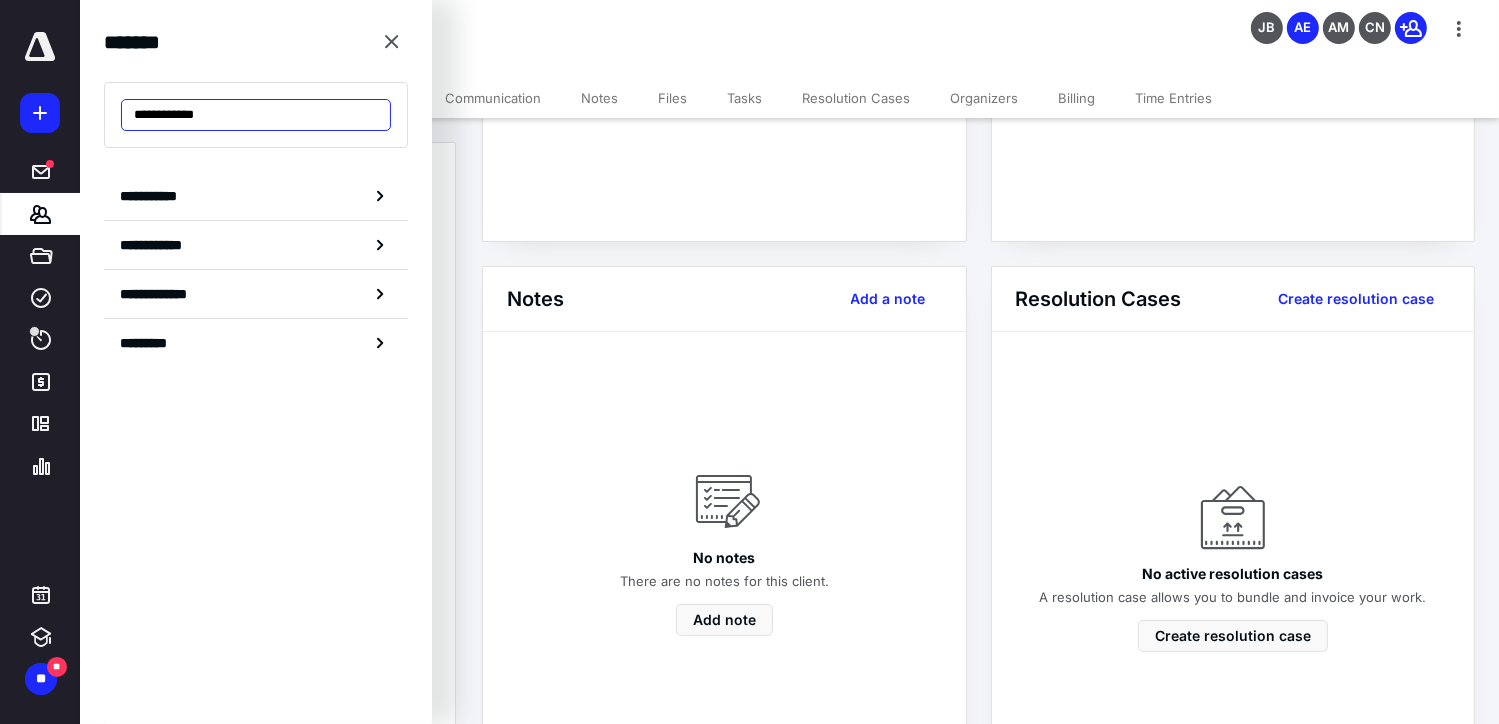 drag, startPoint x: 196, startPoint y: 115, endPoint x: 103, endPoint y: 106, distance: 93.43447 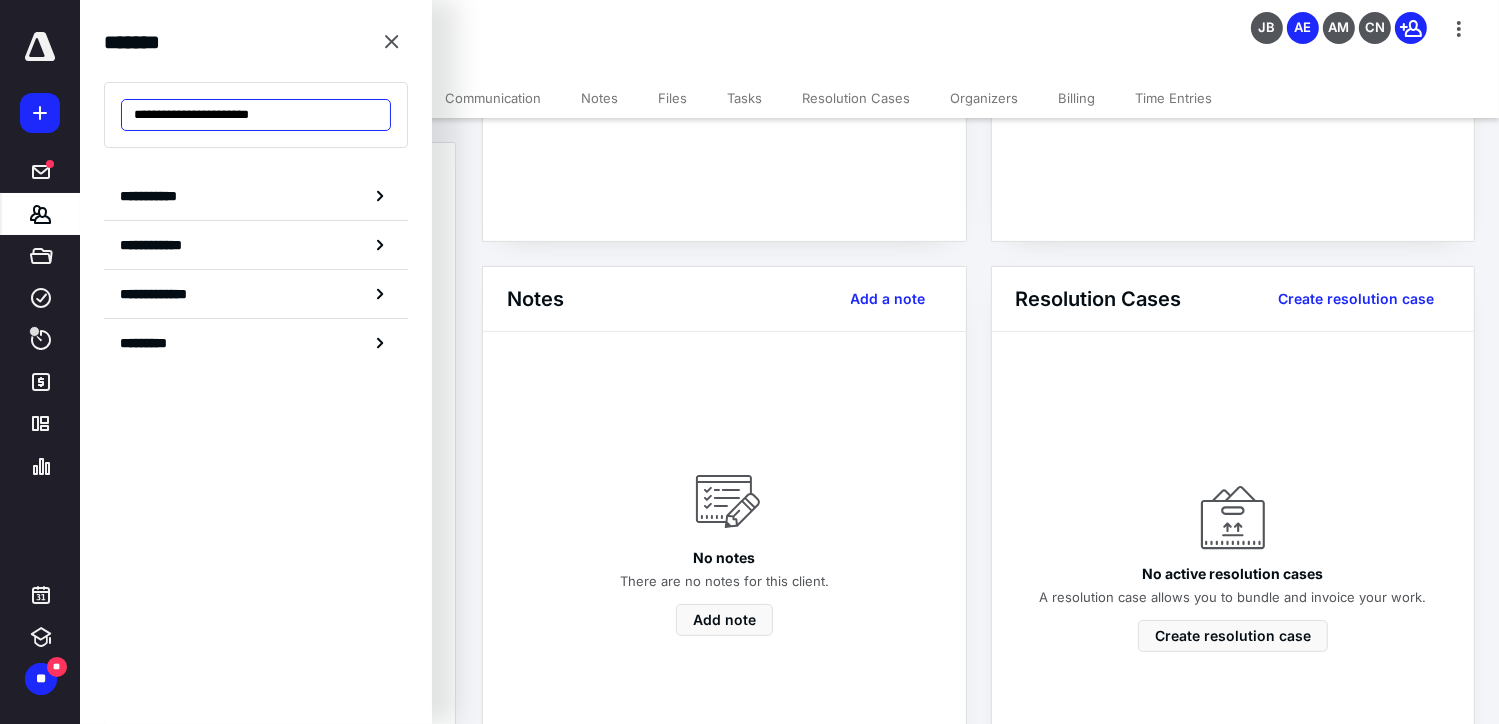 type on "**********" 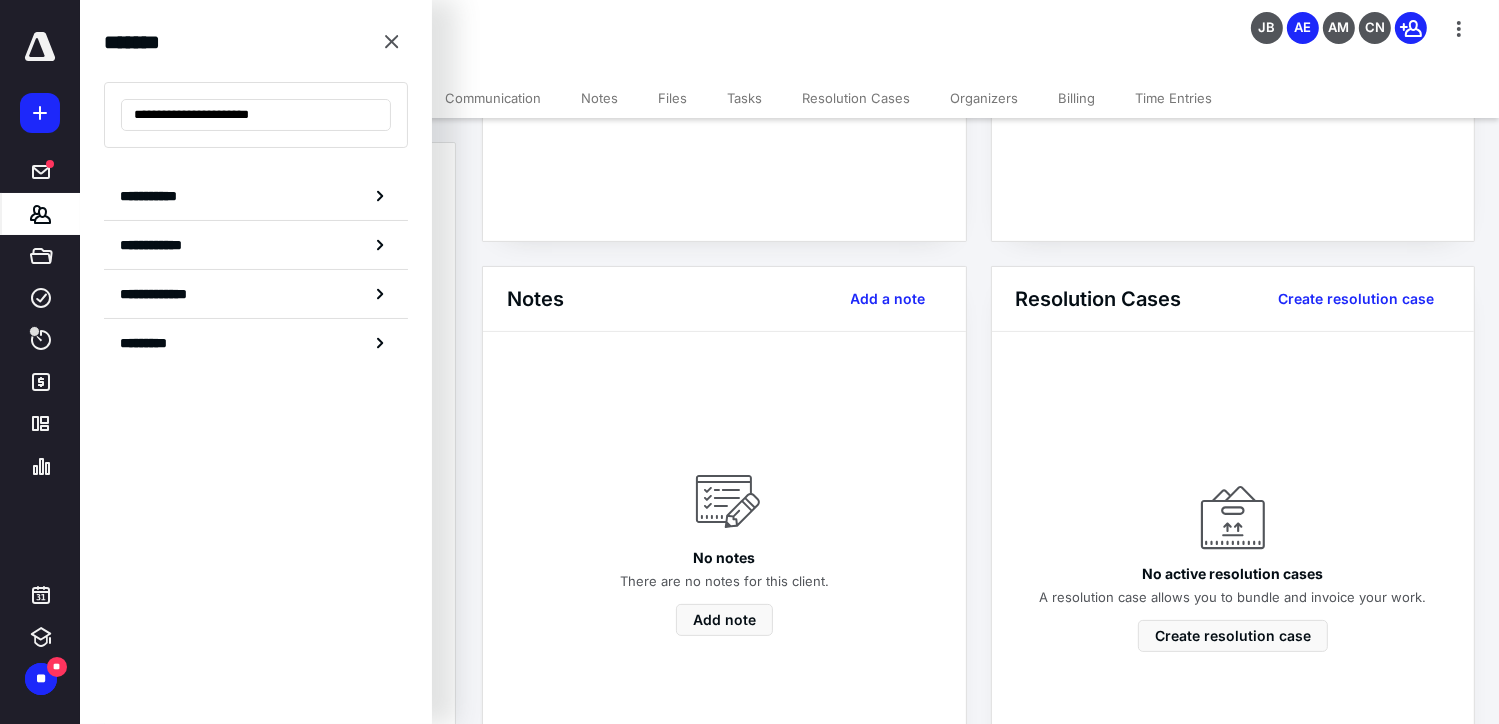 click on "**********" at bounding box center [749, 1250] 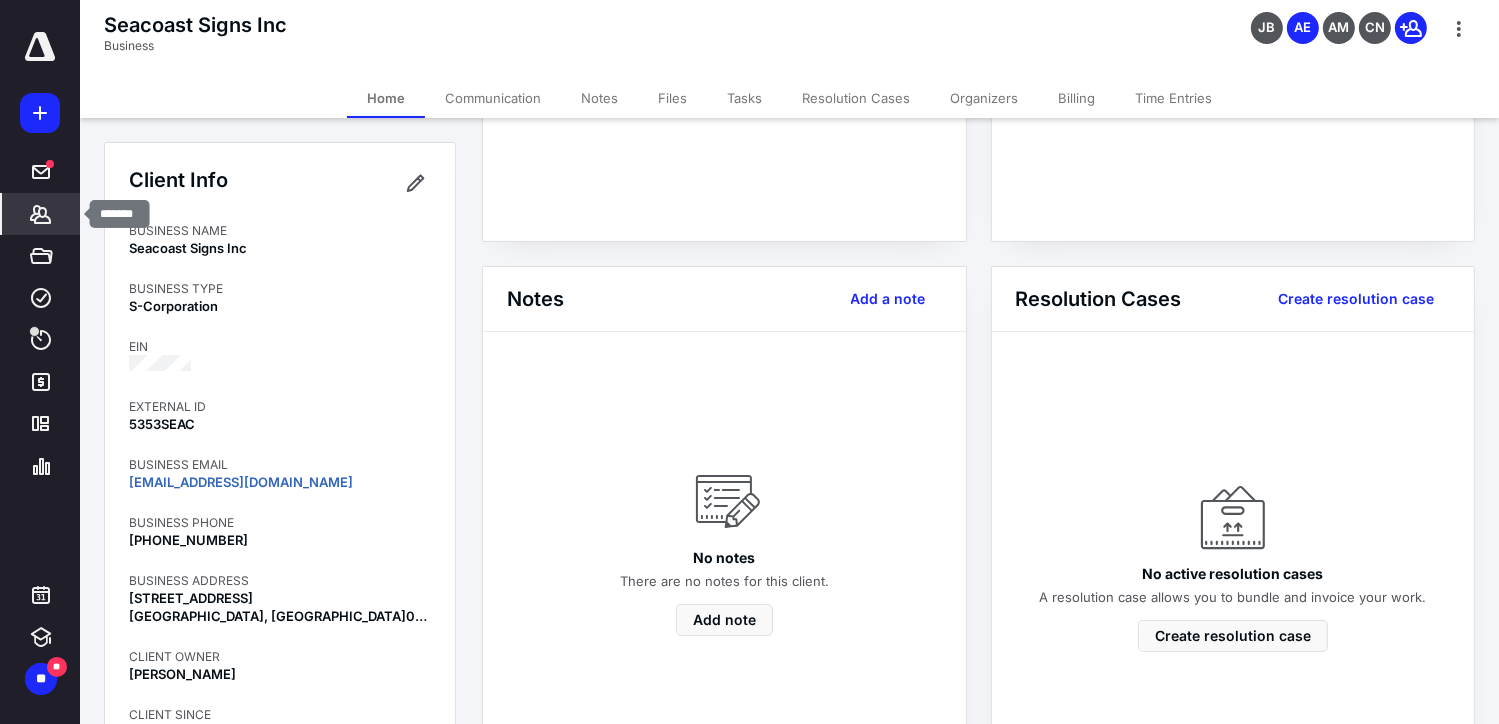 drag, startPoint x: 37, startPoint y: 213, endPoint x: 26, endPoint y: 209, distance: 11.7046995 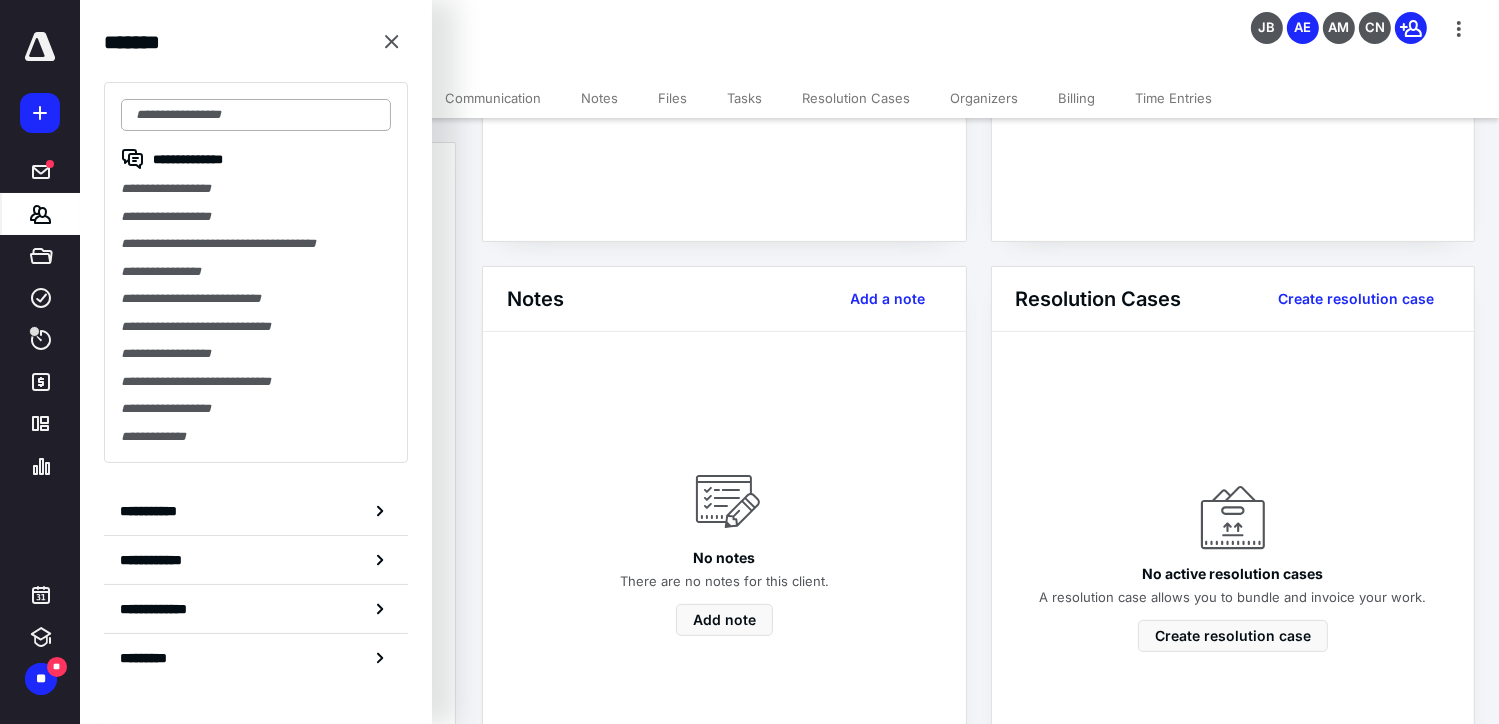 click at bounding box center (256, 115) 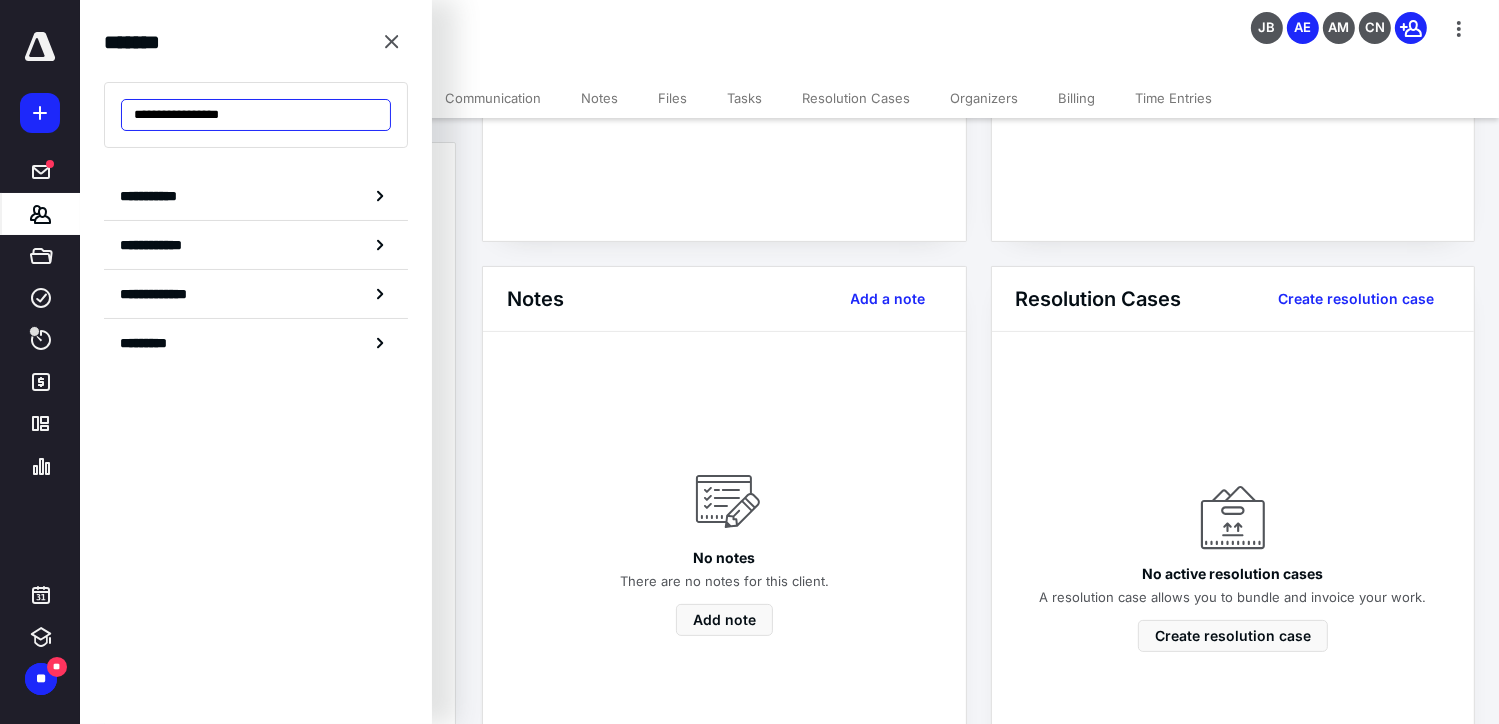 drag, startPoint x: 260, startPoint y: 113, endPoint x: 81, endPoint y: 108, distance: 179.06982 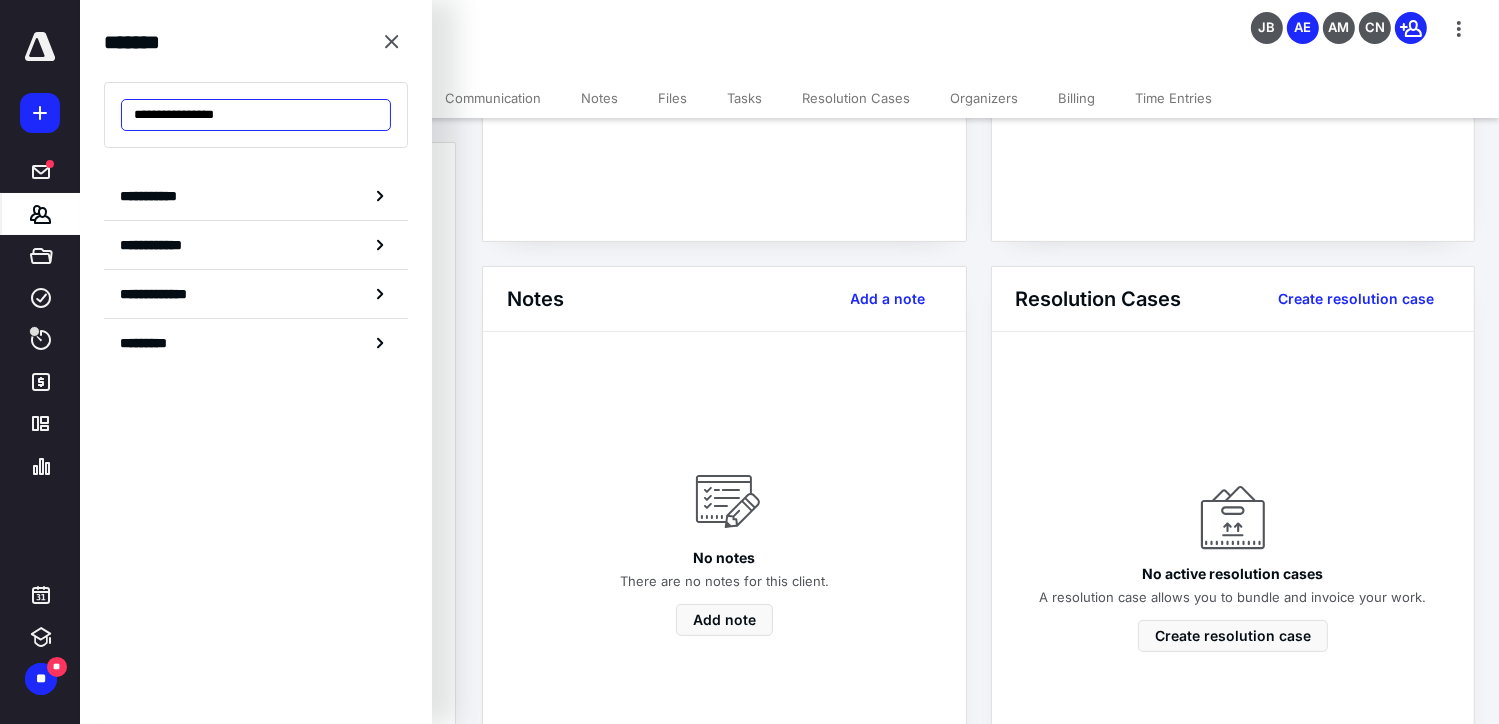type on "**********" 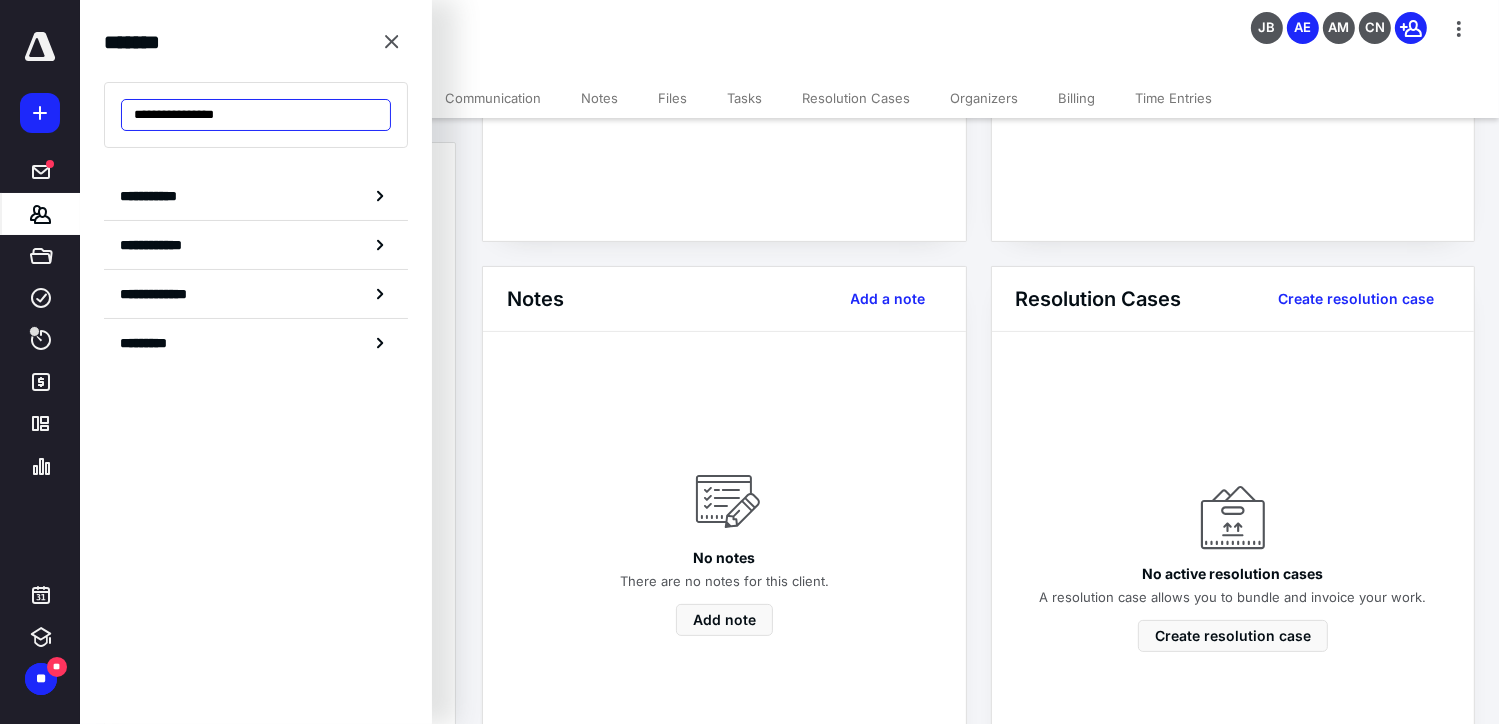drag, startPoint x: 260, startPoint y: 115, endPoint x: 80, endPoint y: 106, distance: 180.22485 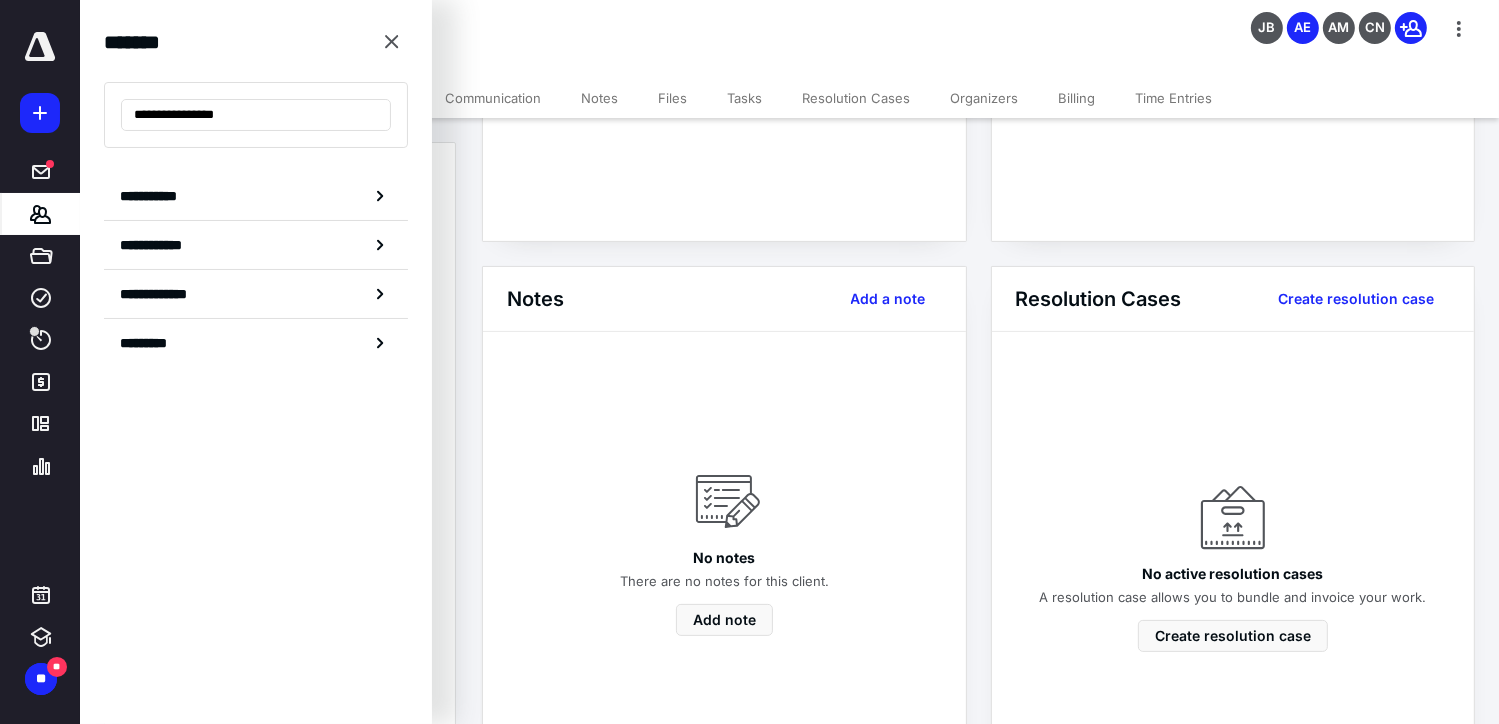 click on "**********" at bounding box center (749, 1250) 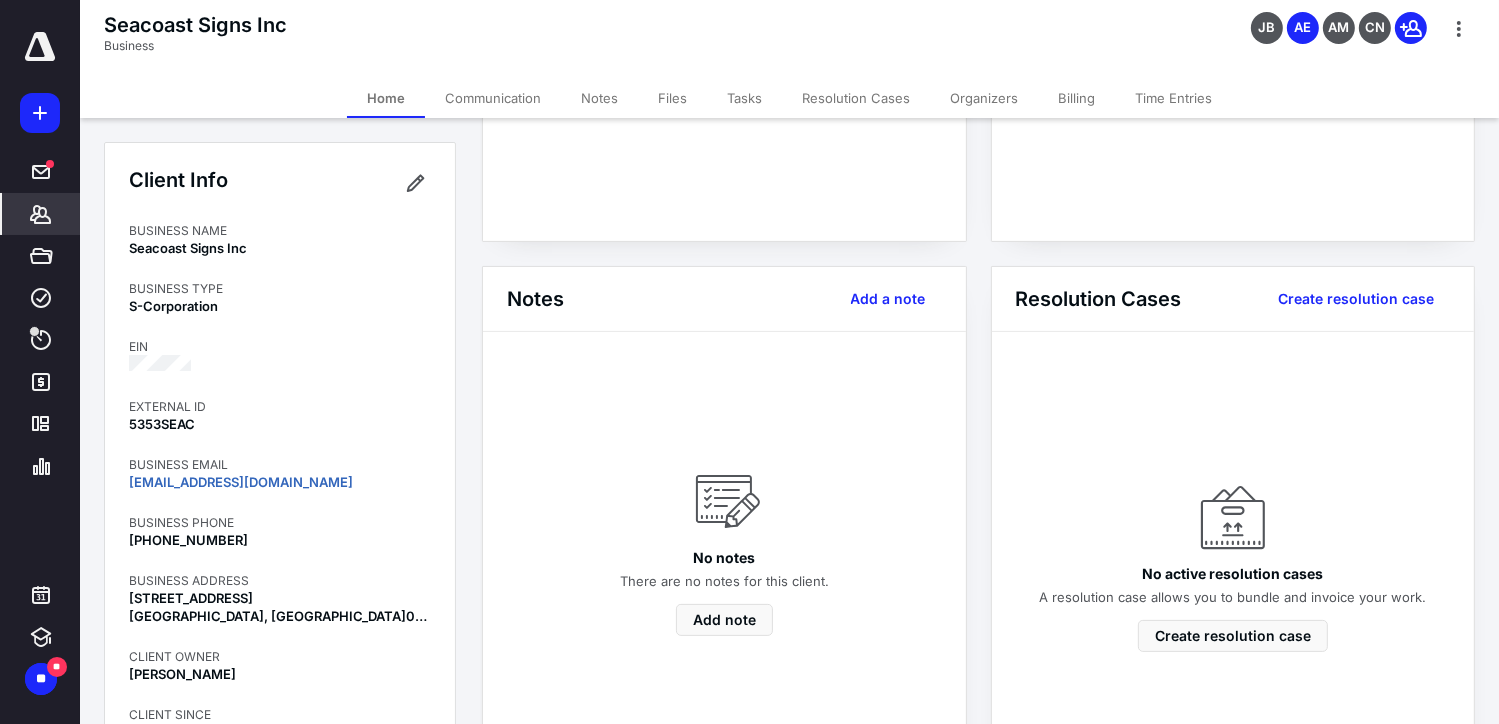click 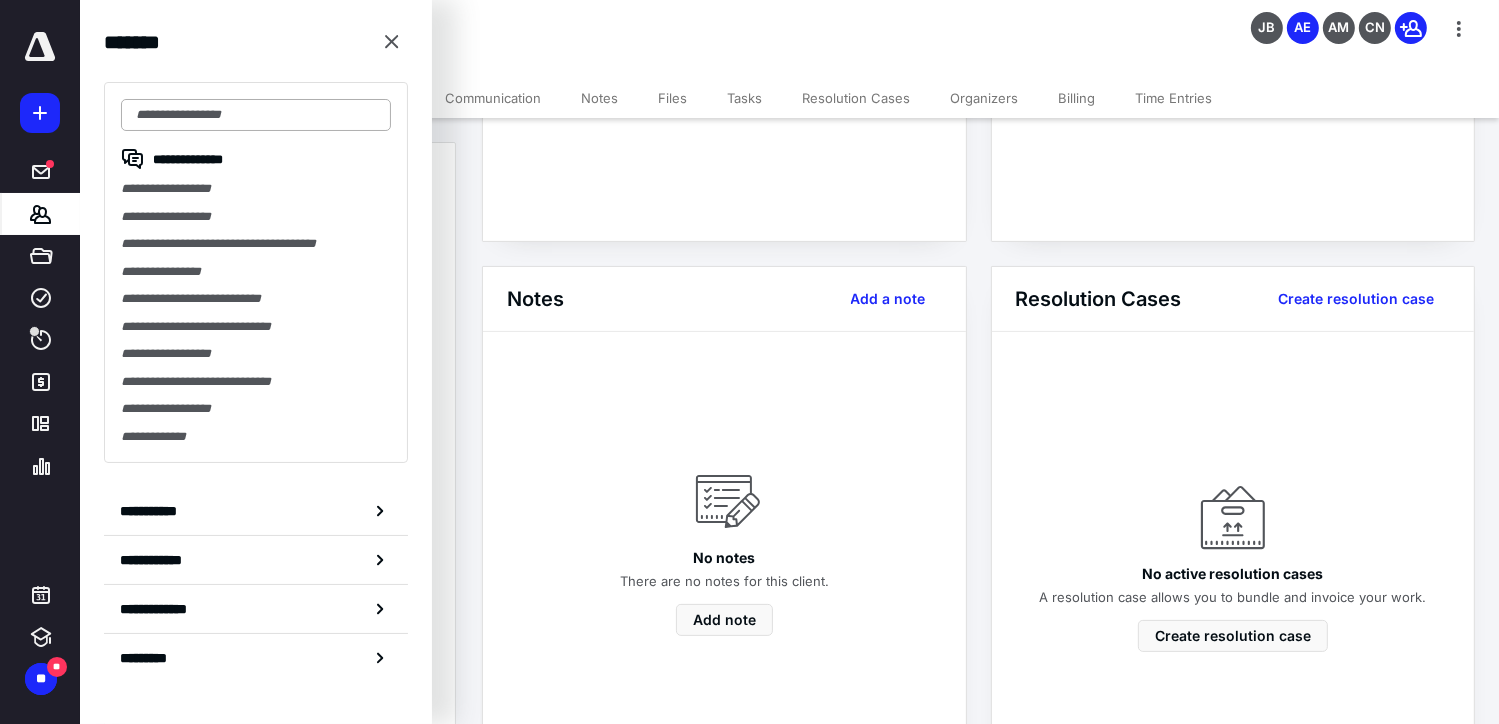 click at bounding box center (256, 115) 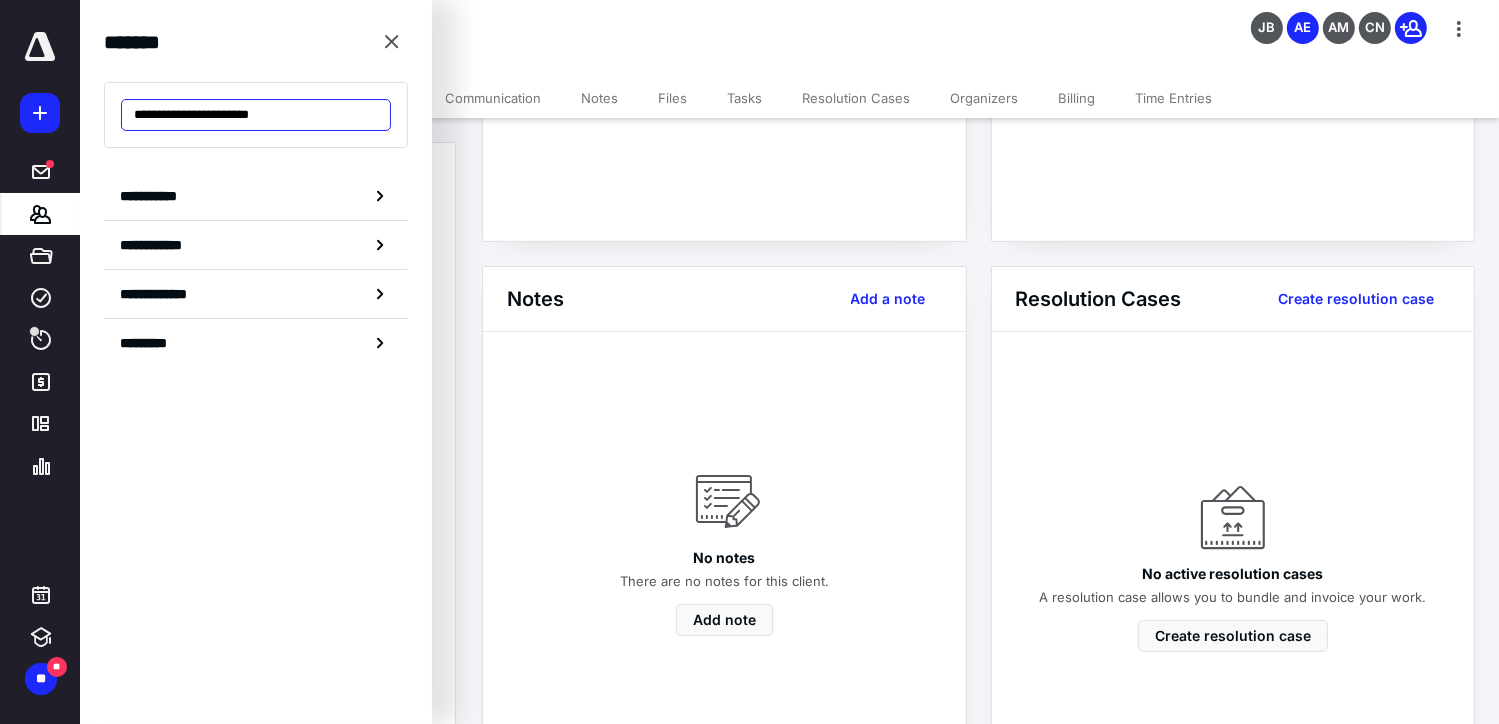 drag, startPoint x: 312, startPoint y: 117, endPoint x: 82, endPoint y: 116, distance: 230.00217 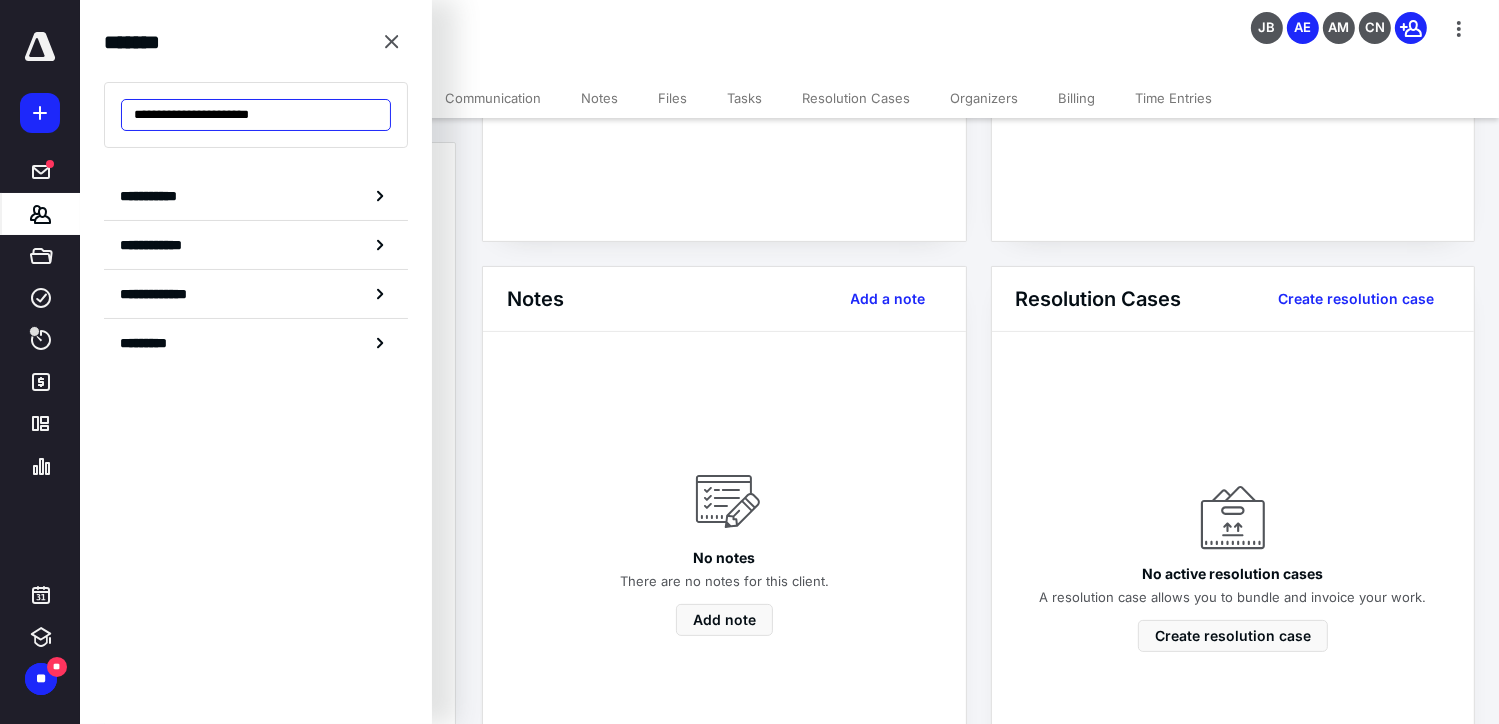 paste 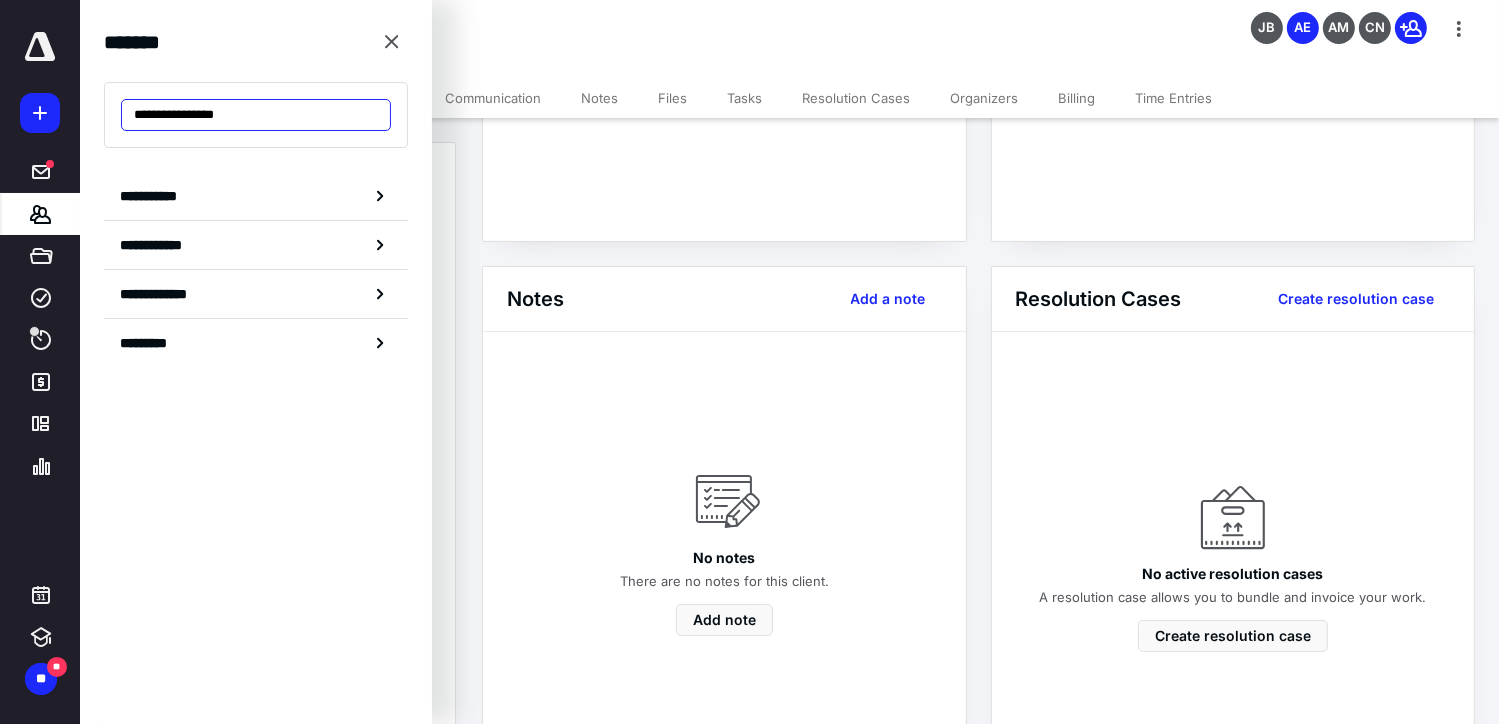 drag, startPoint x: 254, startPoint y: 117, endPoint x: 116, endPoint y: 117, distance: 138 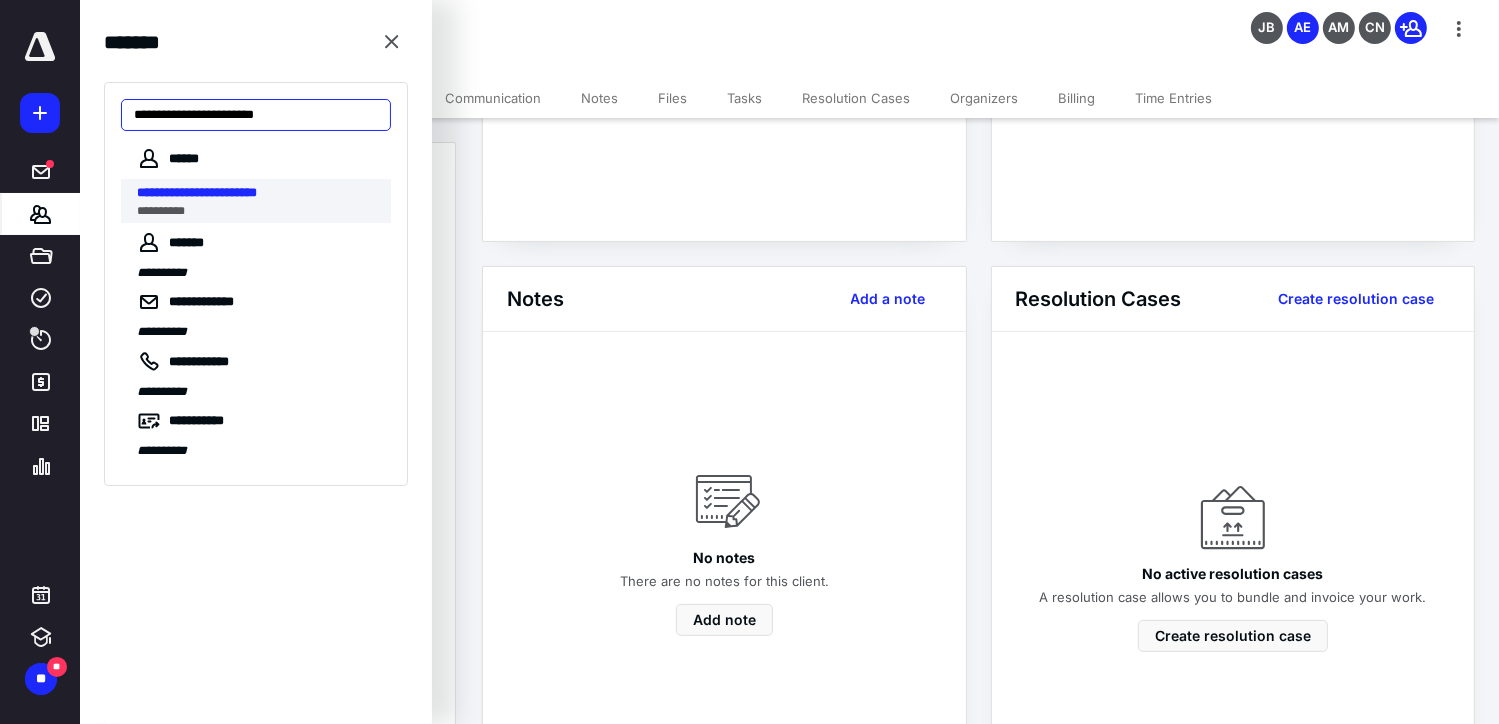 type on "**********" 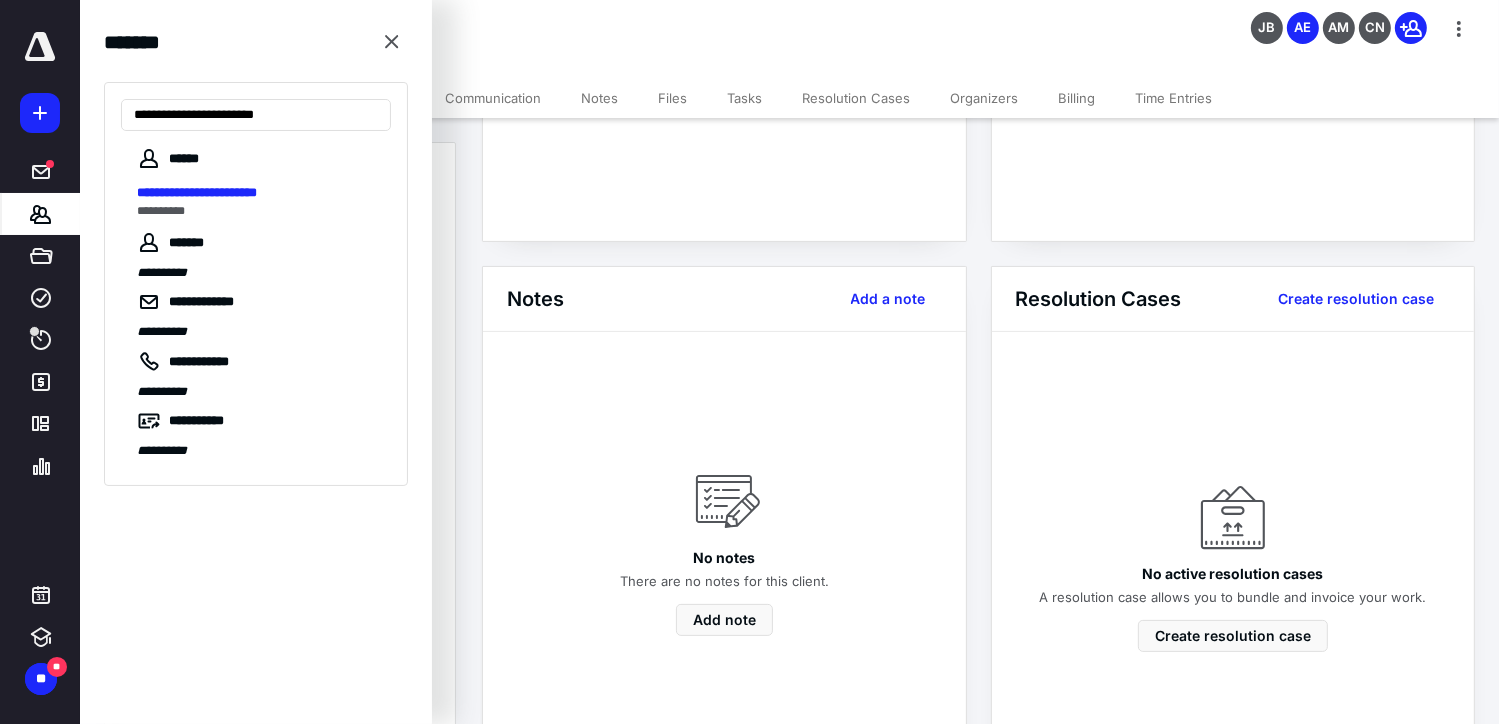 click on "**********" at bounding box center (197, 192) 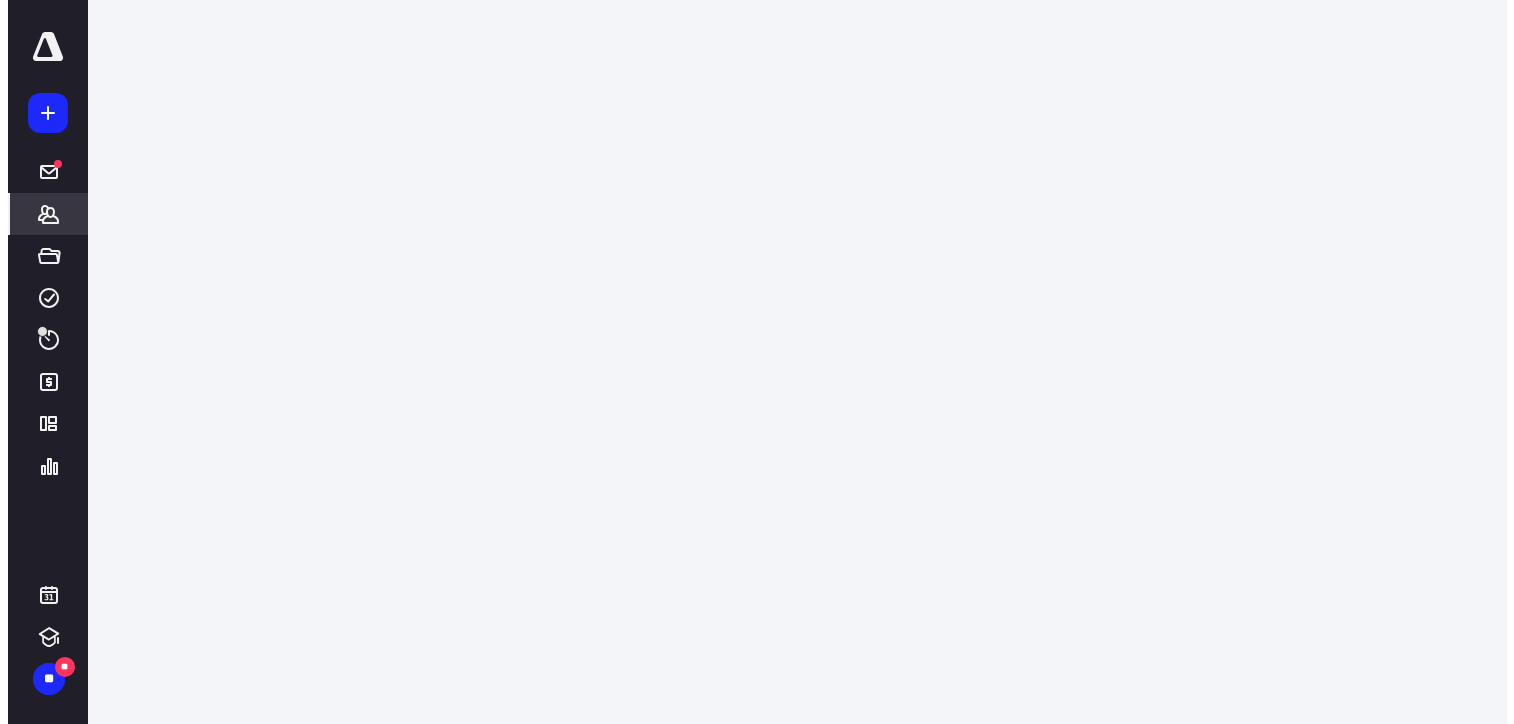 scroll, scrollTop: 0, scrollLeft: 0, axis: both 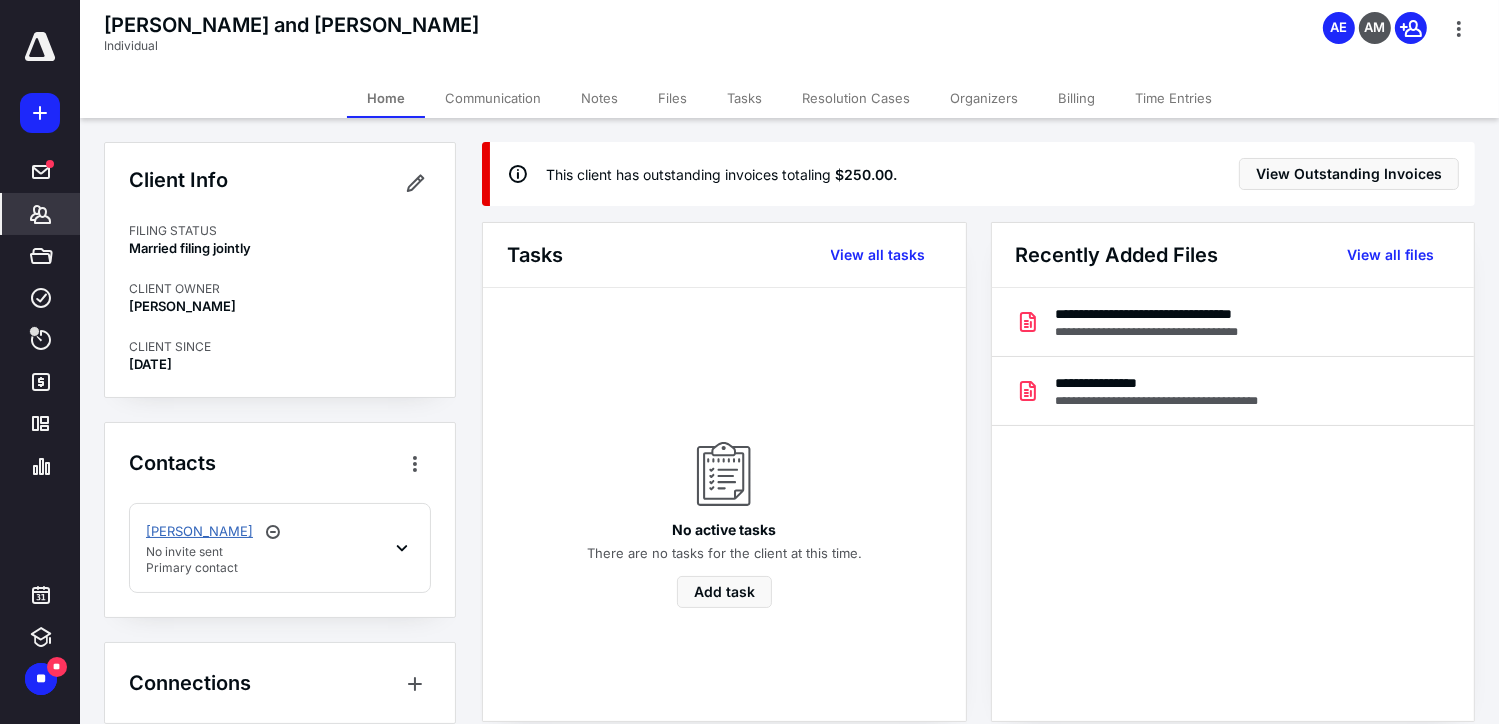 click on "James Vasquez" at bounding box center [199, 532] 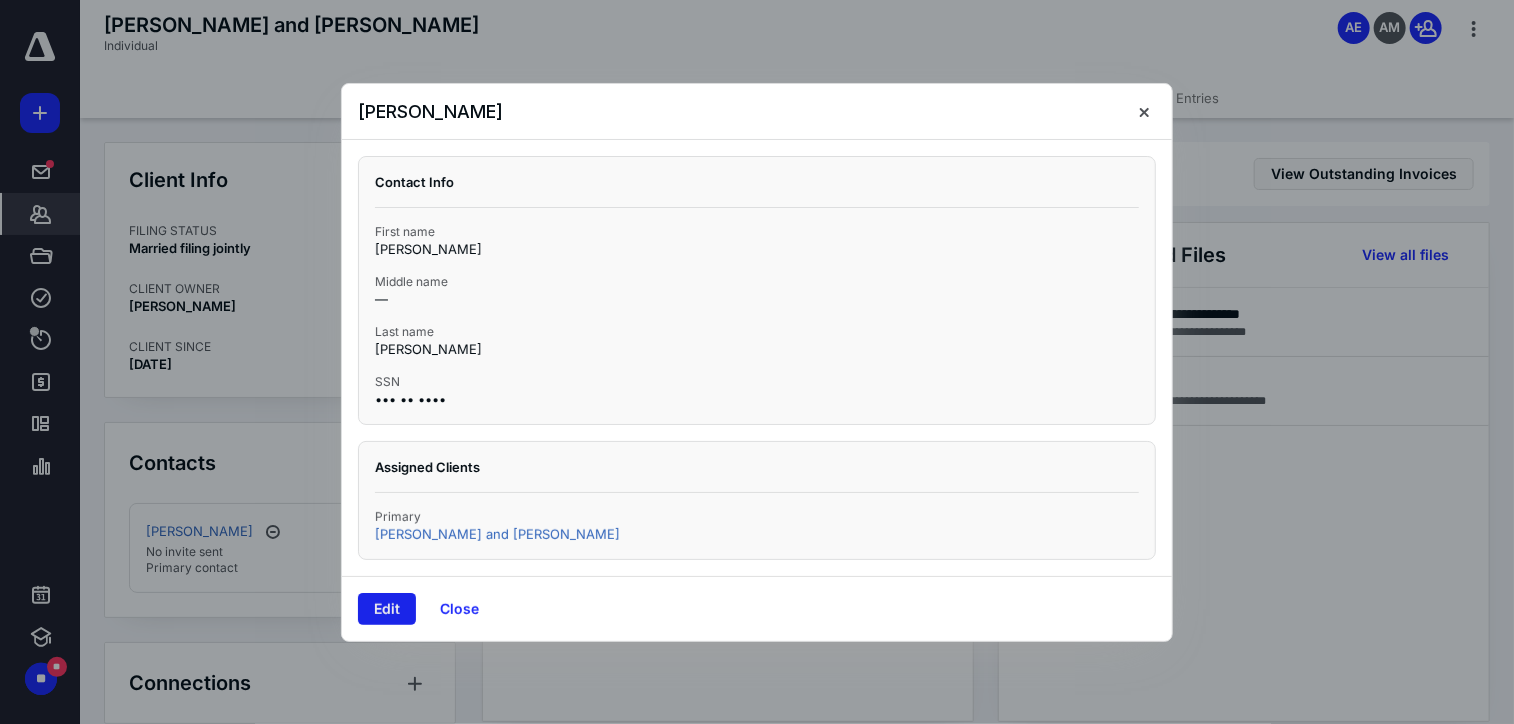 click on "Edit" at bounding box center [387, 609] 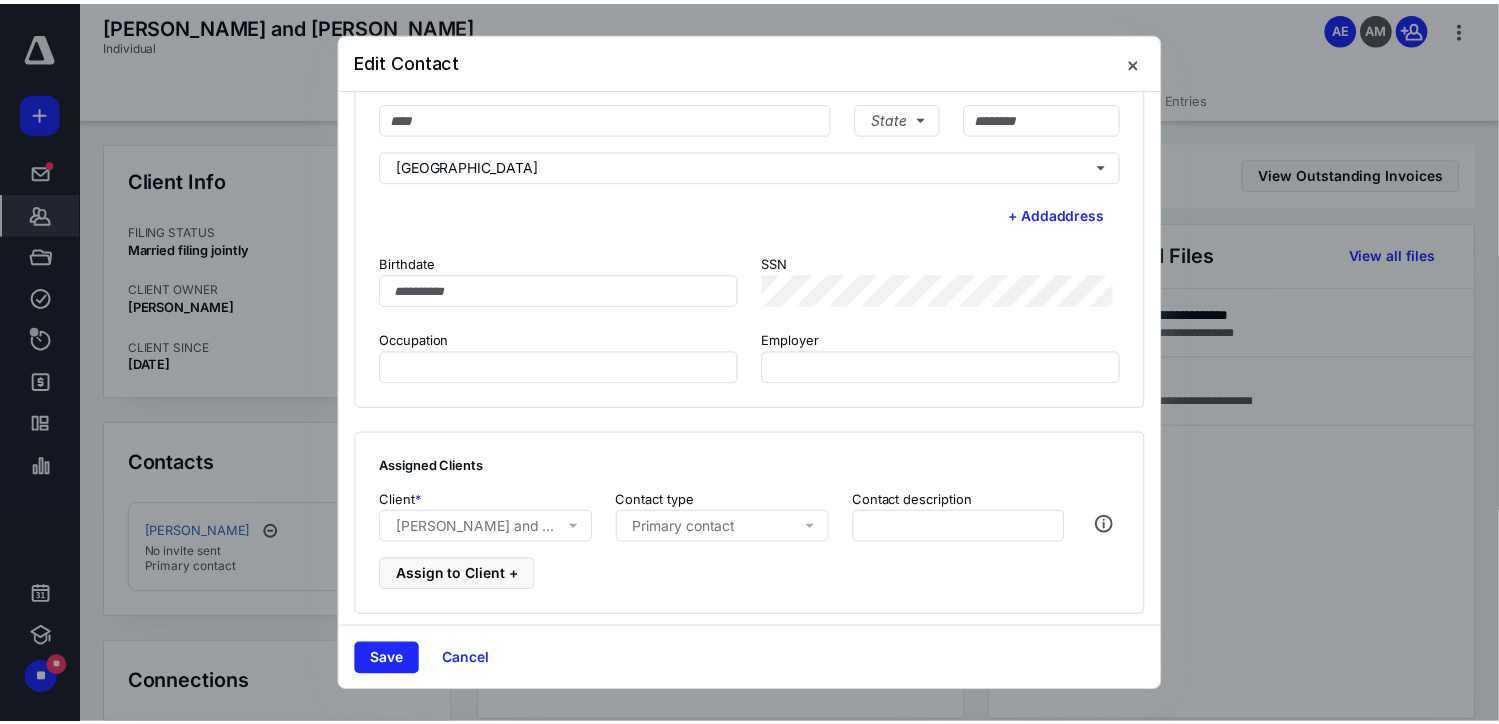 scroll, scrollTop: 512, scrollLeft: 0, axis: vertical 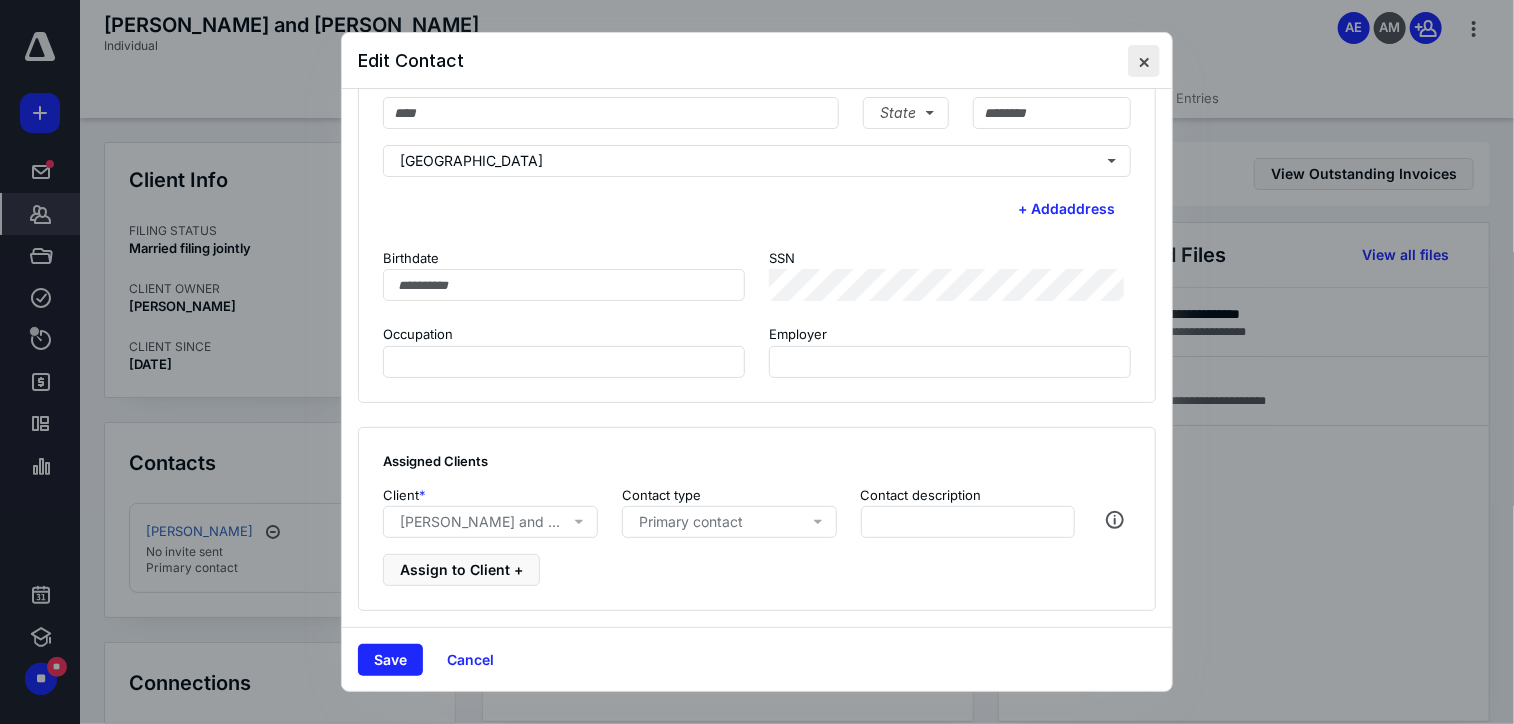 click at bounding box center (1144, 61) 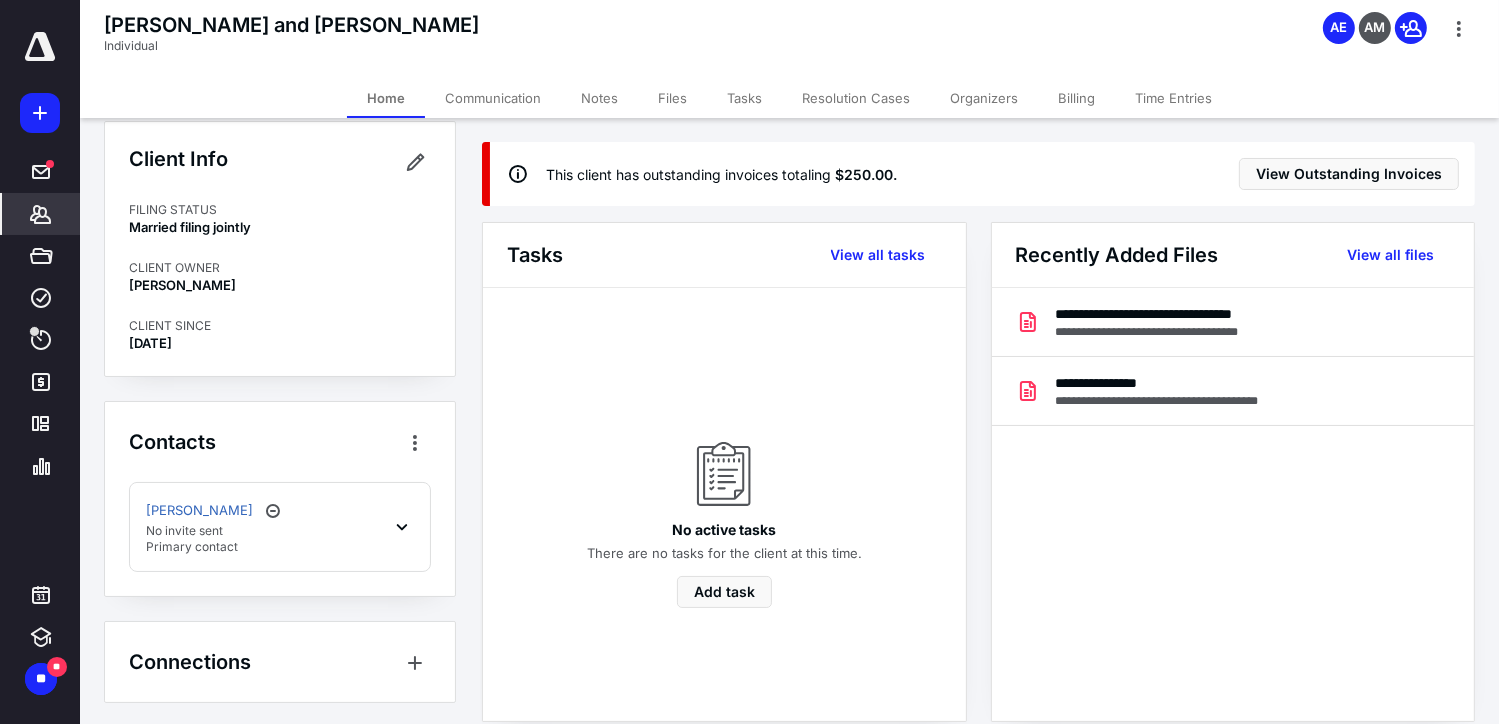 scroll, scrollTop: 22, scrollLeft: 0, axis: vertical 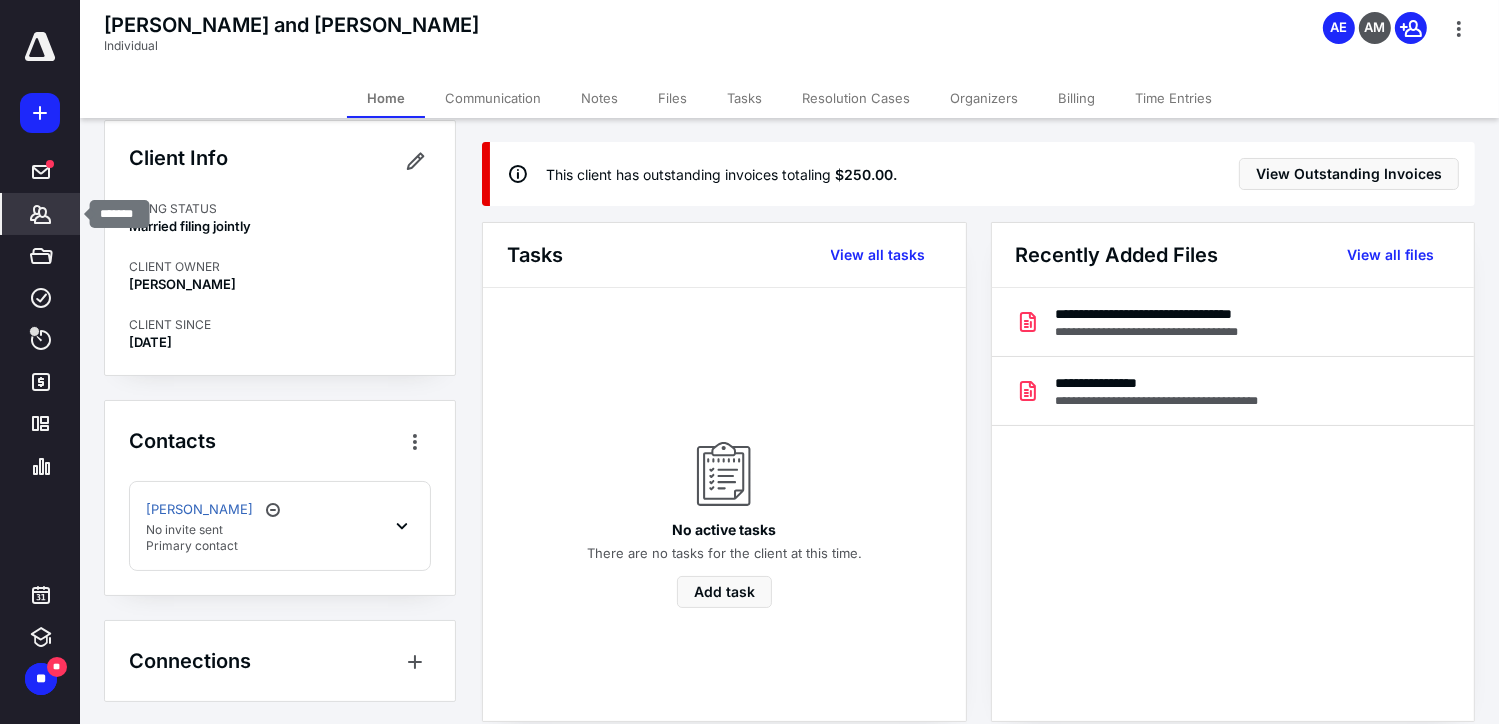 click 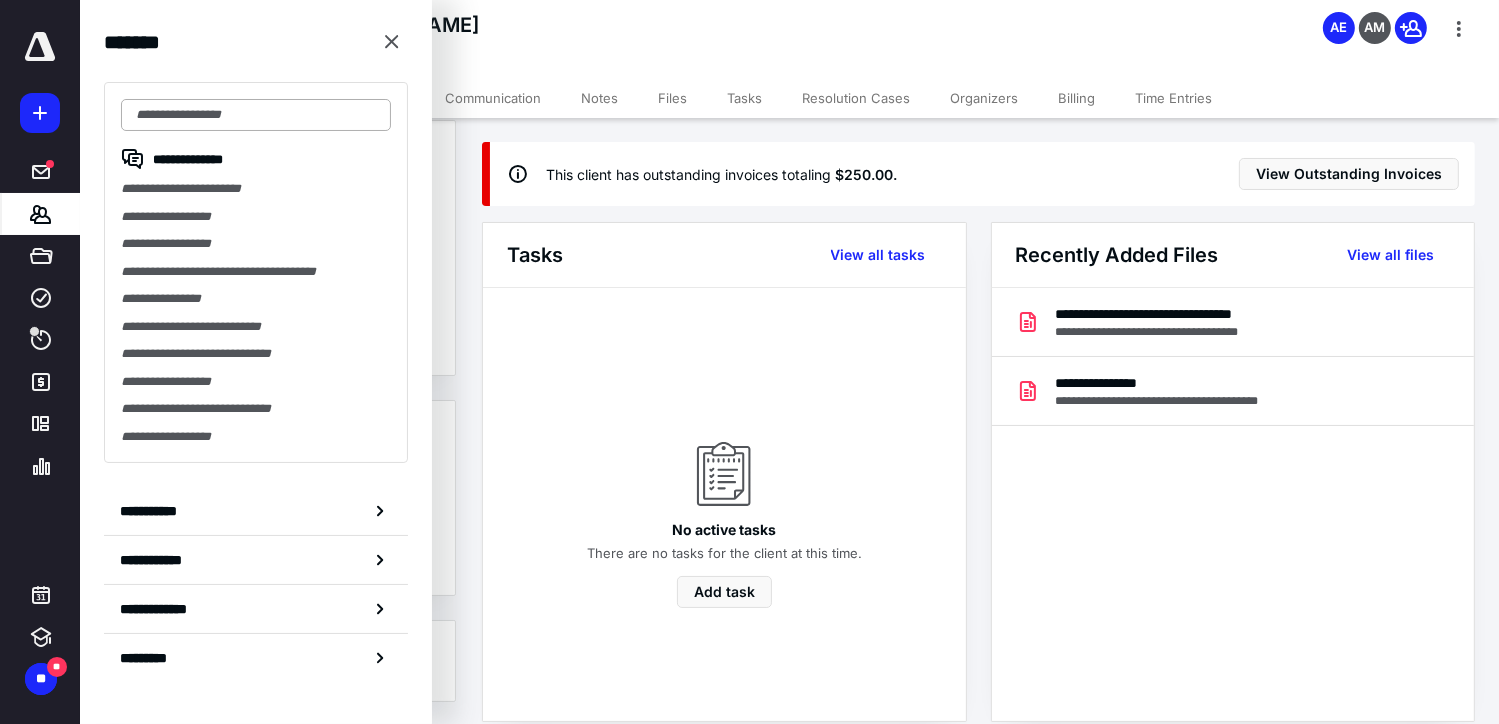 click at bounding box center [256, 115] 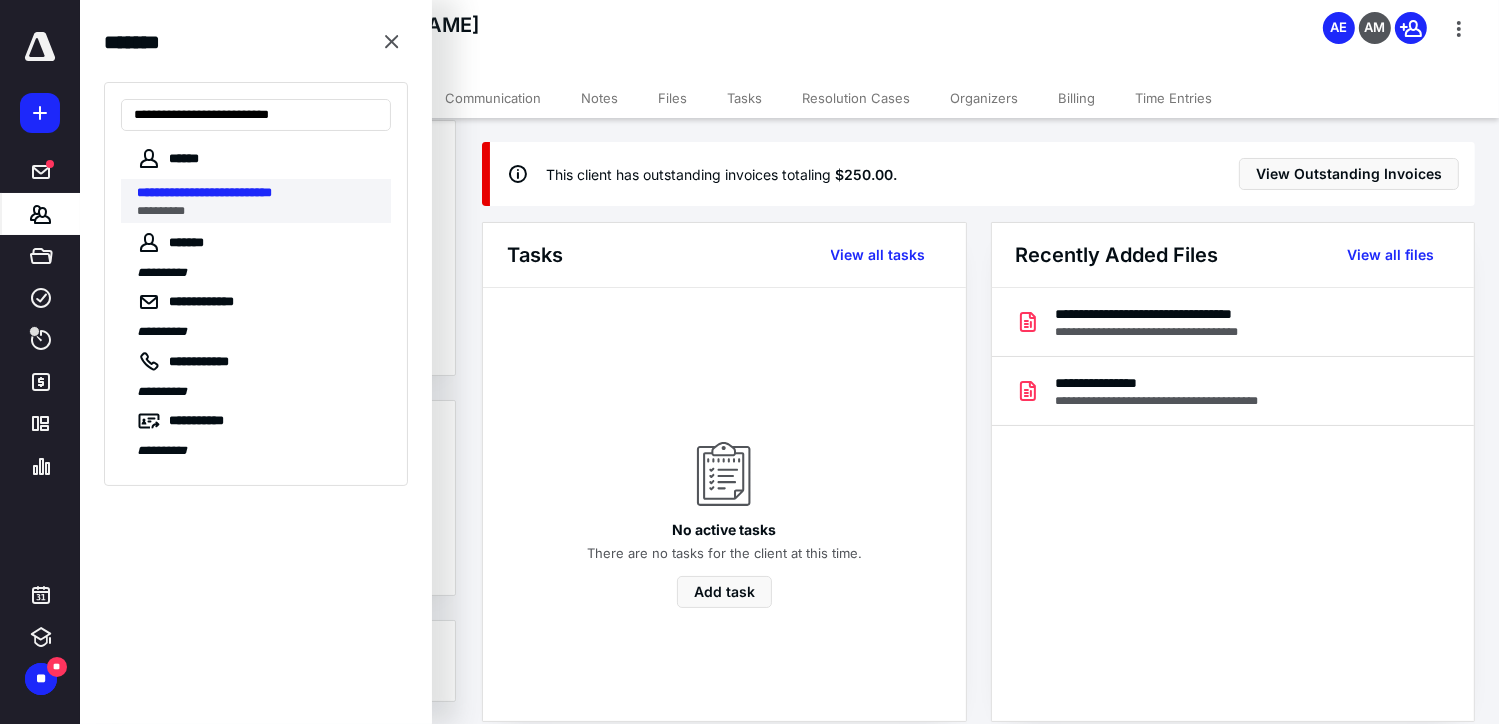 type on "**********" 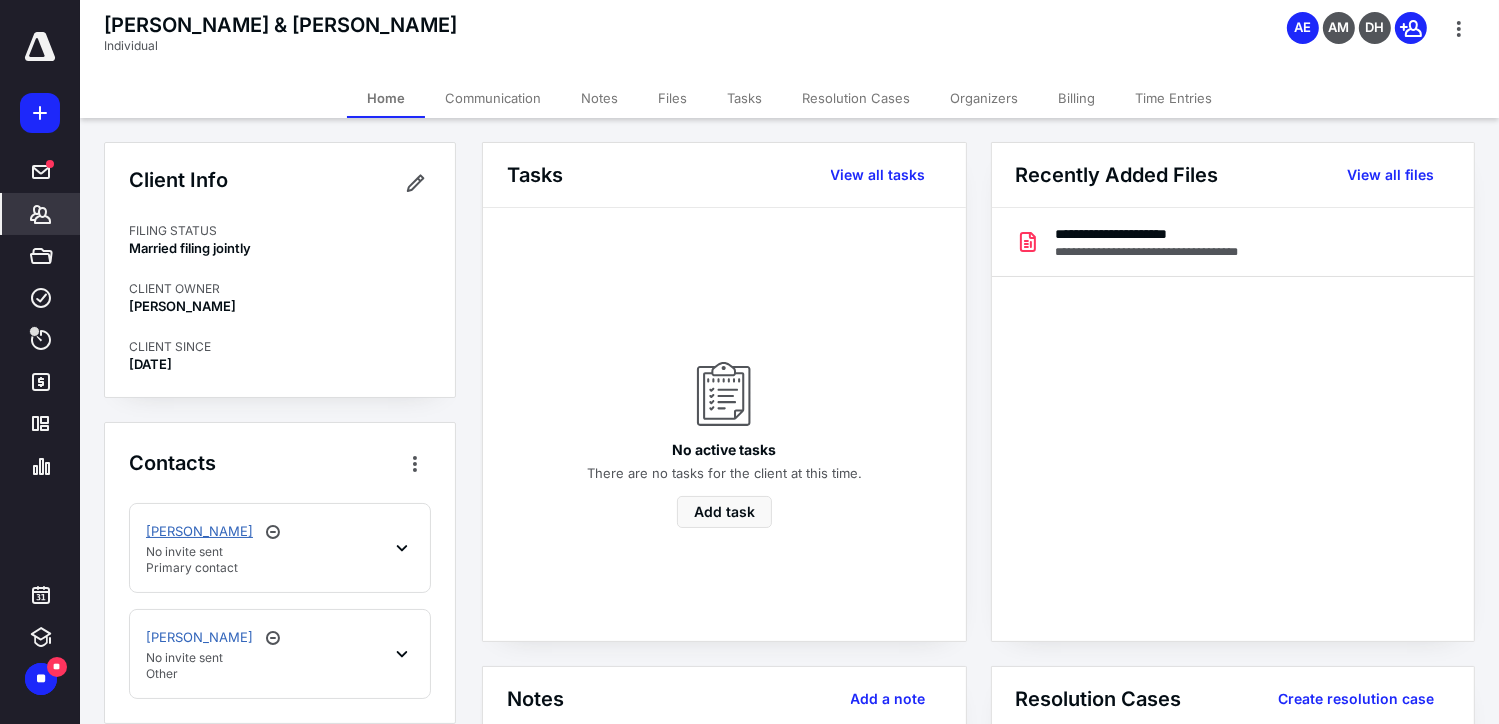 click on "Michael Touchette" at bounding box center (199, 532) 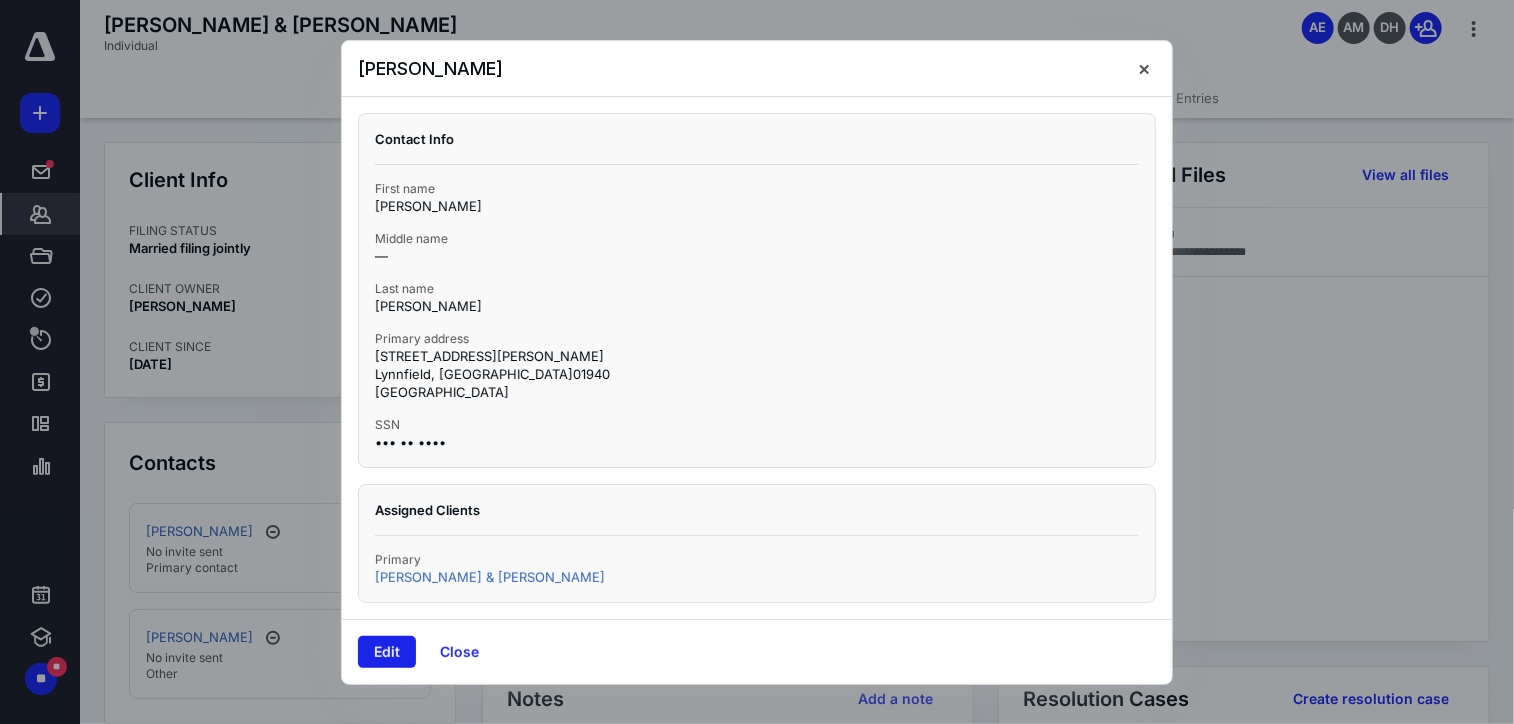 click on "Edit" at bounding box center (387, 652) 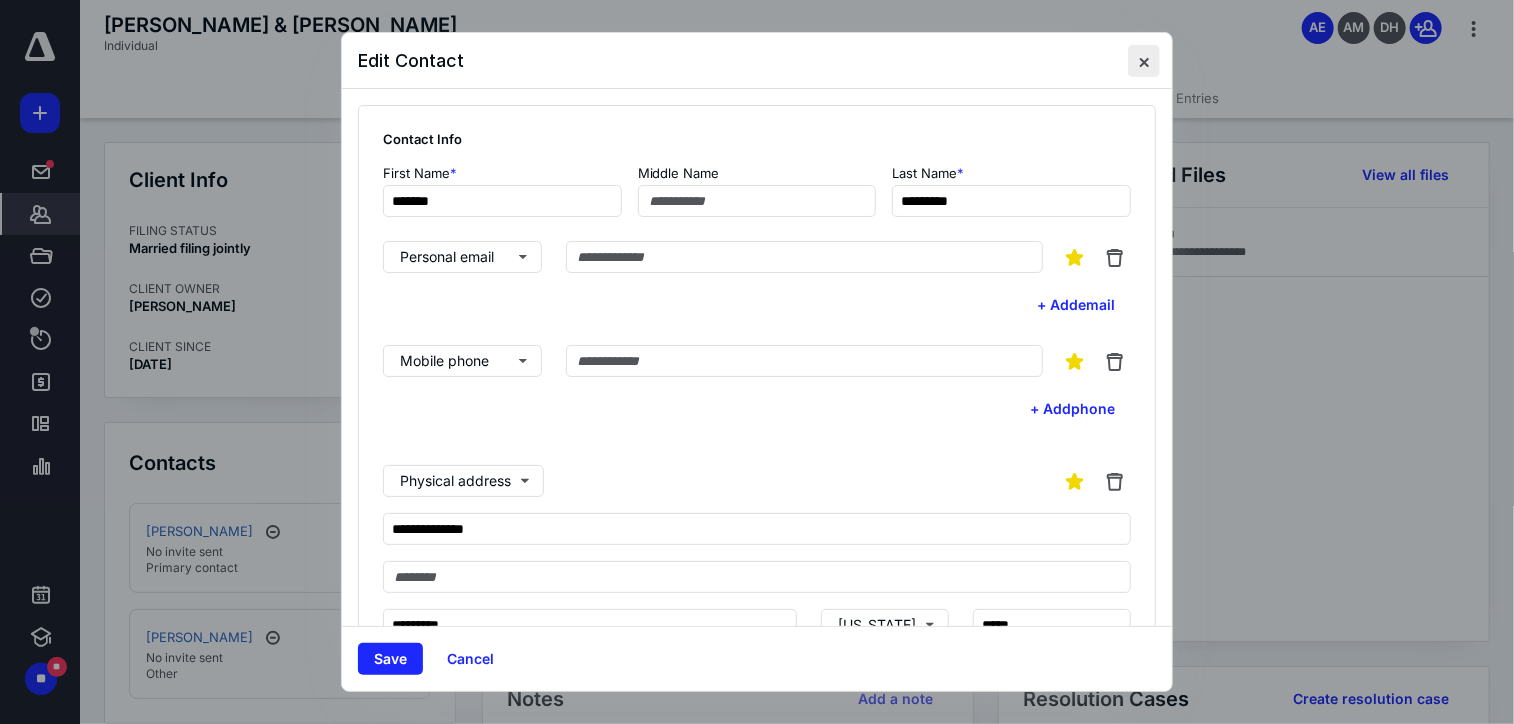 click at bounding box center (1144, 61) 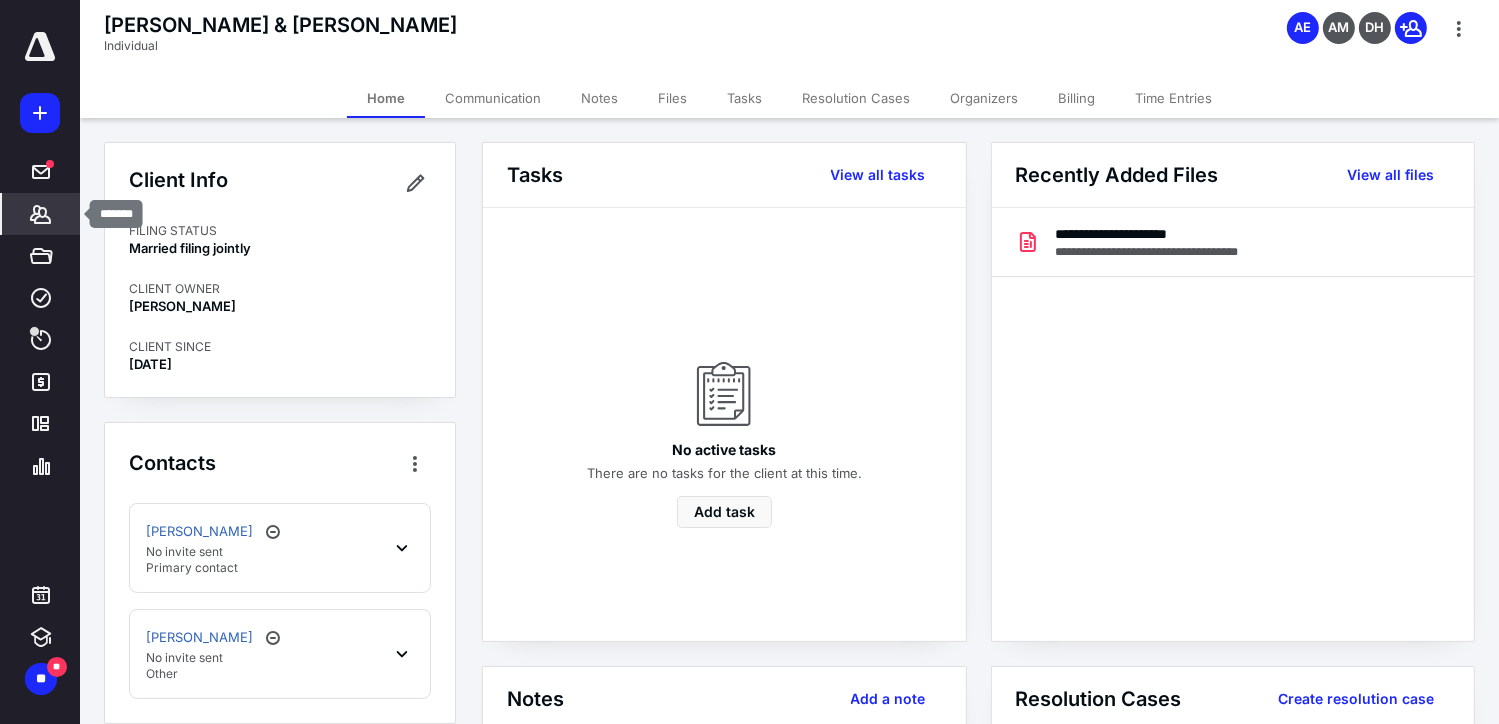 click 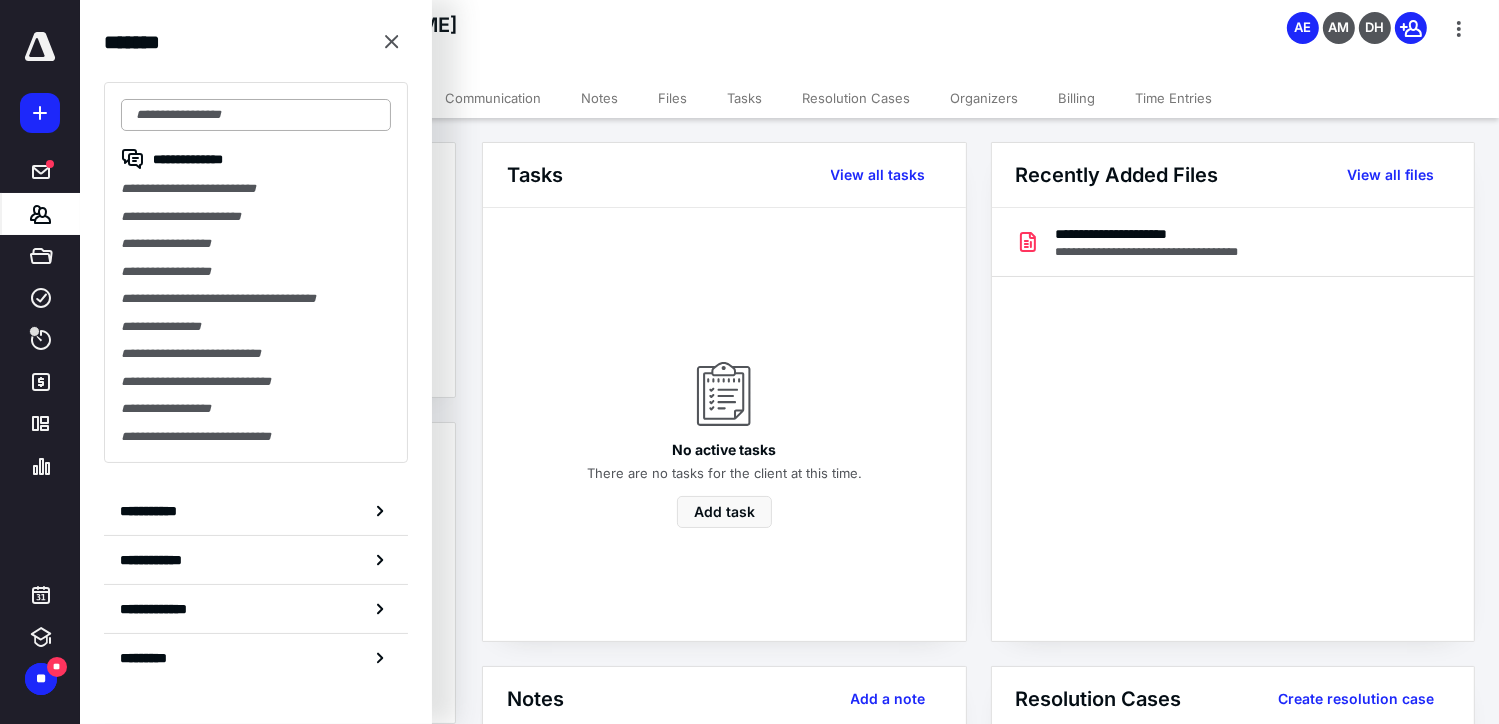 click at bounding box center [256, 115] 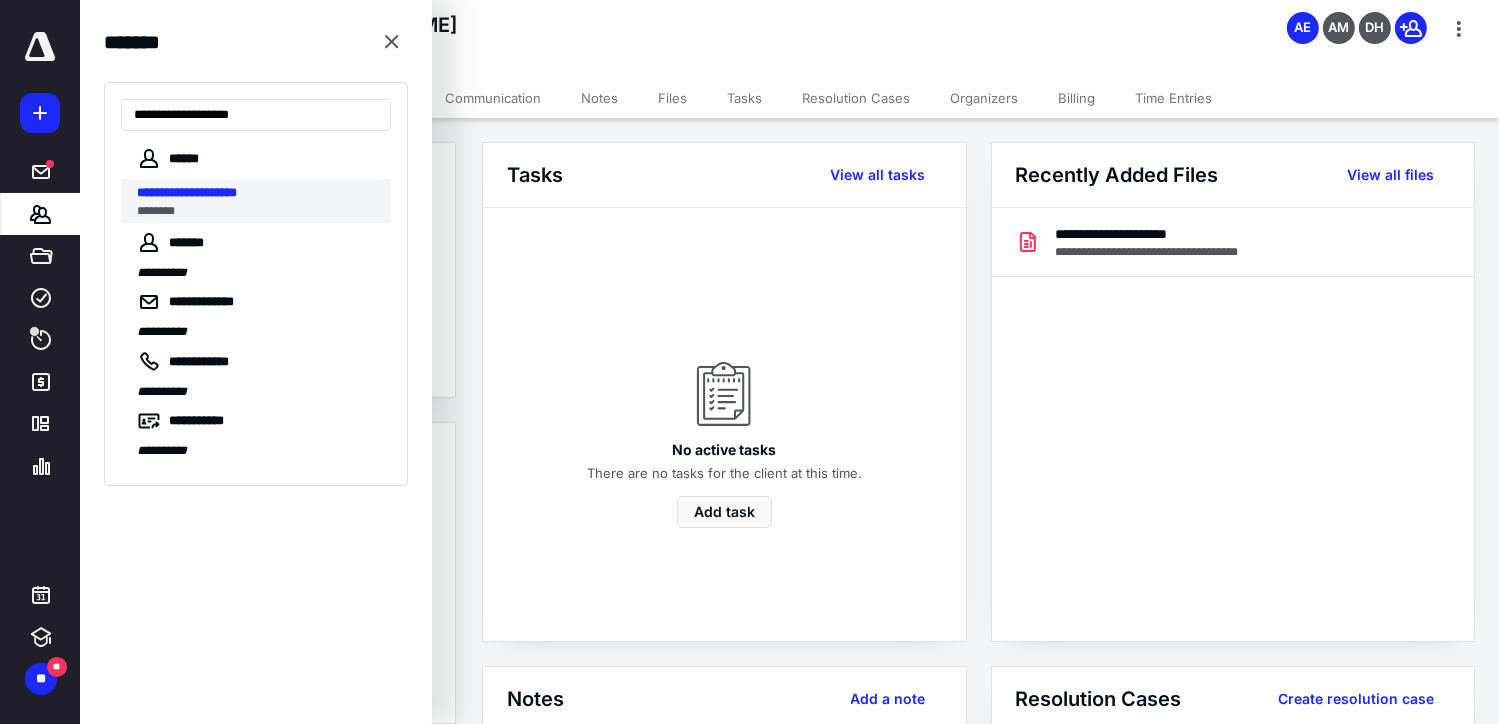 type on "**********" 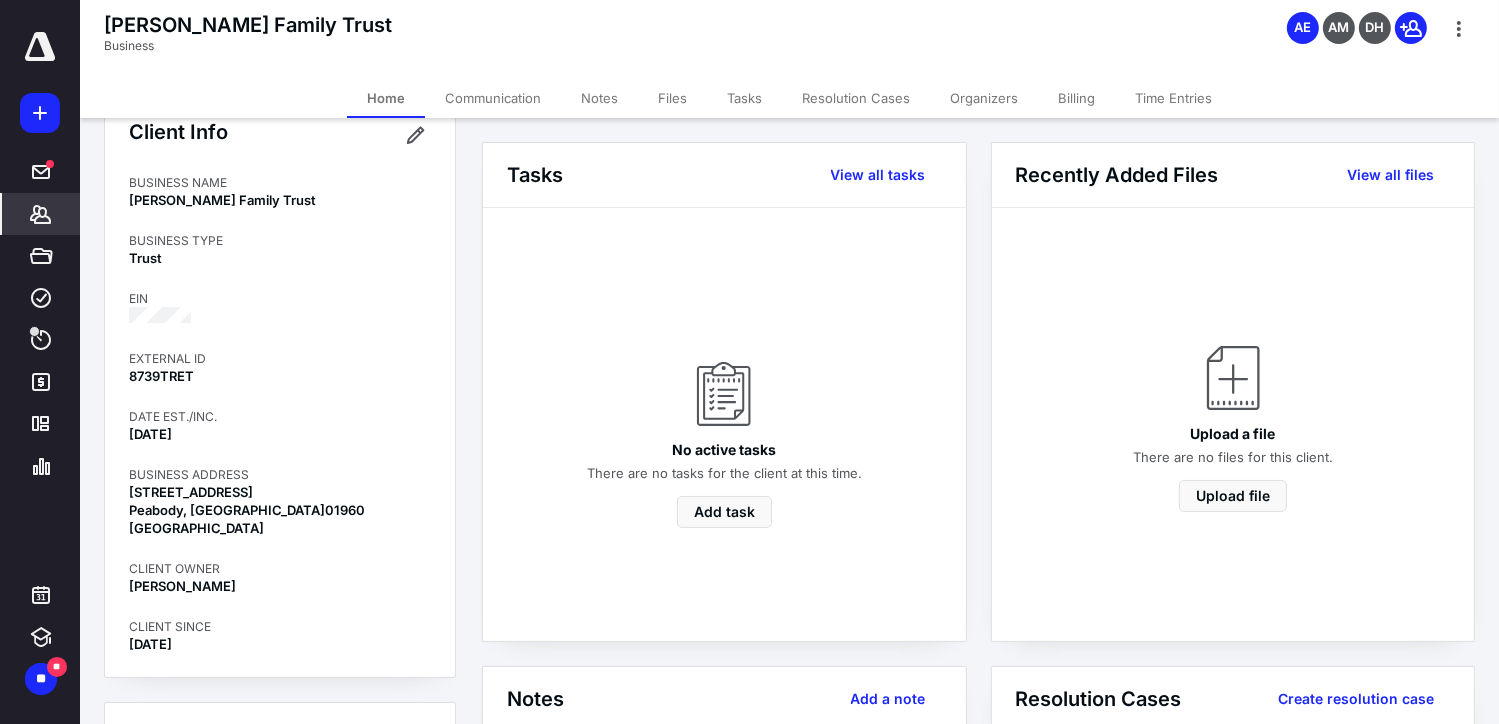 scroll, scrollTop: 0, scrollLeft: 0, axis: both 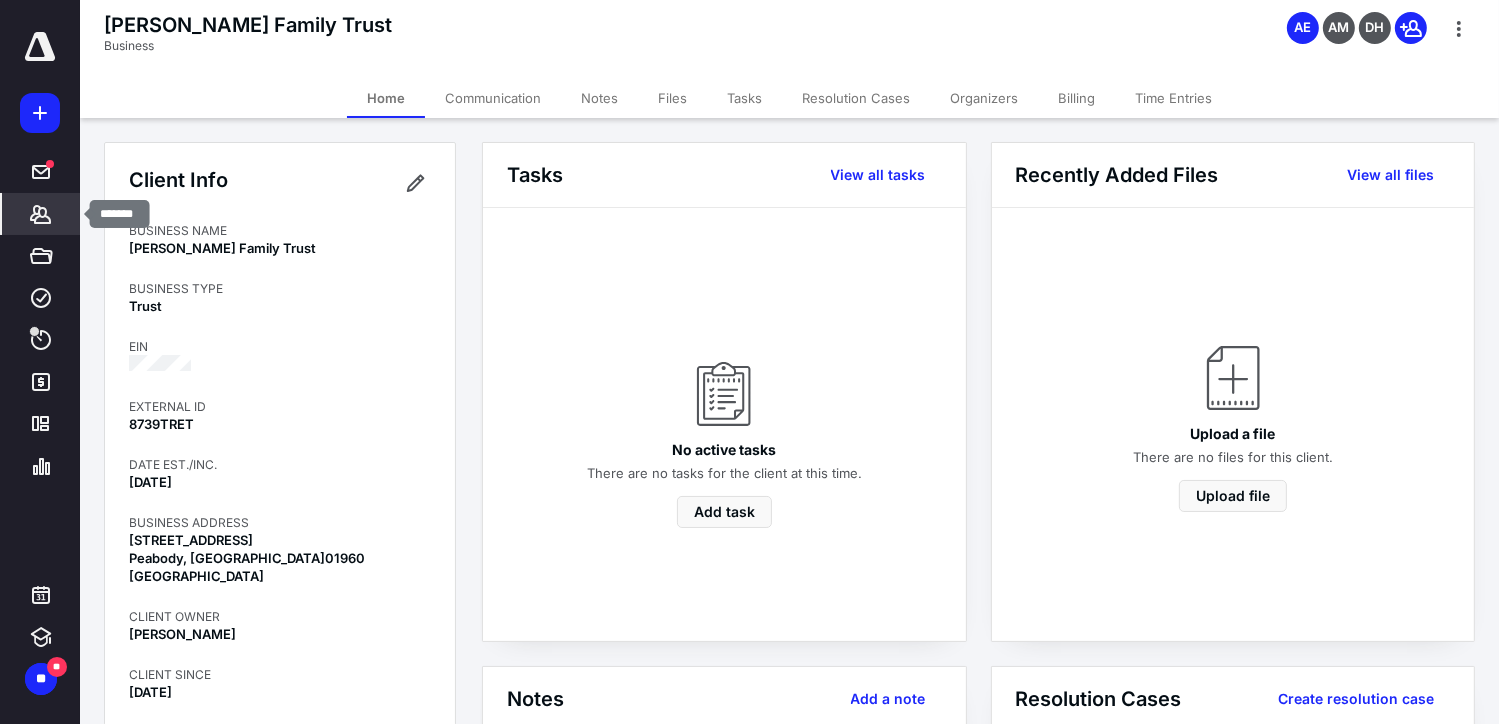 click 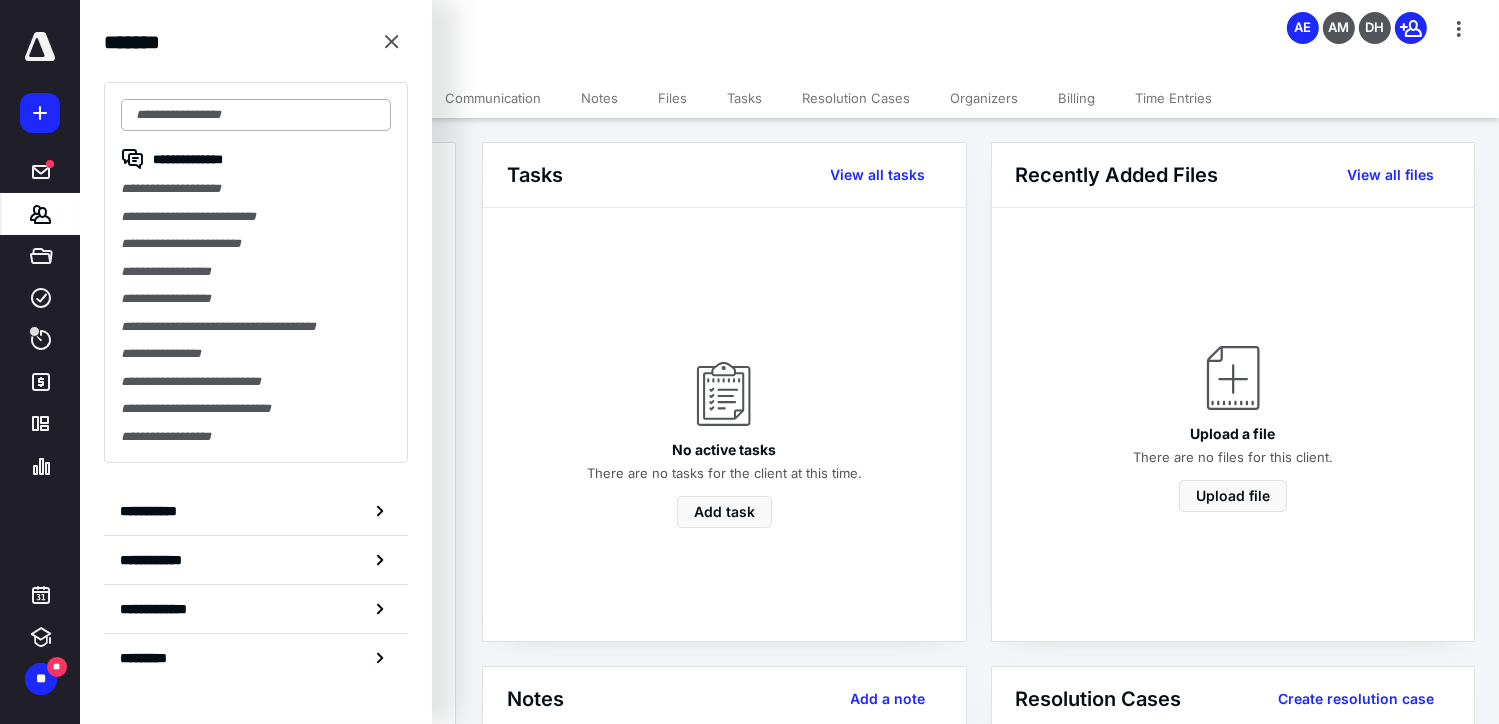 click at bounding box center [256, 115] 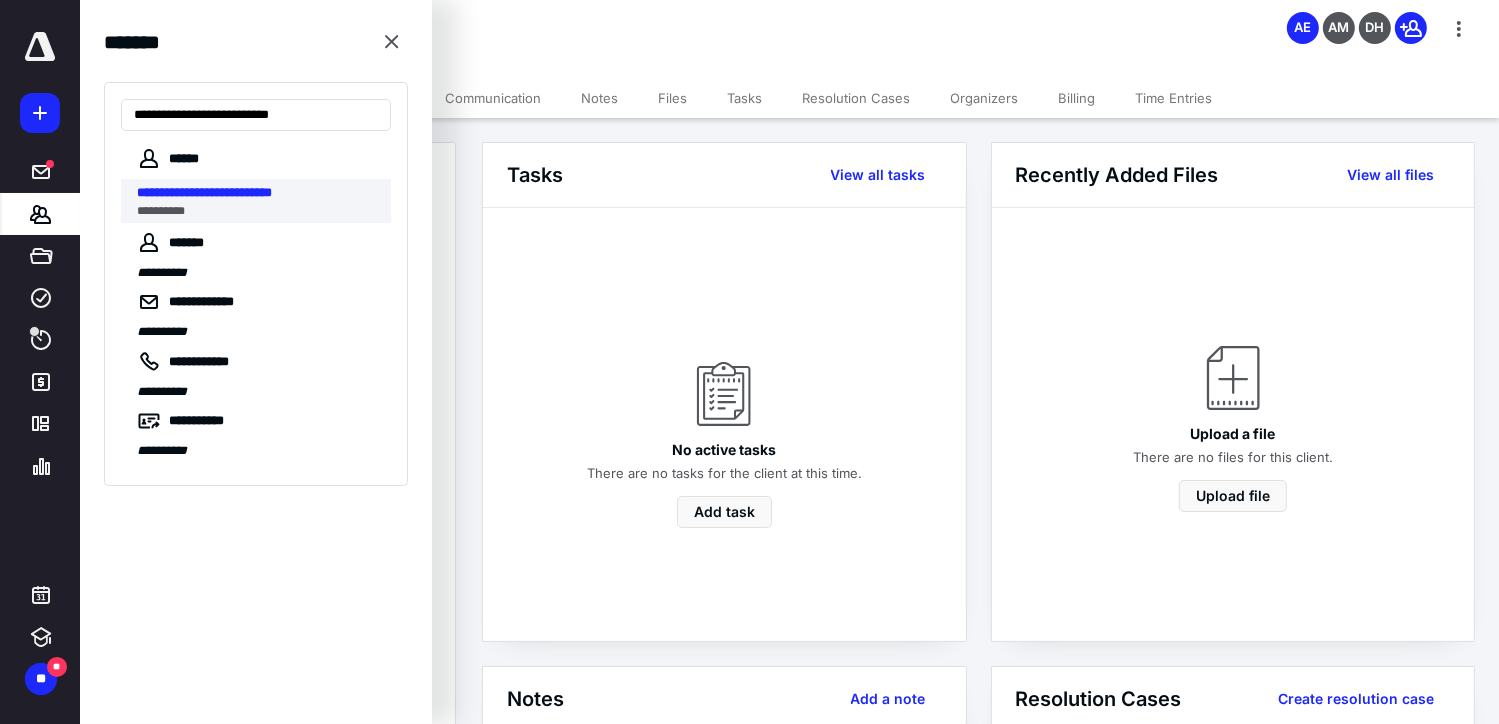 type on "**********" 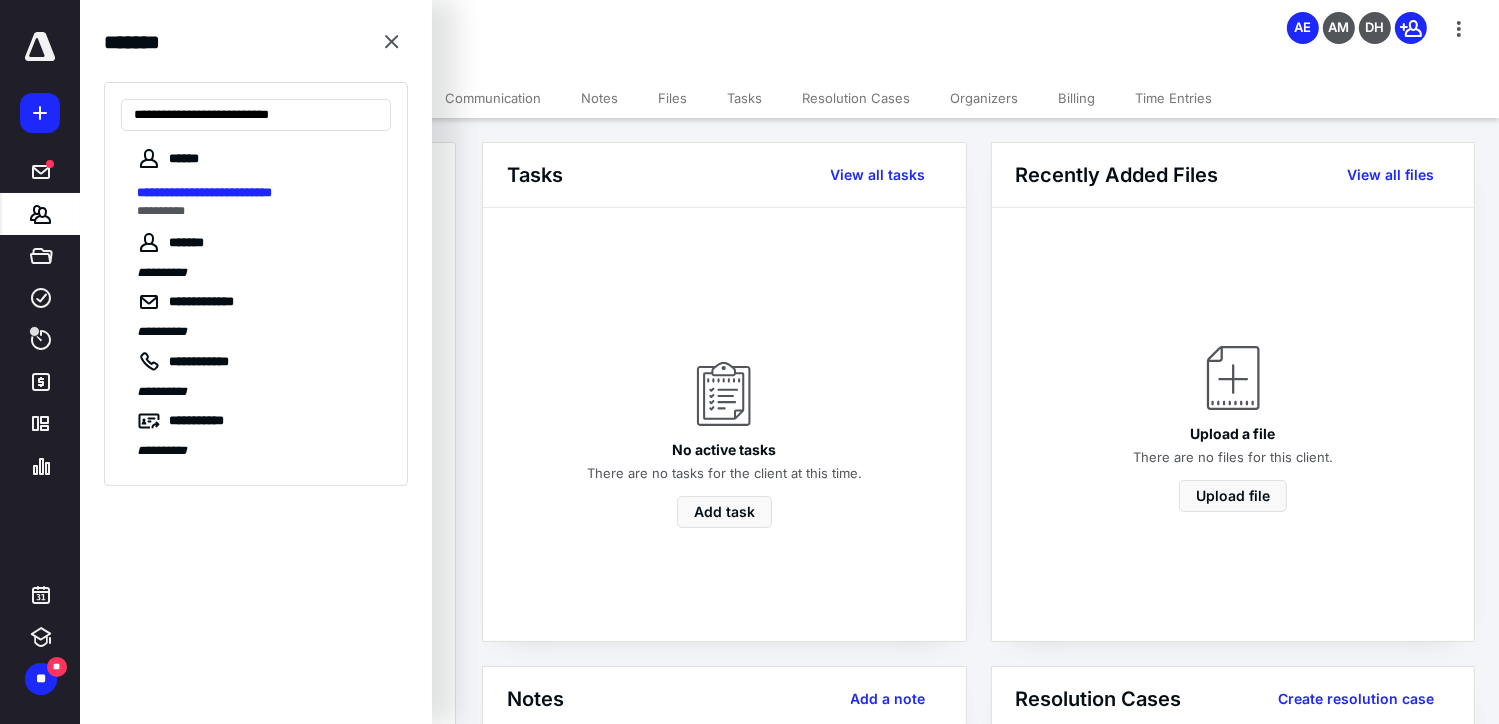 click on "**********" at bounding box center (204, 192) 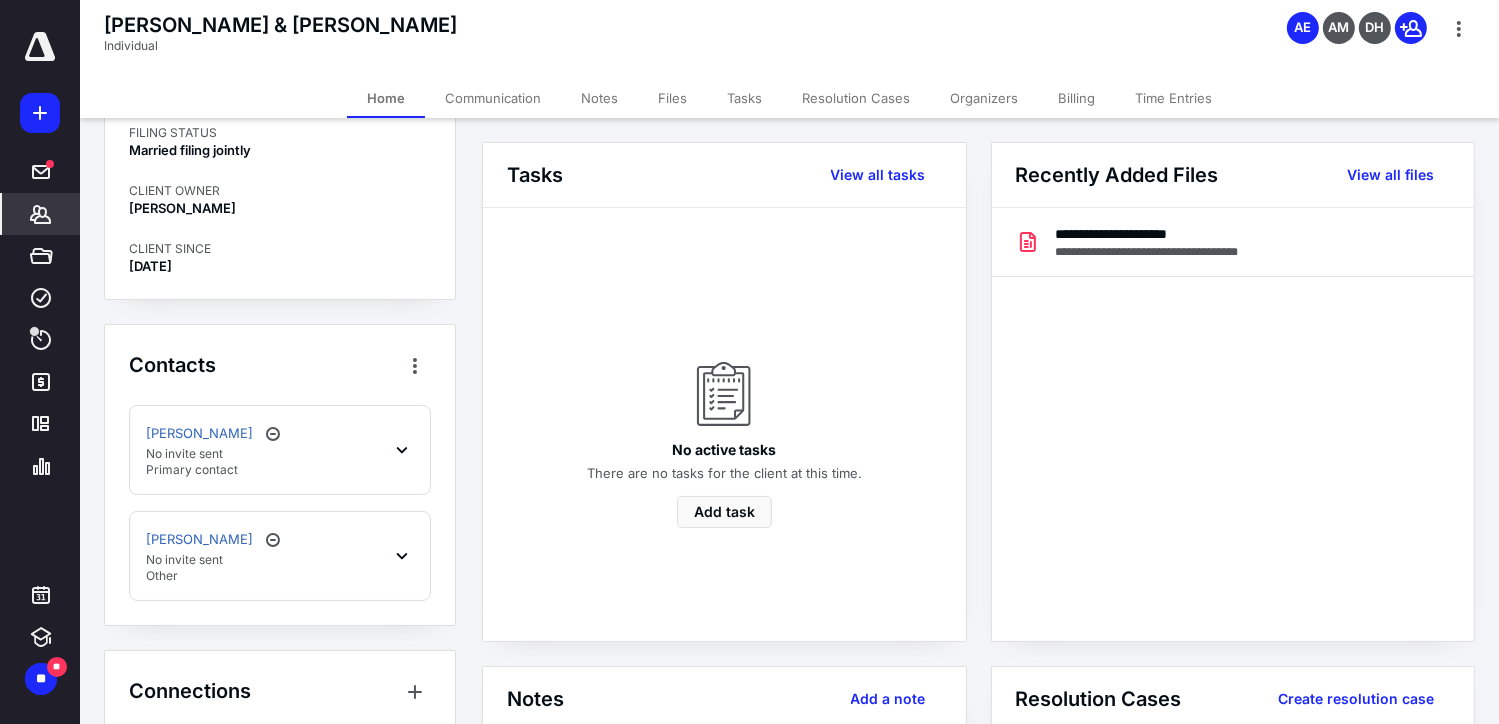scroll, scrollTop: 100, scrollLeft: 0, axis: vertical 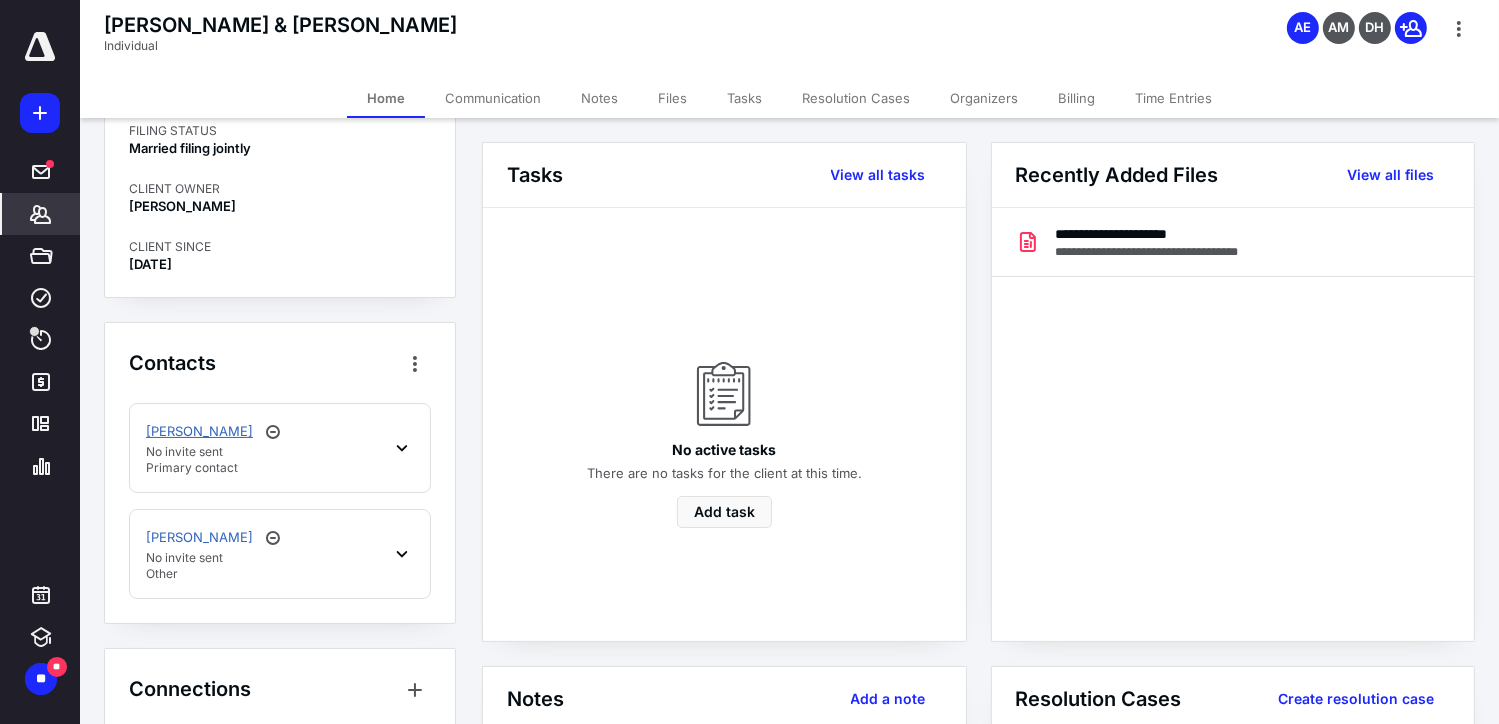 click on "Michael Touchette" at bounding box center [199, 432] 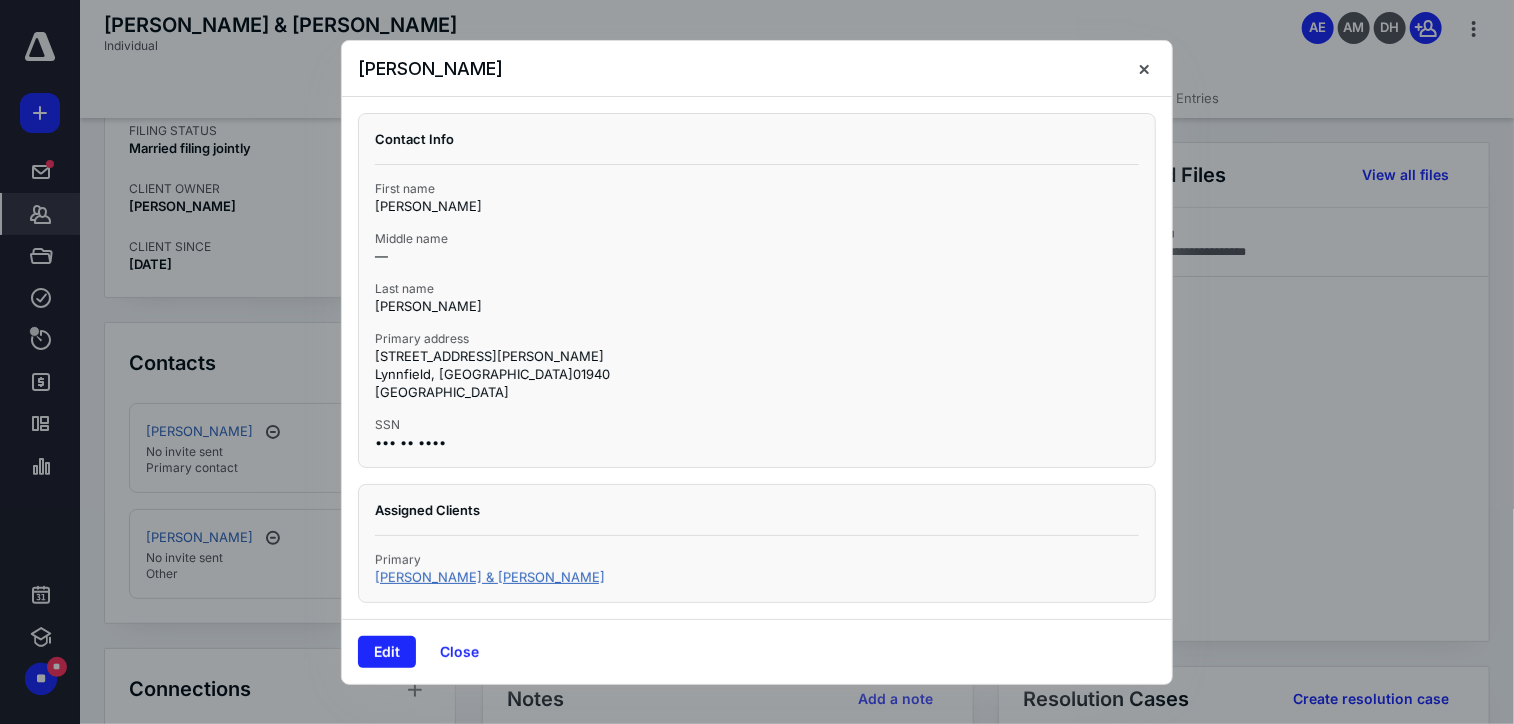 click on "Touchette, Michael & Louise" at bounding box center (490, 577) 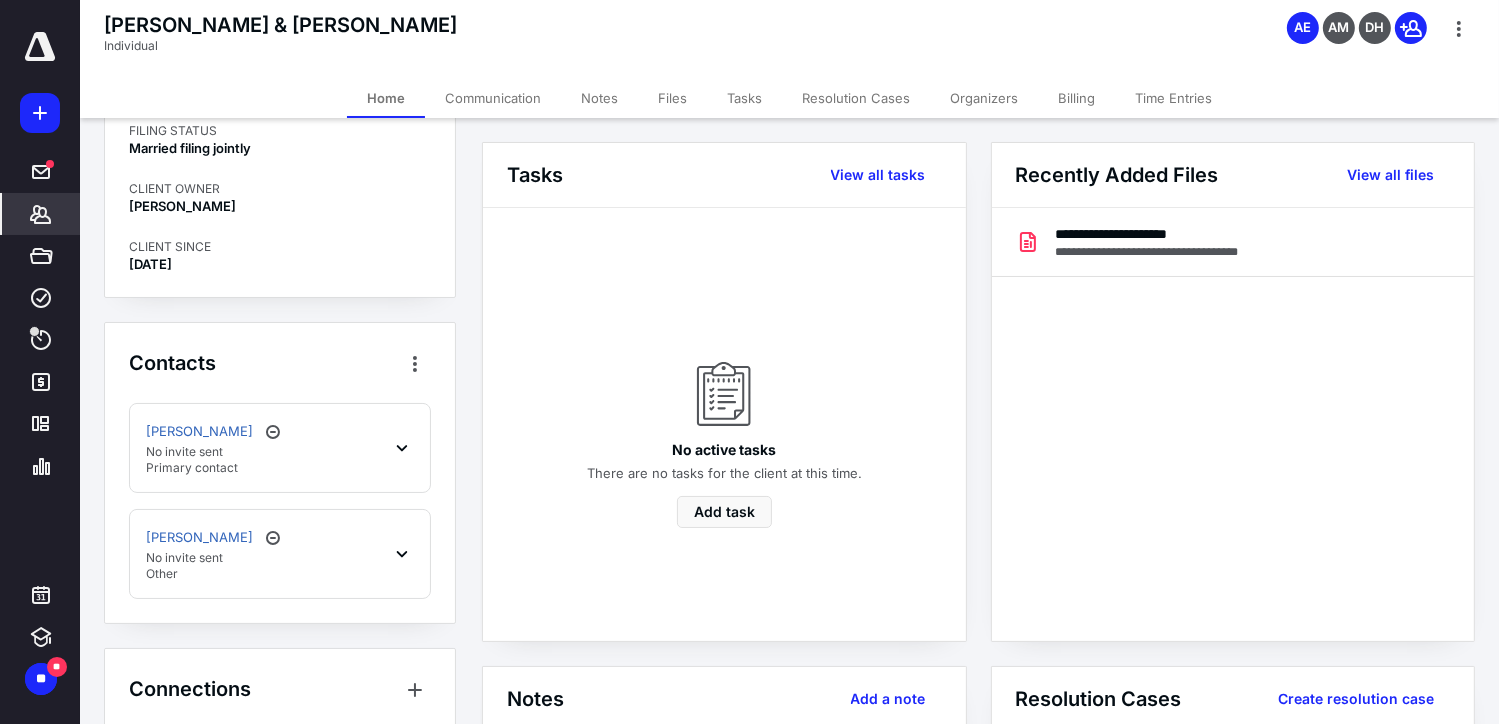 click 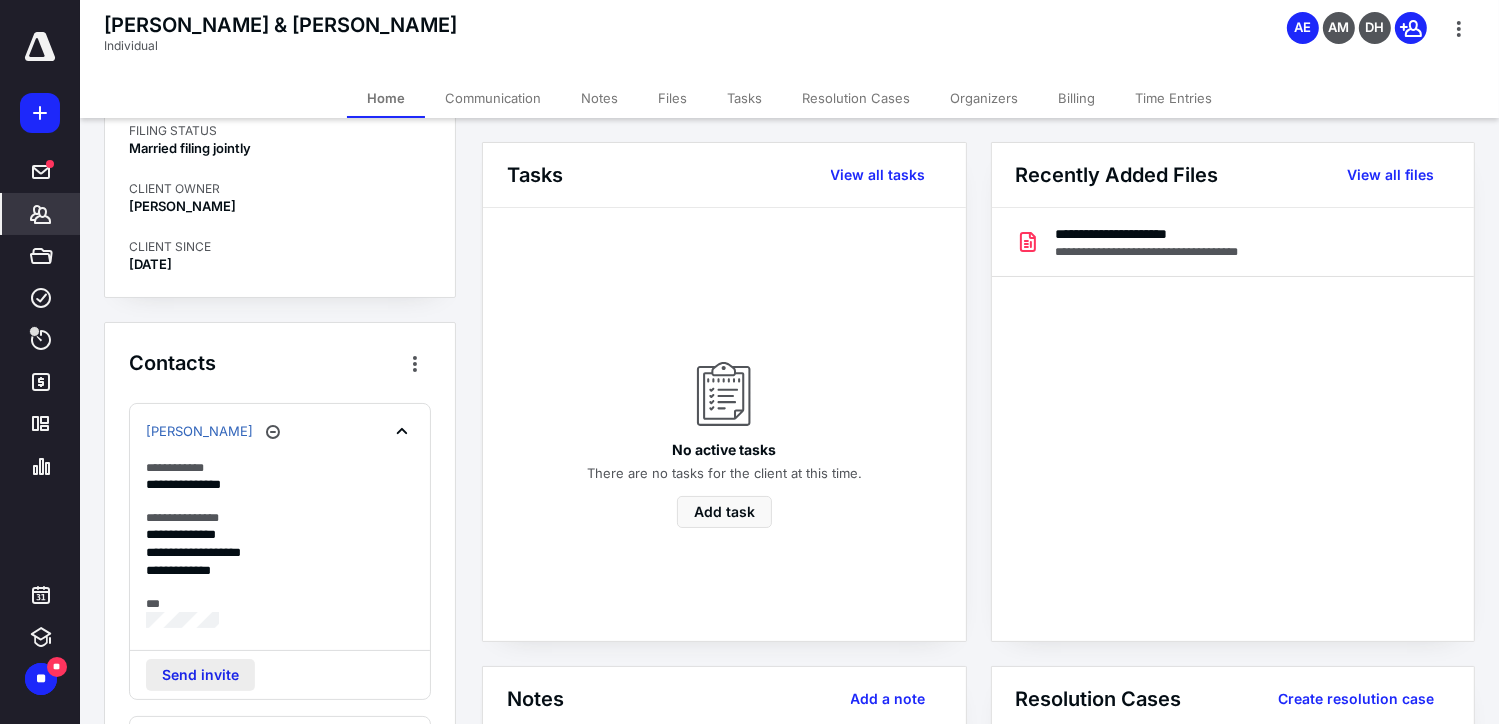 click on "Send invite" at bounding box center (200, 675) 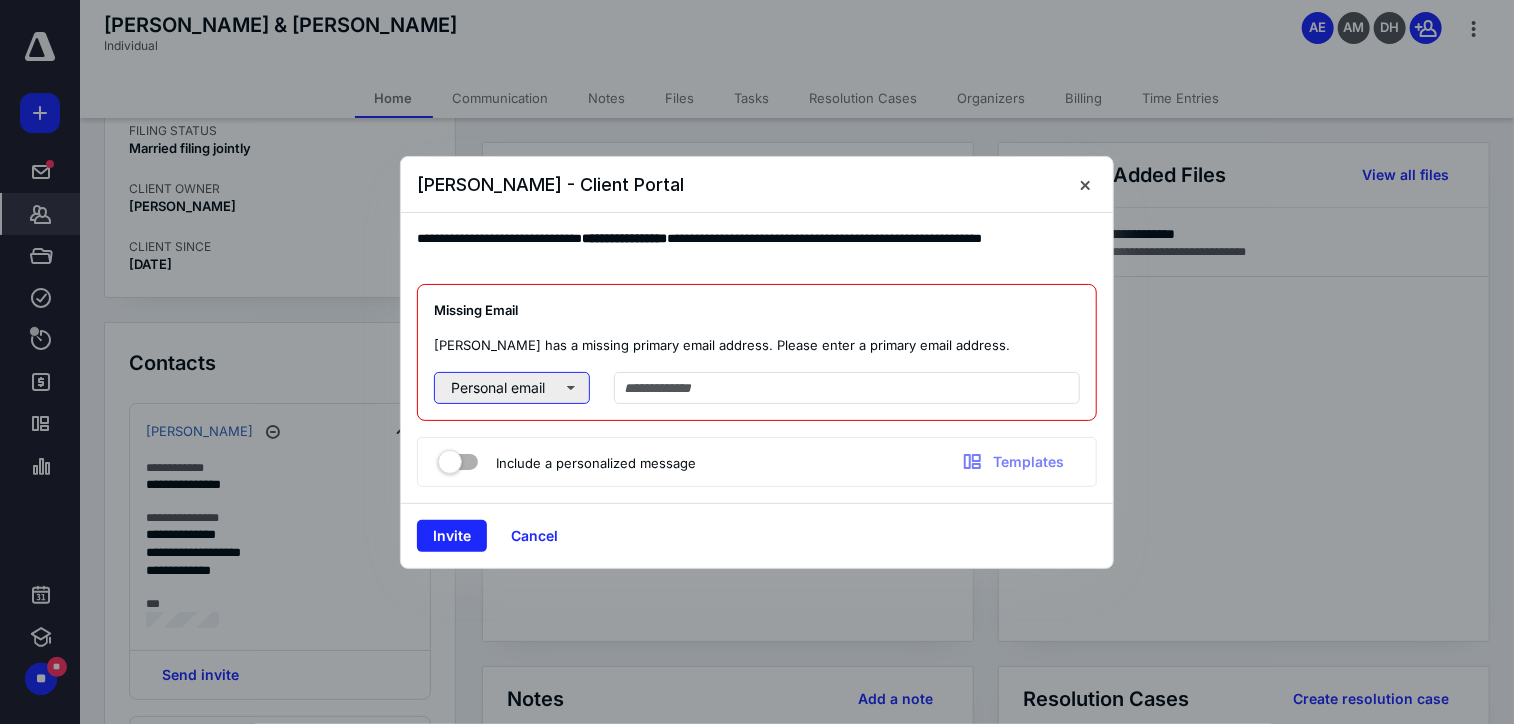 click on "Personal email" at bounding box center (512, 388) 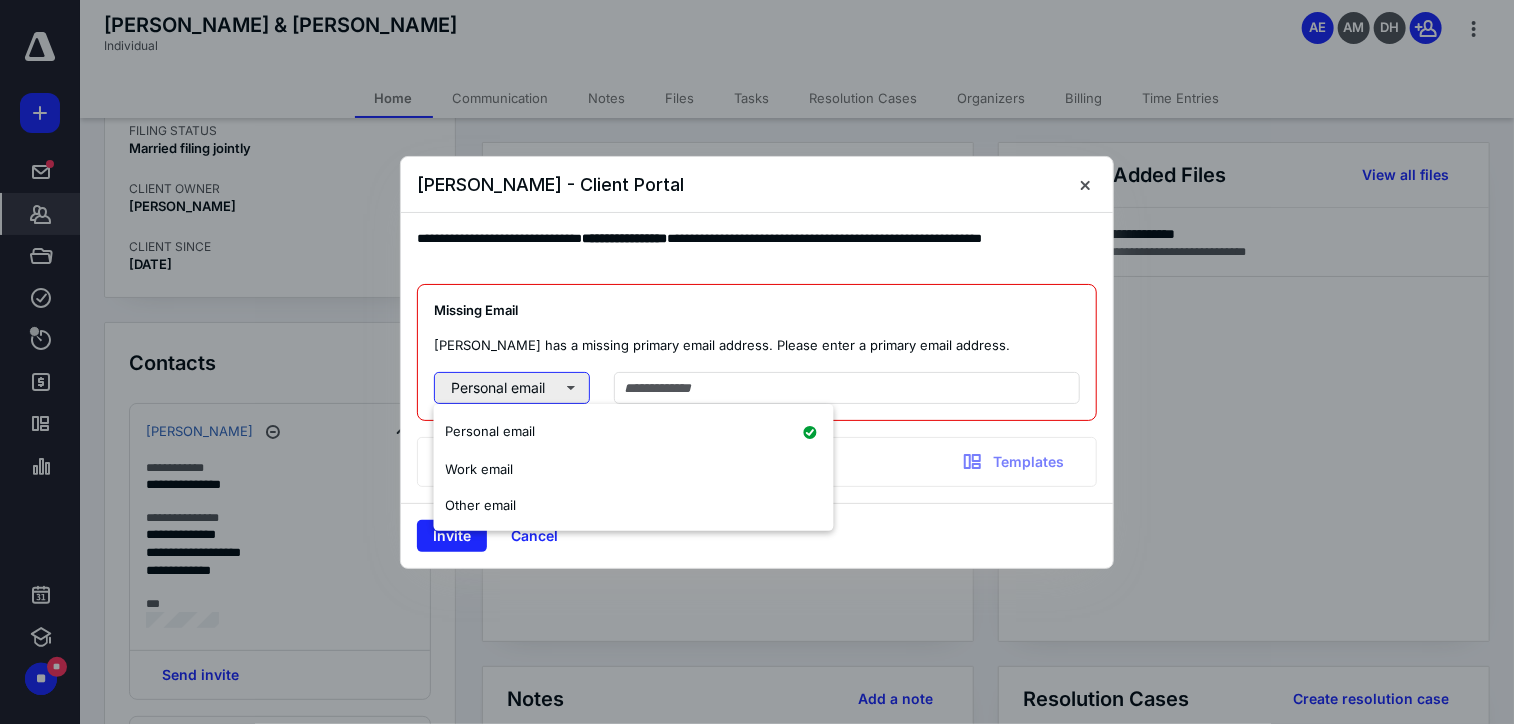 click on "Personal email" at bounding box center (512, 388) 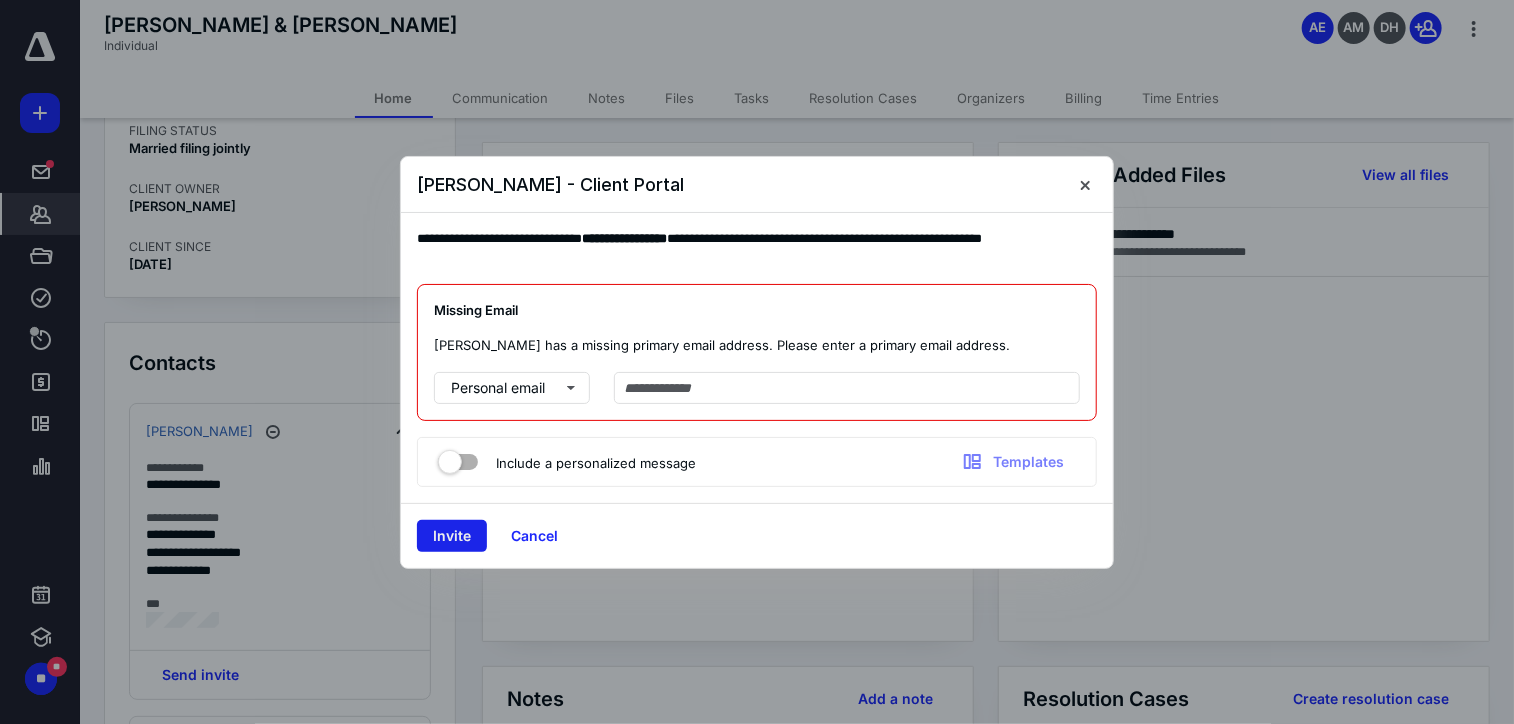 click on "Invite" at bounding box center [452, 536] 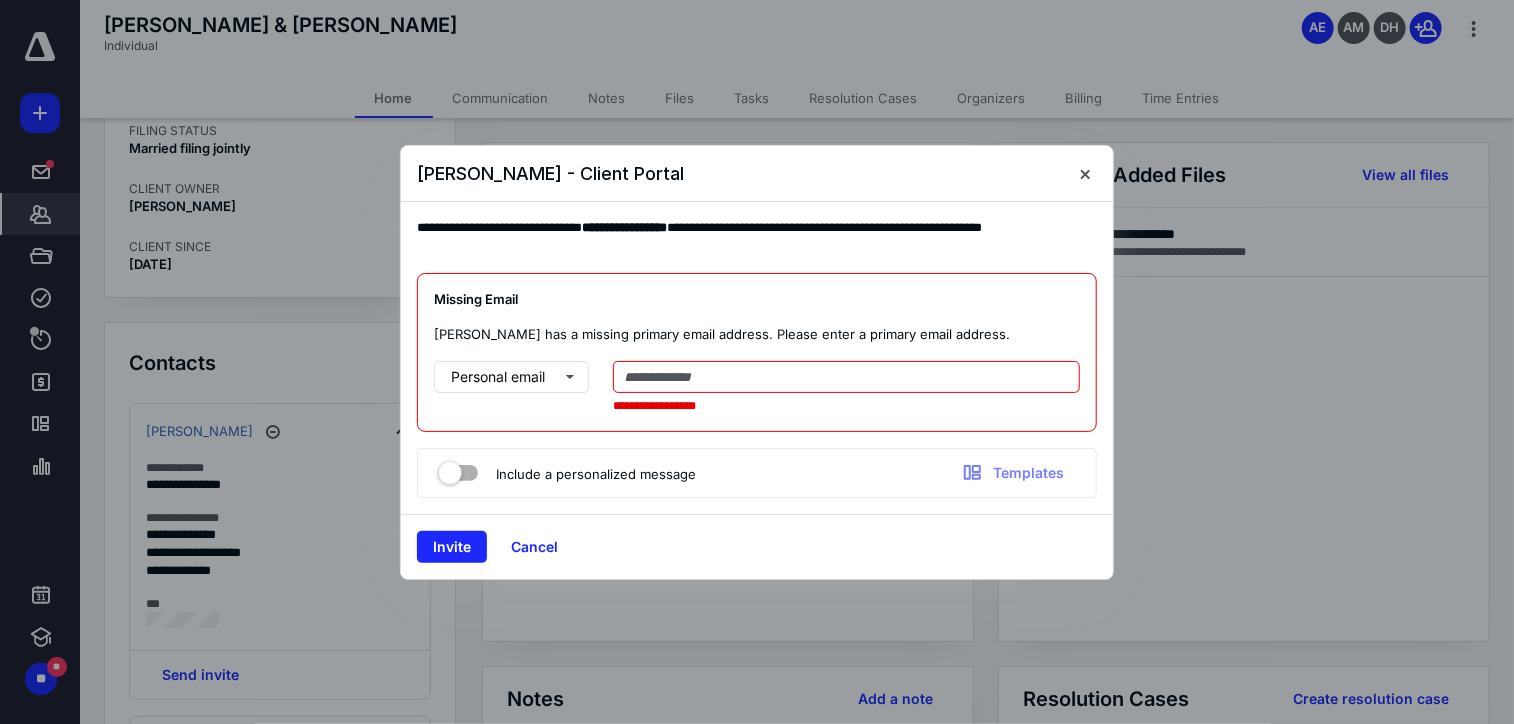 click at bounding box center (757, 362) 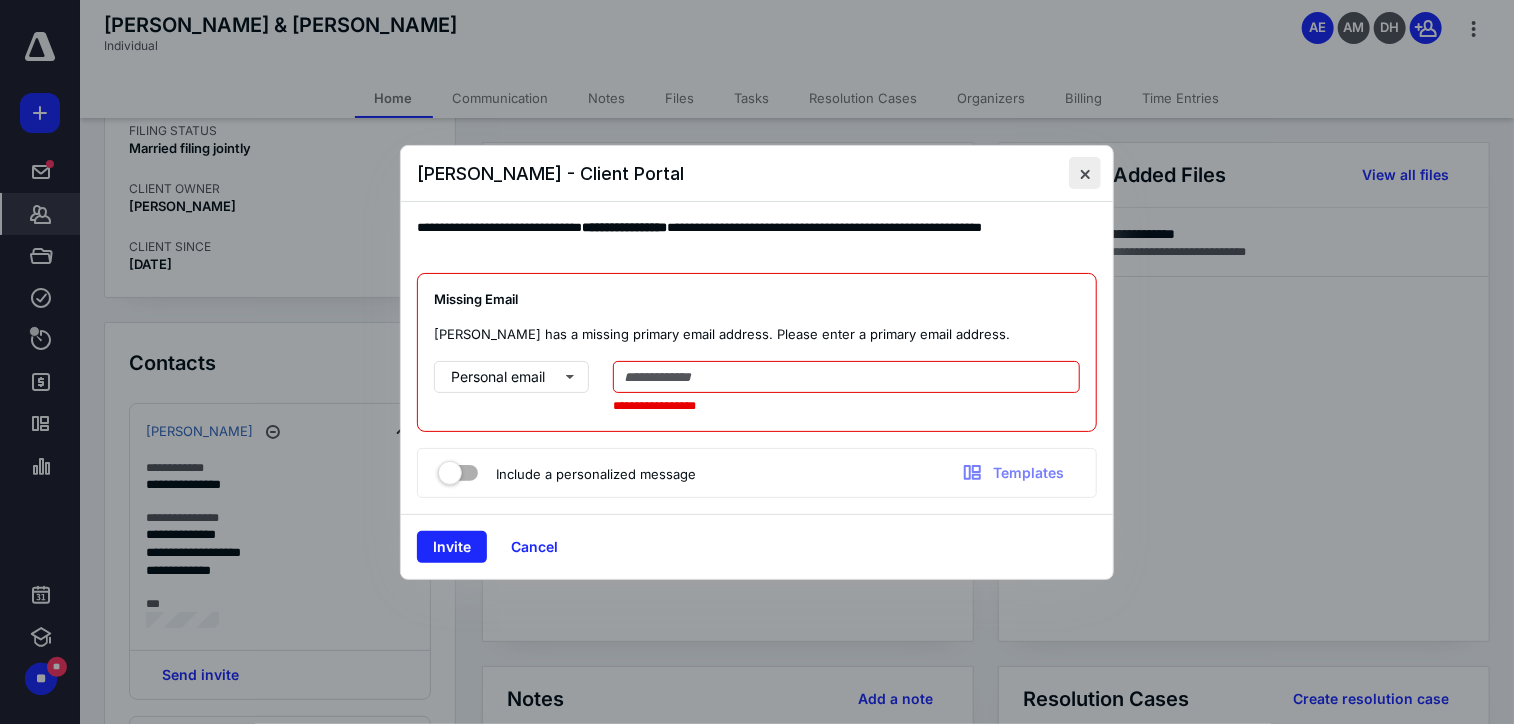 click at bounding box center [1085, 173] 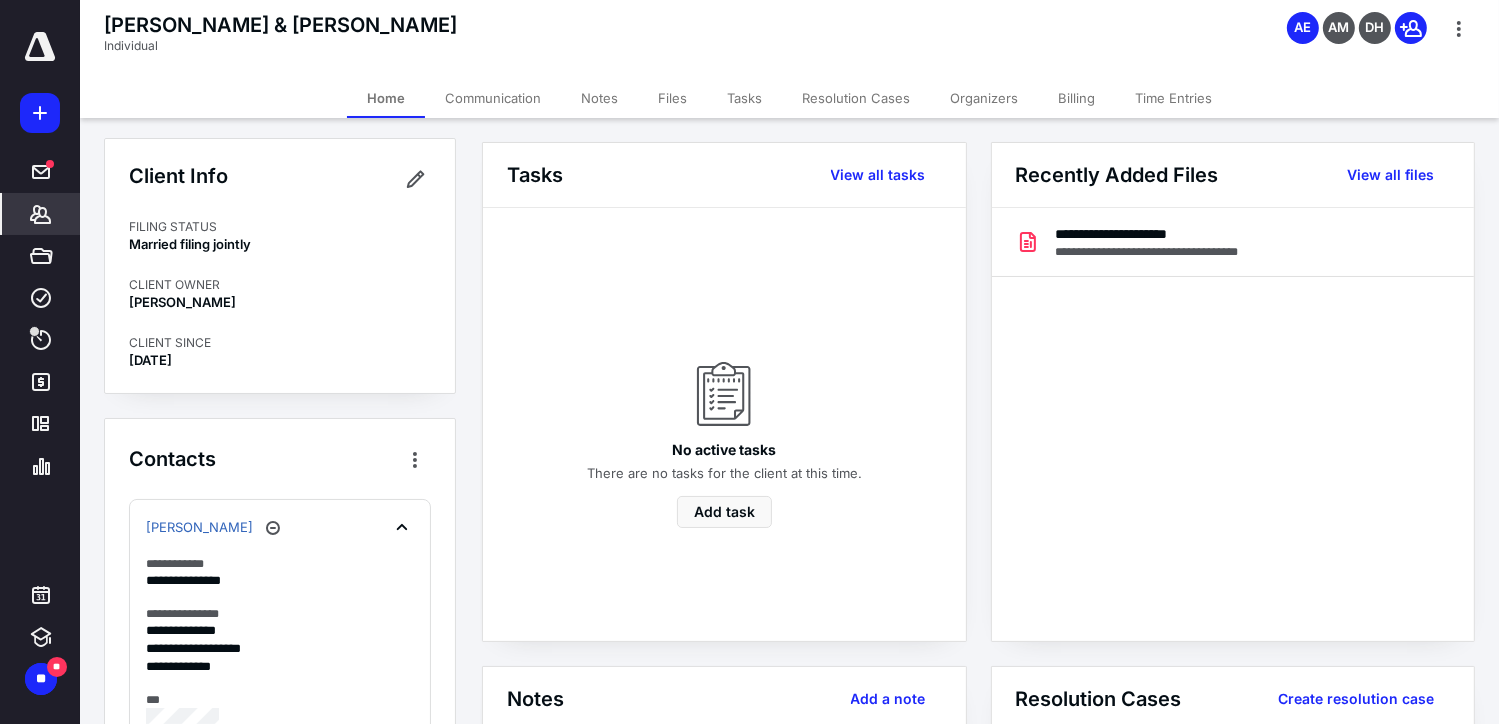 scroll, scrollTop: 0, scrollLeft: 0, axis: both 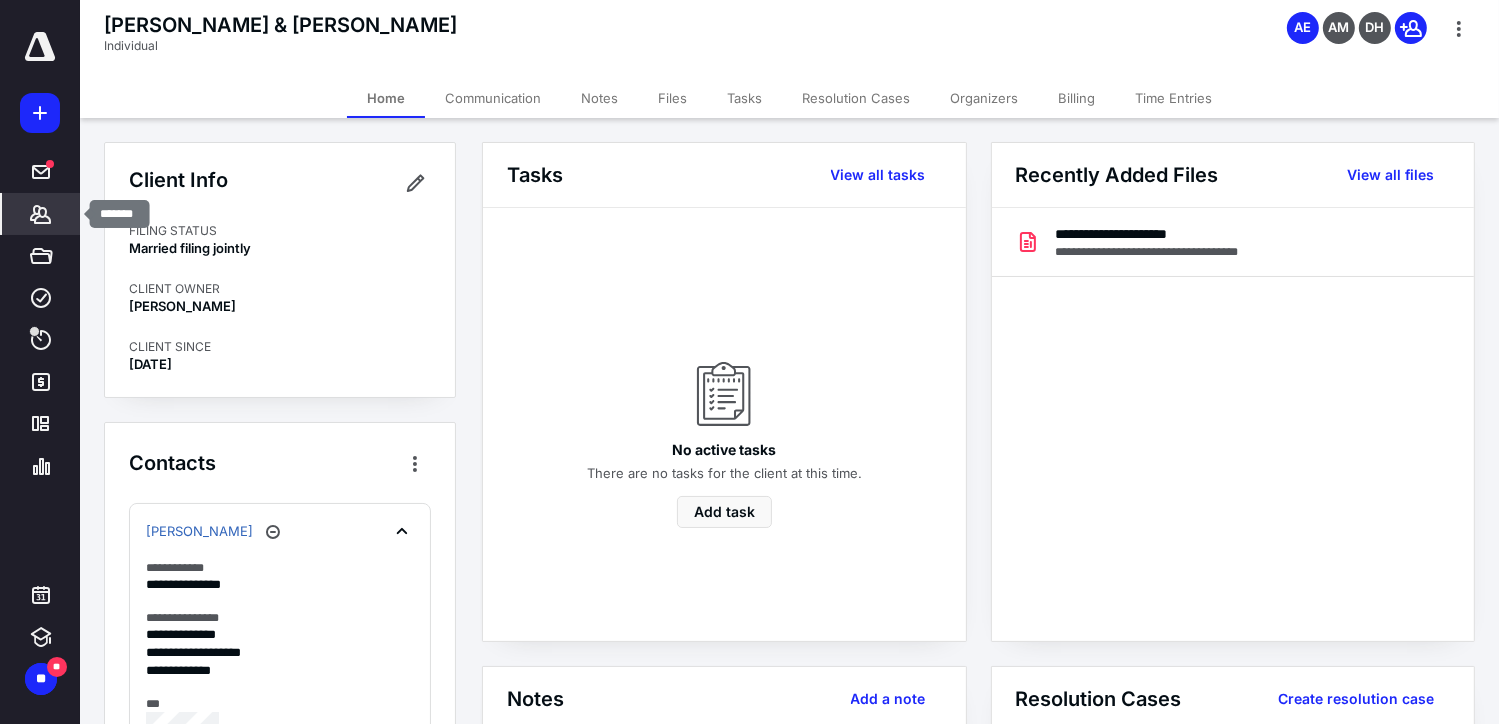 click 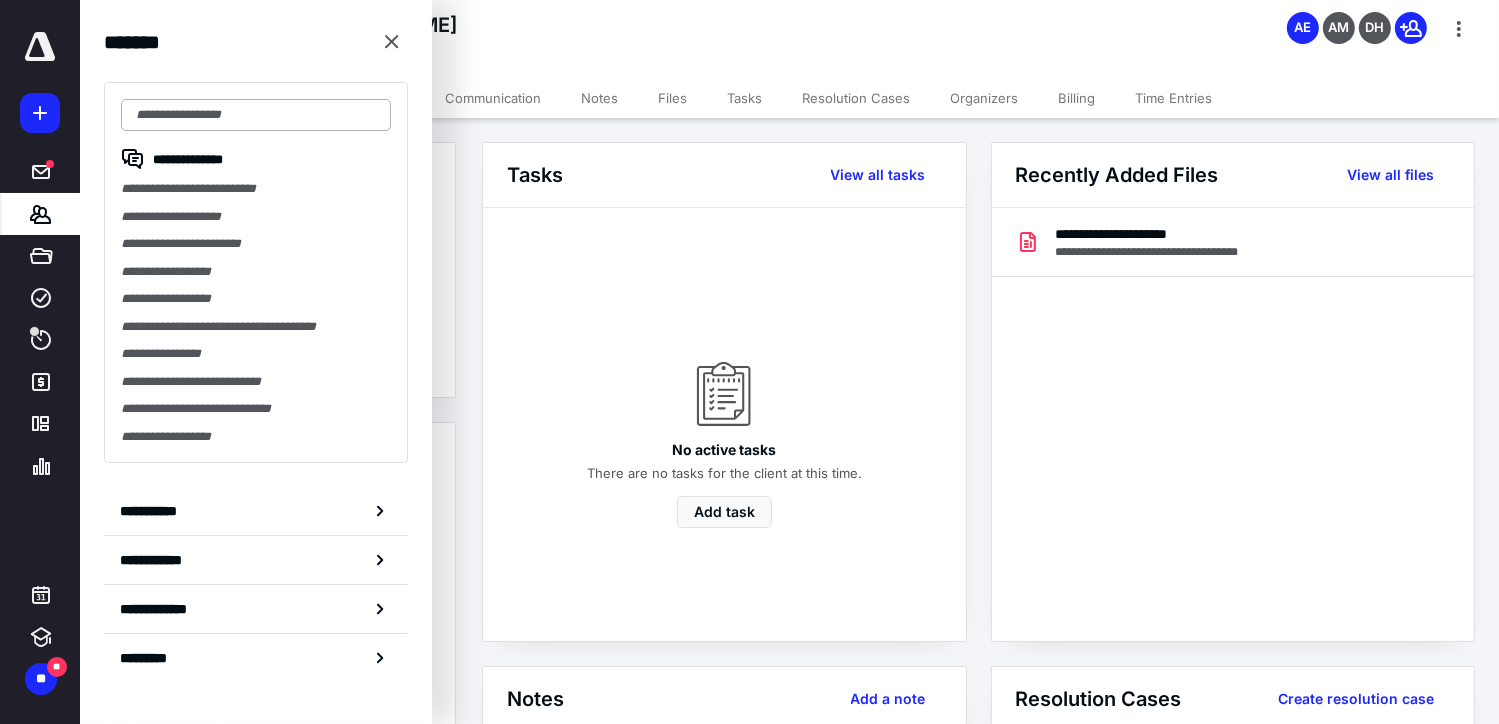 click at bounding box center [256, 115] 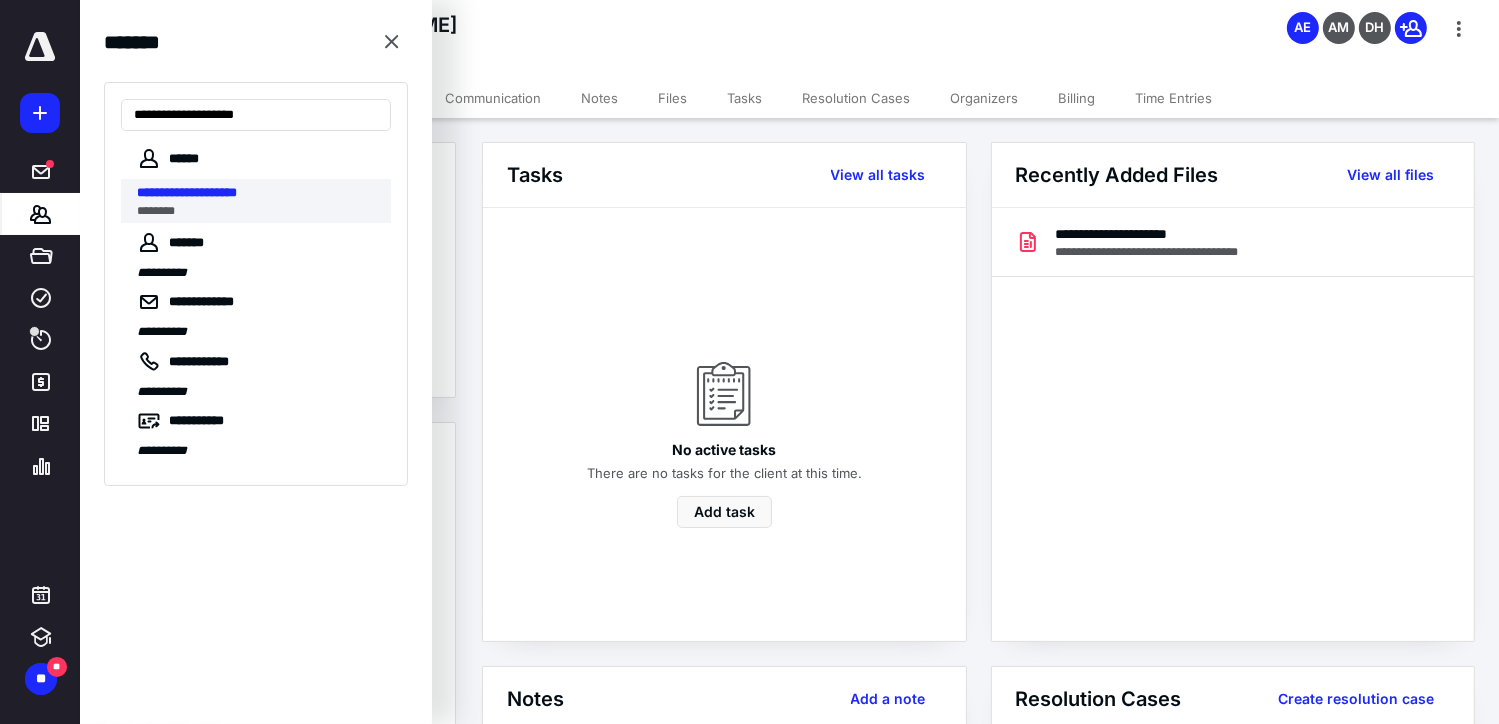 type on "**********" 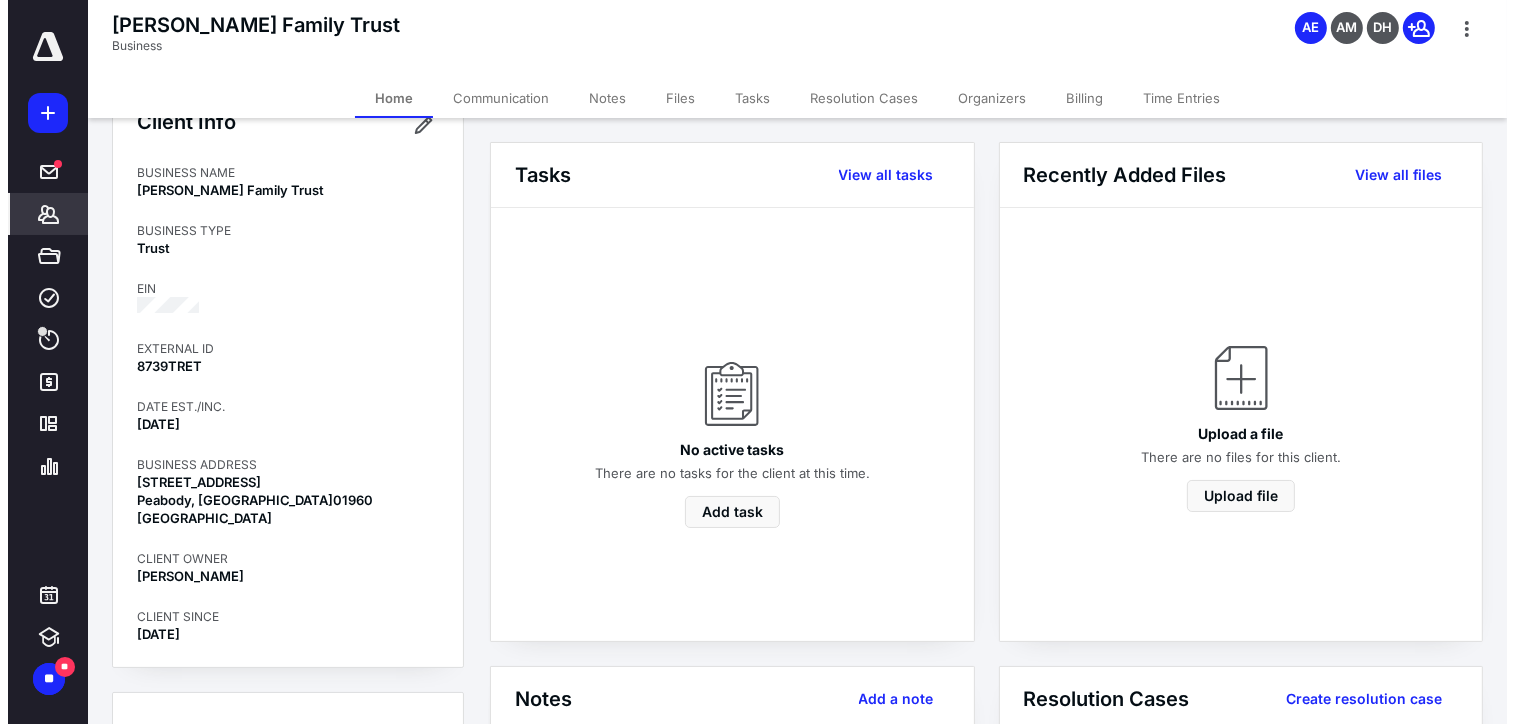 scroll, scrollTop: 0, scrollLeft: 0, axis: both 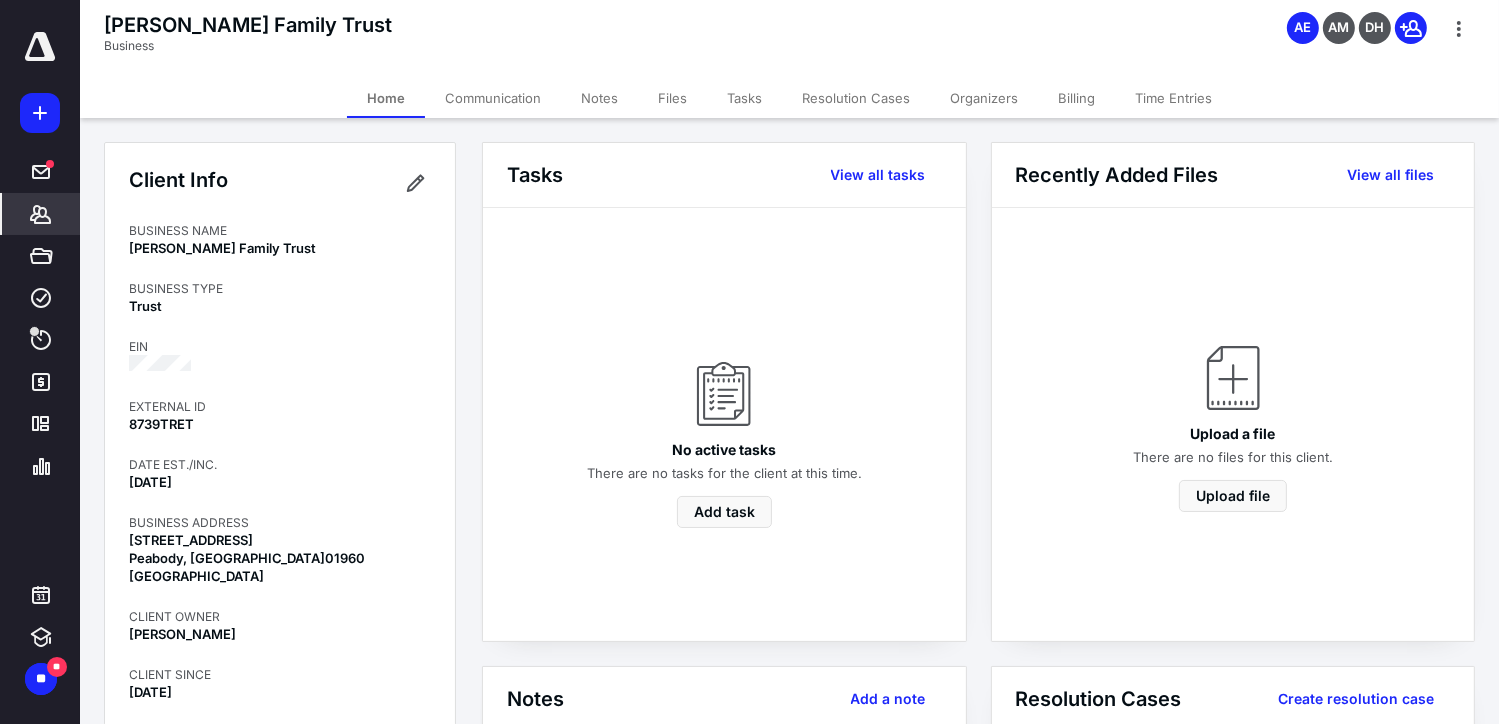click on "*******" at bounding box center [41, 214] 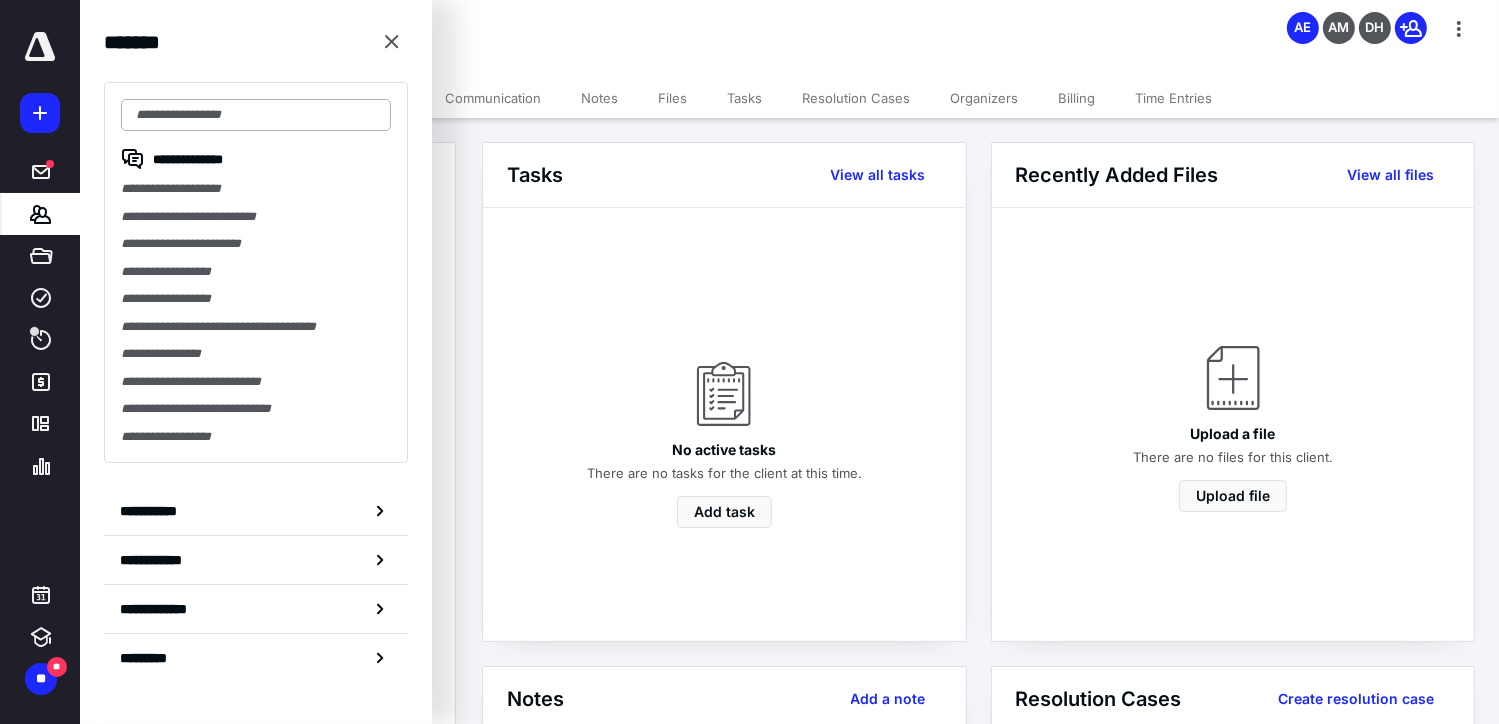 click at bounding box center [256, 115] 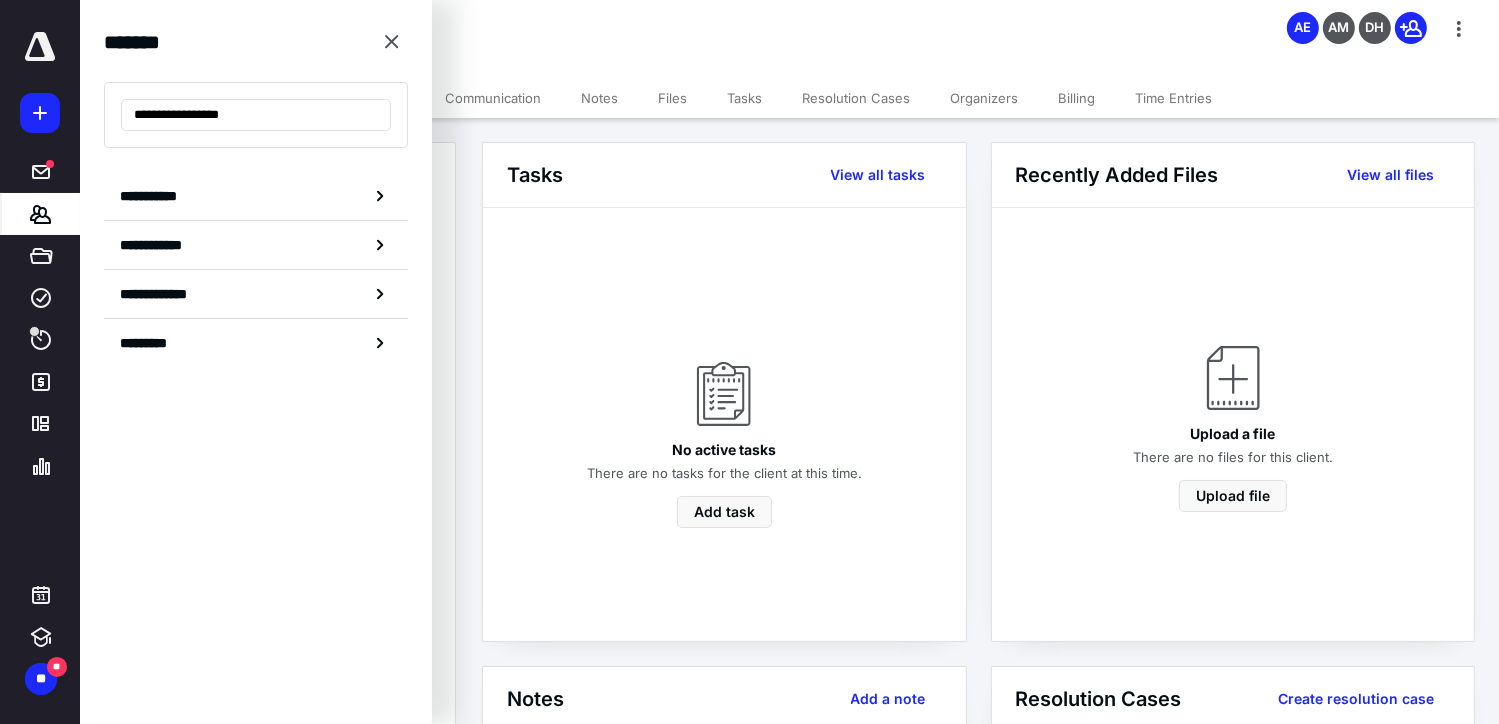 type on "**********" 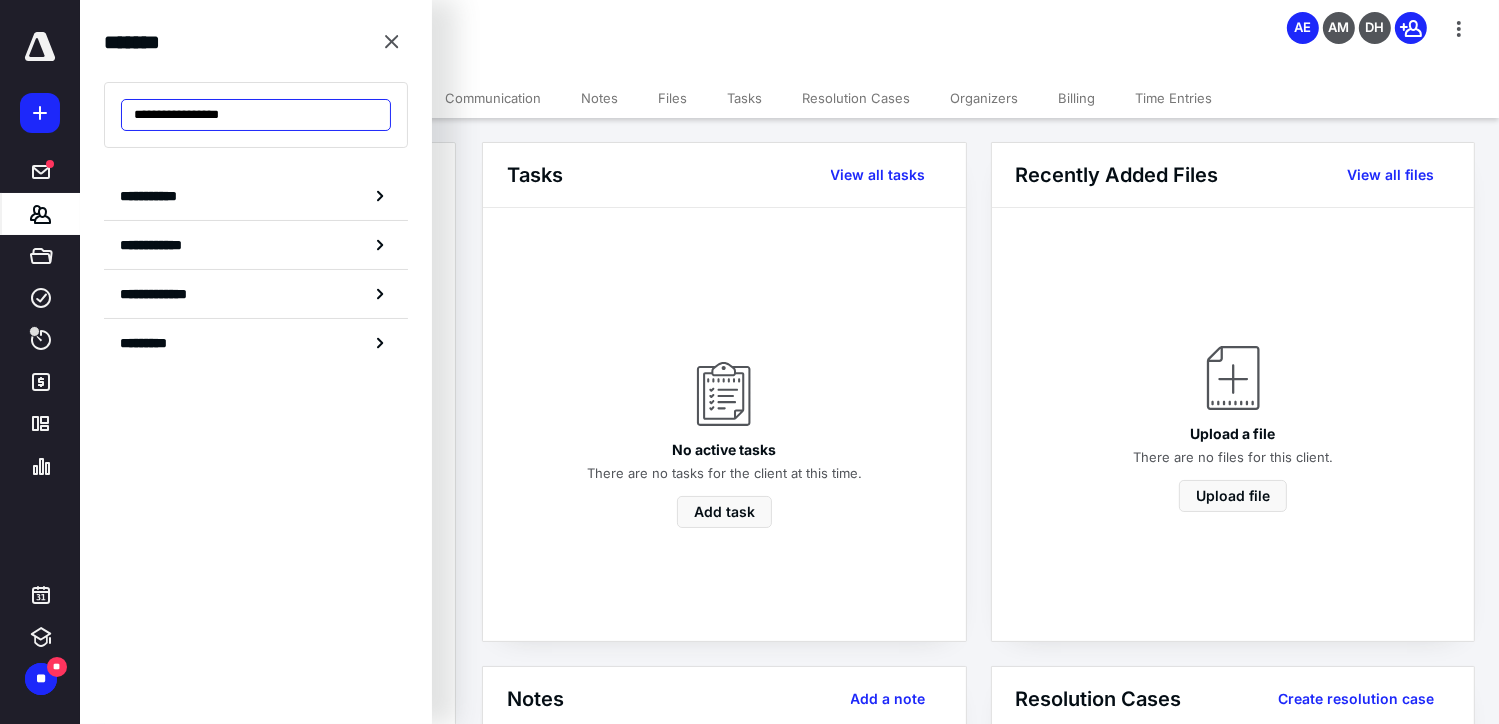 drag, startPoint x: 264, startPoint y: 112, endPoint x: 80, endPoint y: 139, distance: 185.97043 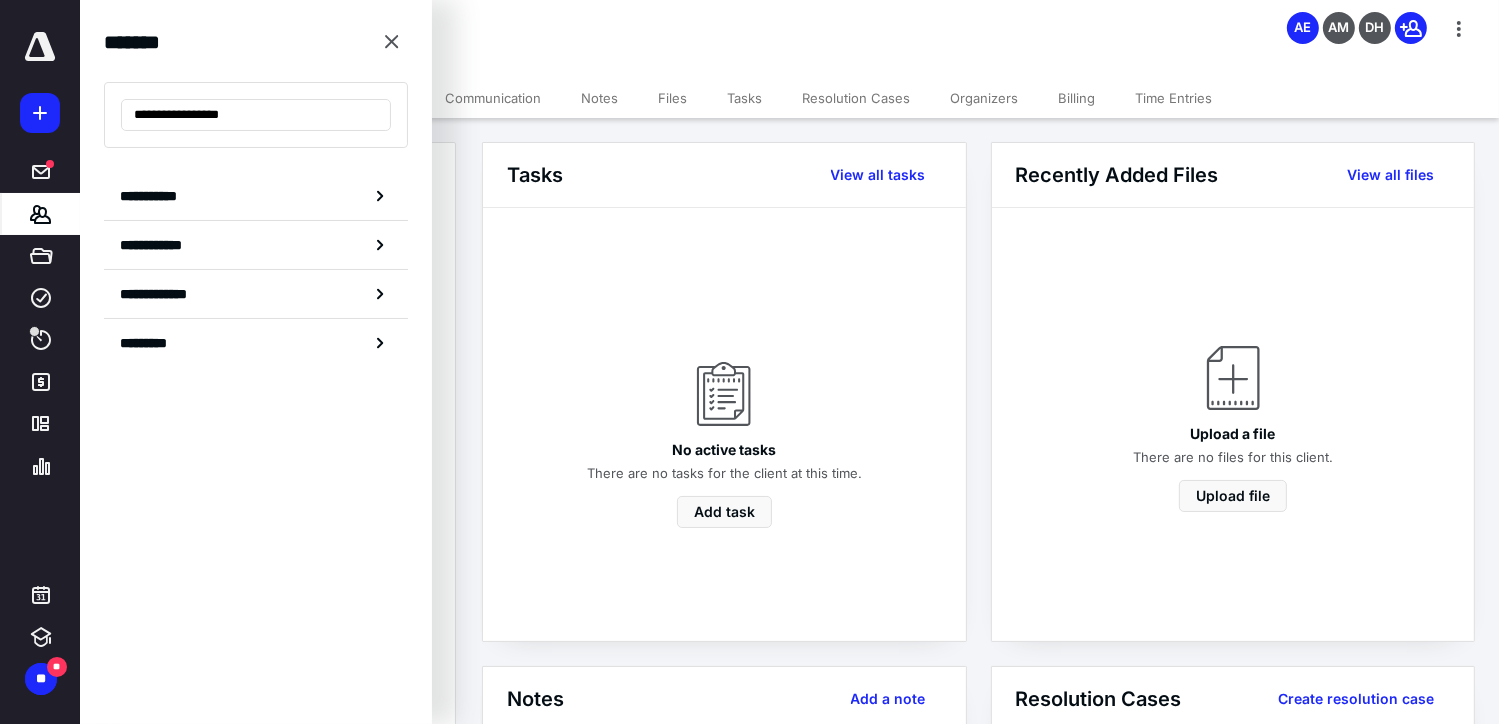 click on "**********" at bounding box center [749, 1650] 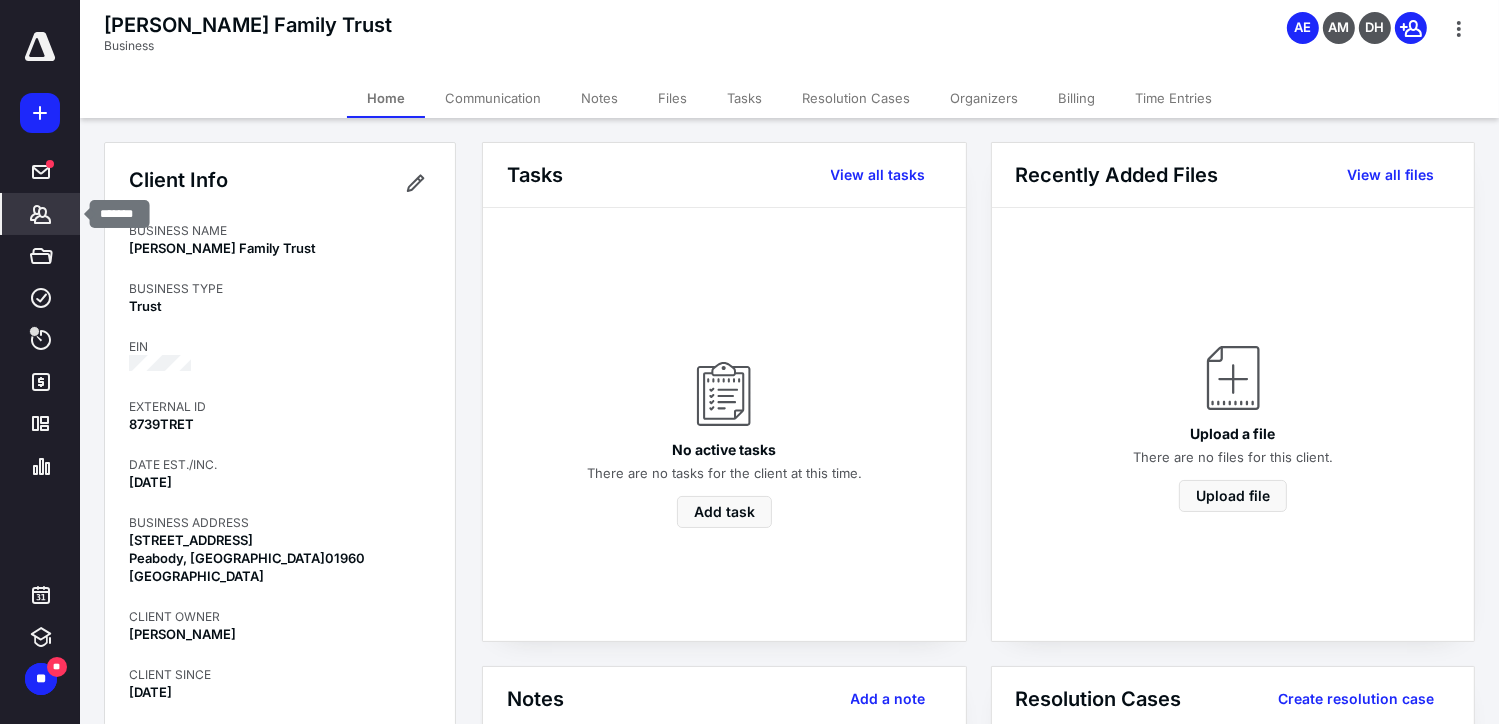 click 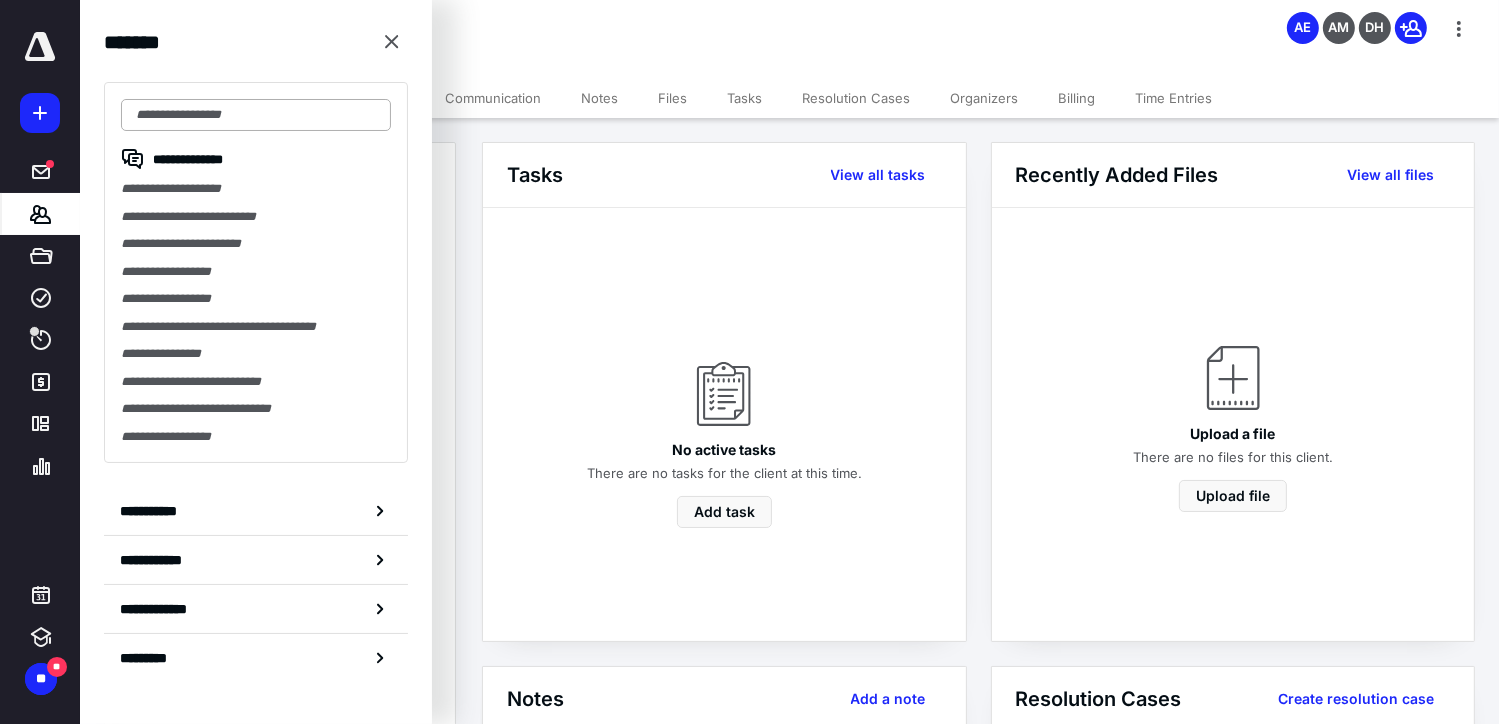 click at bounding box center [256, 115] 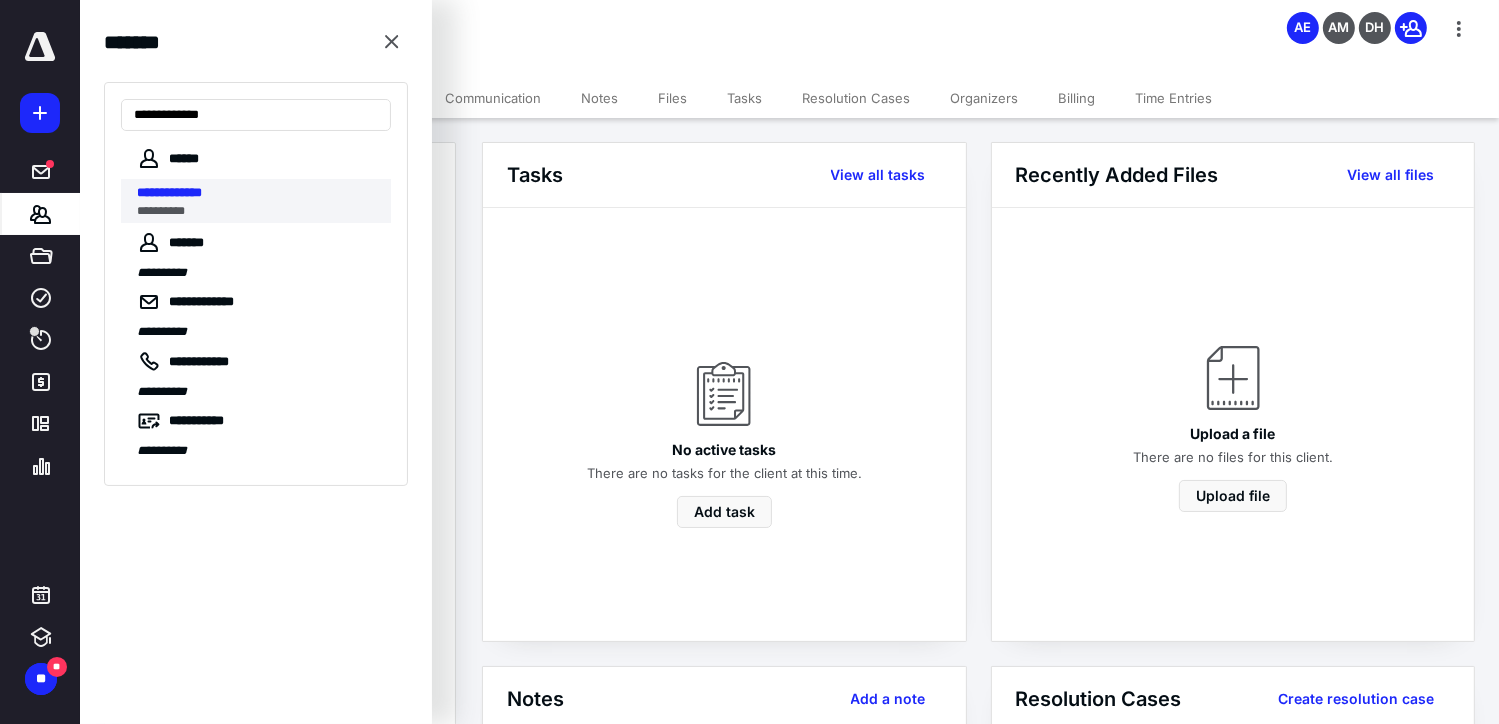 type on "**********" 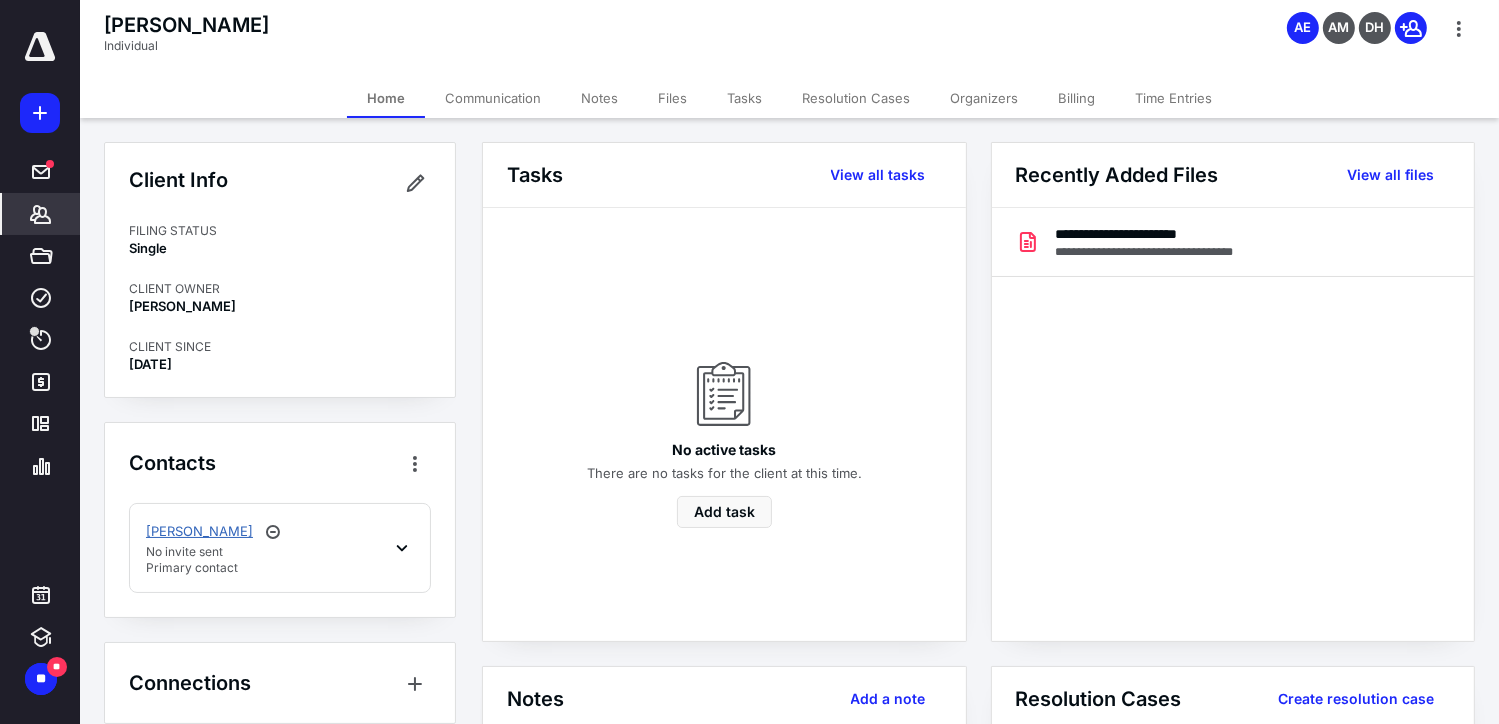click on "Gina Trionfi" at bounding box center (199, 532) 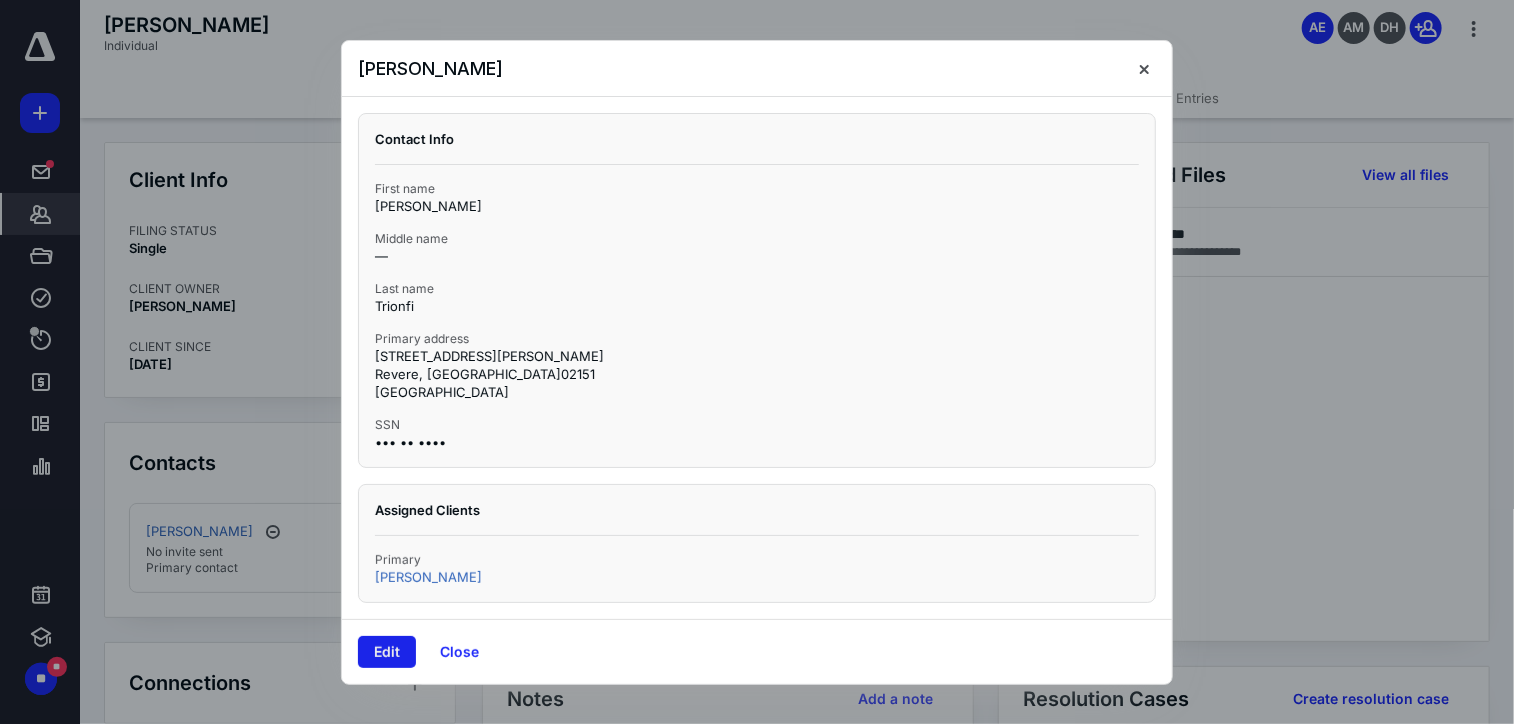 click on "Edit" at bounding box center (387, 652) 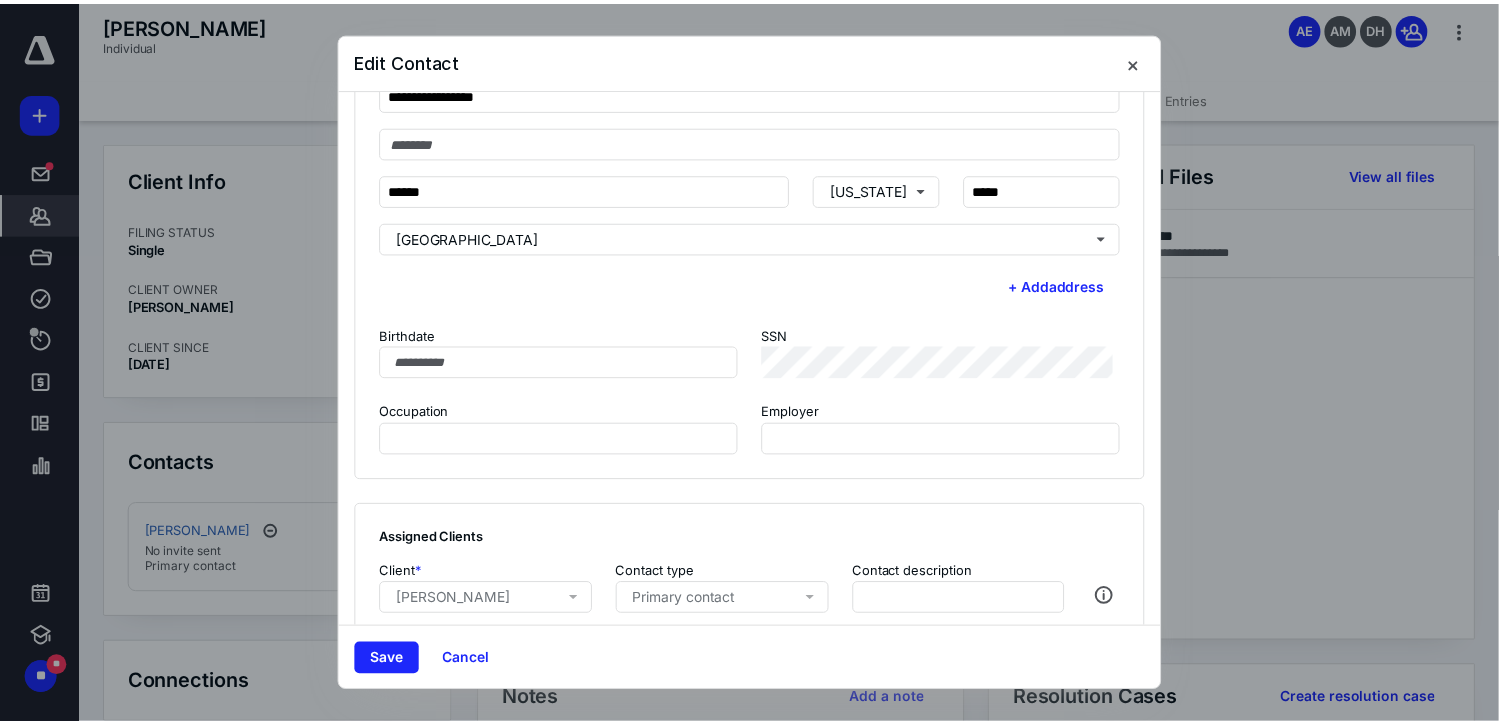 scroll, scrollTop: 512, scrollLeft: 0, axis: vertical 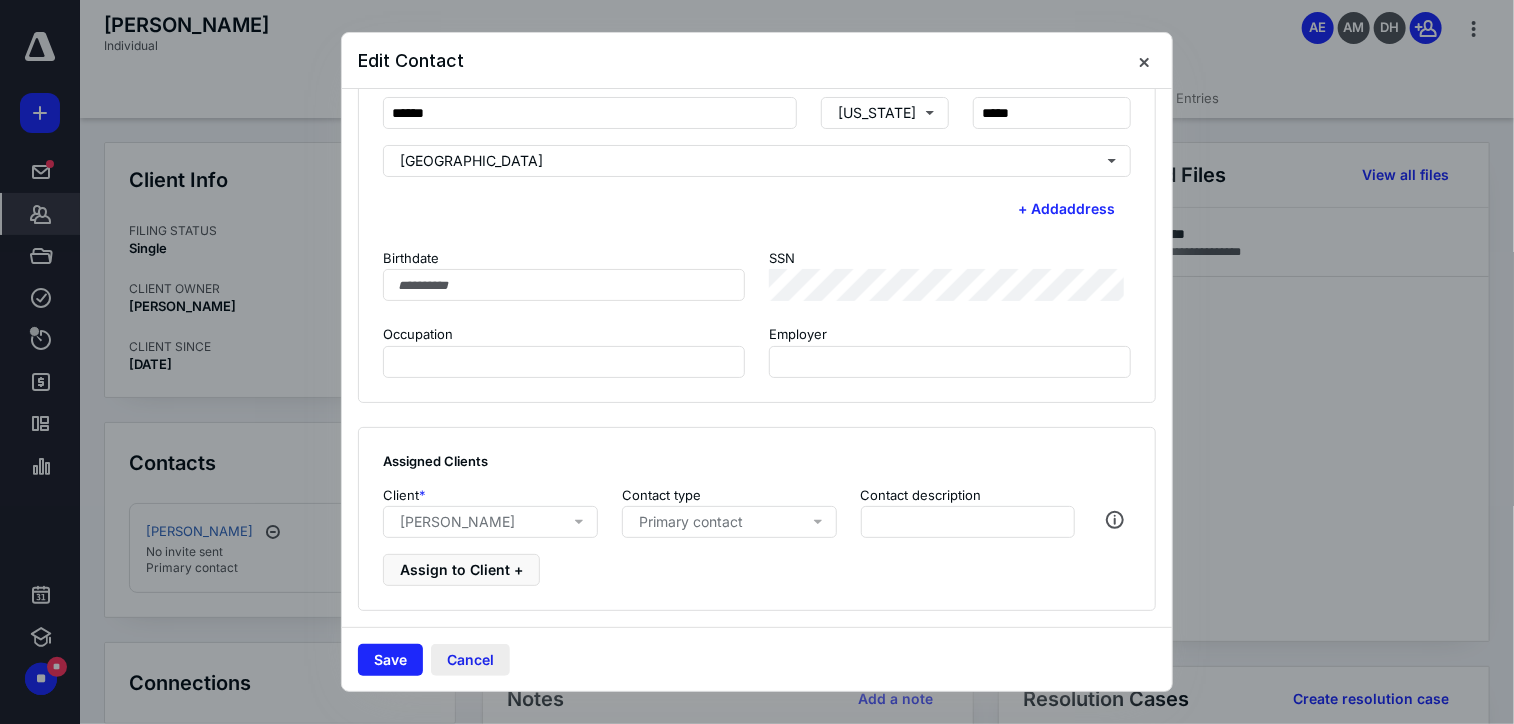 click on "Cancel" at bounding box center [470, 660] 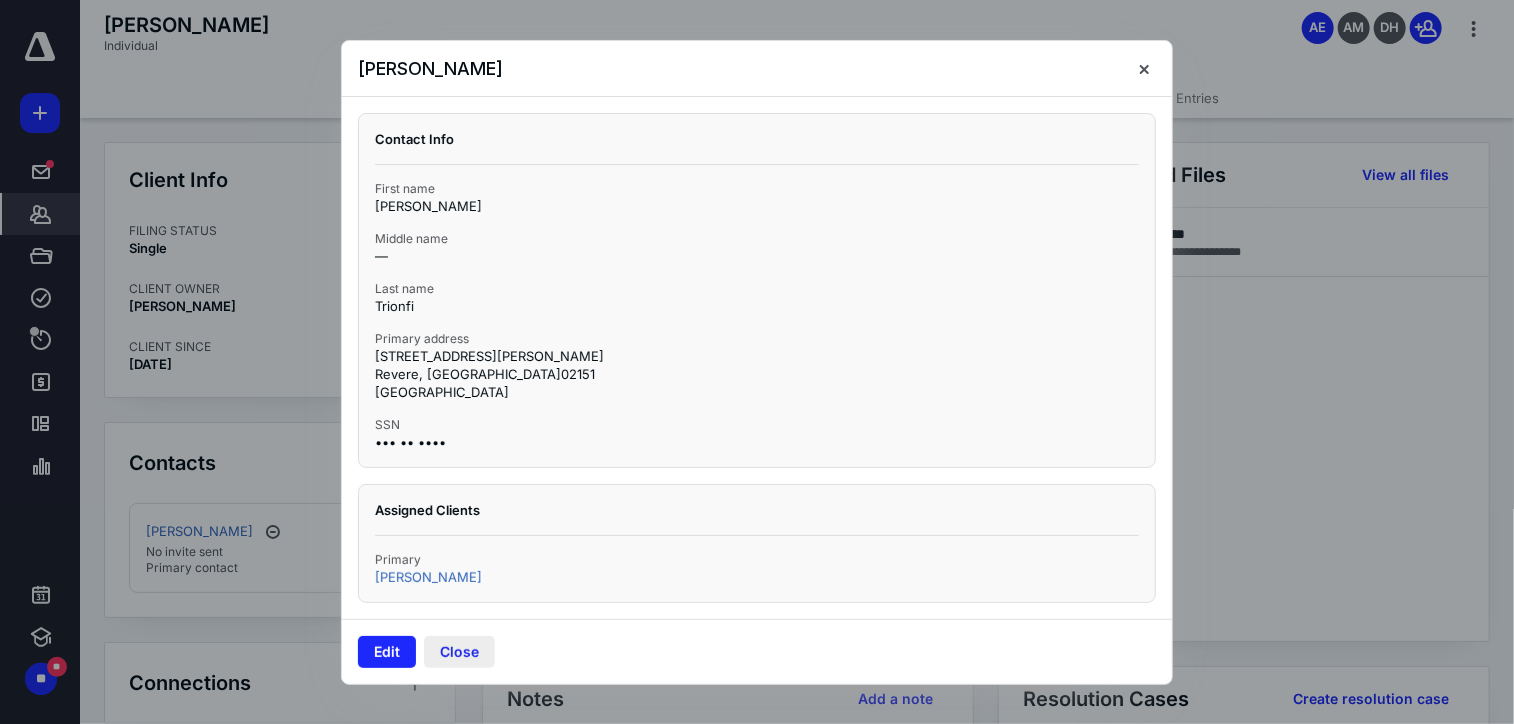 click on "Close" at bounding box center (459, 652) 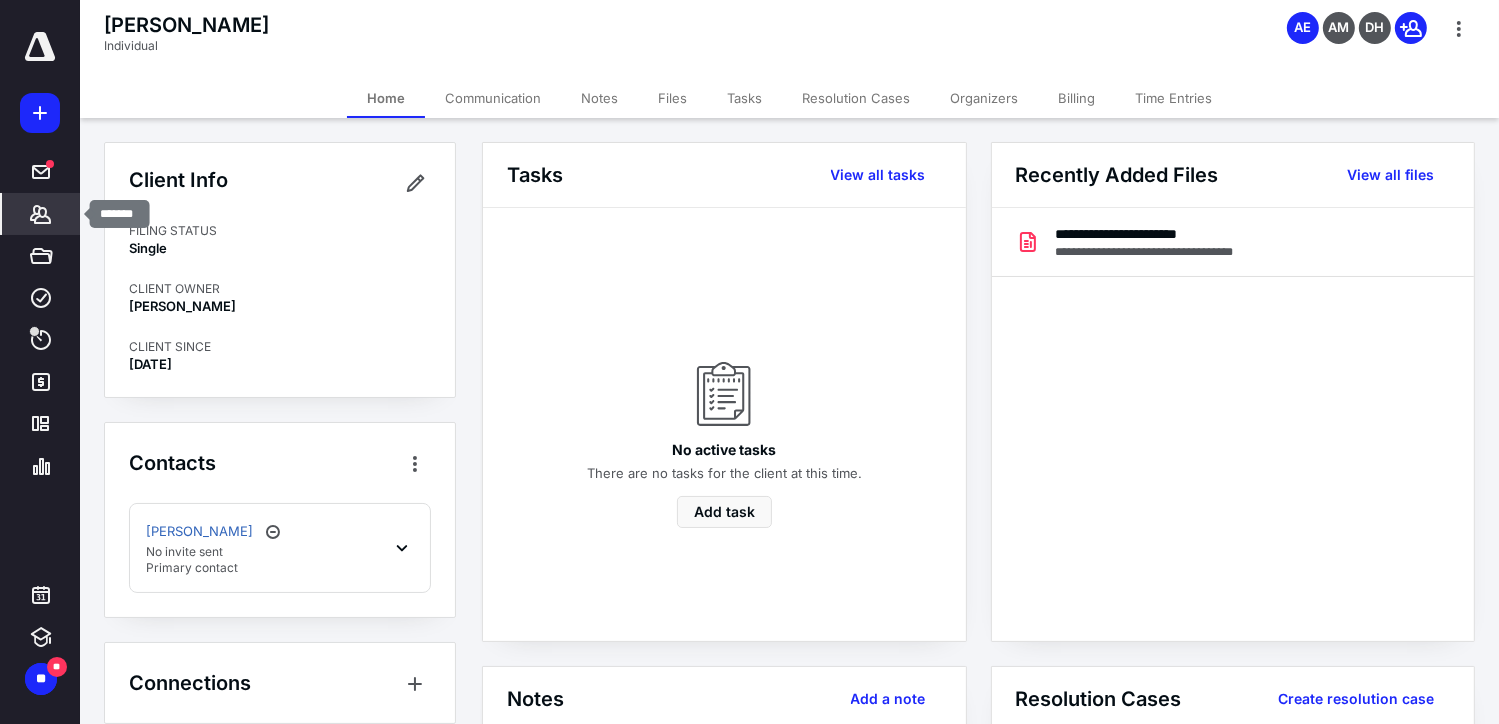 click 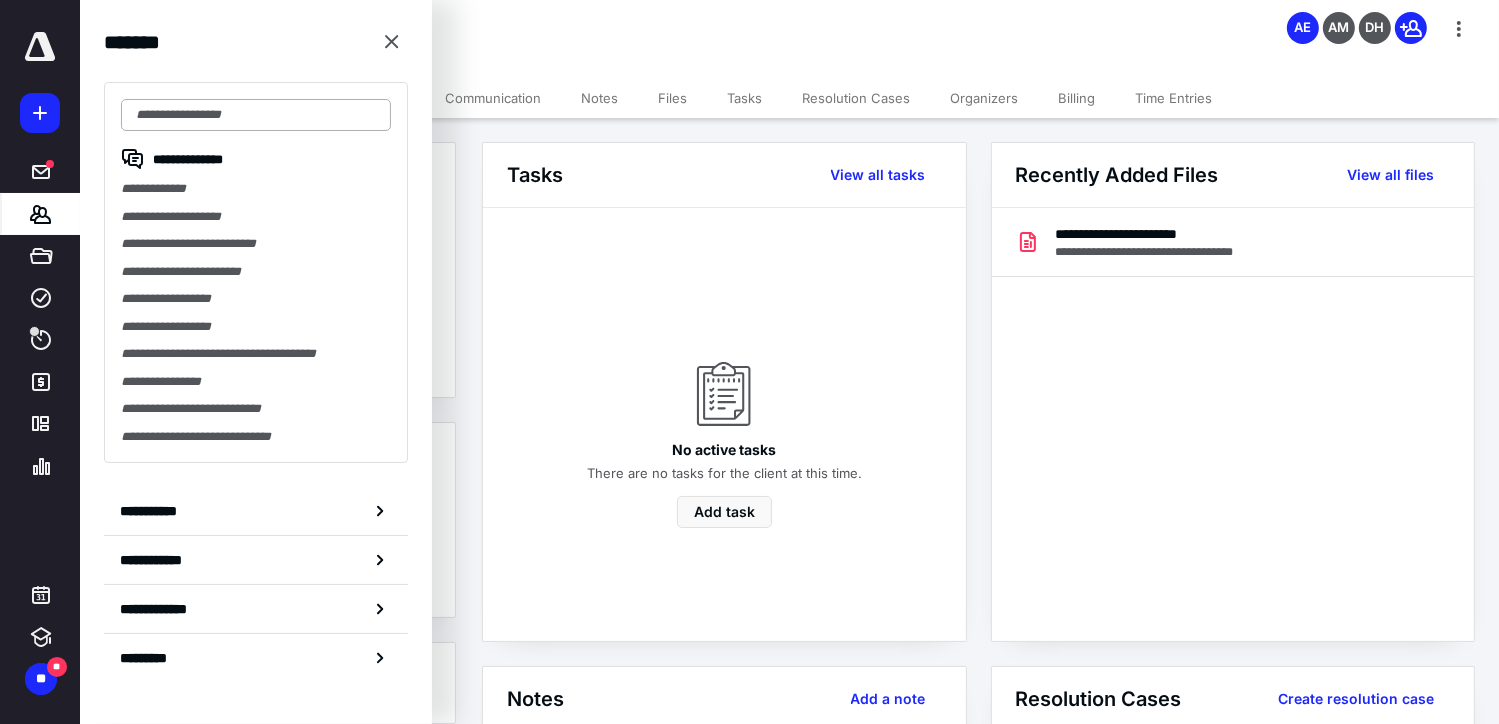 click at bounding box center [256, 115] 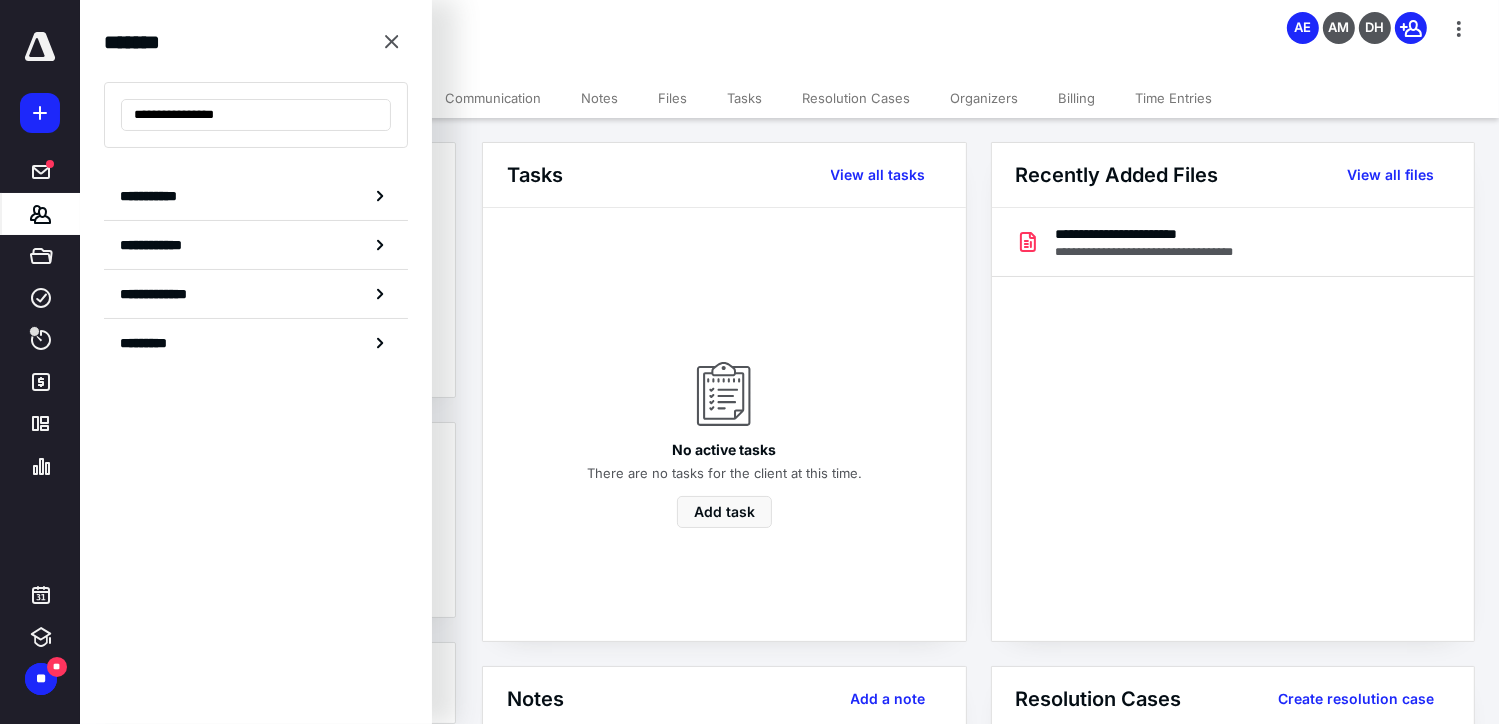 type on "**********" 